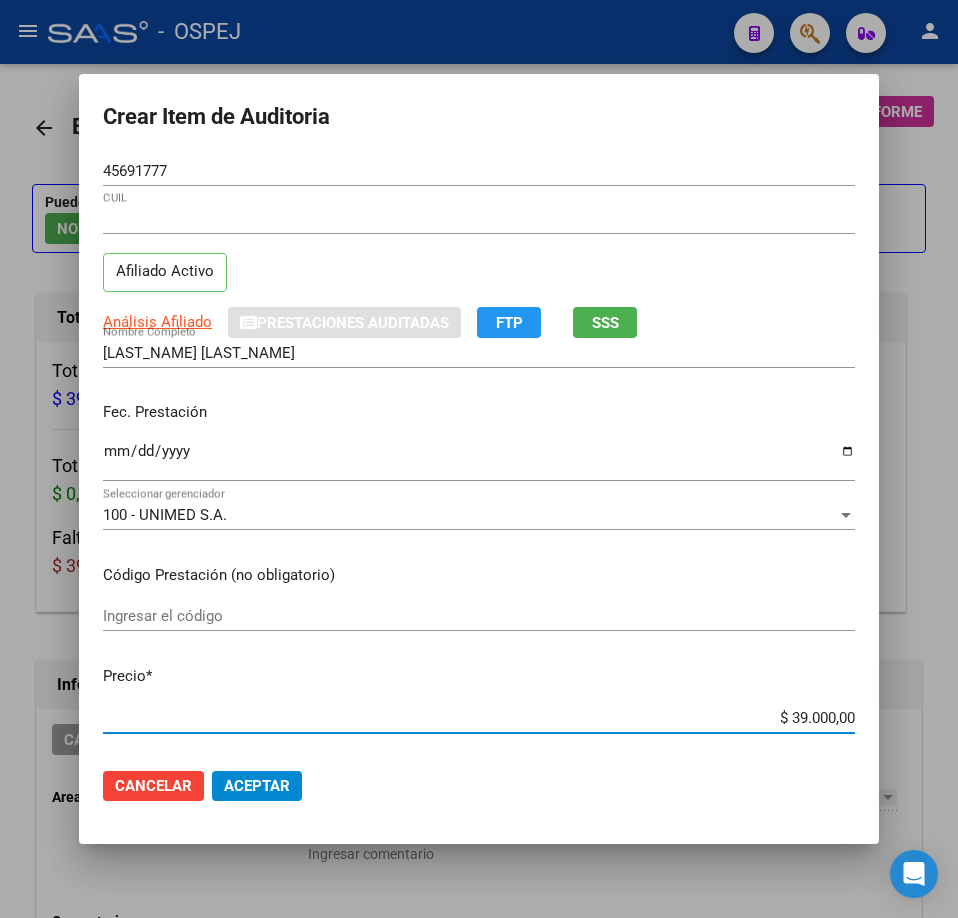 scroll, scrollTop: 0, scrollLeft: 0, axis: both 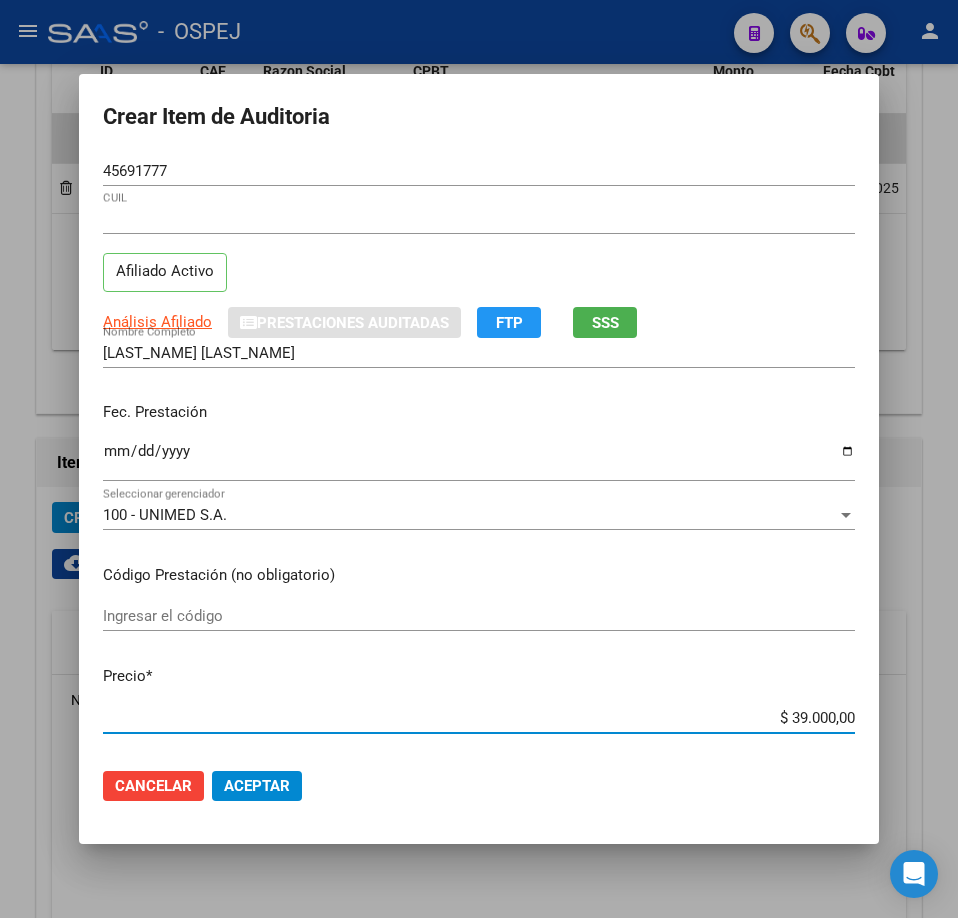 click on "$ 39.000,00" at bounding box center [479, 718] 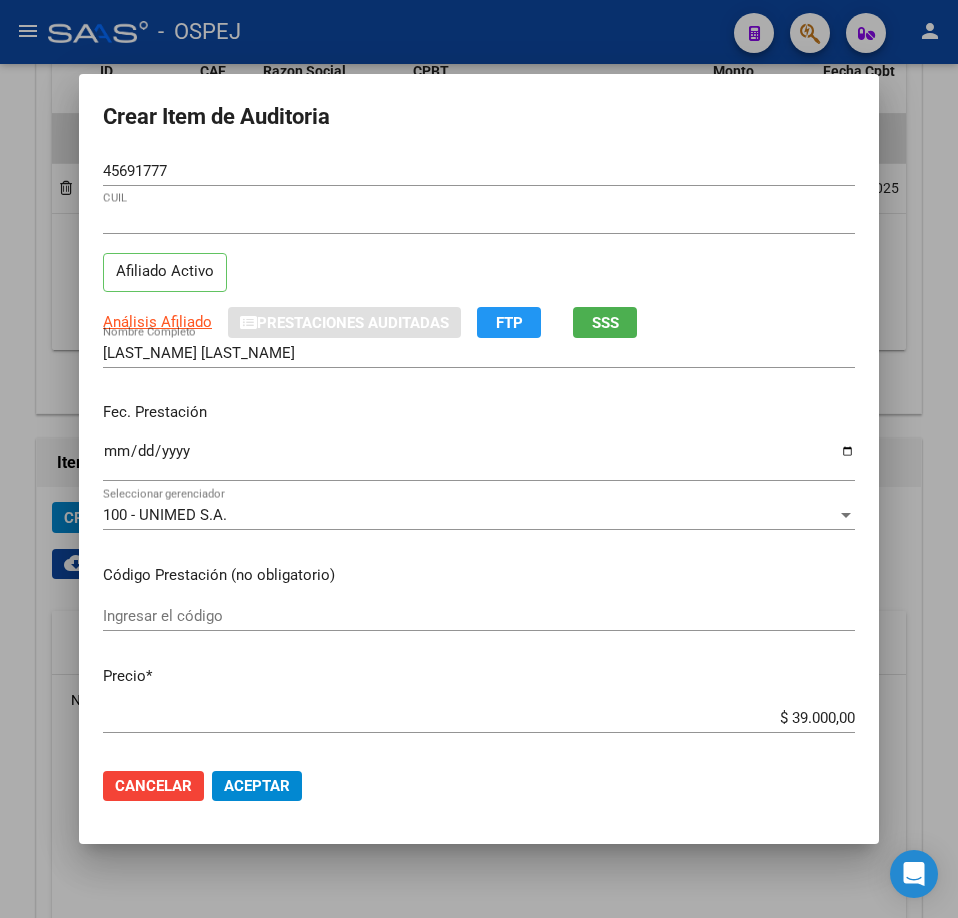 click on "$ 39.000,00" at bounding box center (479, 718) 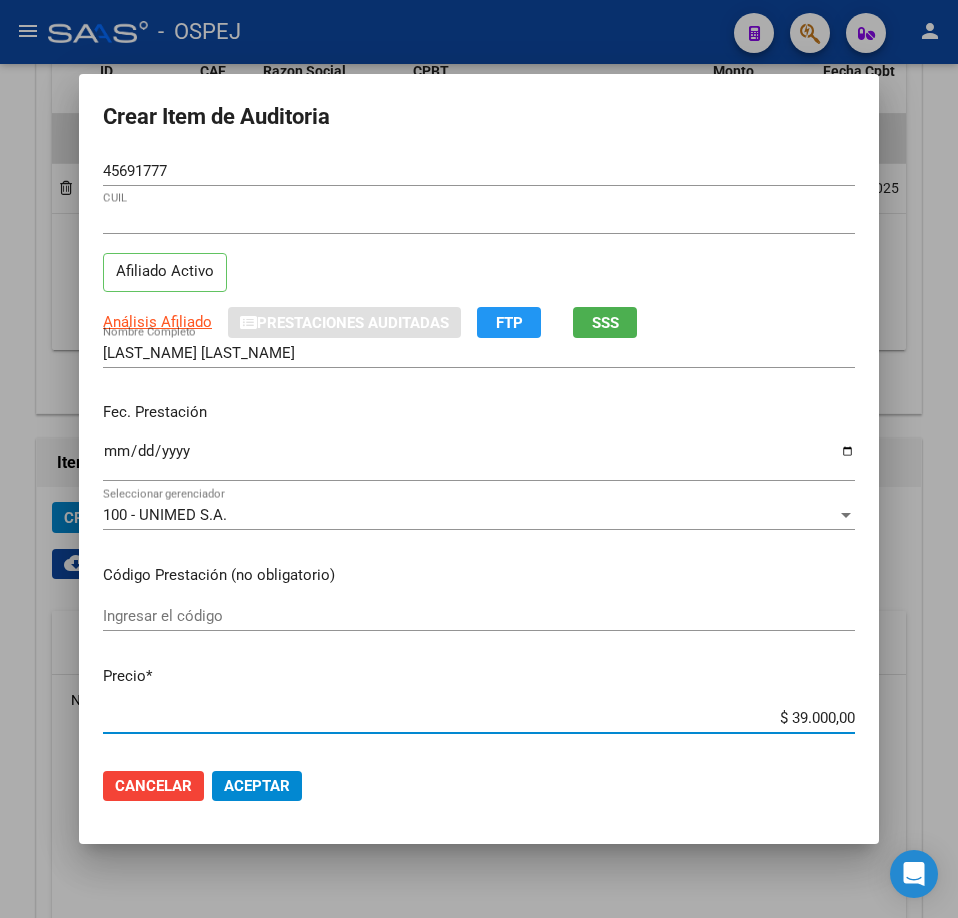 click on "$ 39.000,00" at bounding box center (479, 718) 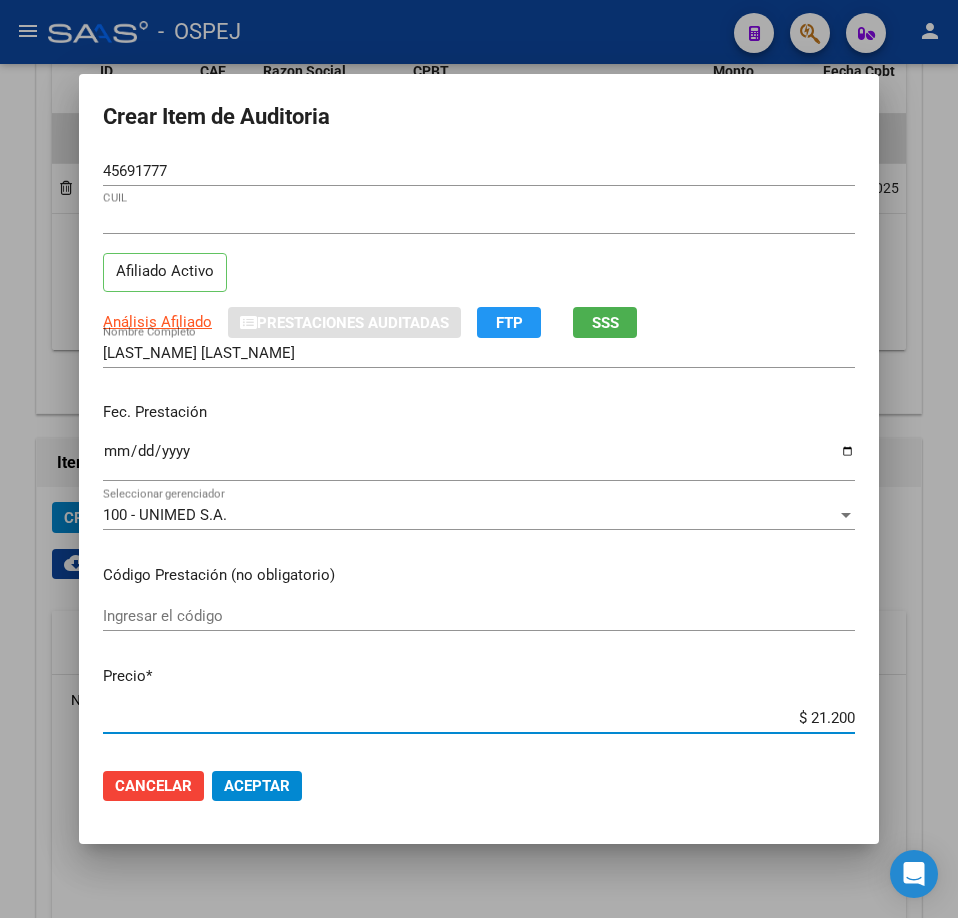 type on "$ 212,00" 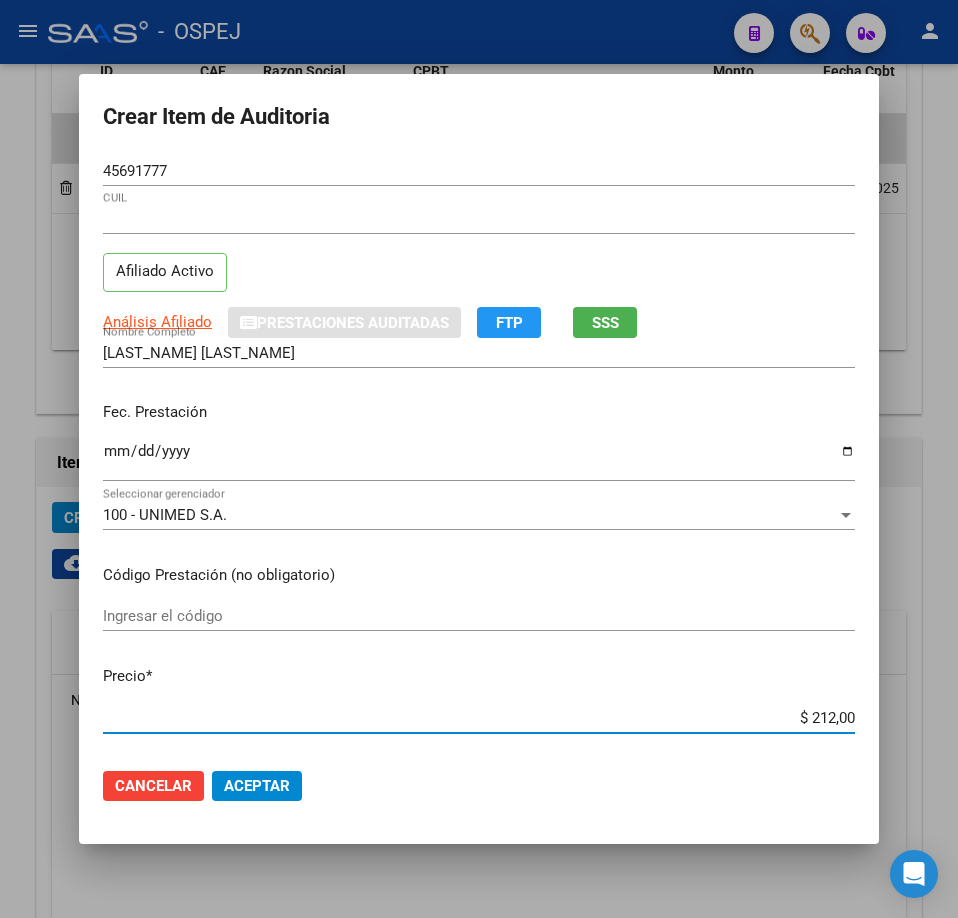 type on "$ 2.120,00" 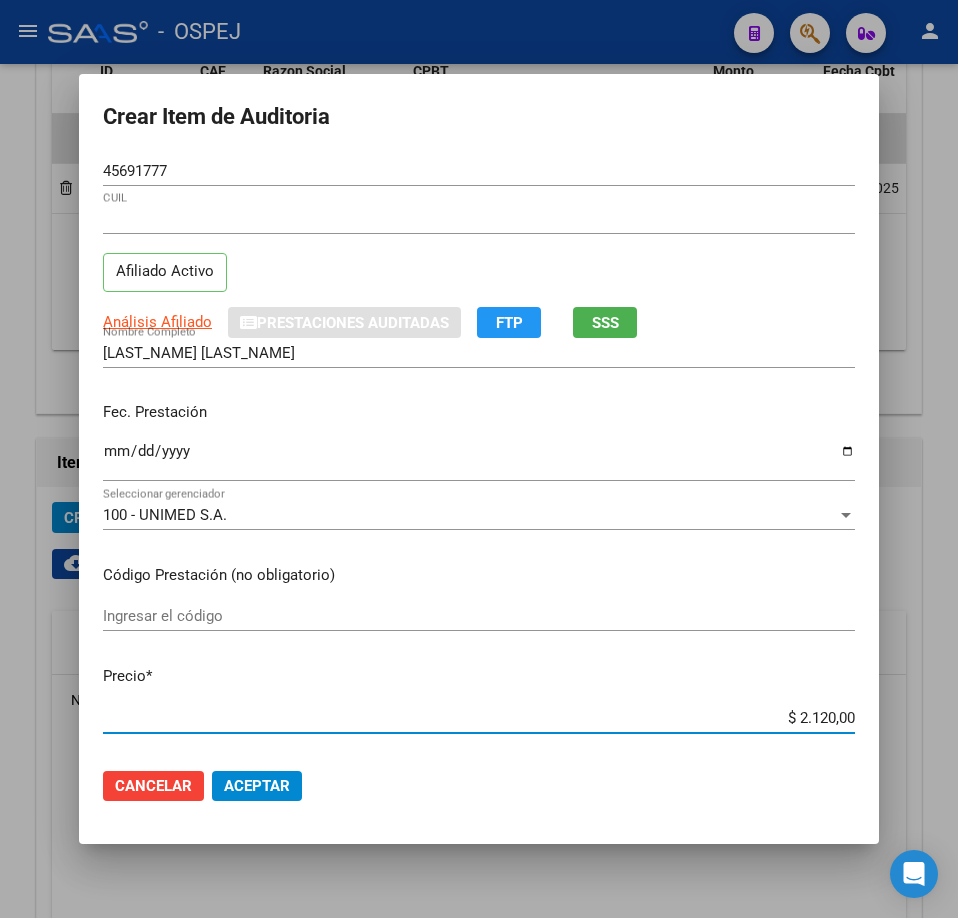 type on "$ 21.200,00" 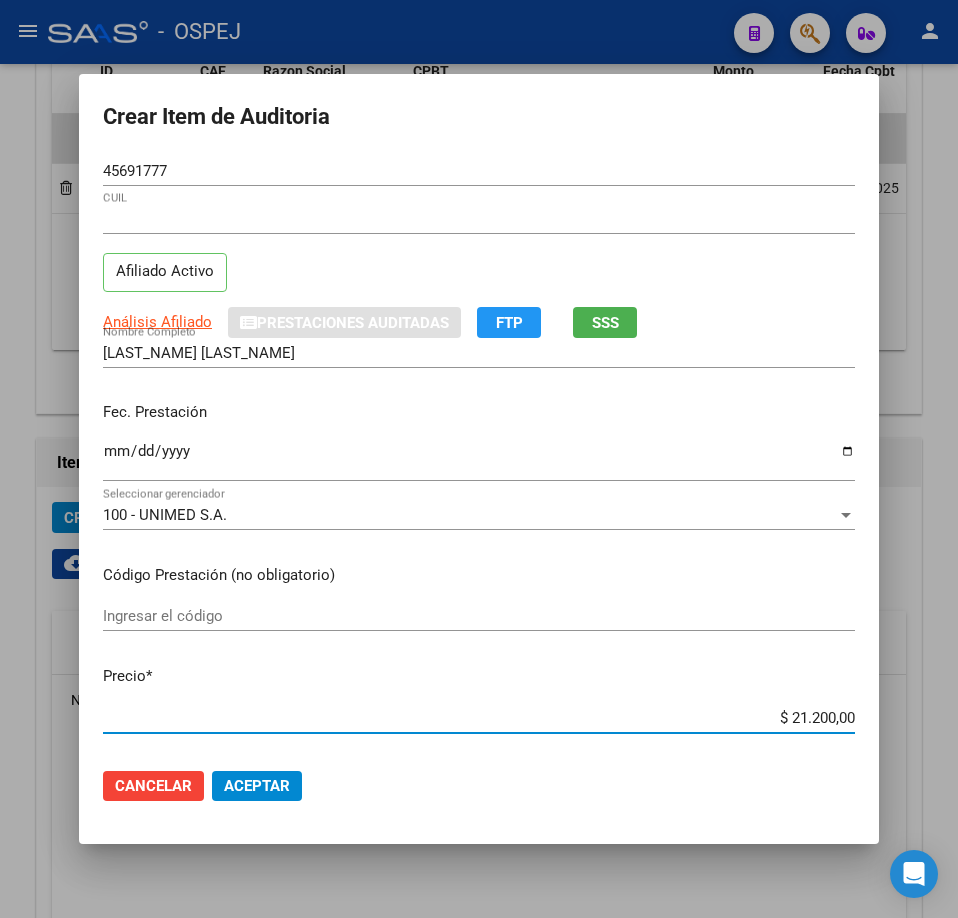 type on "$ 21.200,00" 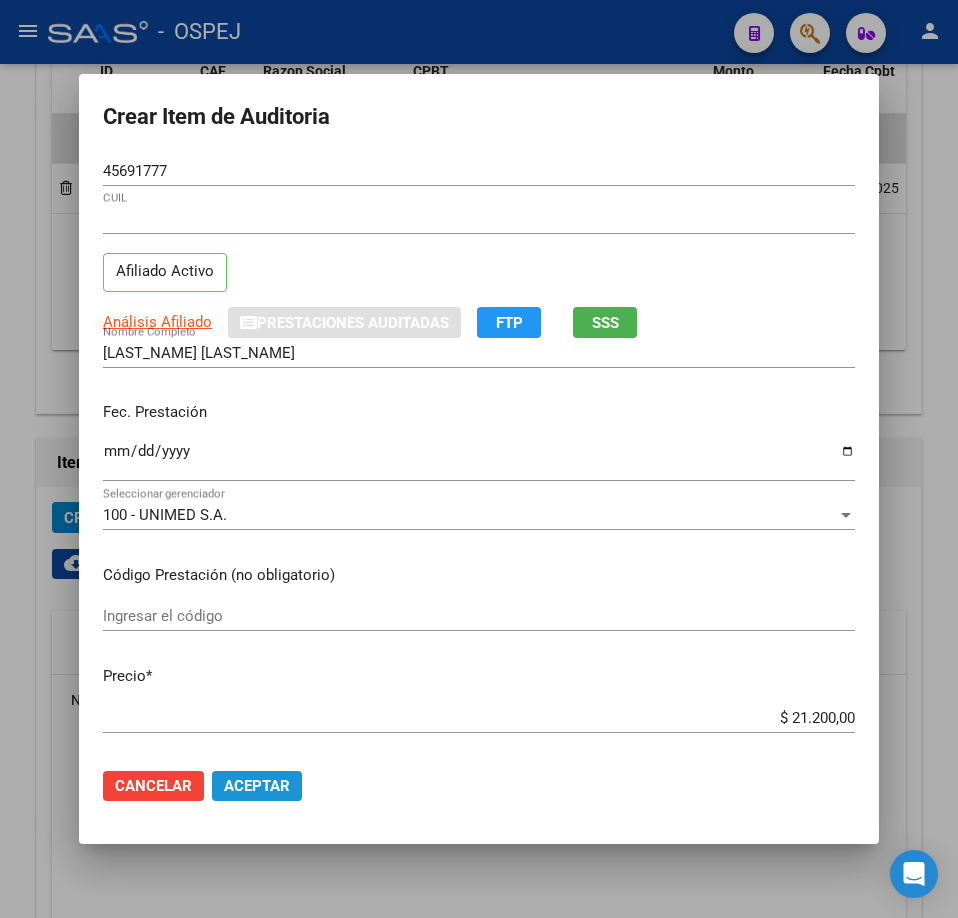 click on "Aceptar" 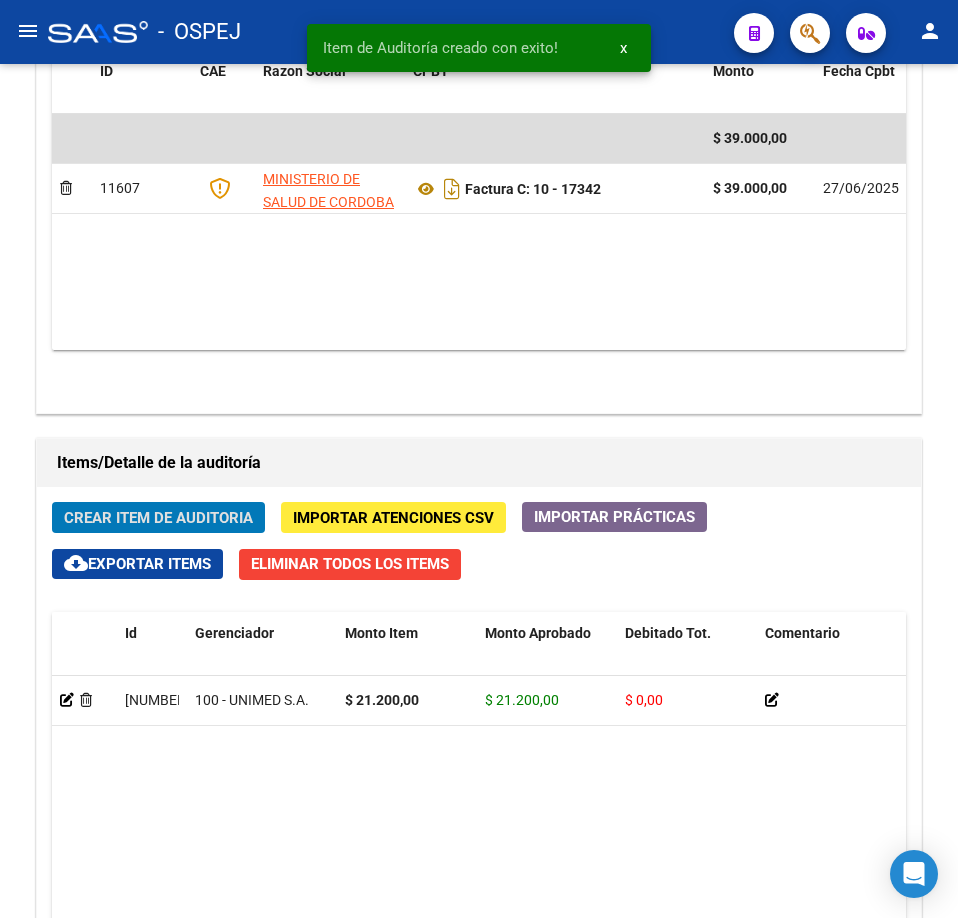 type 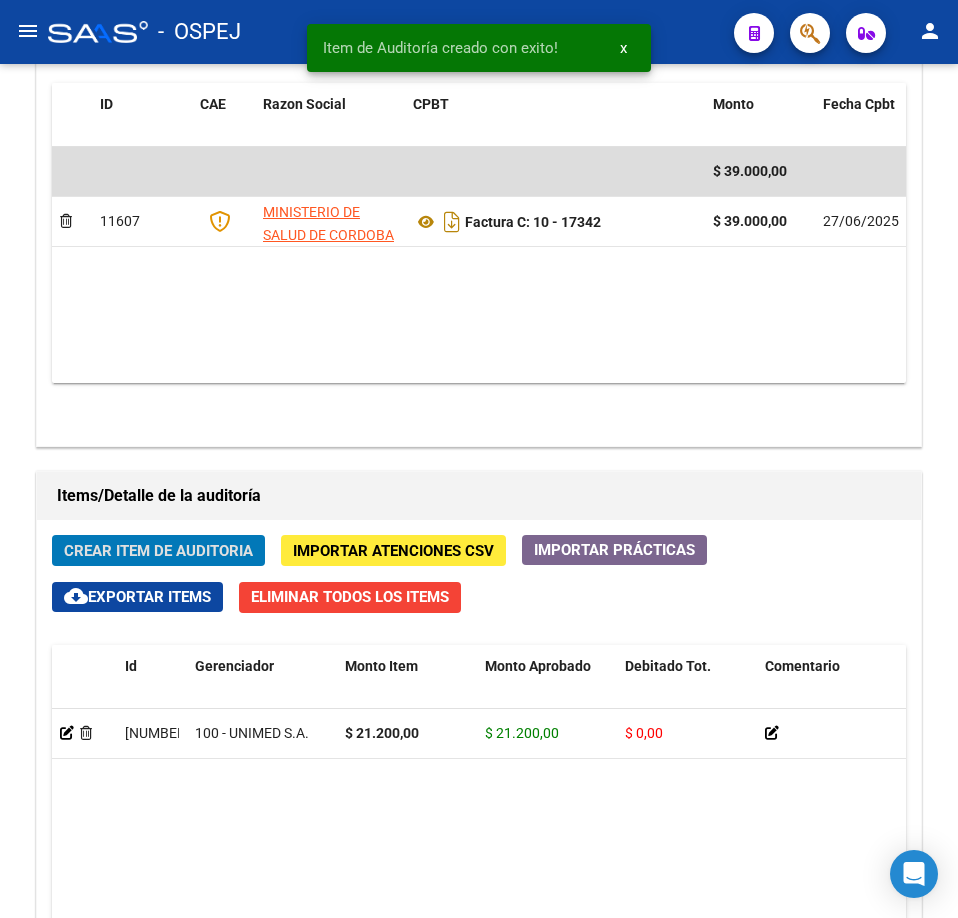 scroll, scrollTop: 1133, scrollLeft: 0, axis: vertical 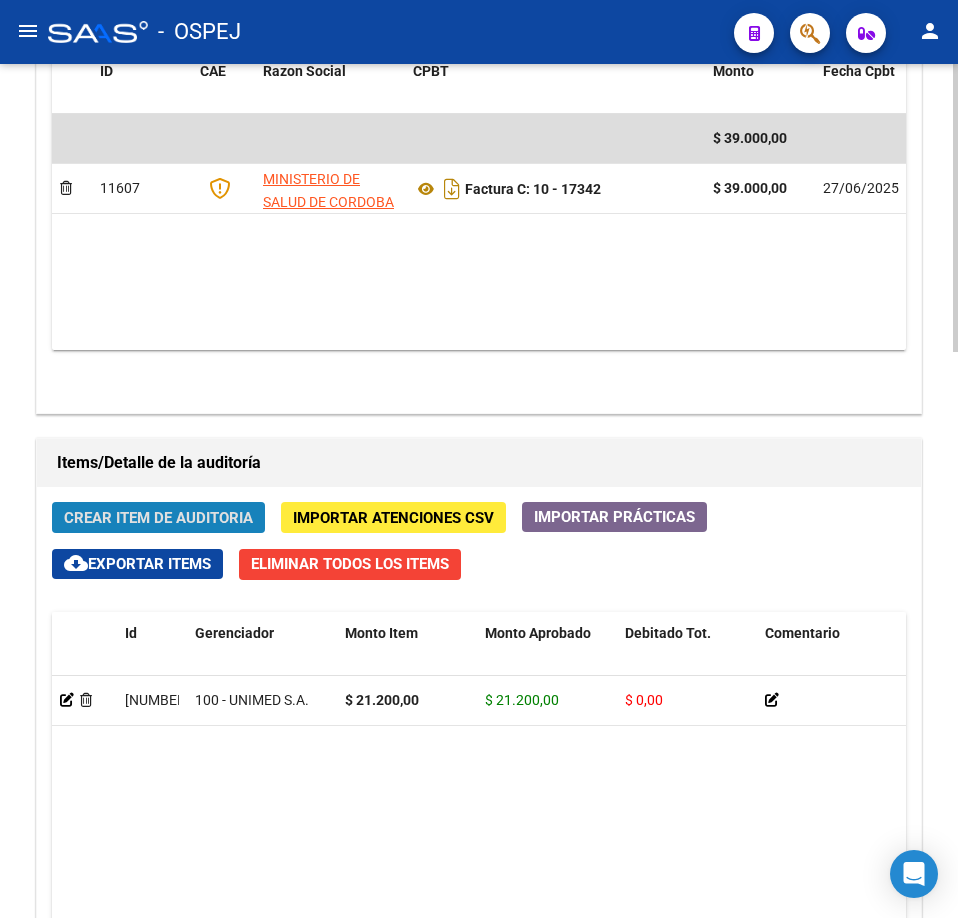 click on "Crear Item de Auditoria" 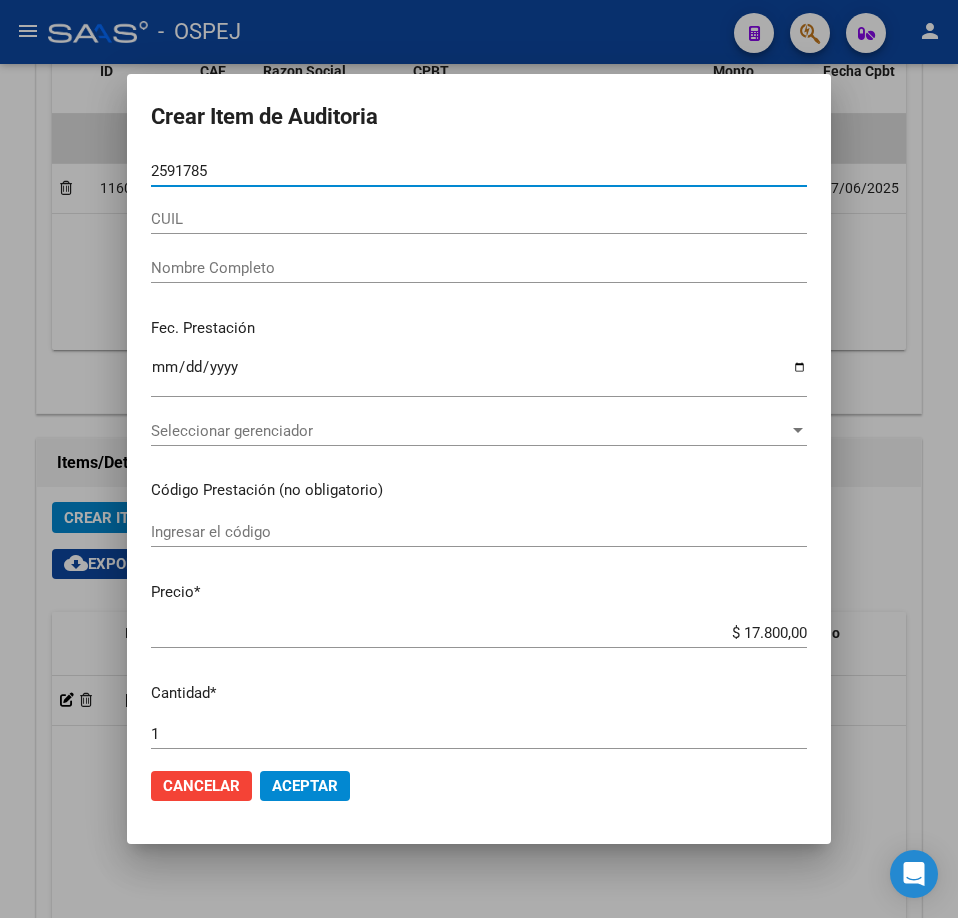 type on "25917850" 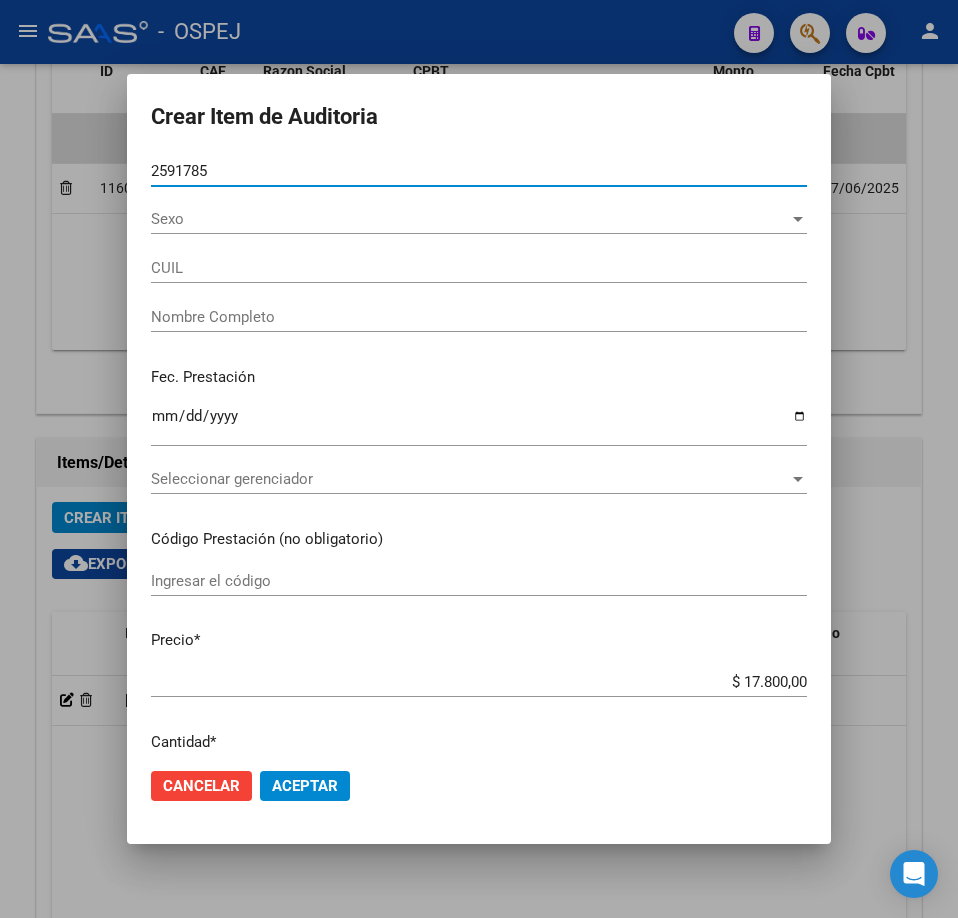 type on "23259178509" 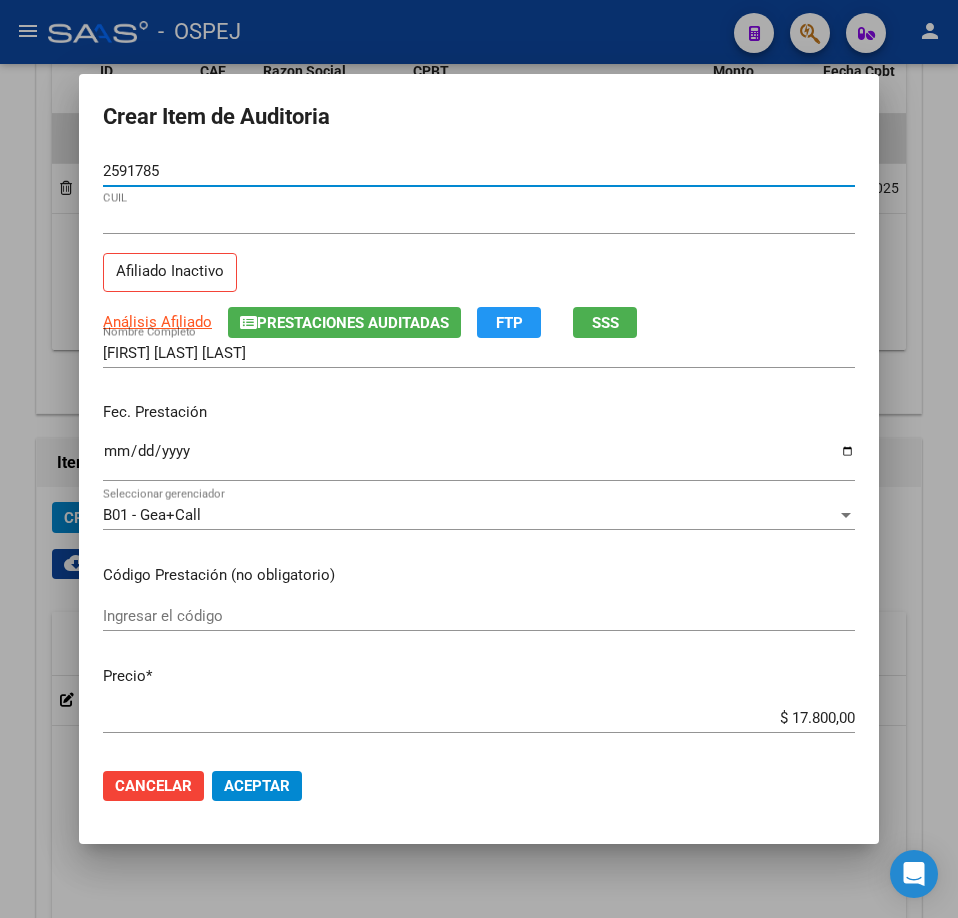 type on "25917850" 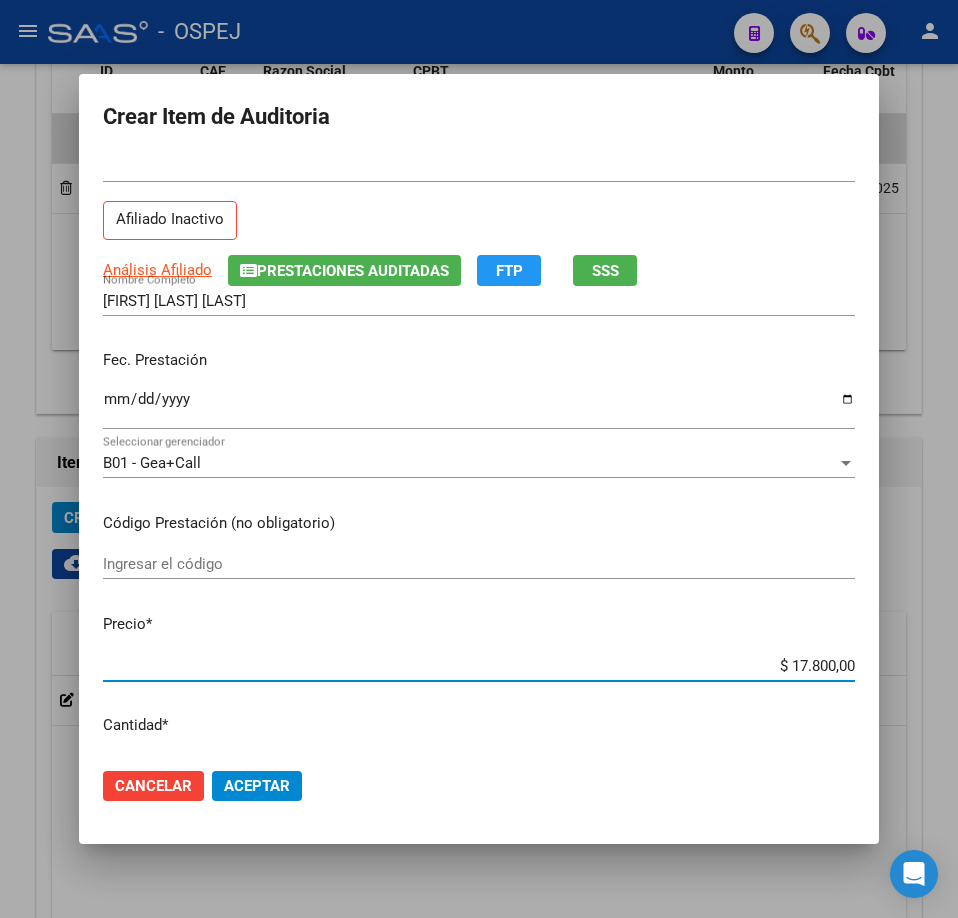 drag, startPoint x: 778, startPoint y: 719, endPoint x: 997, endPoint y: 739, distance: 219.91135 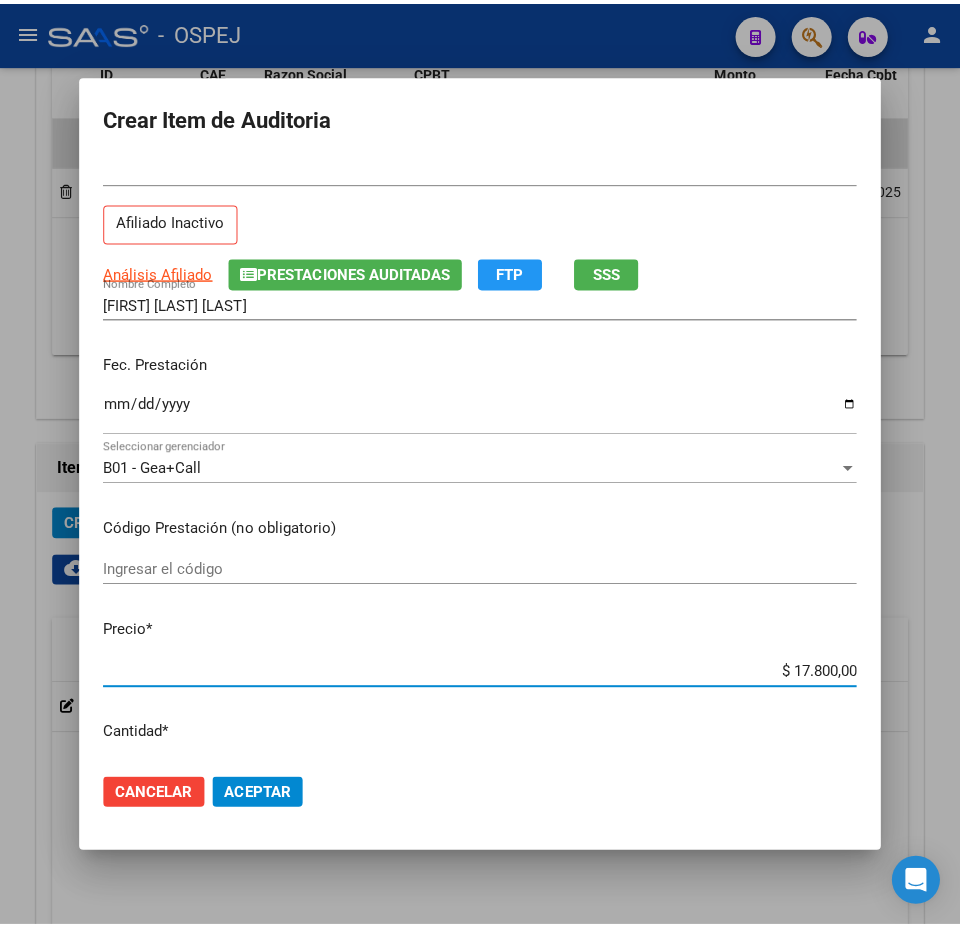 scroll, scrollTop: 60, scrollLeft: 0, axis: vertical 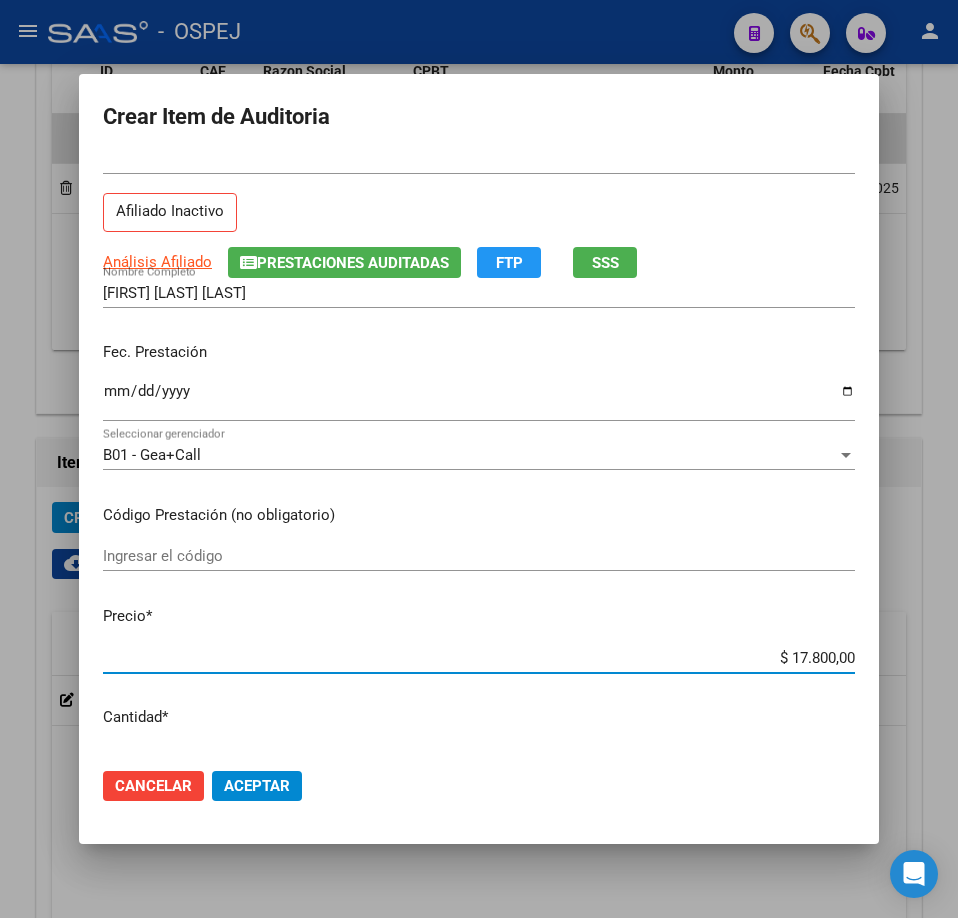 type on "$ 0,01" 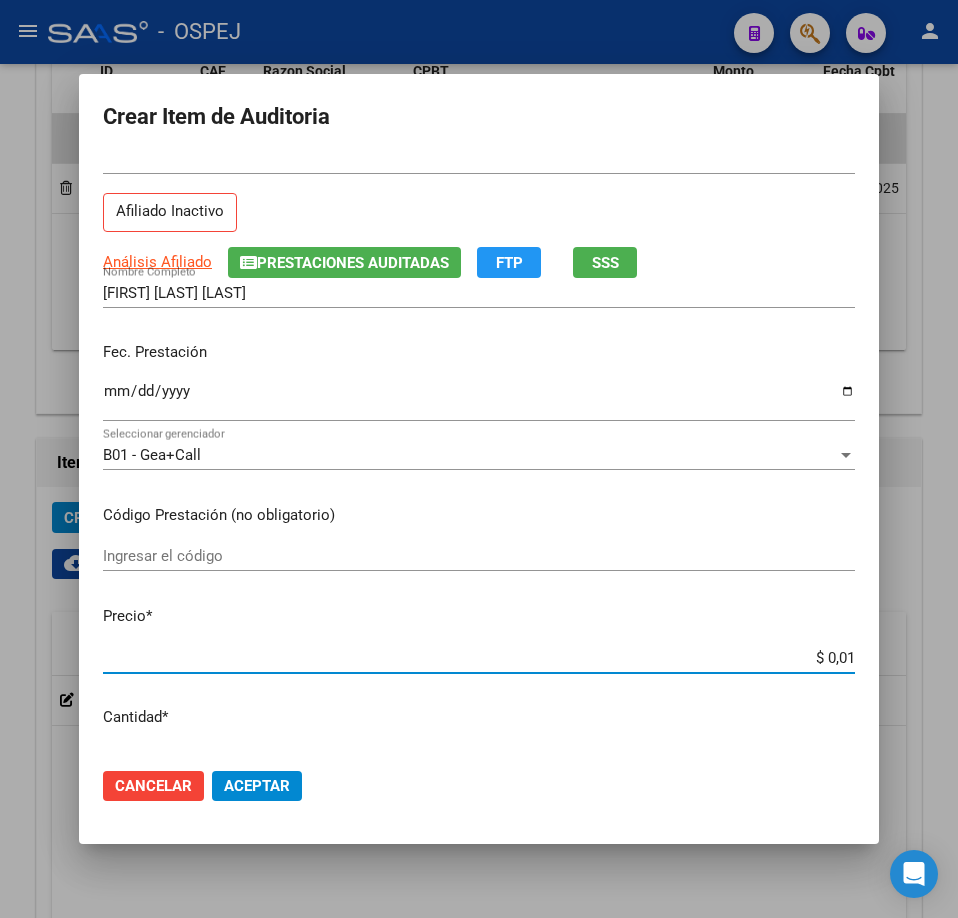 type on "$ 0,16" 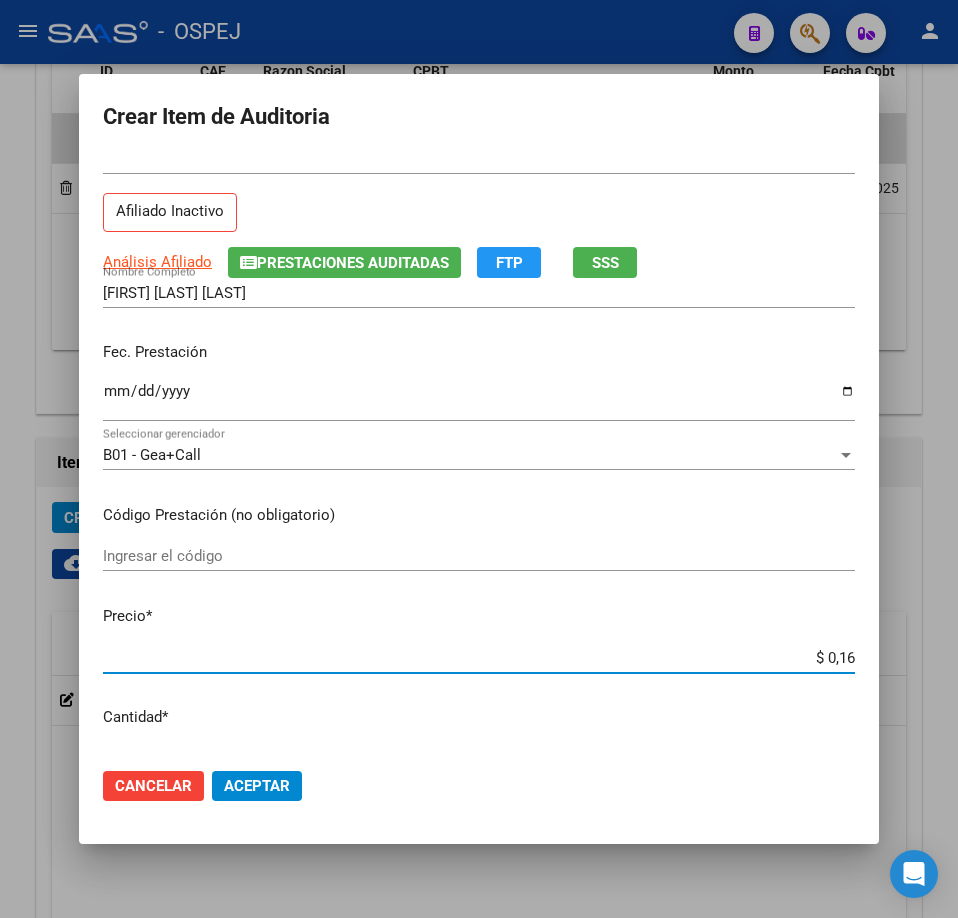 type on "$ 1,60" 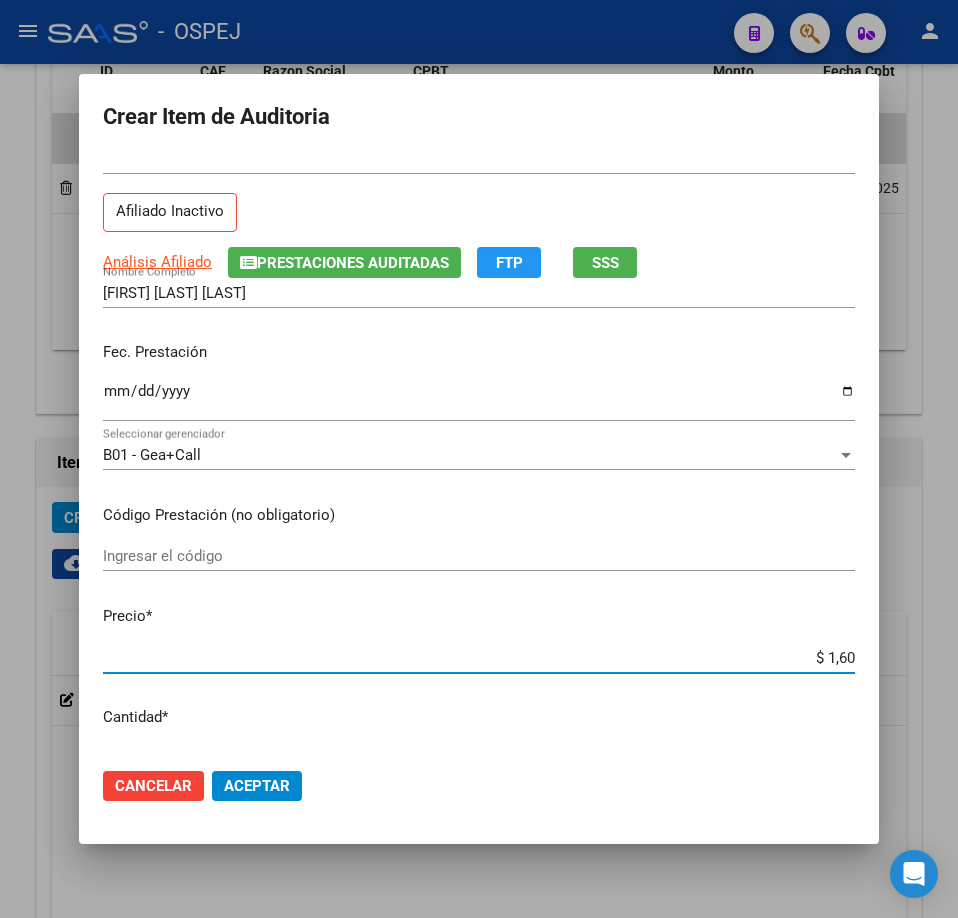 type on "$ 16,00" 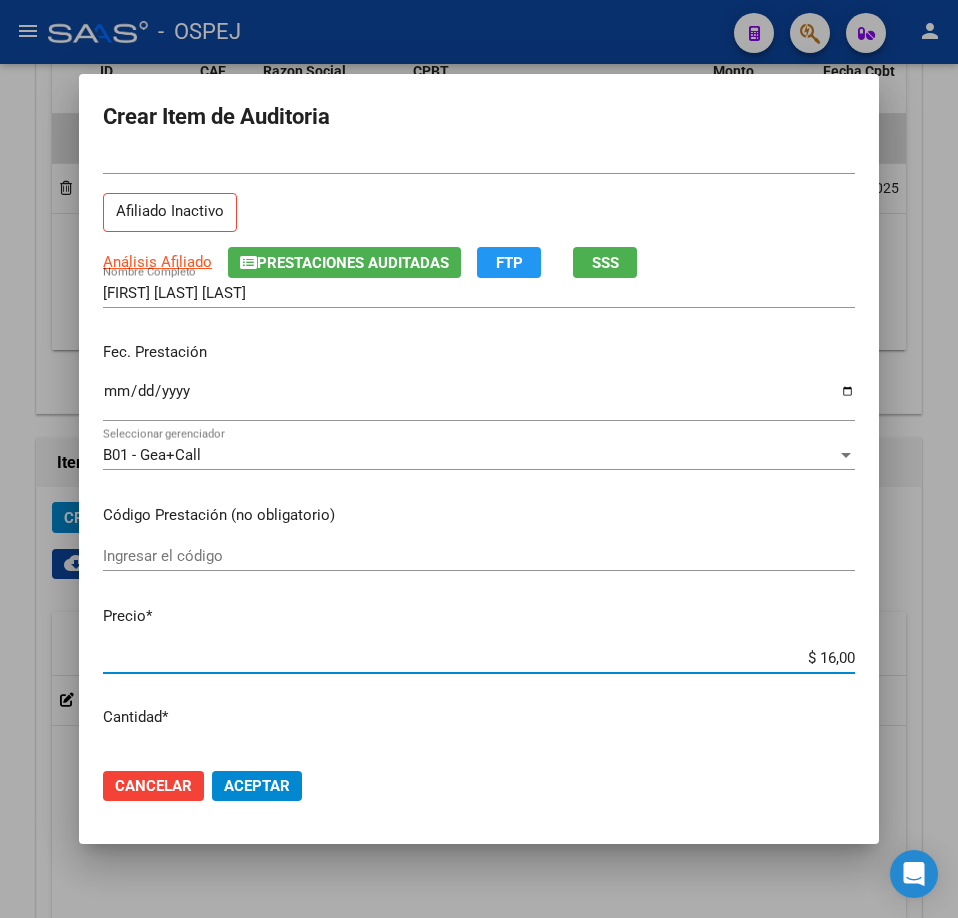 type on "$ 160,00" 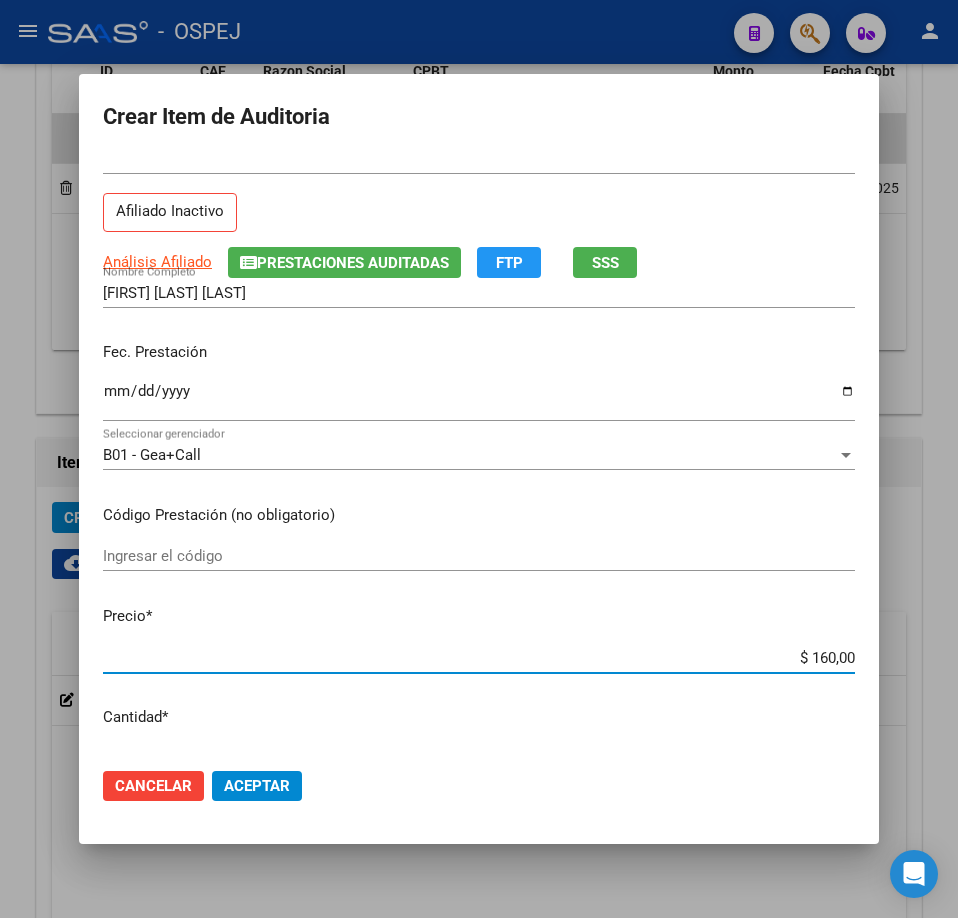 type on "$ 160,00" 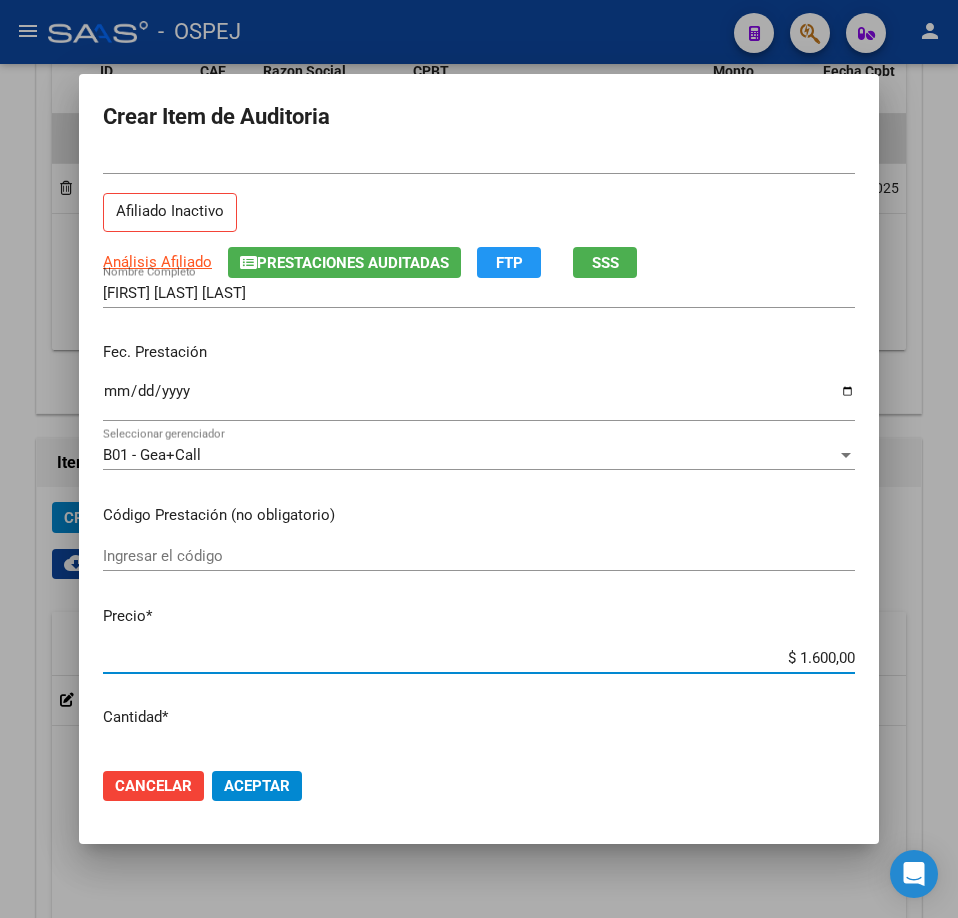 click on "Aceptar" 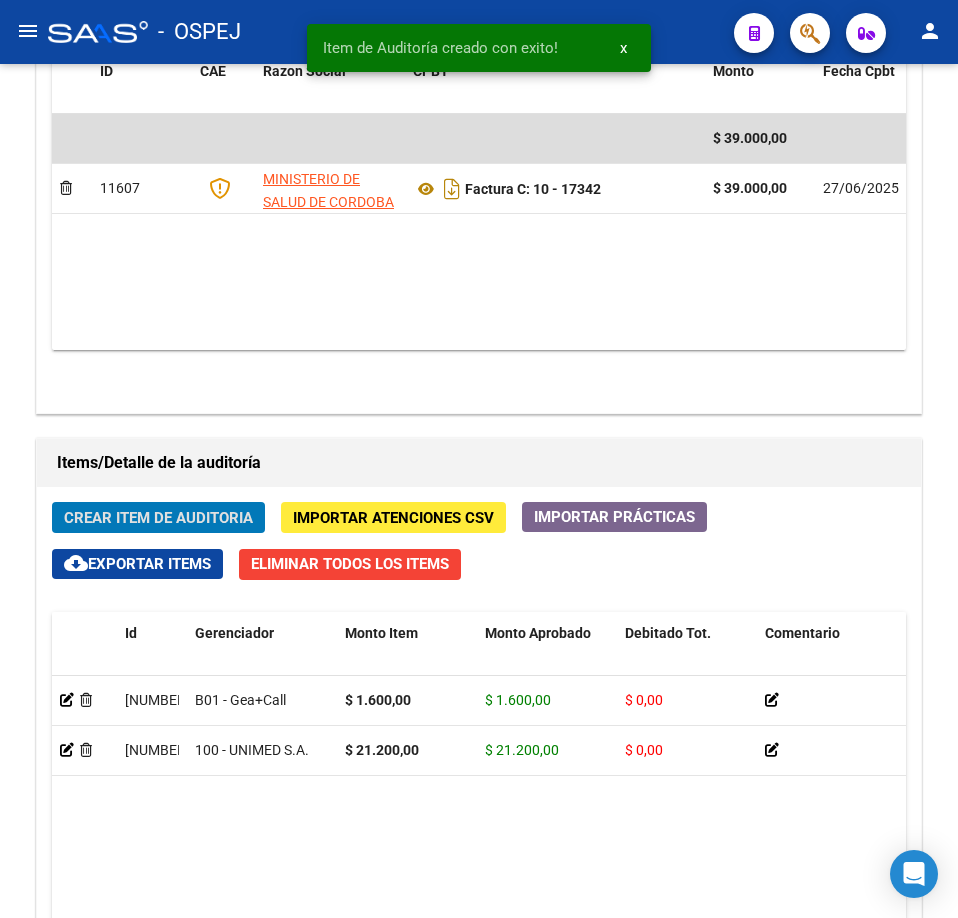 click on "Crear Item de Auditoria" 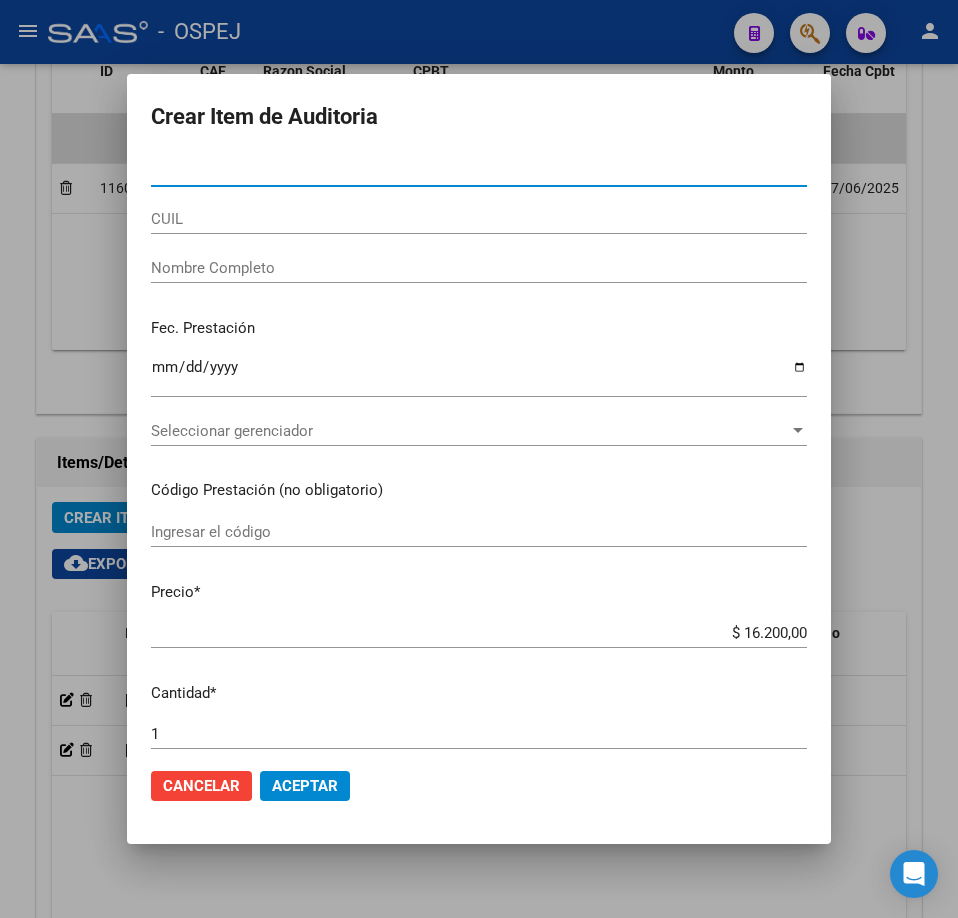 type on "45691777" 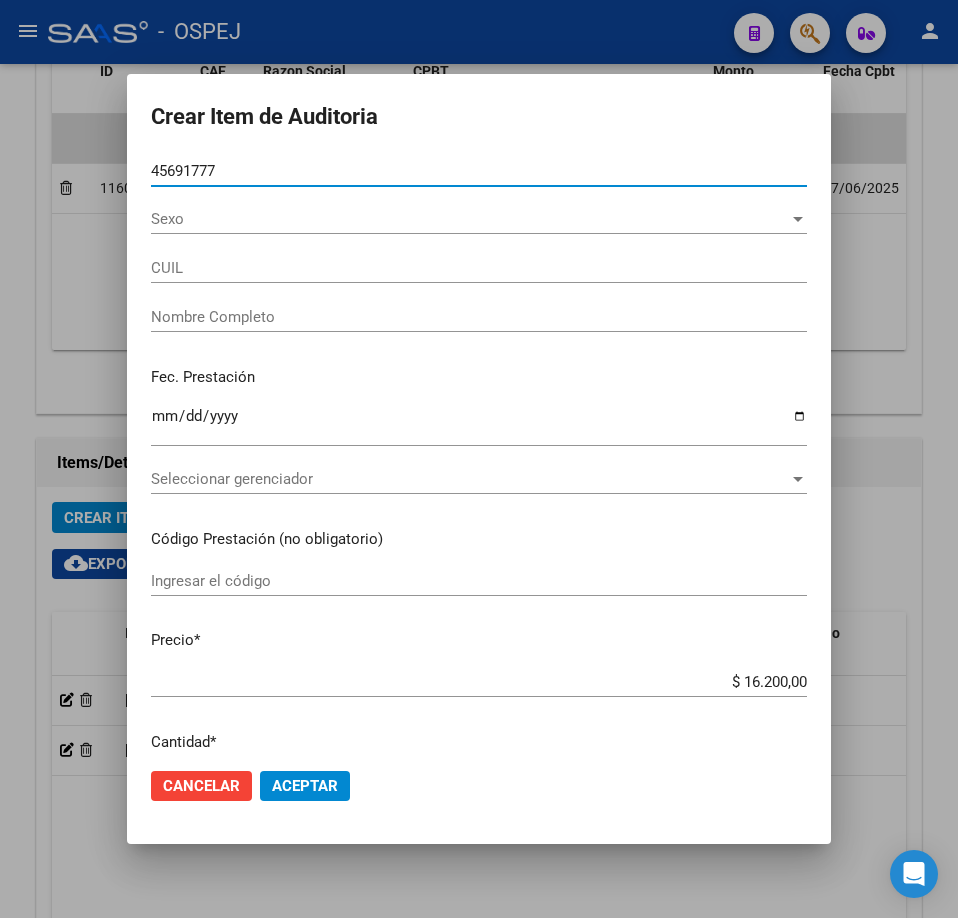 type on "27456917777" 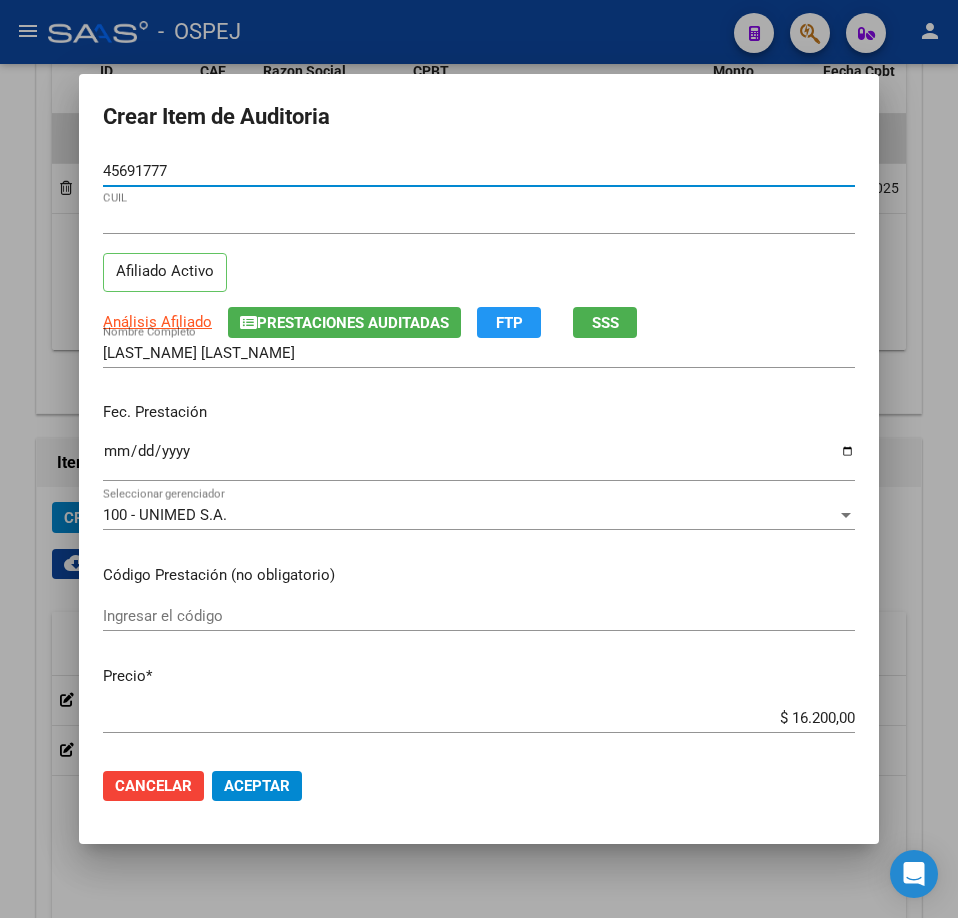 drag, startPoint x: 218, startPoint y: 162, endPoint x: 101, endPoint y: 176, distance: 117.83463 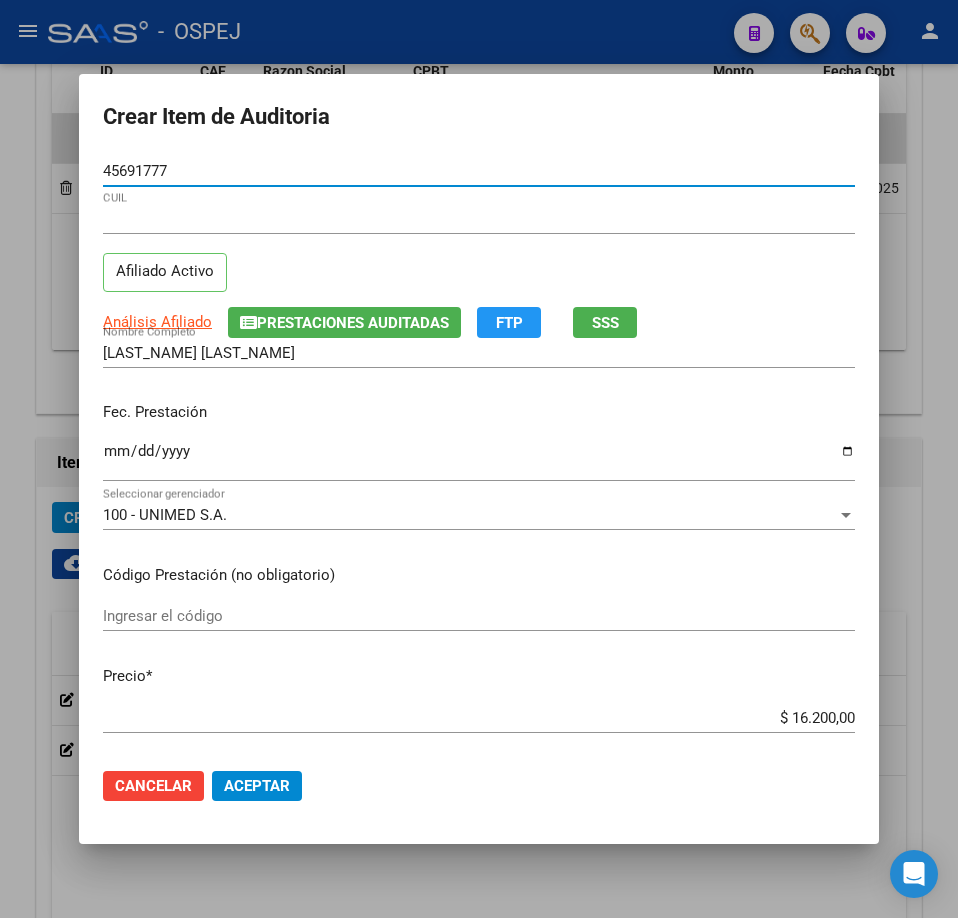 type on "36461050" 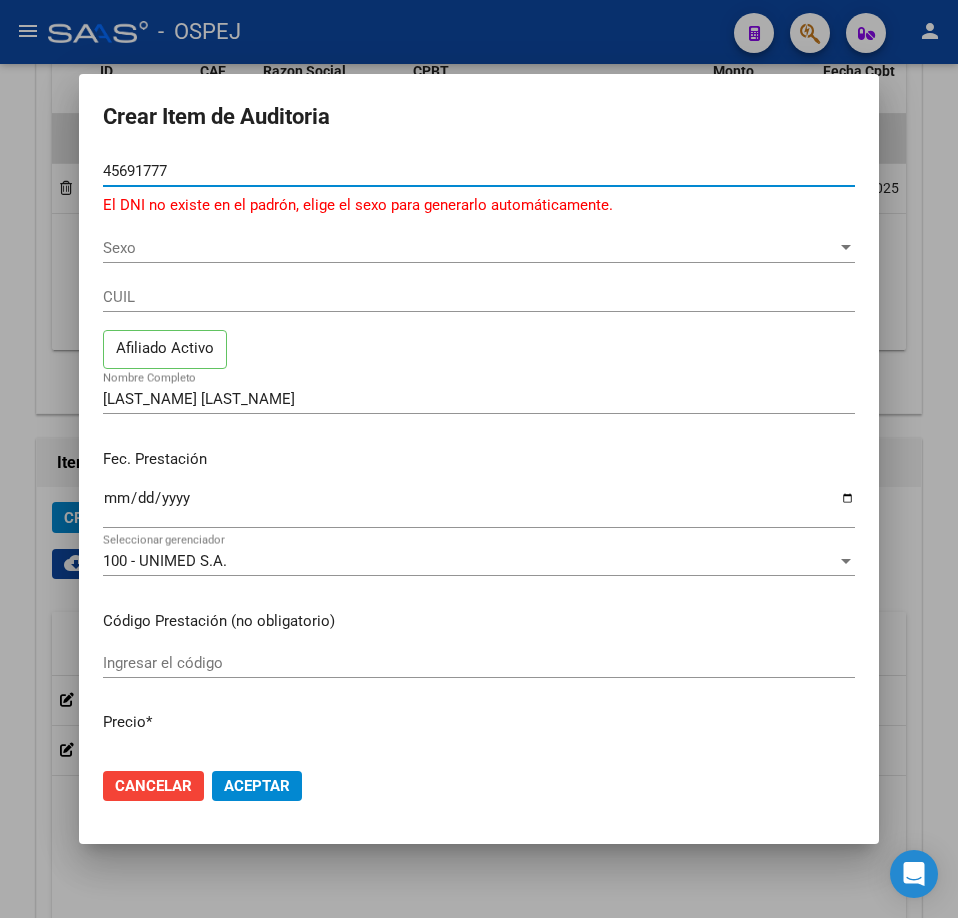 type on "36431050" 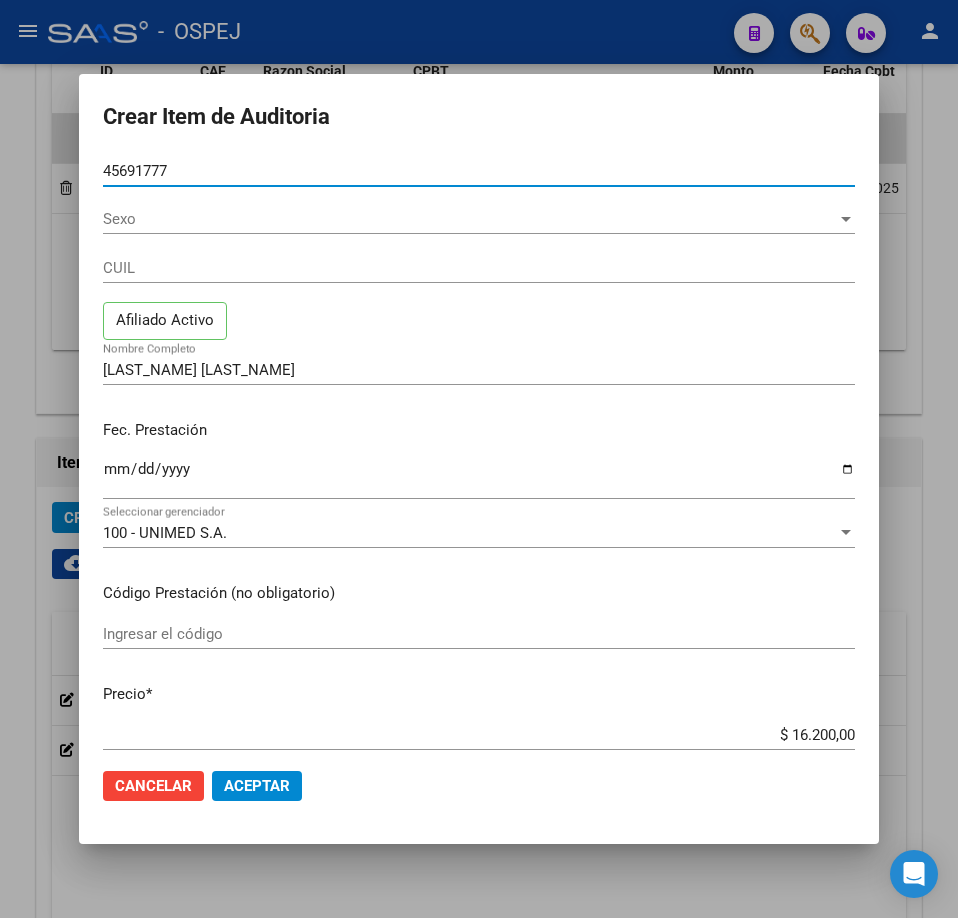 type on "20364310502" 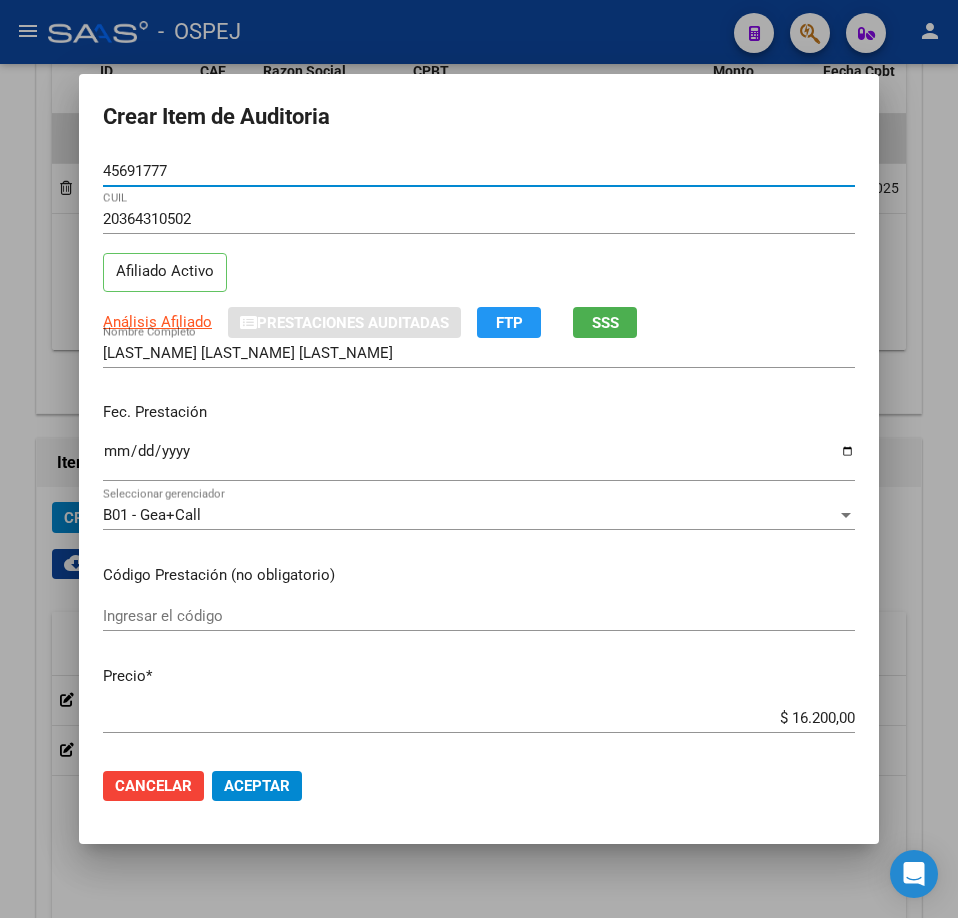 type on "36431050" 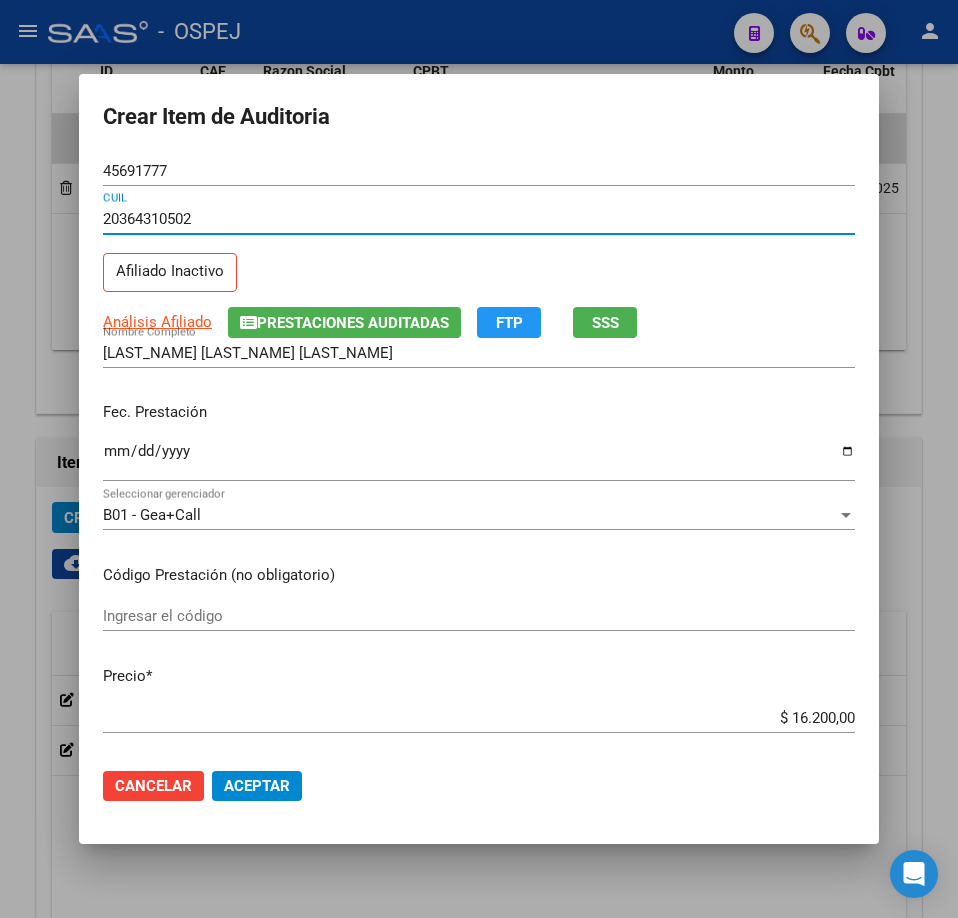type 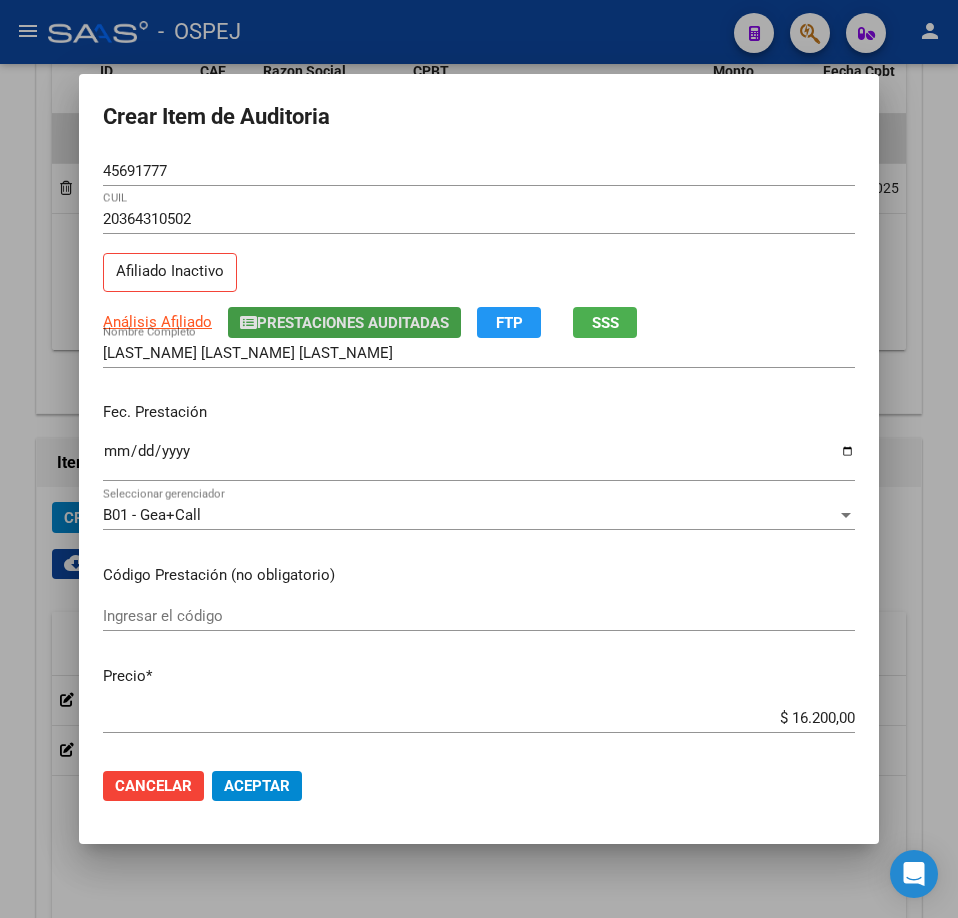 type 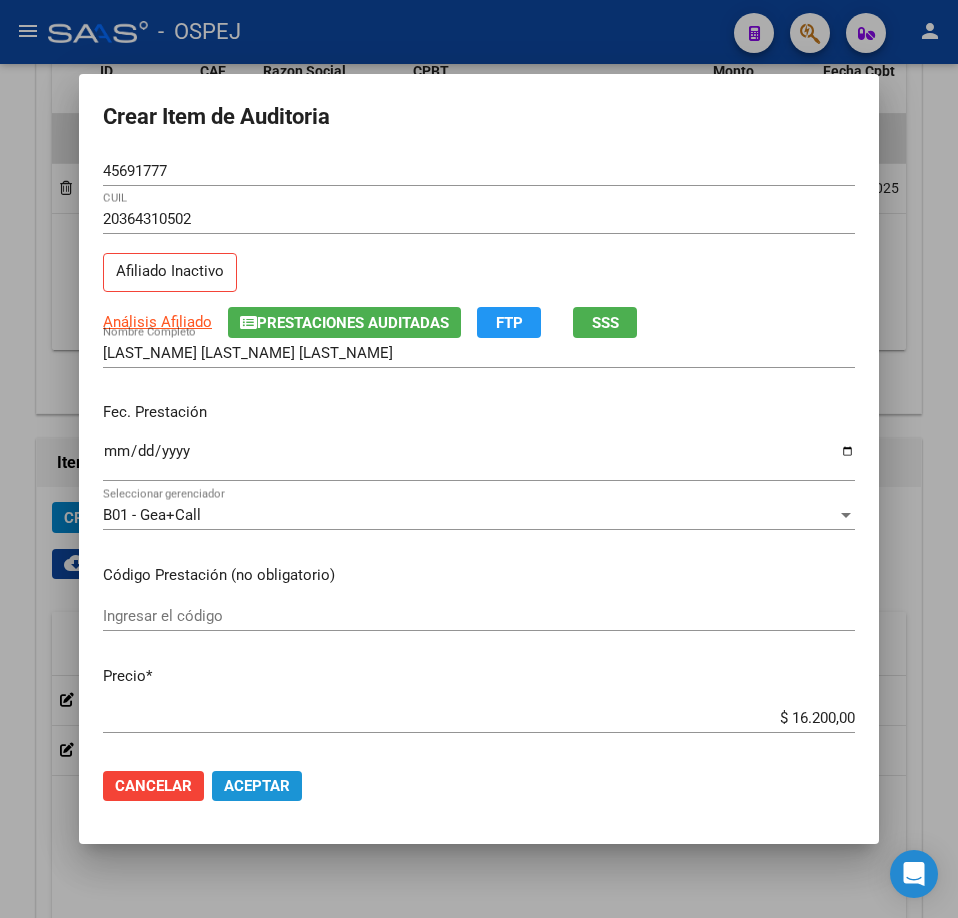 click on "Aceptar" 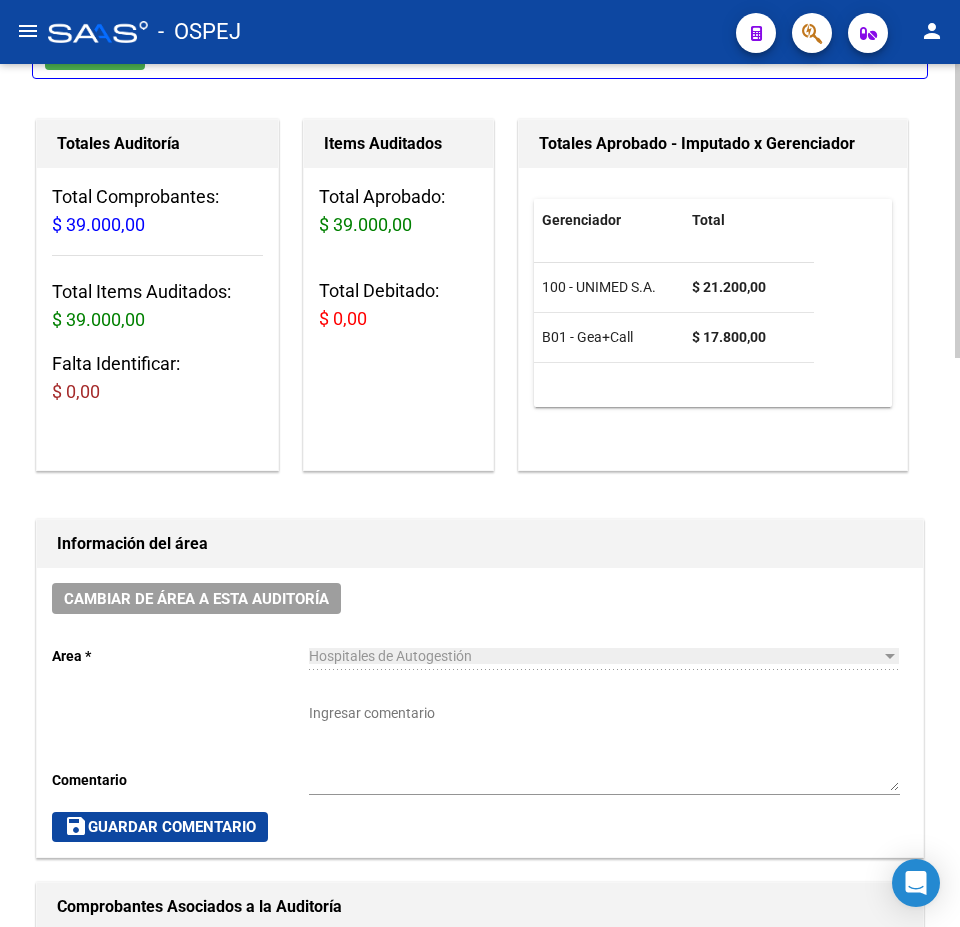 scroll, scrollTop: 0, scrollLeft: 0, axis: both 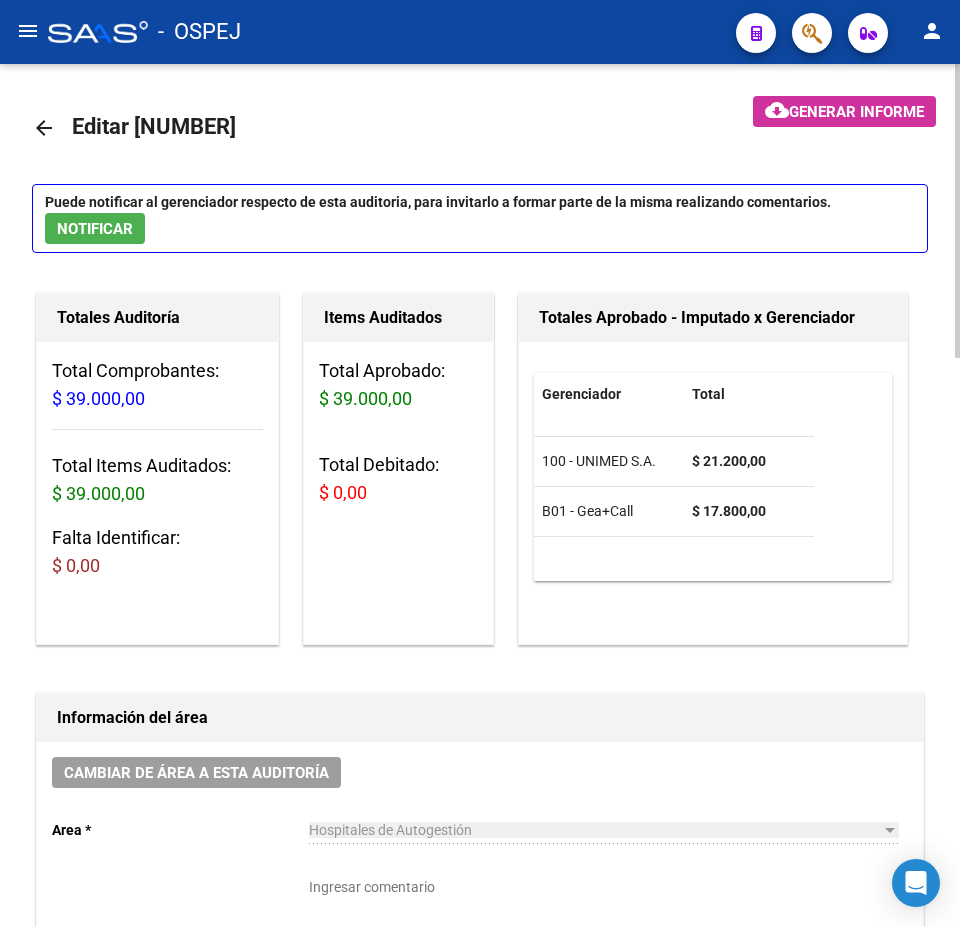 click on "arrow_back" 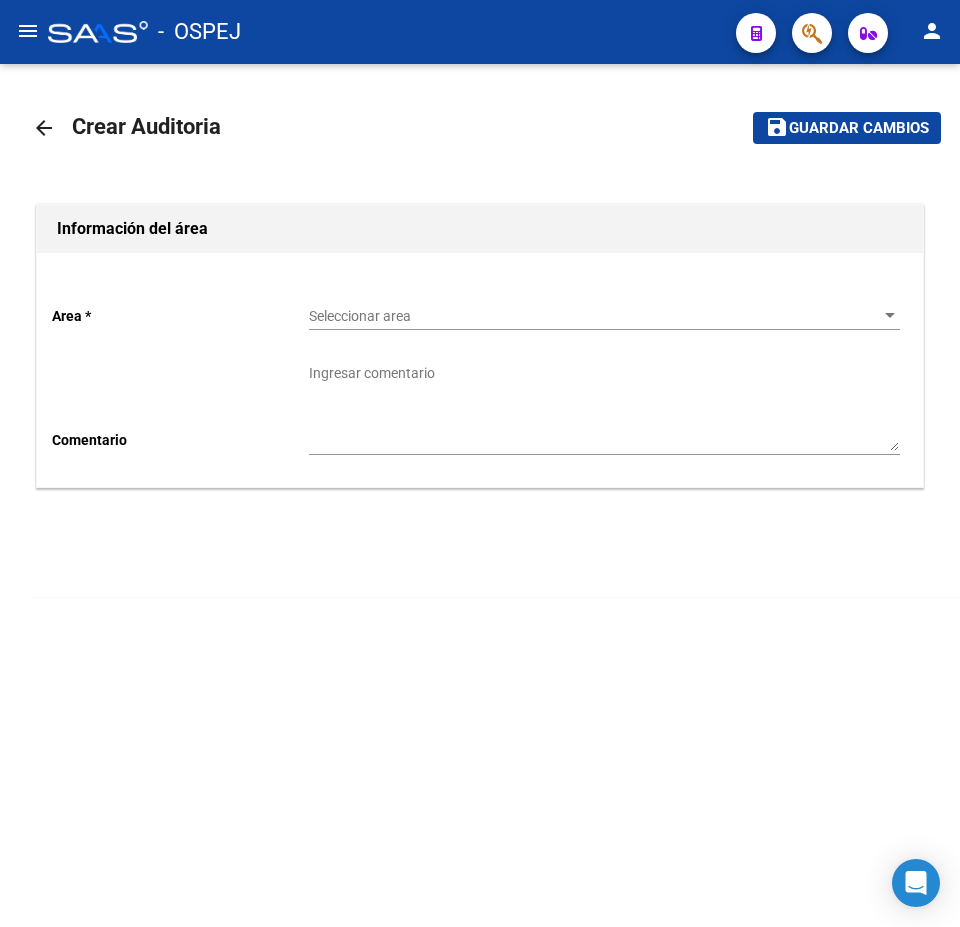 click on "Seleccionar area Seleccionar area" 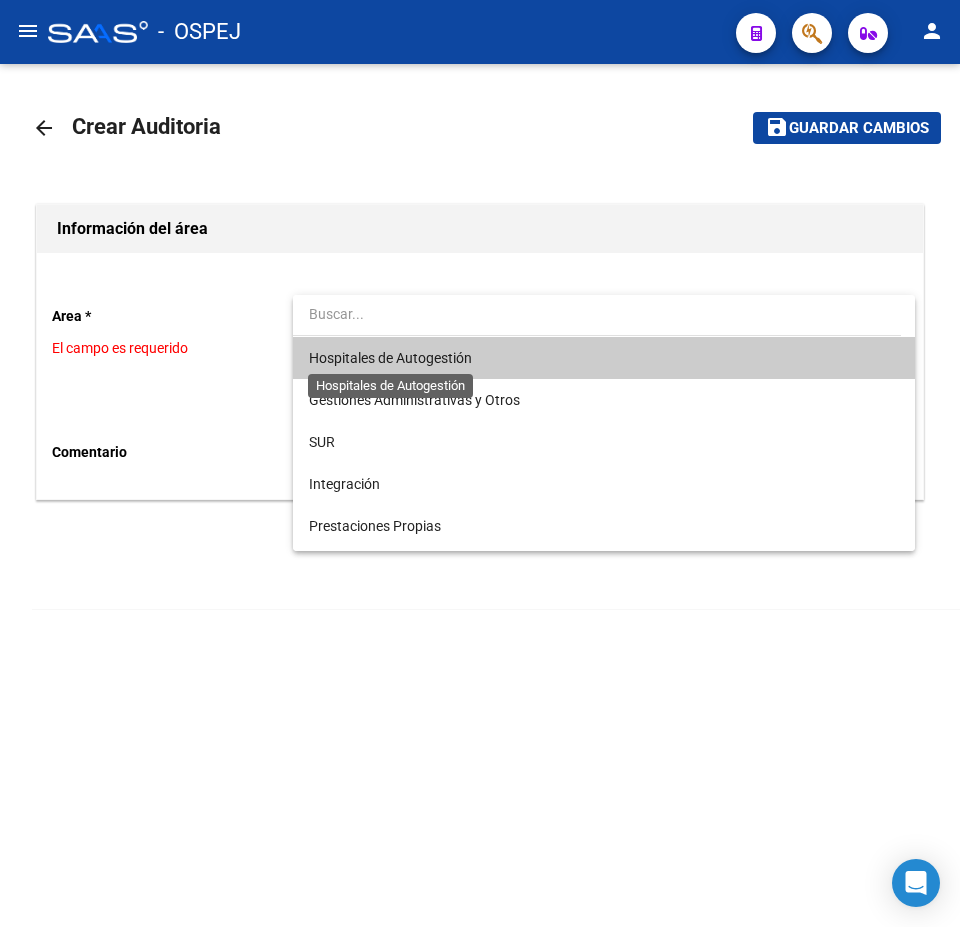 click on "Hospitales de Autogestión" at bounding box center (390, 358) 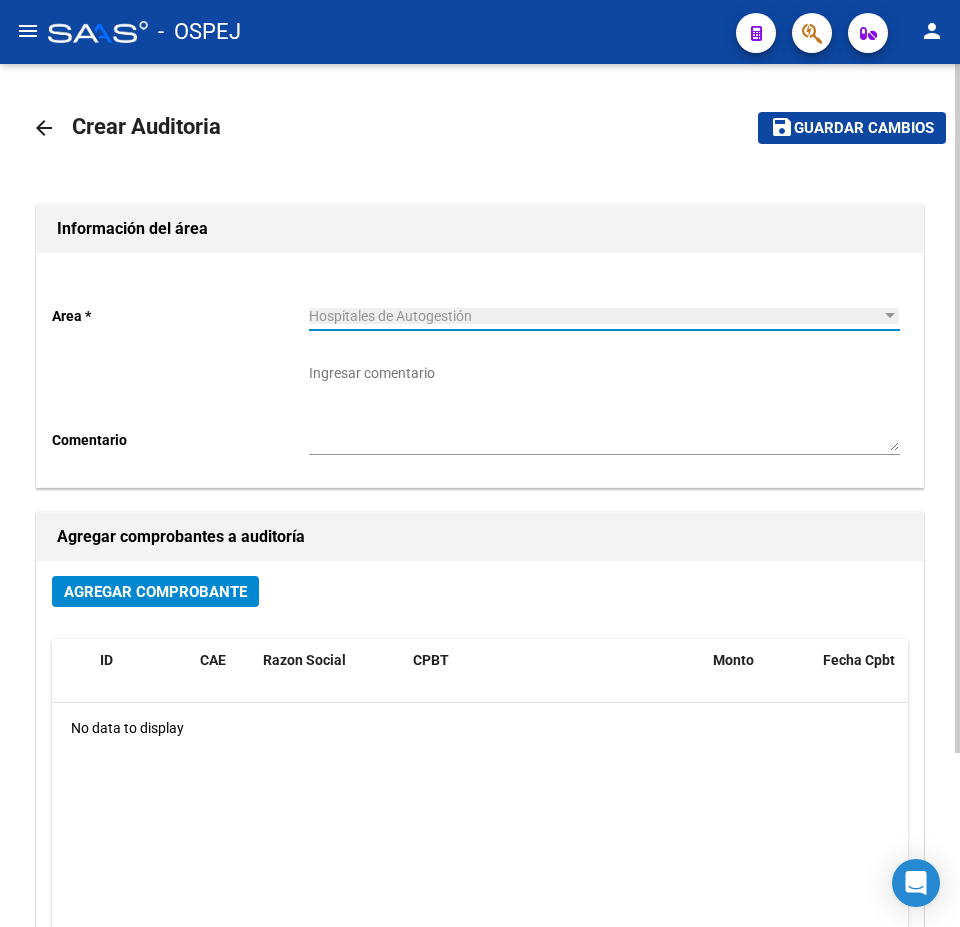 click on "Agregar Comprobante ID CAE Razon Social CPBT Monto Fecha Cpbt Fecha Recibido Doc Respaldatoria Doc Trazabilidad Expte. Interno Creado Usuario No data to display" 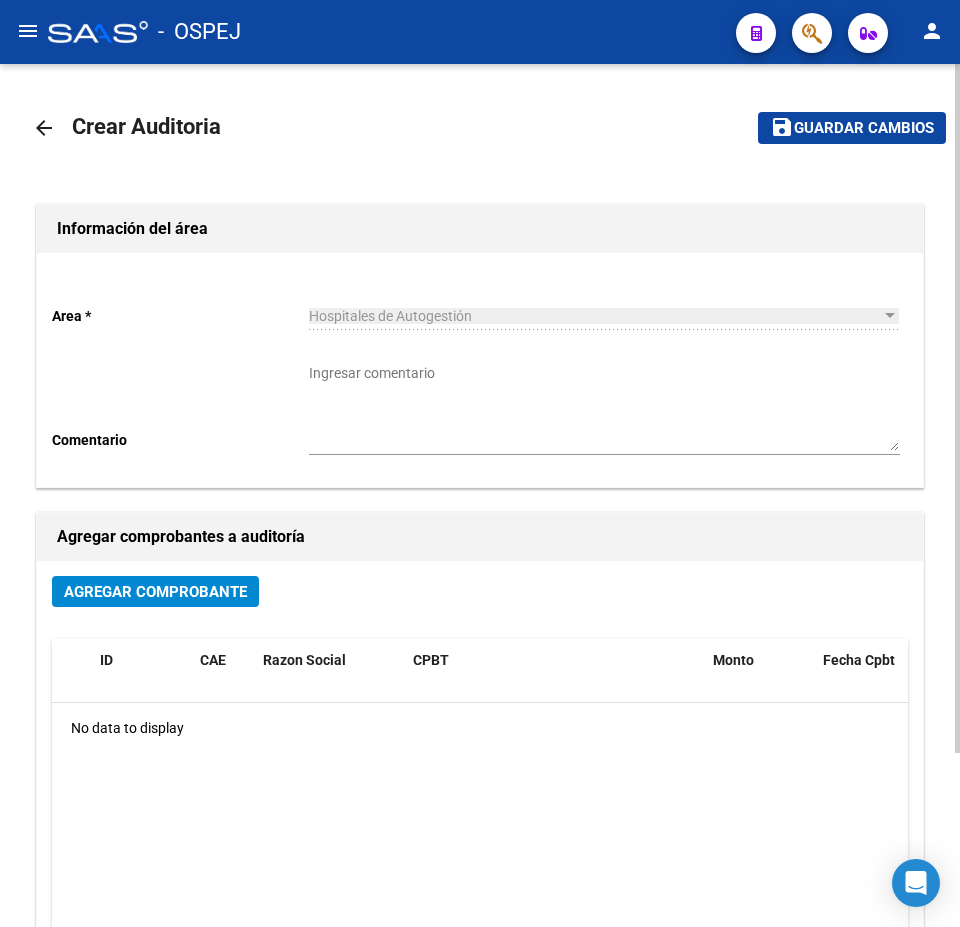 click on "Agregar Comprobante" 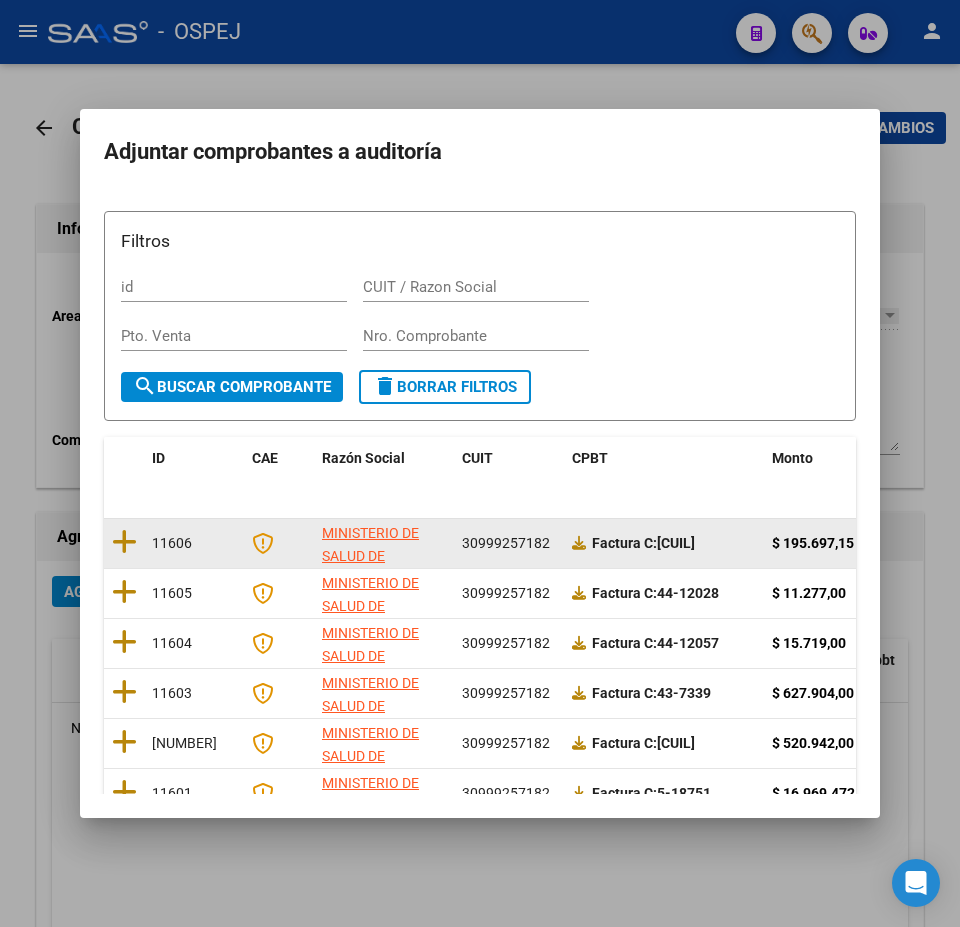 click 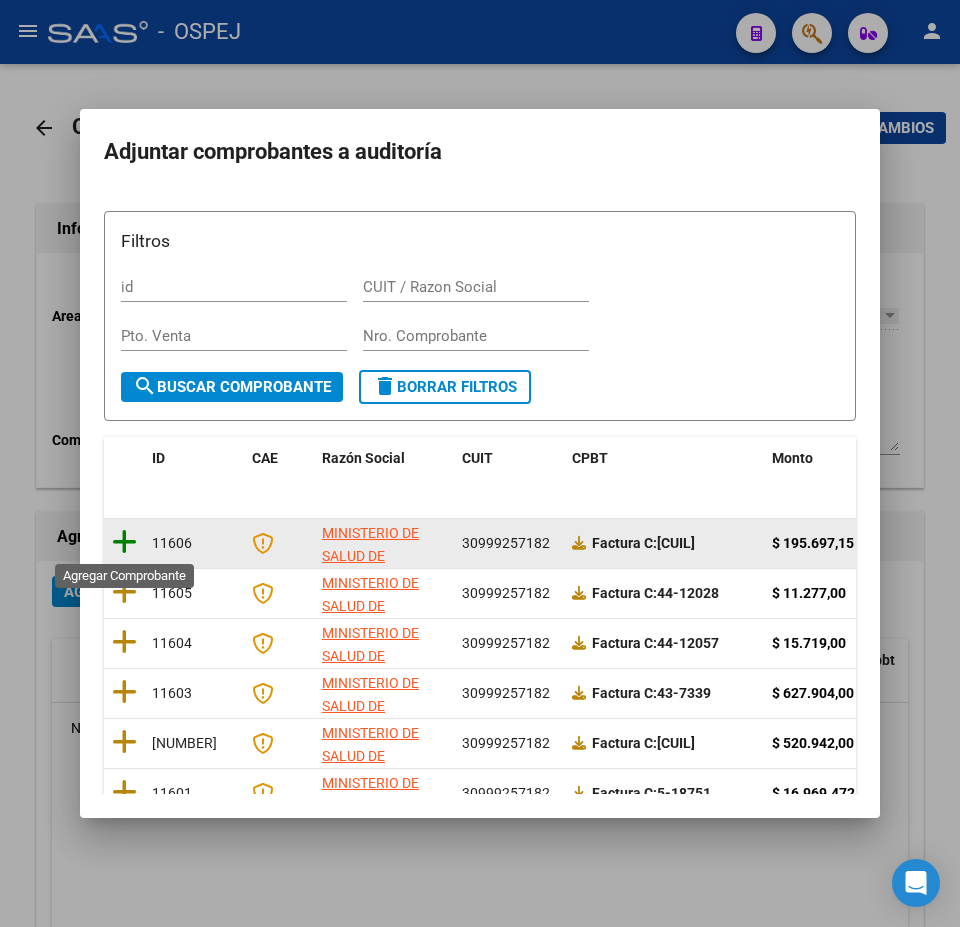 click 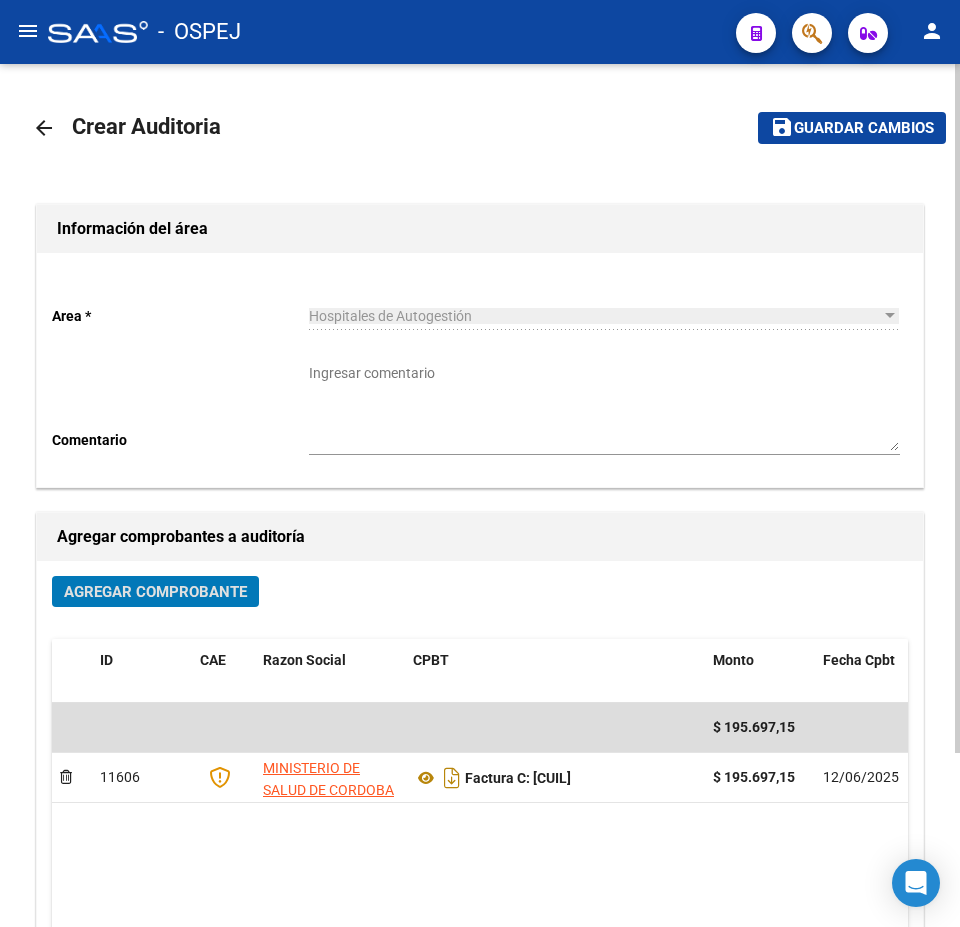 click on "save Guardar cambios" 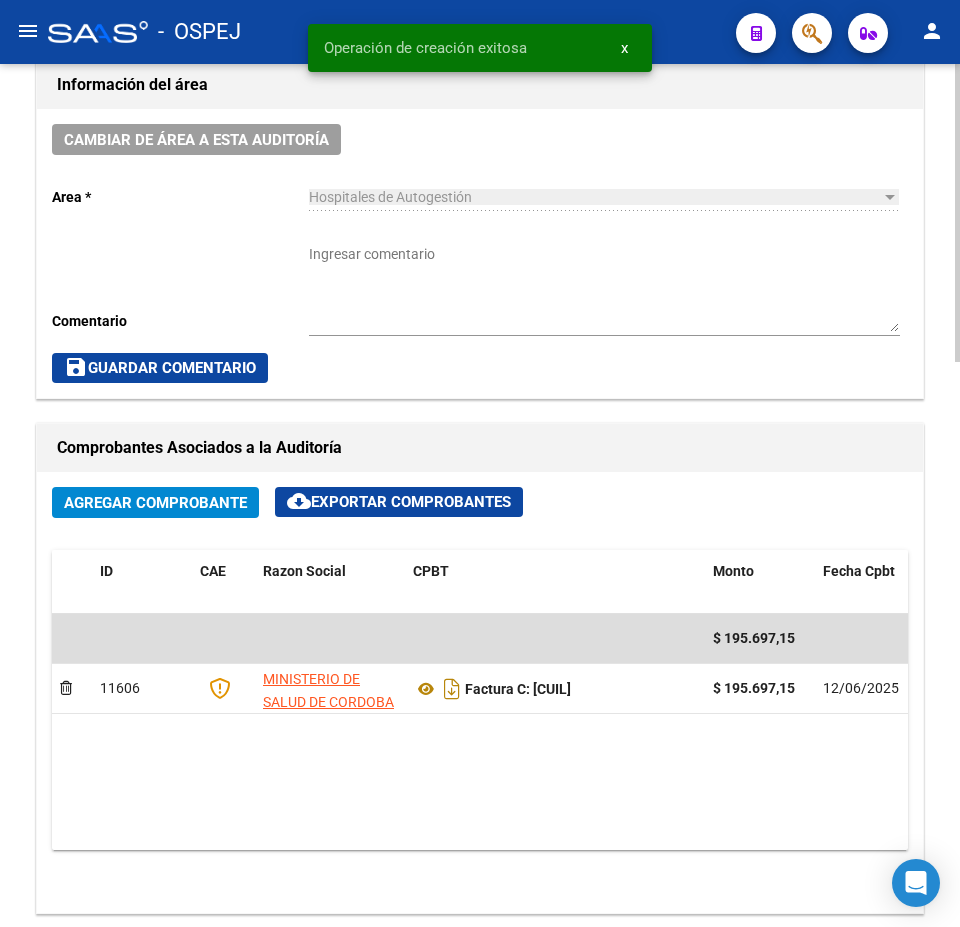 scroll, scrollTop: 700, scrollLeft: 0, axis: vertical 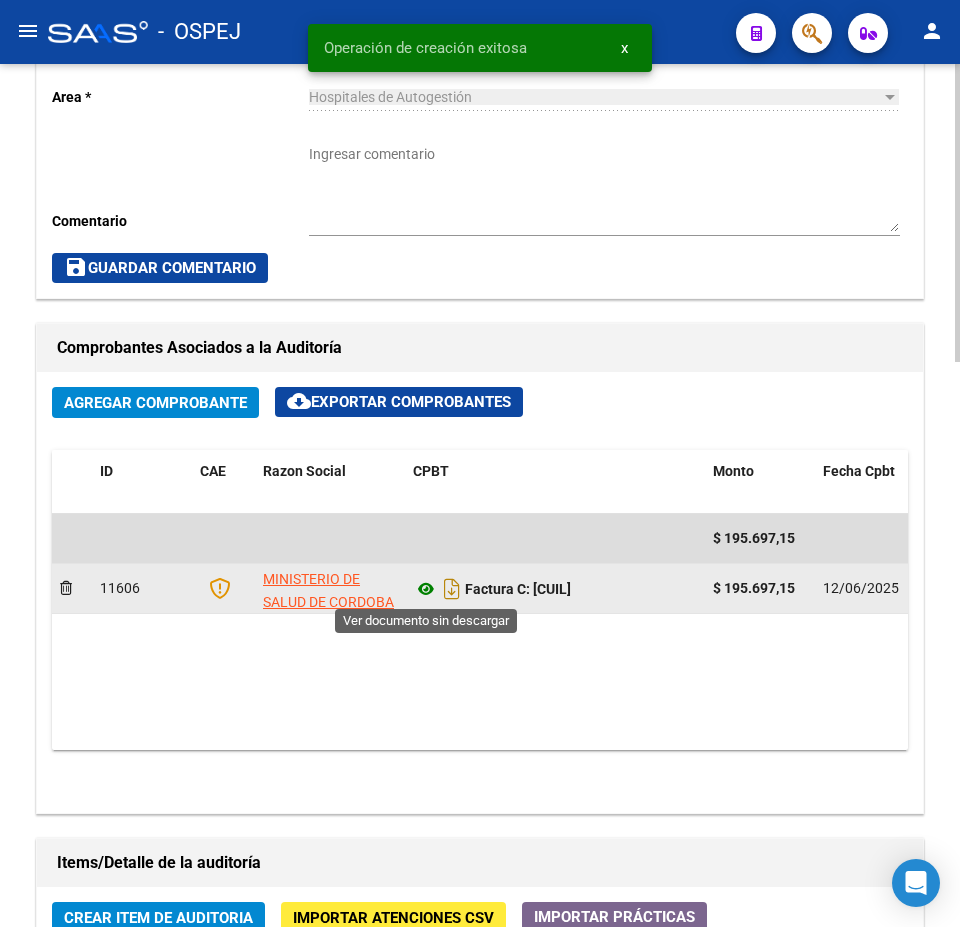 click 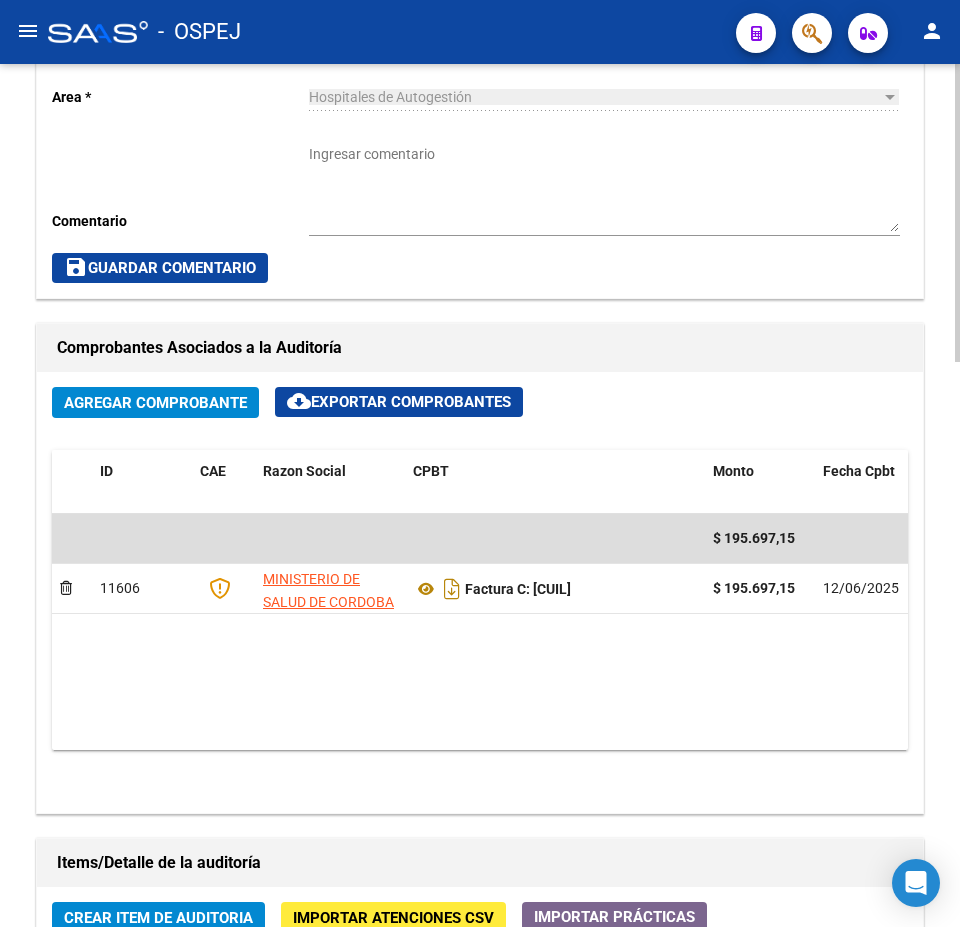 scroll, scrollTop: 1200, scrollLeft: 0, axis: vertical 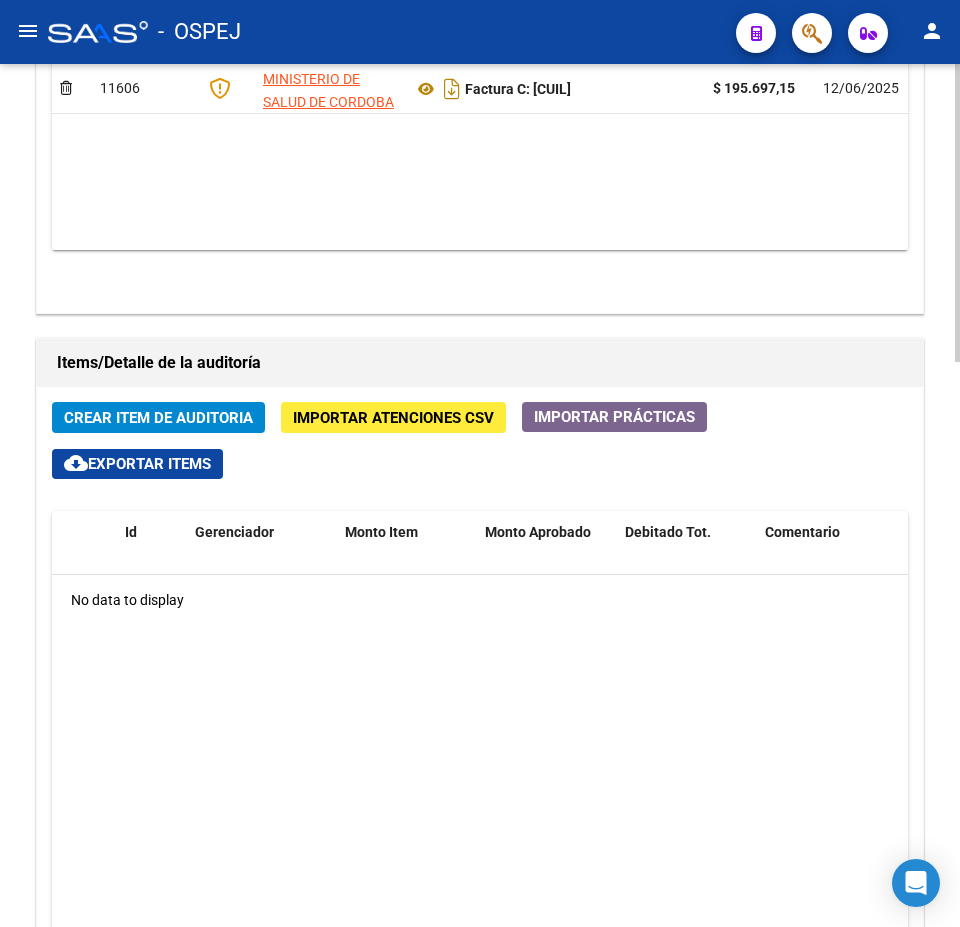 click on "Crear Item de Auditoria" 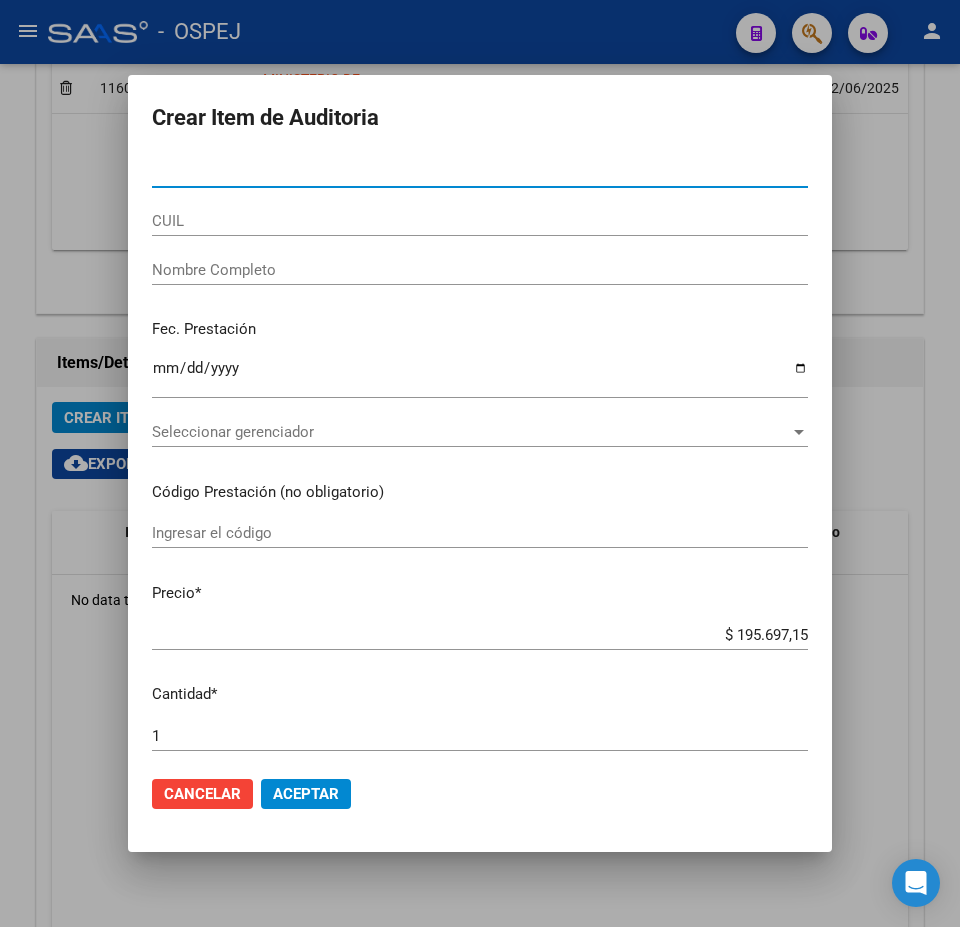 type on "40026468" 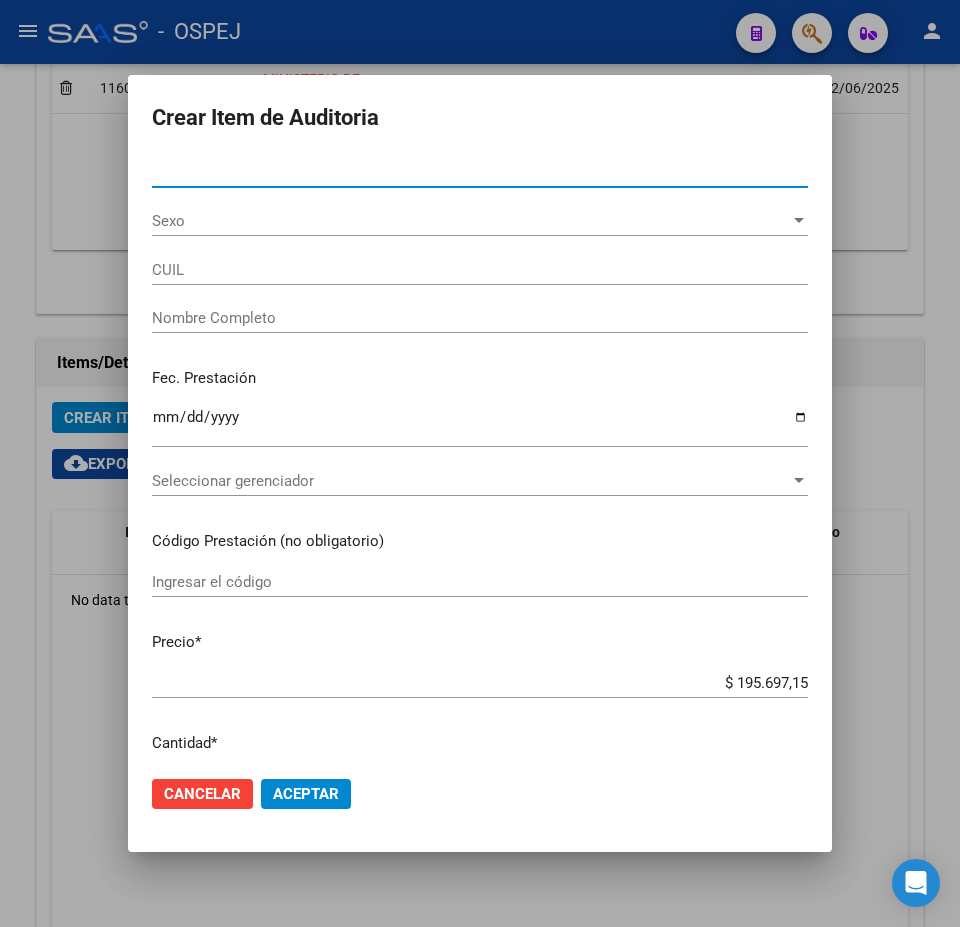 type on "20400264687" 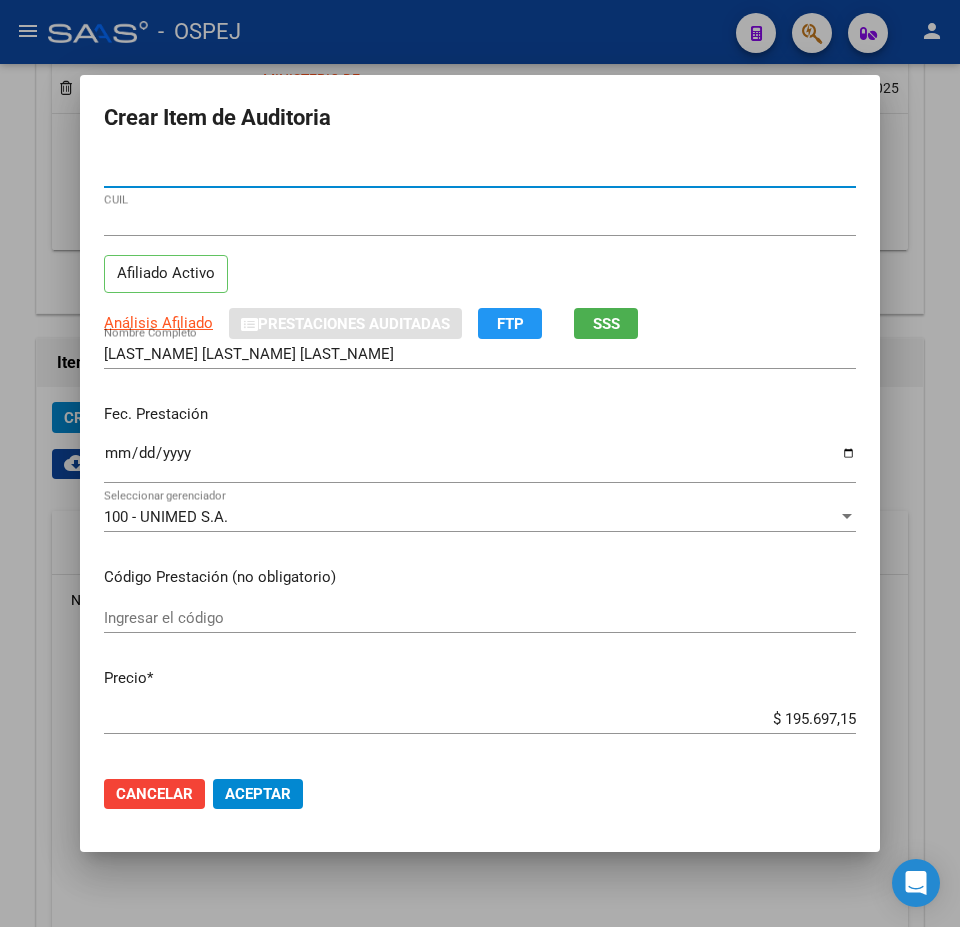 type on "40026468" 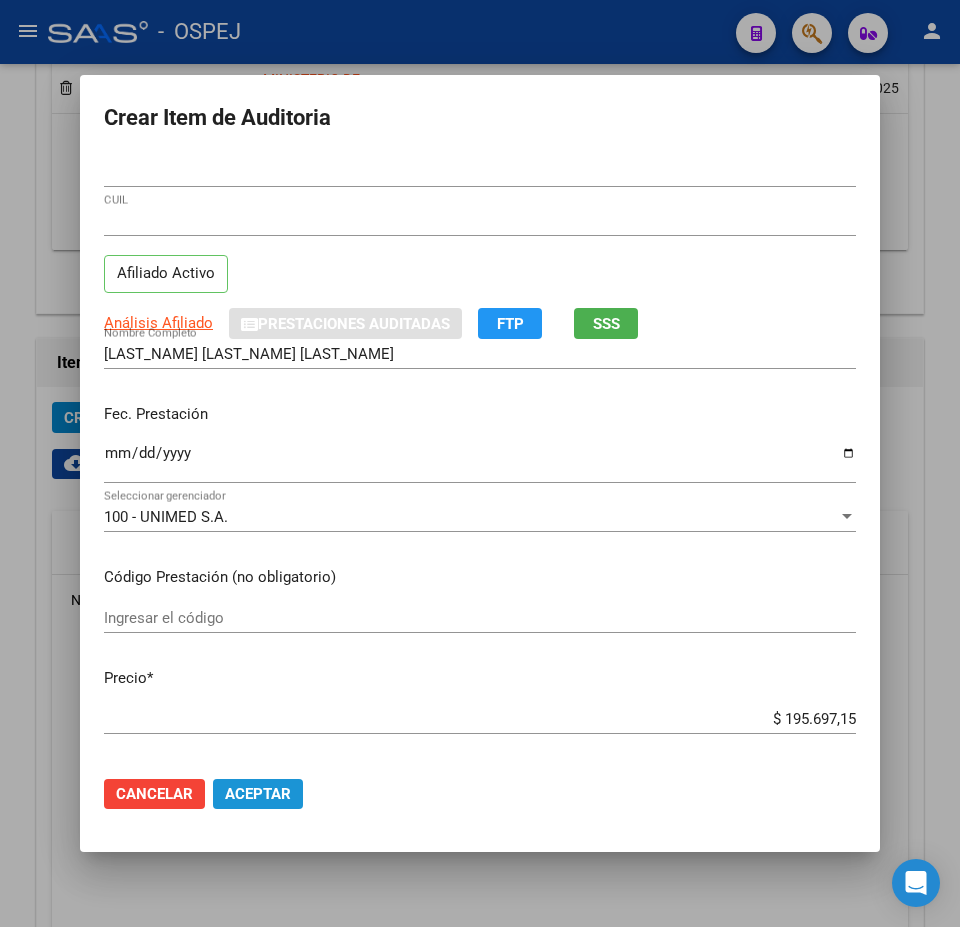 click on "Aceptar" 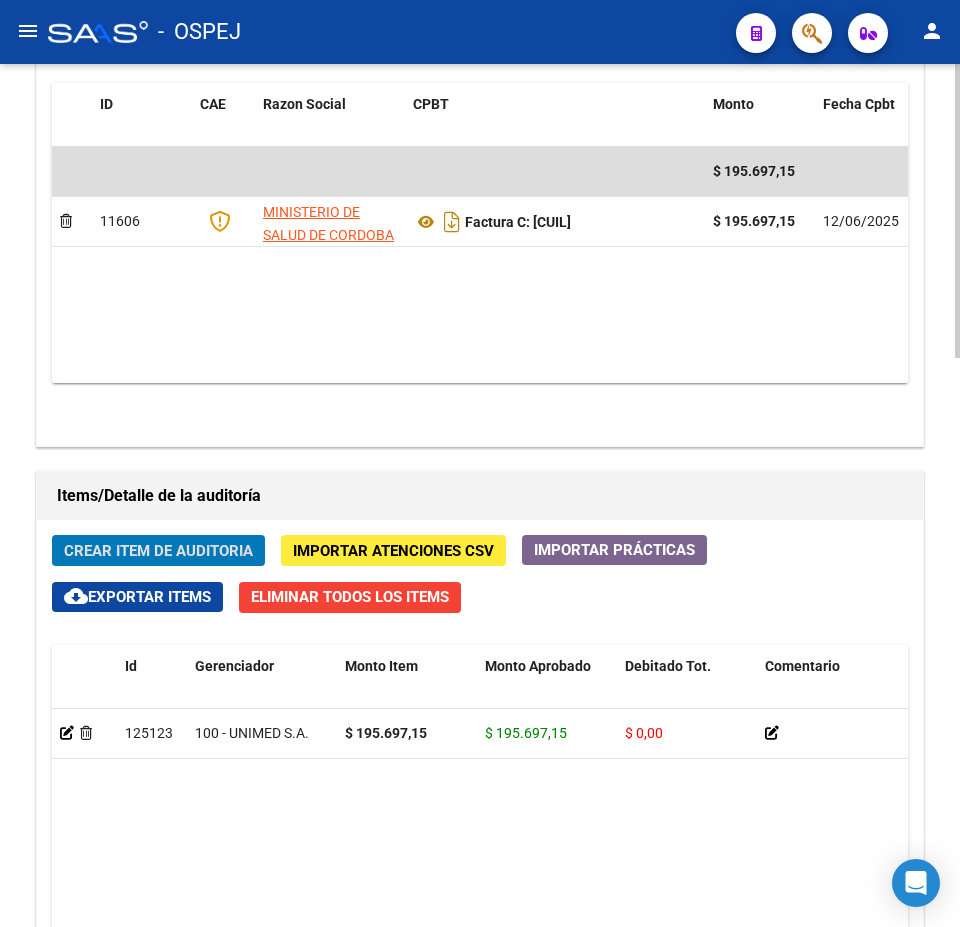 scroll, scrollTop: 1600, scrollLeft: 0, axis: vertical 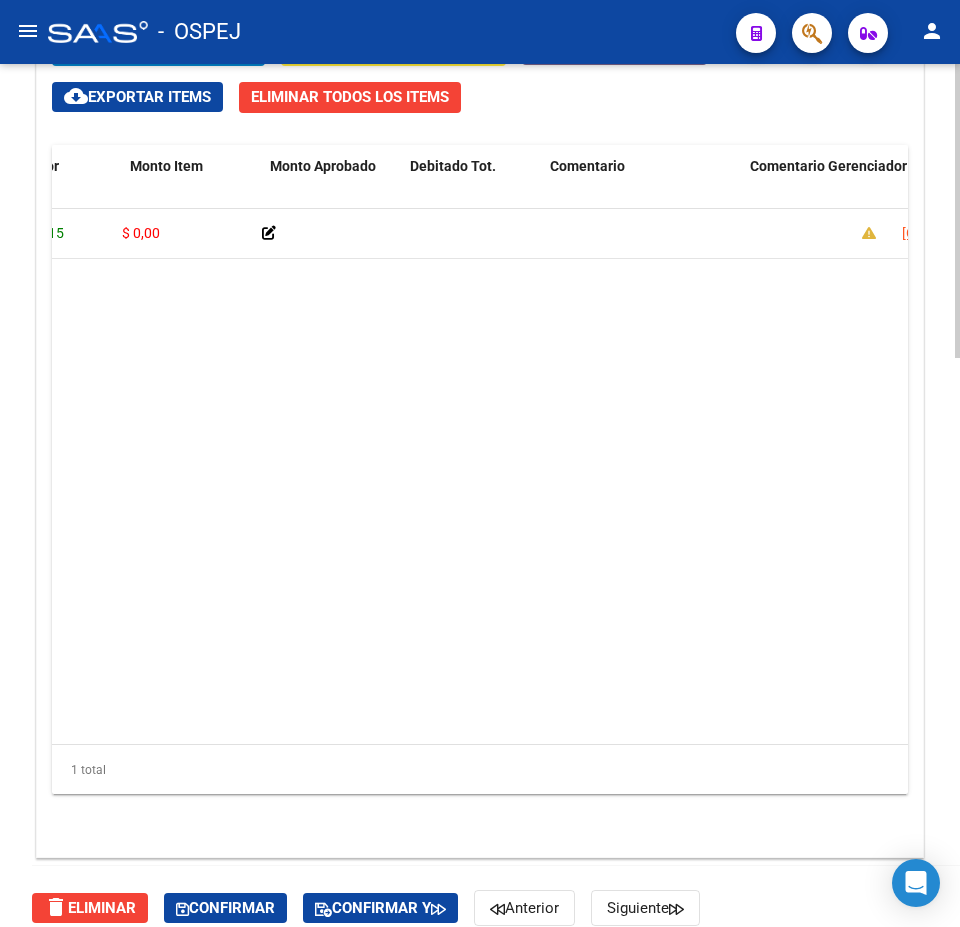 drag, startPoint x: 599, startPoint y: 445, endPoint x: 624, endPoint y: 445, distance: 25 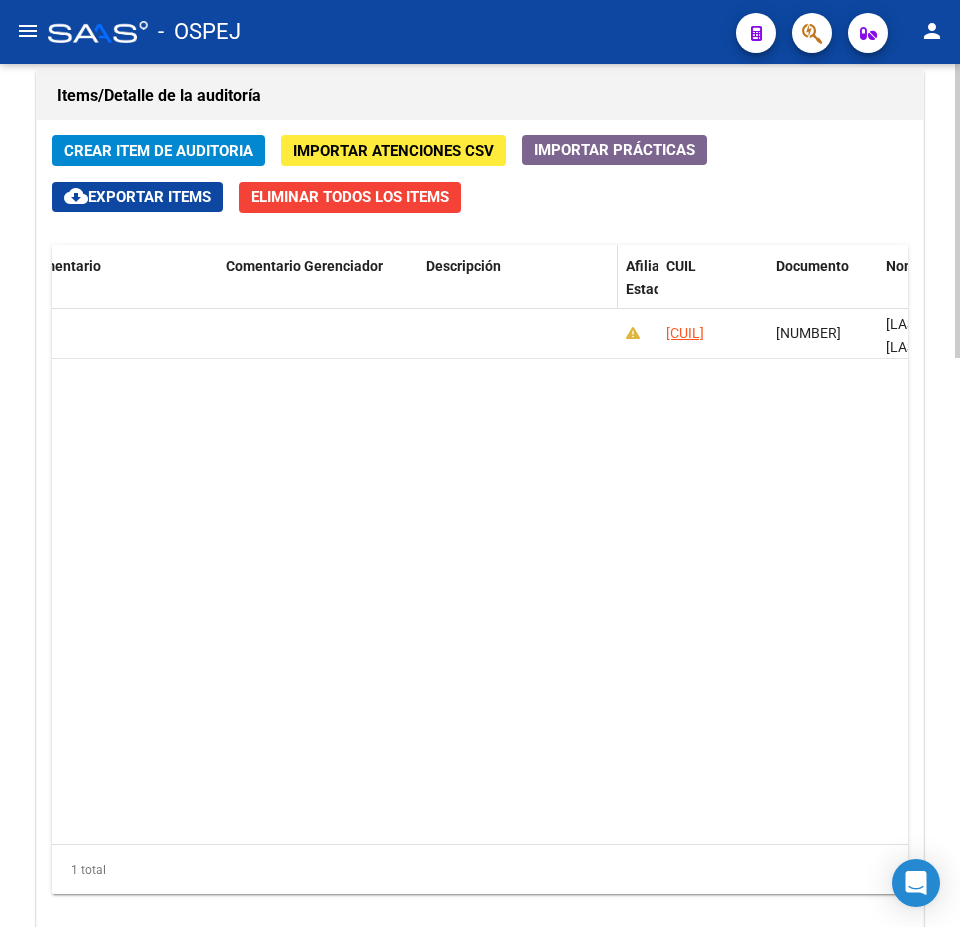 drag, startPoint x: 501, startPoint y: 481, endPoint x: 608, endPoint y: 471, distance: 107.46627 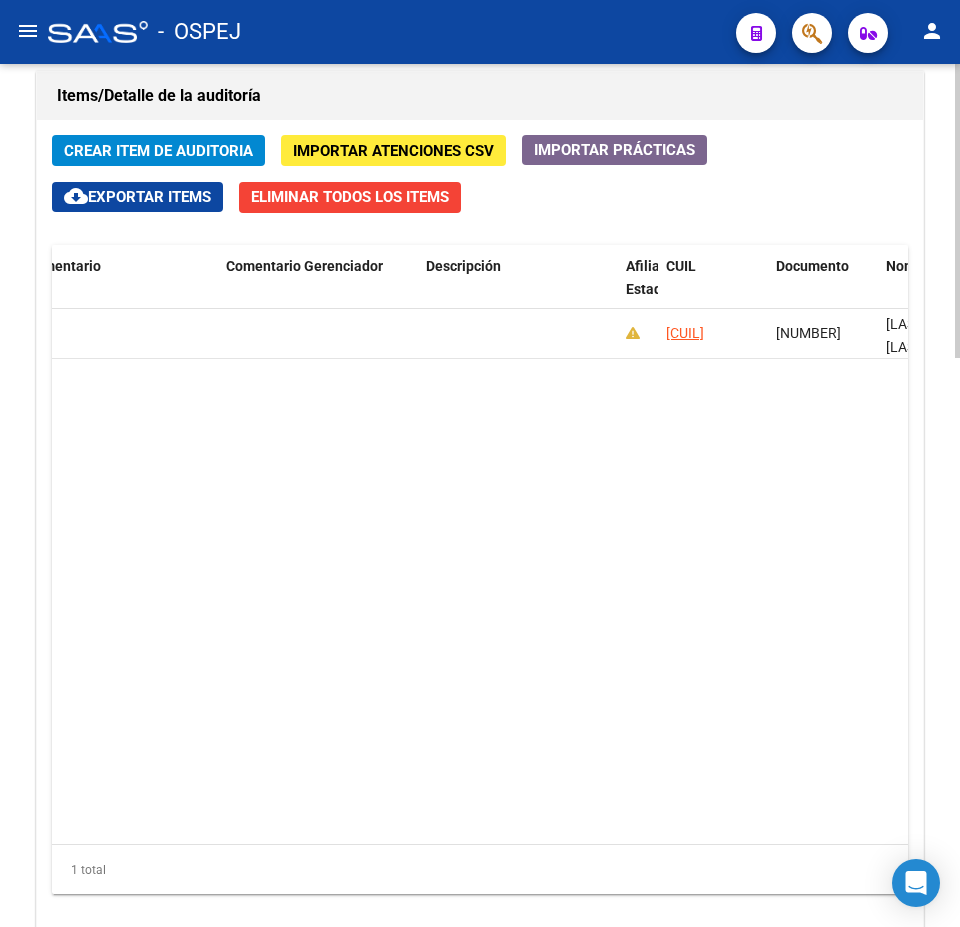 scroll, scrollTop: 900, scrollLeft: 0, axis: vertical 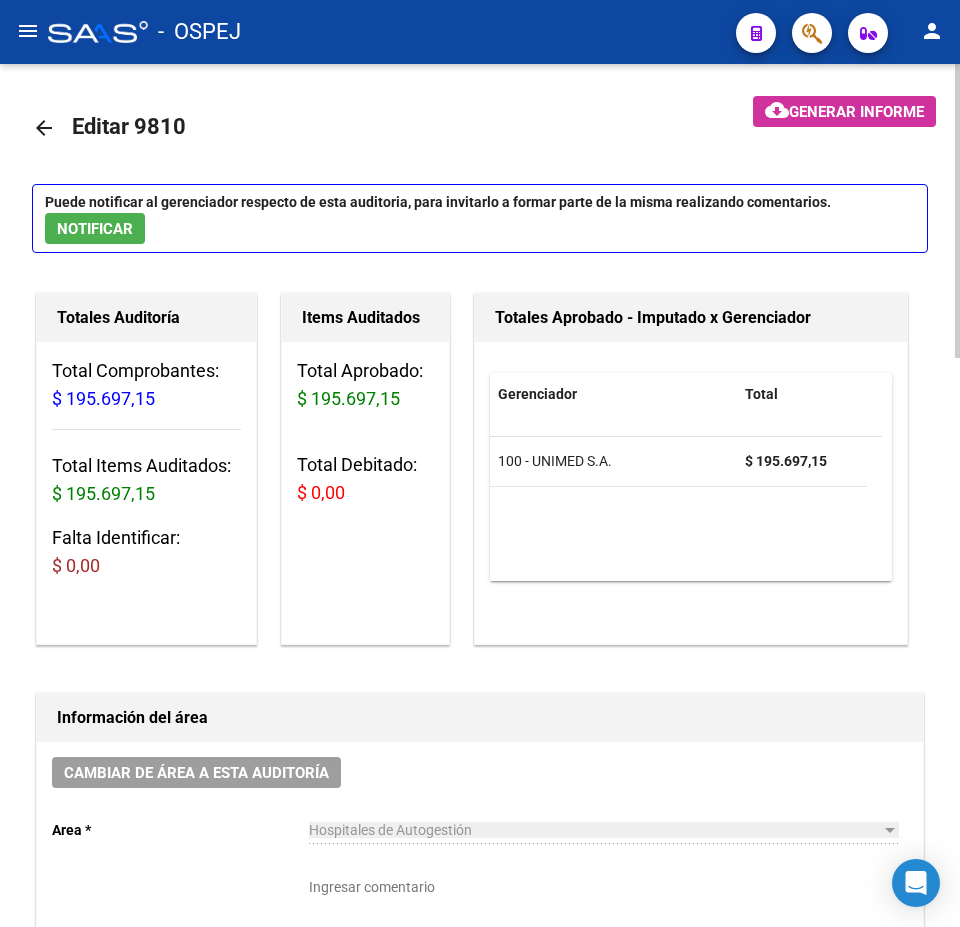 click on "arrow_back" 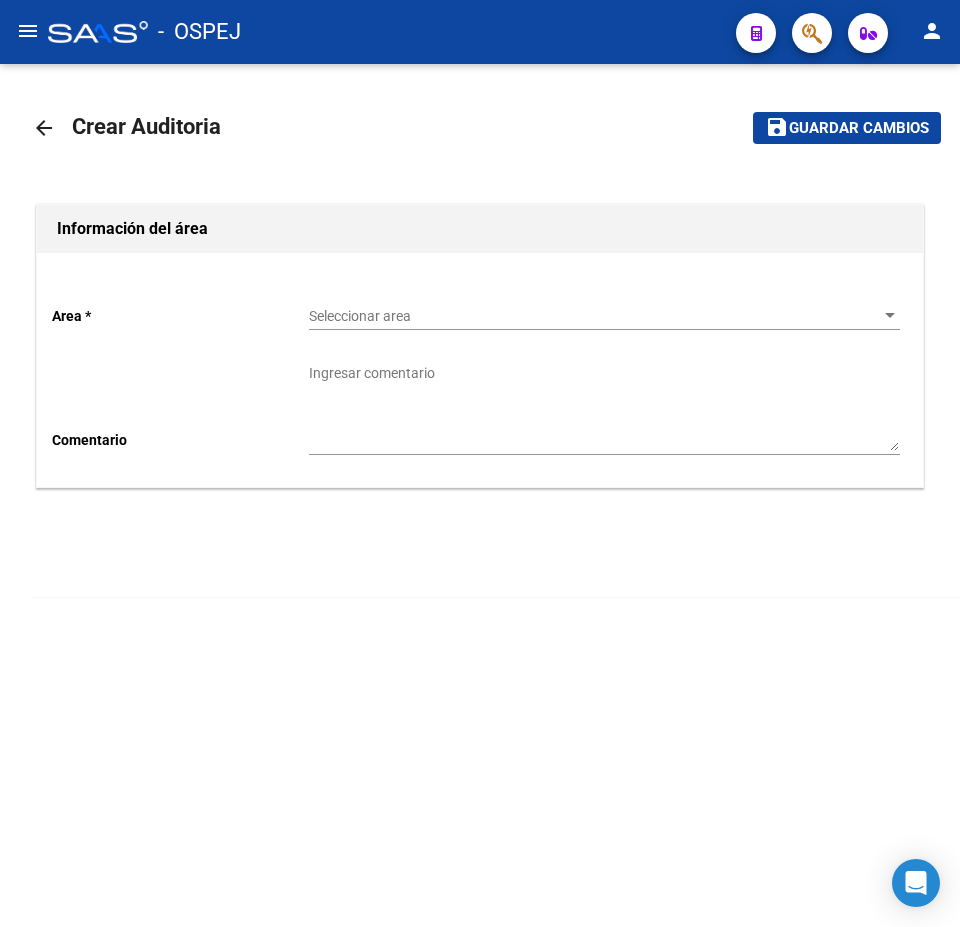 drag, startPoint x: 504, startPoint y: 338, endPoint x: 489, endPoint y: 324, distance: 20.518284 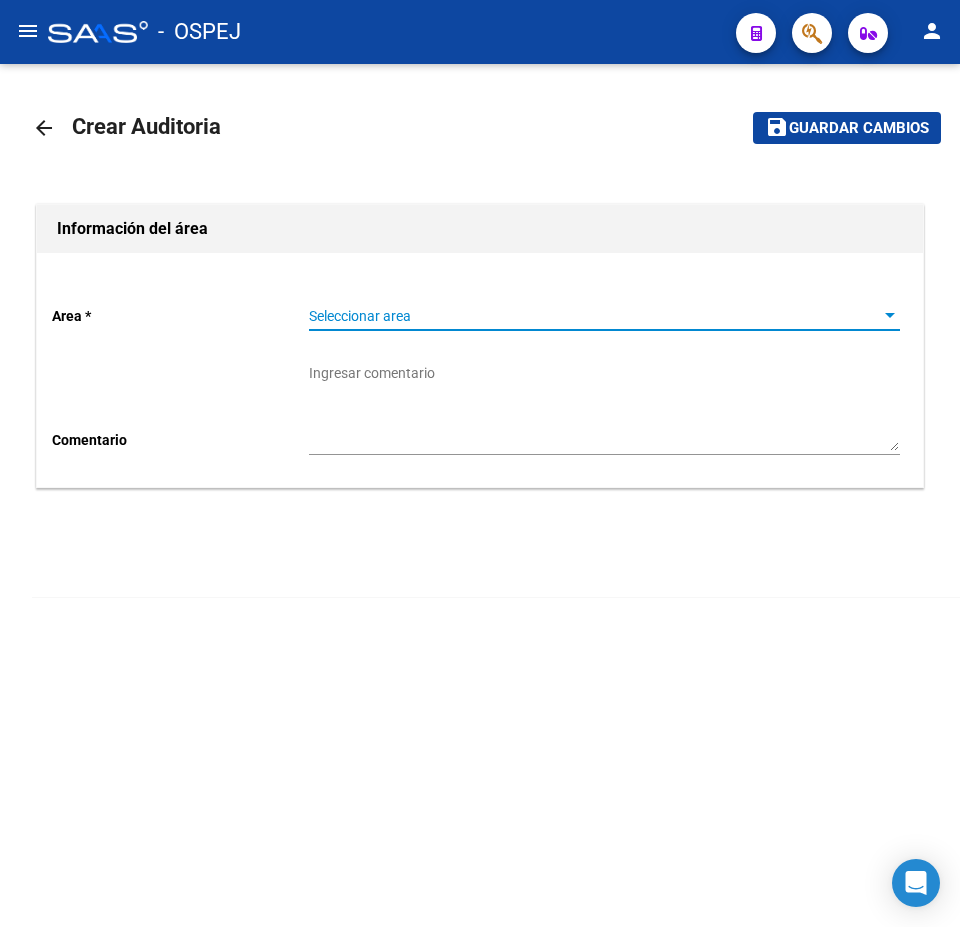 click on "Seleccionar area" at bounding box center [595, 316] 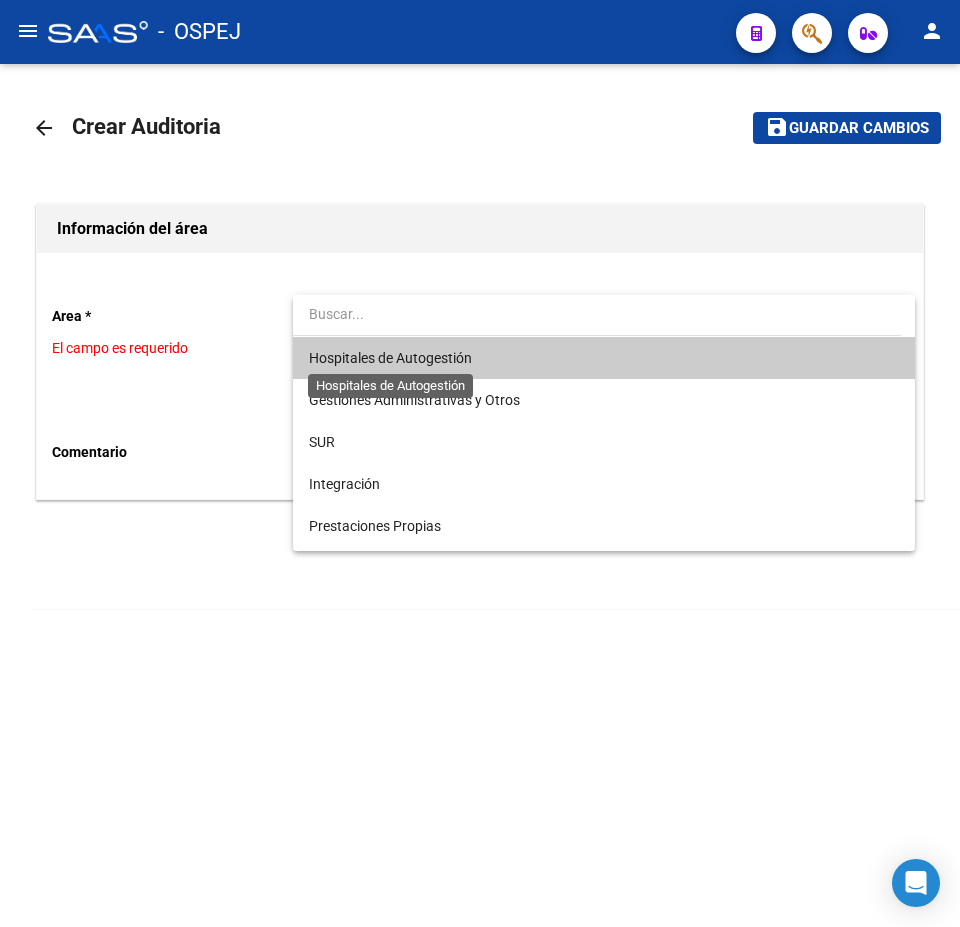 drag, startPoint x: 487, startPoint y: 324, endPoint x: 440, endPoint y: 347, distance: 52.3259 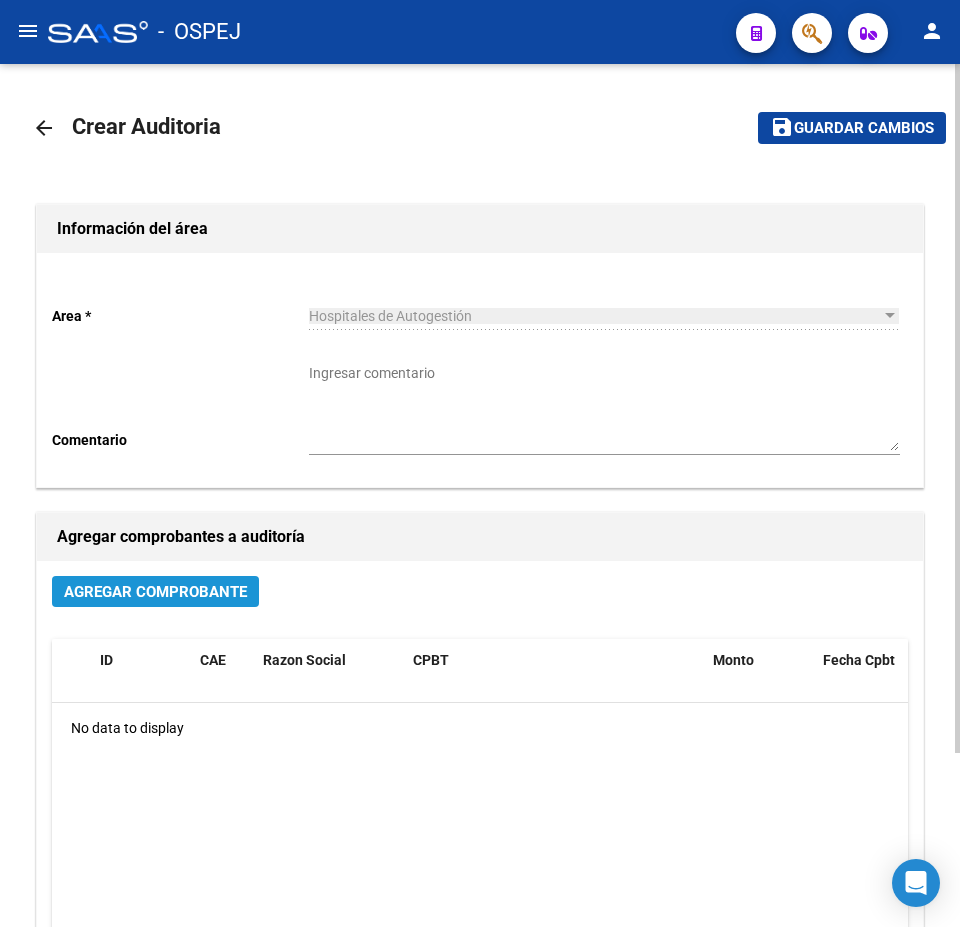 click on "Agregar Comprobante" 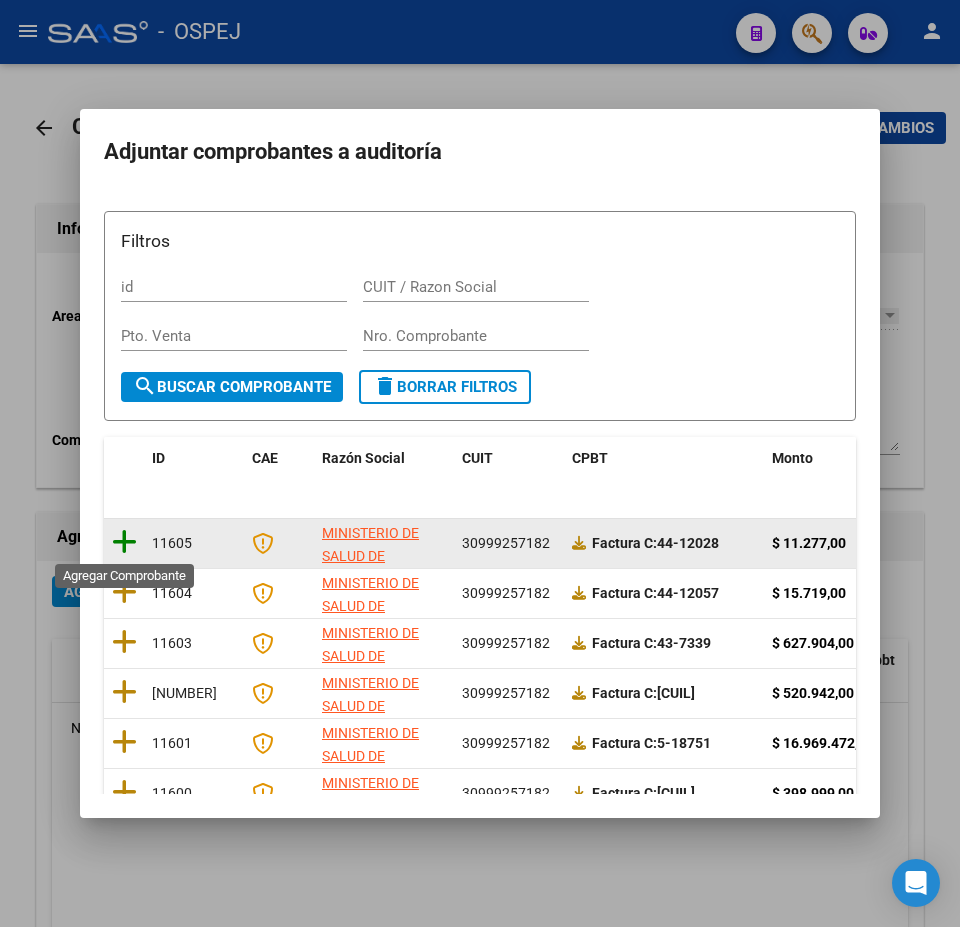 click 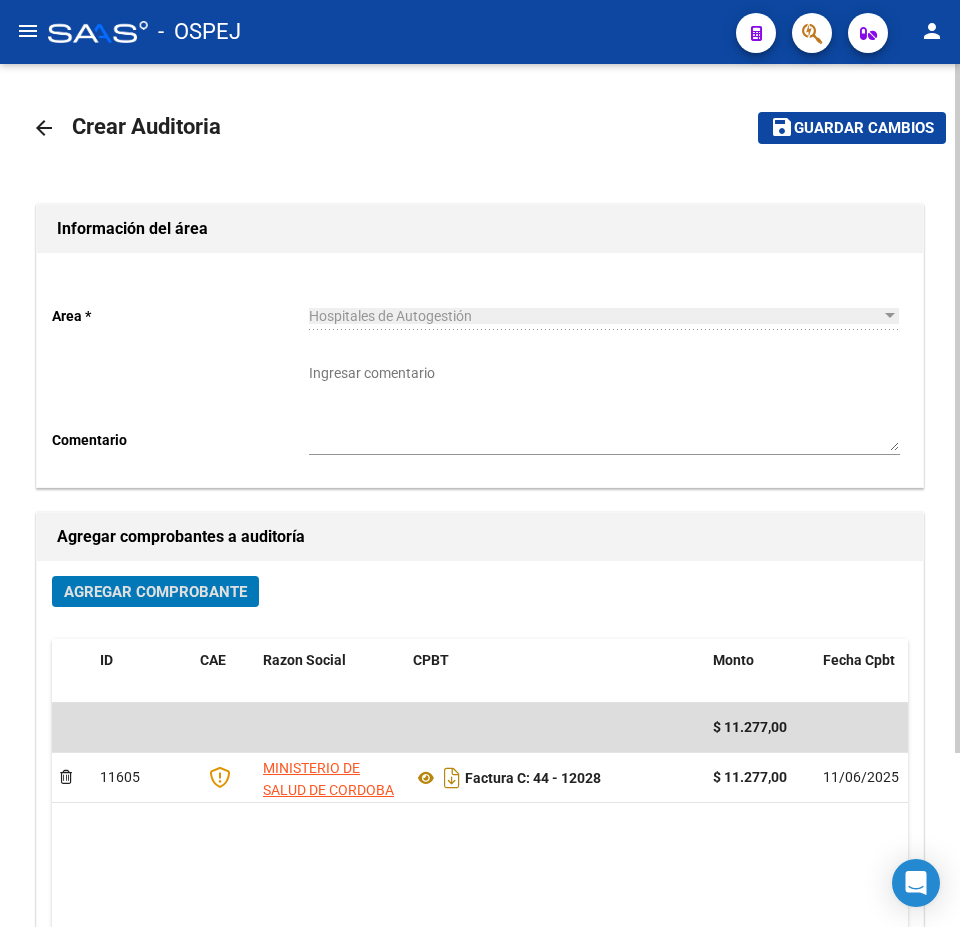 click on "save Guardar cambios" 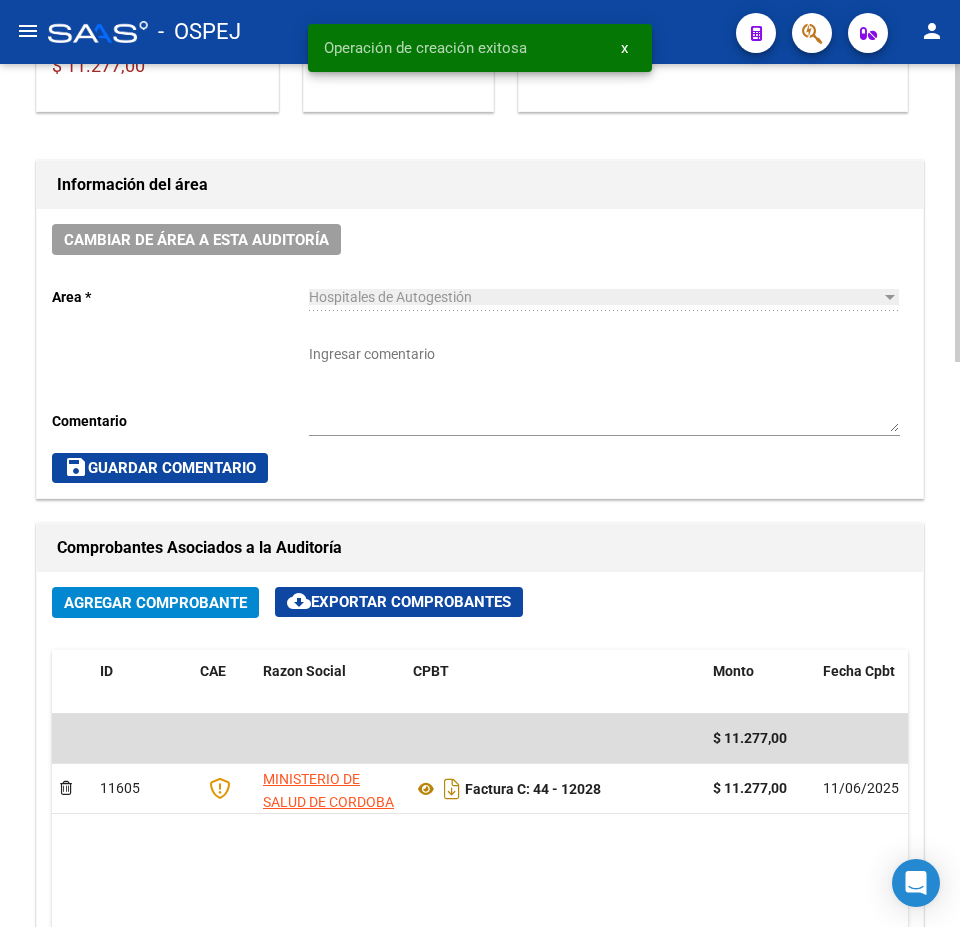 scroll, scrollTop: 700, scrollLeft: 0, axis: vertical 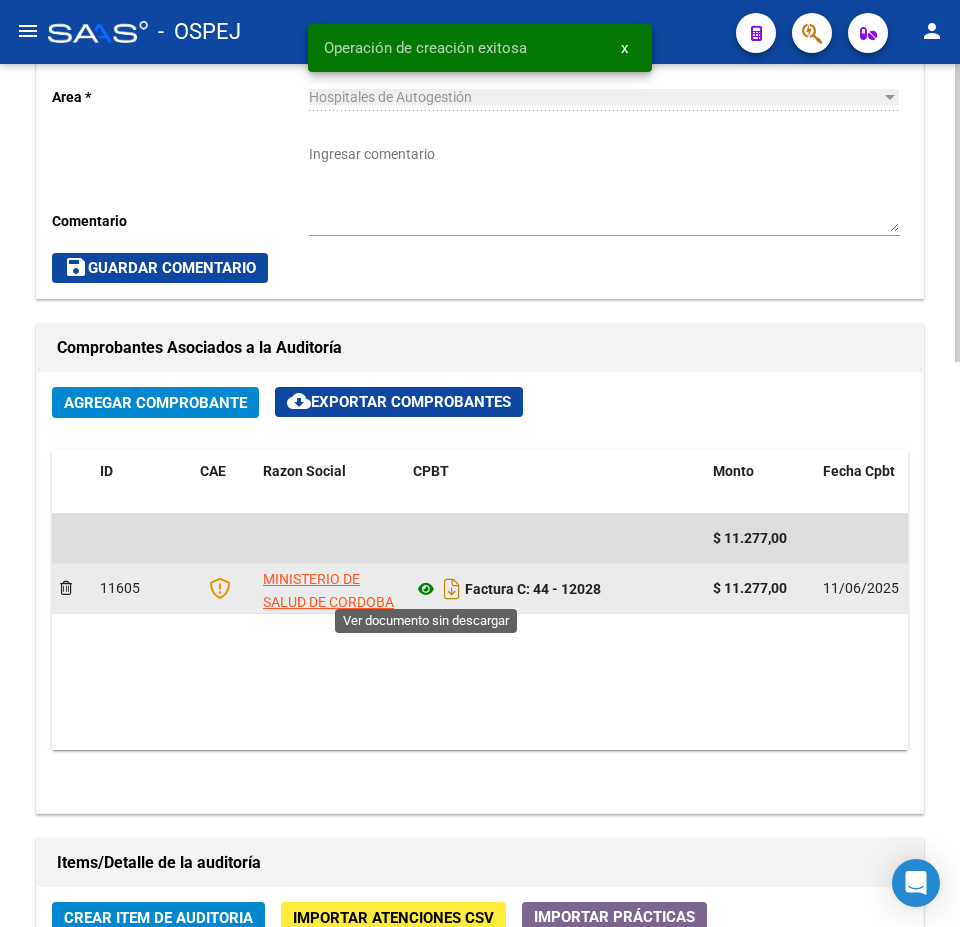 click 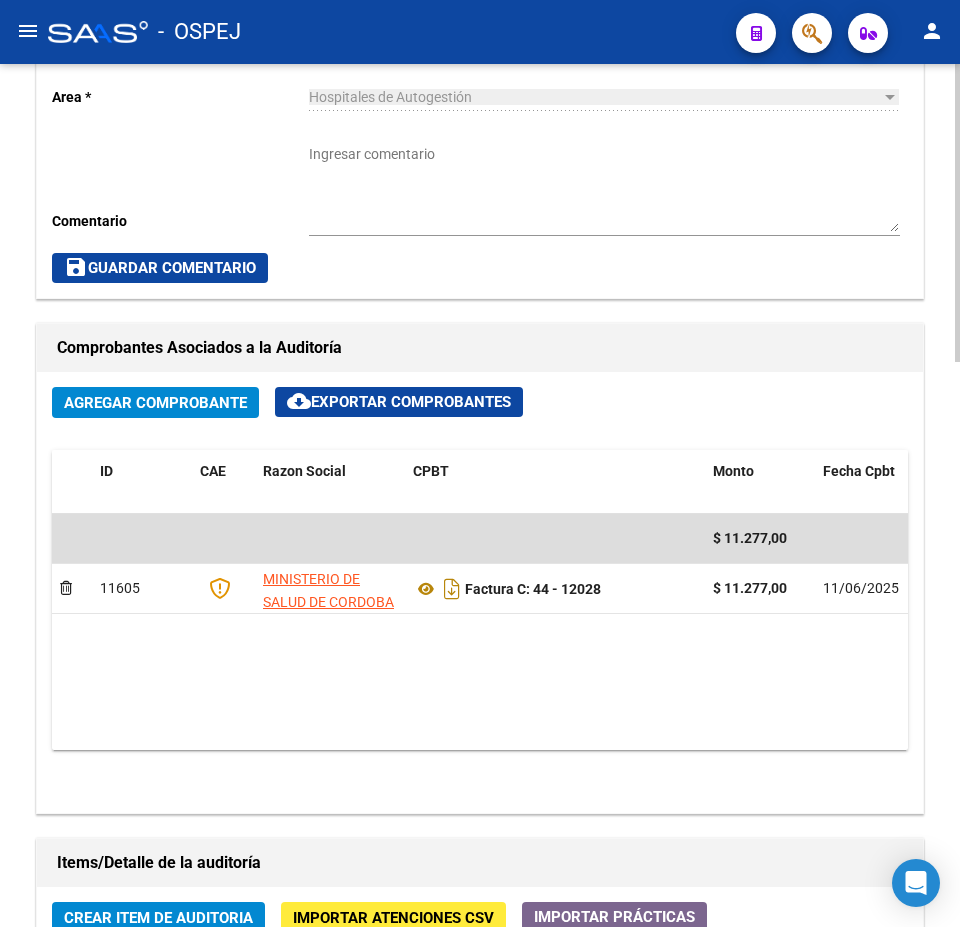 scroll, scrollTop: 1200, scrollLeft: 0, axis: vertical 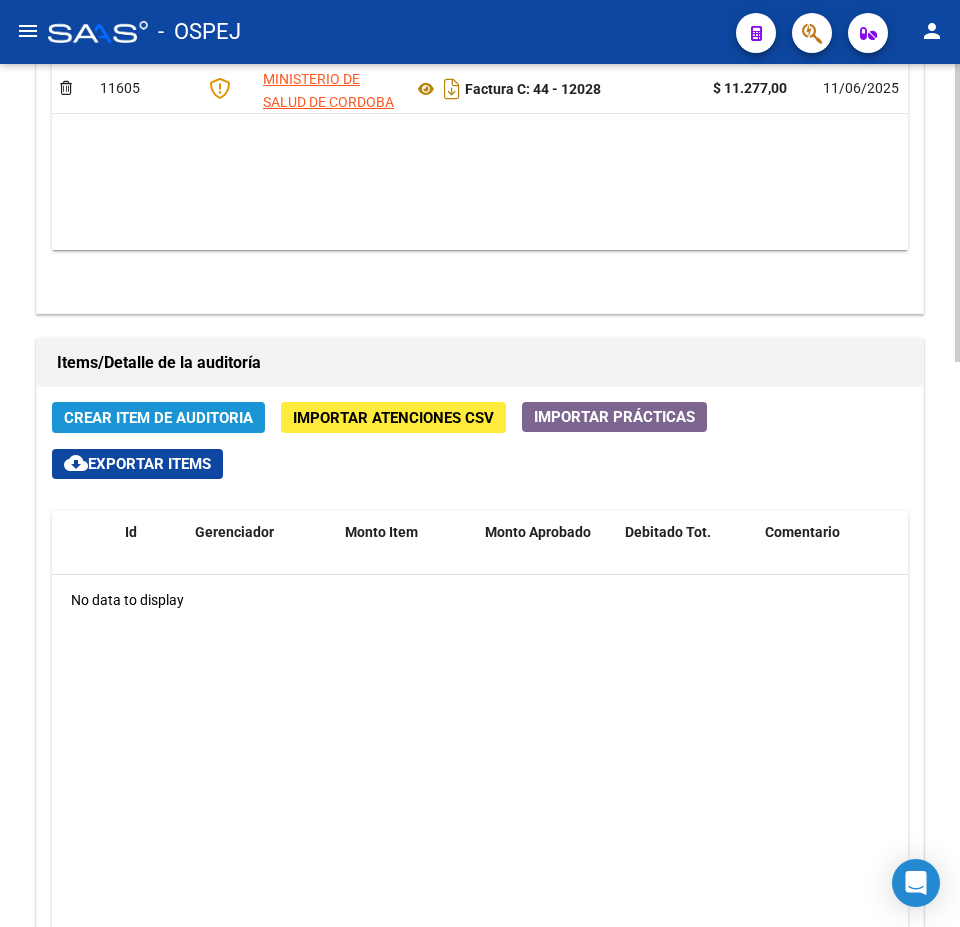 click on "Crear Item de Auditoria" 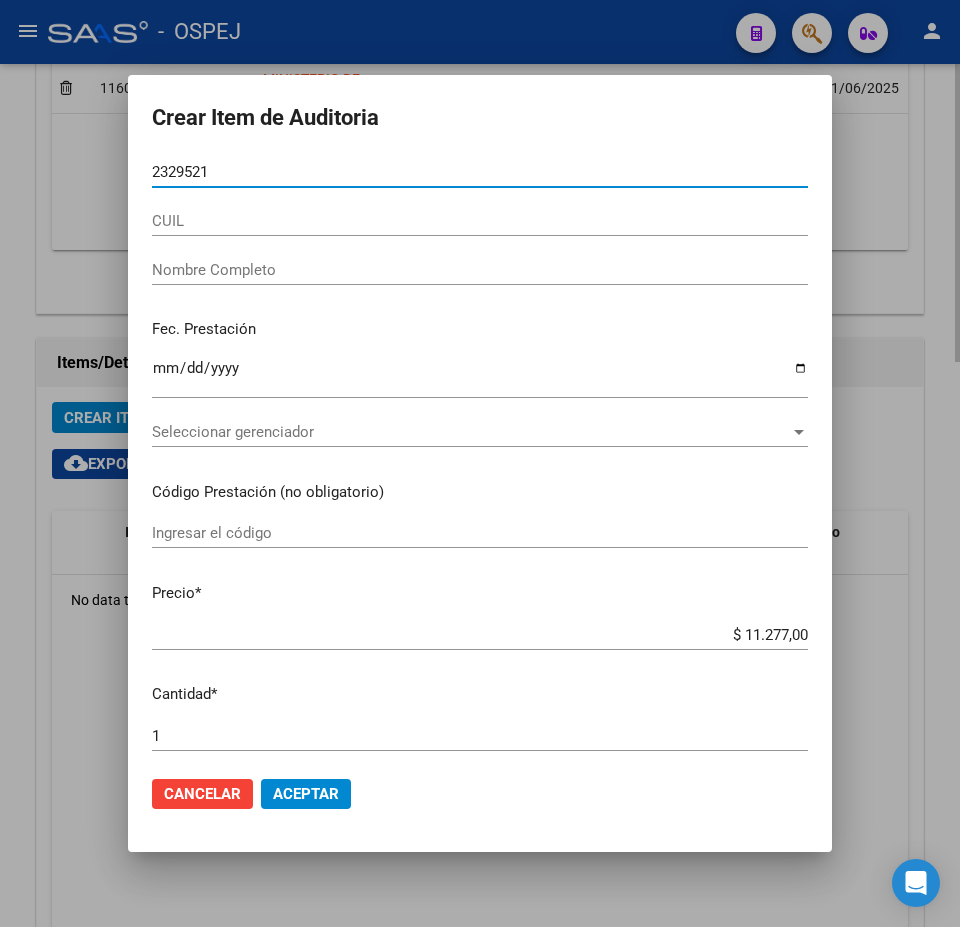 type on "23295217" 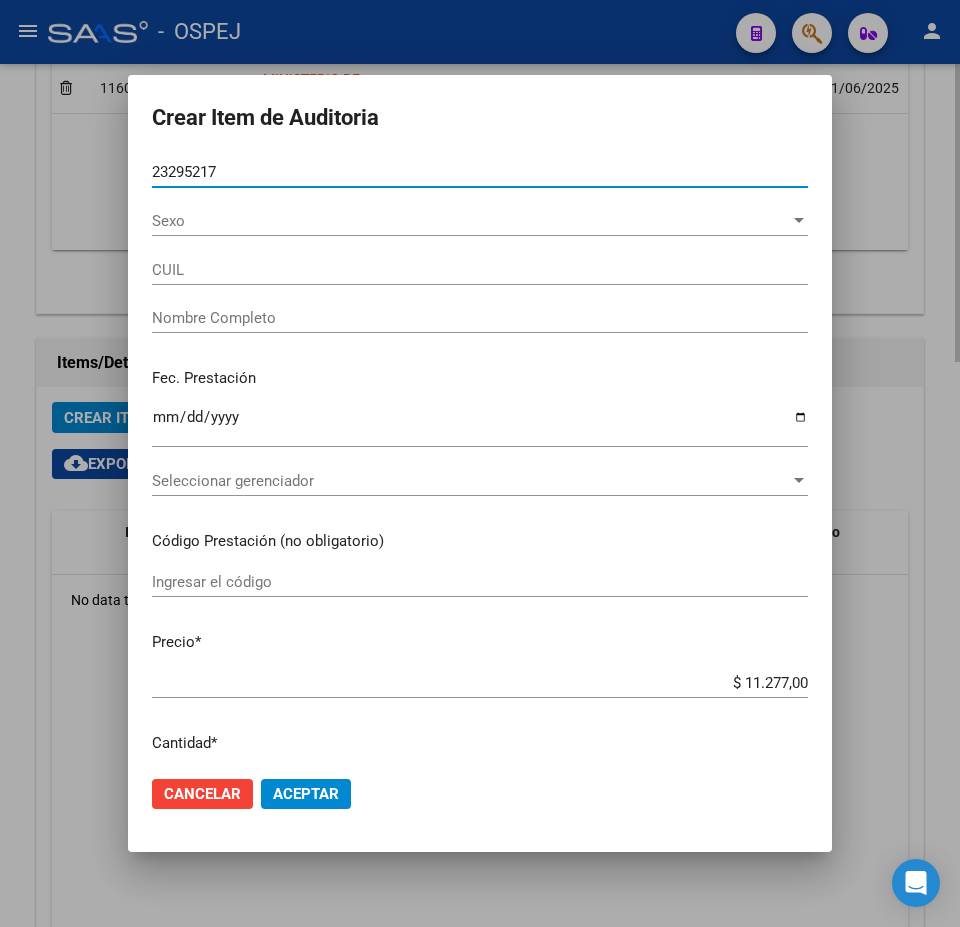 type on "27232952178" 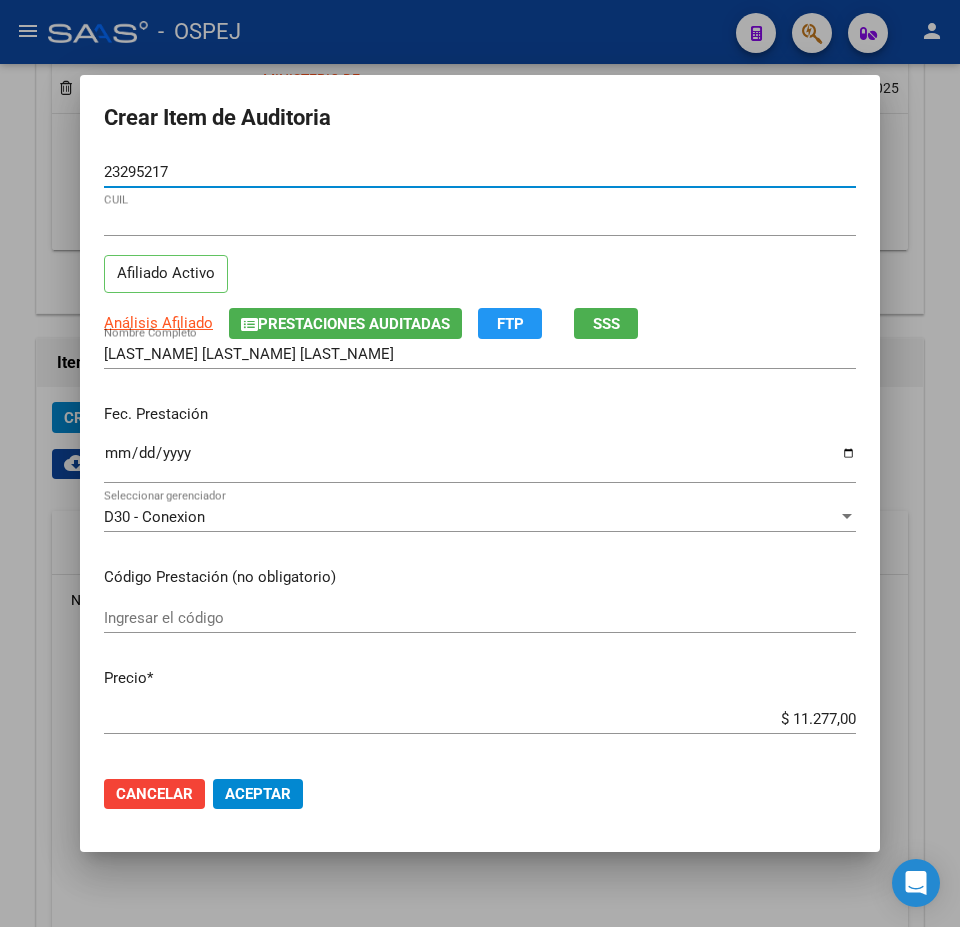 type on "23295217" 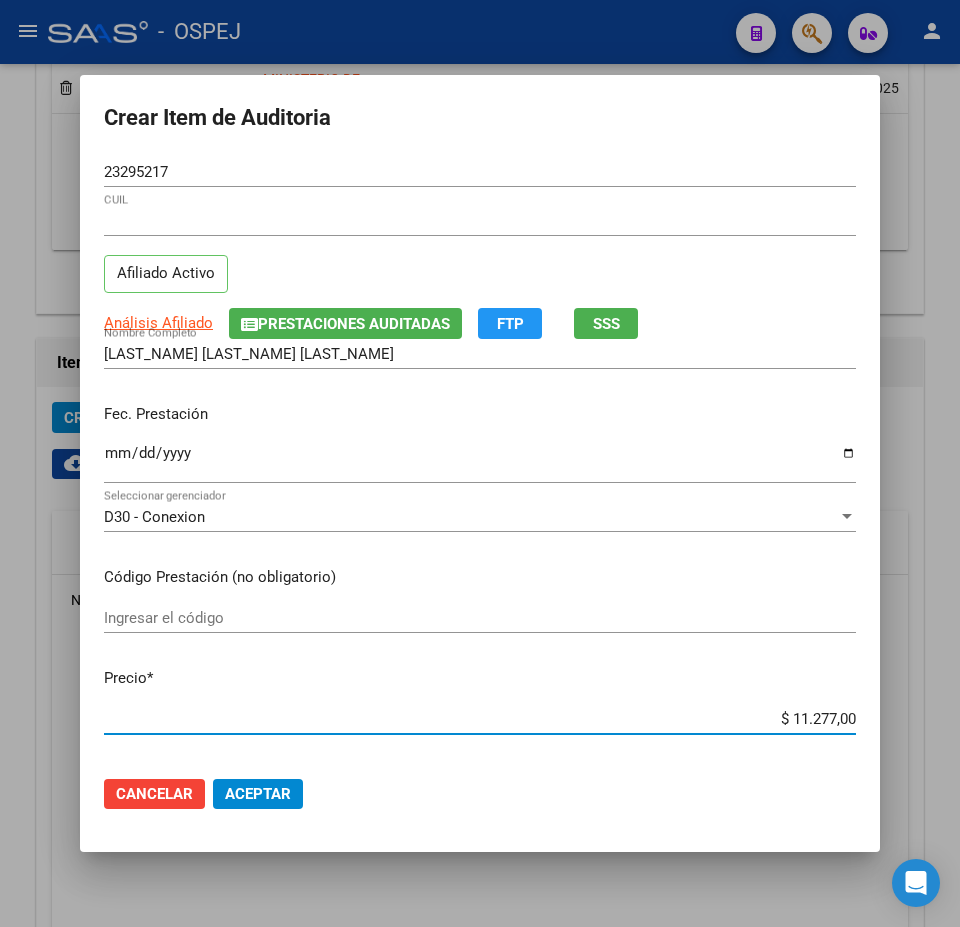 click on "$ 11.277,00" at bounding box center [480, 719] 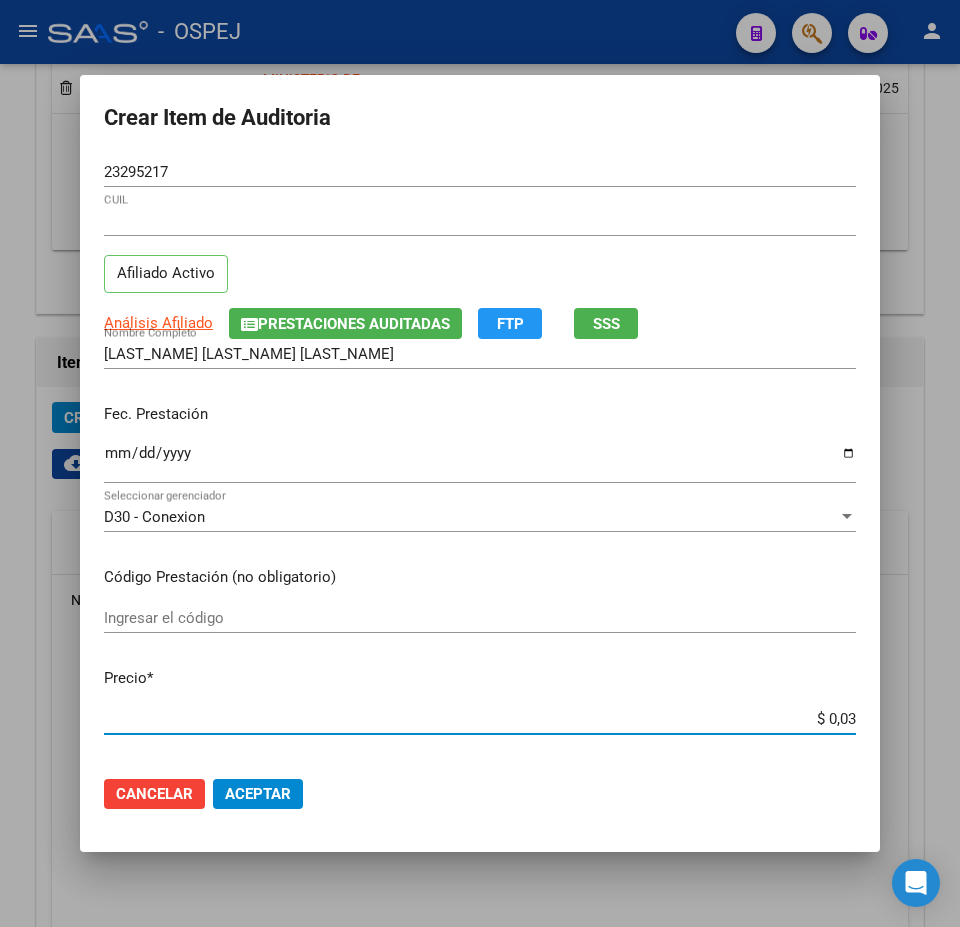 type on "$ 0,34" 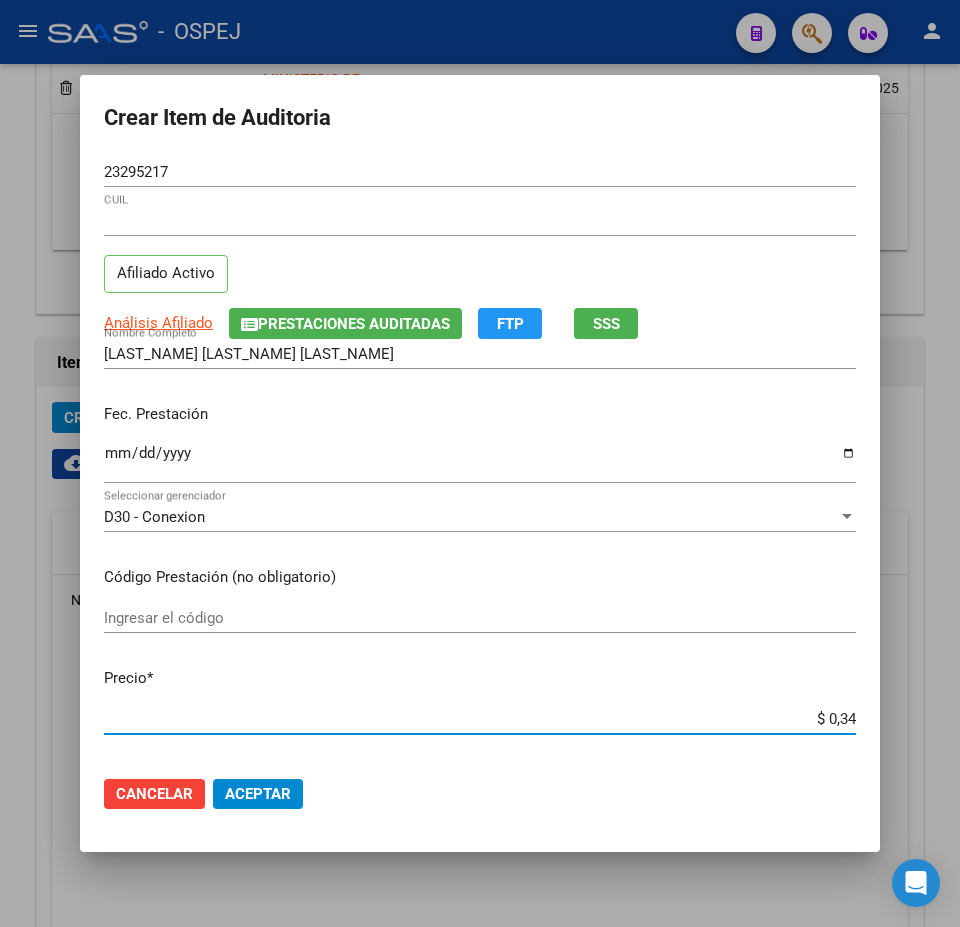 type on "$ 3,47" 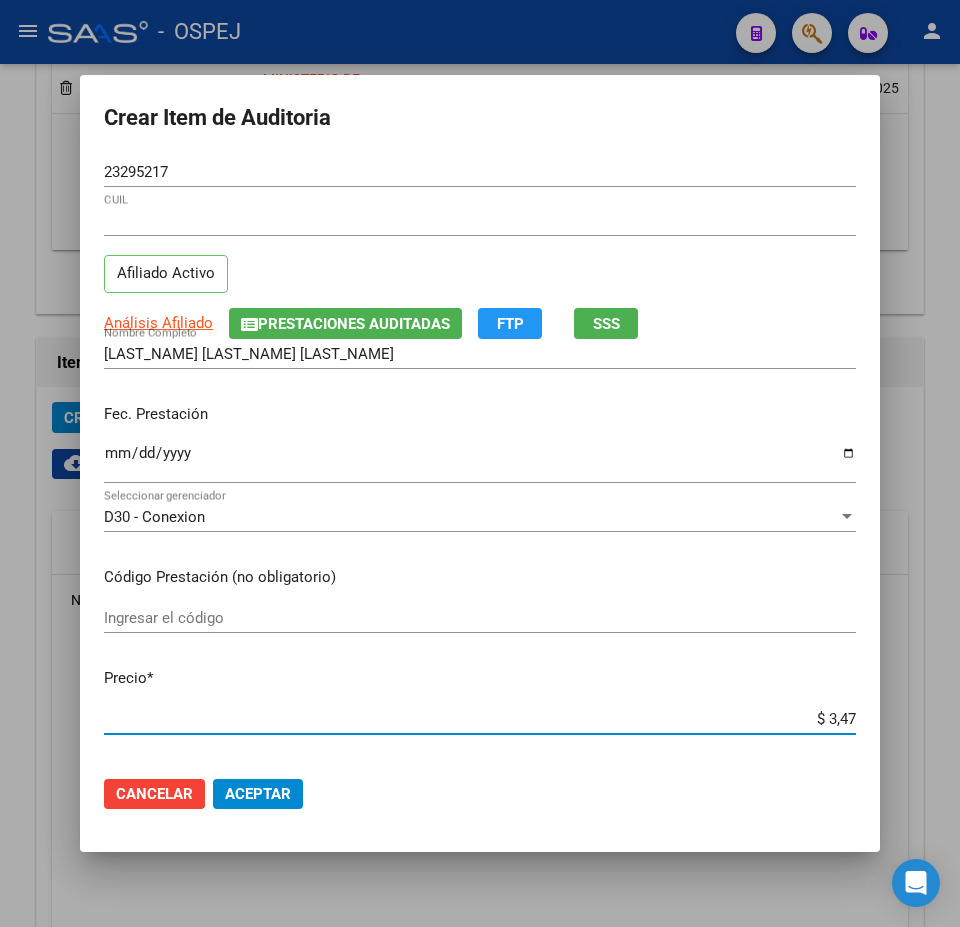 type on "$ 34,77" 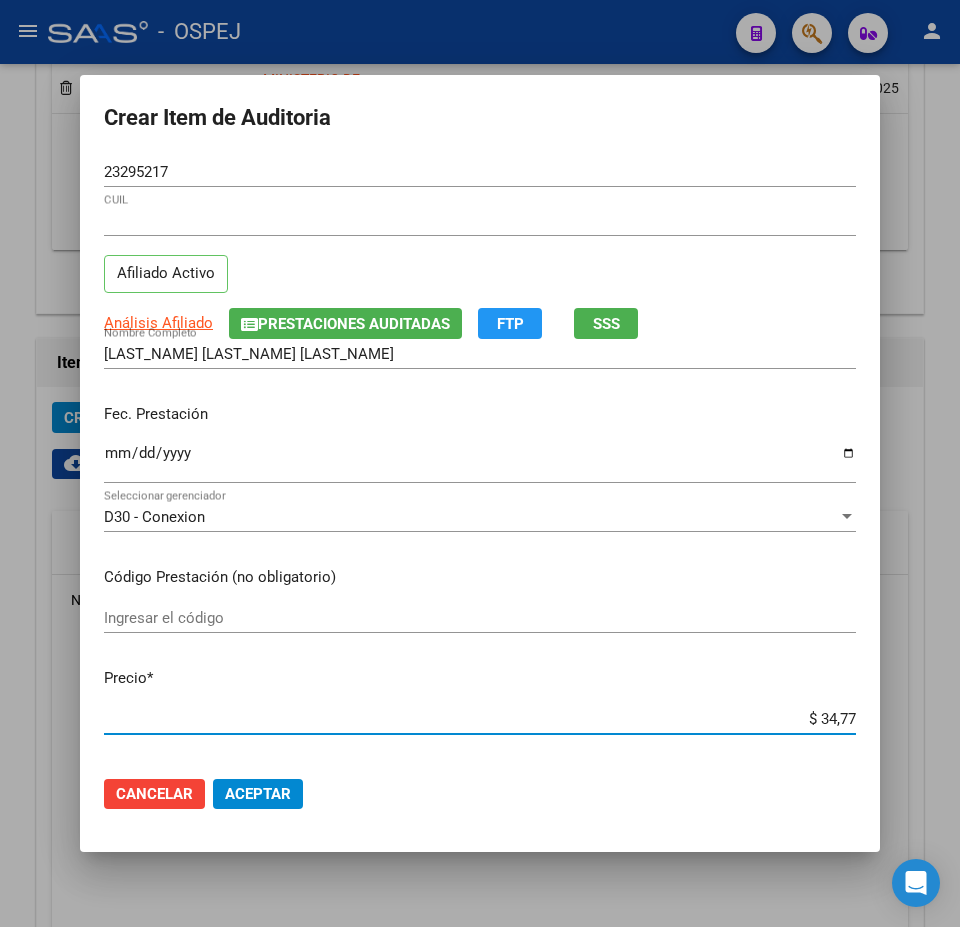 type on "$ 347,70" 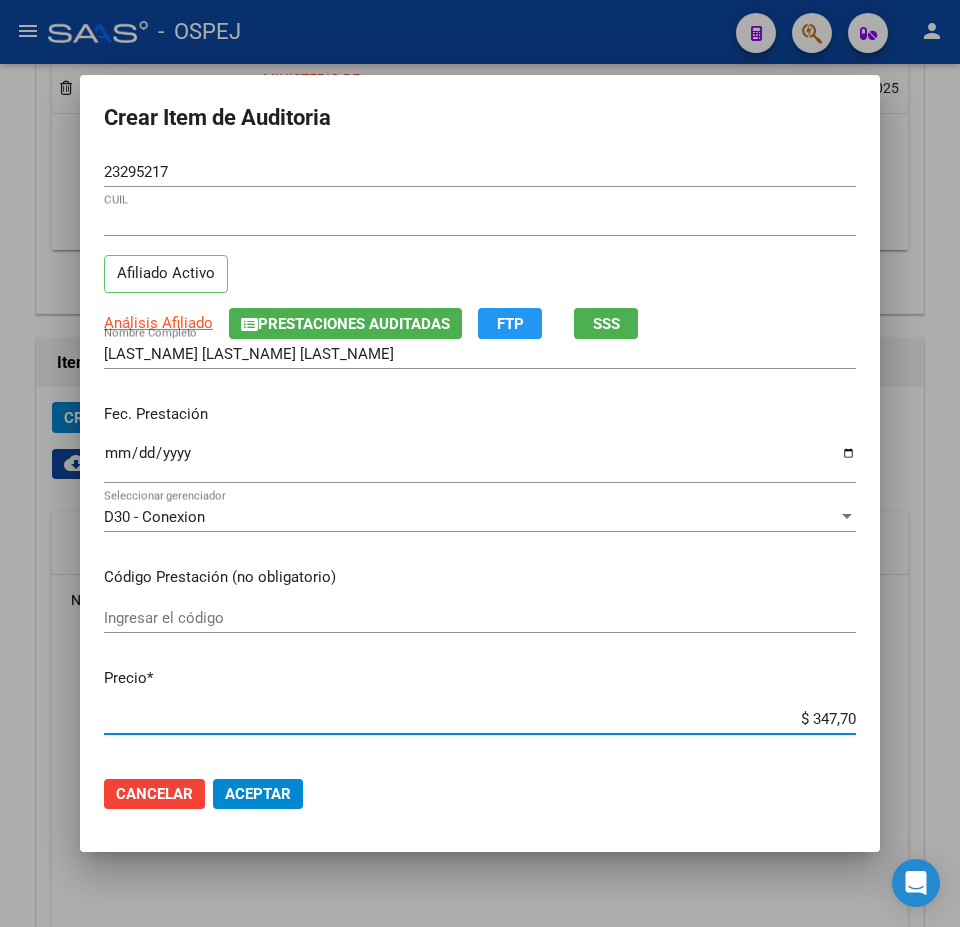 type on "$ 3.477,00" 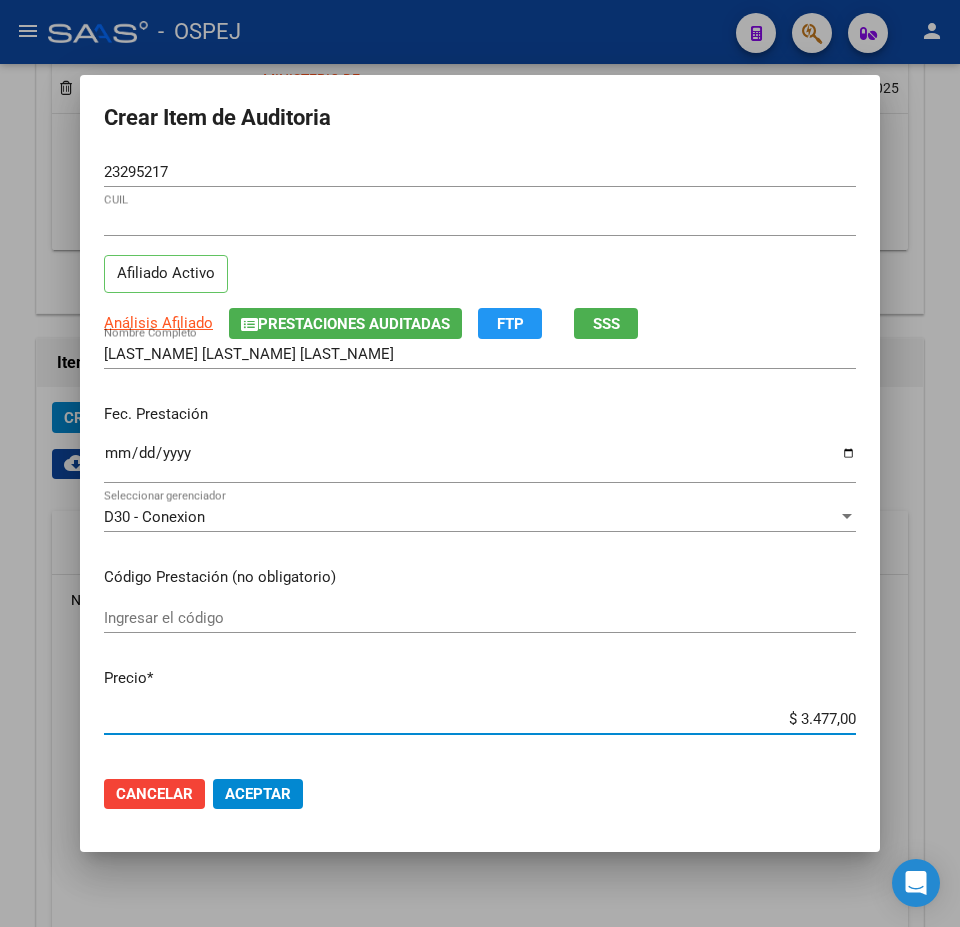 click on "Aceptar" 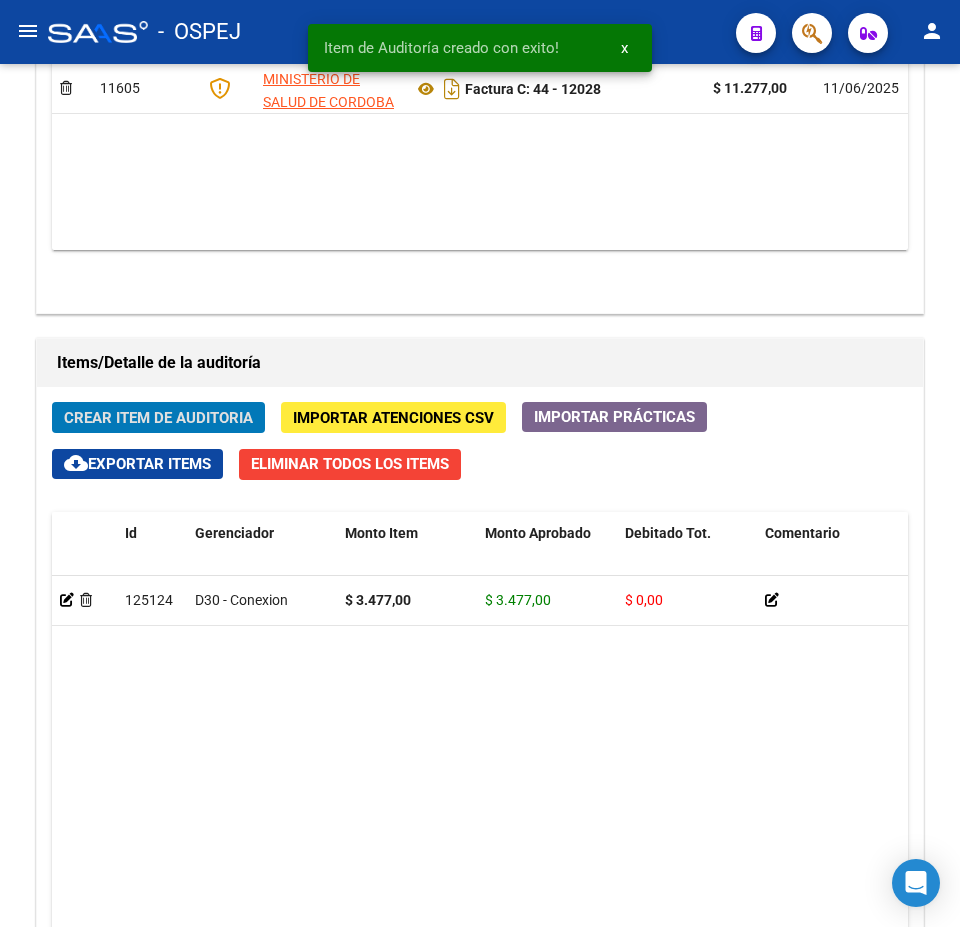 type 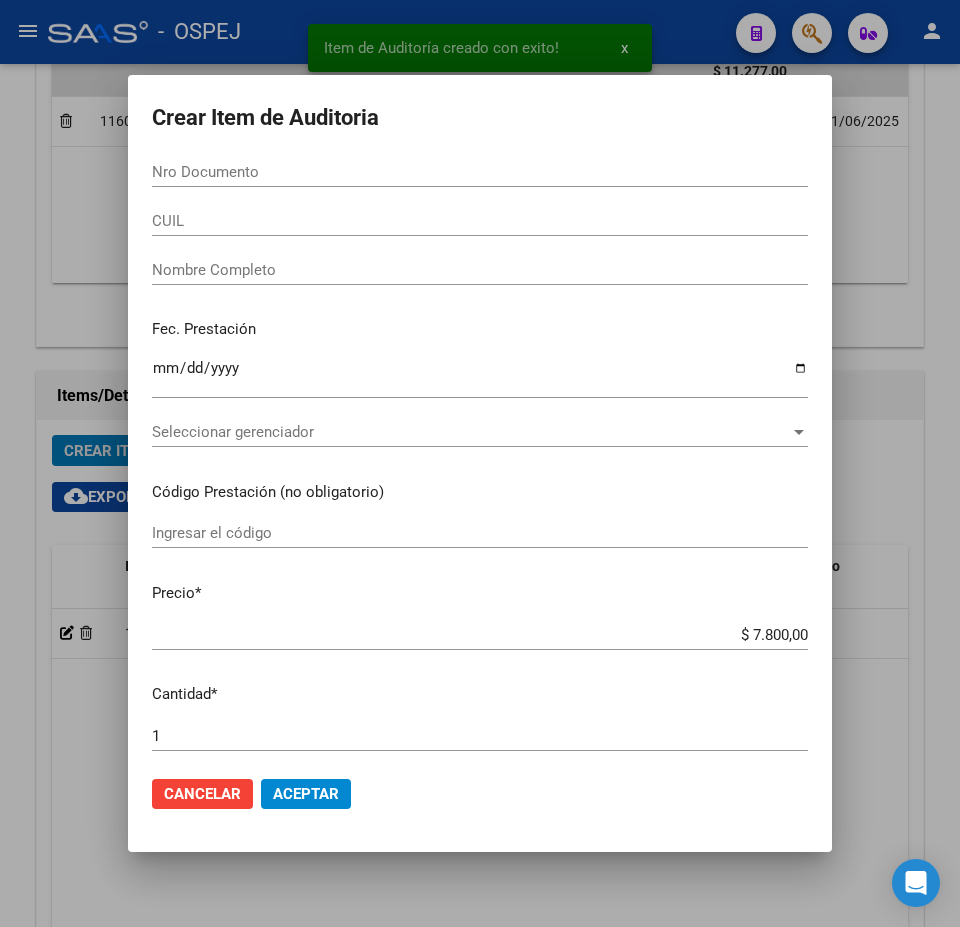 scroll, scrollTop: 1233, scrollLeft: 0, axis: vertical 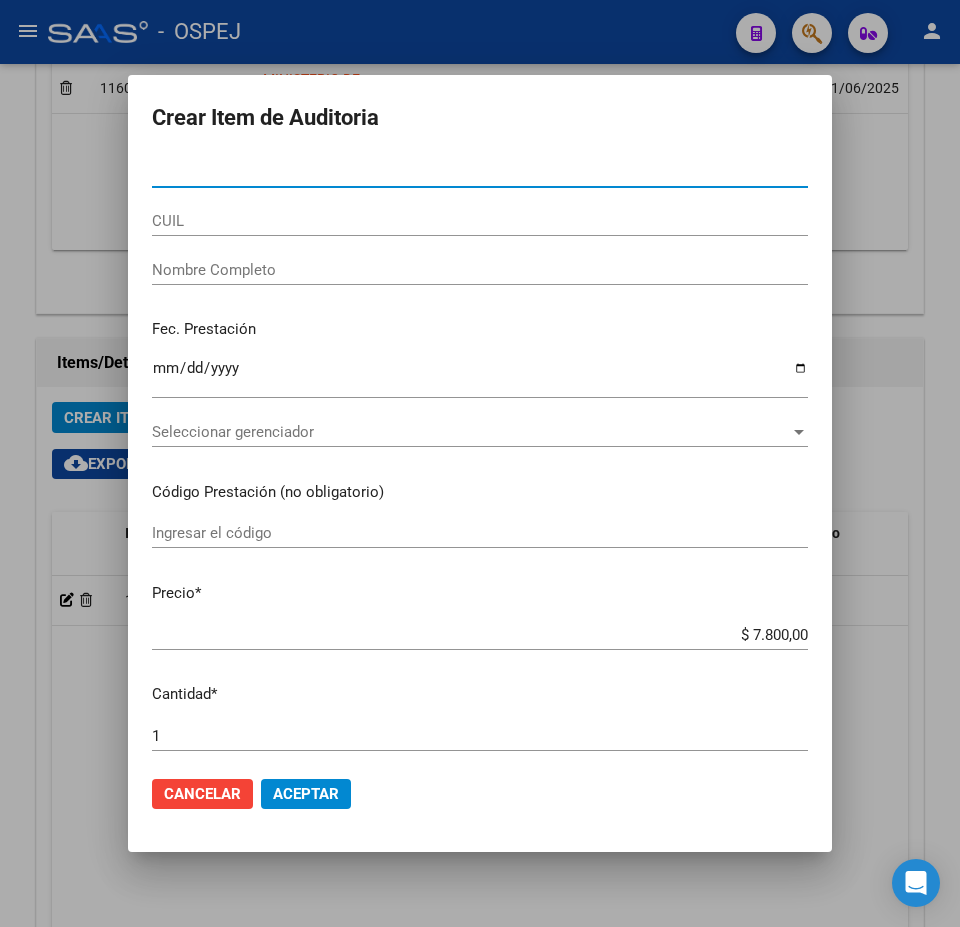 type on "26579390" 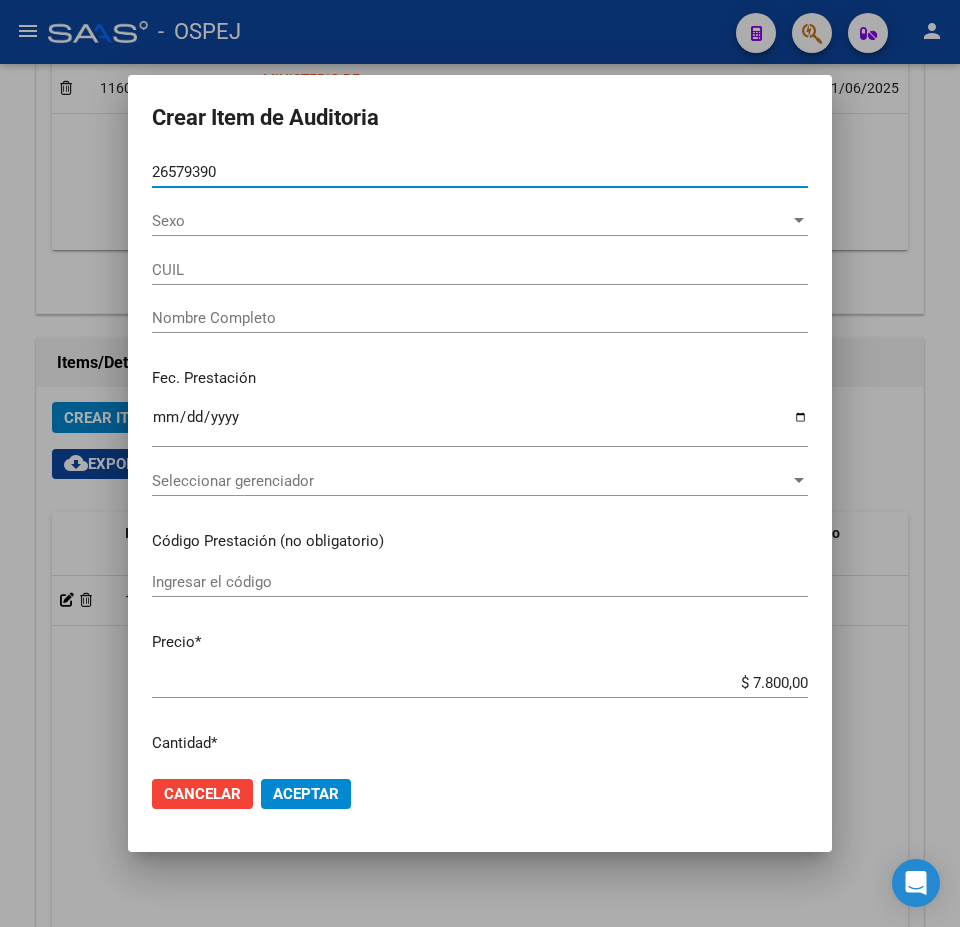 type on "27265793903" 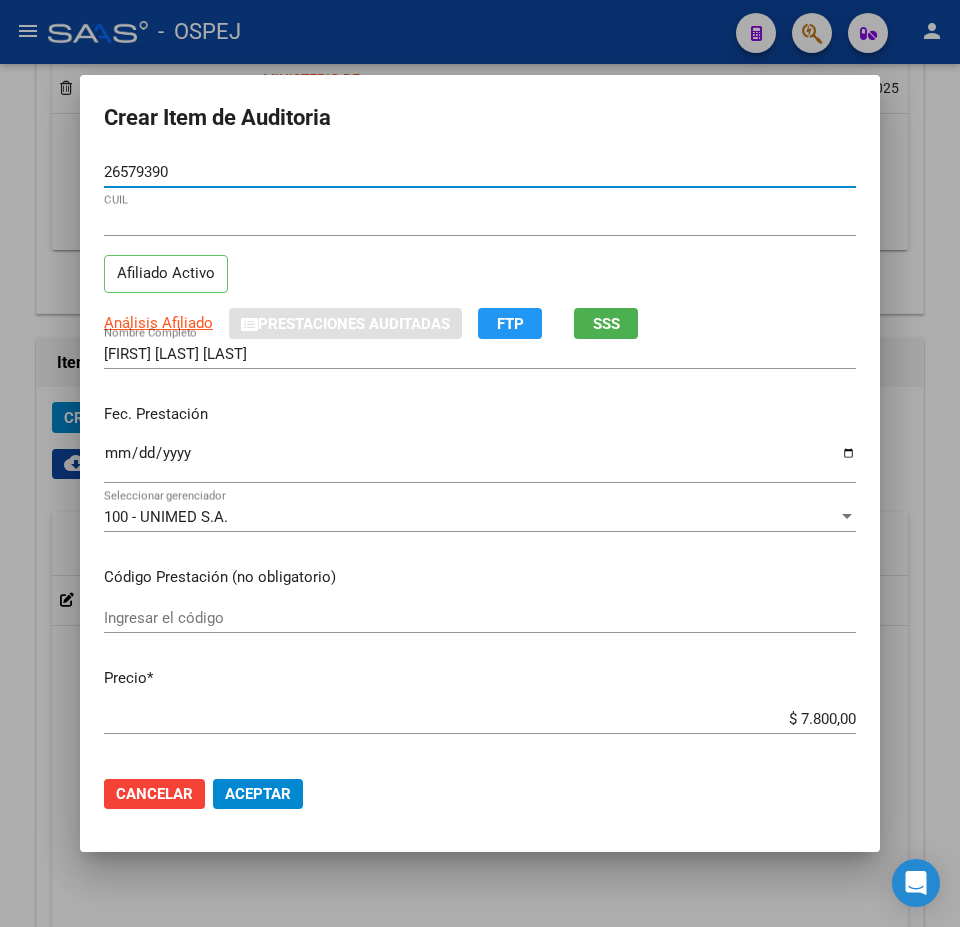 type on "26579390" 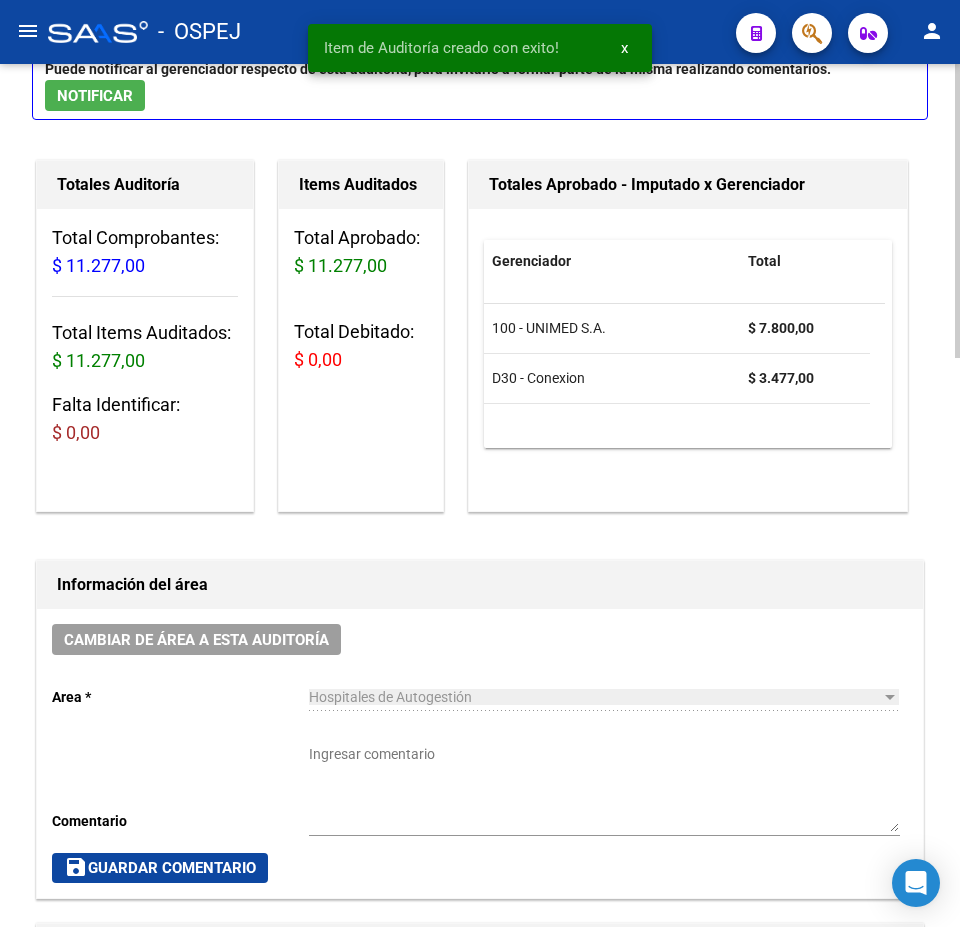 scroll, scrollTop: 0, scrollLeft: 0, axis: both 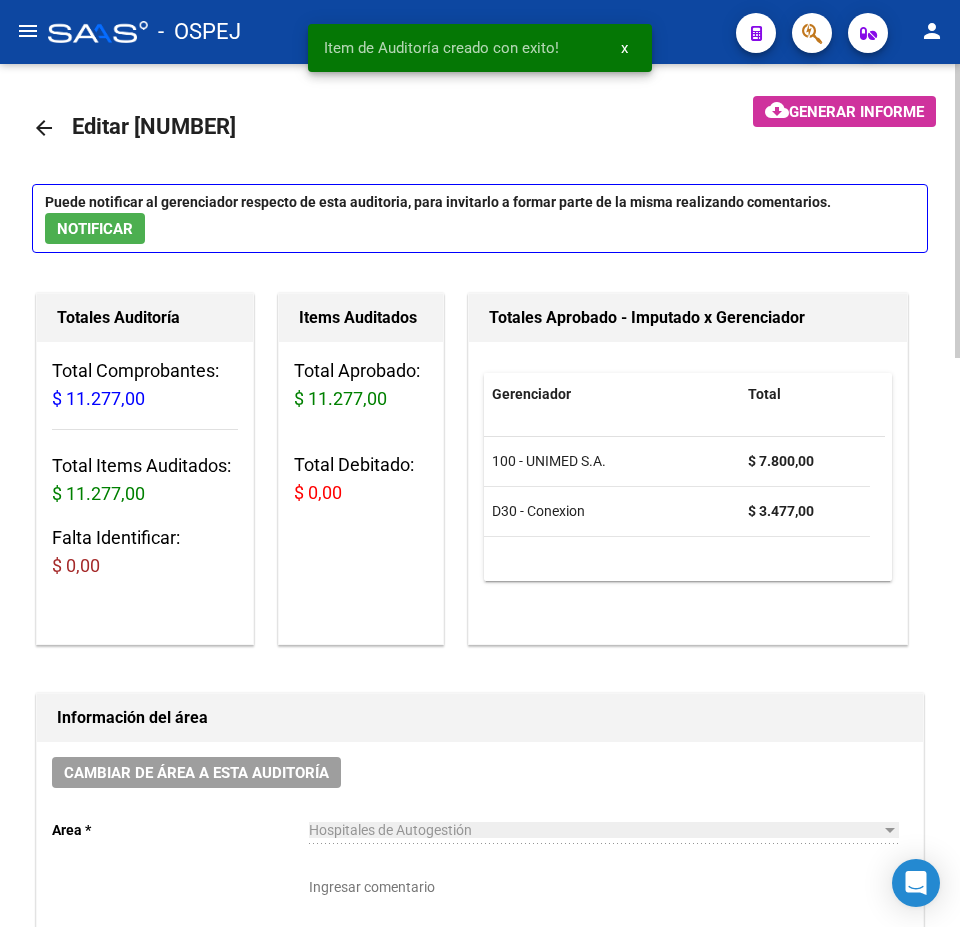 click on "arrow_back" 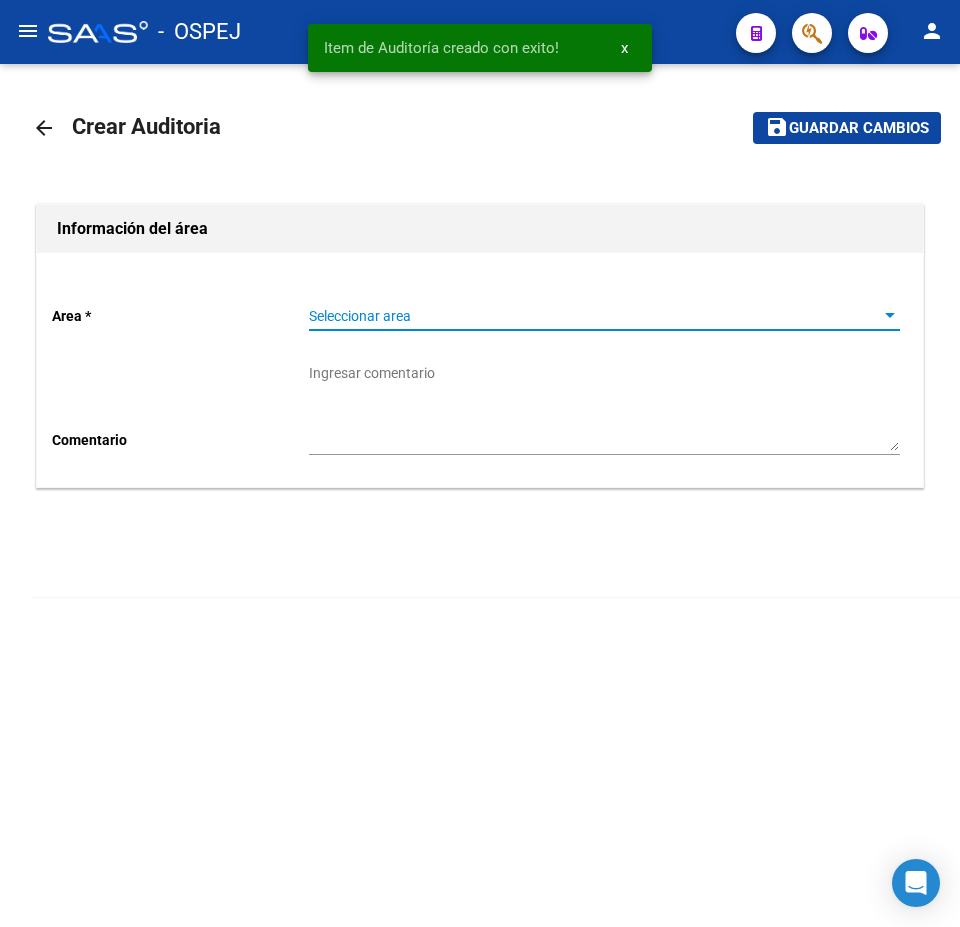 click on "Seleccionar area" at bounding box center (595, 316) 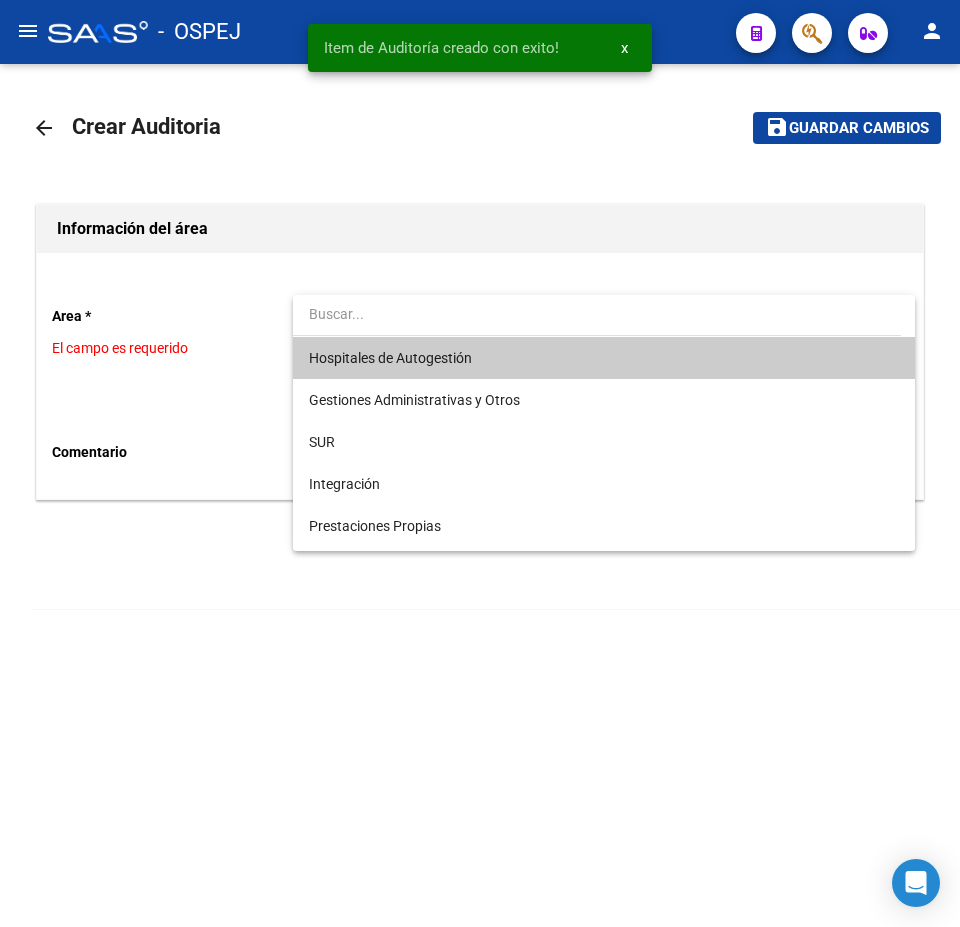 click on "Hospitales de Autogestión" at bounding box center (604, 358) 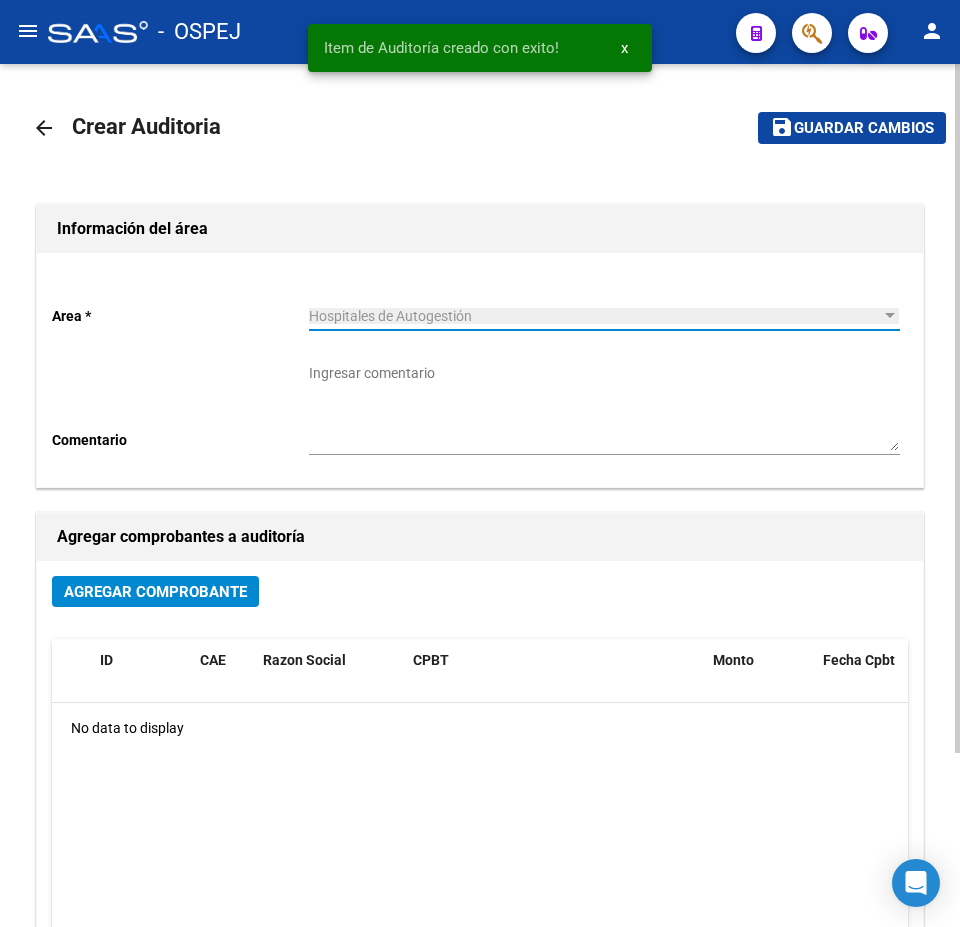 click on "Agregar Comprobante" 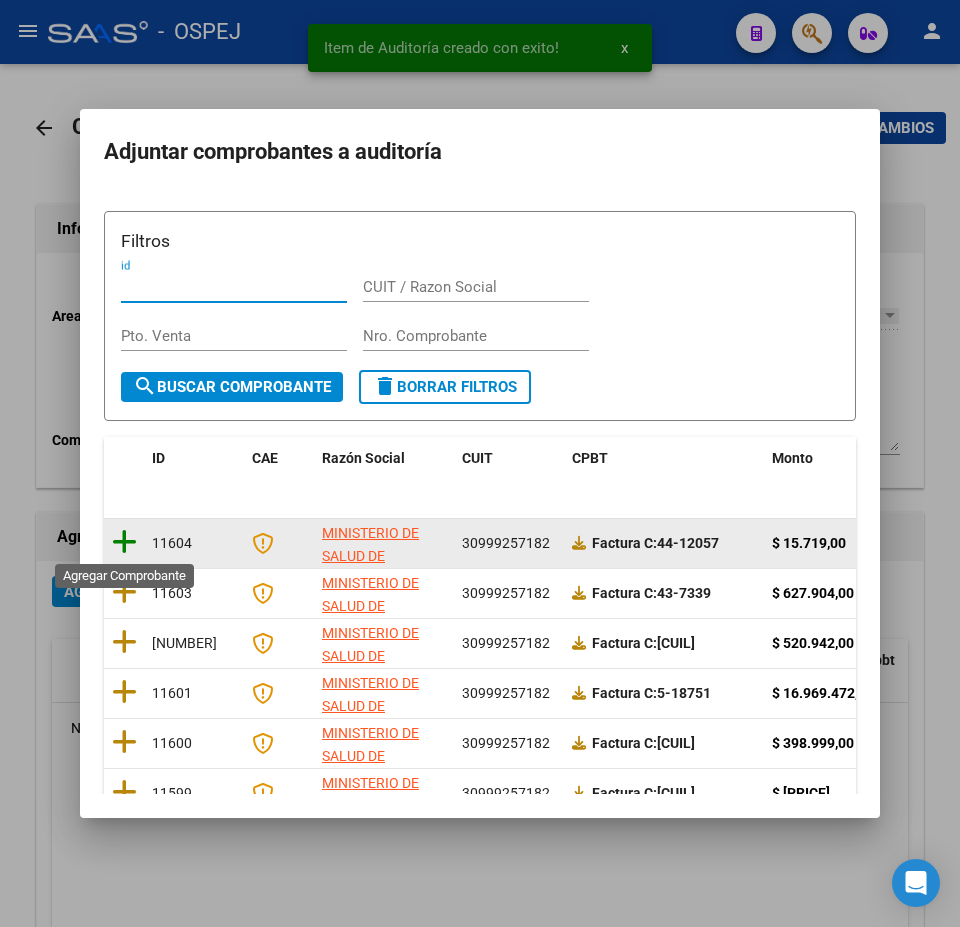 click 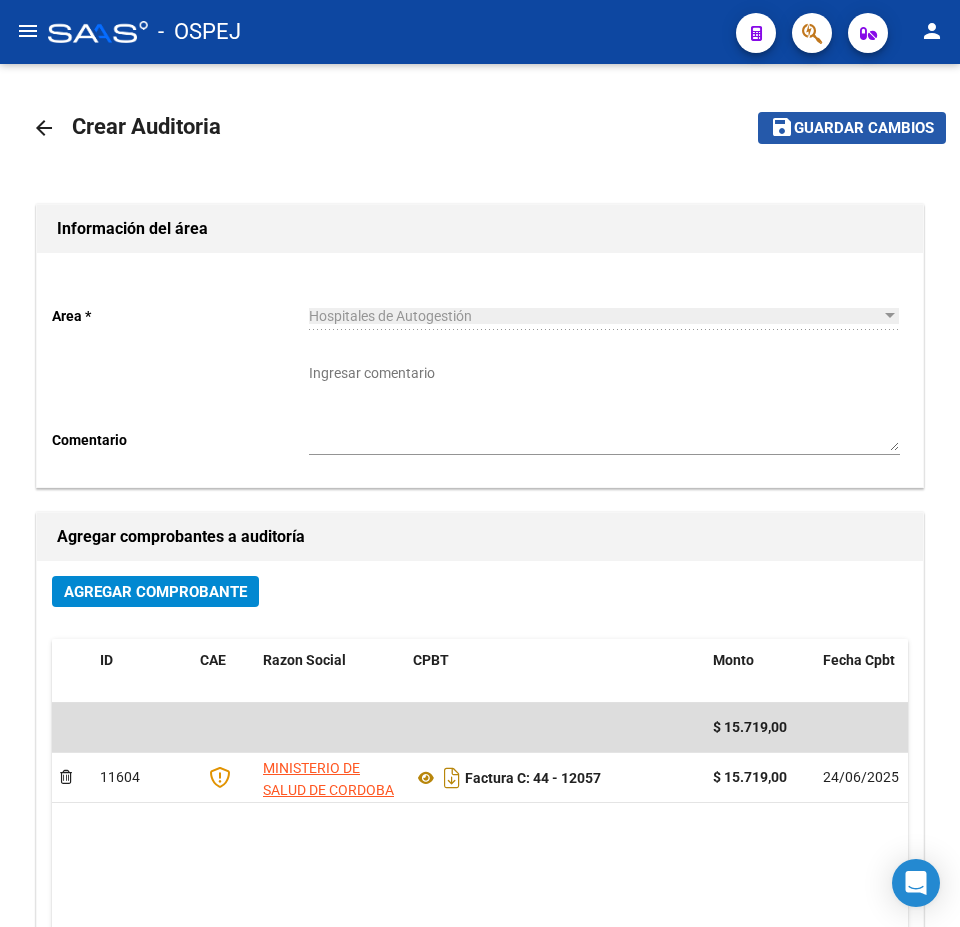 click on "save Guardar cambios" 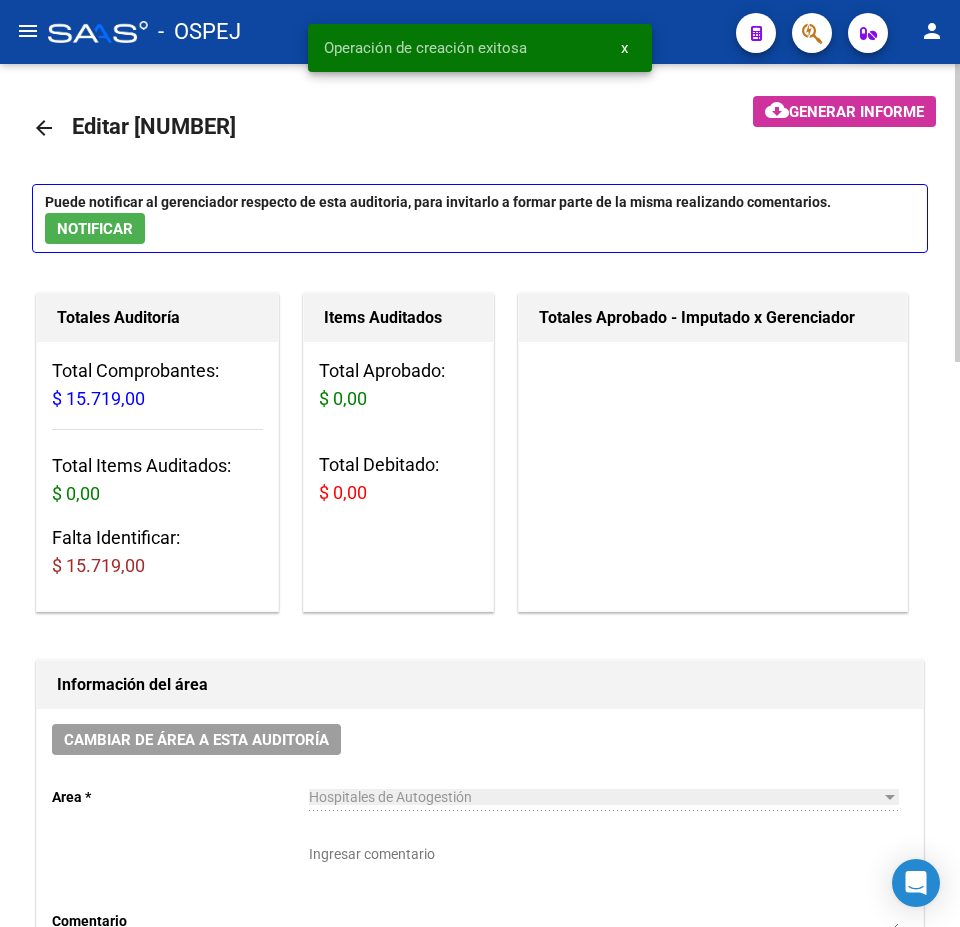 scroll, scrollTop: 500, scrollLeft: 0, axis: vertical 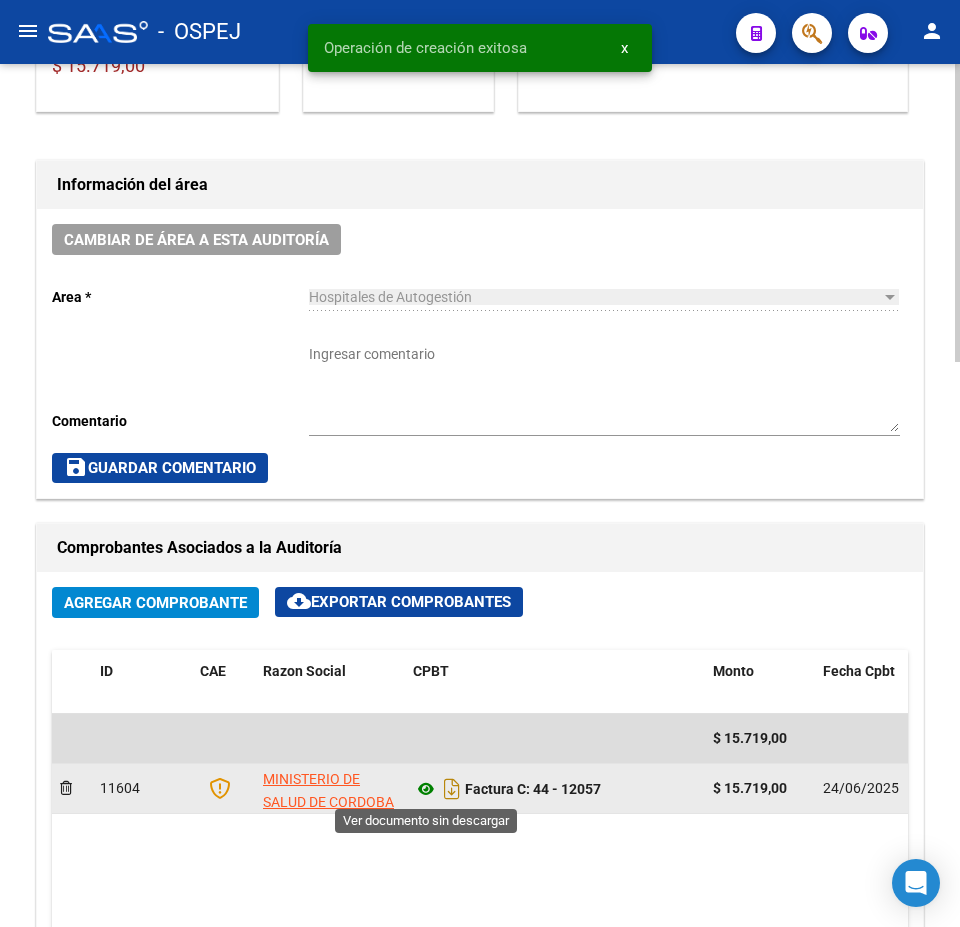 click 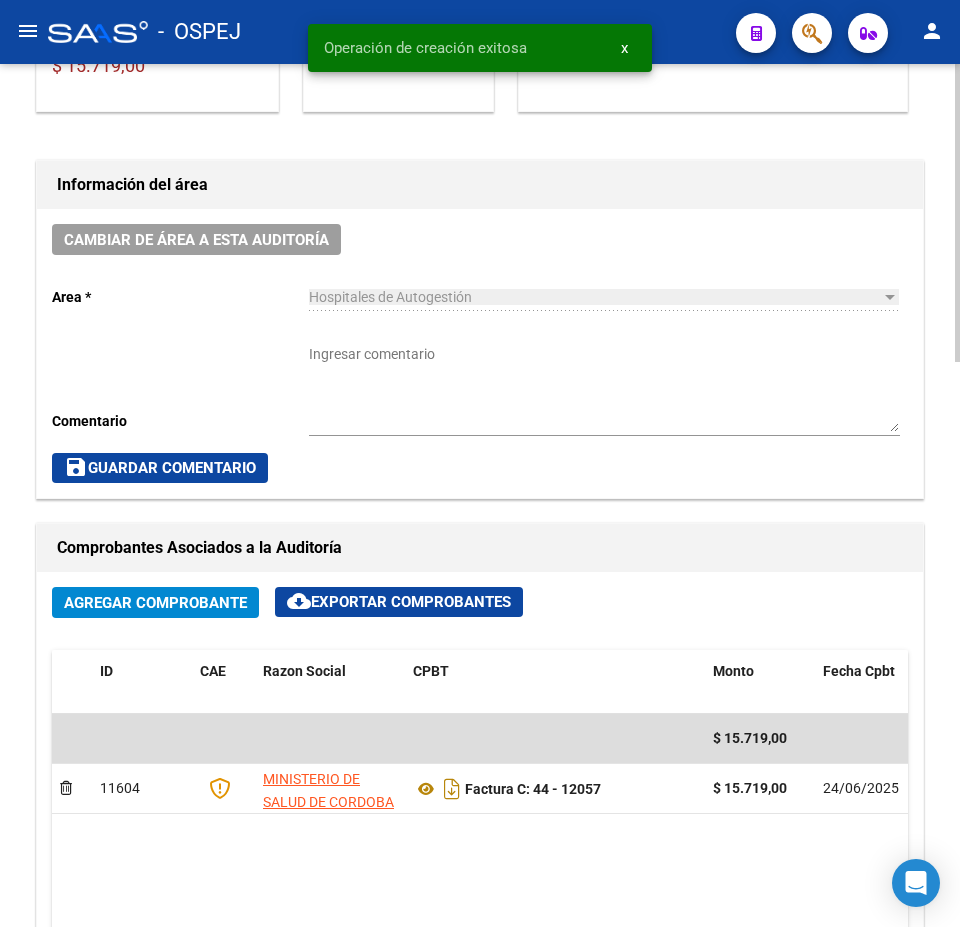 scroll, scrollTop: 1200, scrollLeft: 0, axis: vertical 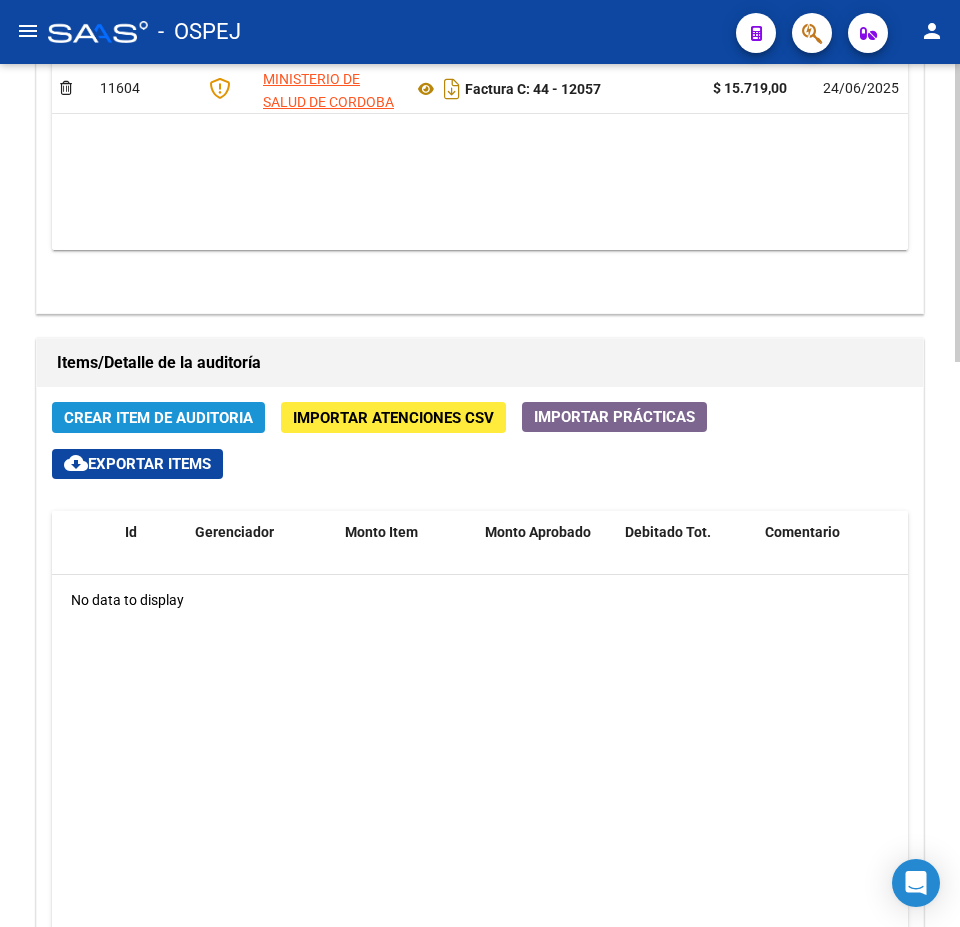 click on "Crear Item de Auditoria" 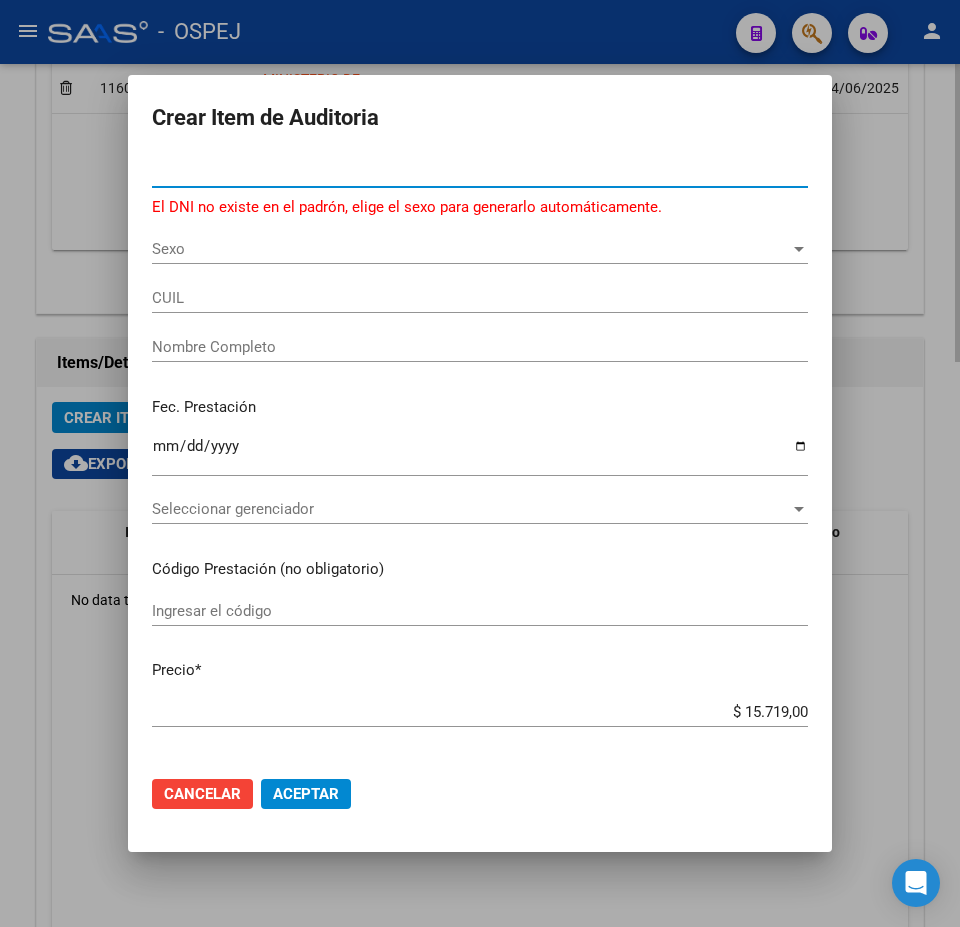 type on "58698542" 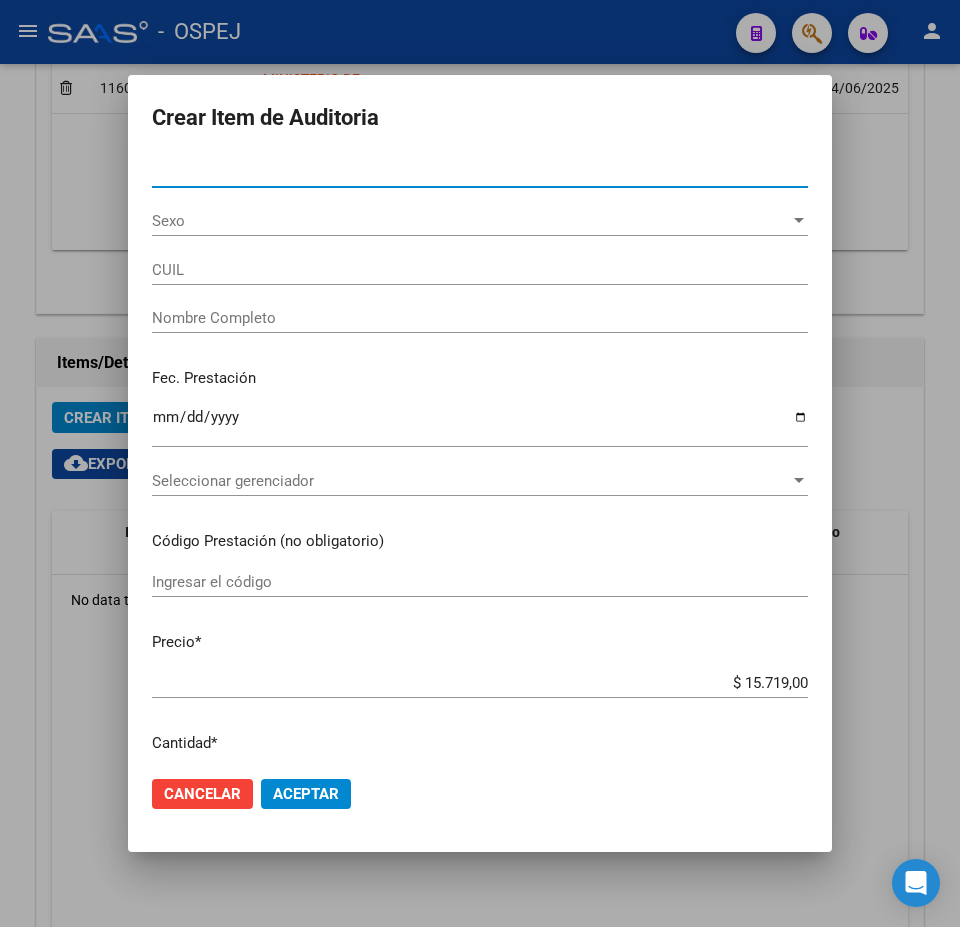 type on "20586985427" 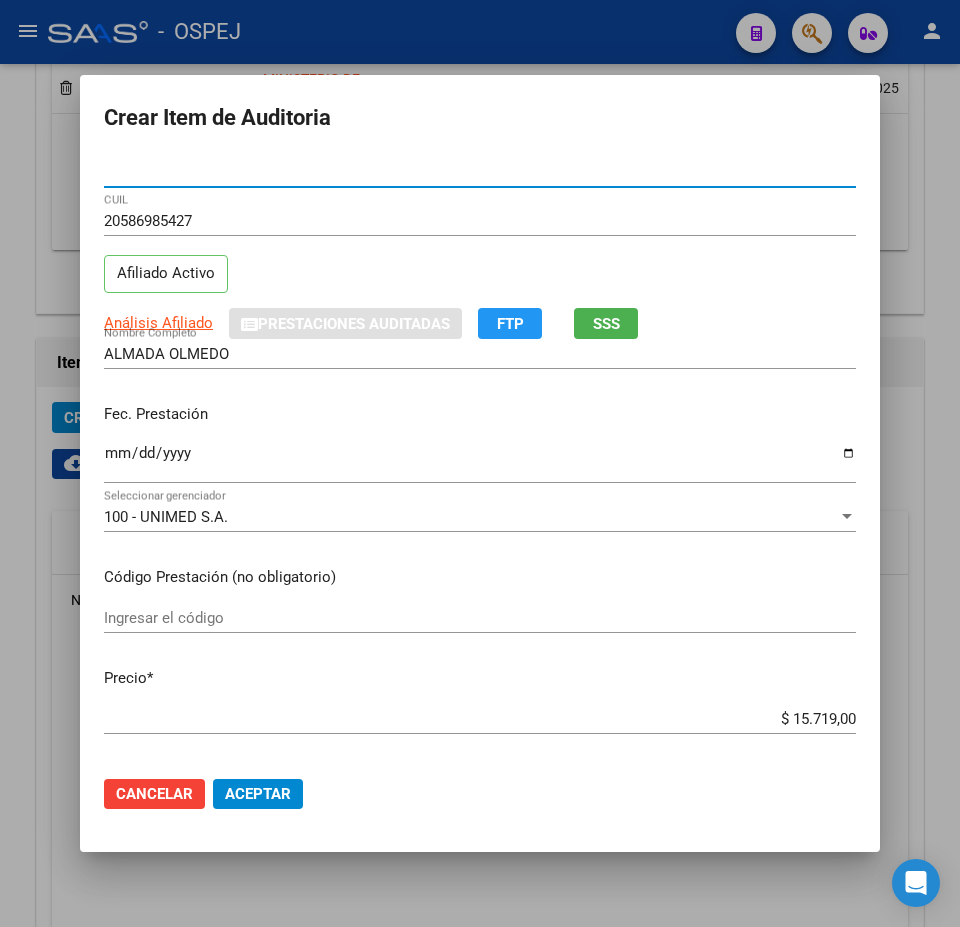 type on "58698542" 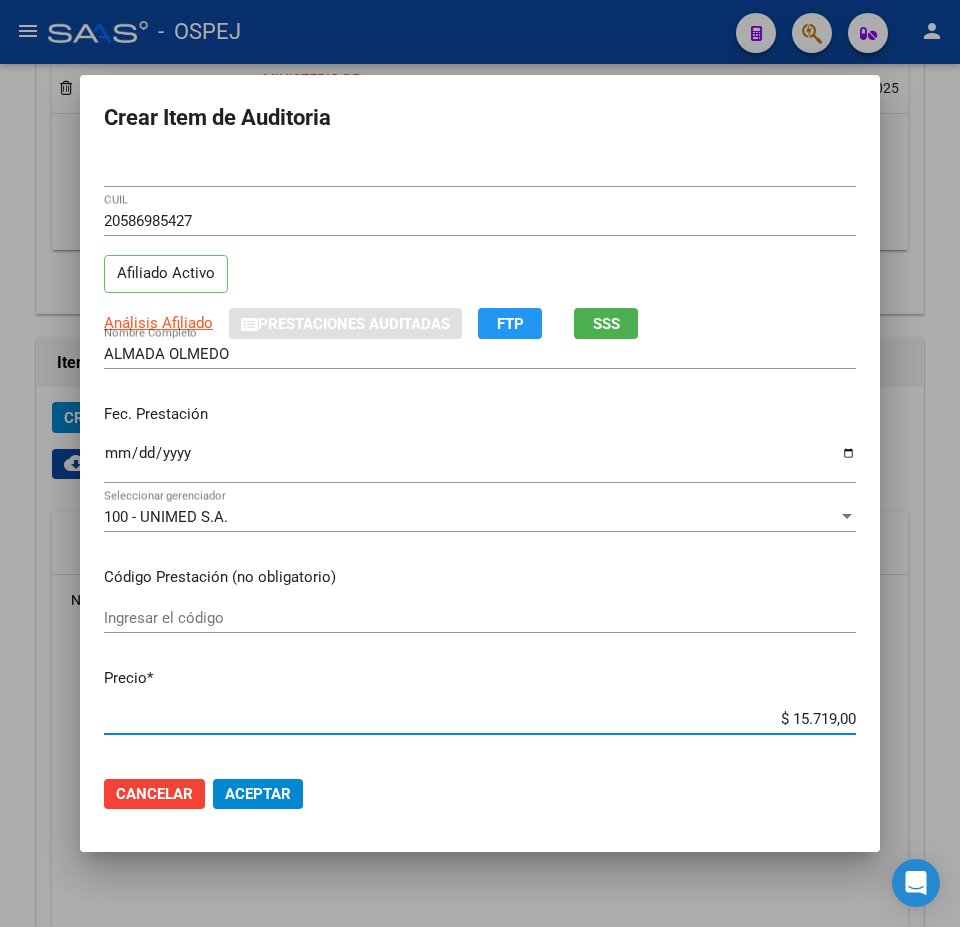 click on "$ 15.719,00" at bounding box center [480, 719] 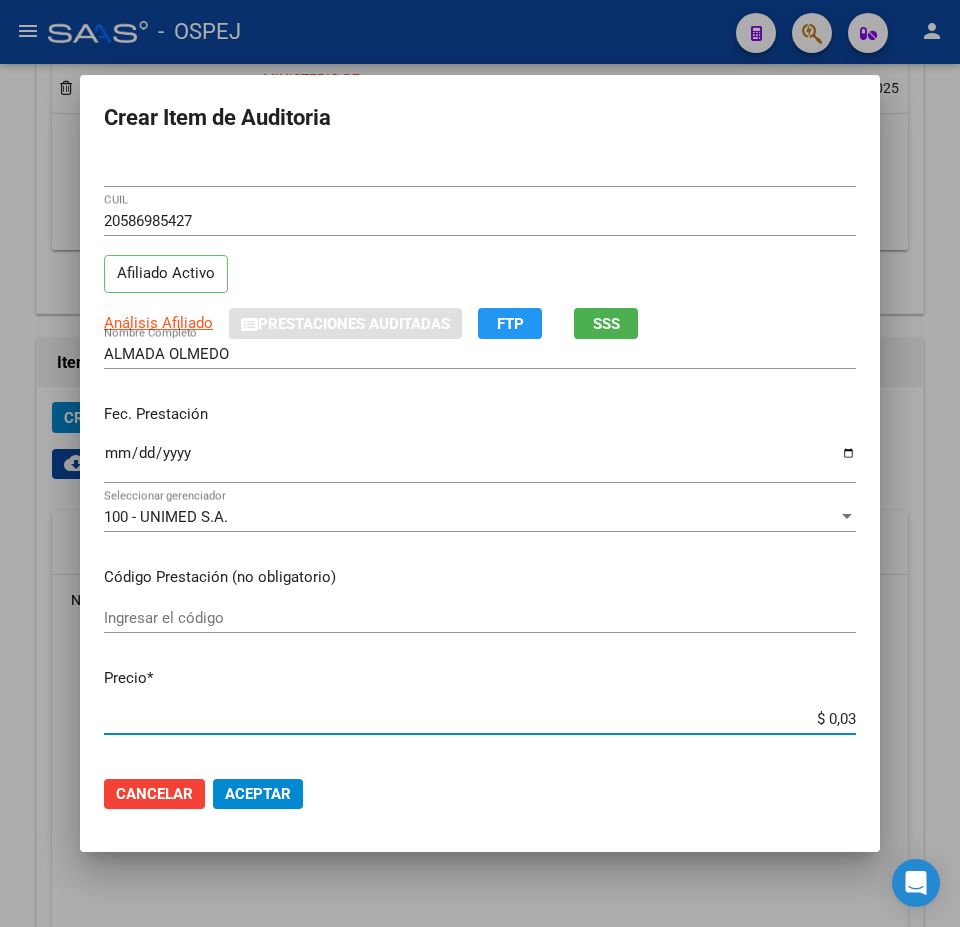 type on "$ 0,39" 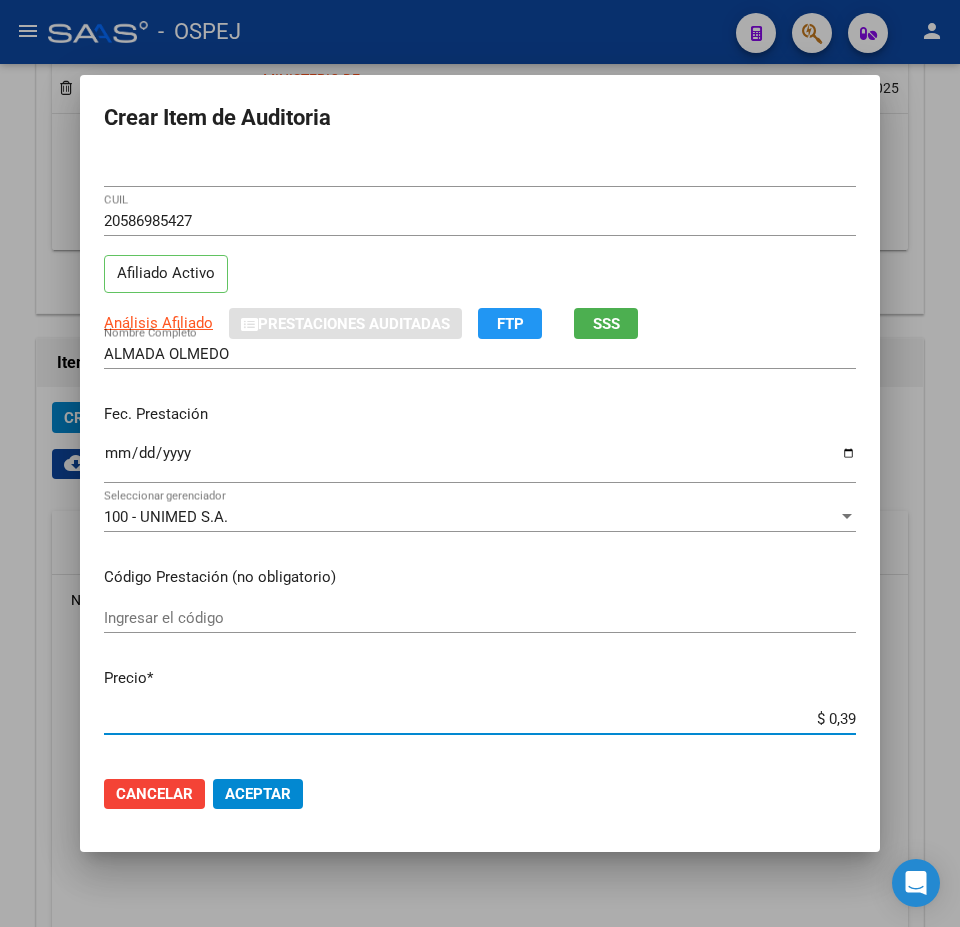 type on "$ 3,90" 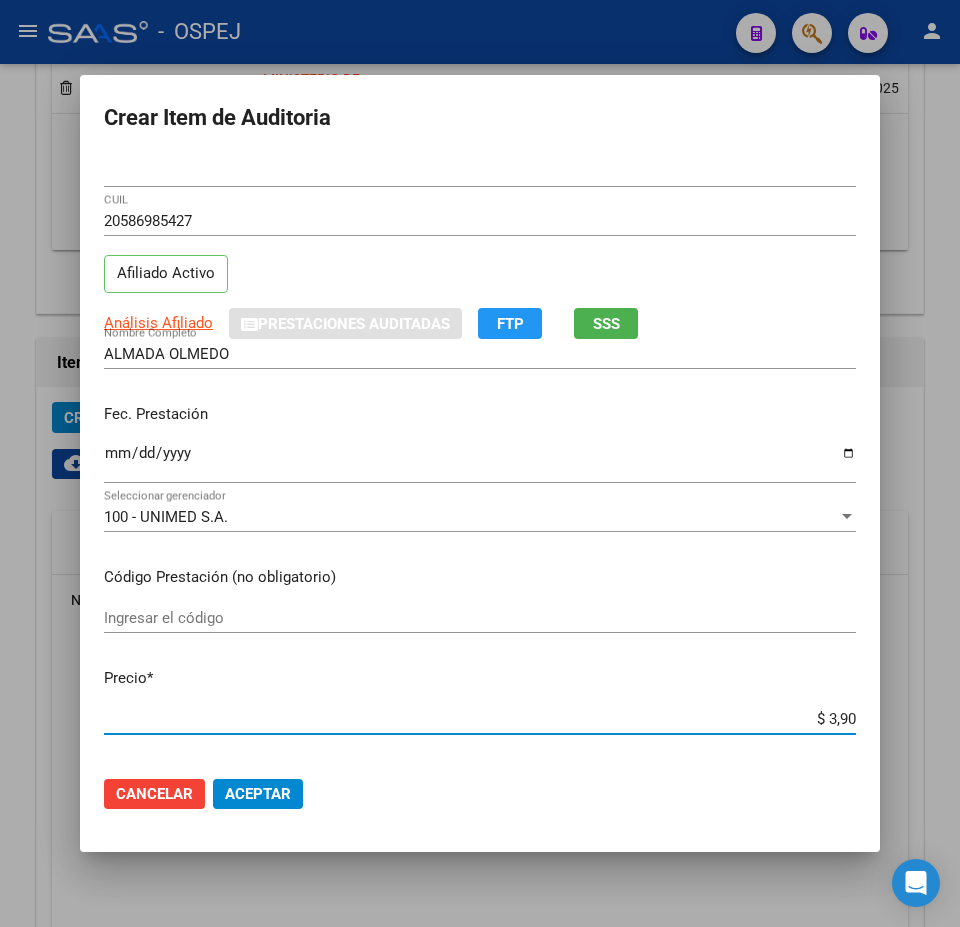 type on "$ 39,00" 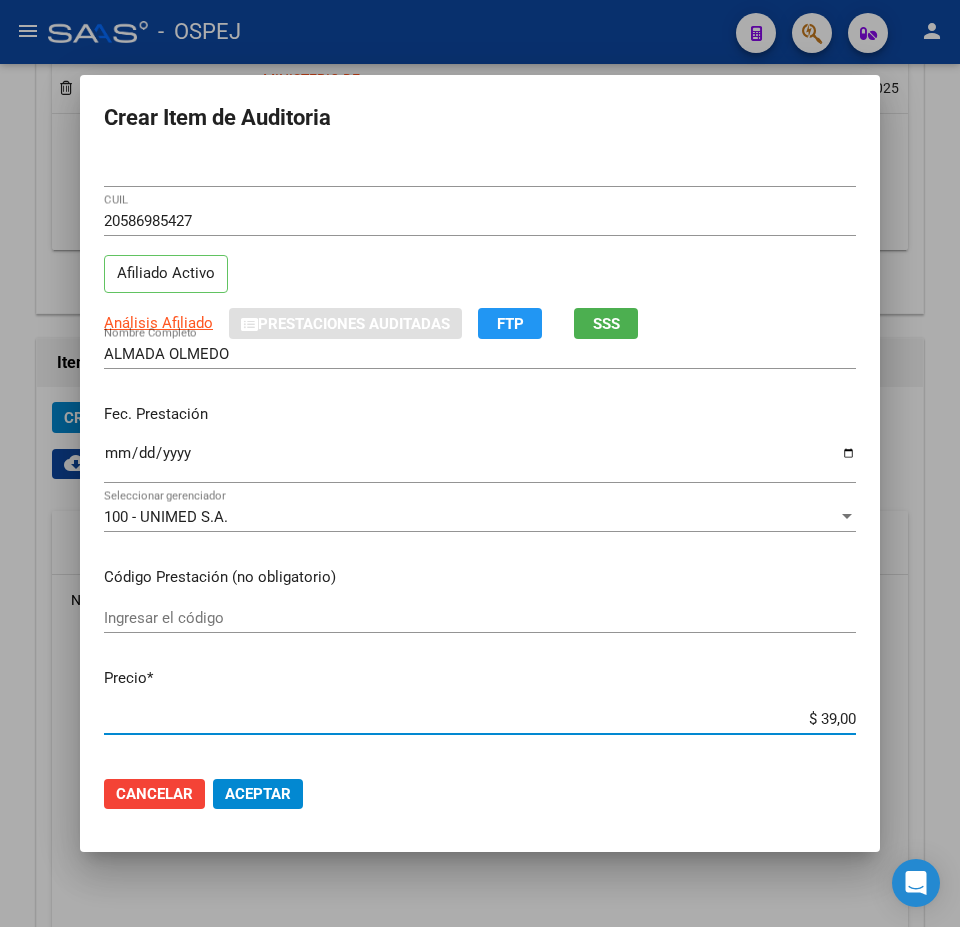 type on "$ 390,00" 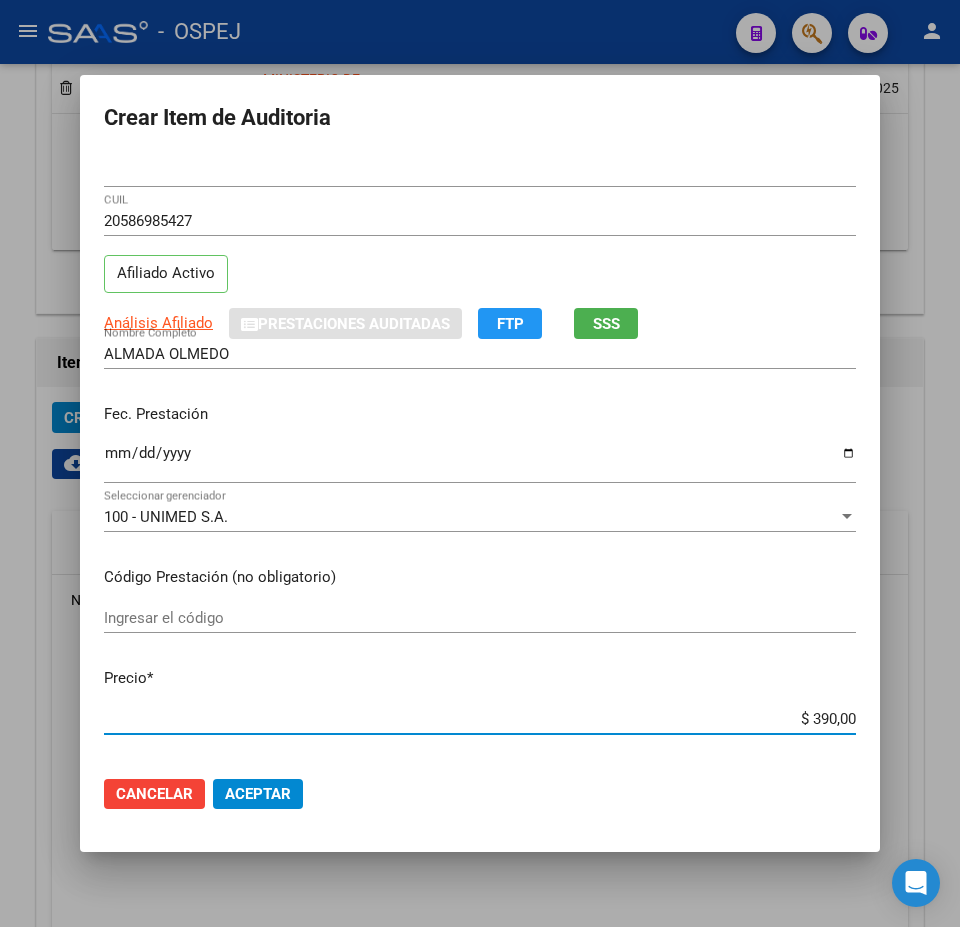 type on "$ 3.900,00" 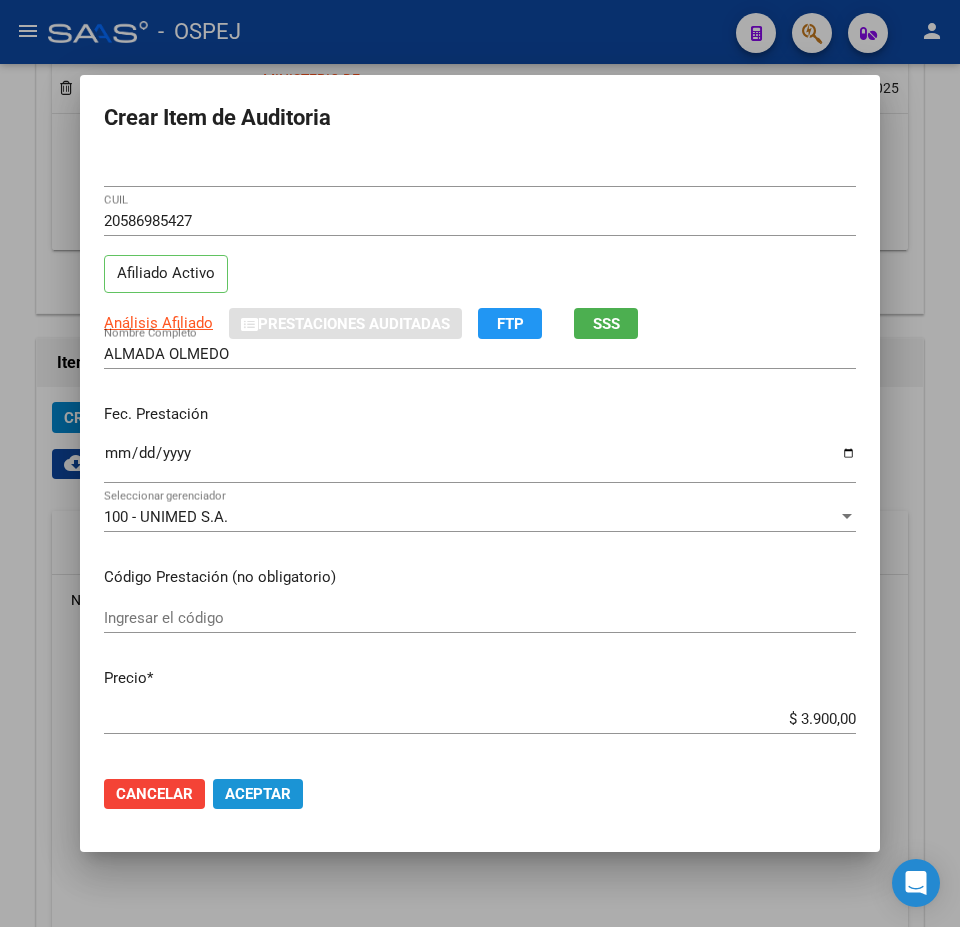 drag, startPoint x: 244, startPoint y: 795, endPoint x: 927, endPoint y: 727, distance: 686.3767 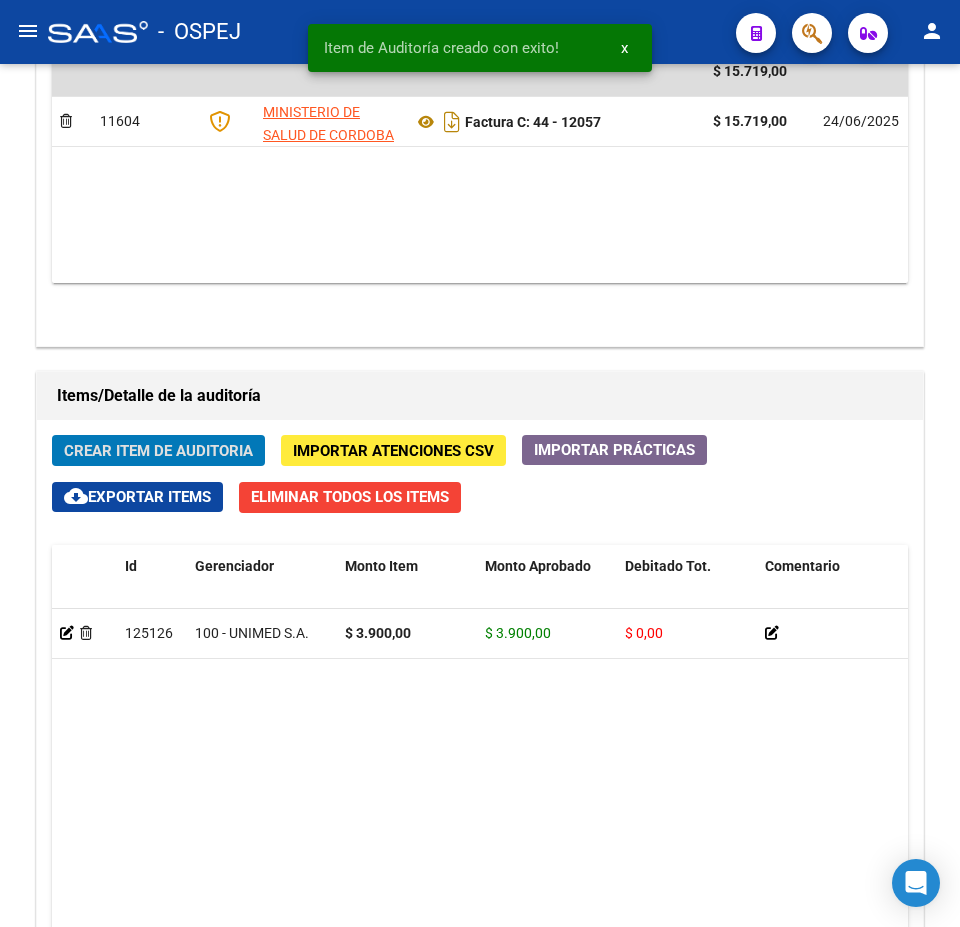 scroll, scrollTop: 1233, scrollLeft: 0, axis: vertical 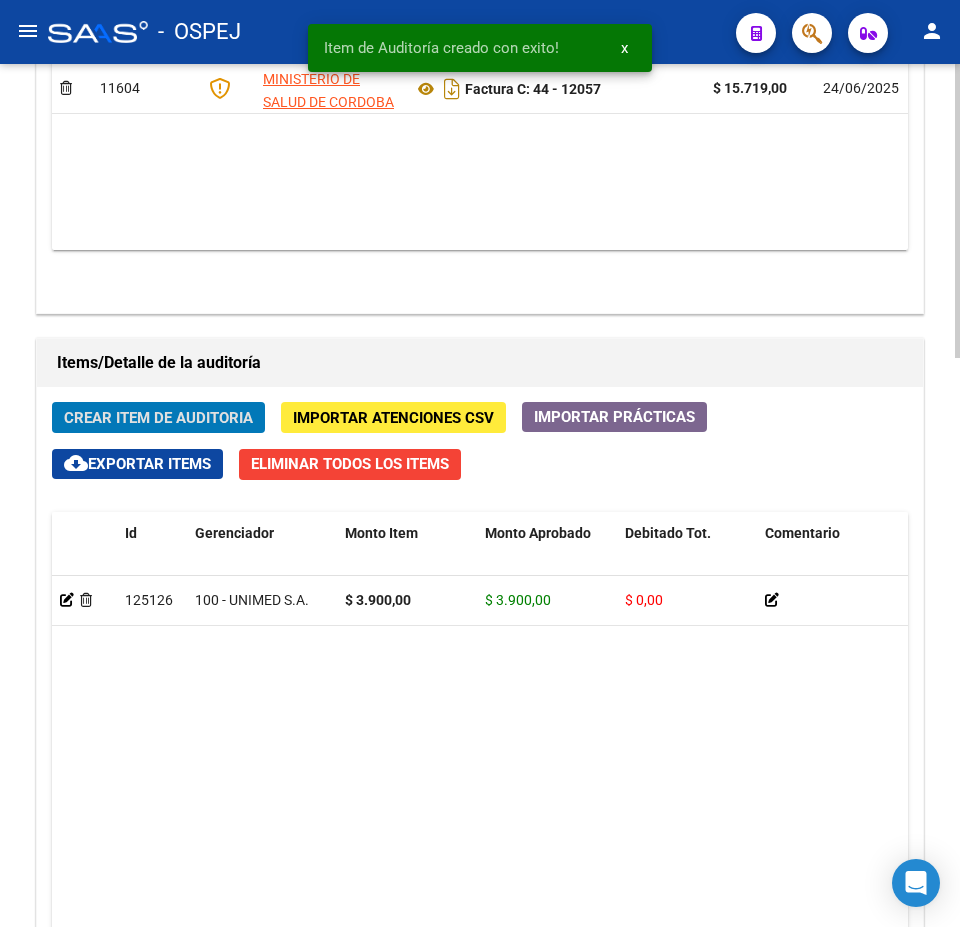 click on "Crear Item de Auditoria" 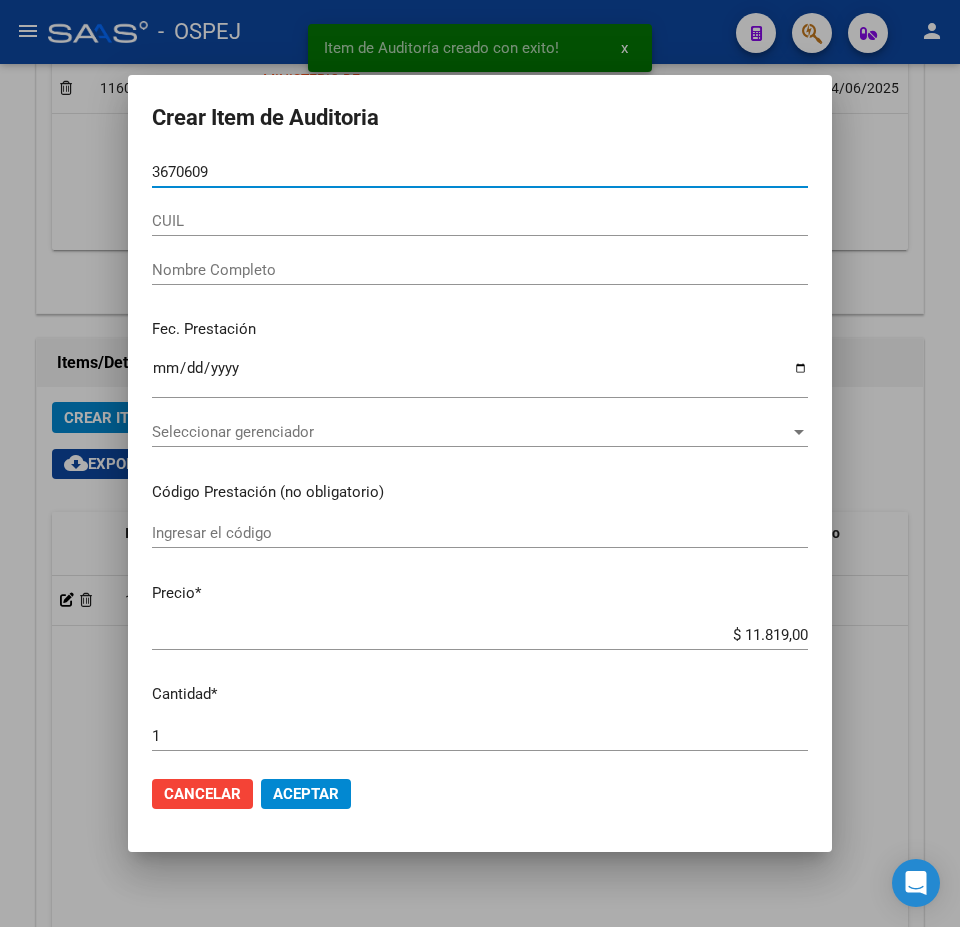 type on "36706093" 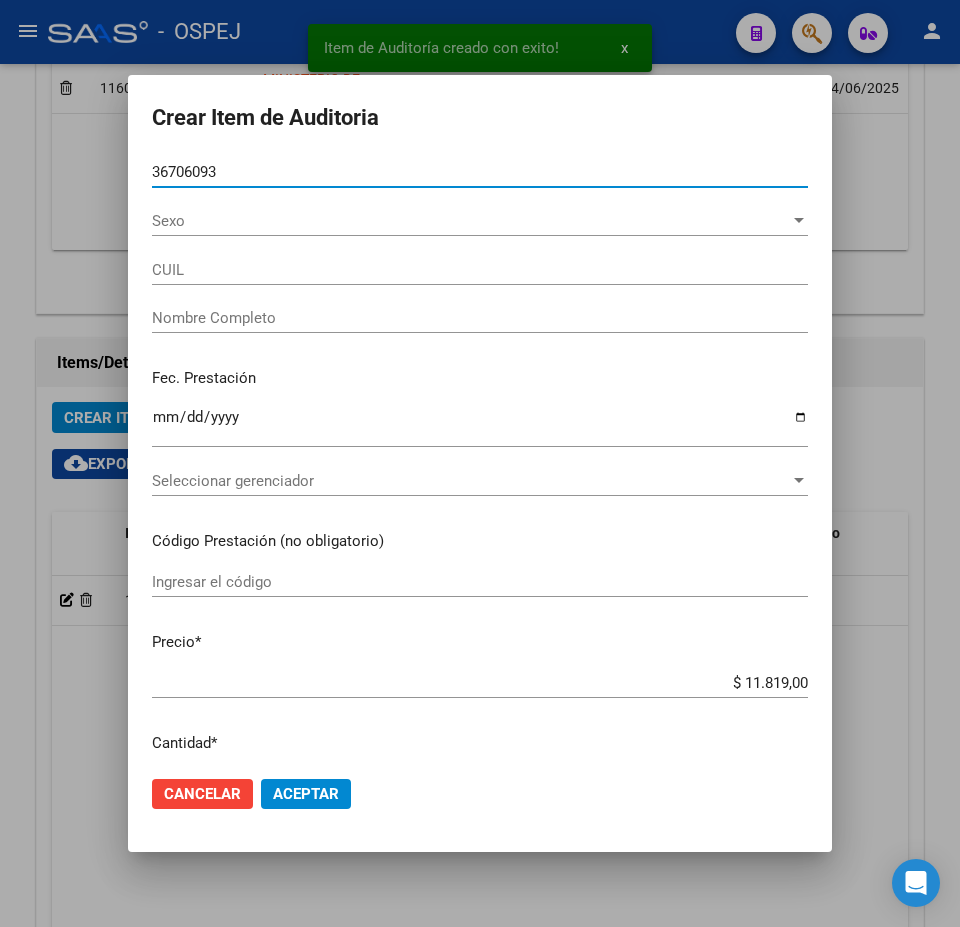 type on "20367060930" 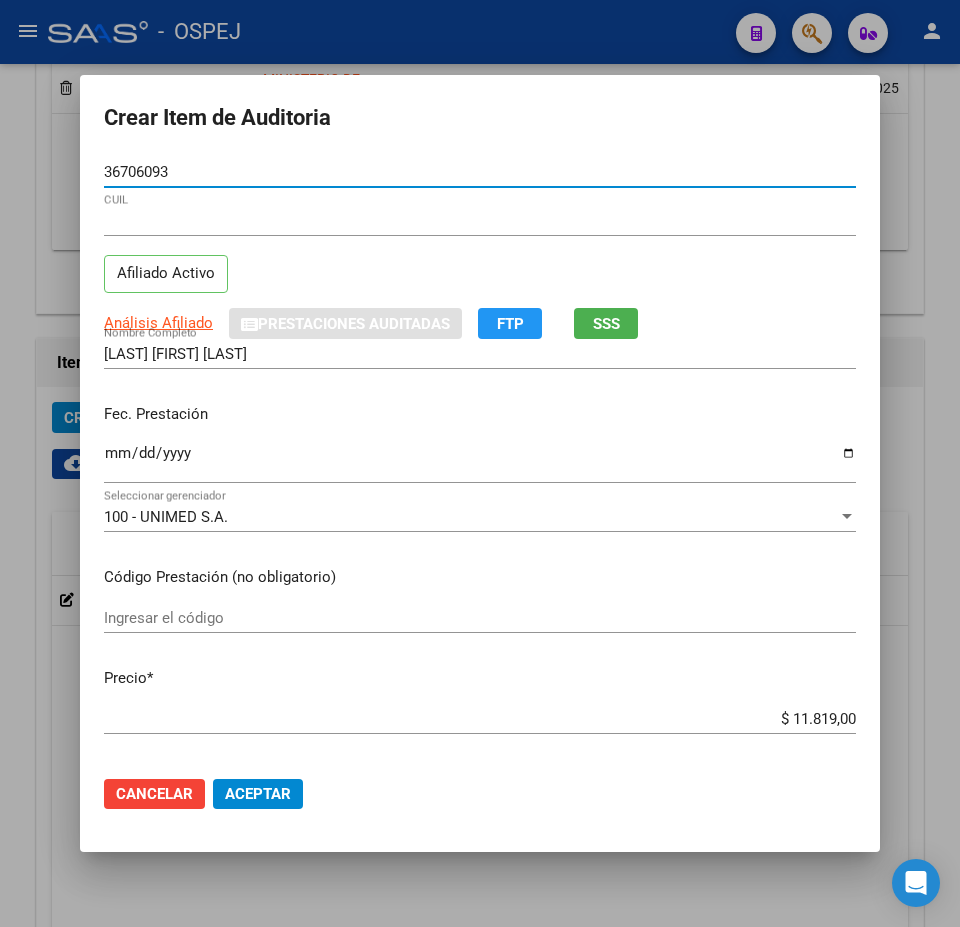 type on "36706093" 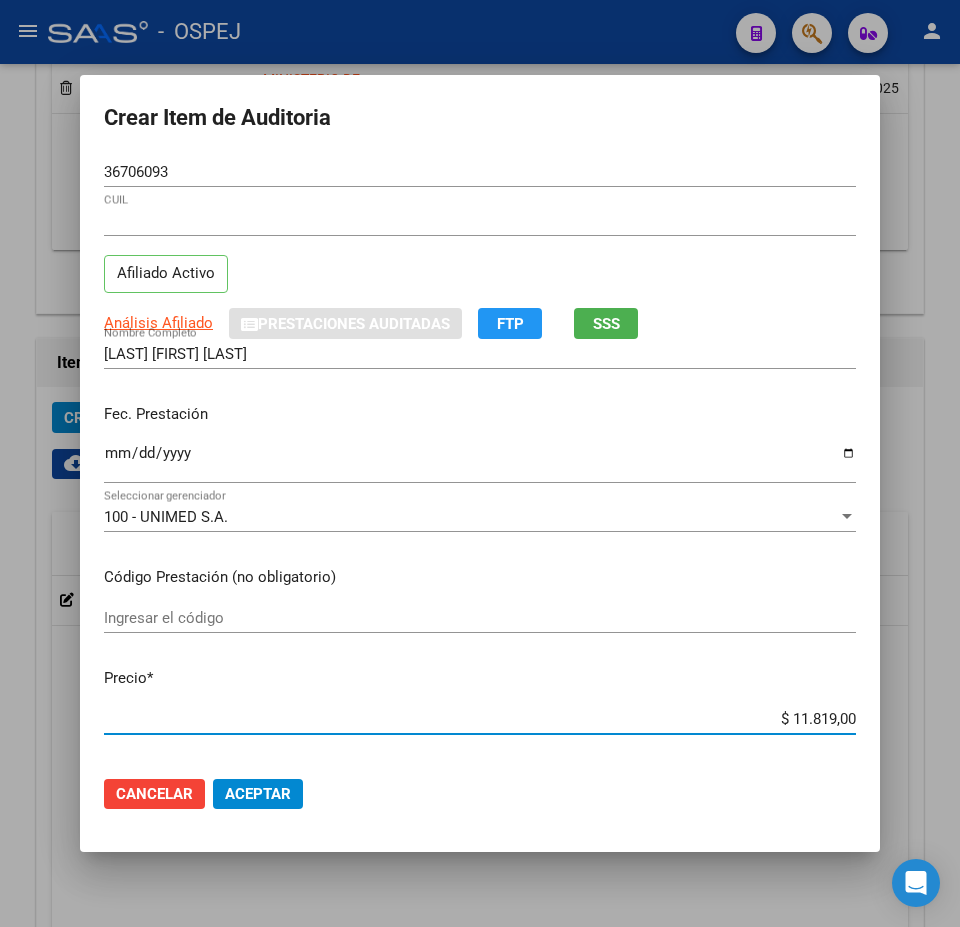 type on "$ 0,03" 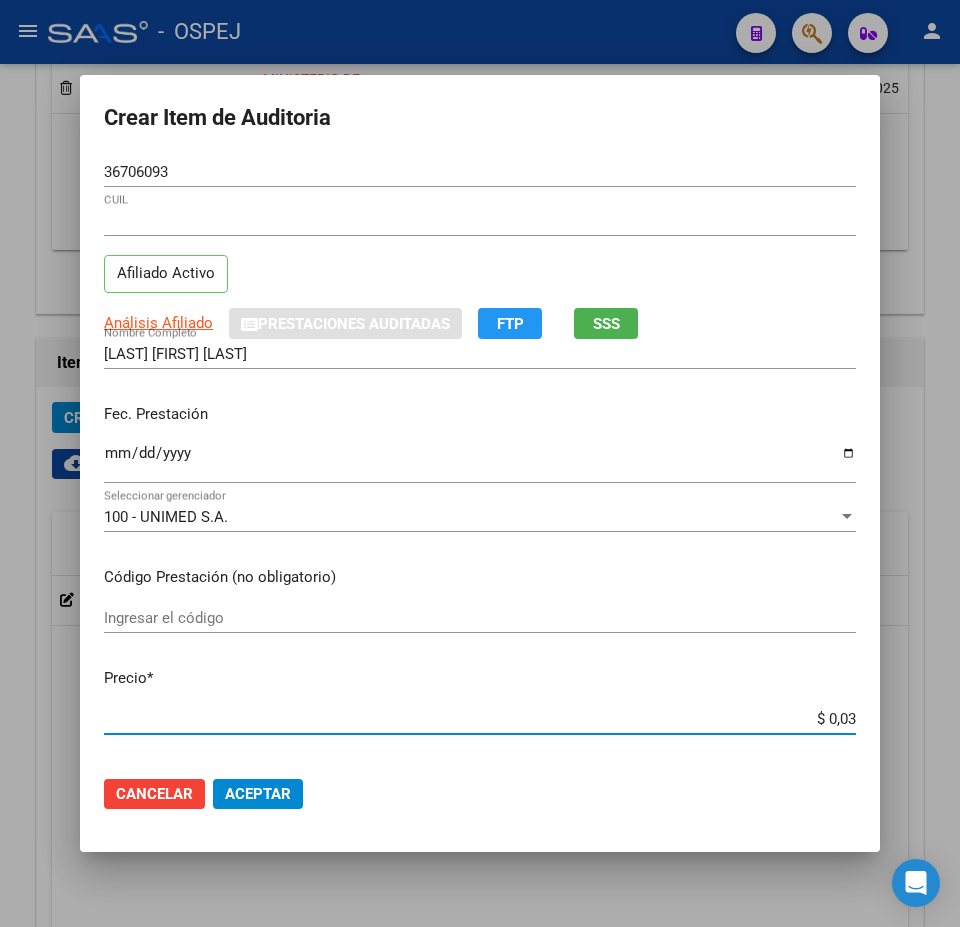 type on "$ 0,39" 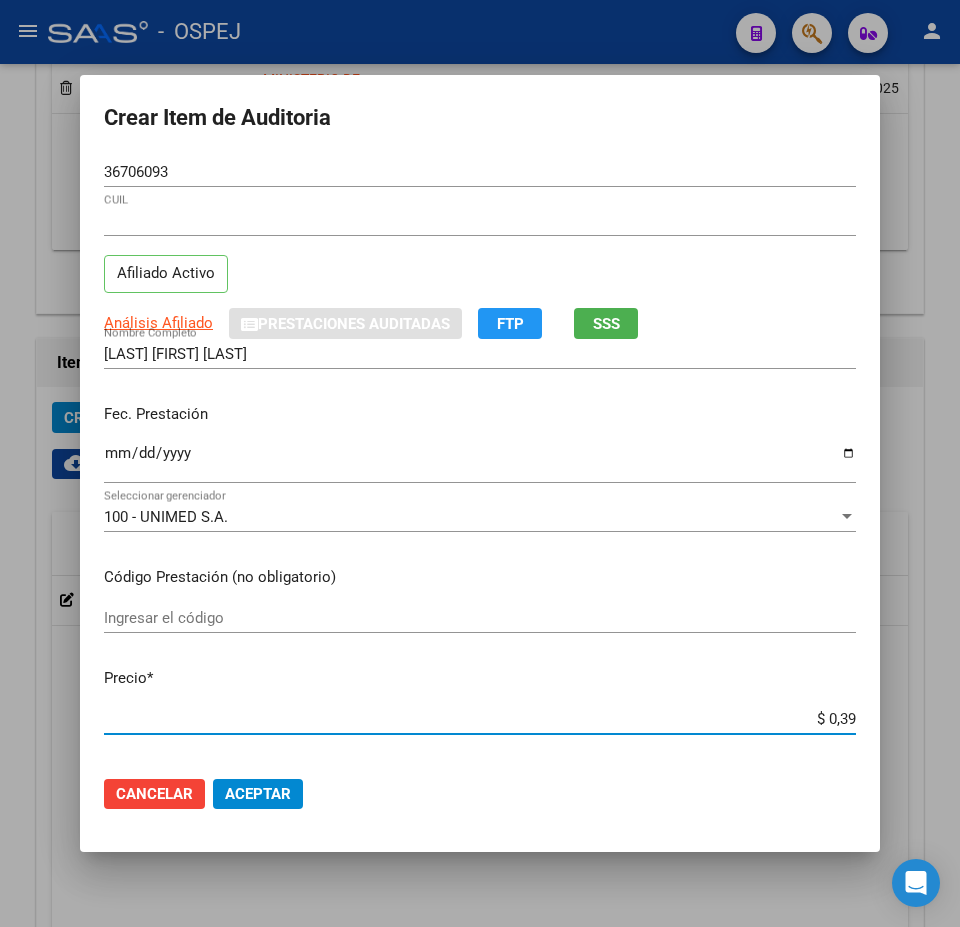 type on "$ 3,90" 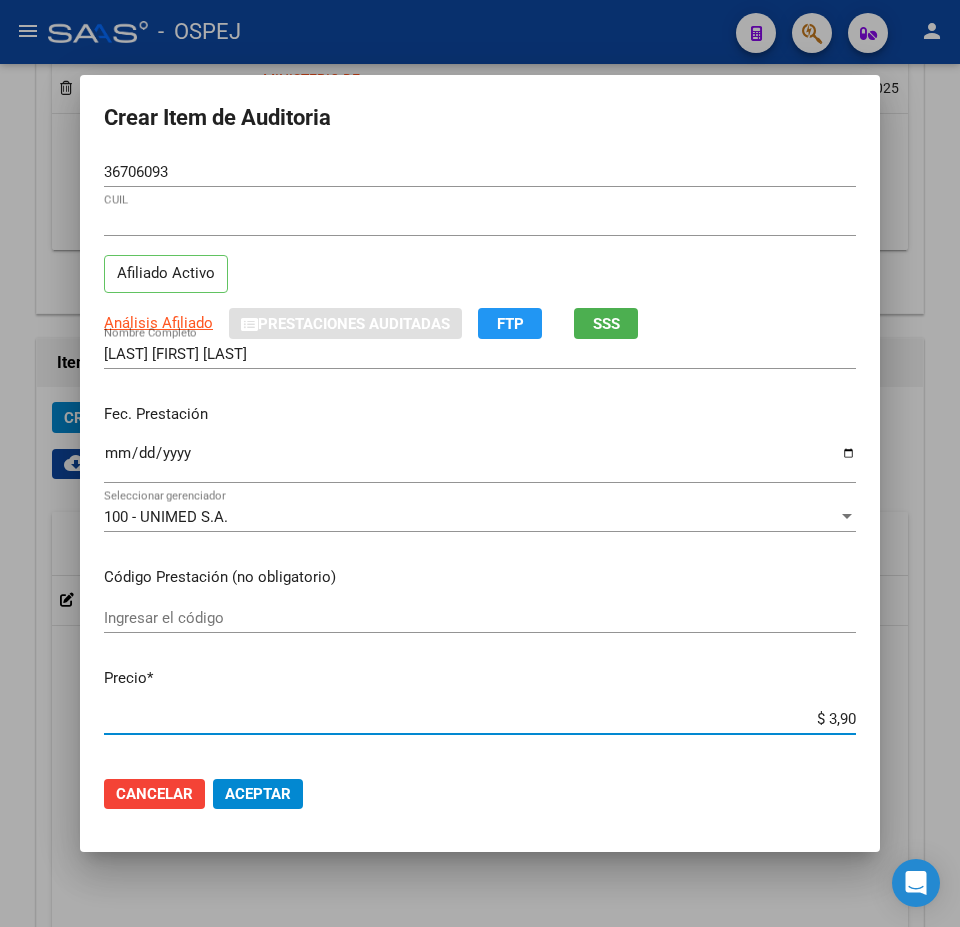 type on "$ 3,90" 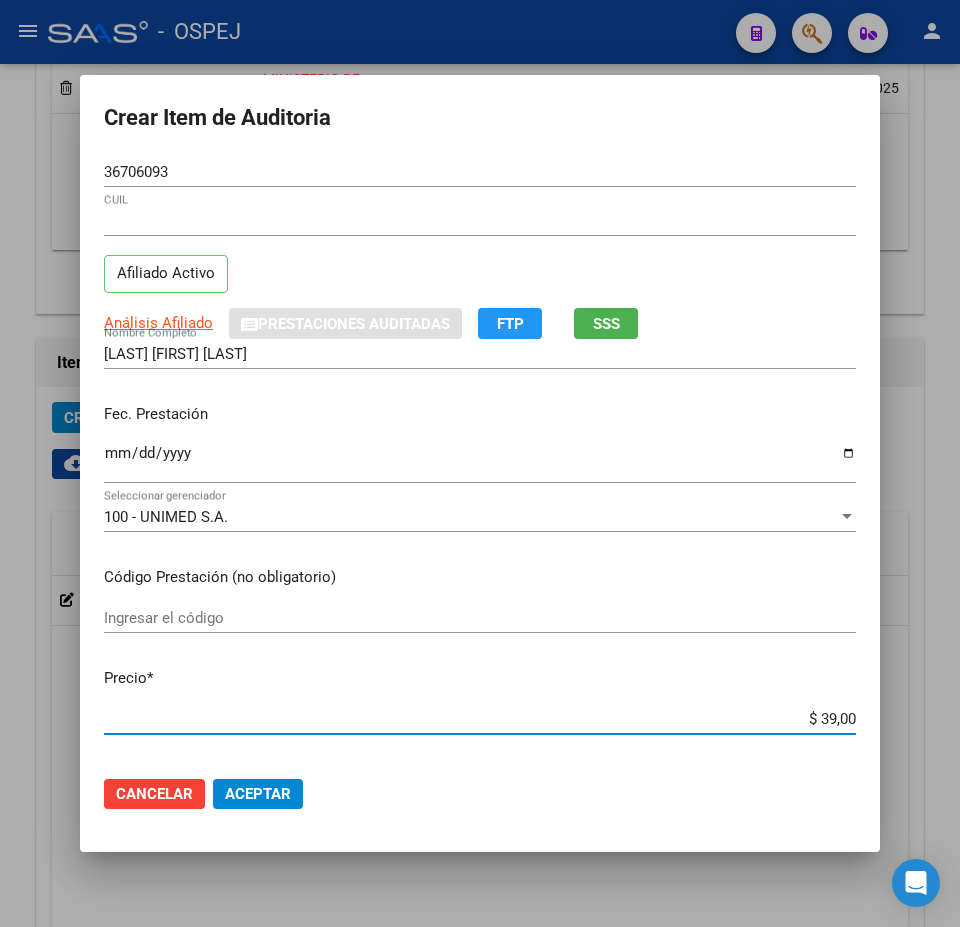 type on "$ 390,00" 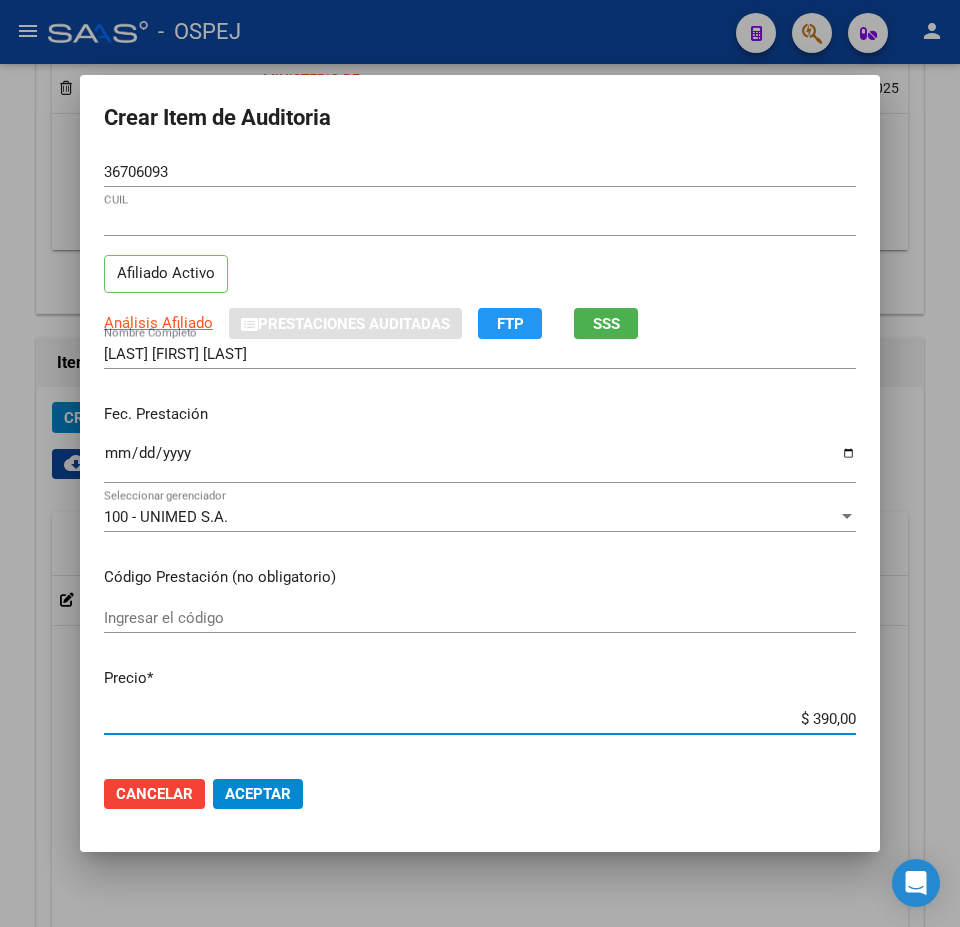 type on "$ 3.900,00" 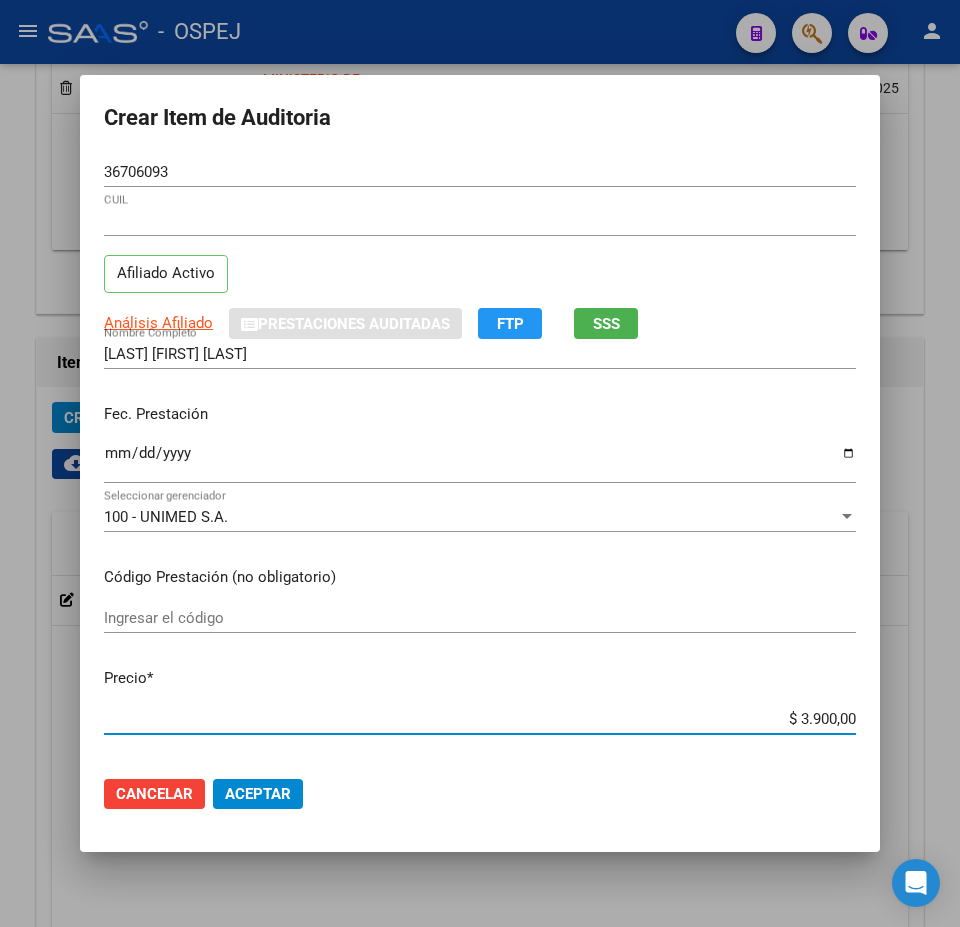 click on "Aceptar" 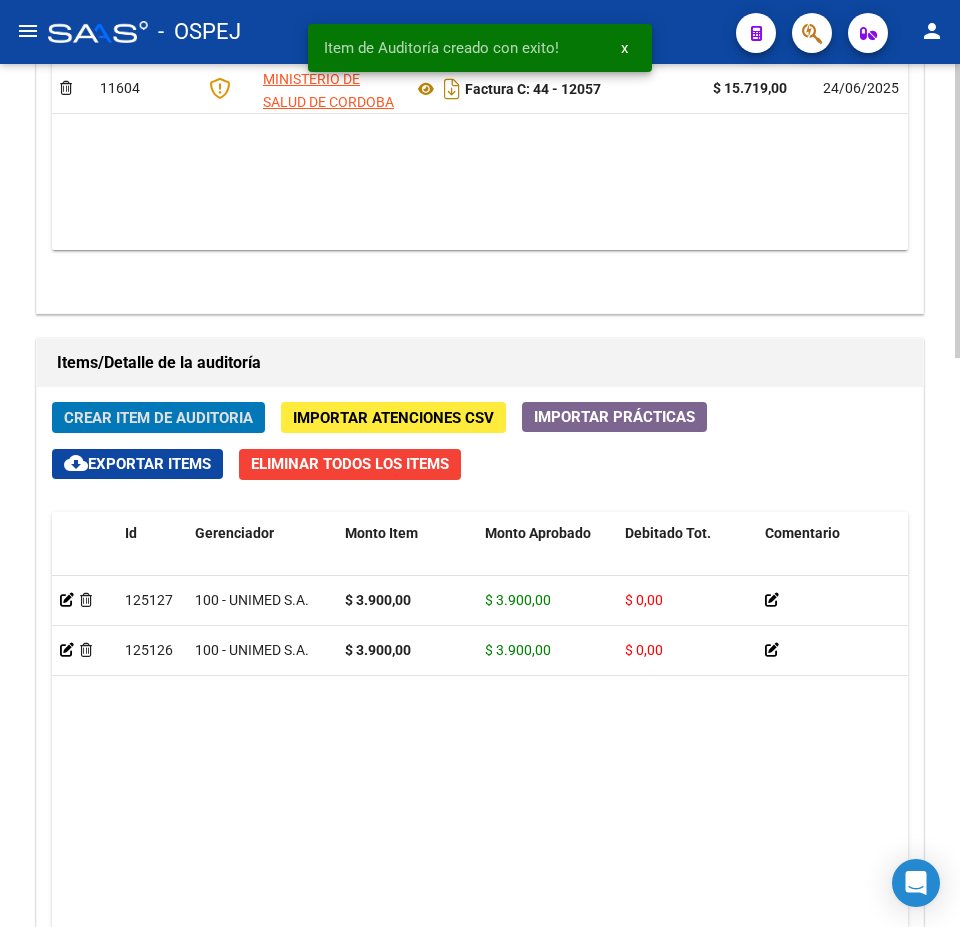 click on "Crear Item de Auditoria" 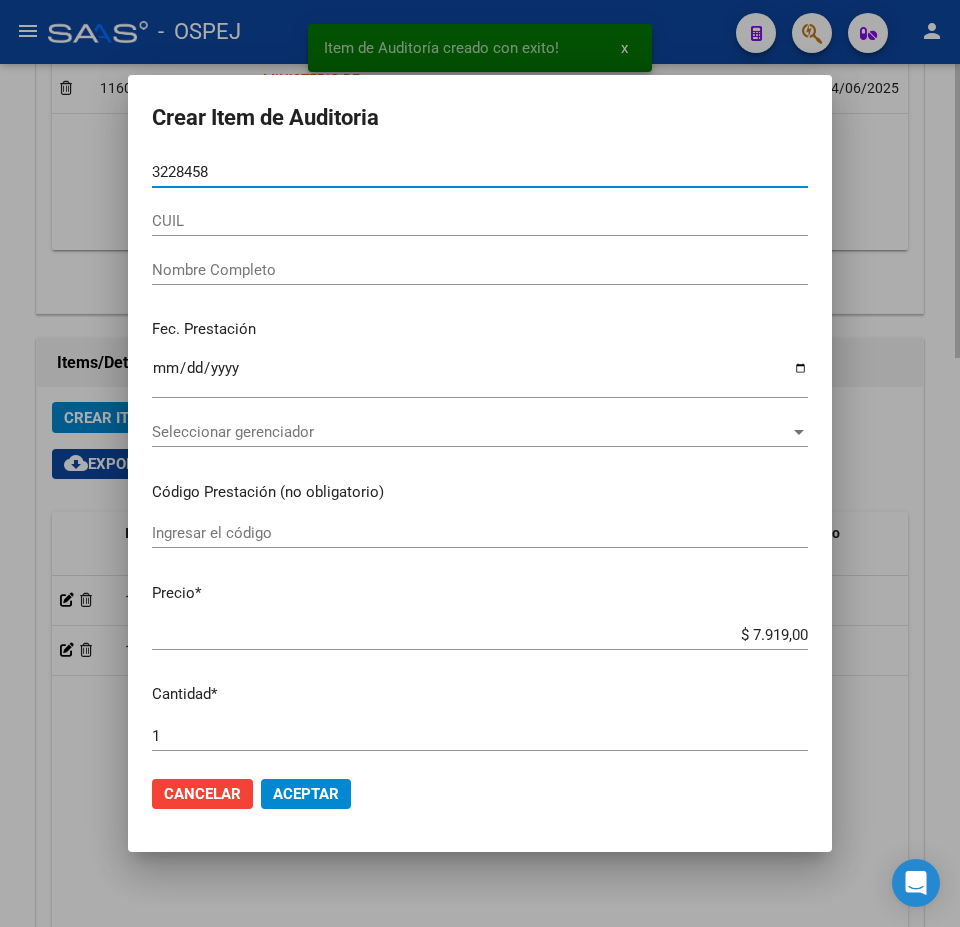 type on "32284584" 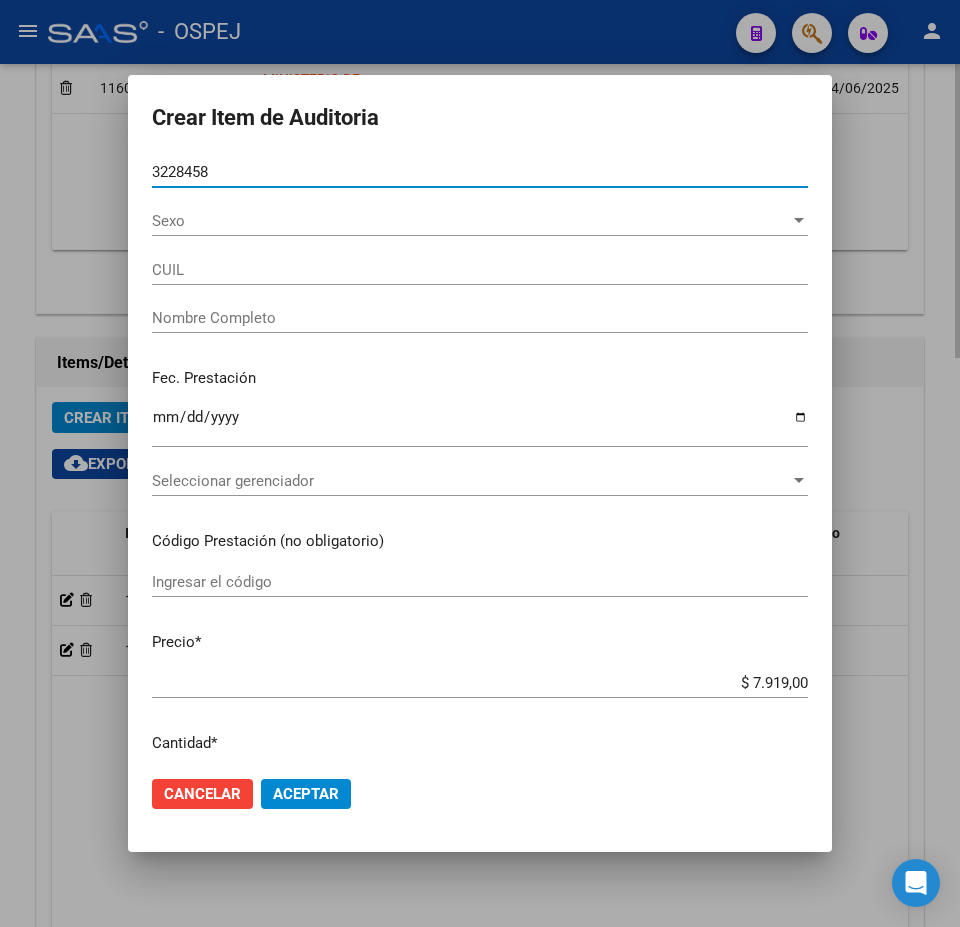 type on "20322845848" 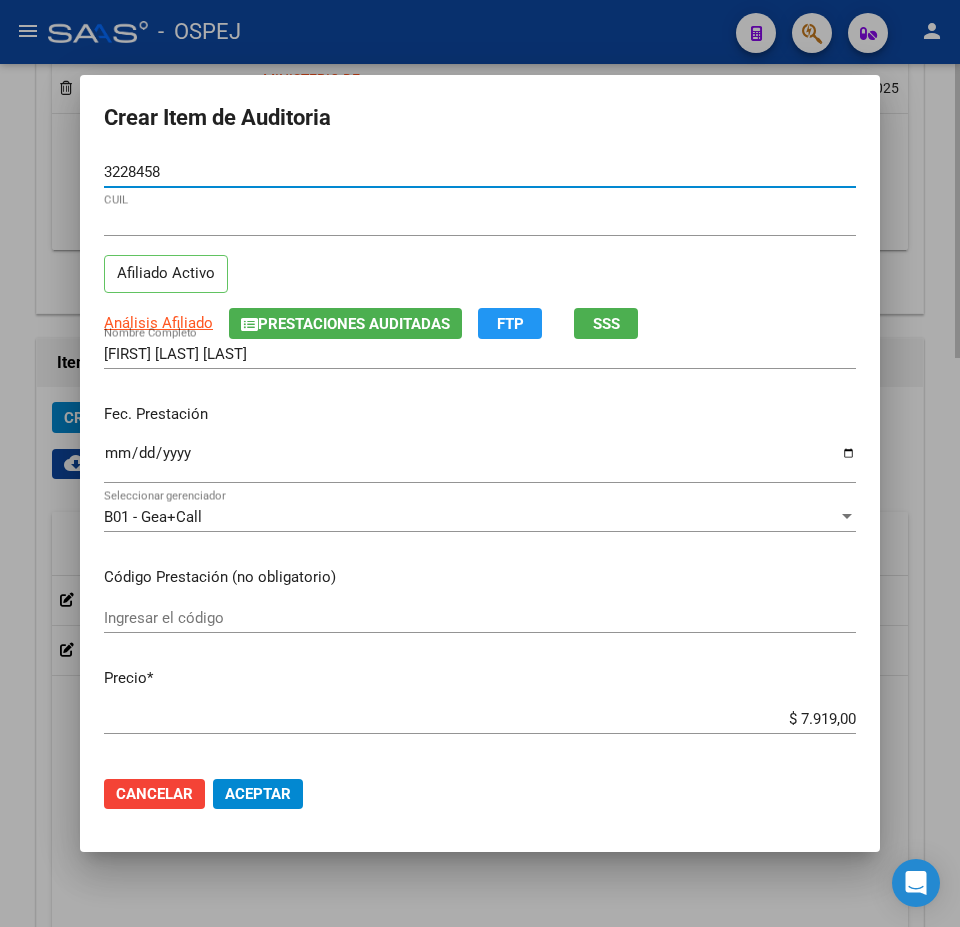 type on "32284584" 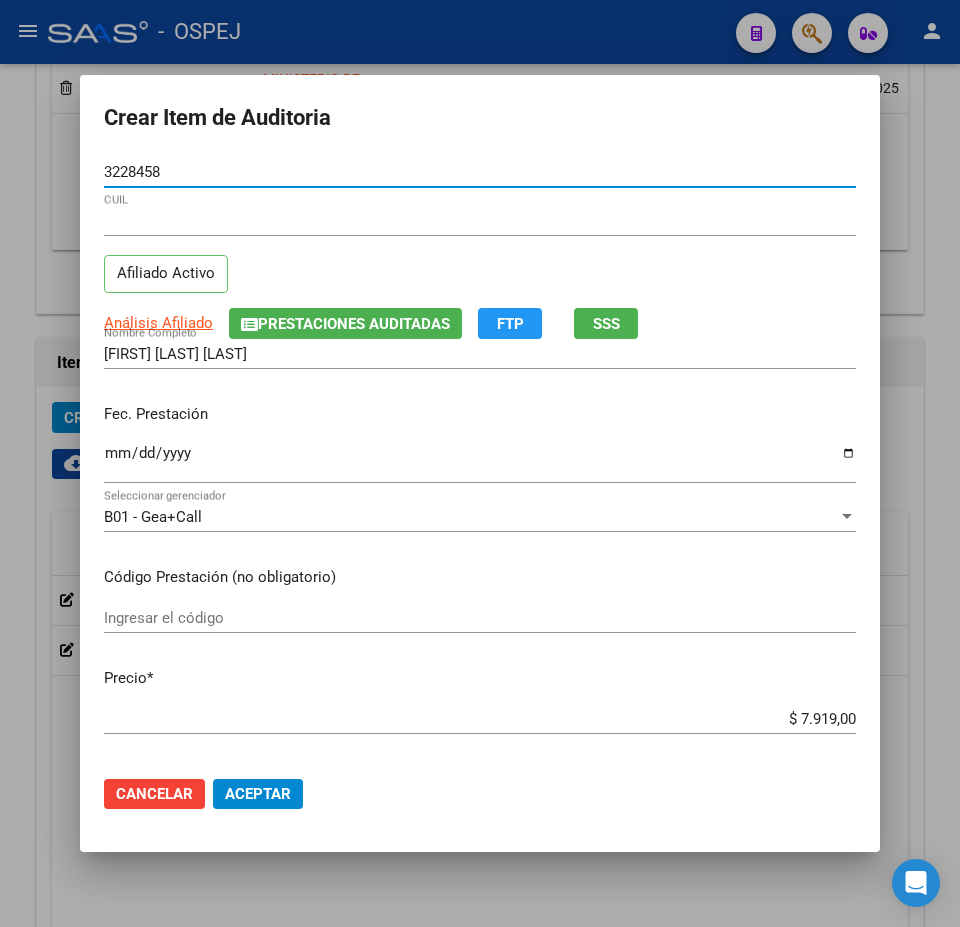 drag, startPoint x: 864, startPoint y: 729, endPoint x: 845, endPoint y: 714, distance: 24.207438 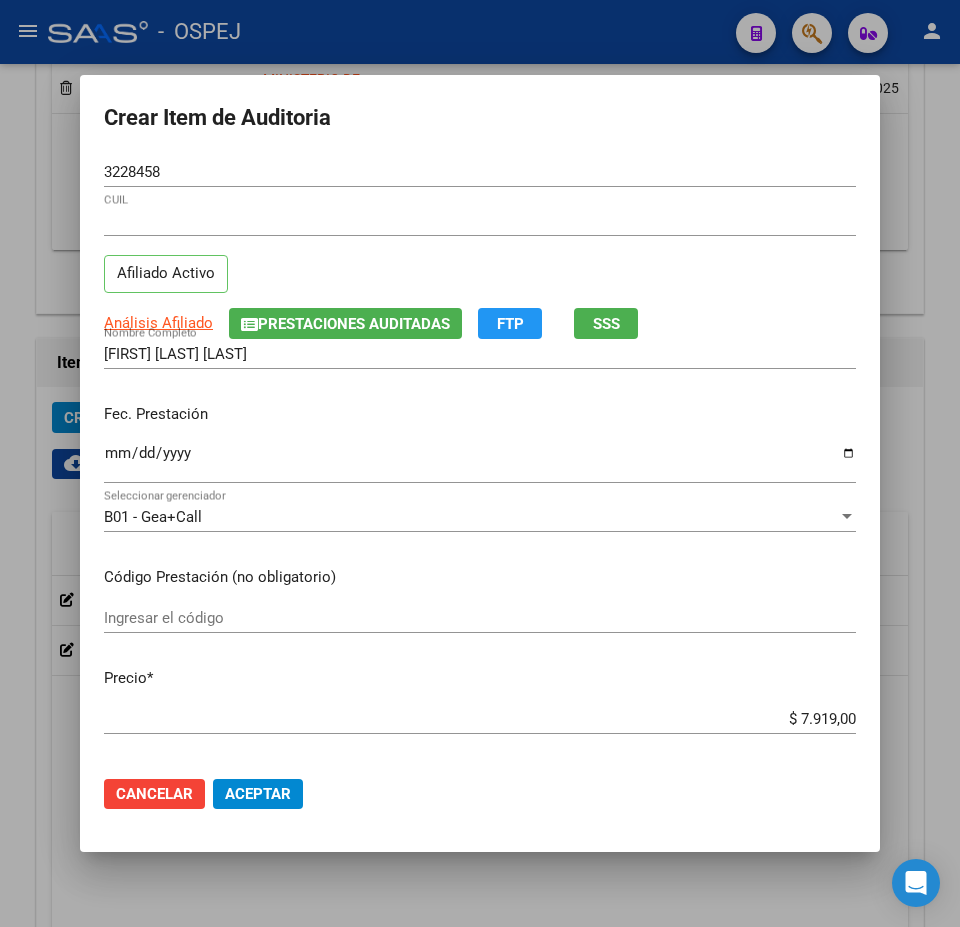 click on "$ 7.919,00" at bounding box center [480, 719] 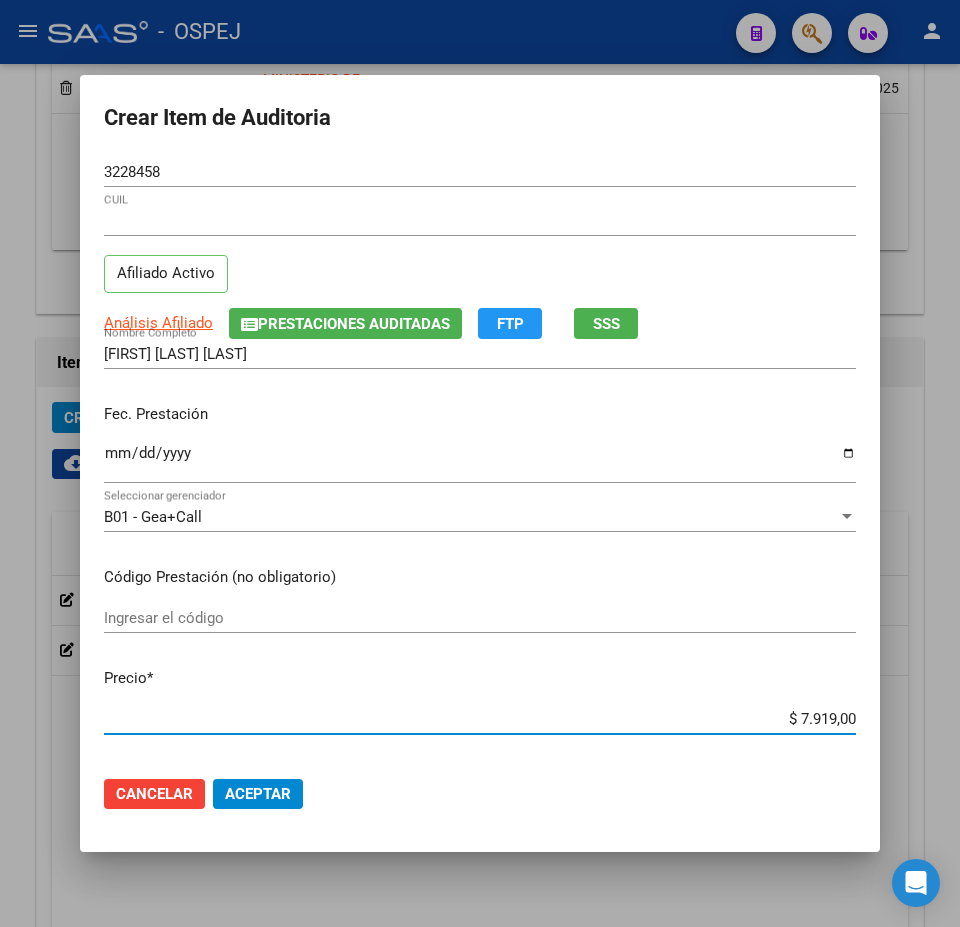 click on "$ 7.919,00" at bounding box center [480, 719] 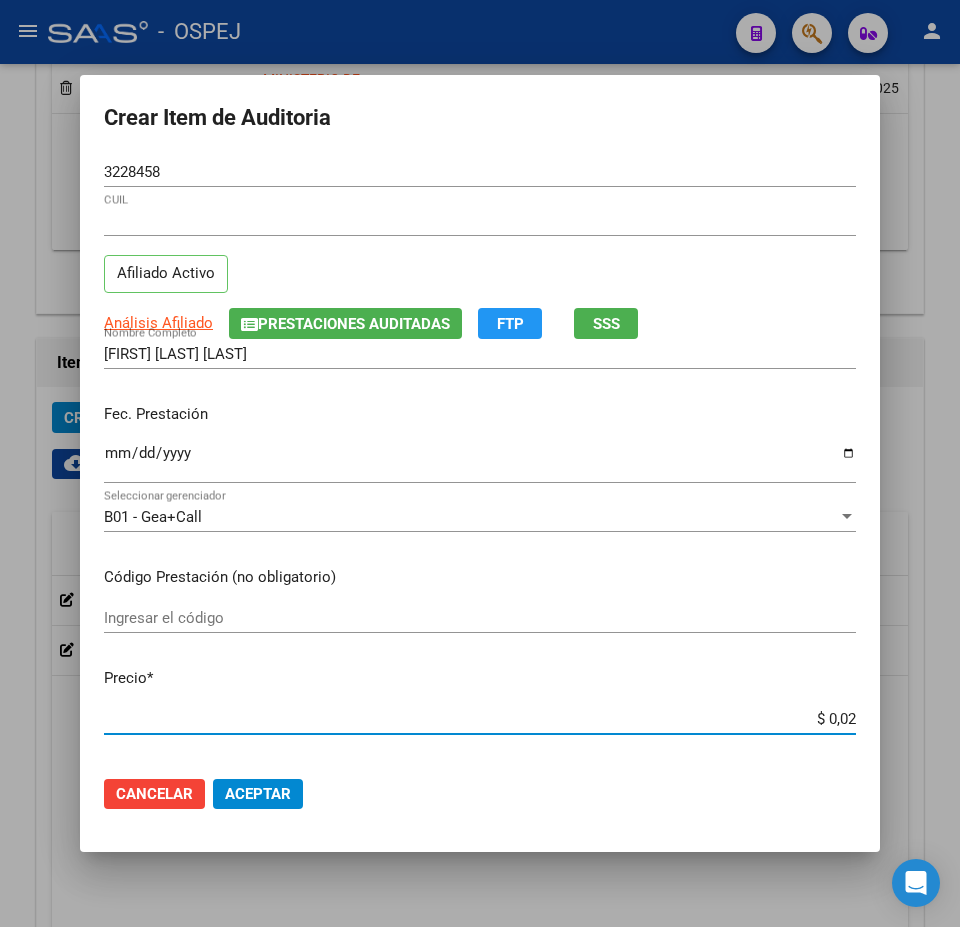 type on "$ 0,21" 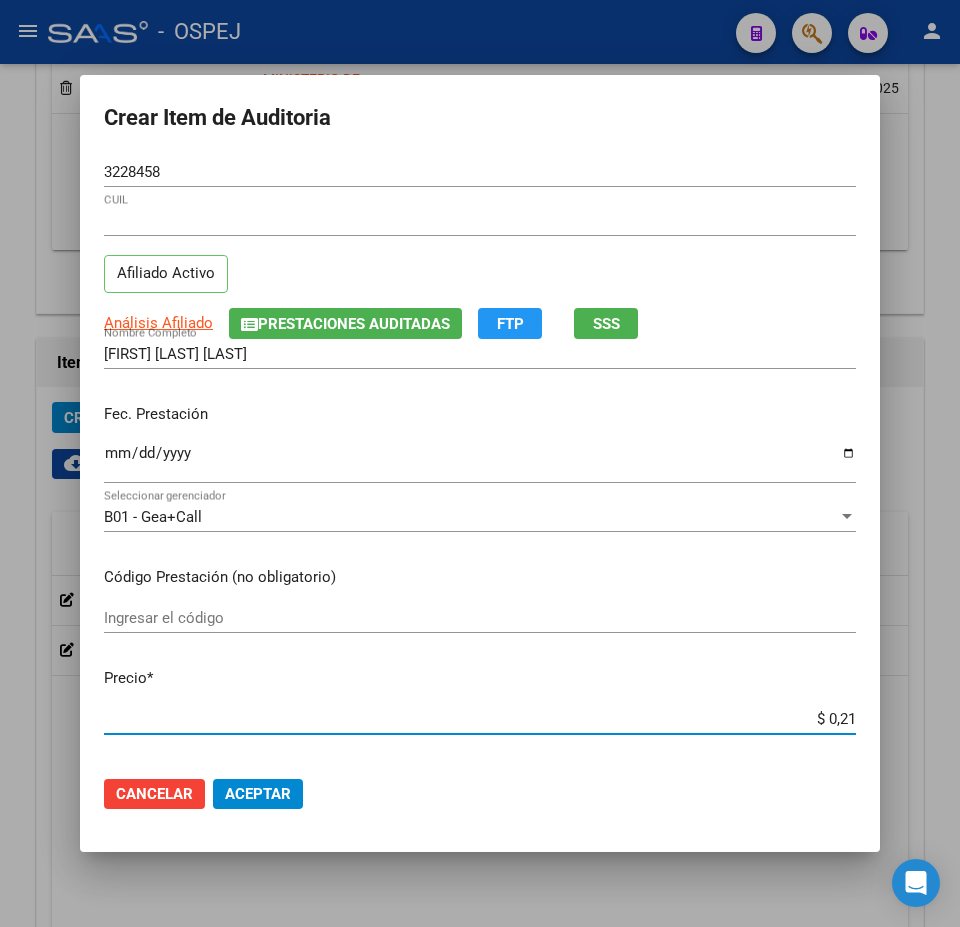 type on "$ 2,13" 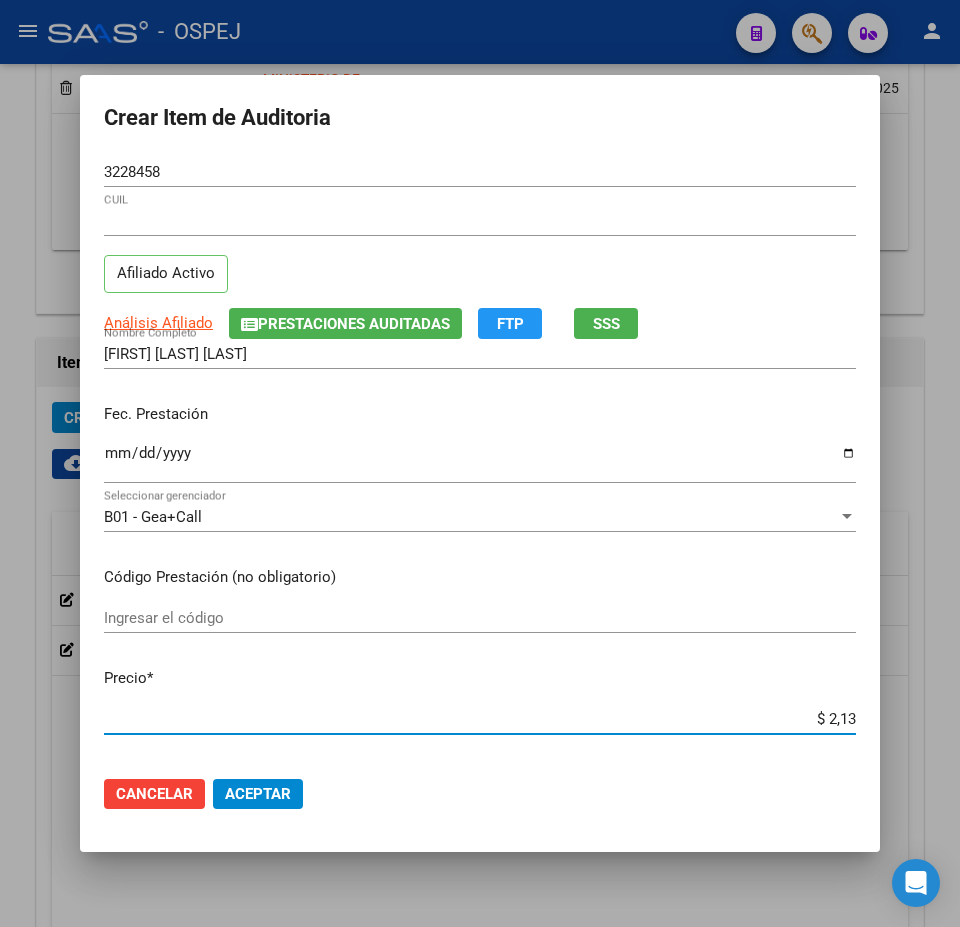 type on "$ 21,34" 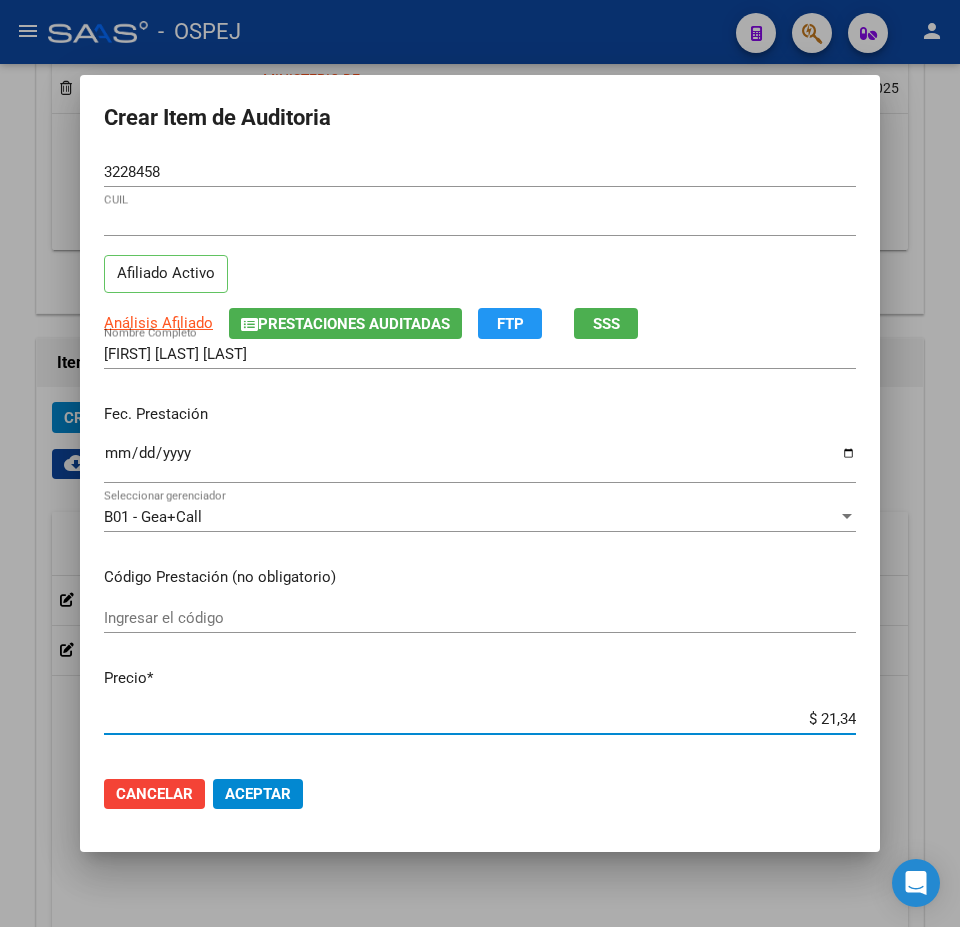type on "$ 213,40" 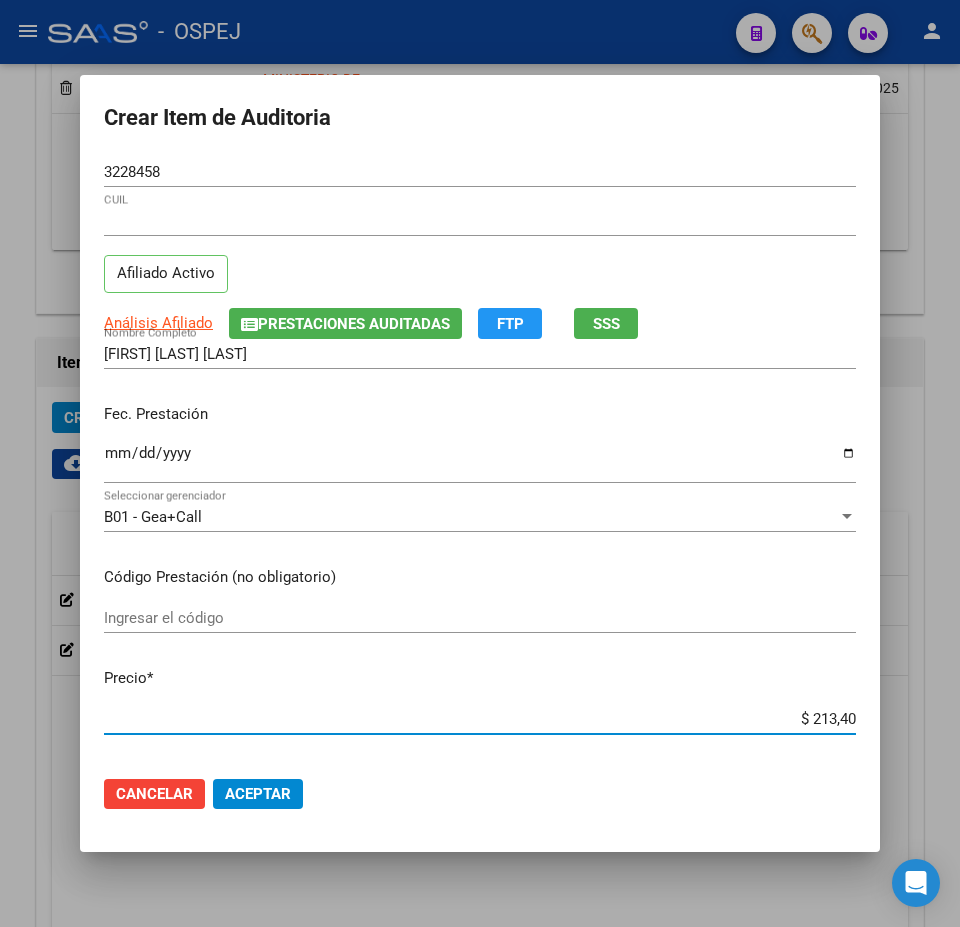 type on "$ 2.134,00" 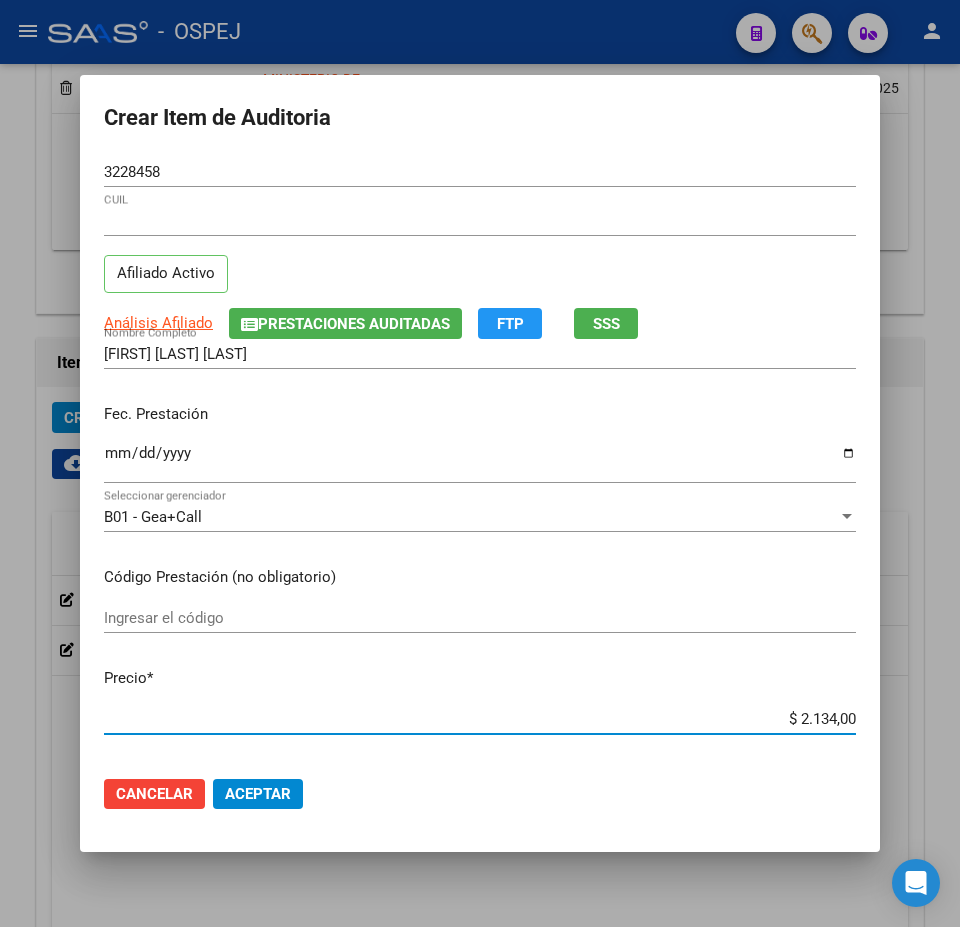 click on "Cancelar Aceptar" 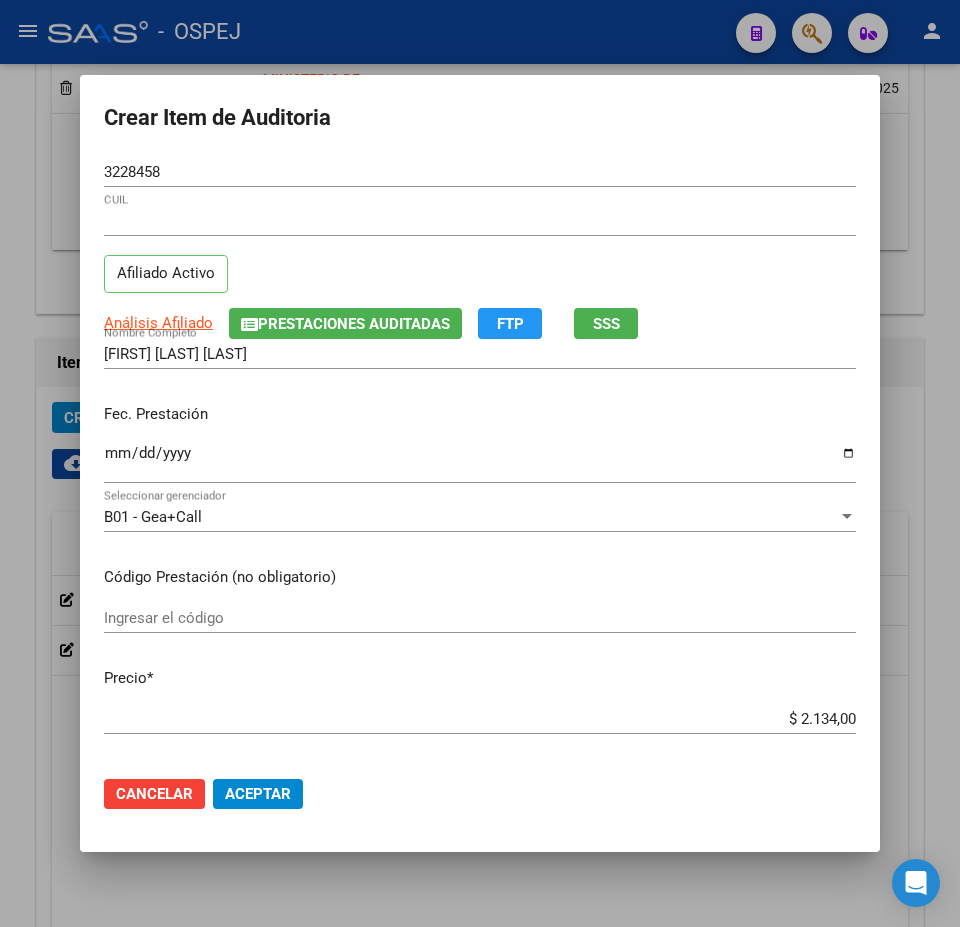 click on "Aceptar" 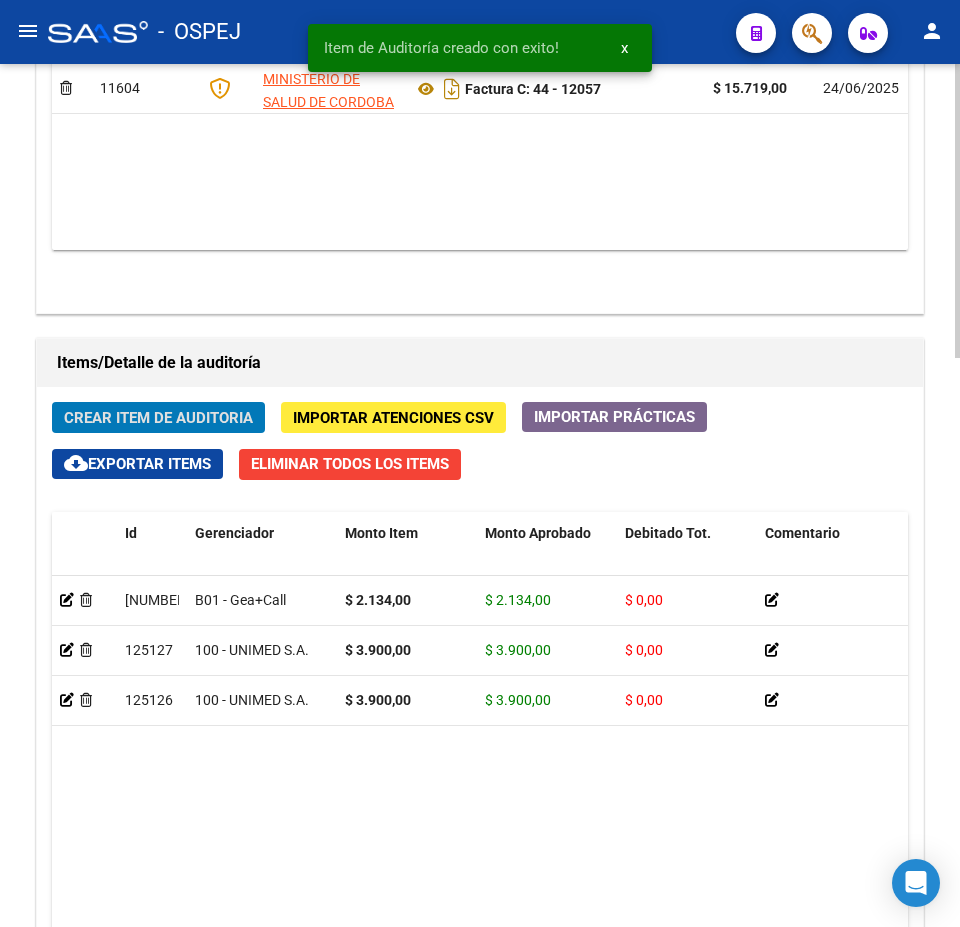 click on "Crear Item de Auditoria" 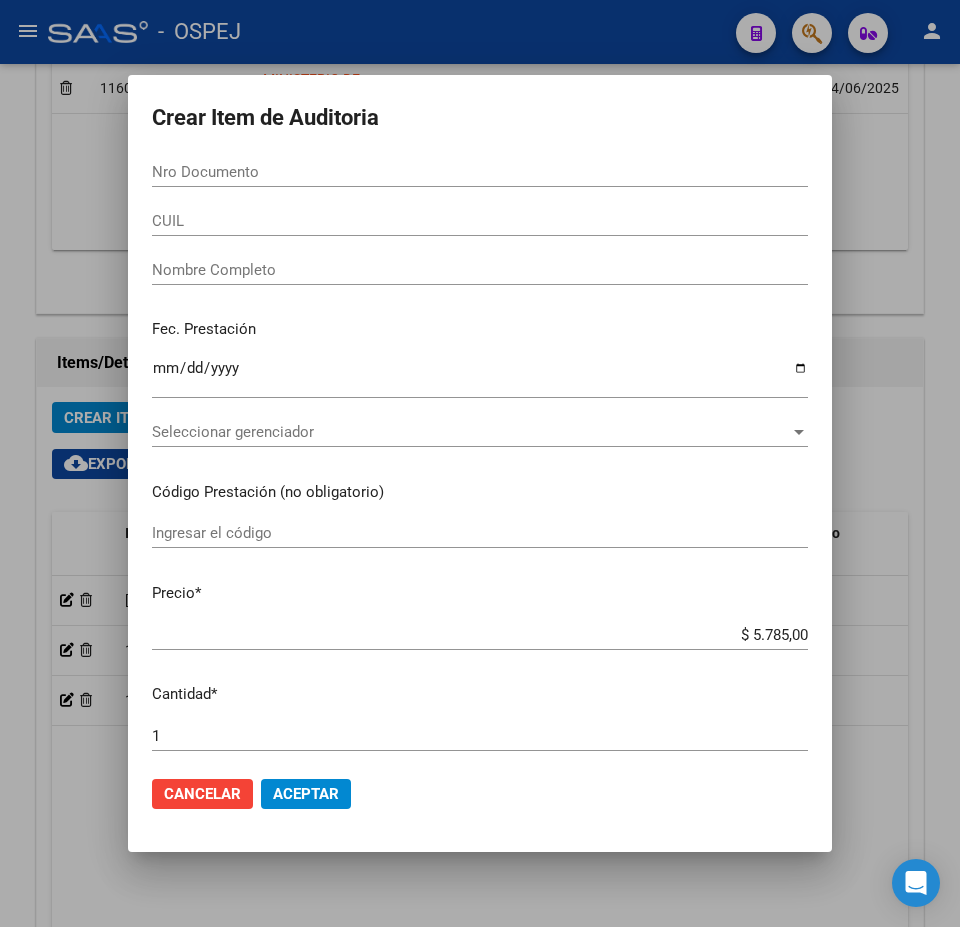 click on "Nro Documento" at bounding box center (480, 172) 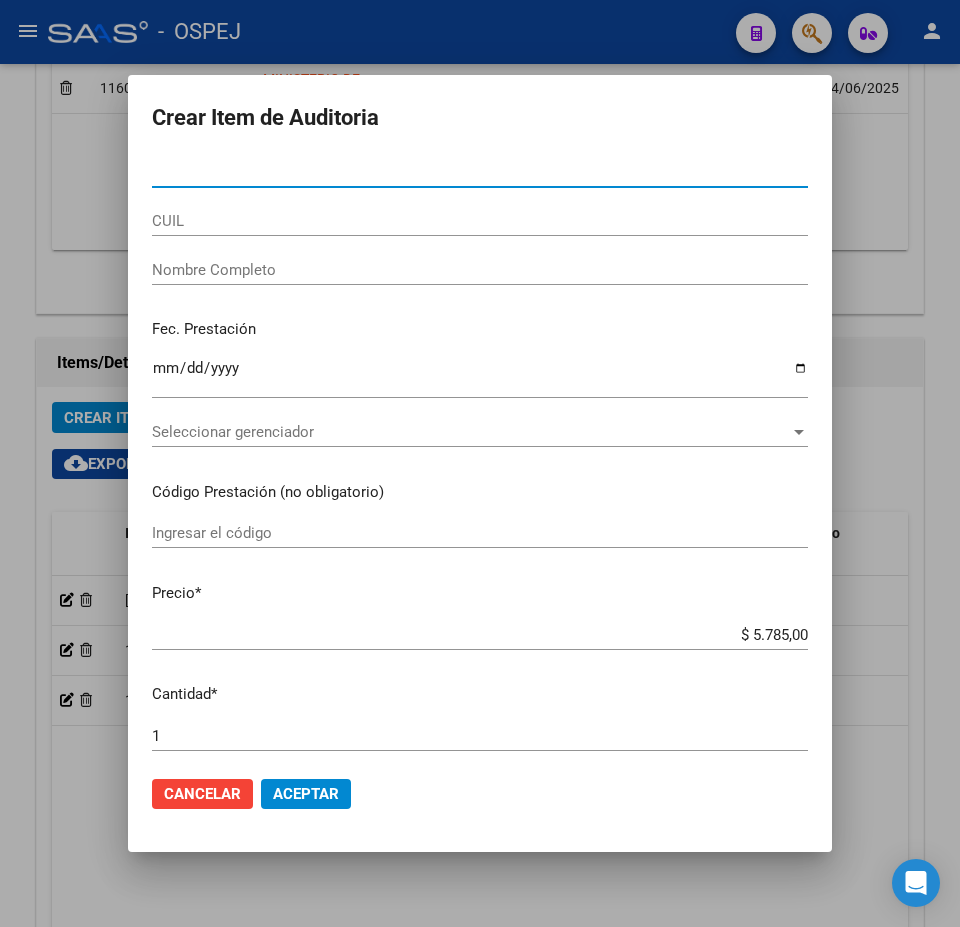 click on "Nro Documento" at bounding box center [480, 172] 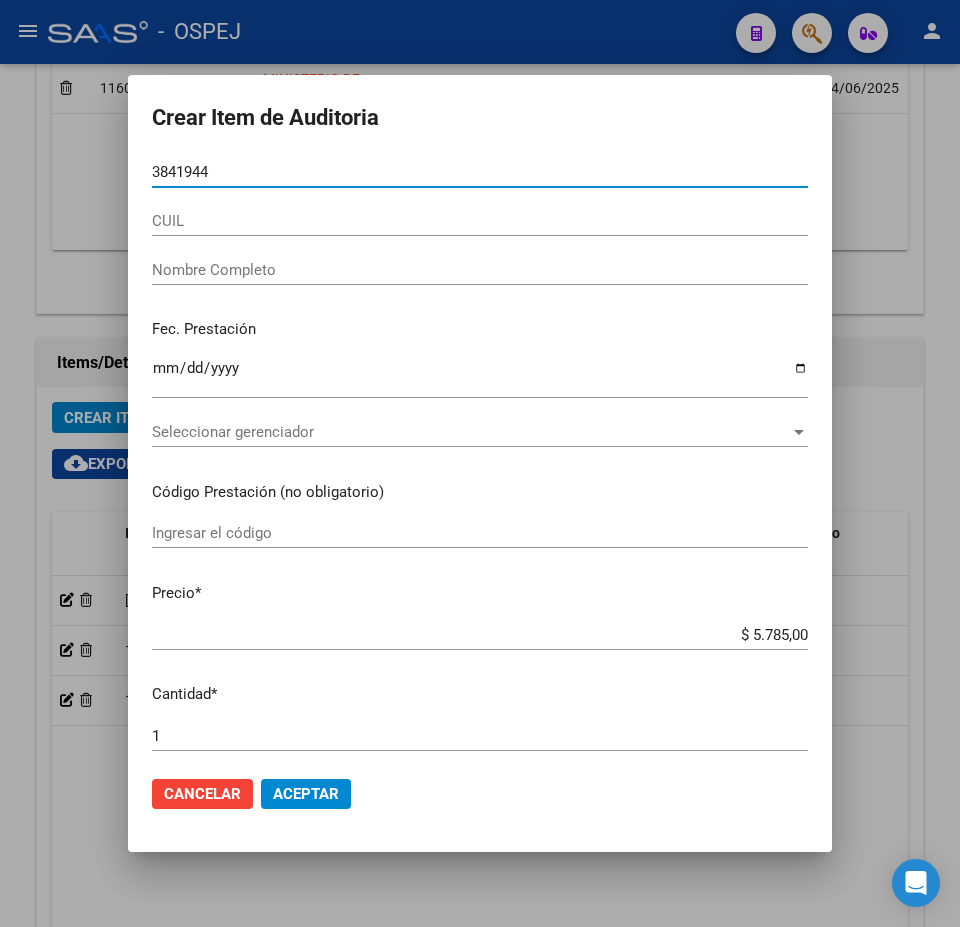 type on "38419447" 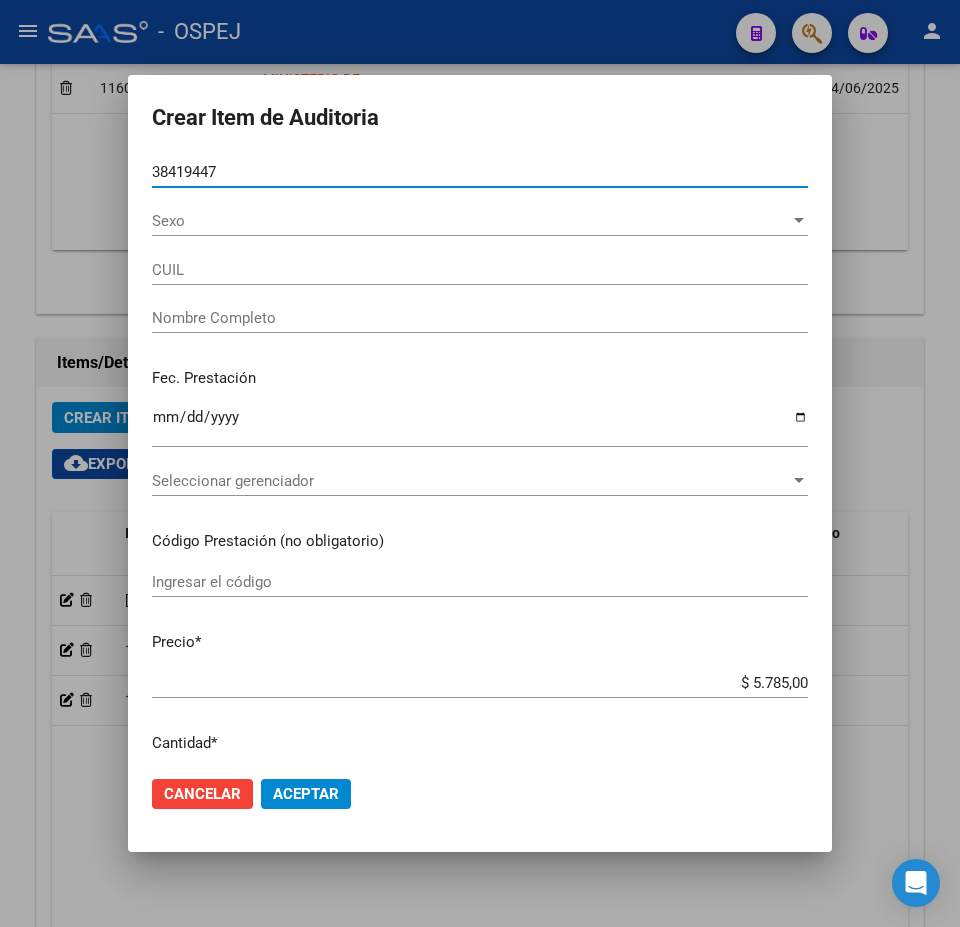 type on "27384194473" 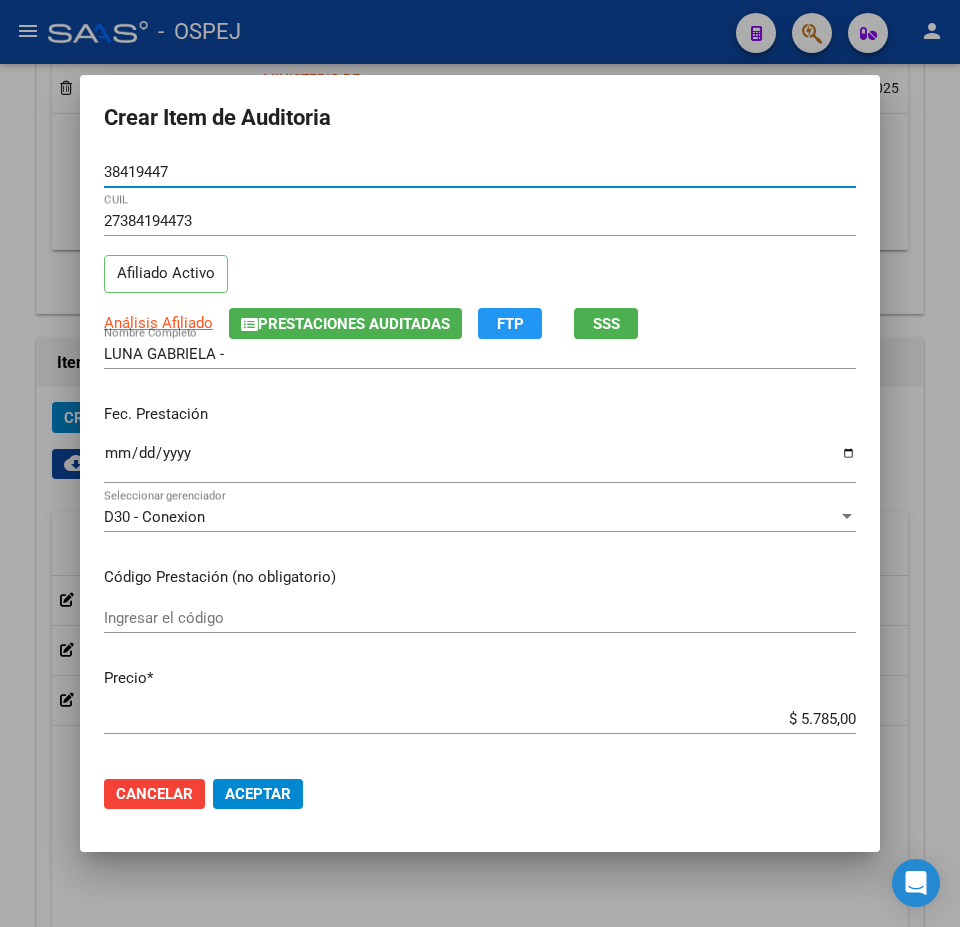 type on "38419447" 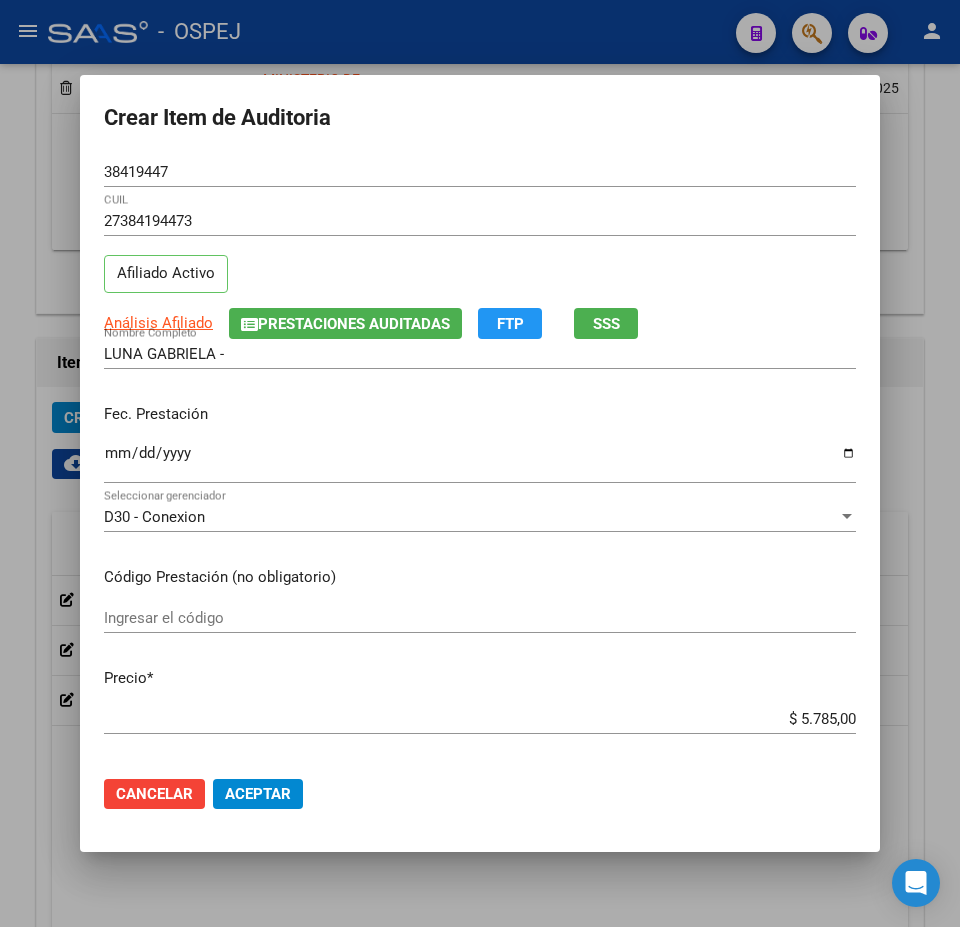 click on "$ 5.785,00" at bounding box center [480, 719] 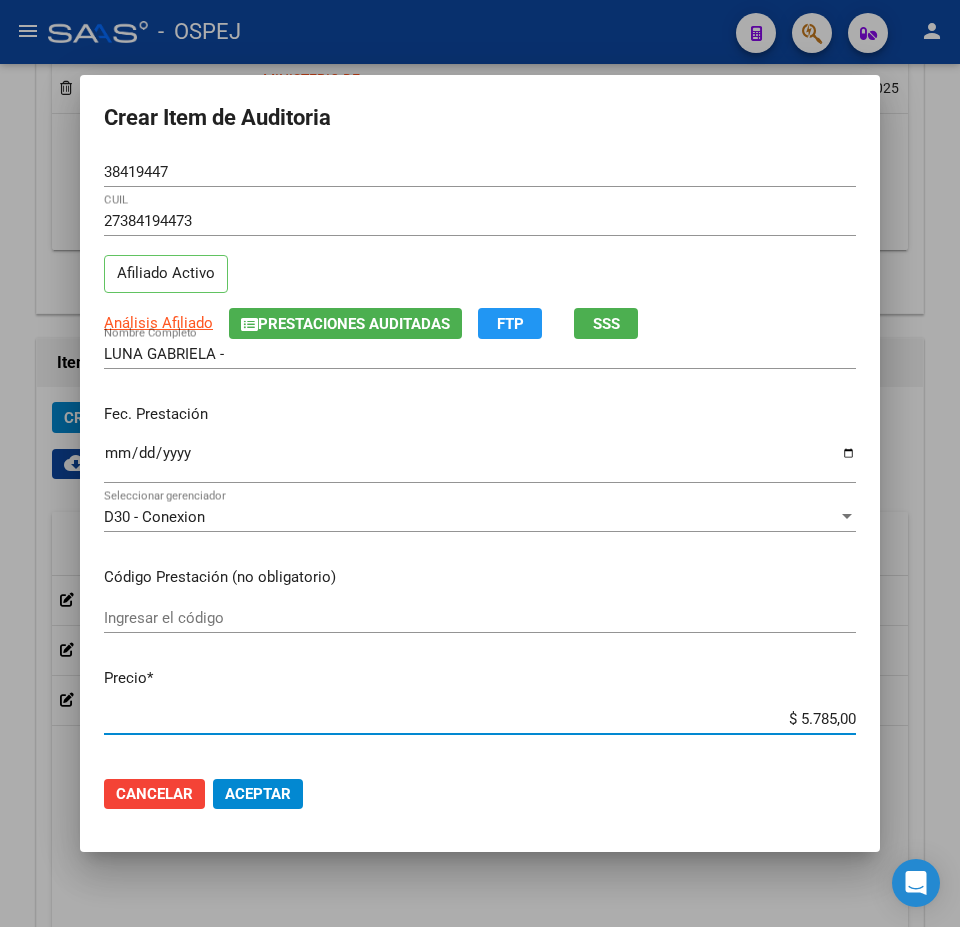 click on "$ 5.785,00" at bounding box center (480, 719) 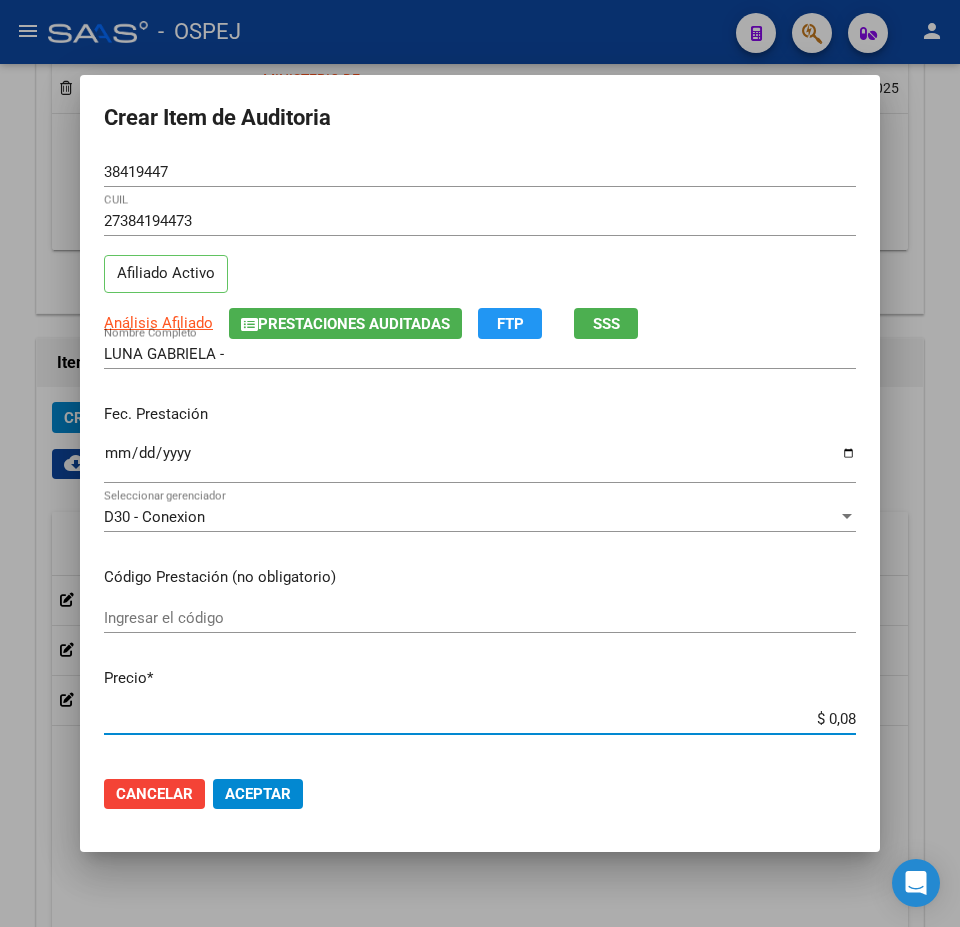 type on "$ 0,86" 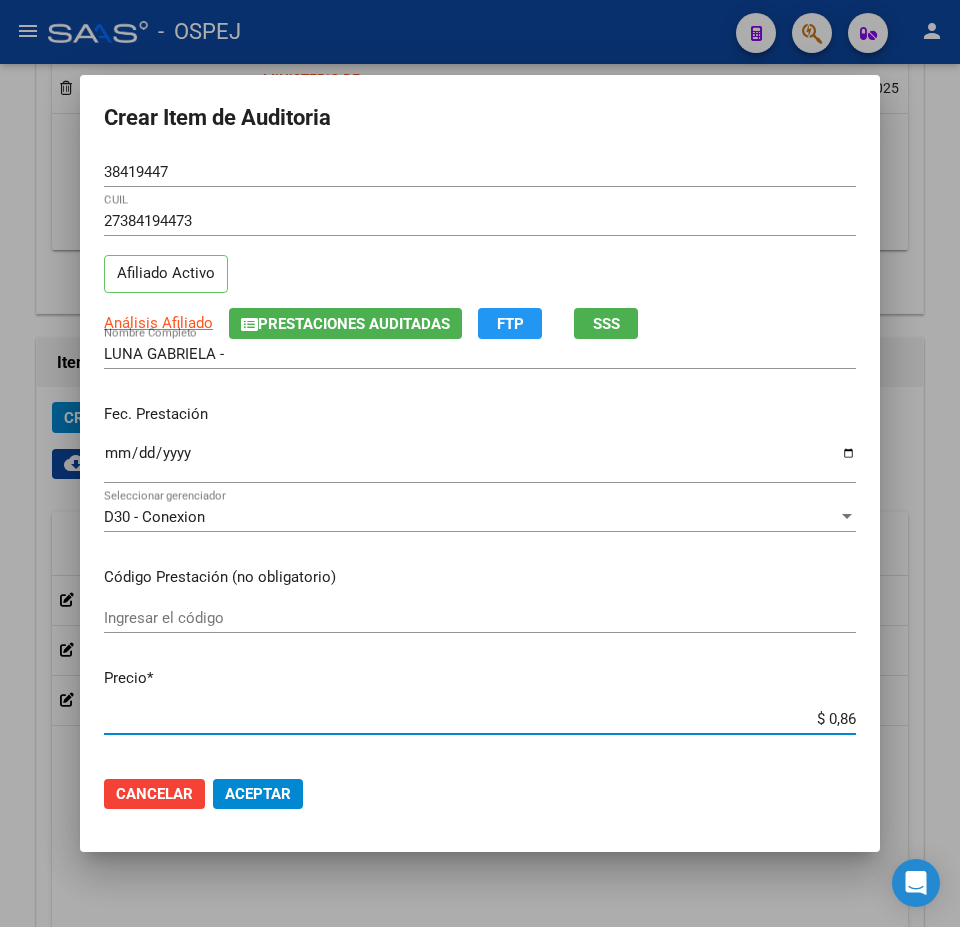 type on "$ 8,63" 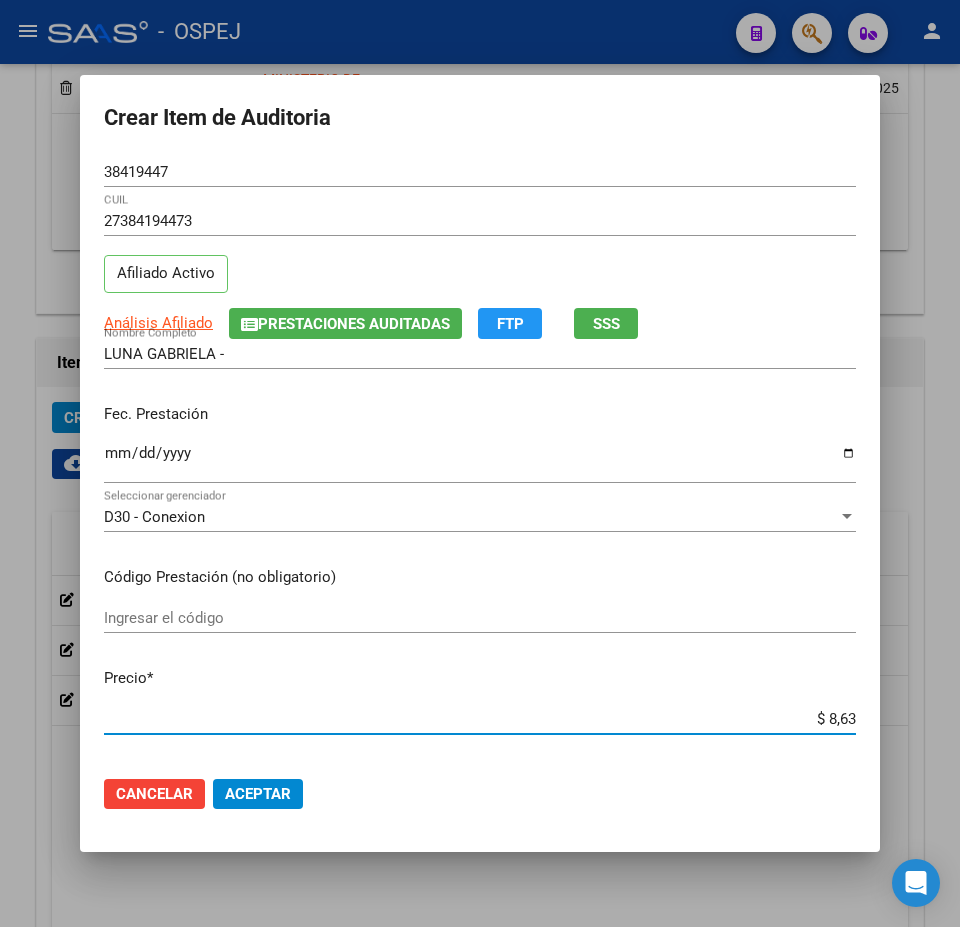type on "$ 86,30" 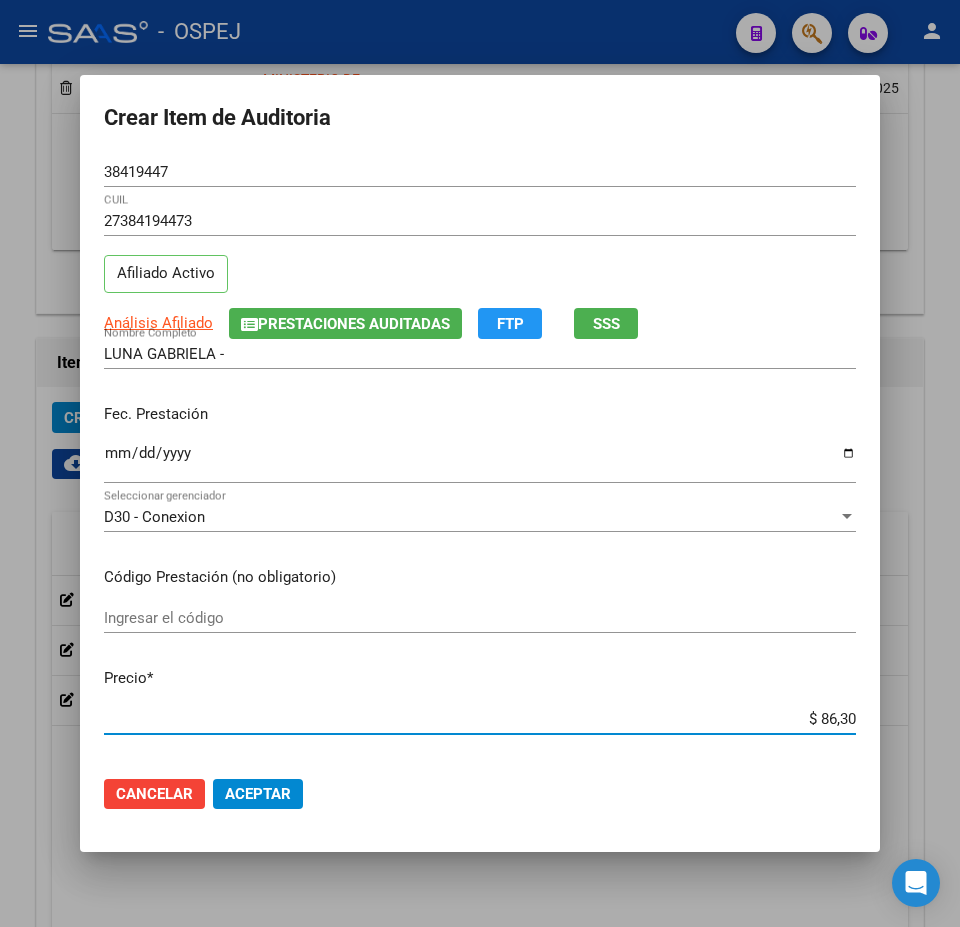 type on "$ 863,00" 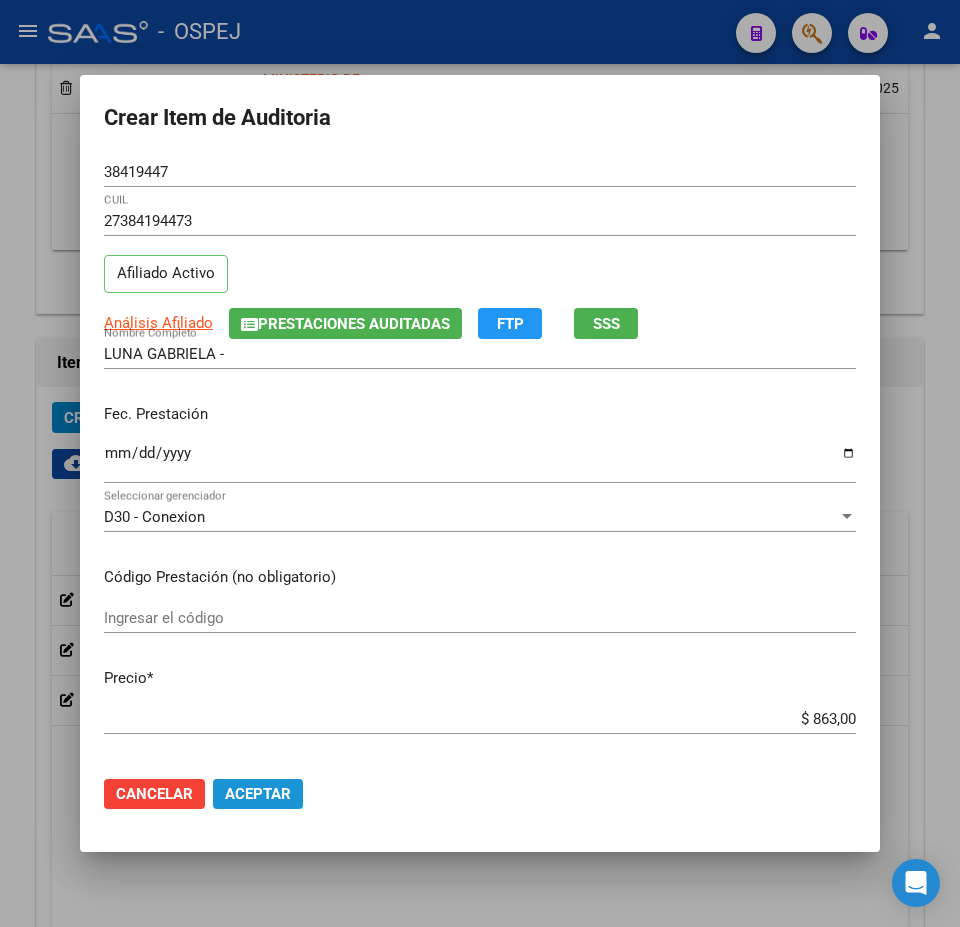 click on "Aceptar" 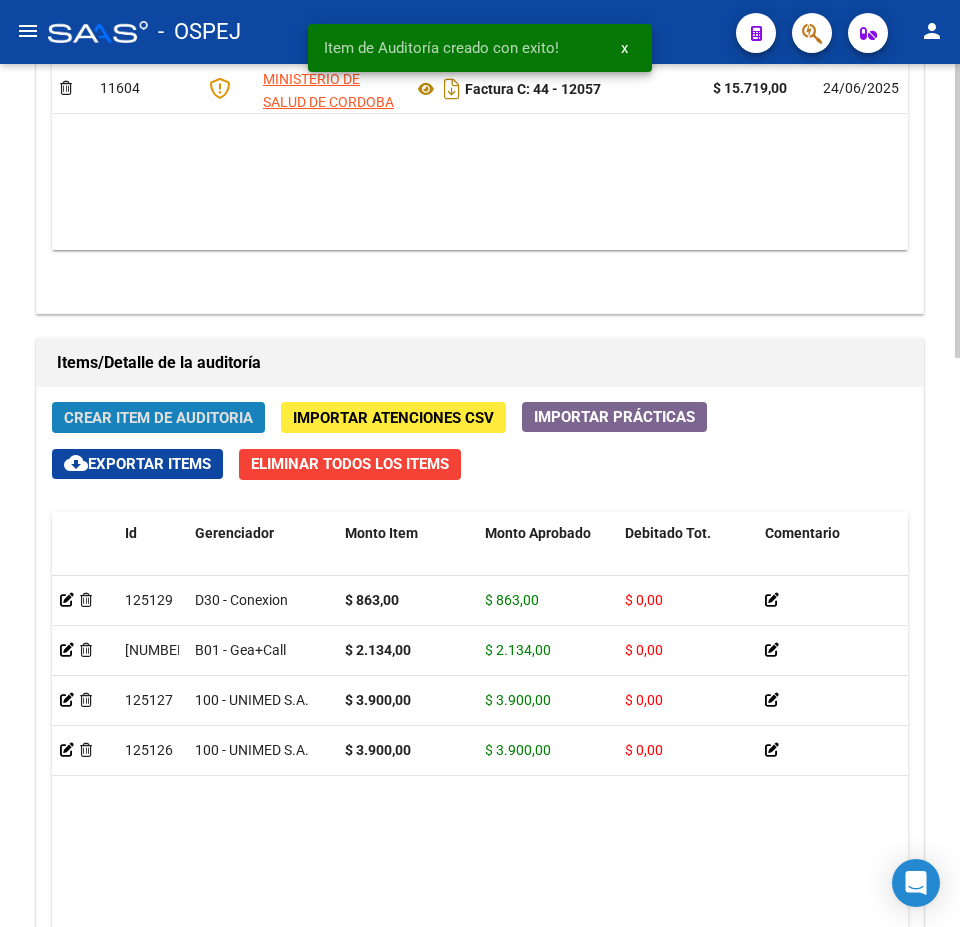 click on "Crear Item de Auditoria" 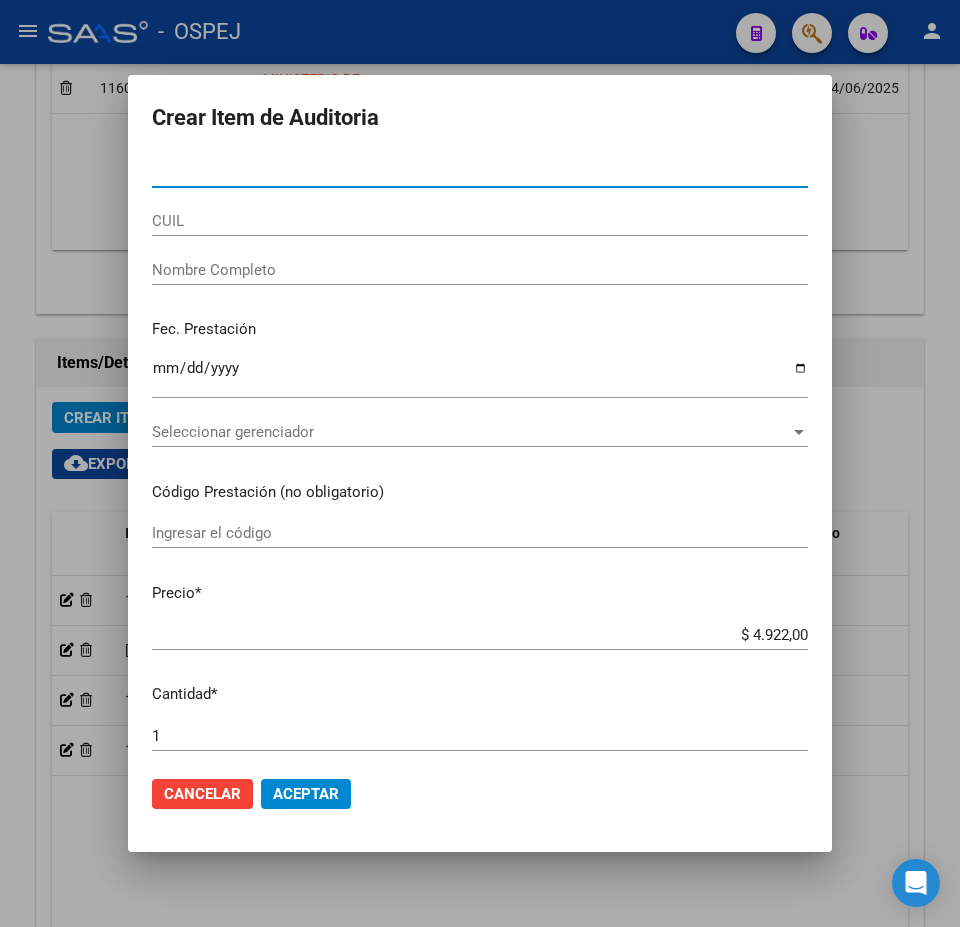 type on "37524087" 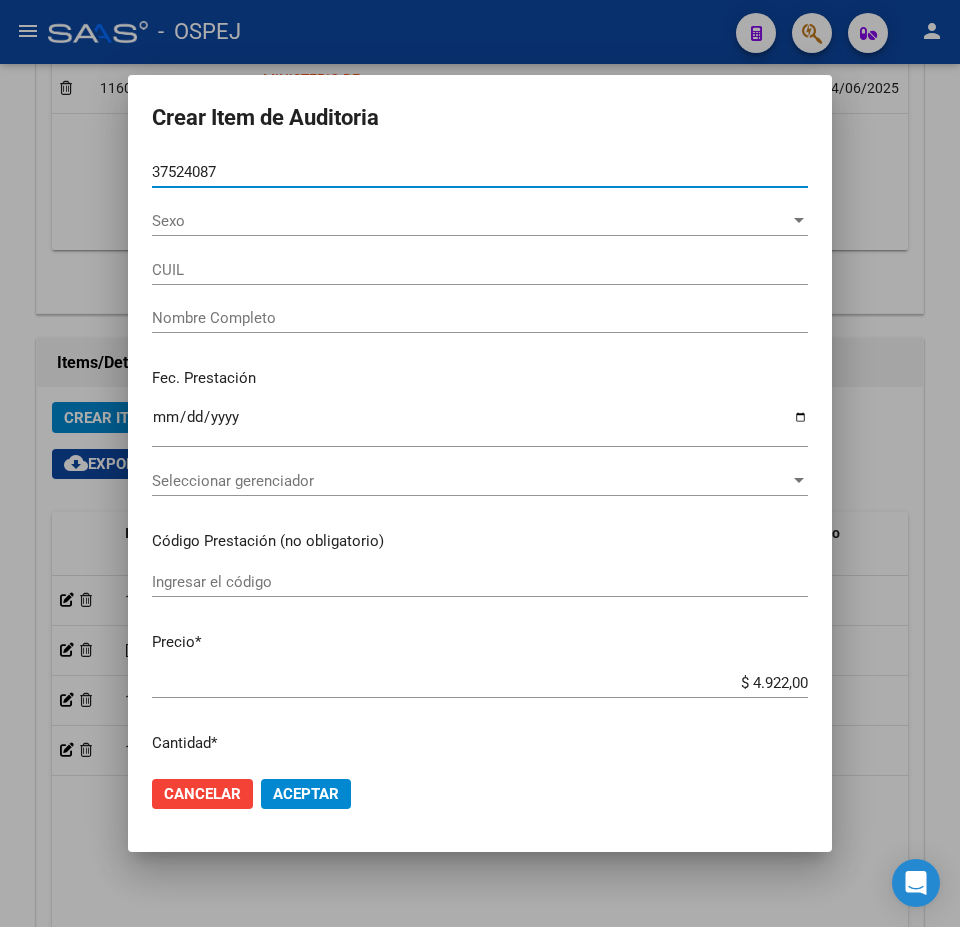 type on "23375240874" 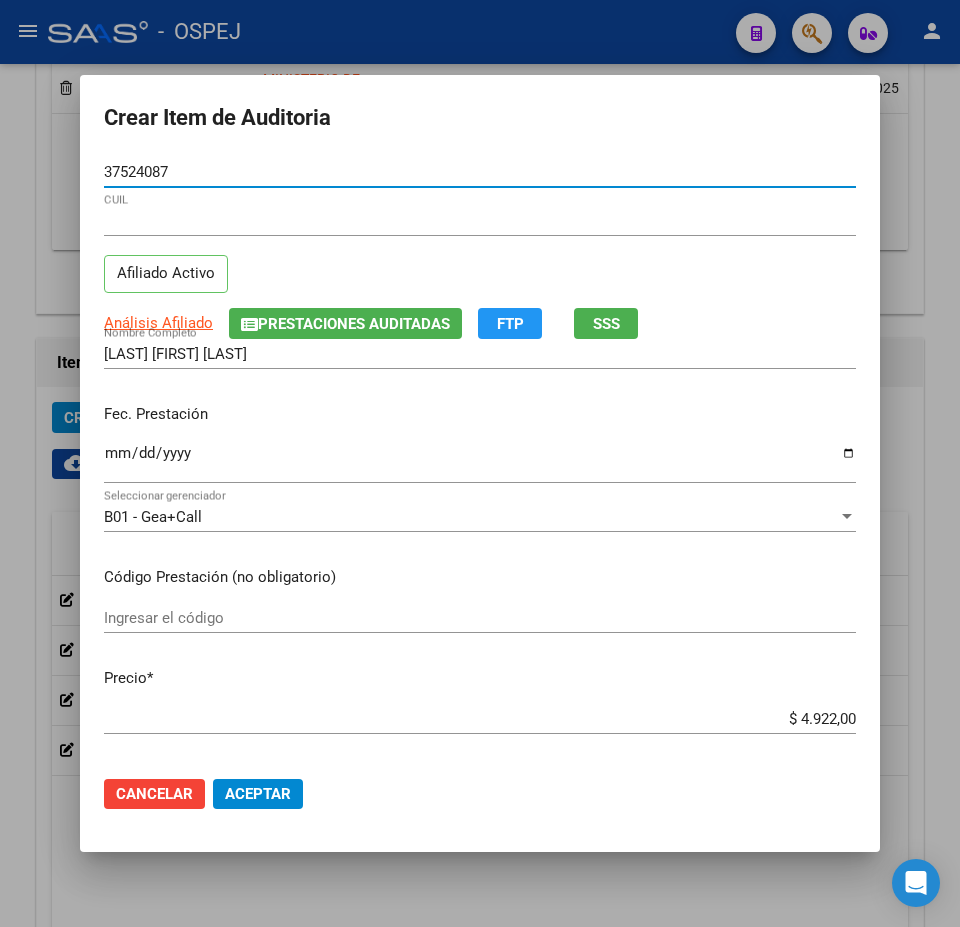 type on "37524087" 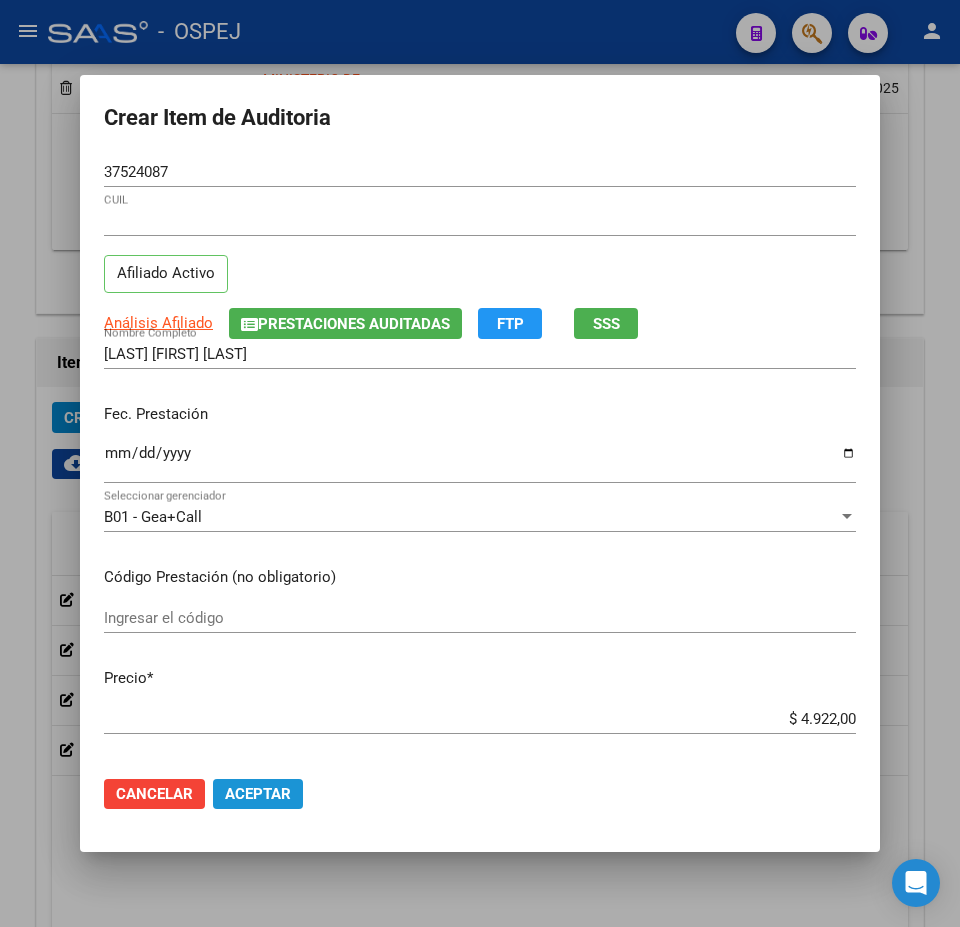 click on "Aceptar" 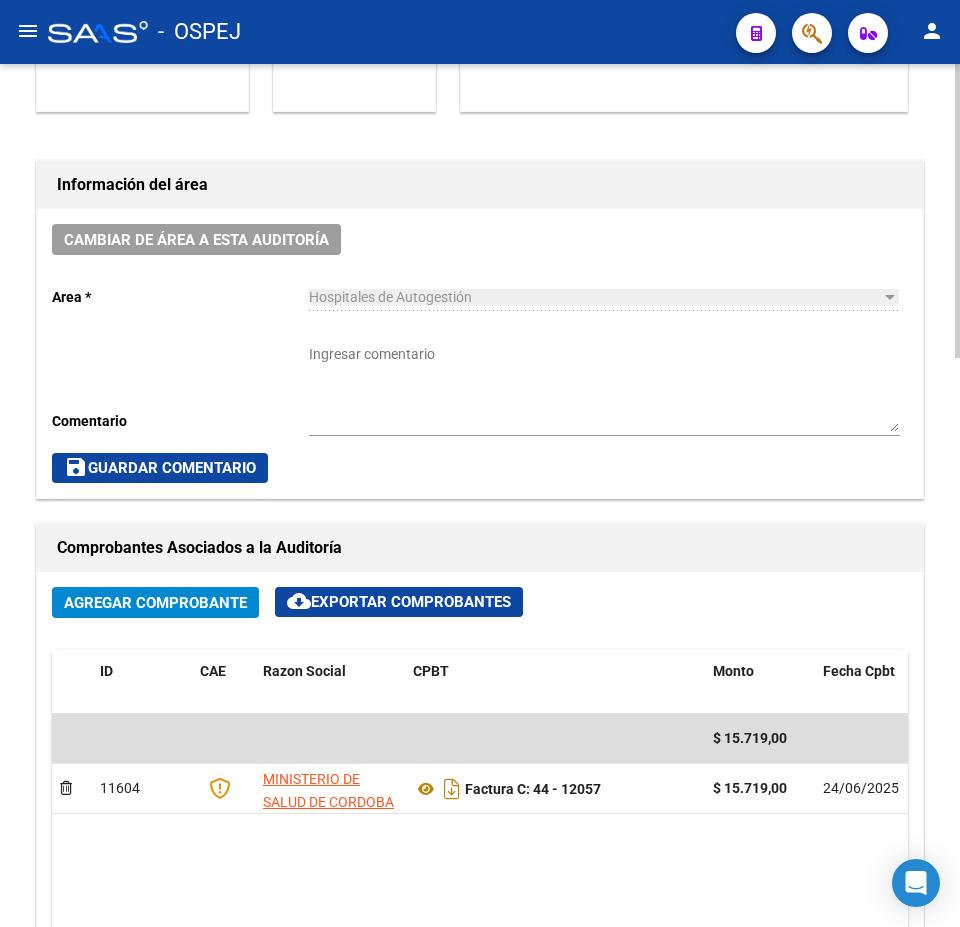 scroll, scrollTop: 0, scrollLeft: 0, axis: both 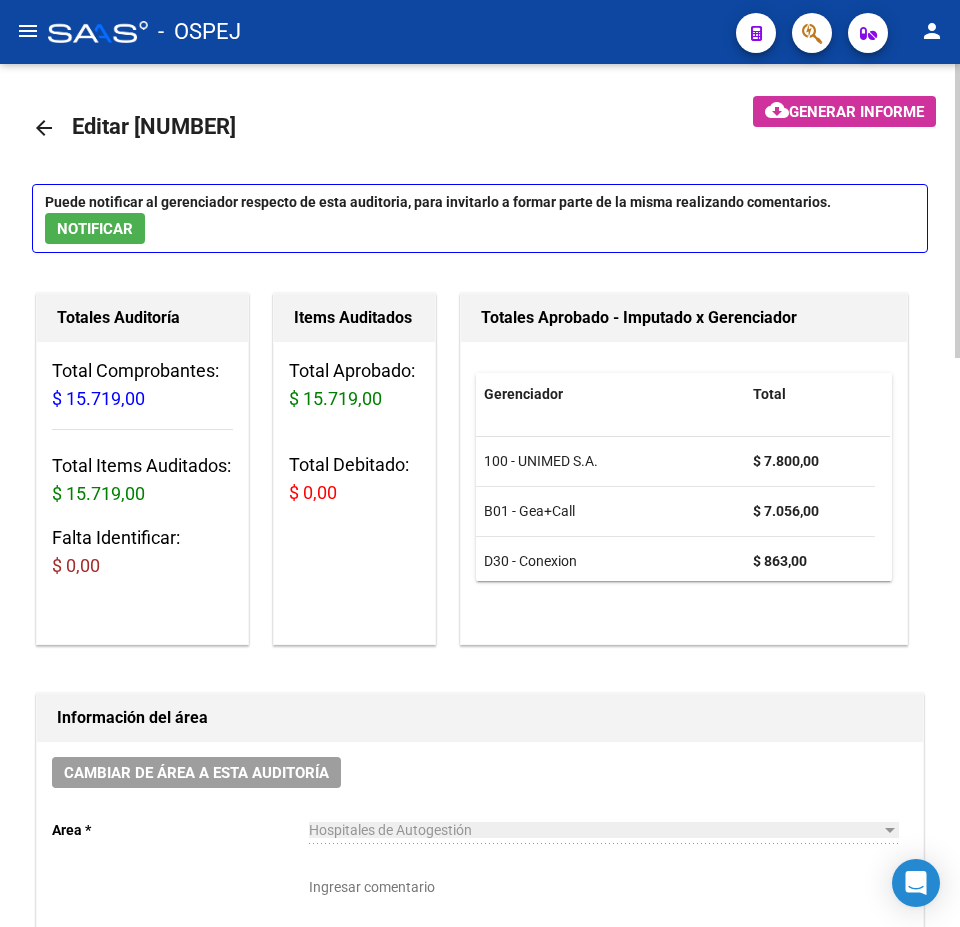 click on "arrow_back" 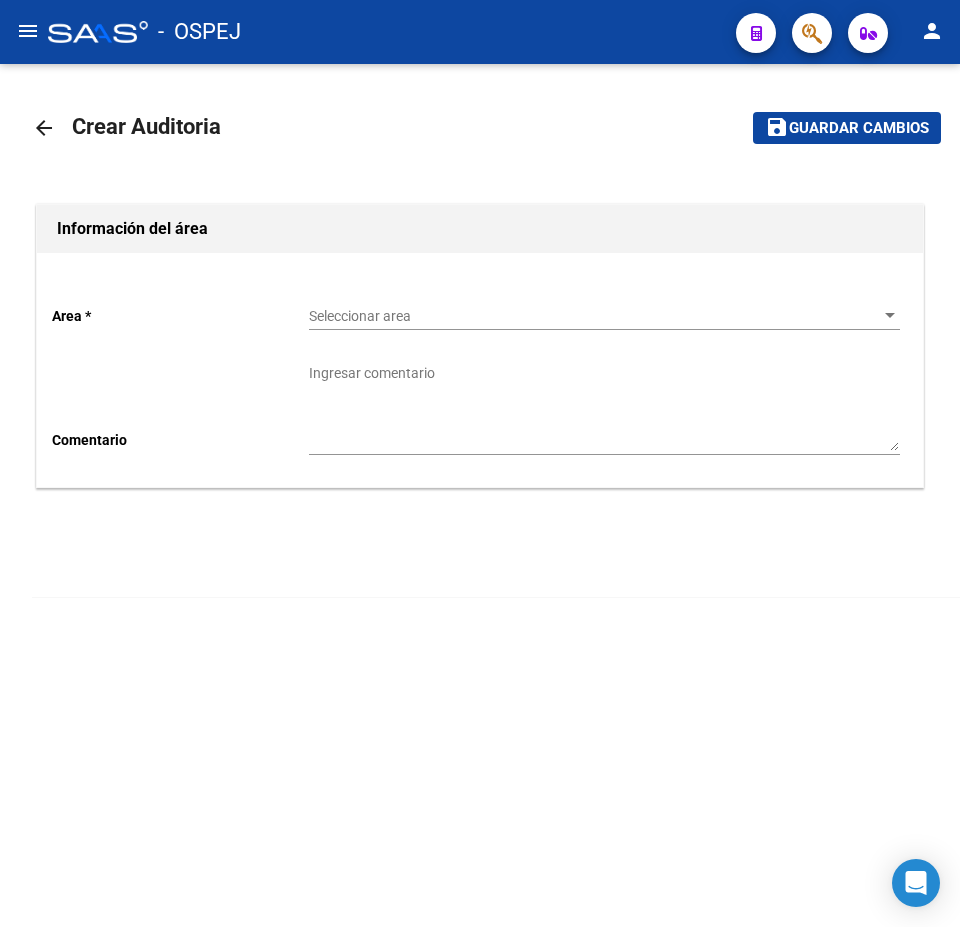 click on "arrow_back" 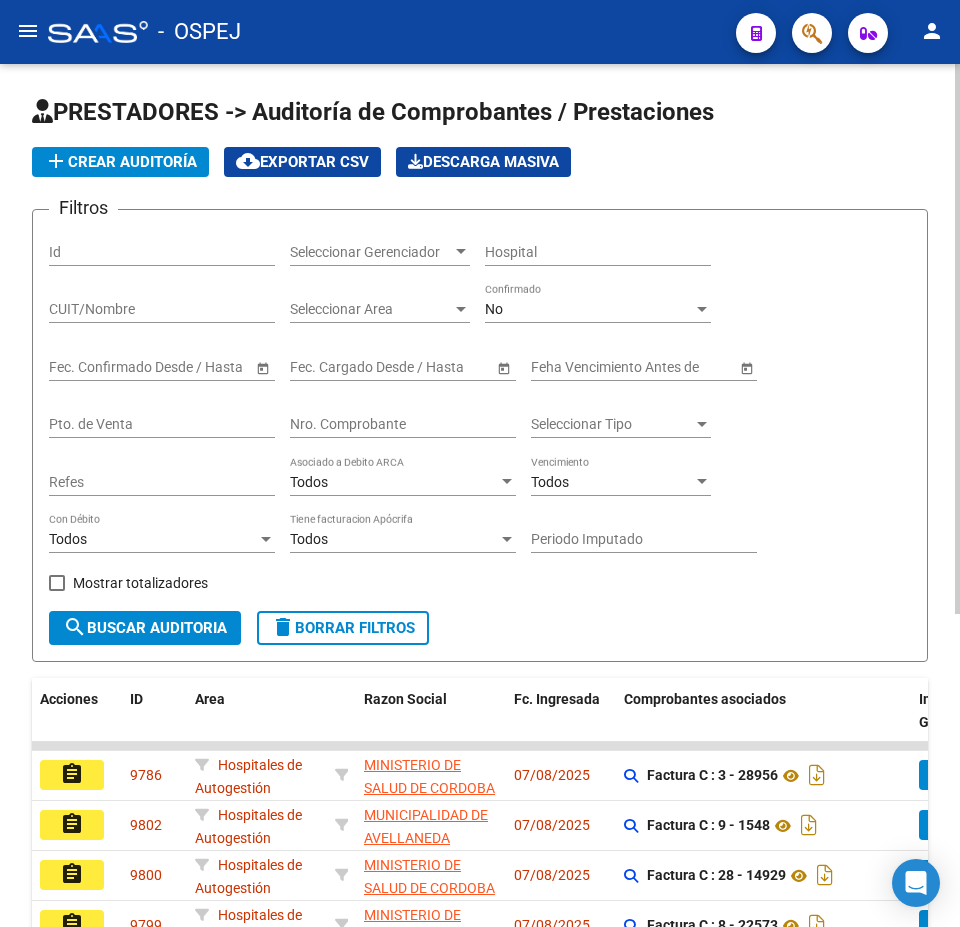 click on "Nro. Comprobante" 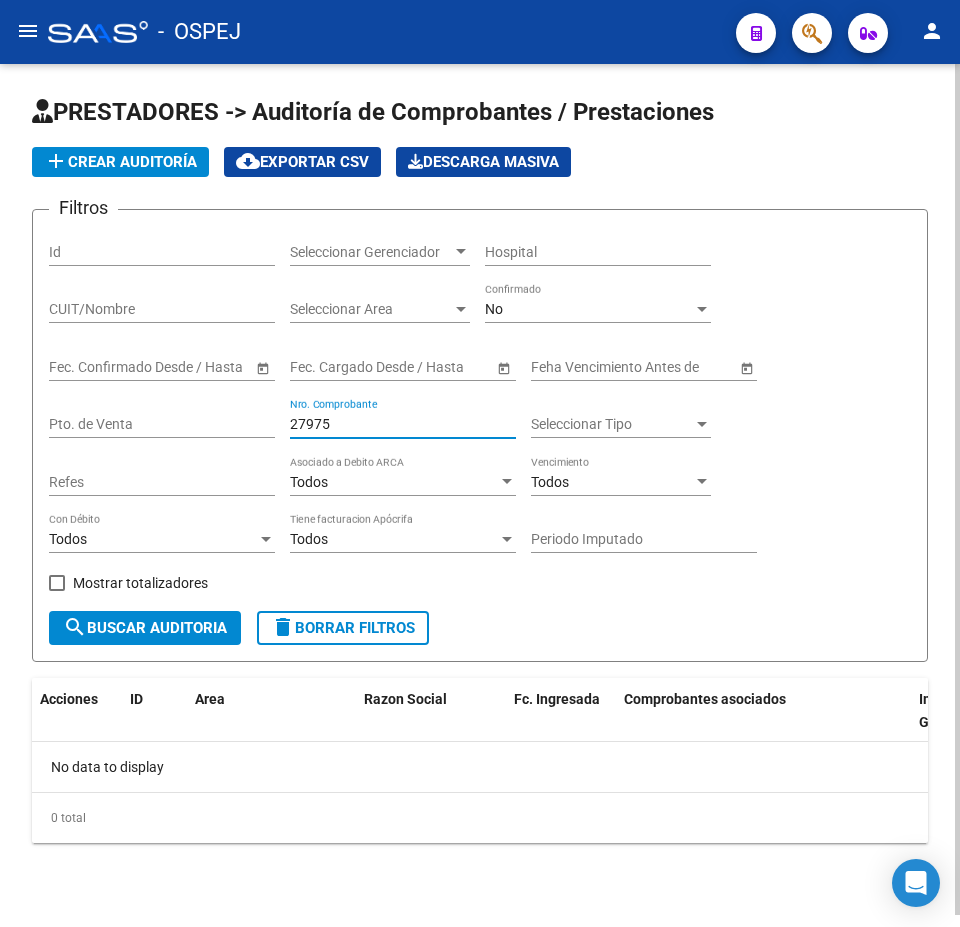 type on "27975" 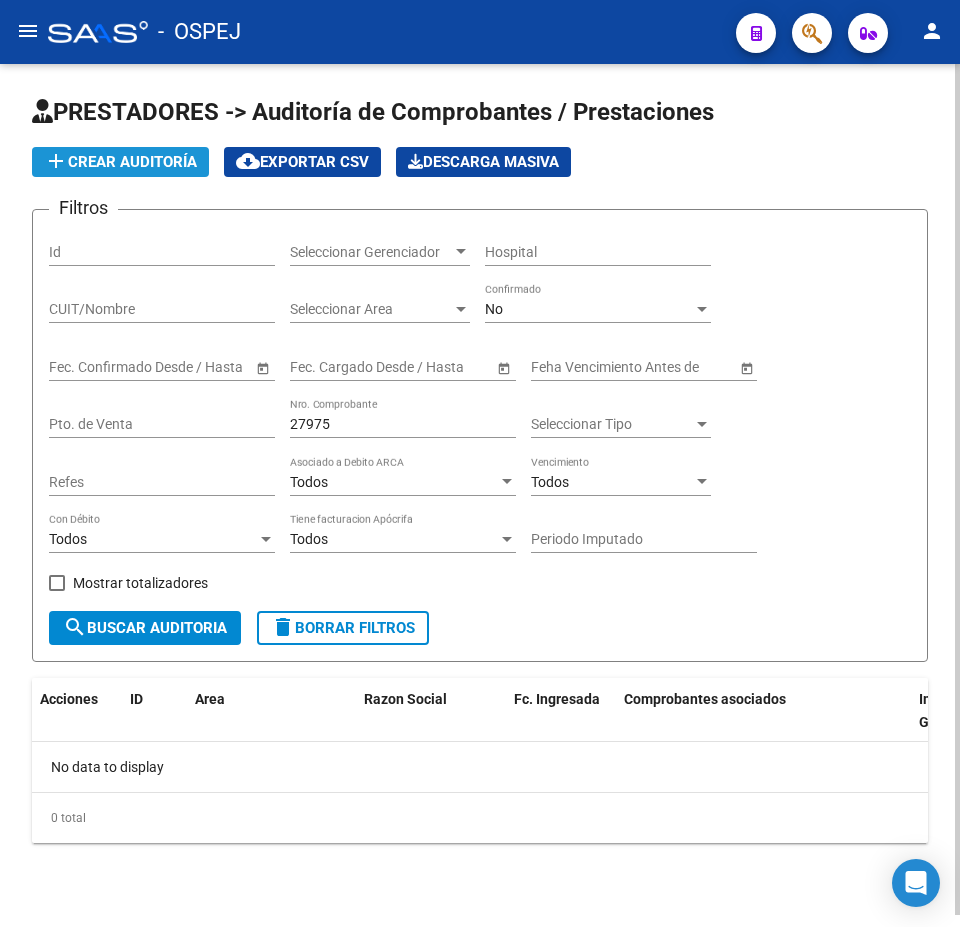 click on "add  Crear Auditoría" 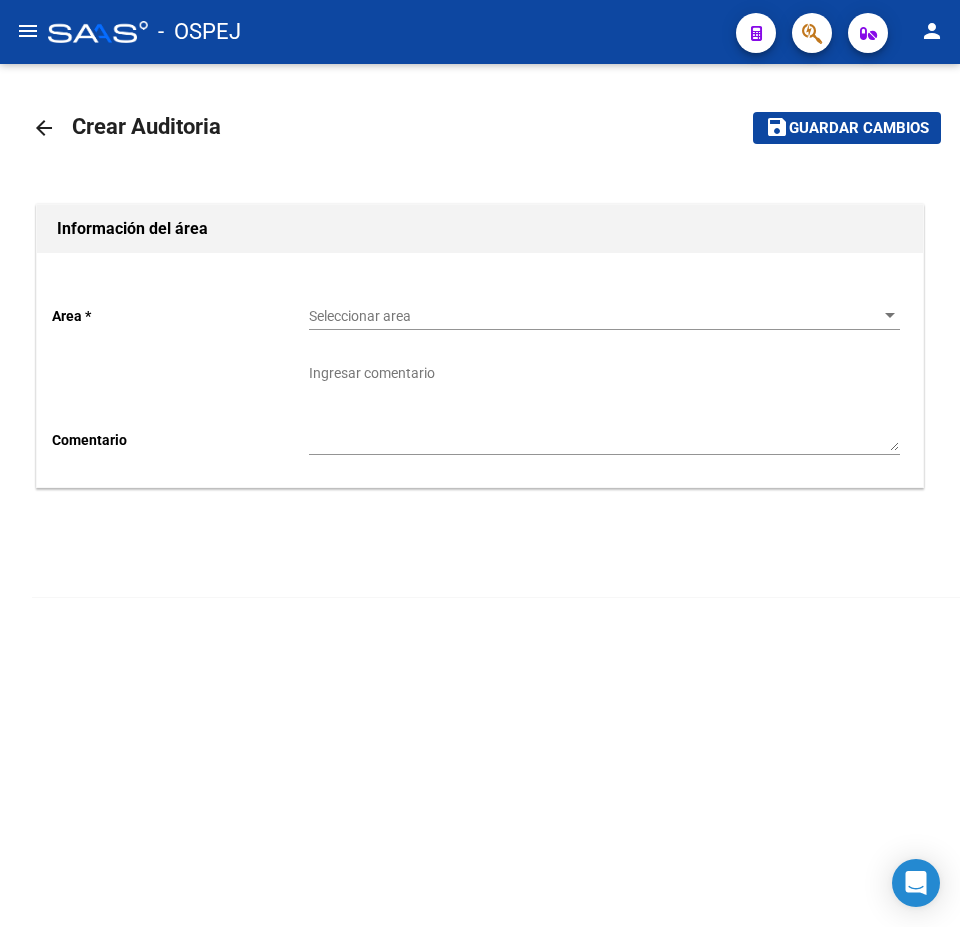 click on "Seleccionar area Seleccionar area" 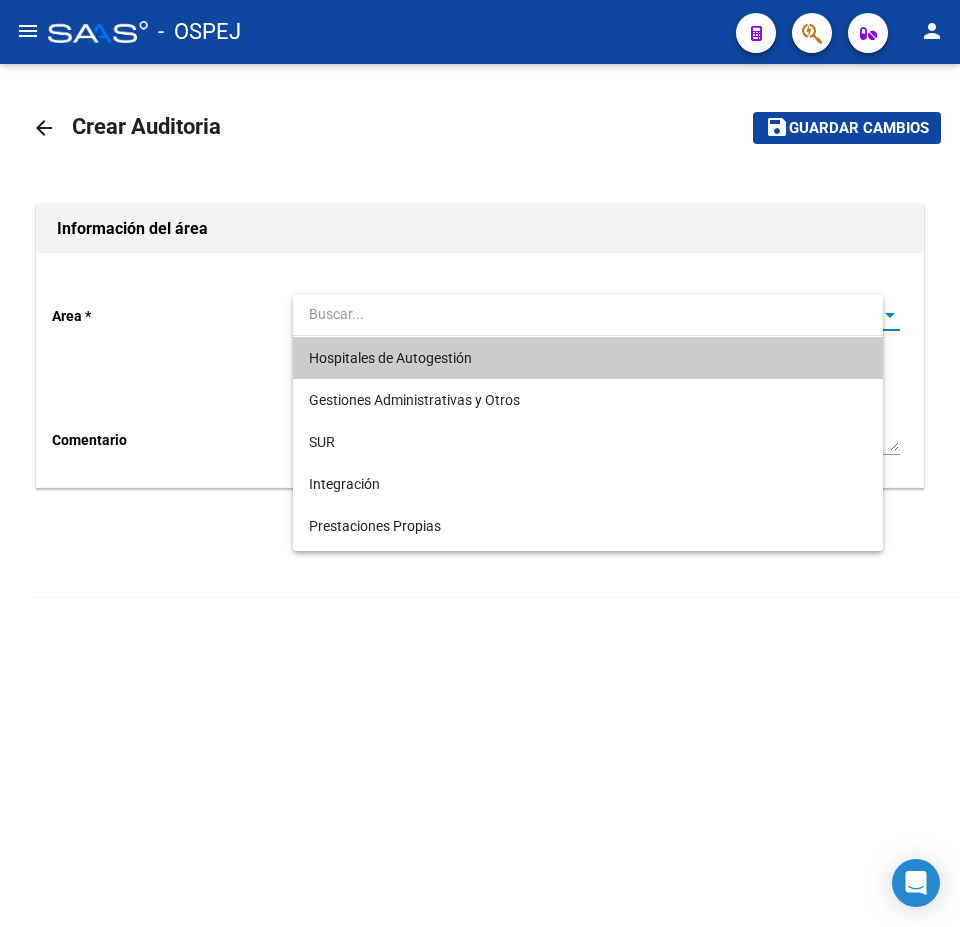click on "Hospitales de Autogestión" at bounding box center (390, 358) 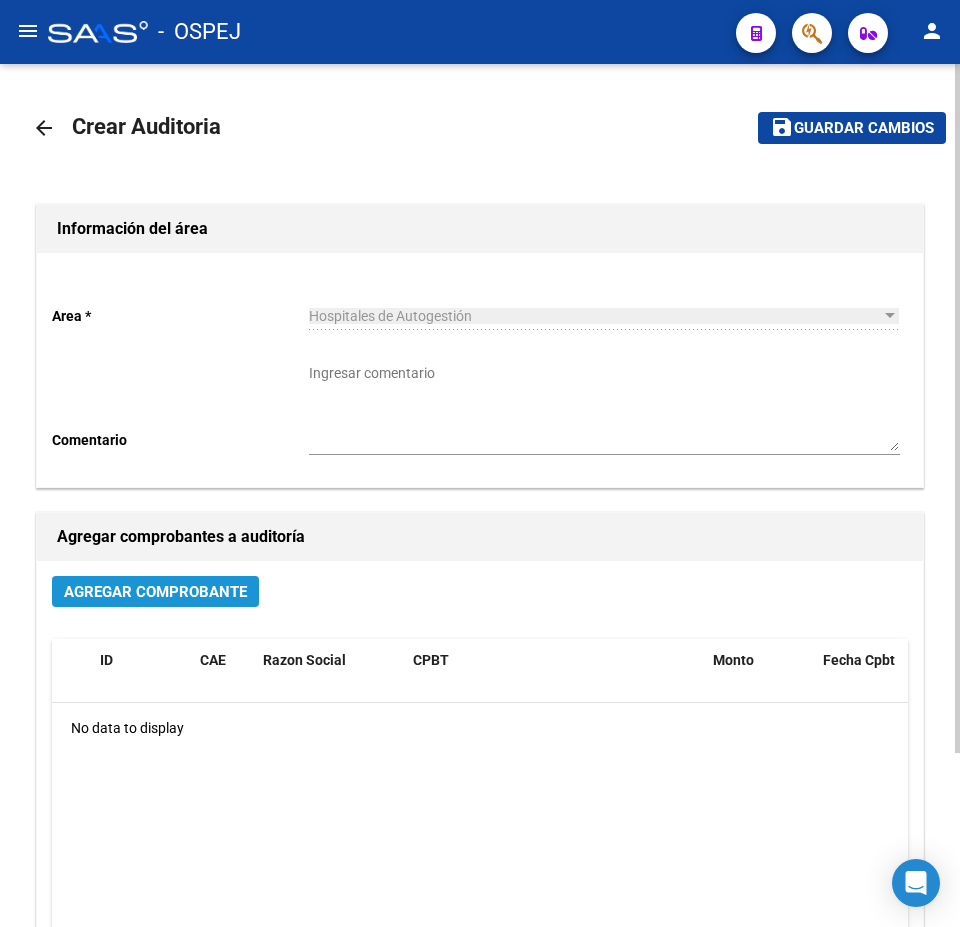click on "Agregar Comprobante" 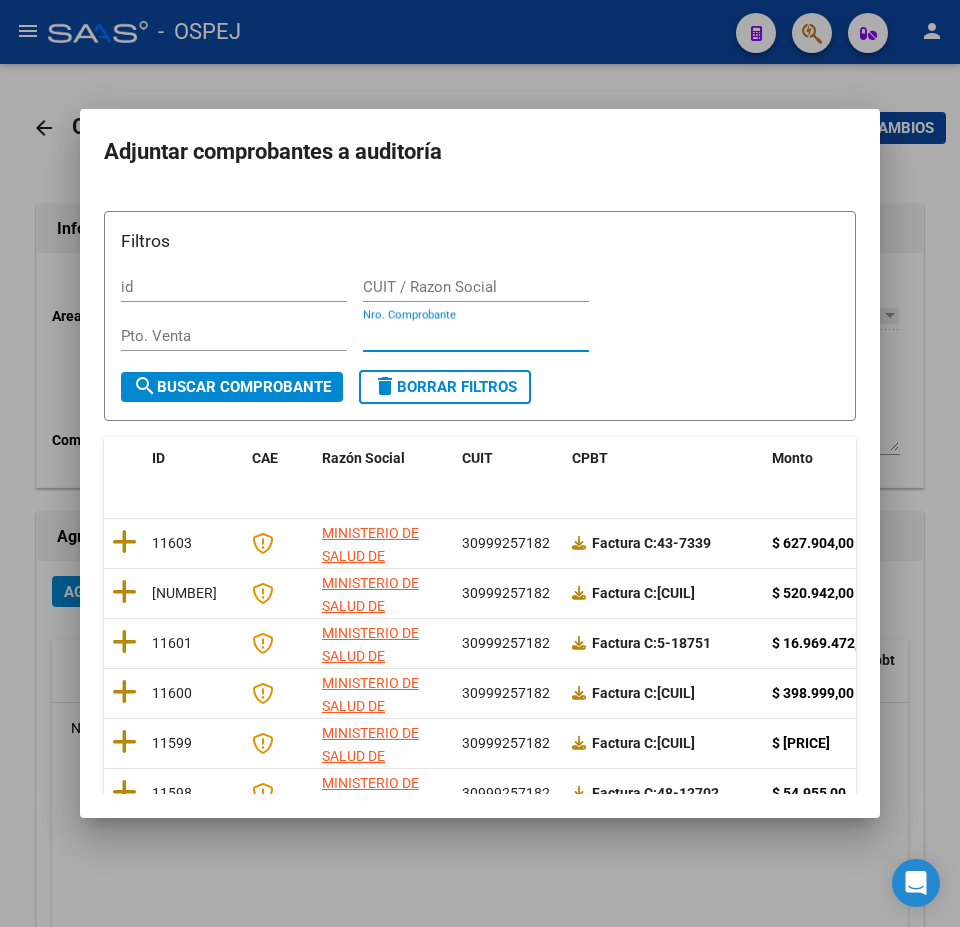 click on "Nro. Comprobante" at bounding box center (476, 336) 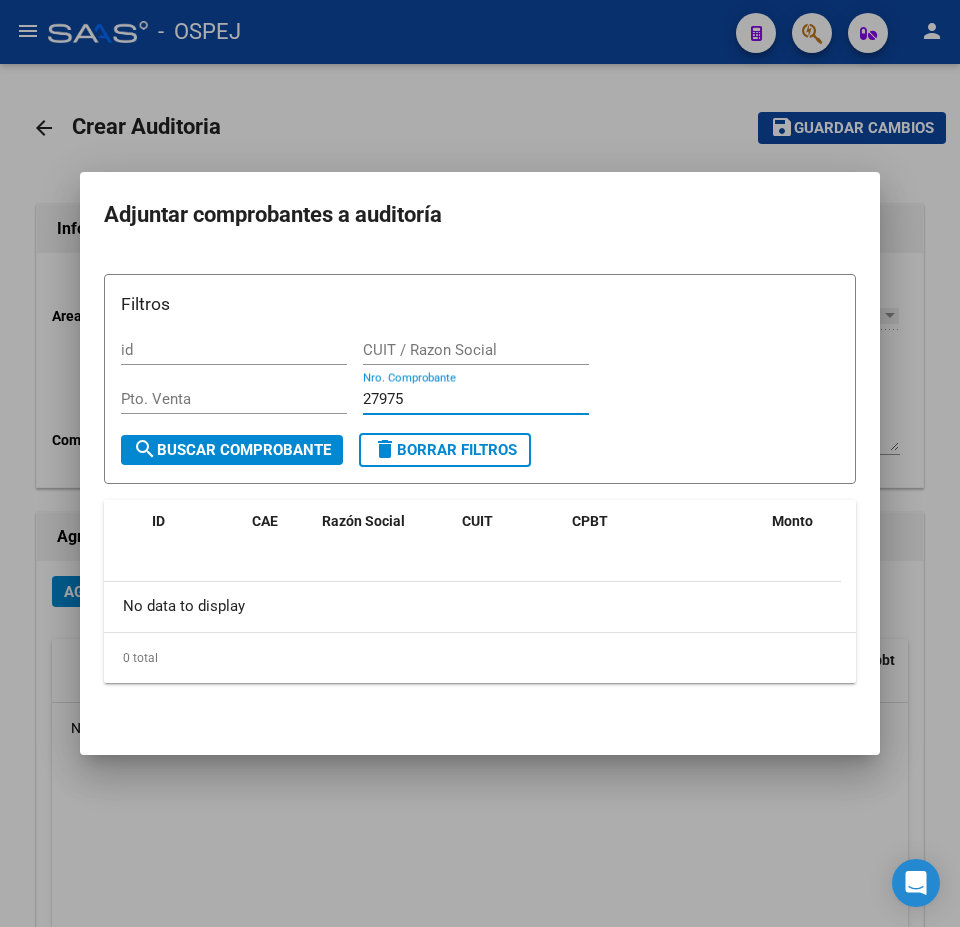 type on "27975" 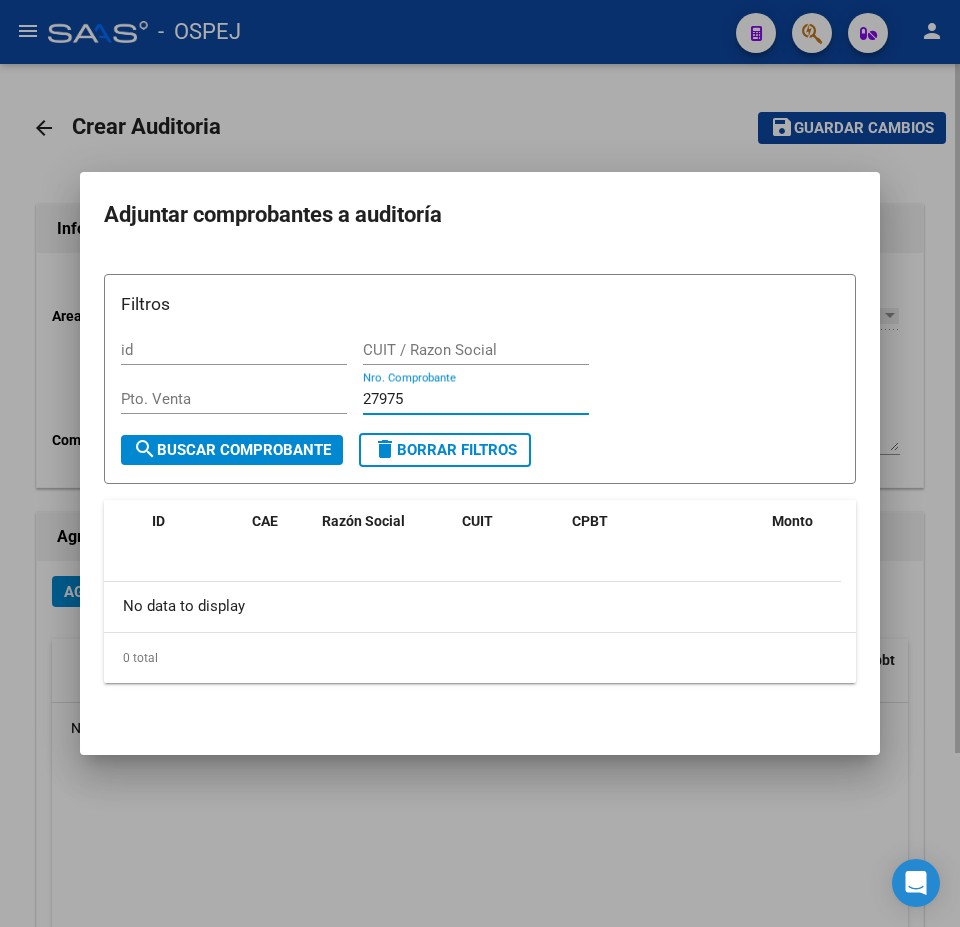 drag, startPoint x: 200, startPoint y: 142, endPoint x: 96, endPoint y: 102, distance: 111.42711 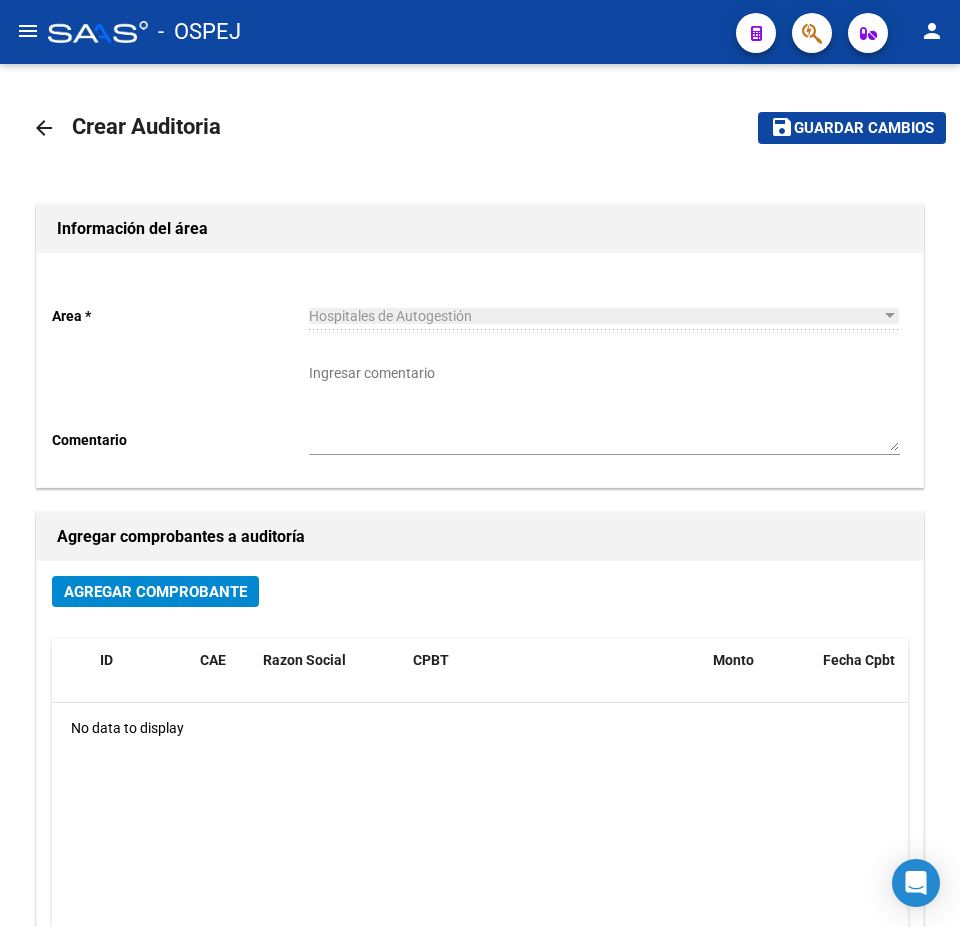 click on "menu" 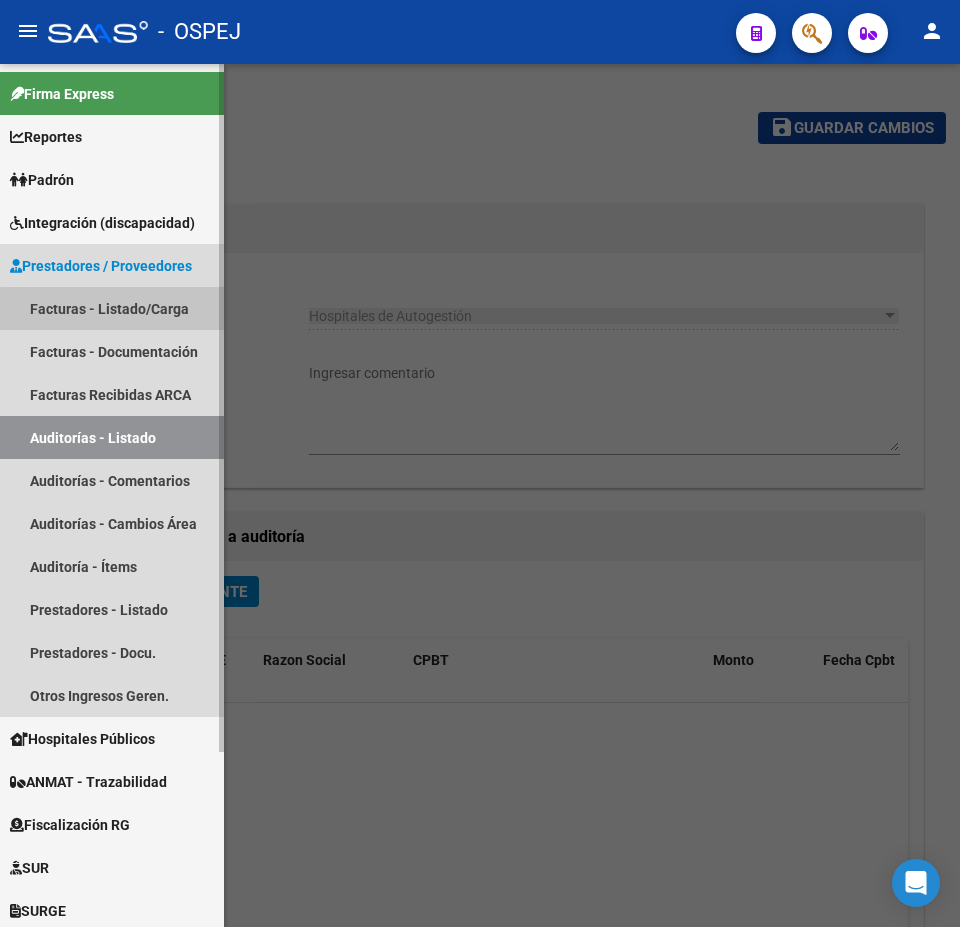 click on "Facturas - Listado/Carga" at bounding box center [112, 308] 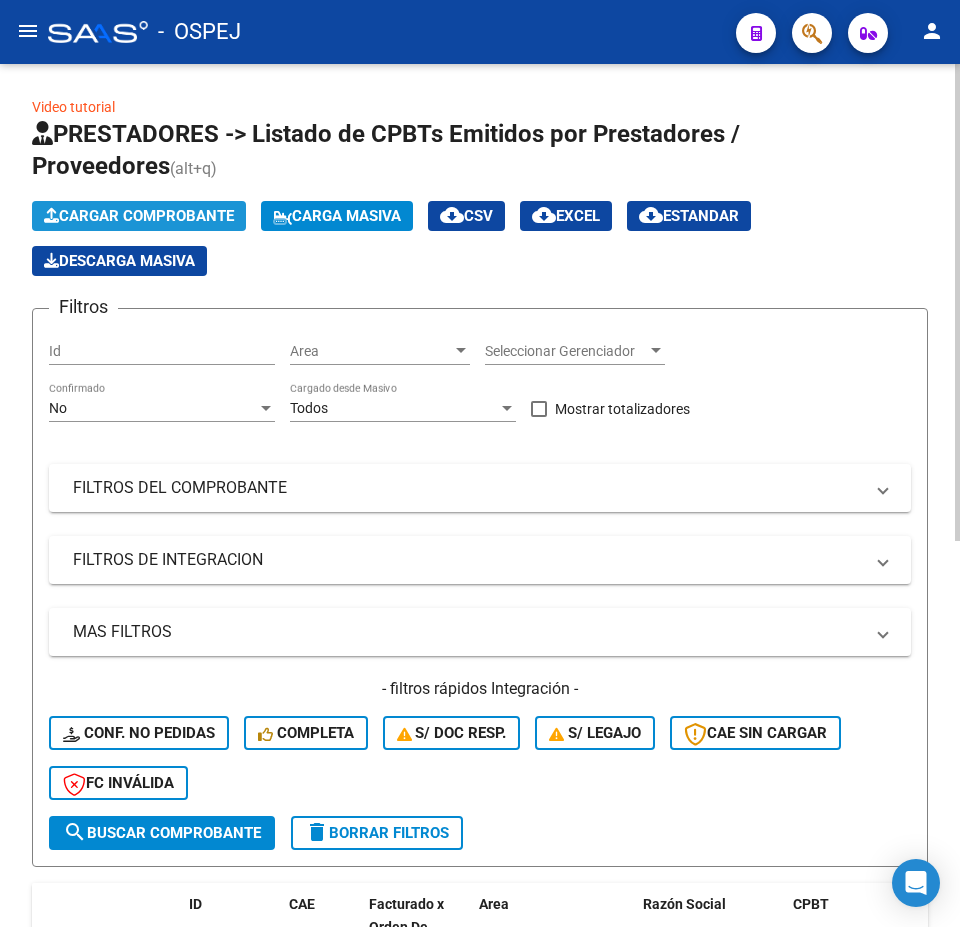 click on "Cargar Comprobante" 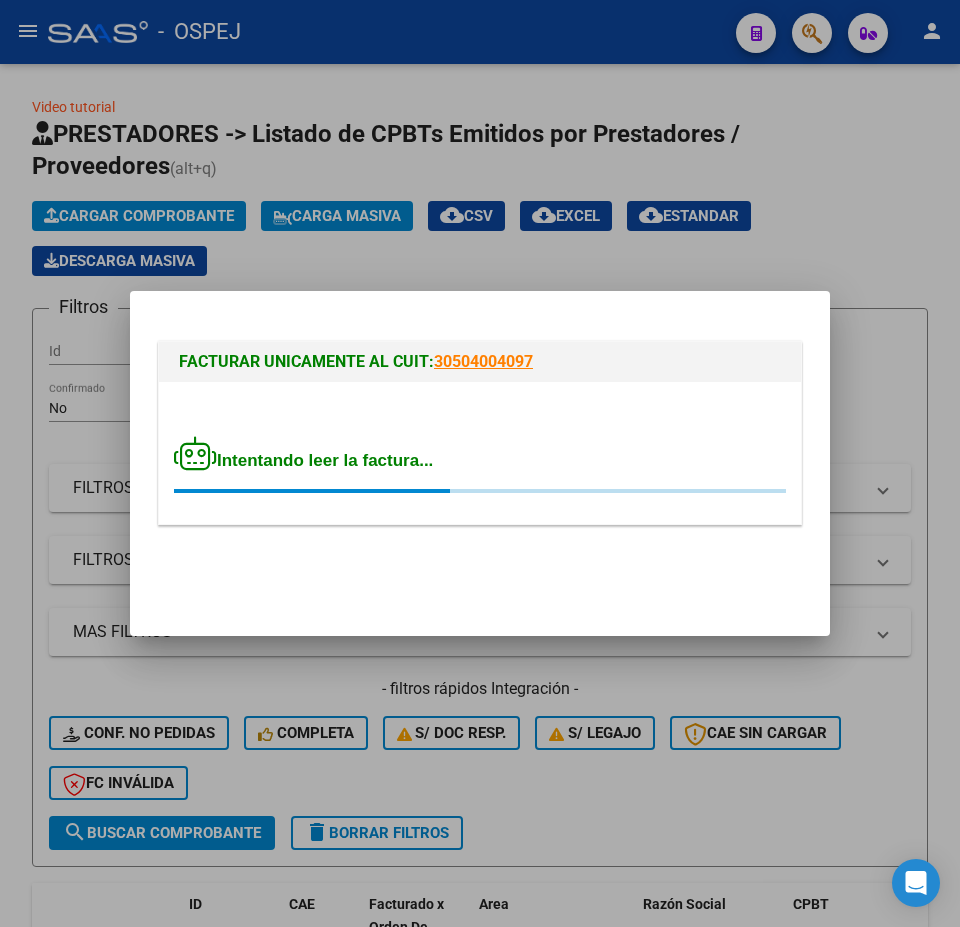 click on "Intentando leer la factura..." at bounding box center (480, 453) 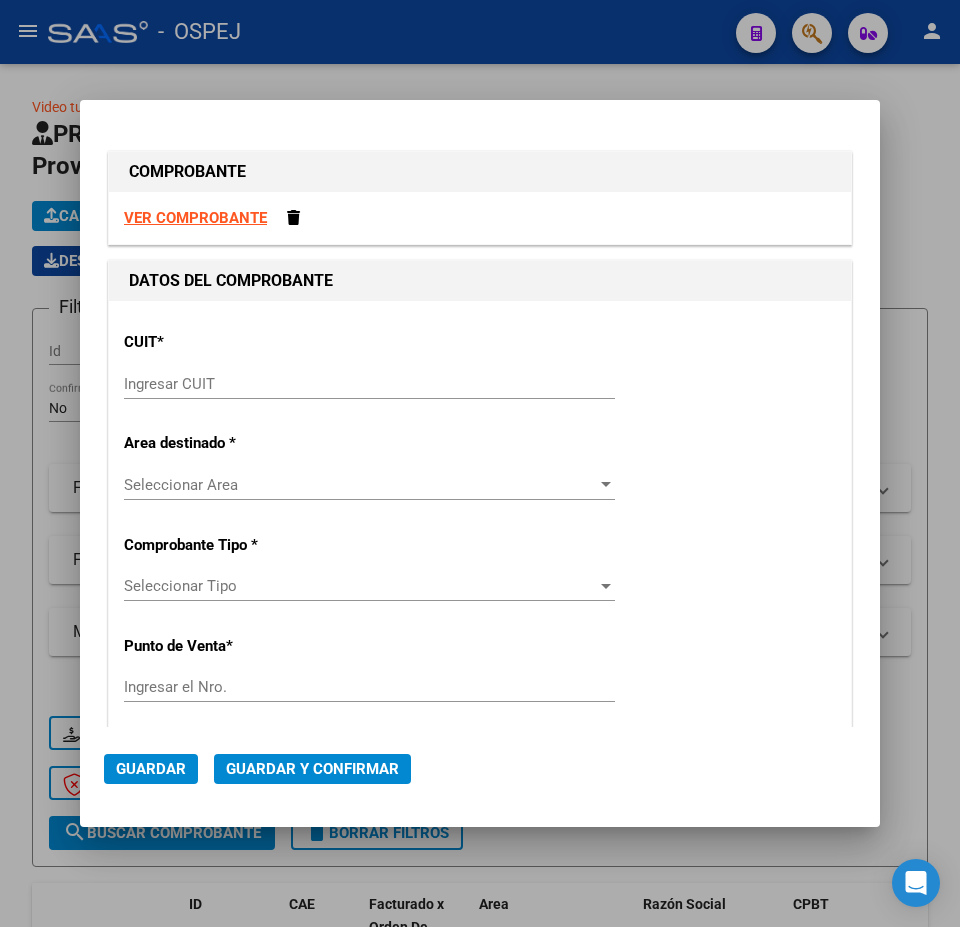 drag, startPoint x: 472, startPoint y: 405, endPoint x: 477, endPoint y: 395, distance: 11.18034 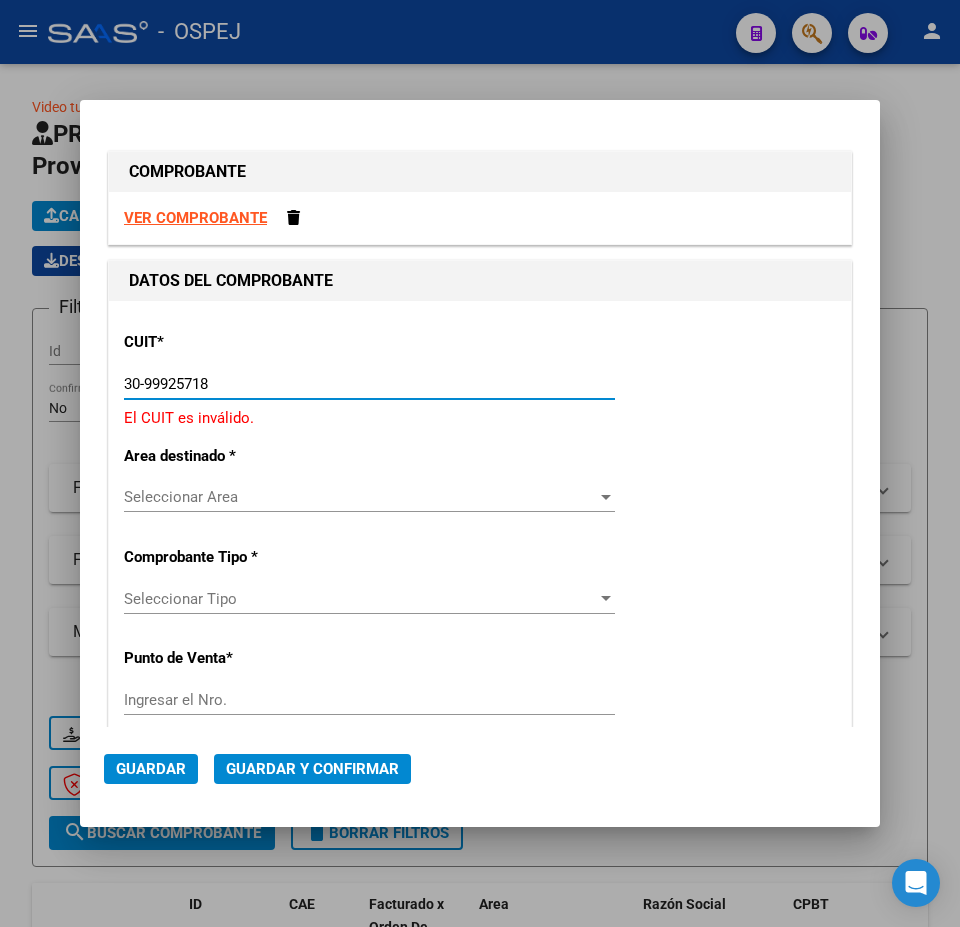 type on "30-99925718-2" 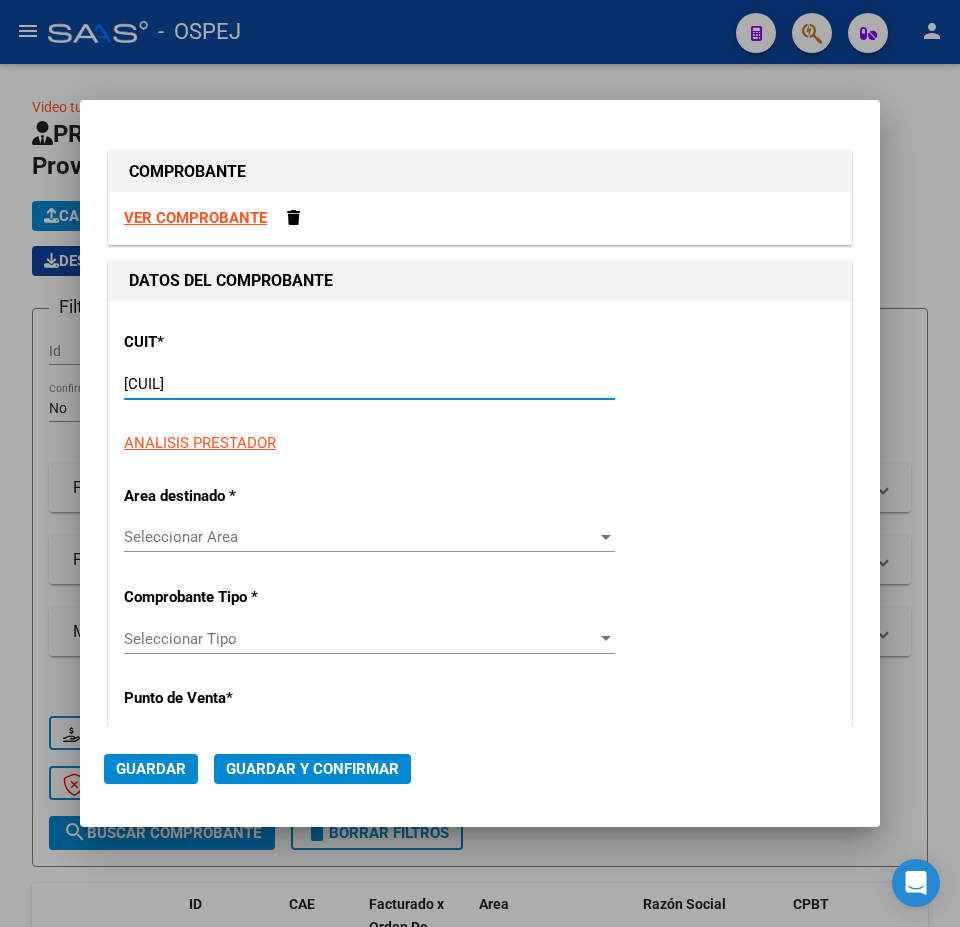 type on "6" 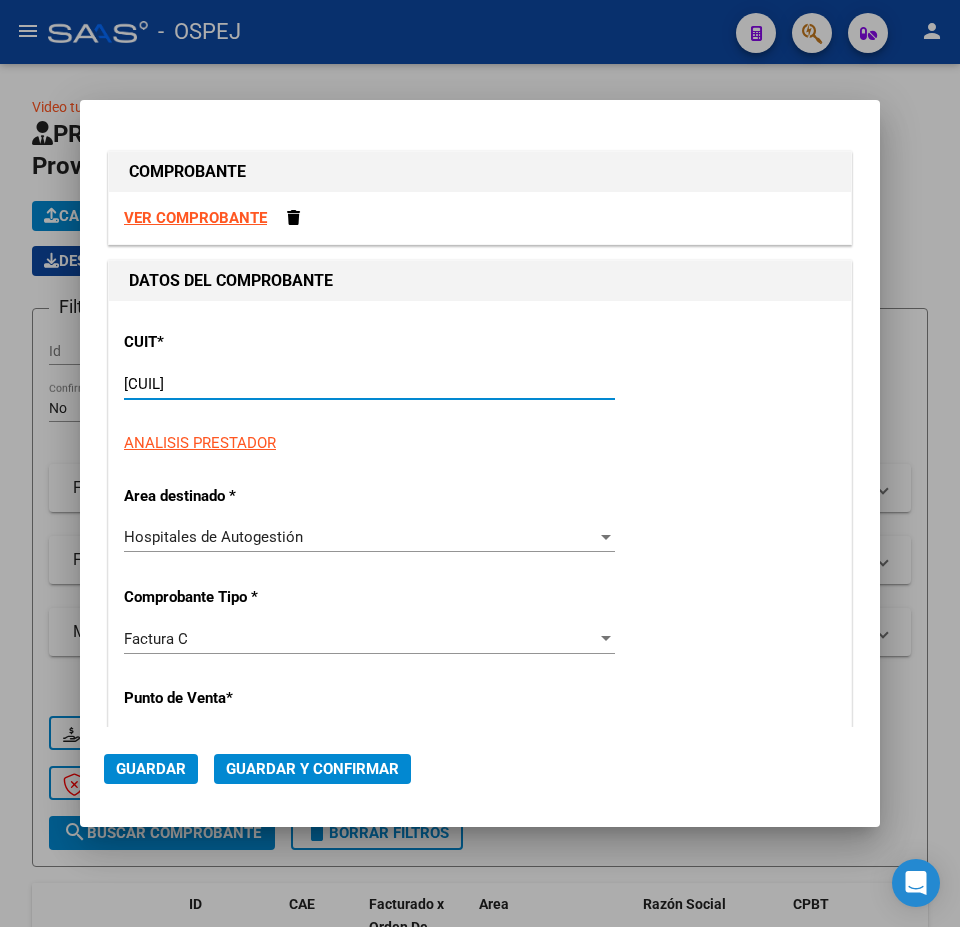 type on "30-99925718-2" 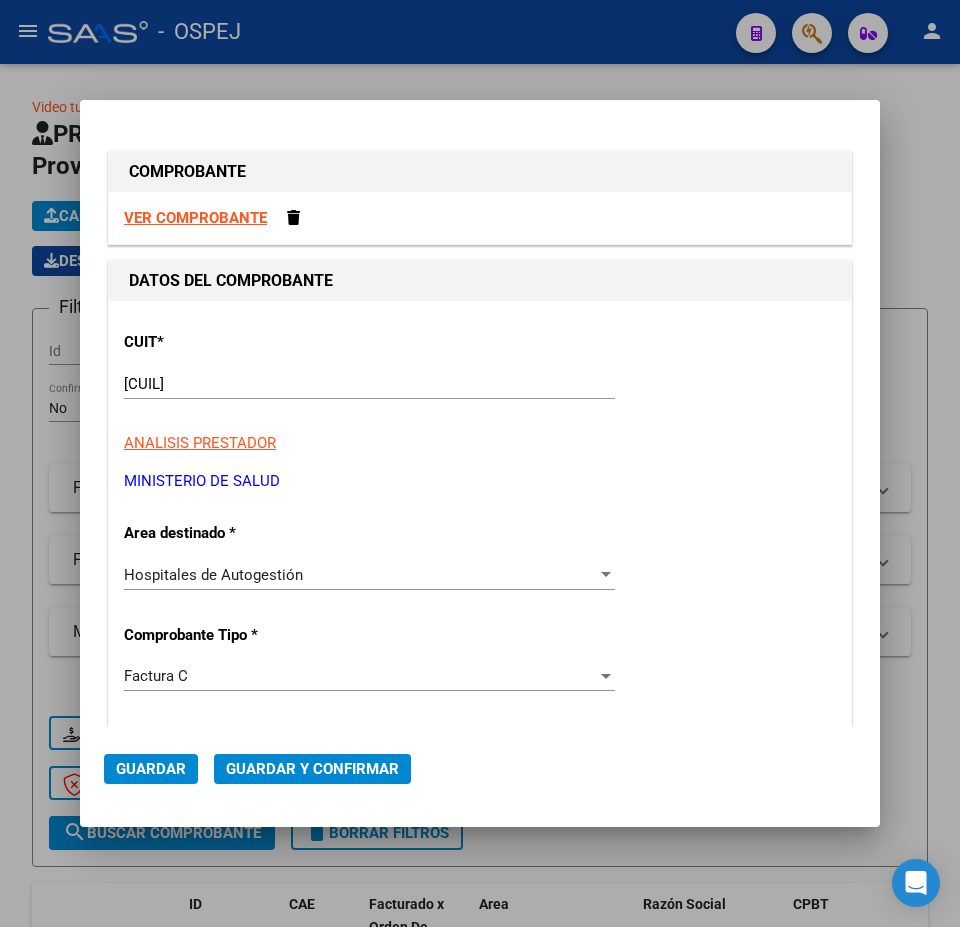 scroll, scrollTop: 352, scrollLeft: 0, axis: vertical 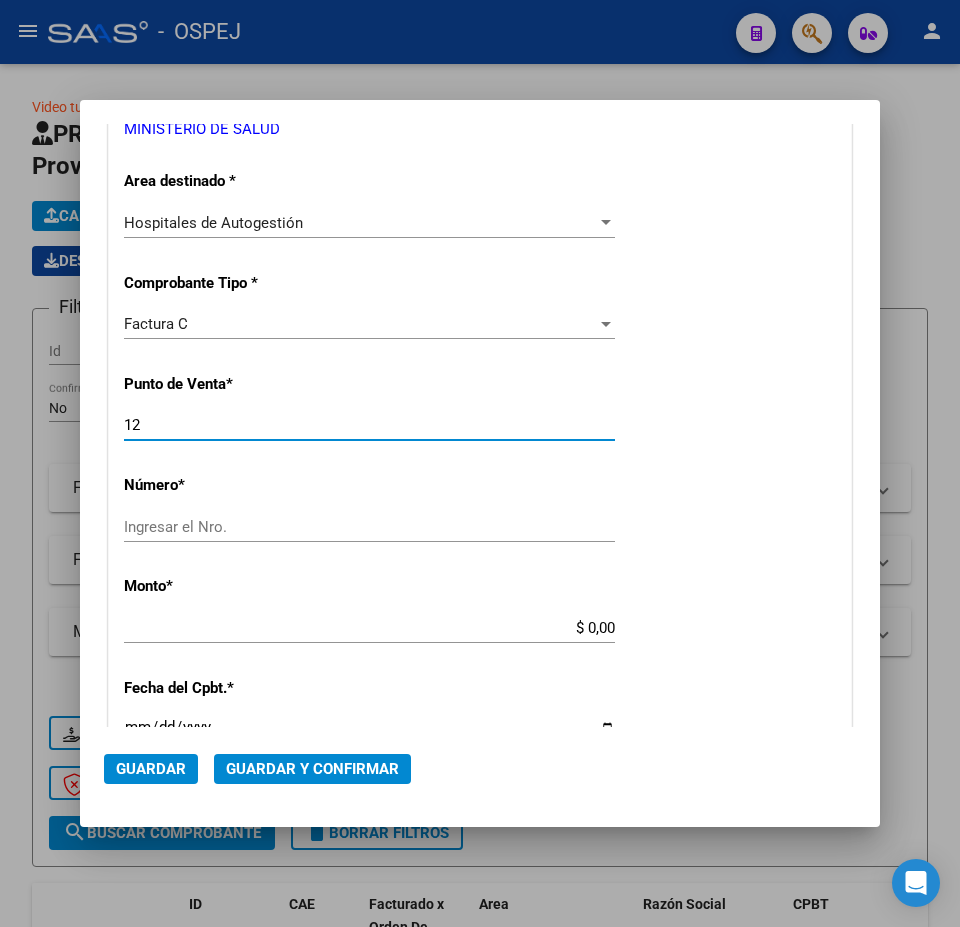 type on "12" 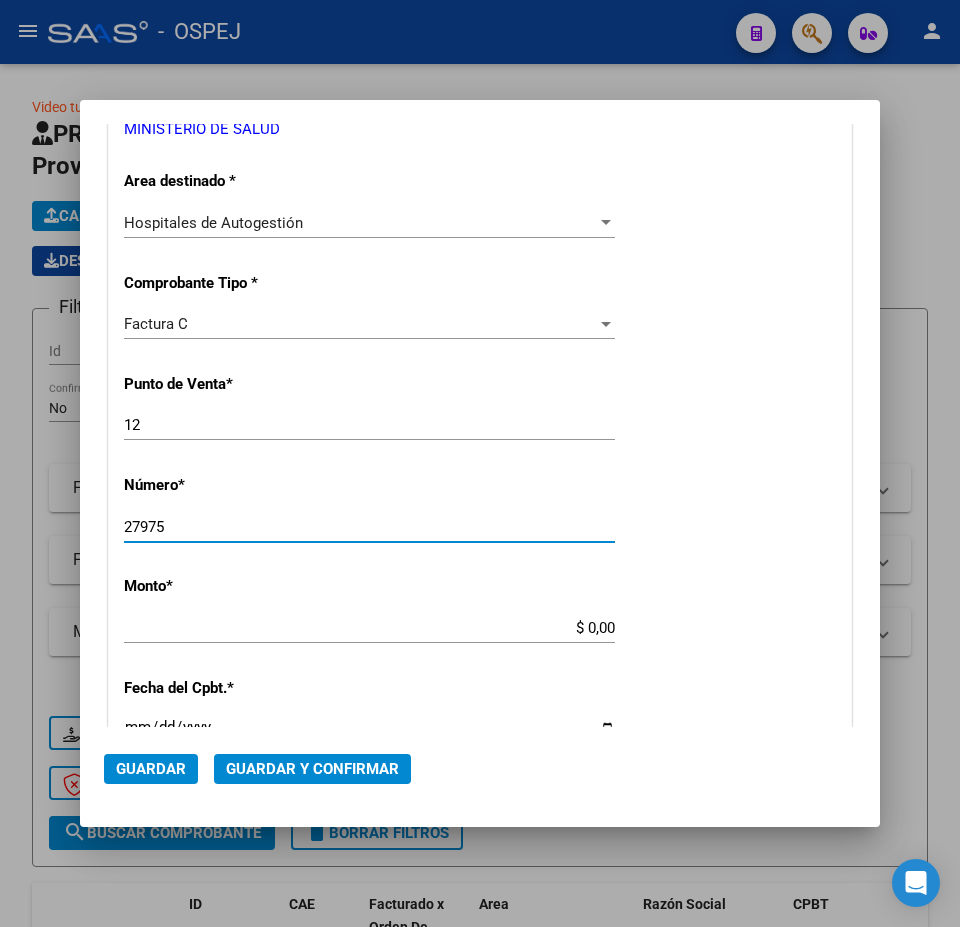 type on "27975" 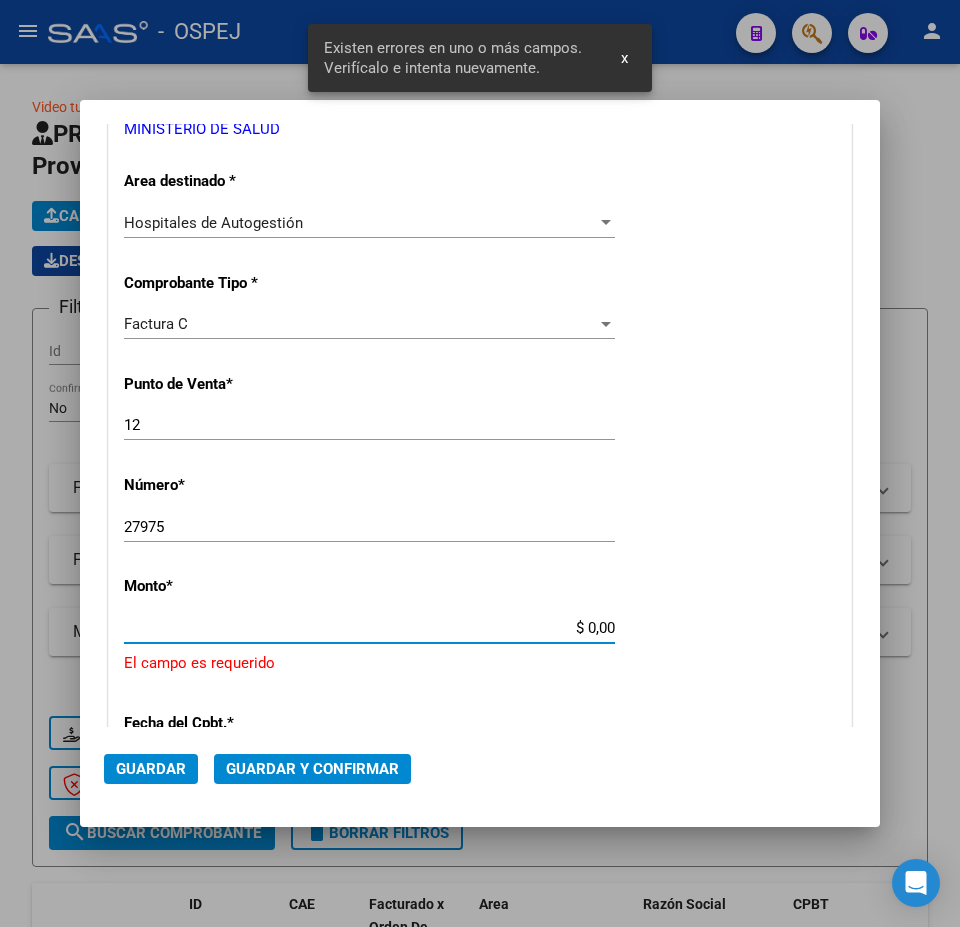 scroll, scrollTop: 545, scrollLeft: 0, axis: vertical 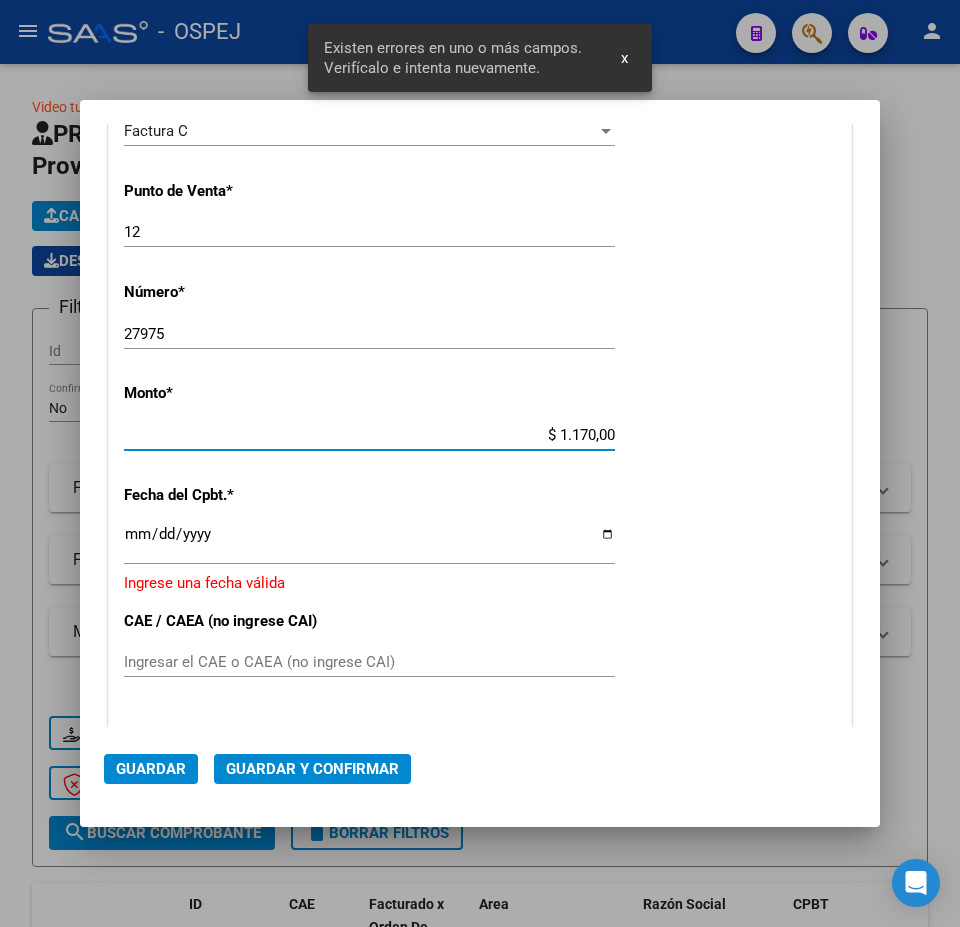 type on "$ 11.700,00" 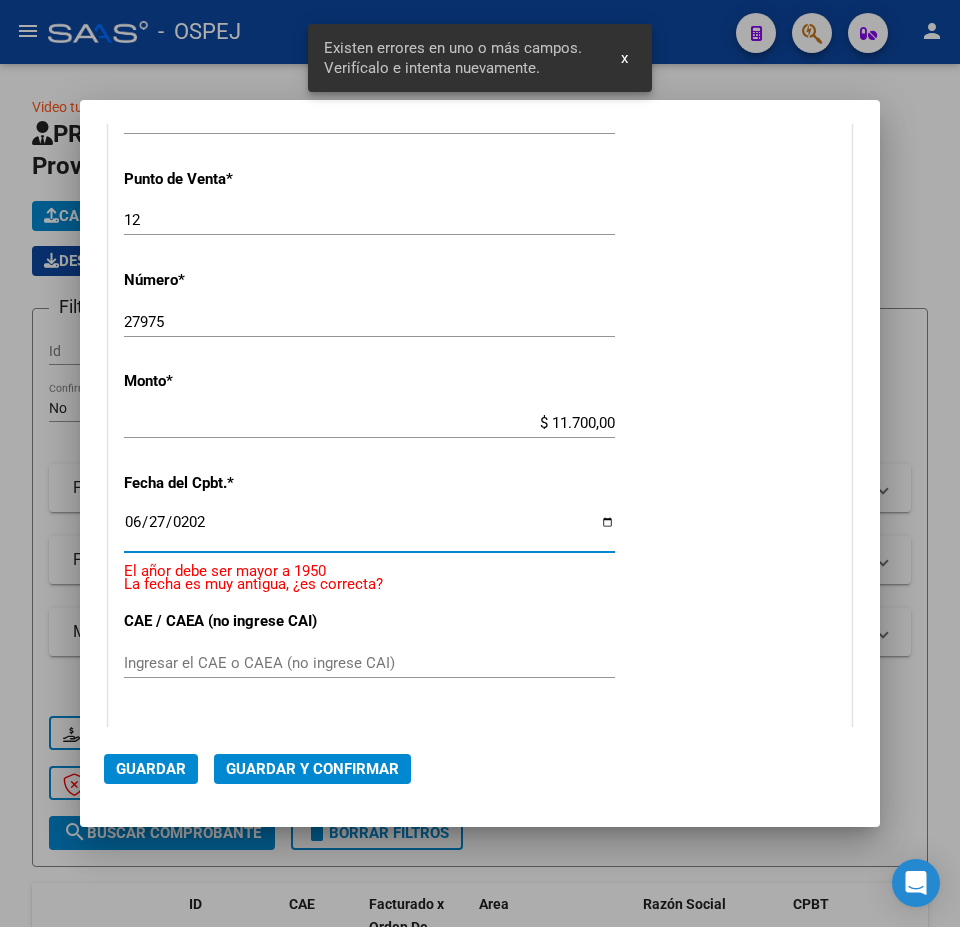 type on "2025-06-27" 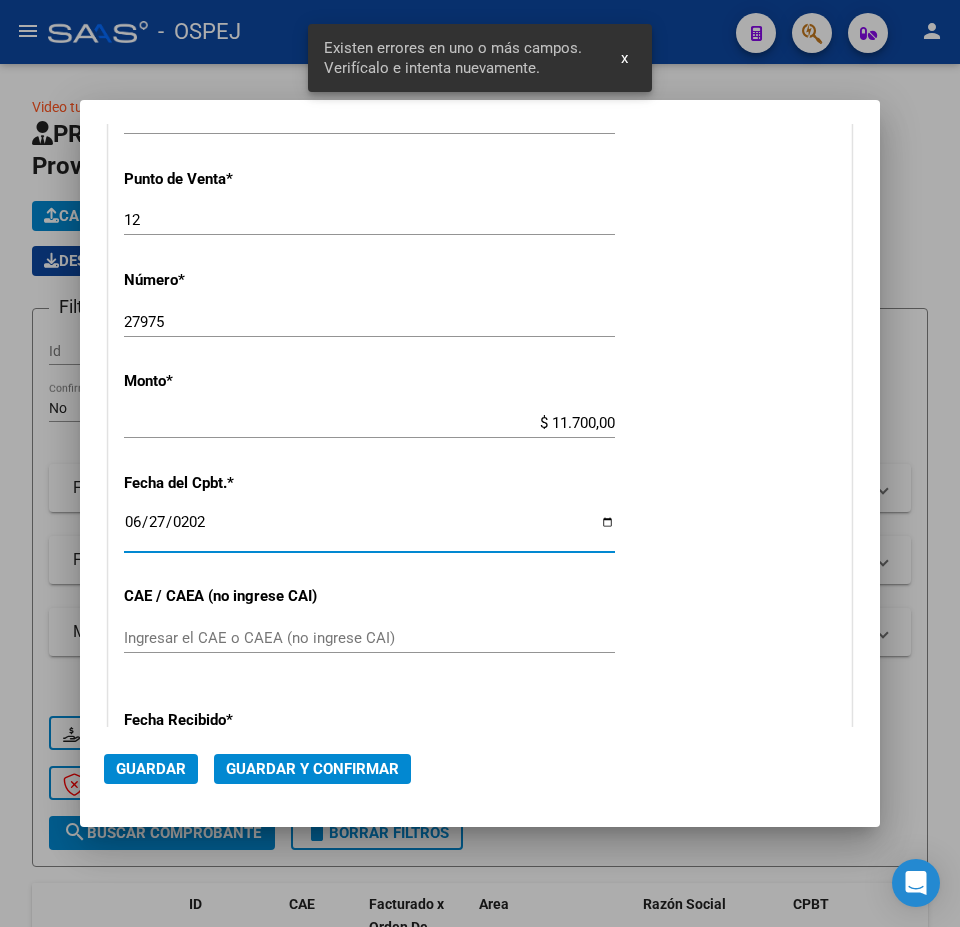 scroll, scrollTop: 532, scrollLeft: 0, axis: vertical 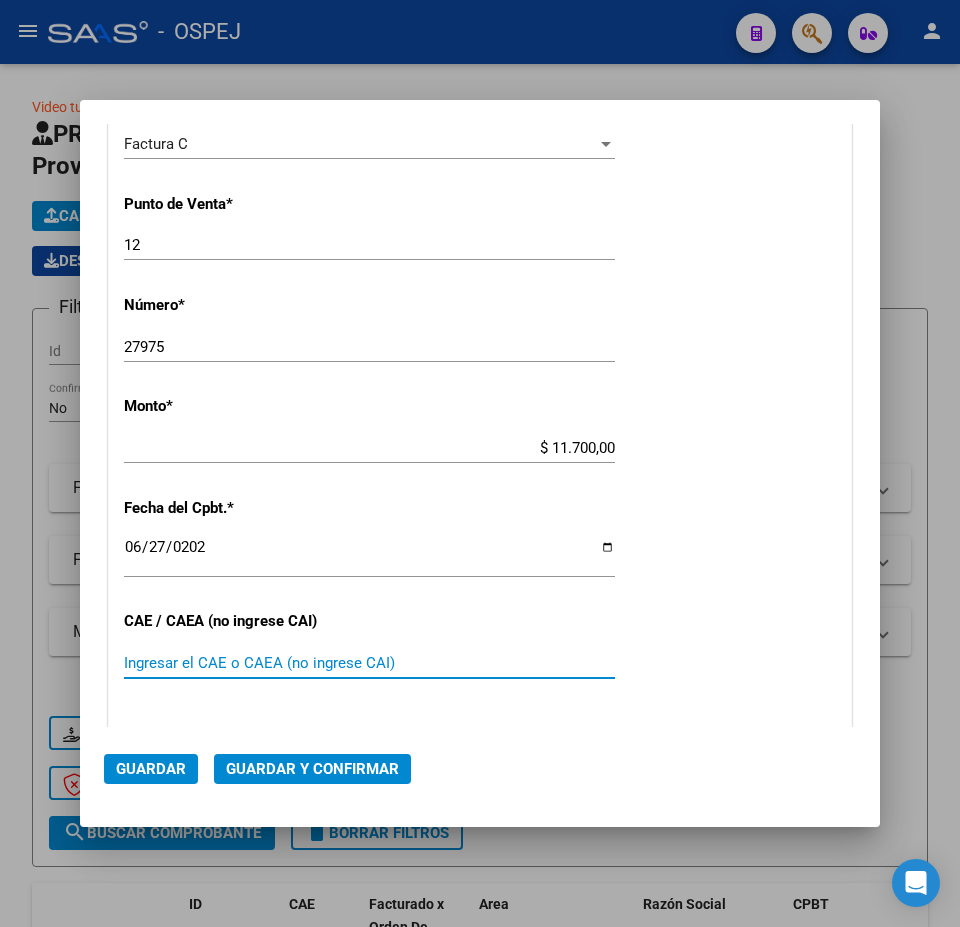 click on "Guardar y Confirmar" 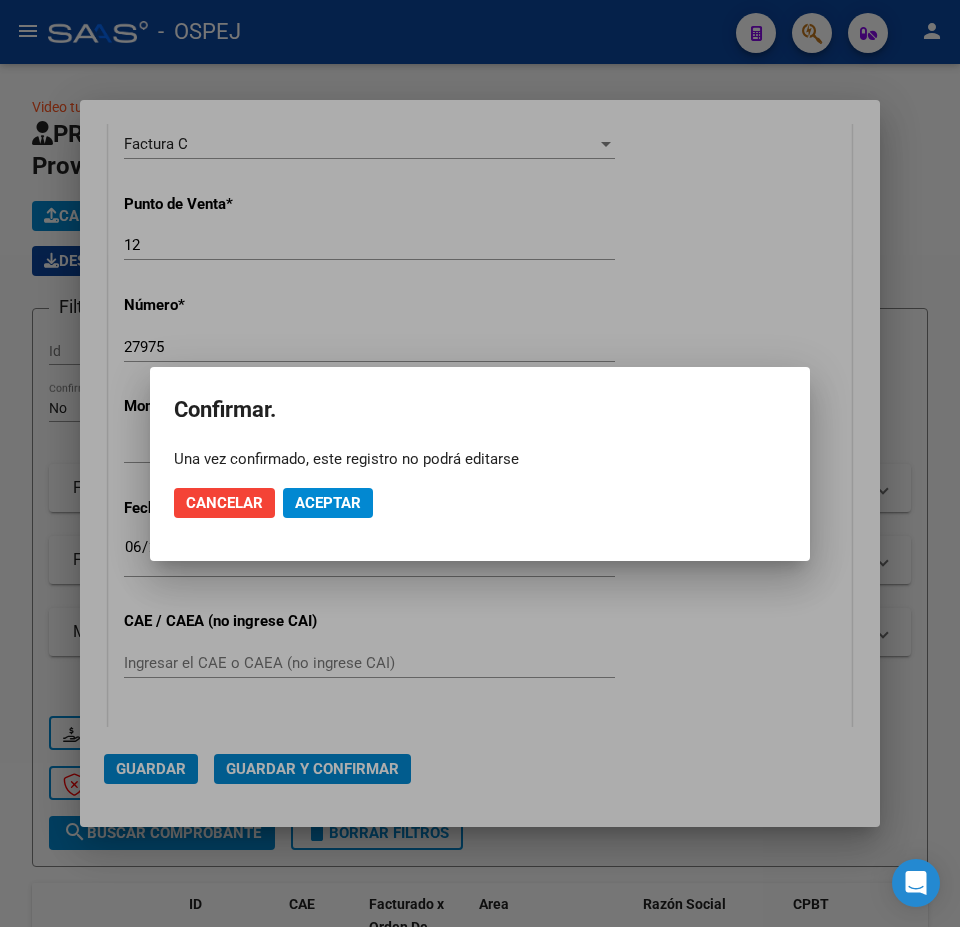 click on "Cancelar Aceptar" 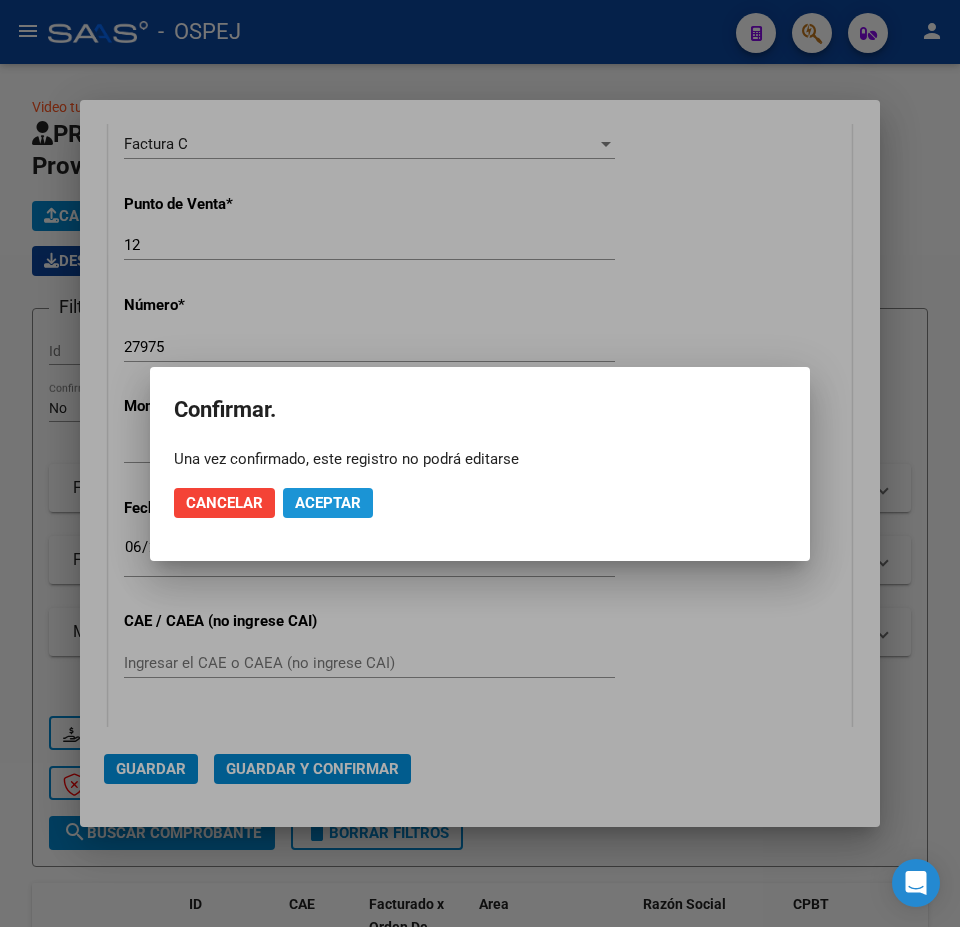 click on "Aceptar" 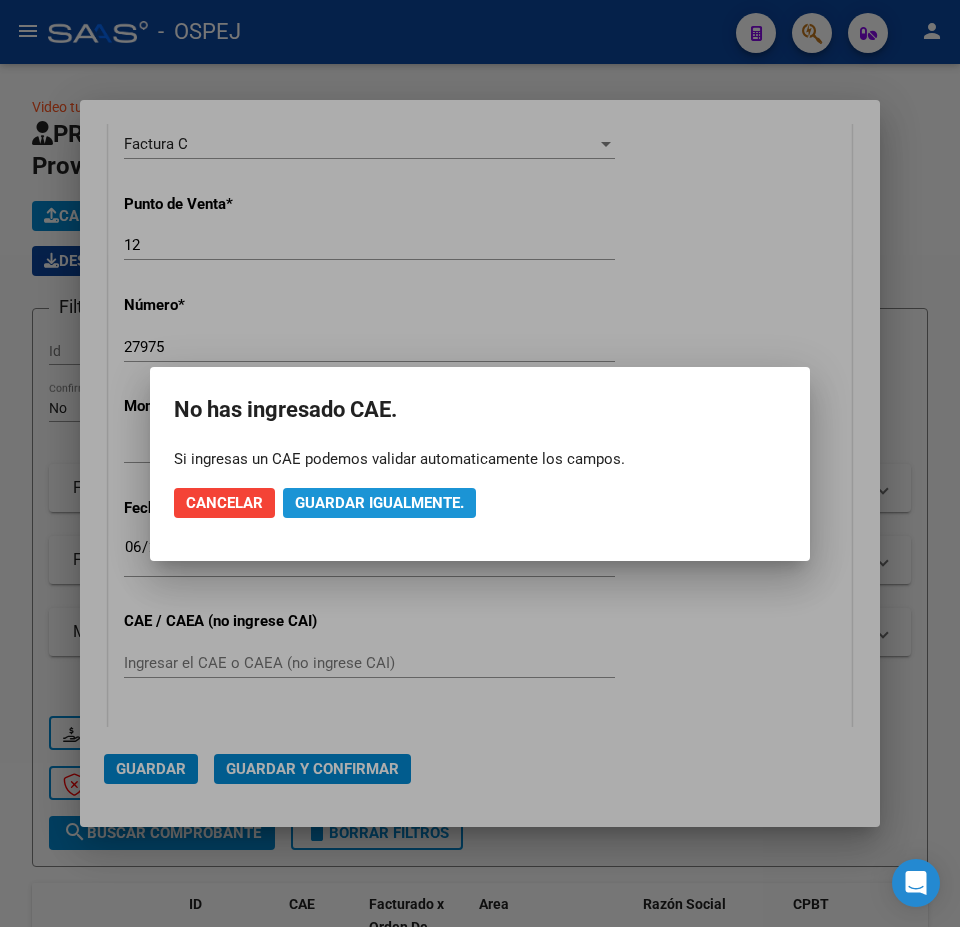 click on "Guardar igualmente." 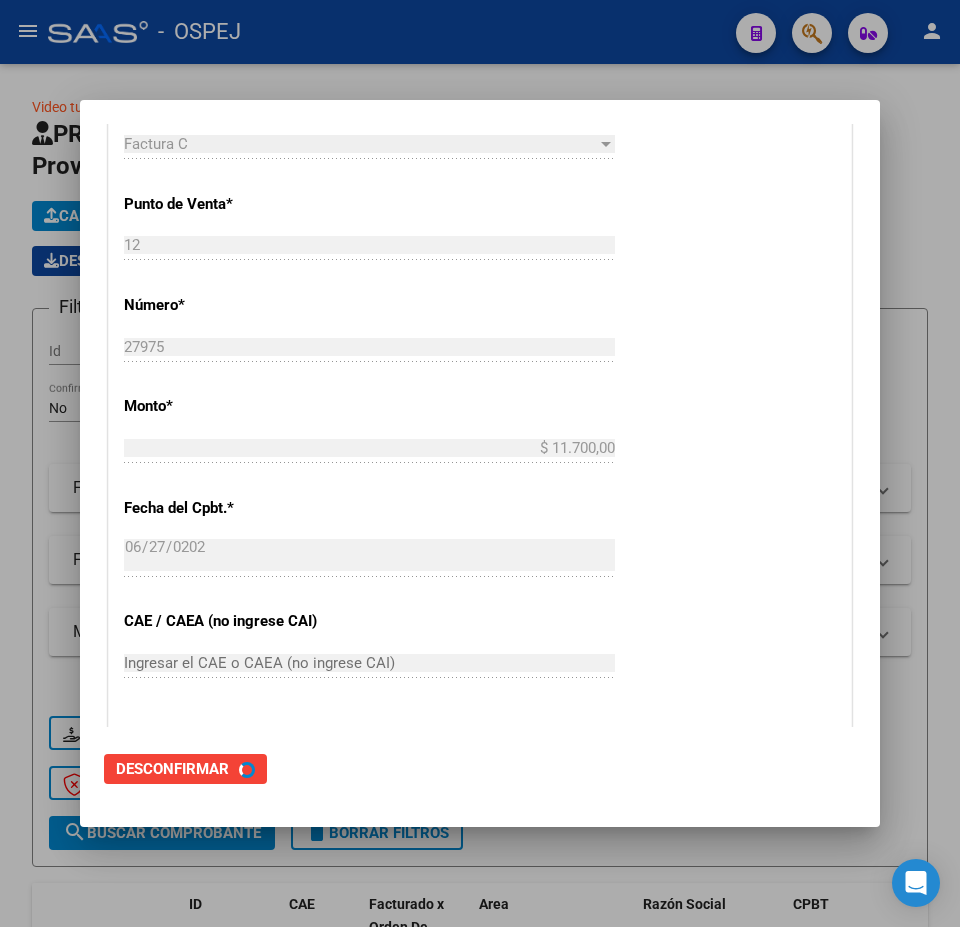 scroll, scrollTop: 0, scrollLeft: 0, axis: both 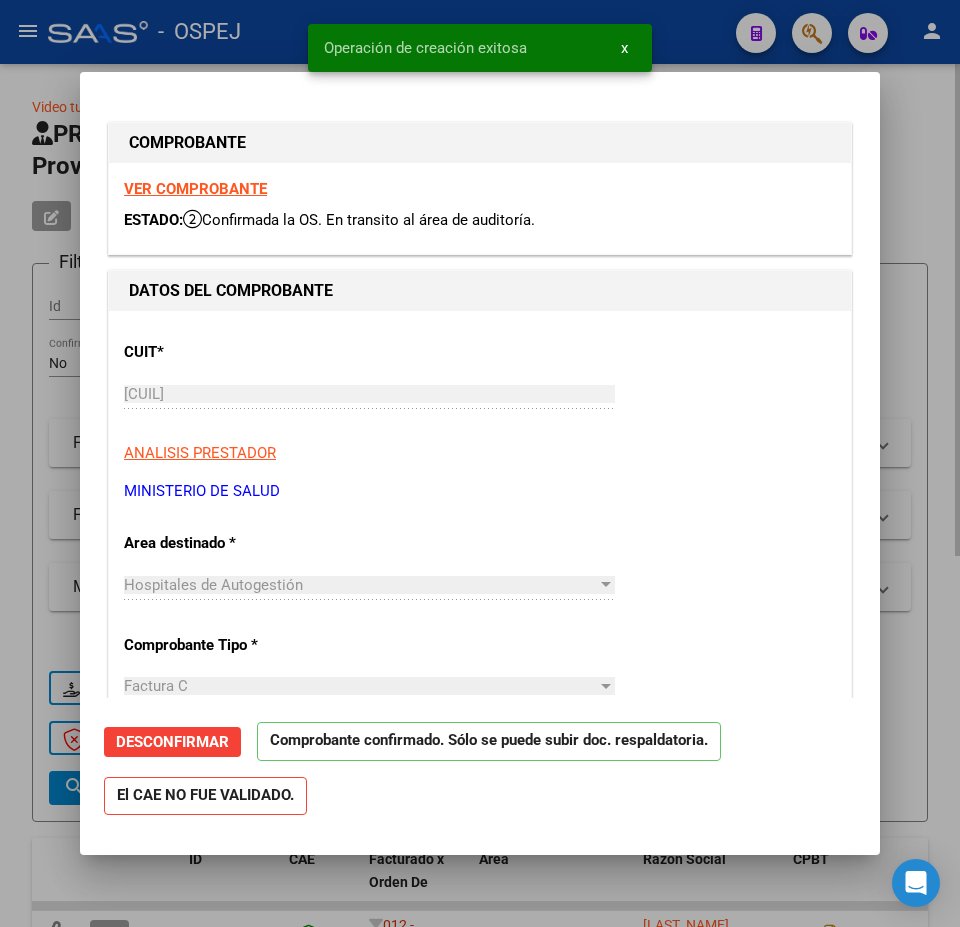 drag, startPoint x: 20, startPoint y: 128, endPoint x: 56, endPoint y: 104, distance: 43.266617 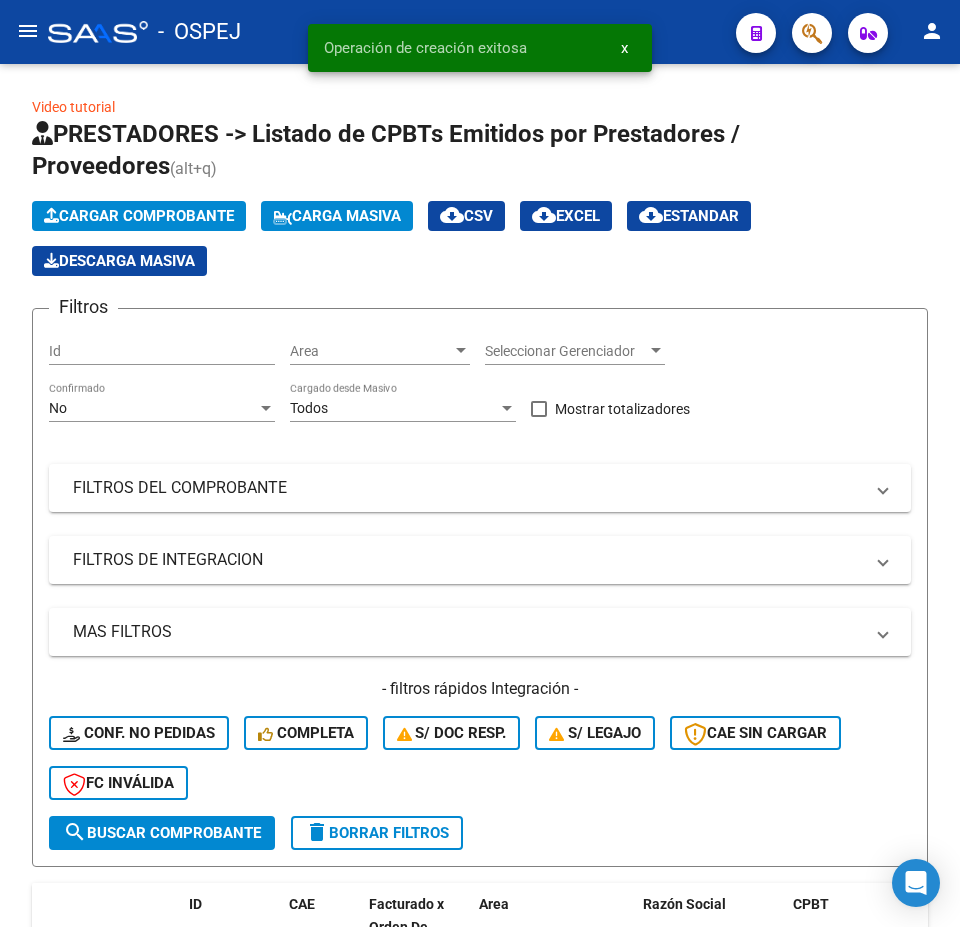 click on "menu -   OSPEJ  person" 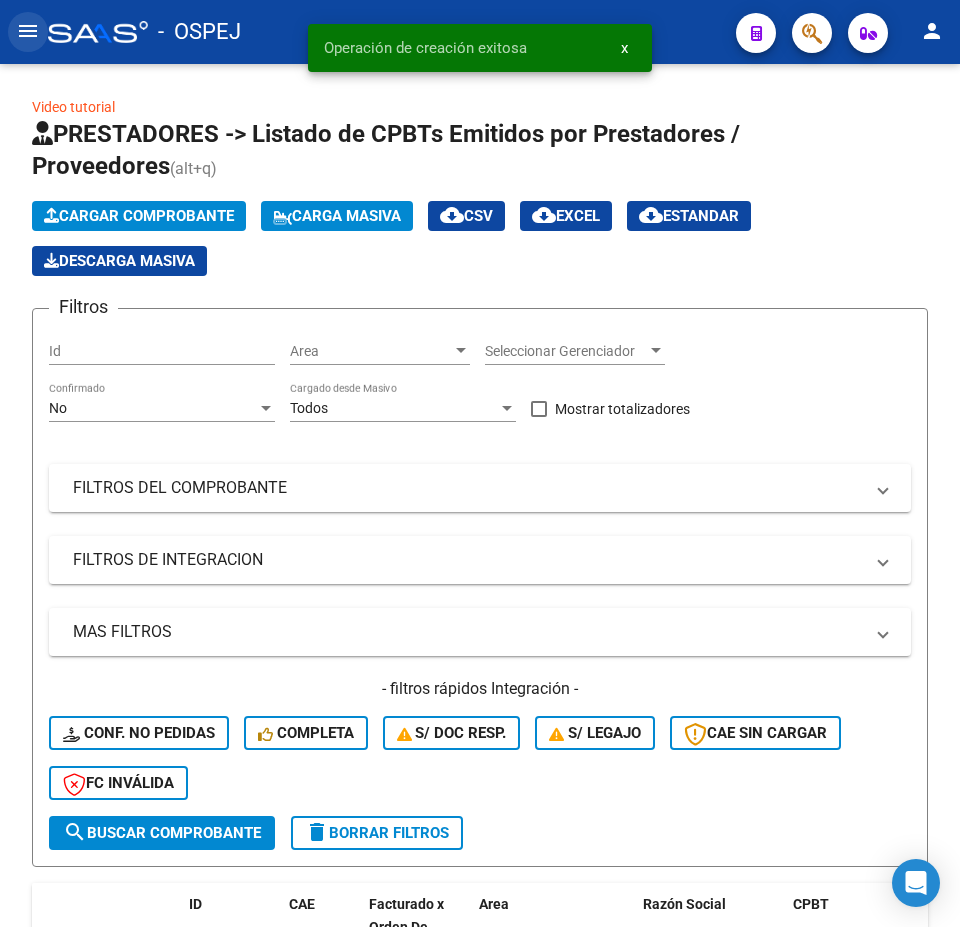click on "menu" 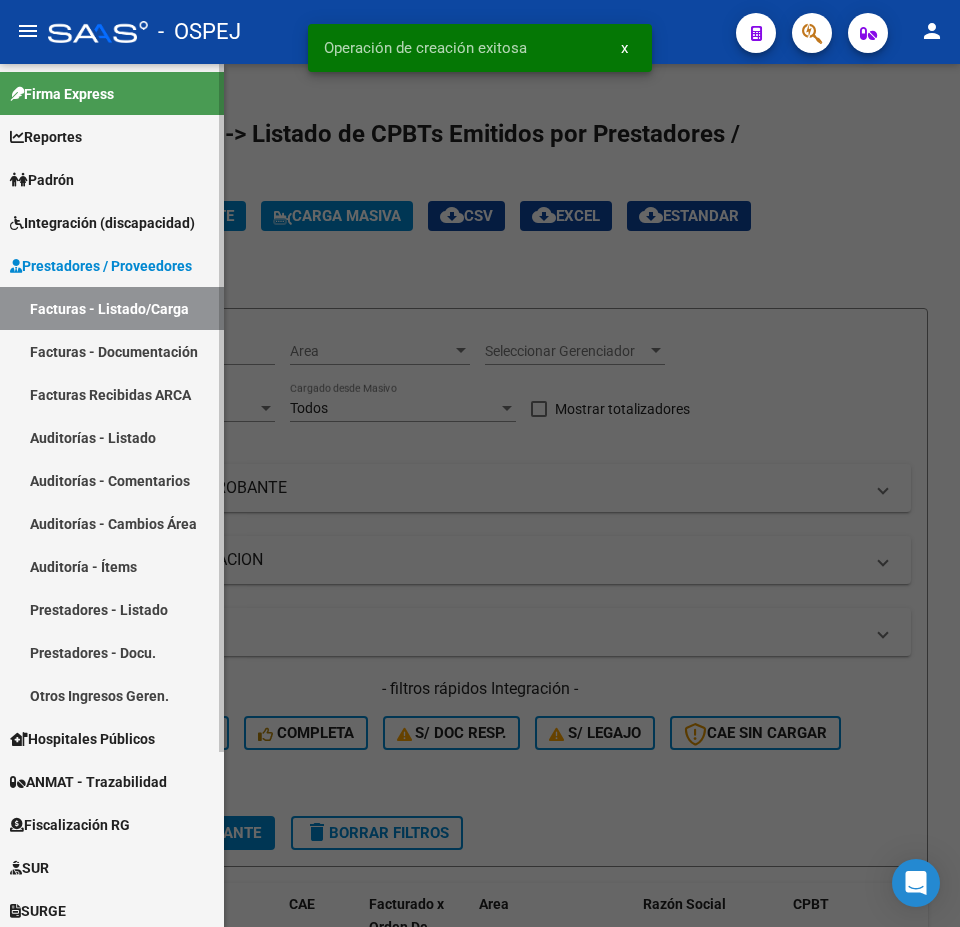 click on "Auditorías - Listado" at bounding box center (112, 437) 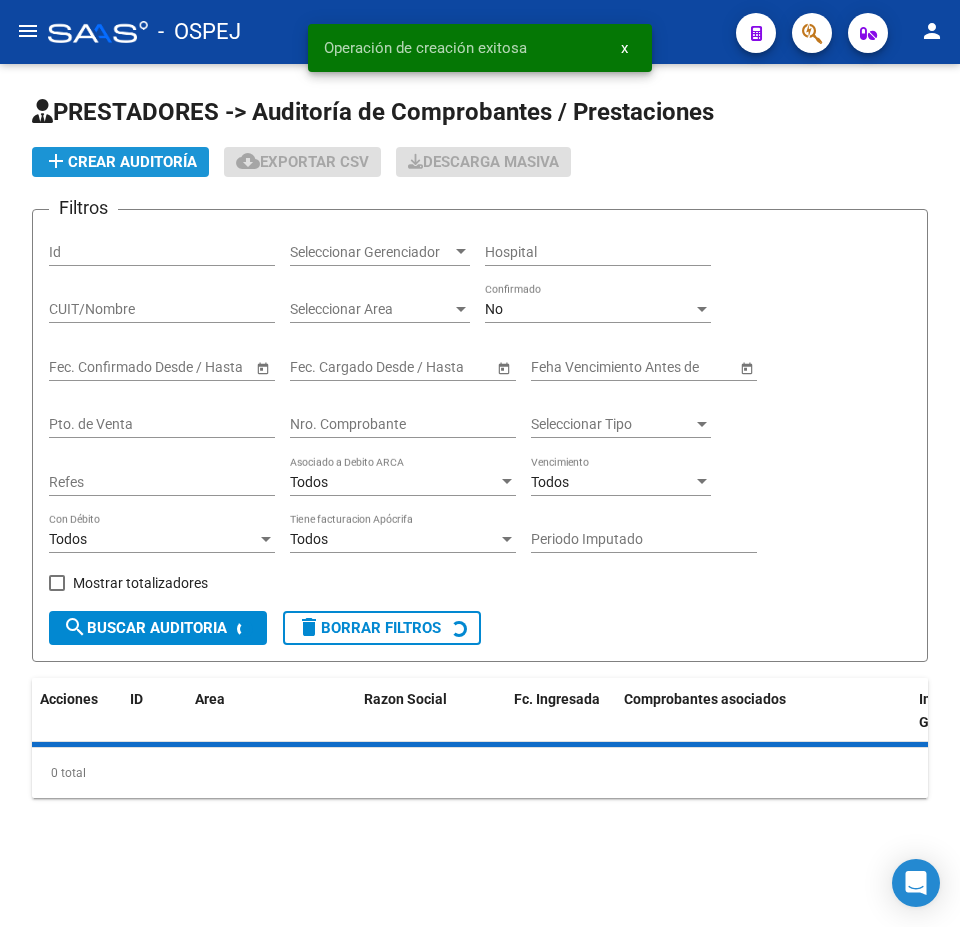 click on "add  Crear Auditoría" 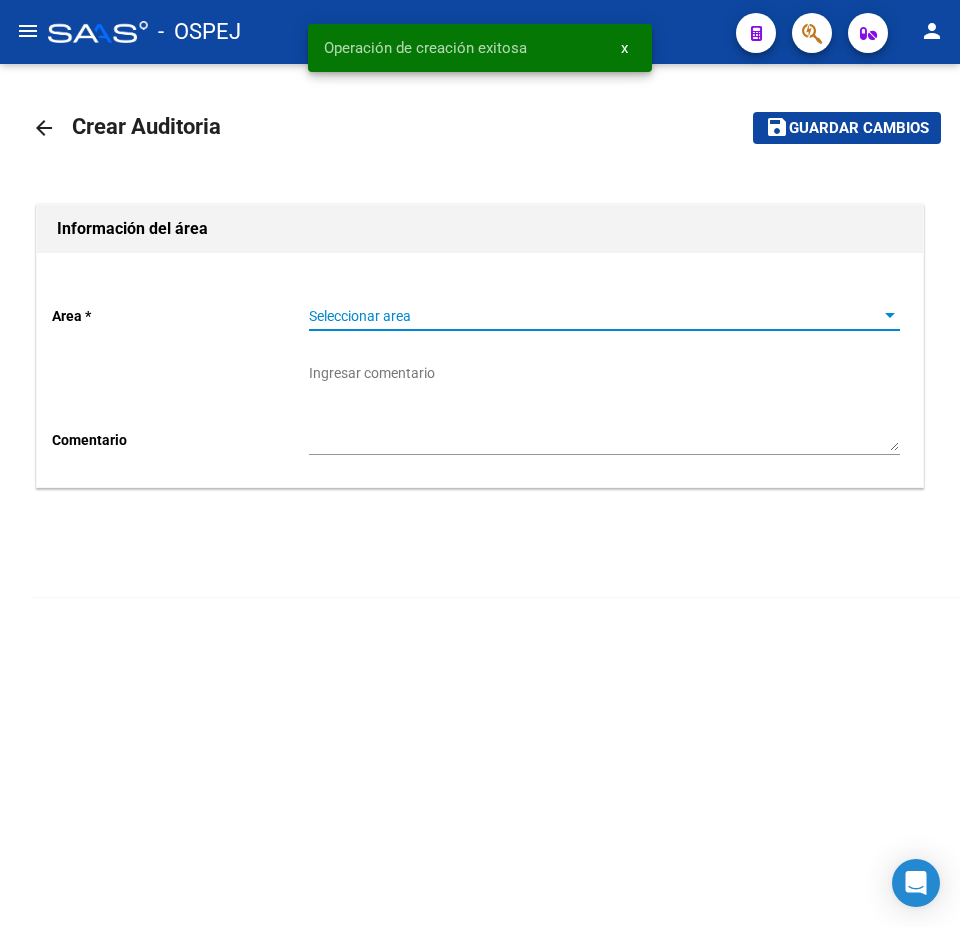 click on "Seleccionar area" at bounding box center [595, 316] 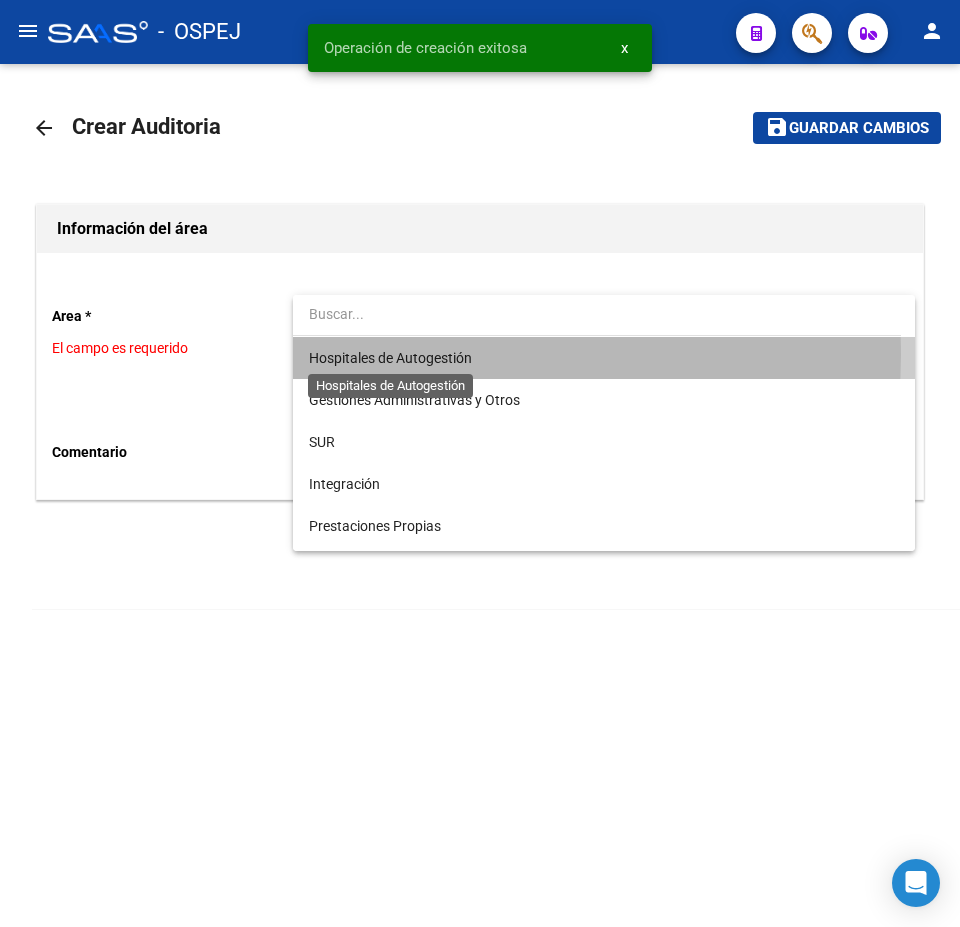 click on "Hospitales de Autogestión" at bounding box center [390, 358] 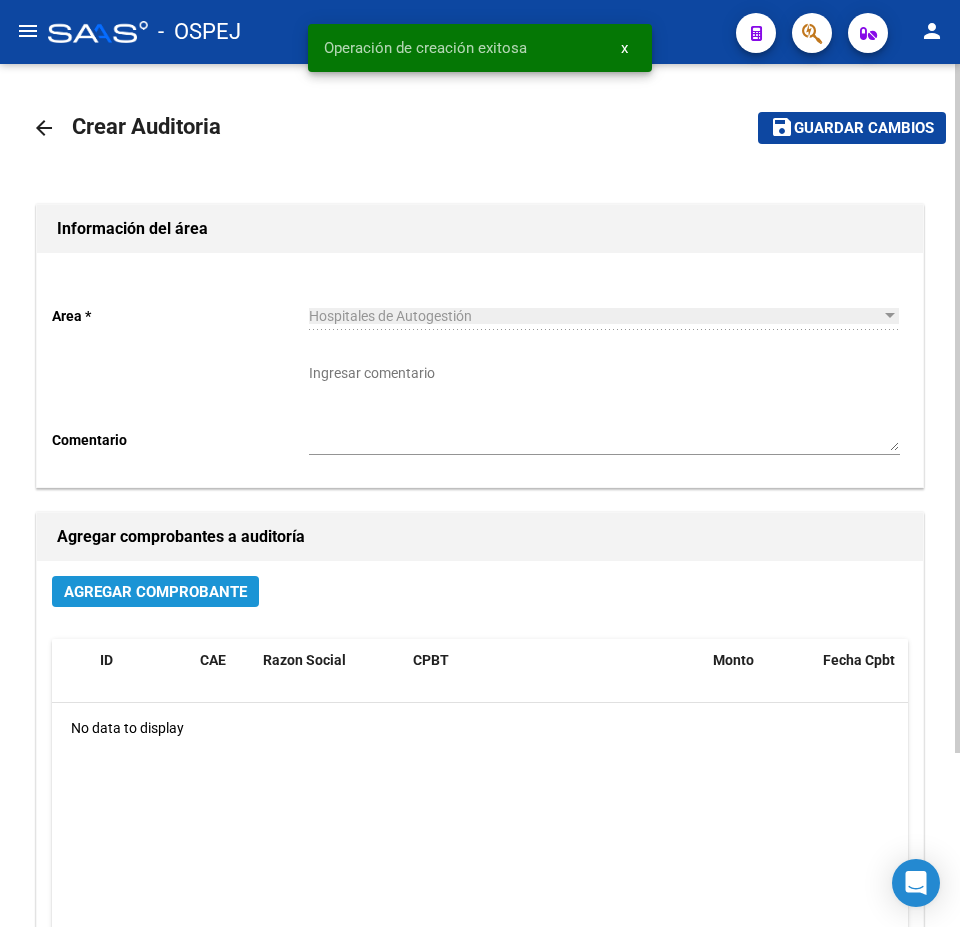 click on "Agregar Comprobante" 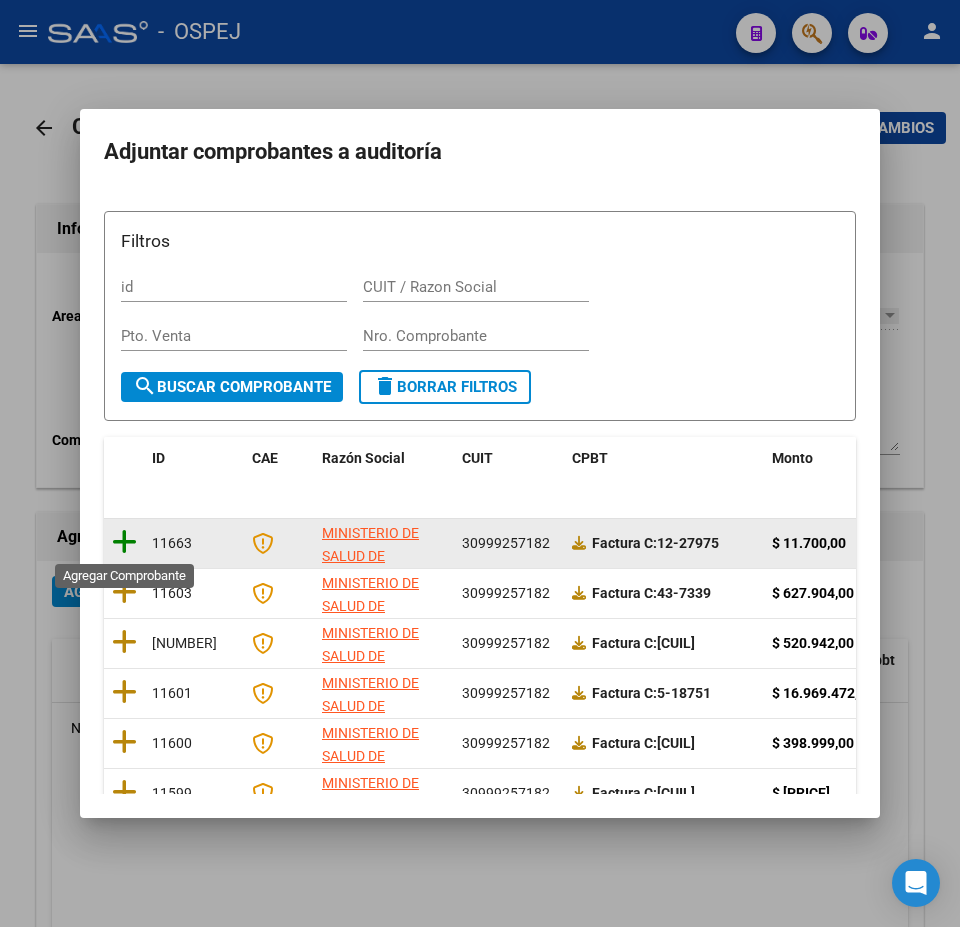 click 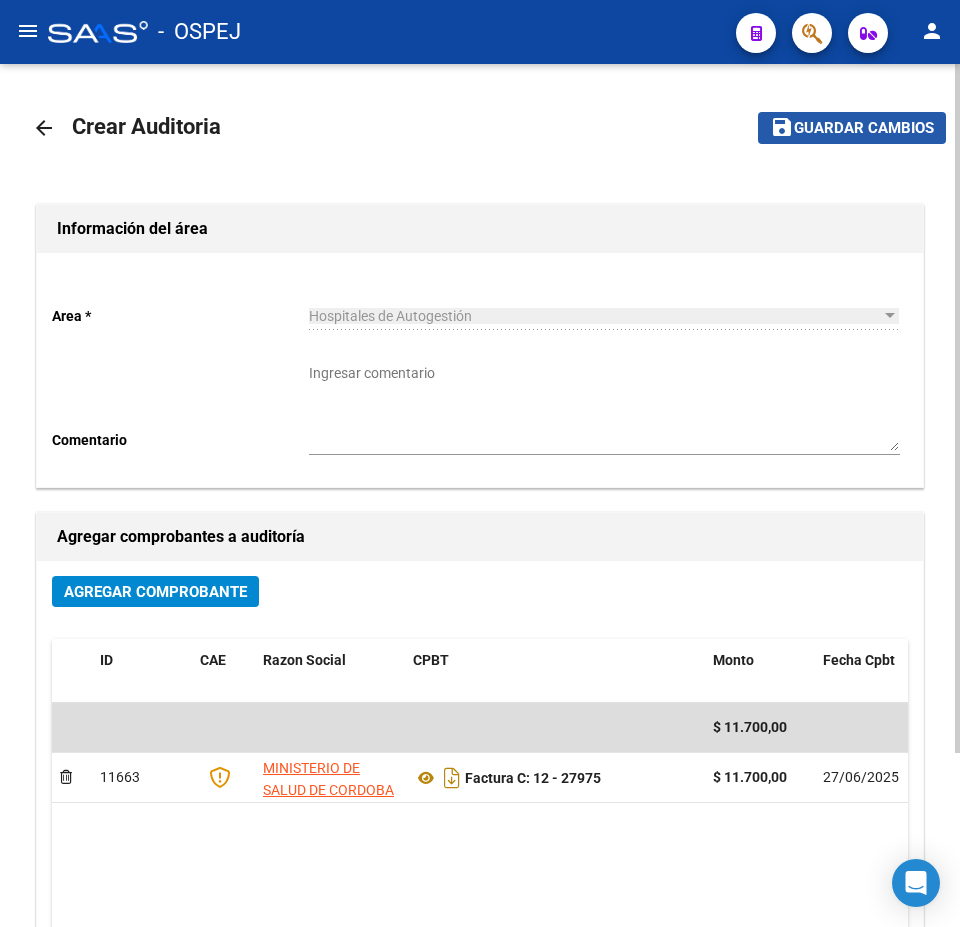 click on "Guardar cambios" 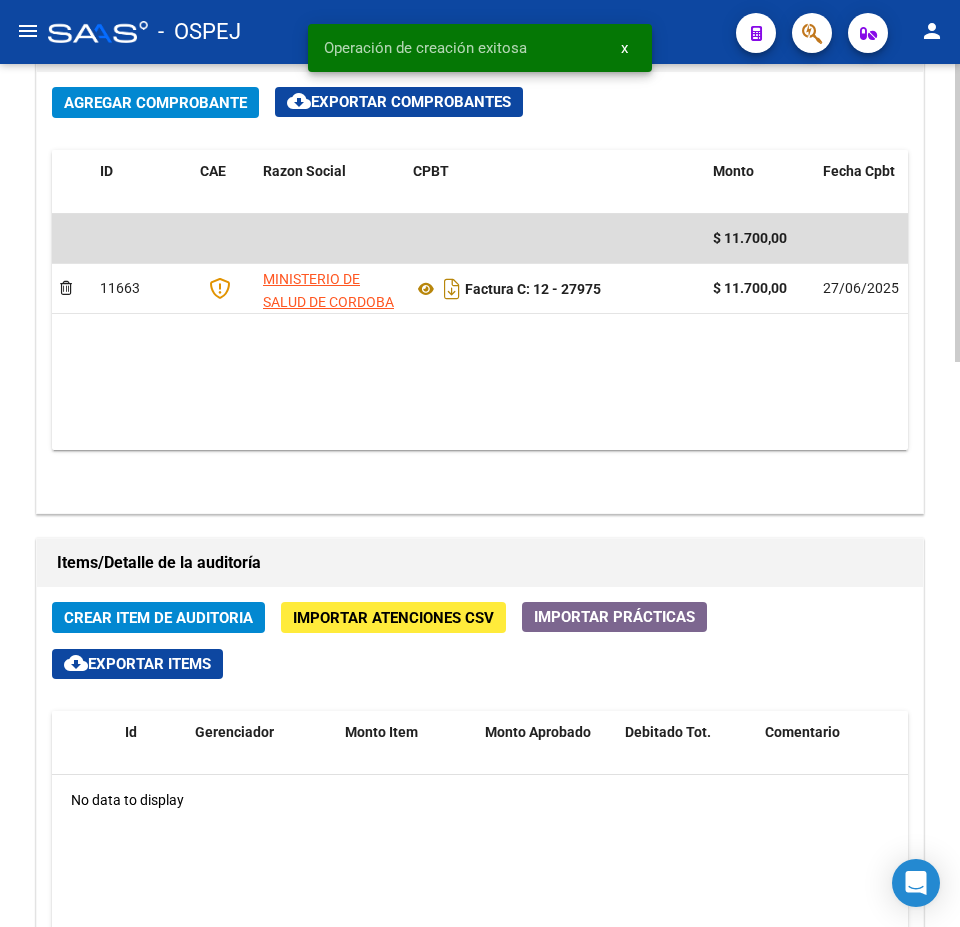scroll, scrollTop: 1400, scrollLeft: 0, axis: vertical 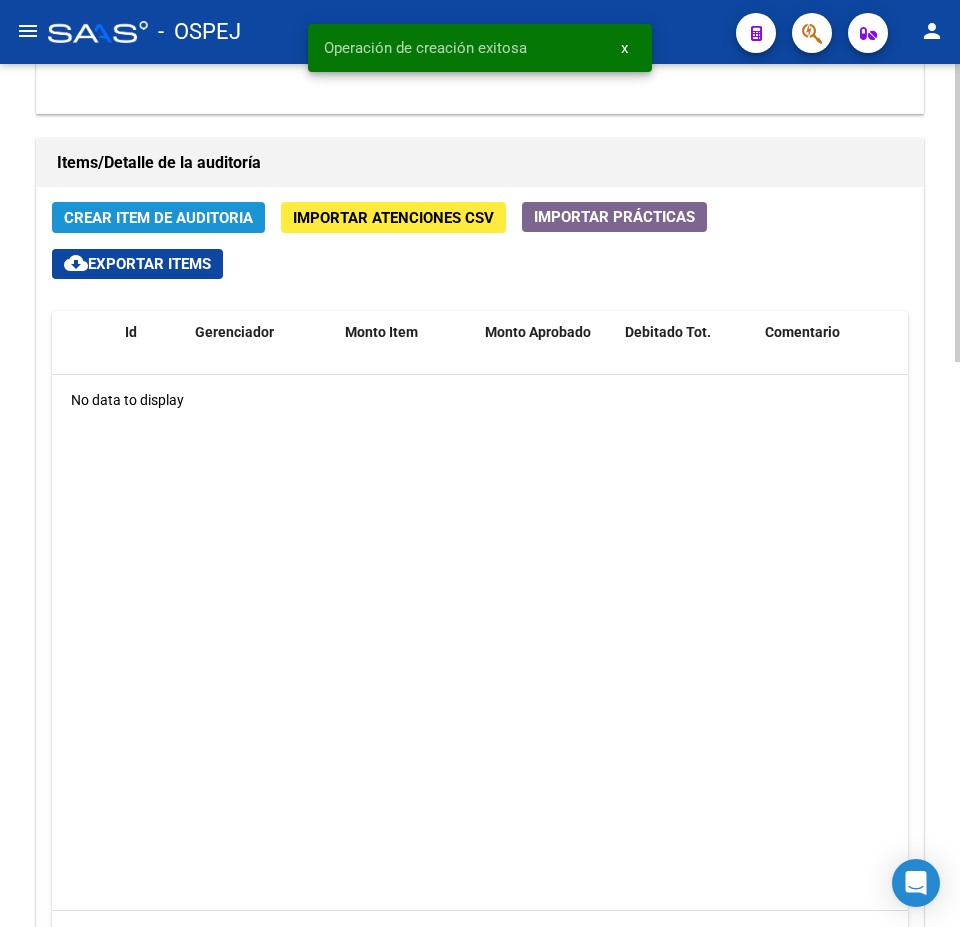 click on "Crear Item de Auditoria" 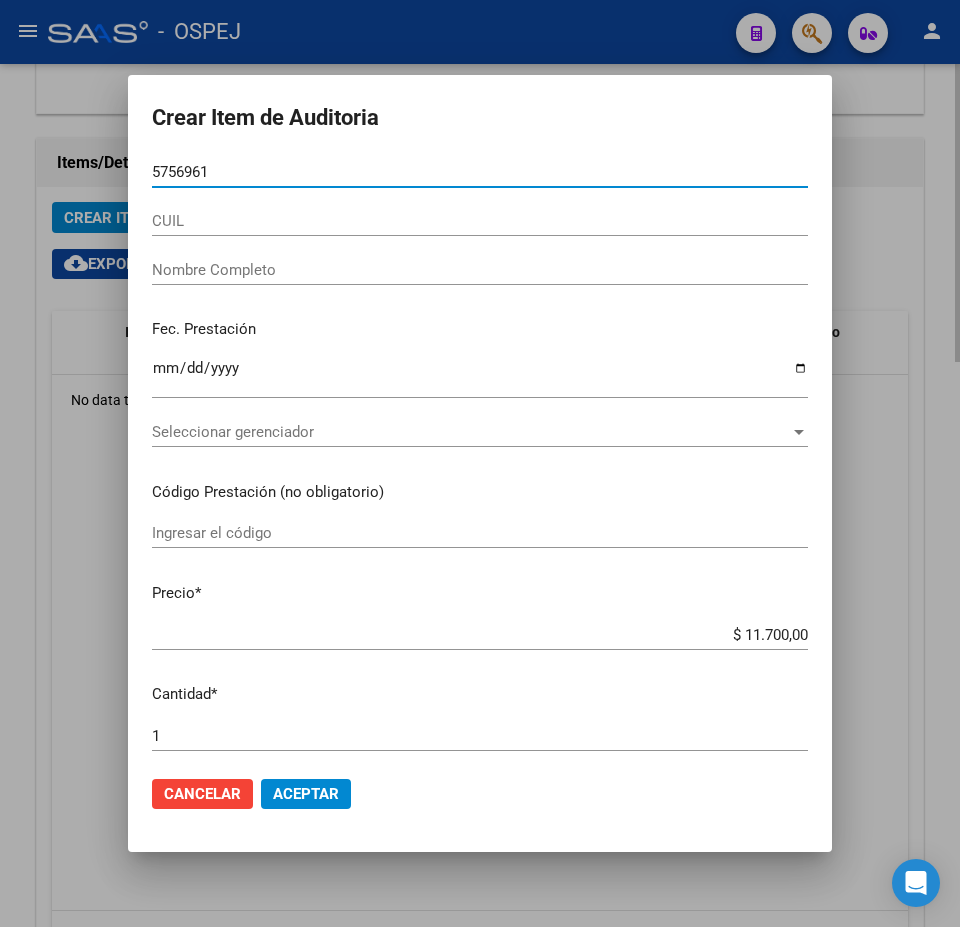 type on "57569618" 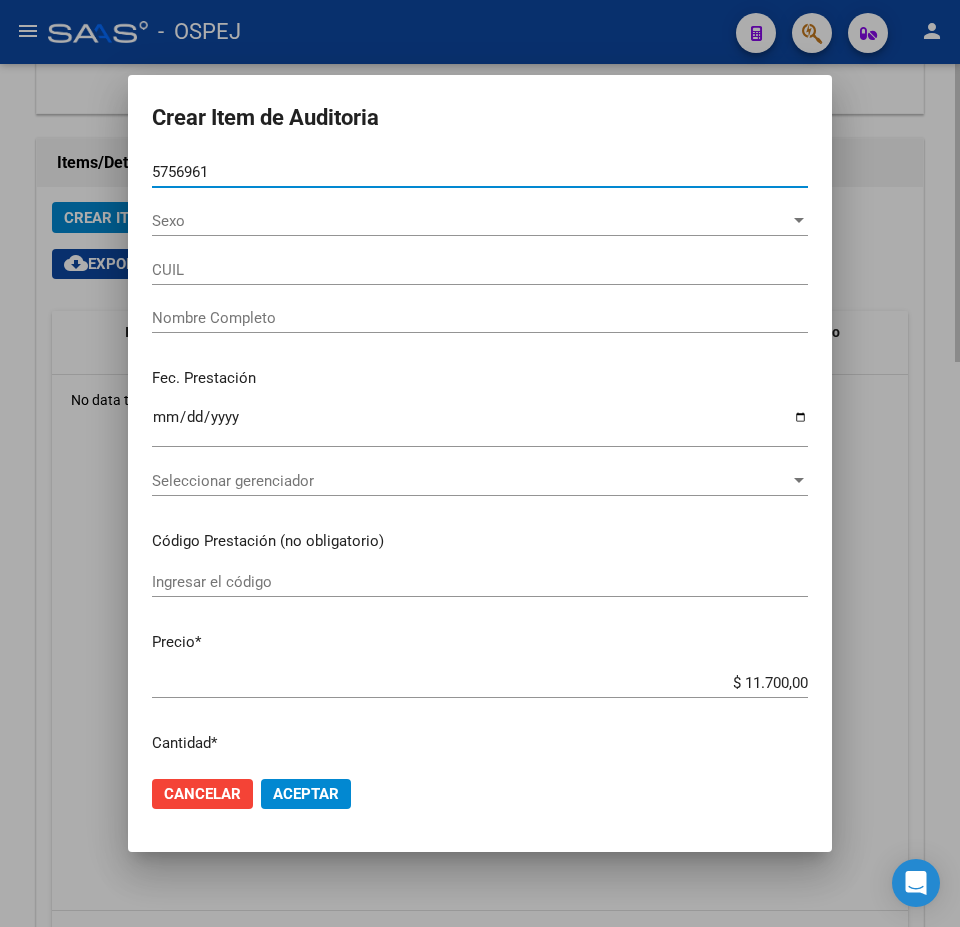 type on "20575696180" 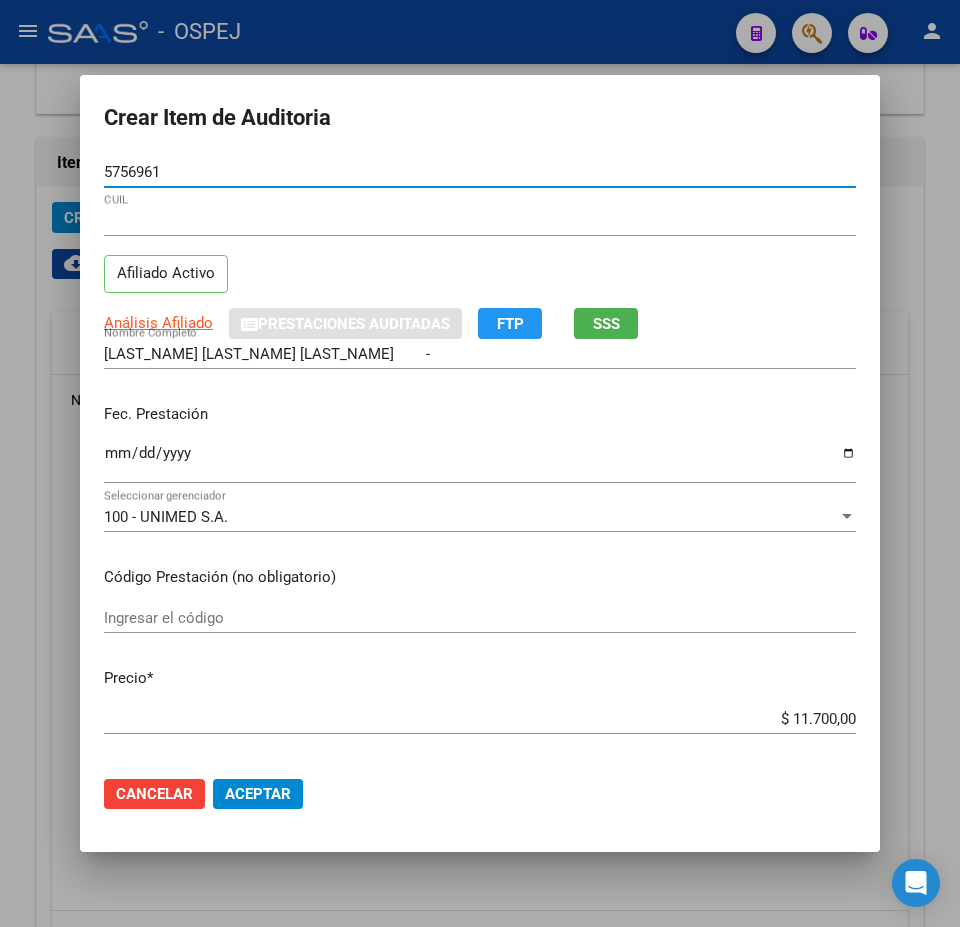 type on "57569618" 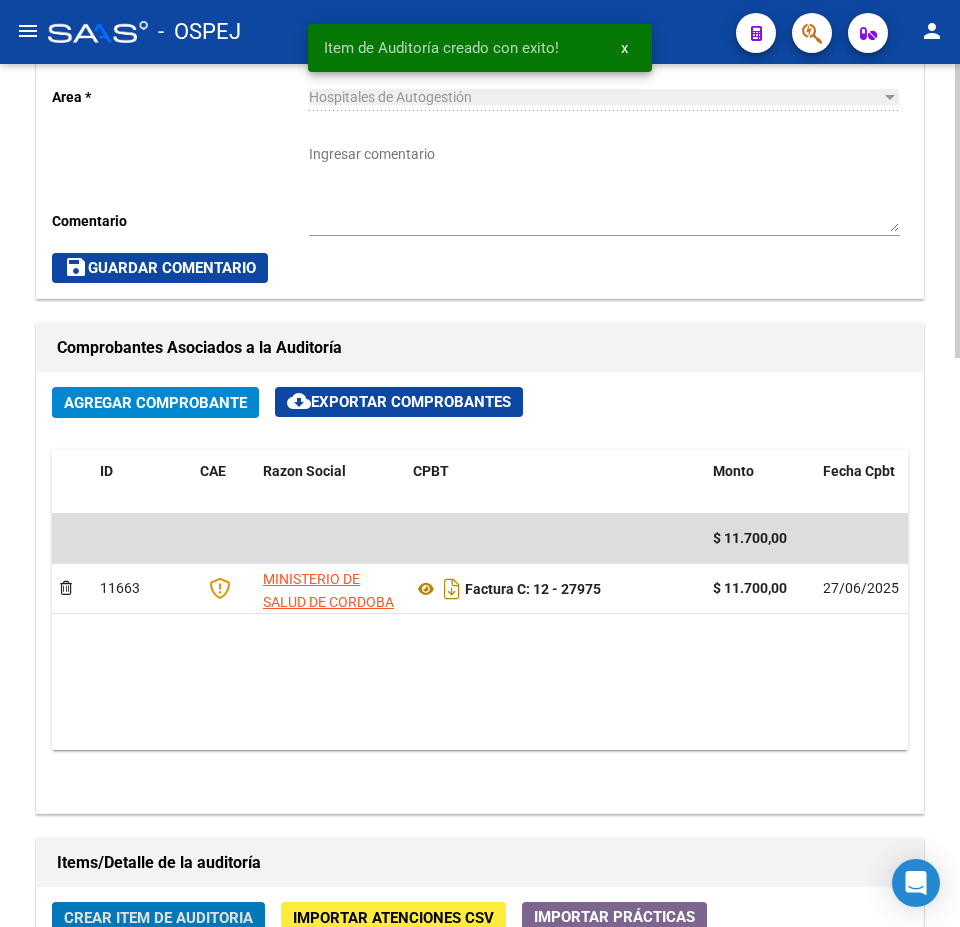 scroll, scrollTop: 0, scrollLeft: 0, axis: both 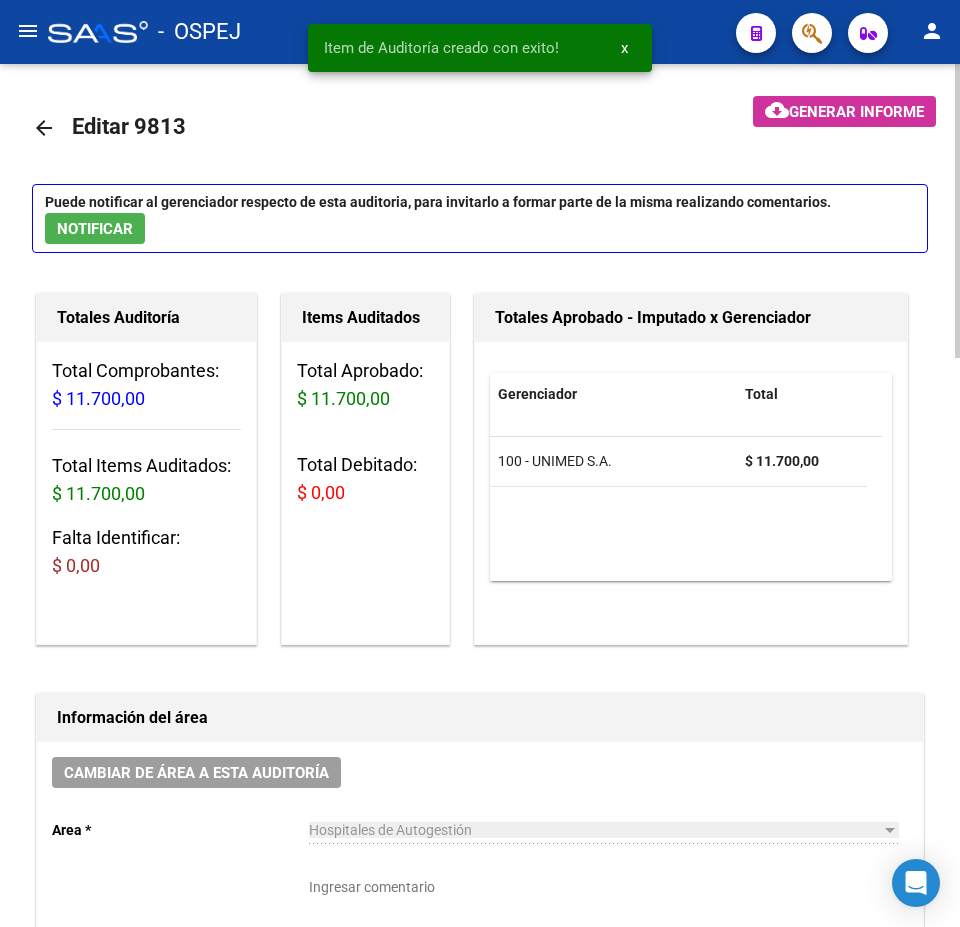 click on "arrow_back" 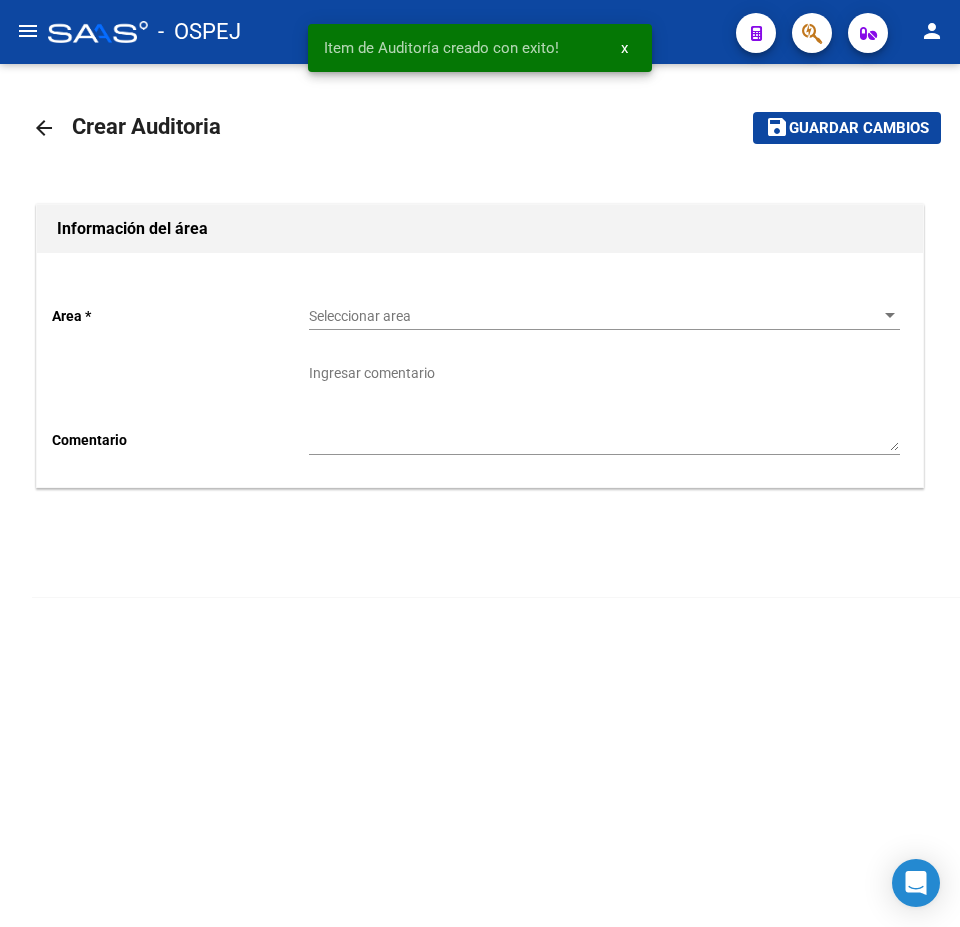 click on "Seleccionar area Seleccionar area" 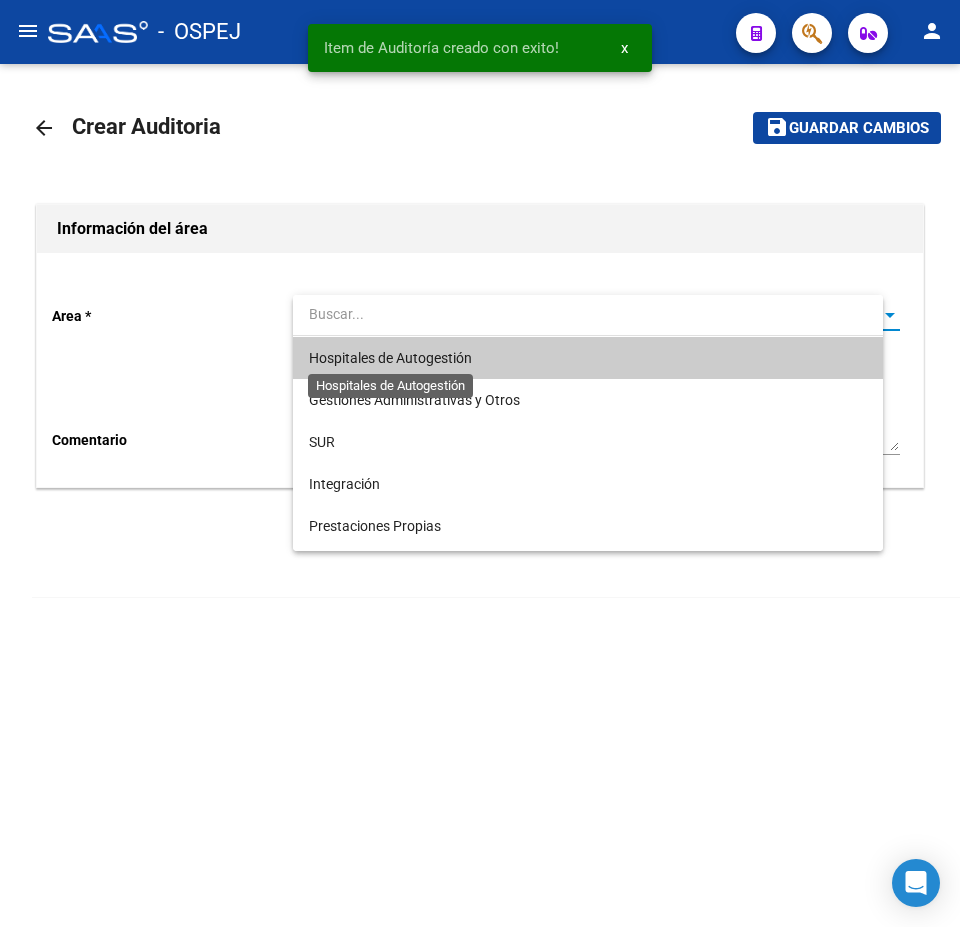 click on "Hospitales de Autogestión" at bounding box center (588, 358) 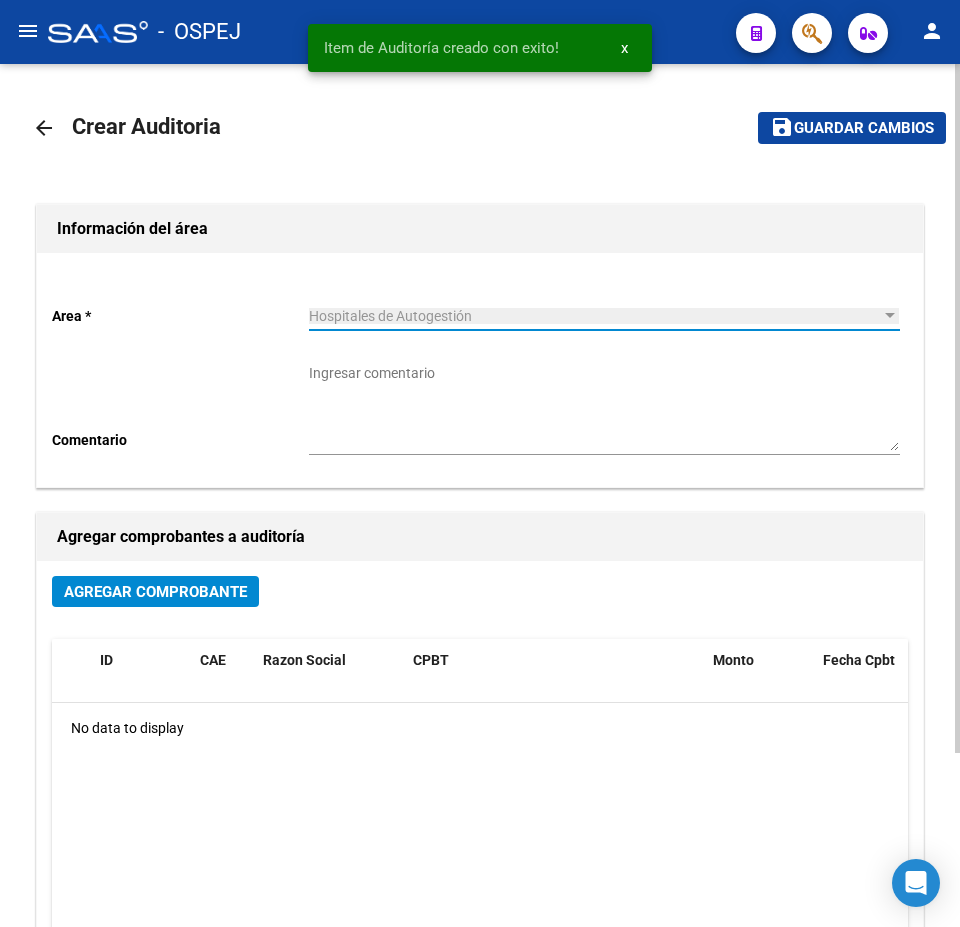 click on "Agregar Comprobante" 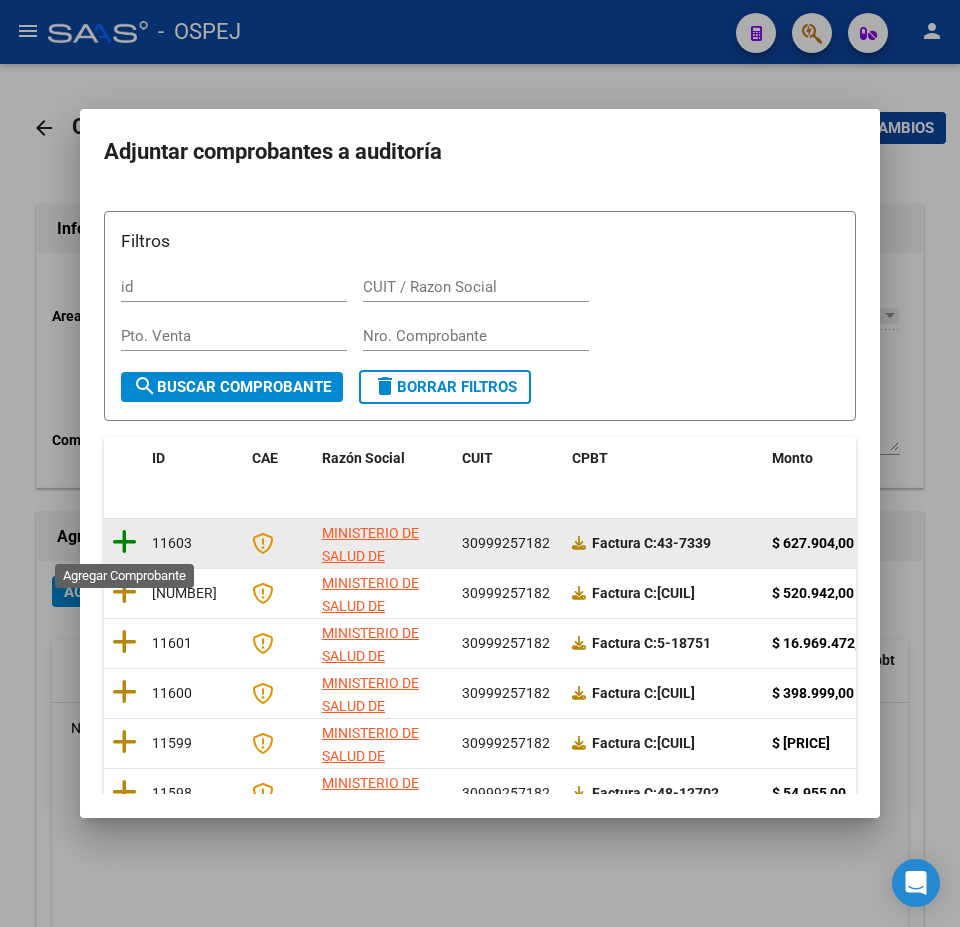 click 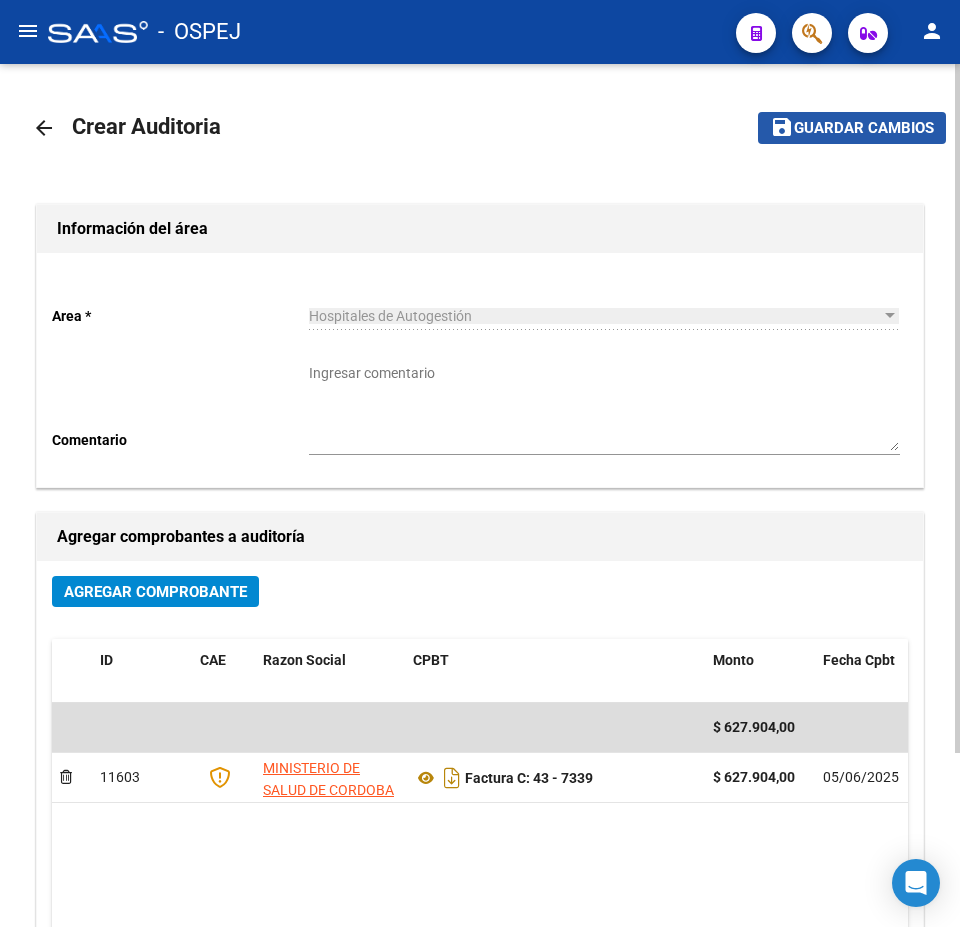 click on "Guardar cambios" 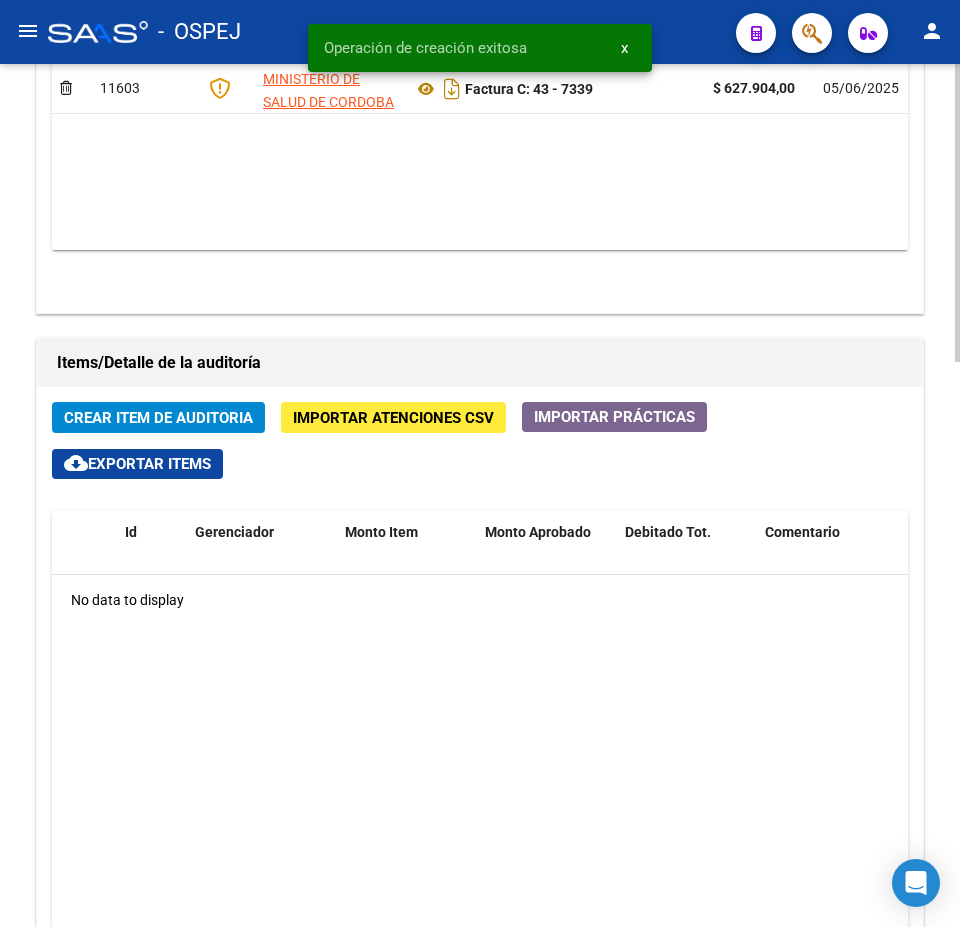 scroll, scrollTop: 1000, scrollLeft: 0, axis: vertical 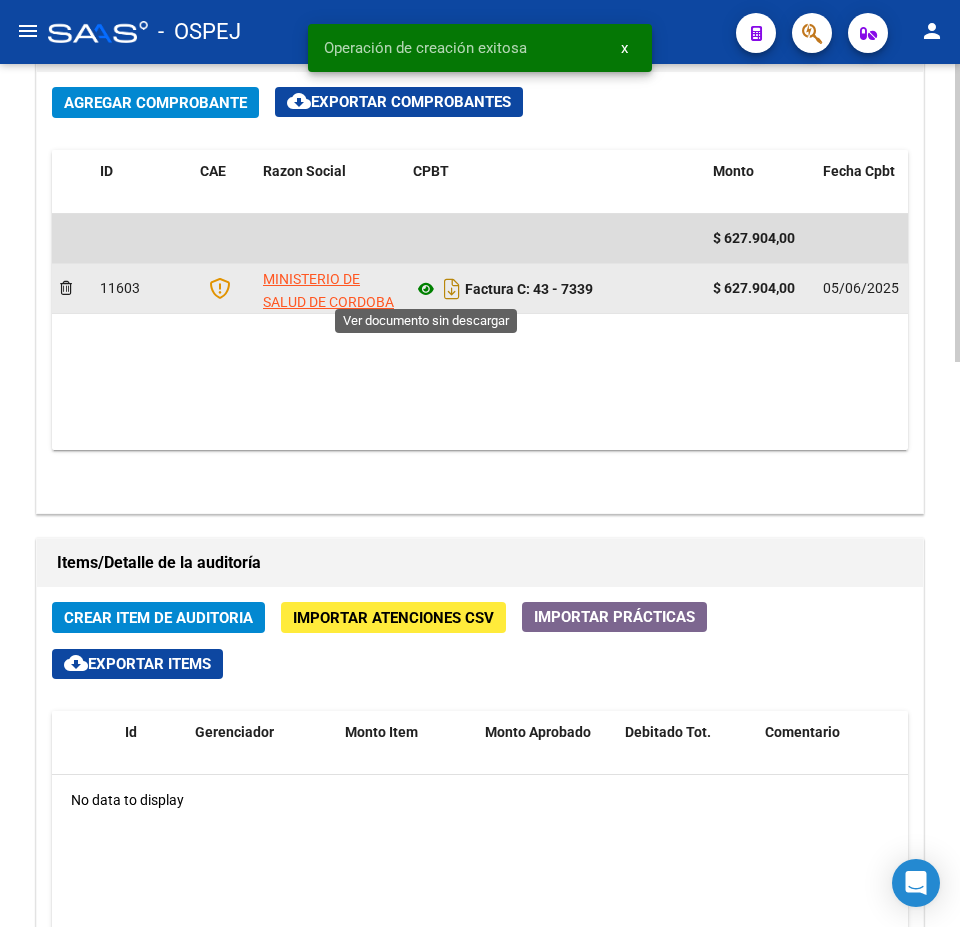 click 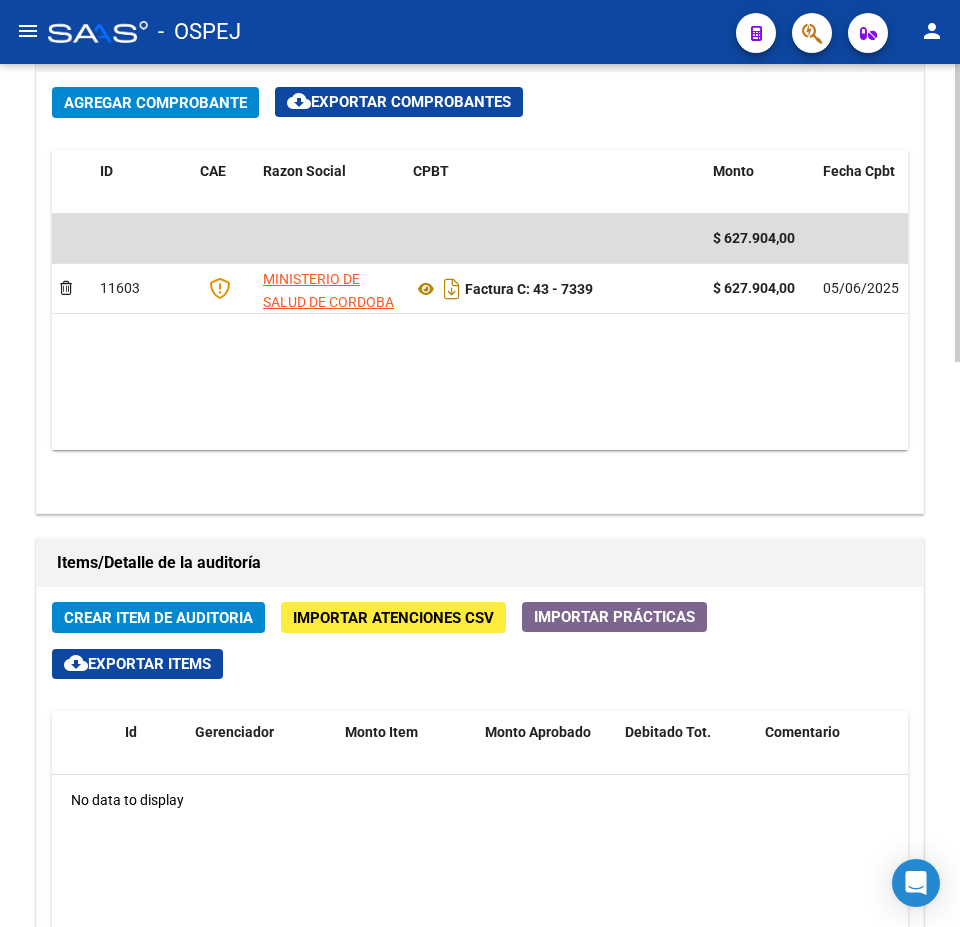 scroll, scrollTop: 1100, scrollLeft: 0, axis: vertical 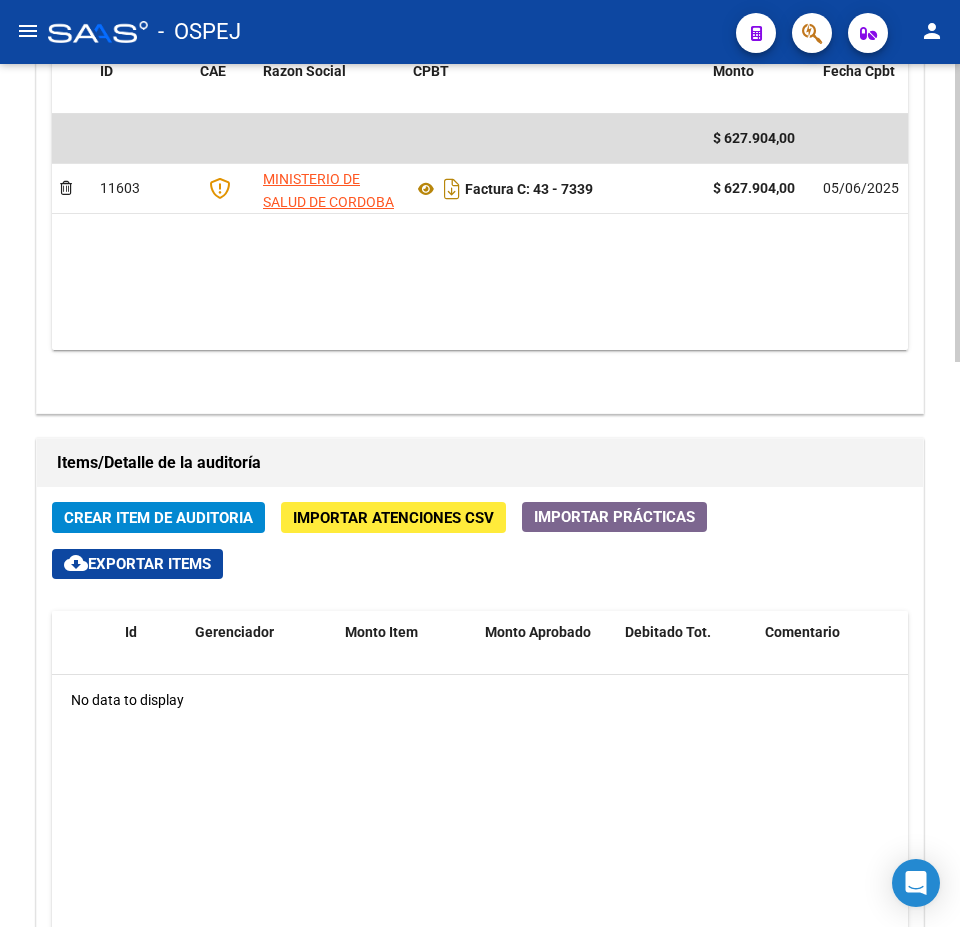 click on "Crear Item de Auditoria" 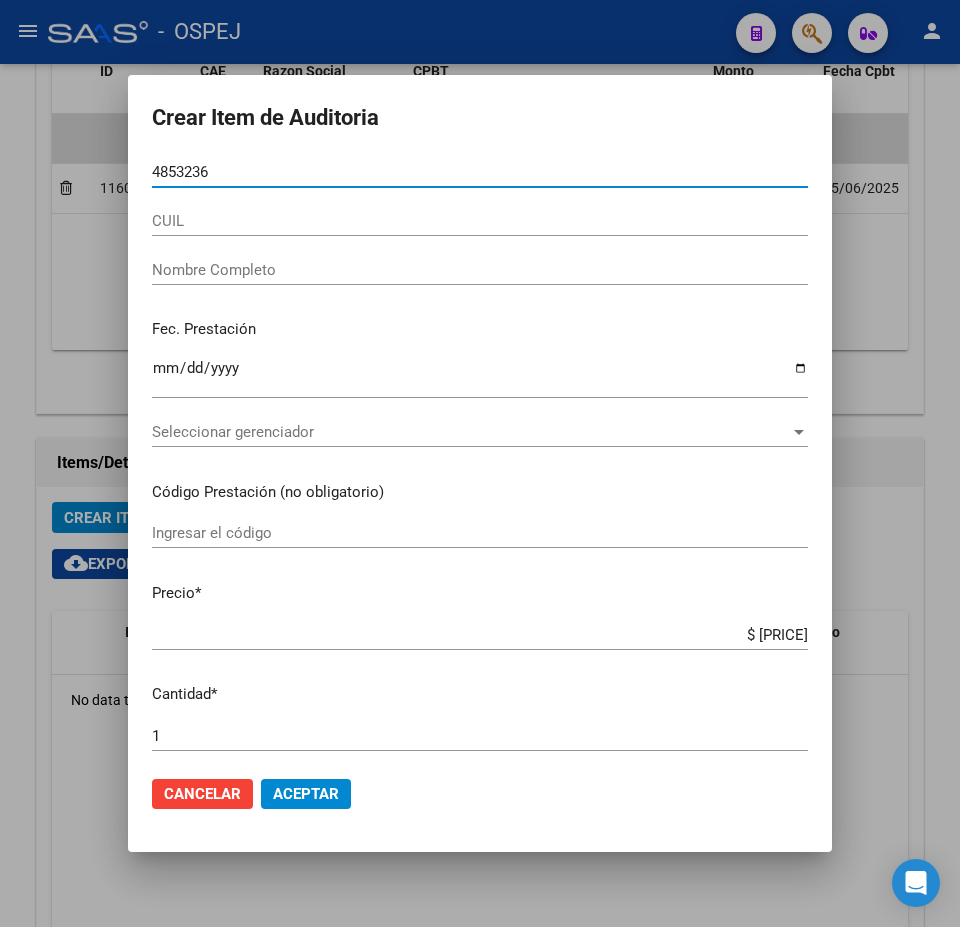 type on "48532365" 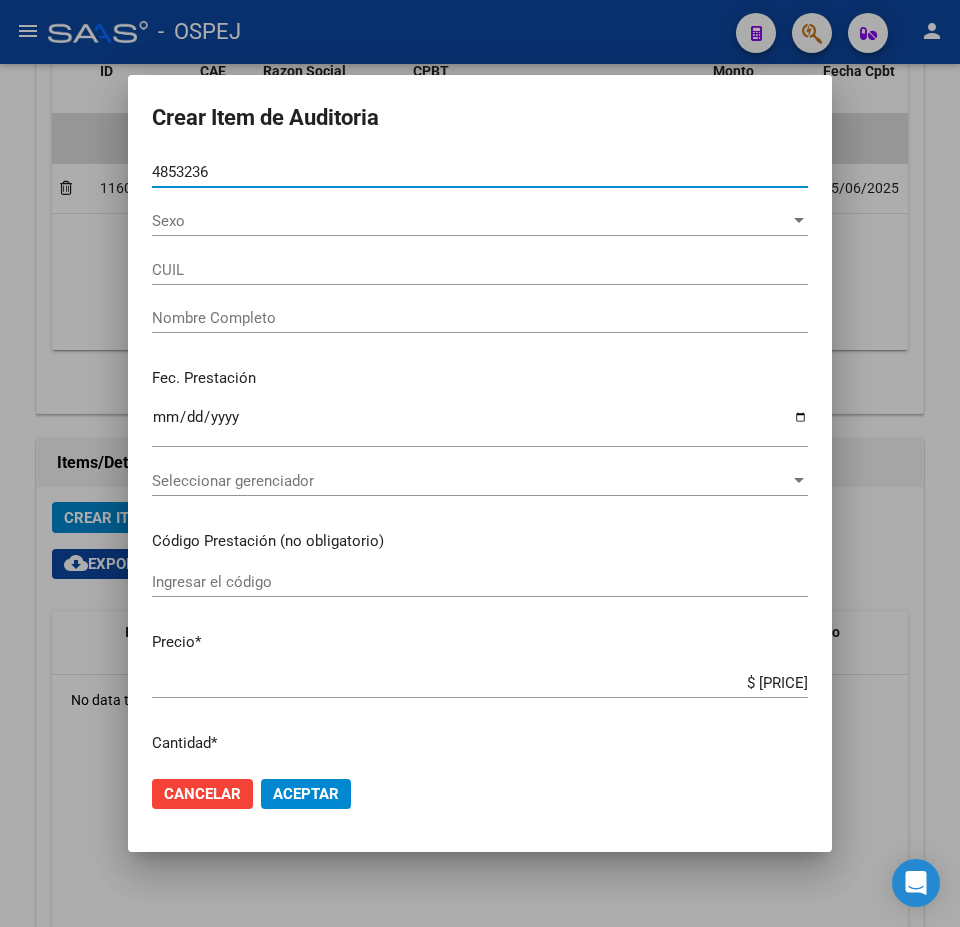 type on "20485323652" 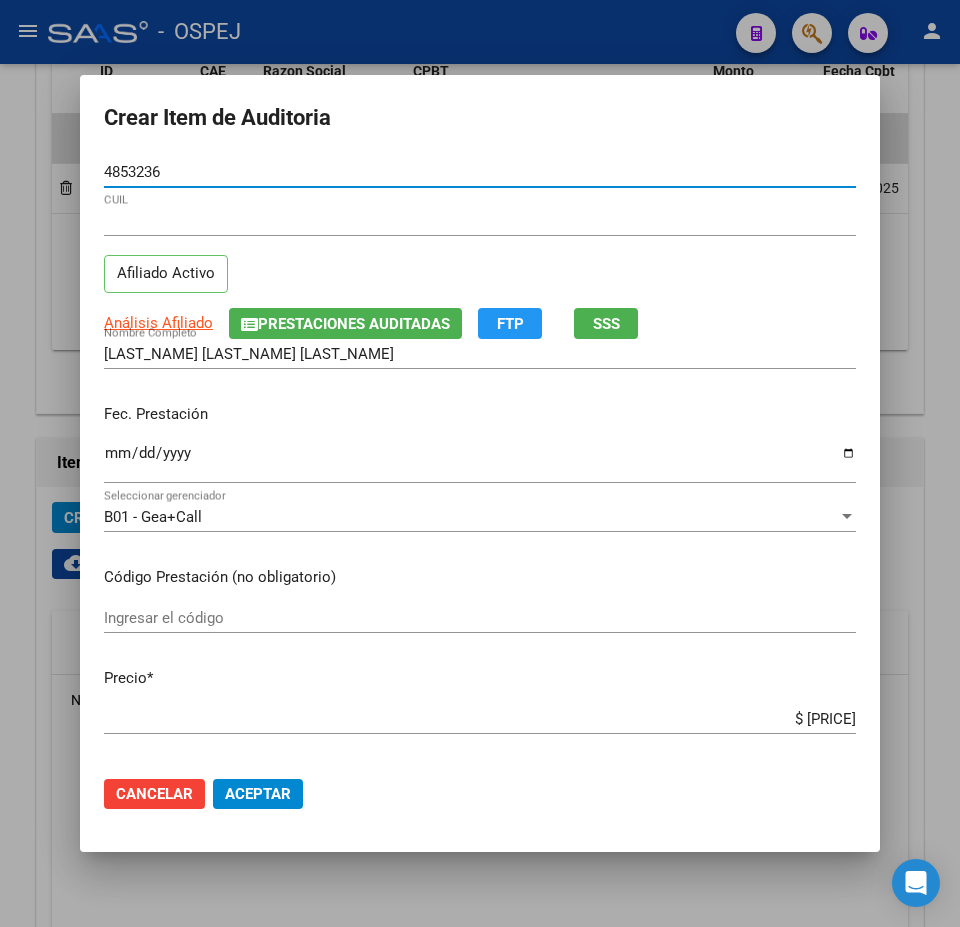 type on "48532365" 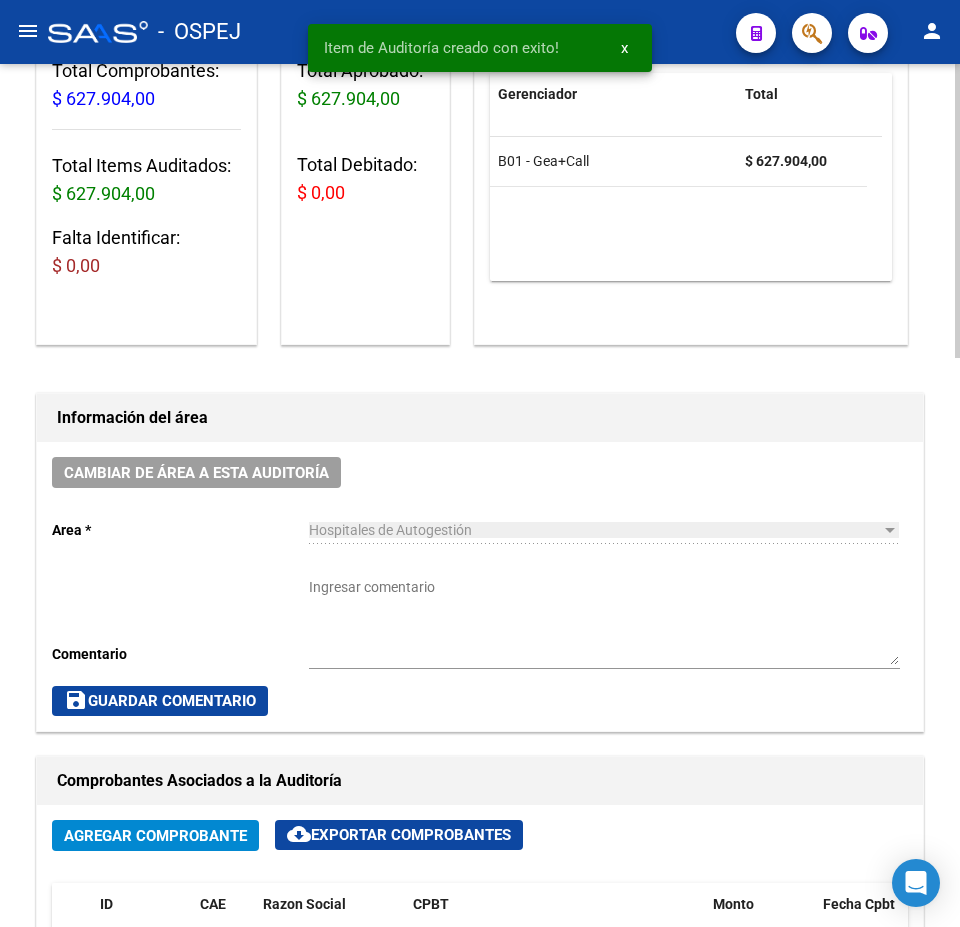 scroll, scrollTop: 0, scrollLeft: 0, axis: both 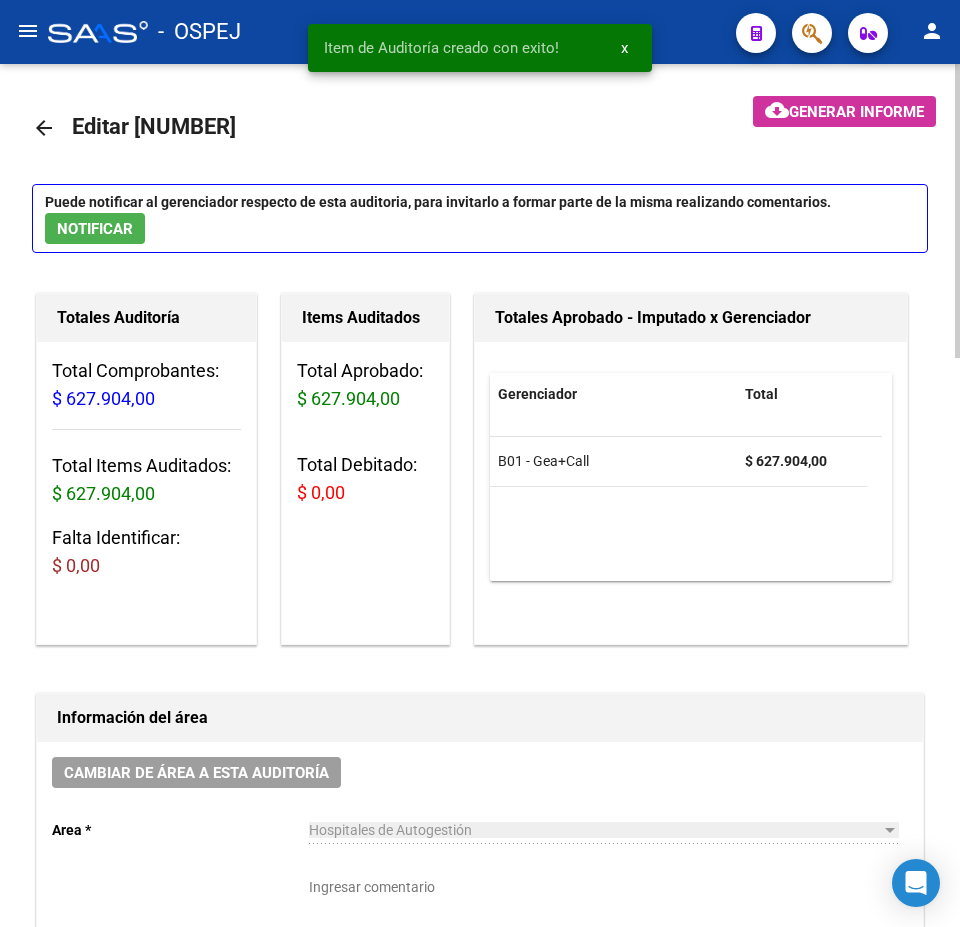 click on "arrow_back" 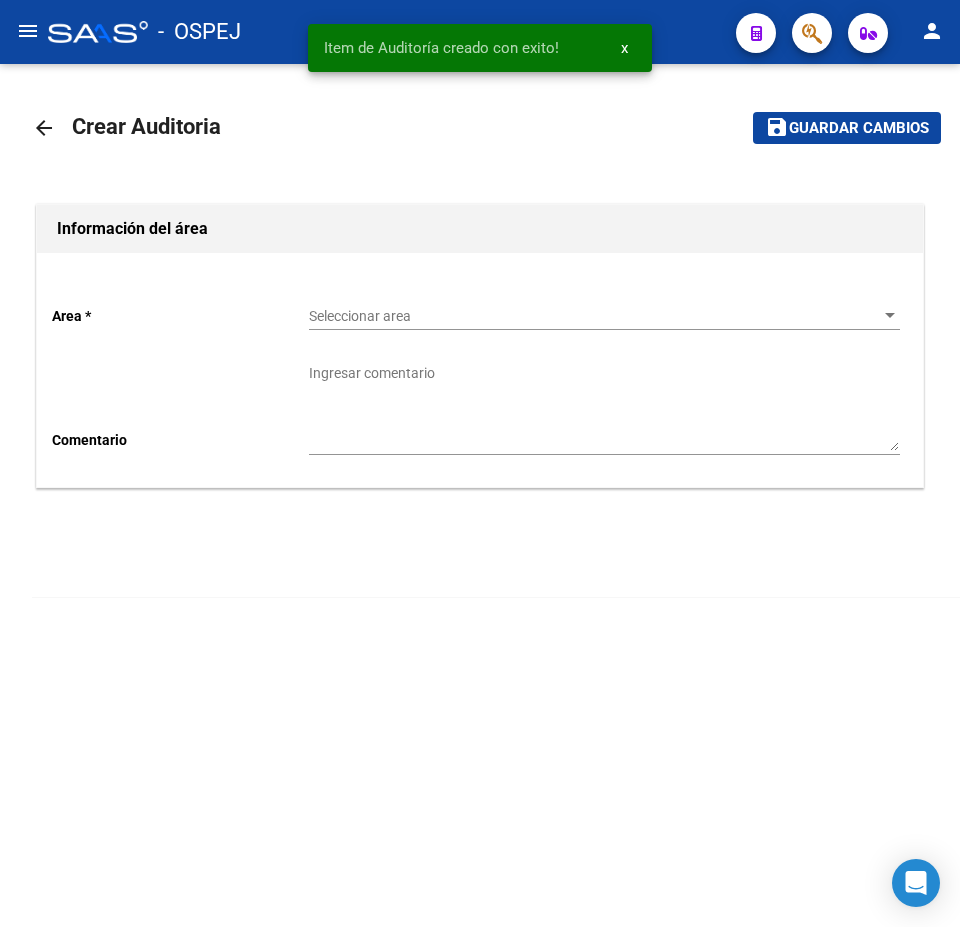 click on "Seleccionar area" at bounding box center (595, 316) 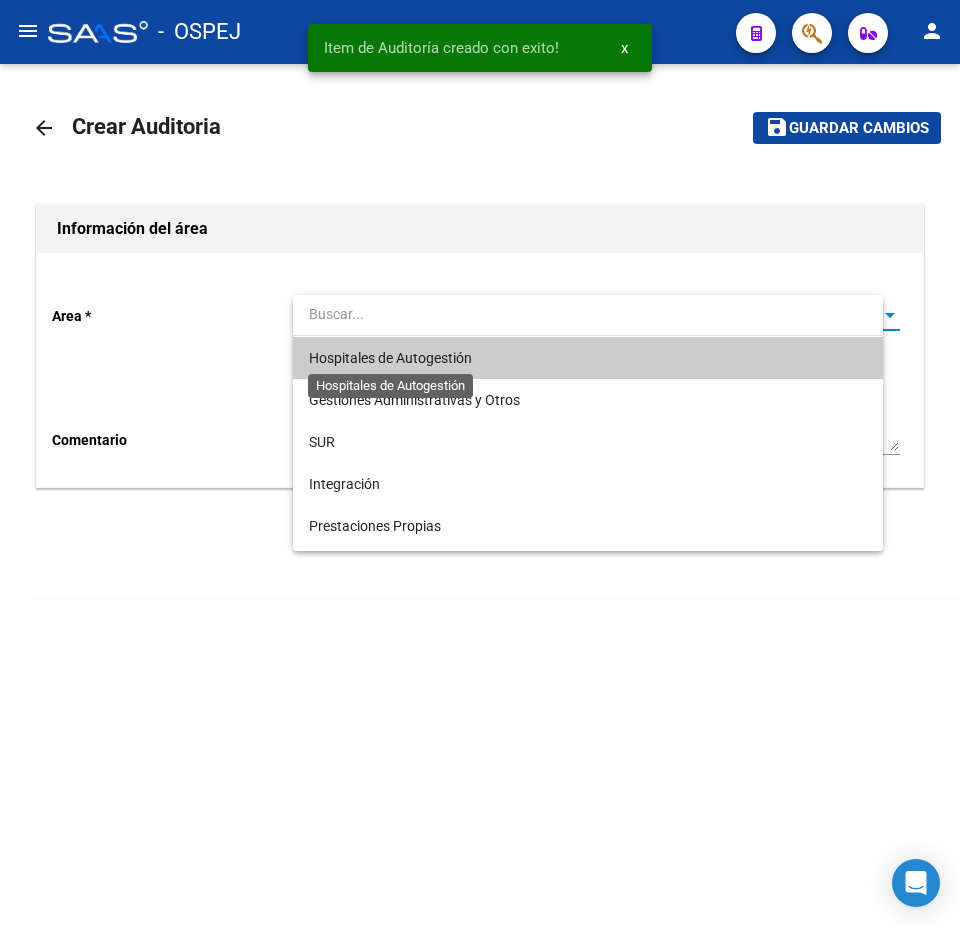 click on "Hospitales de Autogestión" at bounding box center (390, 358) 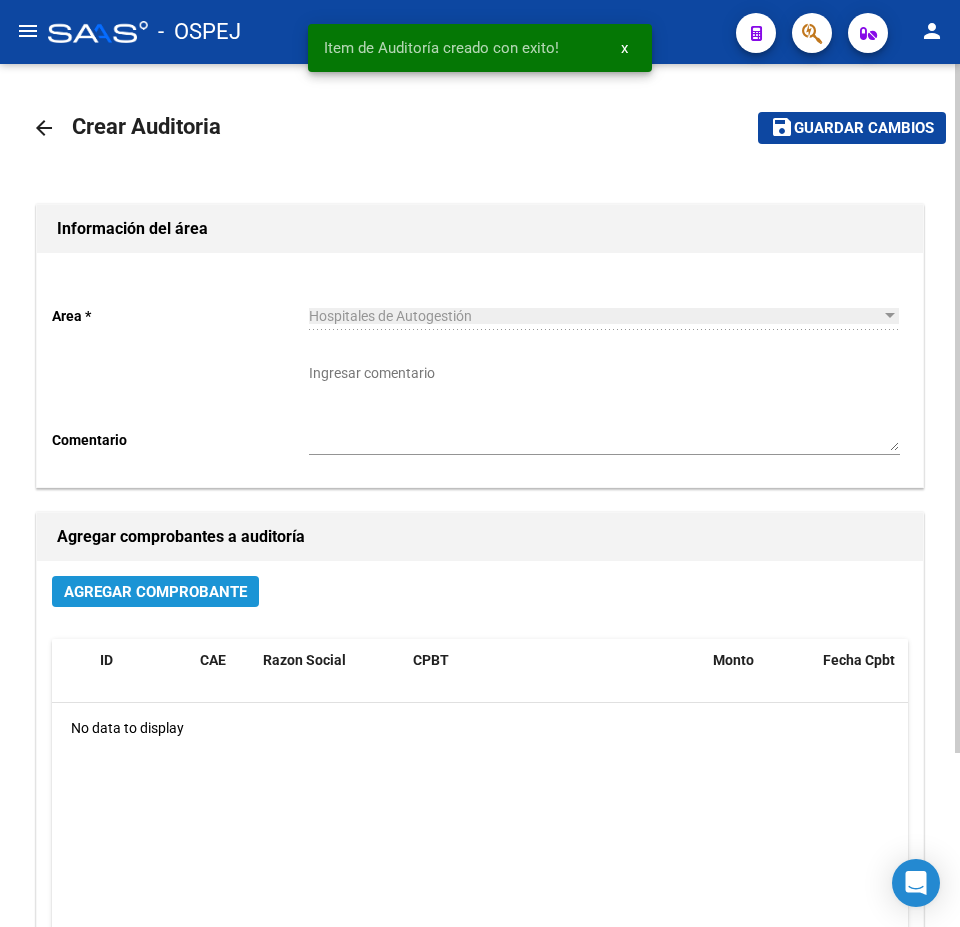 click on "Agregar Comprobante" 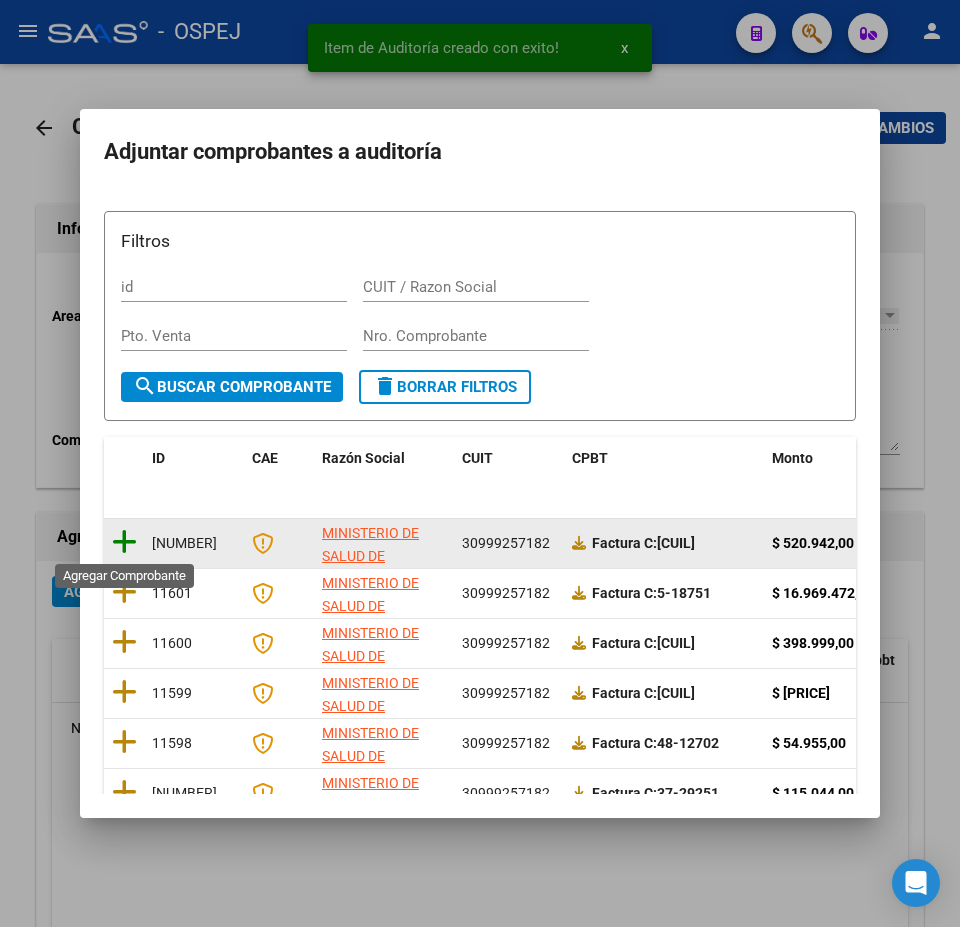 click 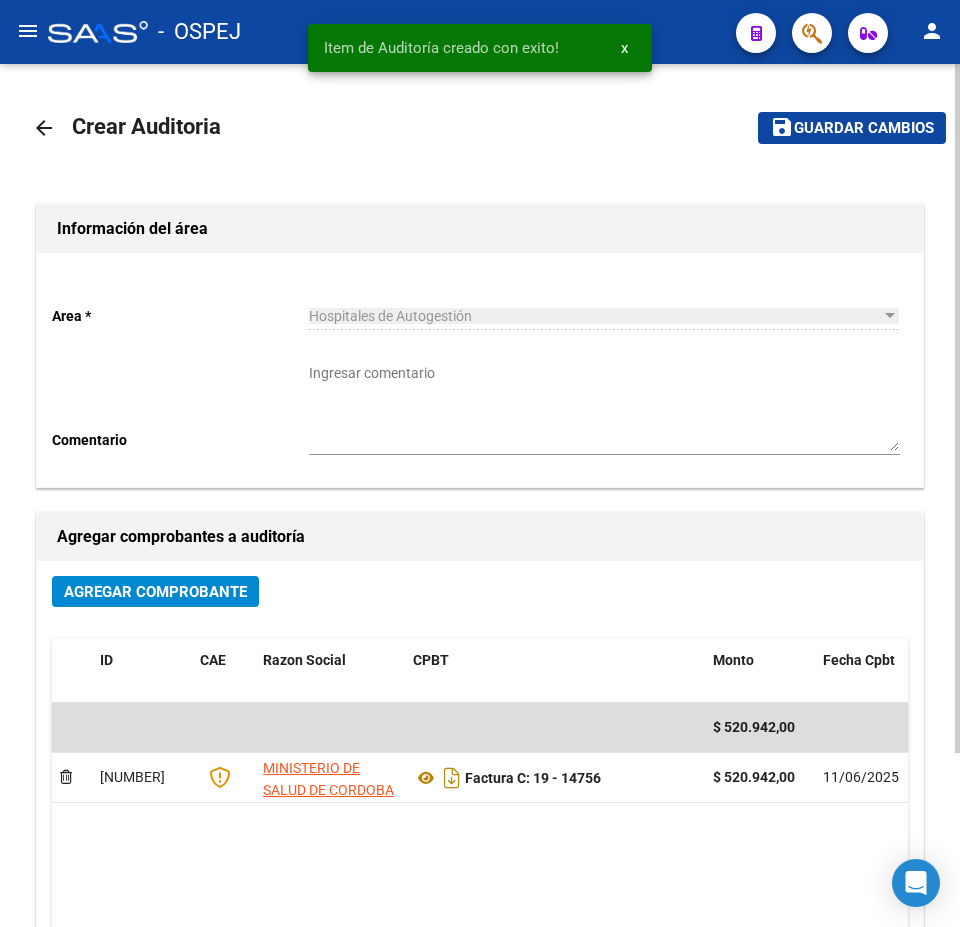 click on "save Guardar cambios" 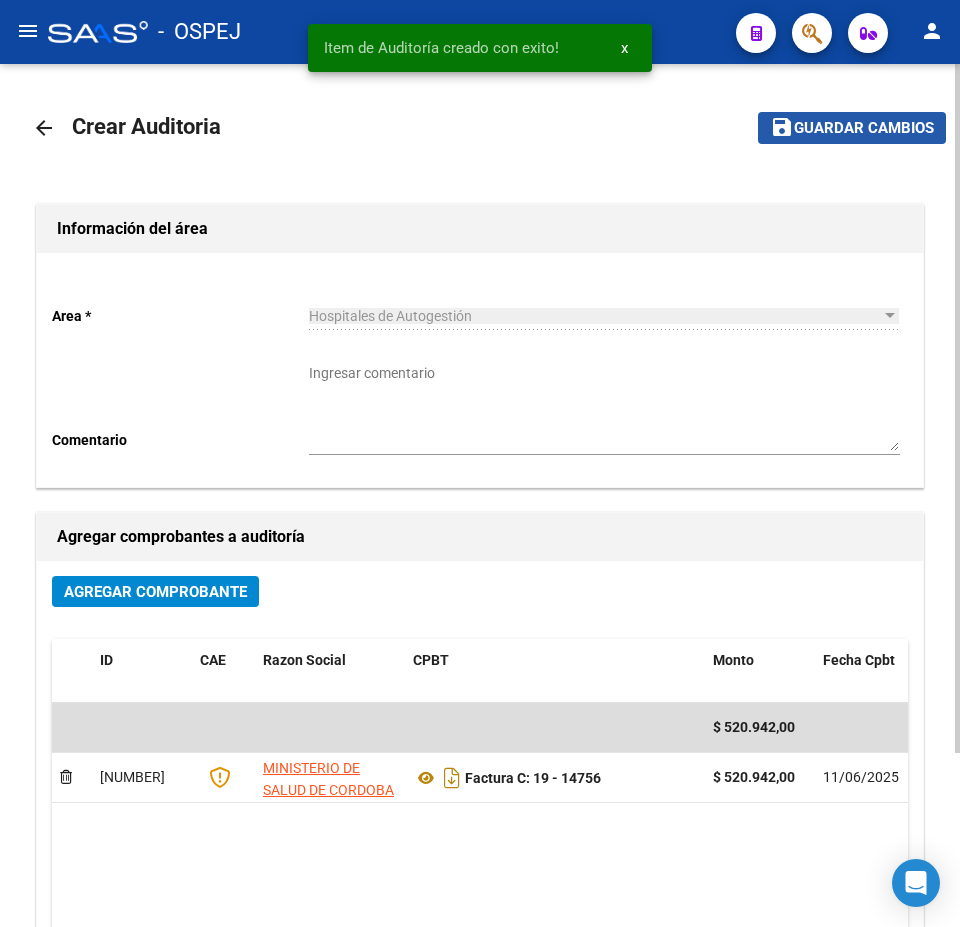click on "save Guardar cambios" 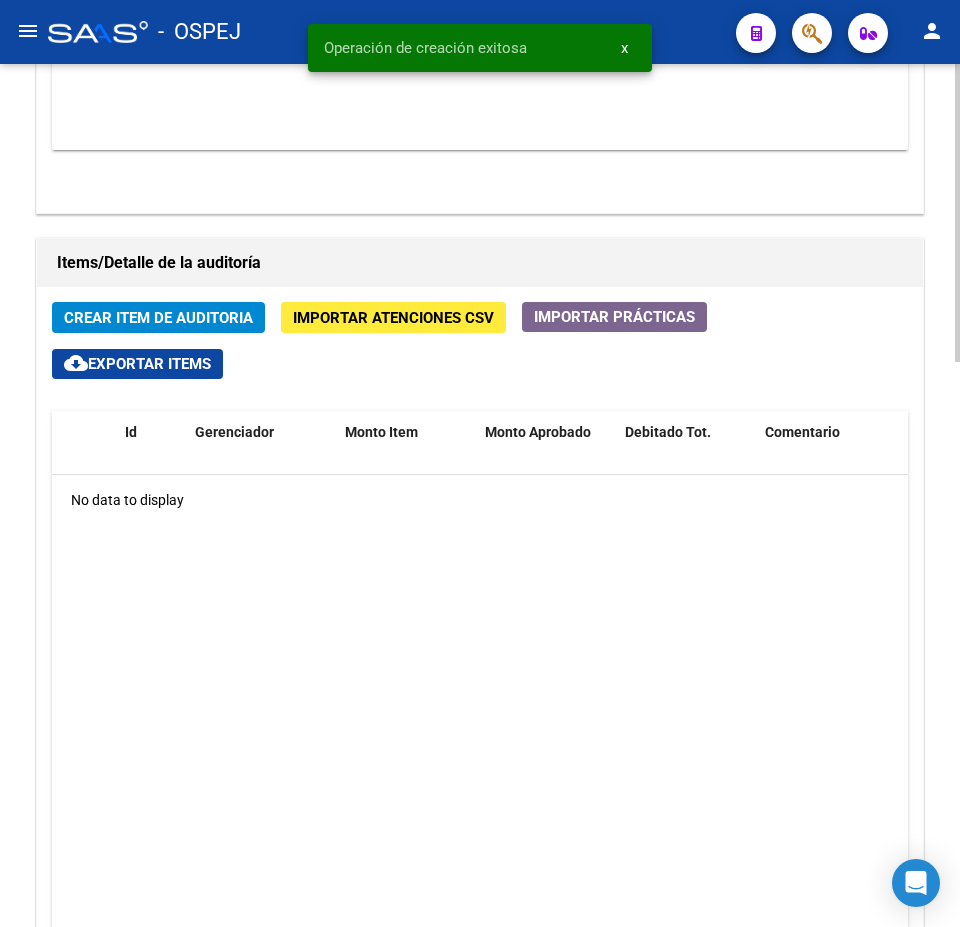 scroll, scrollTop: 900, scrollLeft: 0, axis: vertical 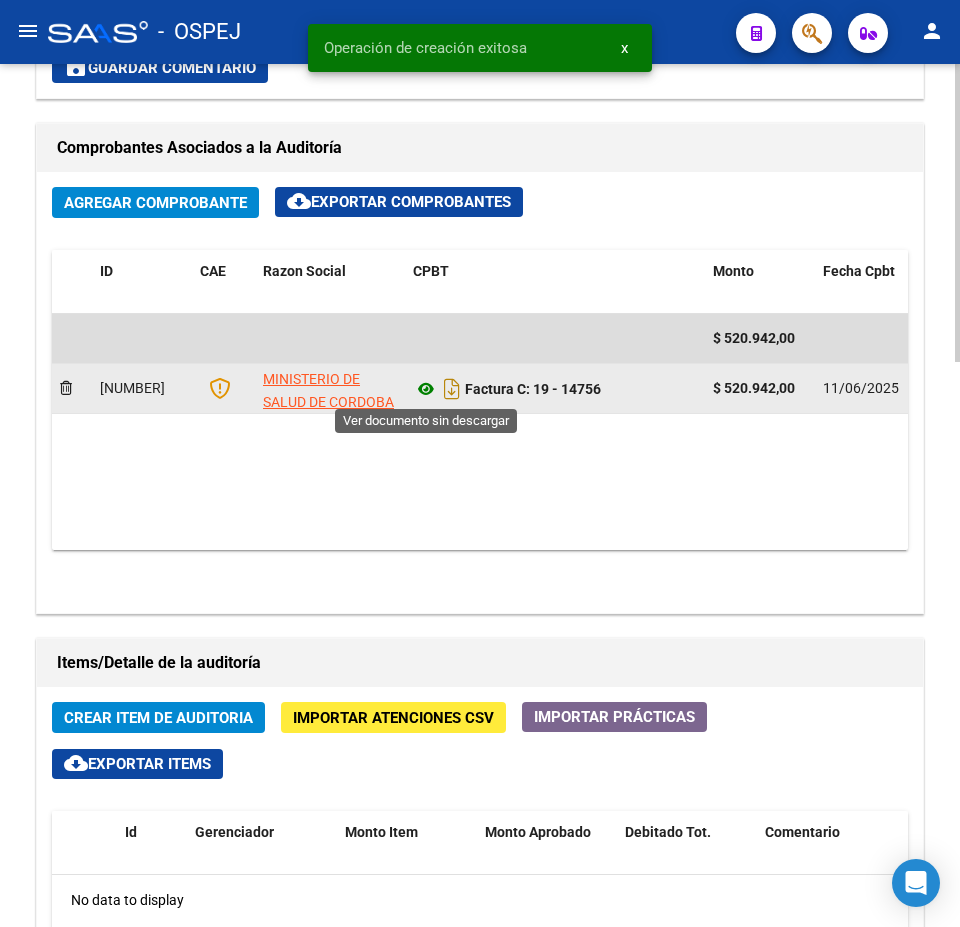 click 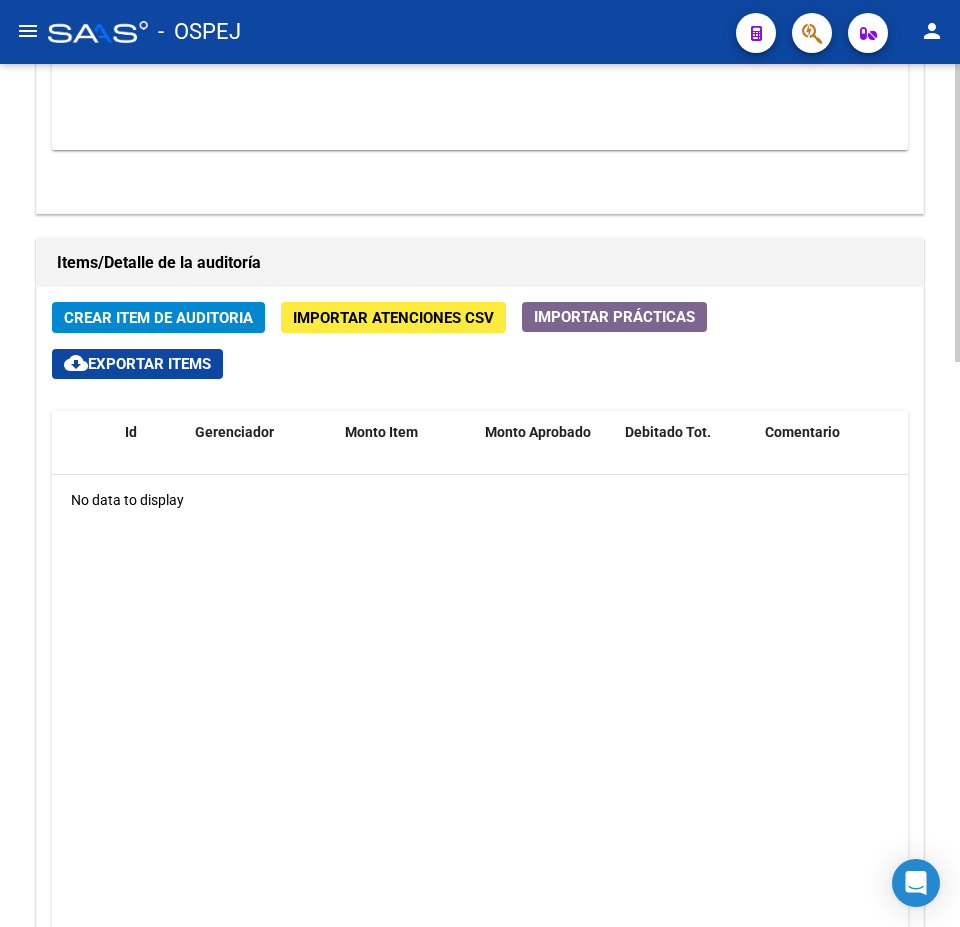 scroll, scrollTop: 1200, scrollLeft: 0, axis: vertical 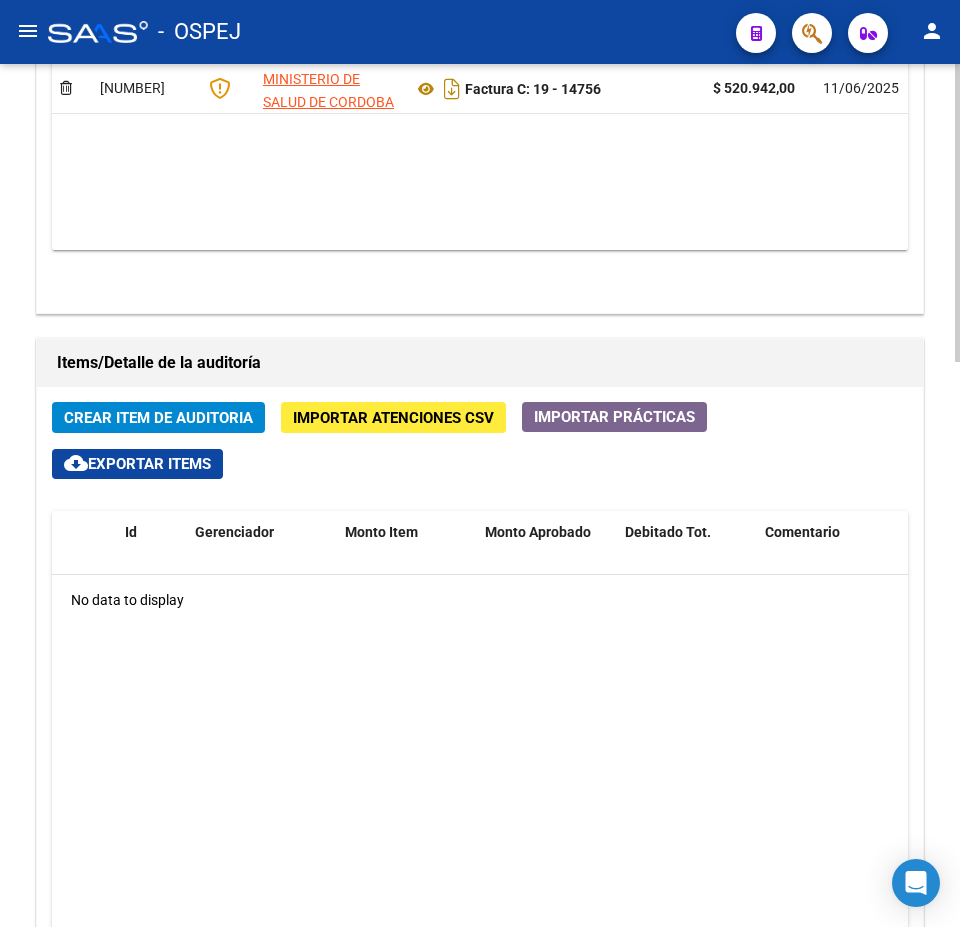 click on "Crear Item de Auditoria" 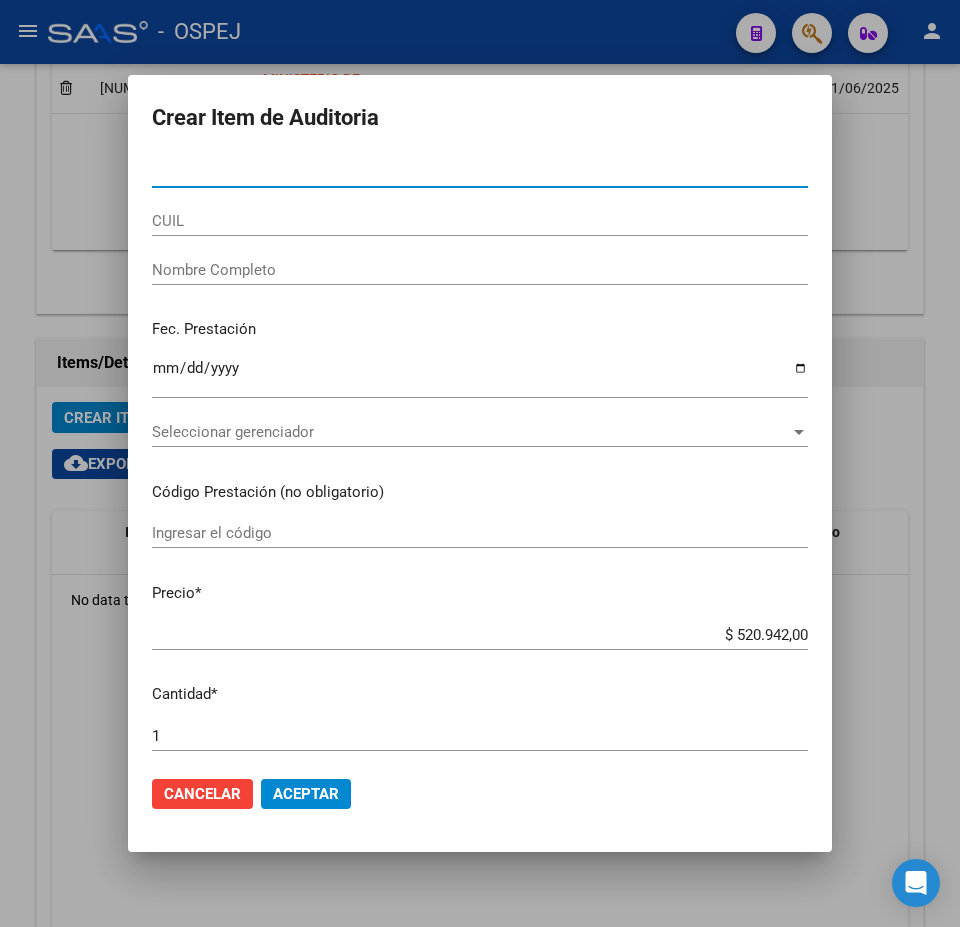 type on "39472175" 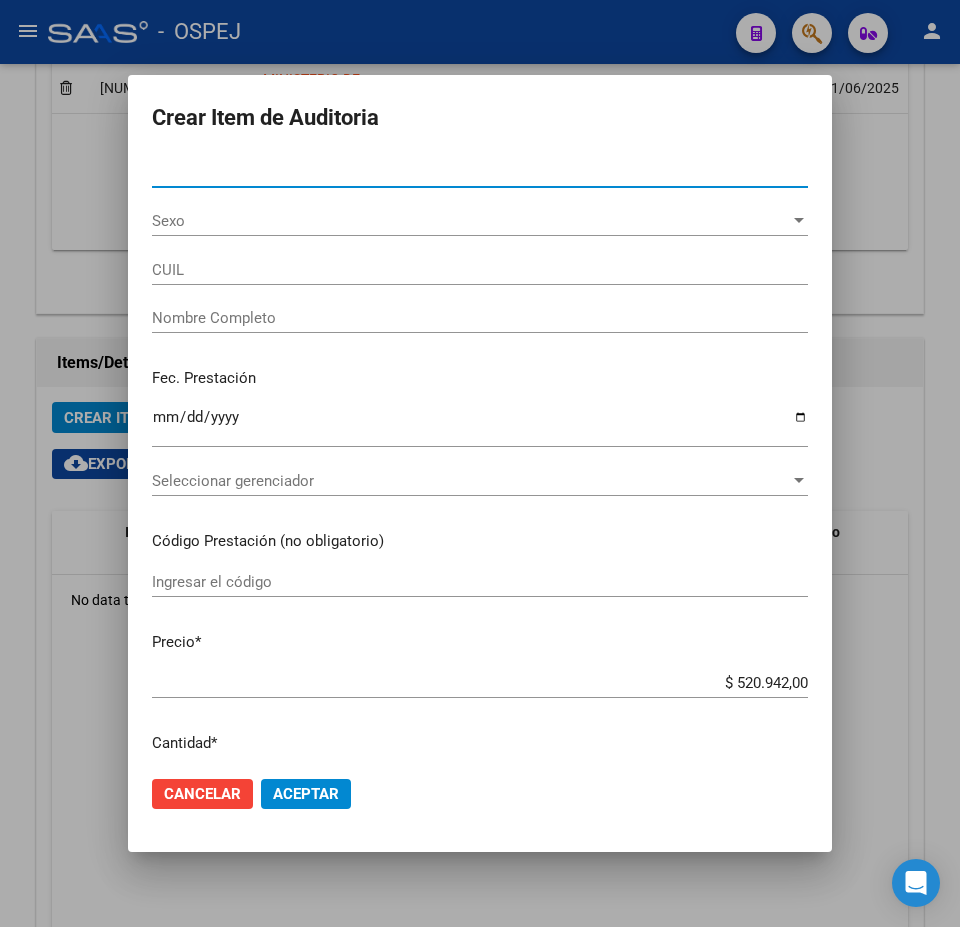 type on "27394721757" 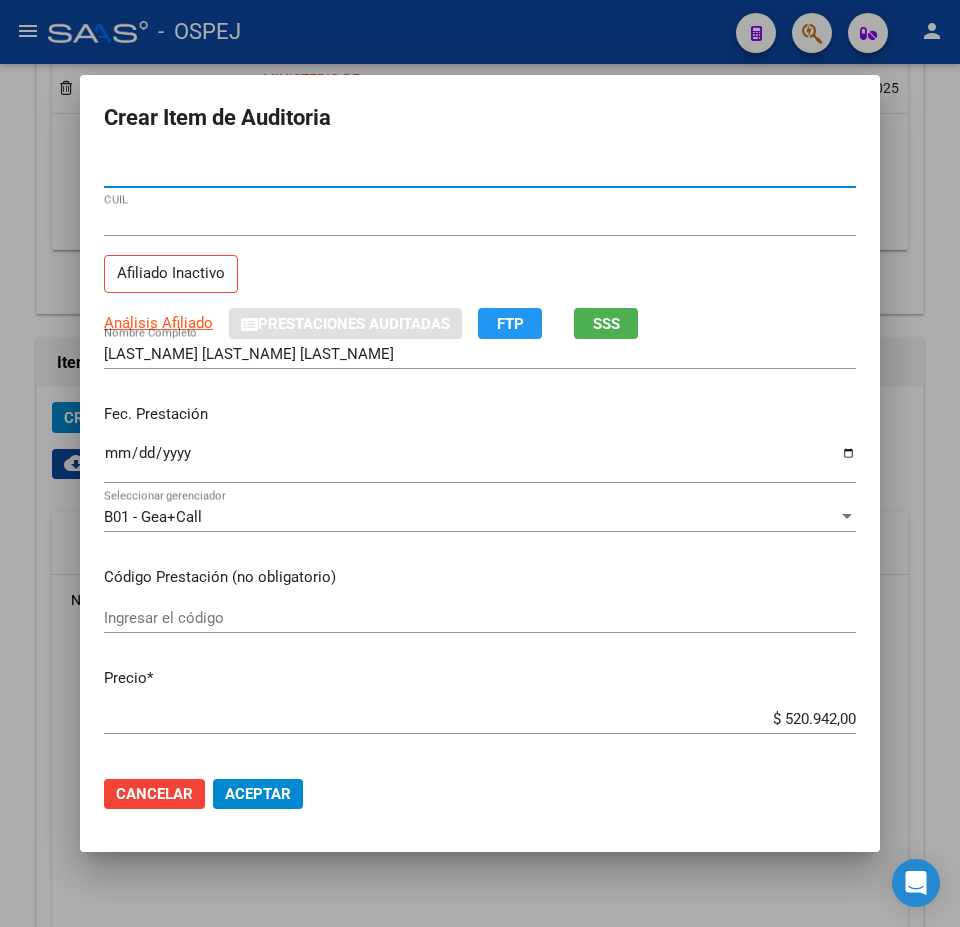 type on "39472175" 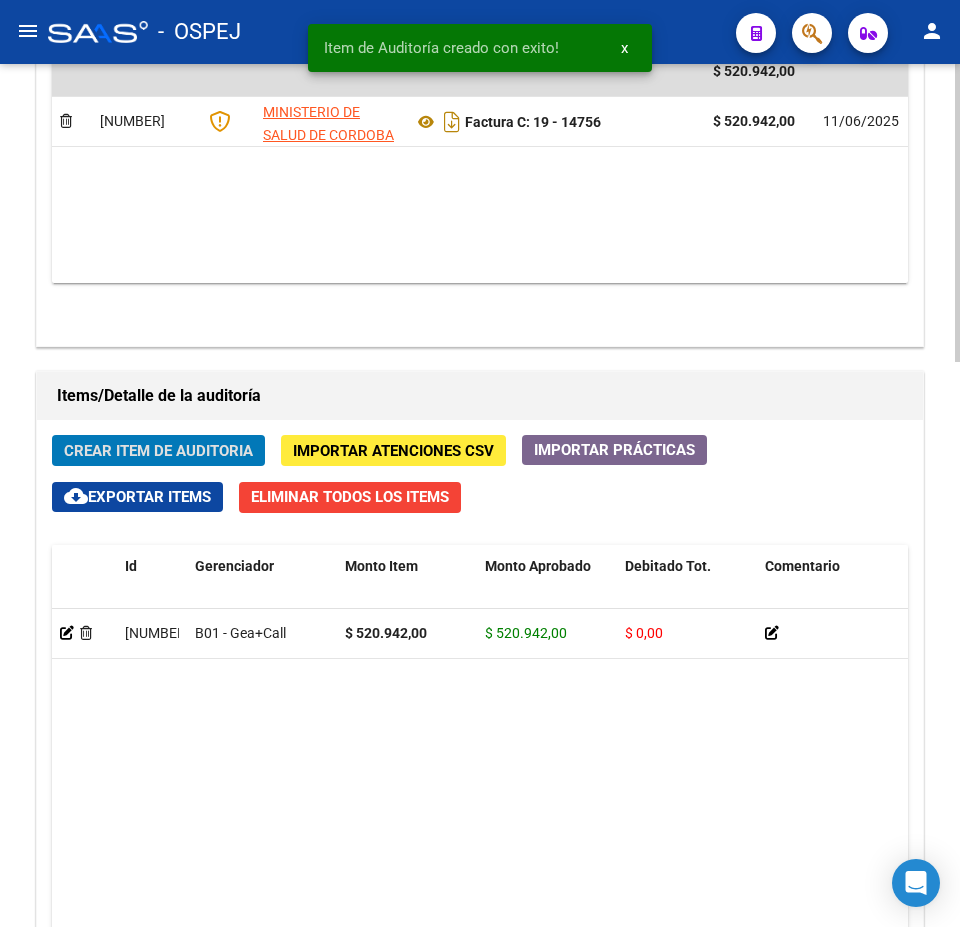 scroll, scrollTop: 1233, scrollLeft: 0, axis: vertical 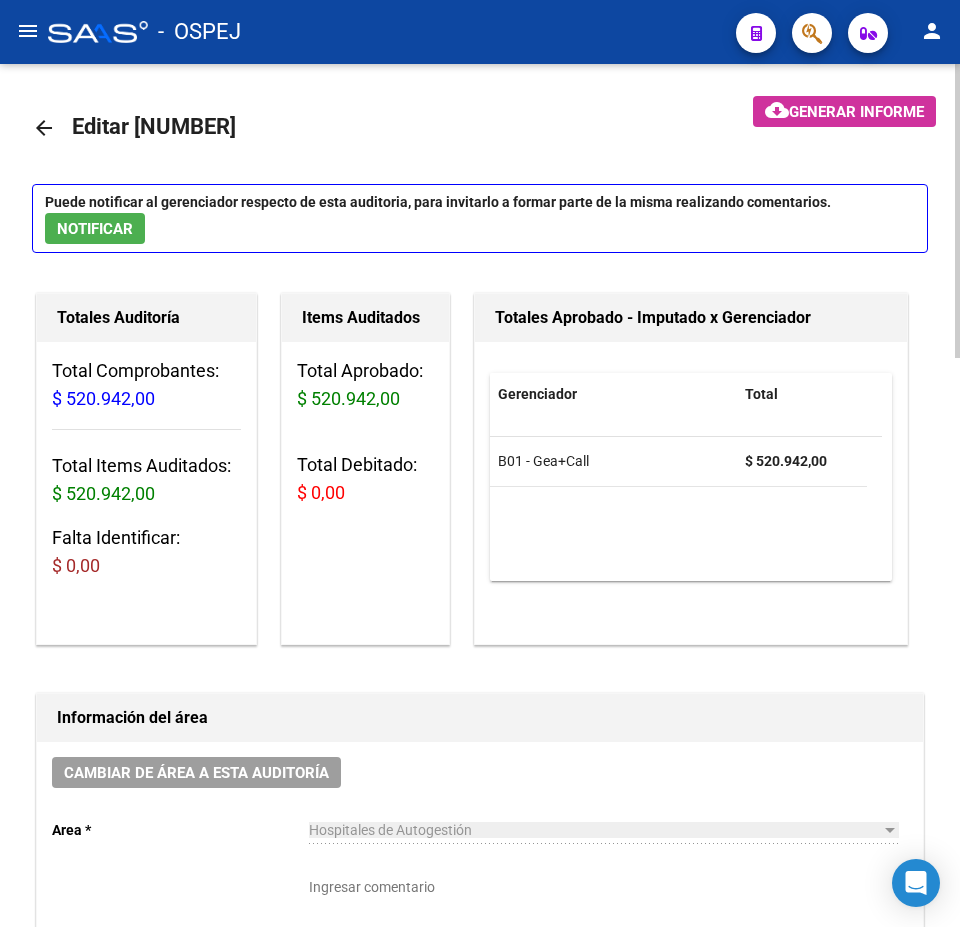 click on "arrow_back" 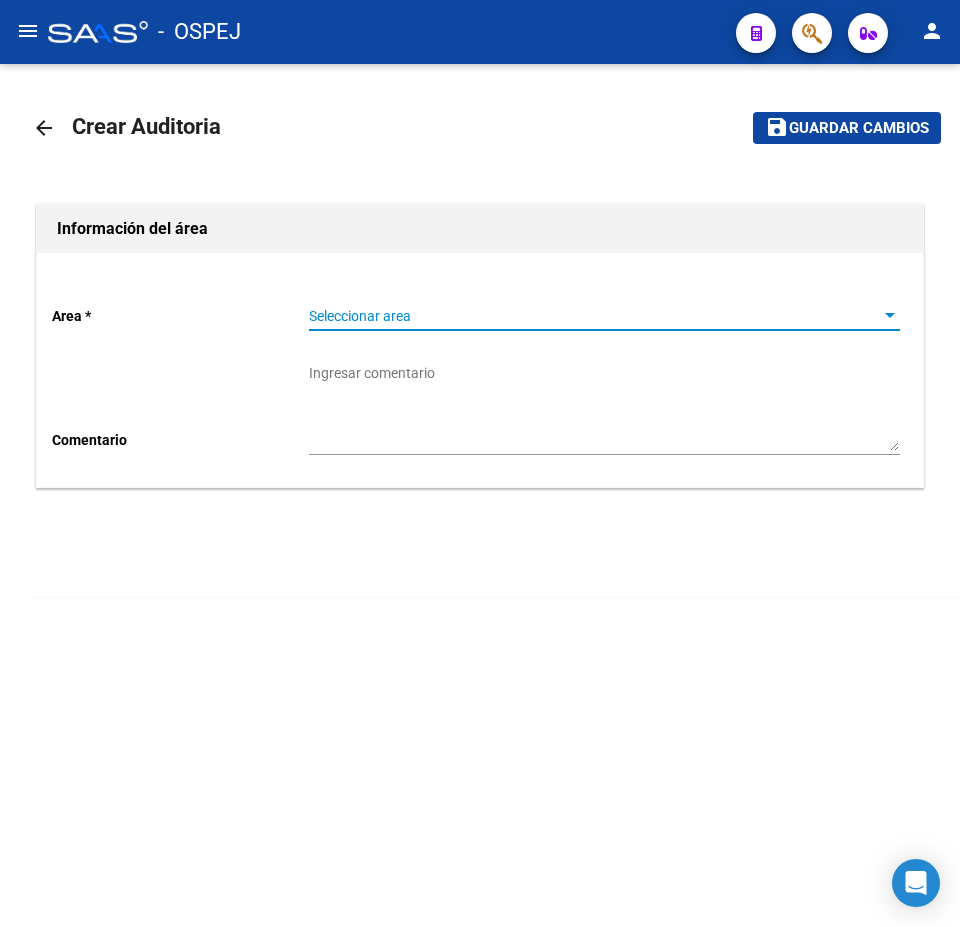 click on "Seleccionar area" at bounding box center (595, 316) 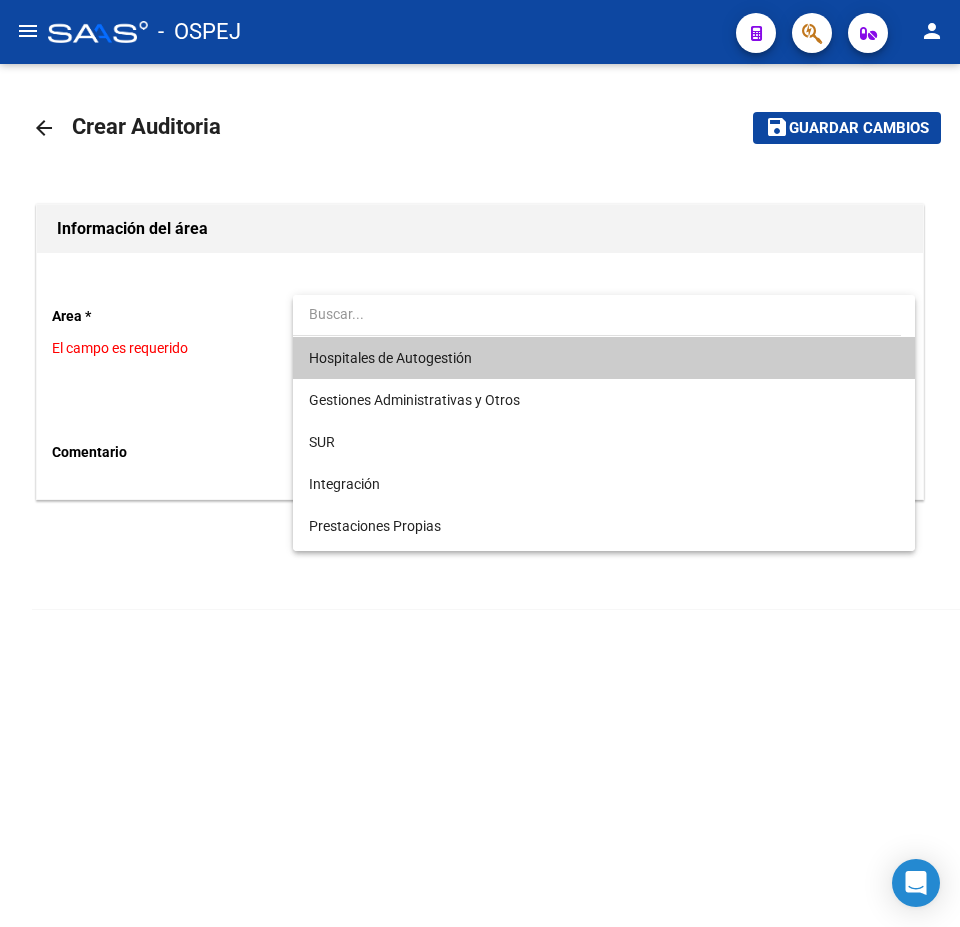 click on "Hospitales de Autogestión" at bounding box center [604, 358] 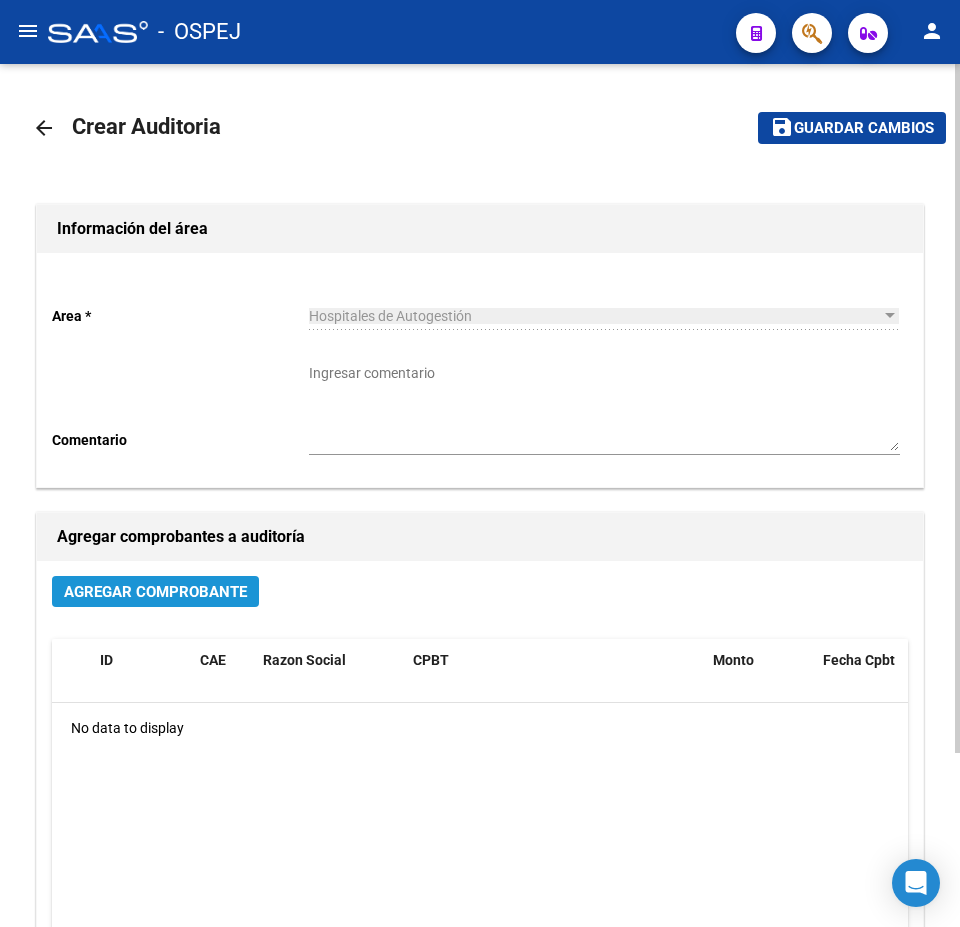 click on "Agregar Comprobante" 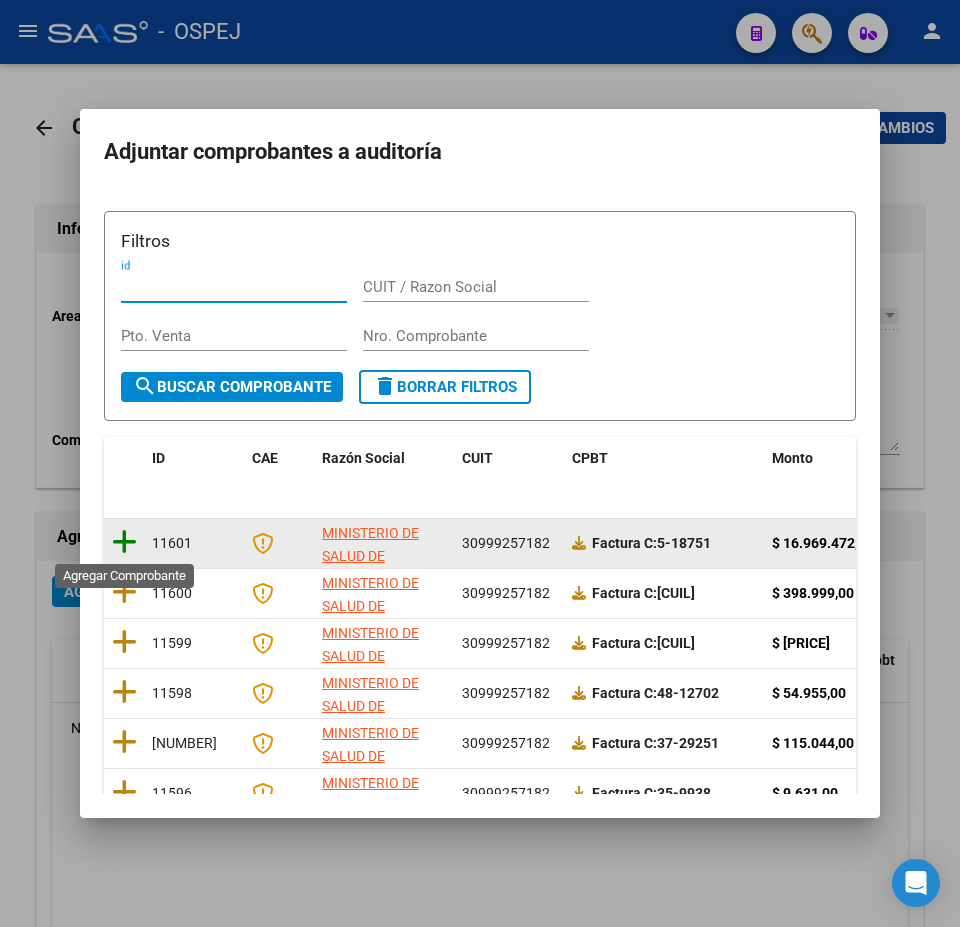 click 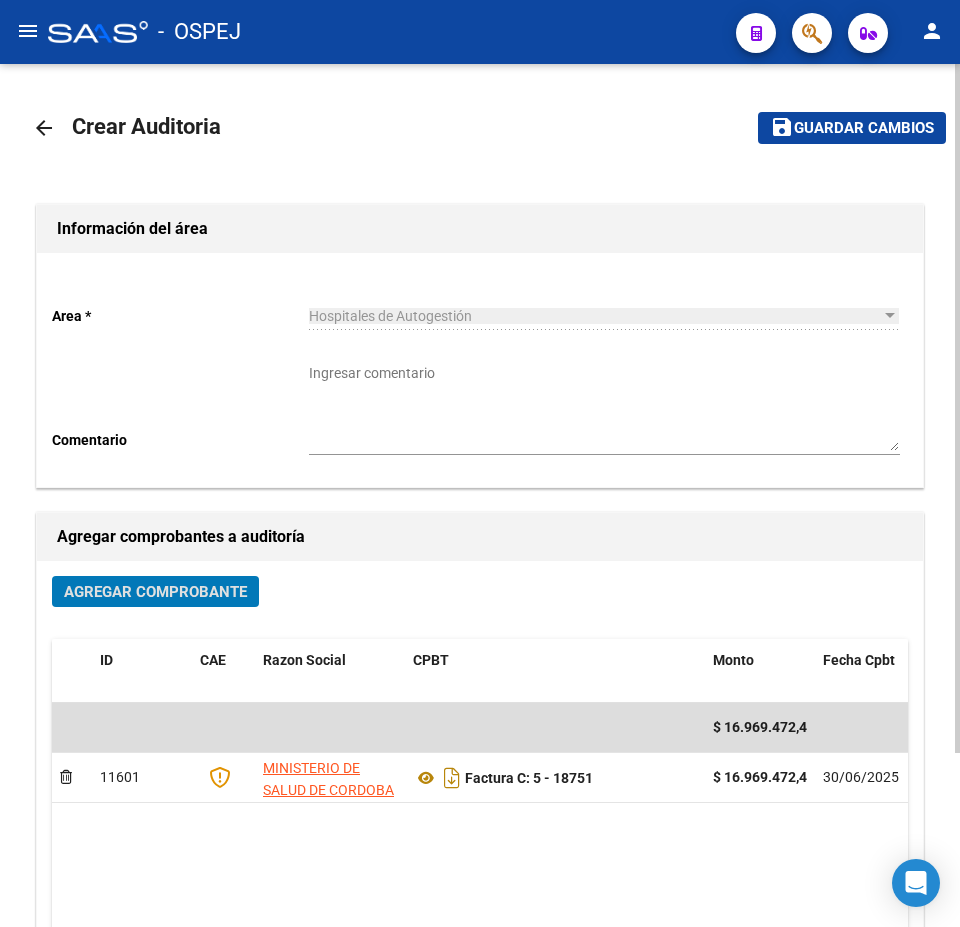 click on "save Guardar cambios" 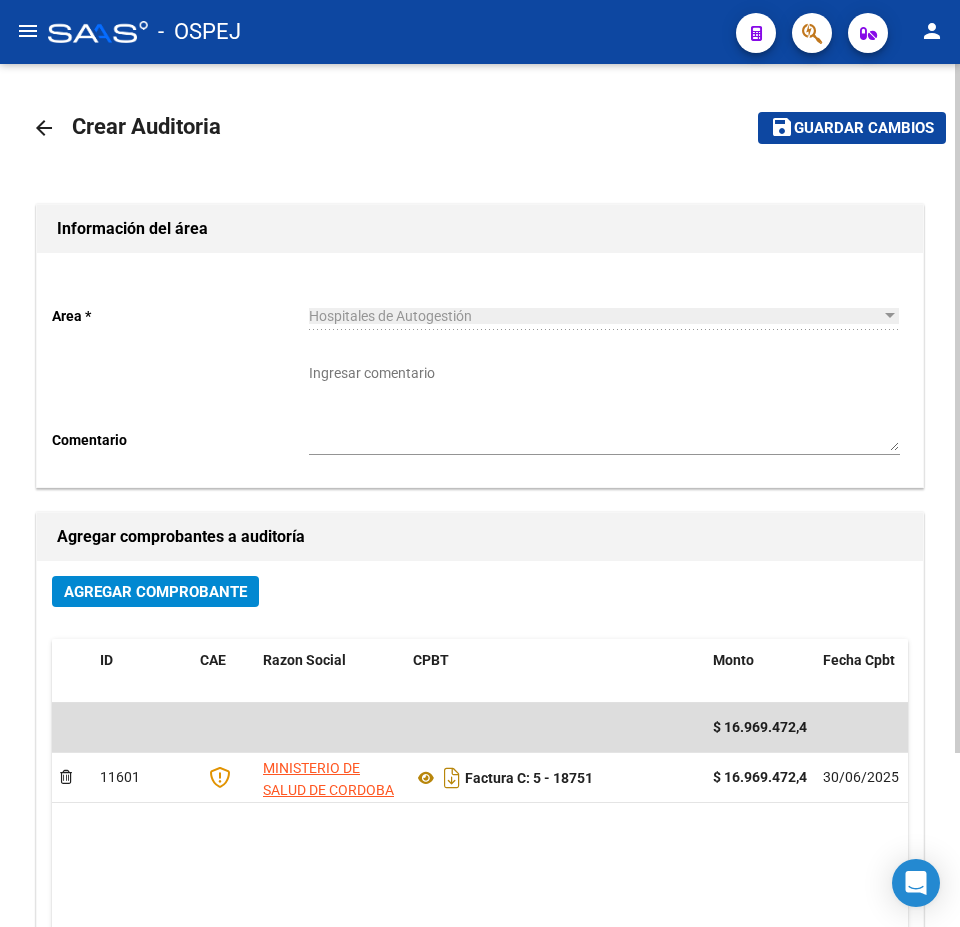 click on "Guardar cambios" 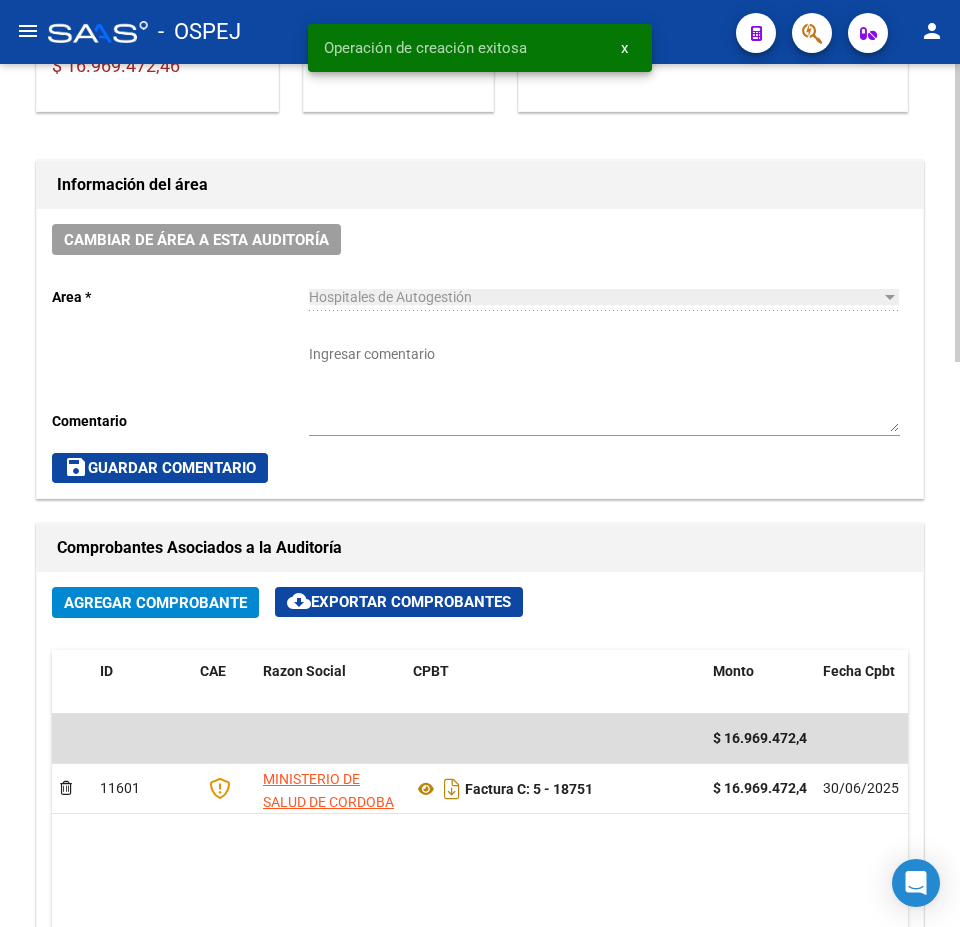 scroll, scrollTop: 900, scrollLeft: 0, axis: vertical 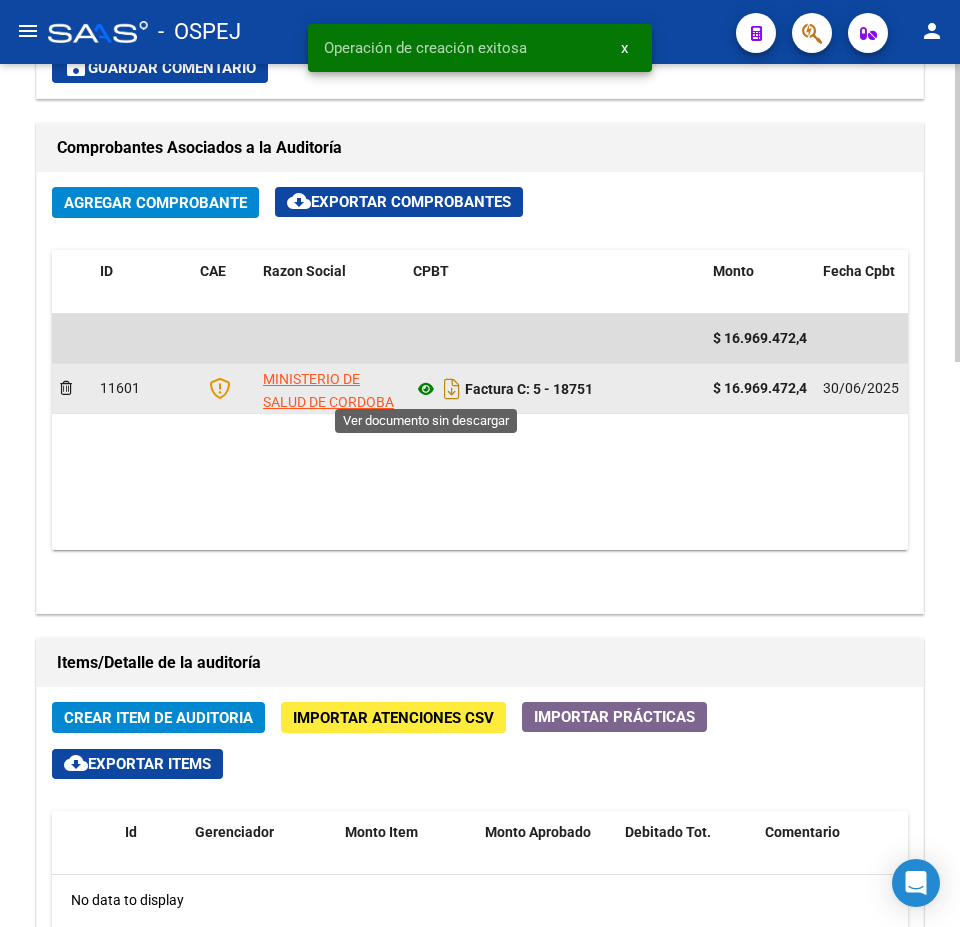 click 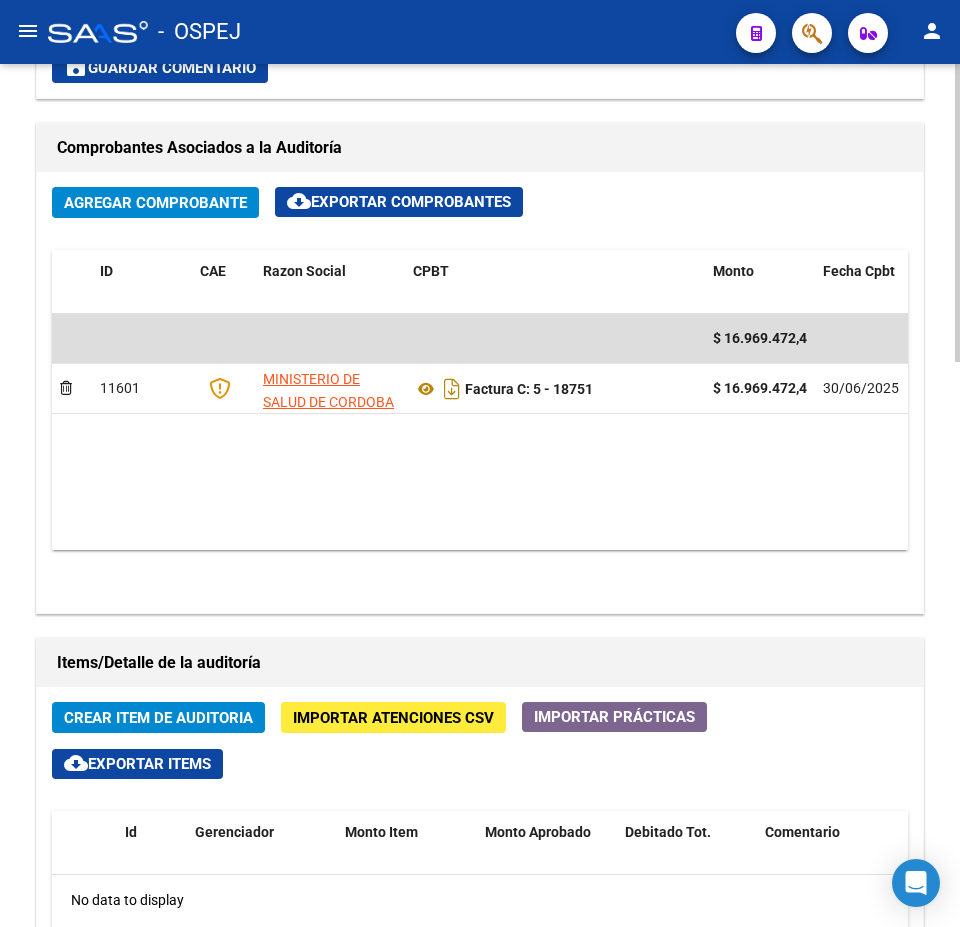 click on "Crear Item de Auditoria" 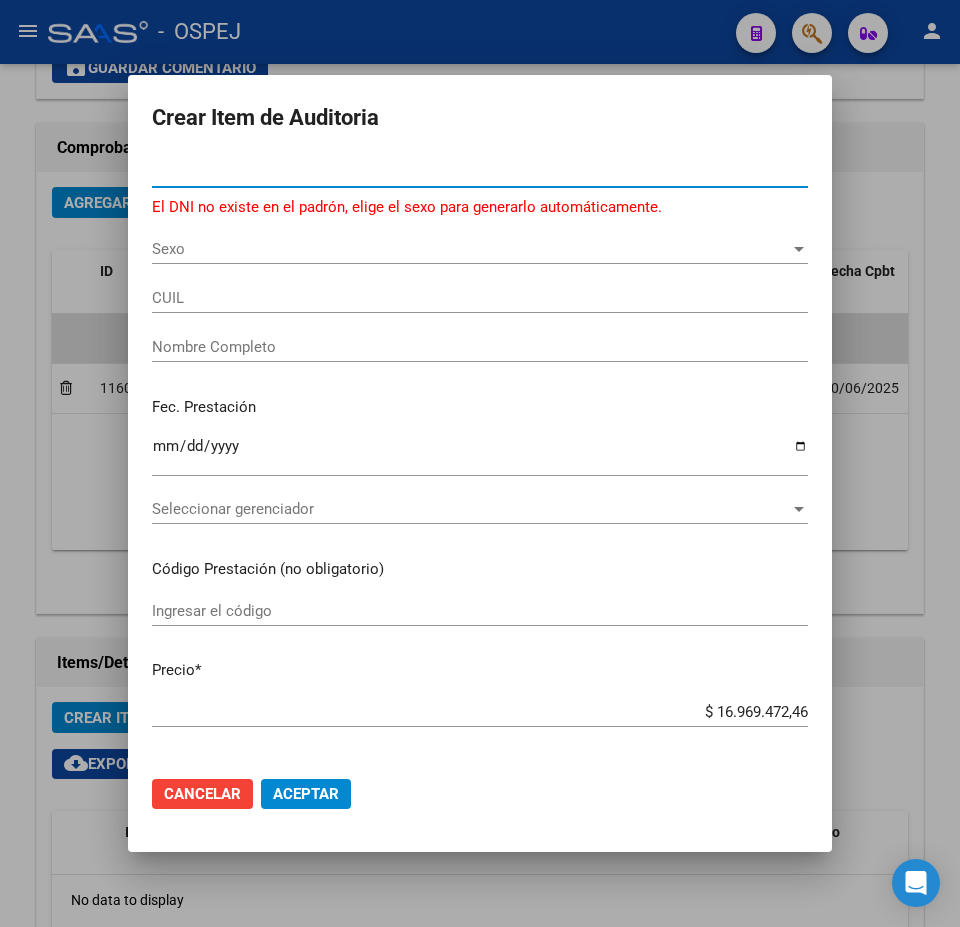type on "40417567" 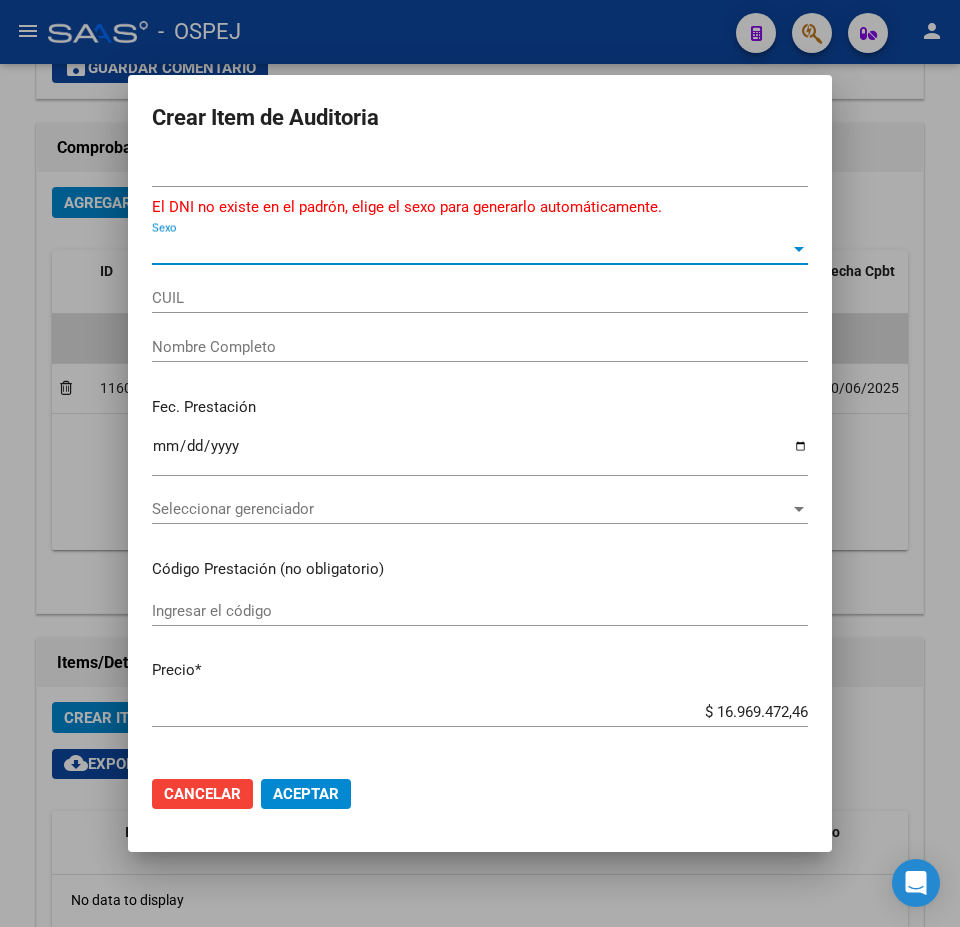 click on "Sexo" at bounding box center [471, 249] 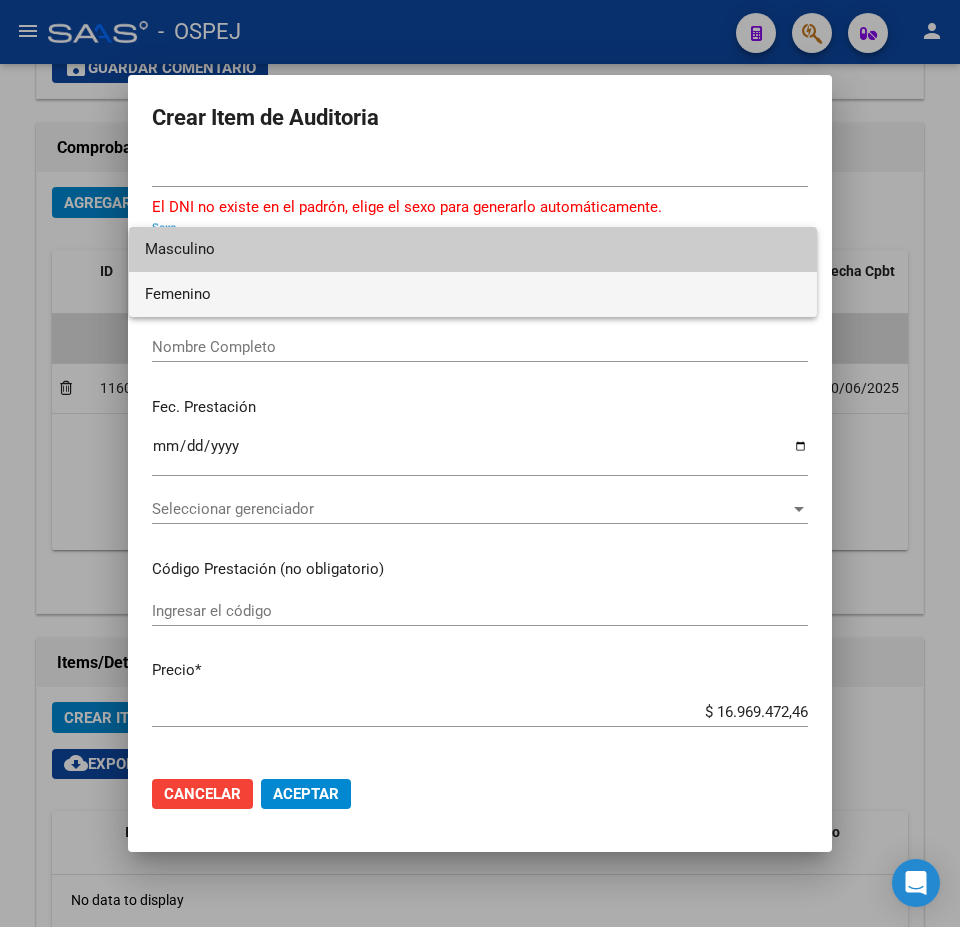 click on "Femenino" at bounding box center (473, 294) 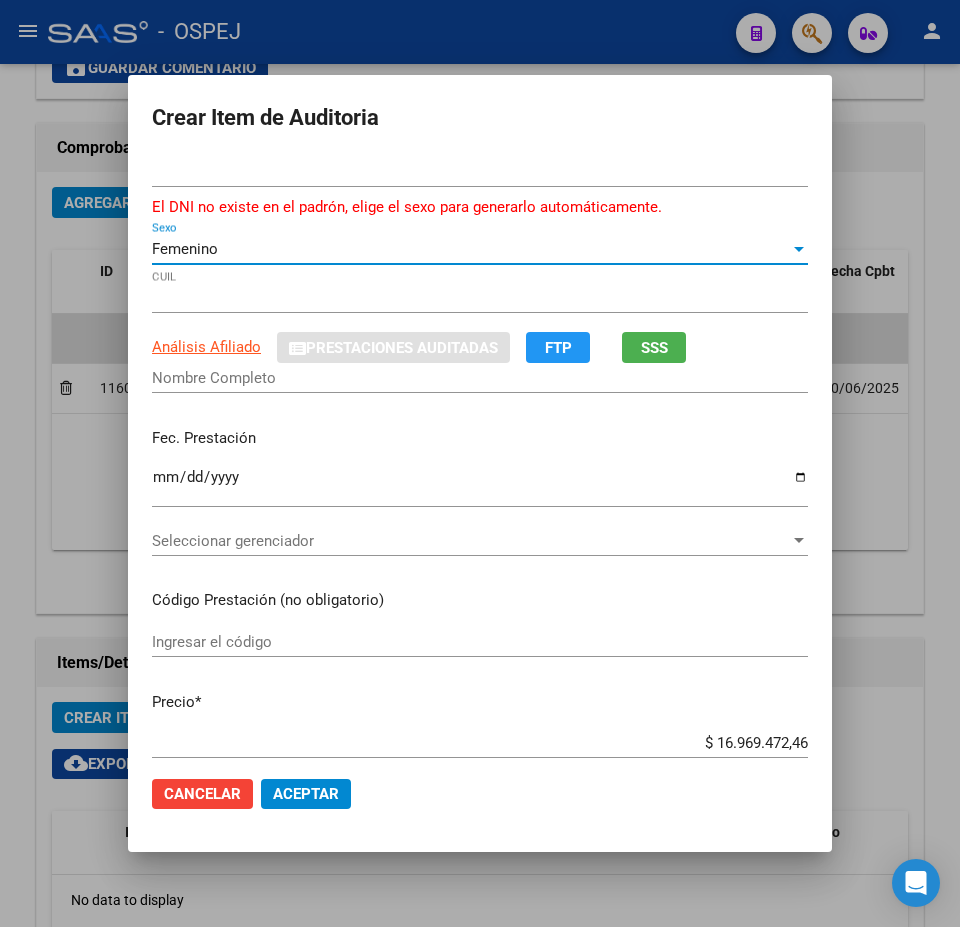 type on "PEREZ MAYRA ABIGAIL" 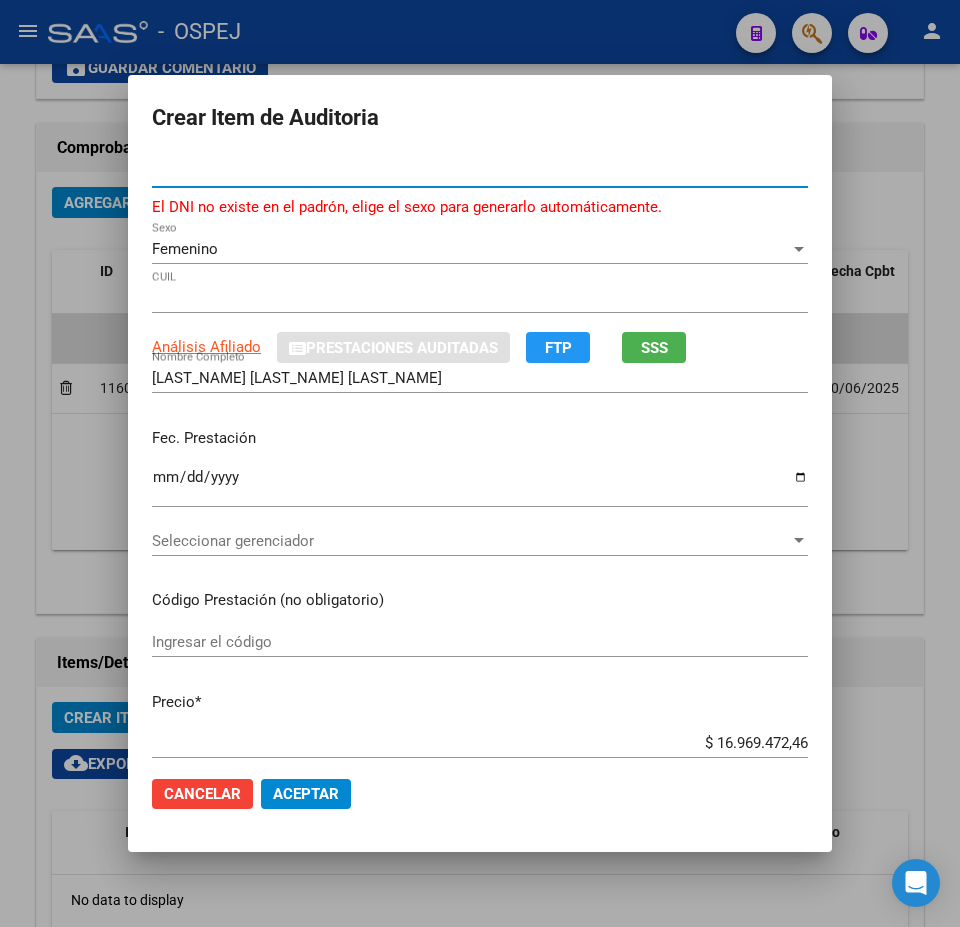 drag, startPoint x: 289, startPoint y: 170, endPoint x: 24, endPoint y: 91, distance: 276.52487 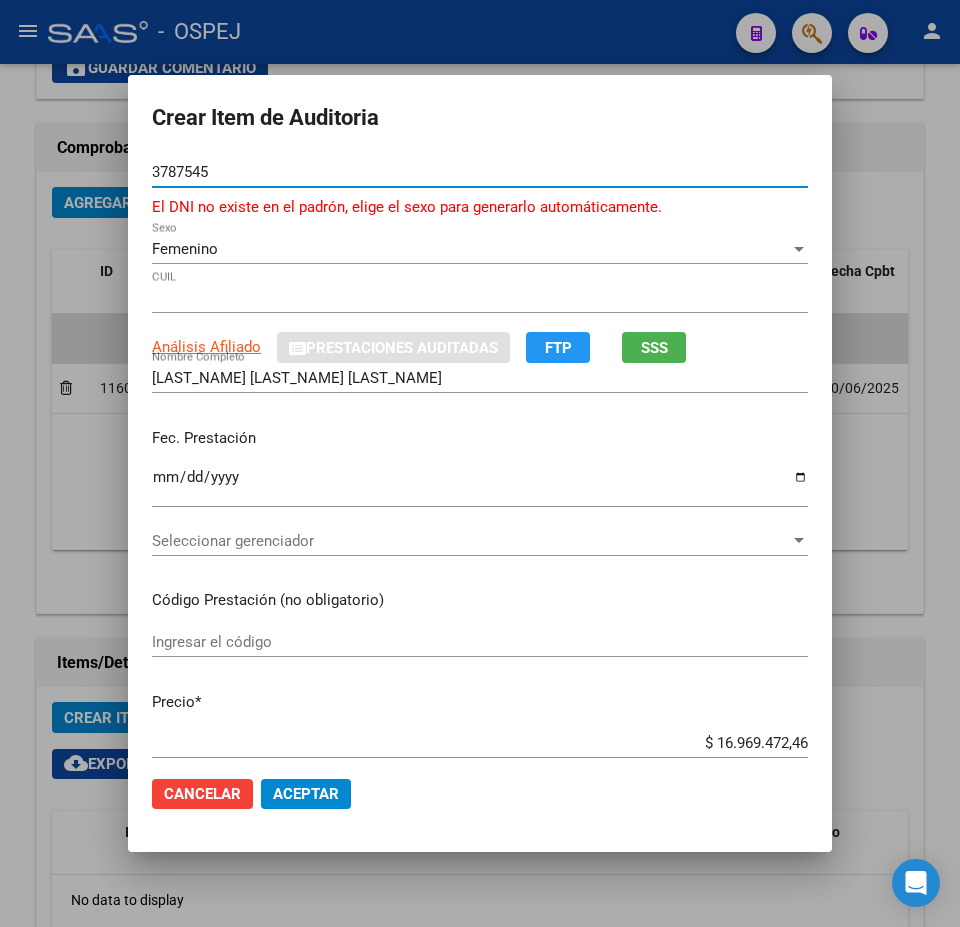 type on "37875450" 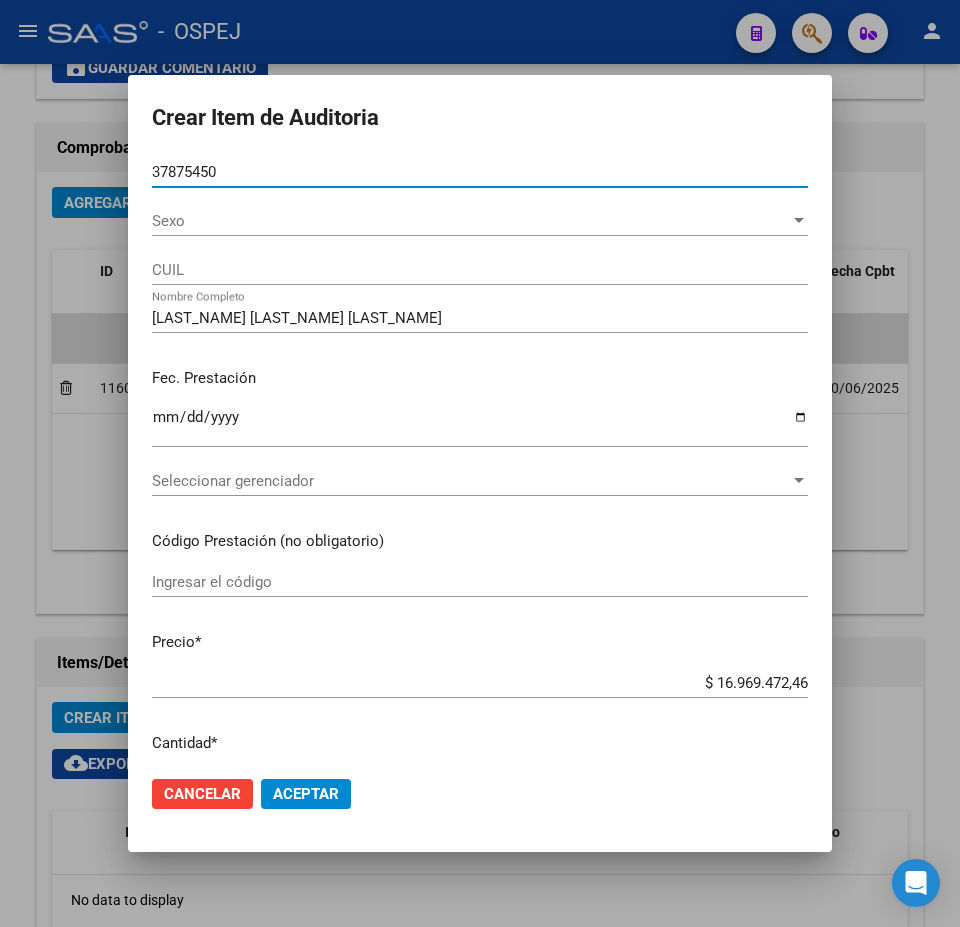 type on "20378754500" 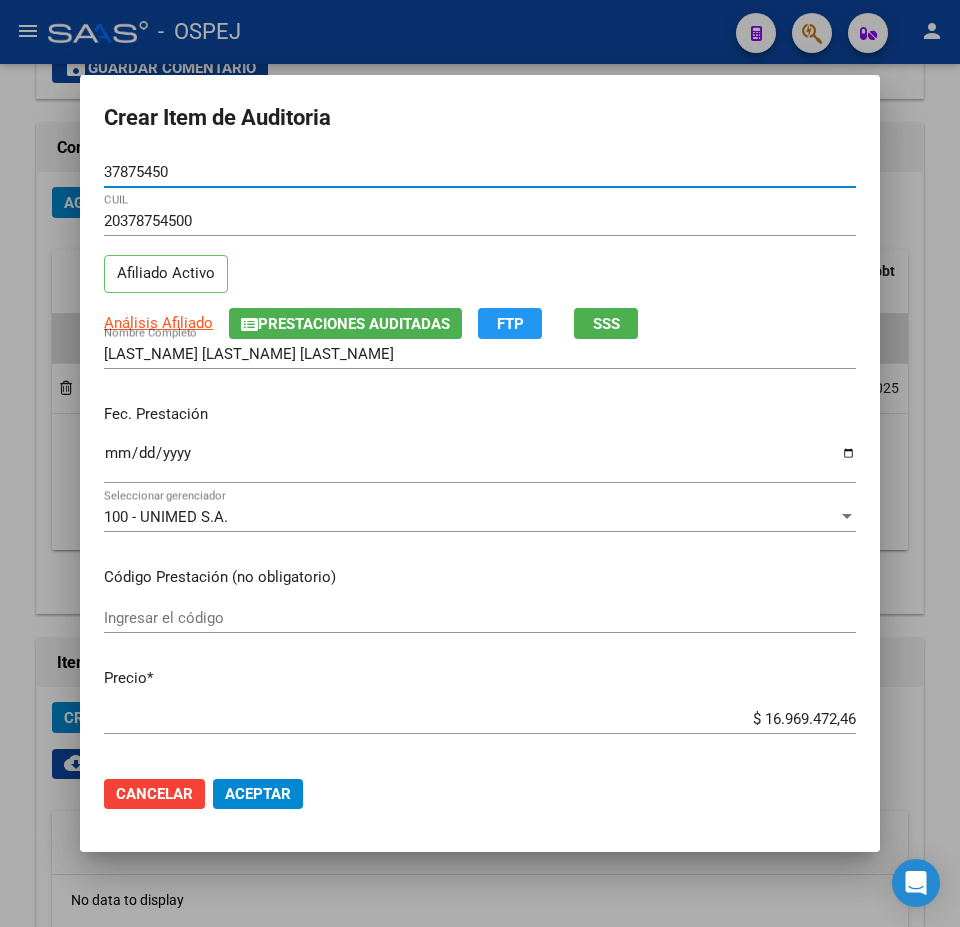 type on "37875450" 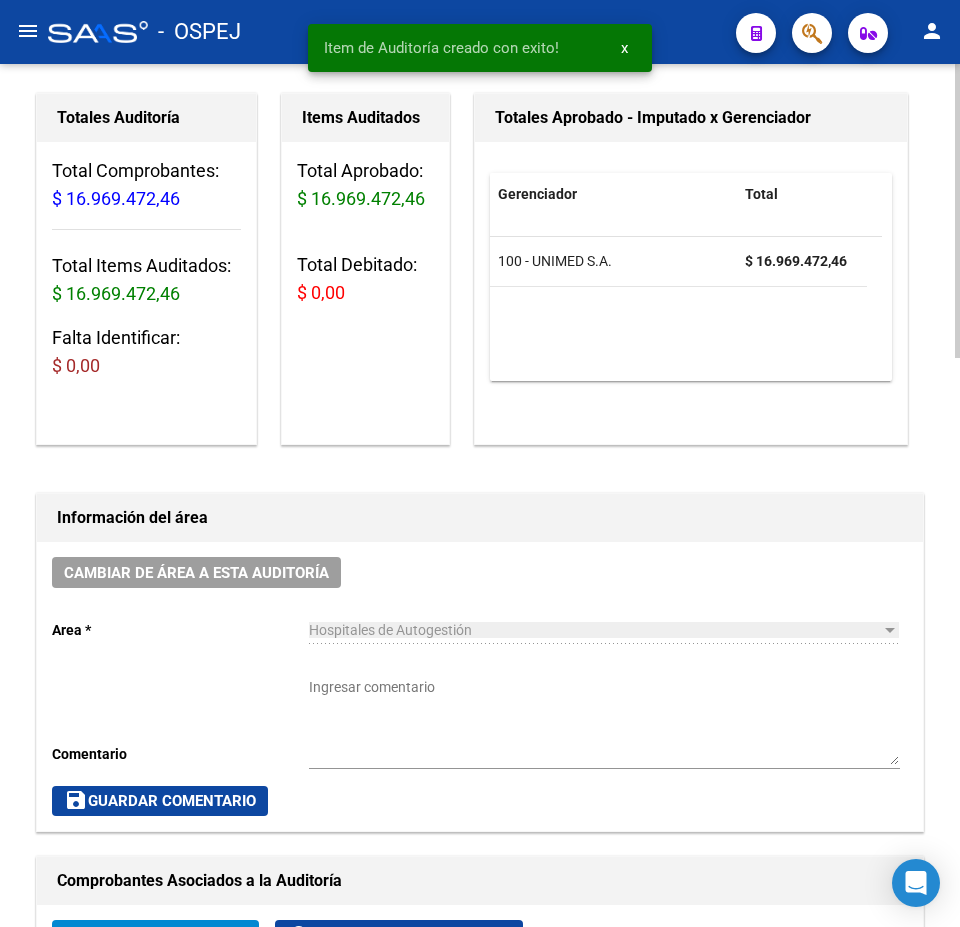scroll, scrollTop: 0, scrollLeft: 0, axis: both 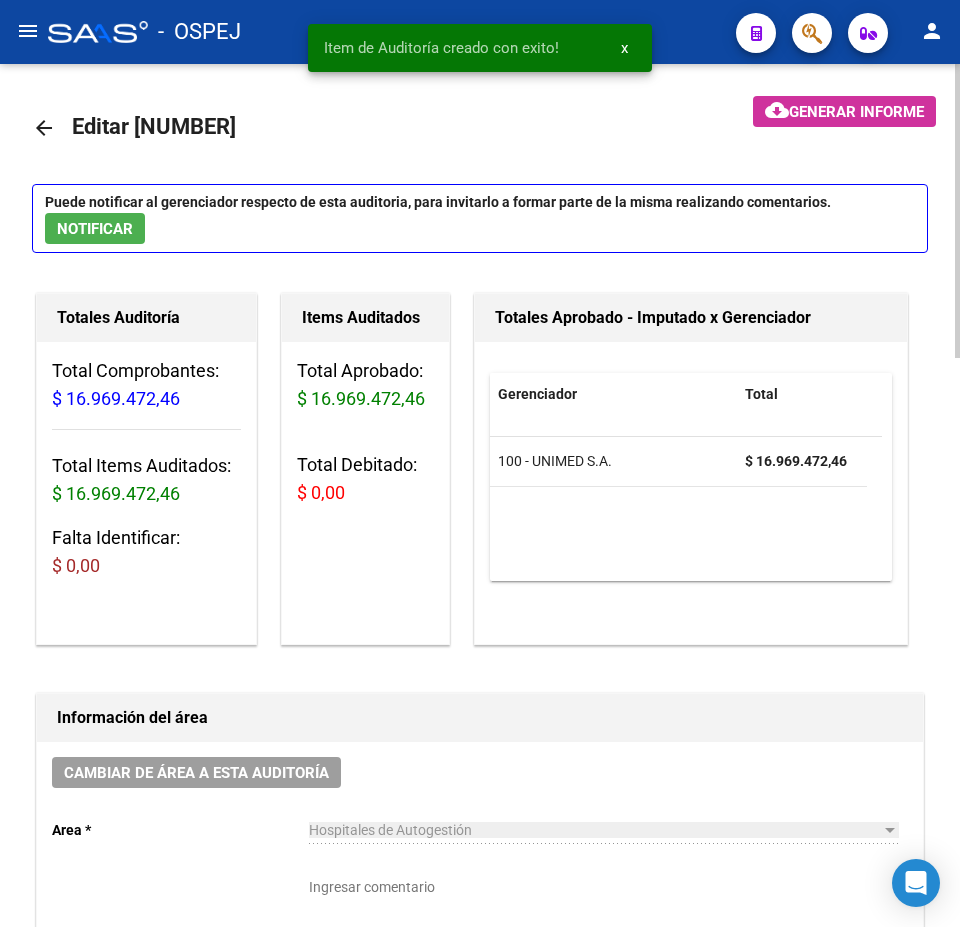 click on "arrow_back" 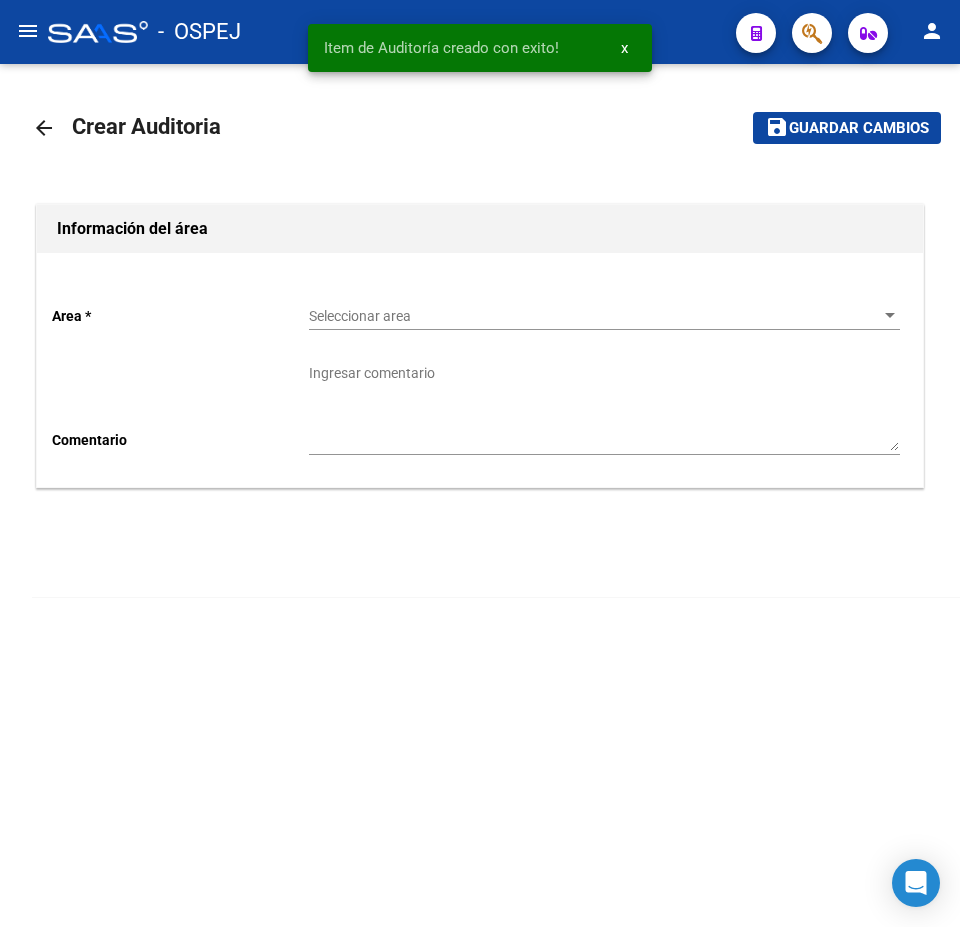 click on "Seleccionar area" at bounding box center [595, 316] 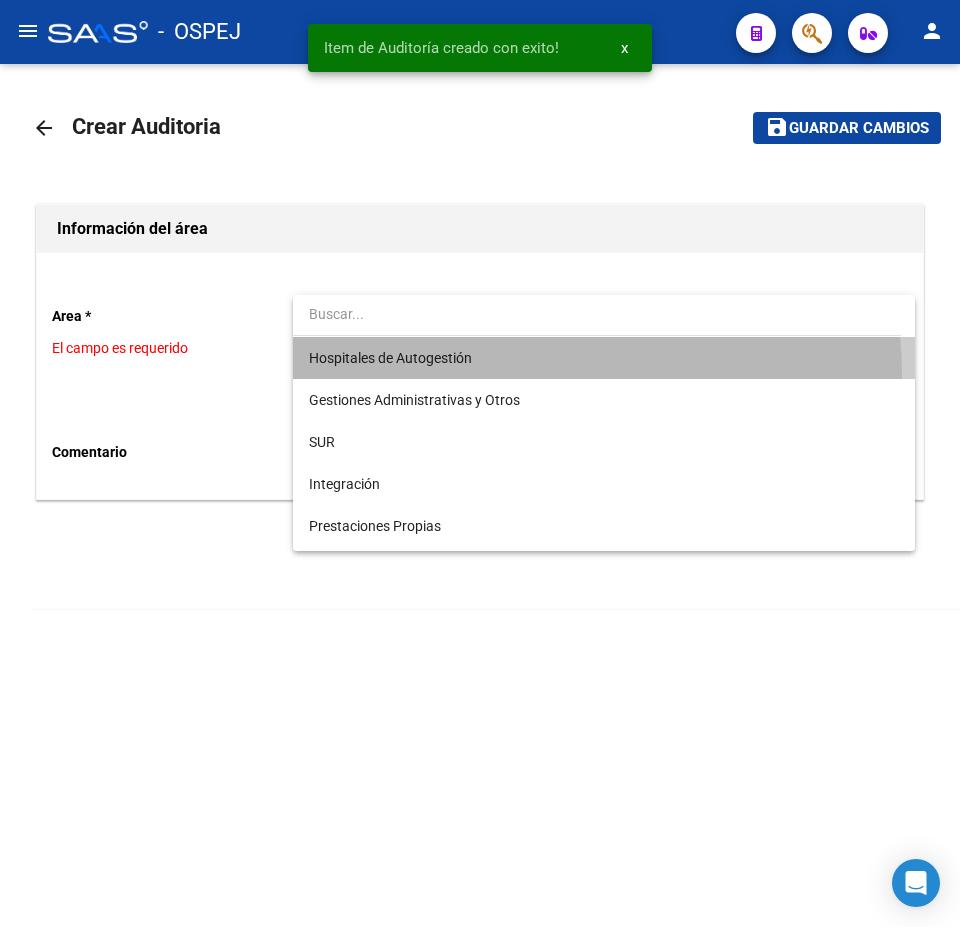 click on "Hospitales de Autogestión" at bounding box center [604, 358] 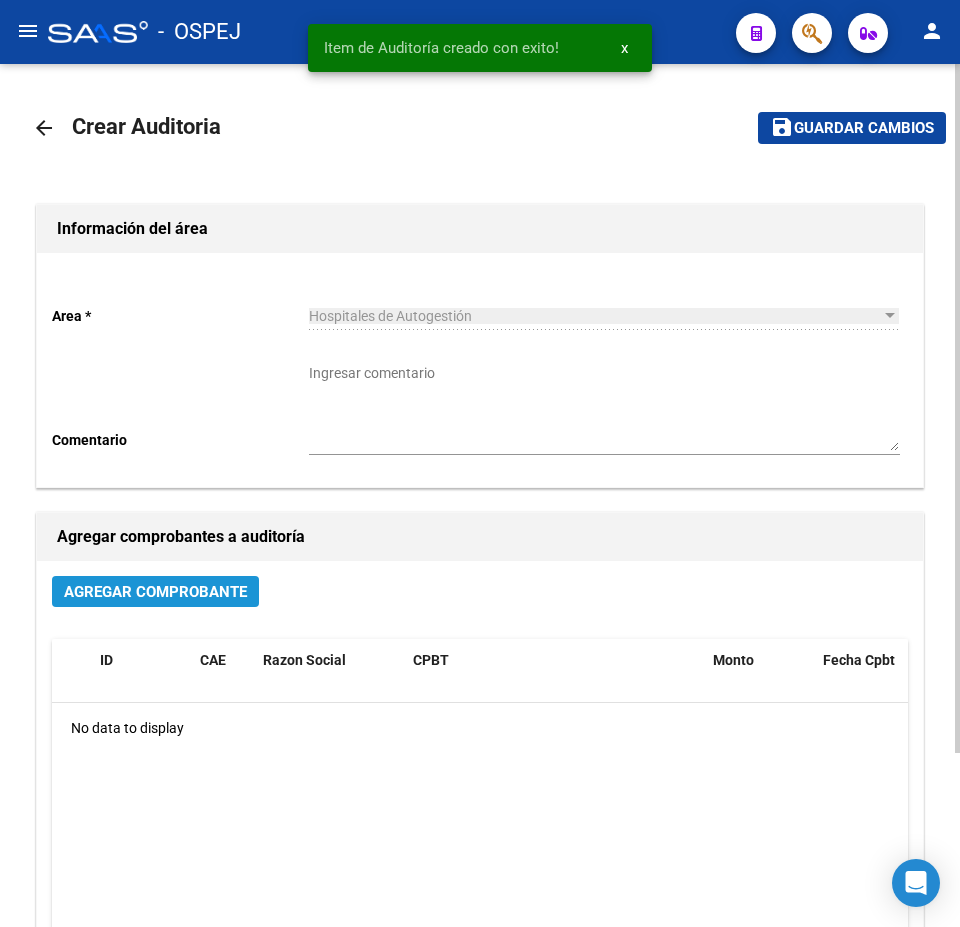 click on "Agregar Comprobante" 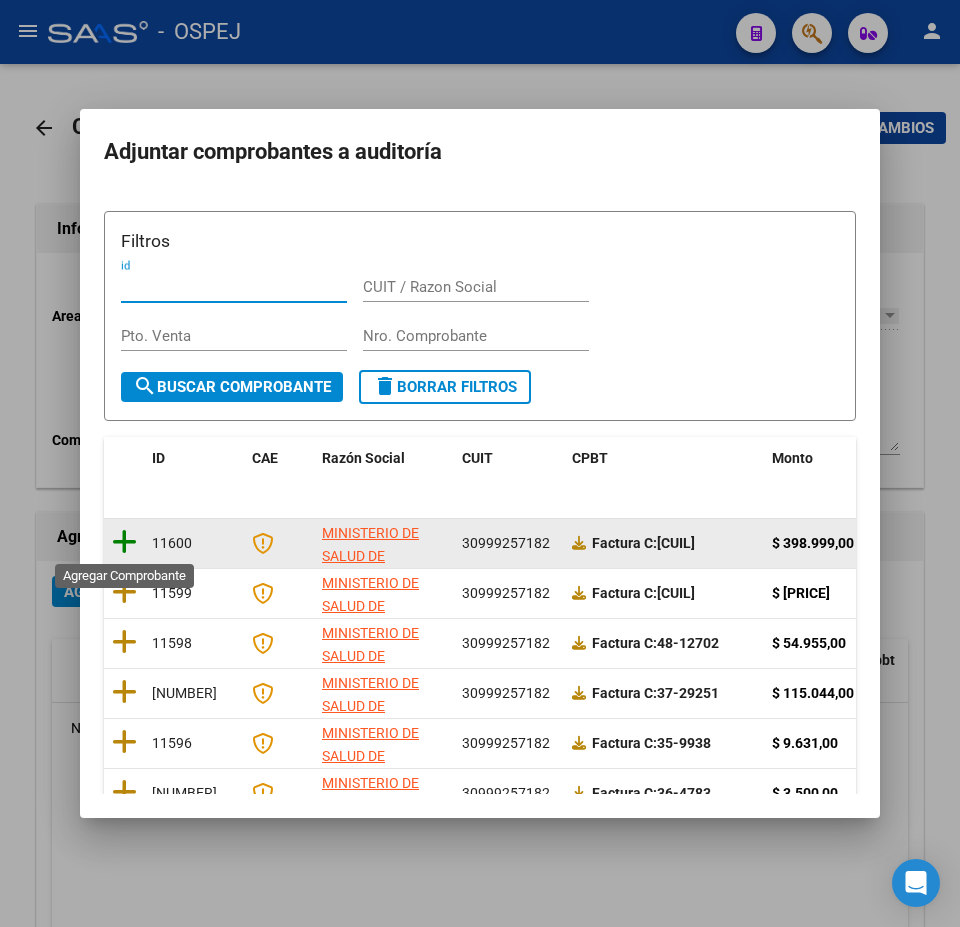 click 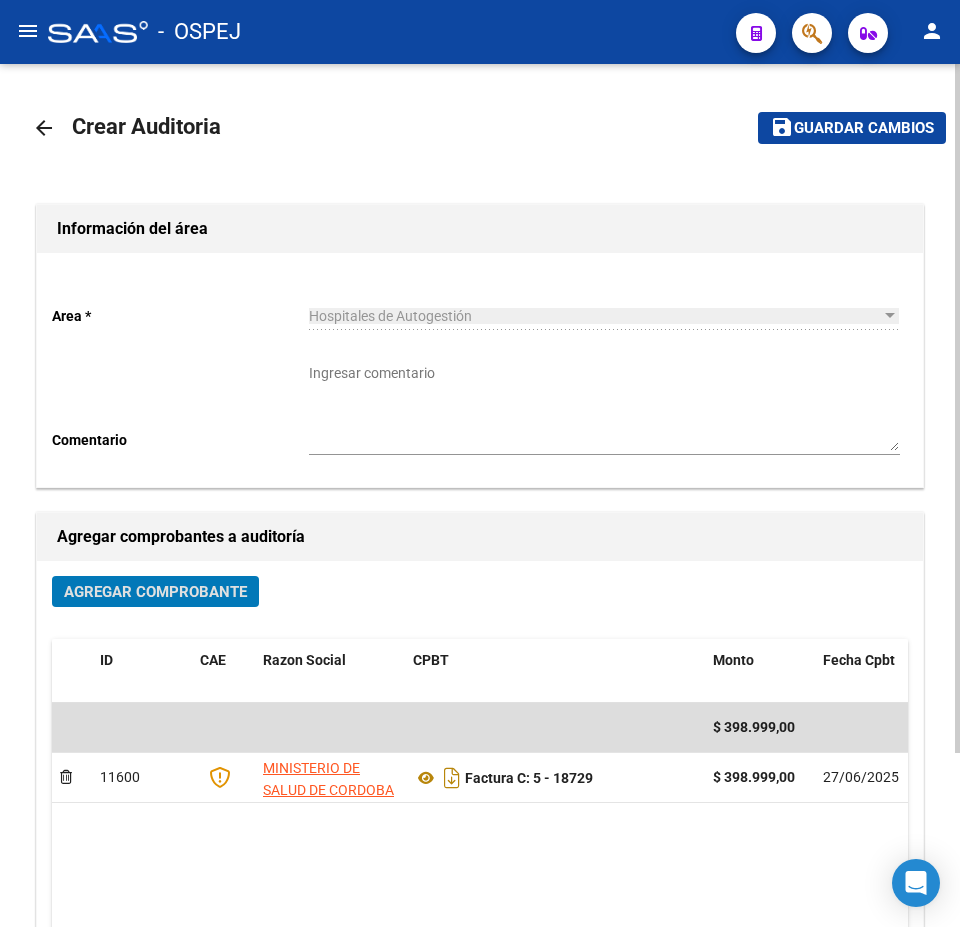 click on "arrow_back" 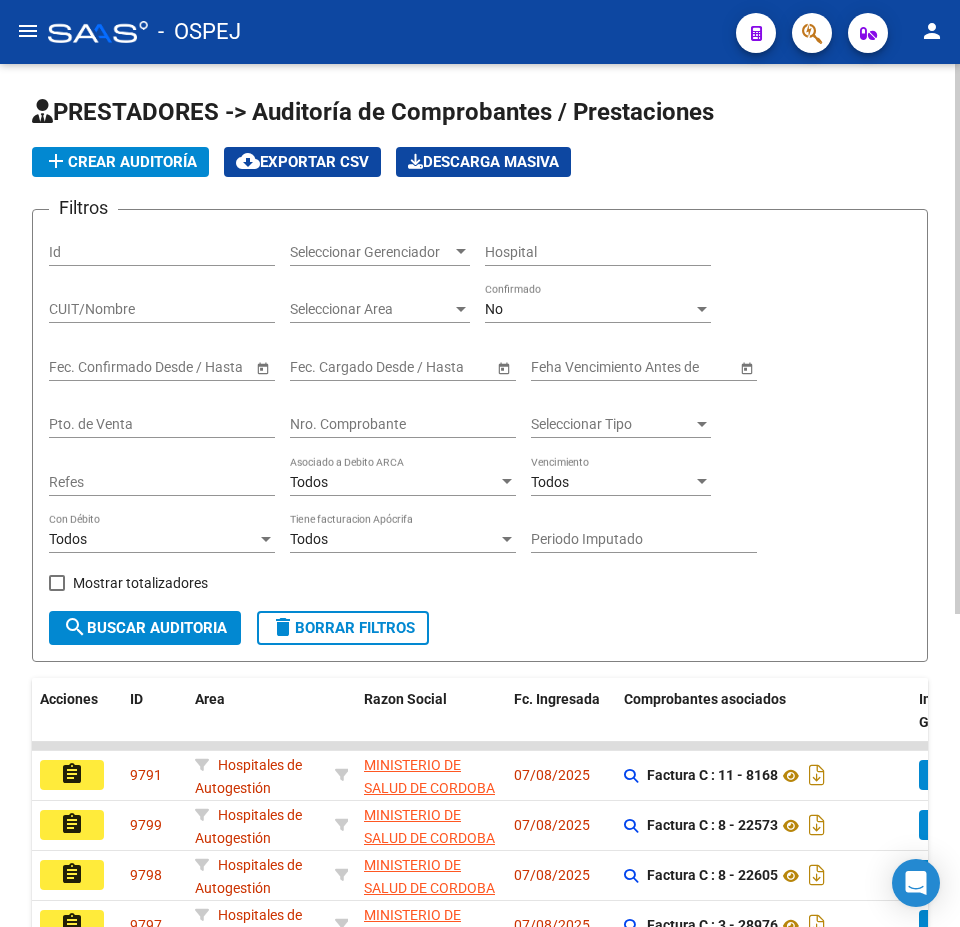 click on "Nro. Comprobante" 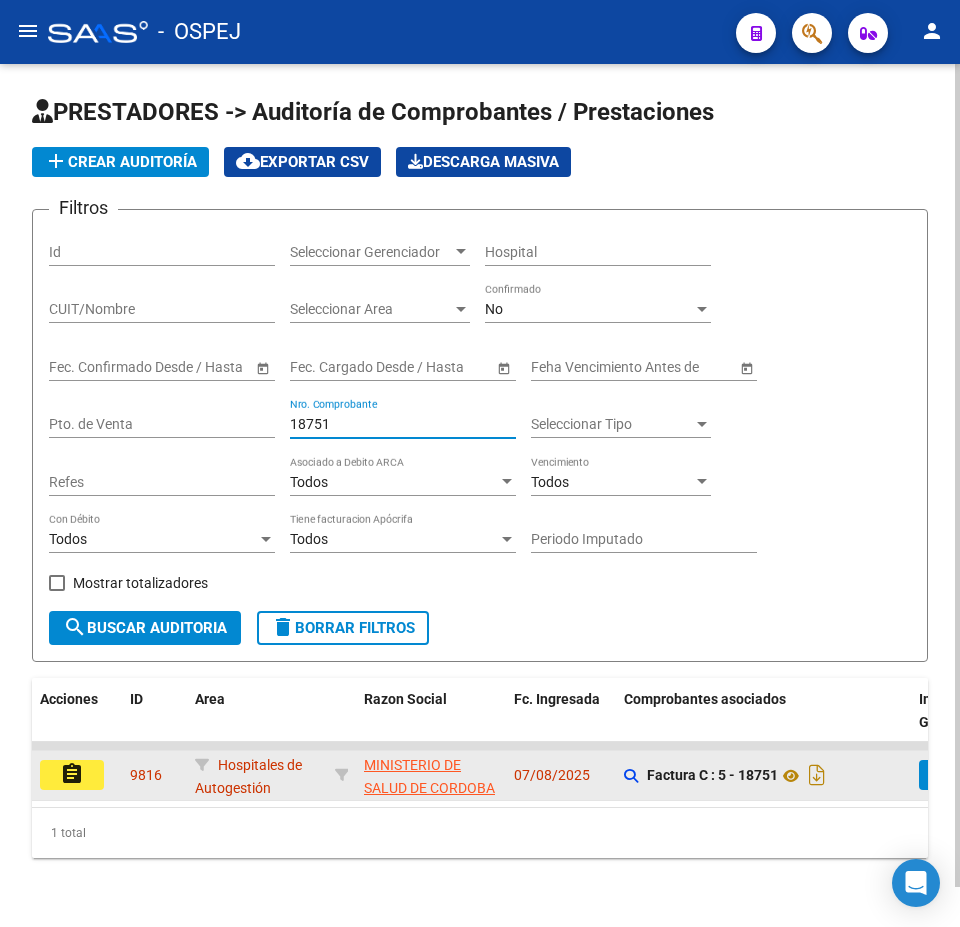 type on "18751" 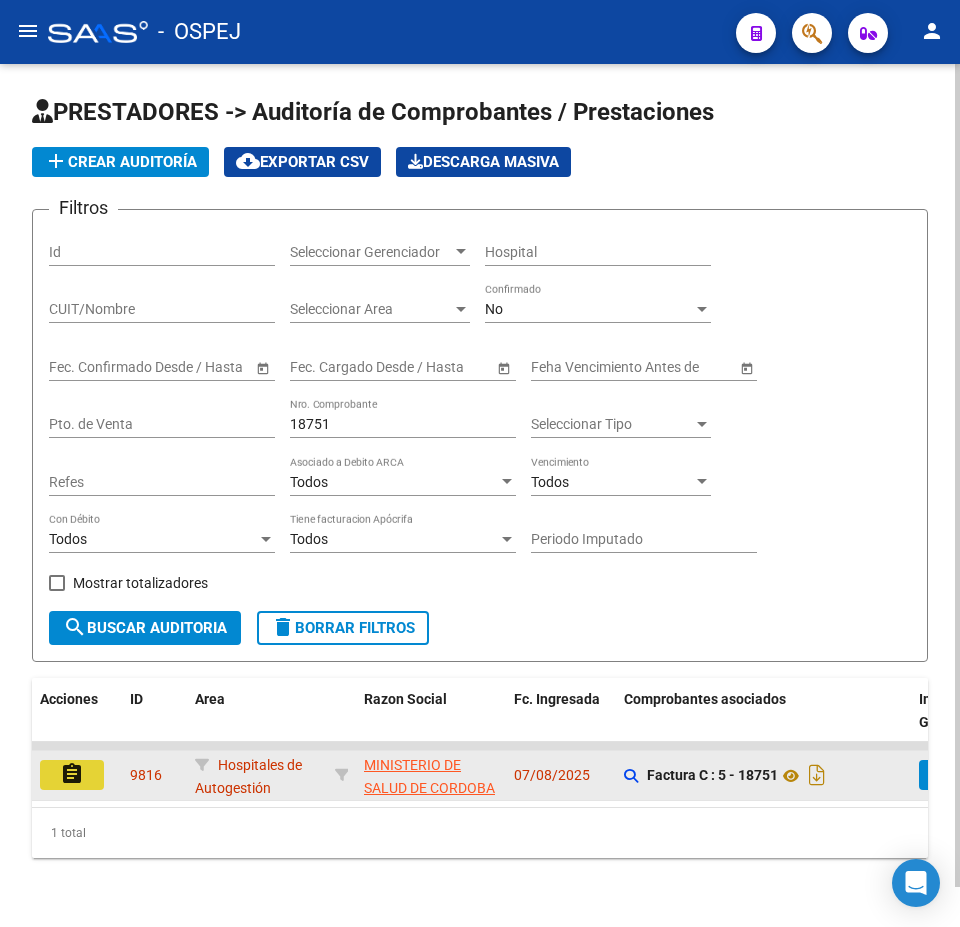 click on "assignment" 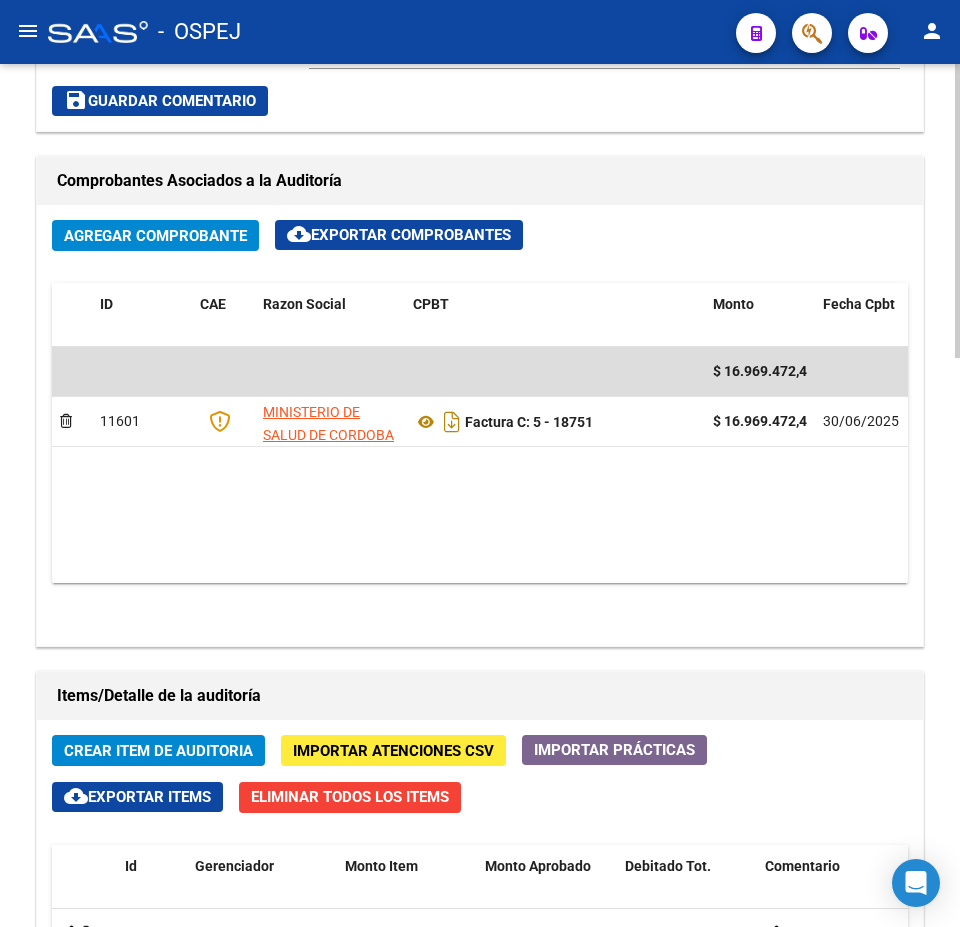scroll, scrollTop: 1400, scrollLeft: 0, axis: vertical 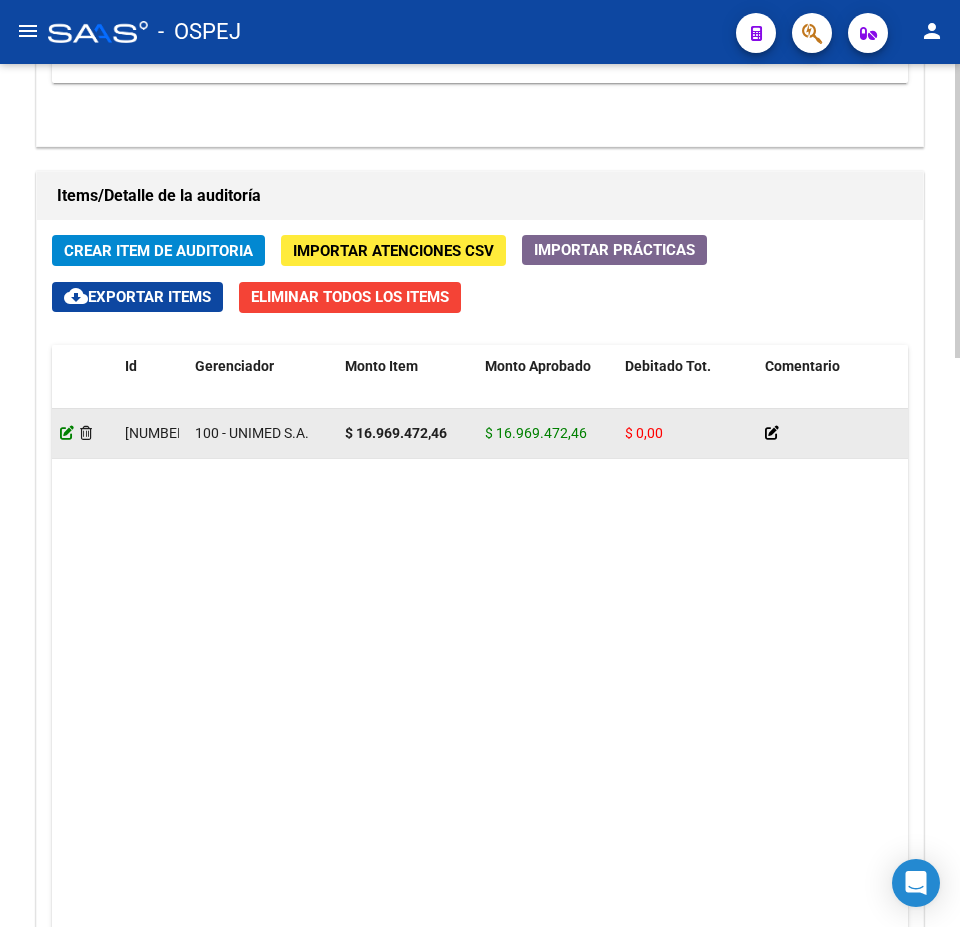 click 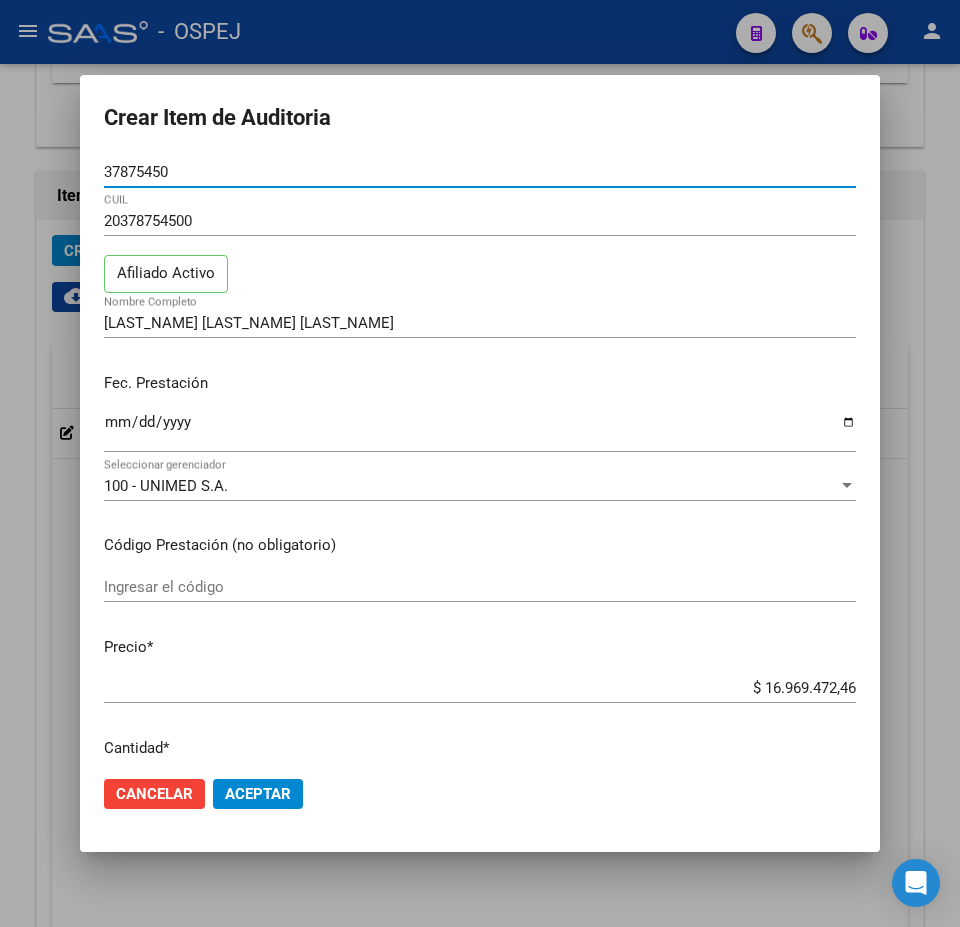 click on "20378754500 CUIL" at bounding box center (480, 230) 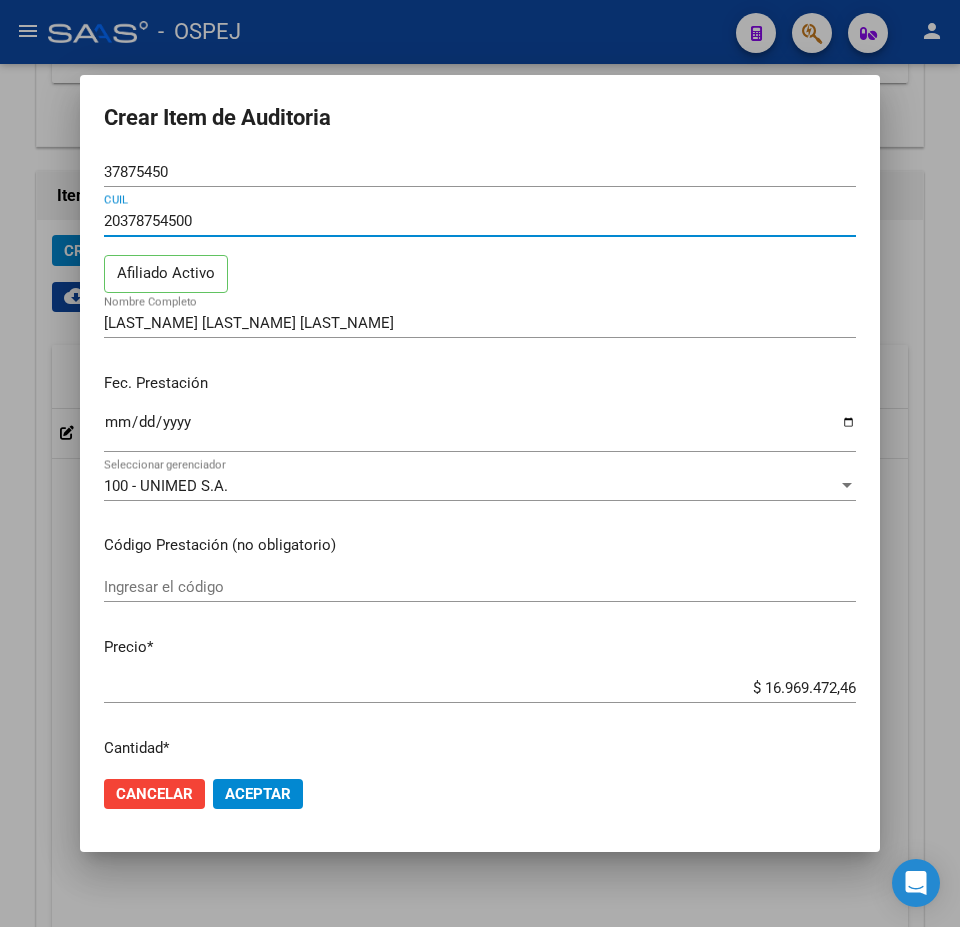 click on "20378754500" at bounding box center [480, 221] 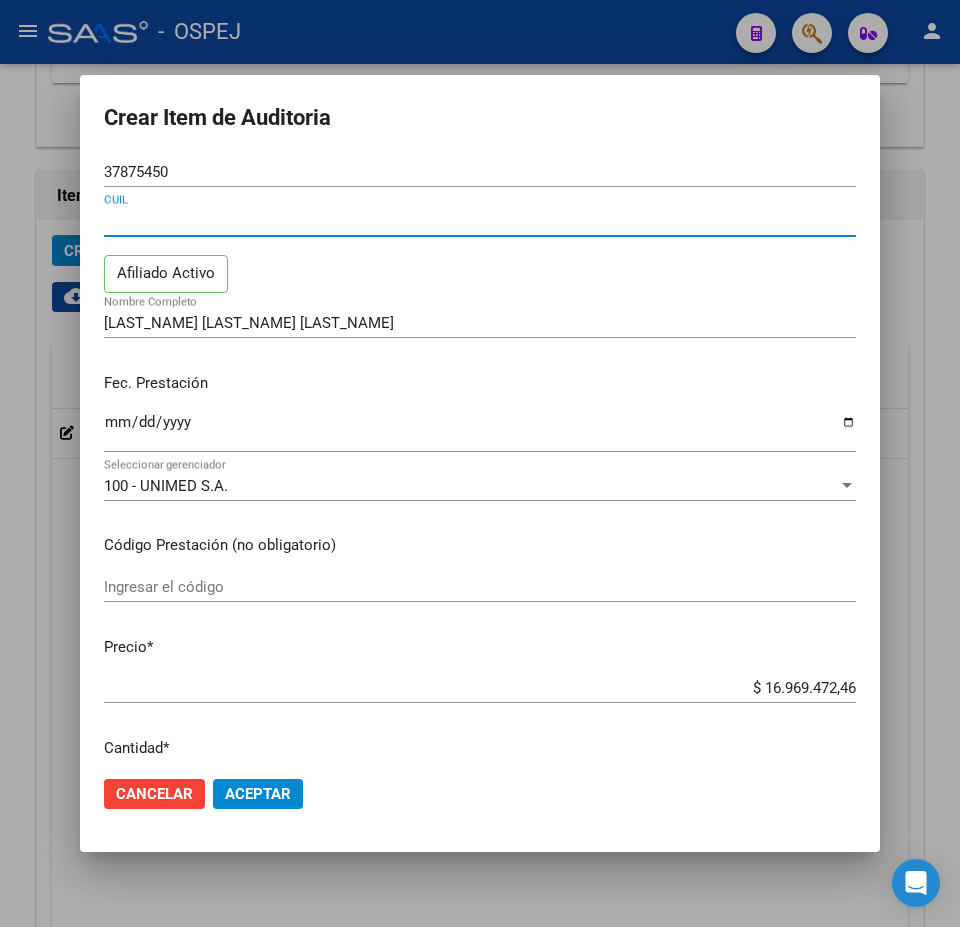 type 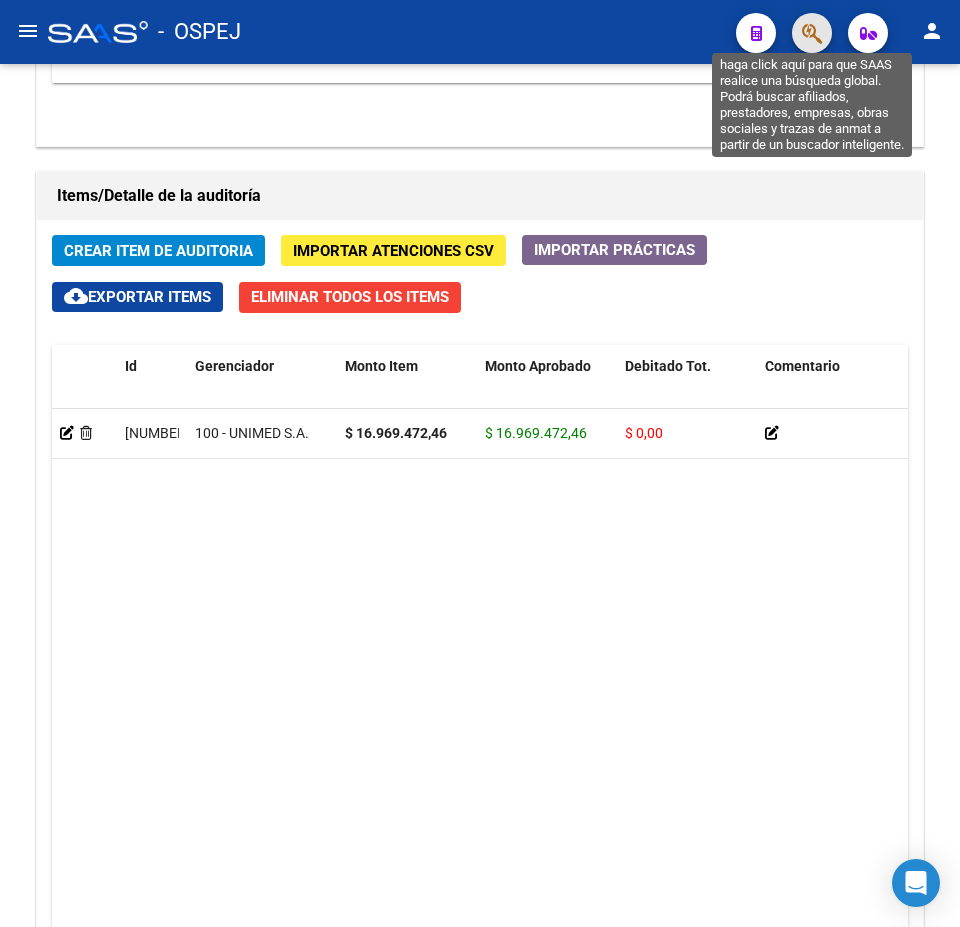 click 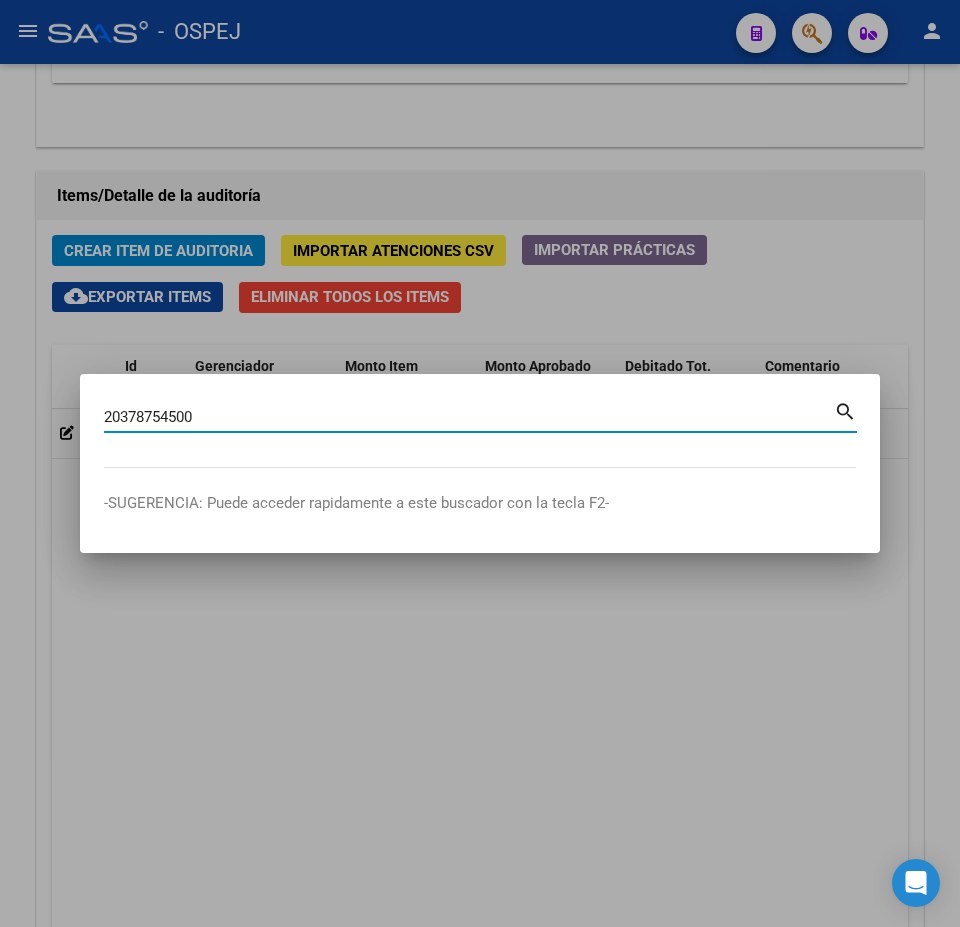 type on "20378754500" 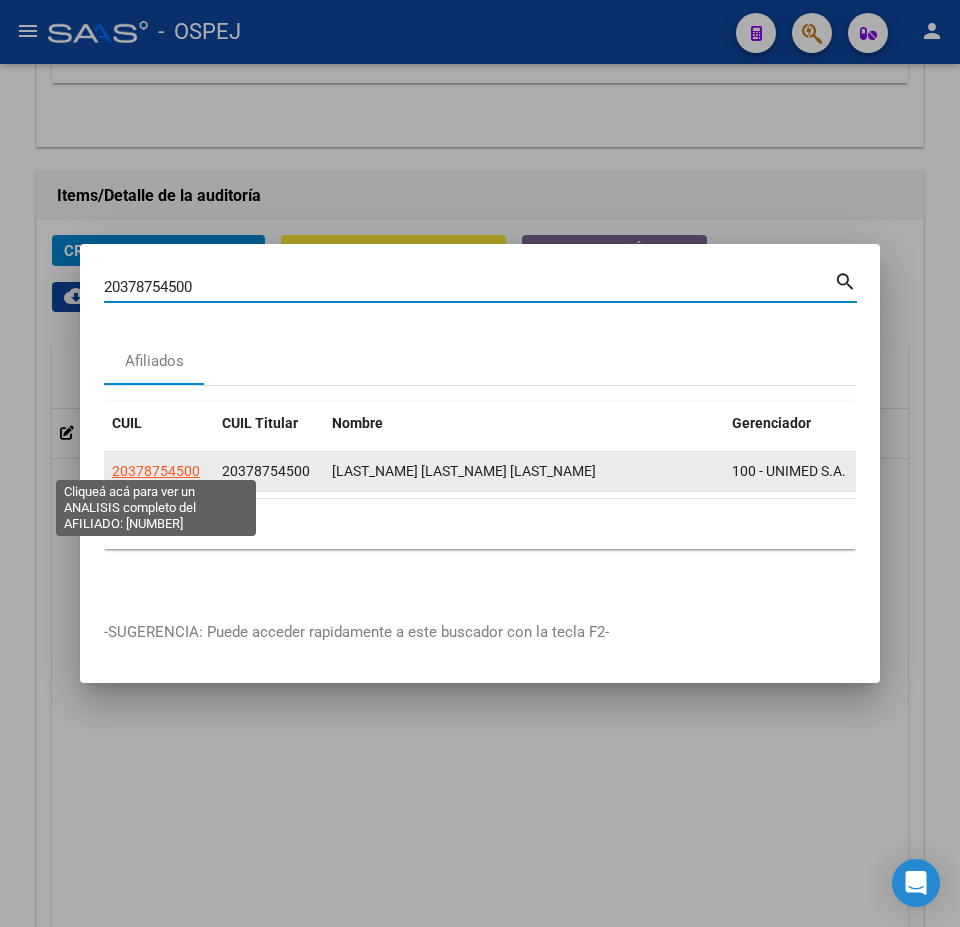 click on "20378754500" 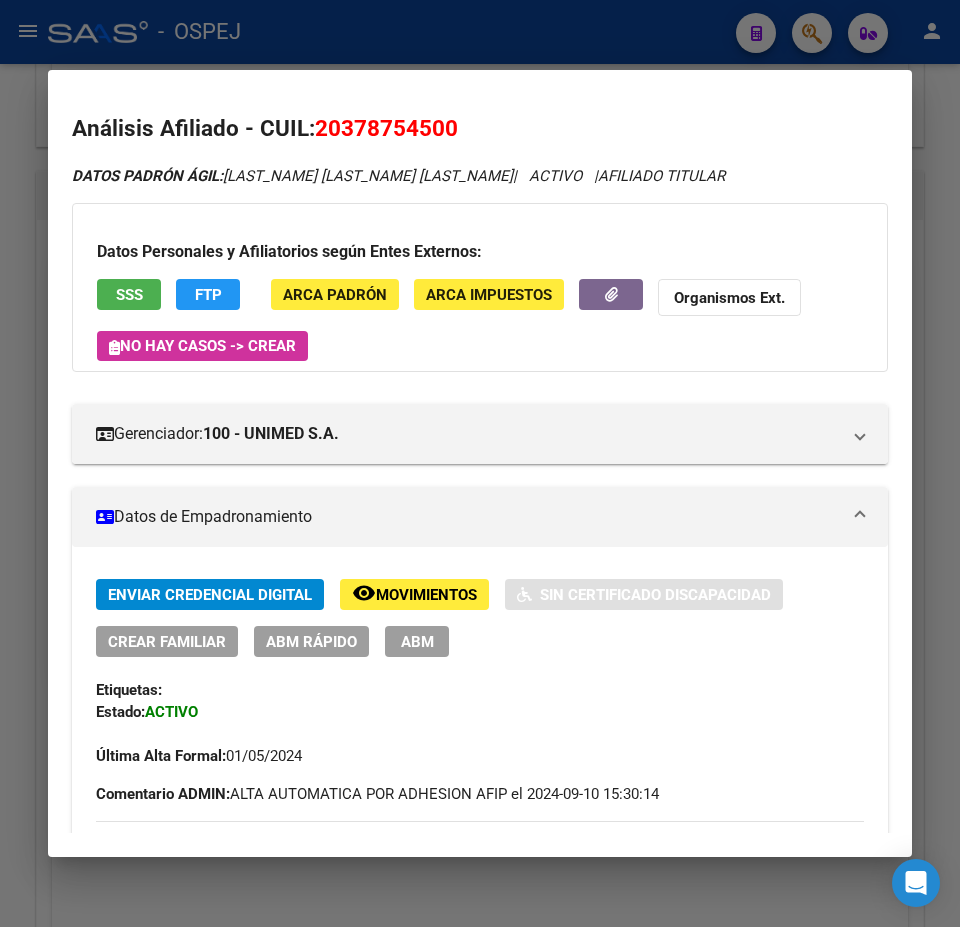 click at bounding box center [480, 463] 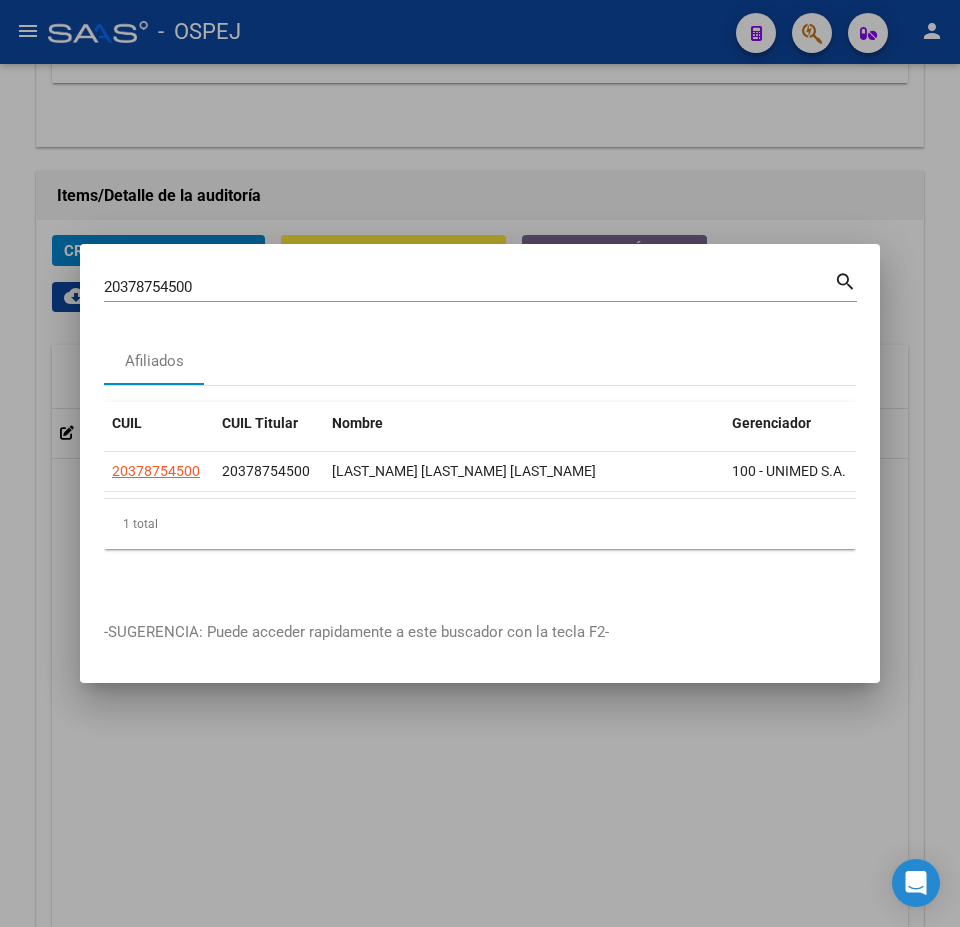 click at bounding box center [480, 463] 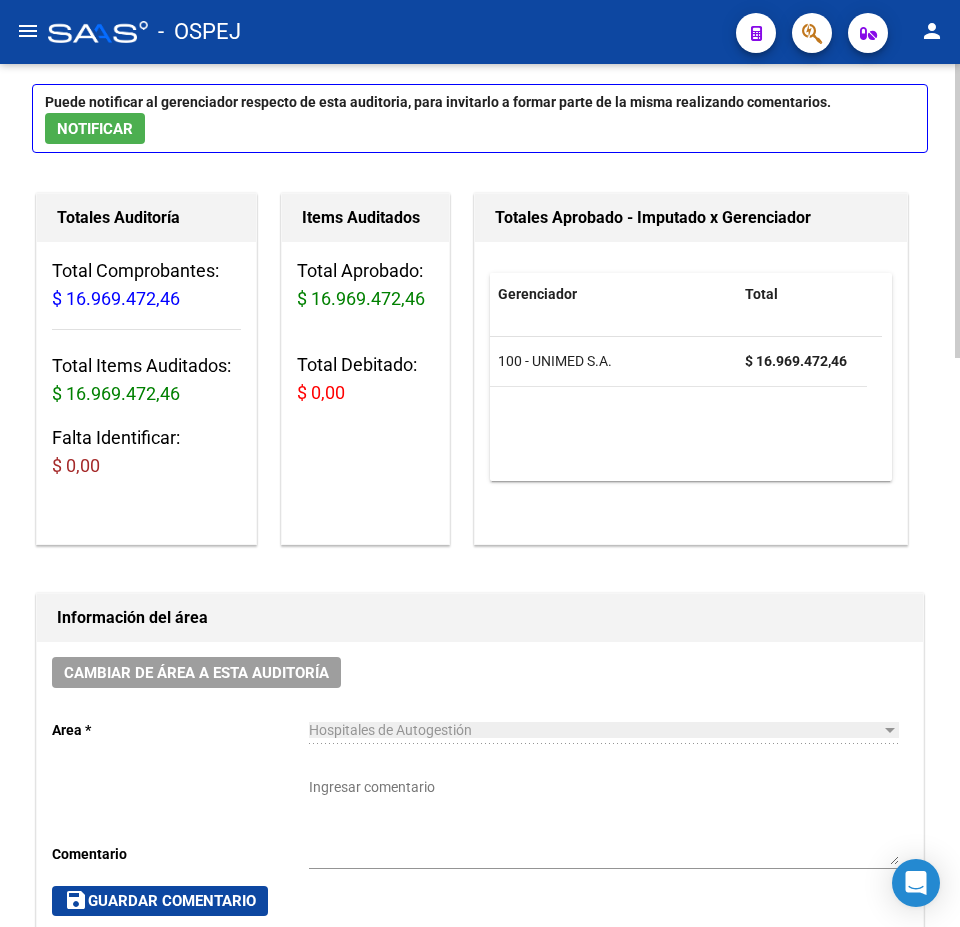scroll, scrollTop: 0, scrollLeft: 0, axis: both 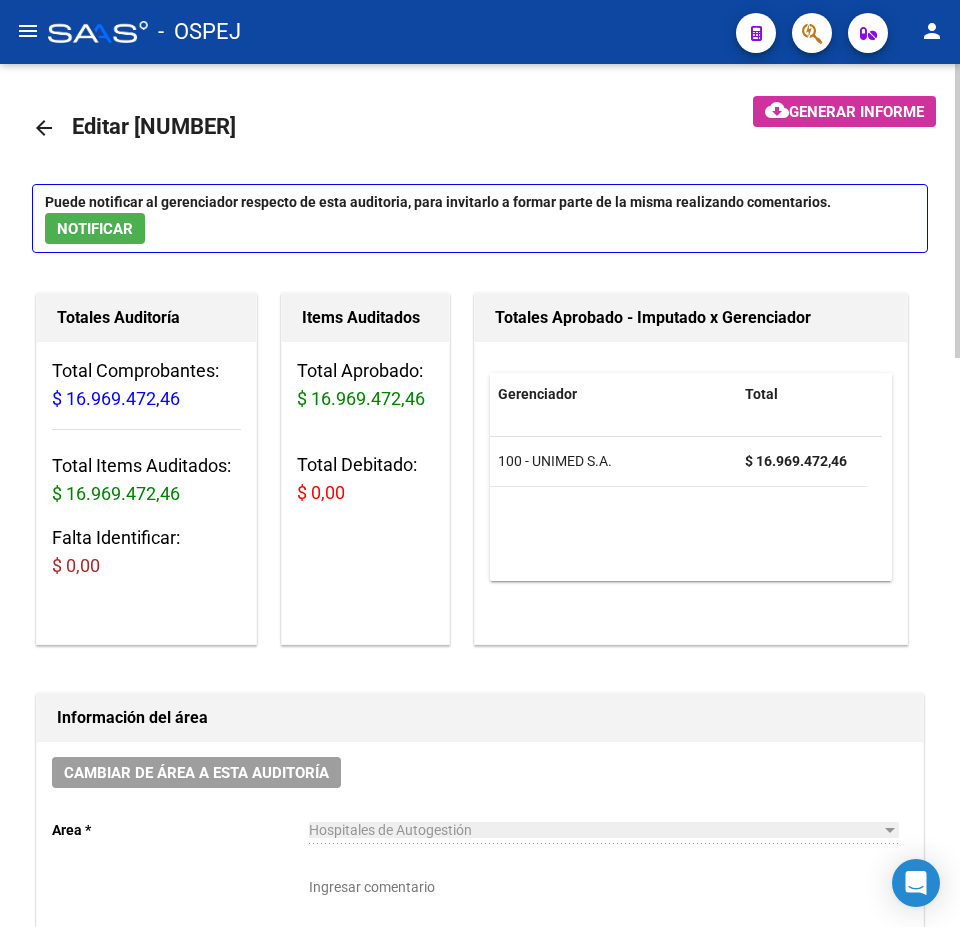 click on "arrow_back" 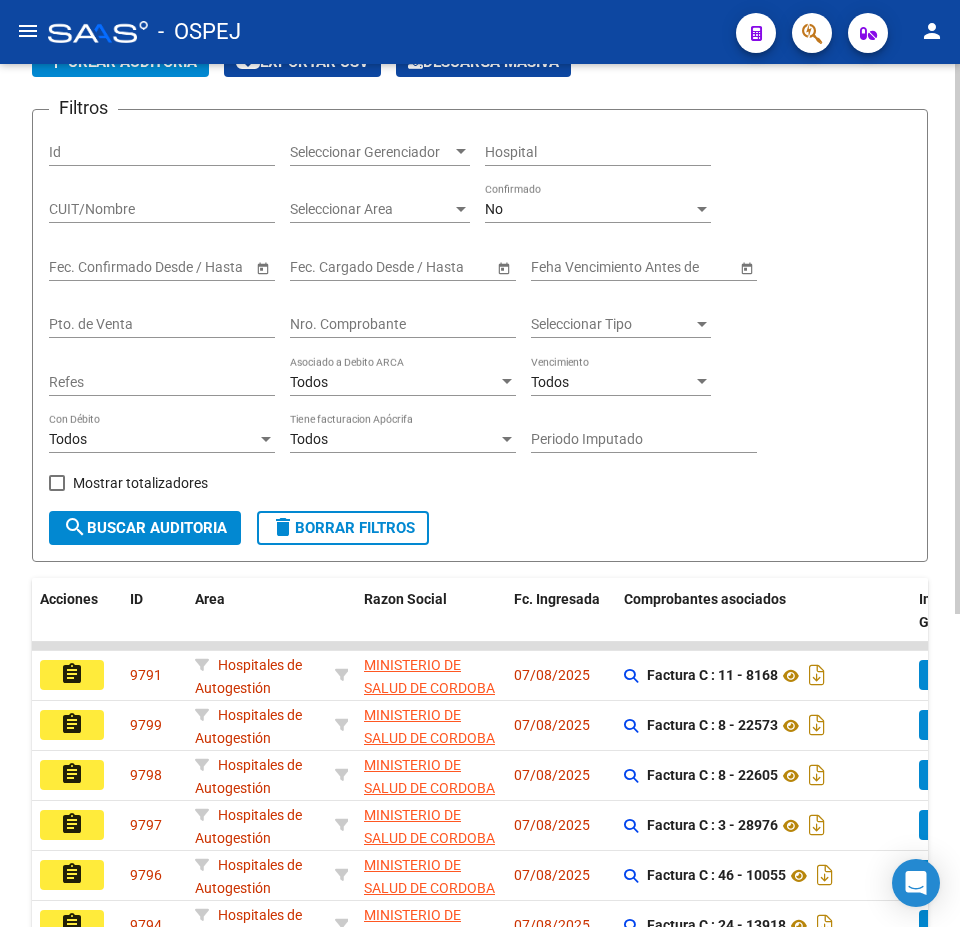 scroll, scrollTop: 0, scrollLeft: 0, axis: both 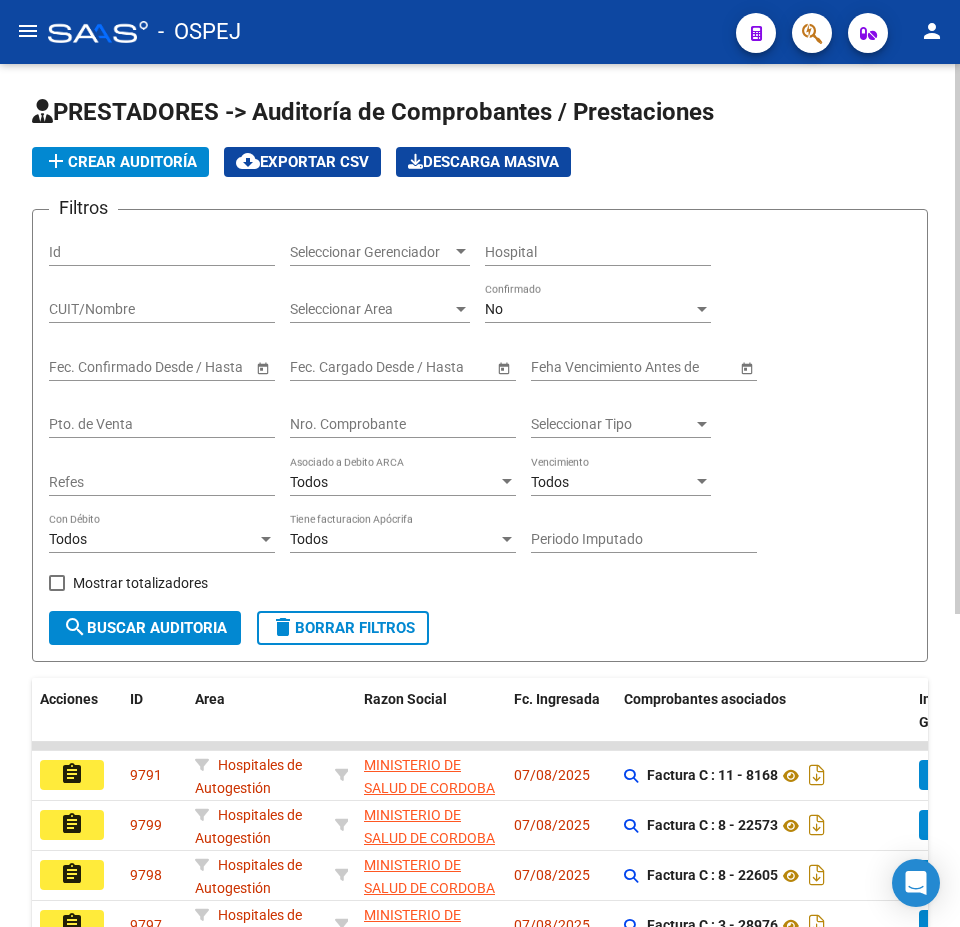 click on "add  Crear Auditoría" 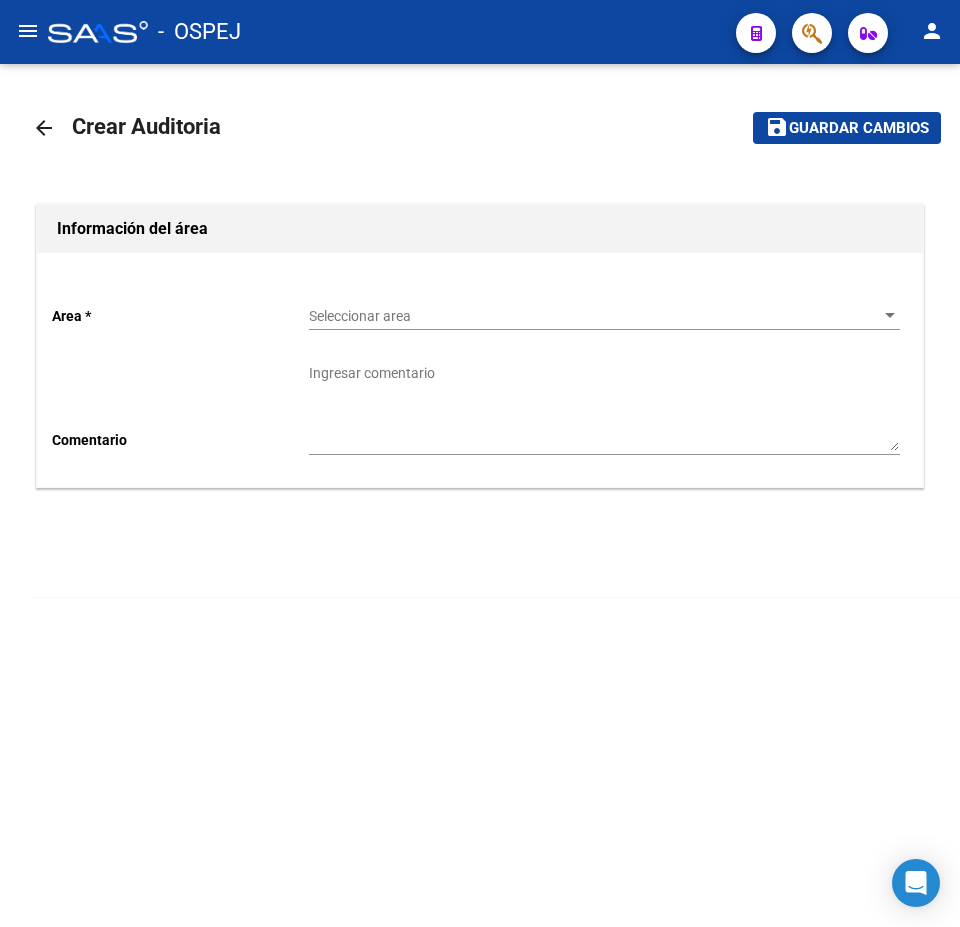 click on "Seleccionar area" at bounding box center [595, 316] 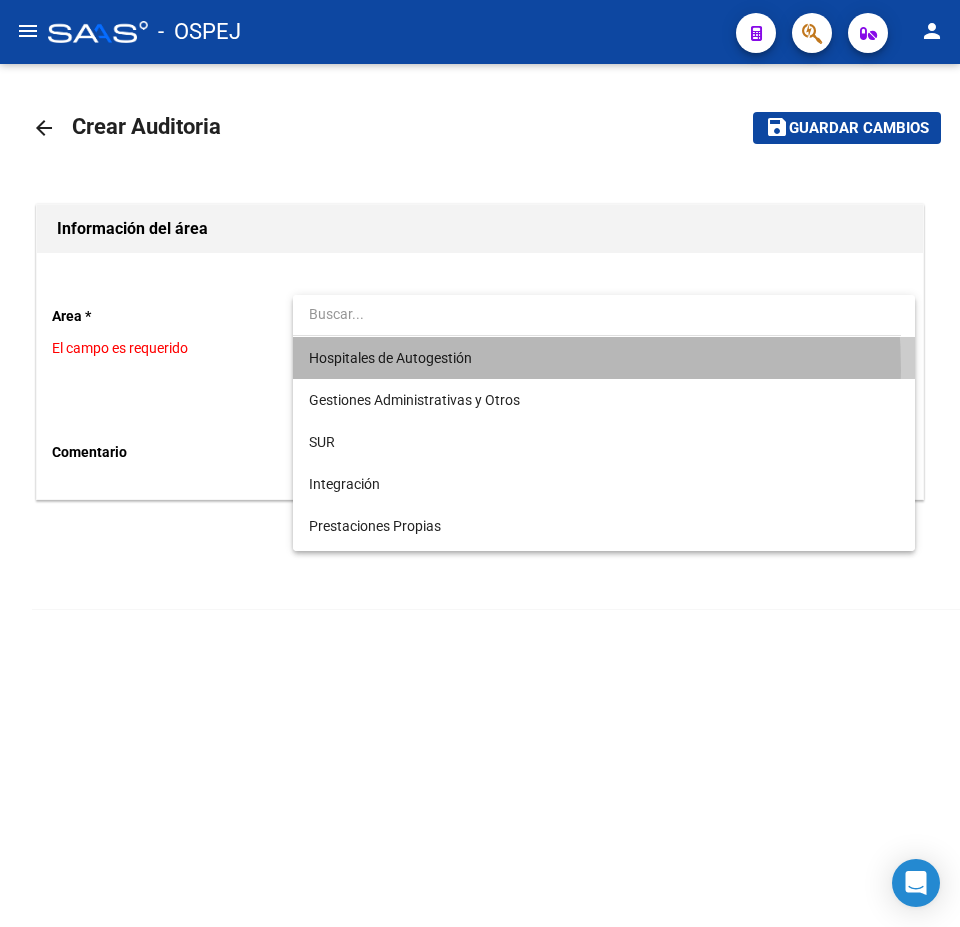 click on "Hospitales de Autogestión" at bounding box center (604, 358) 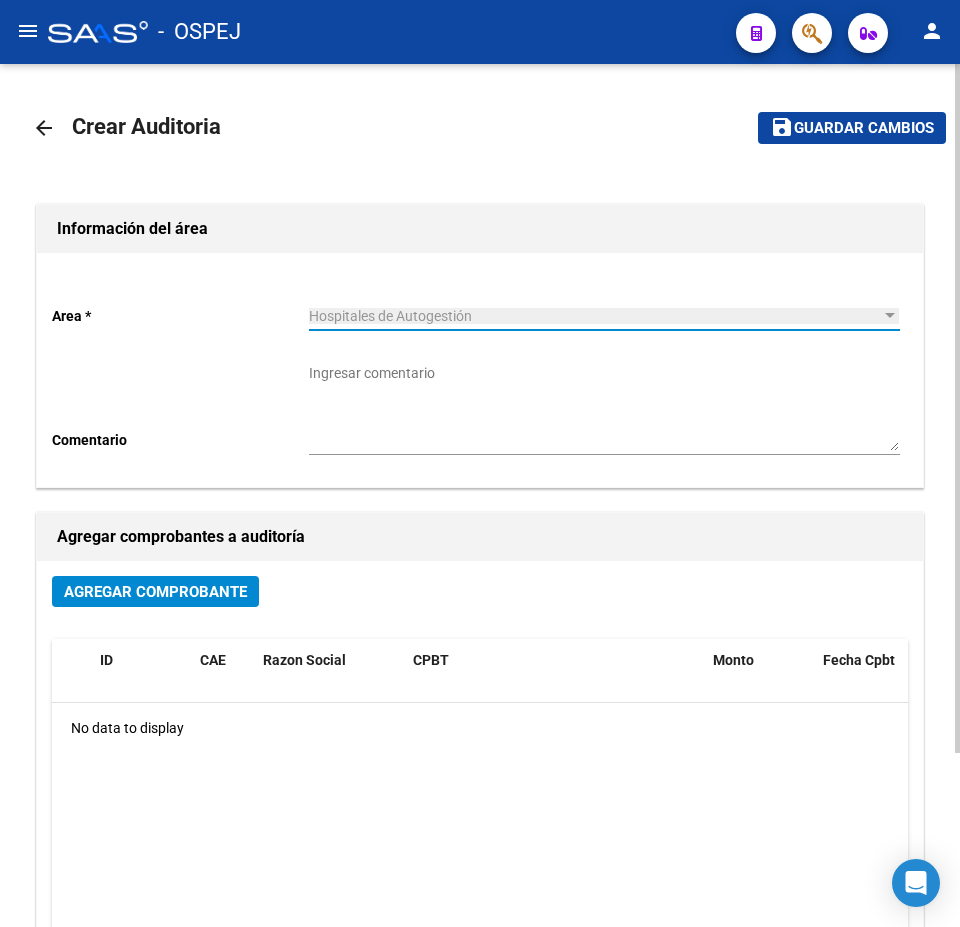 click on "Agregar Comprobante" 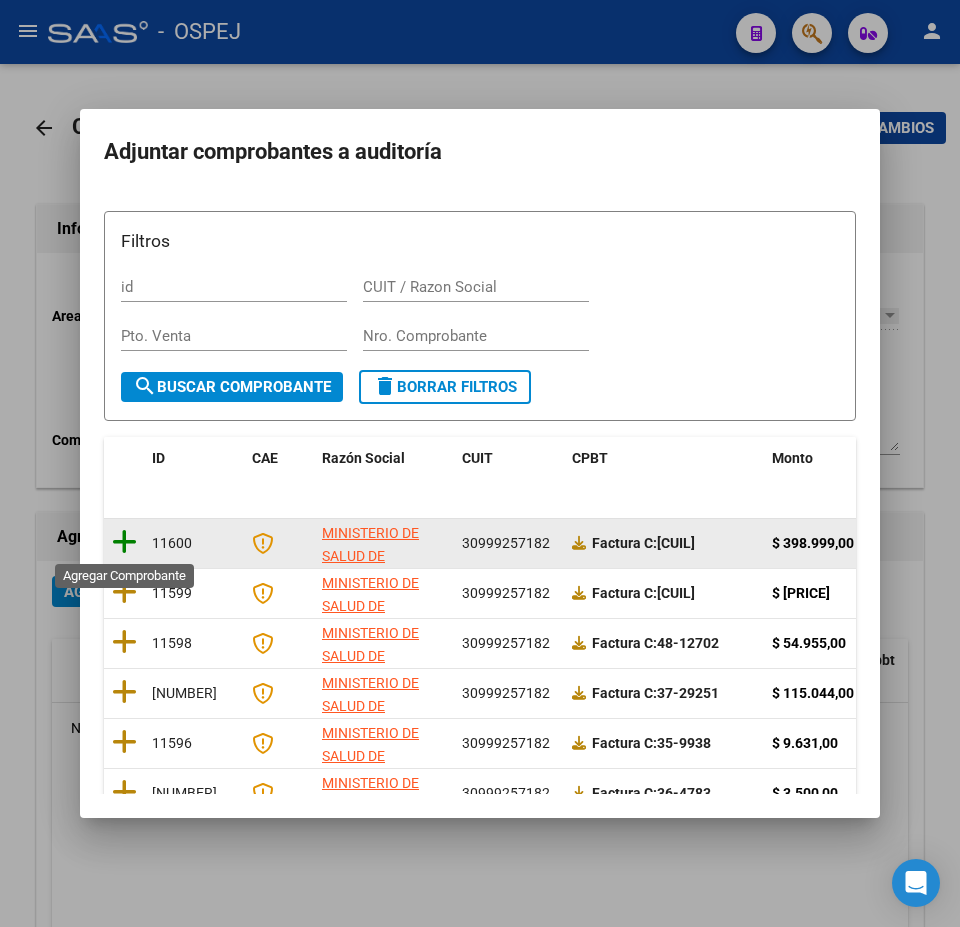 click 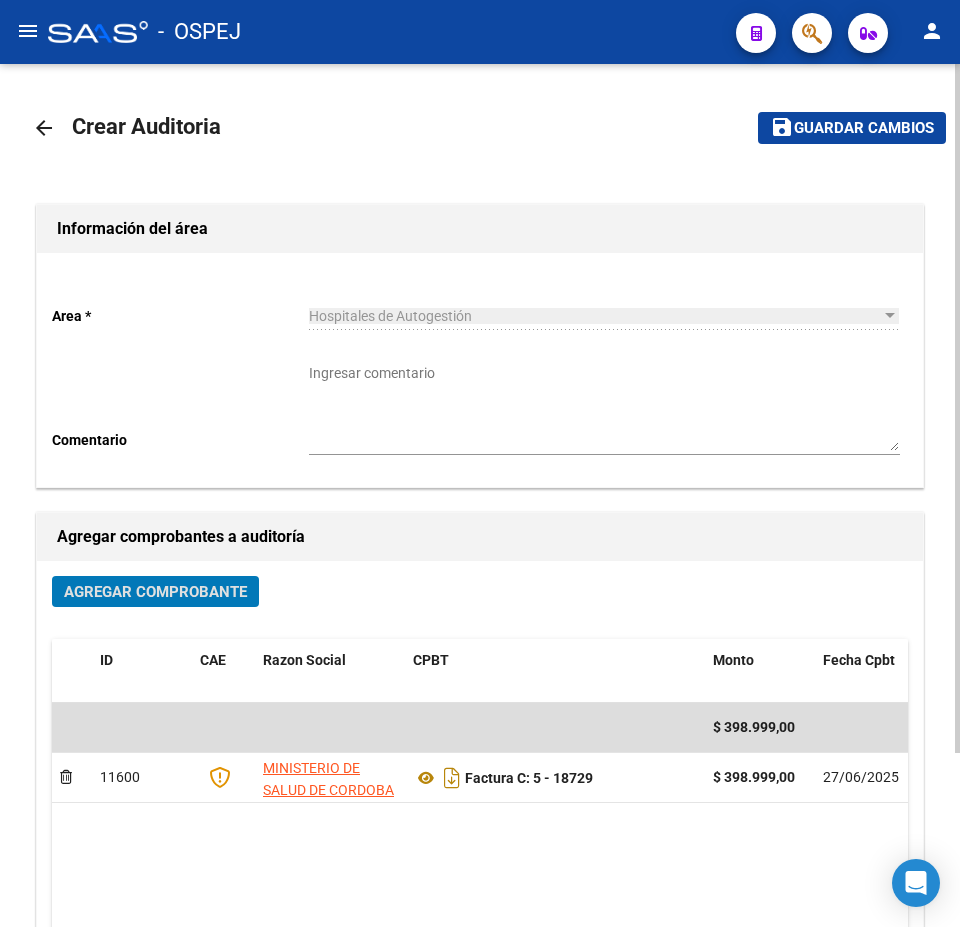 click on "Guardar cambios" 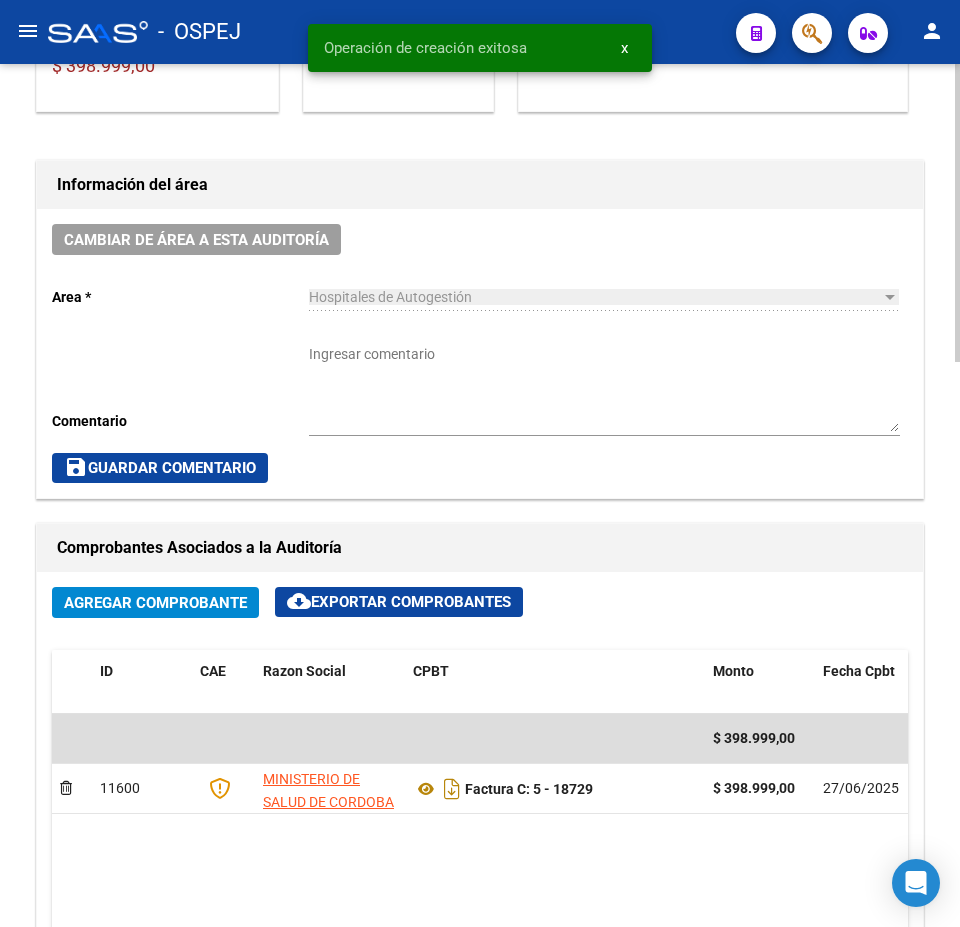 scroll, scrollTop: 1100, scrollLeft: 0, axis: vertical 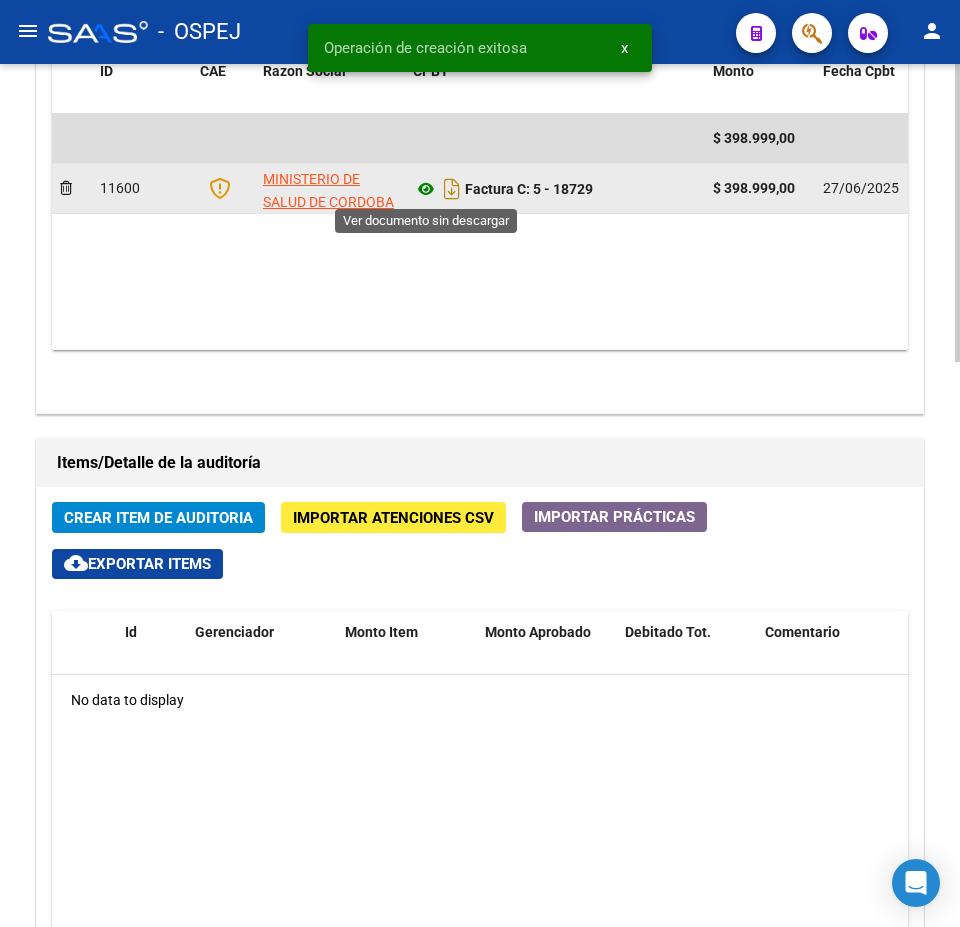 click 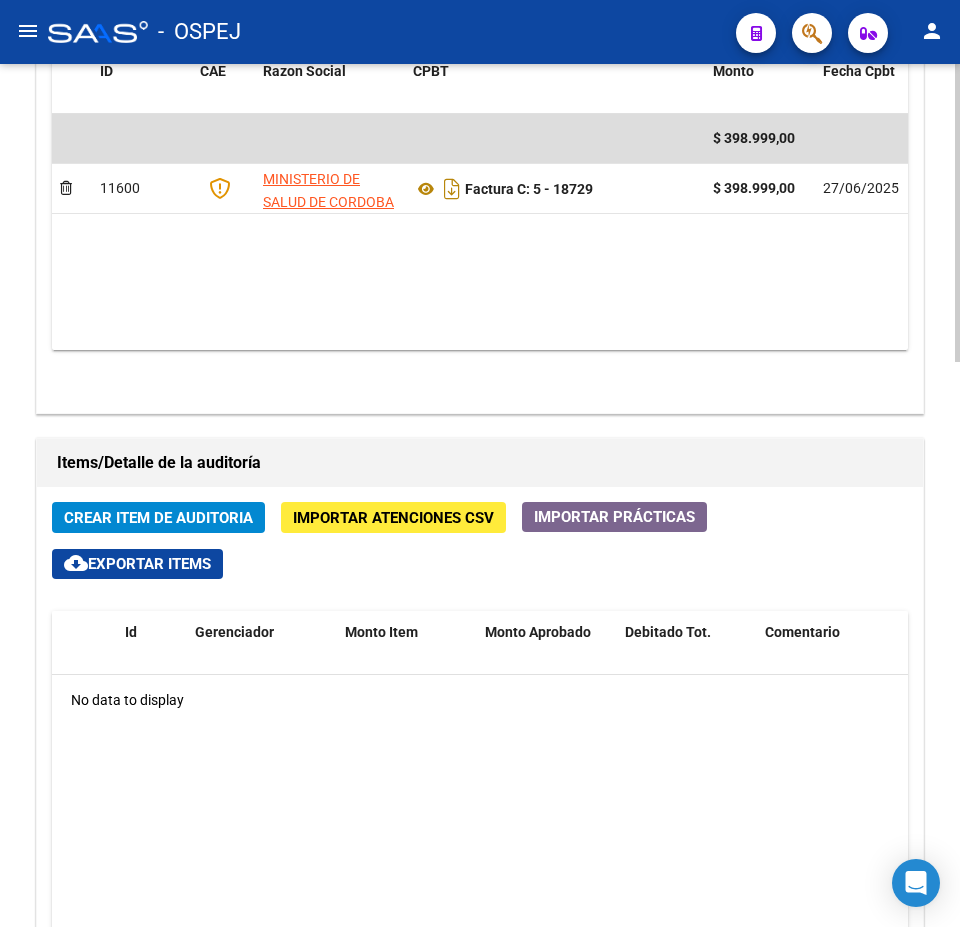 click on "Crear Item de Auditoria Importar Atenciones CSV  Importar Prácticas
cloud_download  Exportar Items  Id Gerenciador Monto Item Monto Aprobado Debitado Tot. Comentario Comentario Gerenciador Descripción Afiliado Estado CUIL Documento Nombre Completo Fec. Prestación Atencion Tipo Nomenclador Código Nomenclador Nombre Usuario Creado Area Creado Area Modificado No data to display  0 total   1" 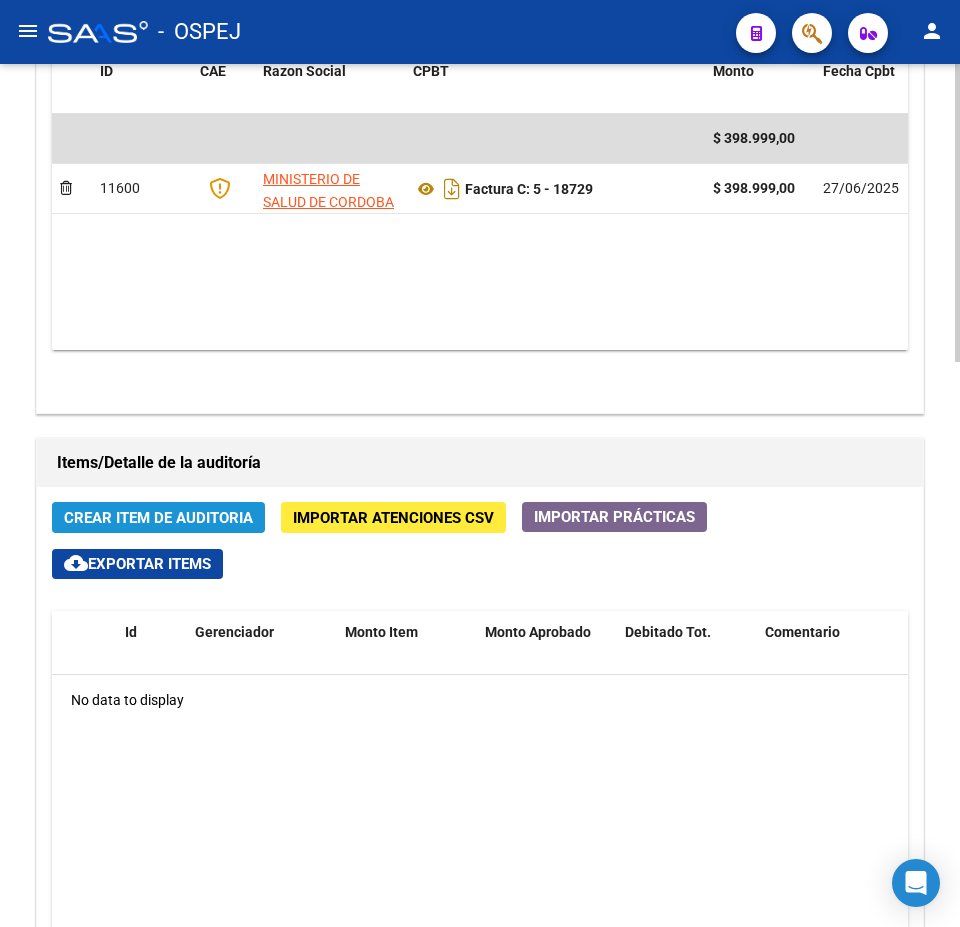 click on "Crear Item de Auditoria" 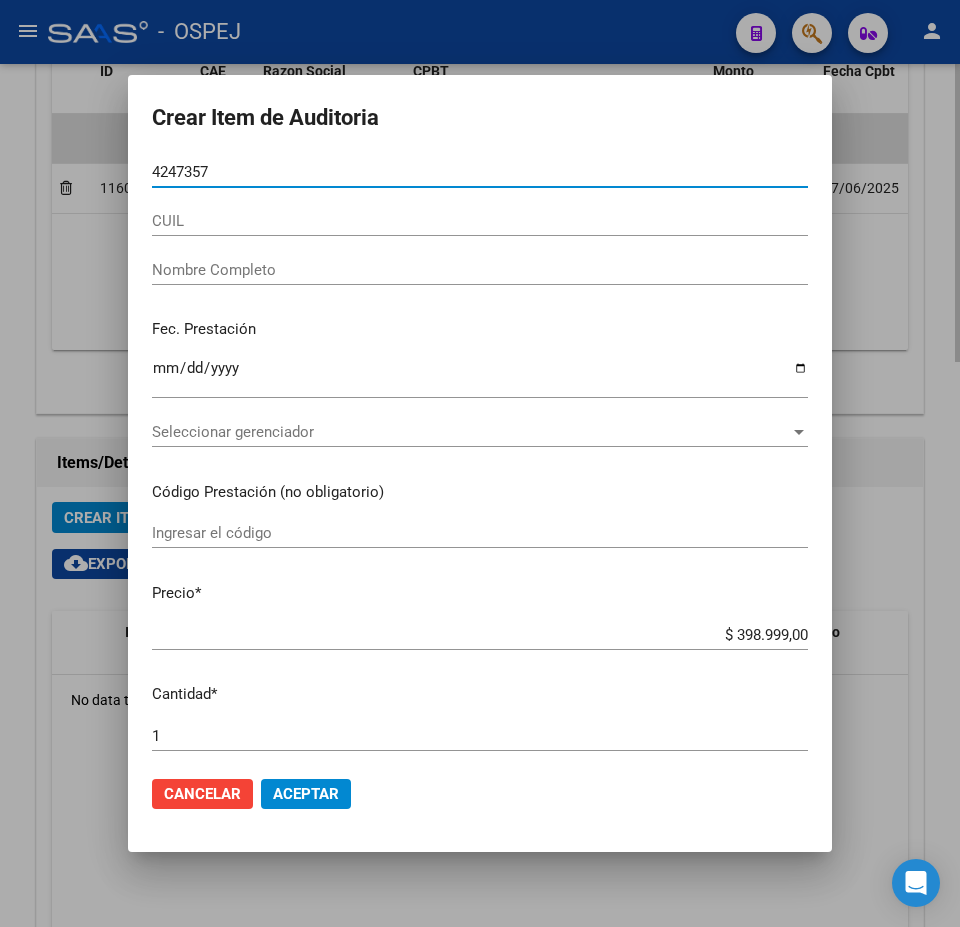type on "42473579" 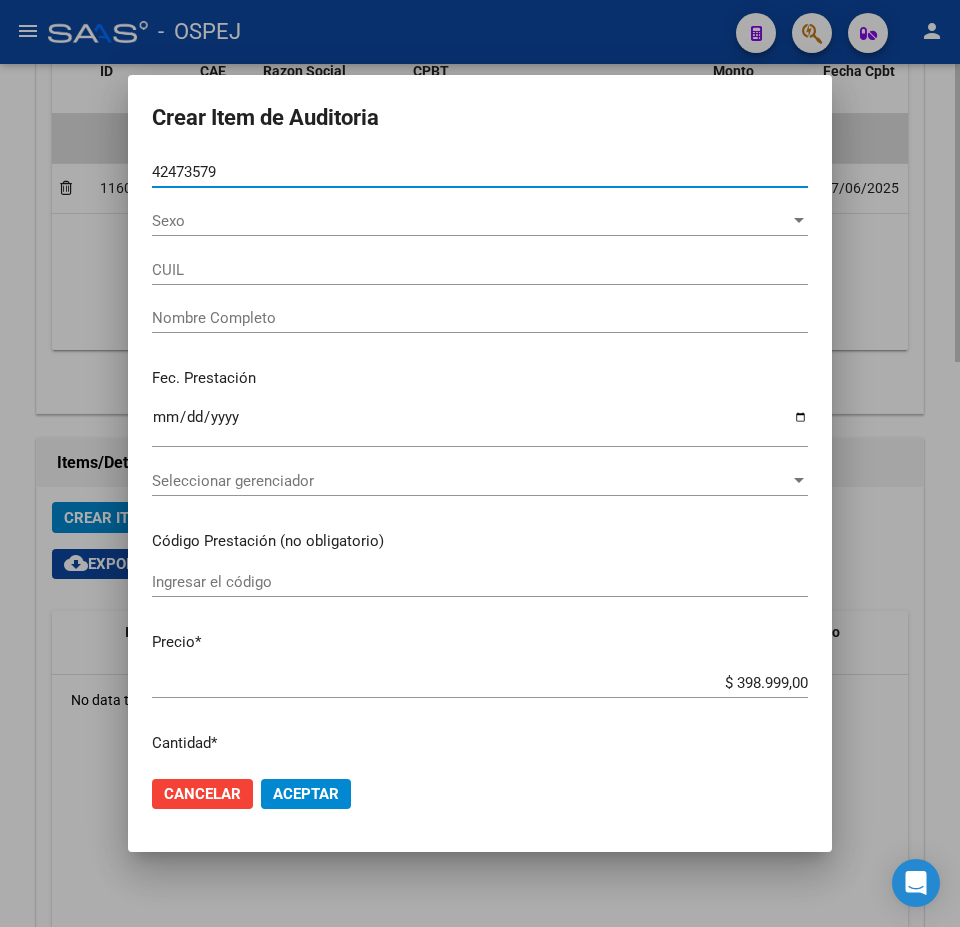 type on "27424735790" 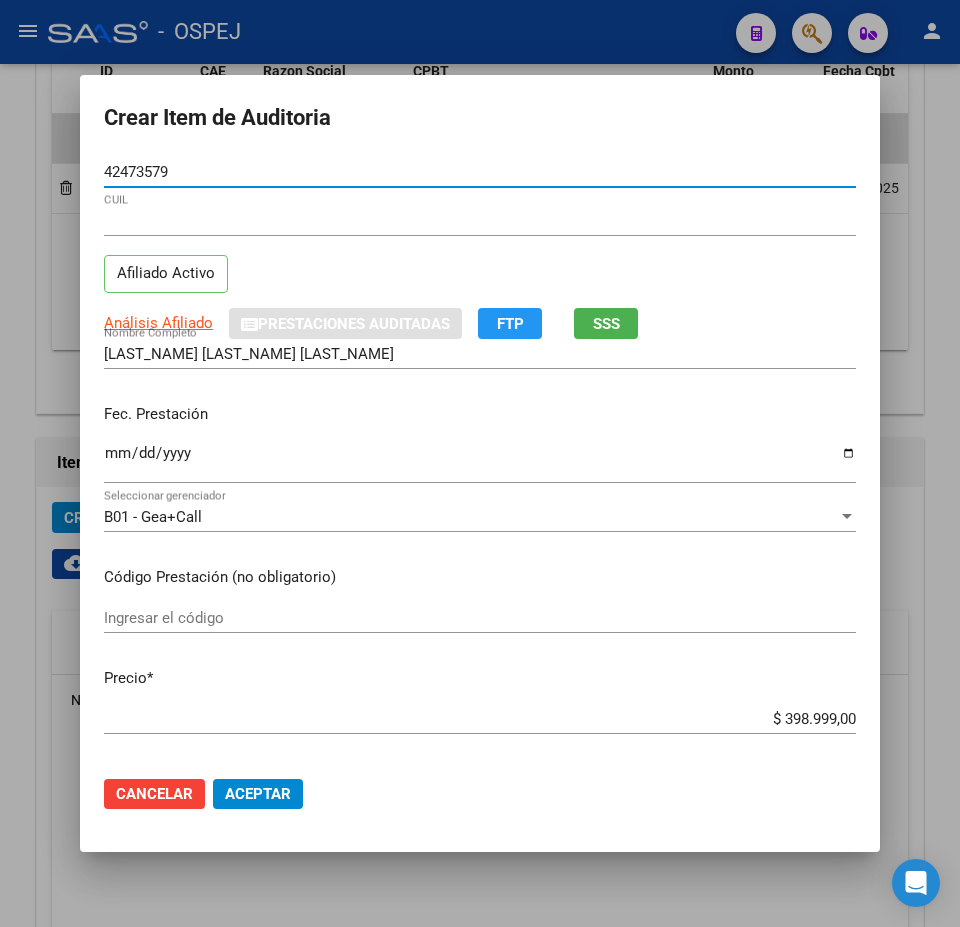 type on "42473579" 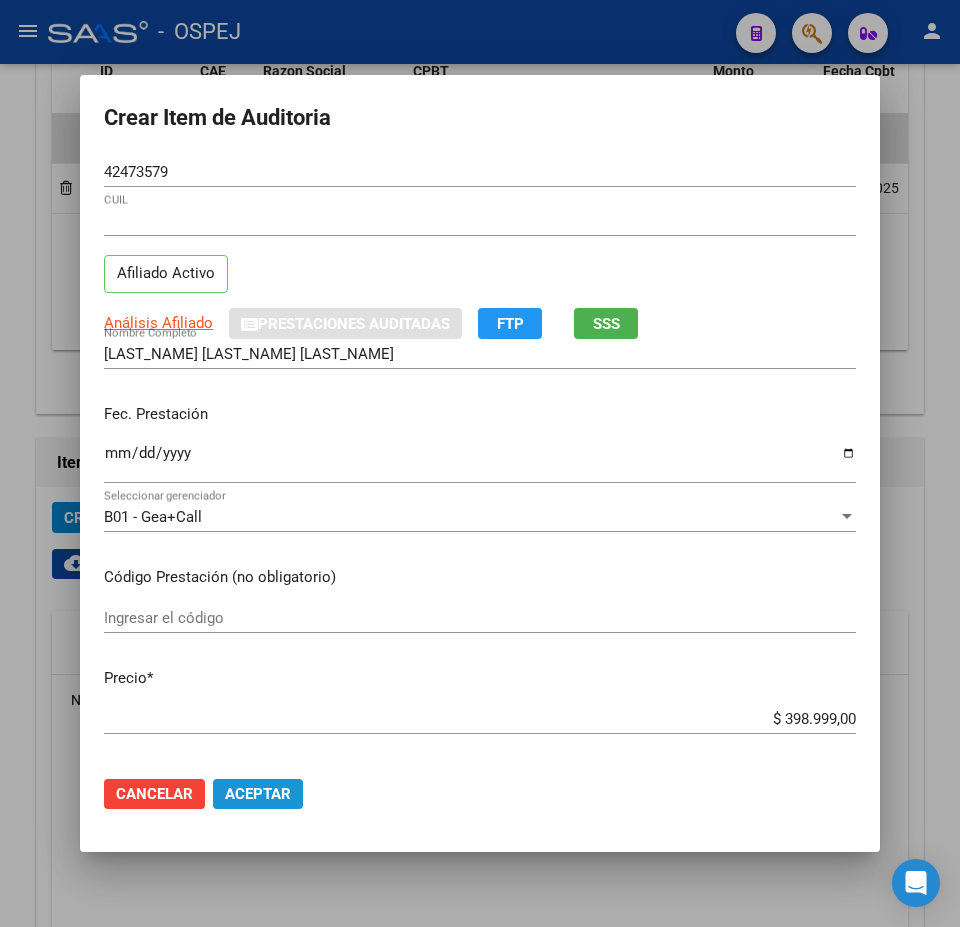 click on "Aceptar" 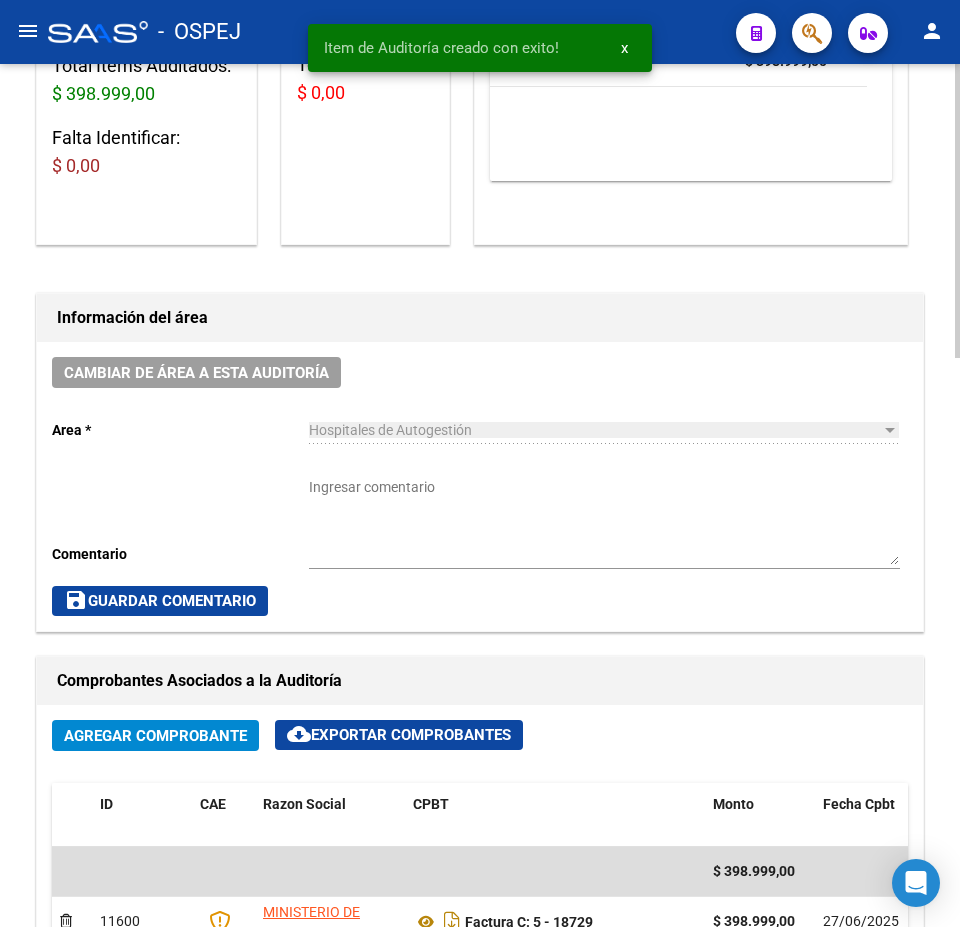 scroll, scrollTop: 0, scrollLeft: 0, axis: both 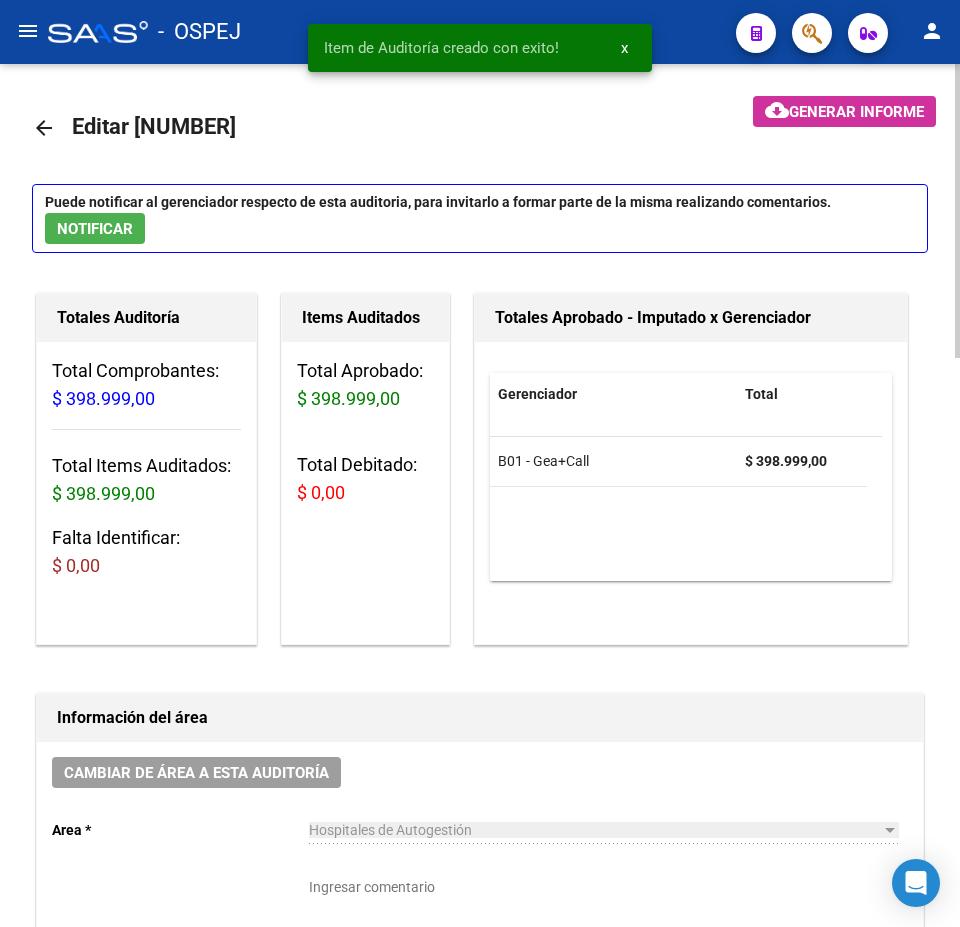 click on "arrow_back" 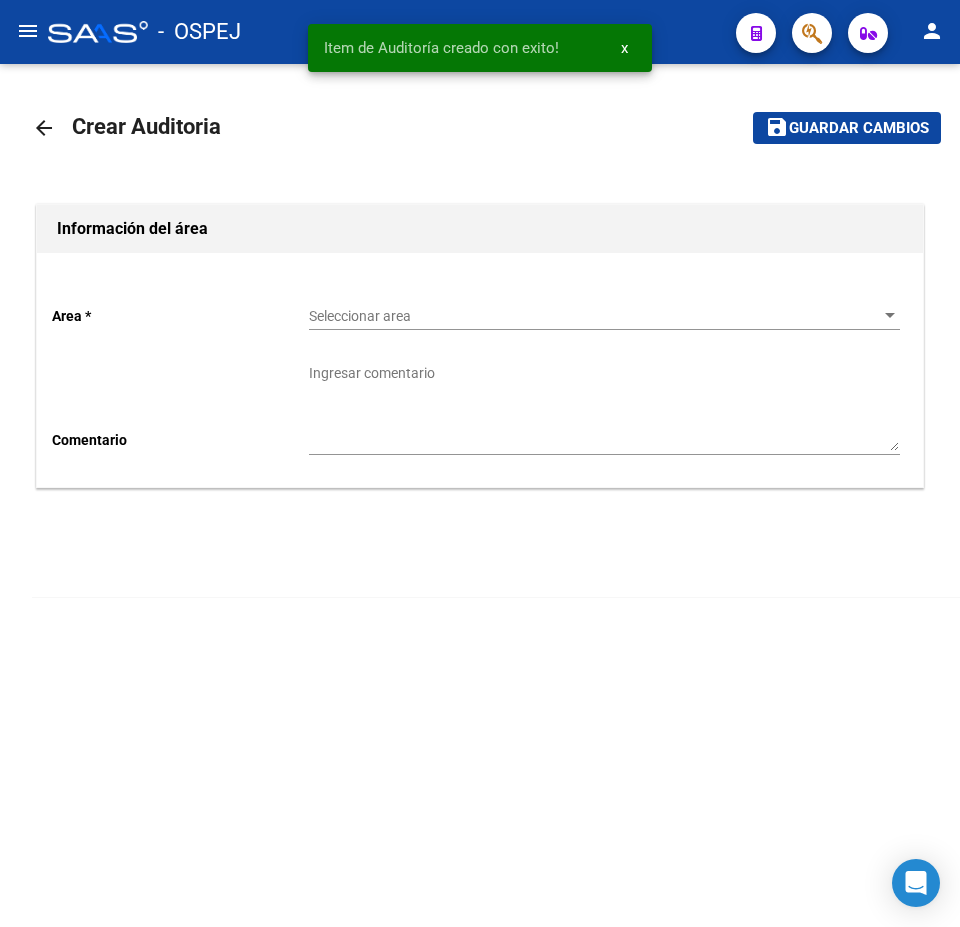 click on "Seleccionar area Seleccionar area" 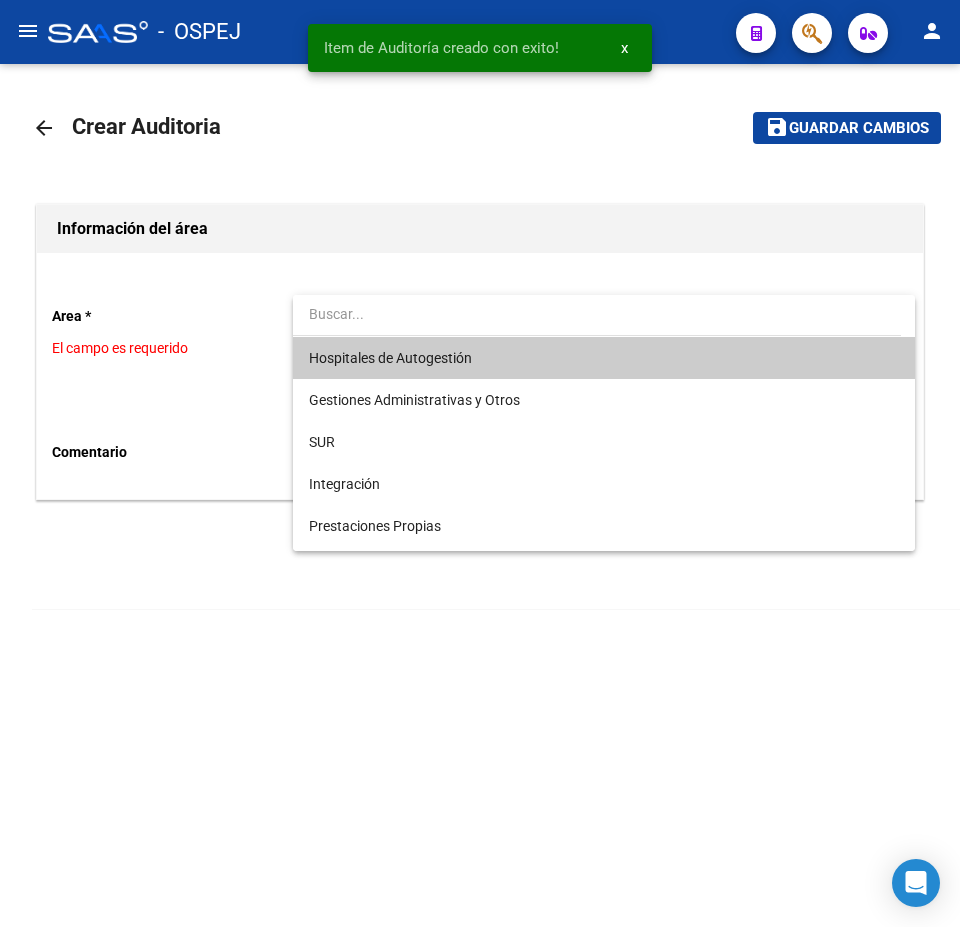 click on "Hospitales de Autogestión" at bounding box center [604, 358] 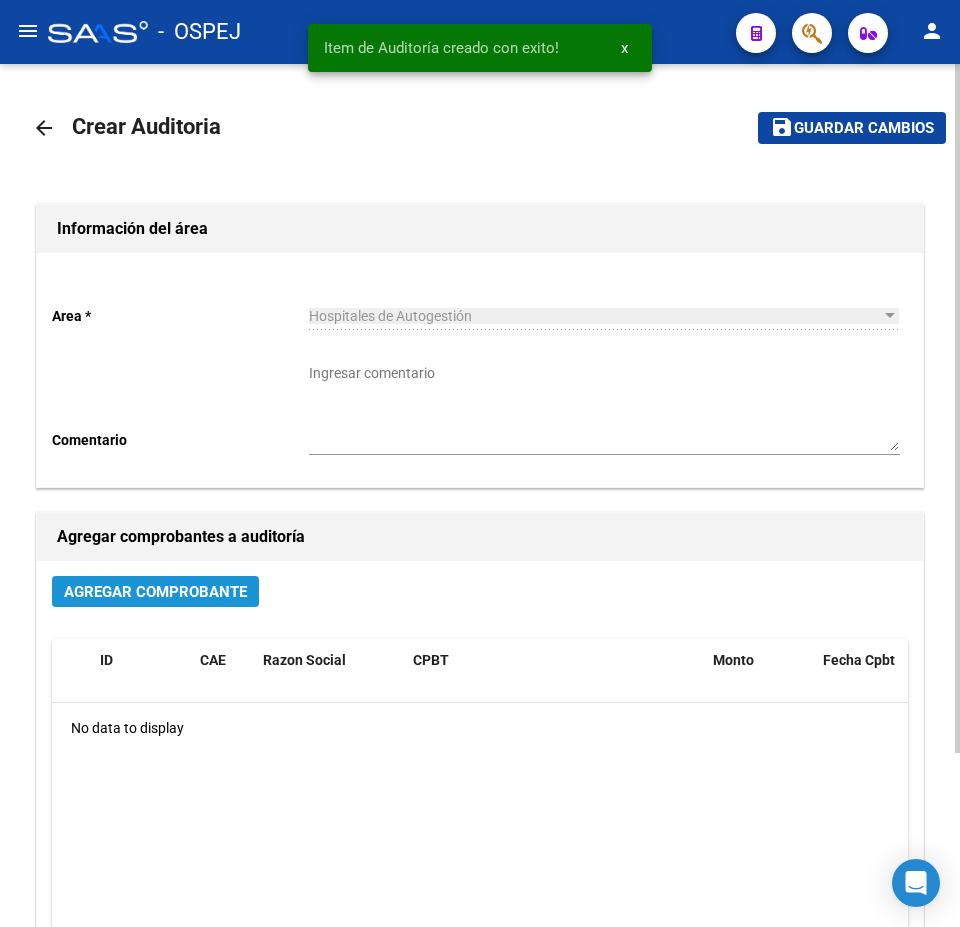 click on "Agregar Comprobante" 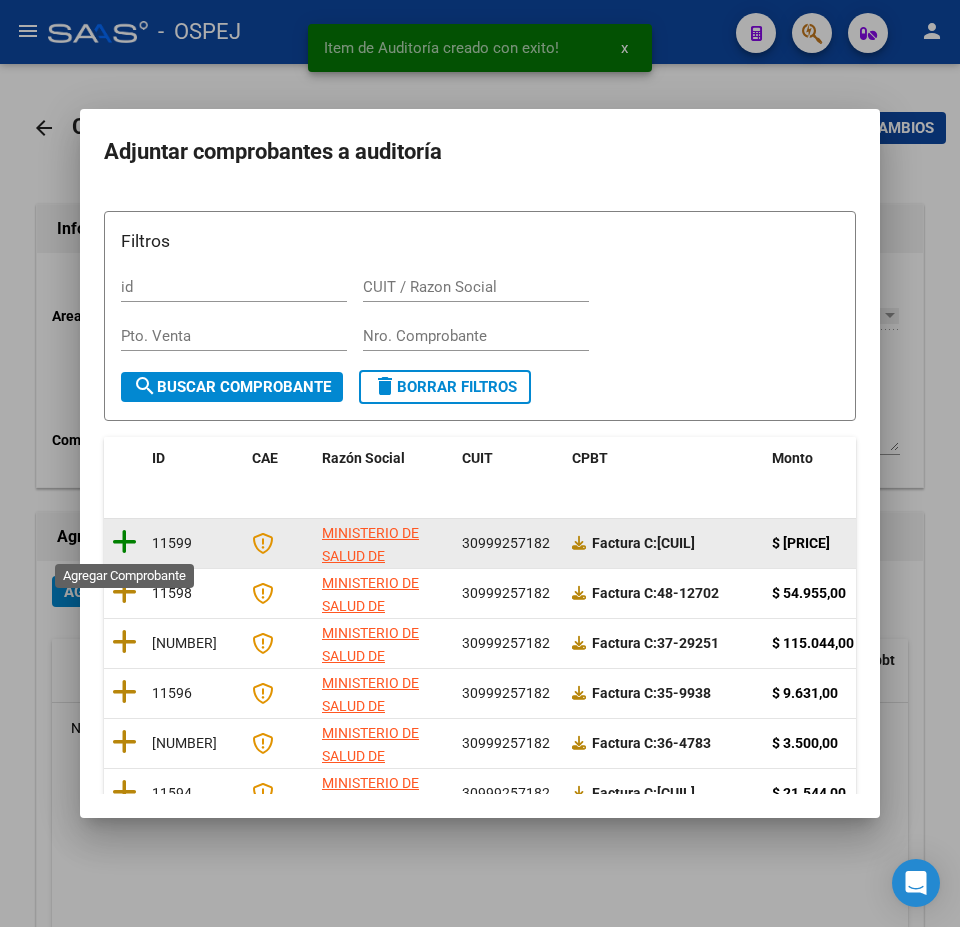 drag, startPoint x: 123, startPoint y: 548, endPoint x: 703, endPoint y: 344, distance: 614.8301 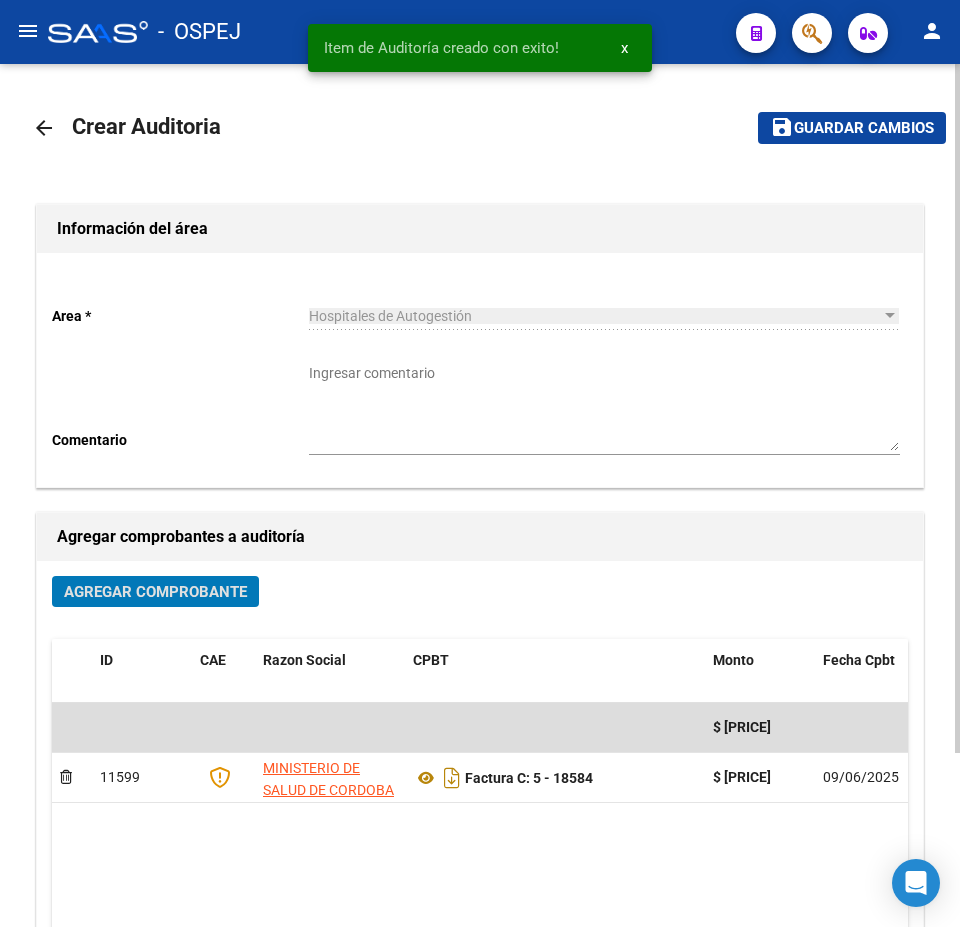 click on "Guardar cambios" 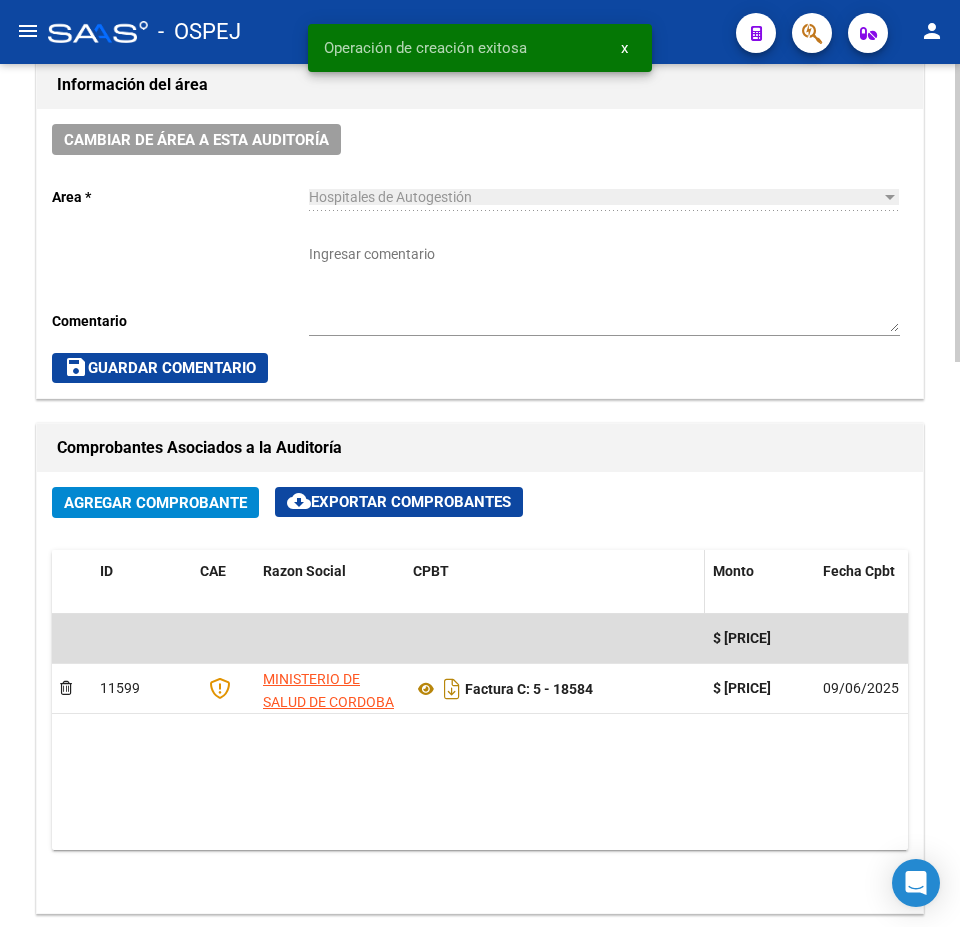 scroll, scrollTop: 700, scrollLeft: 0, axis: vertical 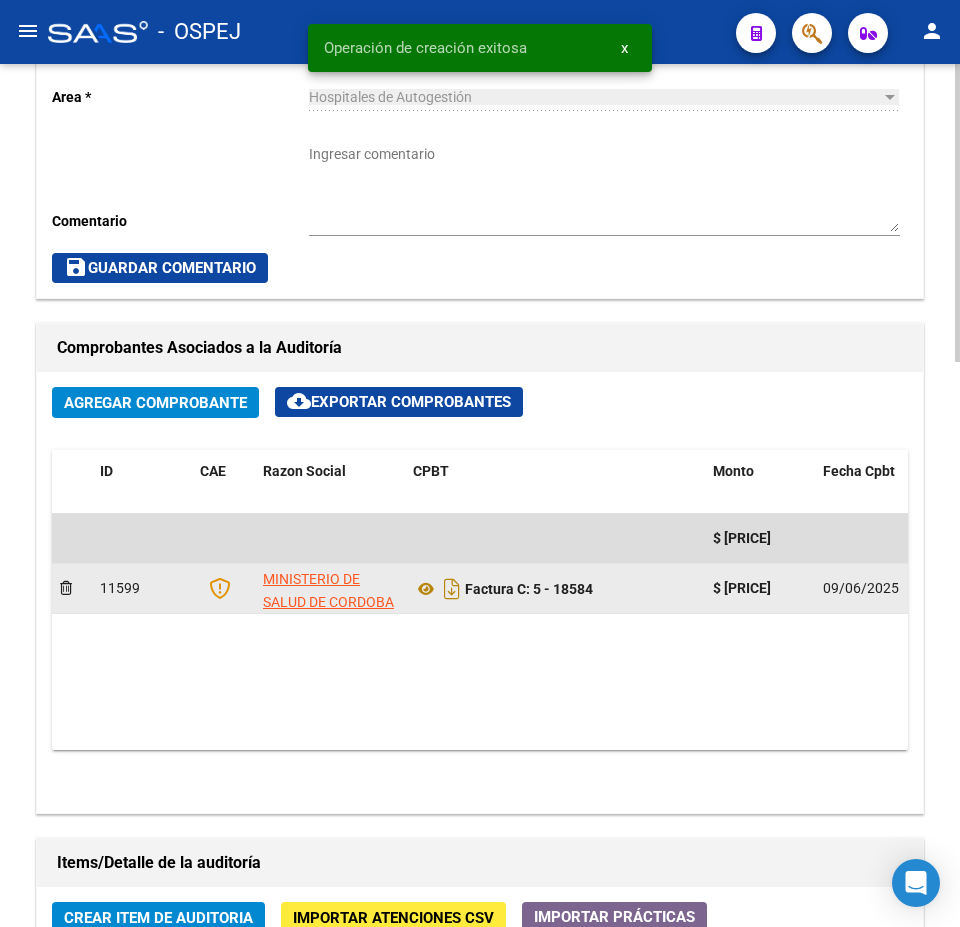 click on "Factura C: 5 - 18584" 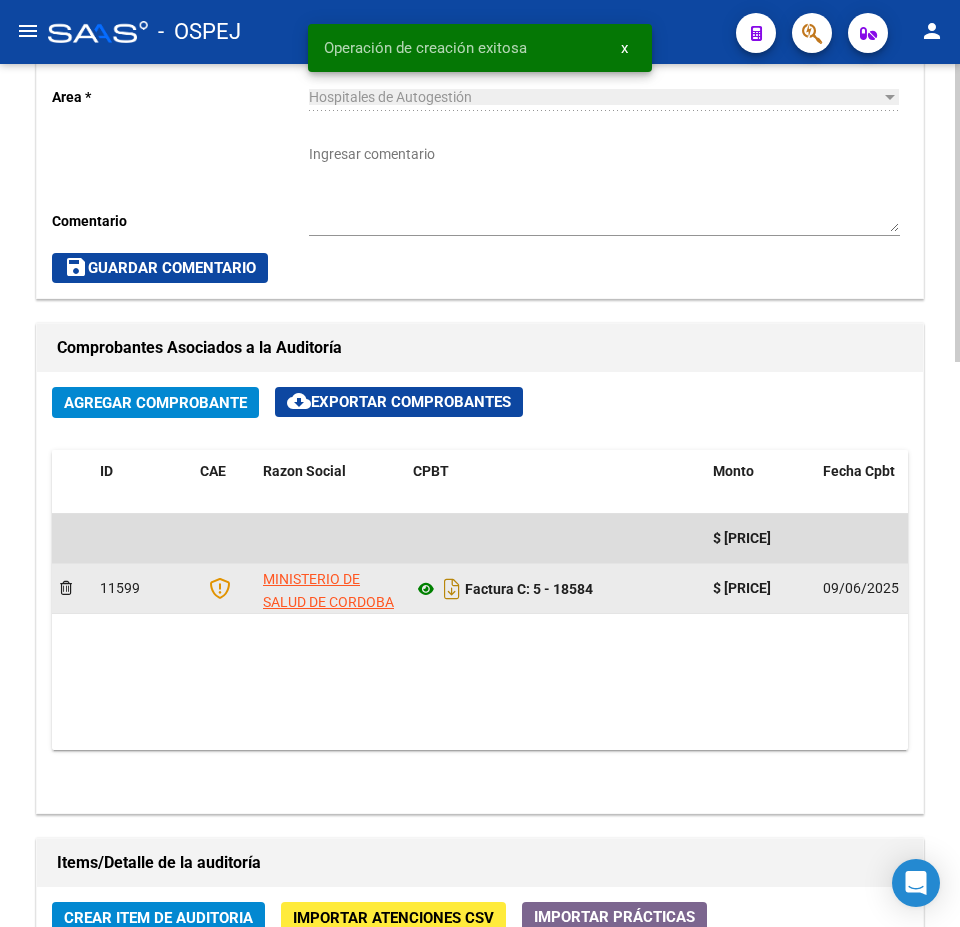 click 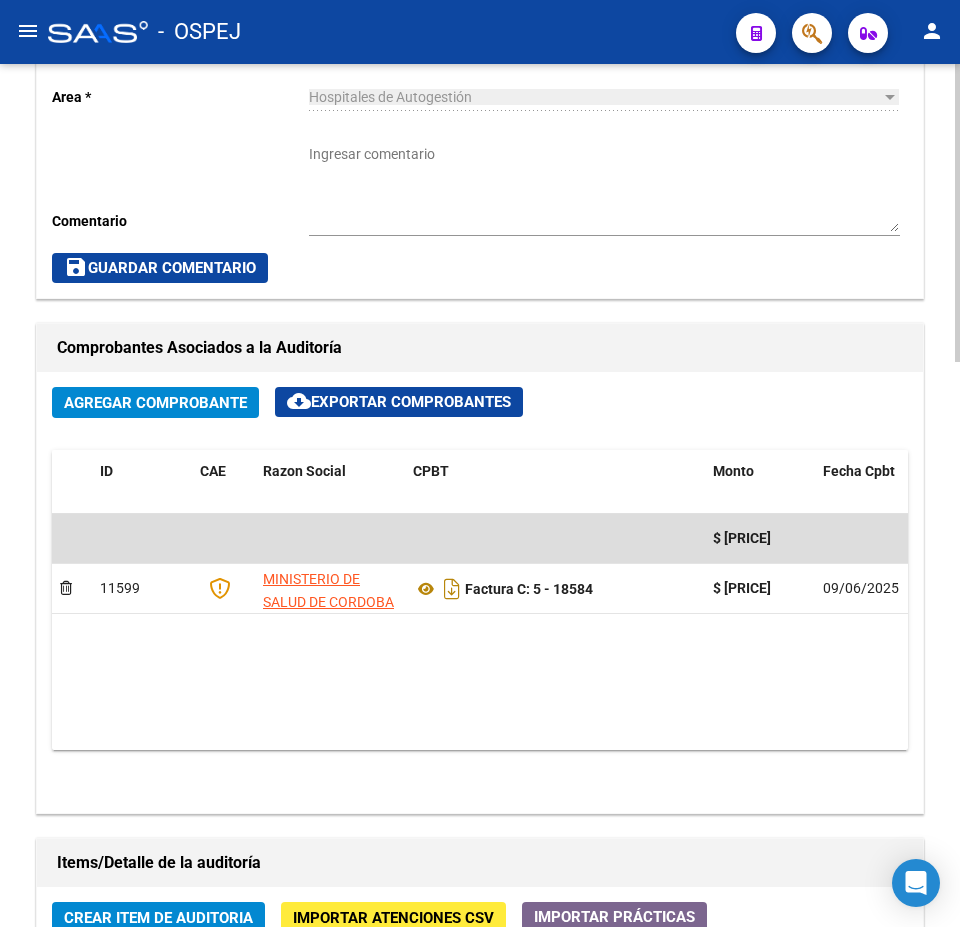 scroll, scrollTop: 1300, scrollLeft: 0, axis: vertical 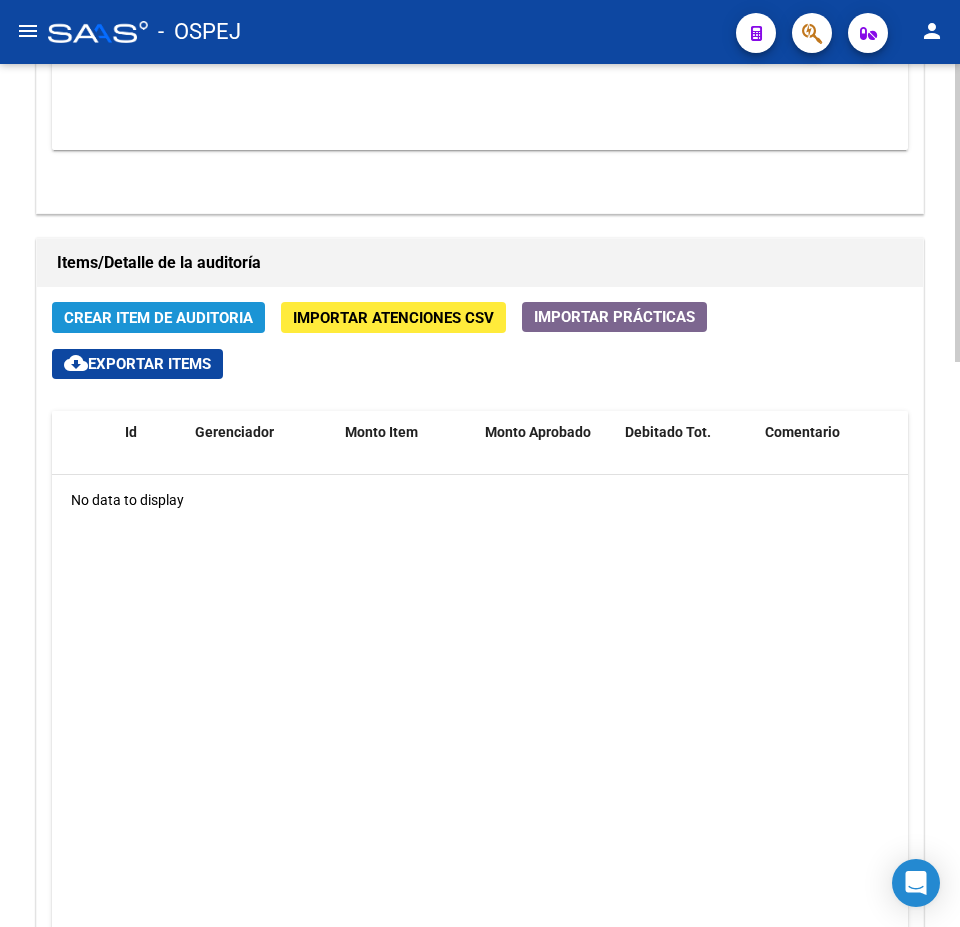 click on "Crear Item de Auditoria" 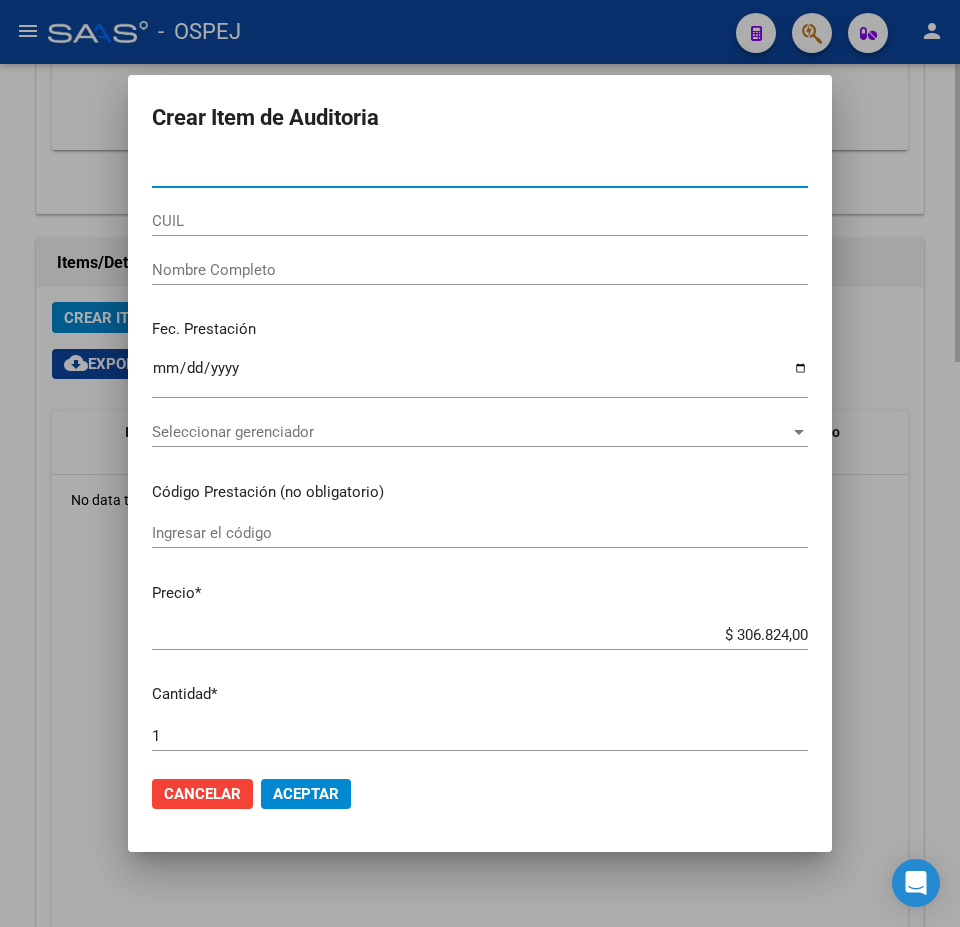 type on "39472175" 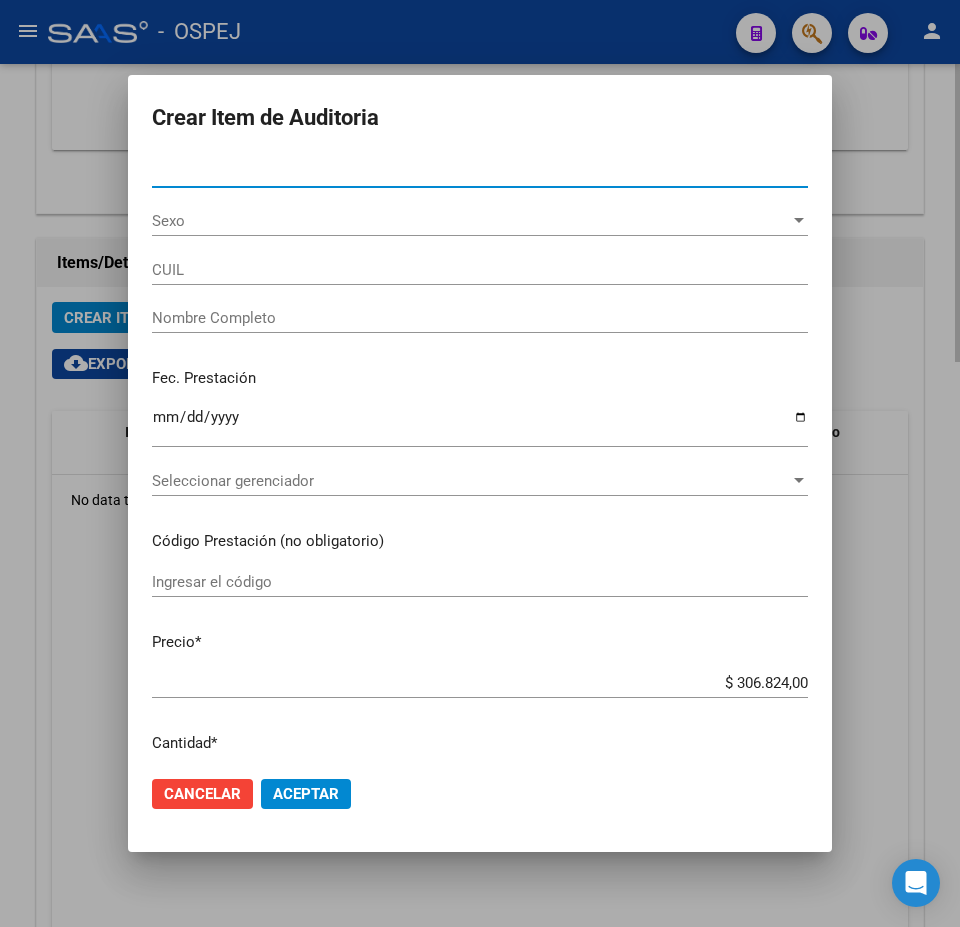 type on "27394721757" 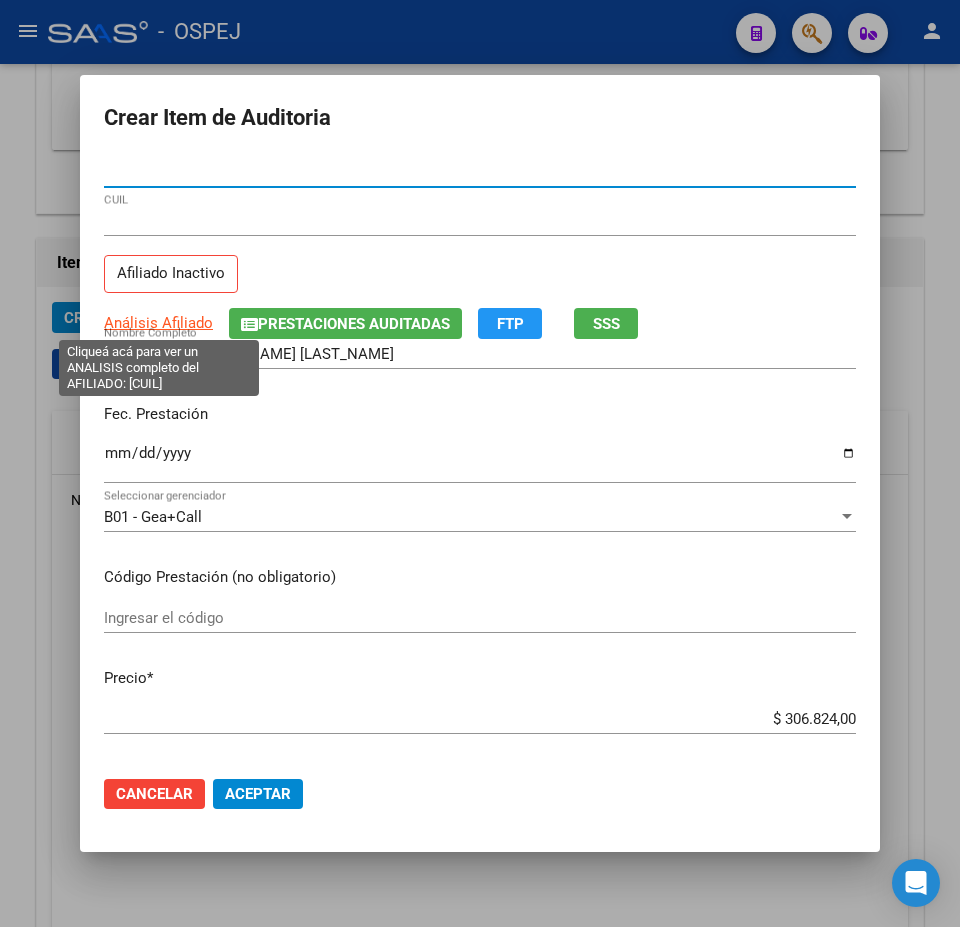 type on "39472175" 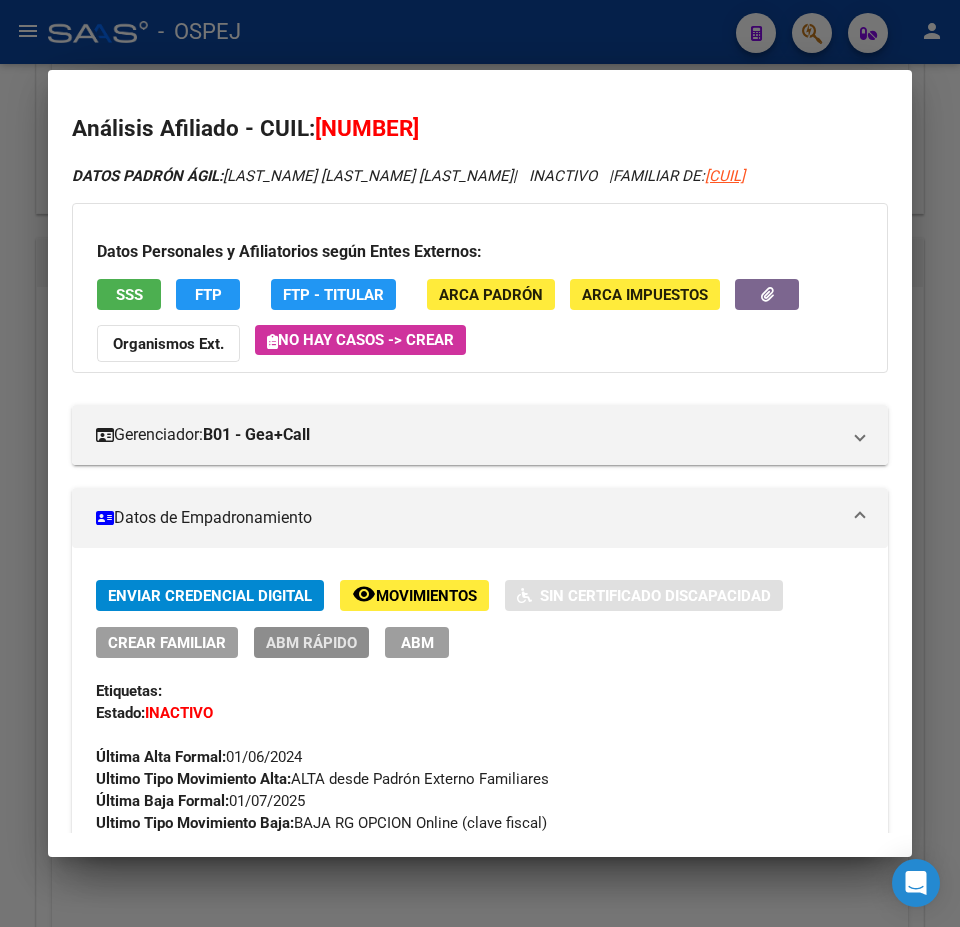 click on "ABM Rápido" 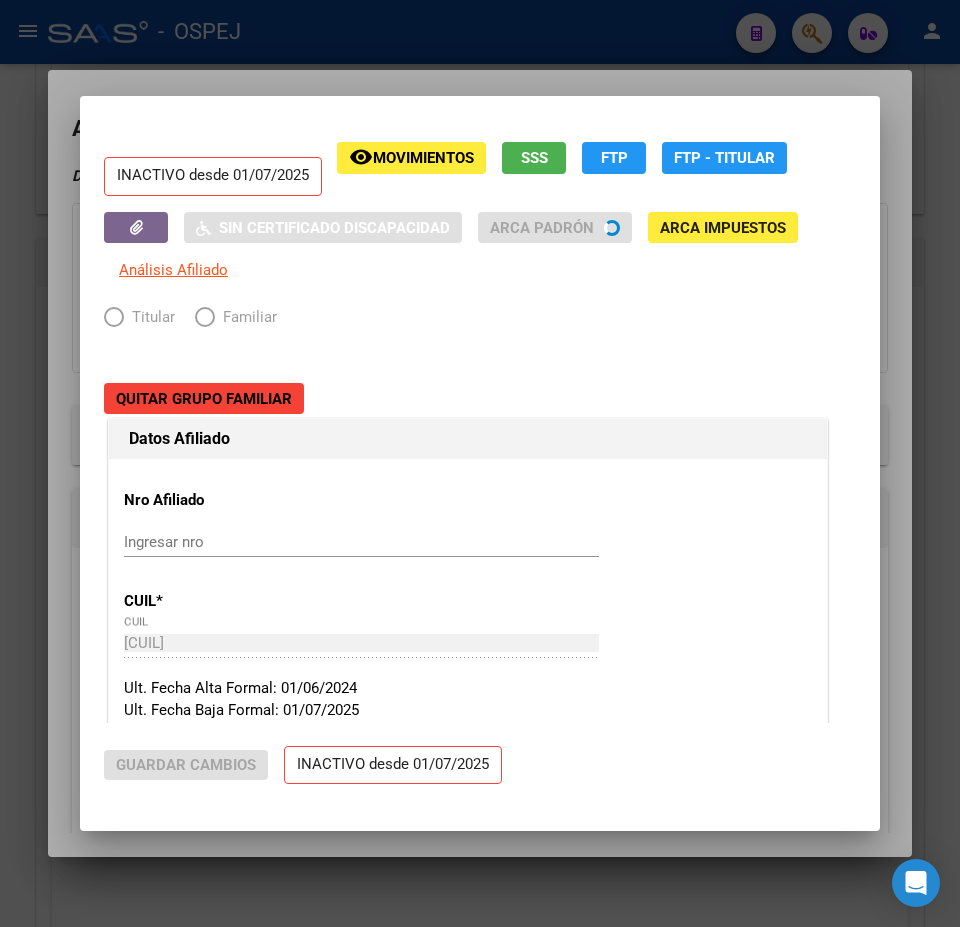 radio on "true" 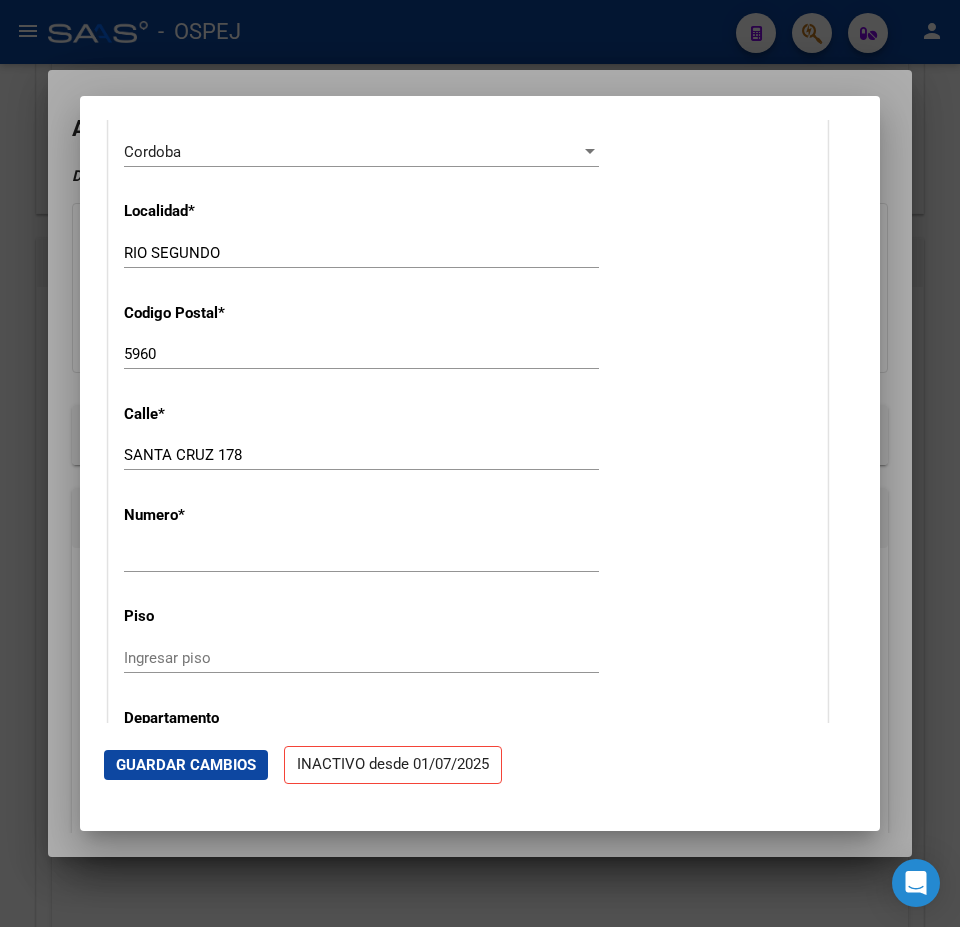 scroll, scrollTop: 2600, scrollLeft: 0, axis: vertical 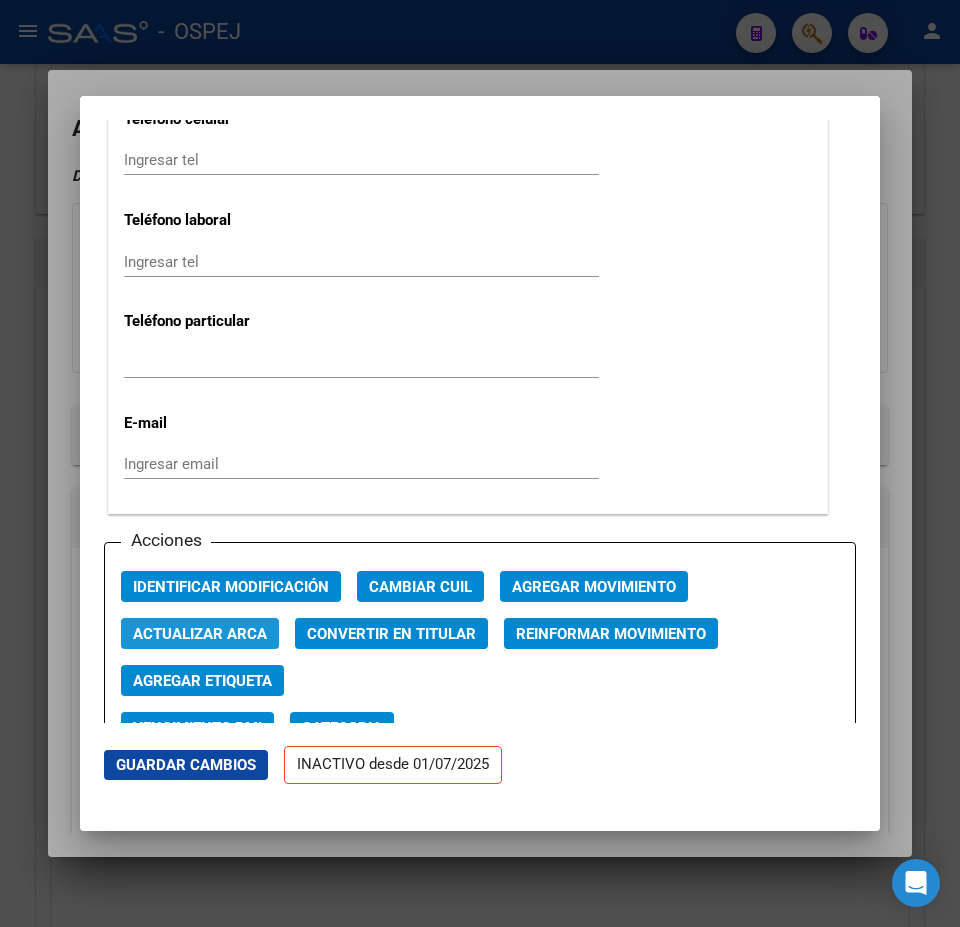 click on "Actualizar ARCA" at bounding box center (200, 634) 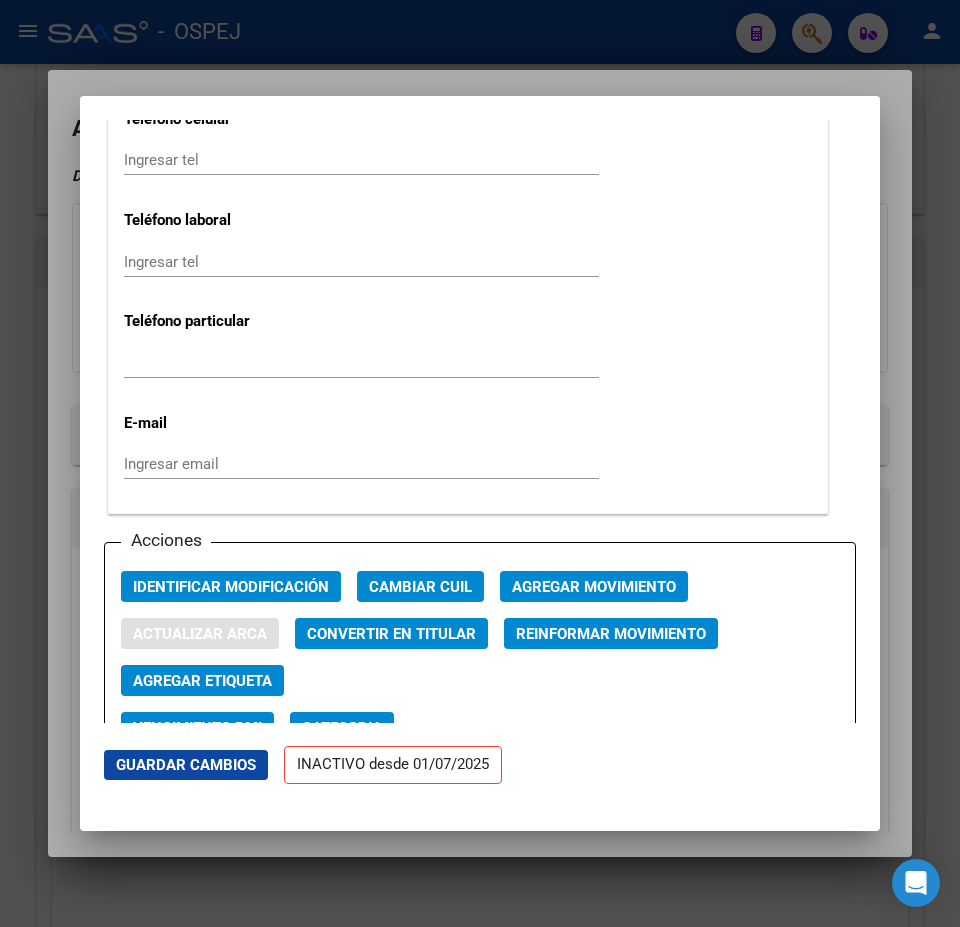 type on "MELISA MILAGROS JAZMIN" 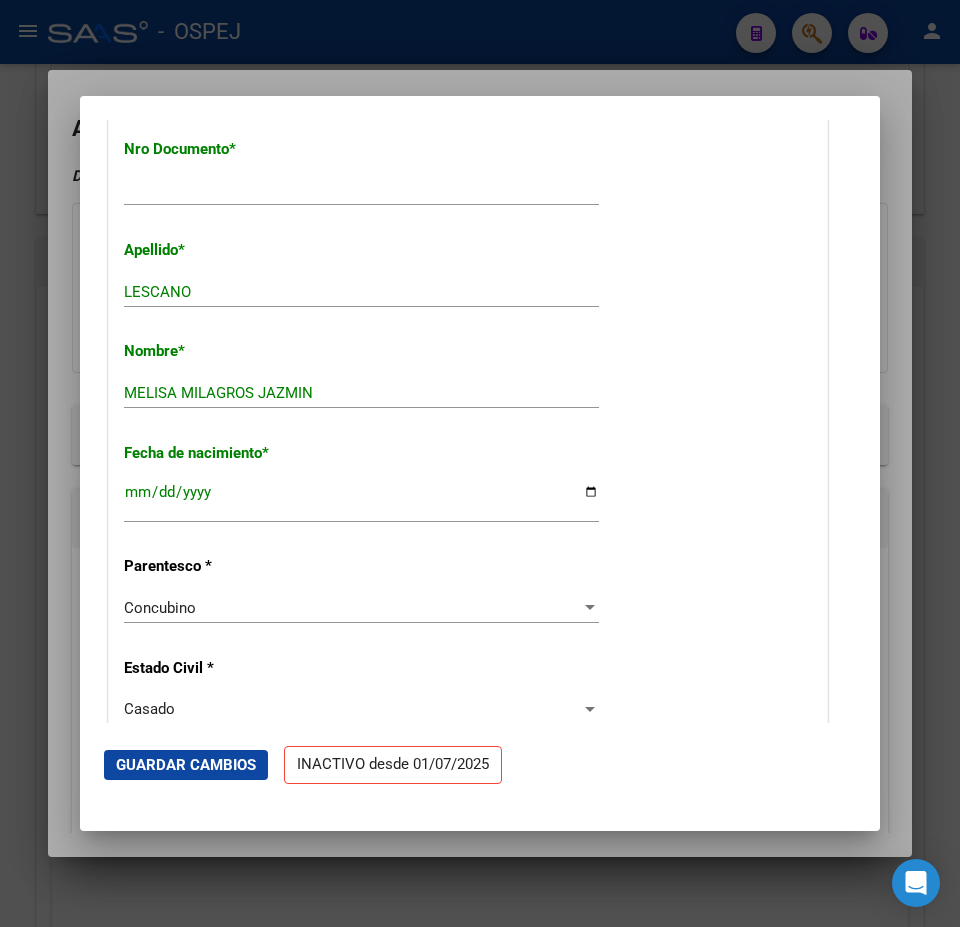 scroll, scrollTop: 600, scrollLeft: 0, axis: vertical 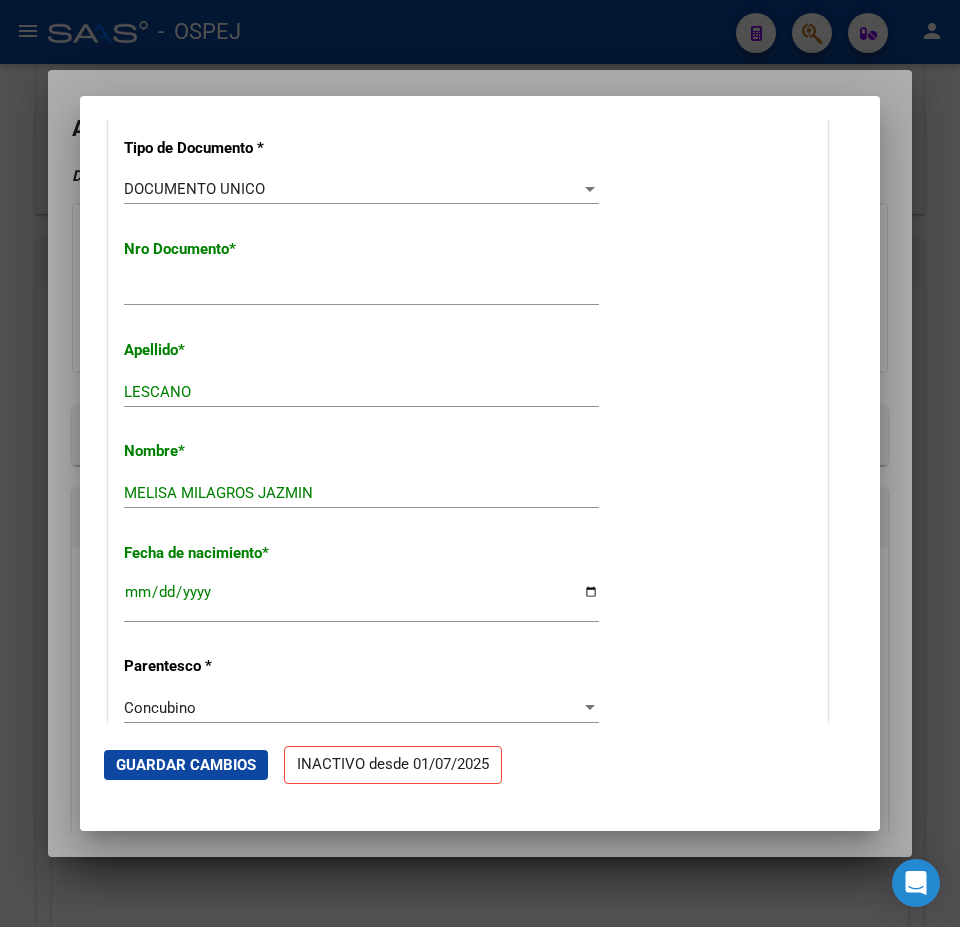 click on "Guardar Cambios" 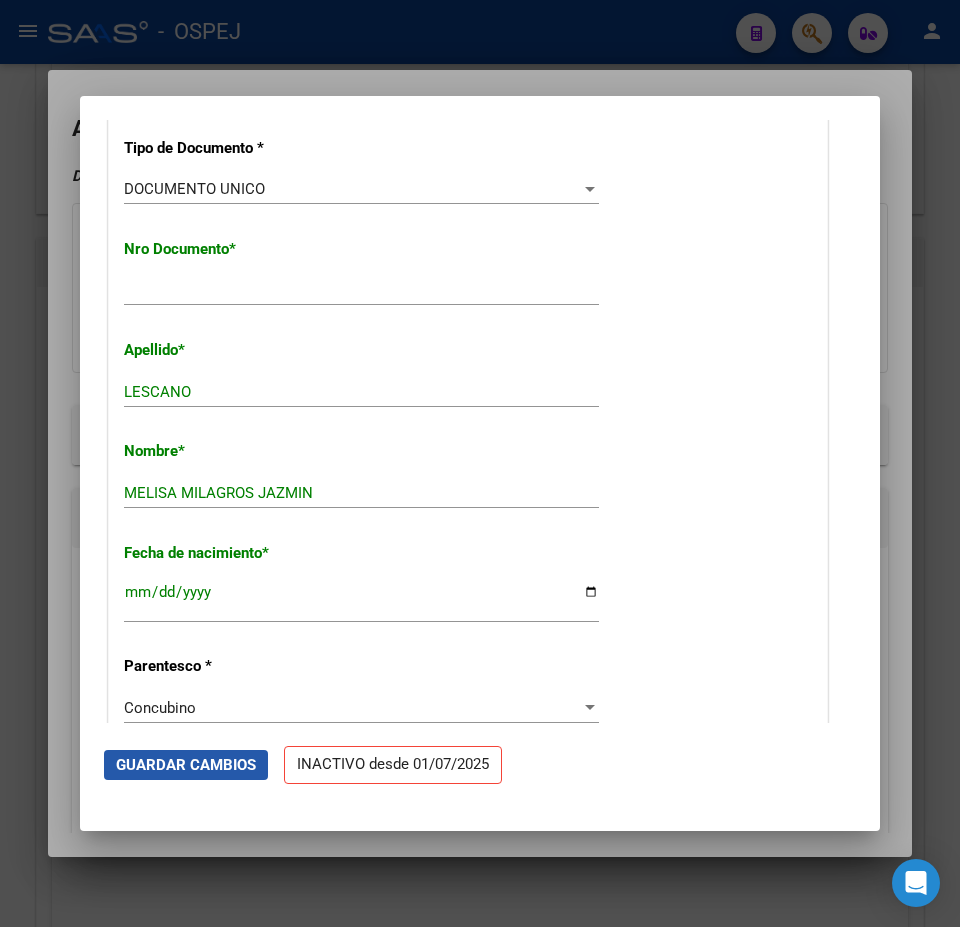 click on "Guardar Cambios" 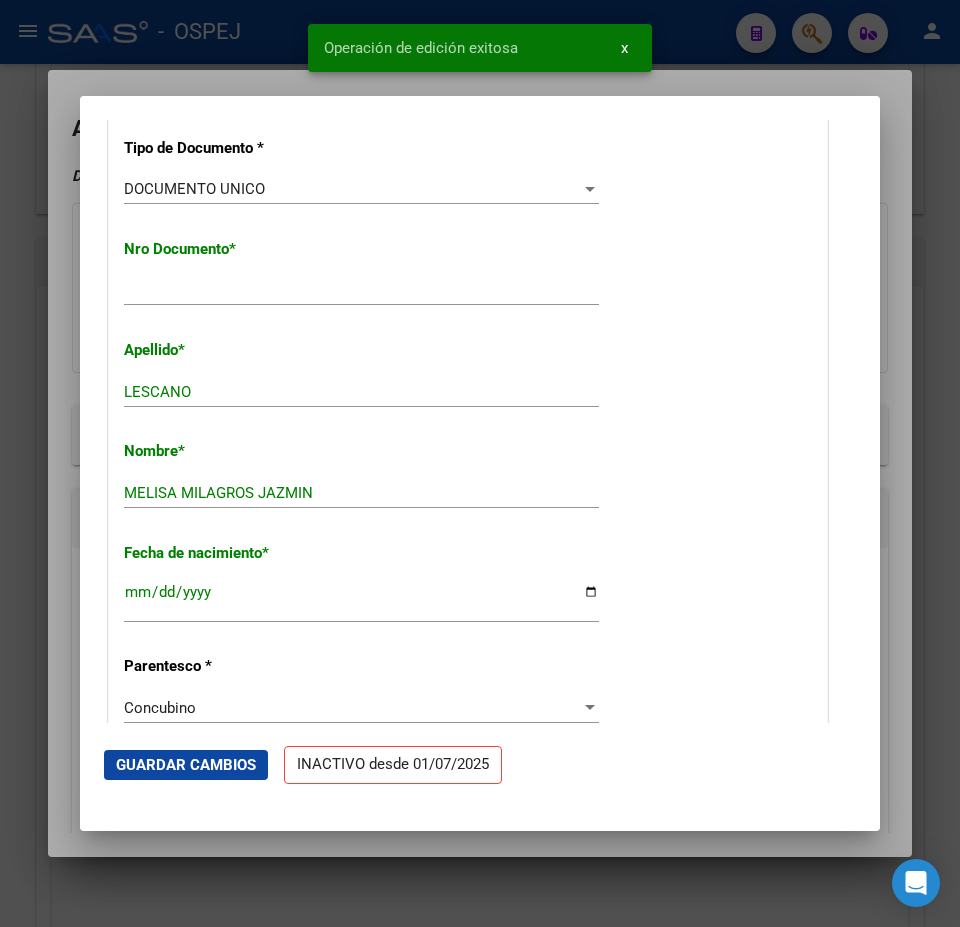 click at bounding box center (480, 463) 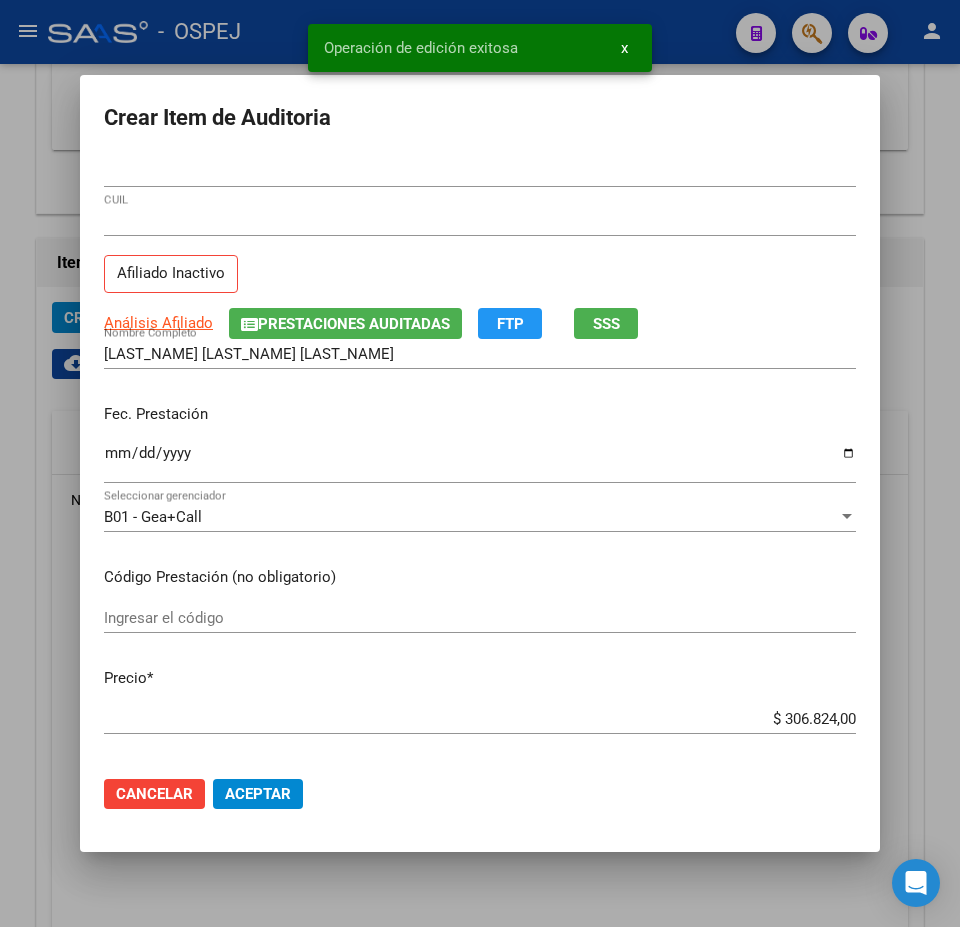click at bounding box center (480, 463) 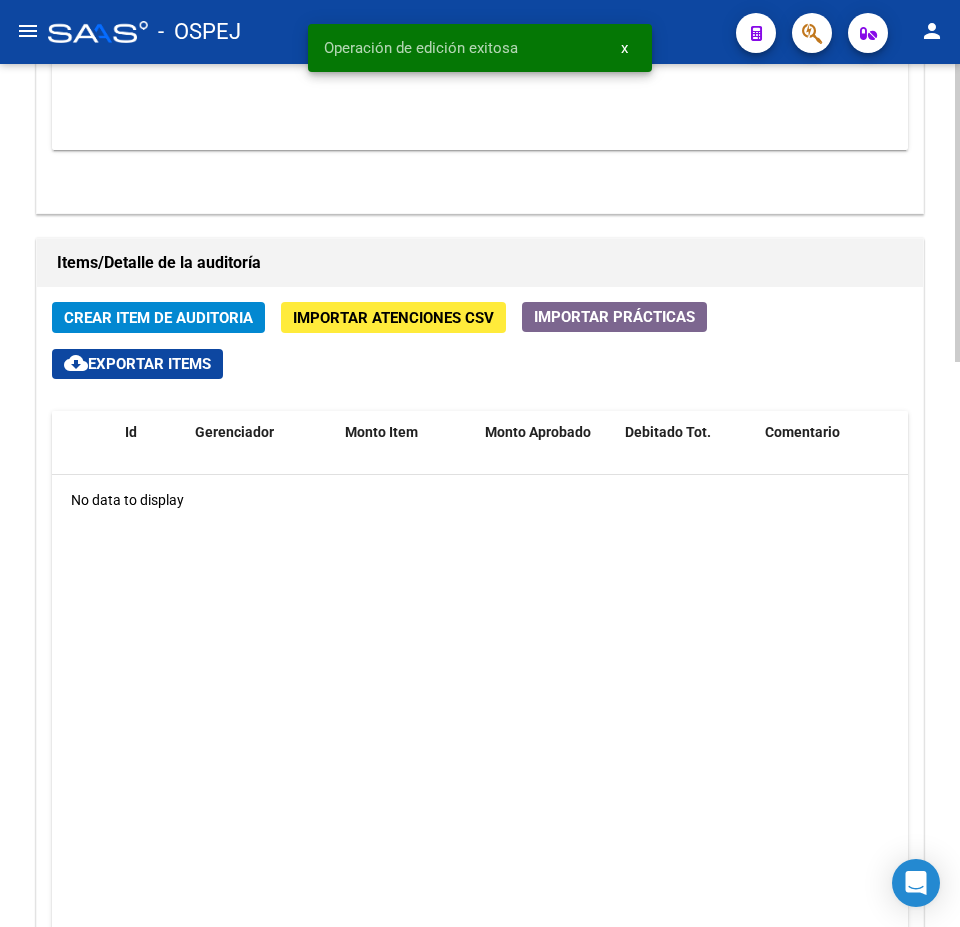 click on "Crear Item de Auditoria" 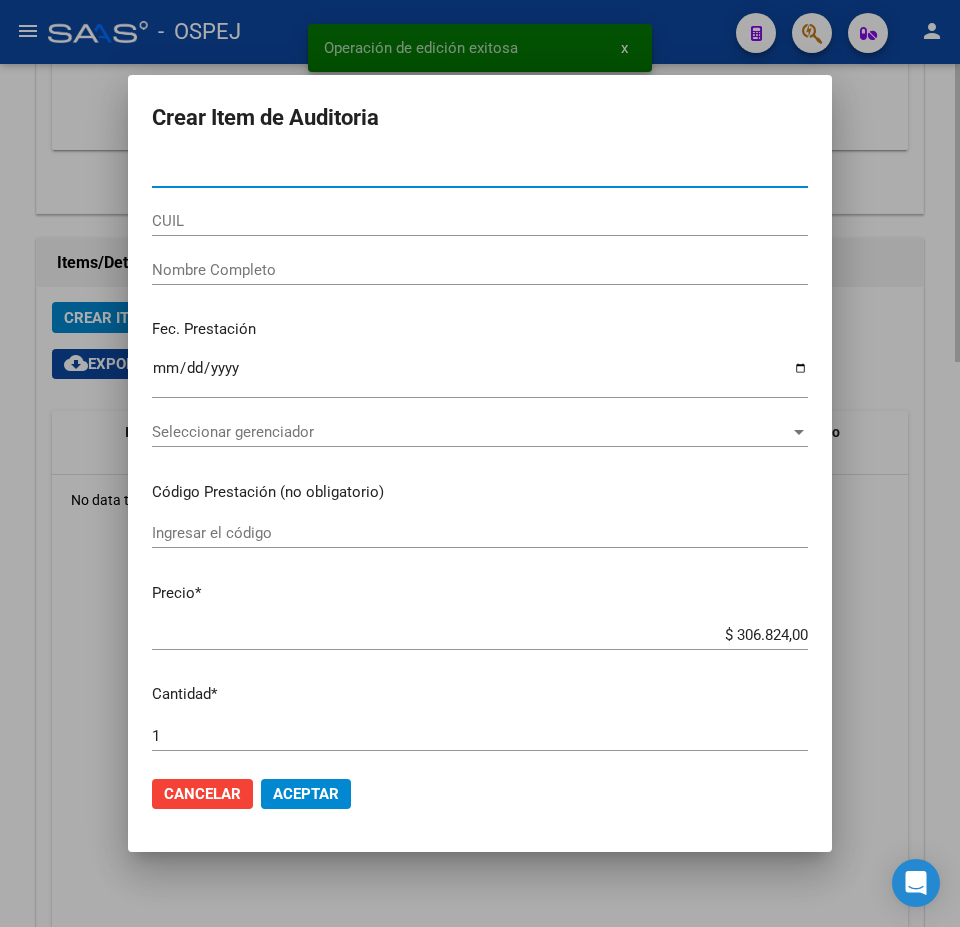 type on "39472175" 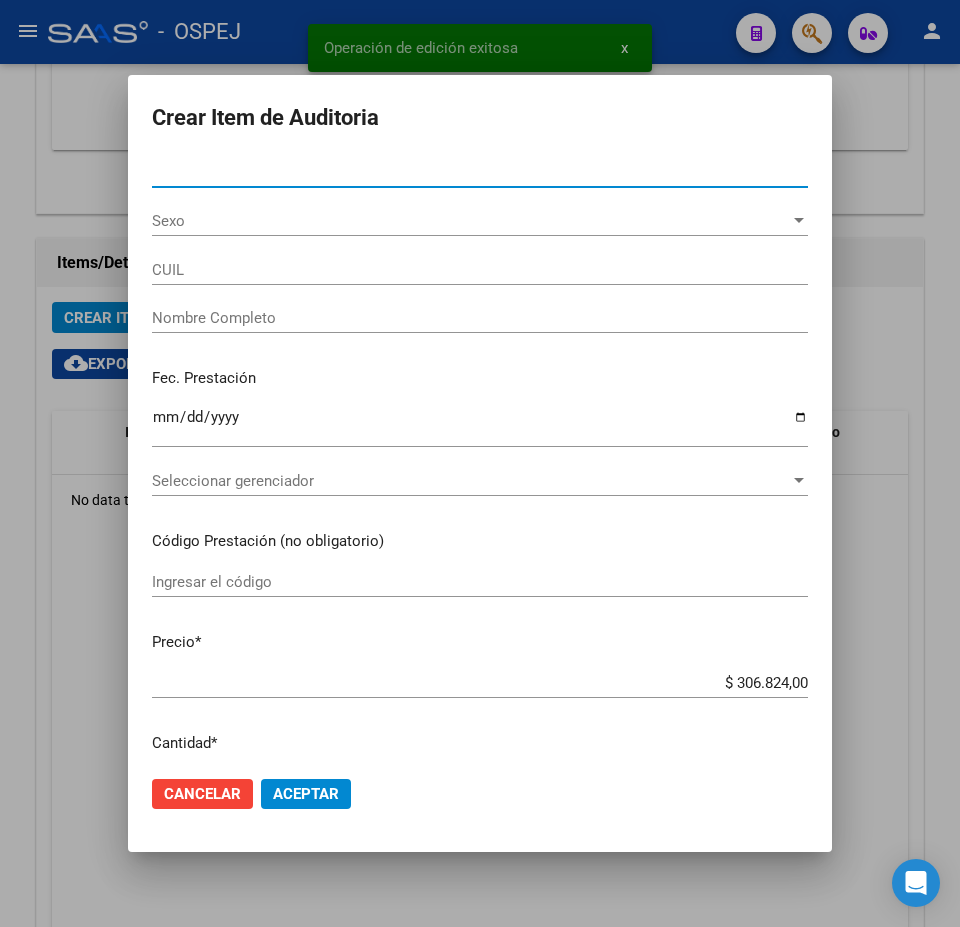 type on "27394721757" 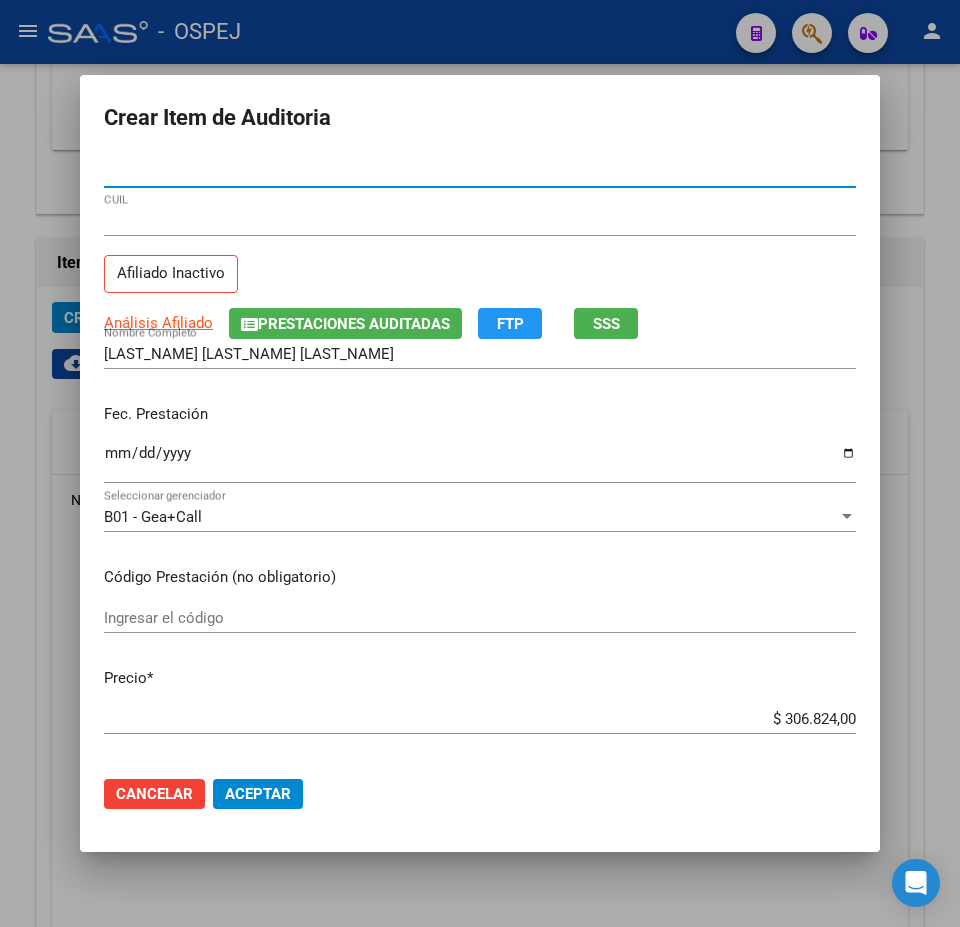 type on "39472175" 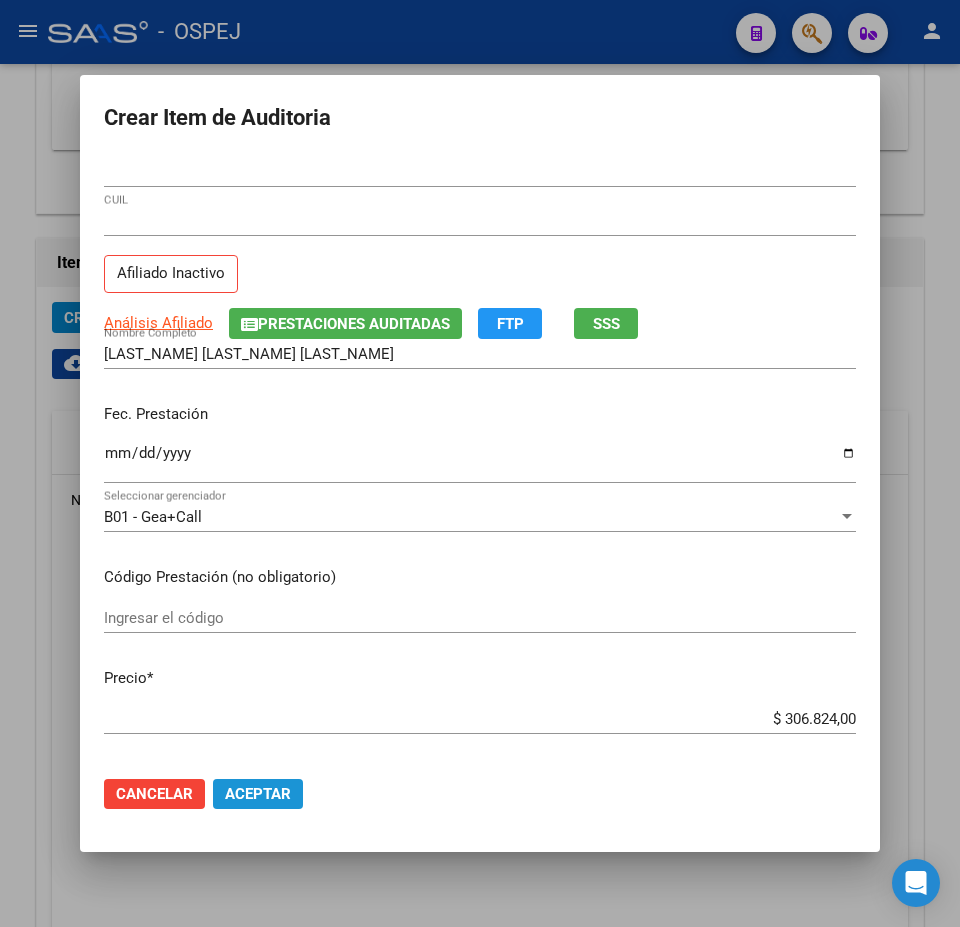 click on "Aceptar" 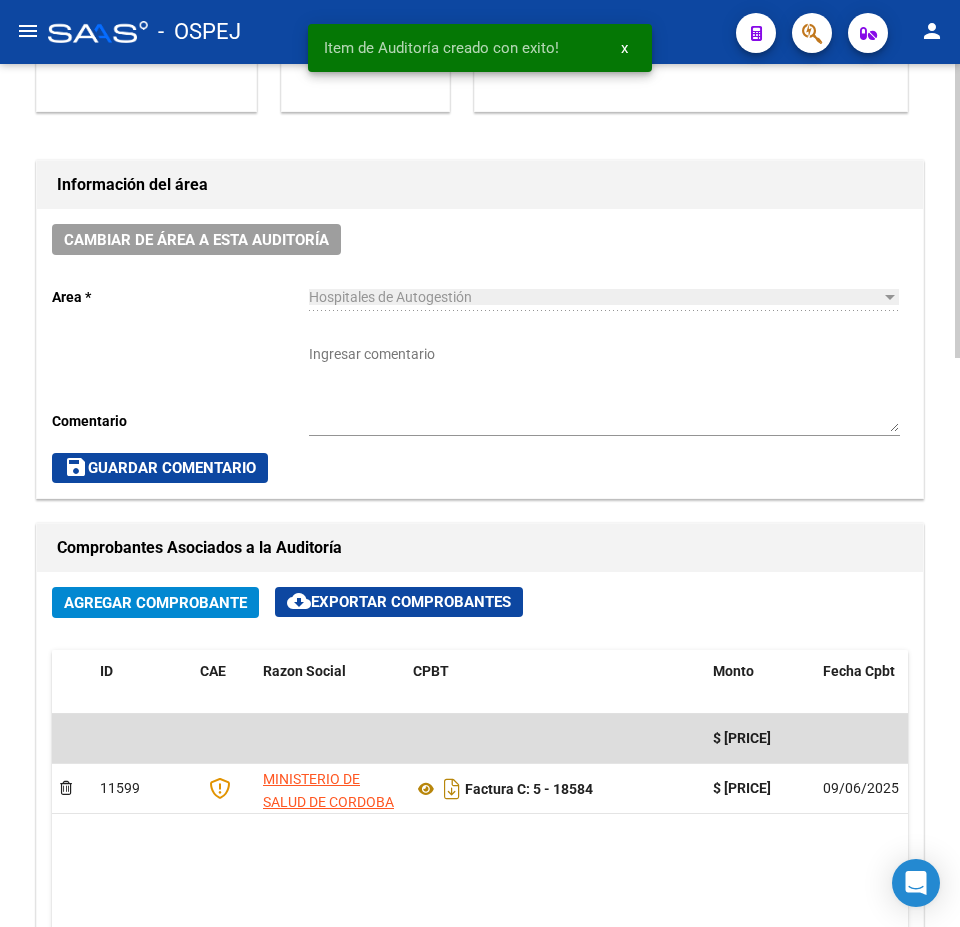 scroll, scrollTop: 0, scrollLeft: 0, axis: both 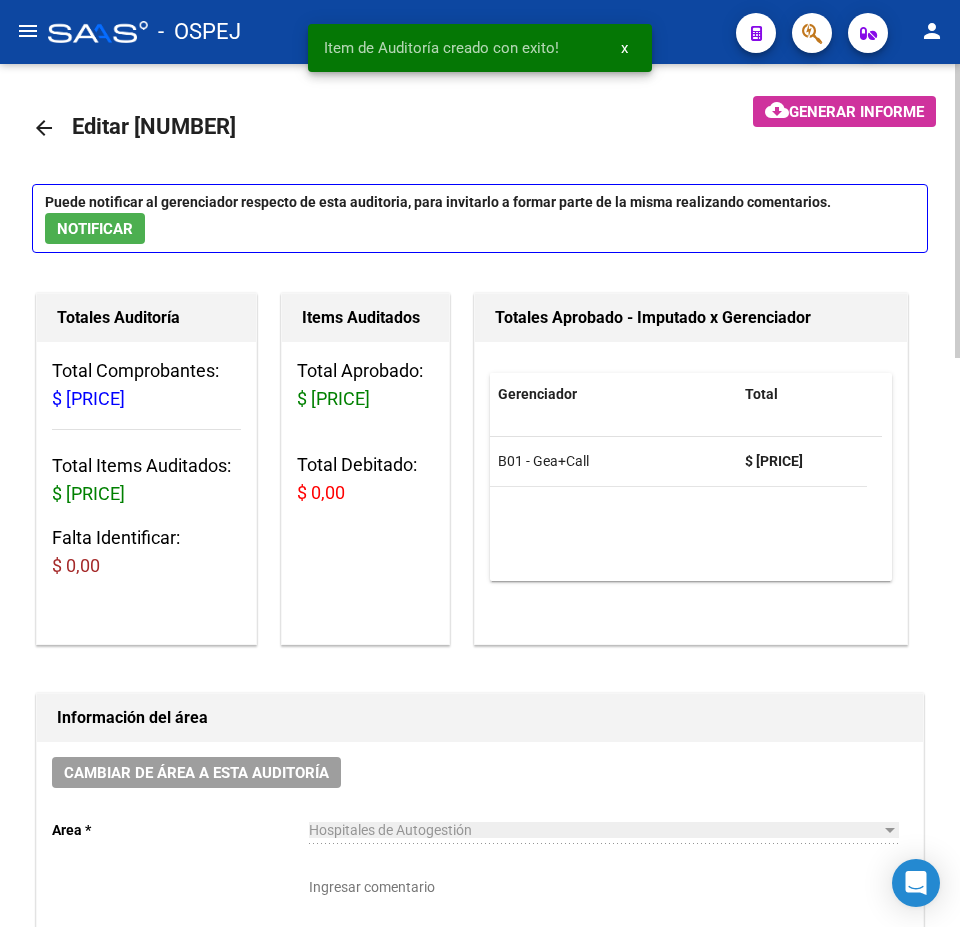 click on "arrow_back Editar 9818" 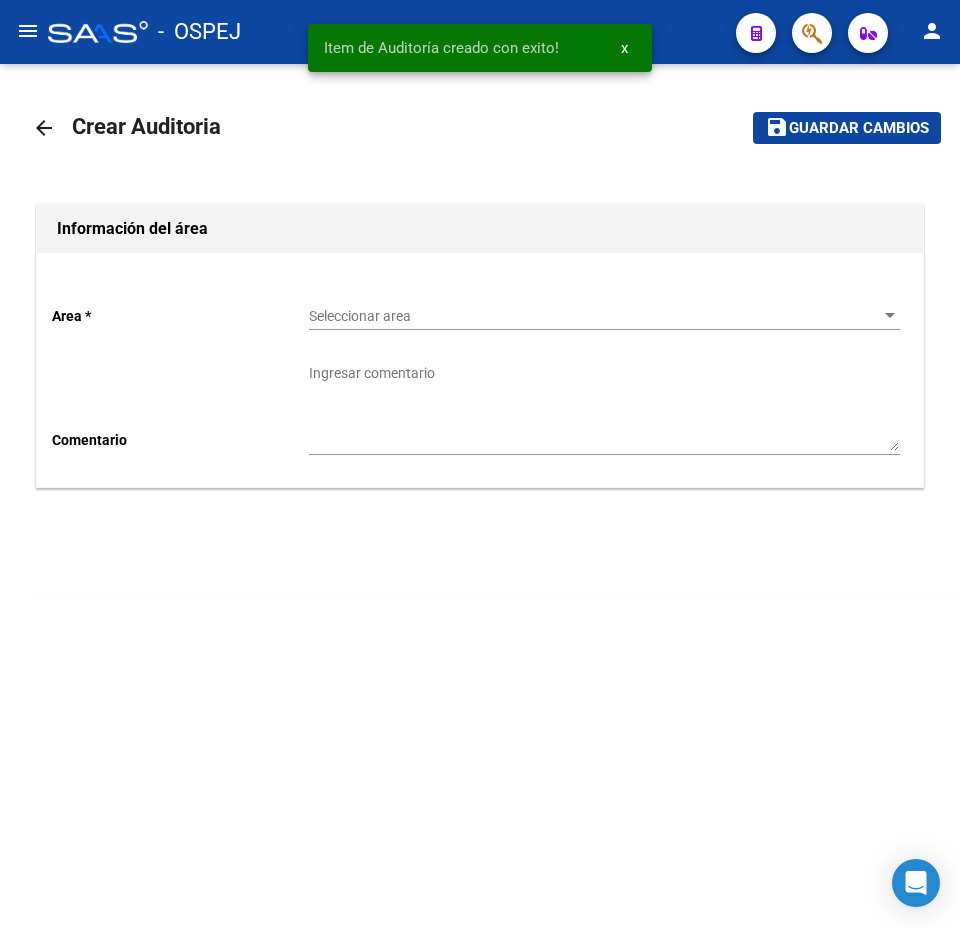 click on "Seleccionar area Seleccionar area" 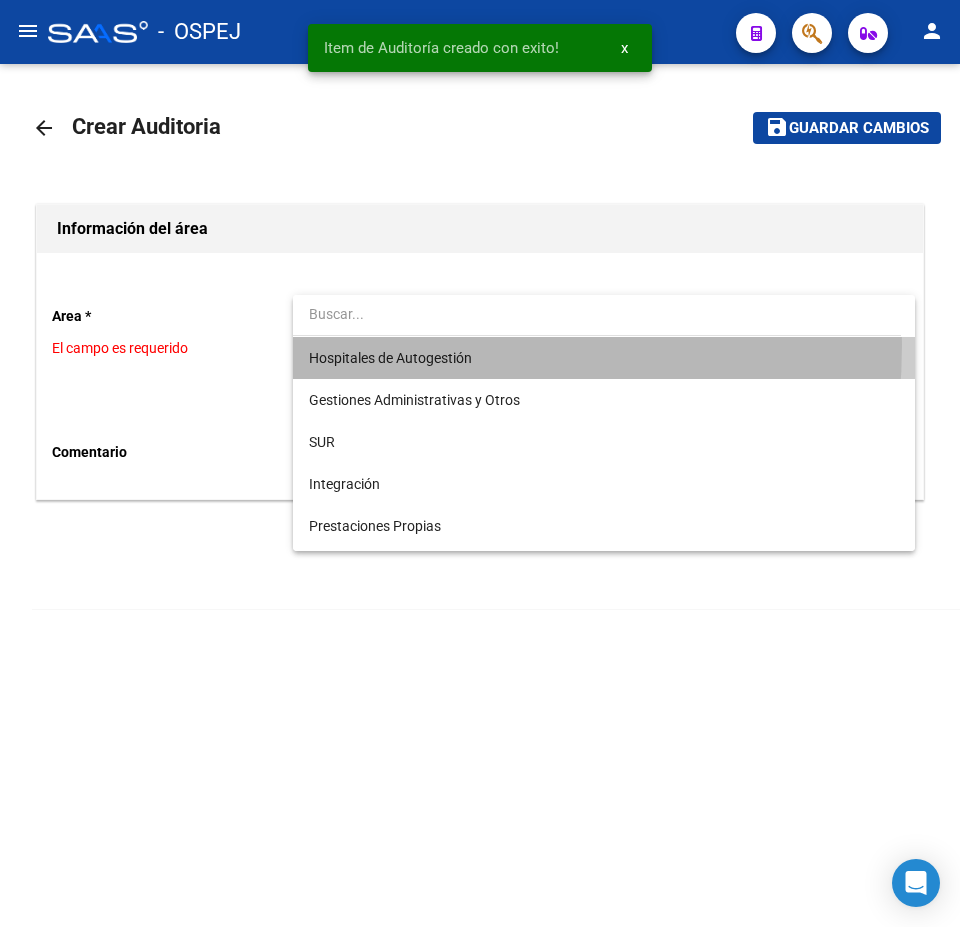 click on "Hospitales de Autogestión" at bounding box center [604, 358] 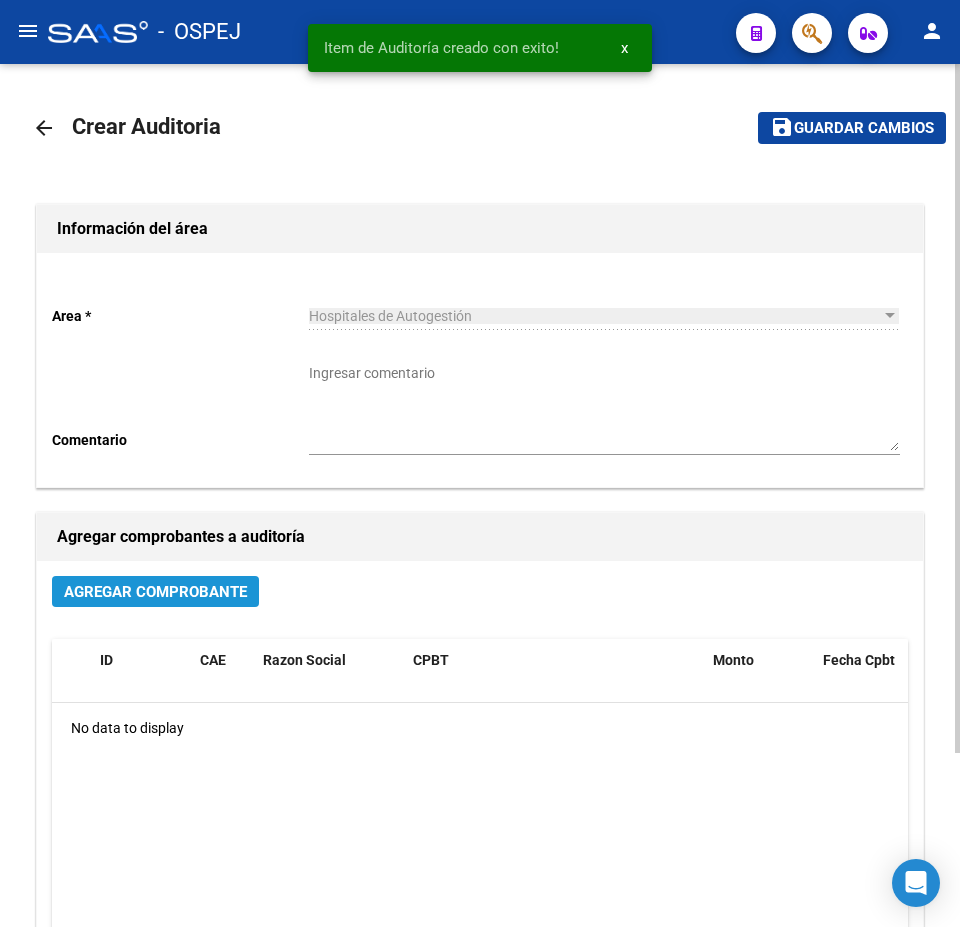 click on "Agregar Comprobante" 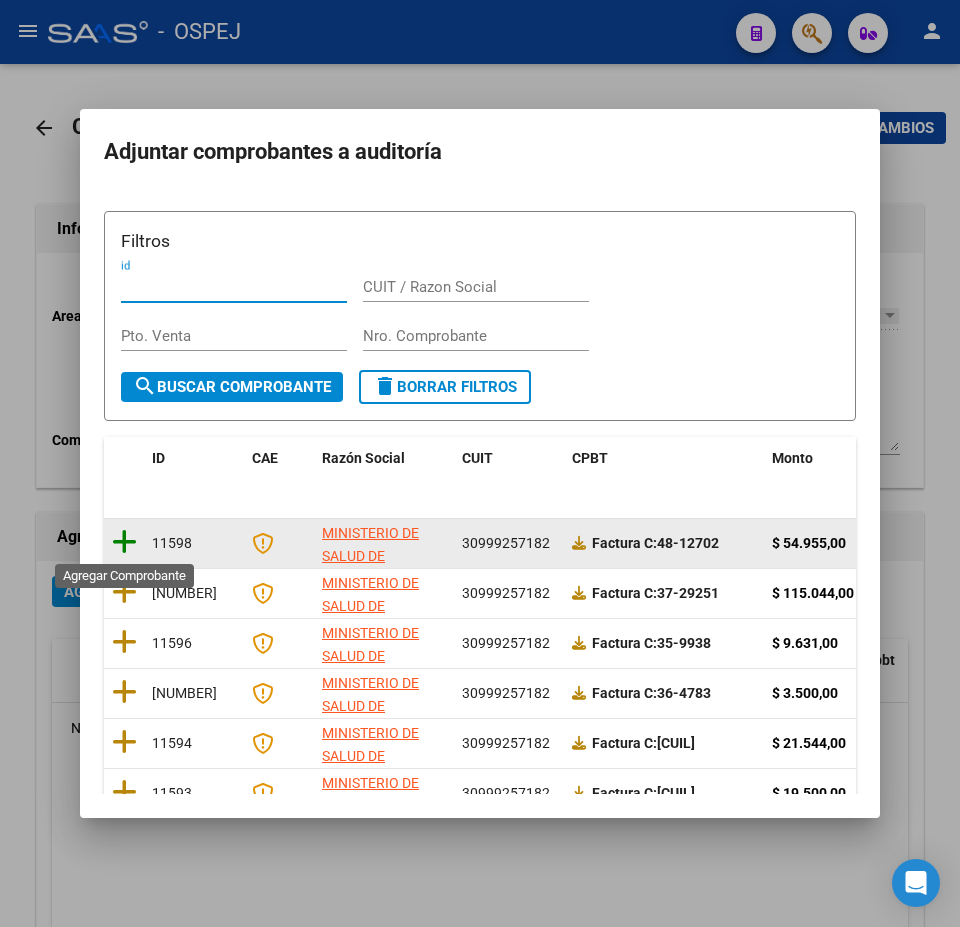 click 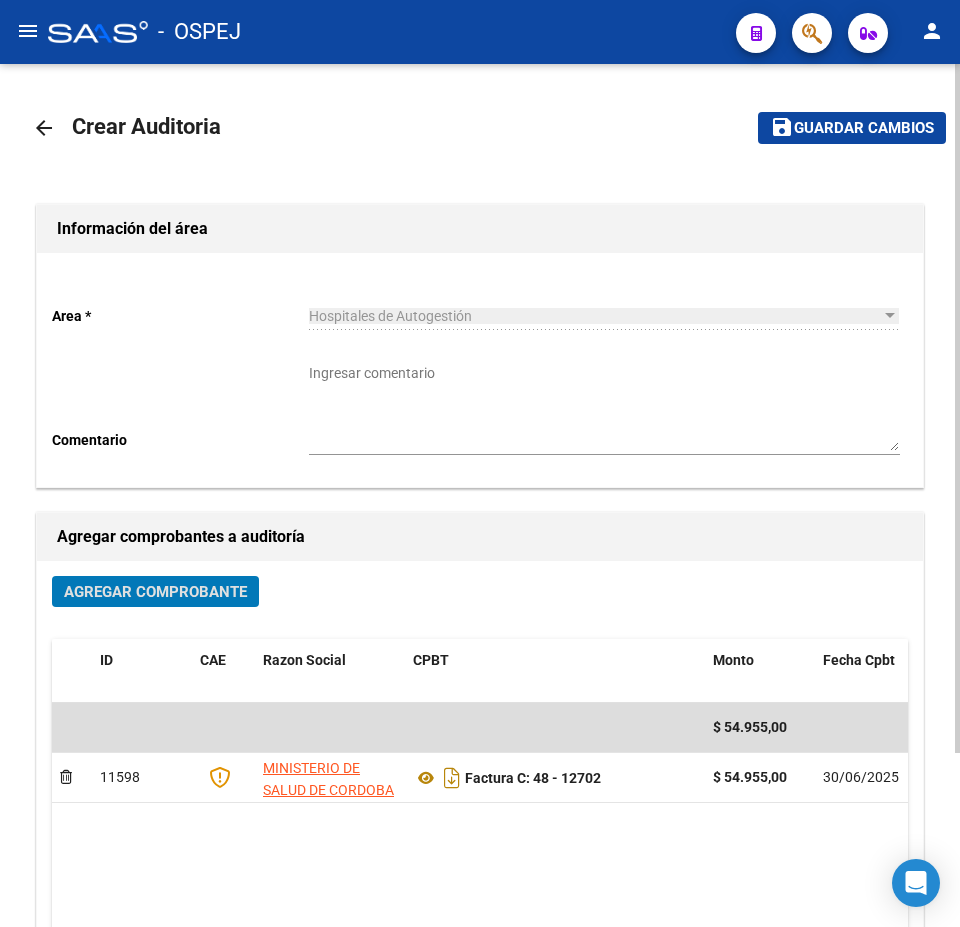 click on "save Guardar cambios" 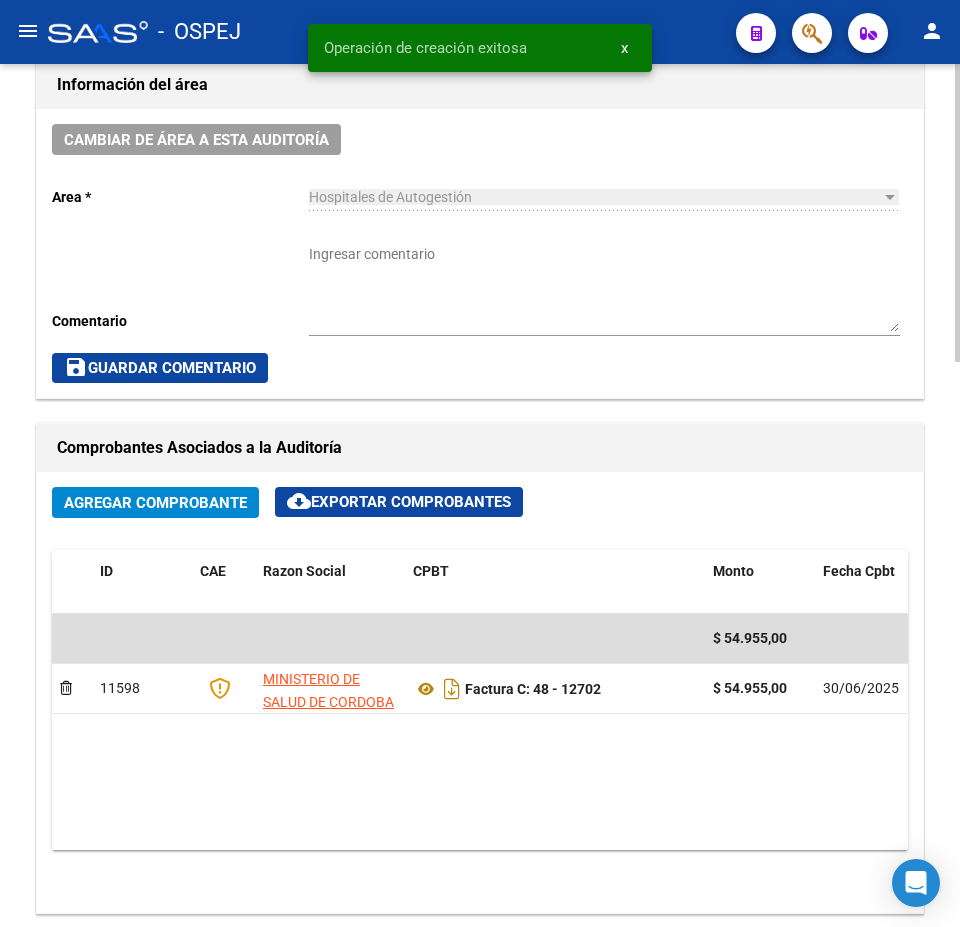scroll, scrollTop: 1000, scrollLeft: 0, axis: vertical 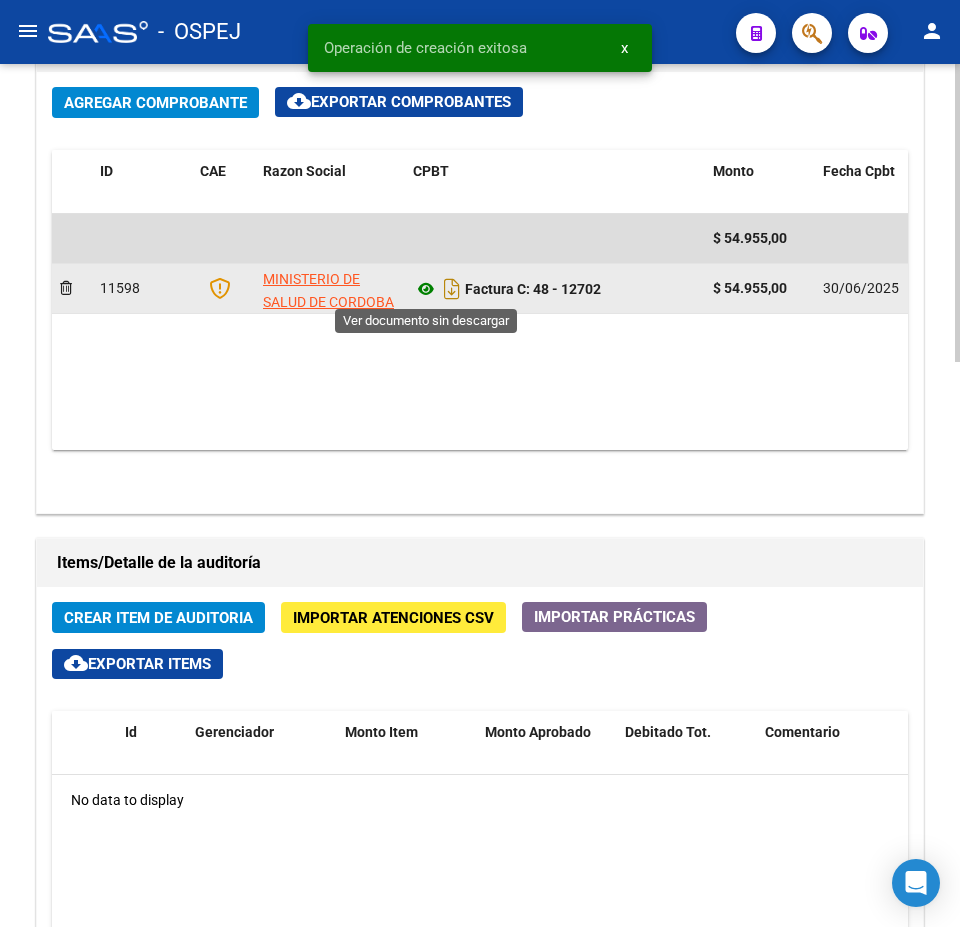 click 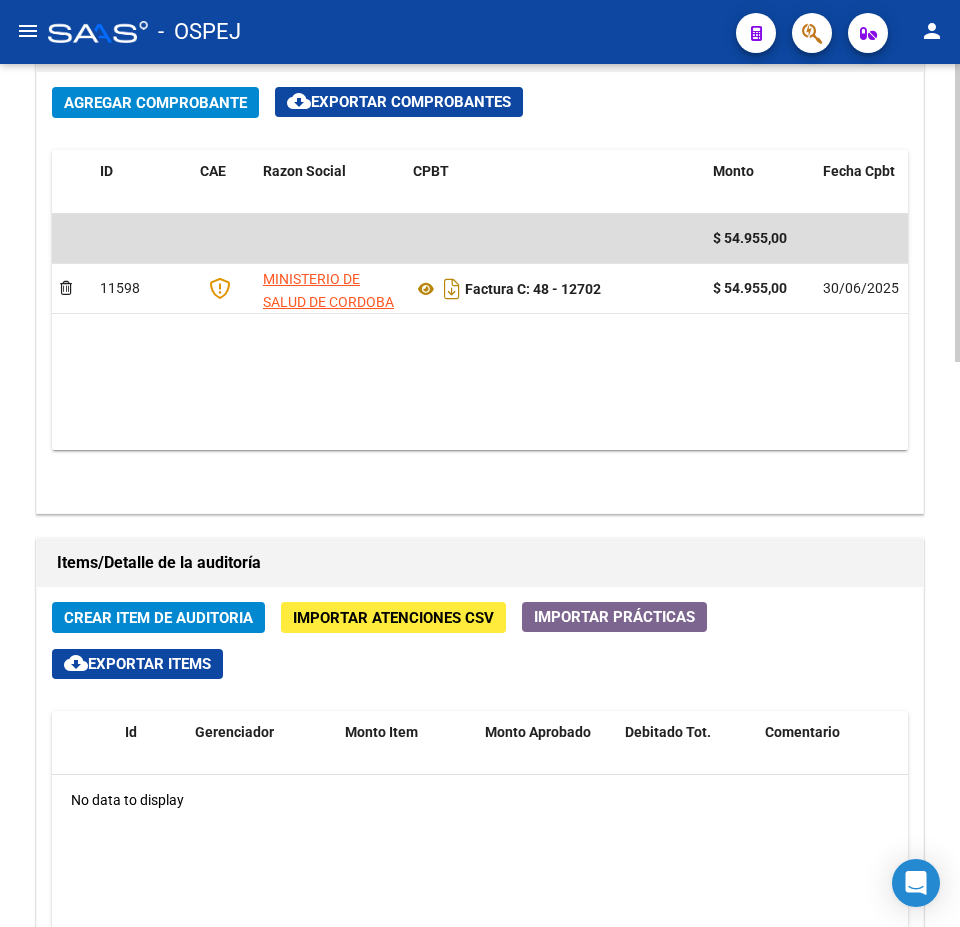 click on "Crear Item de Auditoria" 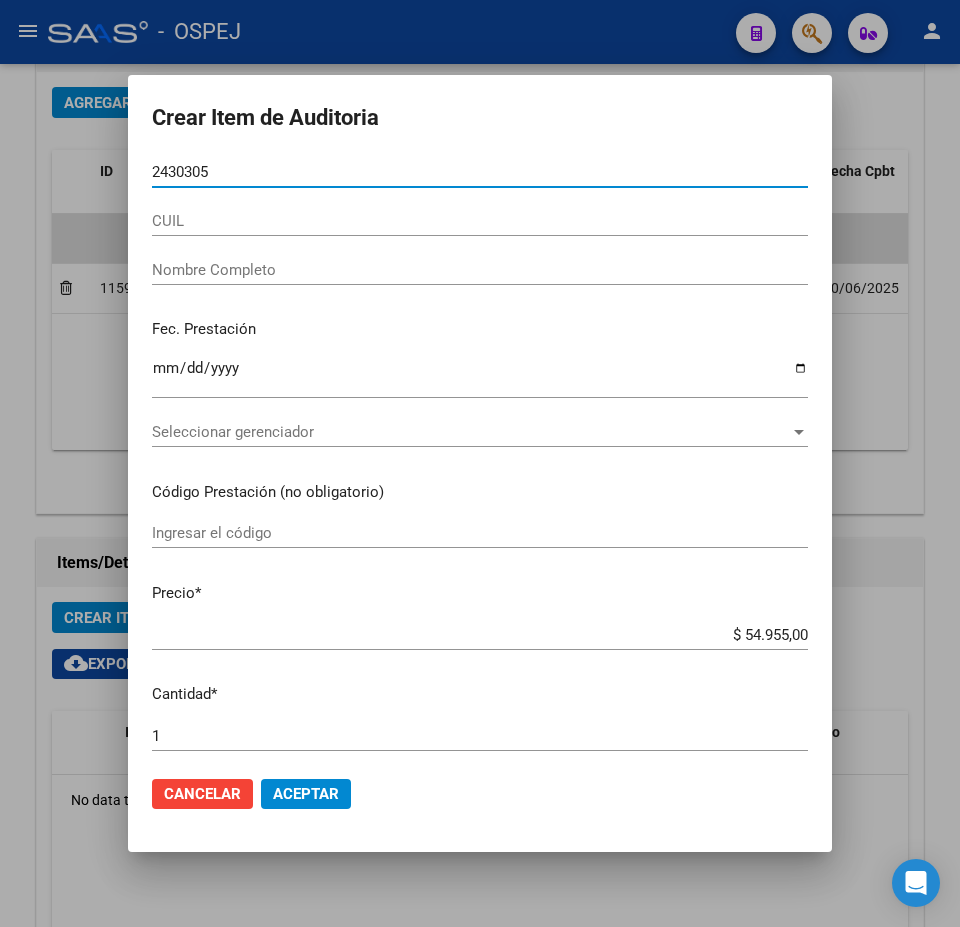 type on "24303056" 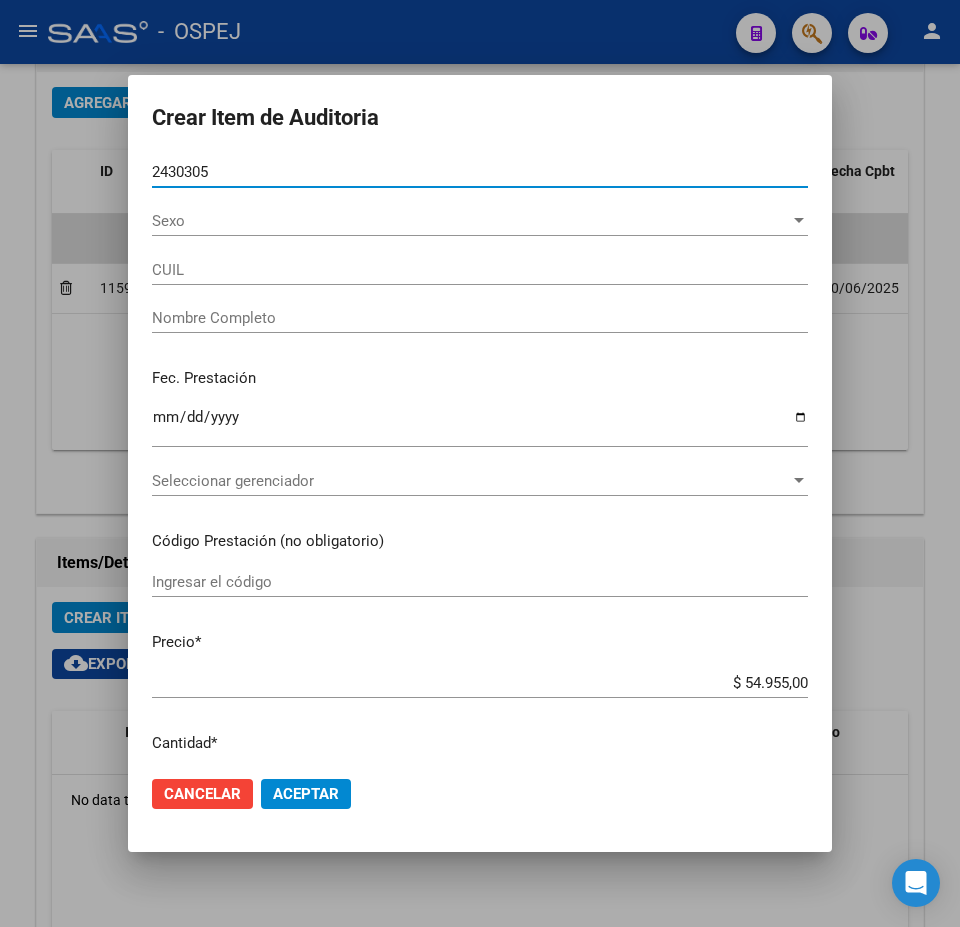type on "27243030566" 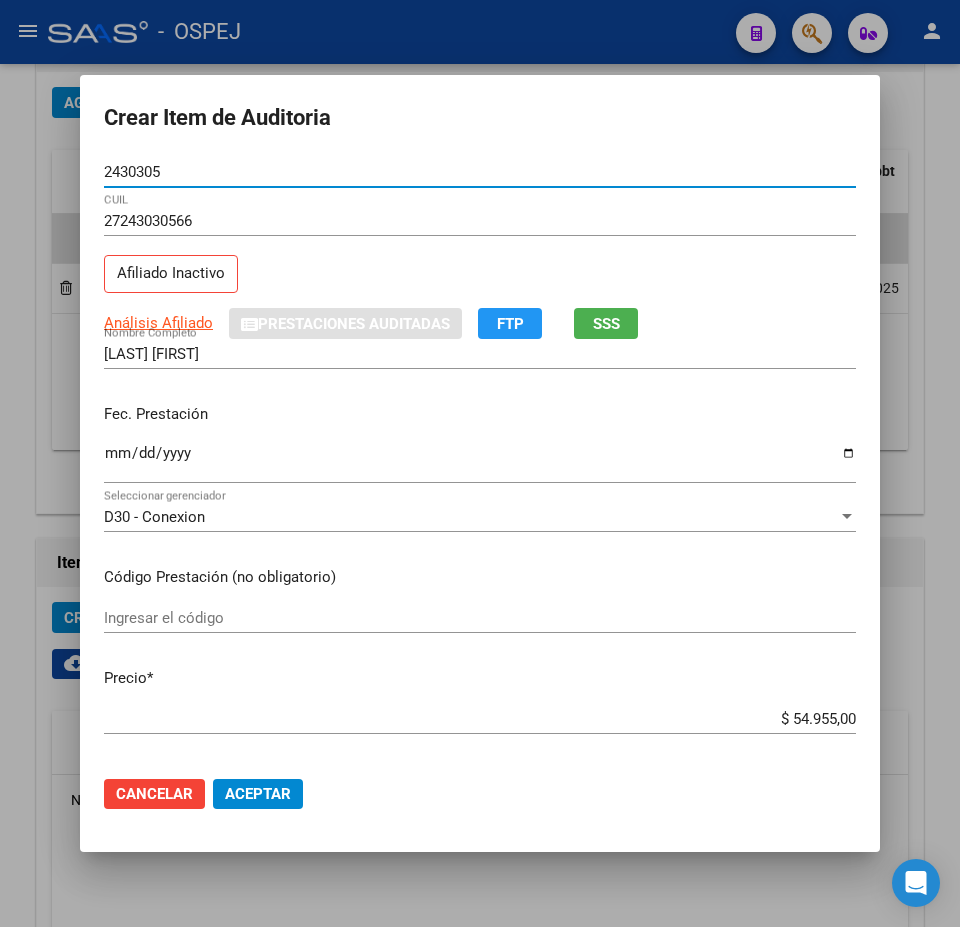 type on "24303056" 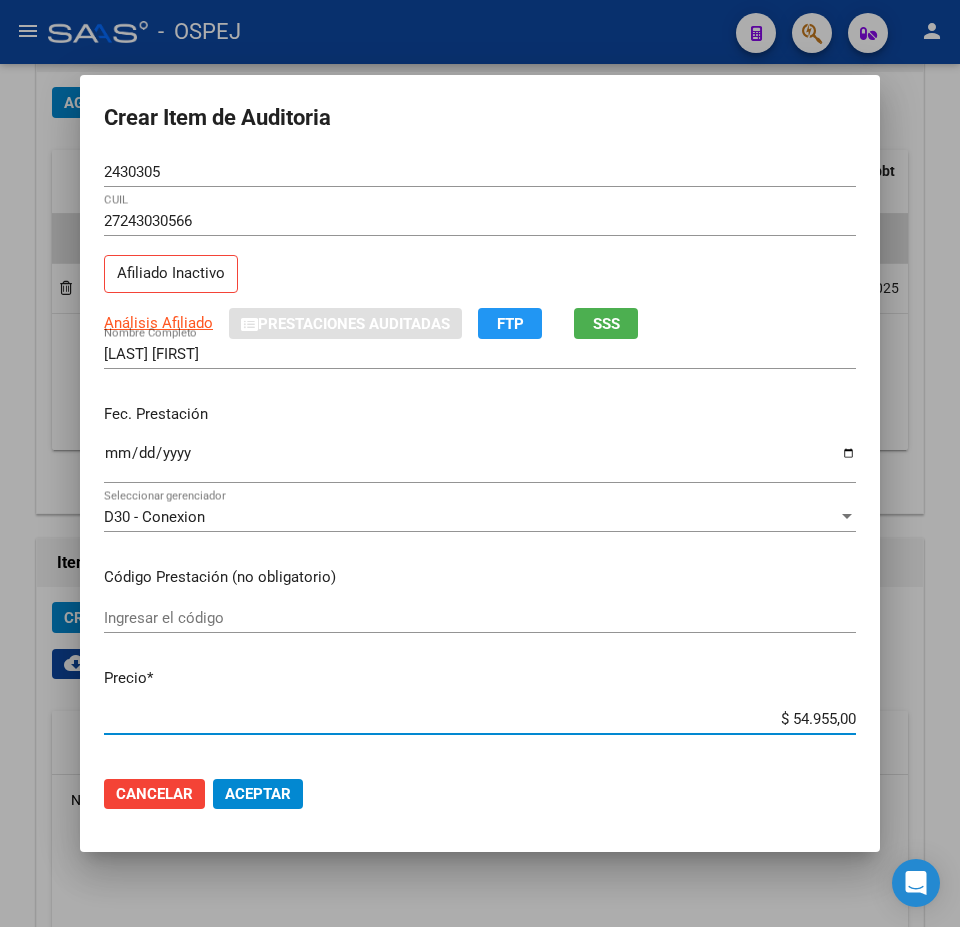 click on "$ 54.955,00" at bounding box center [480, 719] 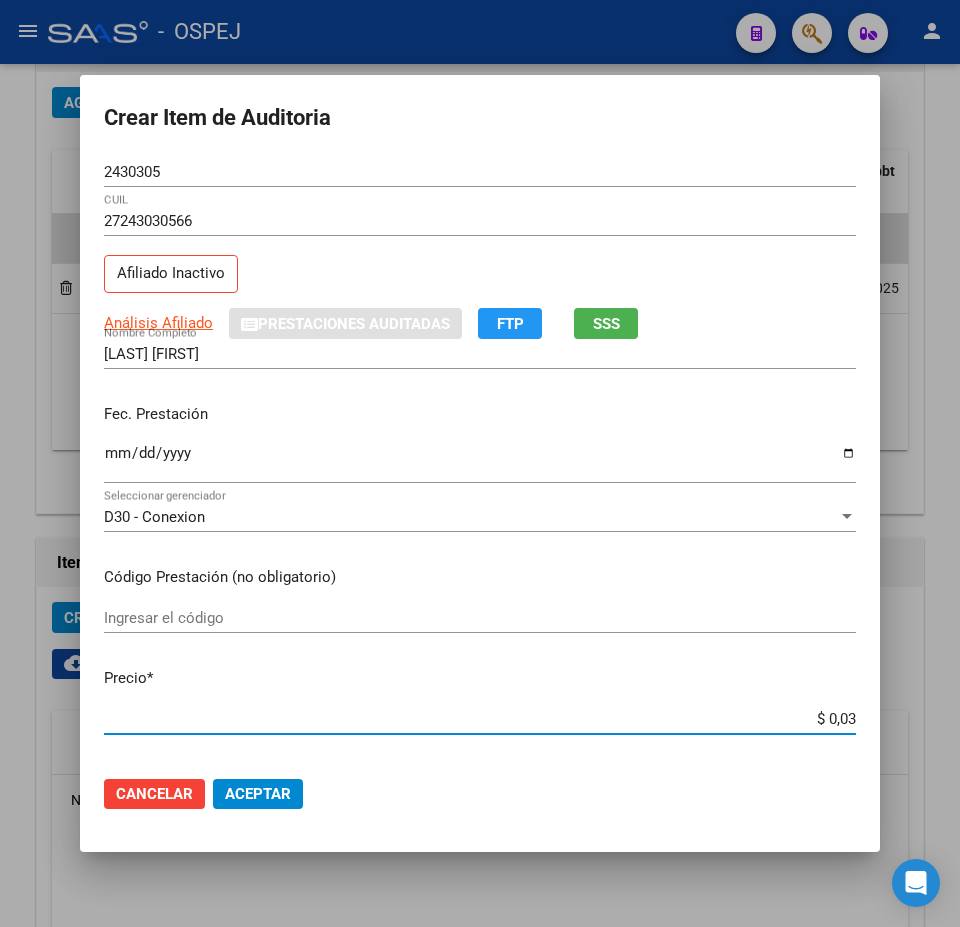 type on "$ 0,39" 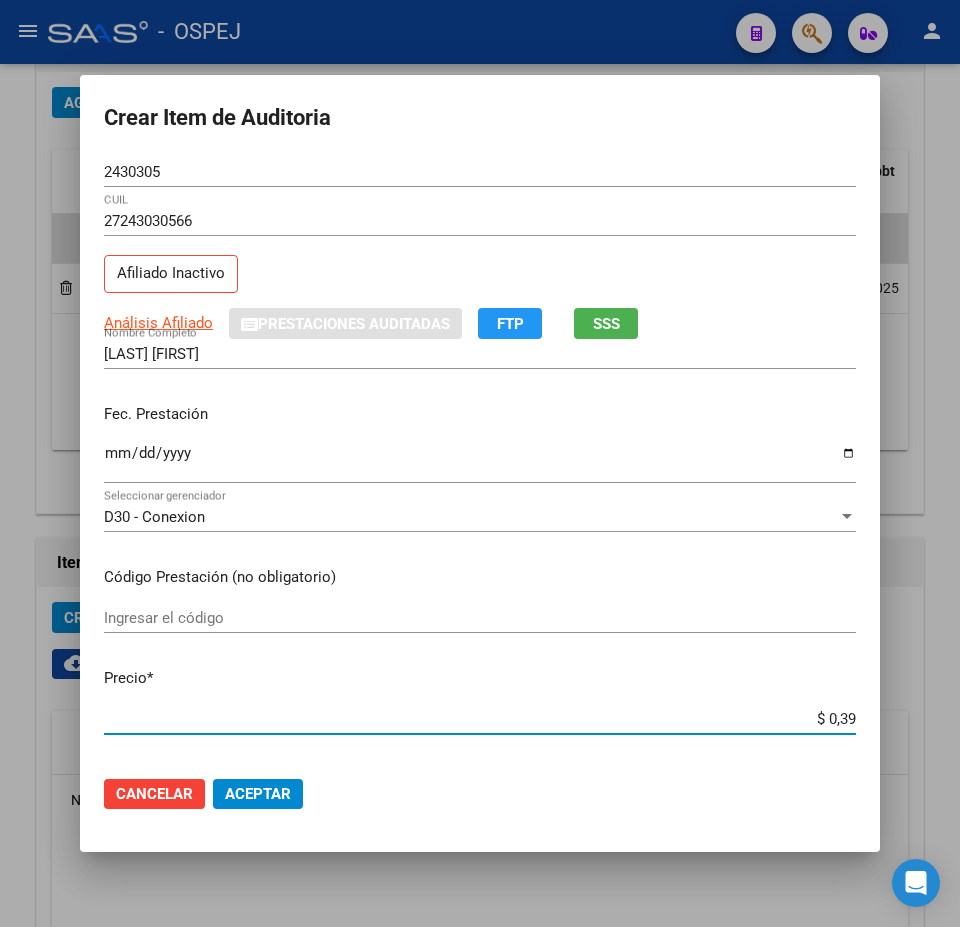 type on "$ 3,90" 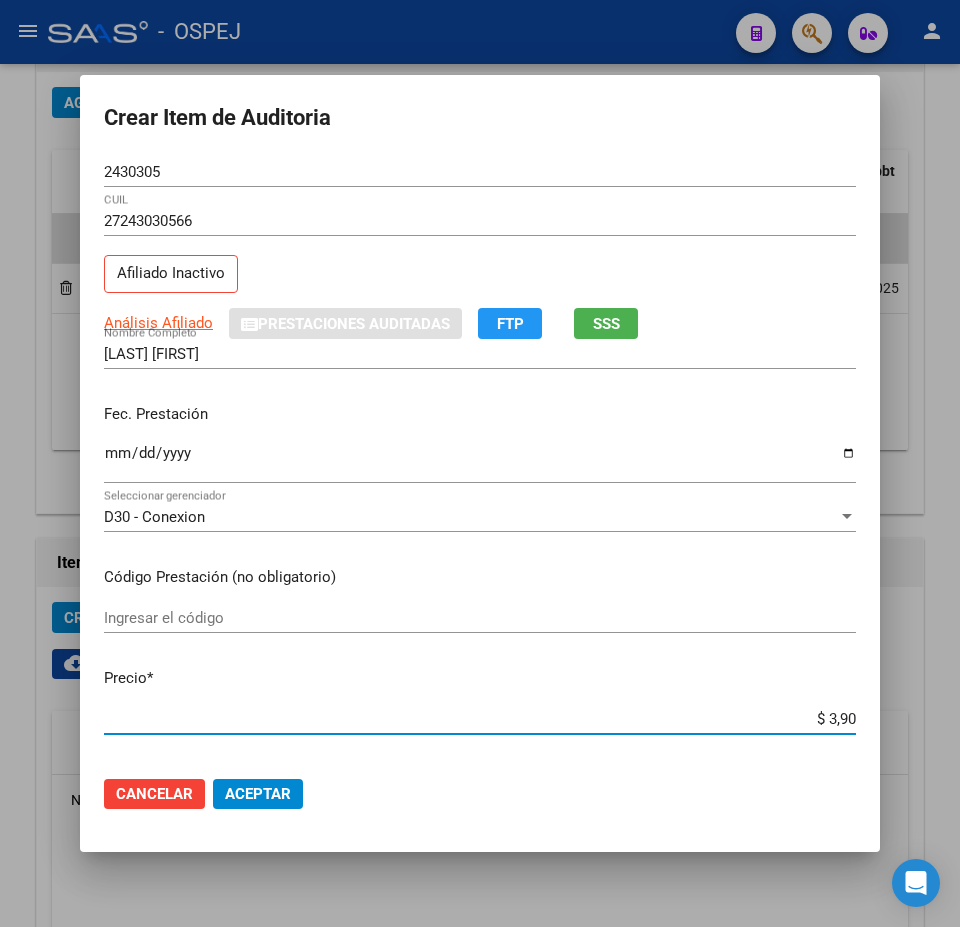 type on "$ 39,00" 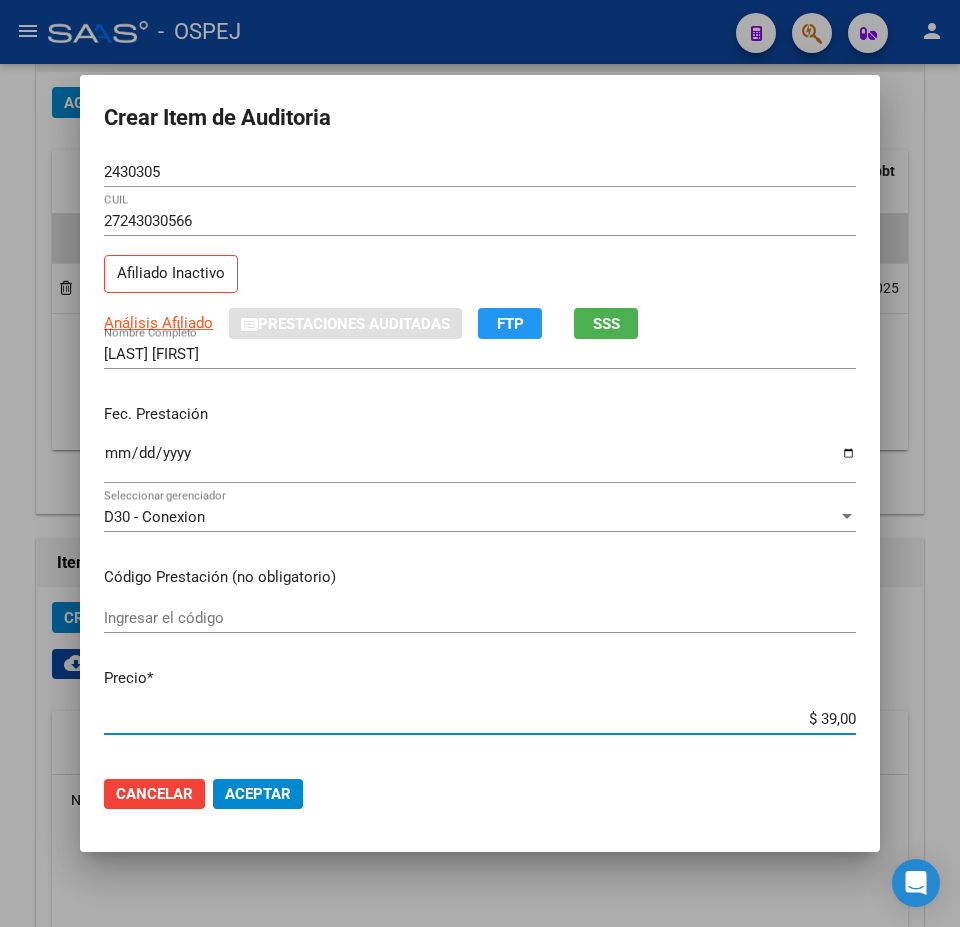 type on "$ 390,00" 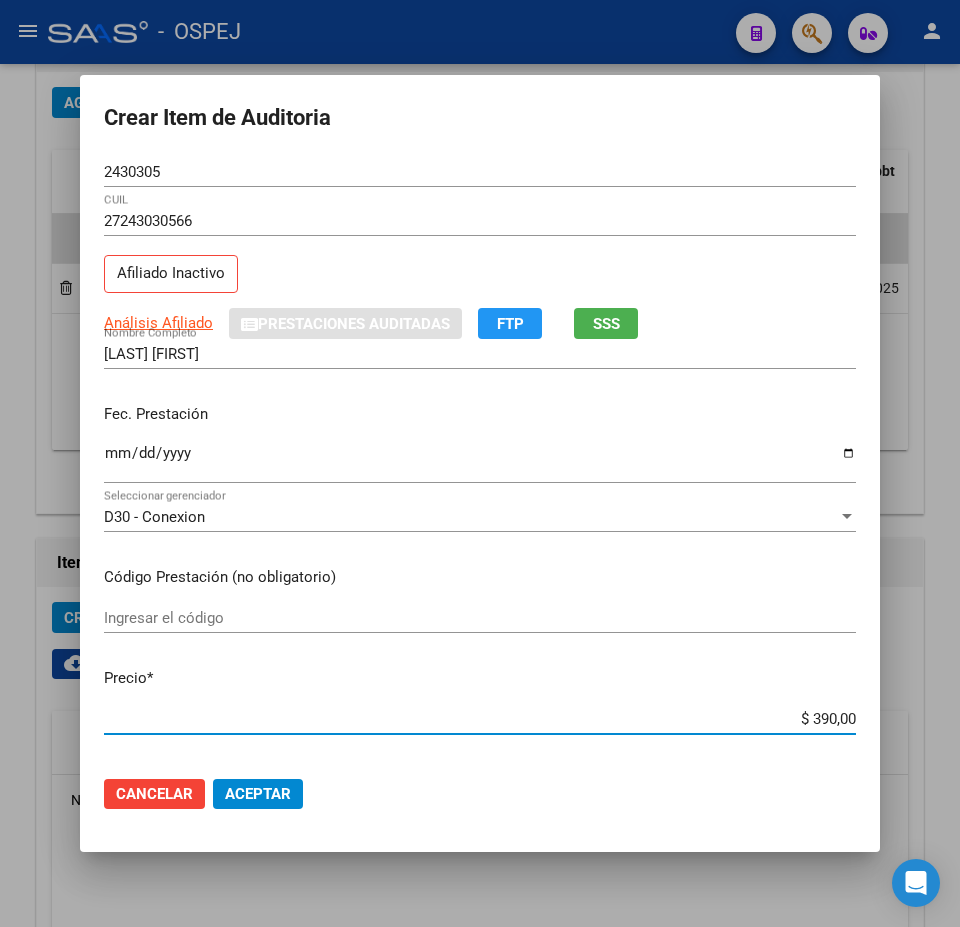 type on "$ 3.900,00" 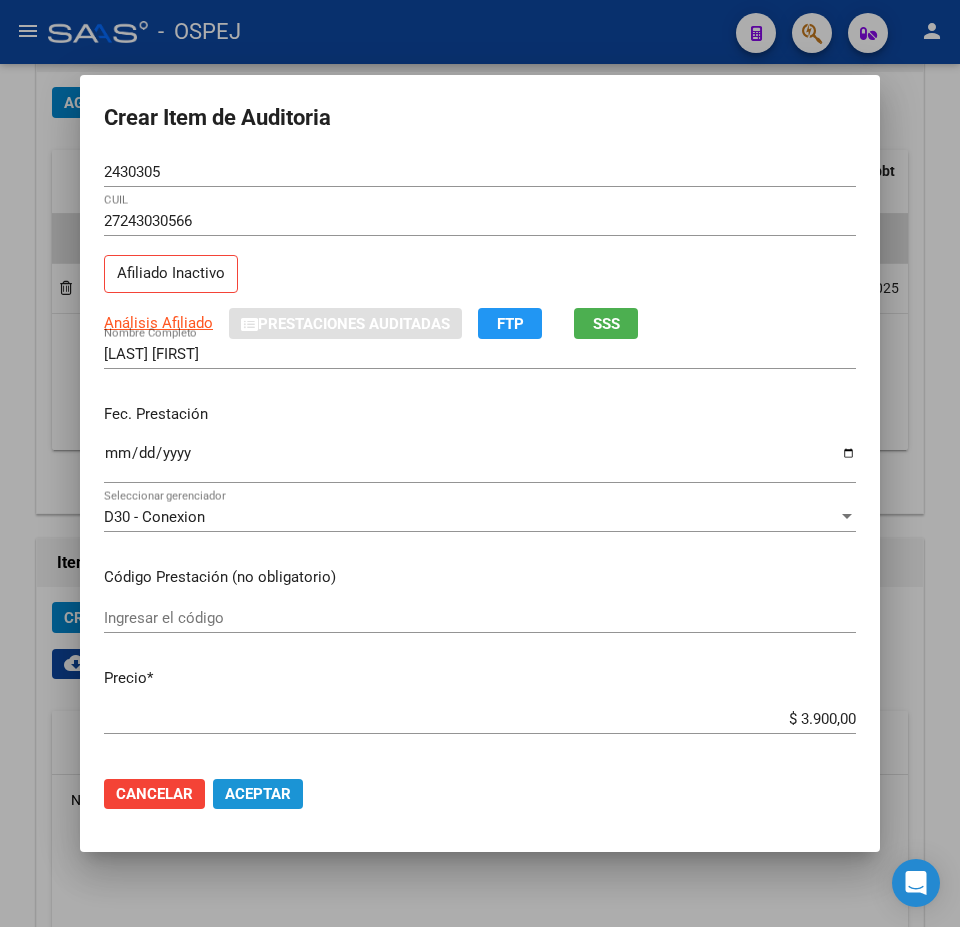 click on "Aceptar" 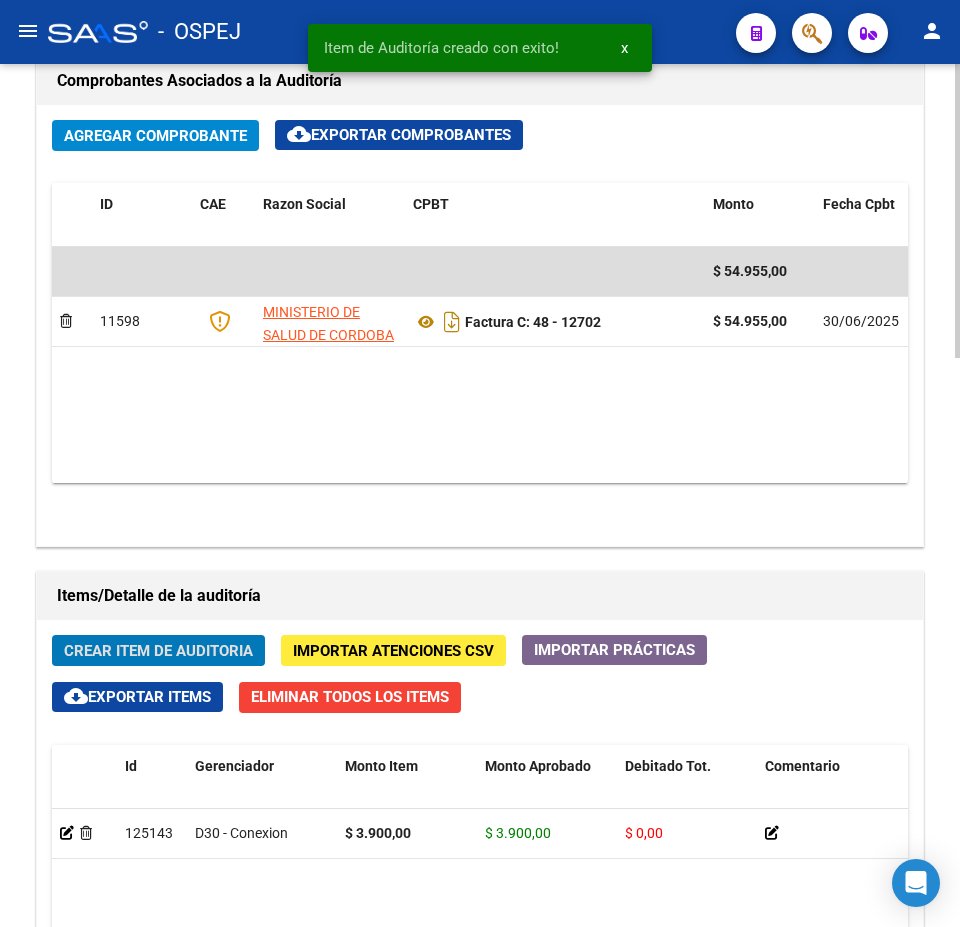 scroll, scrollTop: 1033, scrollLeft: 0, axis: vertical 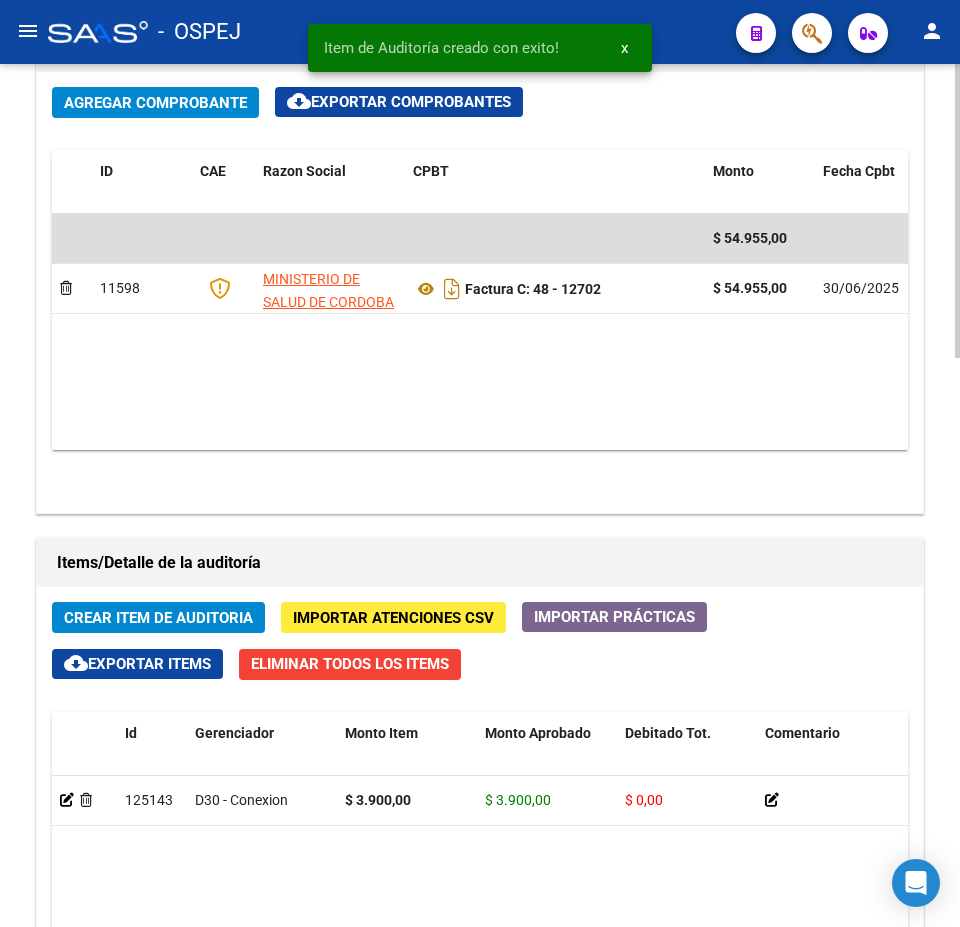 click on "Crear Item de Auditoria Importar Atenciones CSV  Importar Prácticas
cloud_download  Exportar Items   Eliminar Todos los Items  Id Gerenciador Monto Item Monto Aprobado Debitado Tot. Comentario Comentario Gerenciador Descripción Afiliado Estado CUIL Documento Nombre Completo Fec. Prestación Atencion Tipo Nomenclador Código Nomenclador Nombre Usuario Creado Area Creado Area Modificado     125143  D30 - Conexion $ 3.900,00 $ 3.900,00 $ 0,00         27243030566  24303056   BARRIONUEVO VERONICA             Enzo Toro   07/08/2025   1 total   1" 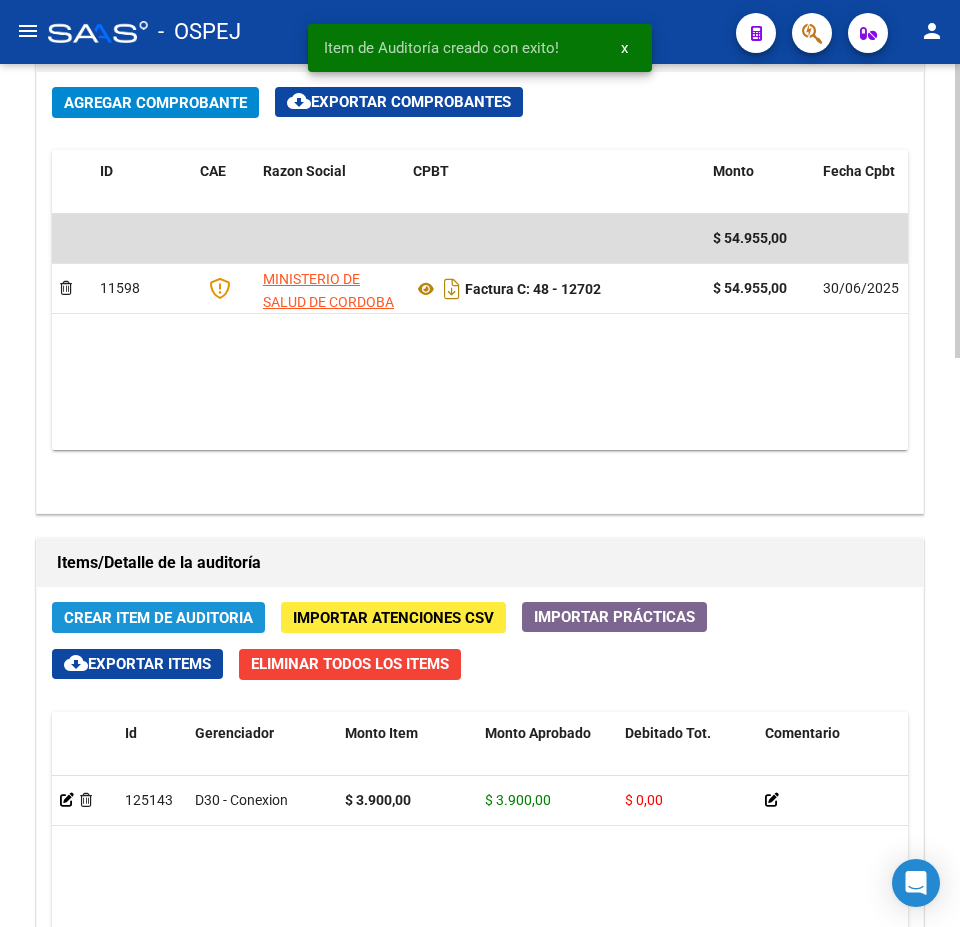 click on "Crear Item de Auditoria" 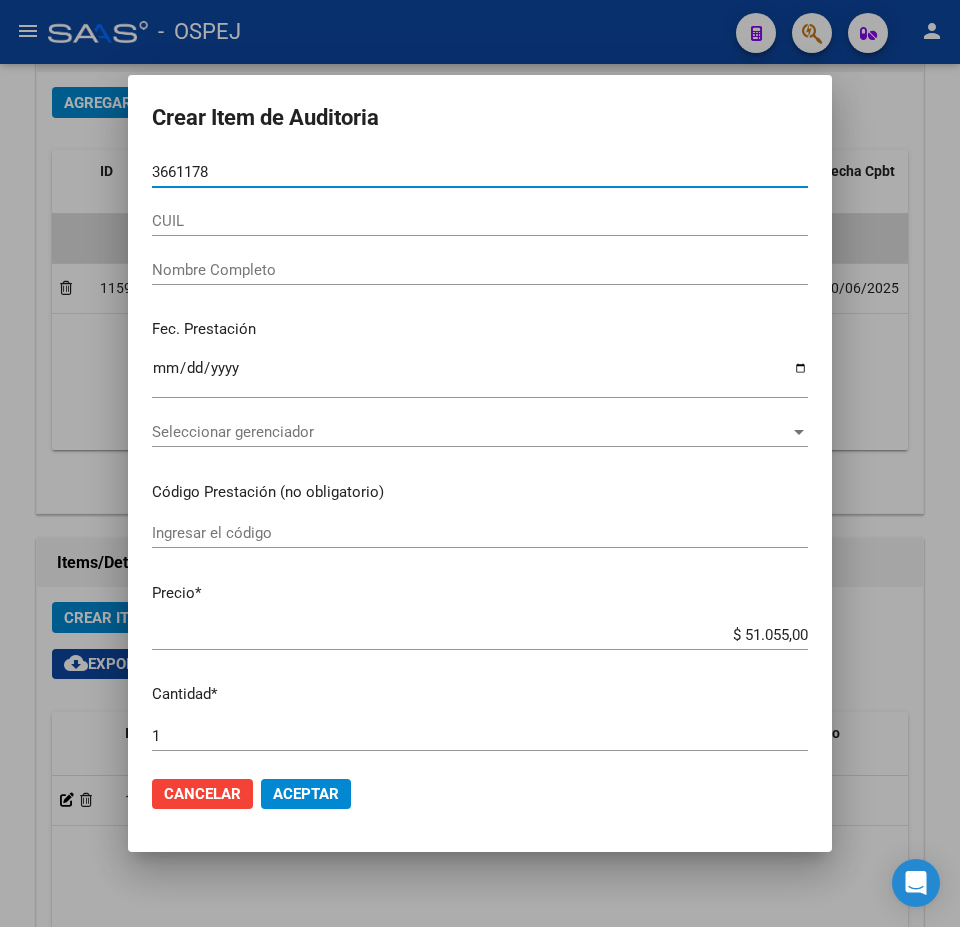 type 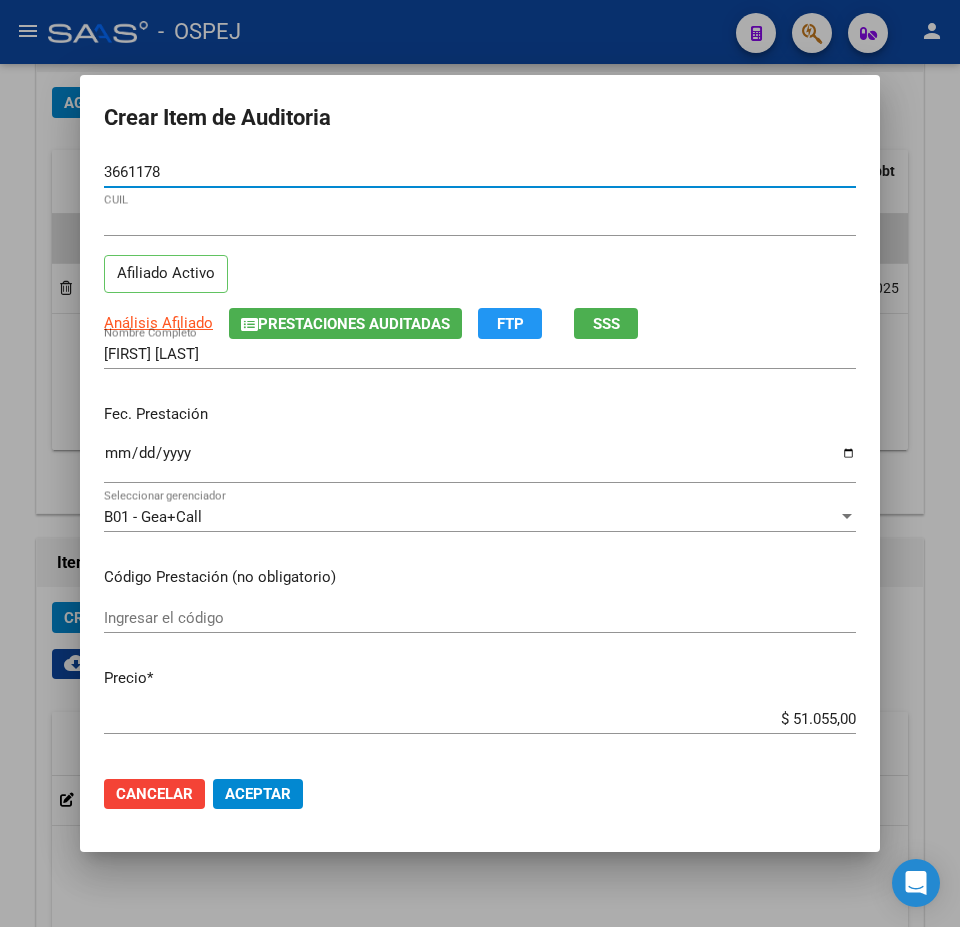 click on "$ 51.055,00" at bounding box center [480, 719] 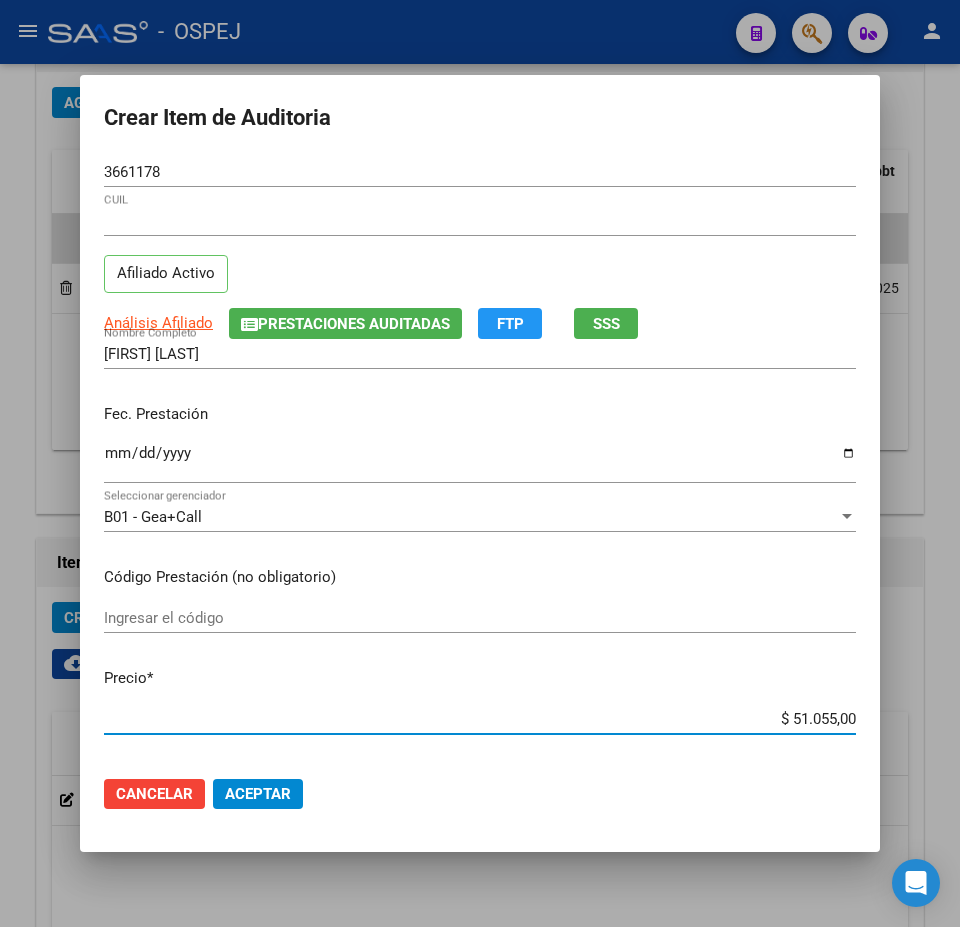 click on "$ 51.055,00" at bounding box center (480, 719) 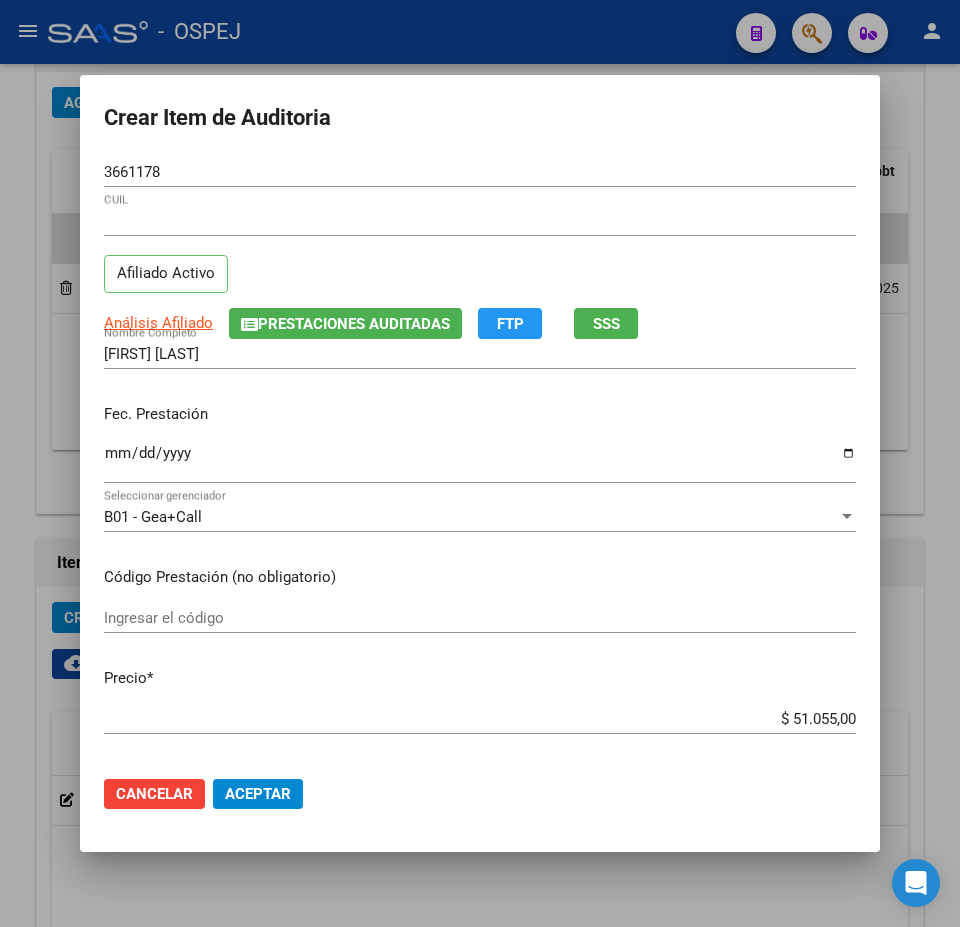 click on "$ 51.055,00" at bounding box center [480, 719] 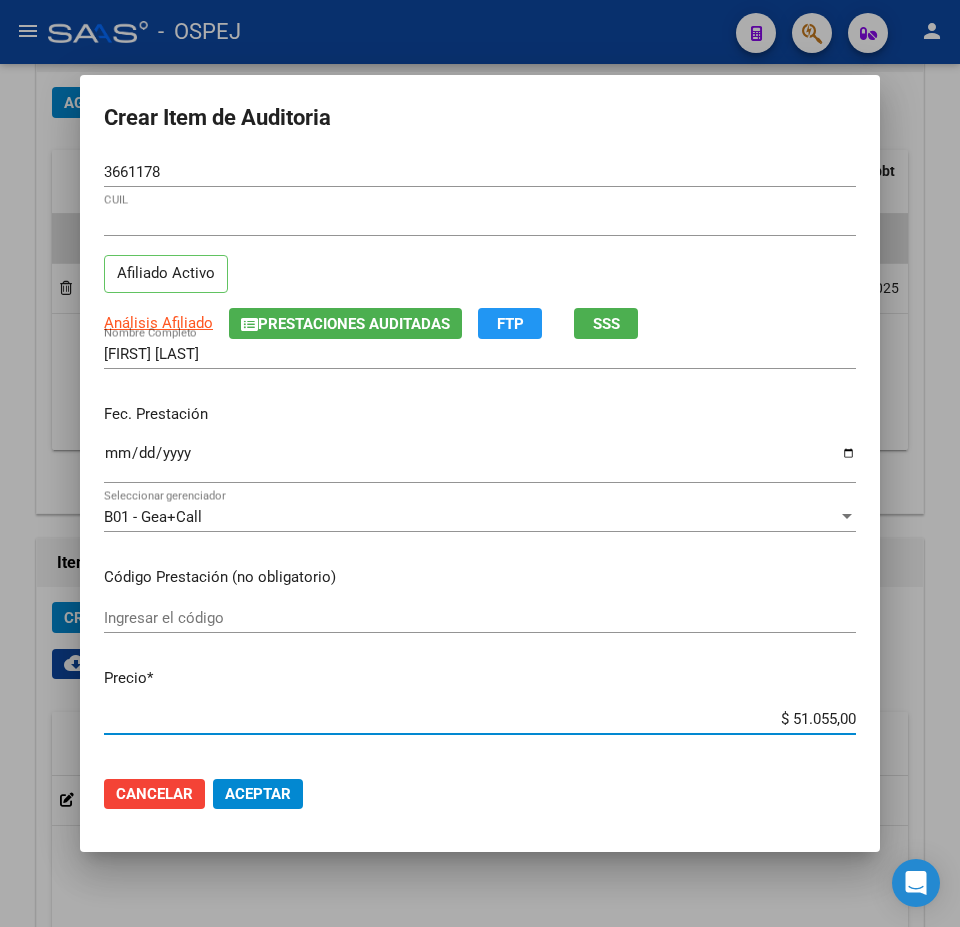 click on "$ 51.055,00" at bounding box center [480, 719] 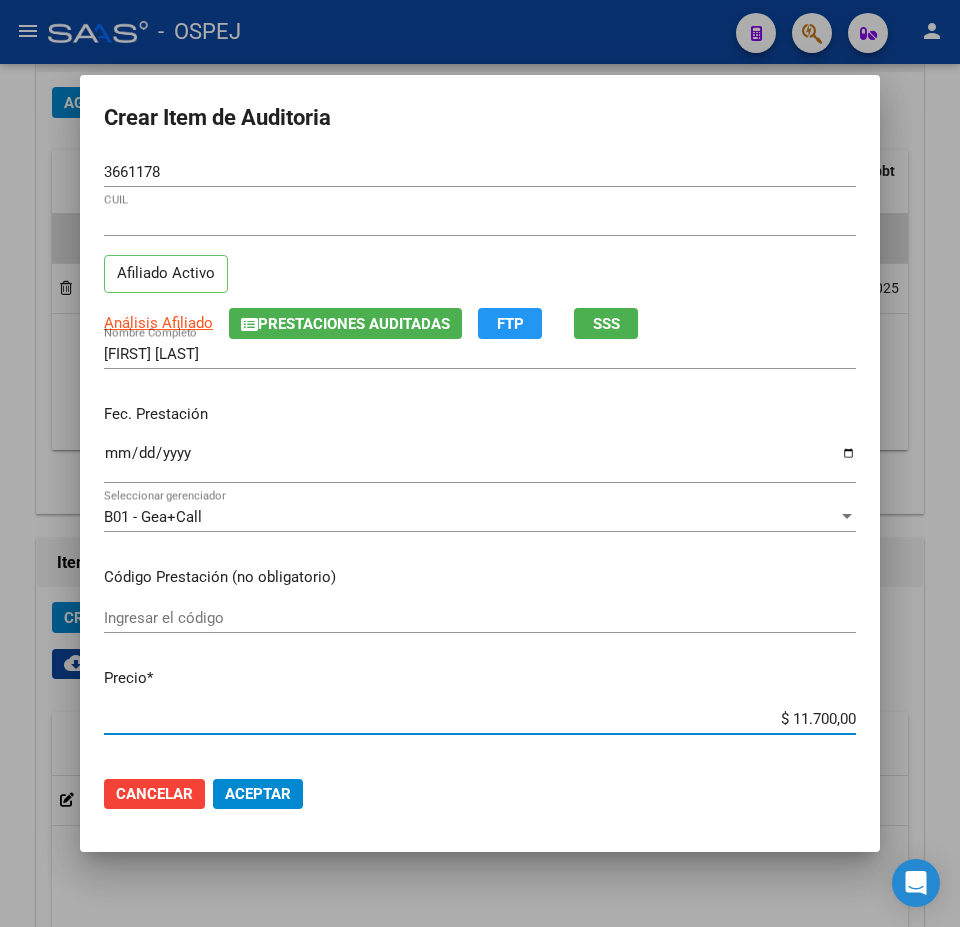 click on "Aceptar" 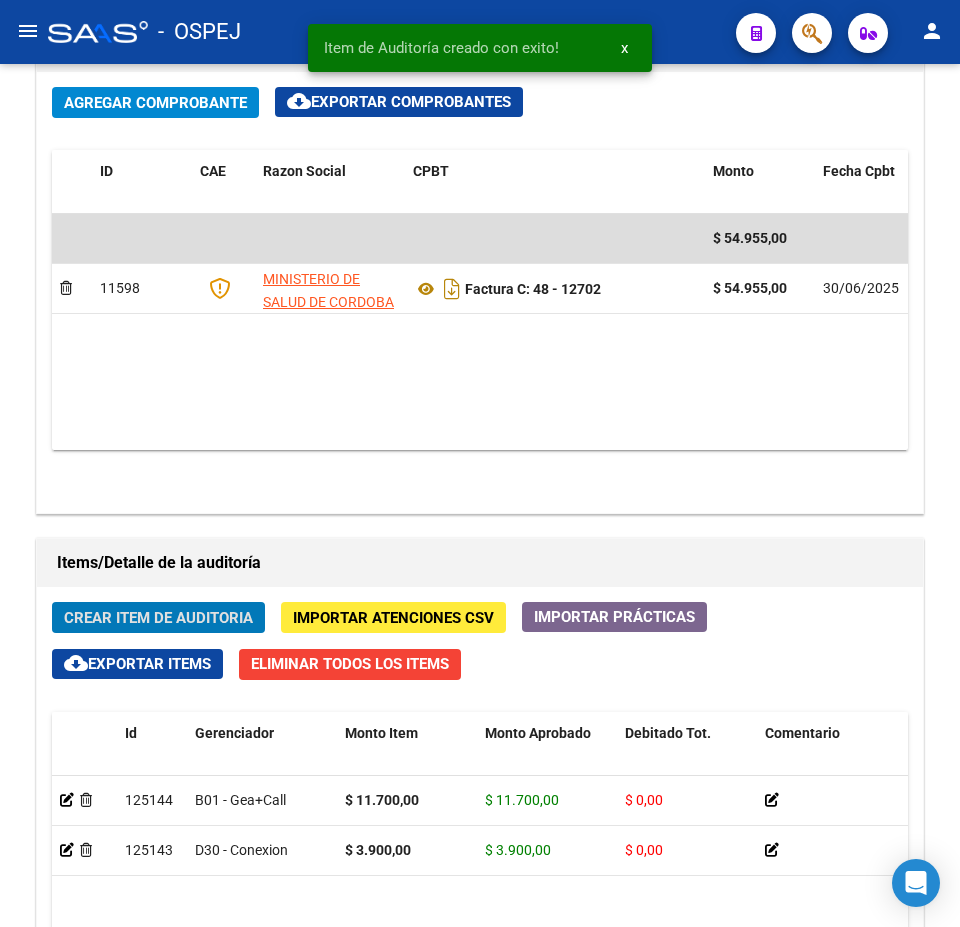 click on "Crear Item de Auditoria" 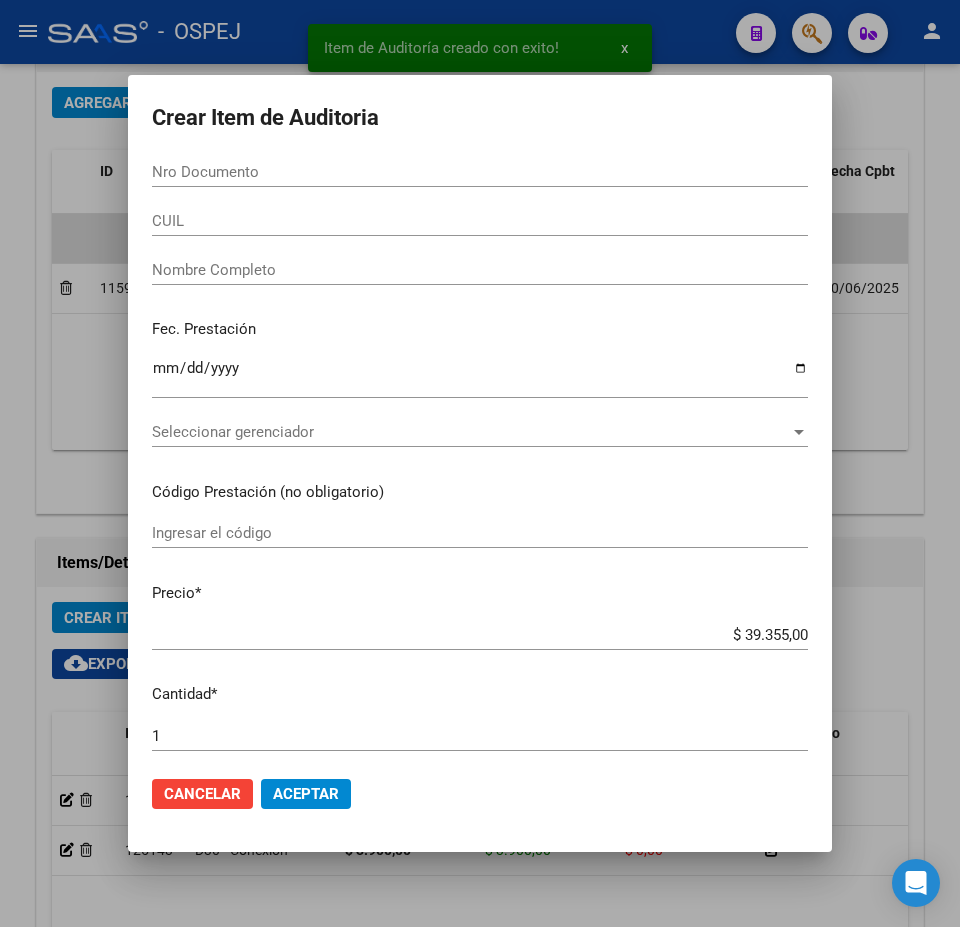 click on "Nro Documento" at bounding box center (480, 172) 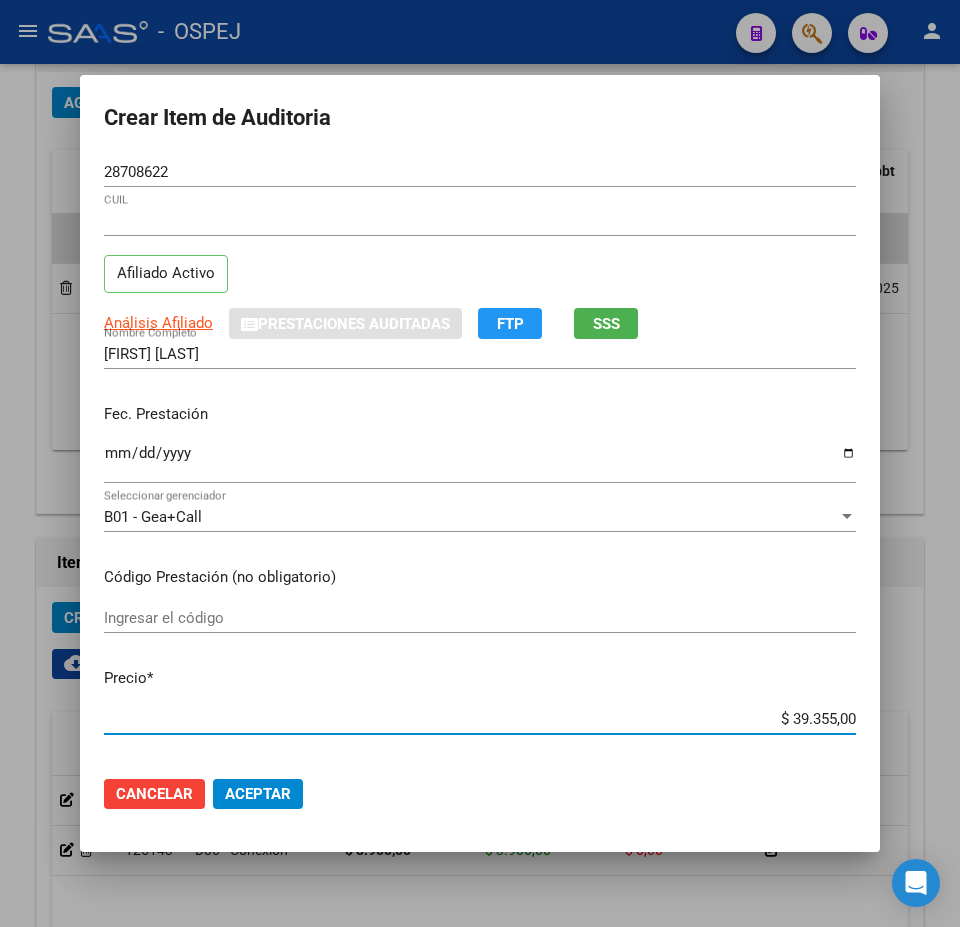 click on "$ 39.355,00" at bounding box center [480, 719] 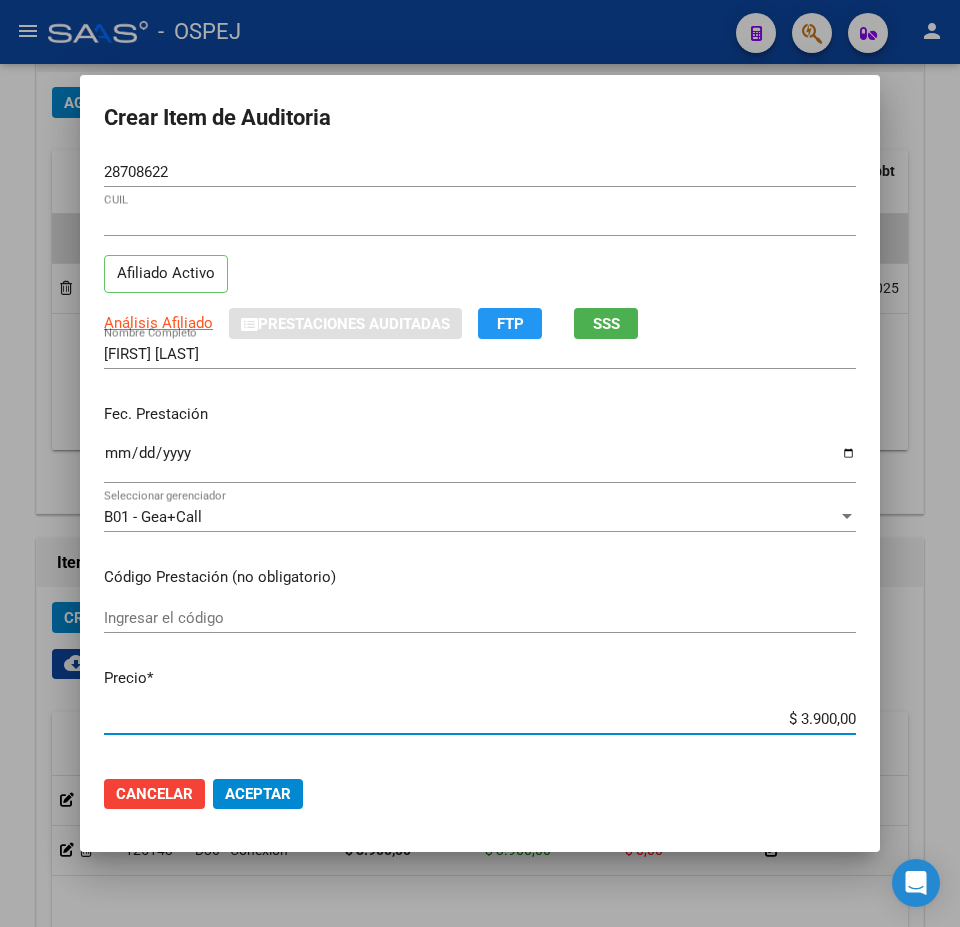 click on "Aceptar" 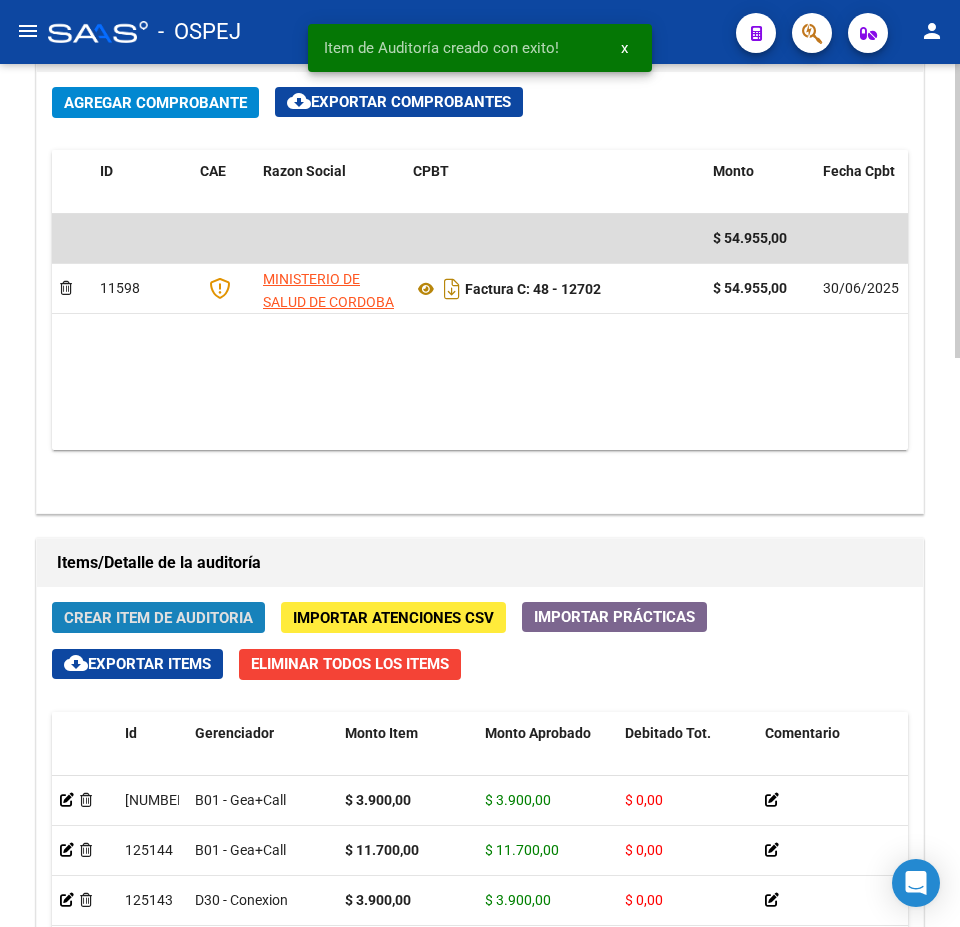 click on "Crear Item de Auditoria" 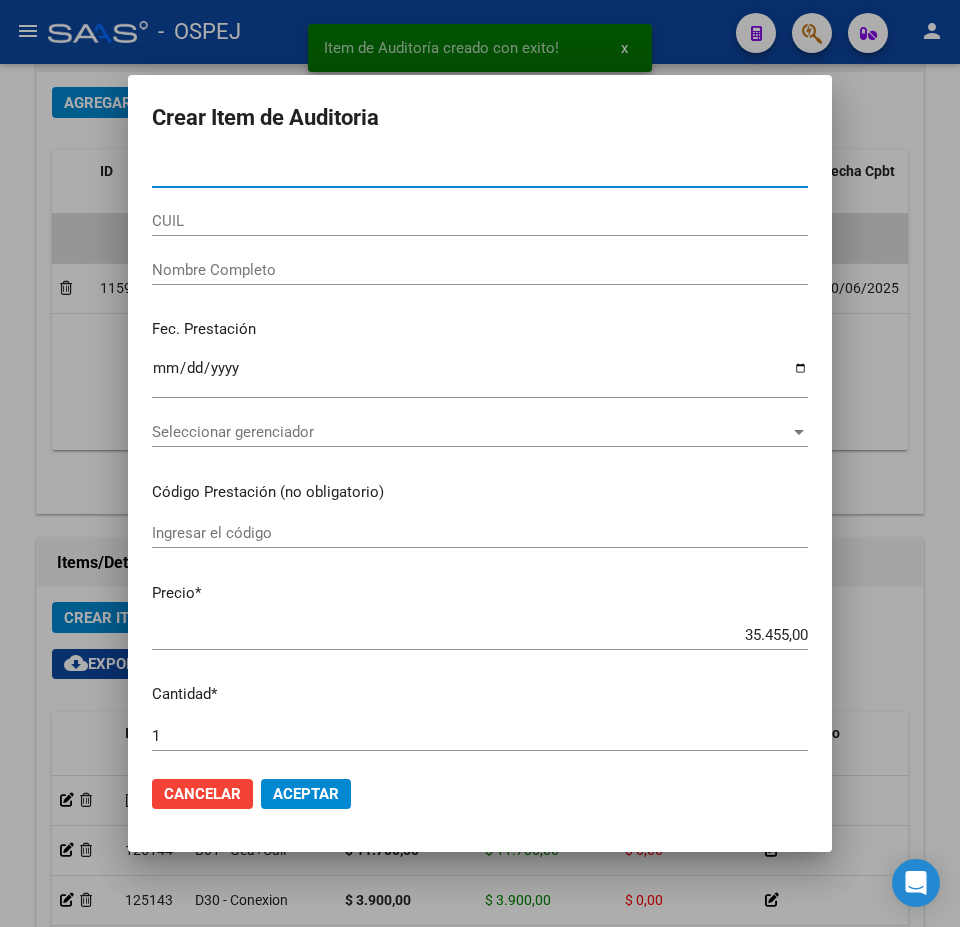 click on "Nro Documento" at bounding box center [480, 172] 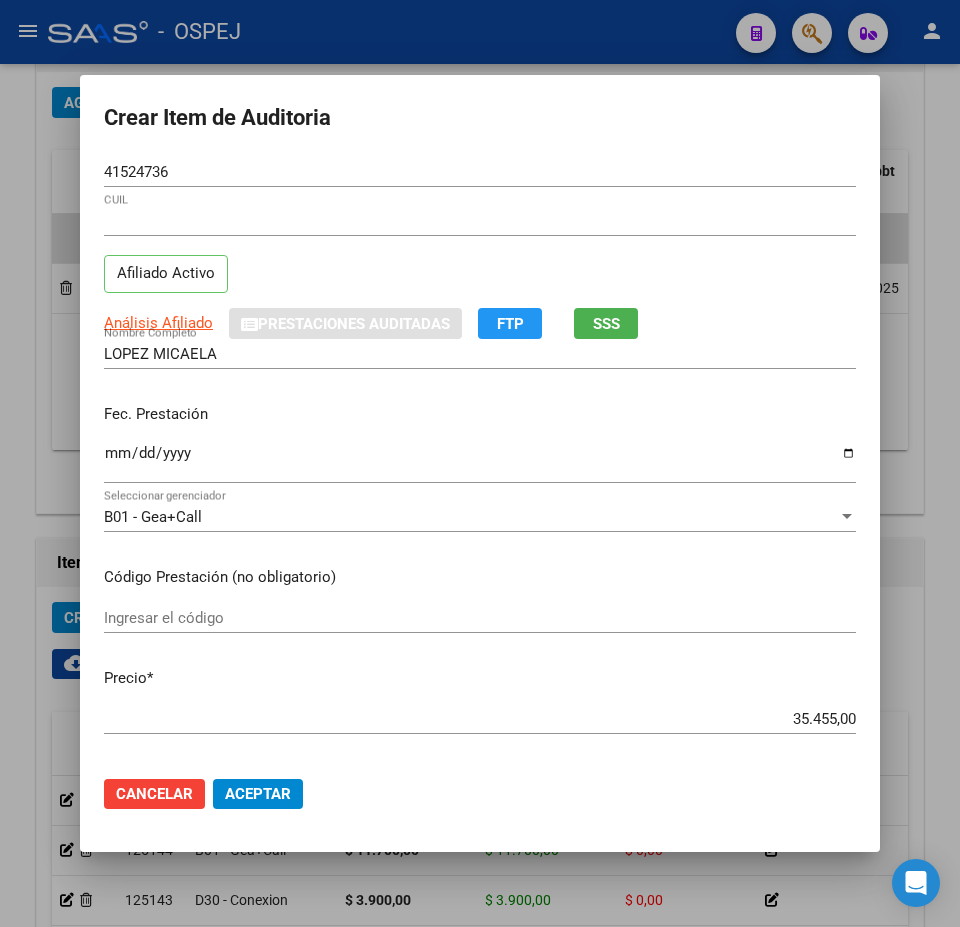 click on "$ 35.455,00 Ingresar el precio" at bounding box center (480, 719) 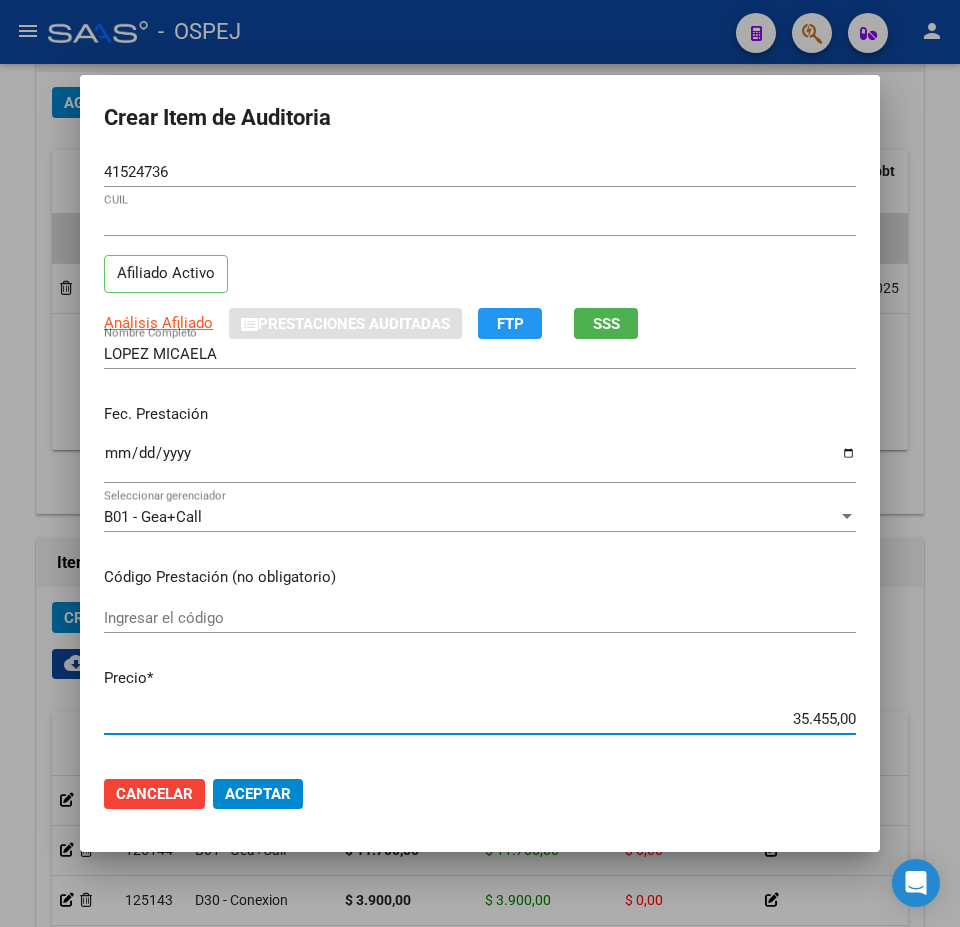 click on "$ 35.455,00 Ingresar el precio" at bounding box center [480, 719] 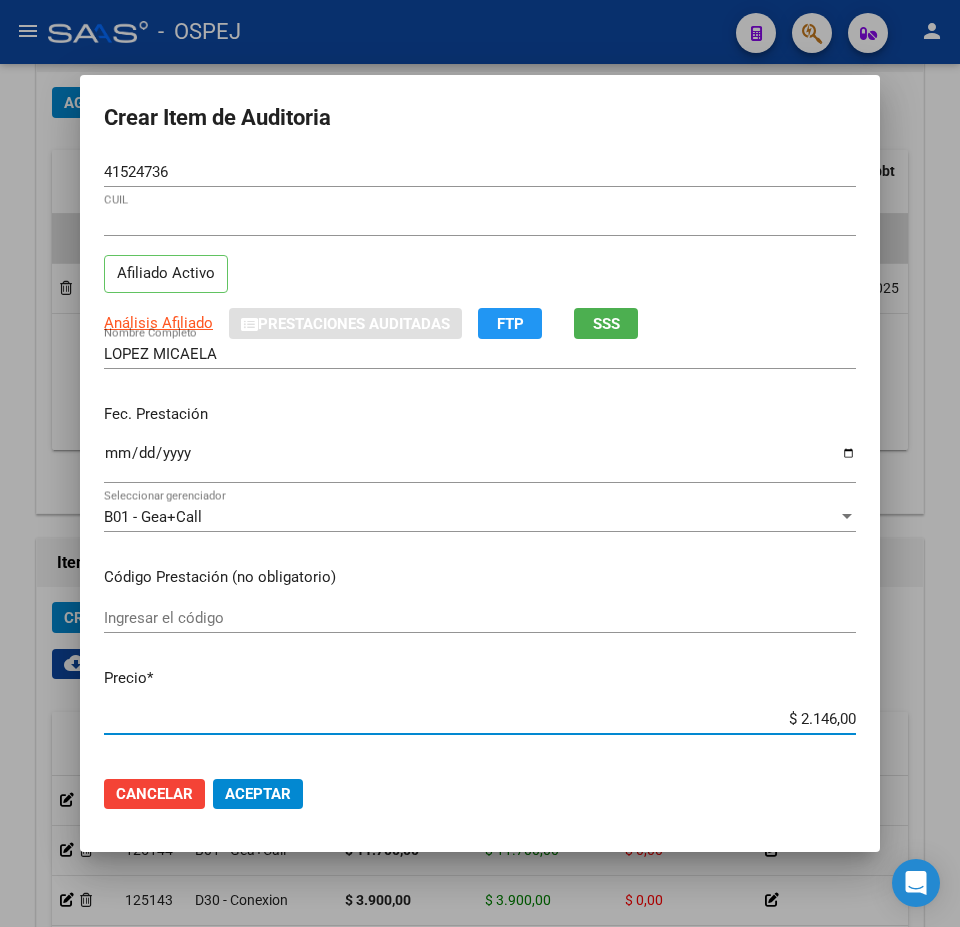 click on "Aceptar" 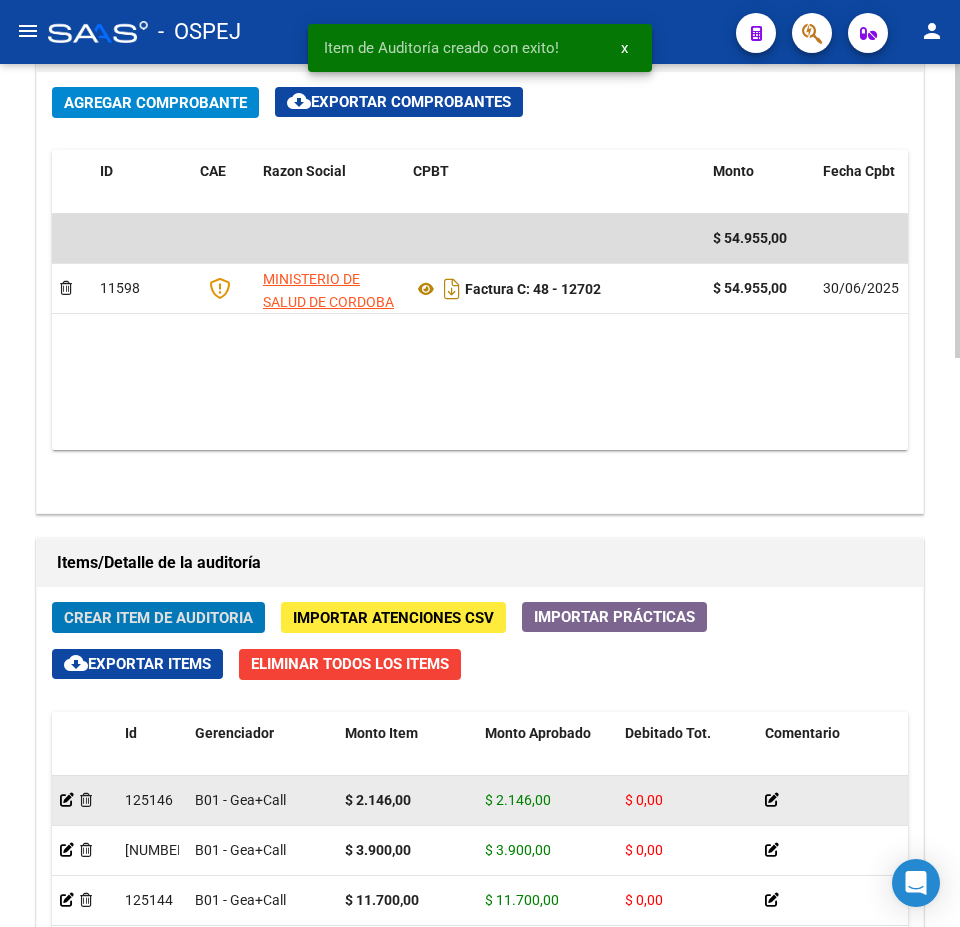 click on "Crear Item de Auditoria" 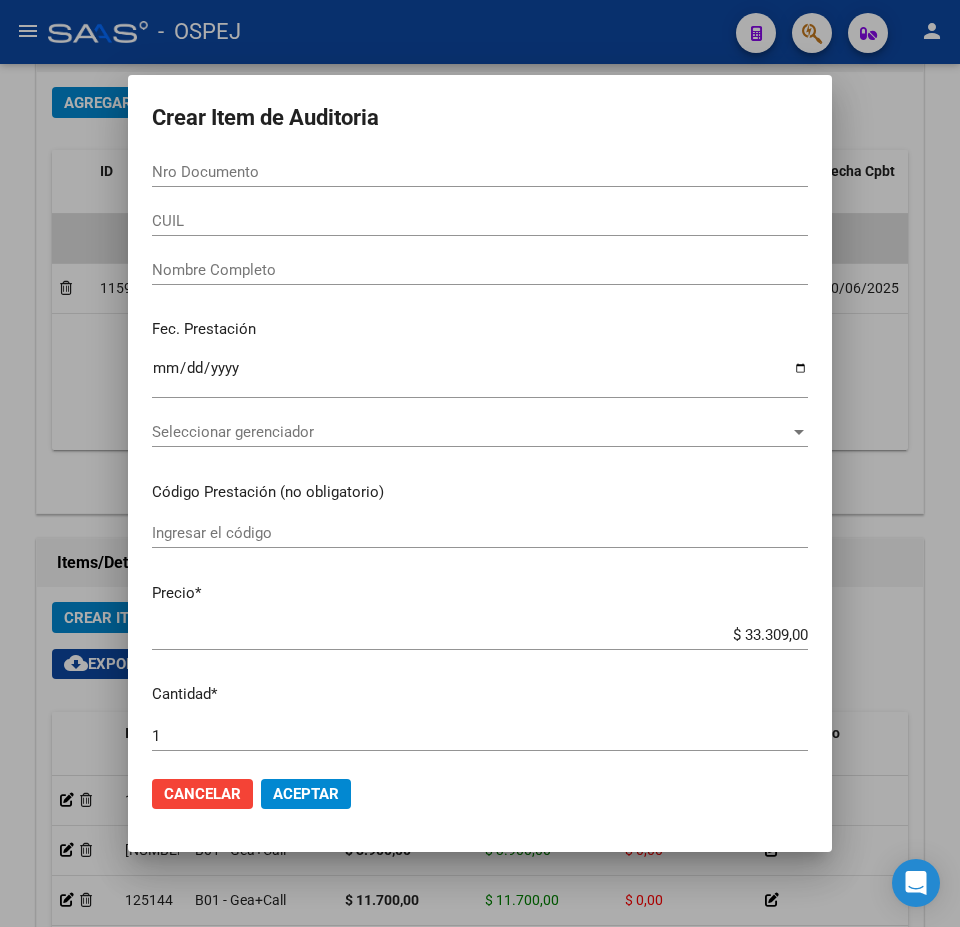 click on "Nro Documento" at bounding box center [480, 172] 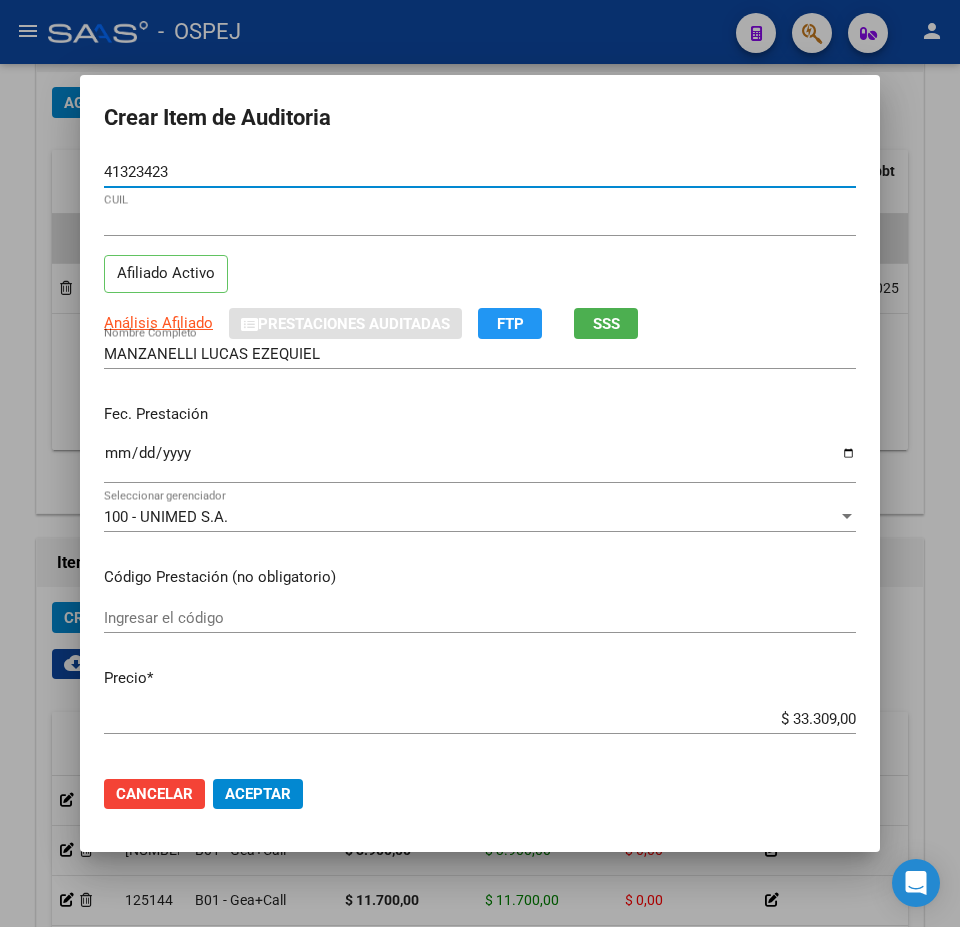 click on "$ 33.309,00" at bounding box center [480, 719] 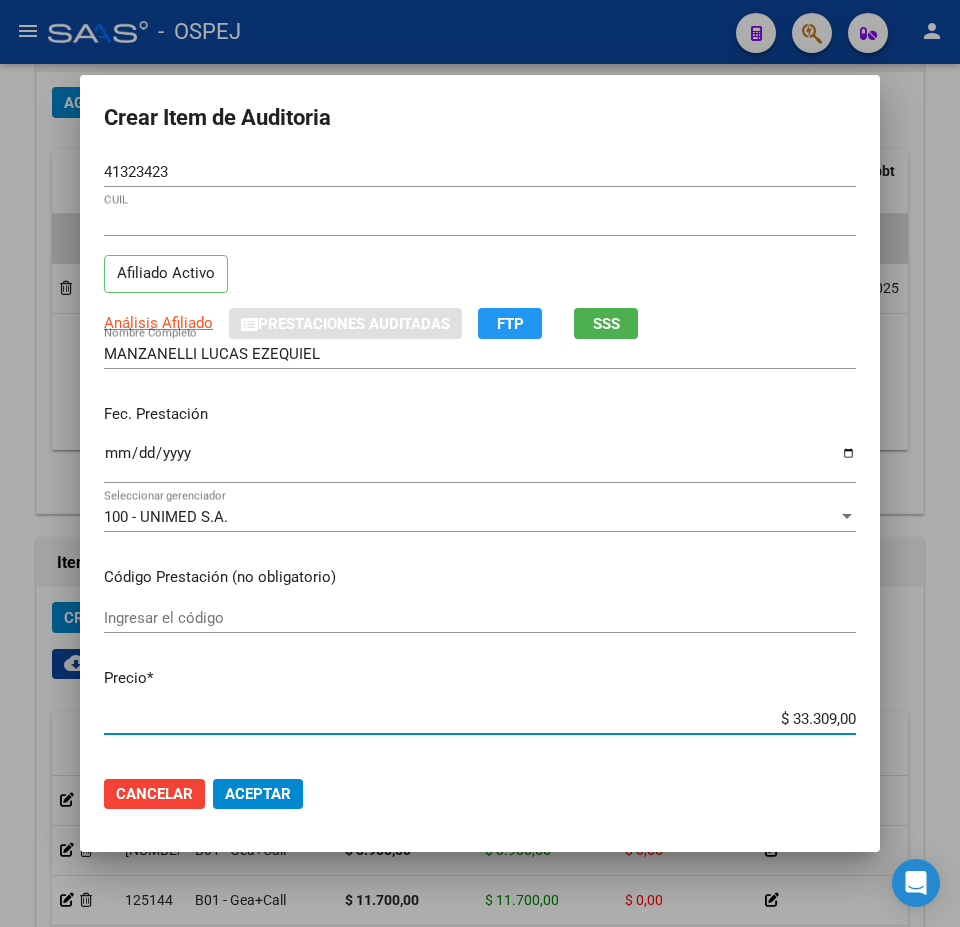 click on "$ 33.309,00" at bounding box center (480, 719) 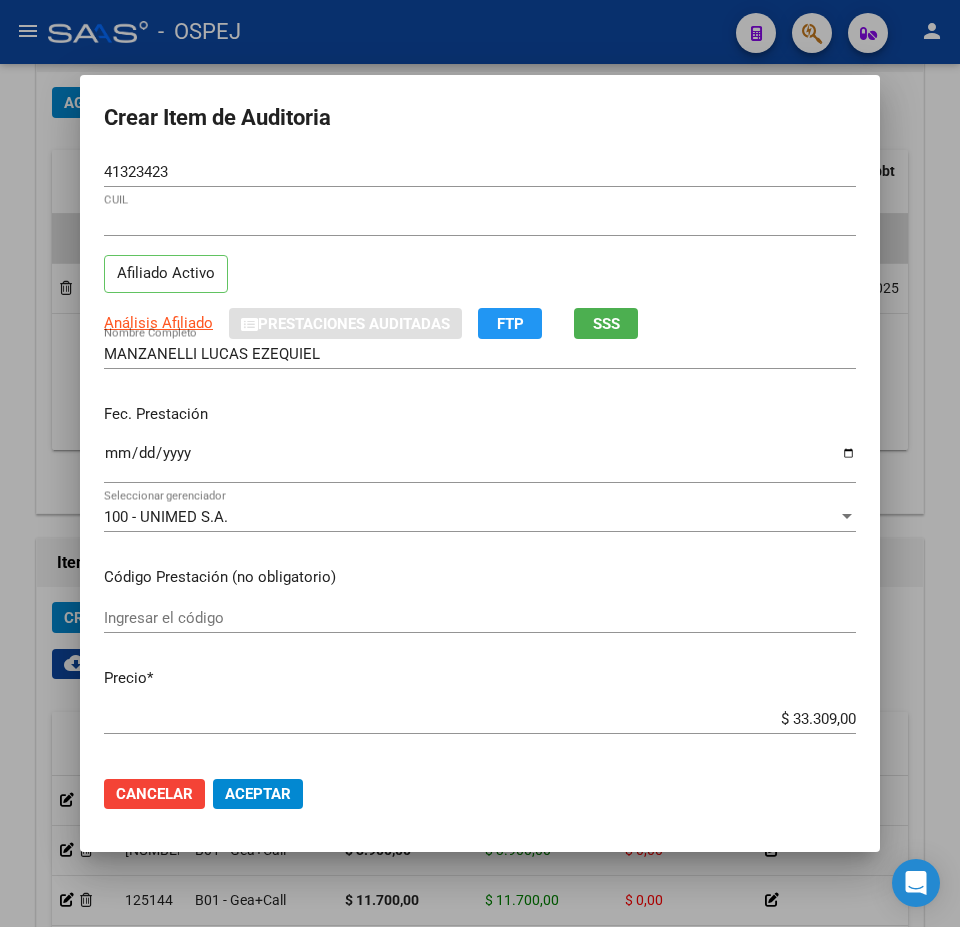 click on "$ 33.309,00" at bounding box center [480, 719] 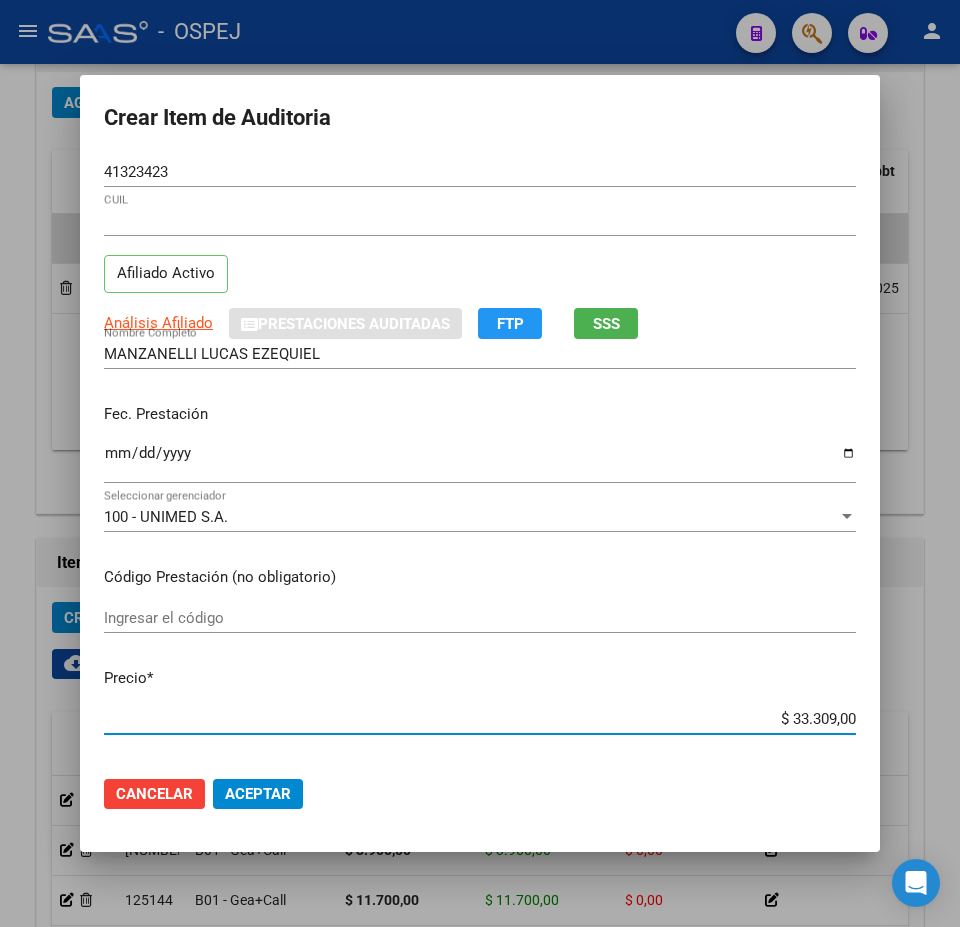 click on "$ 33.309,00" at bounding box center (480, 719) 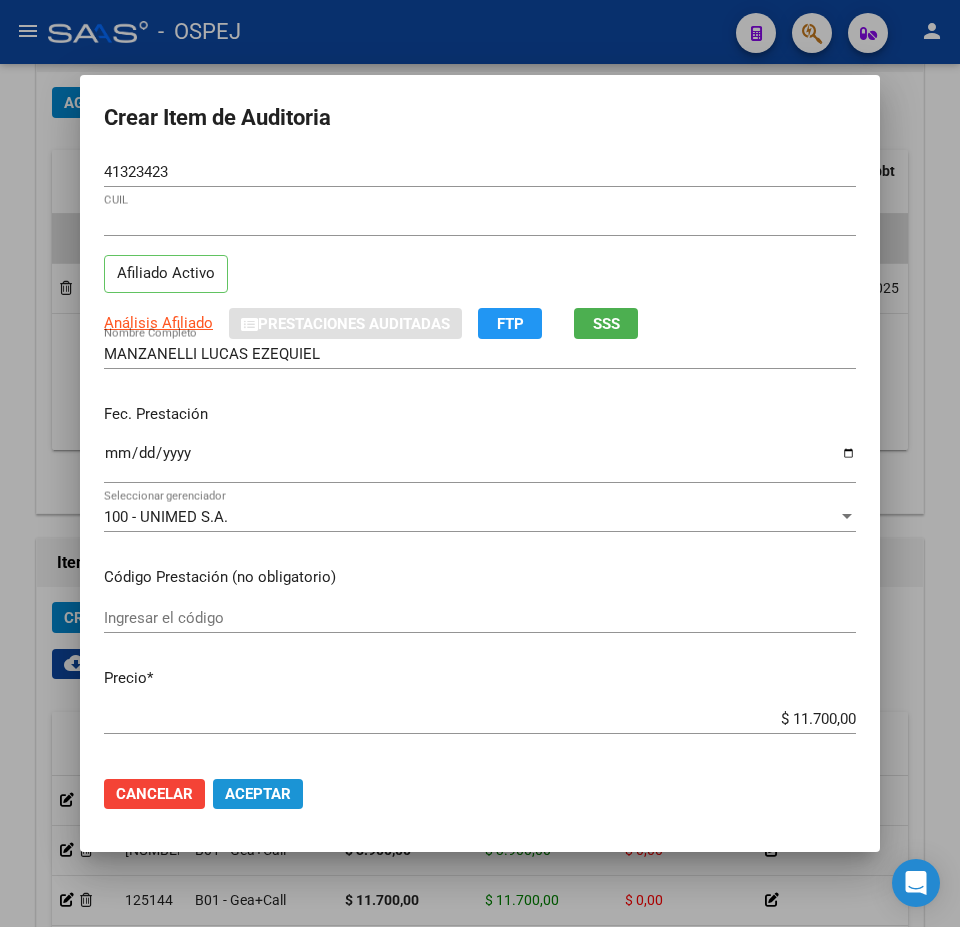 click on "Aceptar" 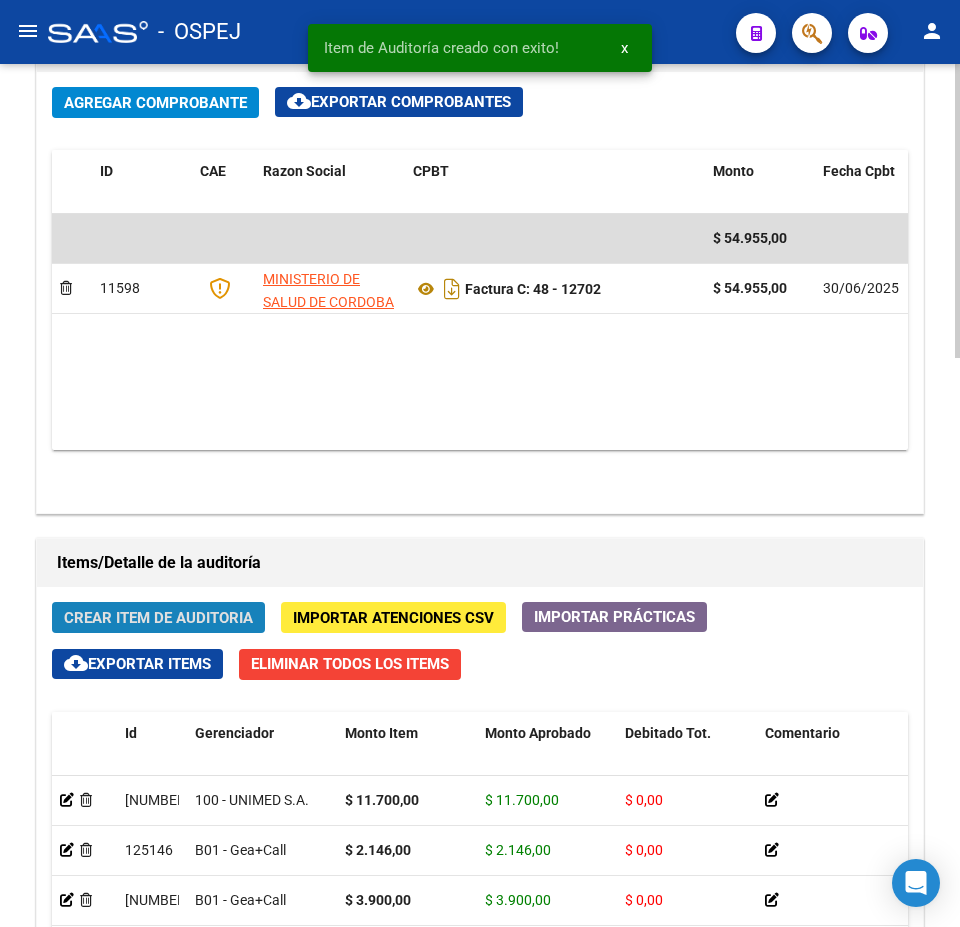 click on "Crear Item de Auditoria" 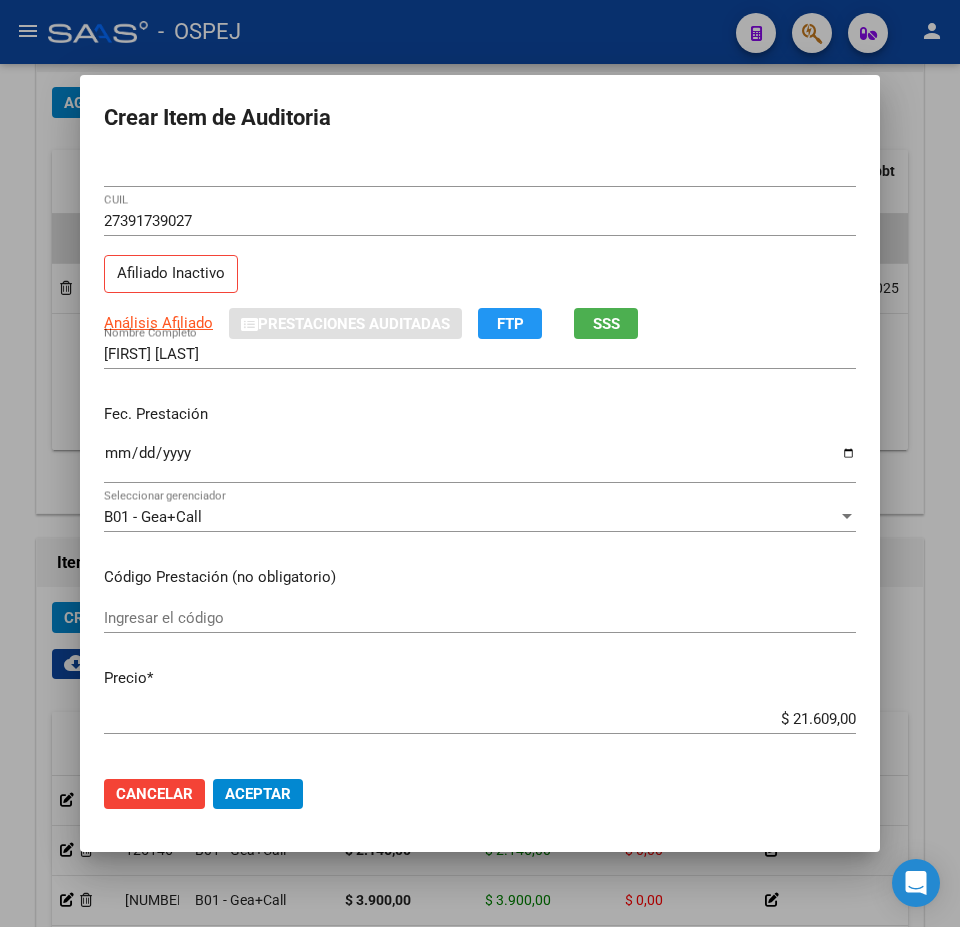 click on "$ 21.609,00" at bounding box center (480, 719) 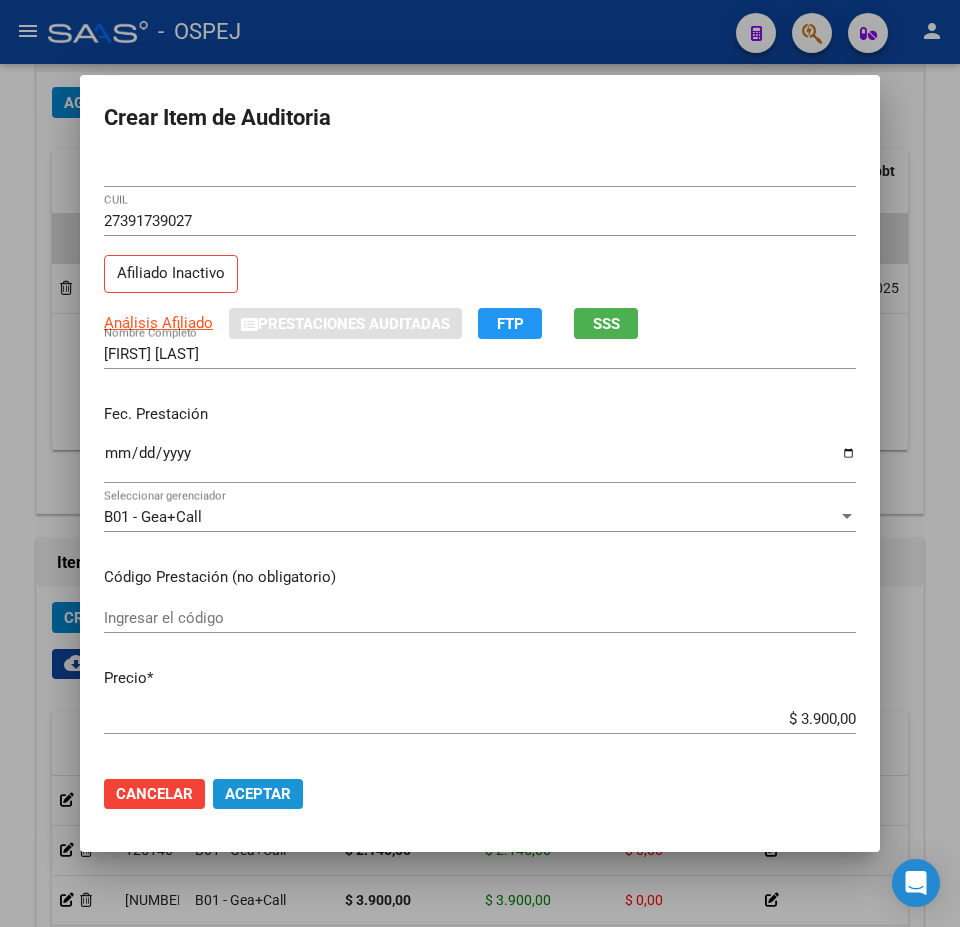 click on "Aceptar" 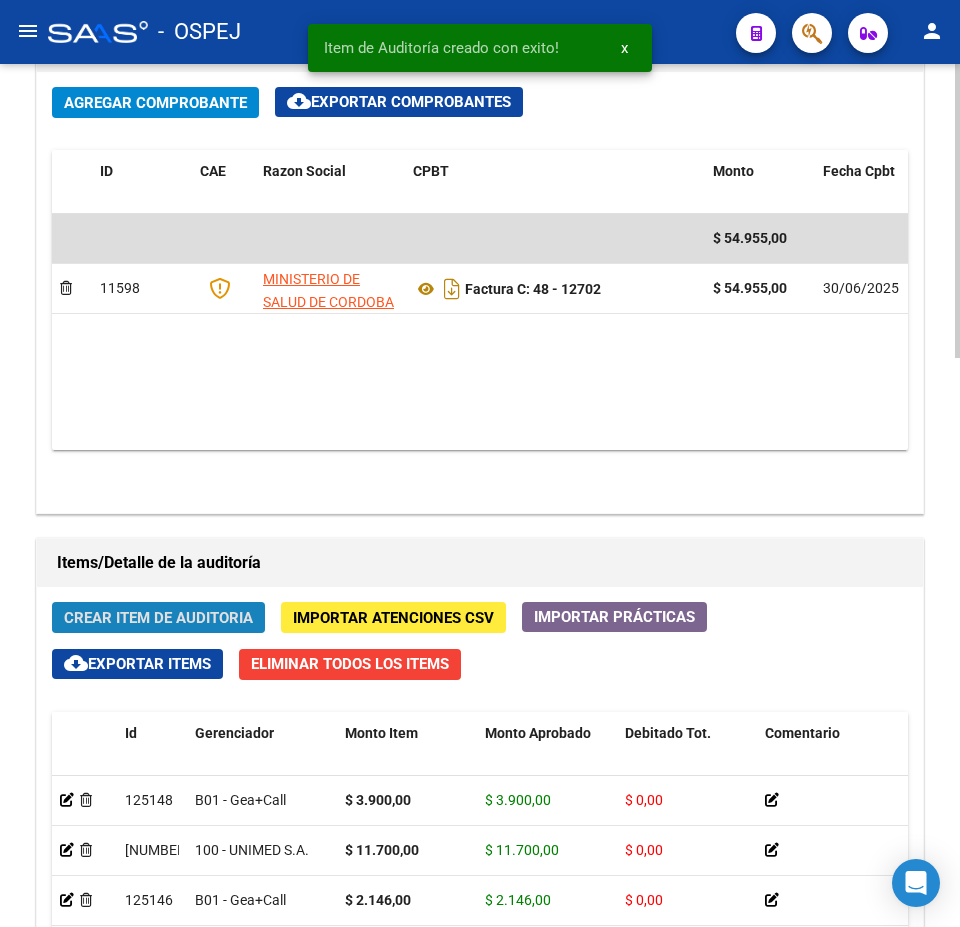 click on "Crear Item de Auditoria" 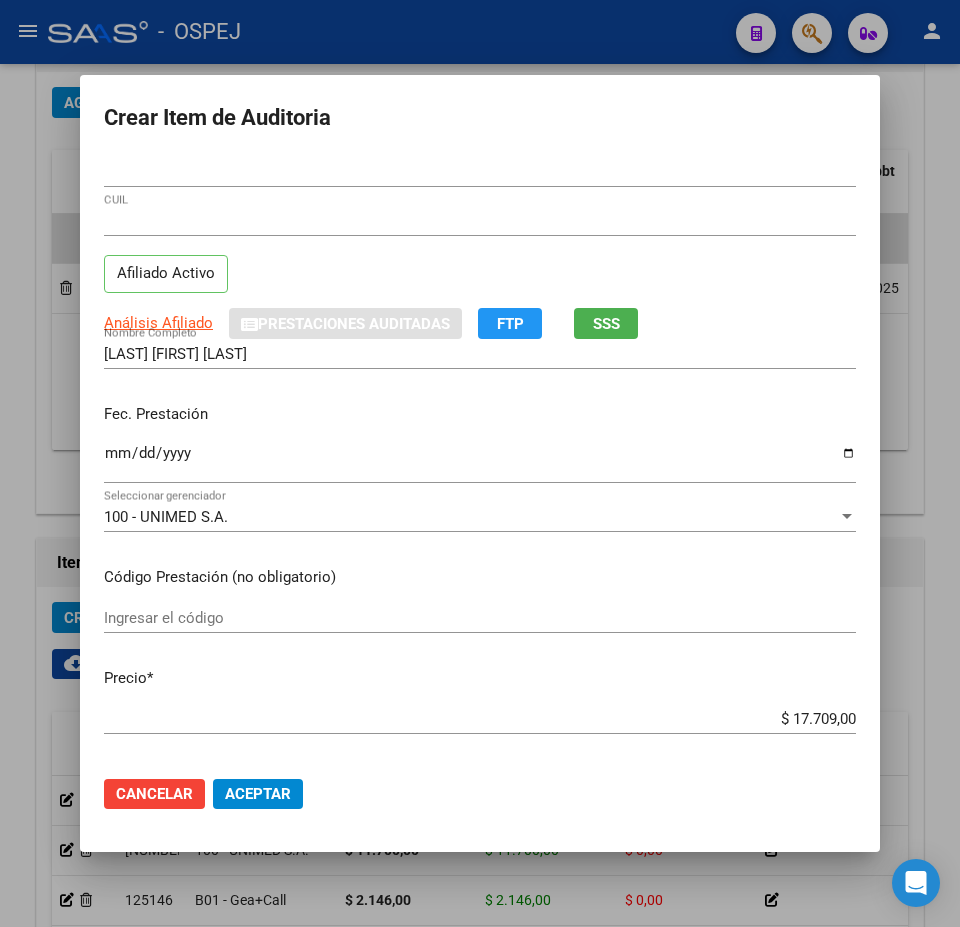 click on "$ 17.709,00" at bounding box center [480, 719] 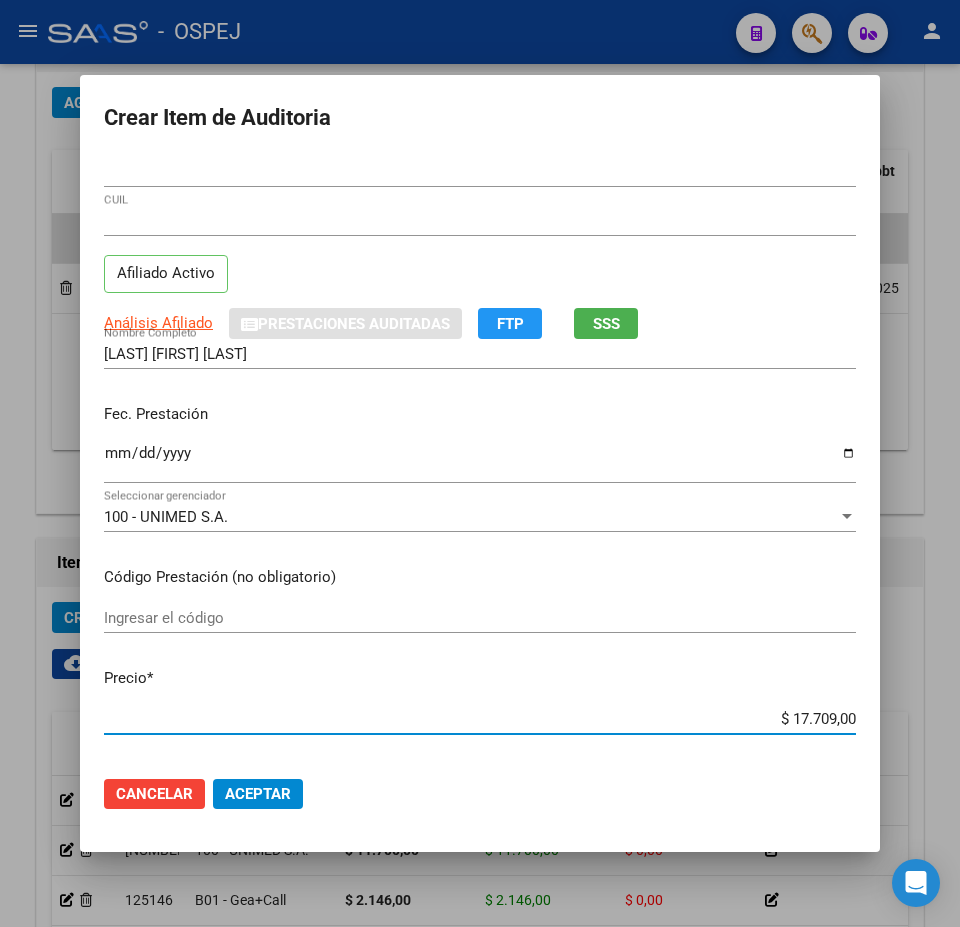 click on "$ 17.709,00" at bounding box center [480, 719] 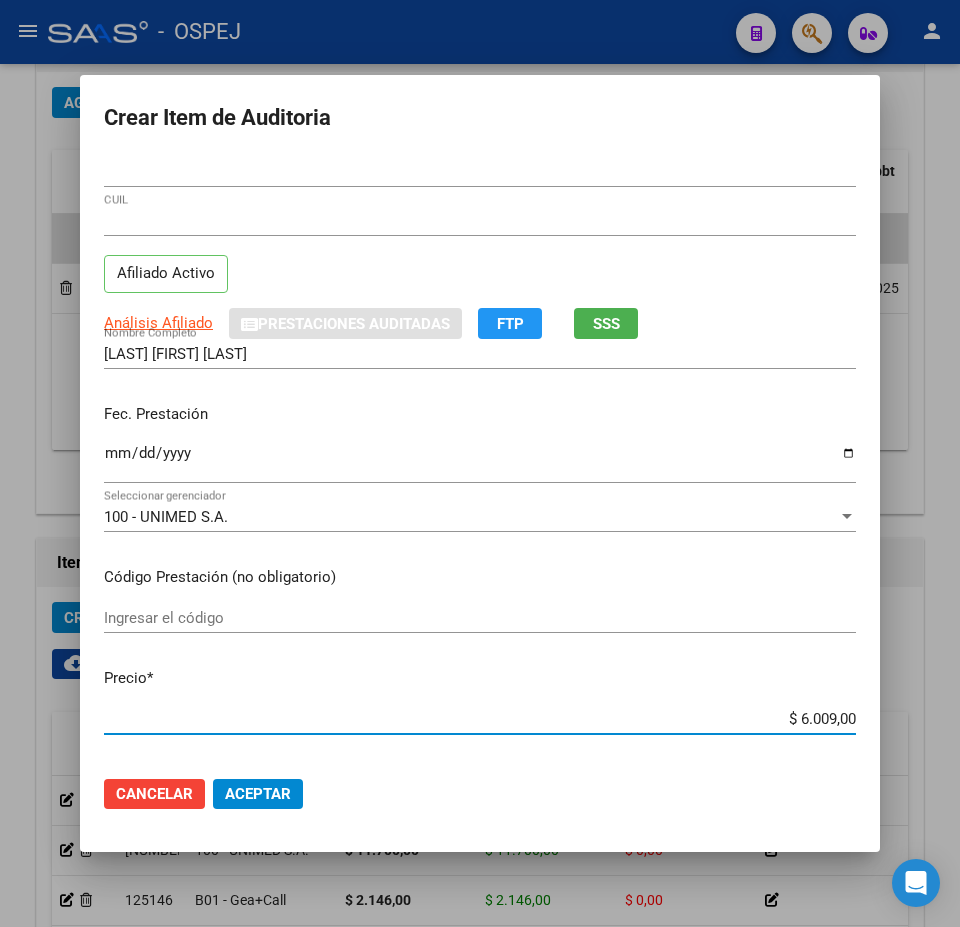 click on "Aceptar" 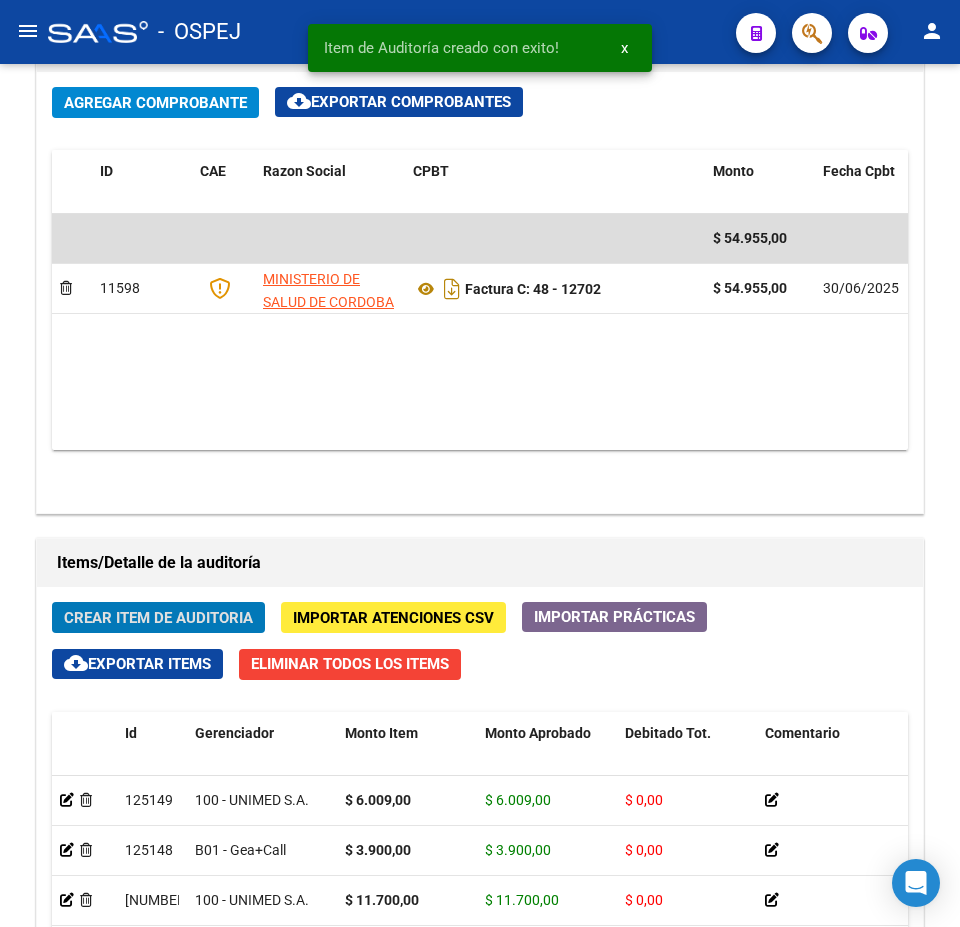 click on "Crear Item de Auditoria" 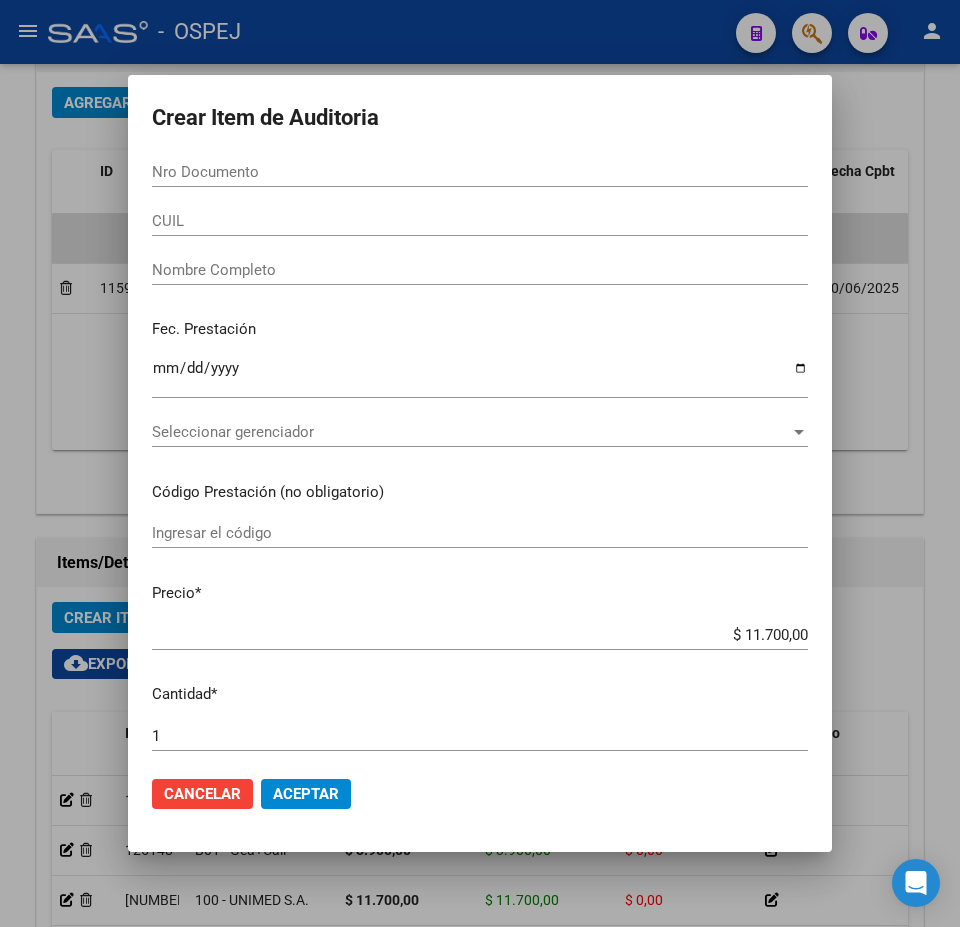 click on "Nro Documento" at bounding box center [480, 172] 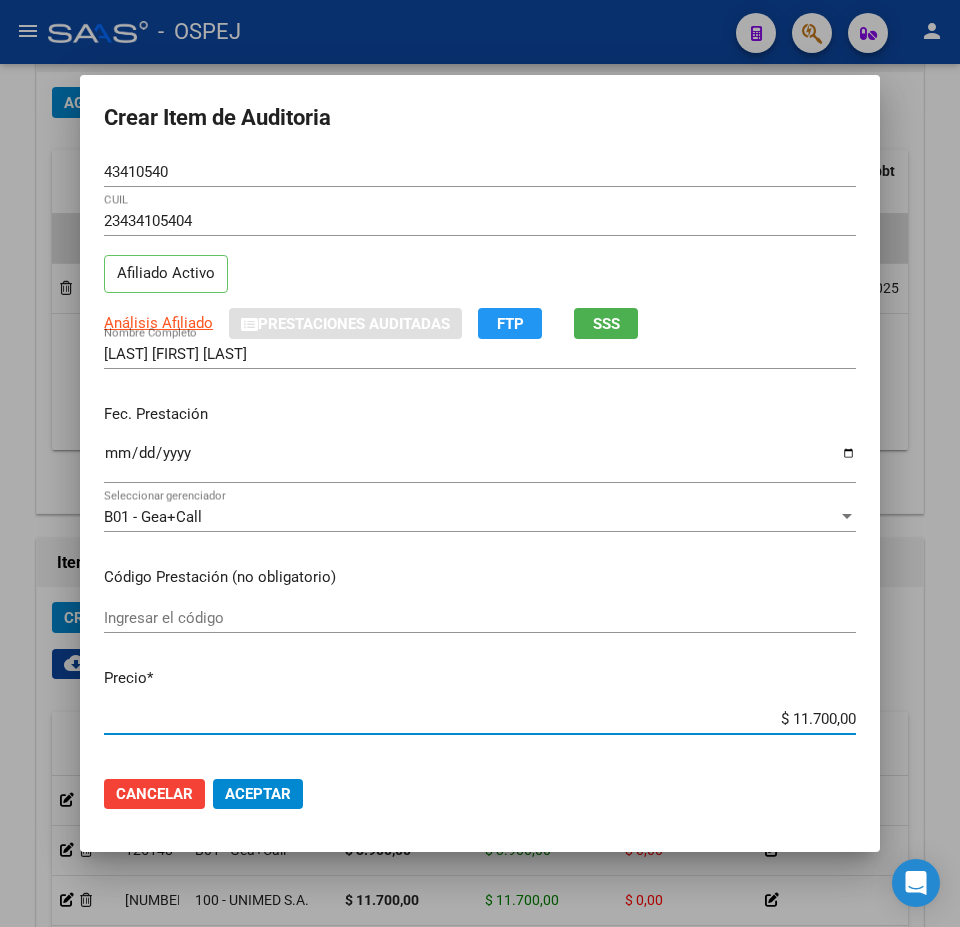 click on "$ 11.700,00" at bounding box center [480, 719] 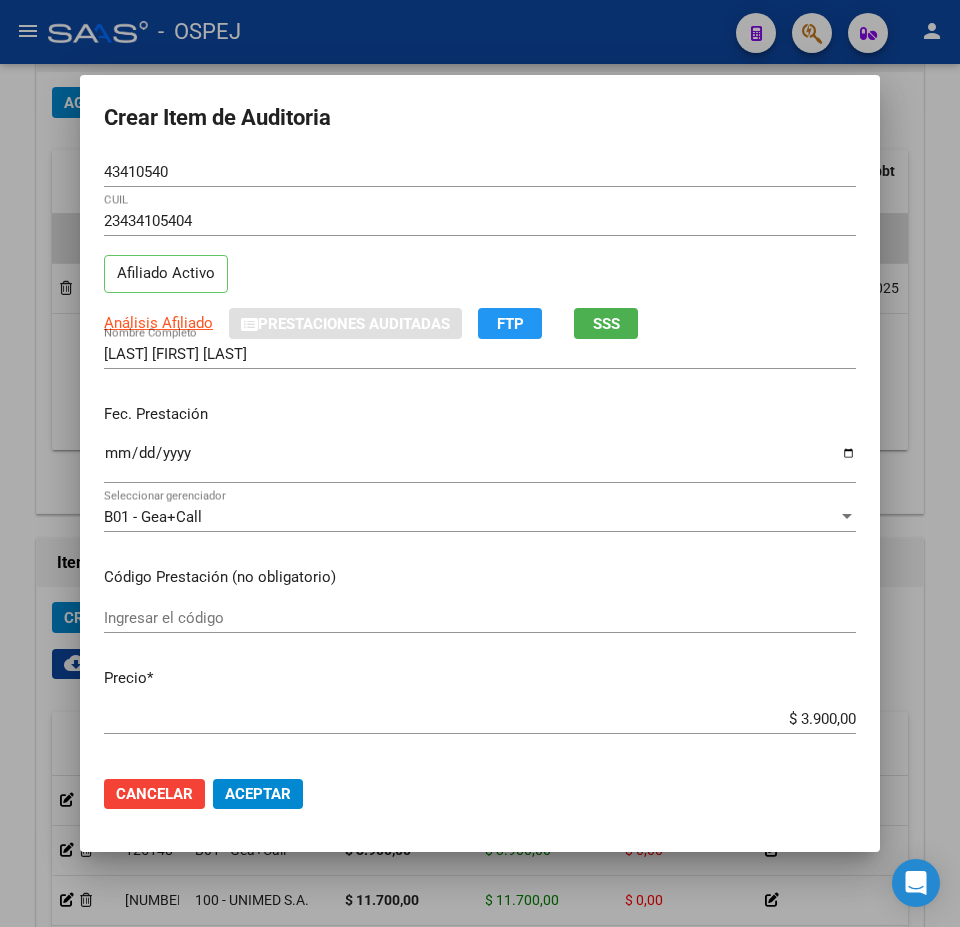 click on "Cancelar Aceptar" 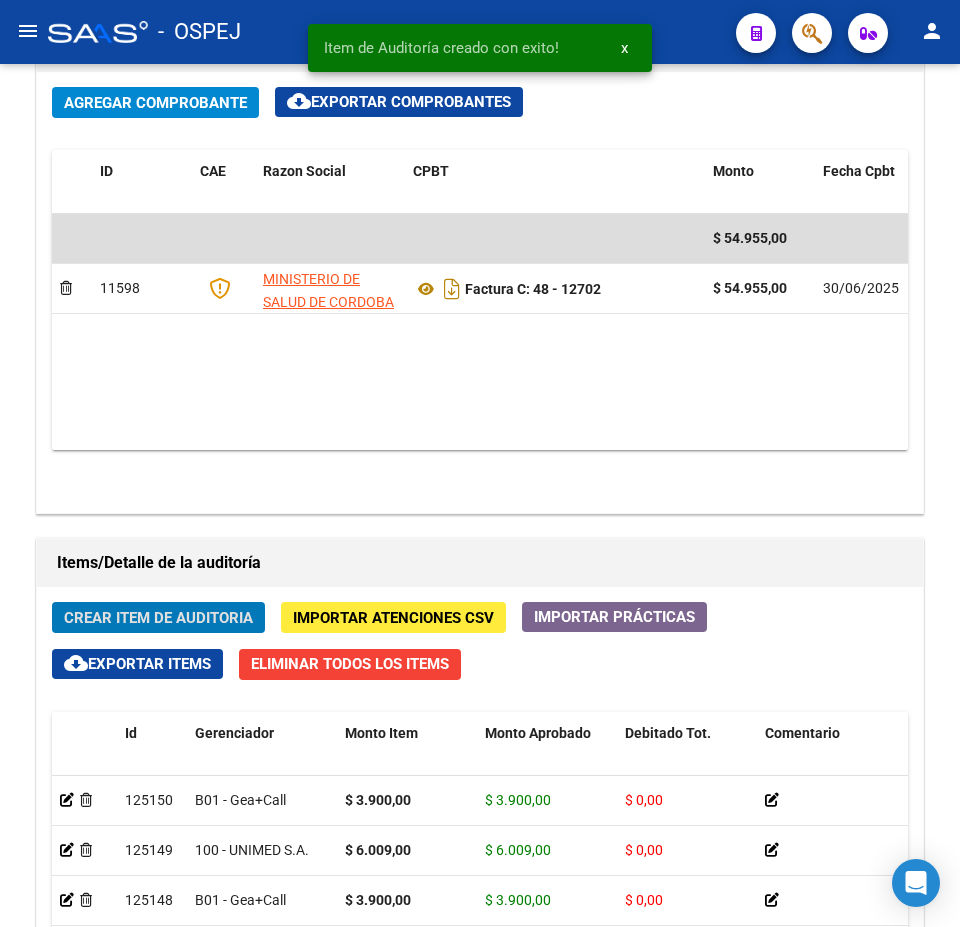 click on "Crear Item de Auditoria" 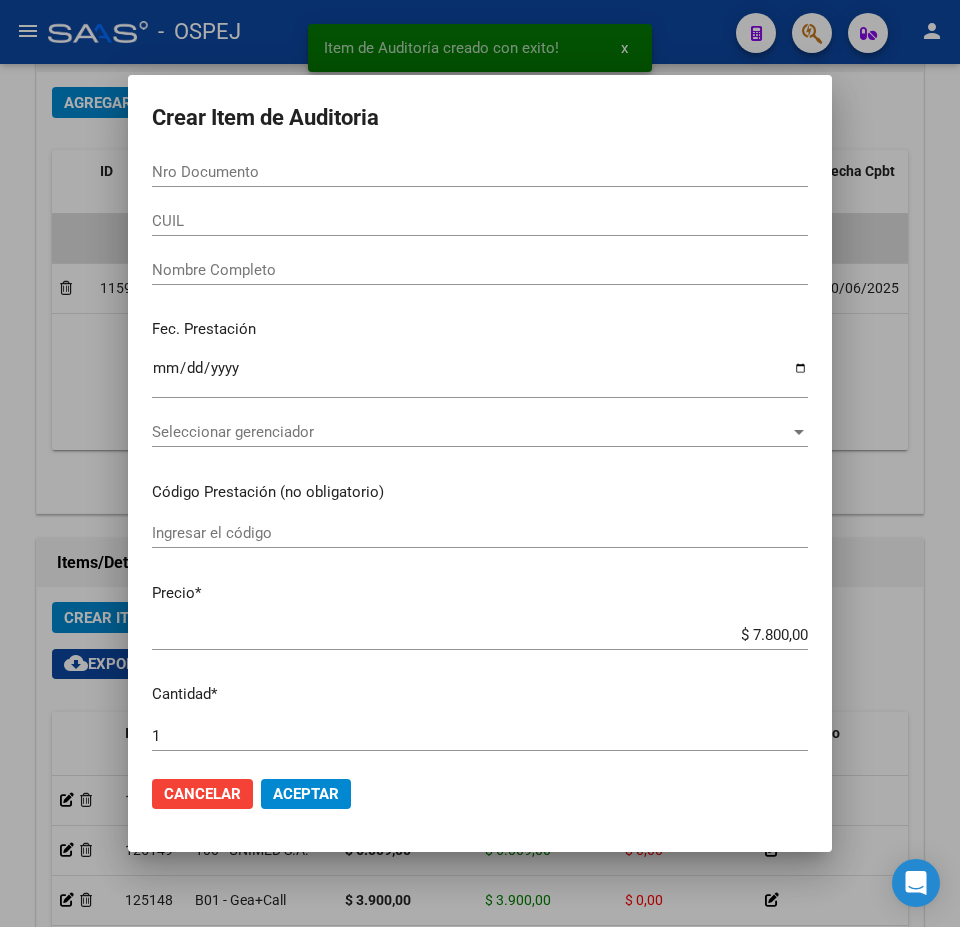 click on "Crear Item de Auditoria   Nro Documento    CUIL    Nombre Completo  Fec. Prestación    Ingresar la fecha  Seleccionar gerenciador Seleccionar gerenciador Código Prestación (no obligatorio)    Ingresar el código  Precio  *   $ 7.800,00 Ingresar el precio  Cantidad  *   1 Ingresar la cantidad  Monto Item  *   $ 7.800,00 Ingresar el monto  Monto Debitado    $ 0,00 Ingresar el monto  Comentario Operador    Ingresar el Comentario  Comentario Gerenciador    Ingresar el Comentario  Descripción    Ingresar el Descripción   Atencion Tipo  Seleccionar tipo Seleccionar tipo  Nomenclador  Seleccionar Nomenclador Seleccionar Nomenclador Cancelar Aceptar" at bounding box center (480, 463) 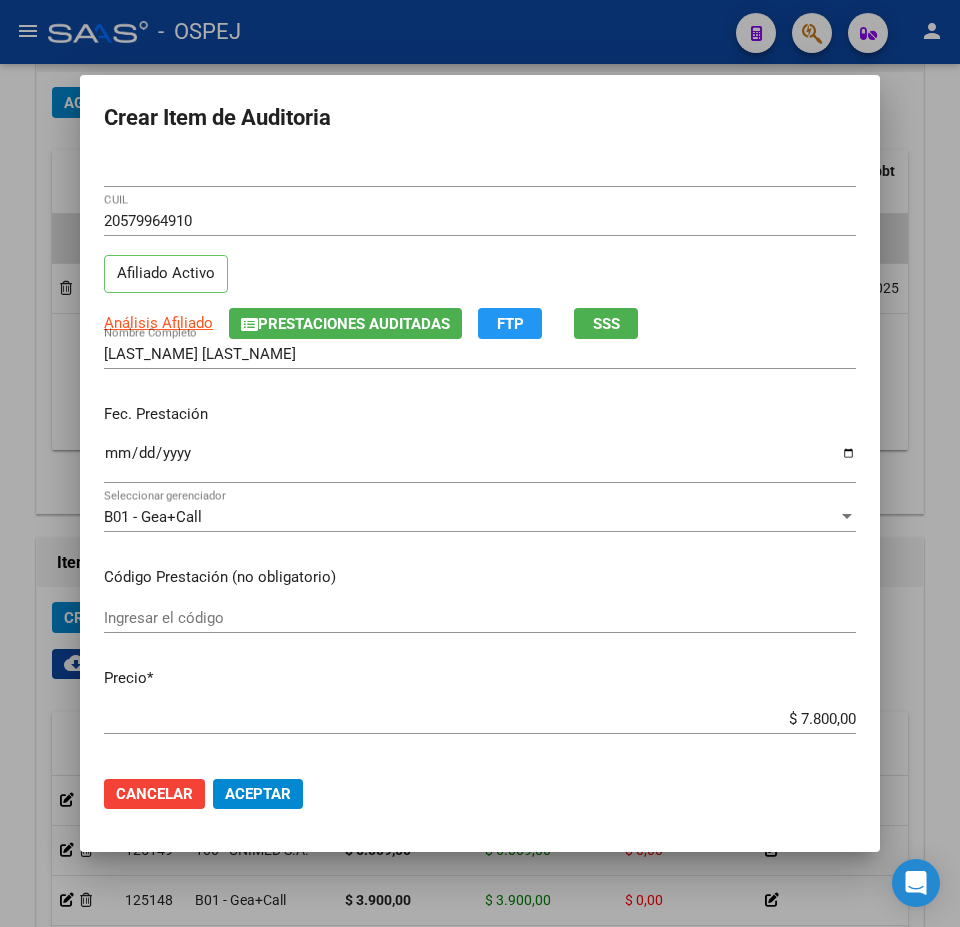 click on "Cancelar Aceptar" 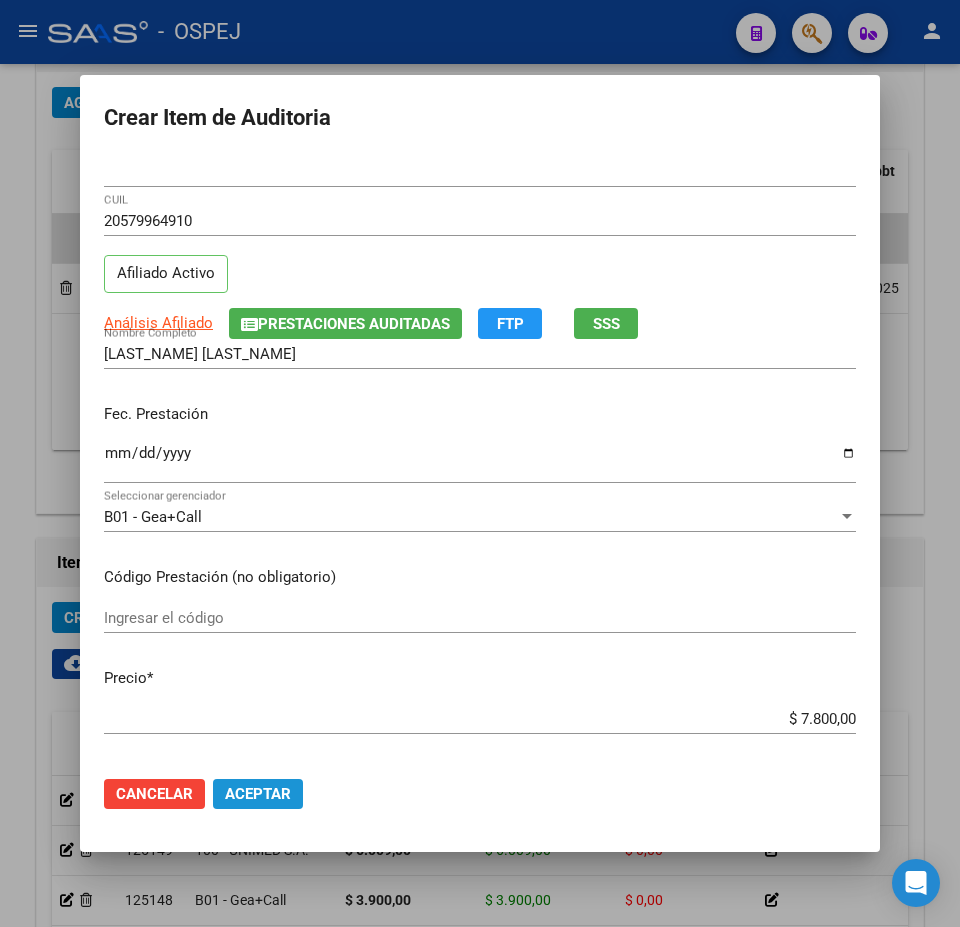 click on "Aceptar" 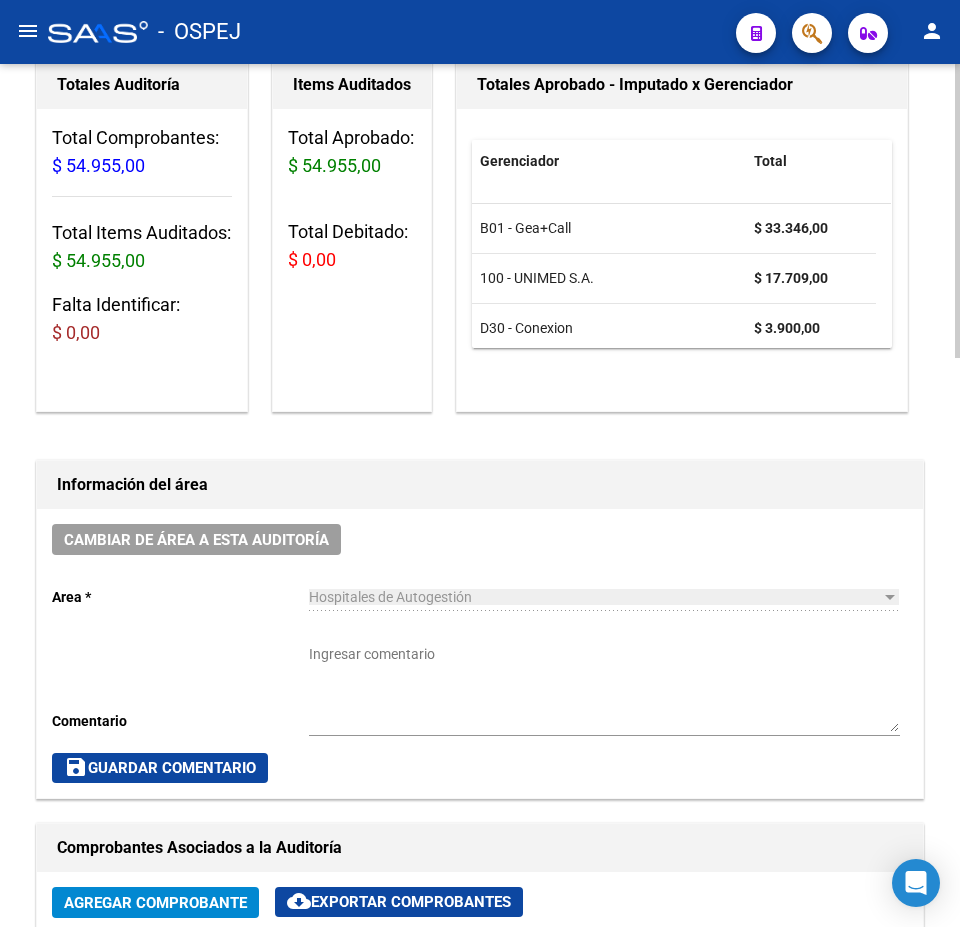 scroll, scrollTop: 0, scrollLeft: 0, axis: both 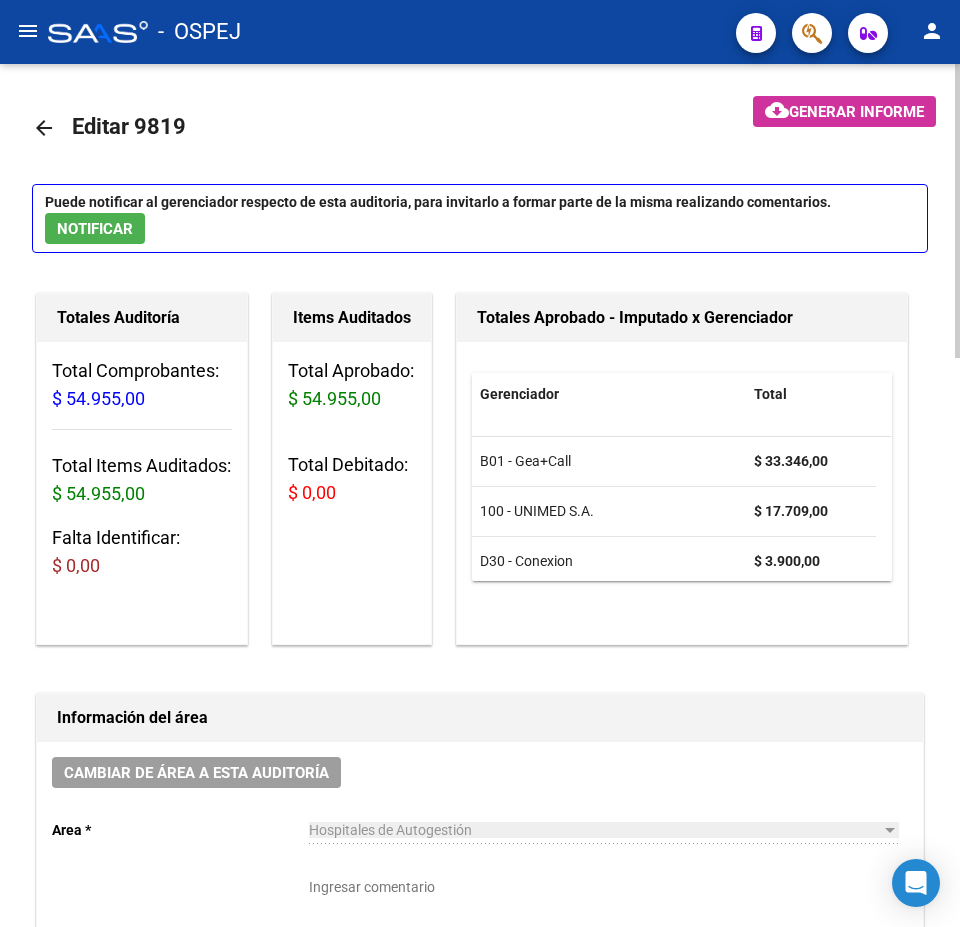 click on "arrow_back" 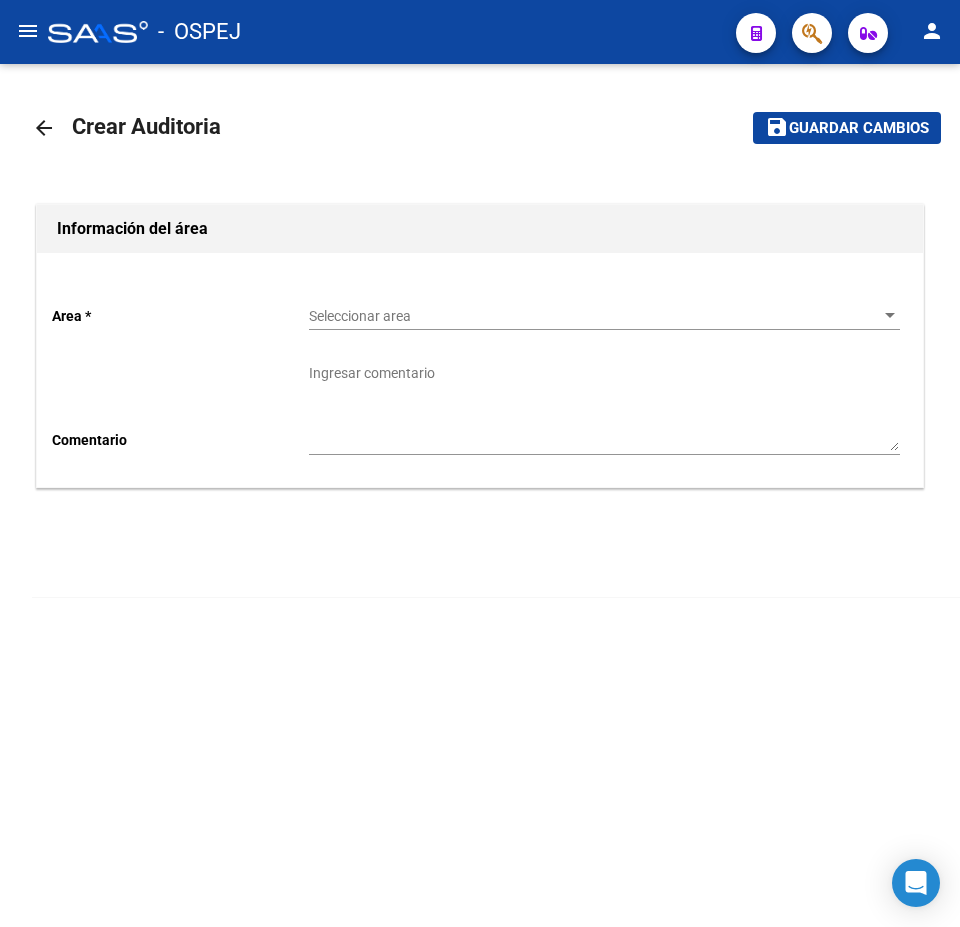 click on "Seleccionar area" at bounding box center (595, 316) 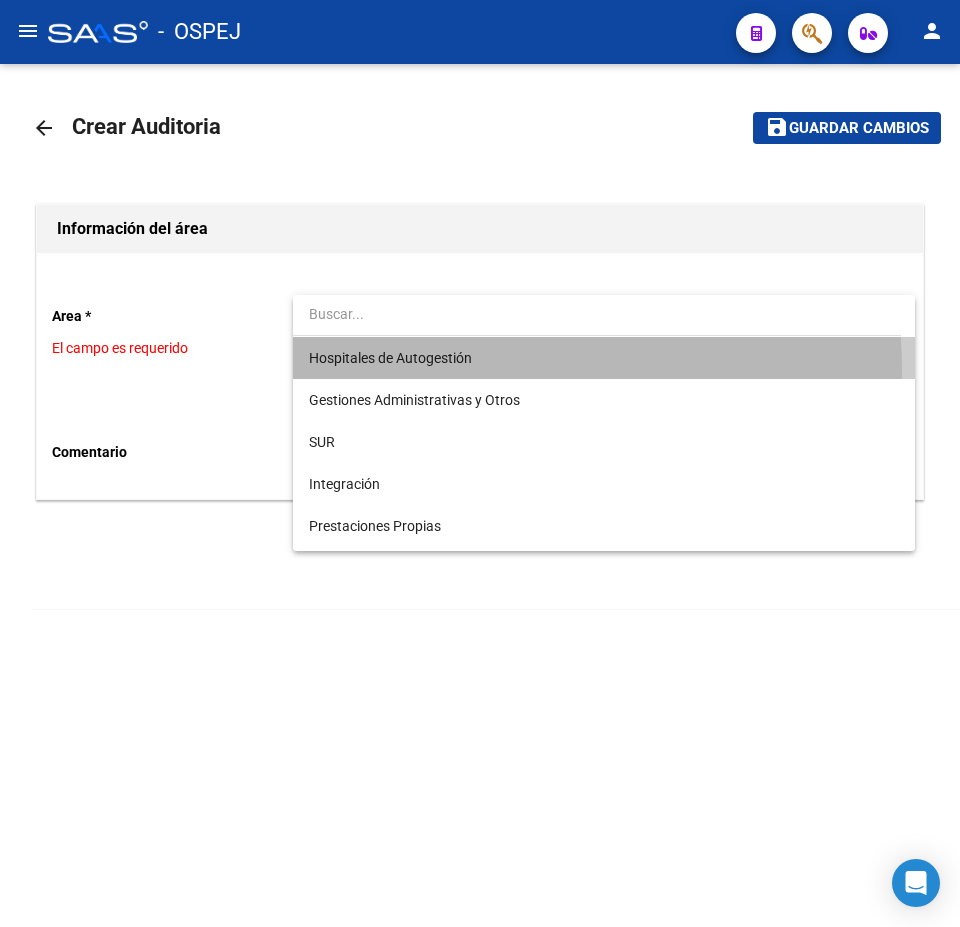 click on "Hospitales de Autogestión" at bounding box center (604, 358) 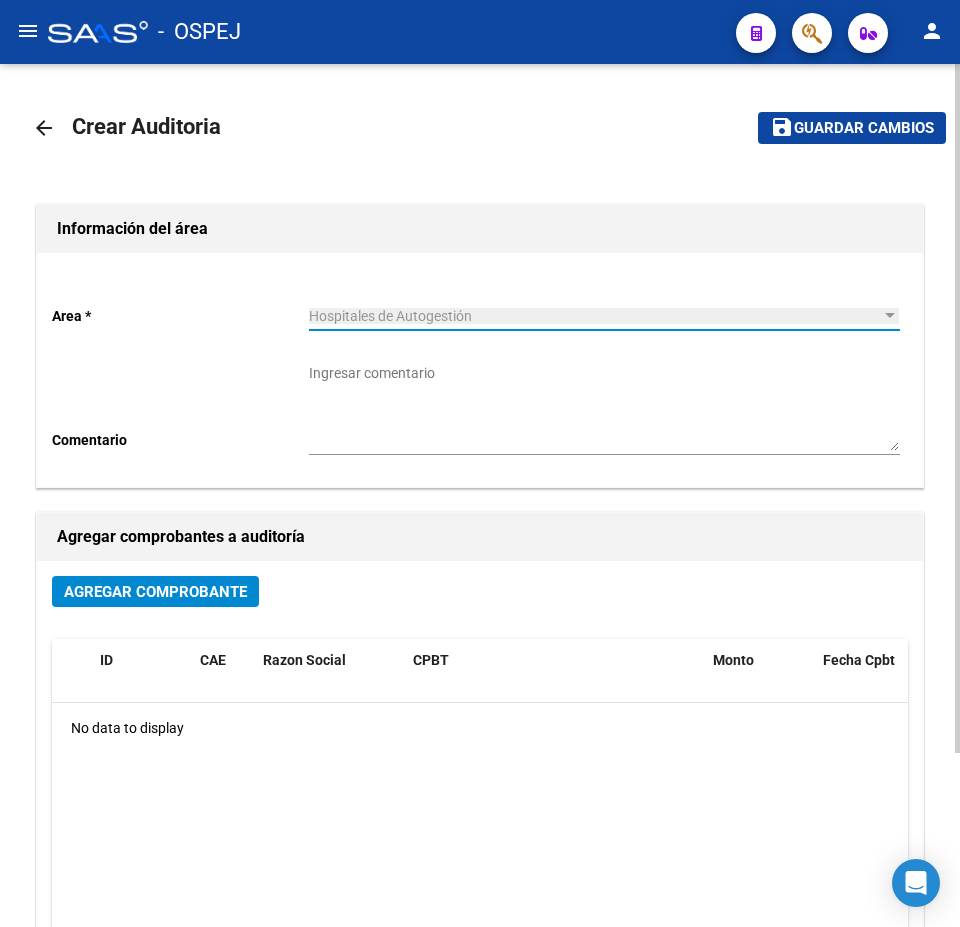 click on "Agregar Comprobante" 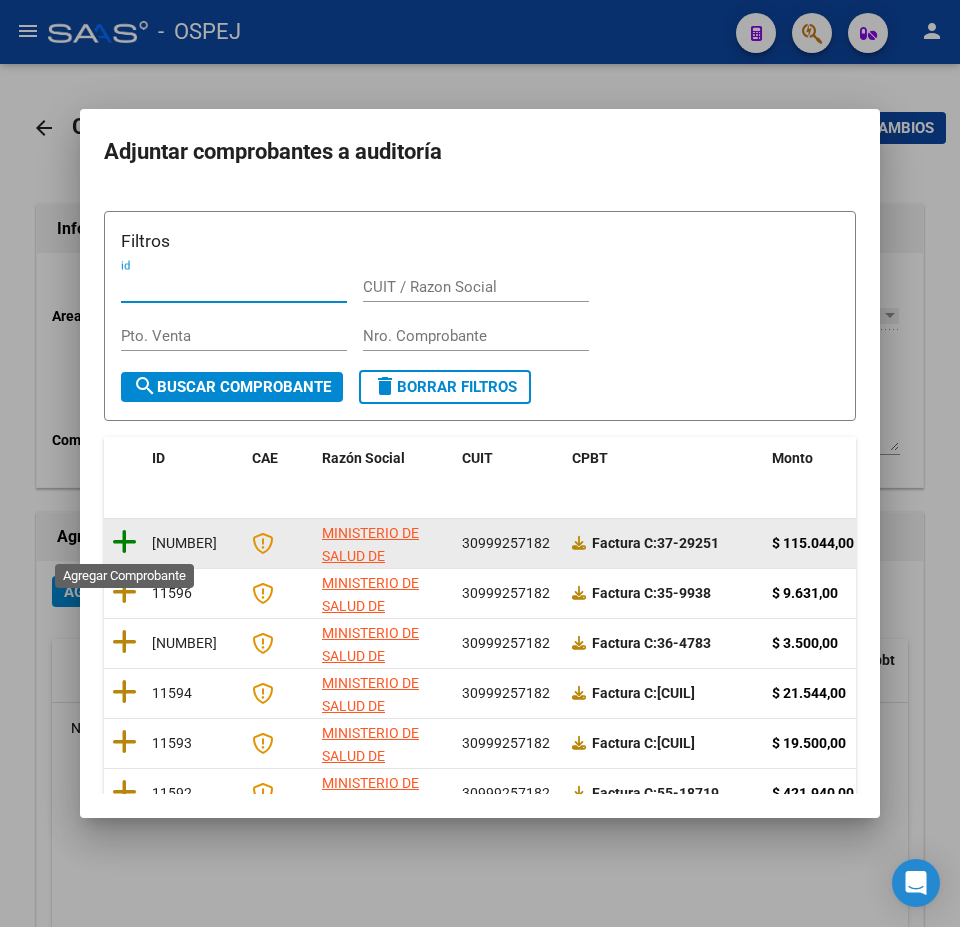 click 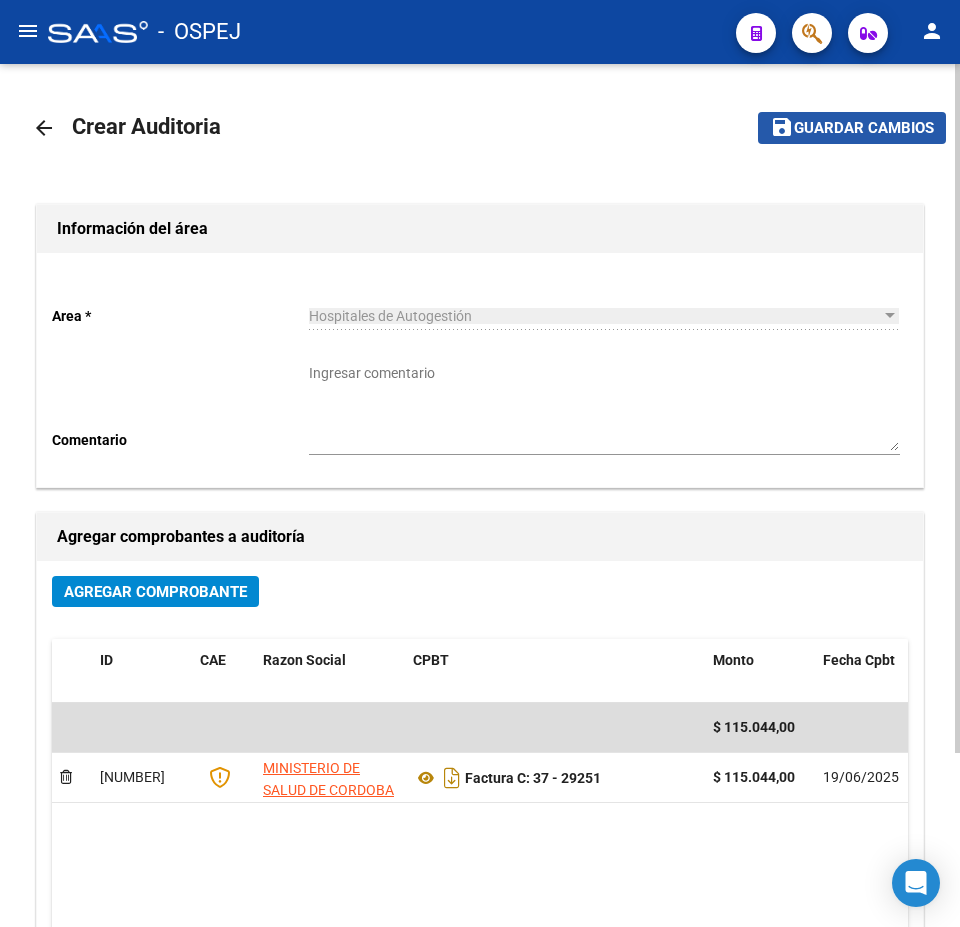 click on "save Guardar cambios" 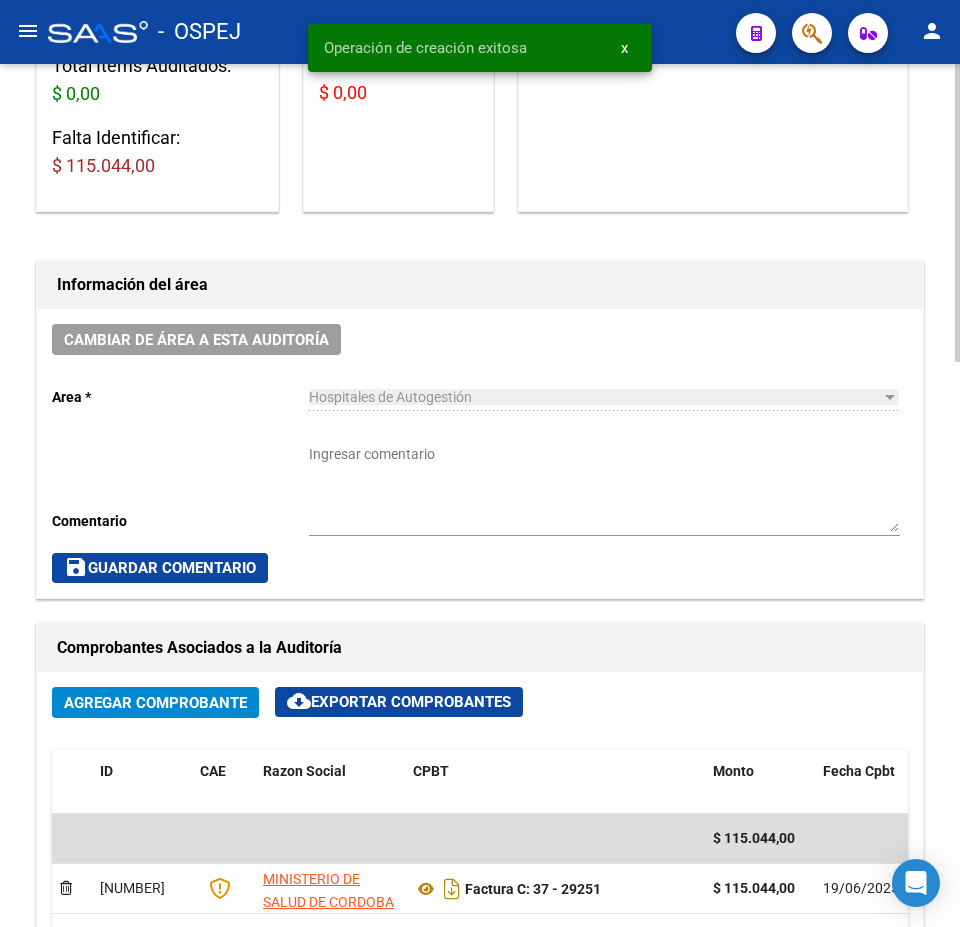 scroll, scrollTop: 900, scrollLeft: 0, axis: vertical 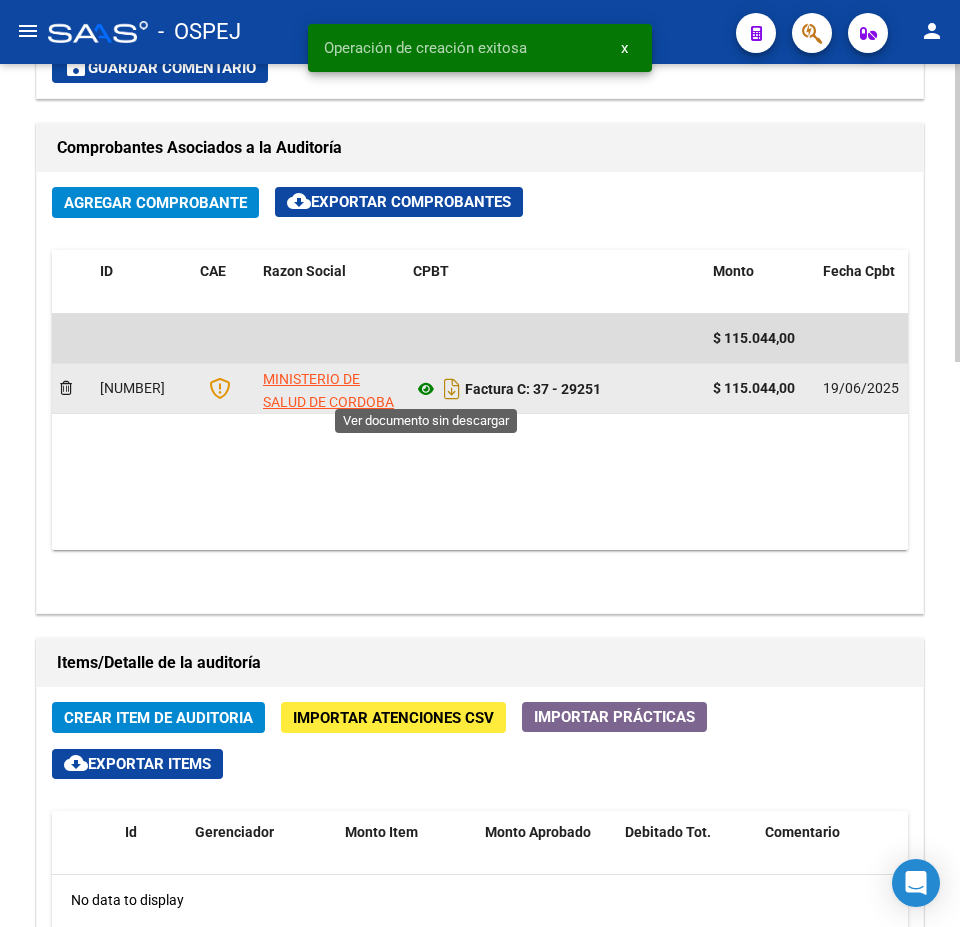 click 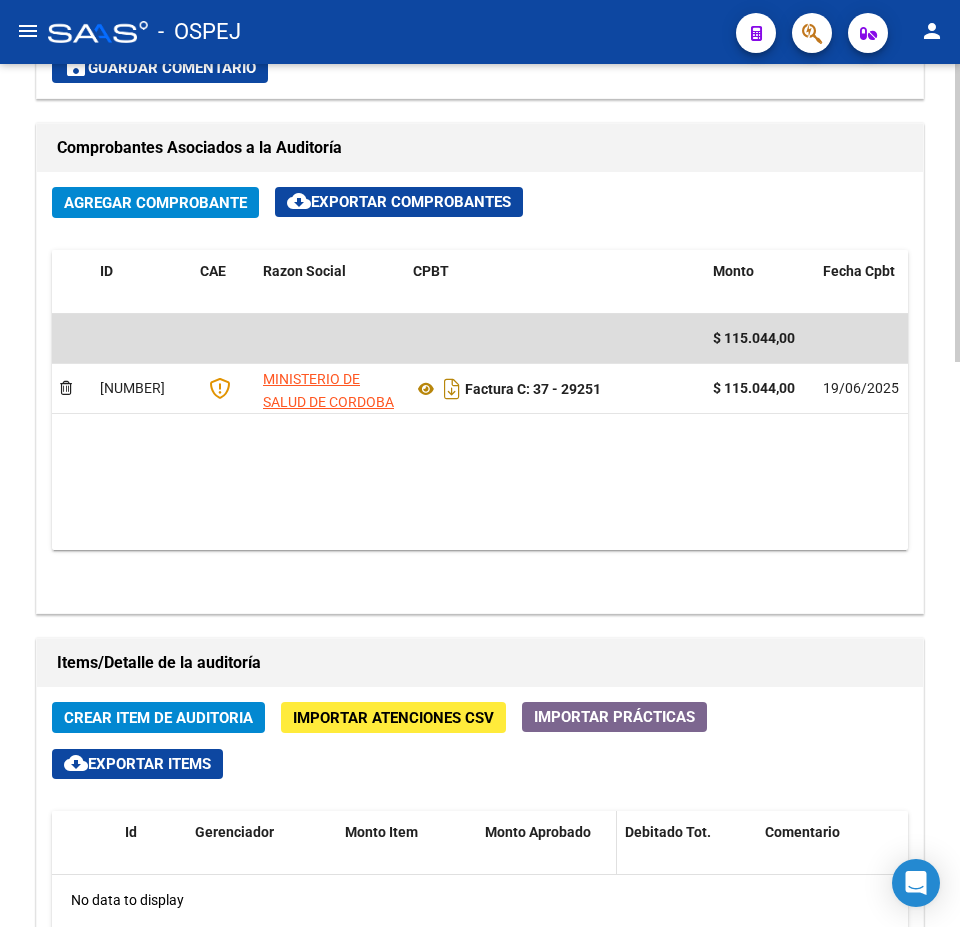 scroll, scrollTop: 1300, scrollLeft: 0, axis: vertical 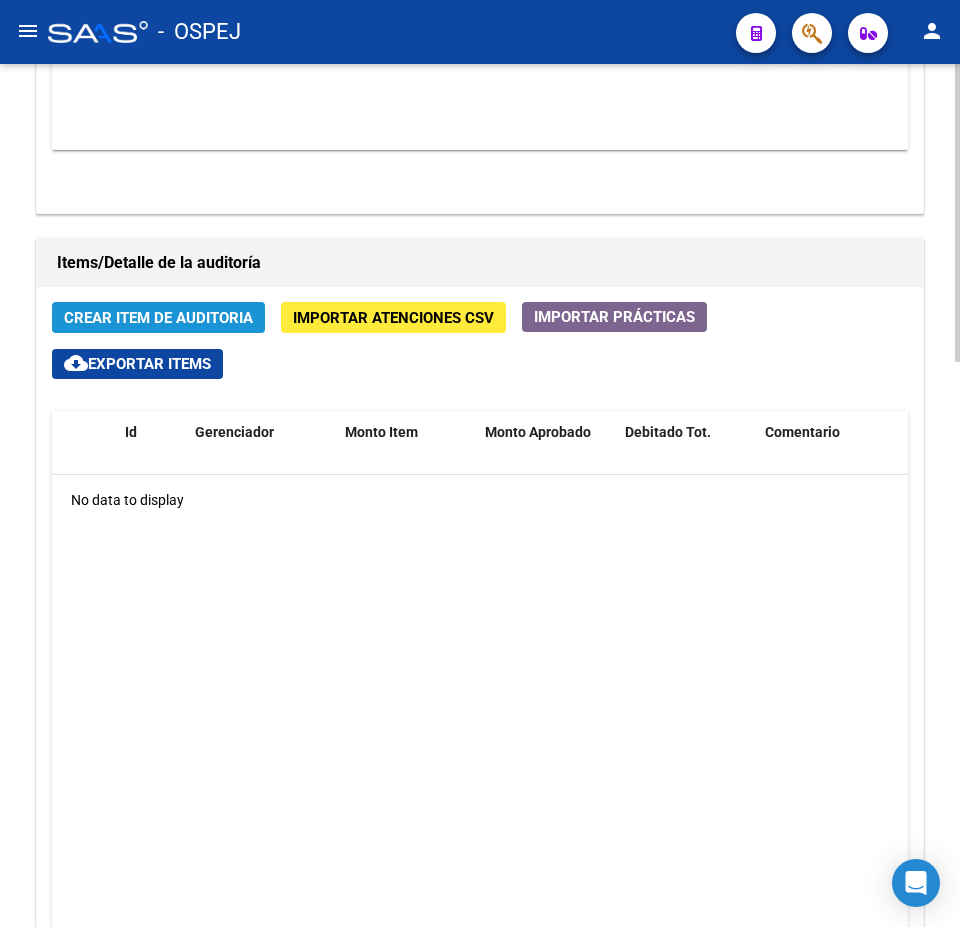 click on "Crear Item de Auditoria" 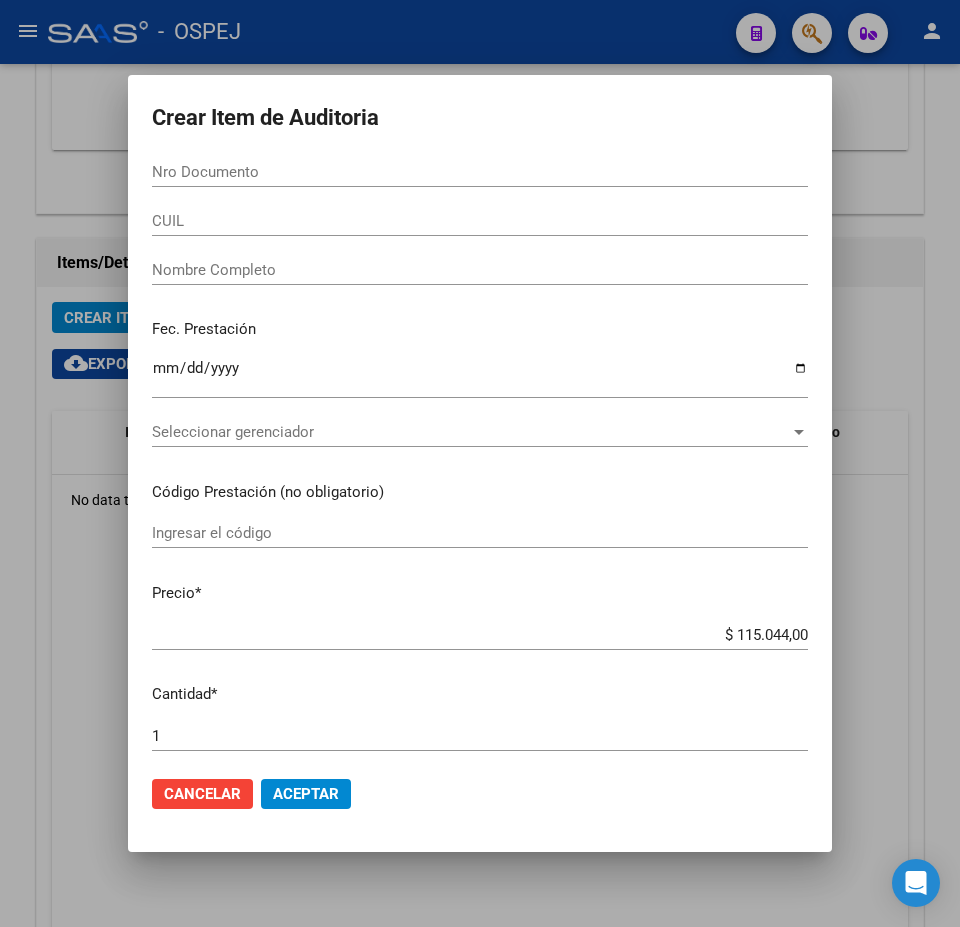 click on "Nro Documento" at bounding box center (480, 172) 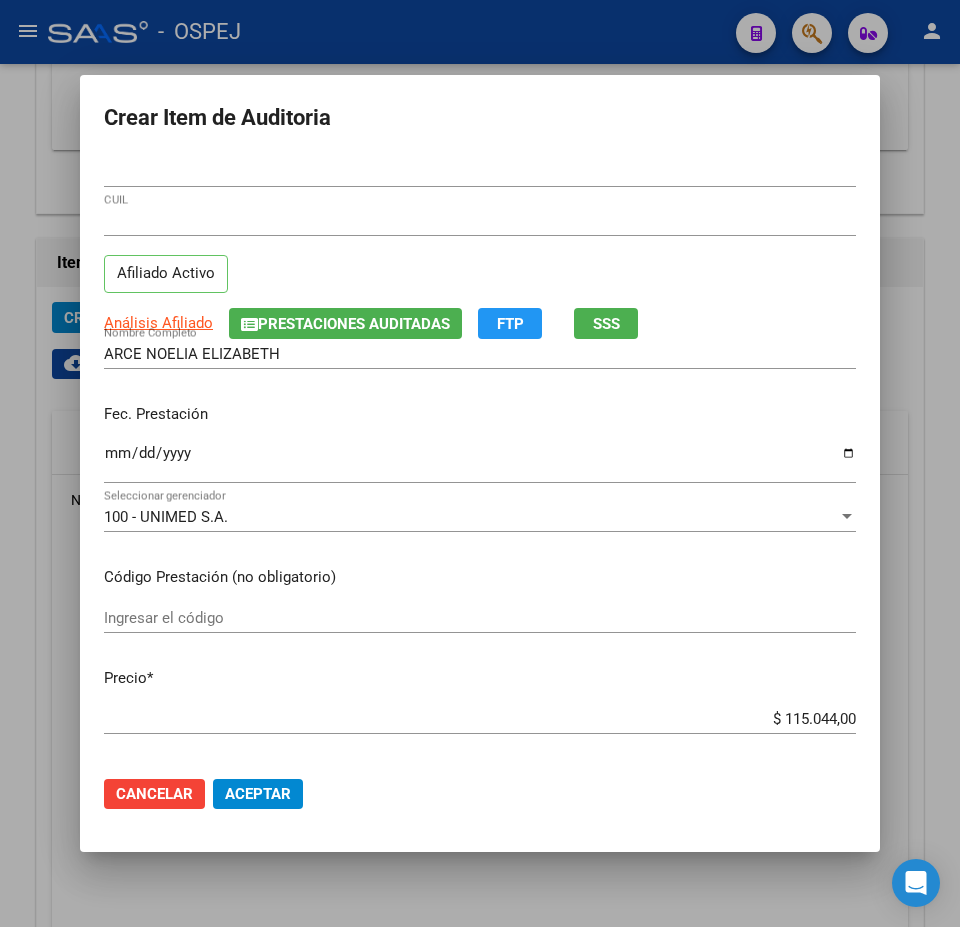 click on "37133935 Nro Documento    27371339359 CUIL   Afiliado Activo  Análisis Afiliado  Prestaciones Auditadas FTP SSS   ARCE NOELIA ELIZABETH Nombre Completo  Fec. Prestación    Ingresar la fecha  100 - UNIMED S.A. Seleccionar gerenciador Código Prestación (no obligatorio)    Ingresar el código  Precio  *   $ 115.044,00 Ingresar el precio  Cantidad  *   1 Ingresar la cantidad  Monto Item  *   $ 115.044,00 Ingresar el monto  Monto Debitado    $ 0,00 Ingresar el monto  Comentario Operador    Ingresar el Comentario  Comentario Gerenciador    Ingresar el Comentario  Descripción    Ingresar el Descripción   Atencion Tipo  Seleccionar tipo Seleccionar tipo  Nomenclador  Seleccionar Nomenclador Seleccionar Nomenclador" at bounding box center [480, 458] 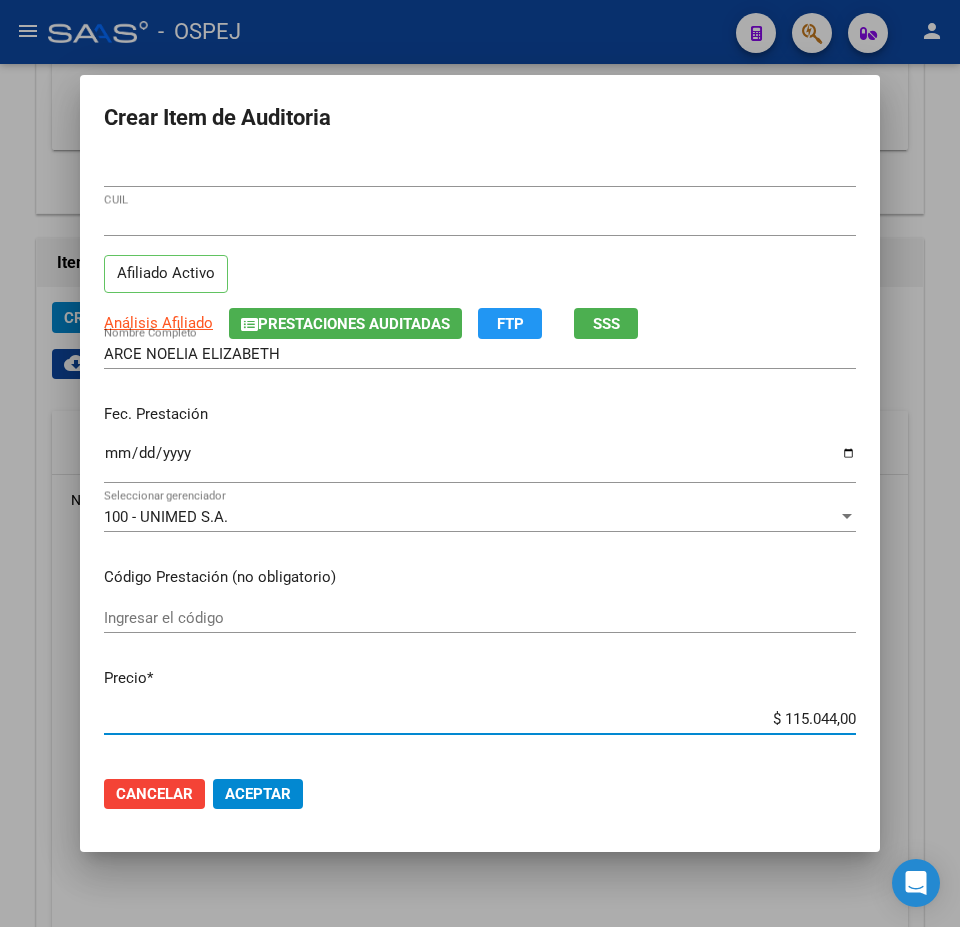 click on "$ 115.044,00" at bounding box center (480, 719) 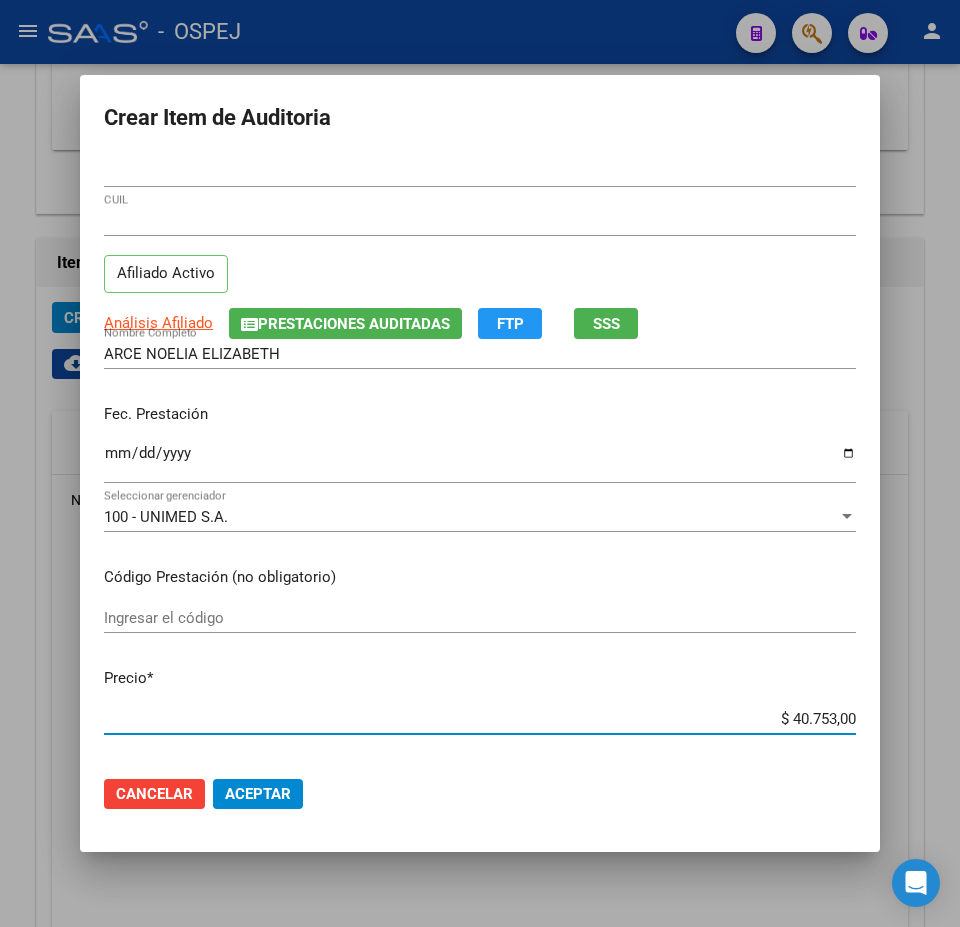 click on "Aceptar" 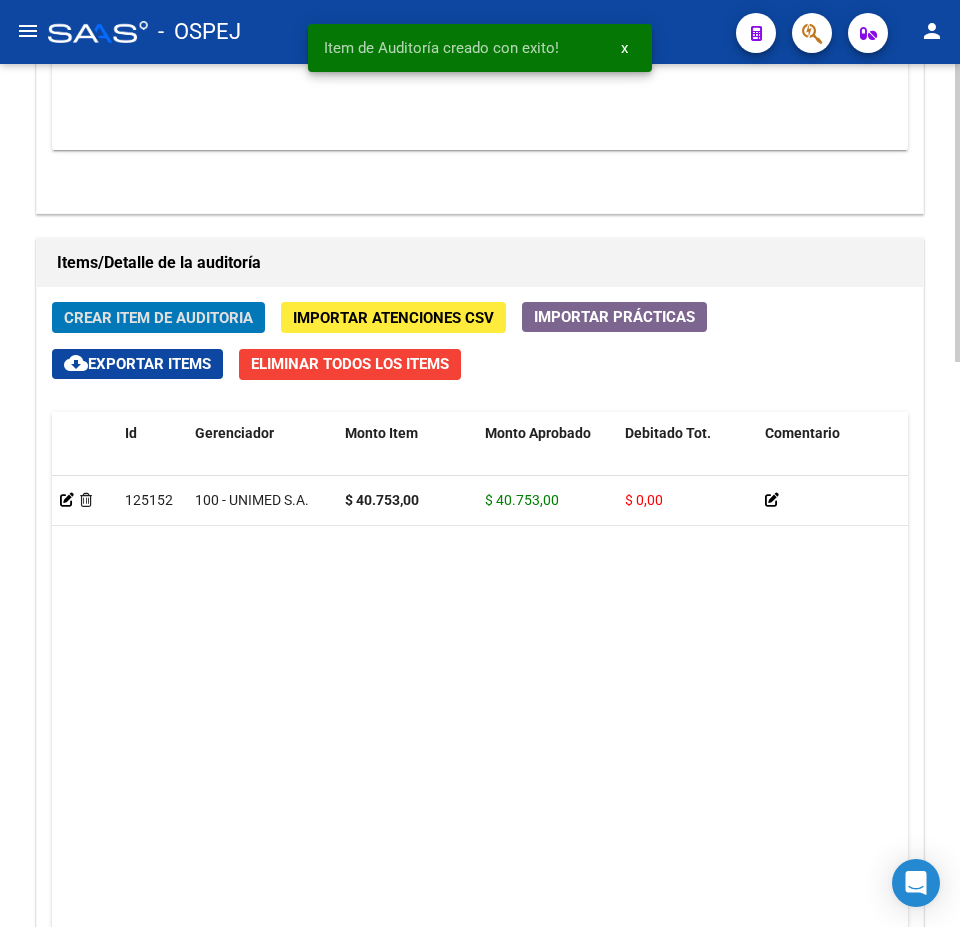 scroll, scrollTop: 1333, scrollLeft: 0, axis: vertical 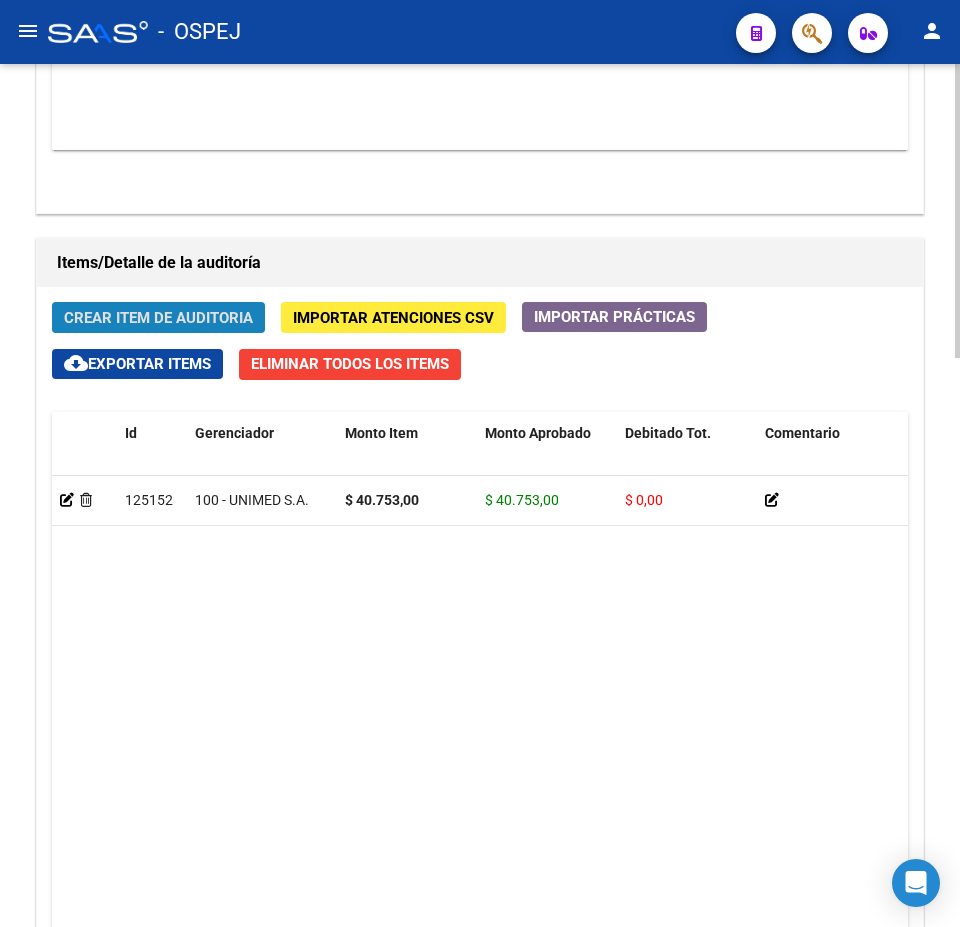 click on "Crear Item de Auditoria" 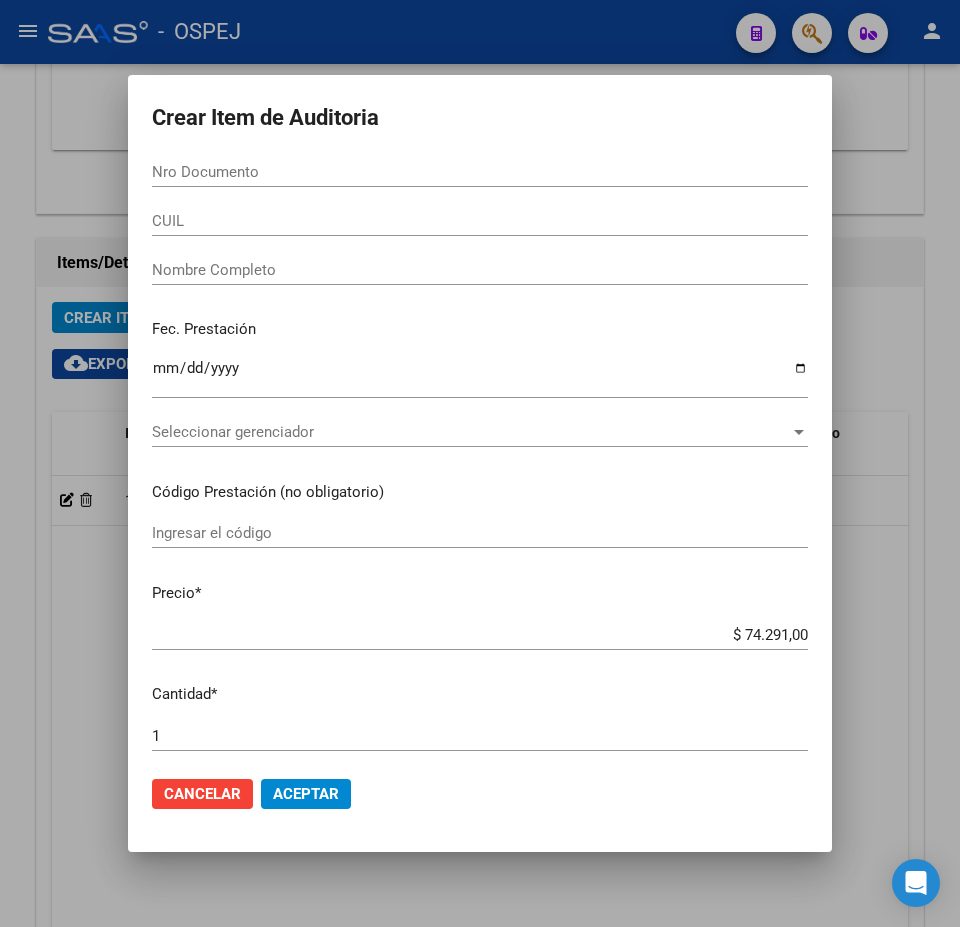 click on "Nro Documento" at bounding box center [480, 172] 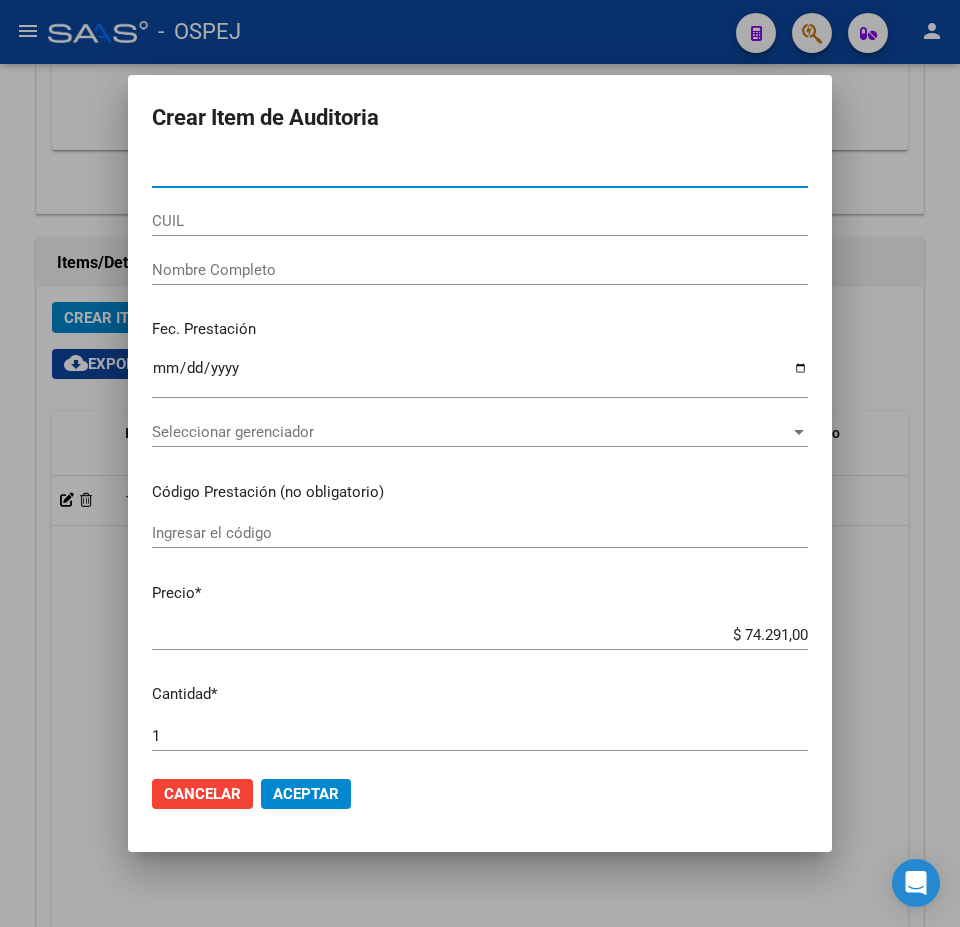 click on "Nro Documento" at bounding box center (480, 172) 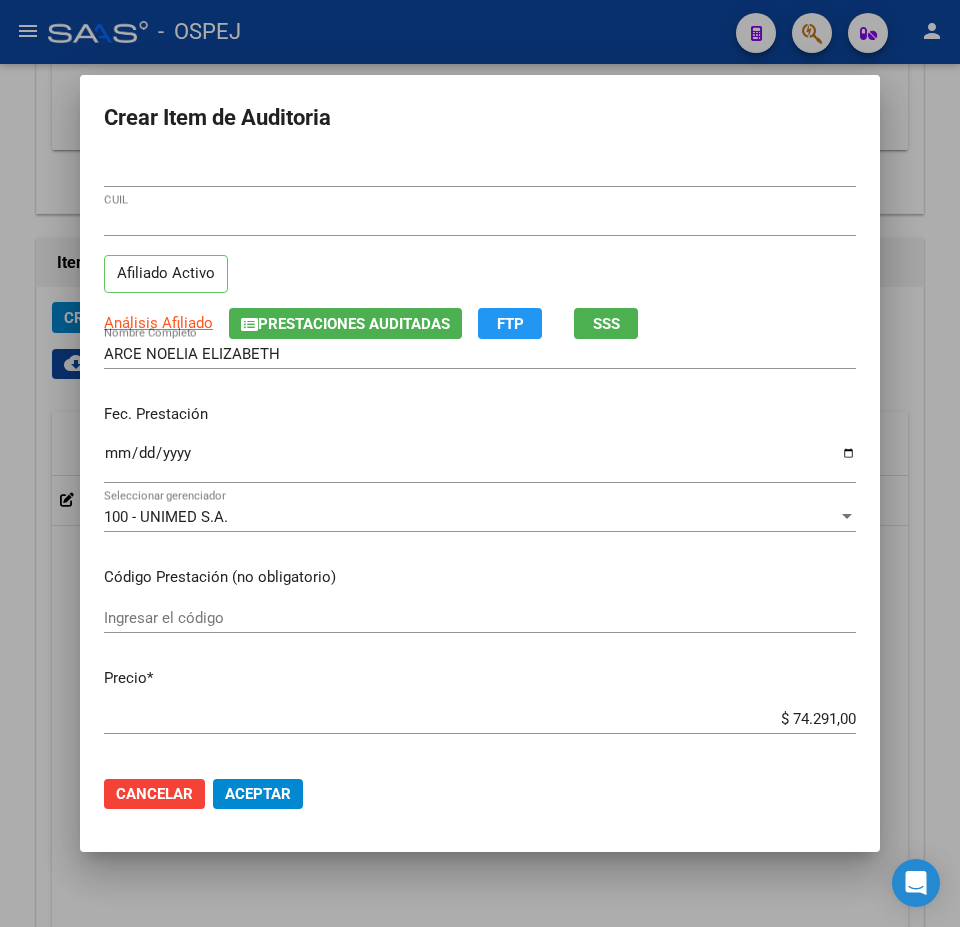 click on "37133935 Nro Documento    27371339359 CUIL   Afiliado Activo  Análisis Afiliado  Prestaciones Auditadas FTP SSS   ARCE NOELIA ELIZABETH Nombre Completo  Fec. Prestación    Ingresar la fecha  100 - UNIMED S.A. Seleccionar gerenciador Código Prestación (no obligatorio)    Ingresar el código  Precio  *   $ 74.291,00 Ingresar el precio  Cantidad  *   1 Ingresar la cantidad  Monto Item  *   $ 74.291,00 Ingresar el monto  Monto Debitado    $ 0,00 Ingresar el monto  Comentario Operador    Ingresar el Comentario  Comentario Gerenciador    Ingresar el Comentario  Descripción    Ingresar el Descripción   Atencion Tipo  Seleccionar tipo Seleccionar tipo  Nomenclador  Seleccionar Nomenclador Seleccionar Nomenclador" at bounding box center (480, 458) 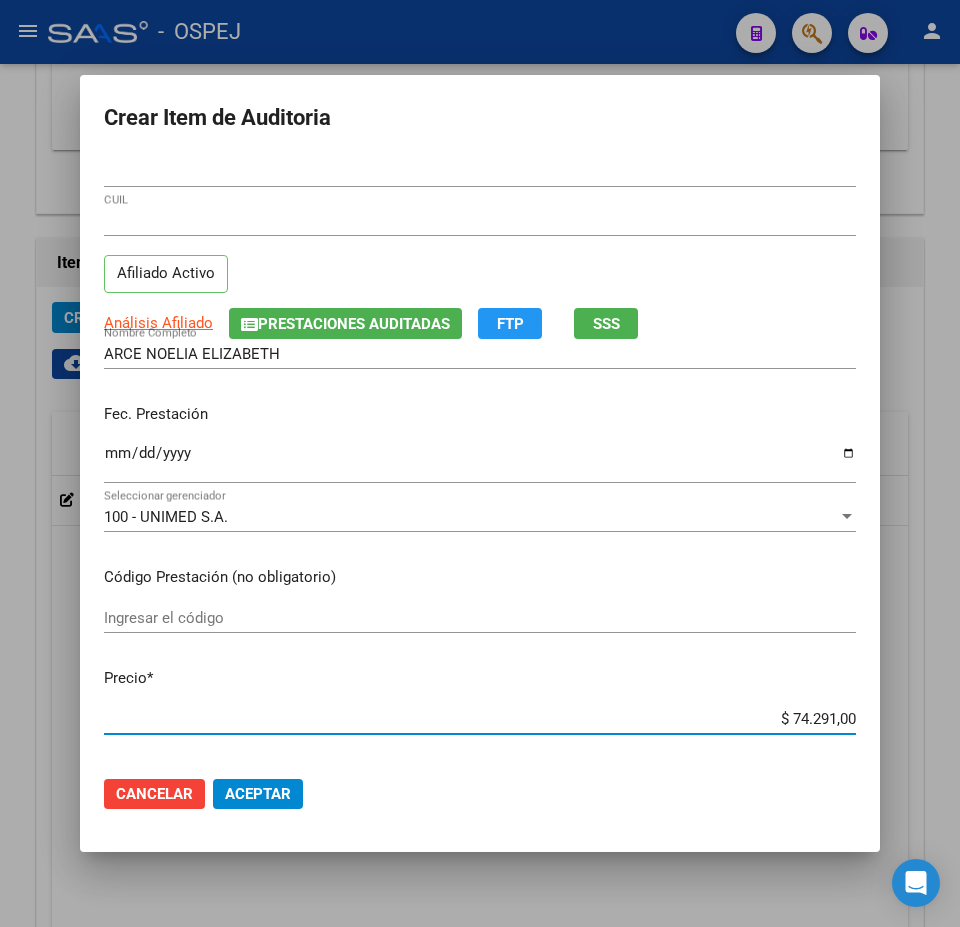 click on "$ 74.291,00" at bounding box center [480, 719] 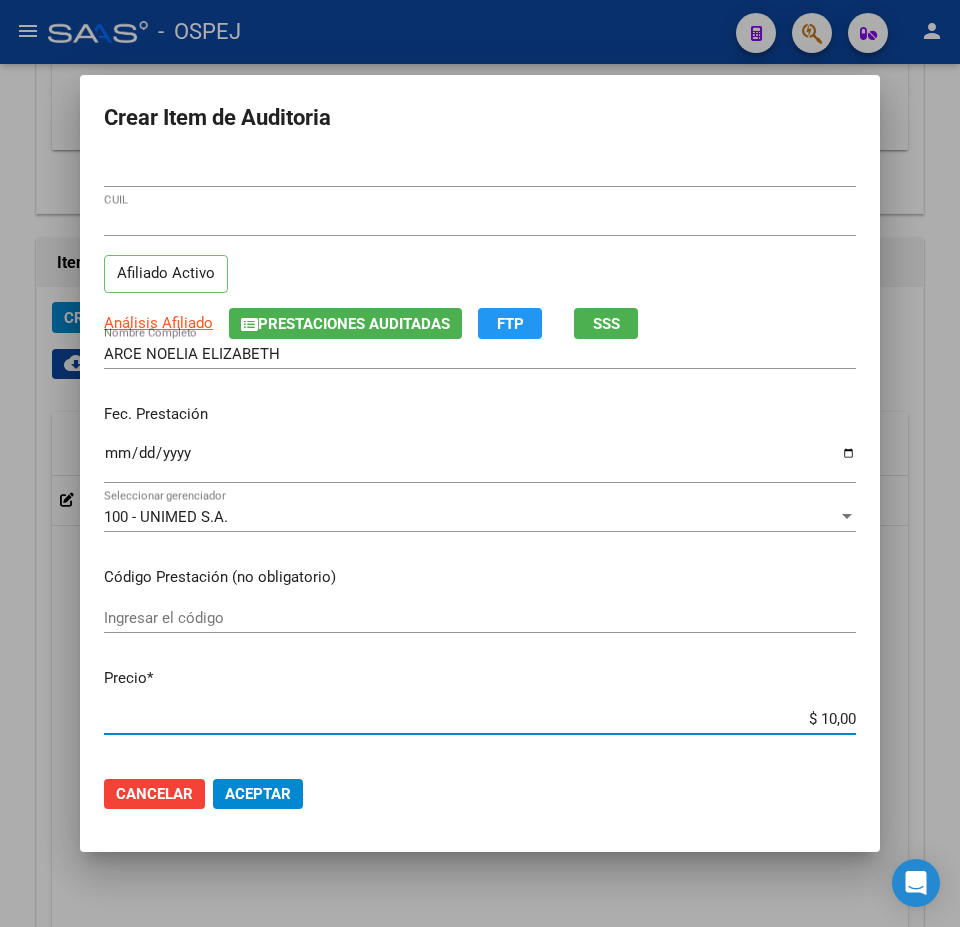 click on "$ 10,00" at bounding box center (480, 719) 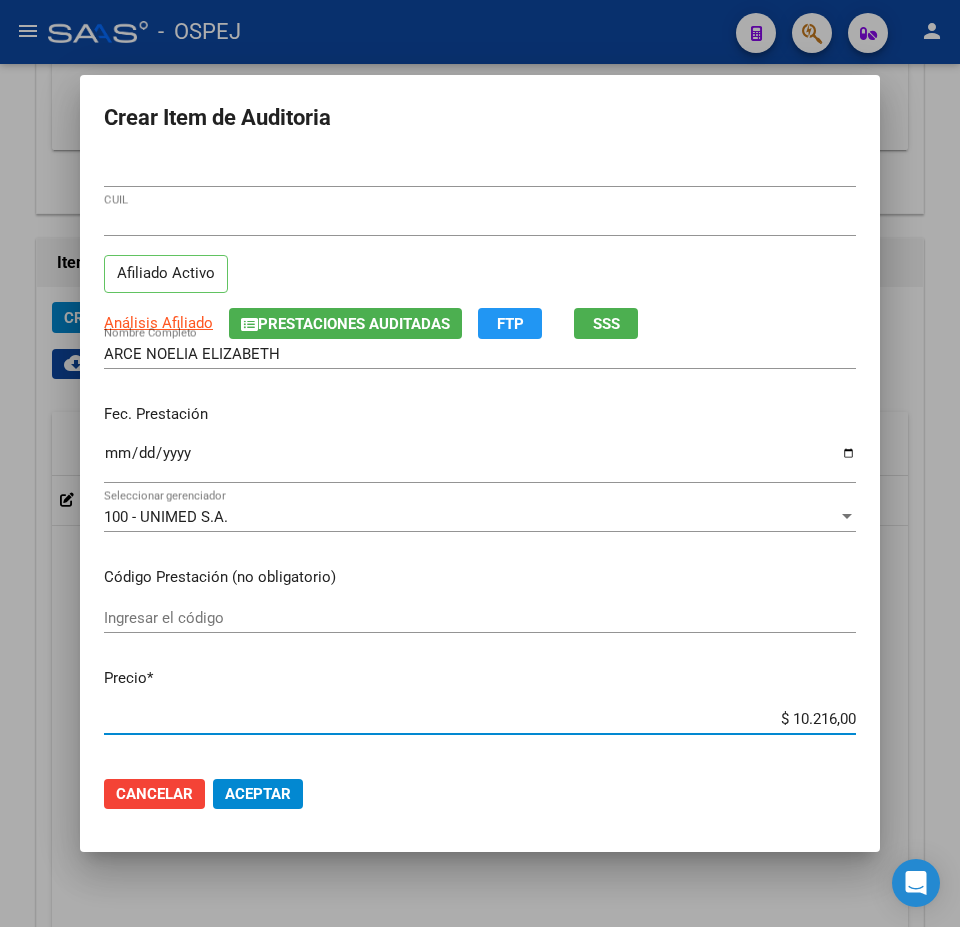 click on "Aceptar" 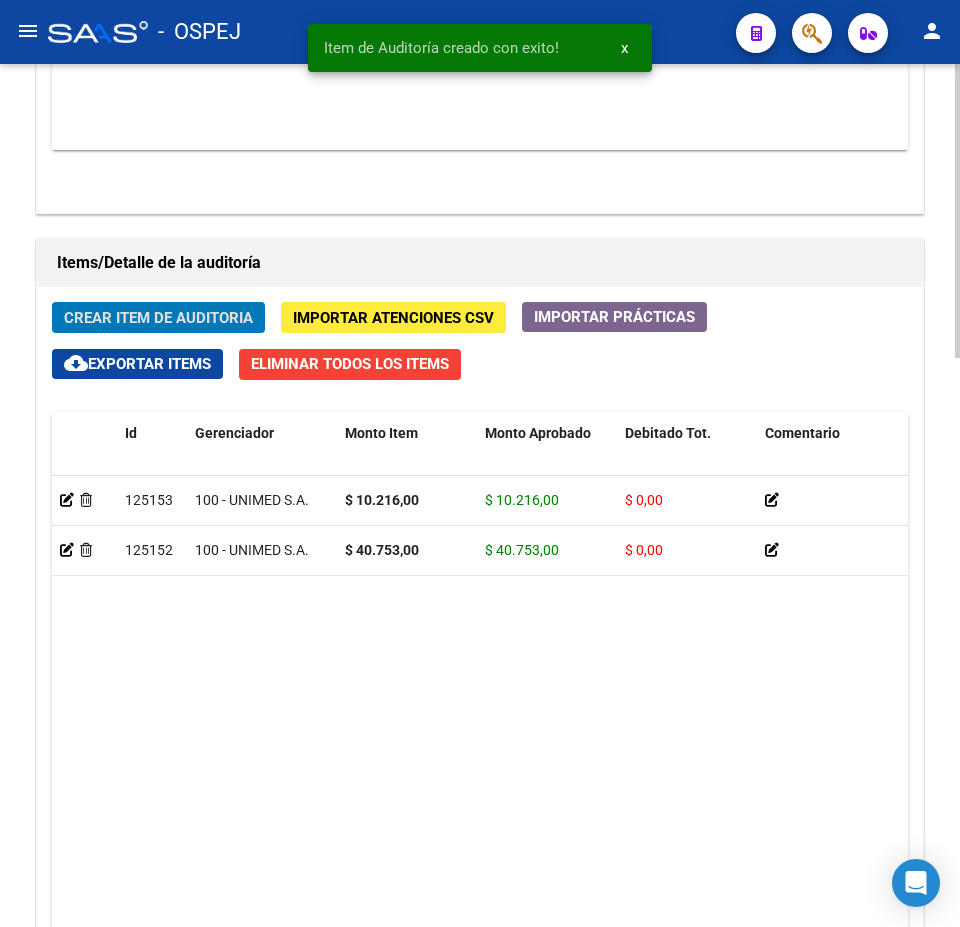 click on "Crear Item de Auditoria" 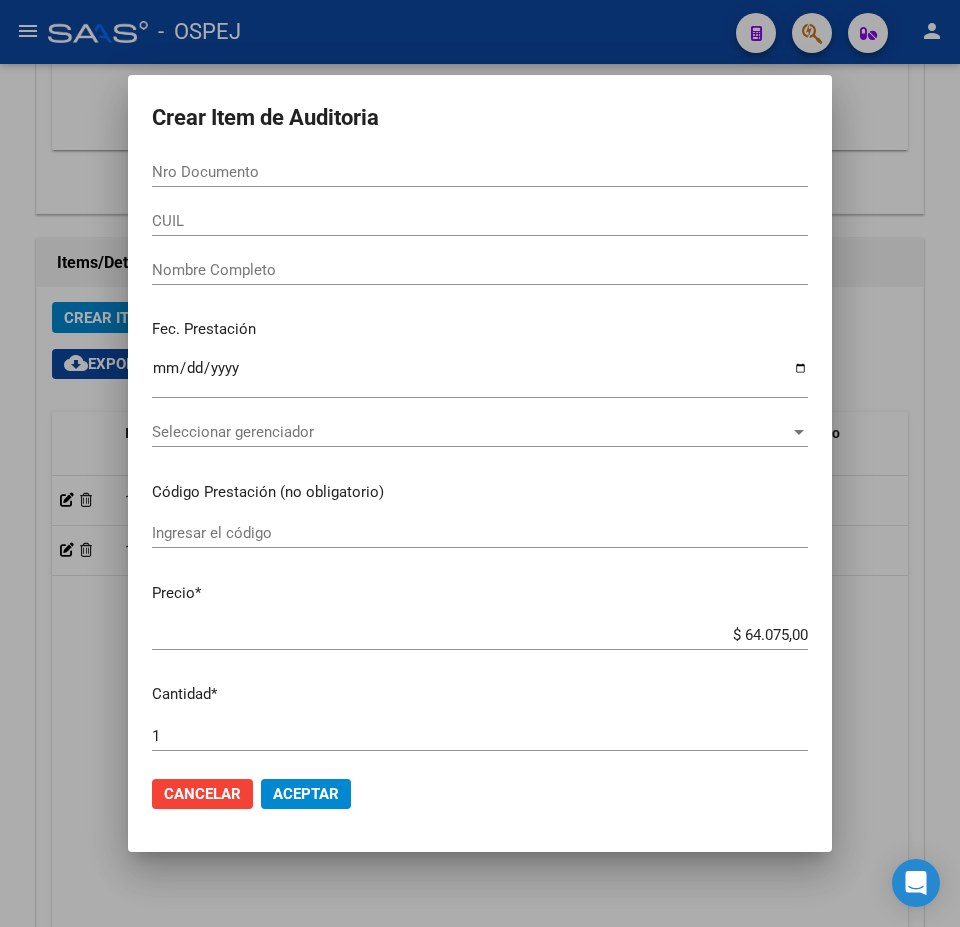 click on "Nro Documento" at bounding box center [480, 172] 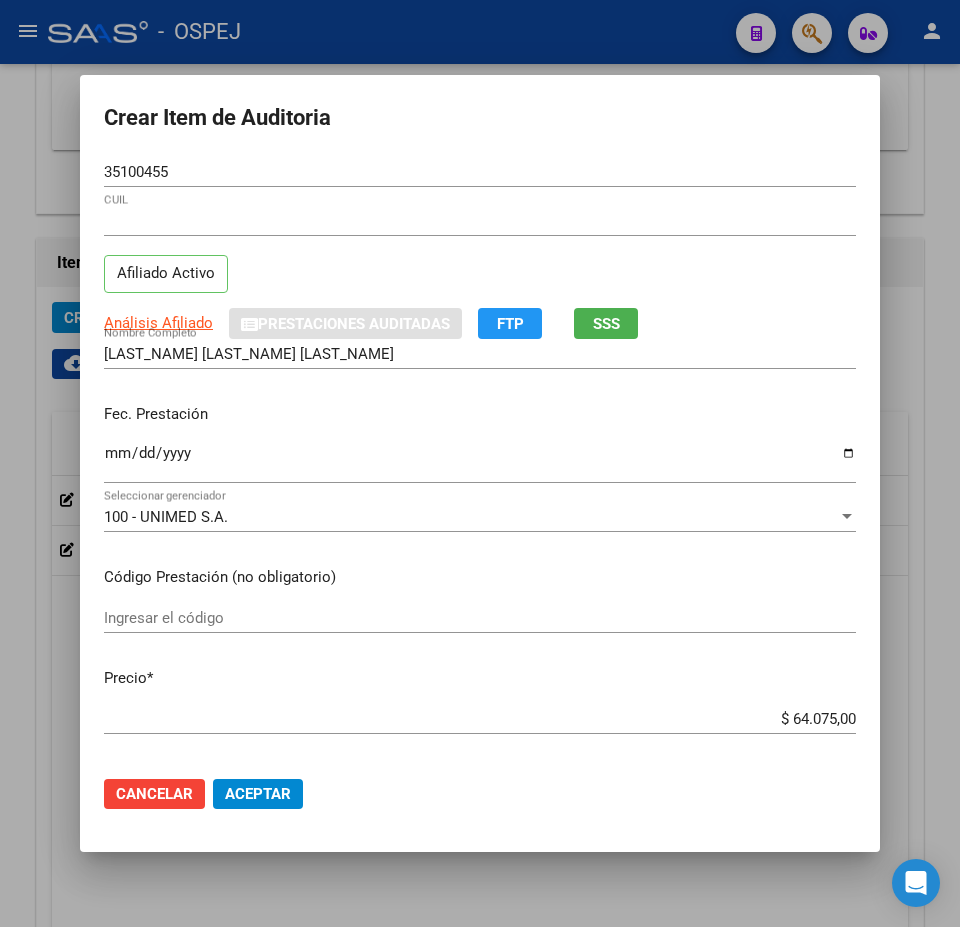 click on "$ 64.075,00" at bounding box center (480, 719) 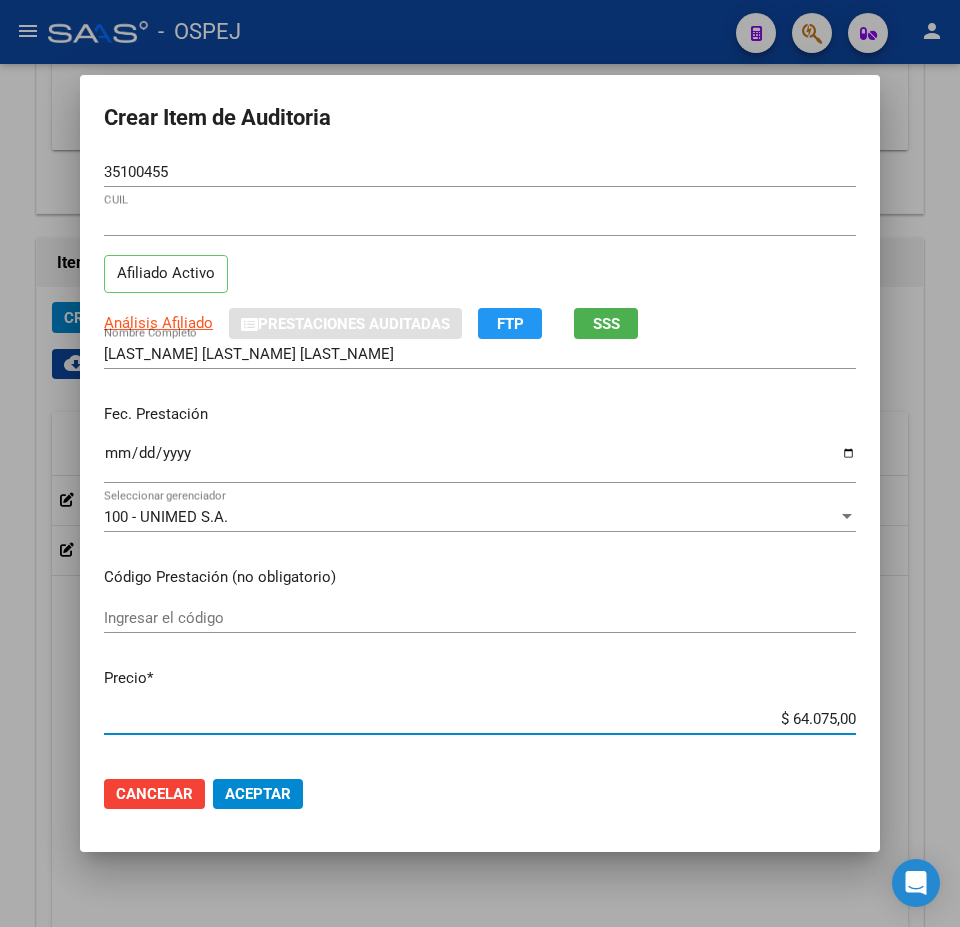click on "$ 64.075,00" at bounding box center [480, 719] 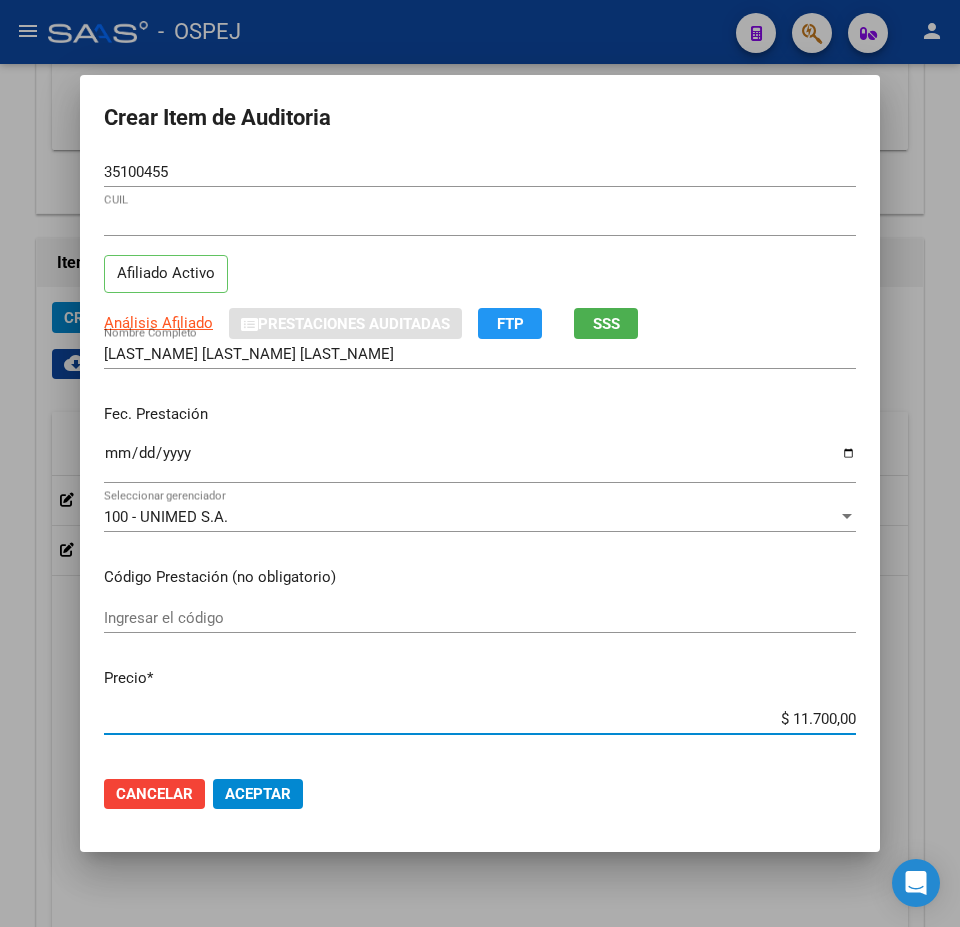 click on "Aceptar" 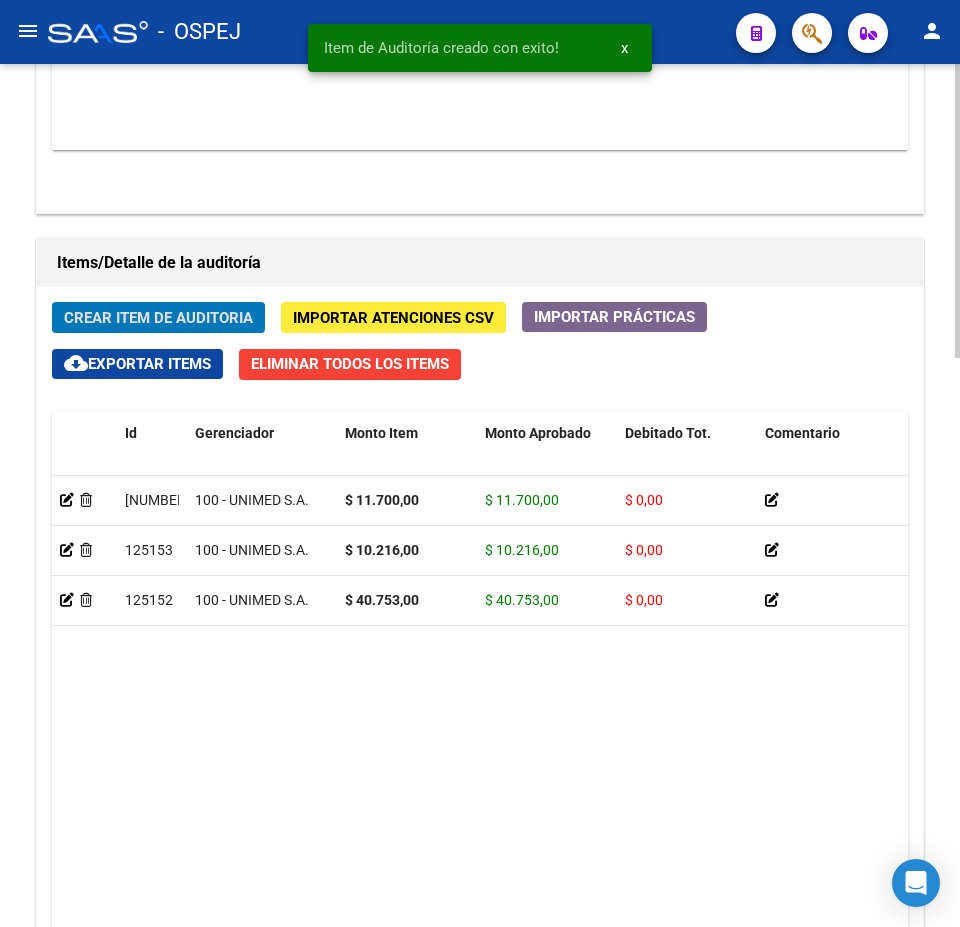 click on "Crear Item de Auditoria" 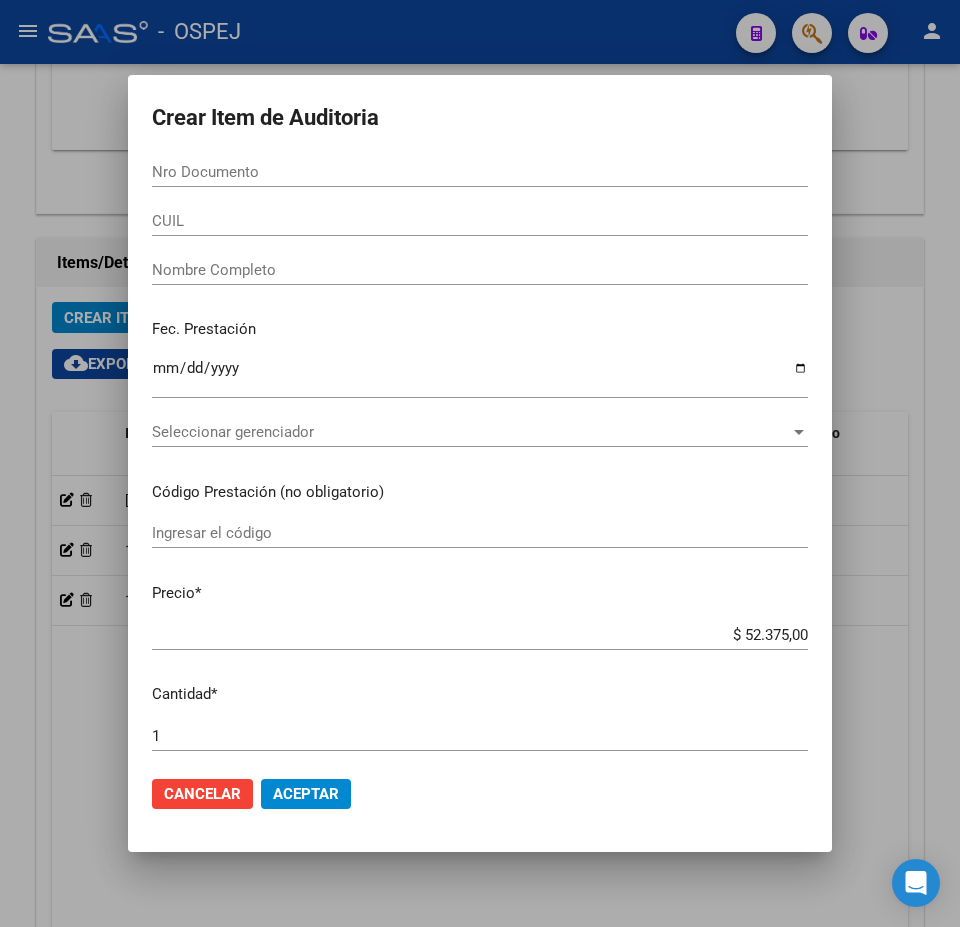 click on "Nro Documento" at bounding box center [480, 181] 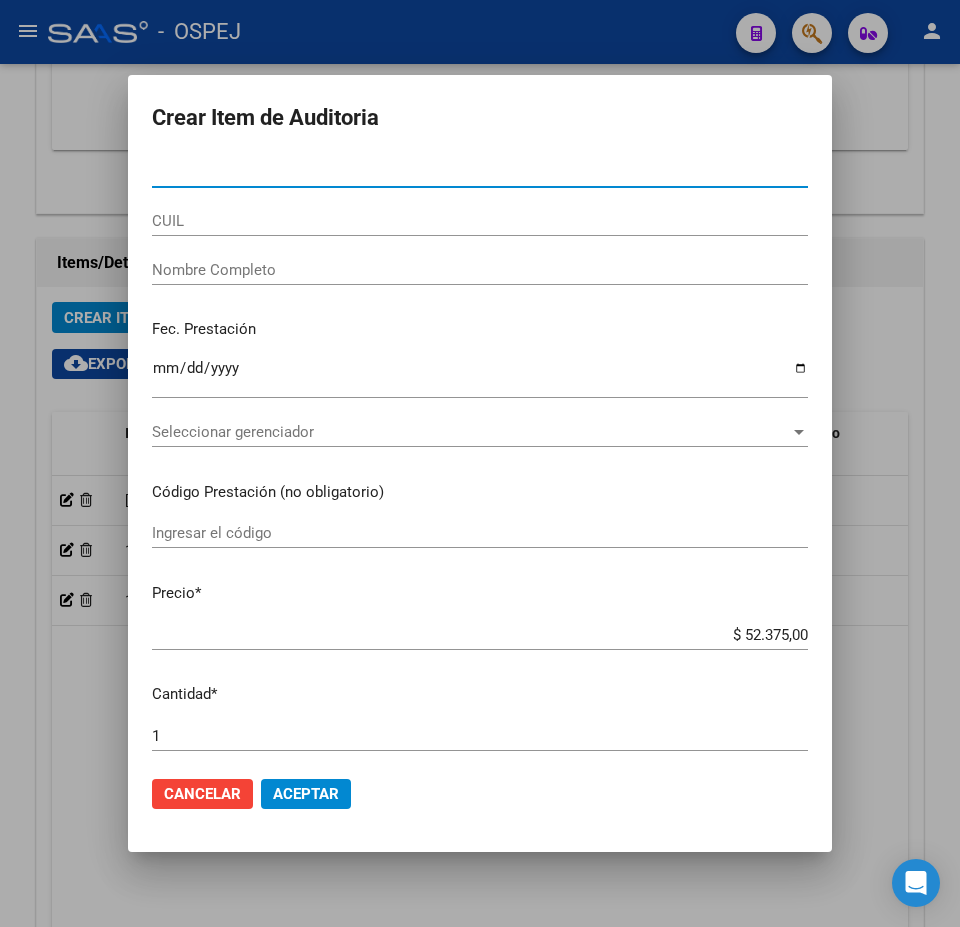 click on "Nro Documento" at bounding box center [480, 172] 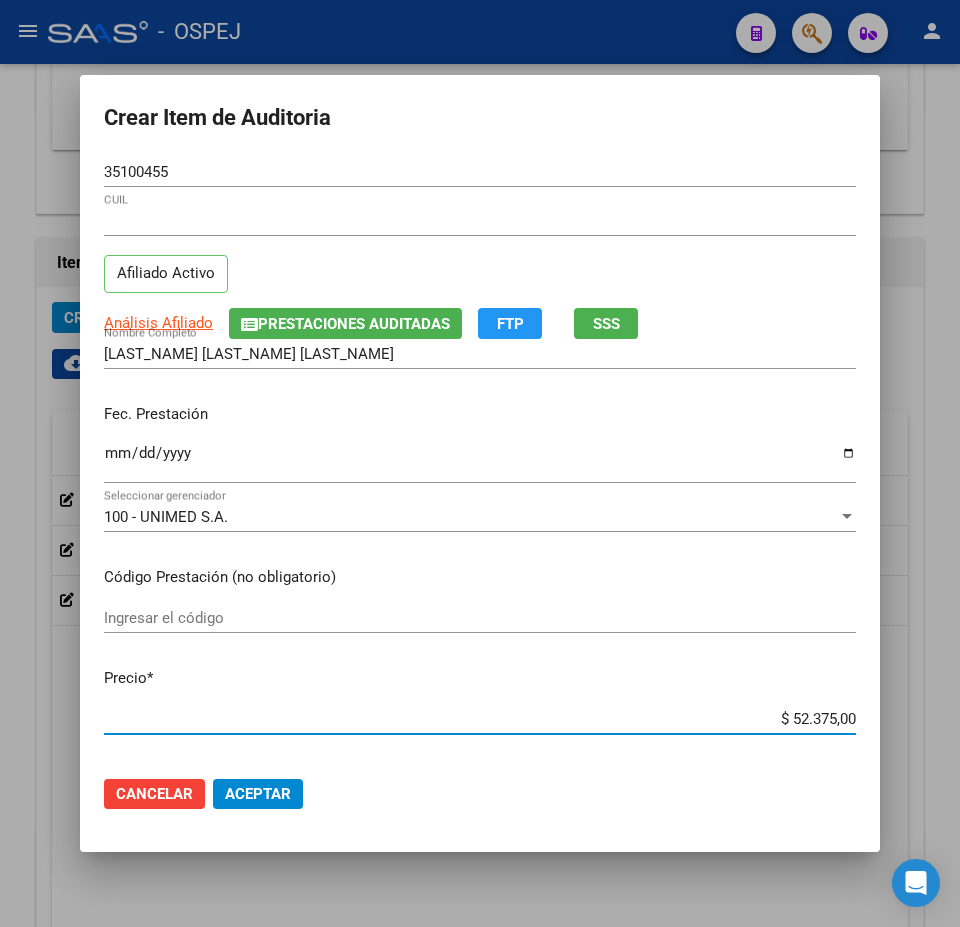 click on "$ 52.375,00" at bounding box center (480, 719) 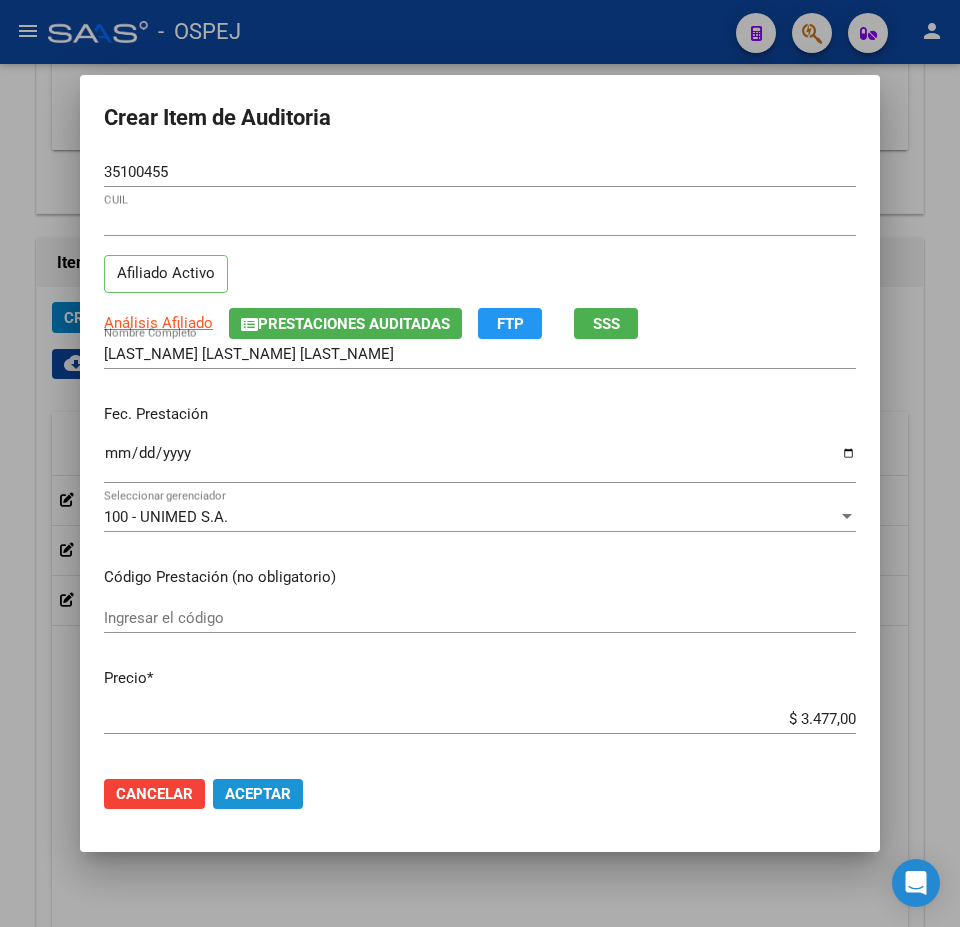 click on "Aceptar" 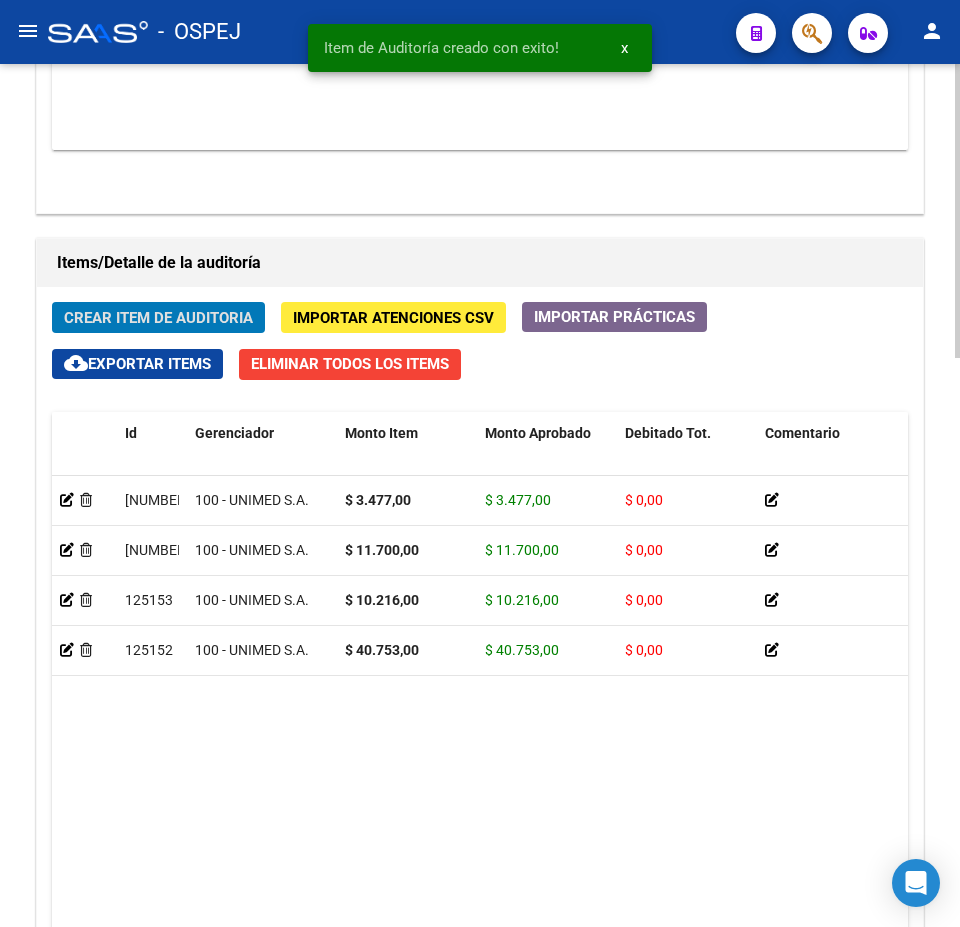 click on "Crear Item de Auditoria" 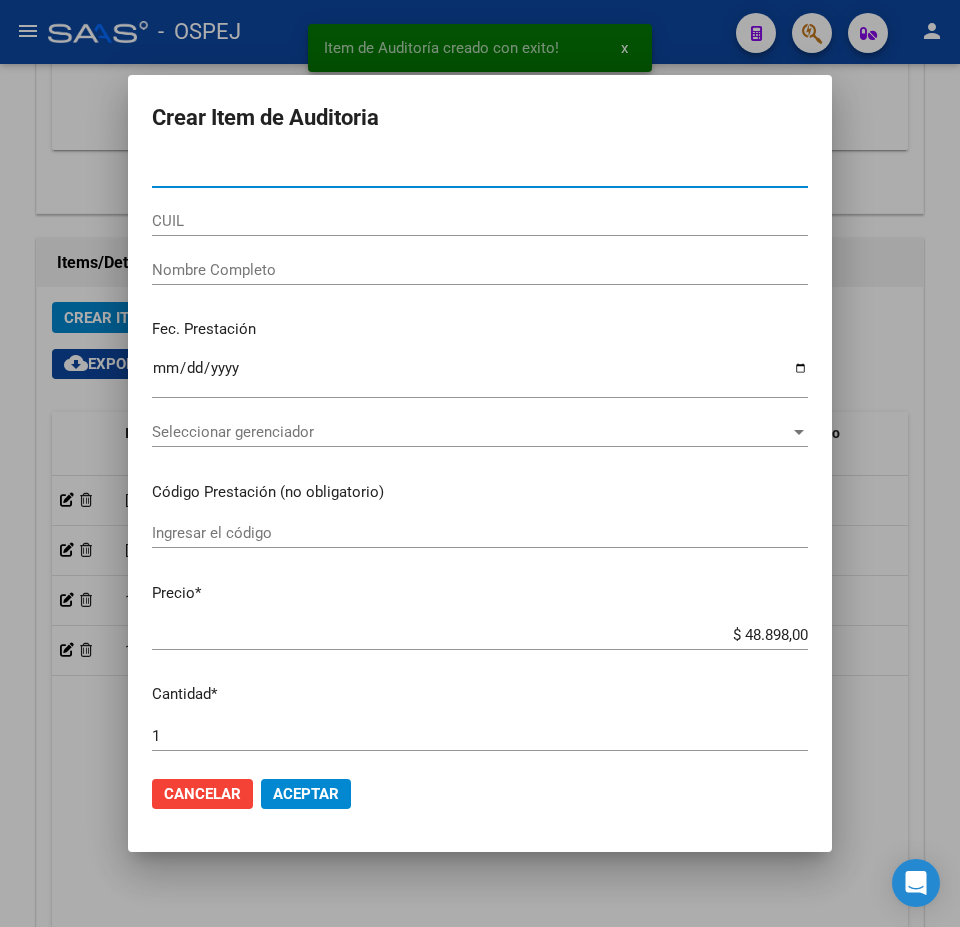 drag, startPoint x: 356, startPoint y: 176, endPoint x: 342, endPoint y: 180, distance: 14.56022 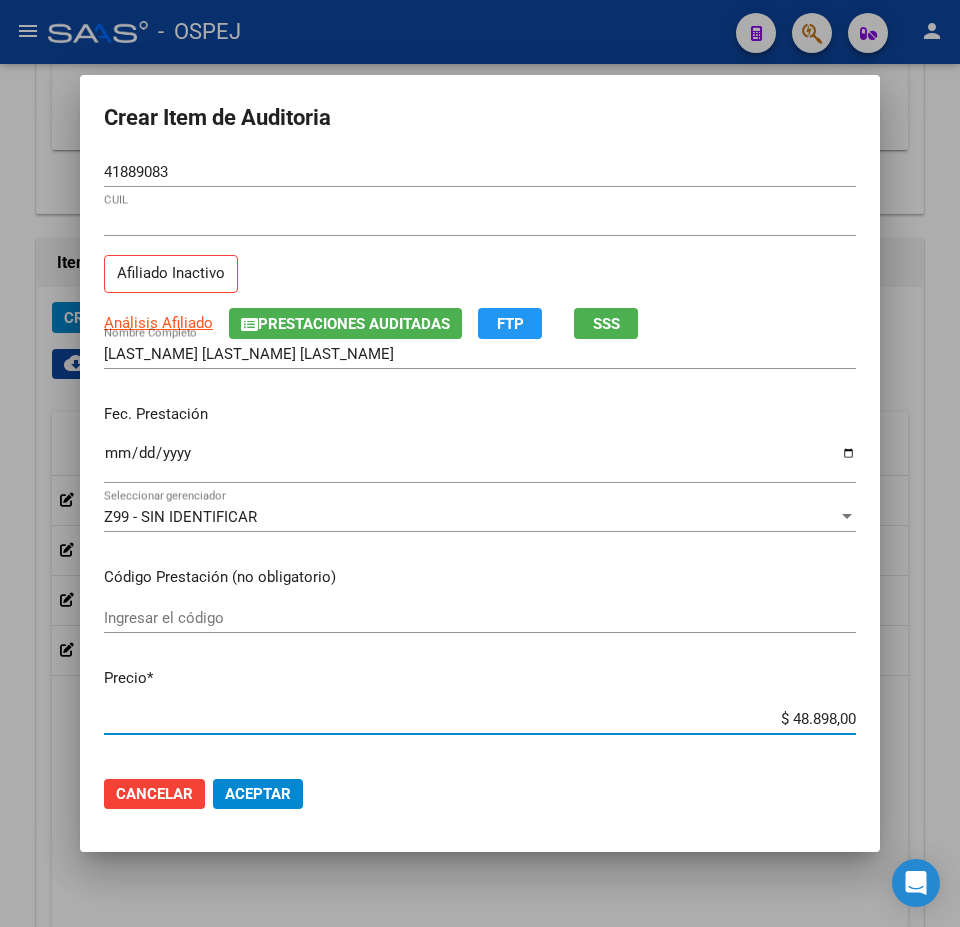 click on "$ 48.898,00" at bounding box center [480, 719] 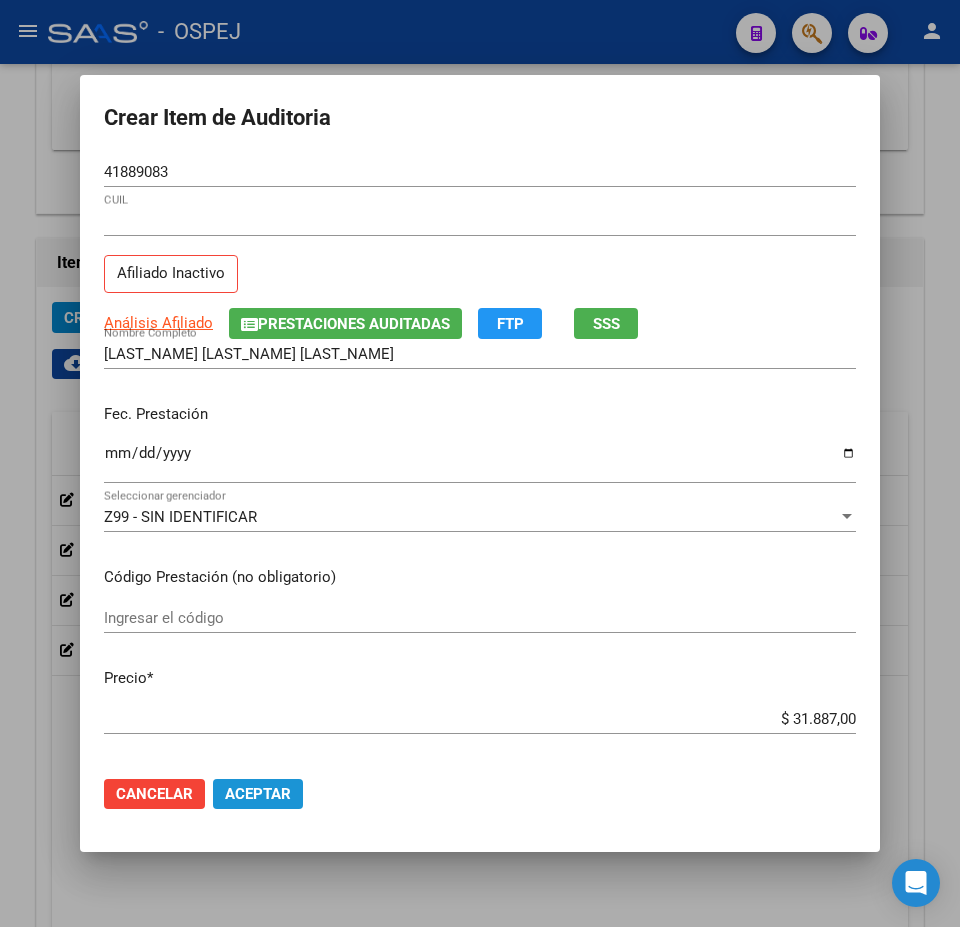 click on "Aceptar" 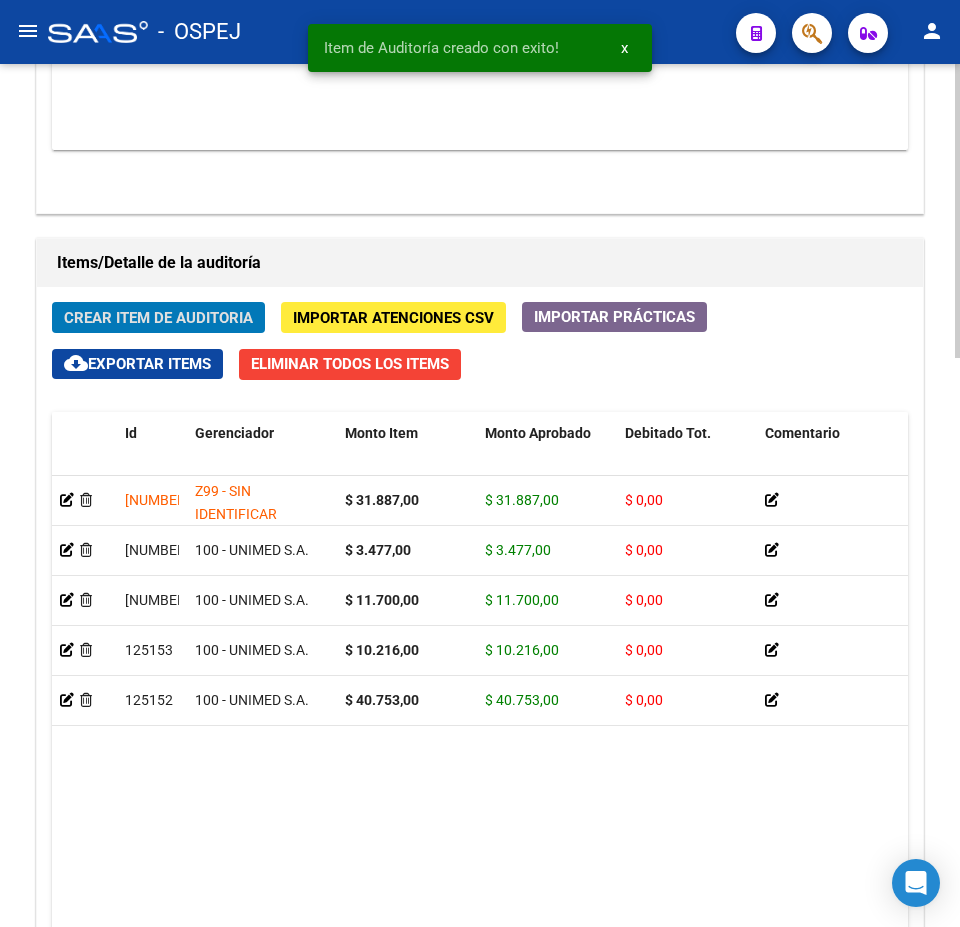 click on "Crear Item de Auditoria" 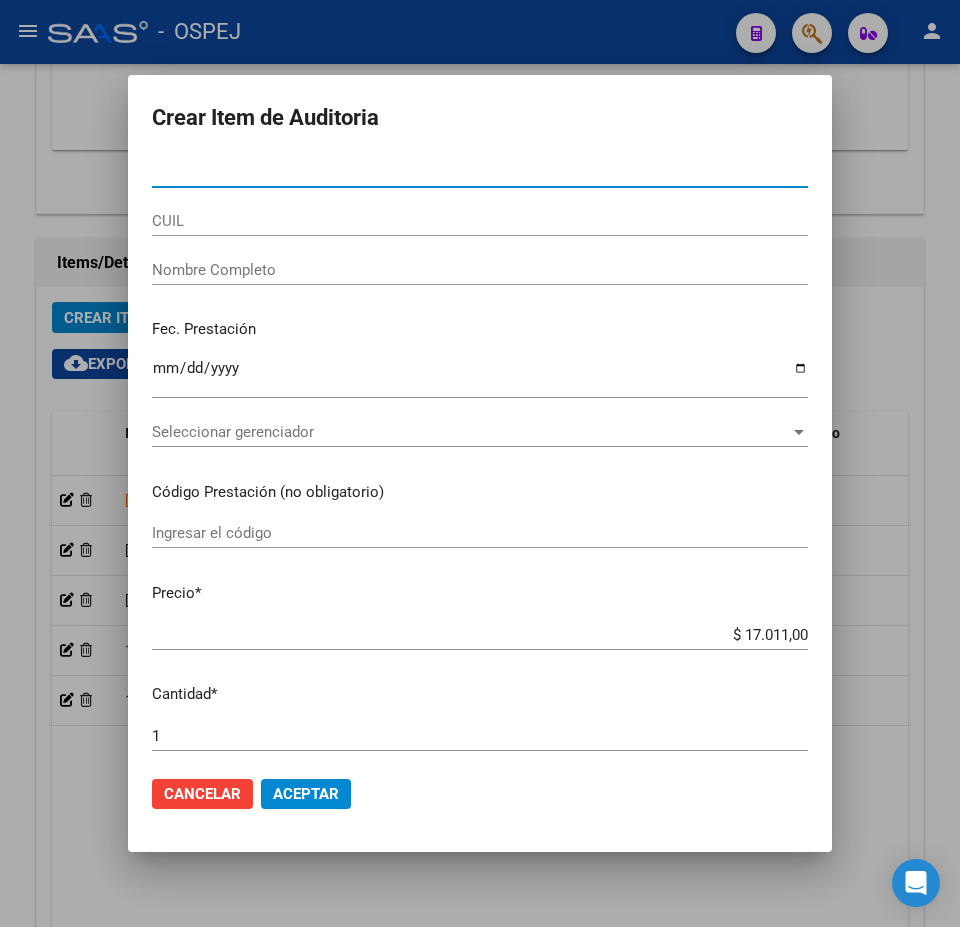 click on "Nro Documento" at bounding box center [480, 172] 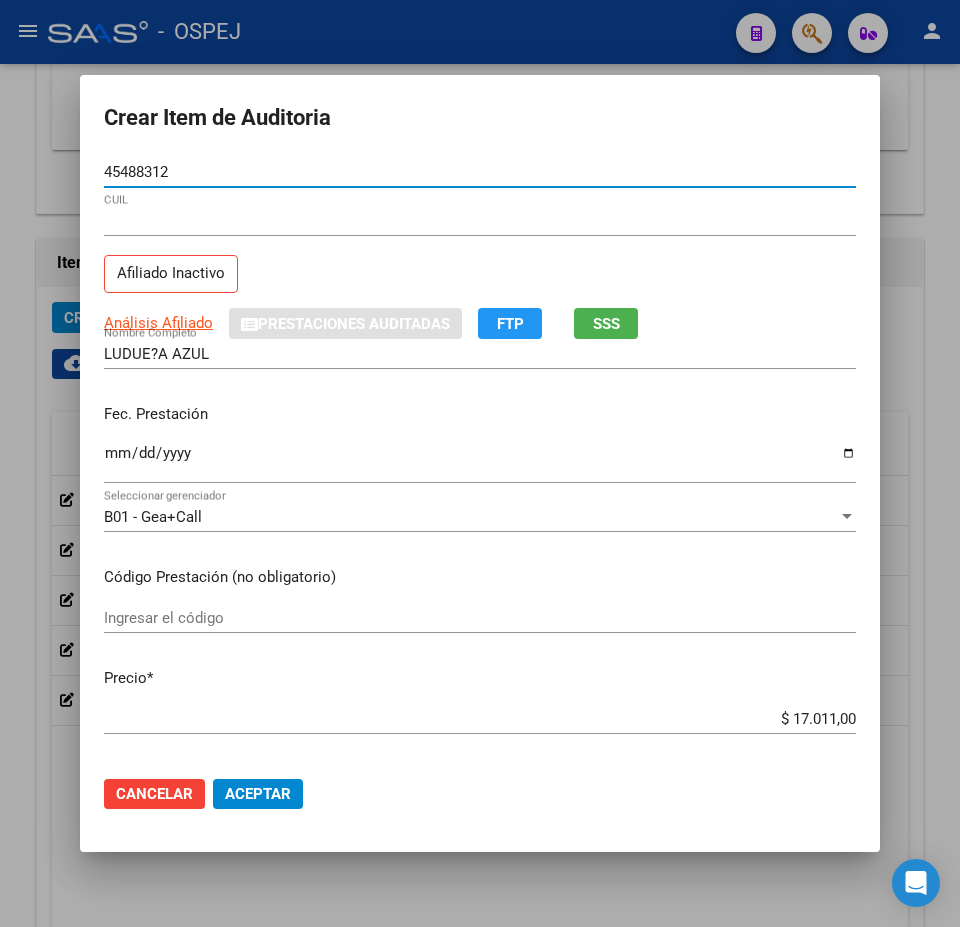 click on "$ 17.011,00" at bounding box center (480, 719) 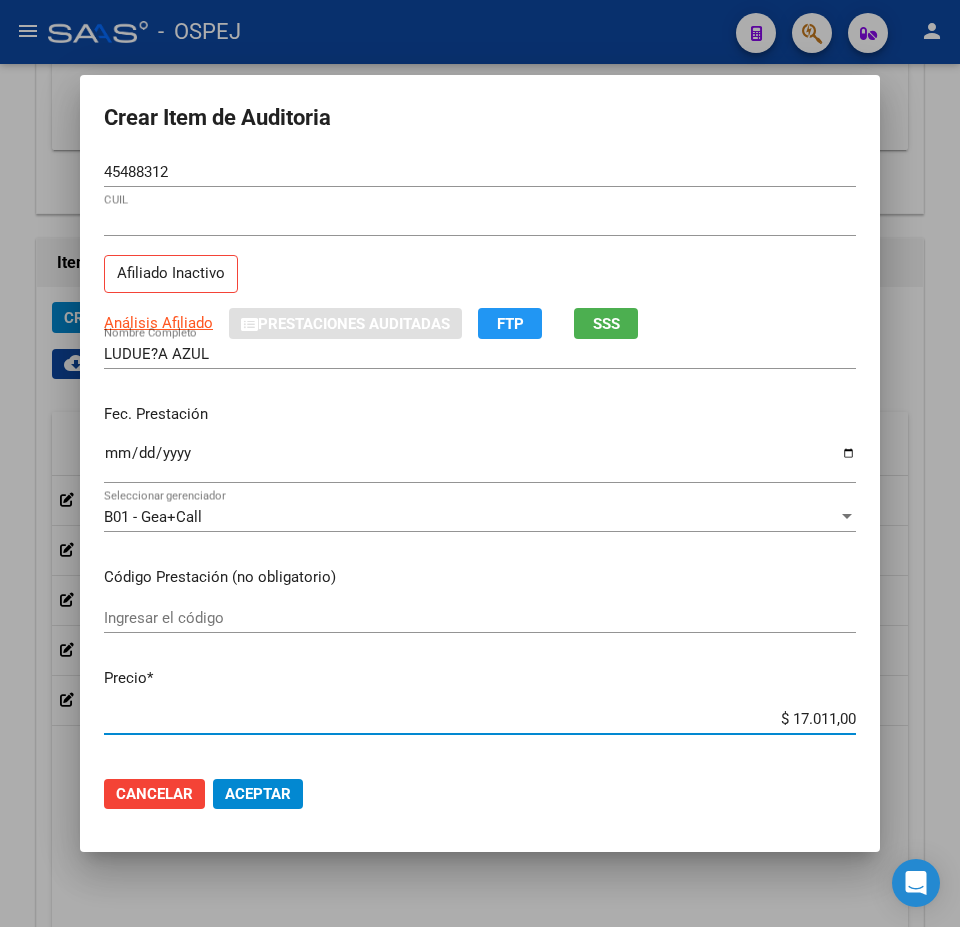 click on "$ 17.011,00" at bounding box center (480, 719) 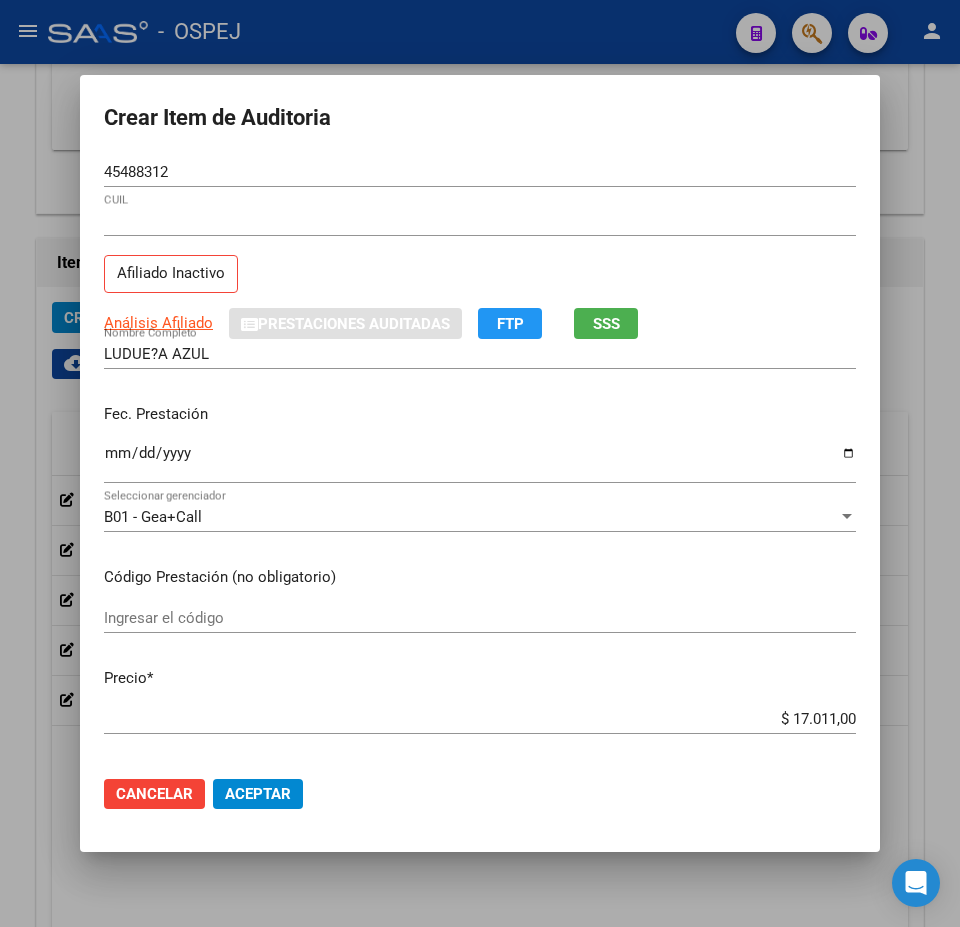 click on "$ 17.011,00 Ingresar el precio" at bounding box center [480, 719] 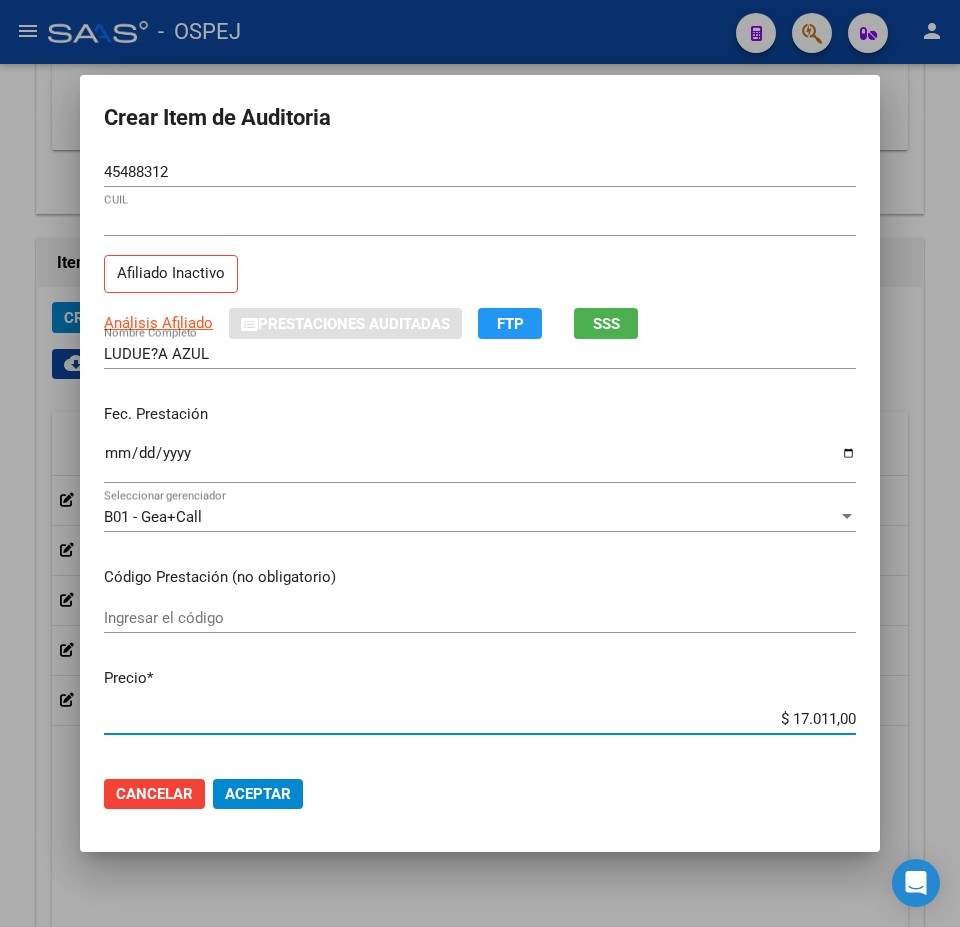click on "$ 17.011,00" at bounding box center (480, 719) 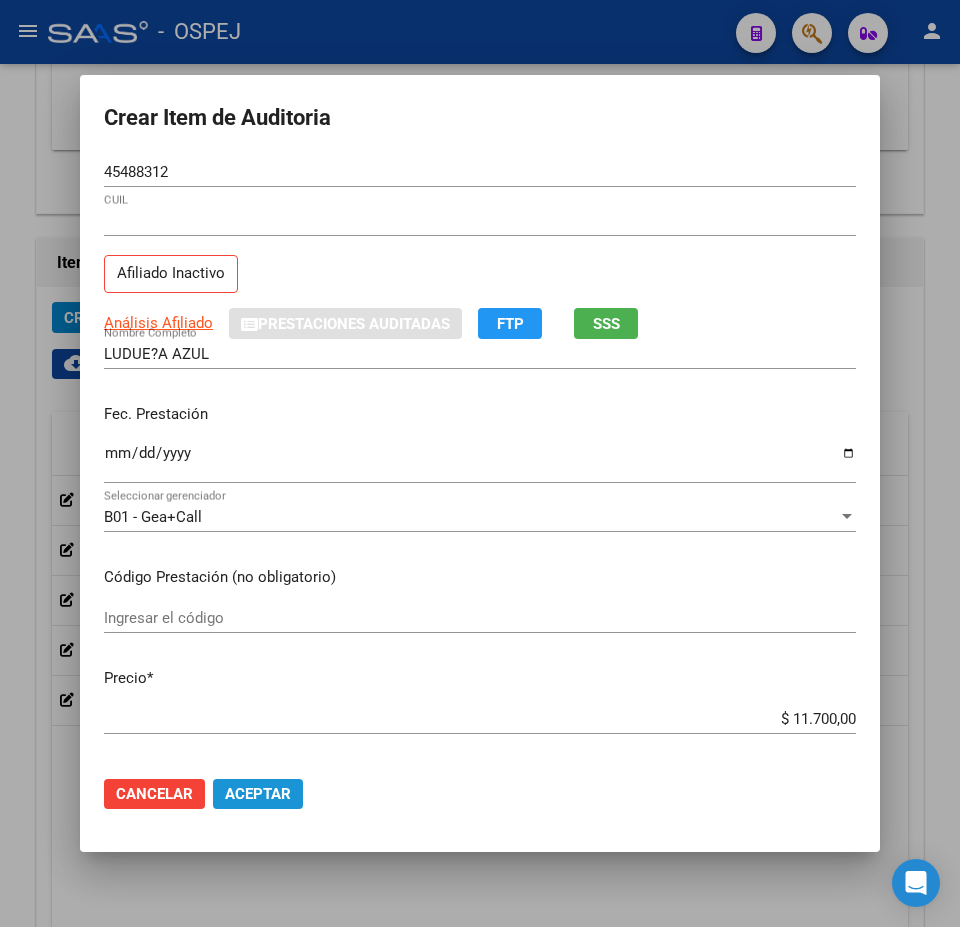 click on "Aceptar" 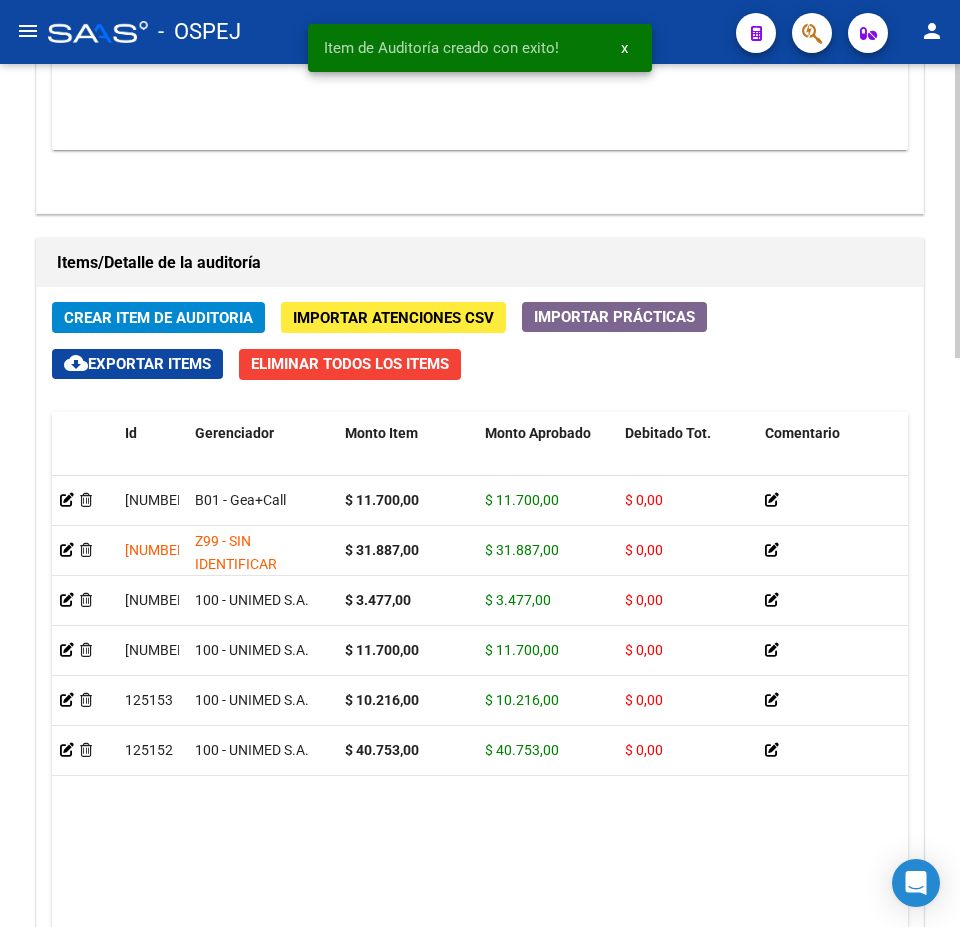 click on "Crear Item de Auditoria" 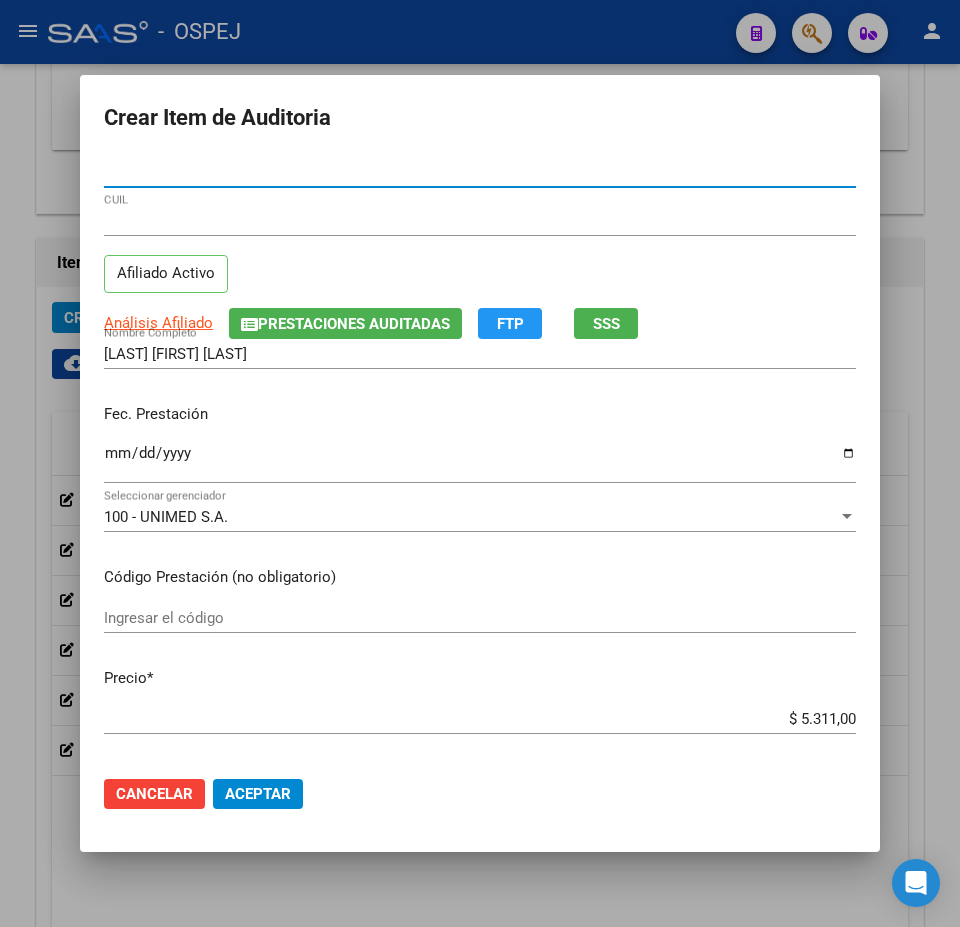 click on "Análisis Afiliado" at bounding box center (158, 323) 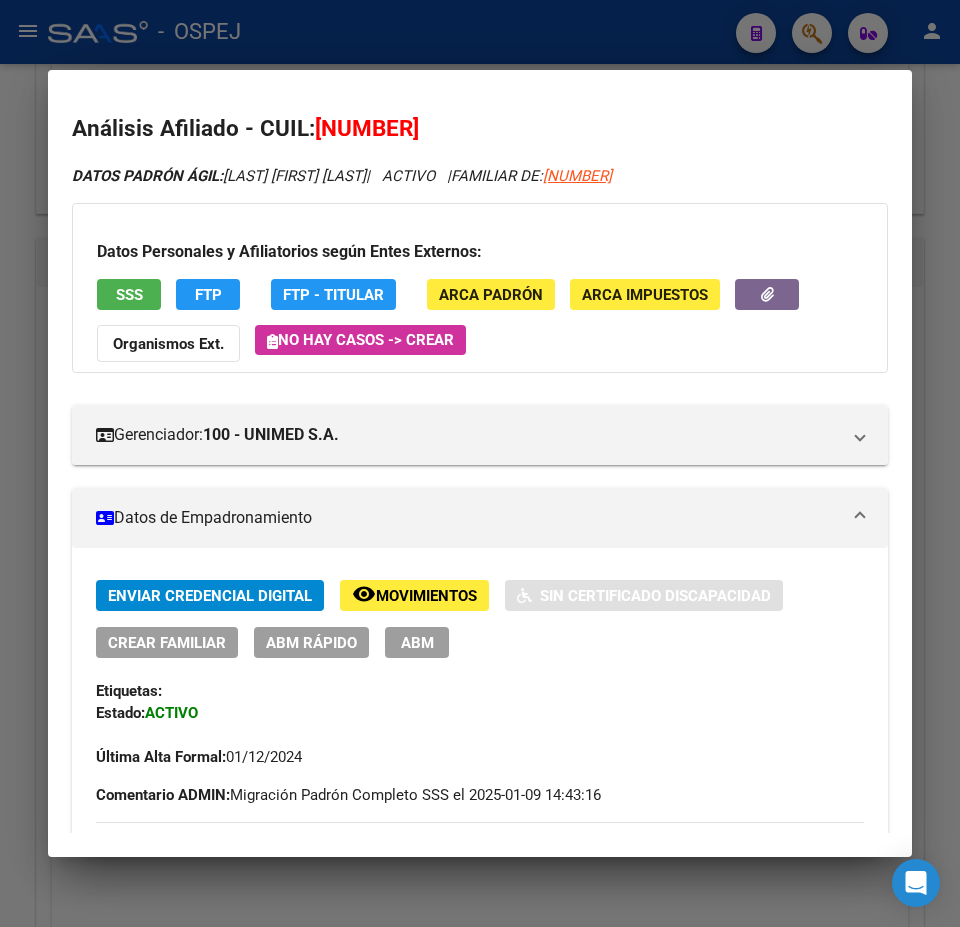 click on "ABM Rápido" 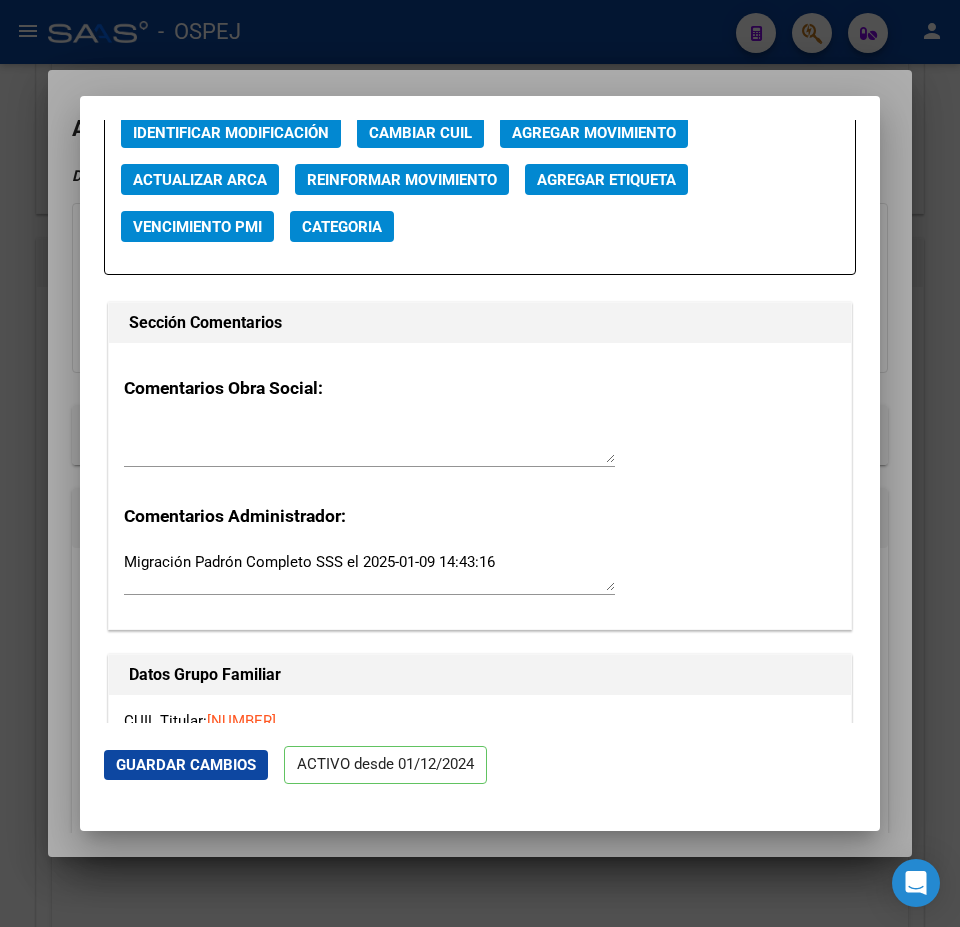scroll, scrollTop: 2700, scrollLeft: 0, axis: vertical 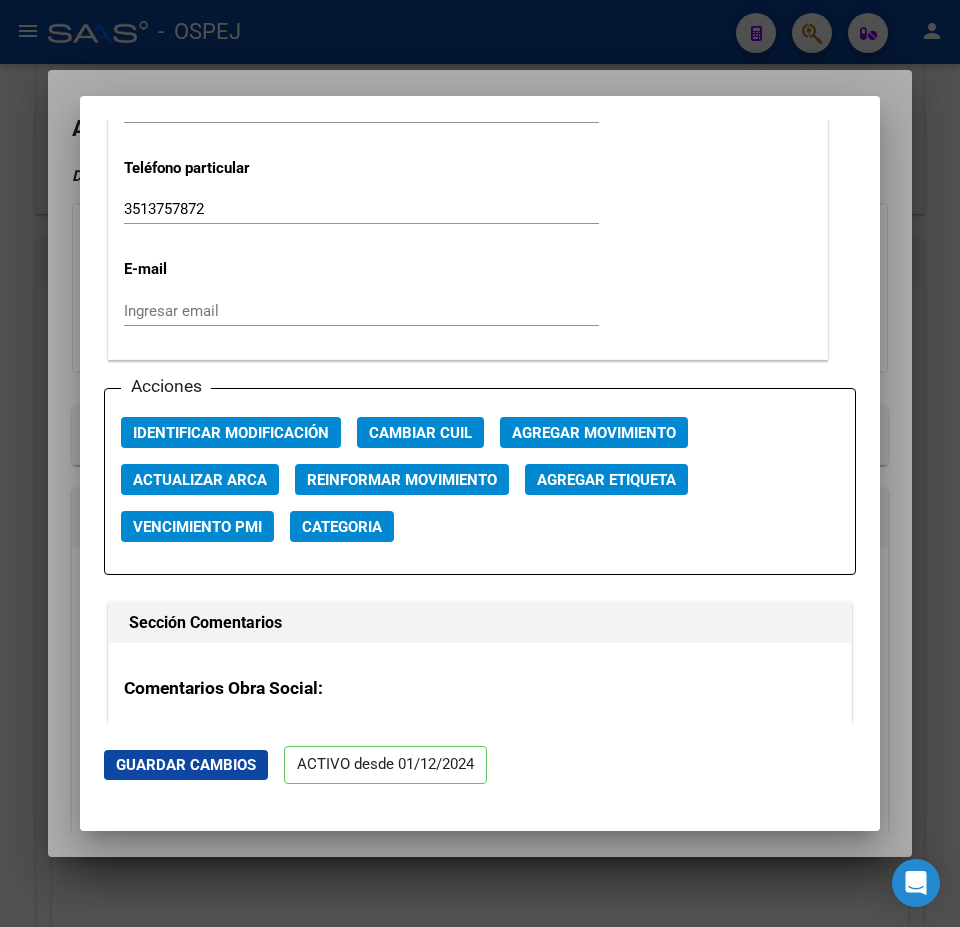click on "Agregar Movimiento" 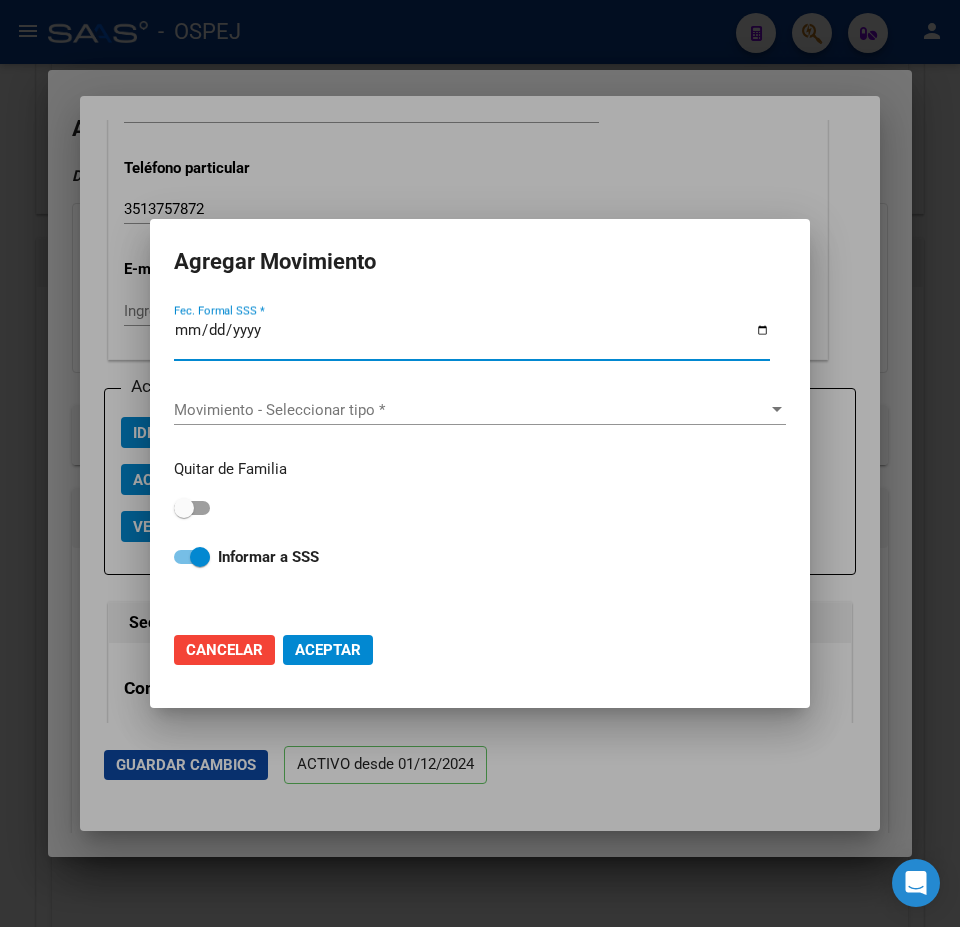 click at bounding box center (480, 463) 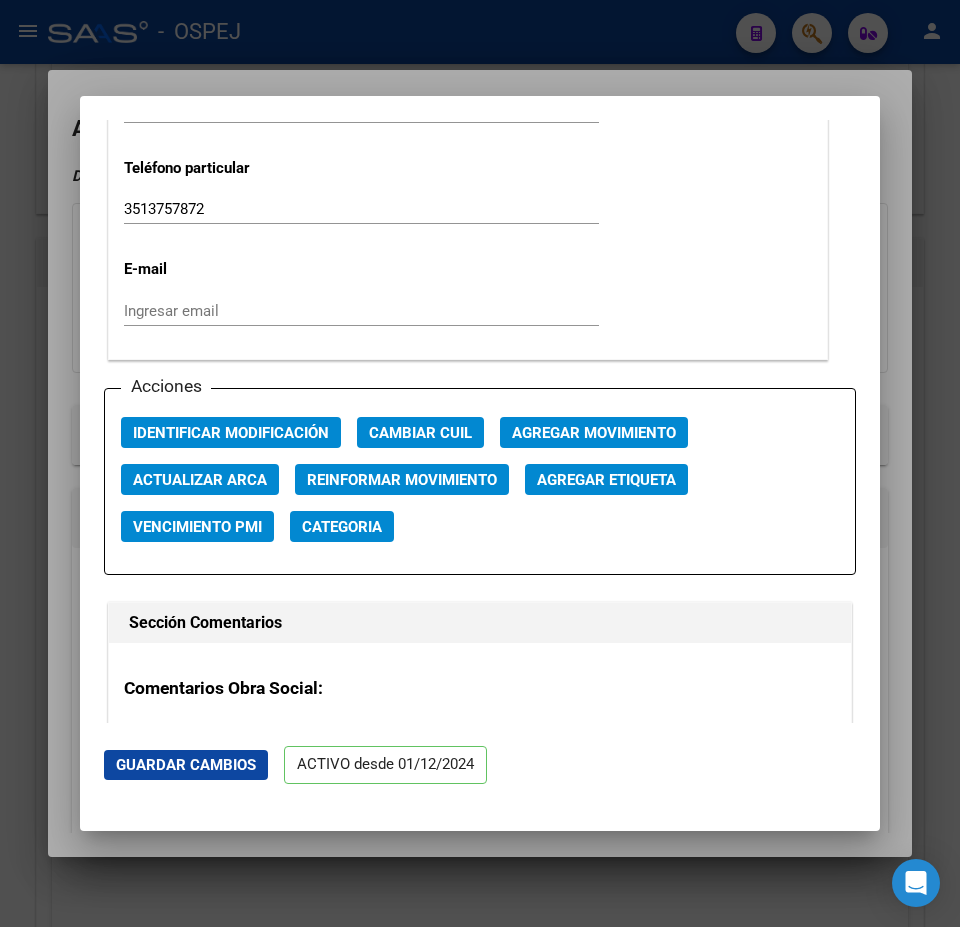 click on "Actualizar ARCA" at bounding box center [200, 479] 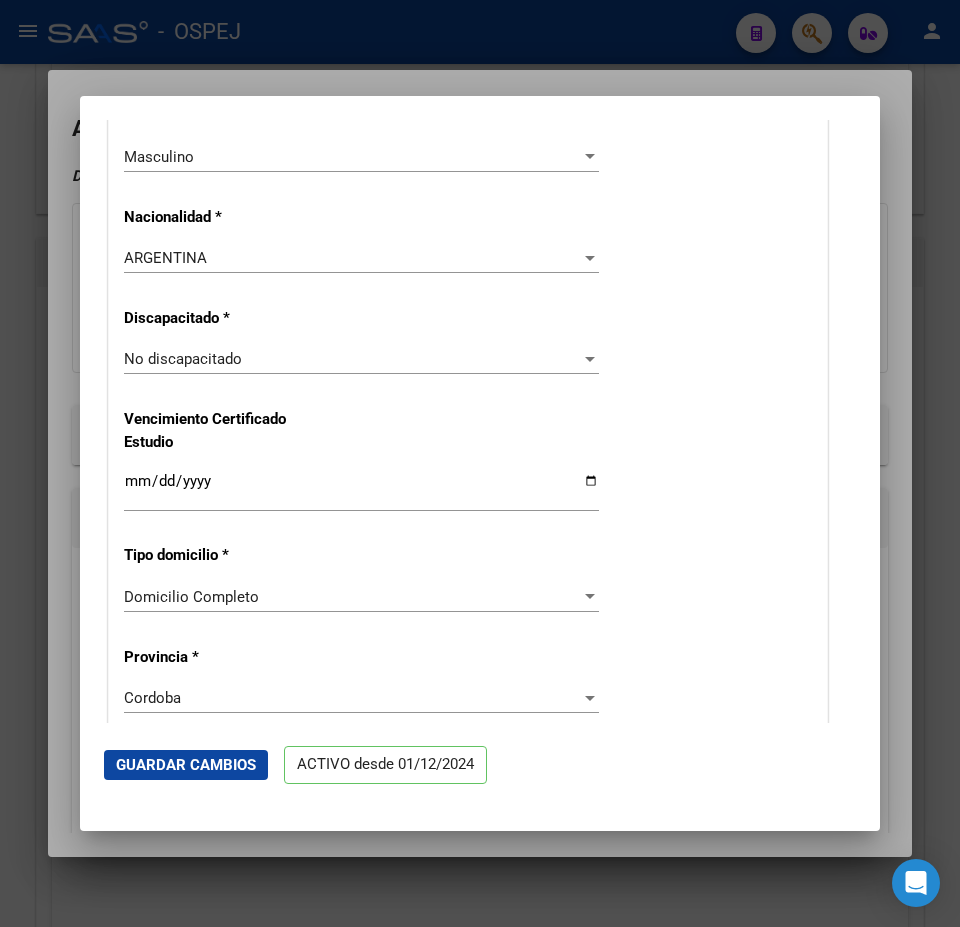 scroll, scrollTop: 700, scrollLeft: 0, axis: vertical 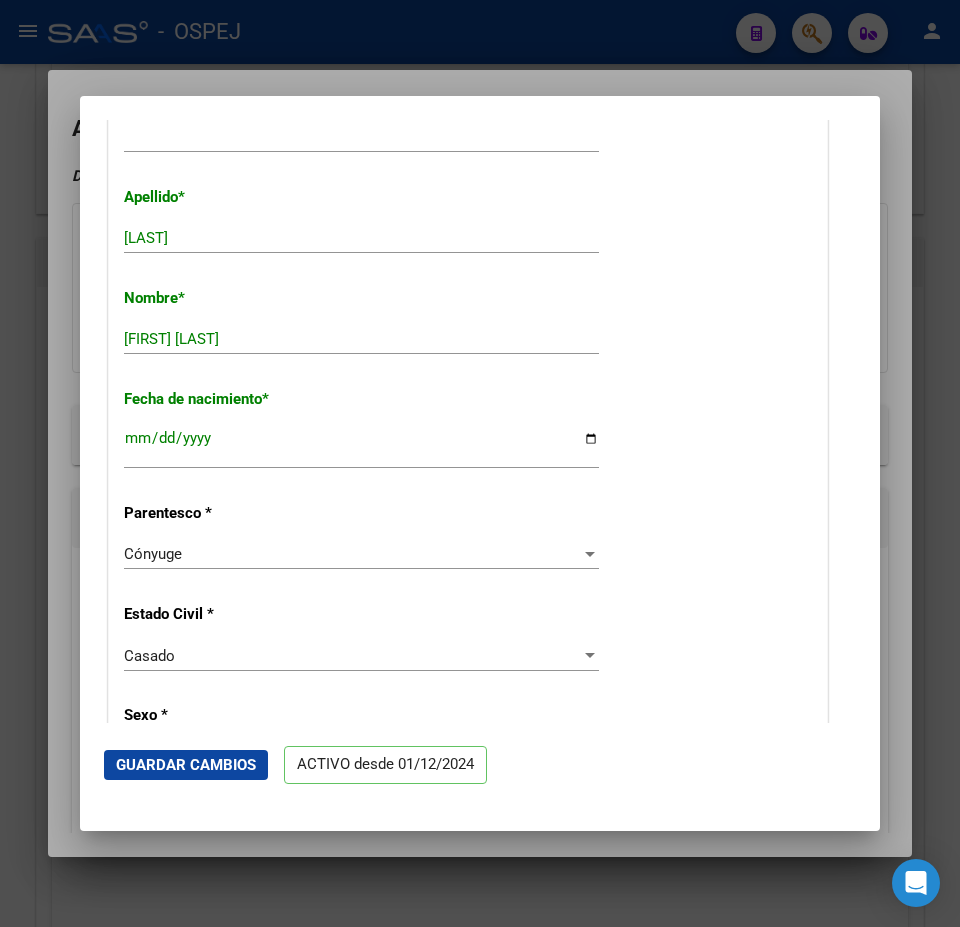 drag, startPoint x: 212, startPoint y: 752, endPoint x: 206, endPoint y: 733, distance: 19.924858 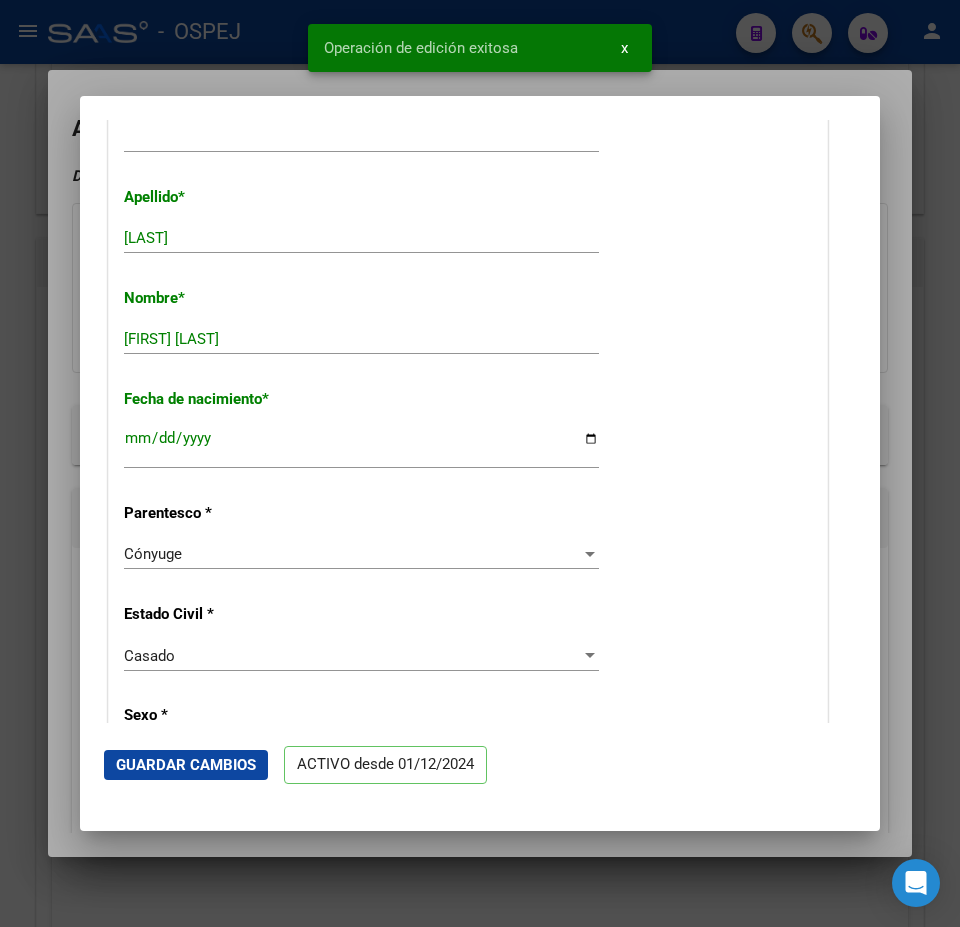 click at bounding box center (480, 463) 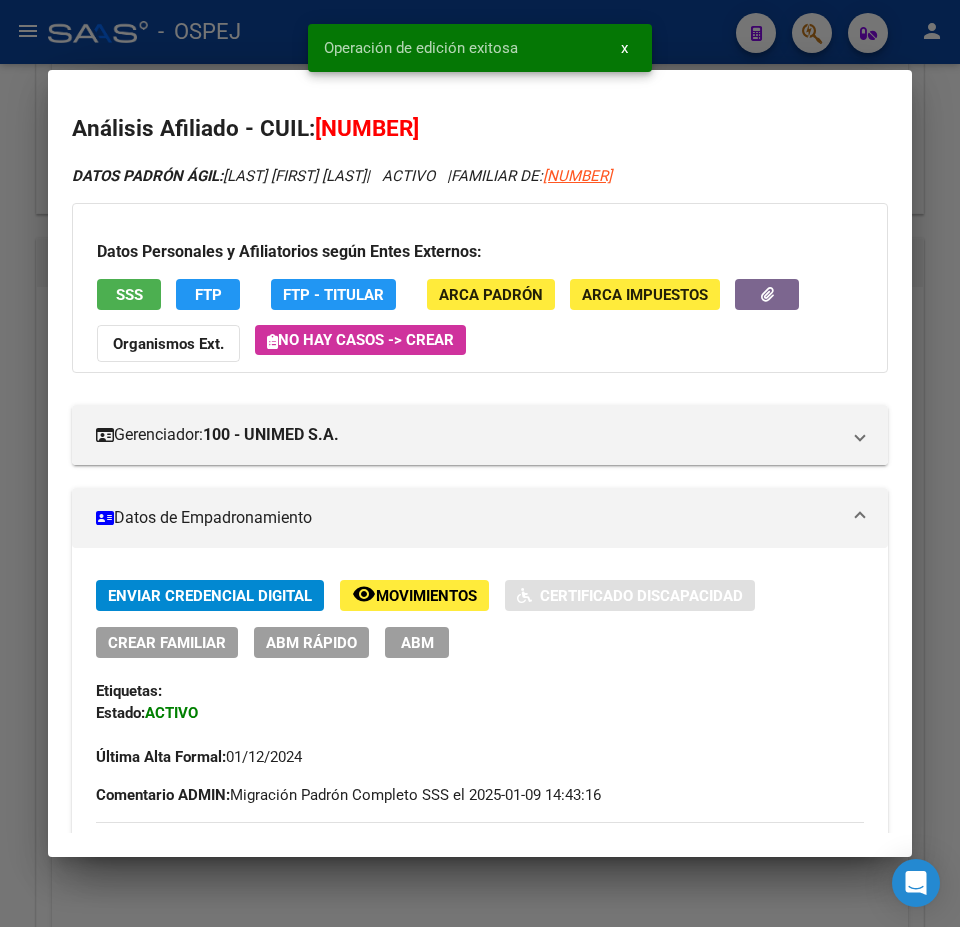 click at bounding box center (480, 463) 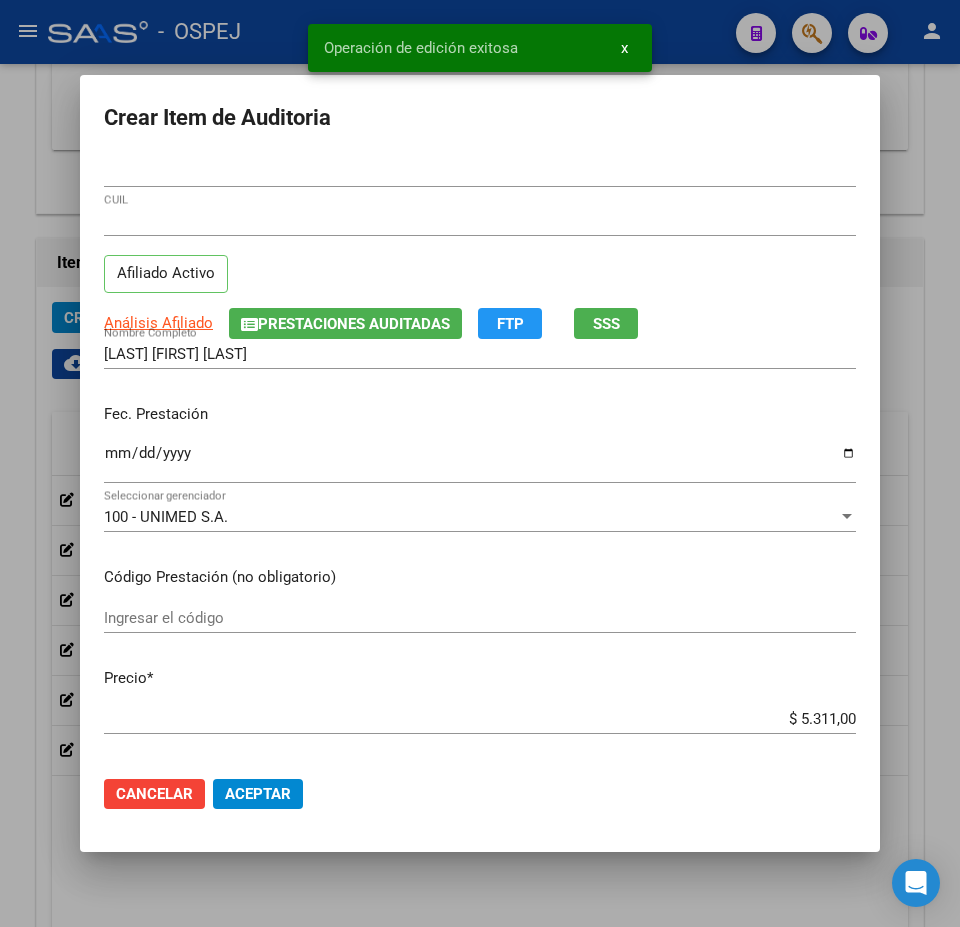 click at bounding box center [480, 463] 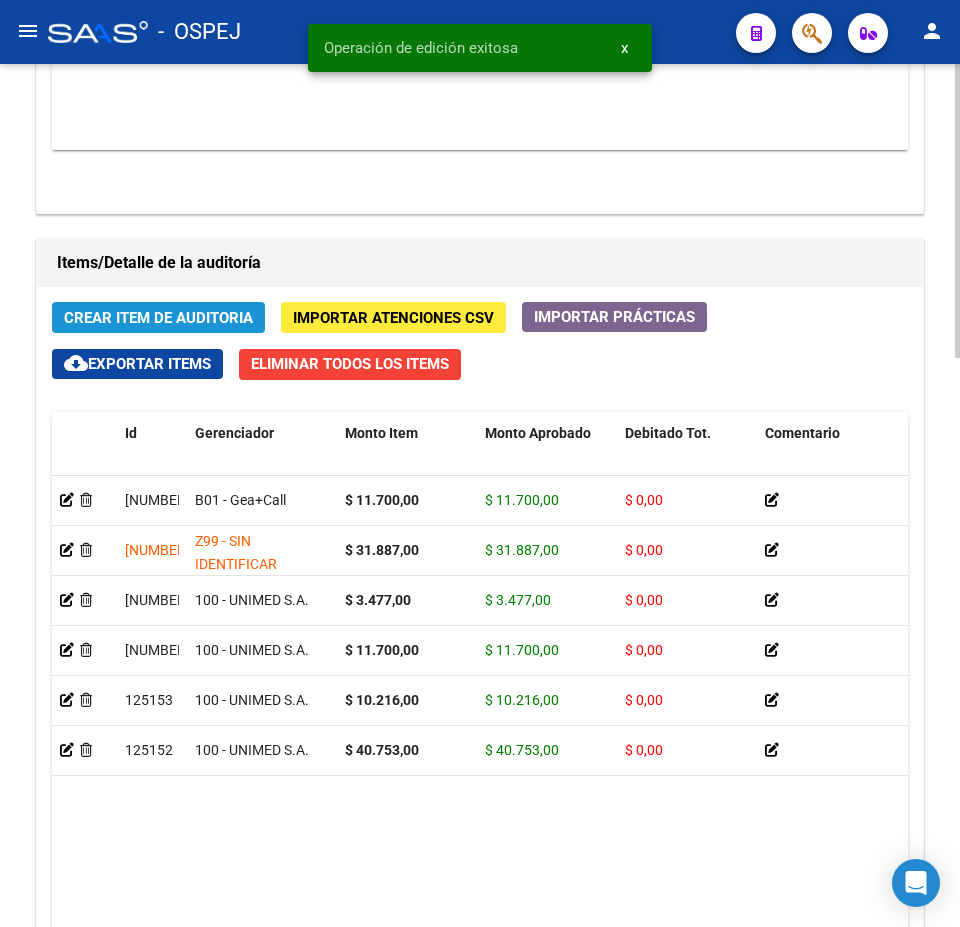 click on "Crear Item de Auditoria" 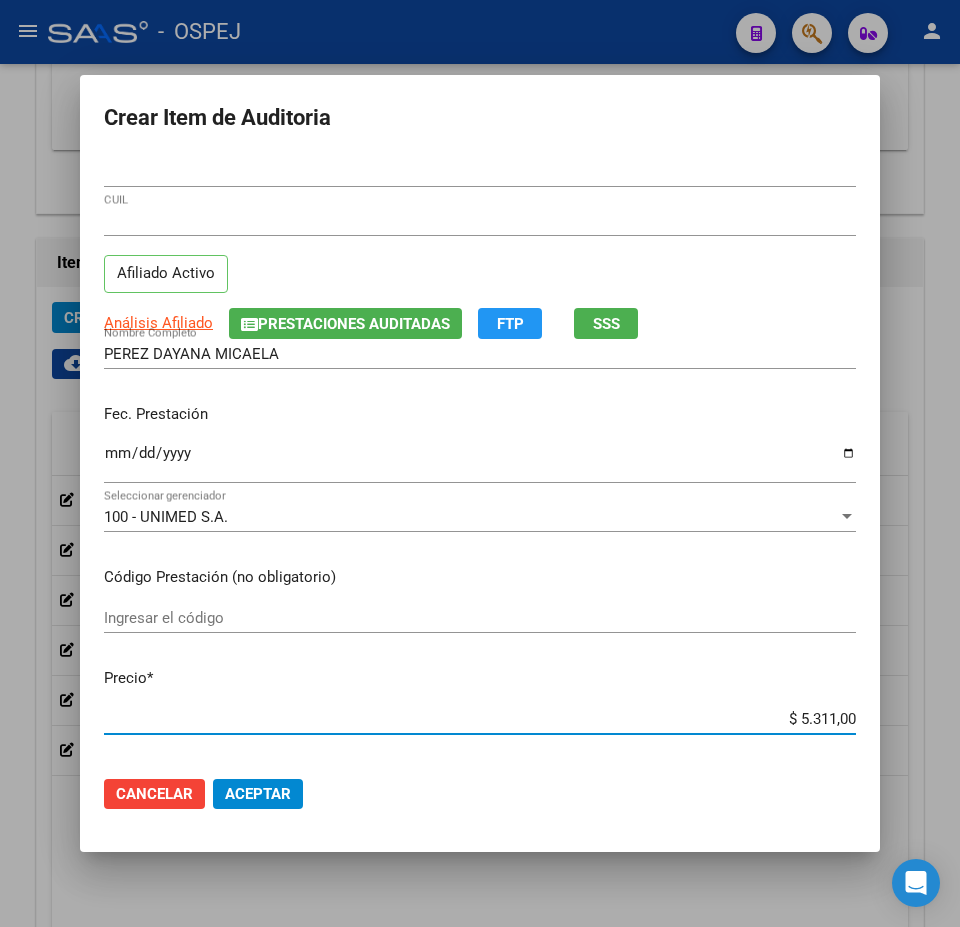 click on "$ 5.311,00" at bounding box center [480, 719] 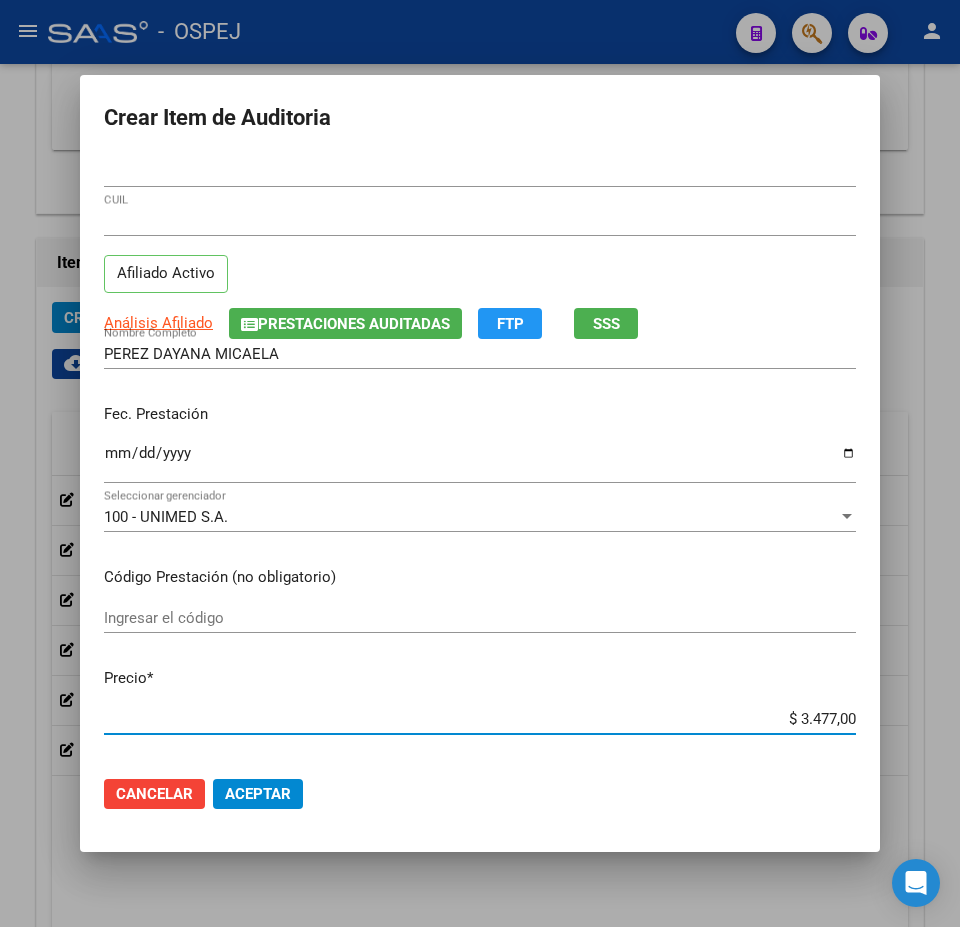 click on "Aceptar" 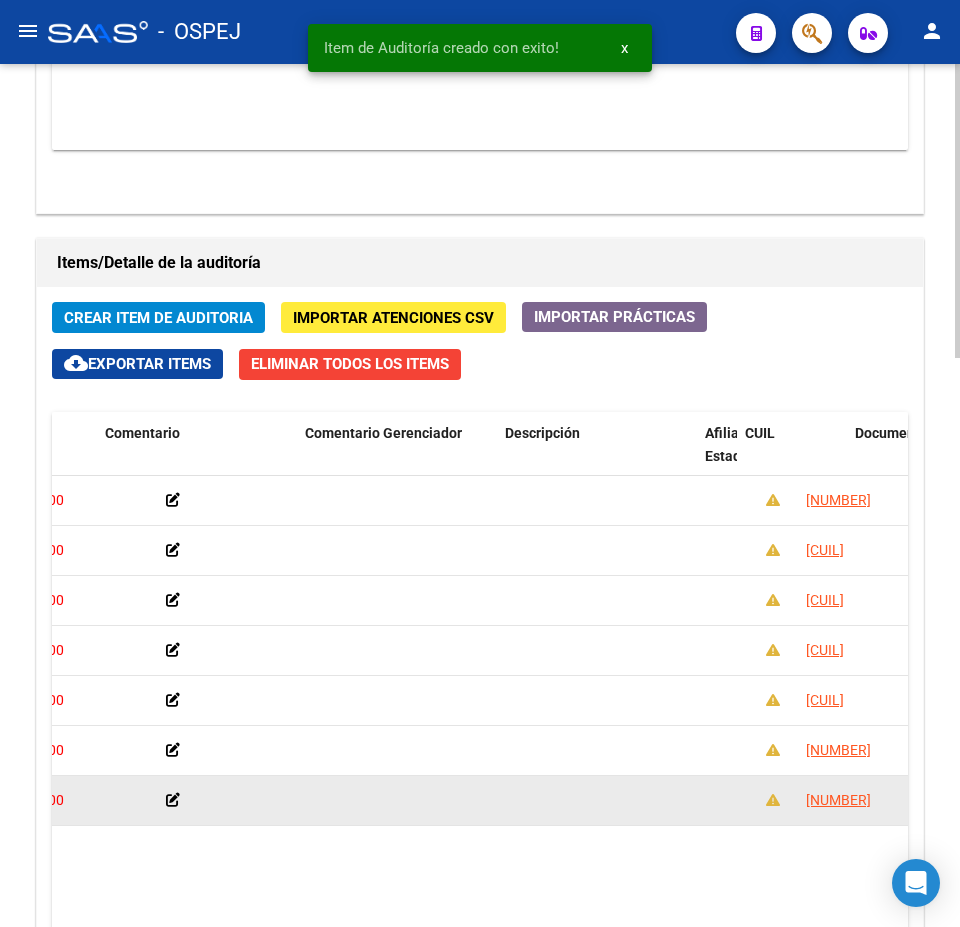 drag, startPoint x: 313, startPoint y: 788, endPoint x: 451, endPoint y: 788, distance: 138 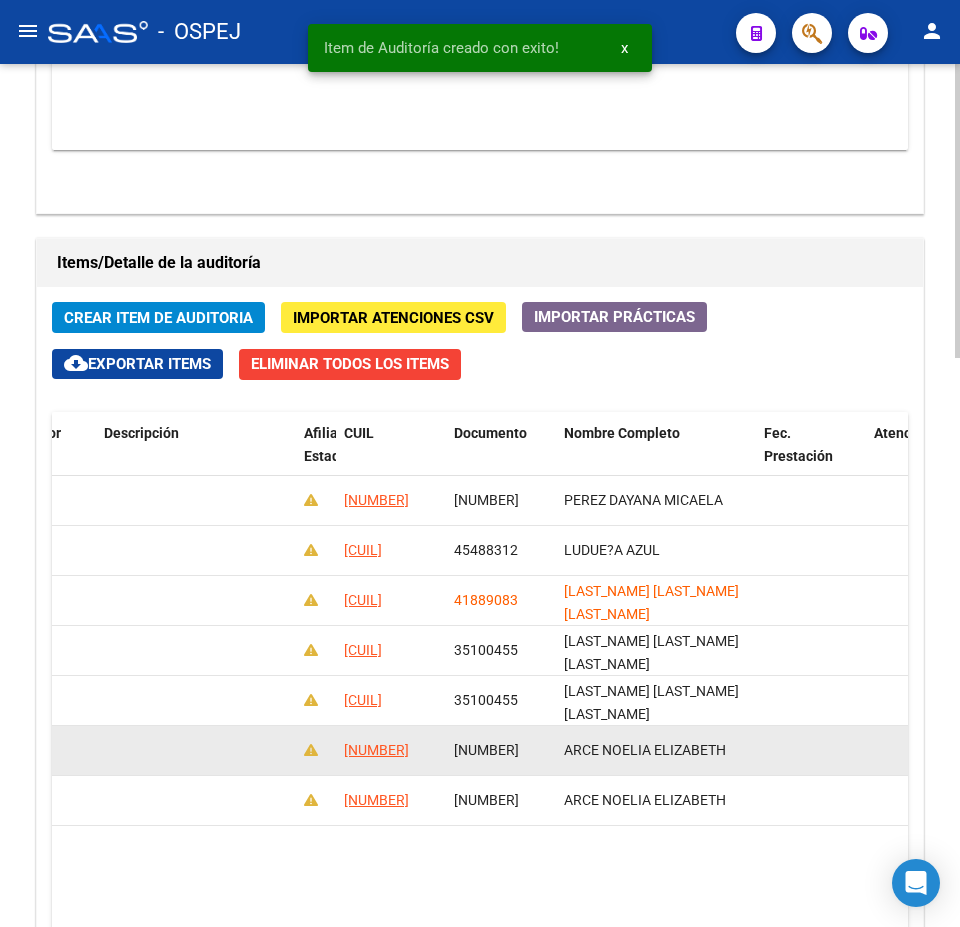 scroll, scrollTop: 0, scrollLeft: 1068, axis: horizontal 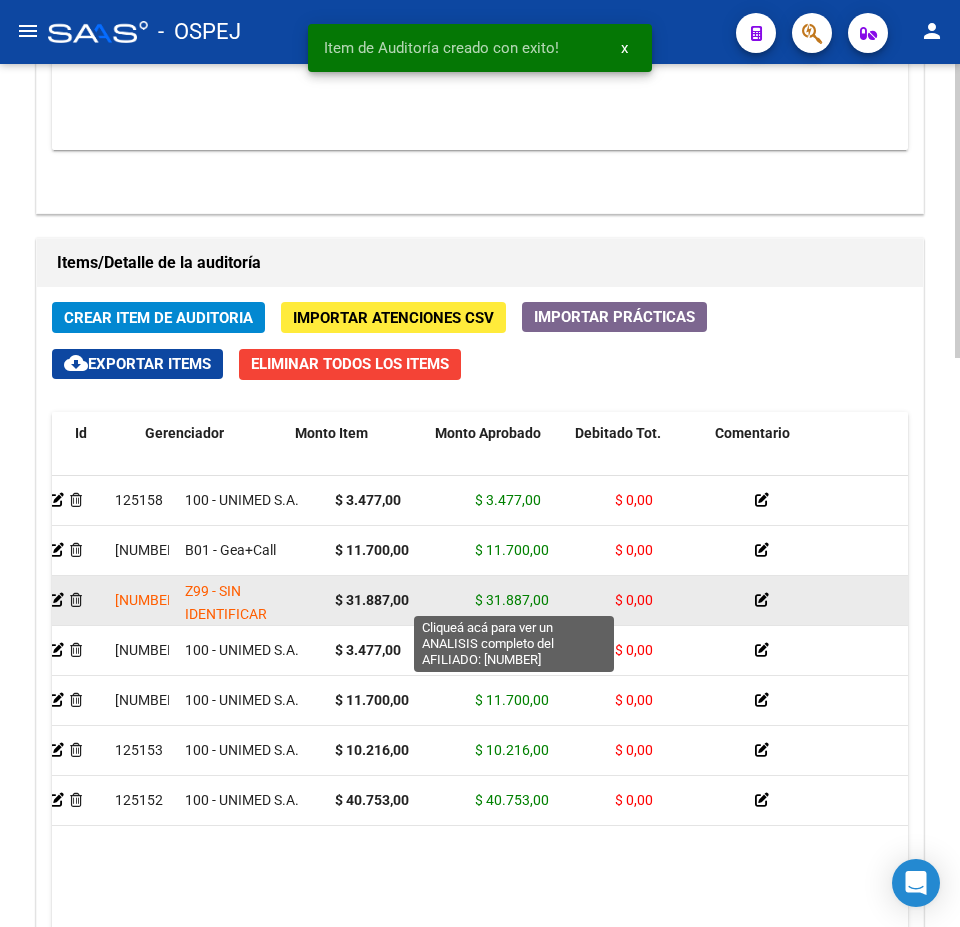 drag, startPoint x: 613, startPoint y: 601, endPoint x: 530, endPoint y: 601, distance: 83 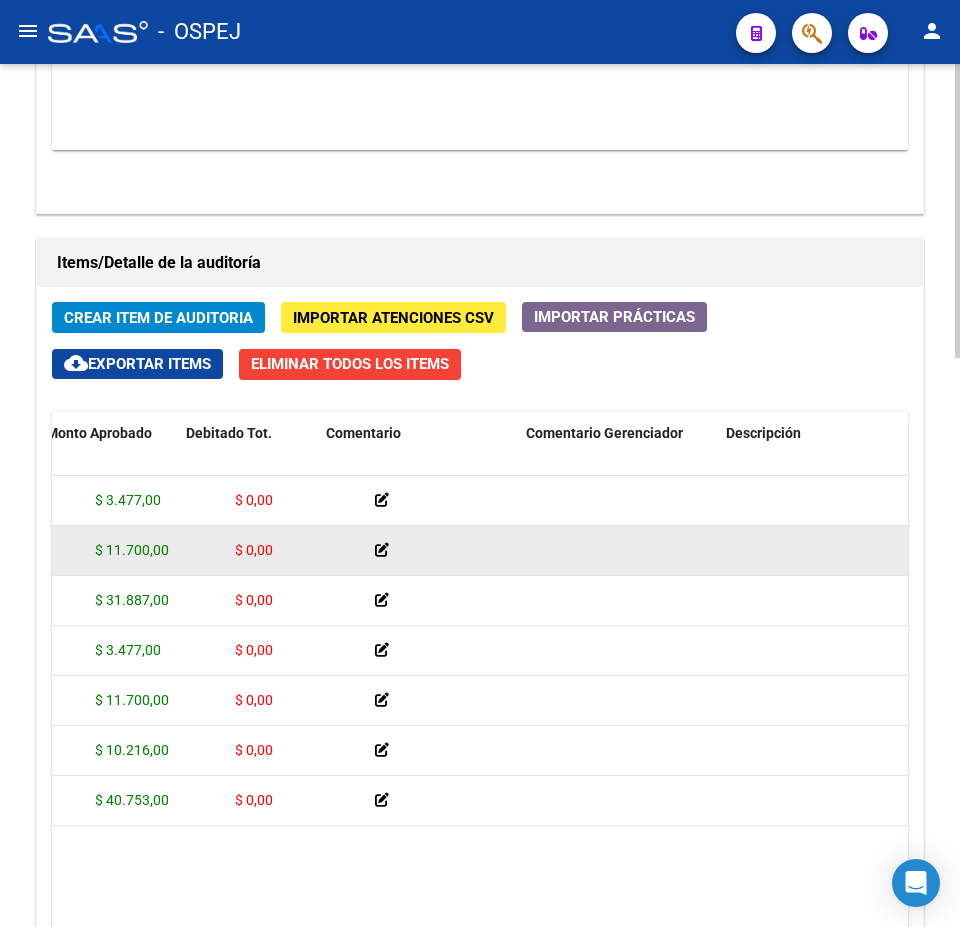 scroll, scrollTop: 0, scrollLeft: 881, axis: horizontal 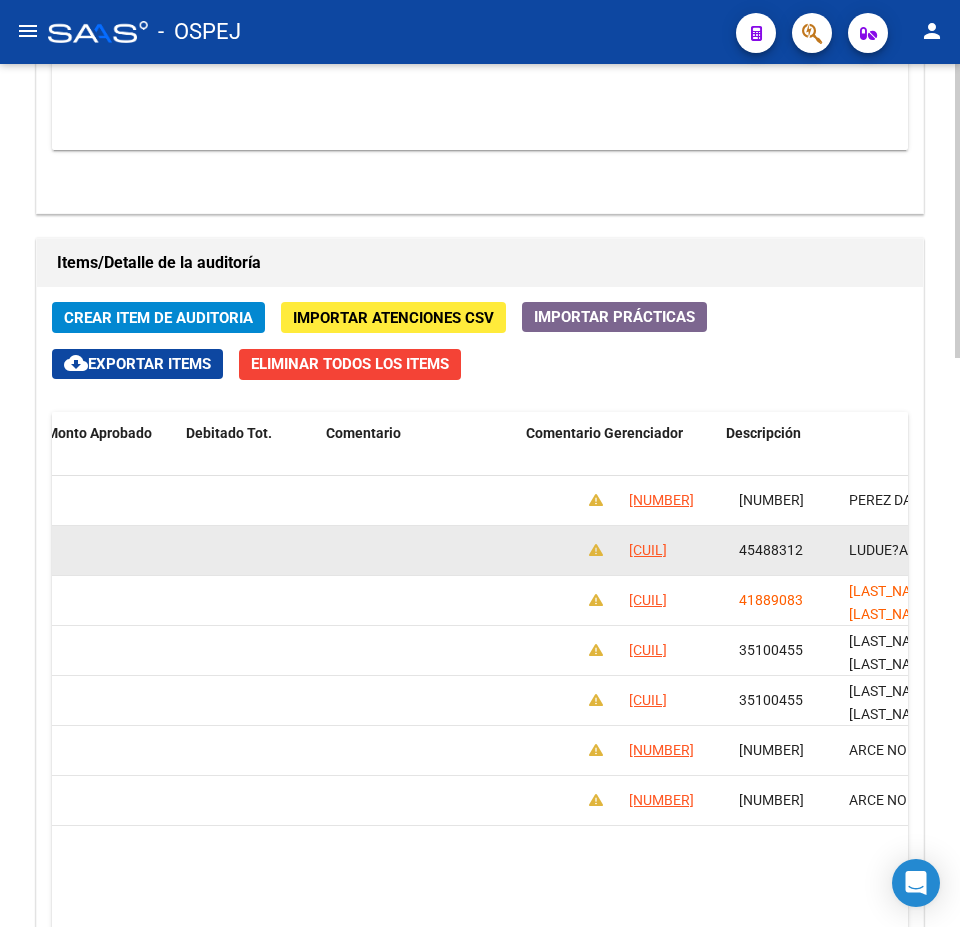 drag, startPoint x: 551, startPoint y: 561, endPoint x: 715, endPoint y: 559, distance: 164.01219 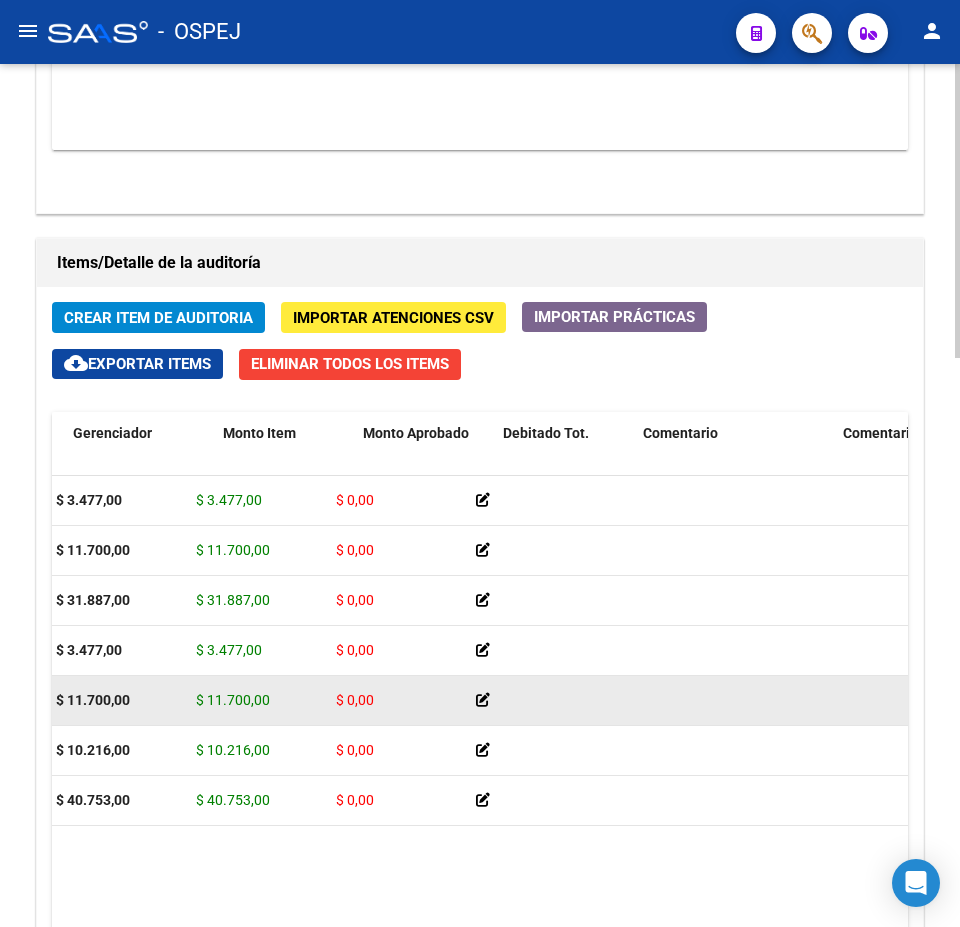 scroll, scrollTop: 0, scrollLeft: 0, axis: both 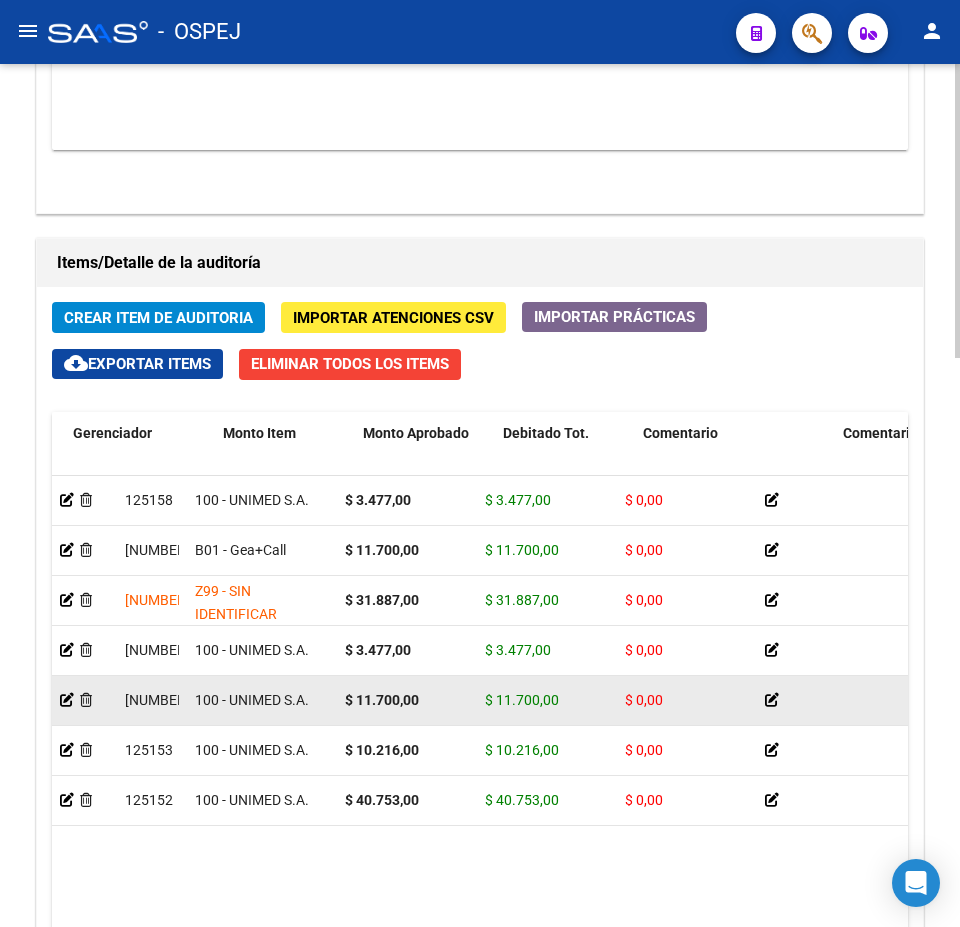 drag, startPoint x: 780, startPoint y: 683, endPoint x: 697, endPoint y: 684, distance: 83.00603 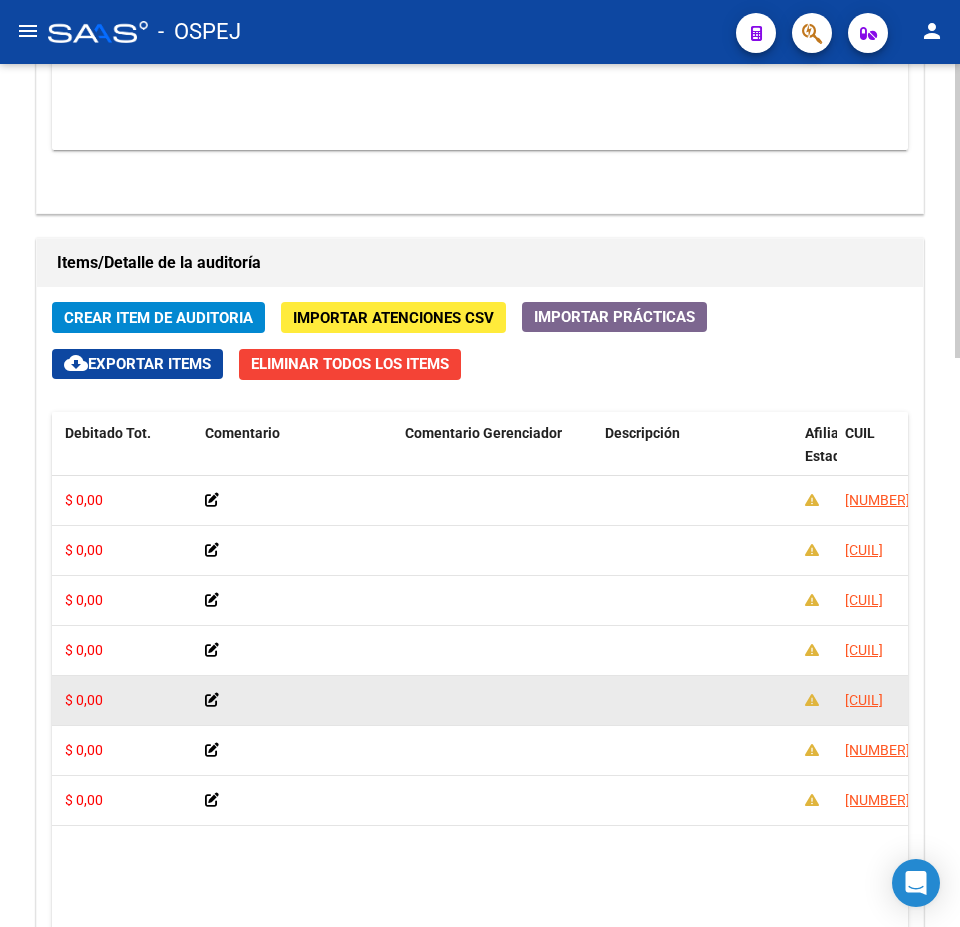 scroll, scrollTop: 0, scrollLeft: 800, axis: horizontal 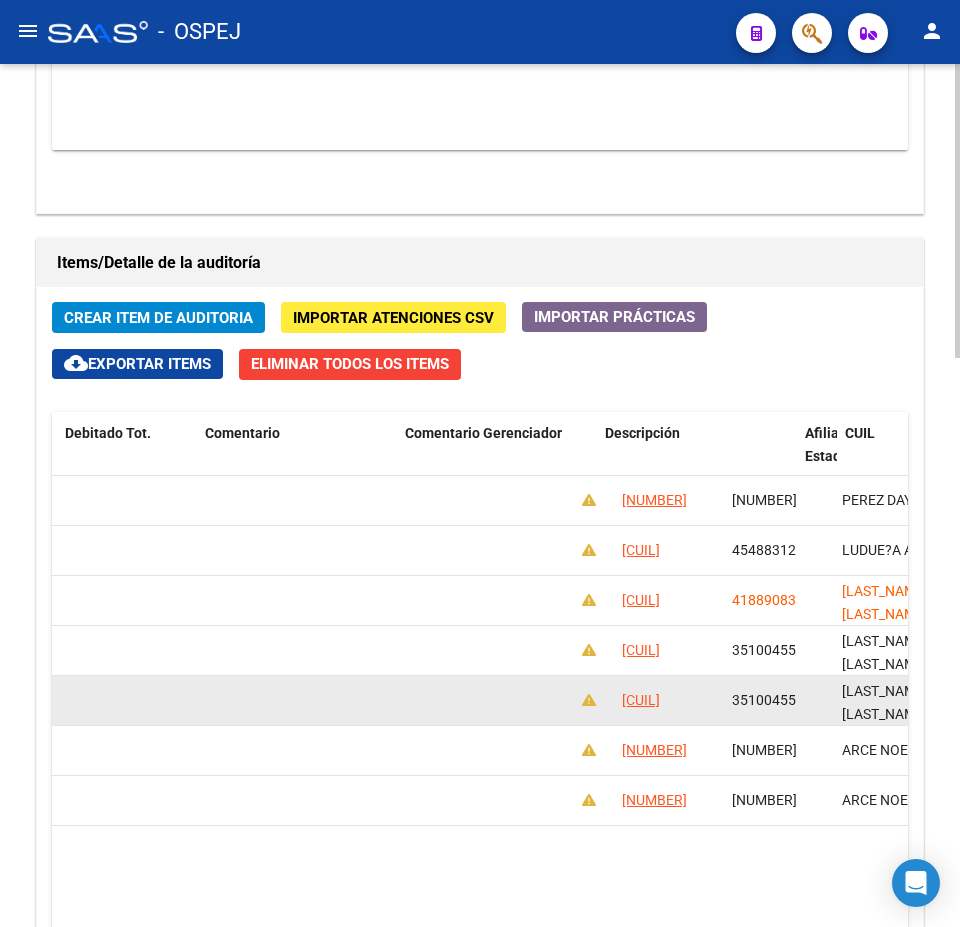 drag, startPoint x: 752, startPoint y: 685, endPoint x: 836, endPoint y: 682, distance: 84.05355 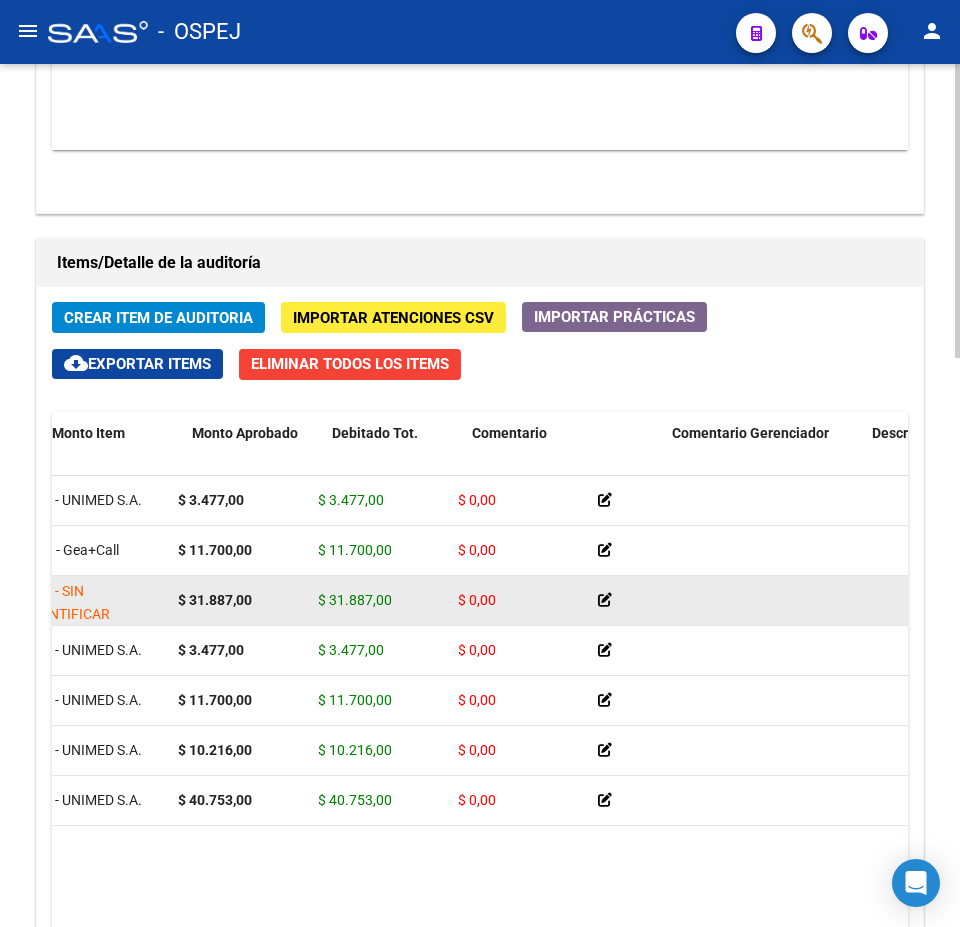scroll, scrollTop: 0, scrollLeft: 19, axis: horizontal 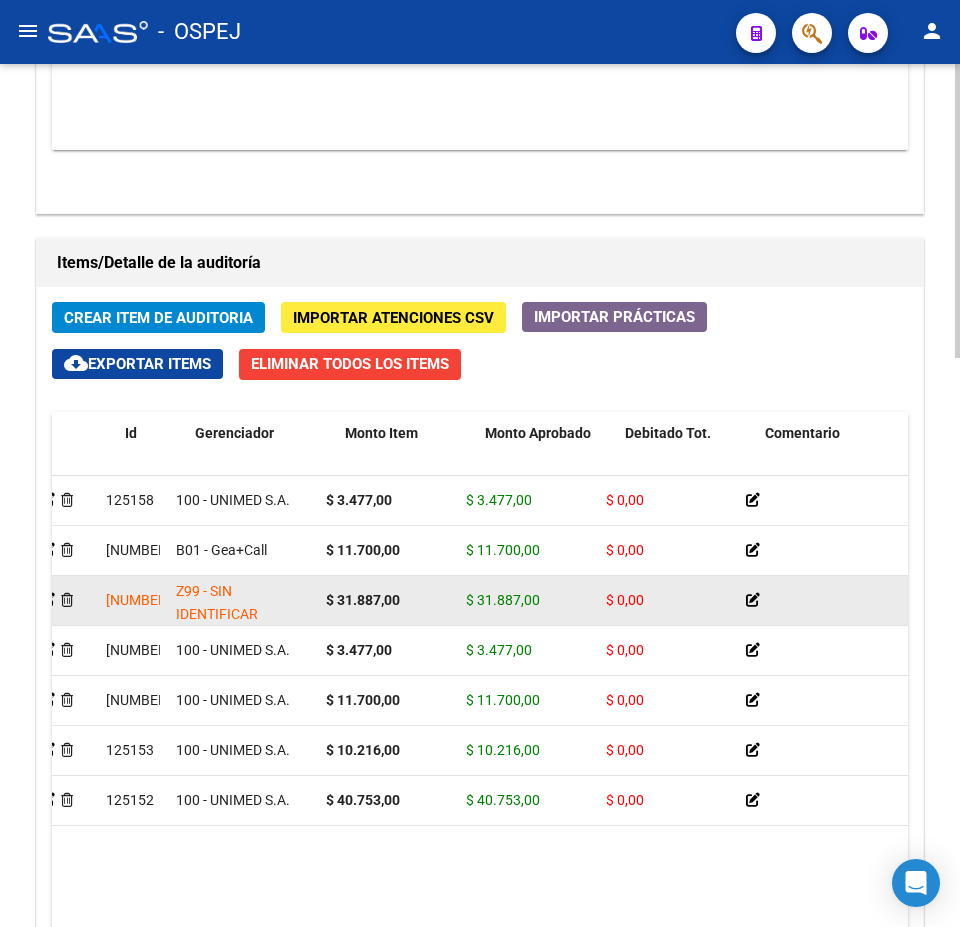drag, startPoint x: 853, startPoint y: 607, endPoint x: 742, endPoint y: 617, distance: 111.44954 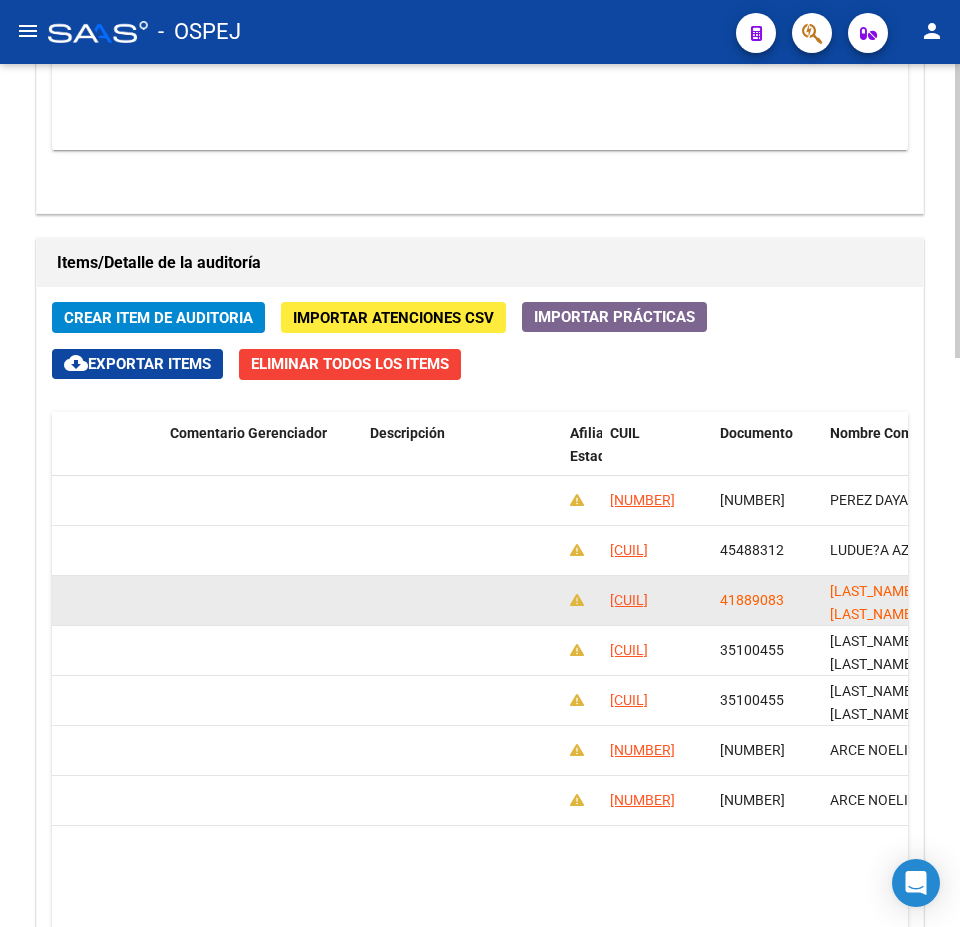 drag, startPoint x: 771, startPoint y: 625, endPoint x: 854, endPoint y: 625, distance: 83 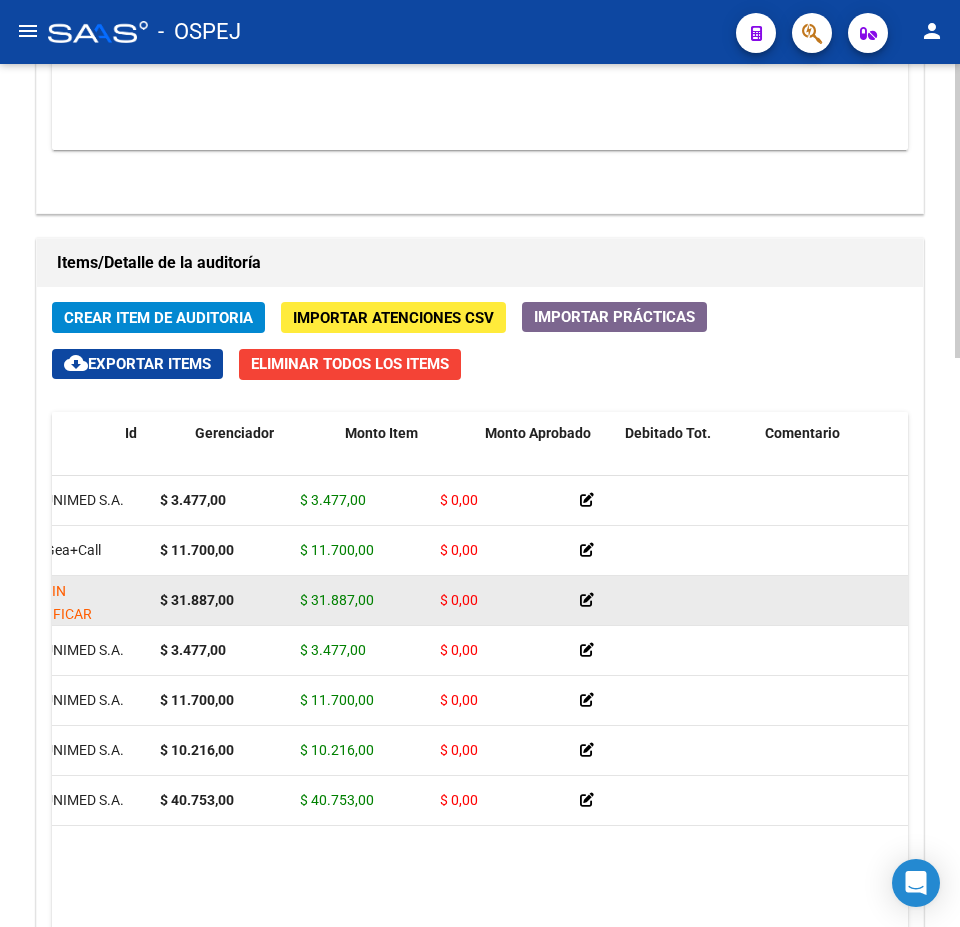 scroll, scrollTop: 0, scrollLeft: 0, axis: both 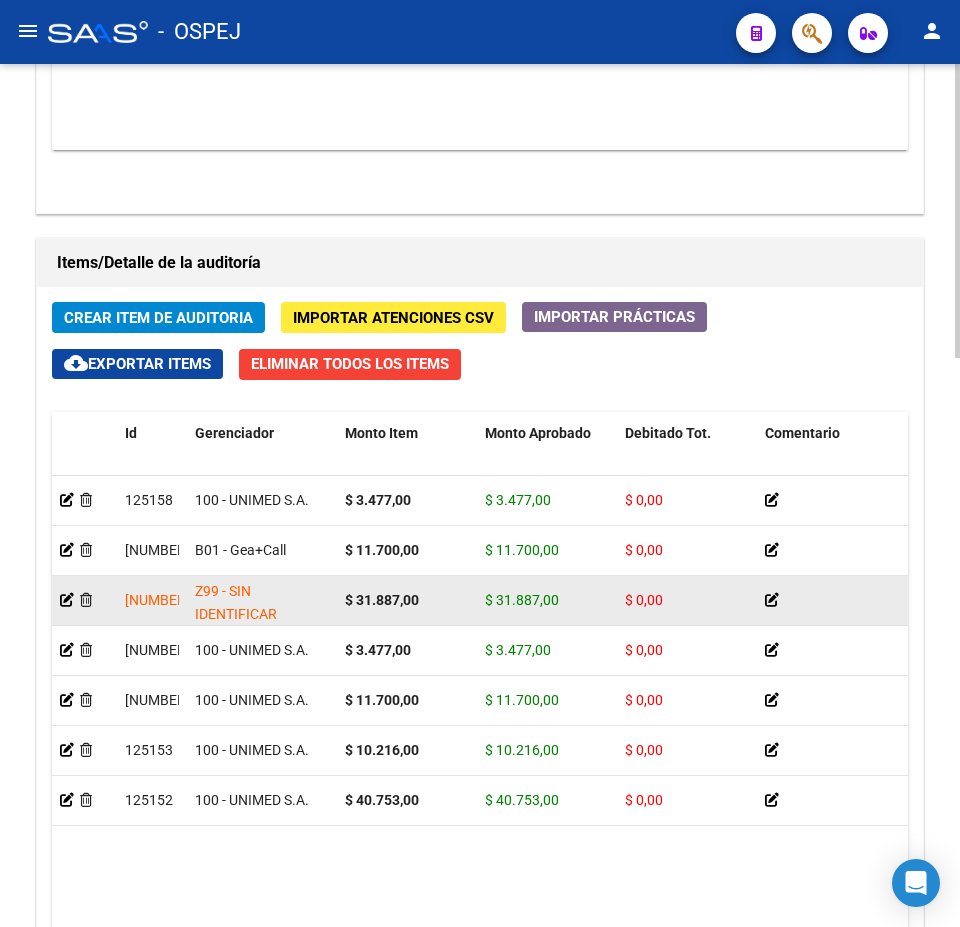 drag, startPoint x: 764, startPoint y: 614, endPoint x: 662, endPoint y: 610, distance: 102.0784 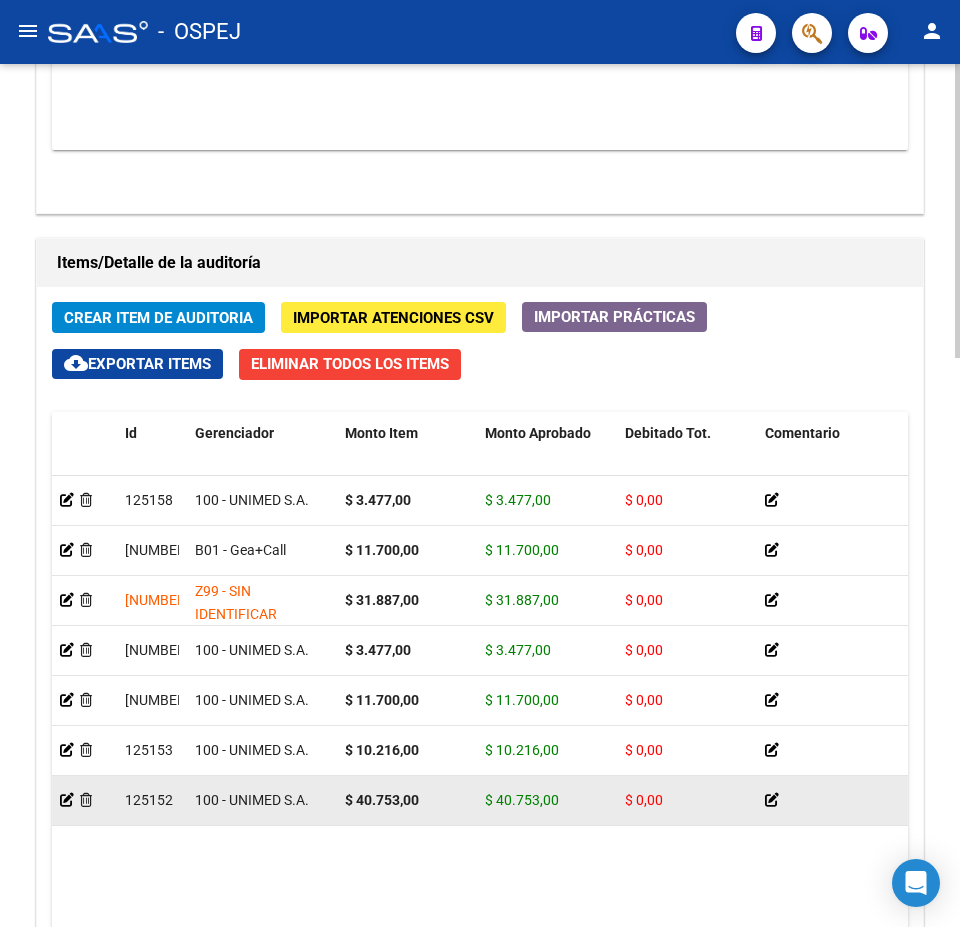 scroll, scrollTop: 1673, scrollLeft: 0, axis: vertical 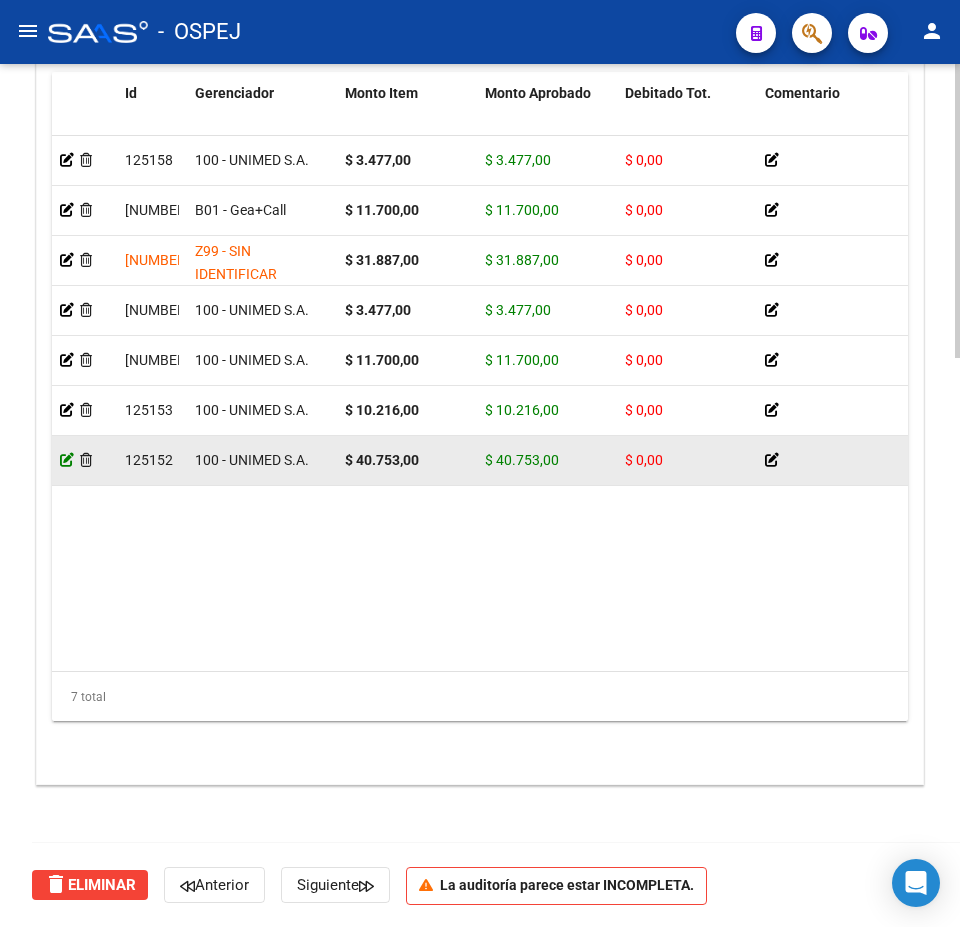 click 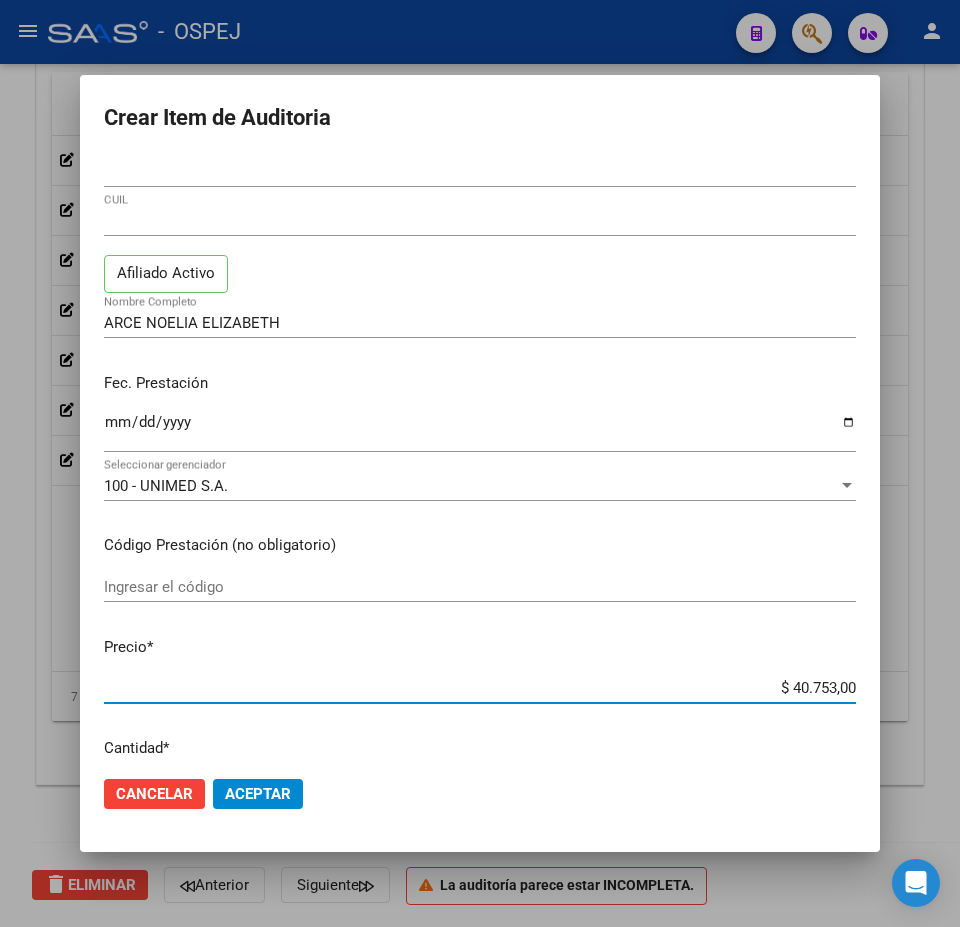 drag, startPoint x: 773, startPoint y: 688, endPoint x: 854, endPoint y: 697, distance: 81.49847 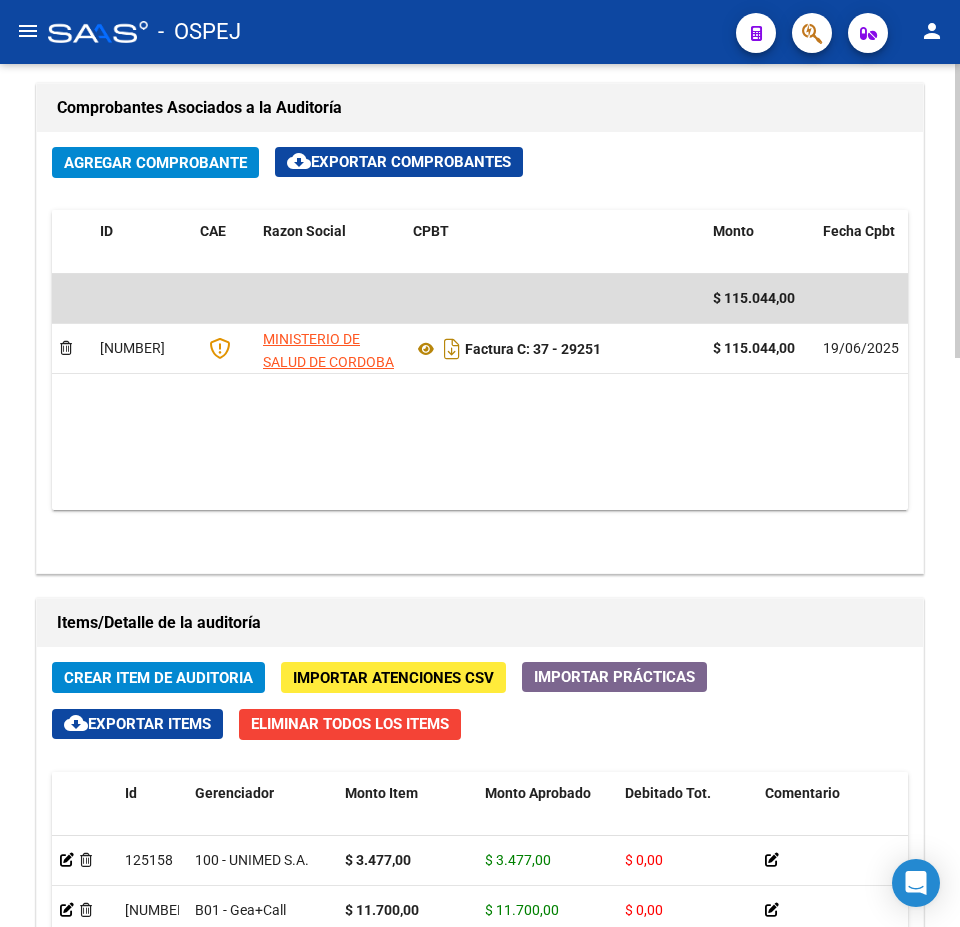 scroll, scrollTop: 1373, scrollLeft: 0, axis: vertical 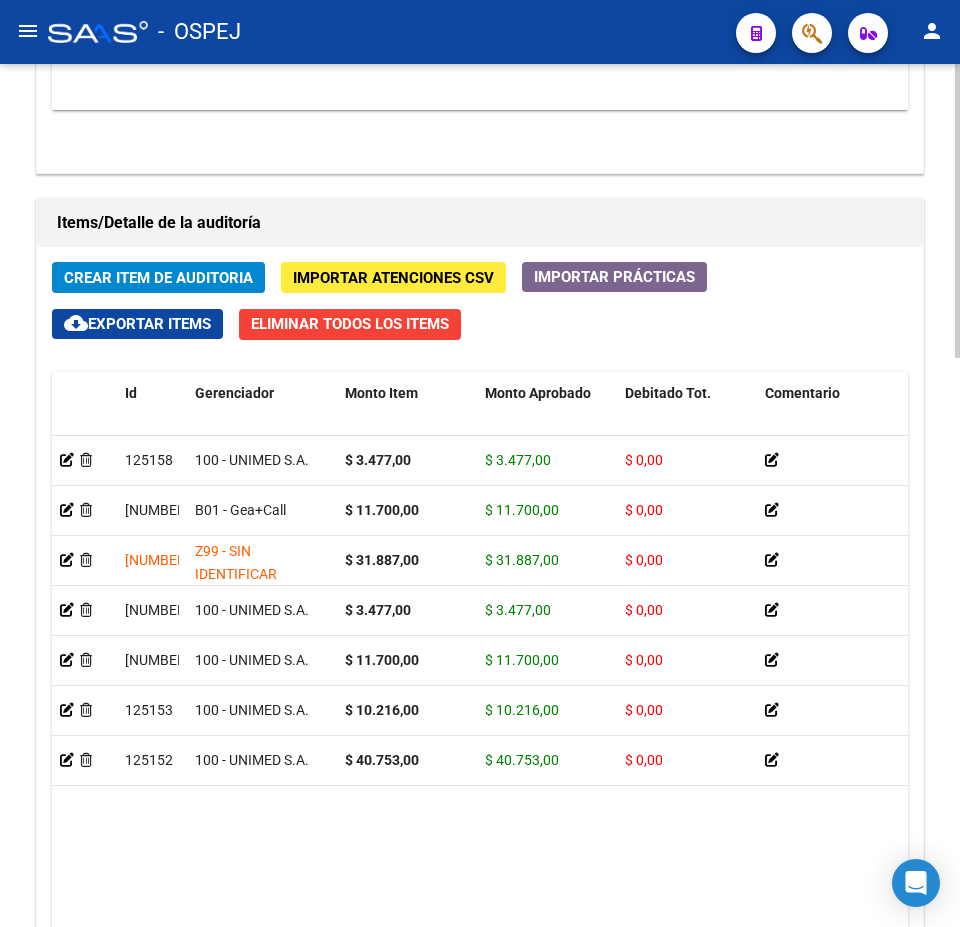 click on "Importar Atenciones CSV" 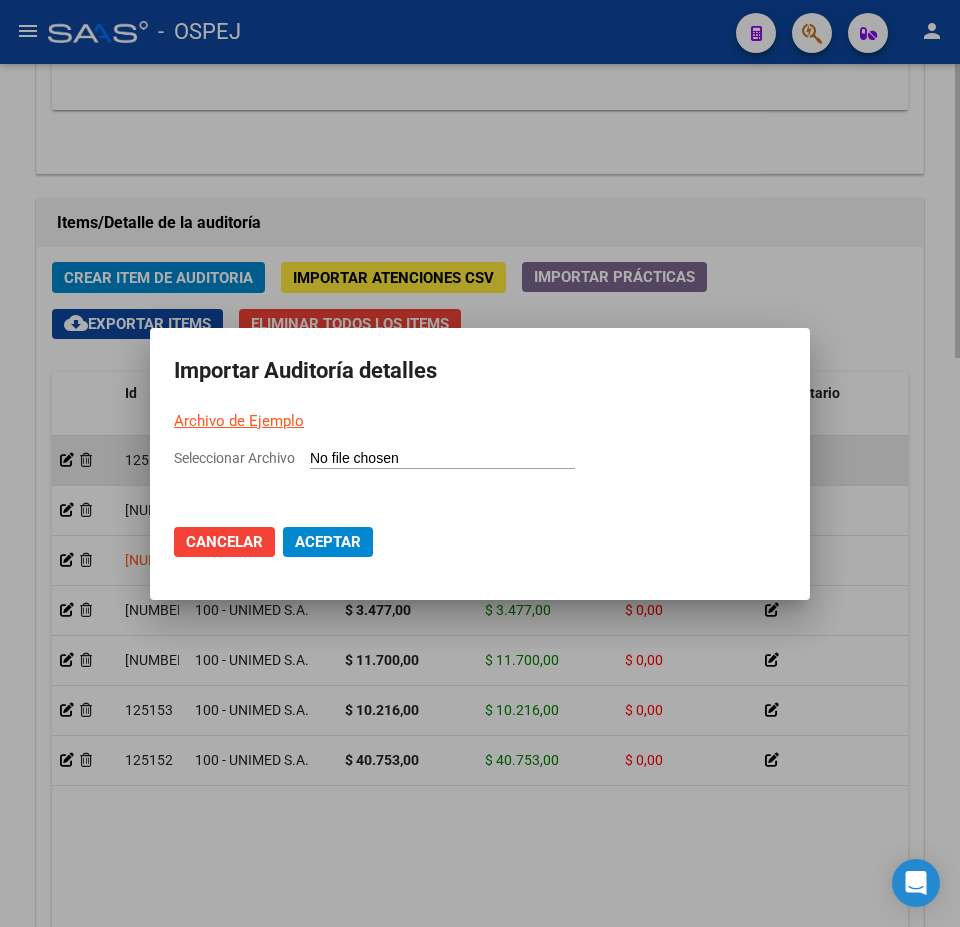 click at bounding box center (480, 463) 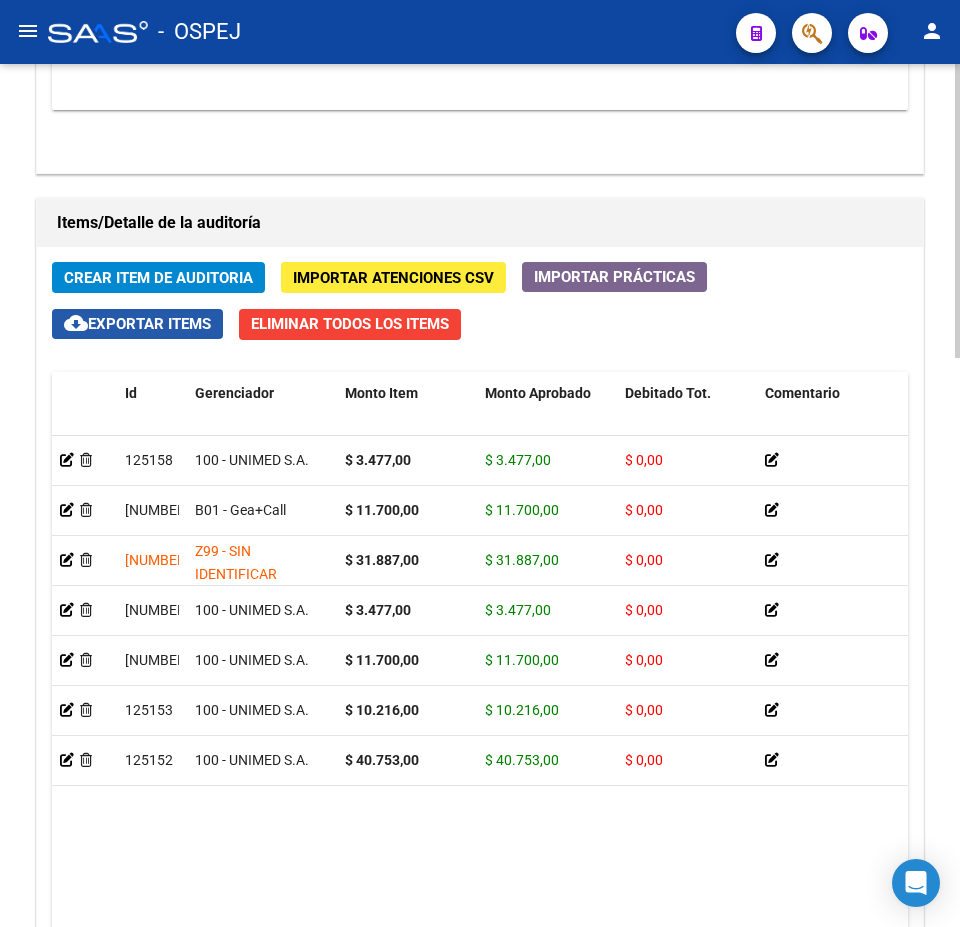 click on "cloud_download  Exportar Items" 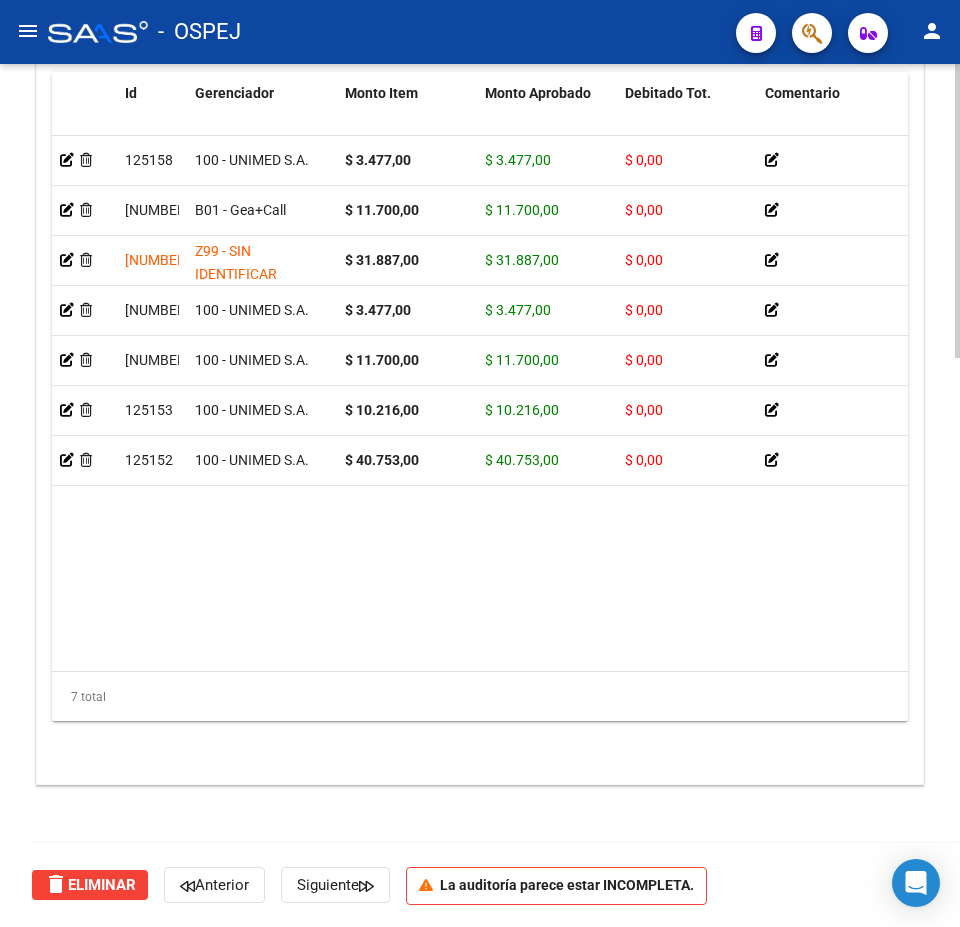 scroll, scrollTop: 1273, scrollLeft: 0, axis: vertical 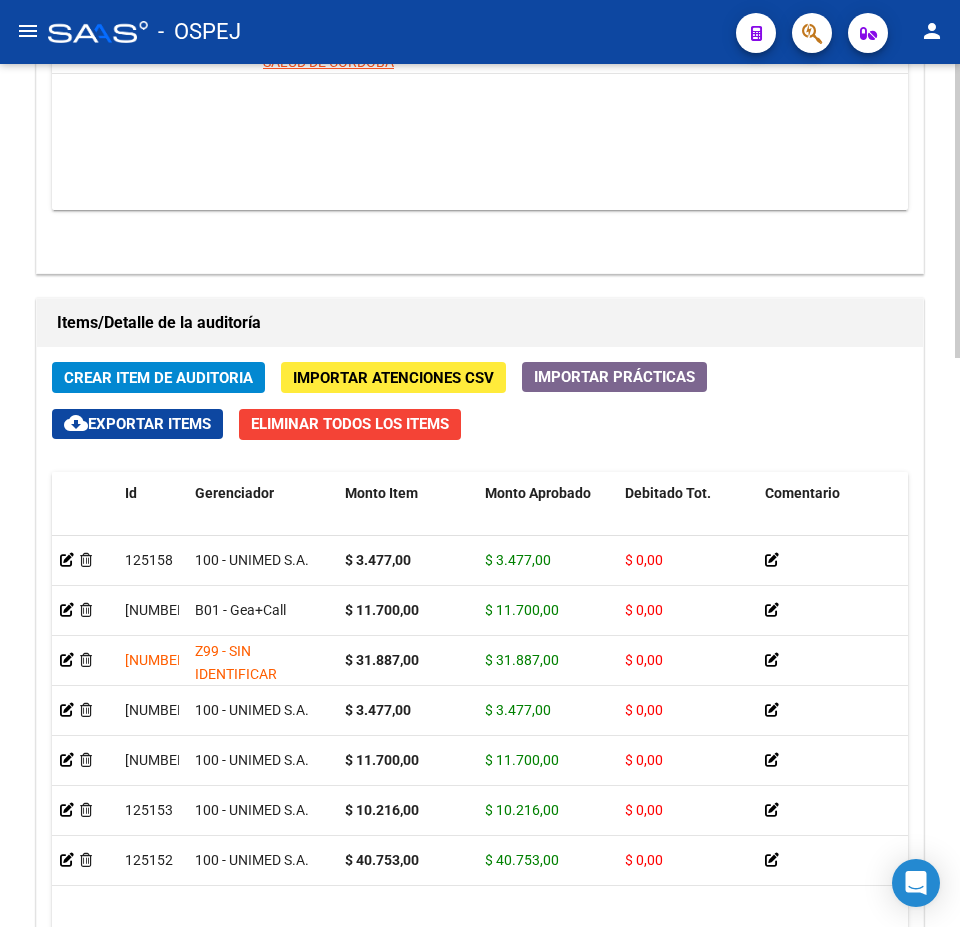 click on "Eliminar Todos los Items" 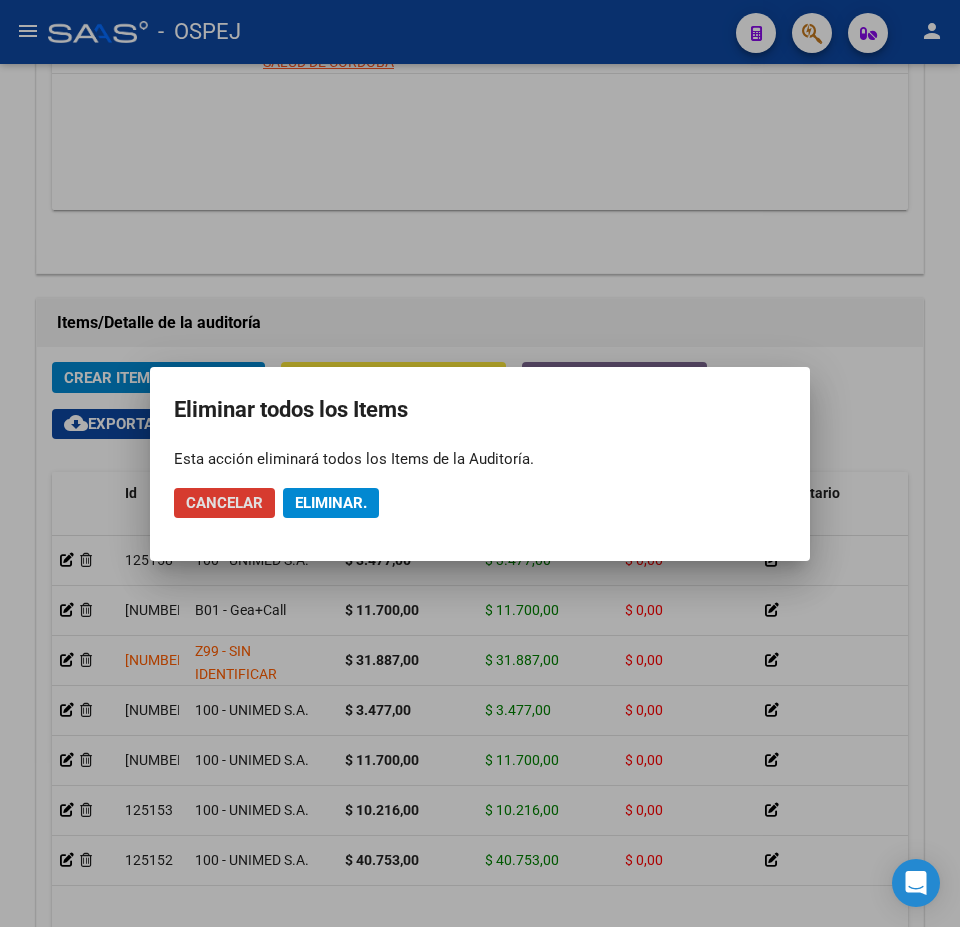 click on "Cancelar Eliminar." 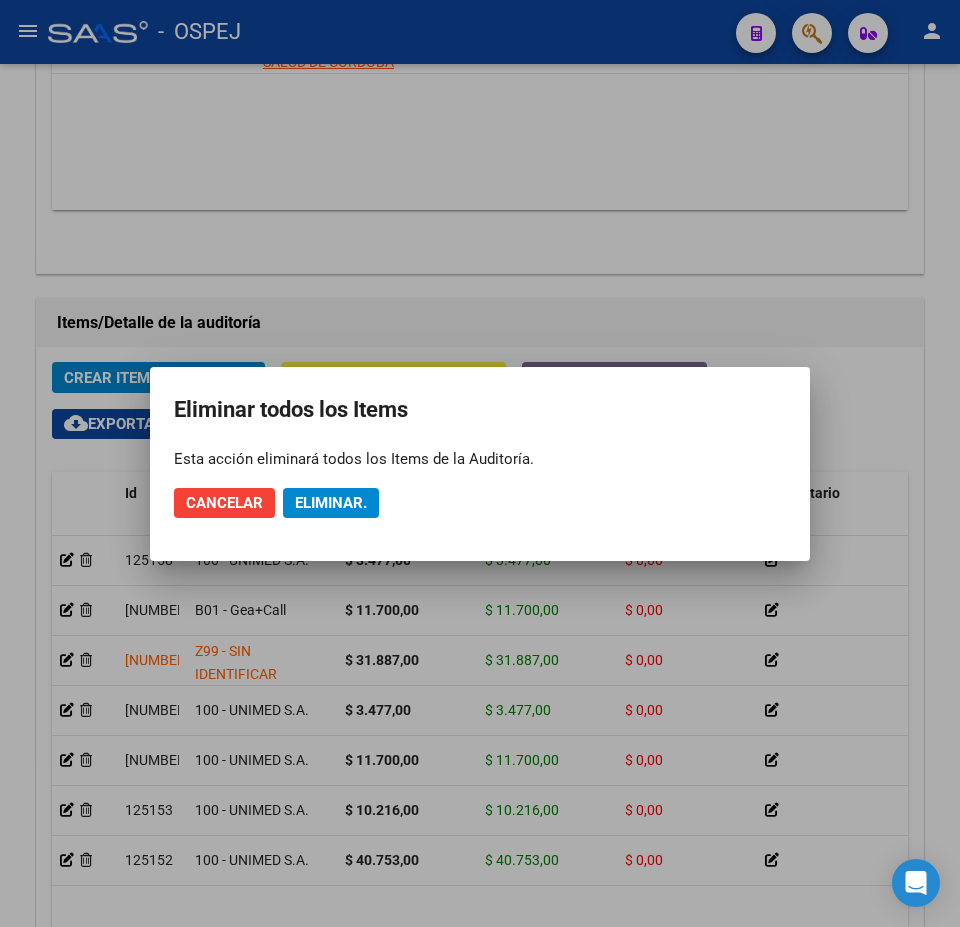 click on "Eliminar." 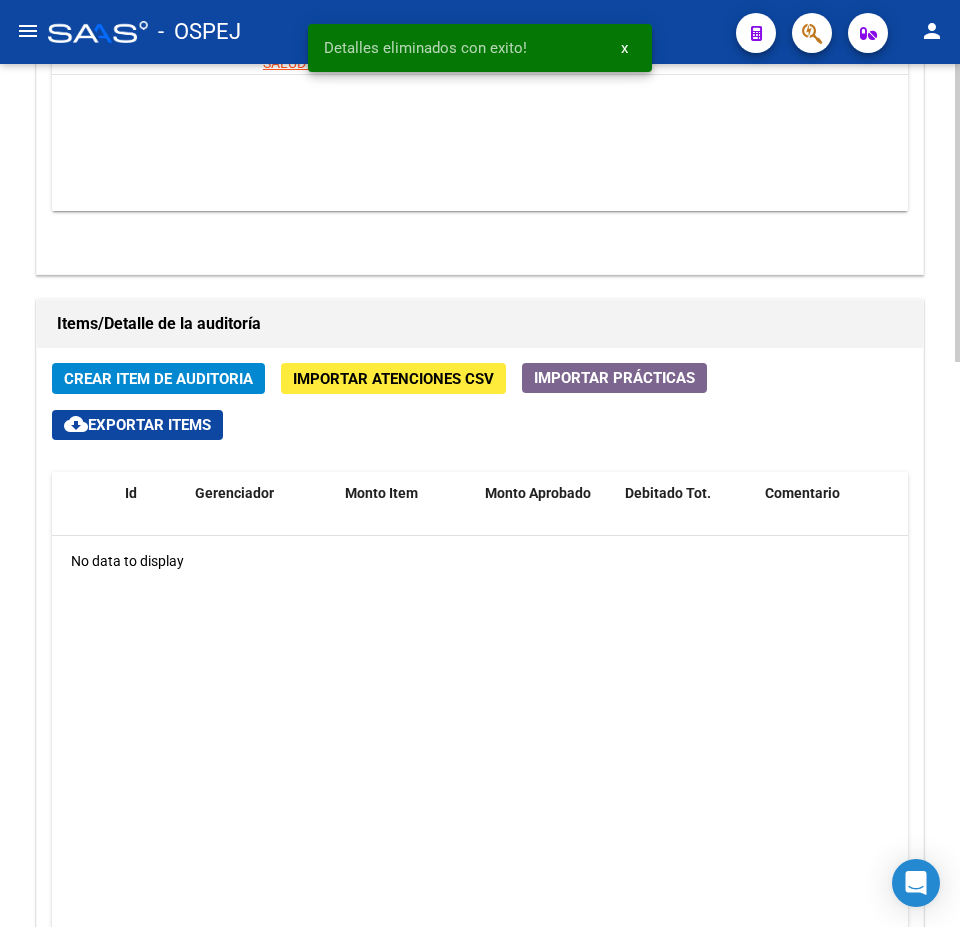 scroll, scrollTop: 1639, scrollLeft: 0, axis: vertical 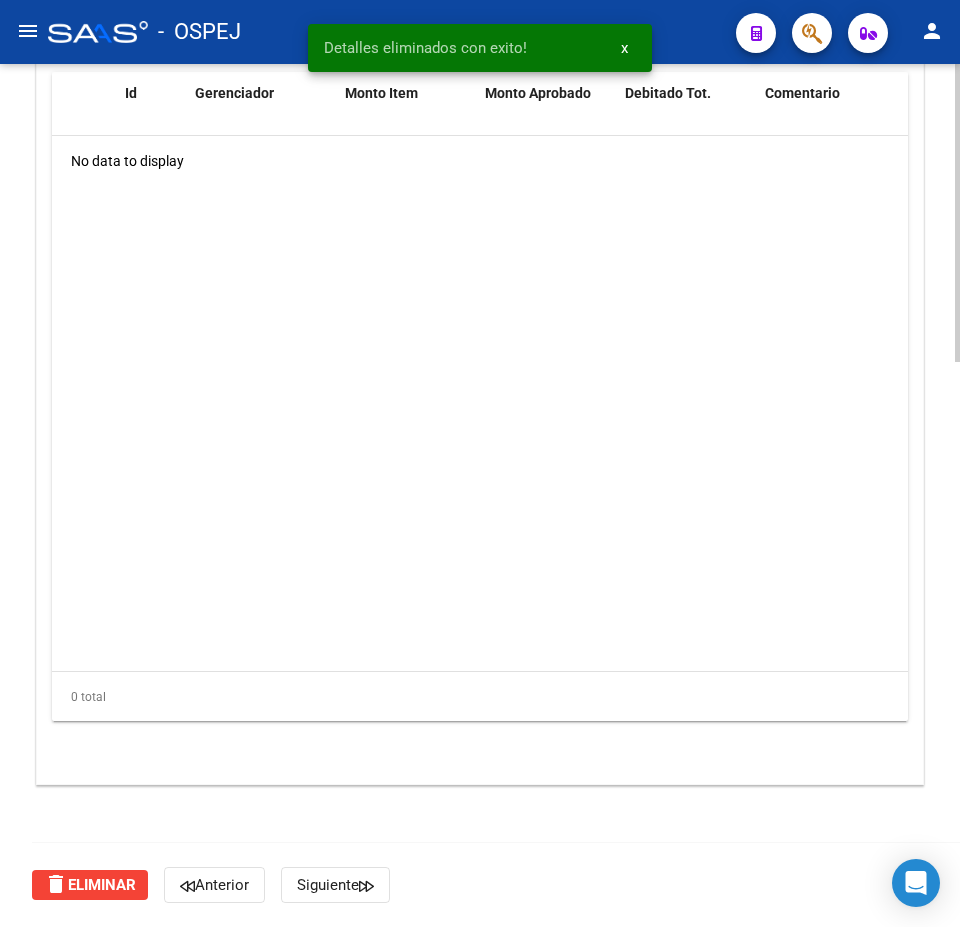 drag, startPoint x: 75, startPoint y: 908, endPoint x: 83, endPoint y: 899, distance: 12.0415945 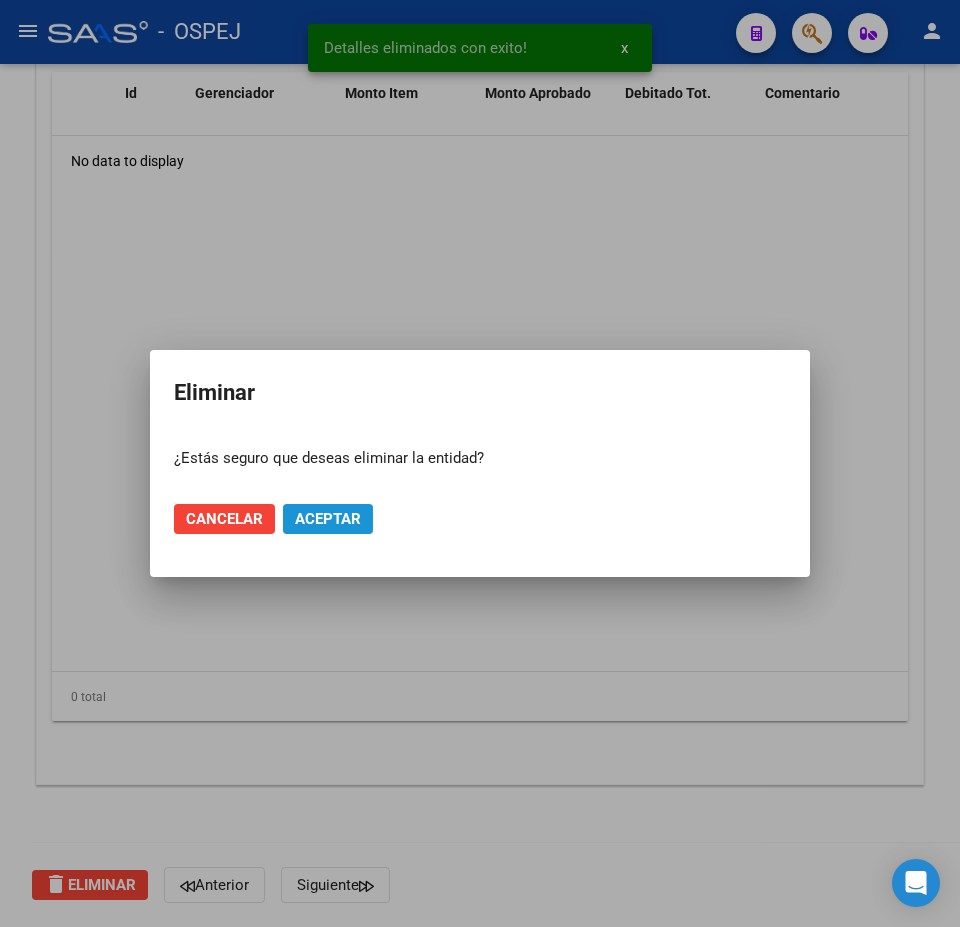 click on "Aceptar" 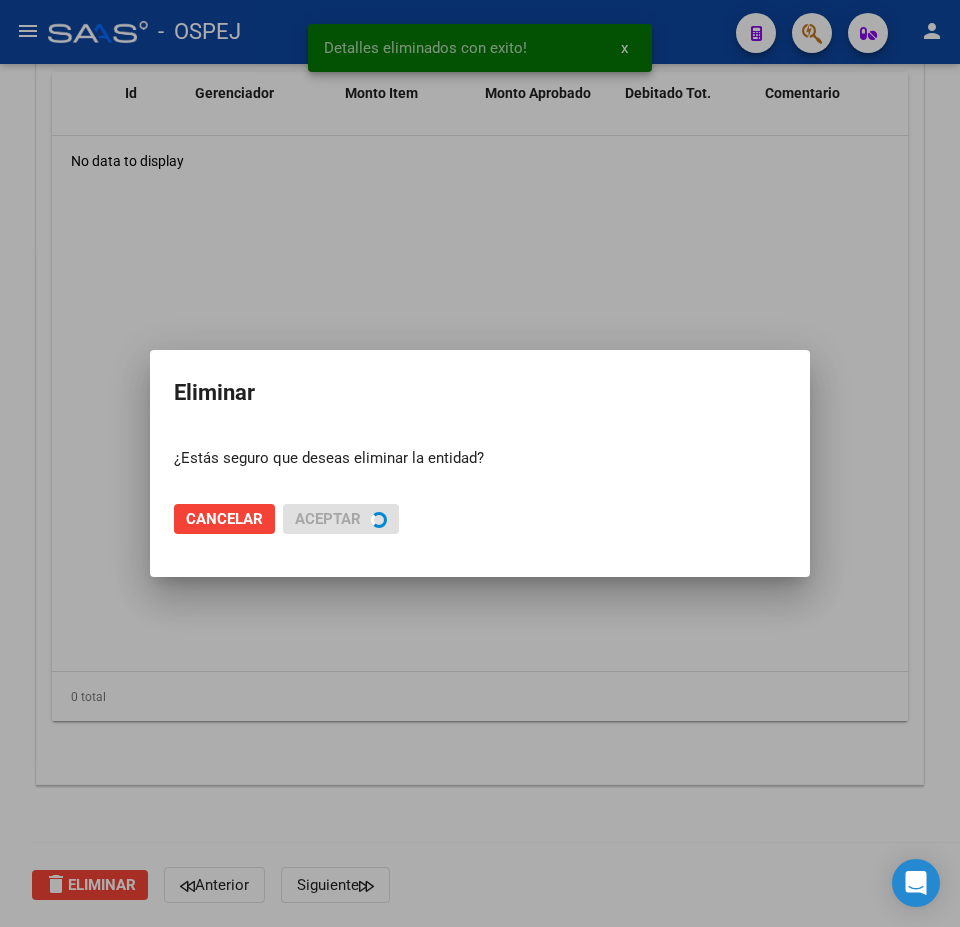 scroll, scrollTop: 0, scrollLeft: 0, axis: both 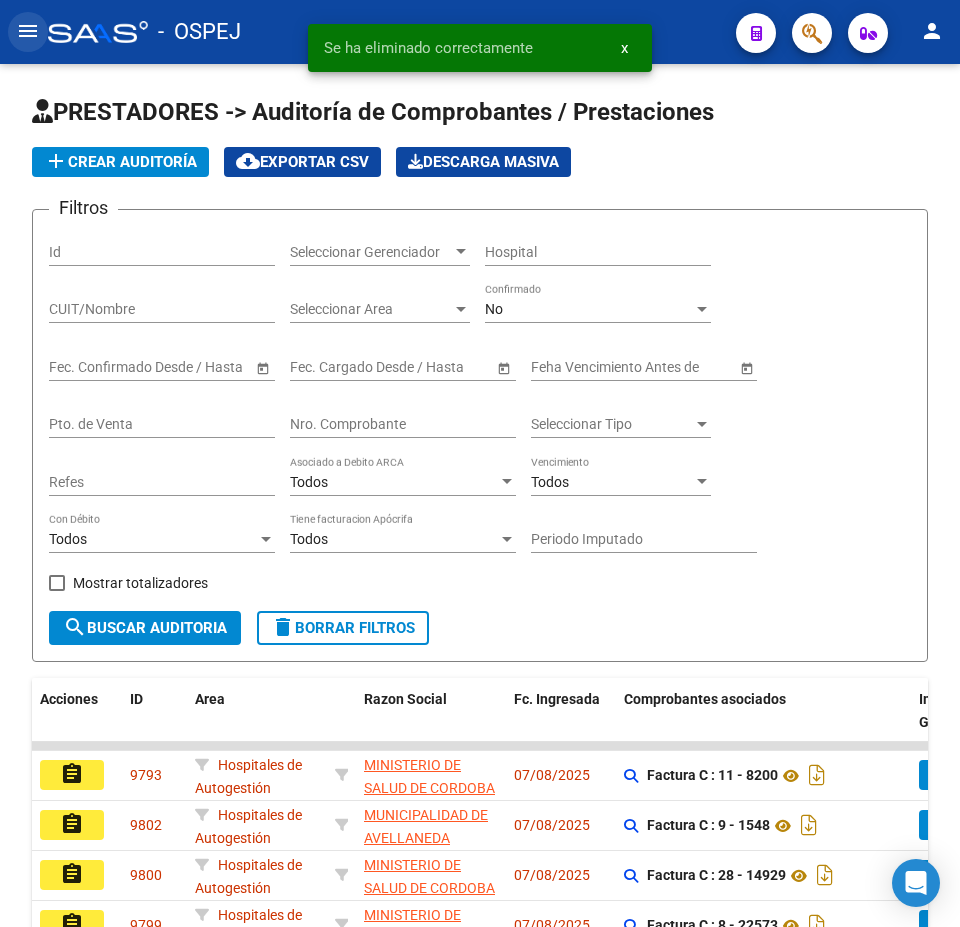 click on "menu" 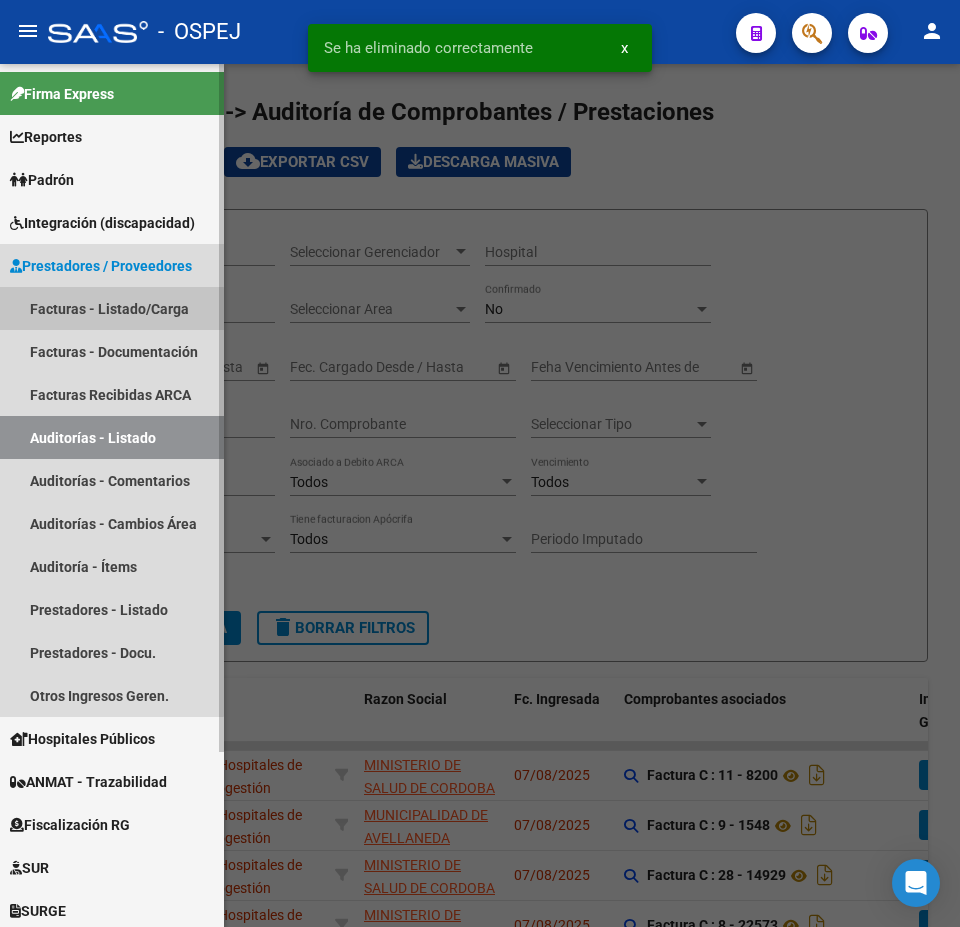 click on "Facturas - Listado/Carga" at bounding box center [112, 308] 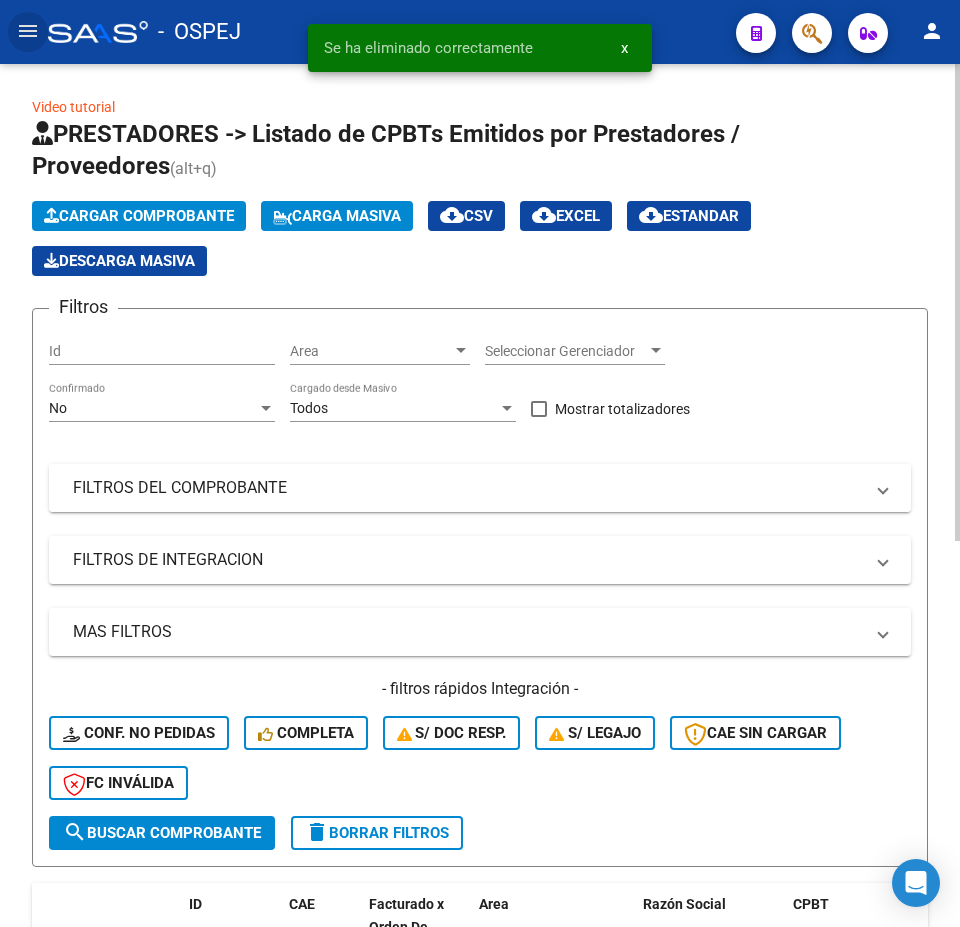 click on "FILTROS DEL COMPROBANTE" at bounding box center (468, 488) 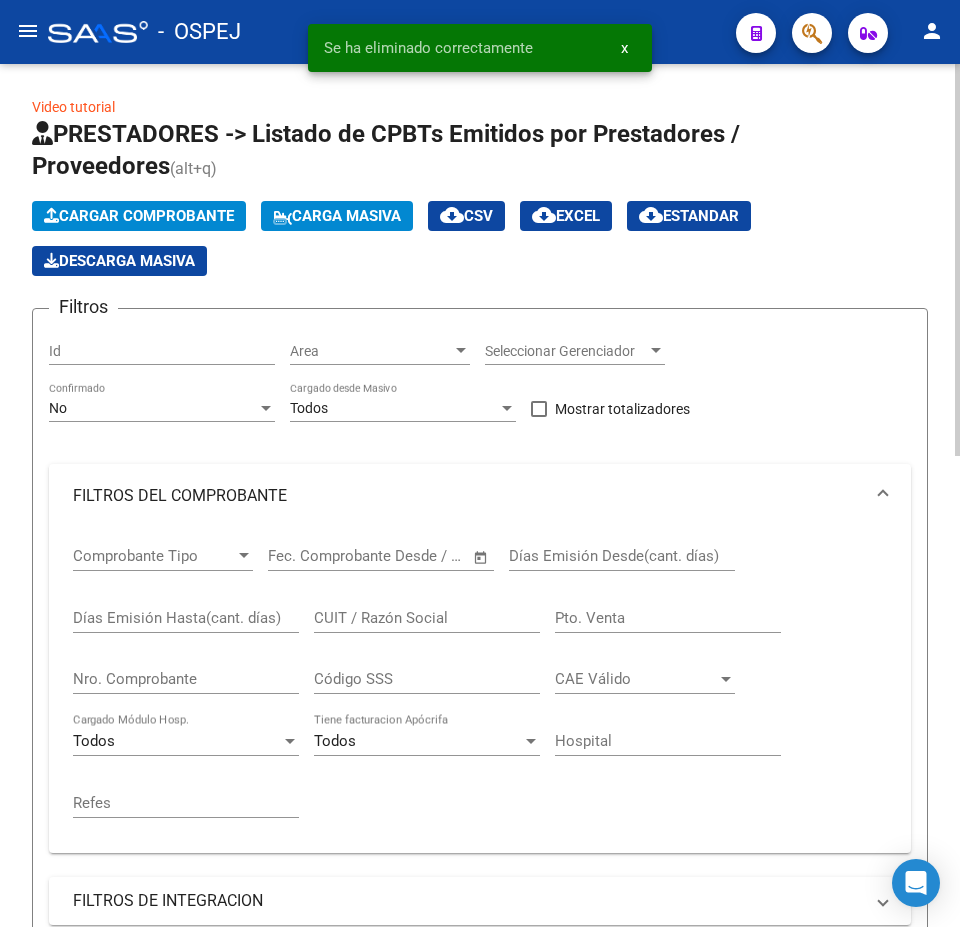 click on "No" at bounding box center (153, 408) 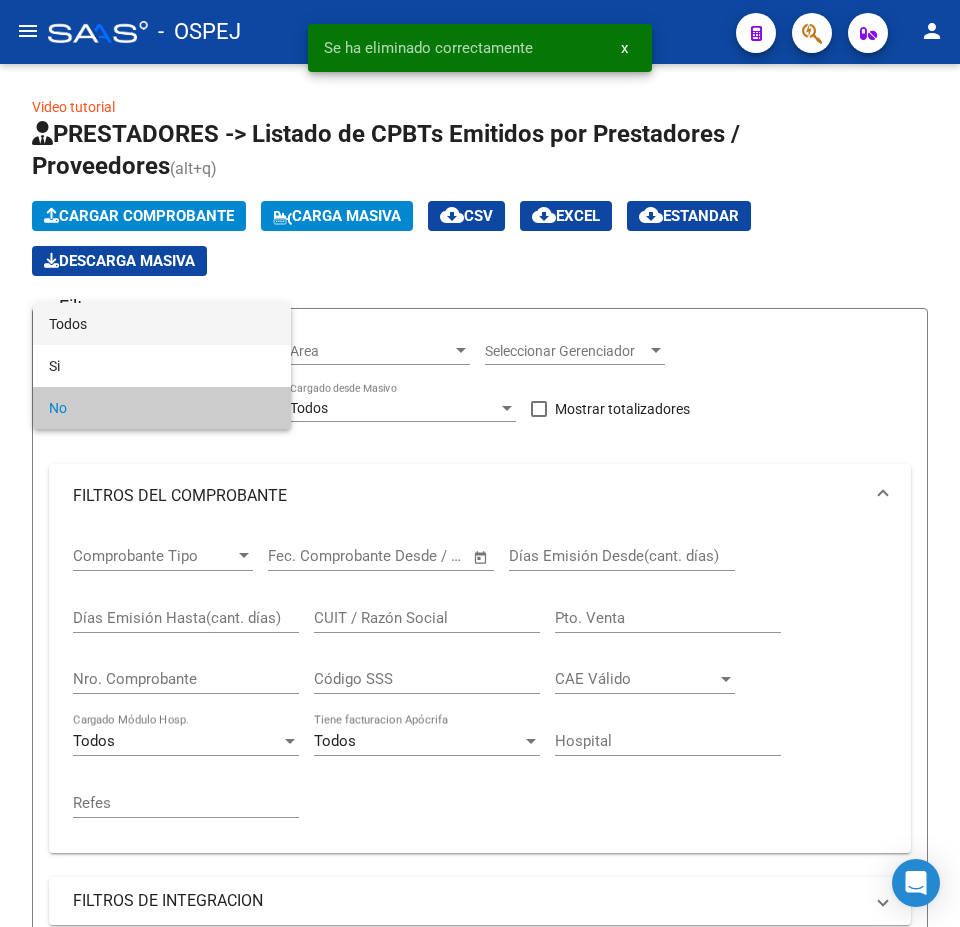 click on "Todos" at bounding box center (162, 324) 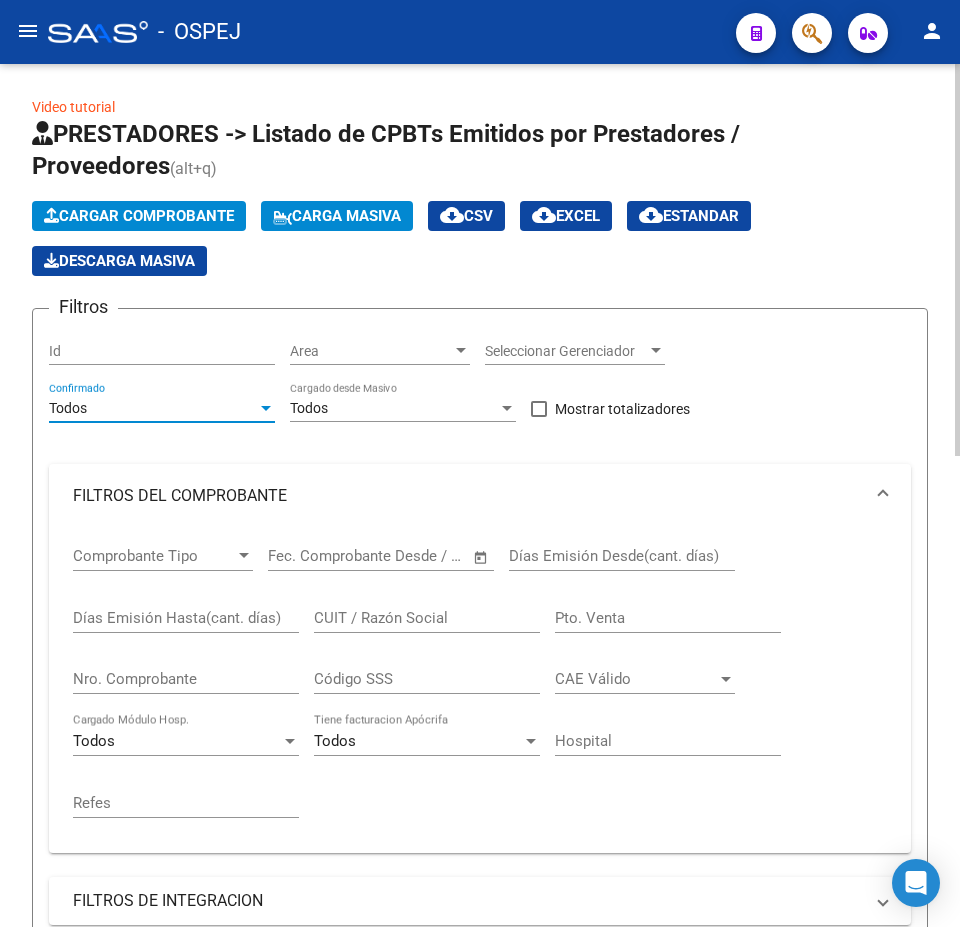click on "Nro. Comprobante" 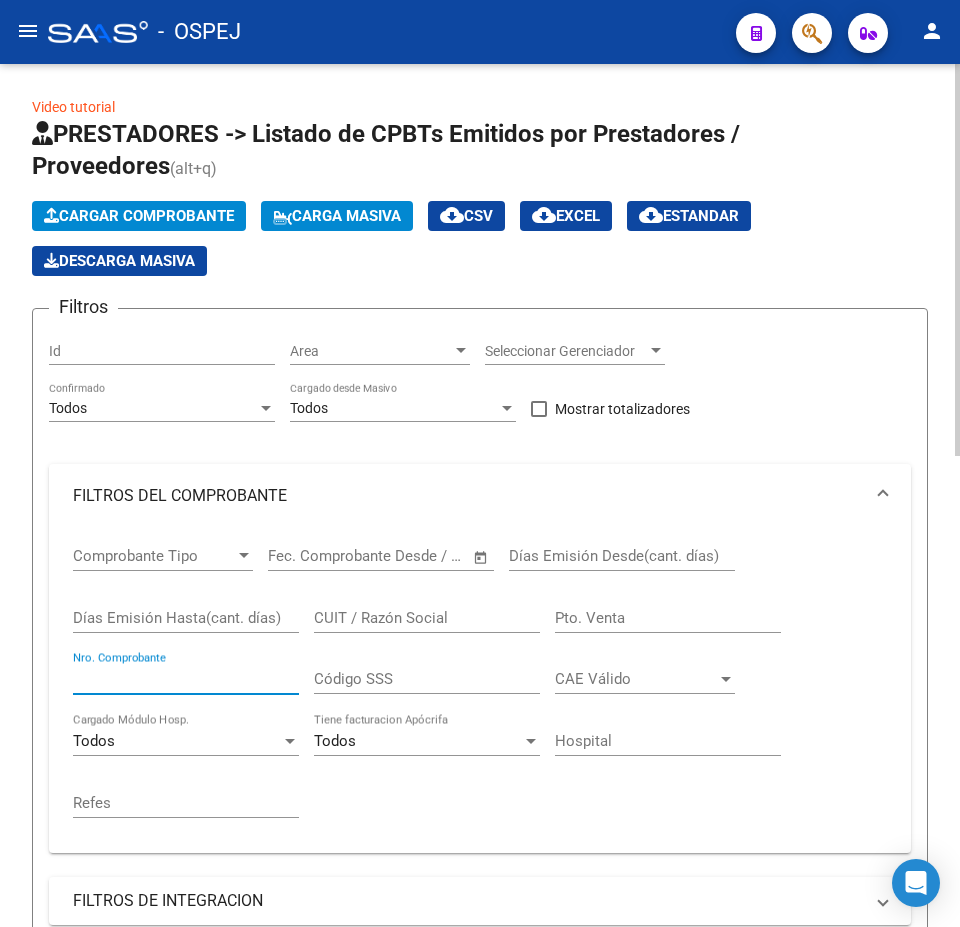 click on "Nro. Comprobante" at bounding box center [186, 679] 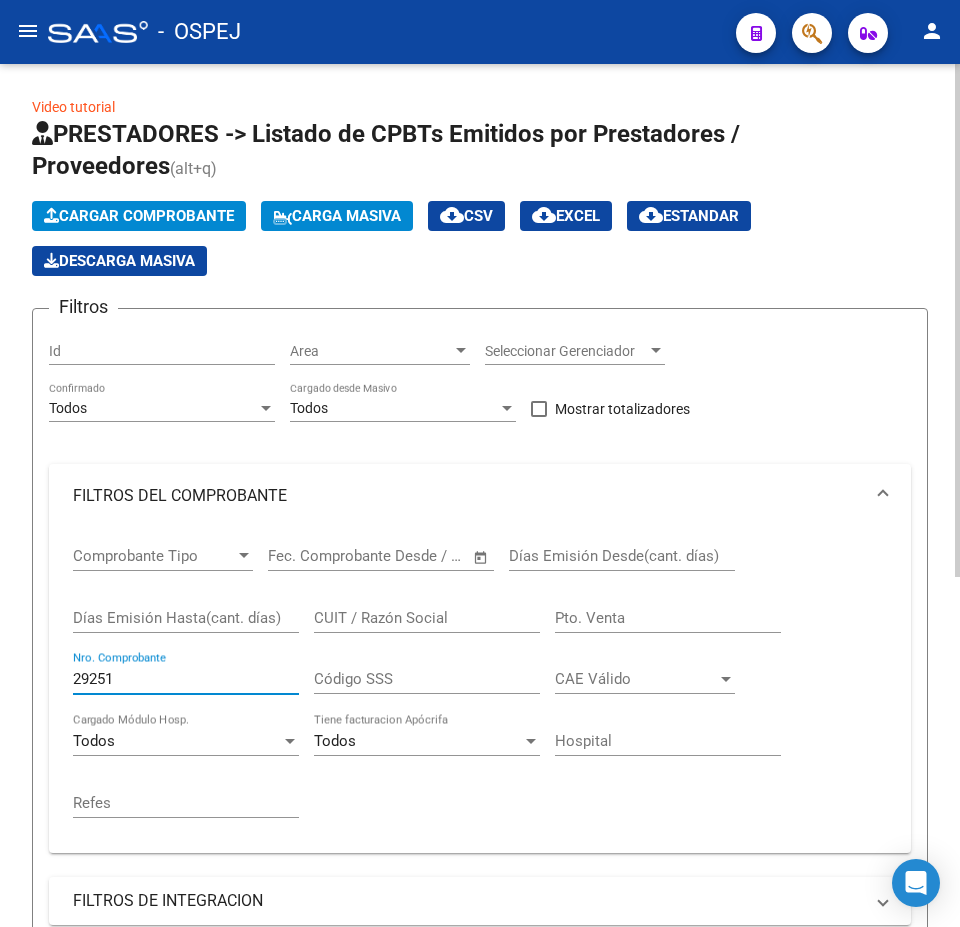 scroll, scrollTop: 588, scrollLeft: 0, axis: vertical 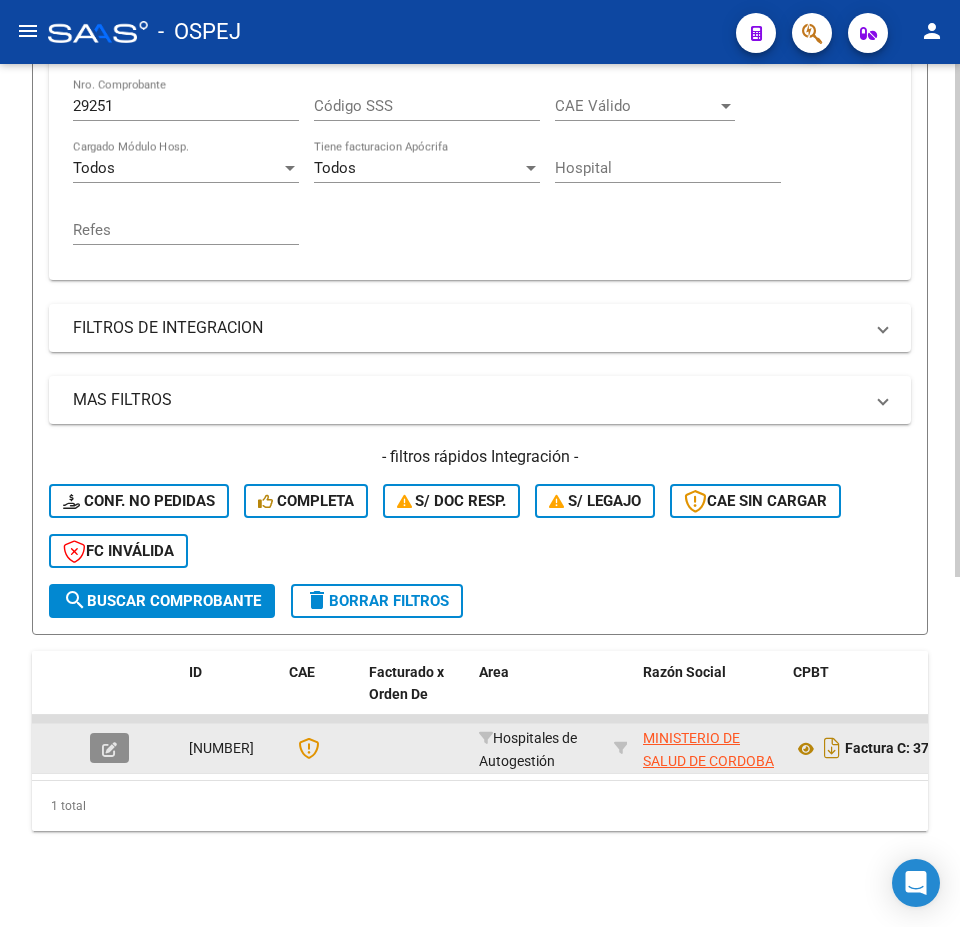 click 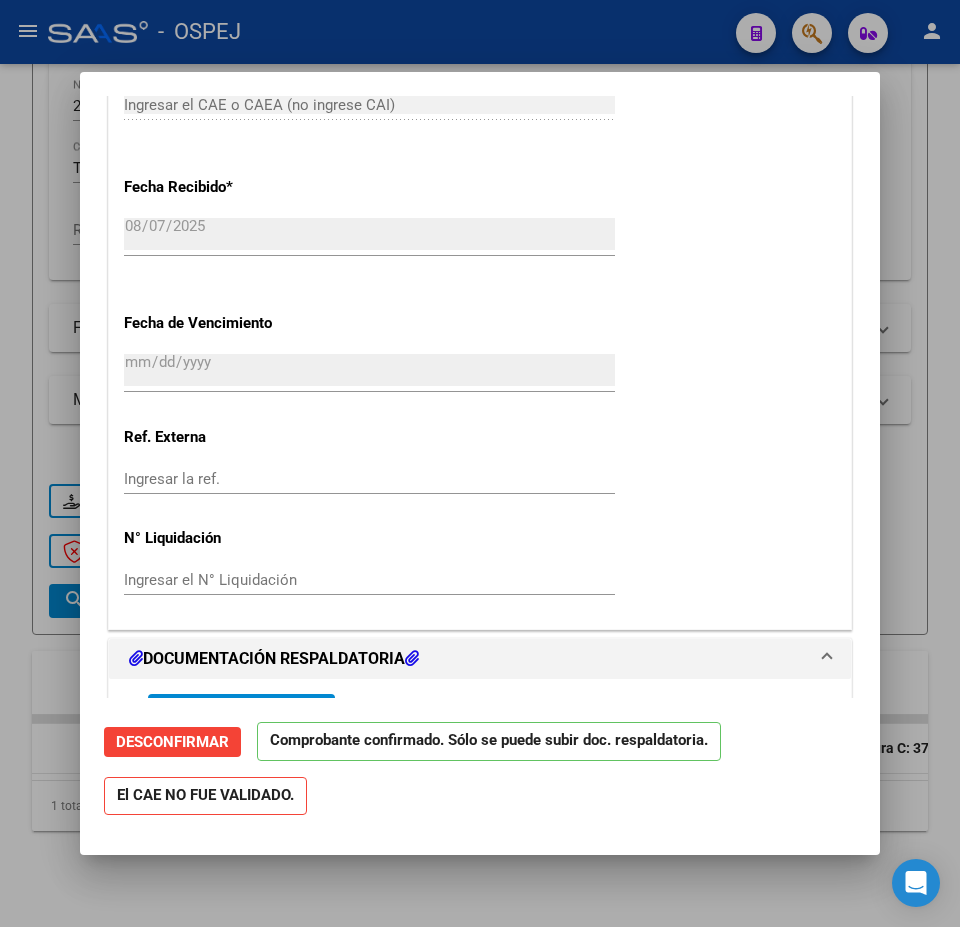 scroll, scrollTop: 1300, scrollLeft: 0, axis: vertical 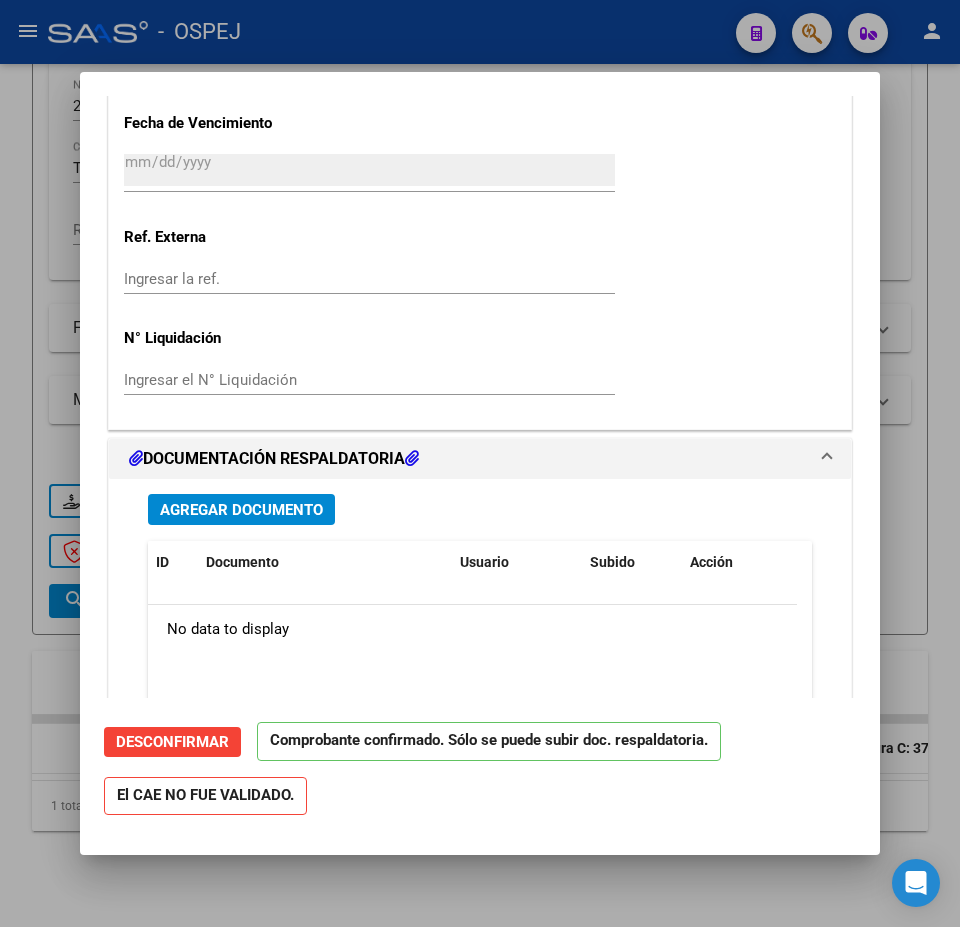 click on "Desconfirmar" 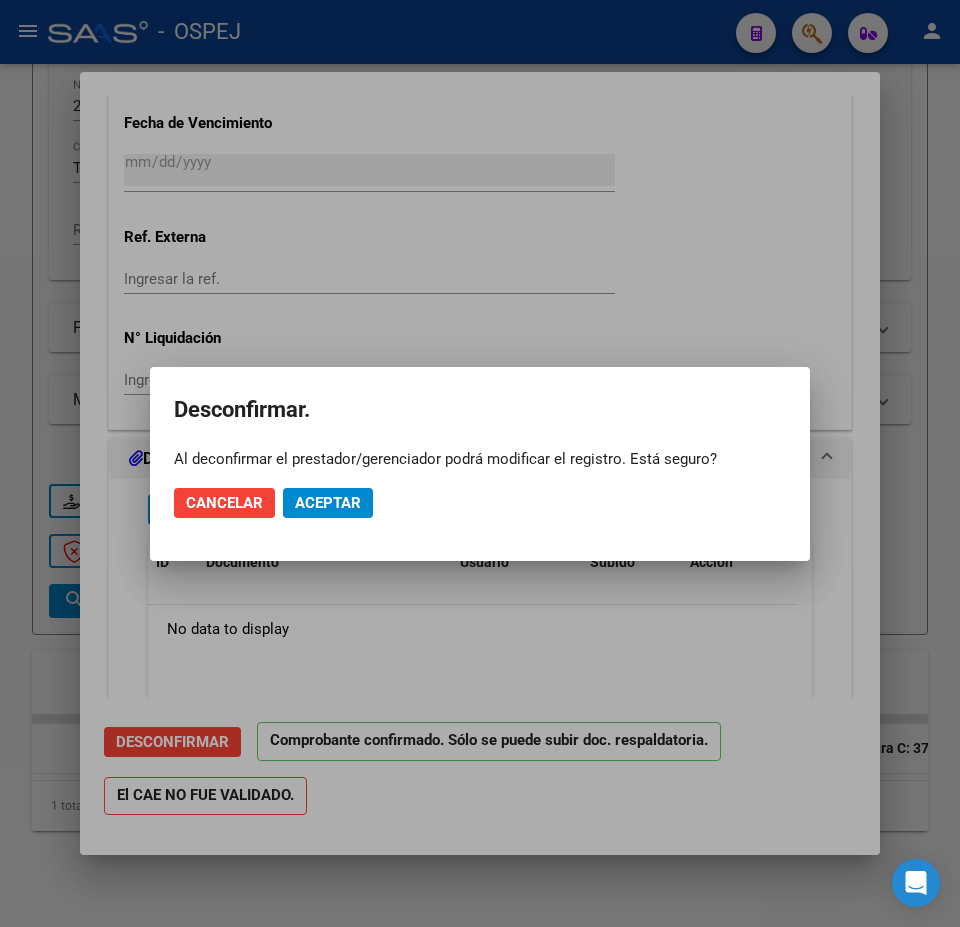 drag, startPoint x: 326, startPoint y: 525, endPoint x: 325, endPoint y: 511, distance: 14.035668 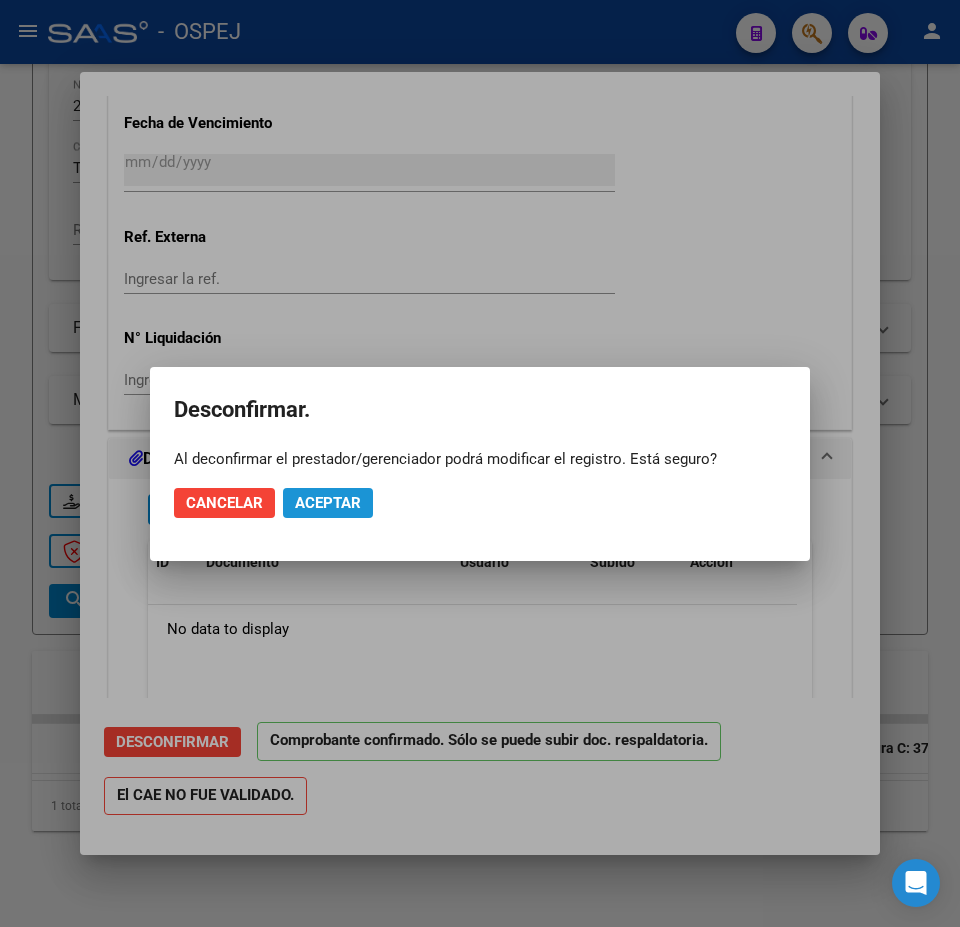 click on "Aceptar" 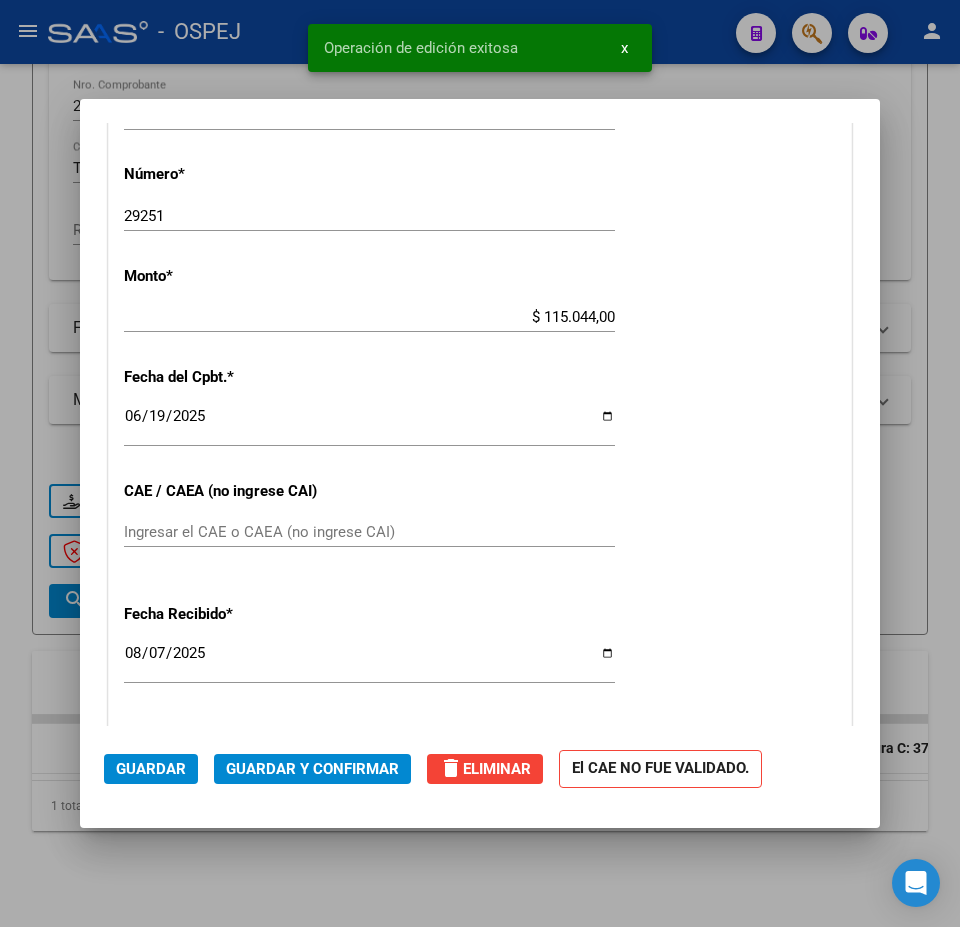 scroll, scrollTop: 400, scrollLeft: 0, axis: vertical 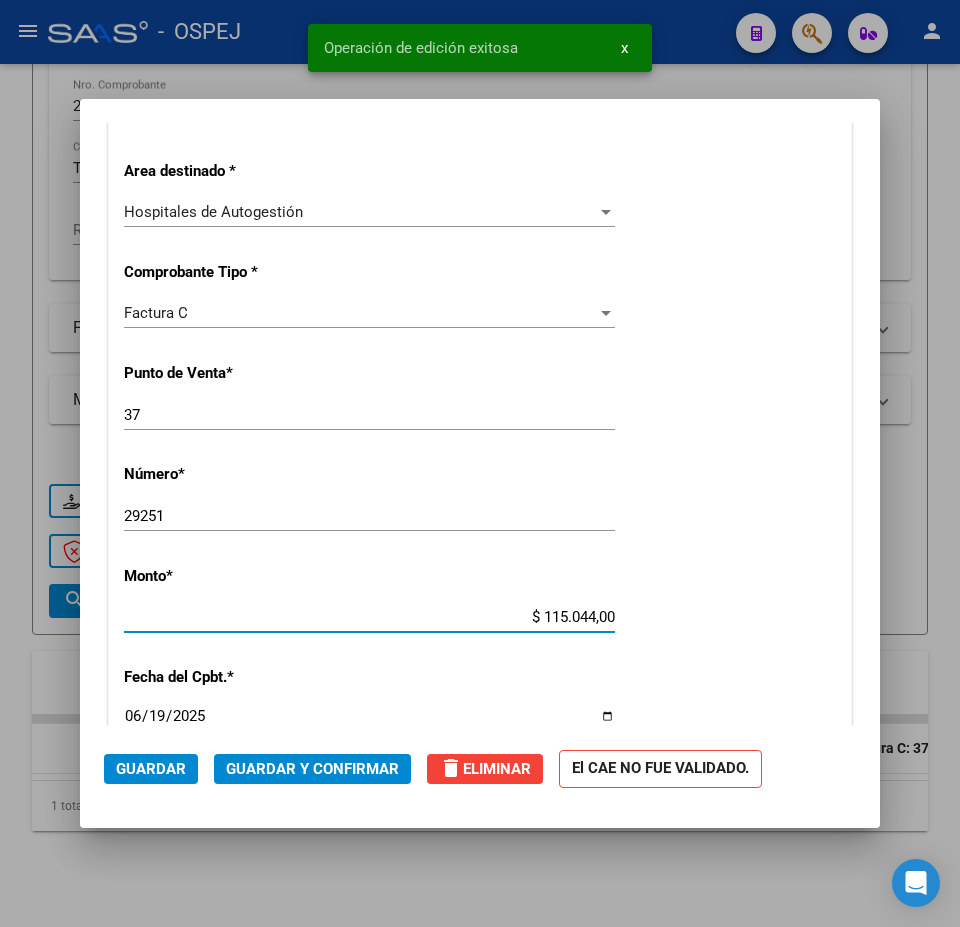 drag, startPoint x: 534, startPoint y: 614, endPoint x: 670, endPoint y: 614, distance: 136 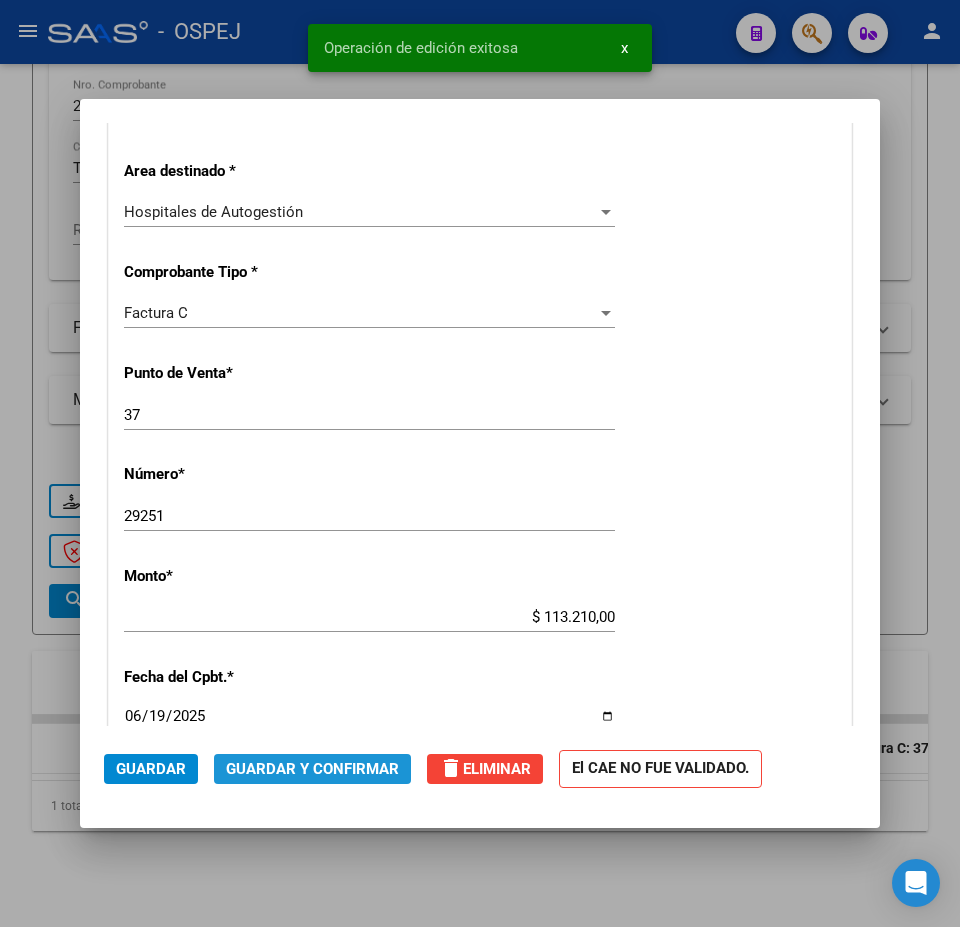click on "Guardar y Confirmar" 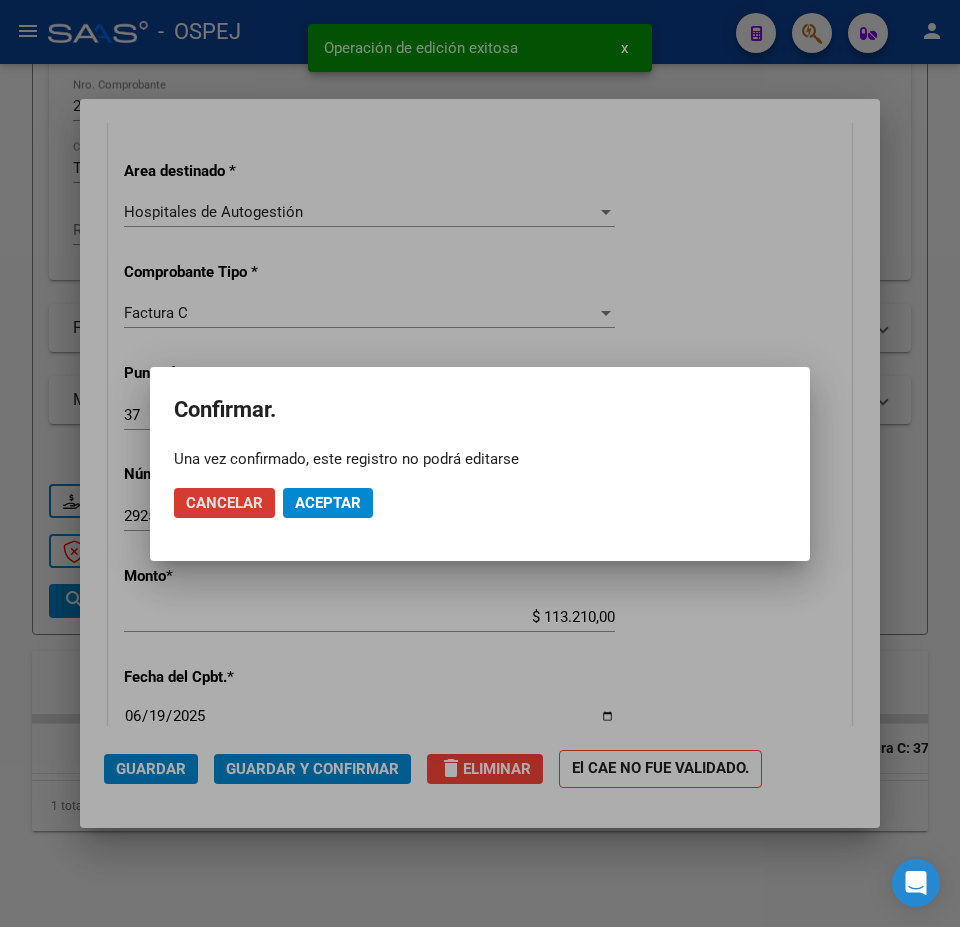 click on "Aceptar" 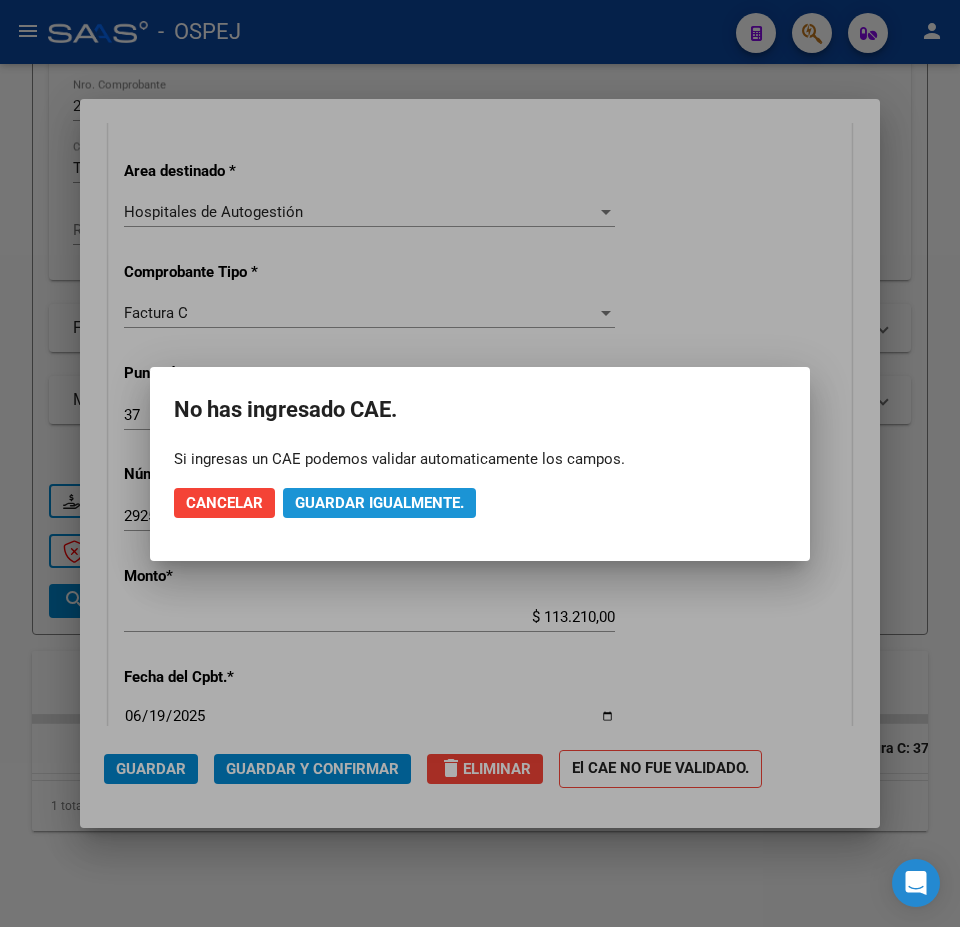 click on "Guardar igualmente." 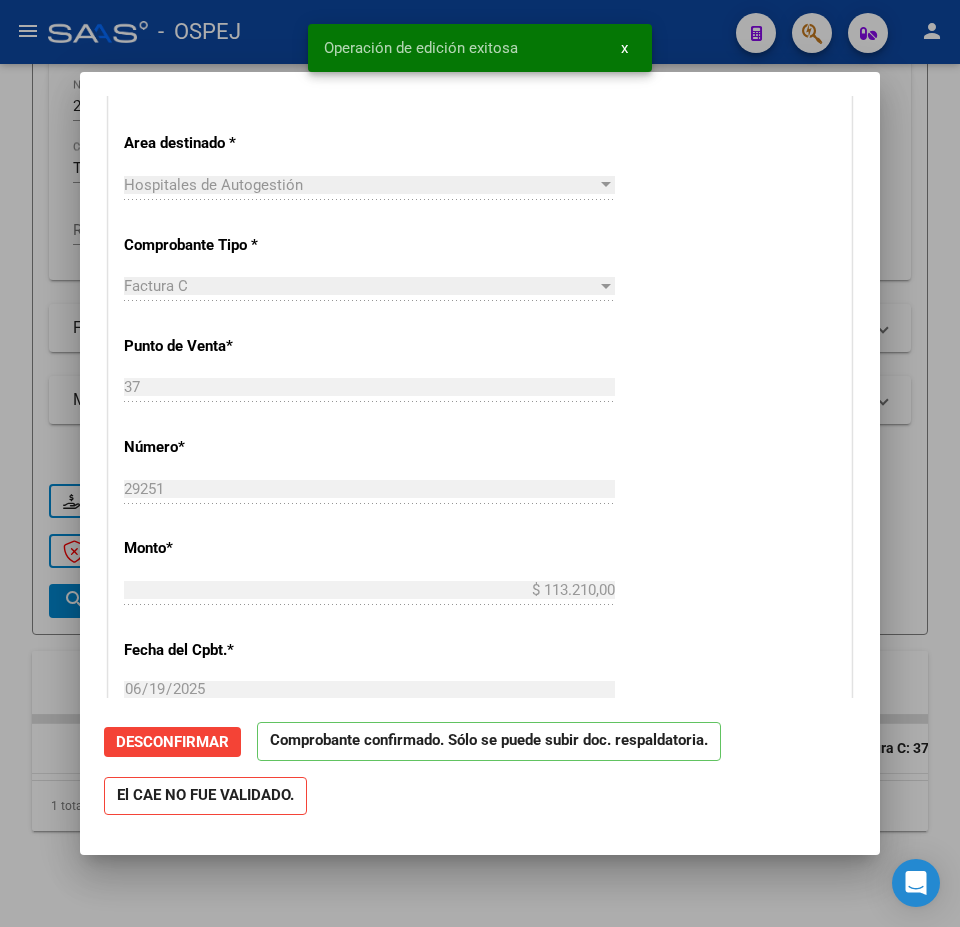 click at bounding box center (480, 463) 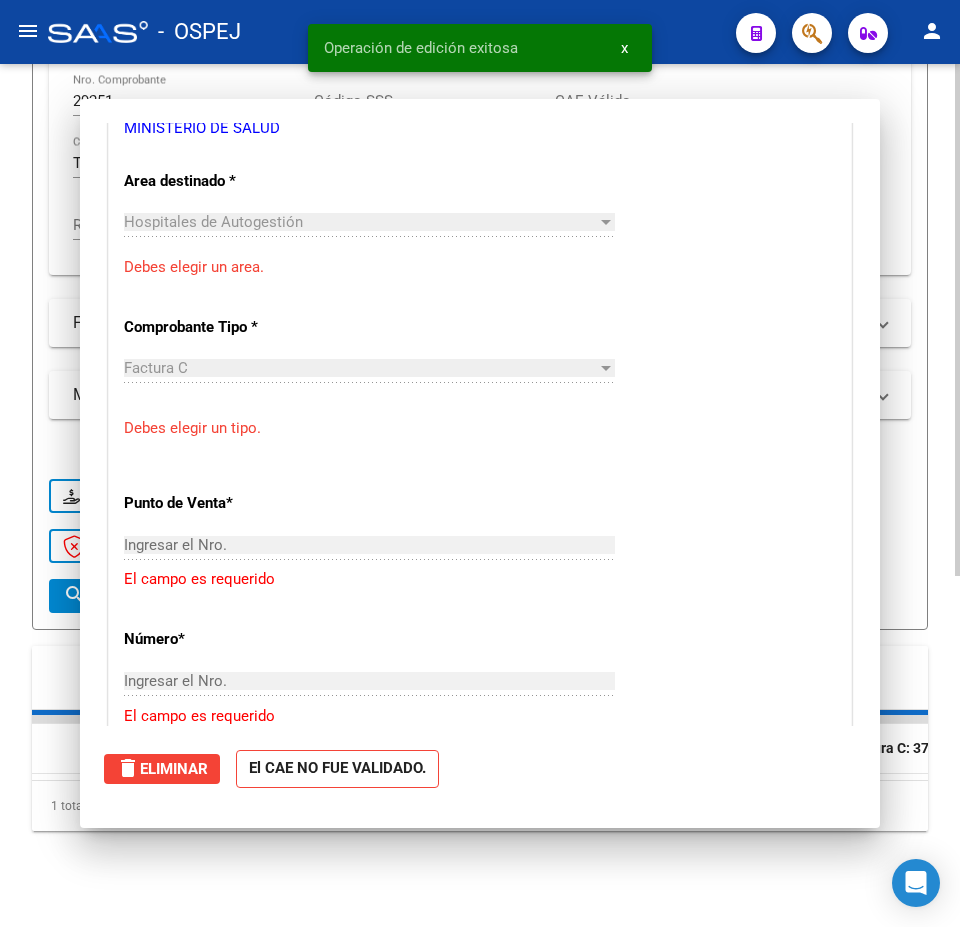 scroll, scrollTop: 0, scrollLeft: 0, axis: both 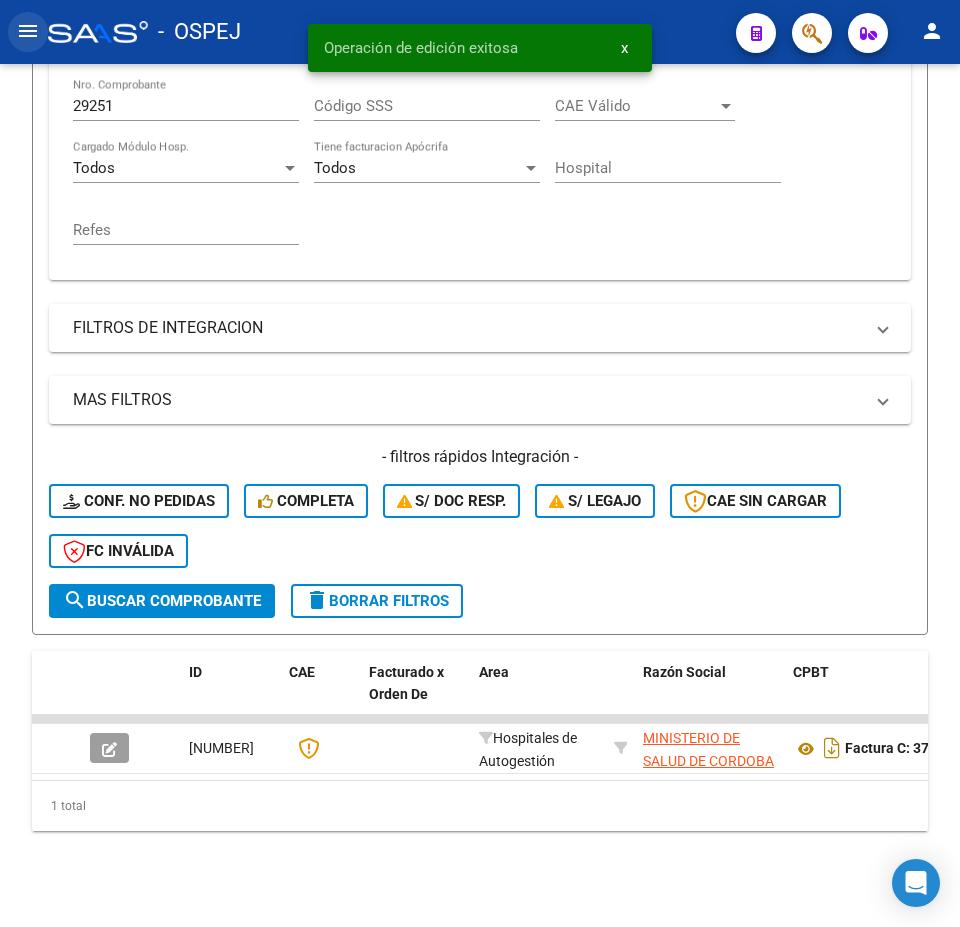 click on "menu" 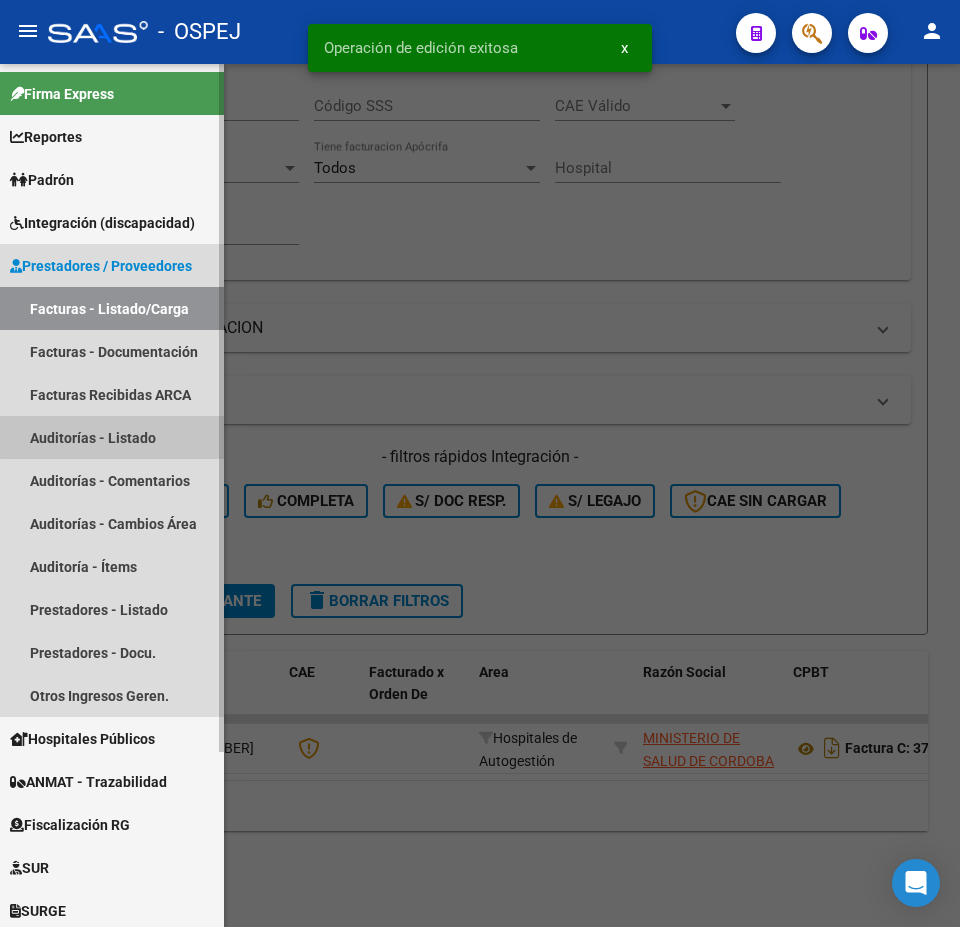 click on "Auditorías - Listado" at bounding box center (112, 437) 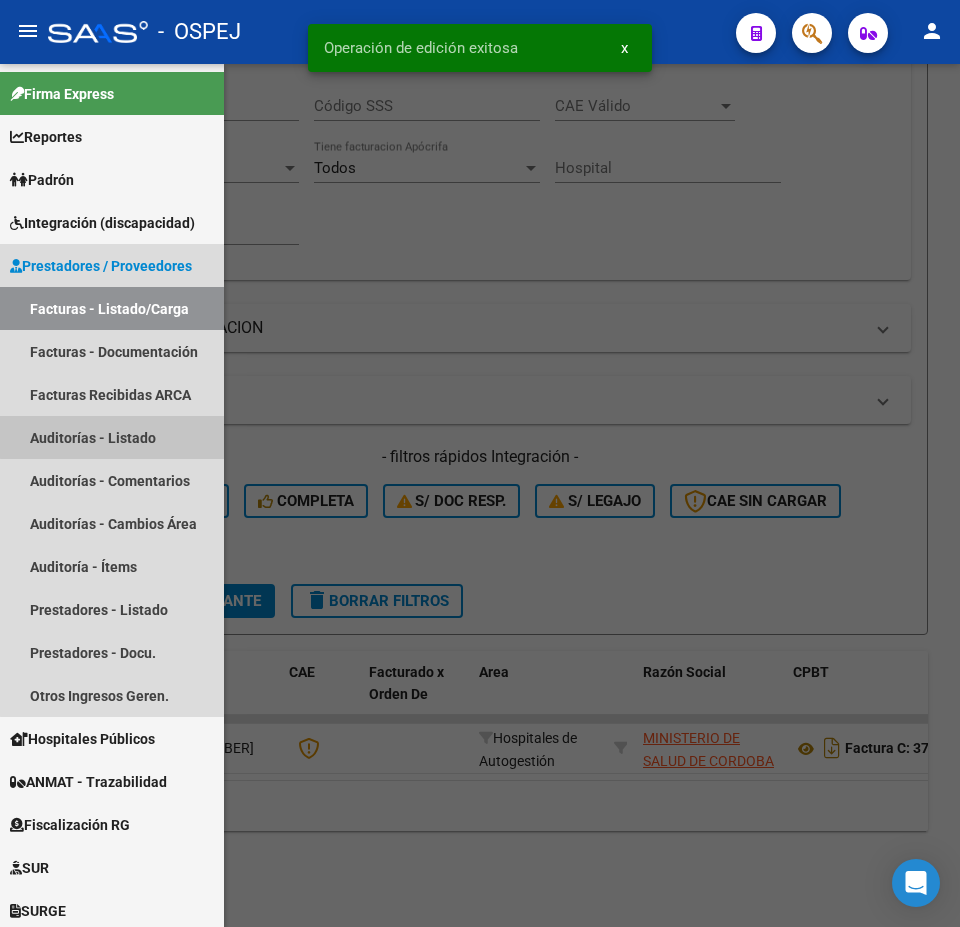 scroll, scrollTop: 0, scrollLeft: 0, axis: both 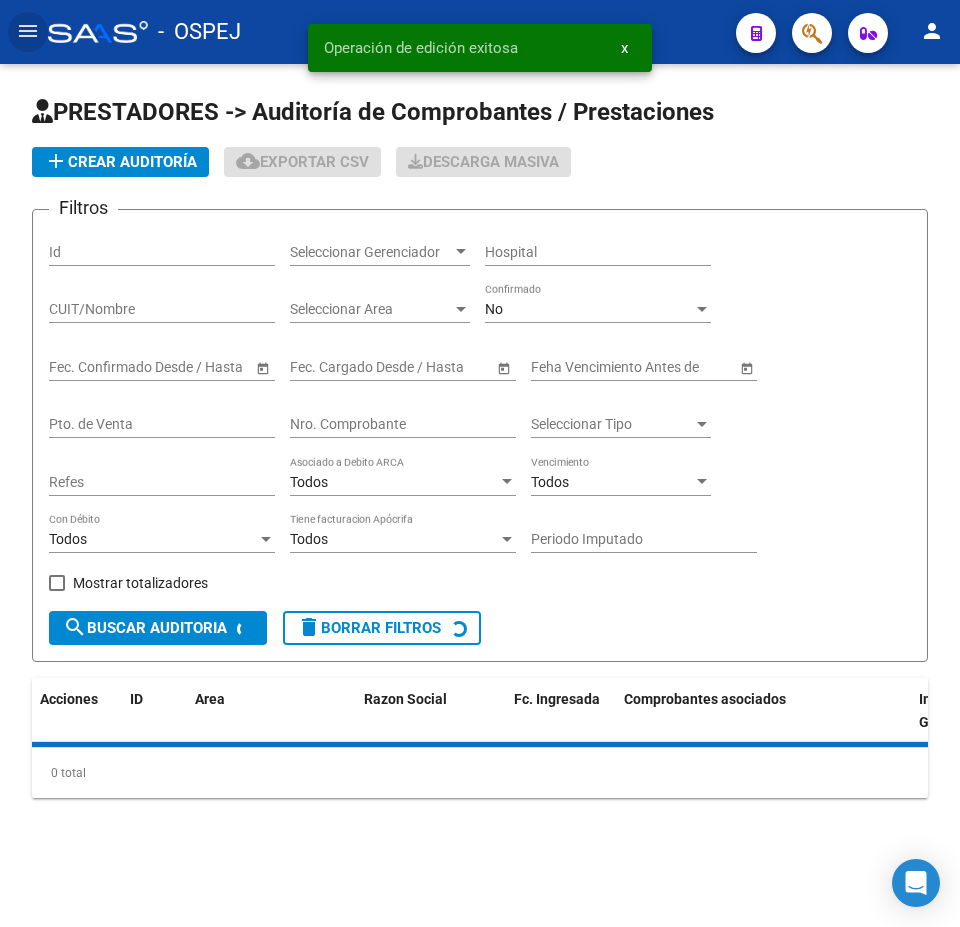 click on "add  Crear Auditoría" 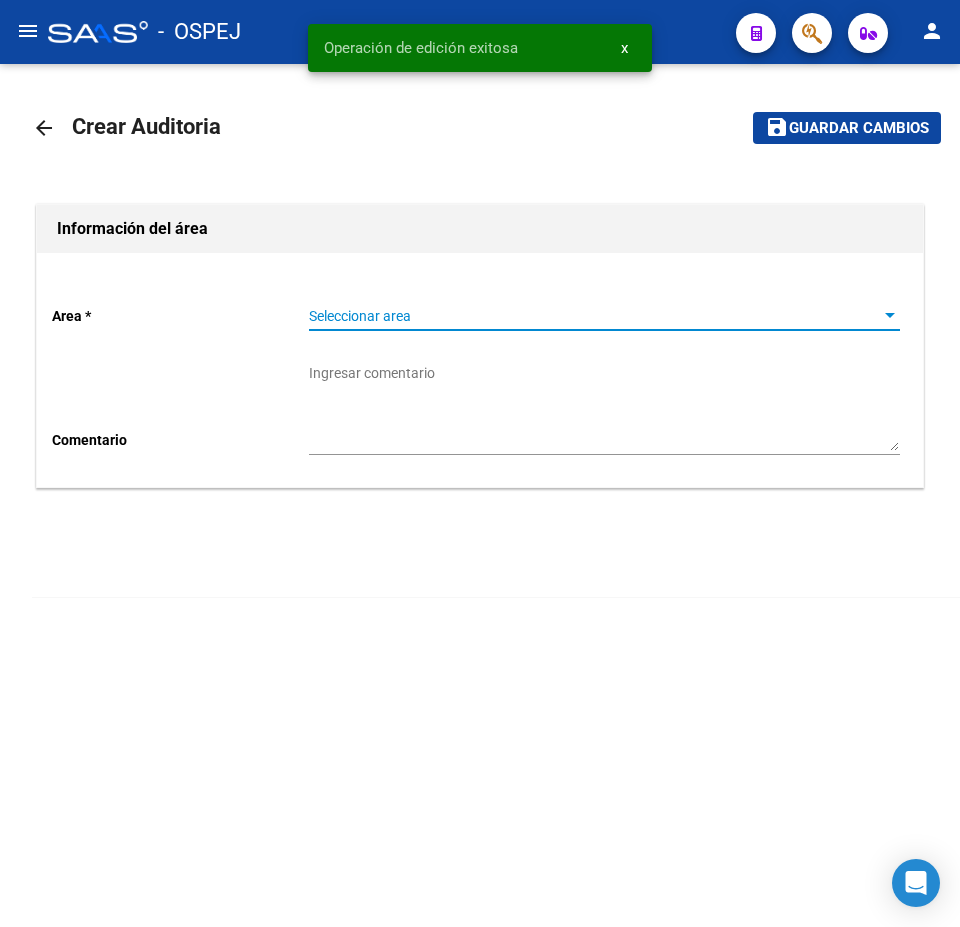 click on "Seleccionar area" at bounding box center (595, 316) 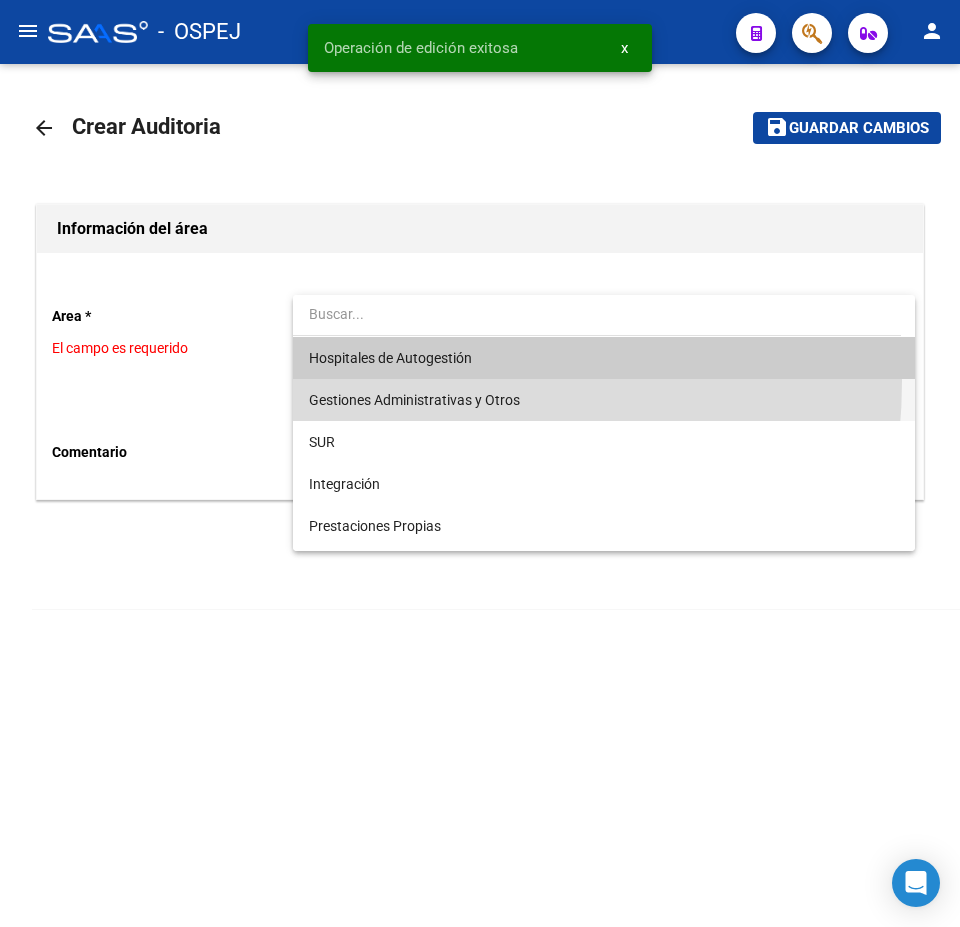 click on "Gestiones Administrativas y Otros" at bounding box center [604, 400] 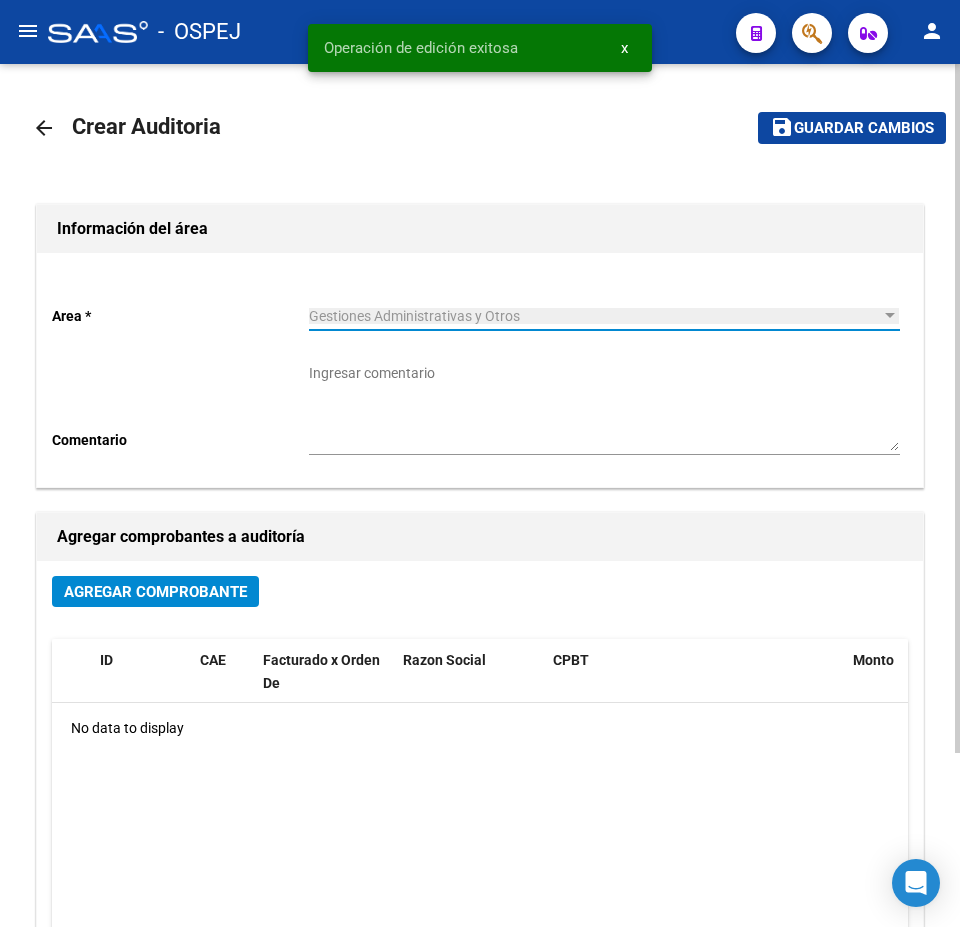 click on "arrow_back Crear Auditoria" 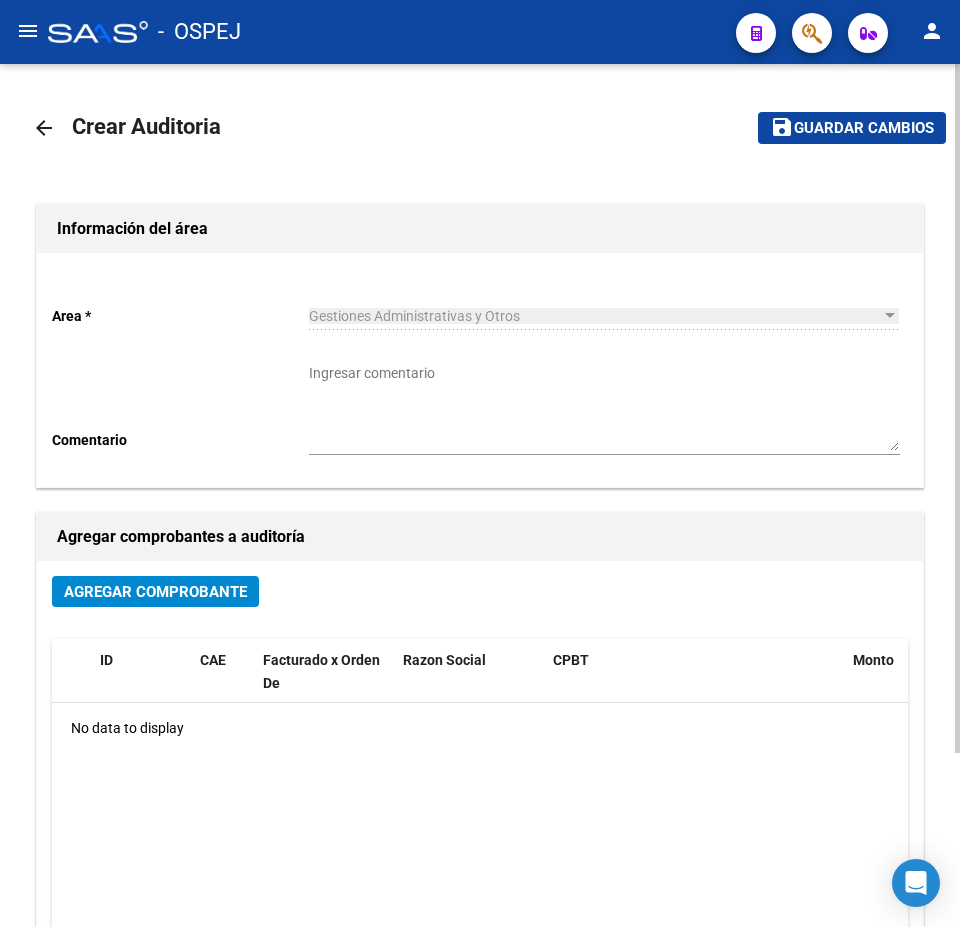 click on "arrow_back" 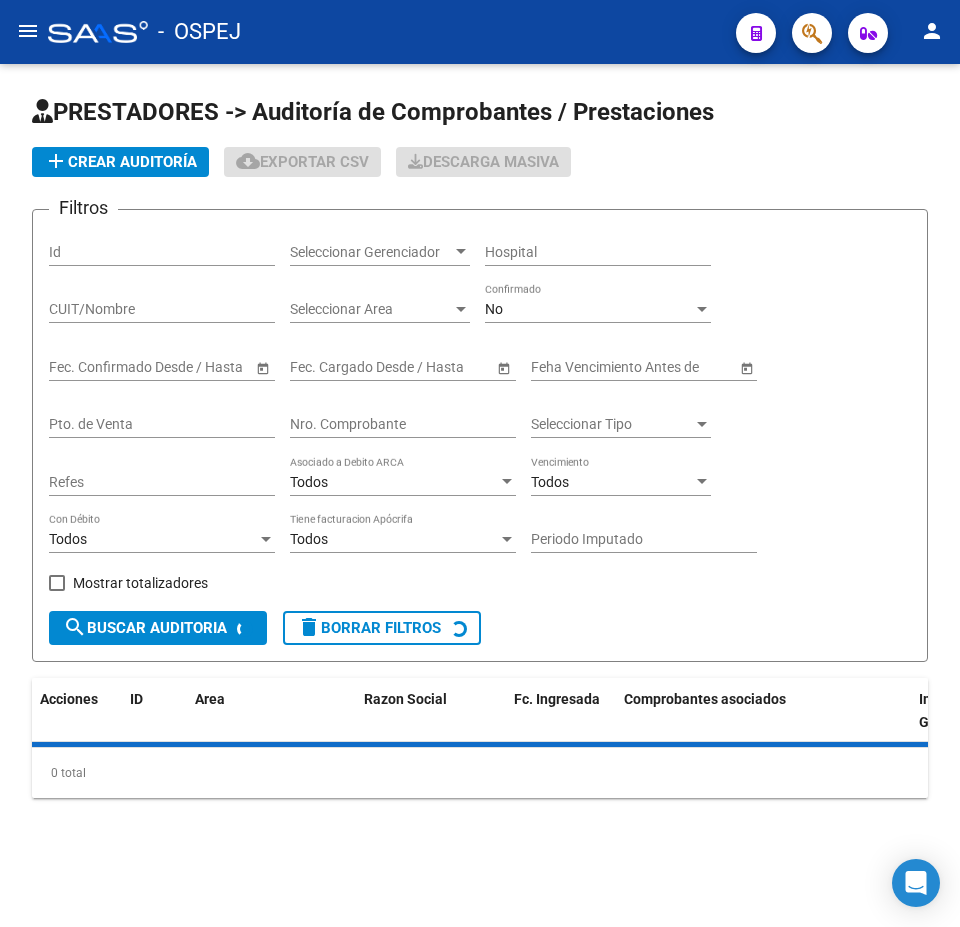 drag, startPoint x: 184, startPoint y: 182, endPoint x: 184, endPoint y: 164, distance: 18 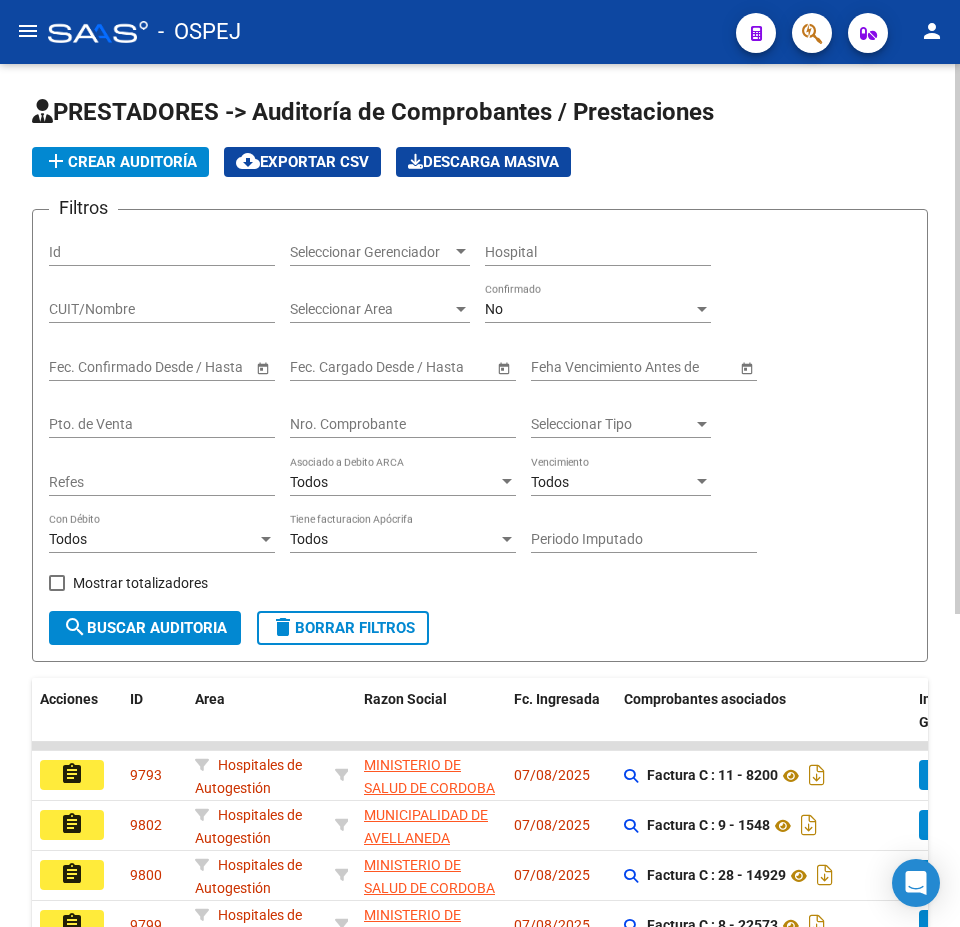 click on "add  Crear Auditoría" 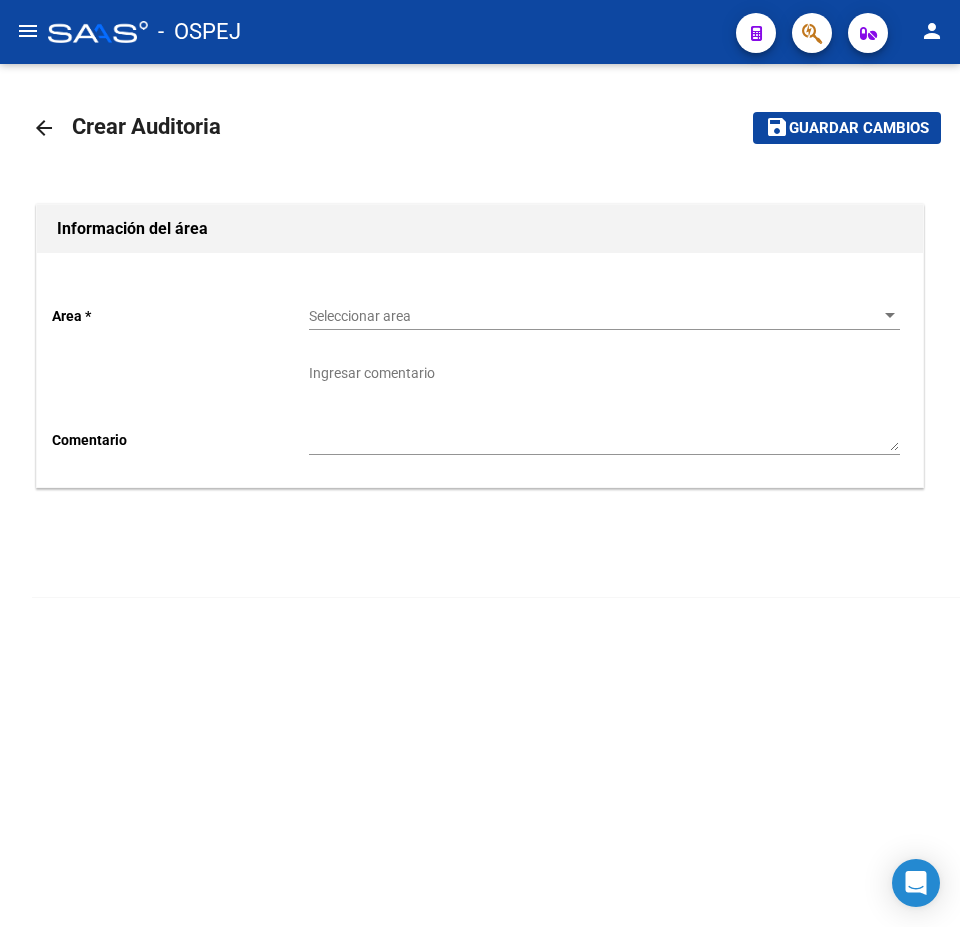 click on "Seleccionar area" at bounding box center [595, 316] 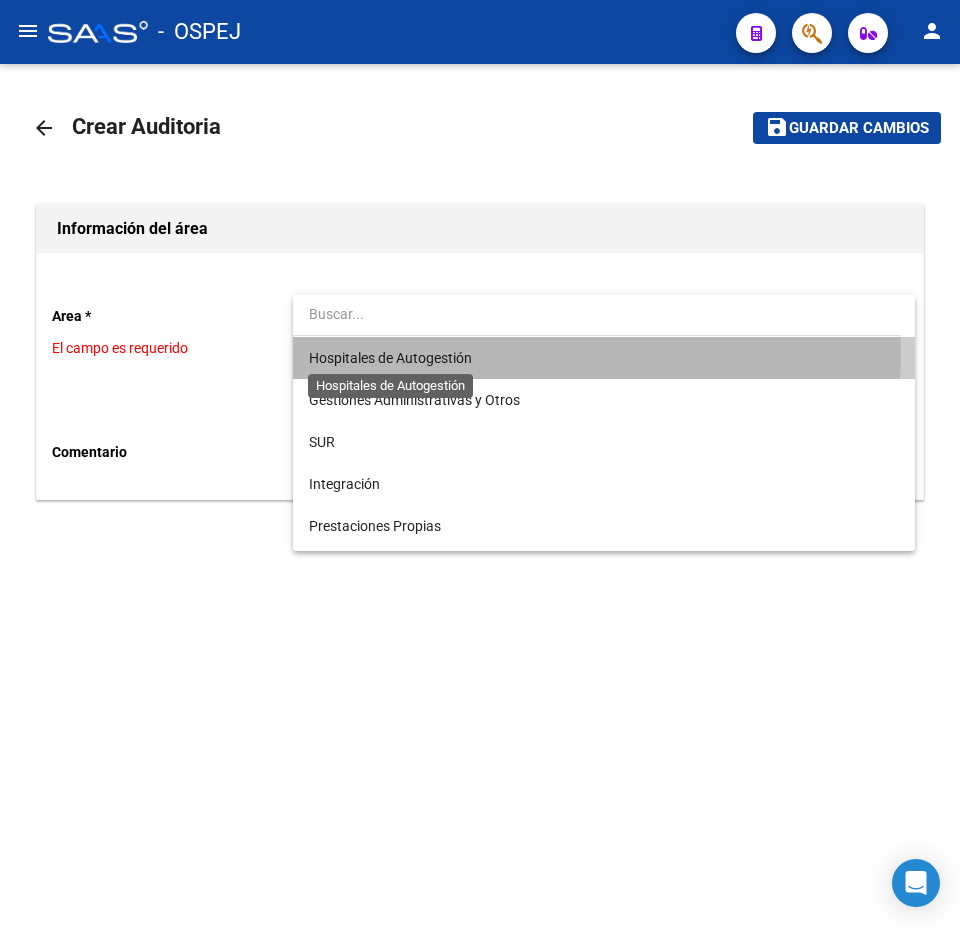 click on "Hospitales de Autogestión" at bounding box center [390, 358] 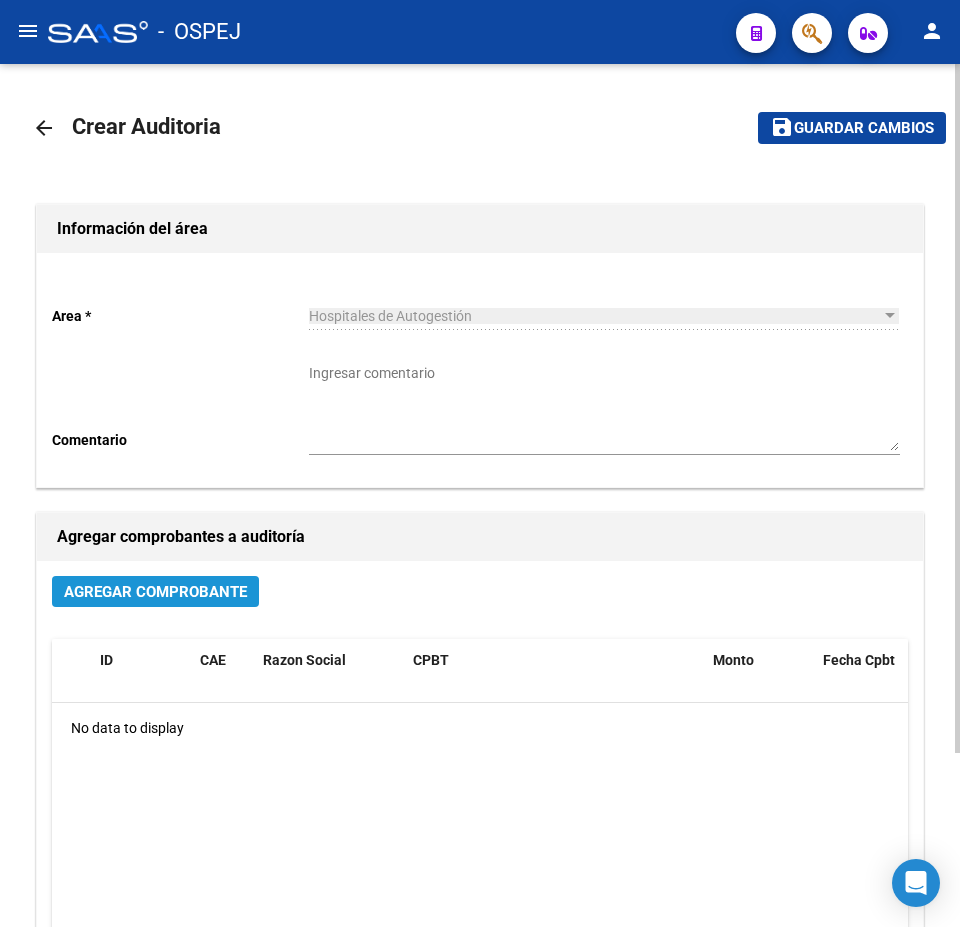 click on "Agregar Comprobante" 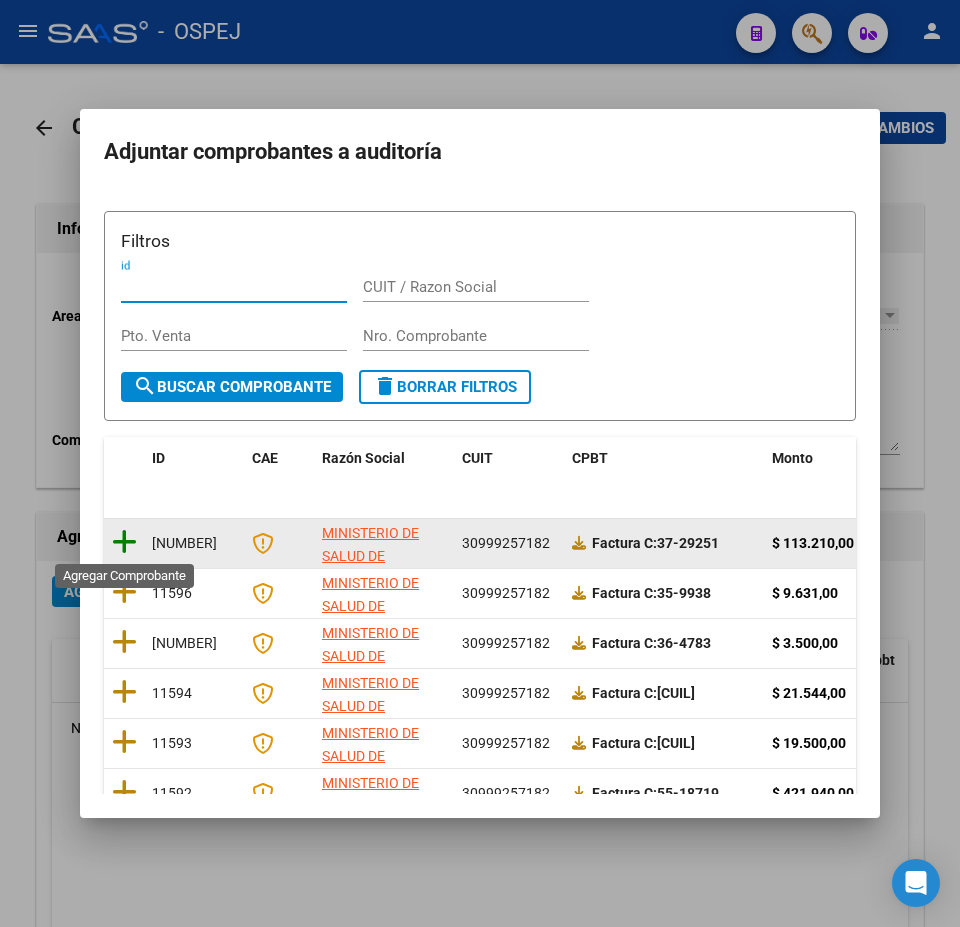 click 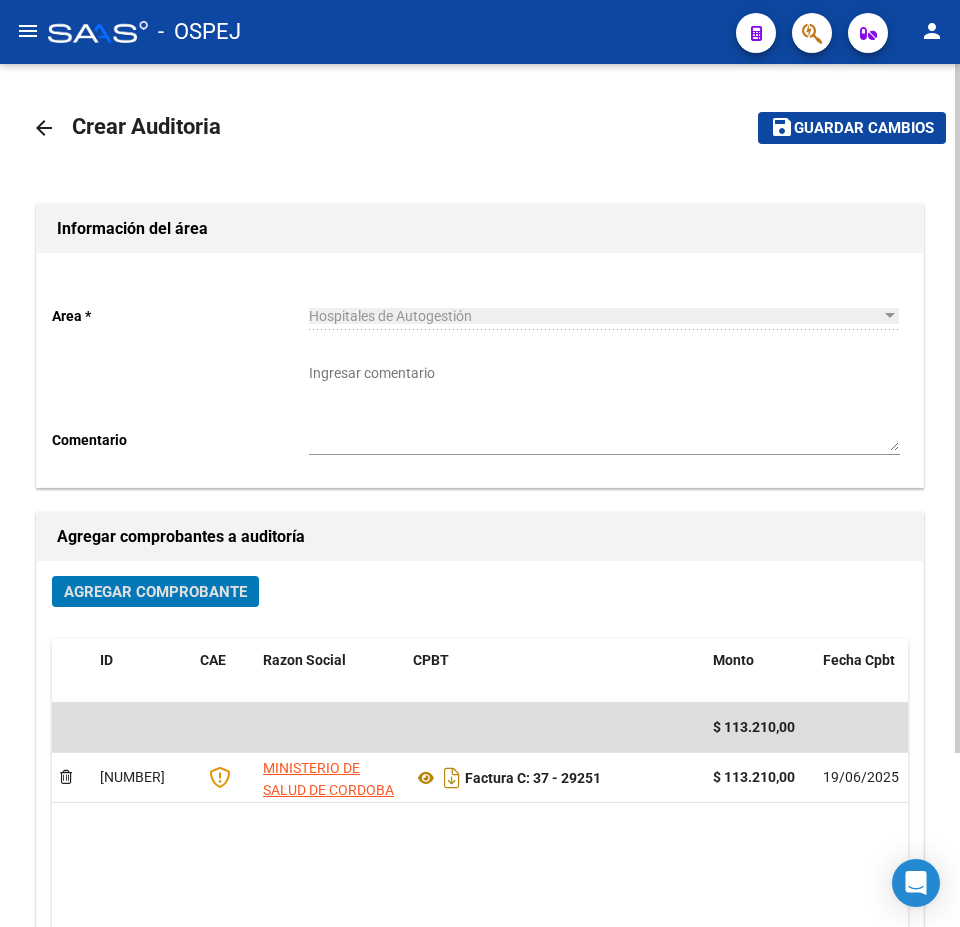 click on "Guardar cambios" 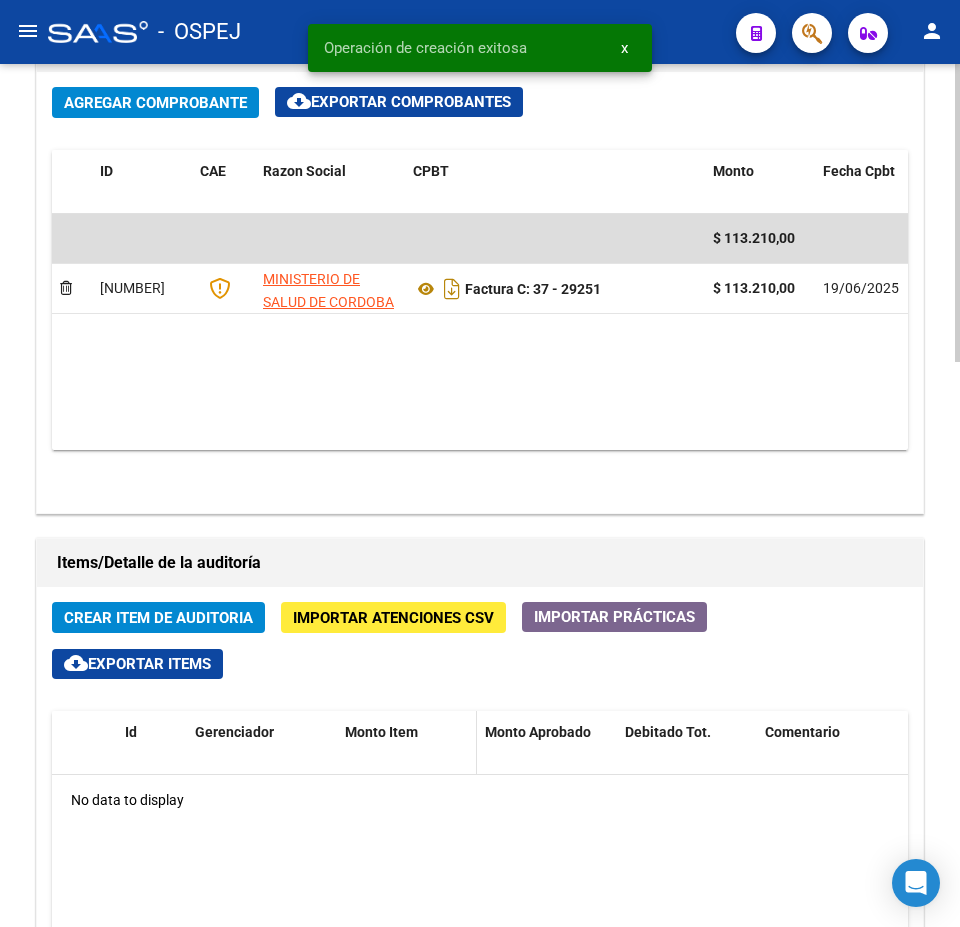 scroll, scrollTop: 1300, scrollLeft: 0, axis: vertical 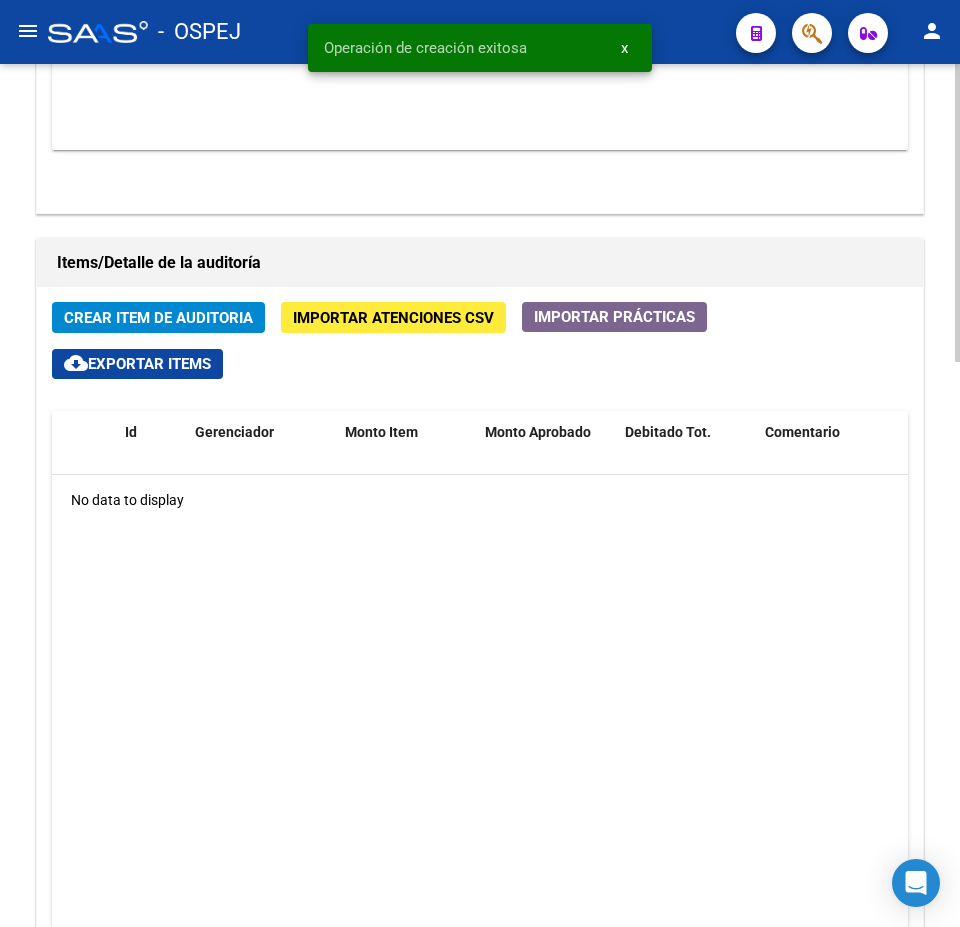 click on "Importar Atenciones CSV" 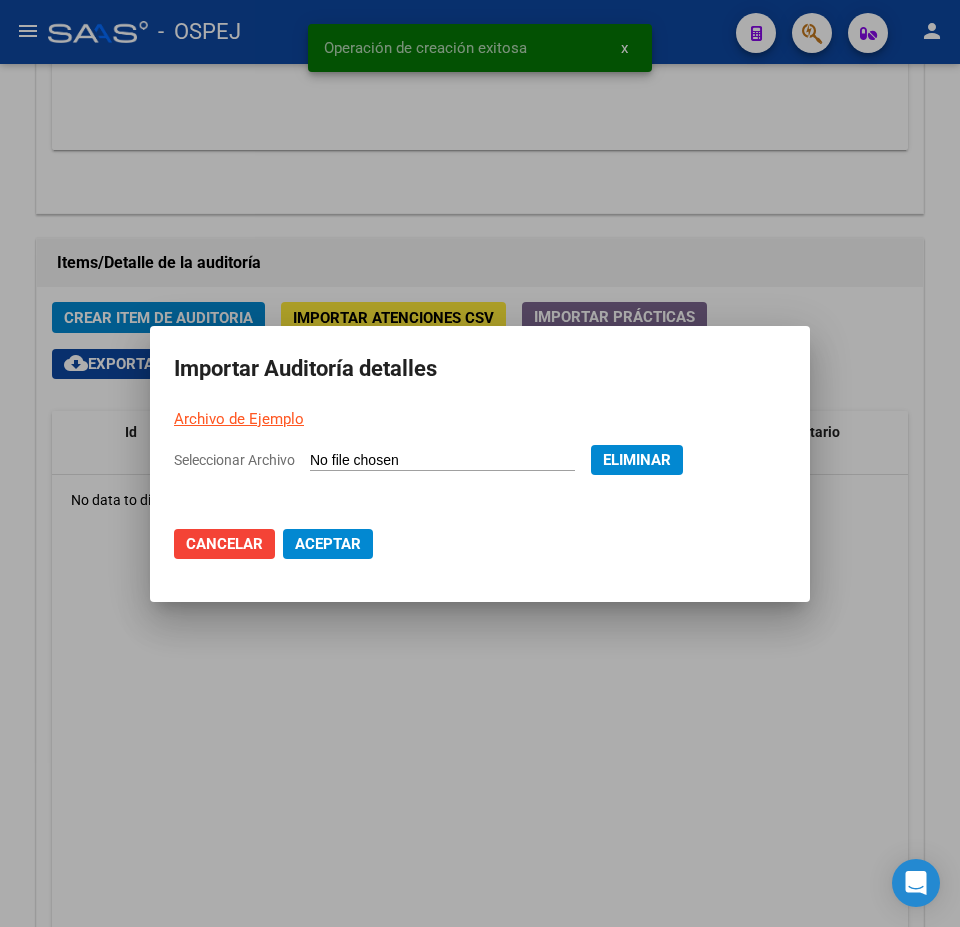 click on "Aceptar" 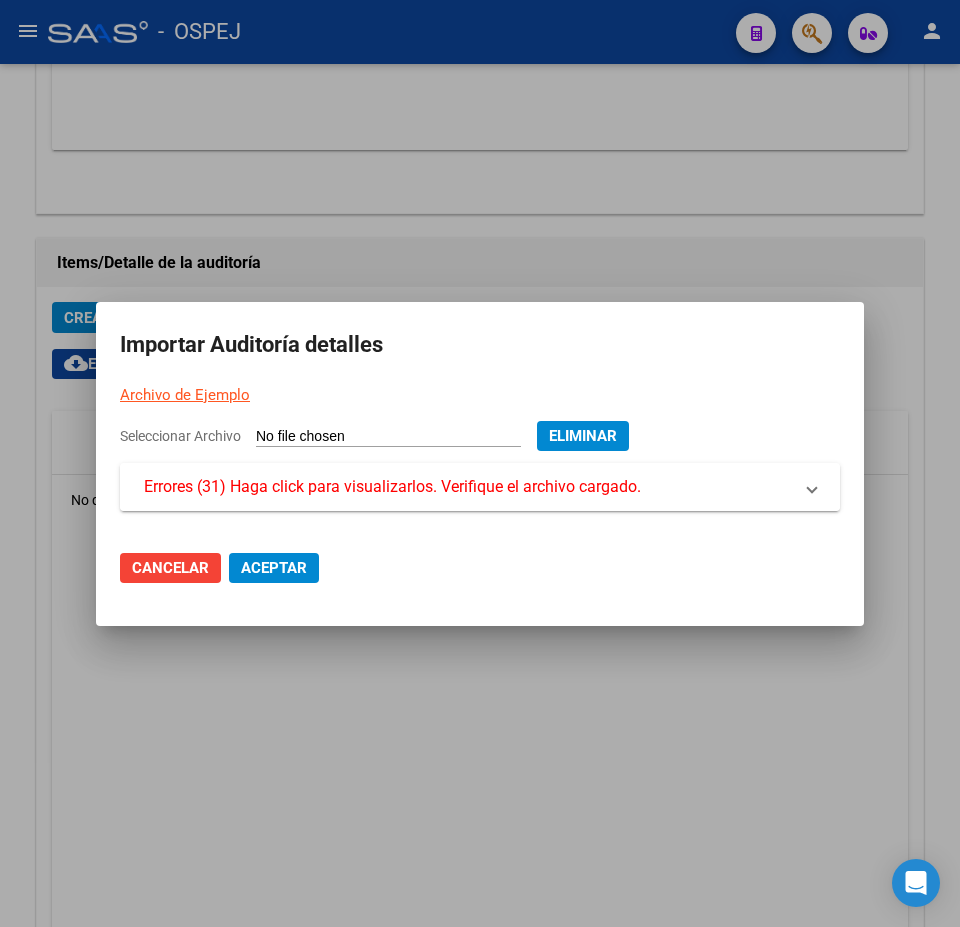 click on "Errores (31) Haga click para visualizarlos. Verifique el archivo cargado." at bounding box center [392, 487] 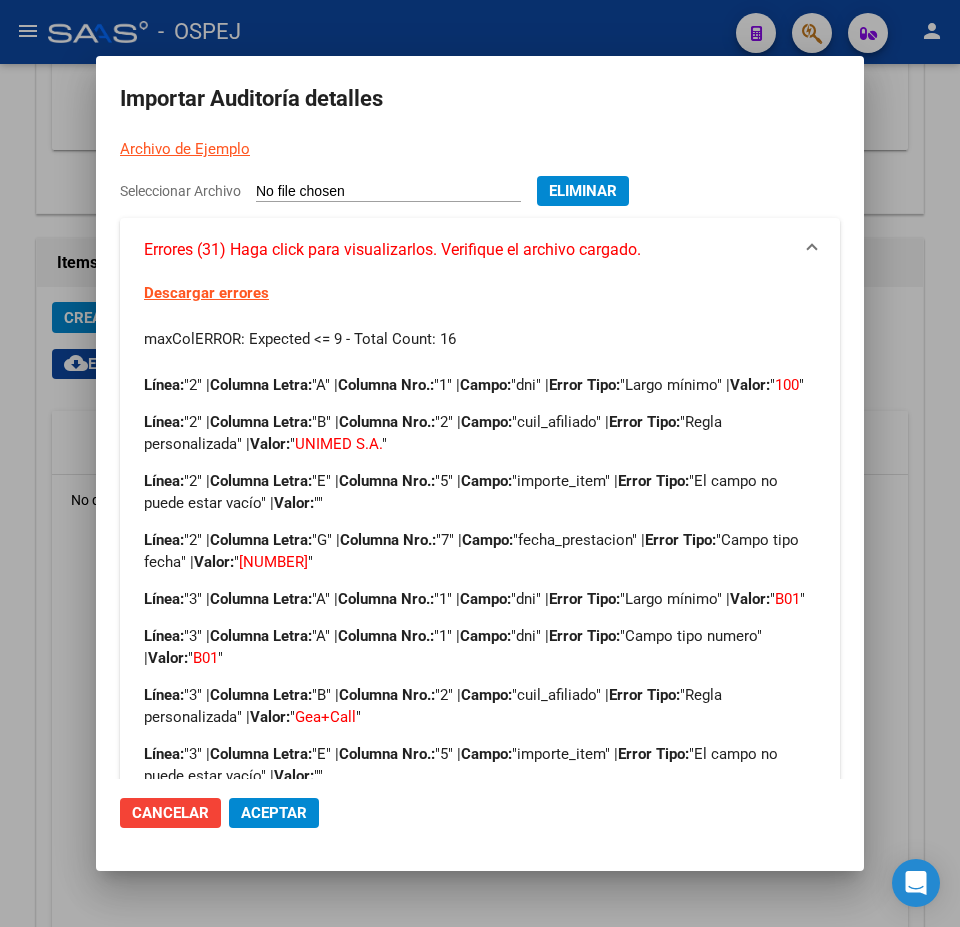 click at bounding box center [480, 463] 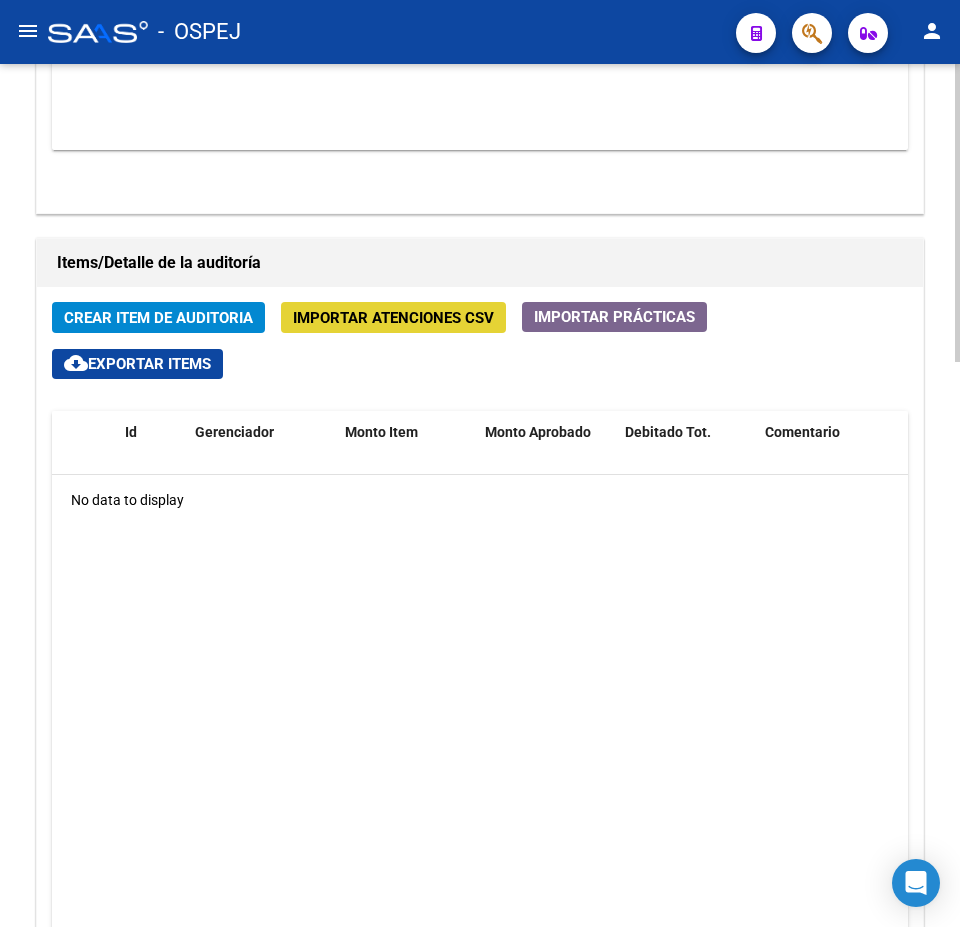 click on "Importar Atenciones CSV" 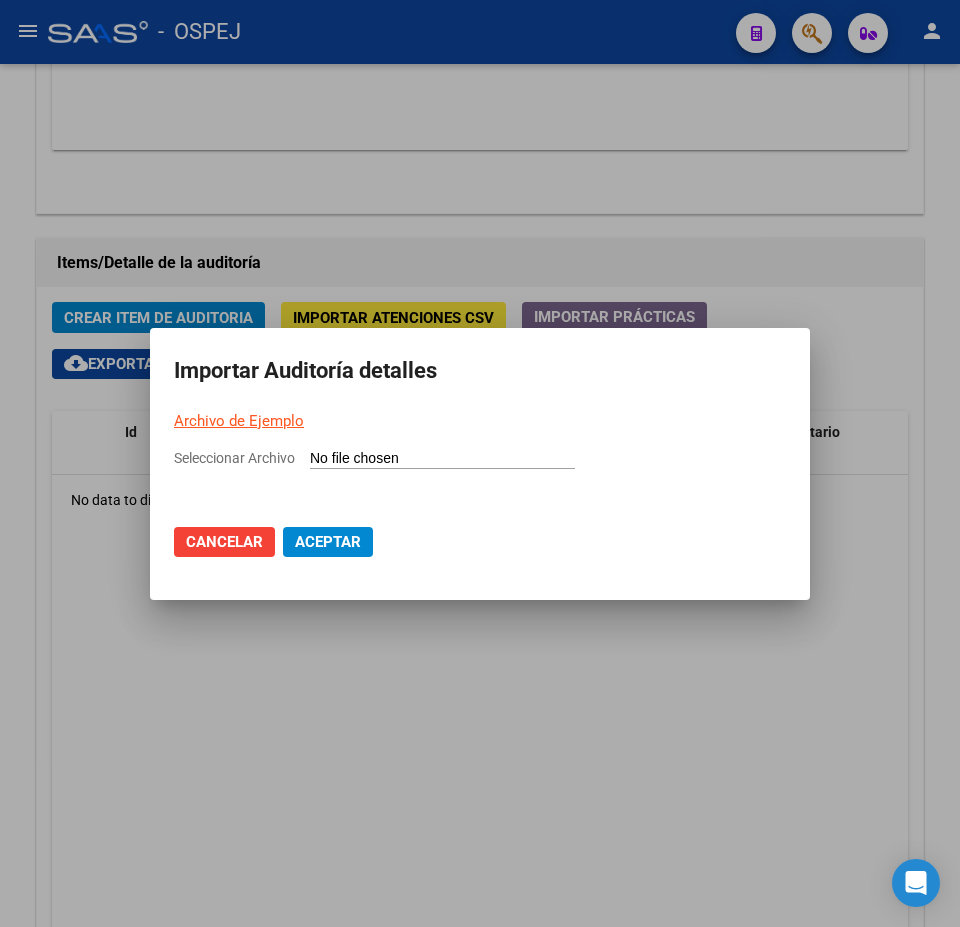 click on "Archivo de Ejemplo" at bounding box center [239, 421] 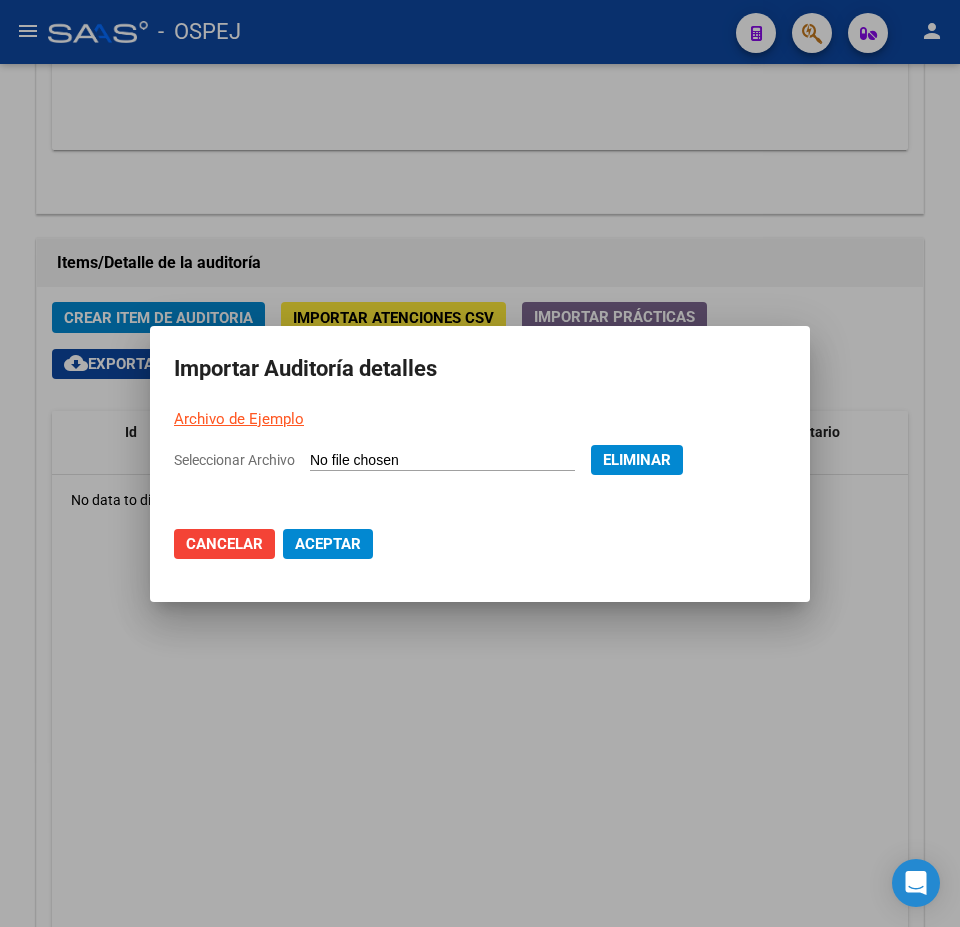 click on "Aceptar" 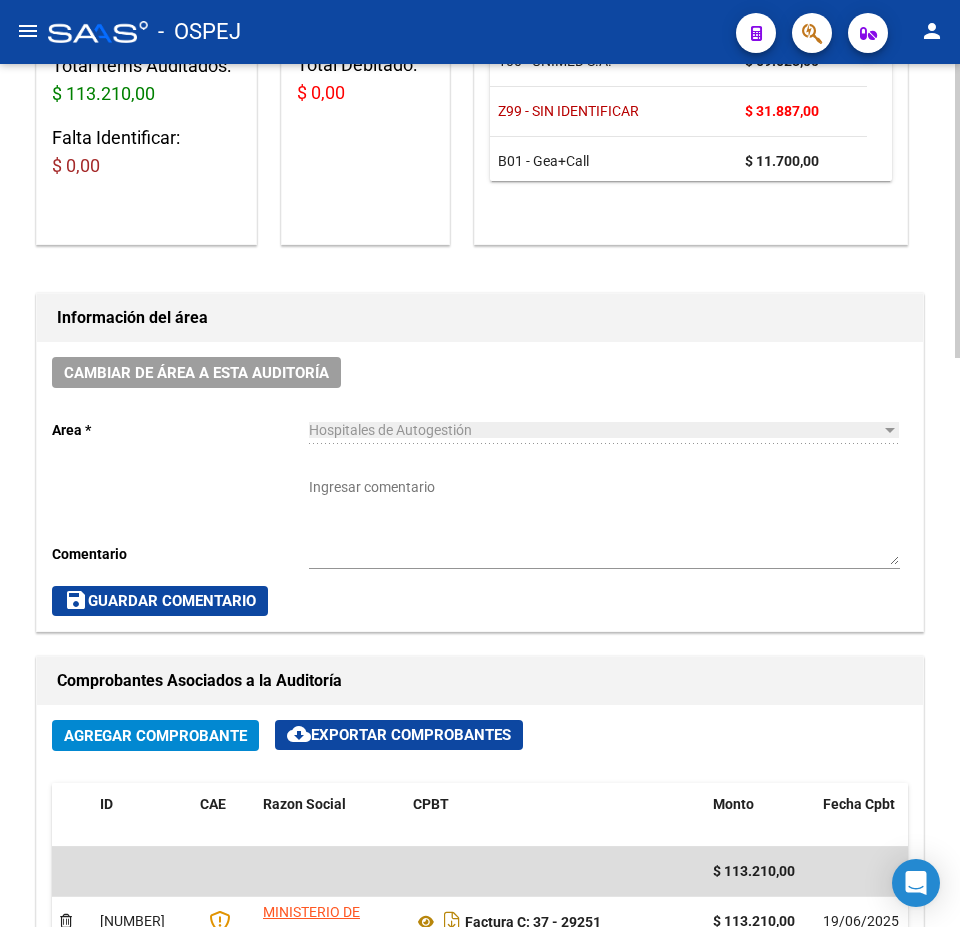 scroll, scrollTop: 1000, scrollLeft: 0, axis: vertical 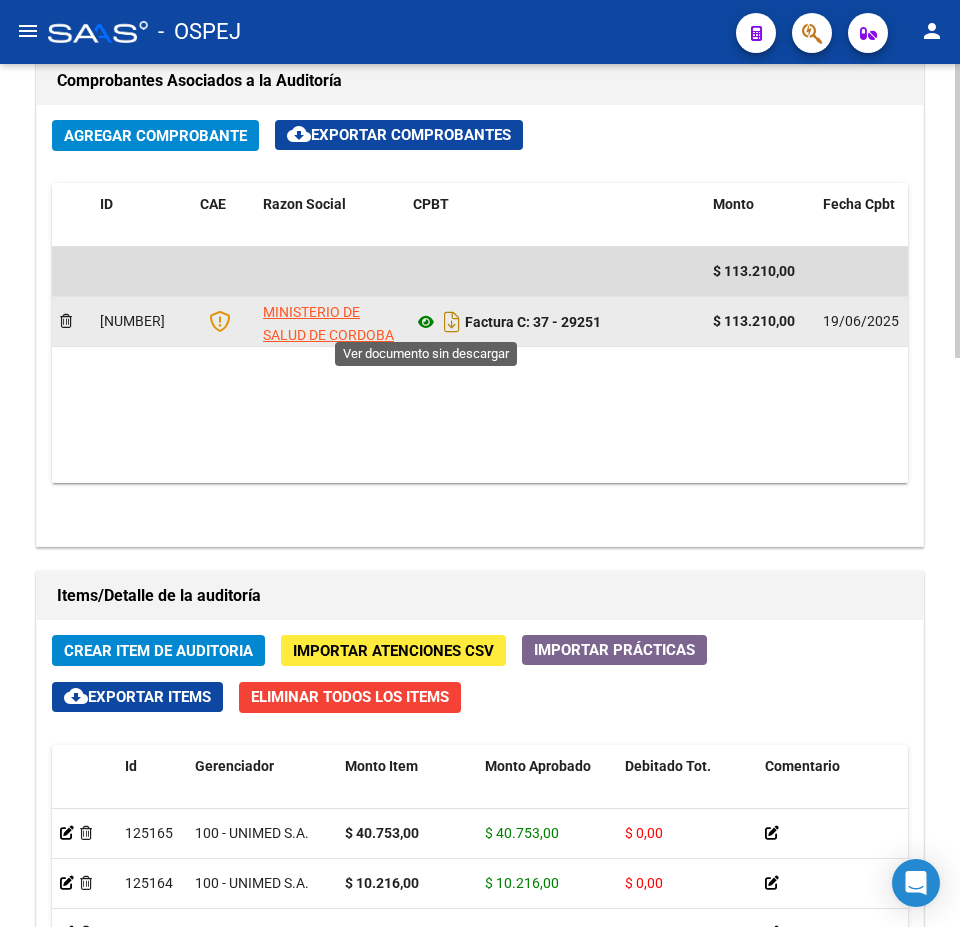 click 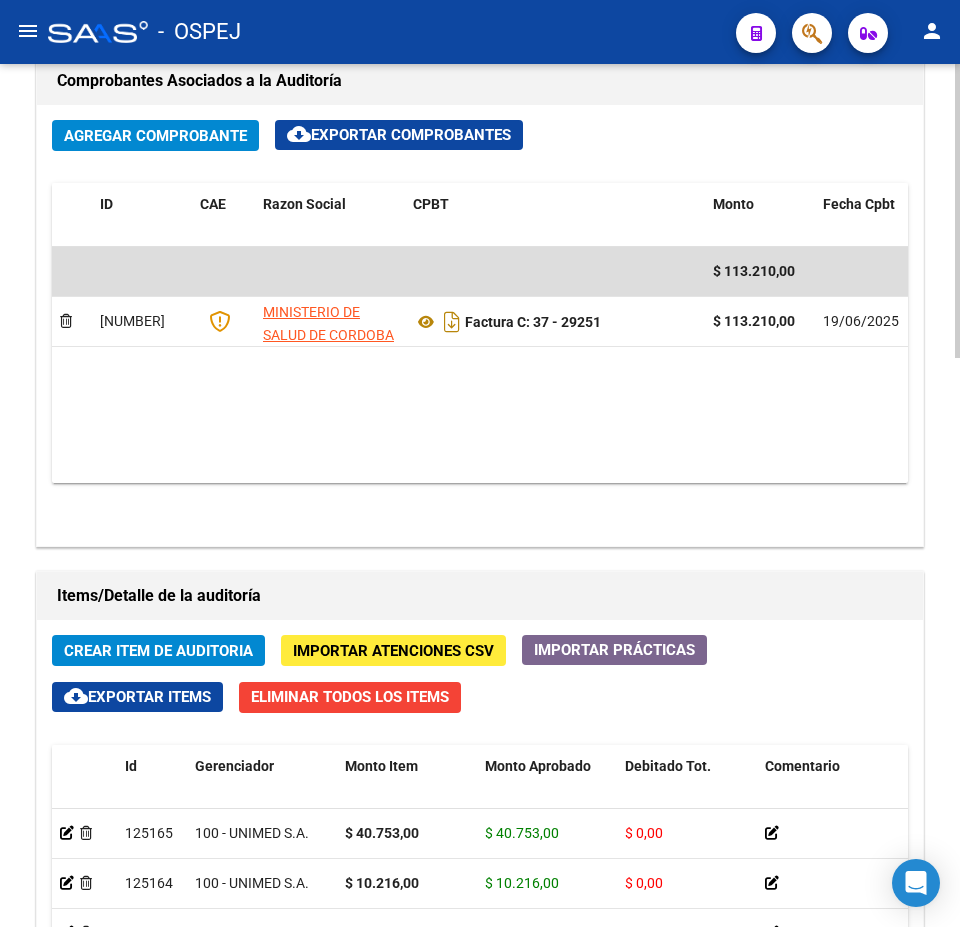 scroll, scrollTop: 1600, scrollLeft: 0, axis: vertical 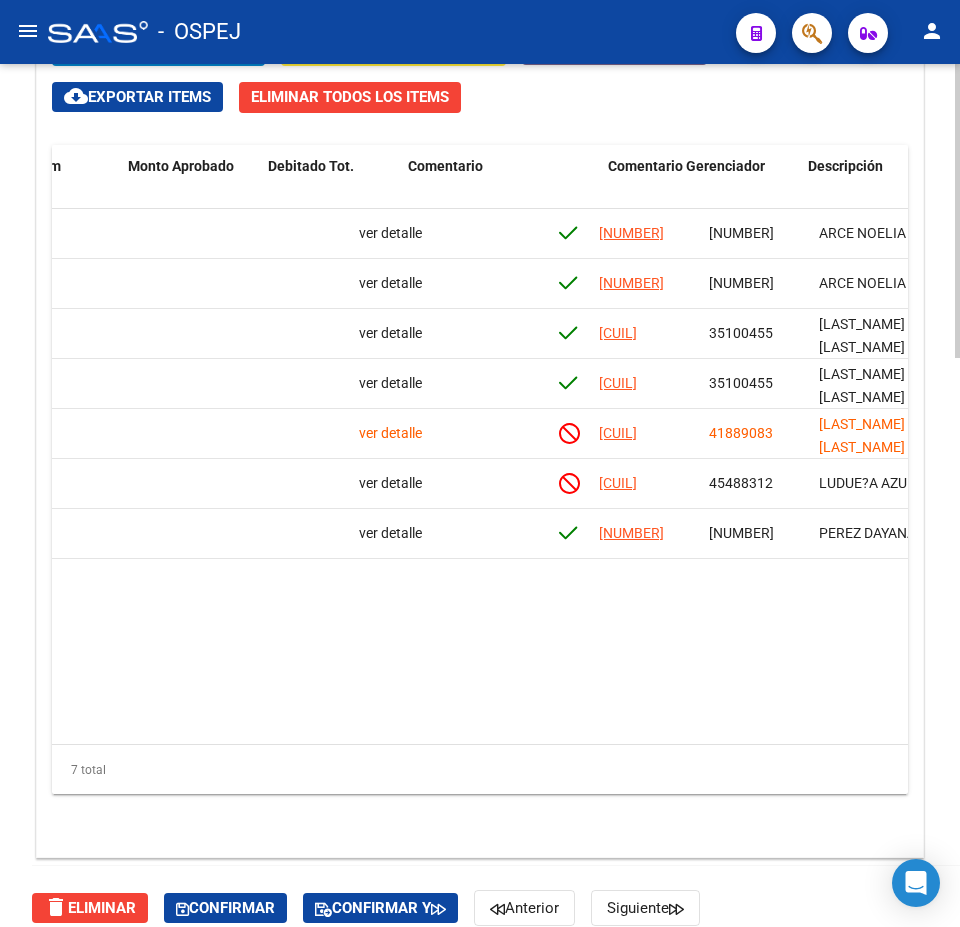 drag, startPoint x: 304, startPoint y: 606, endPoint x: 436, endPoint y: 597, distance: 132.30646 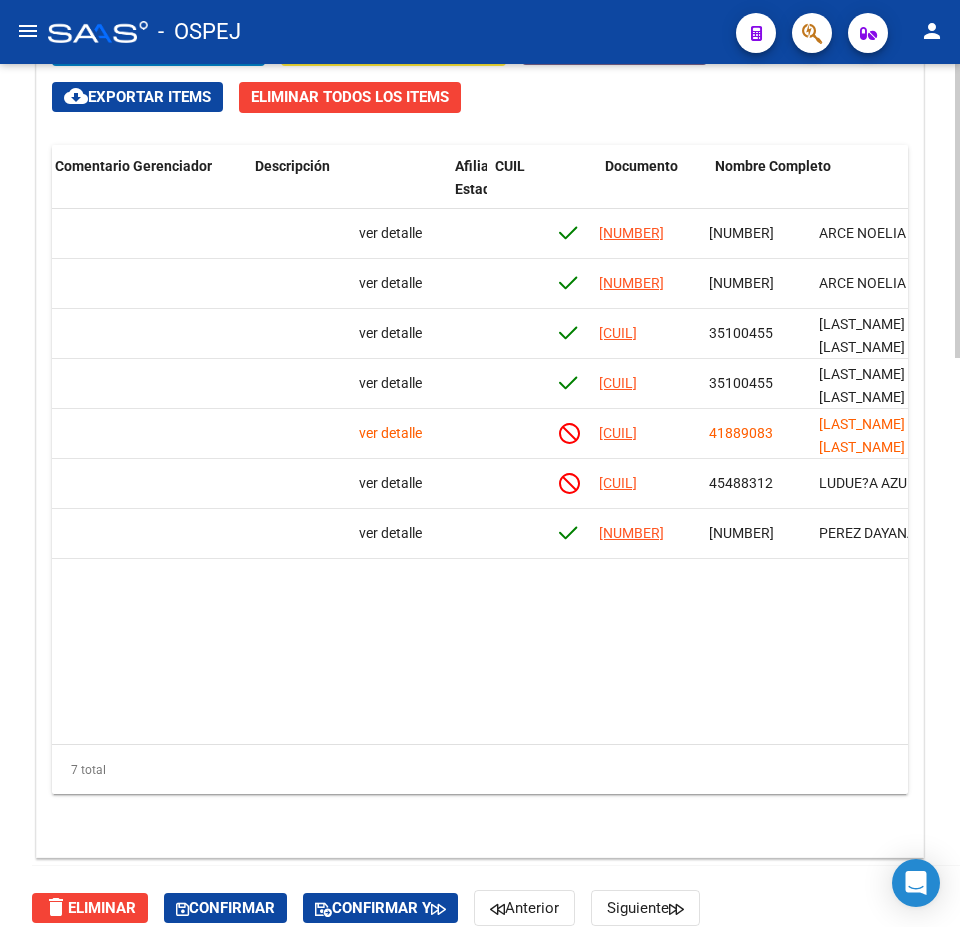 scroll, scrollTop: 0, scrollLeft: 910, axis: horizontal 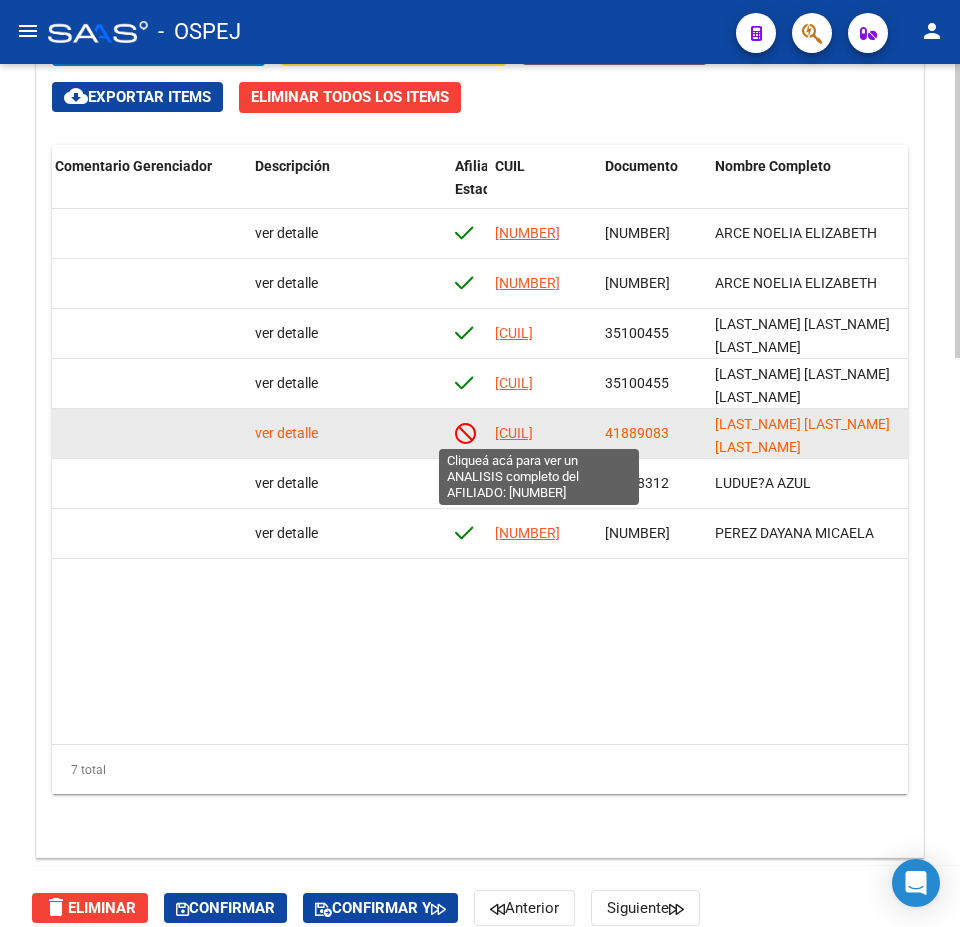 click on "27418890830" 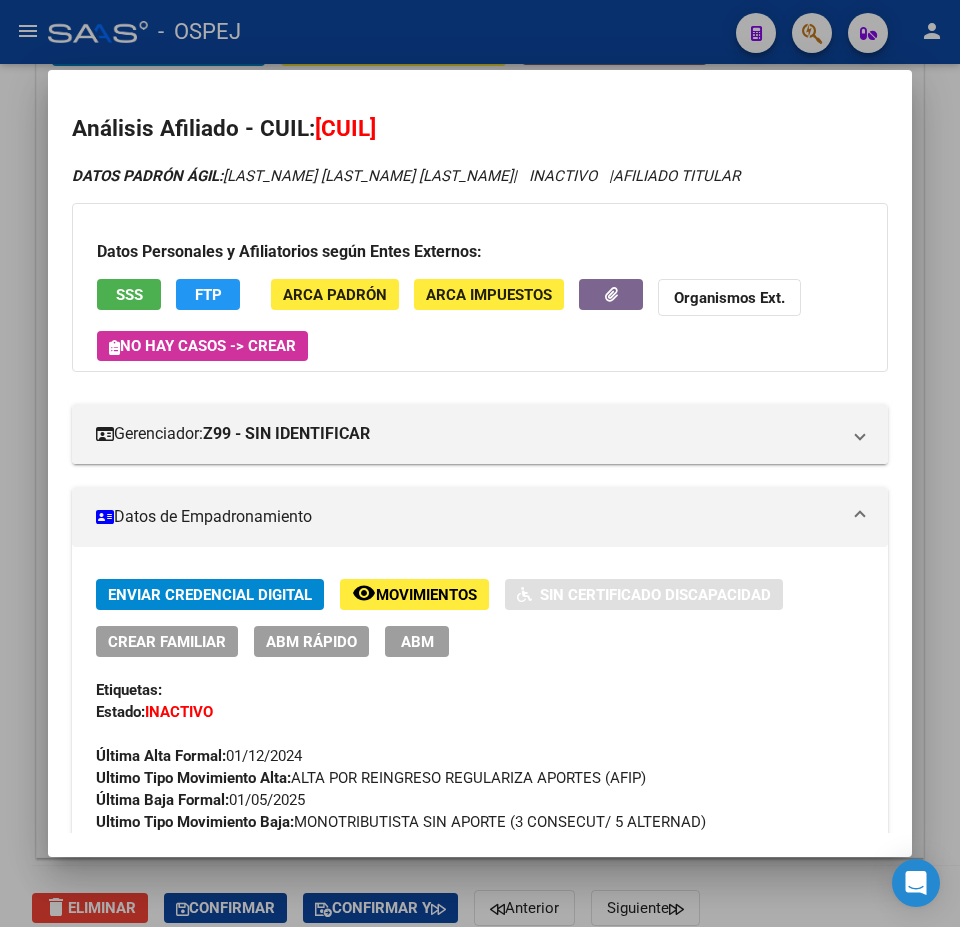 scroll, scrollTop: 500, scrollLeft: 0, axis: vertical 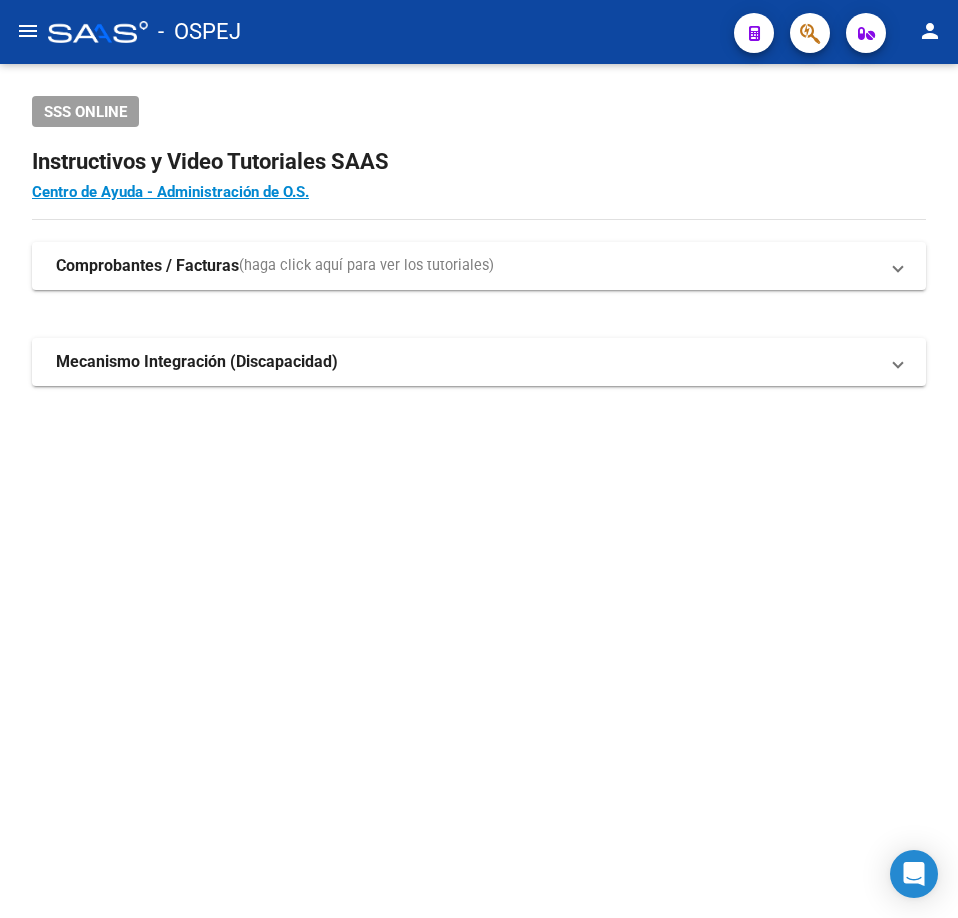click on "menu" 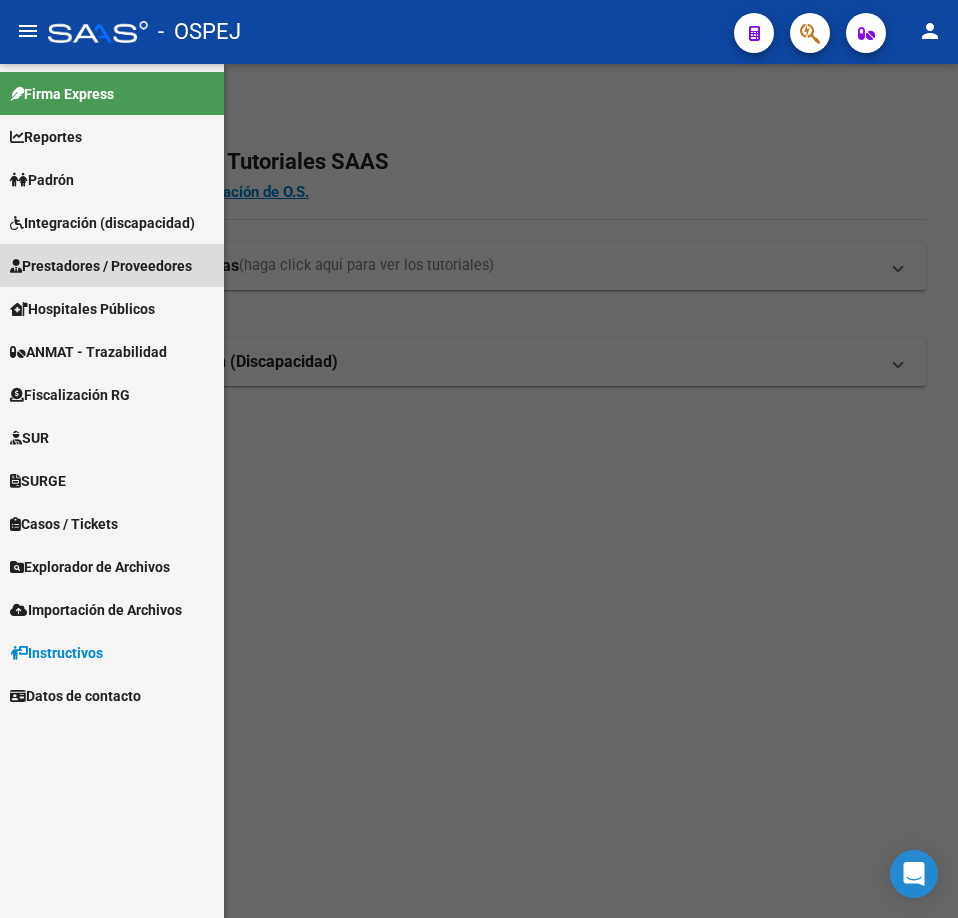 click on "Prestadores / Proveedores" at bounding box center (112, 265) 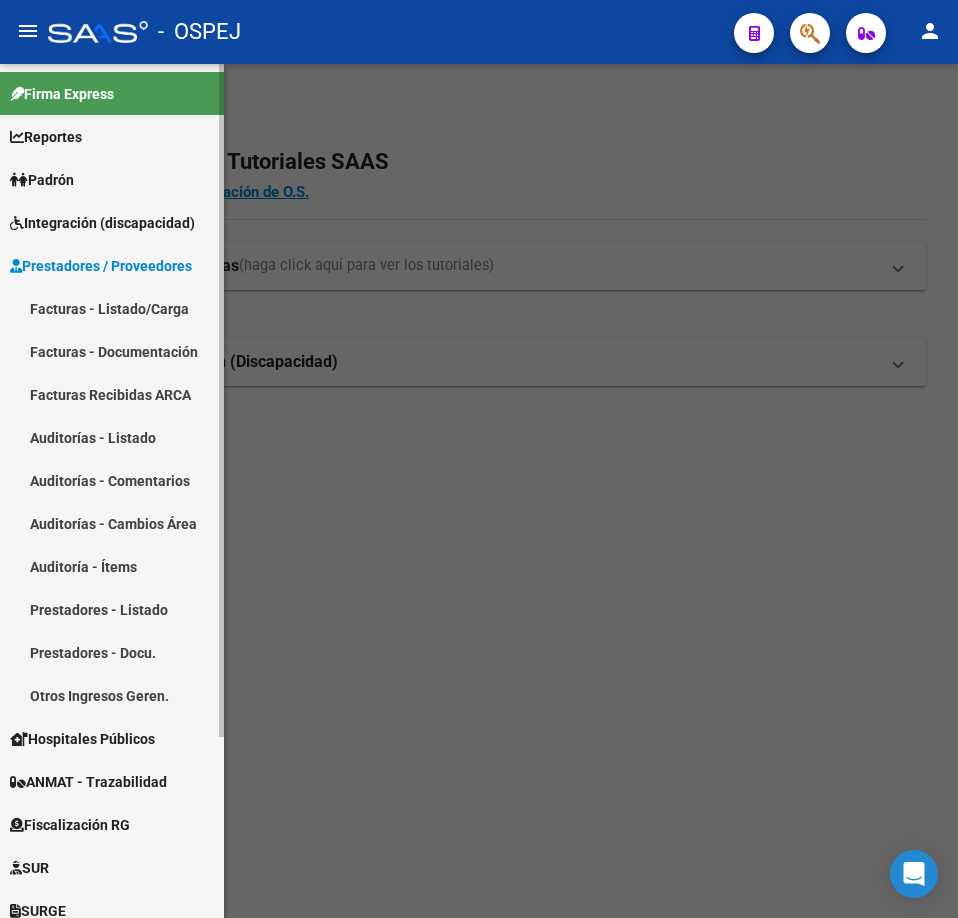 click on "Auditorías - Listado" at bounding box center (112, 437) 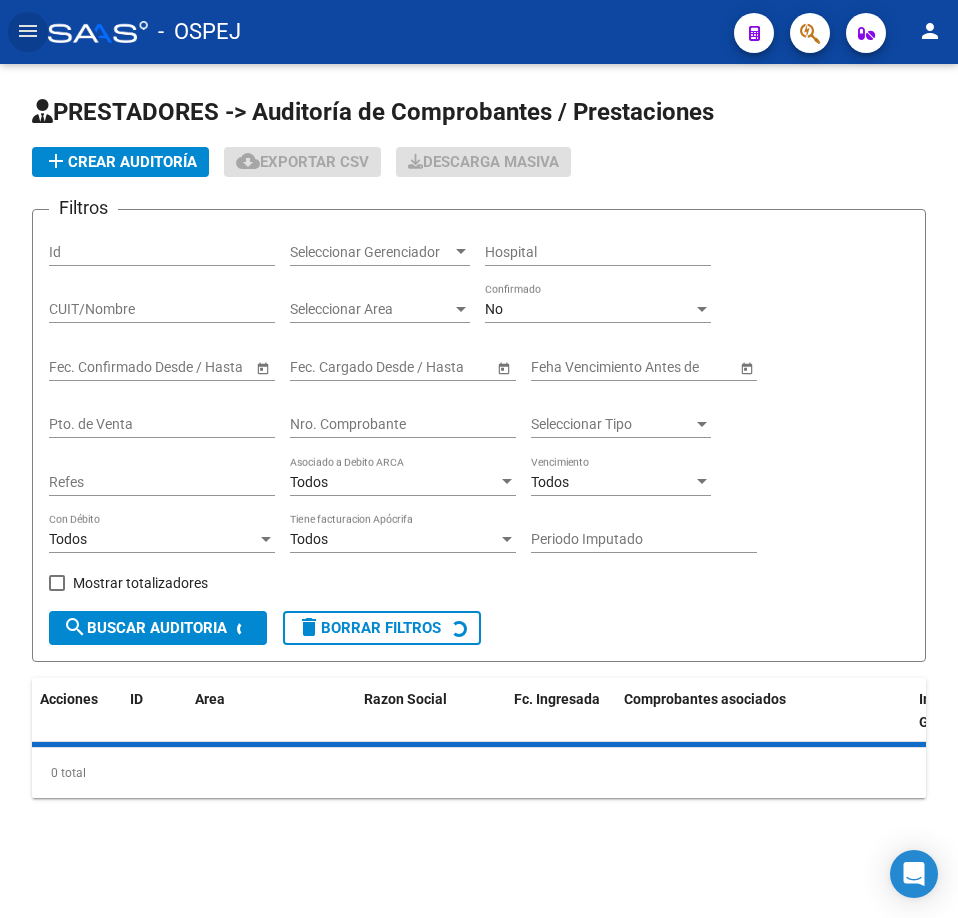 click on "menu" 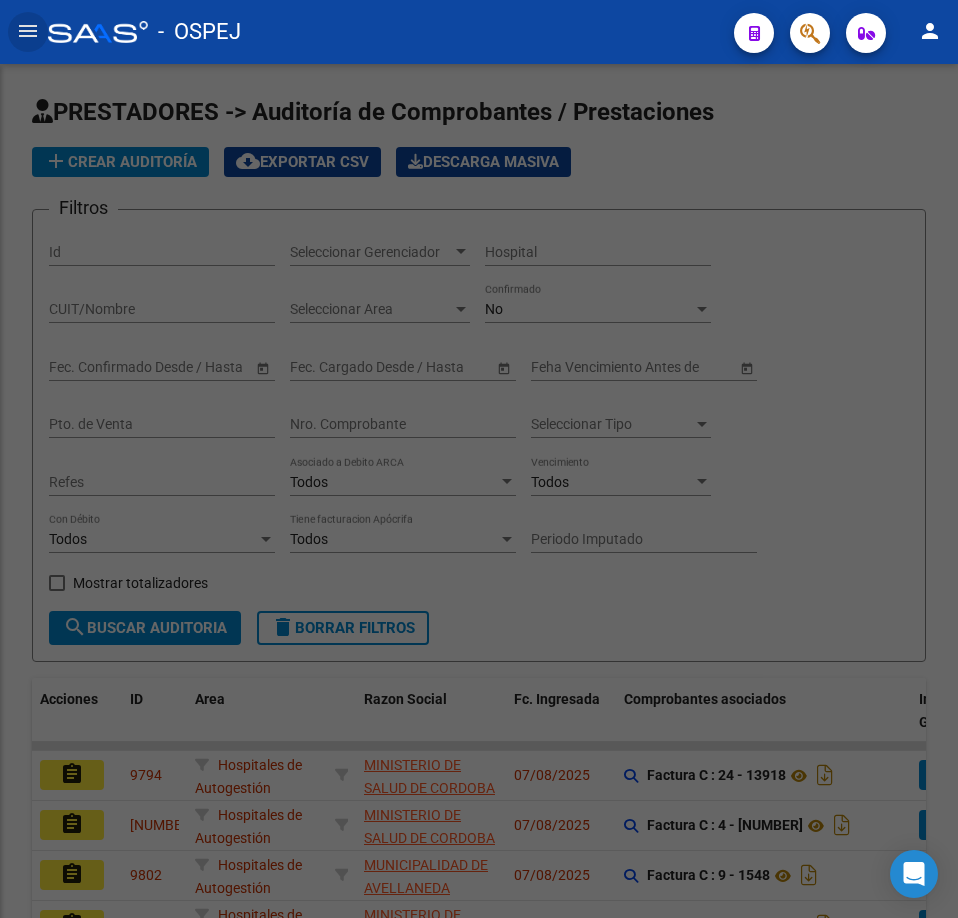 click on "Facturas - Listado/Carga" at bounding box center (-112, 308) 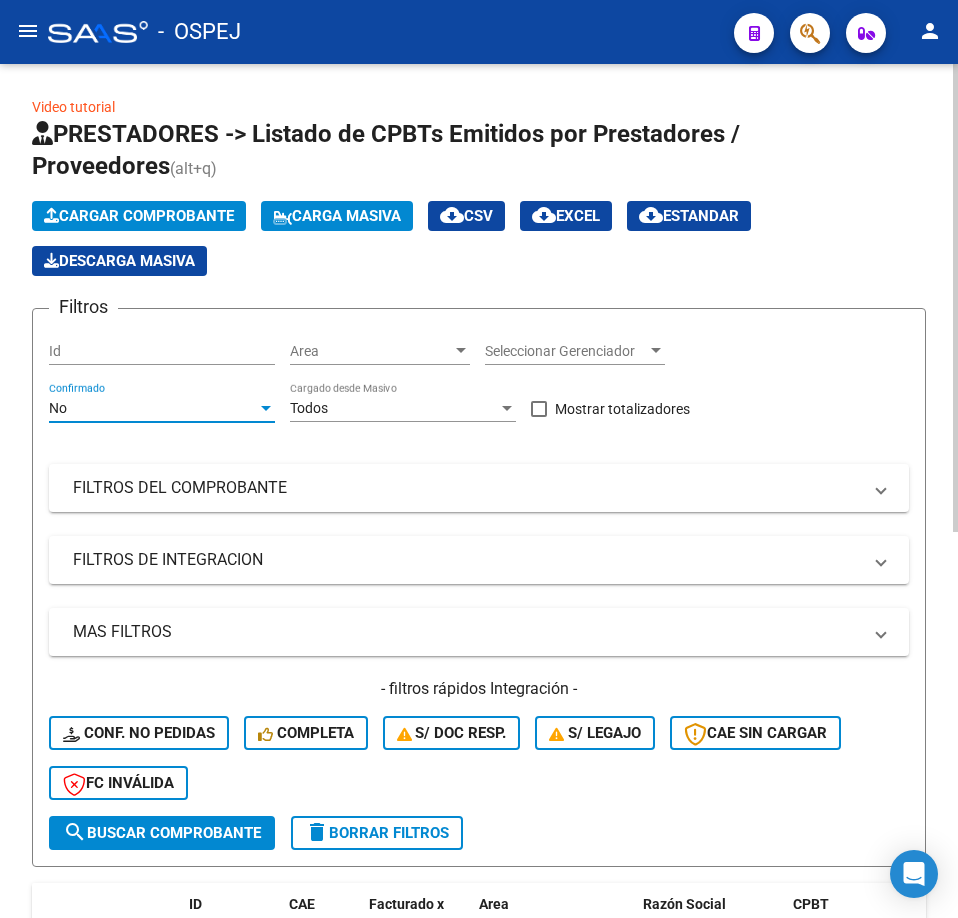 click on "No" at bounding box center (153, 408) 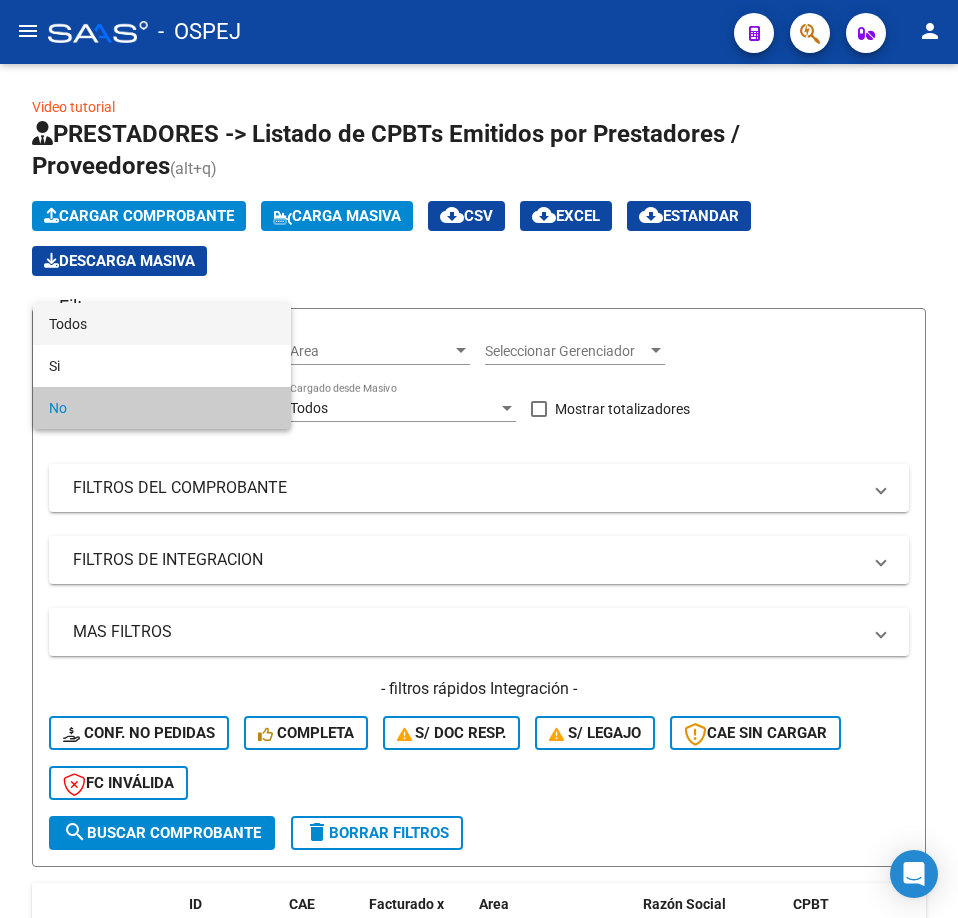 click on "Todos" at bounding box center (162, 324) 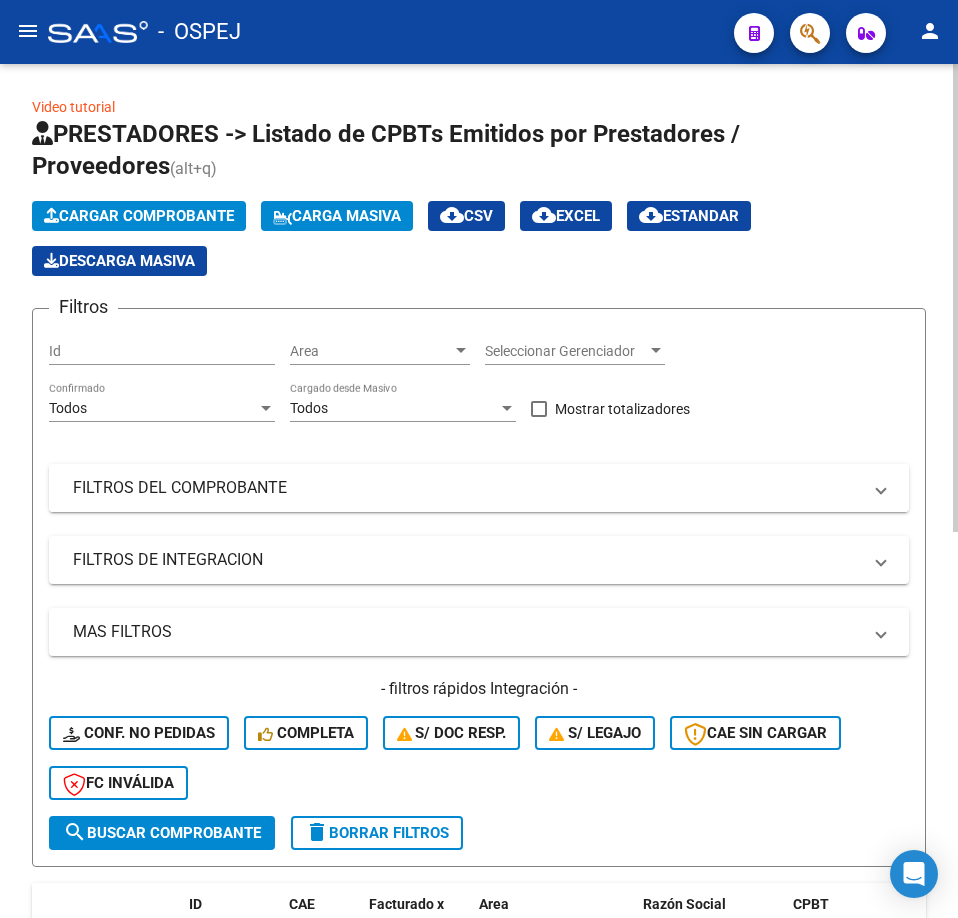 click on "FILTROS DEL COMPROBANTE" at bounding box center [467, 488] 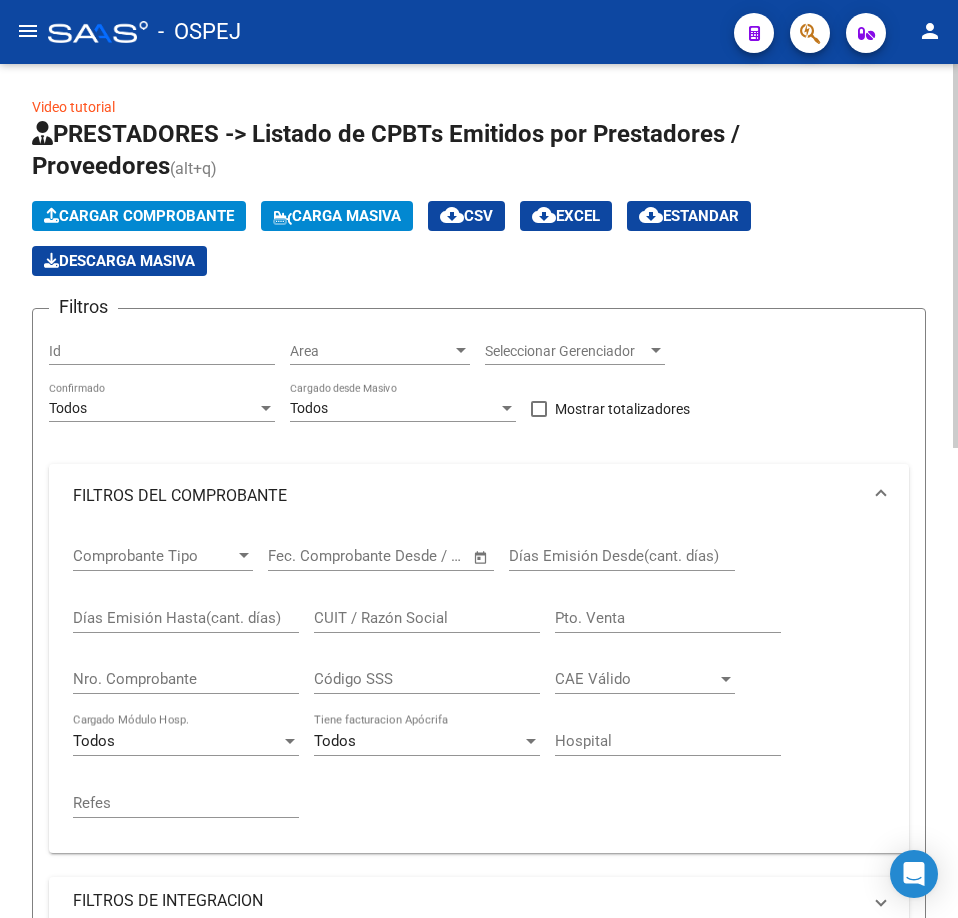 click on "Nro. Comprobante" 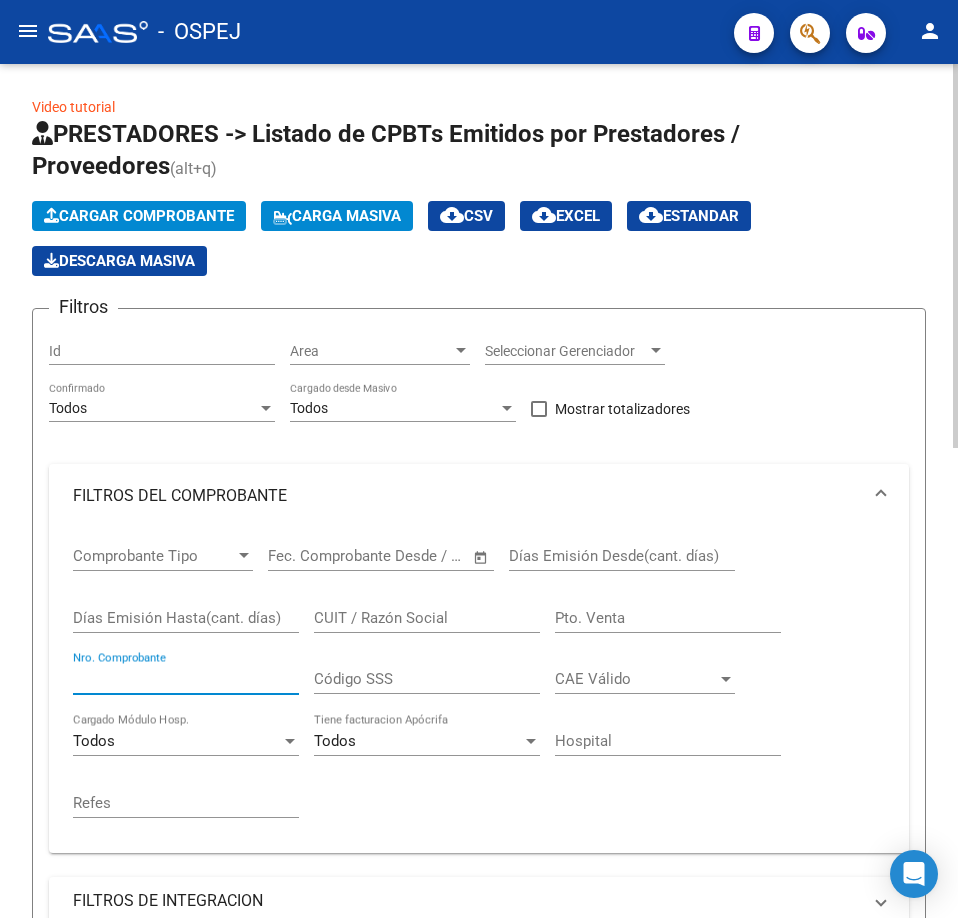 click on "Nro. Comprobante" at bounding box center (186, 679) 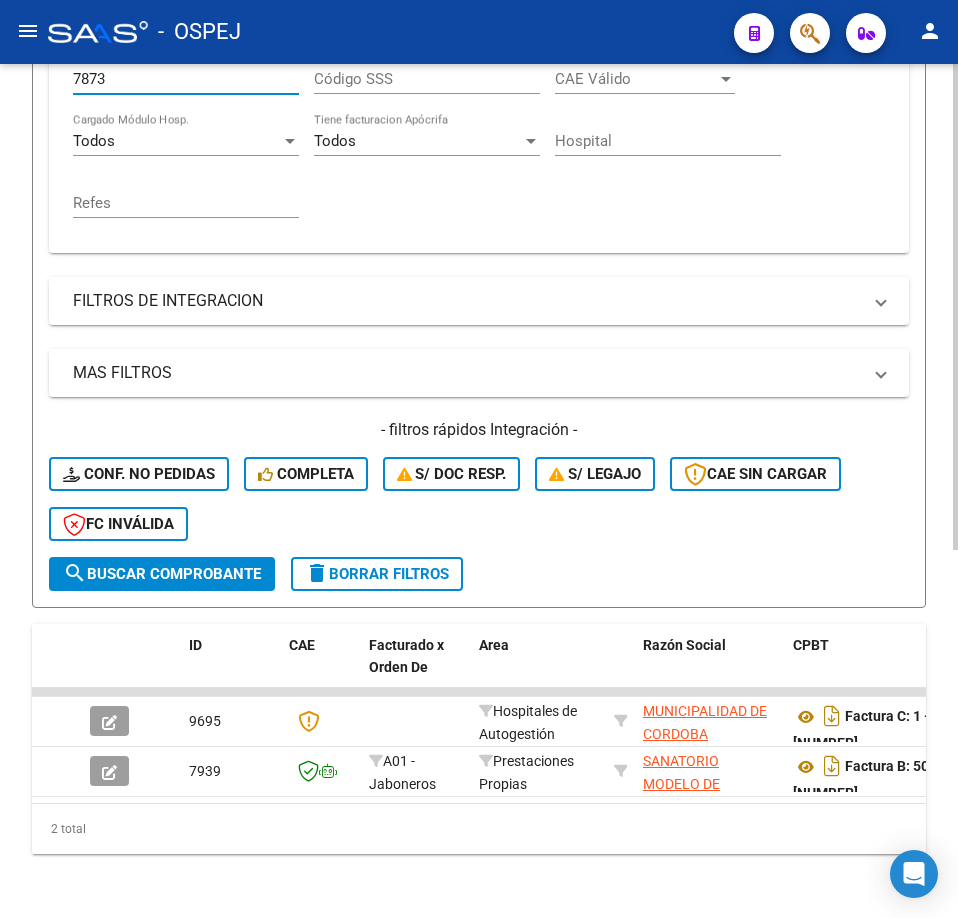 scroll, scrollTop: 647, scrollLeft: 0, axis: vertical 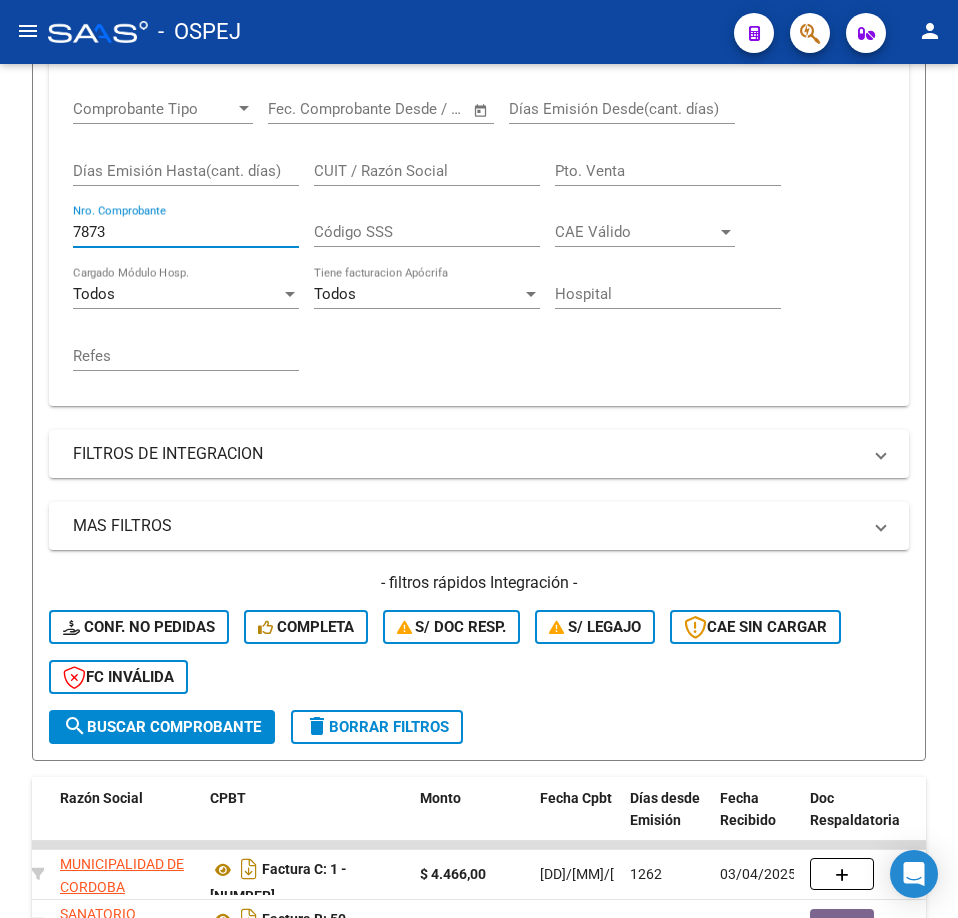 drag, startPoint x: 195, startPoint y: 231, endPoint x: -5, endPoint y: 244, distance: 200.42206 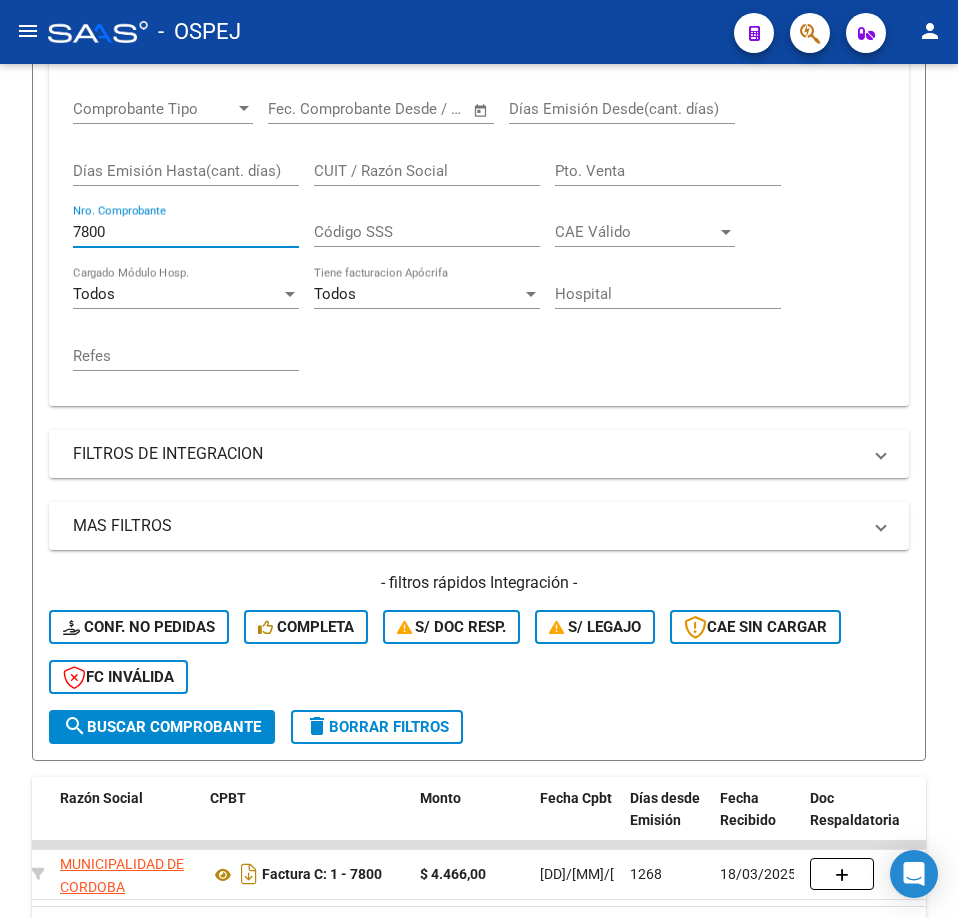 drag, startPoint x: -7, startPoint y: 259, endPoint x: -144, endPoint y: 241, distance: 138.17743 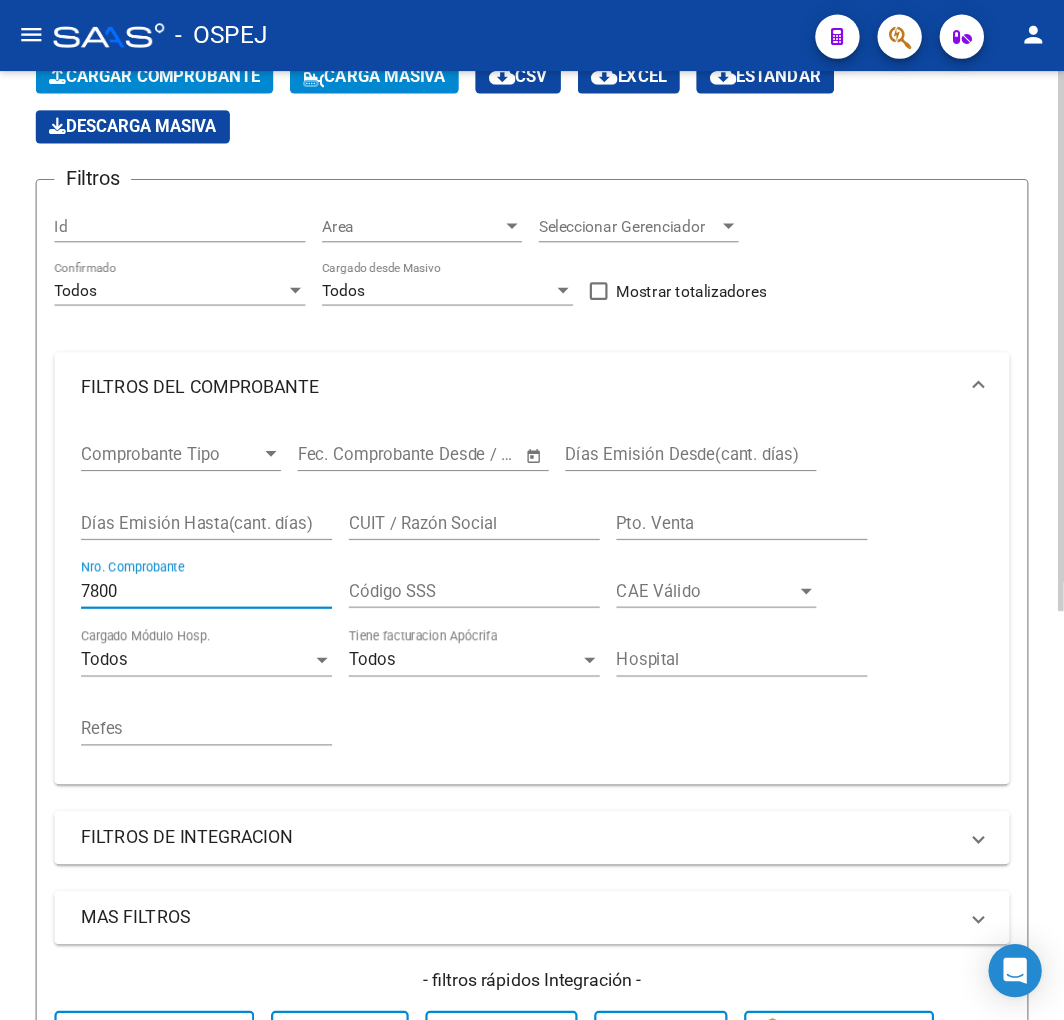 scroll, scrollTop: 447, scrollLeft: 0, axis: vertical 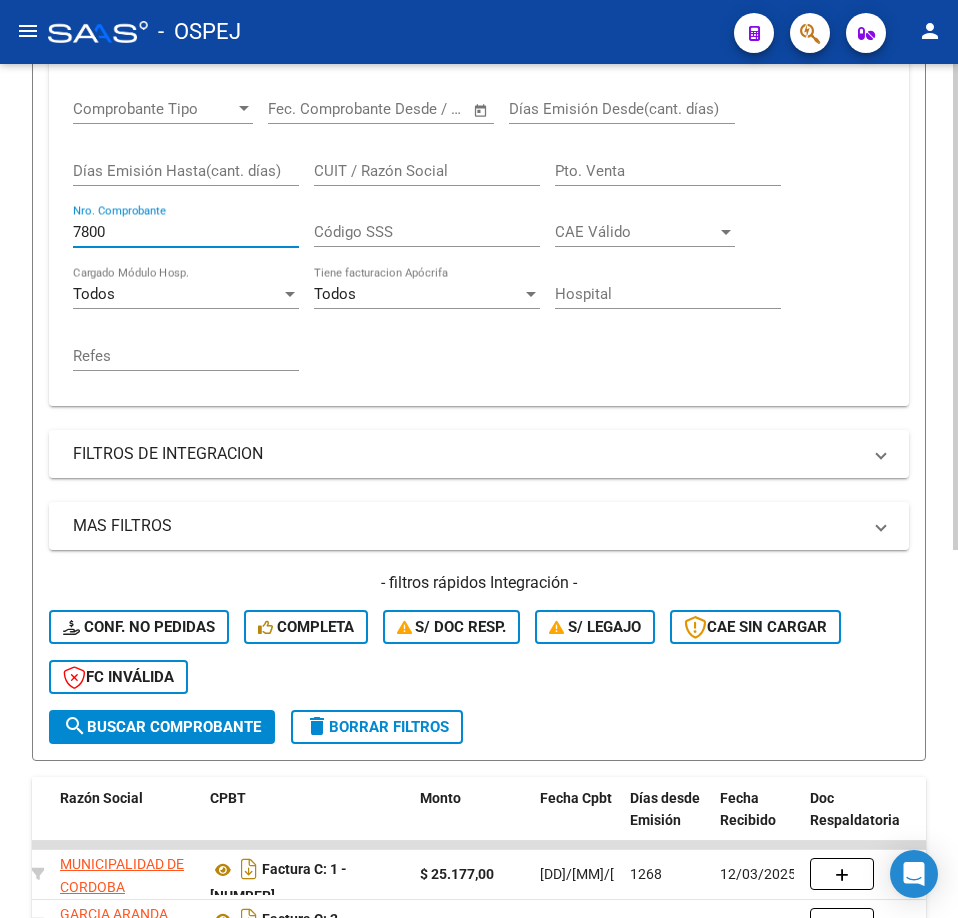 drag, startPoint x: 177, startPoint y: 233, endPoint x: 171, endPoint y: 208, distance: 25.70992 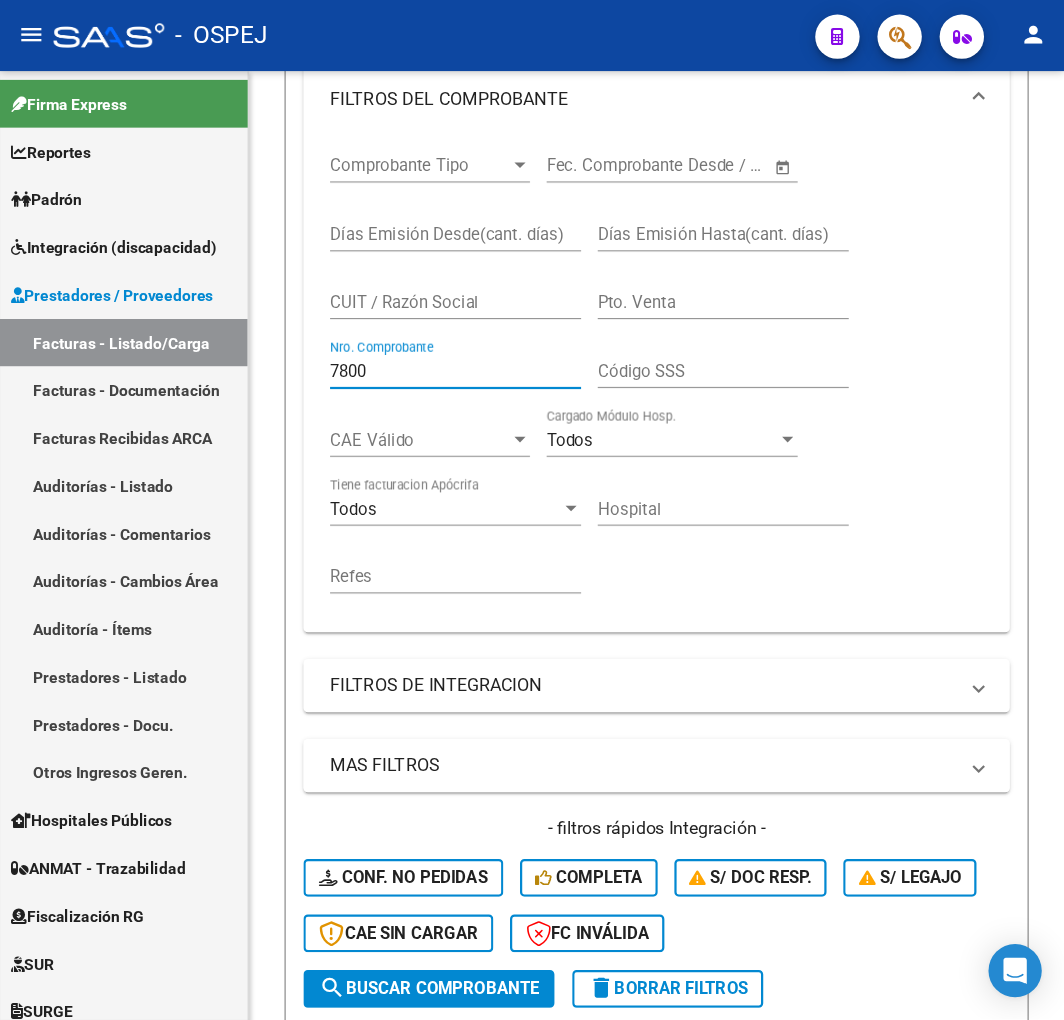 scroll, scrollTop: 451, scrollLeft: 0, axis: vertical 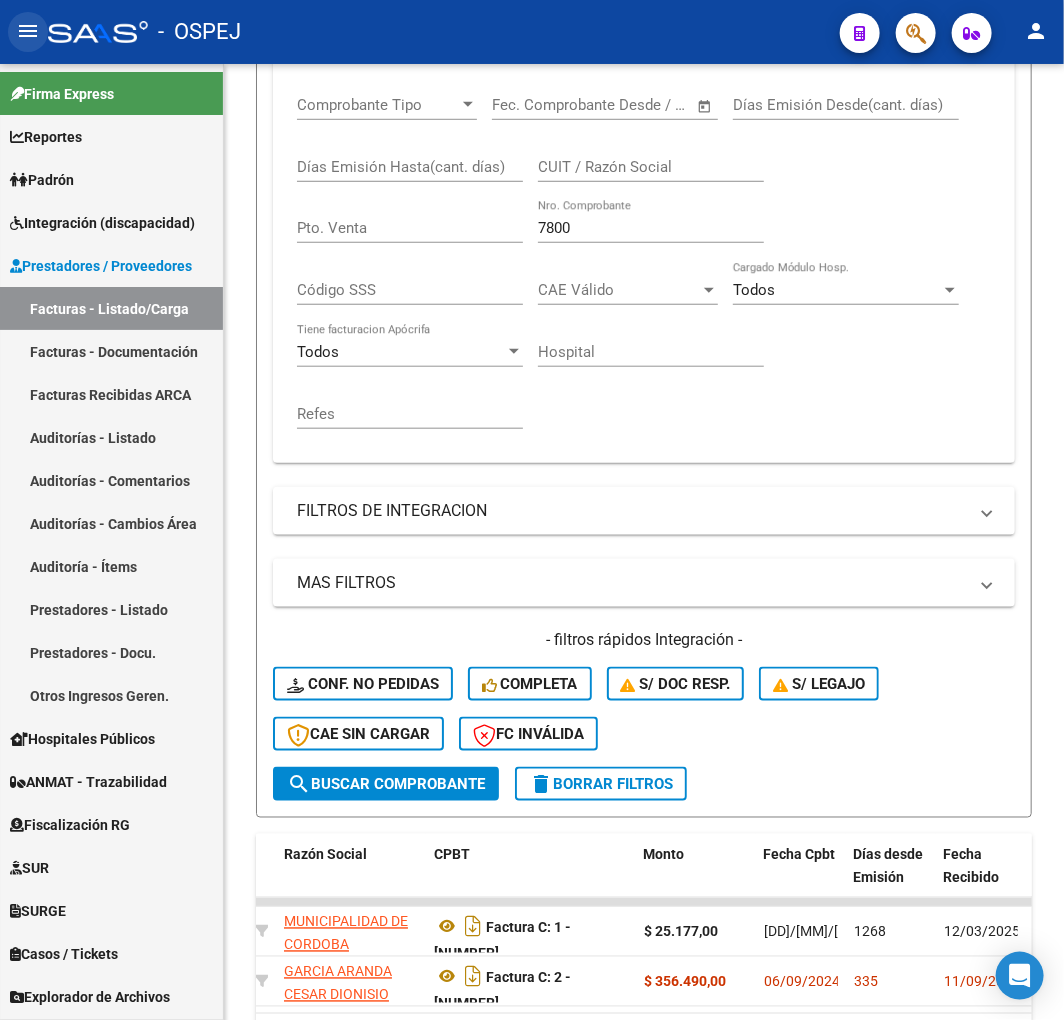 click on "menu" 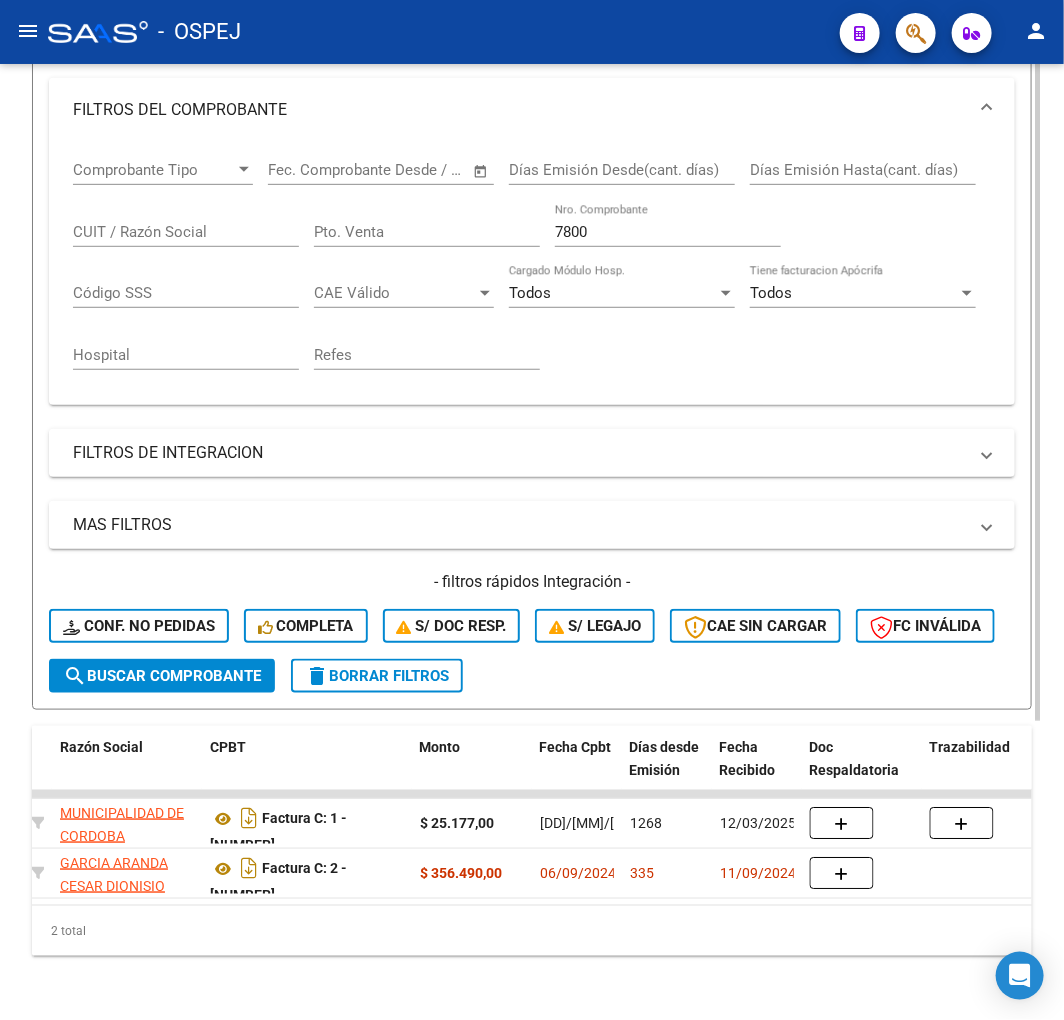 scroll, scrollTop: 373, scrollLeft: 0, axis: vertical 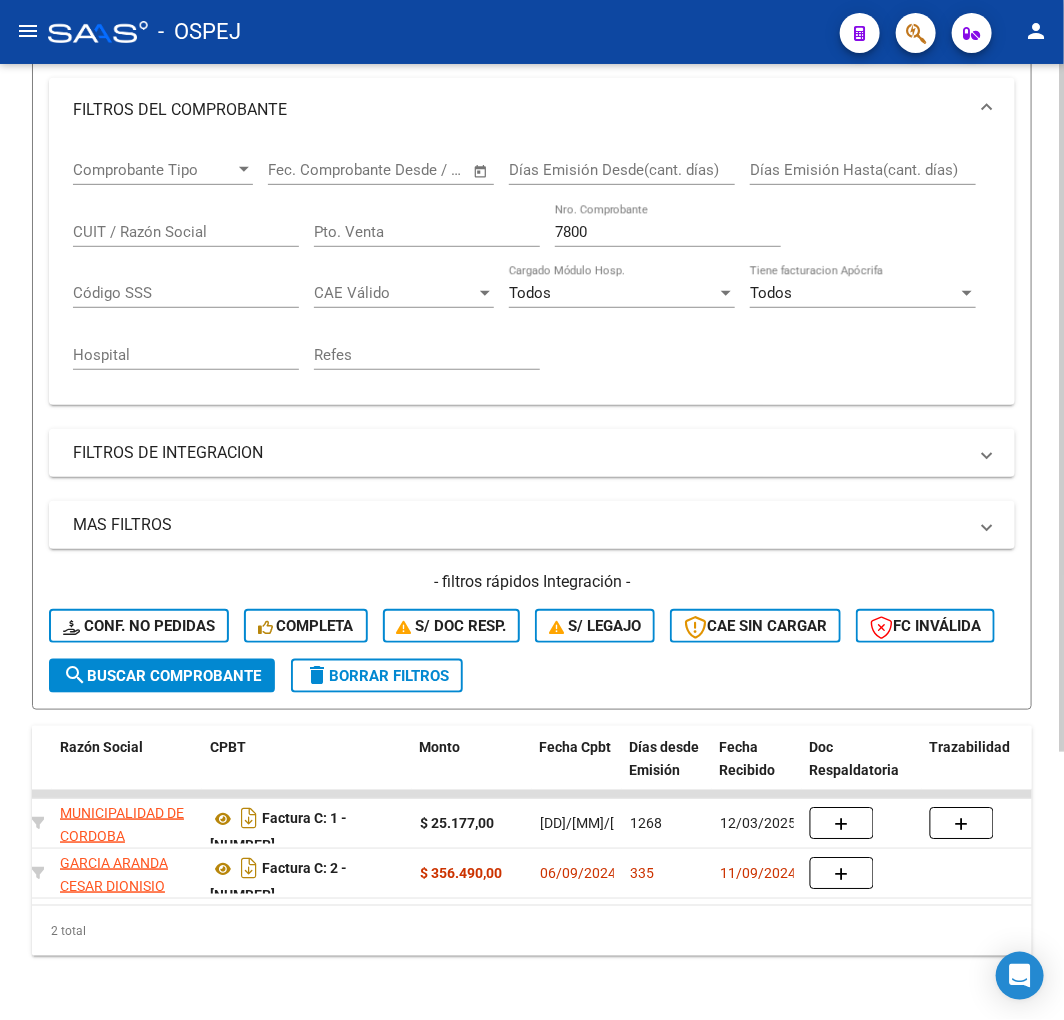 click on "7793" at bounding box center [668, 232] 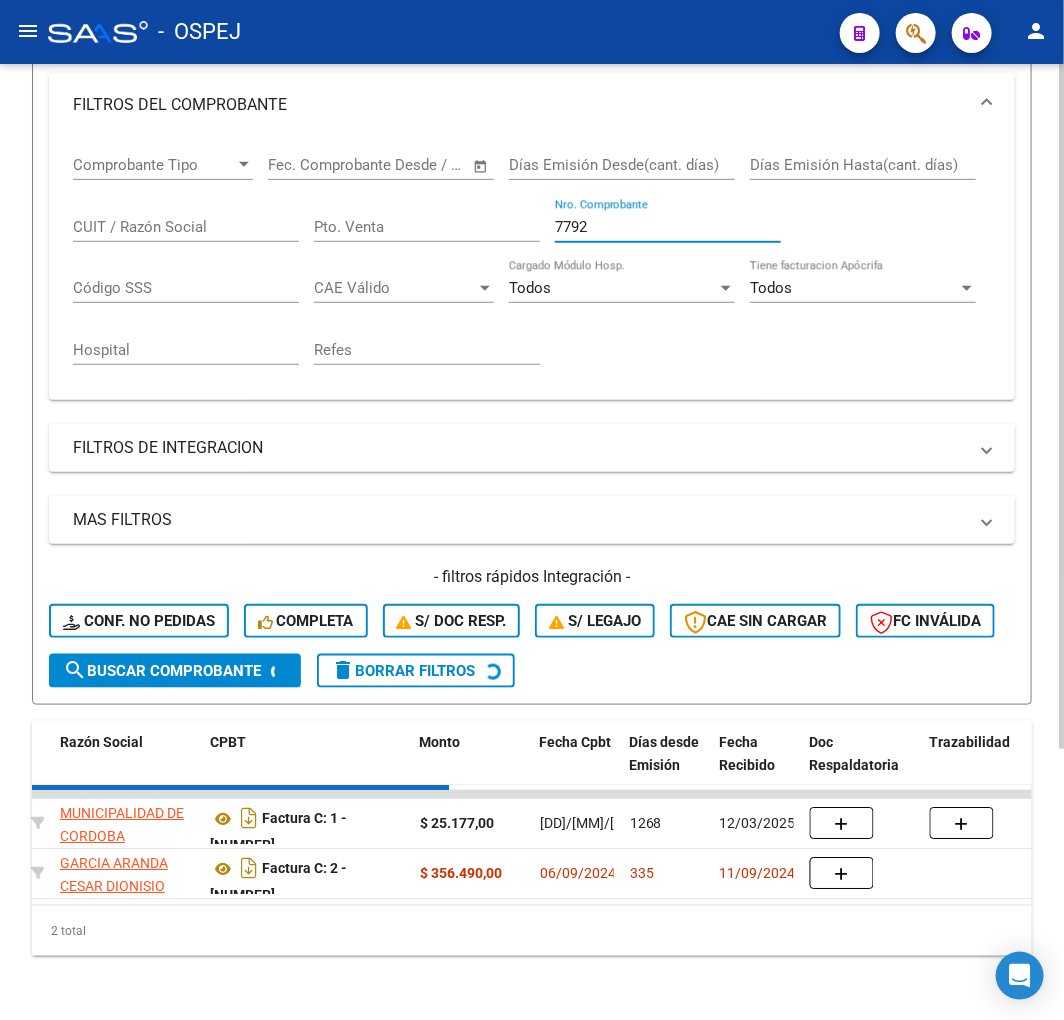 scroll, scrollTop: 323, scrollLeft: 0, axis: vertical 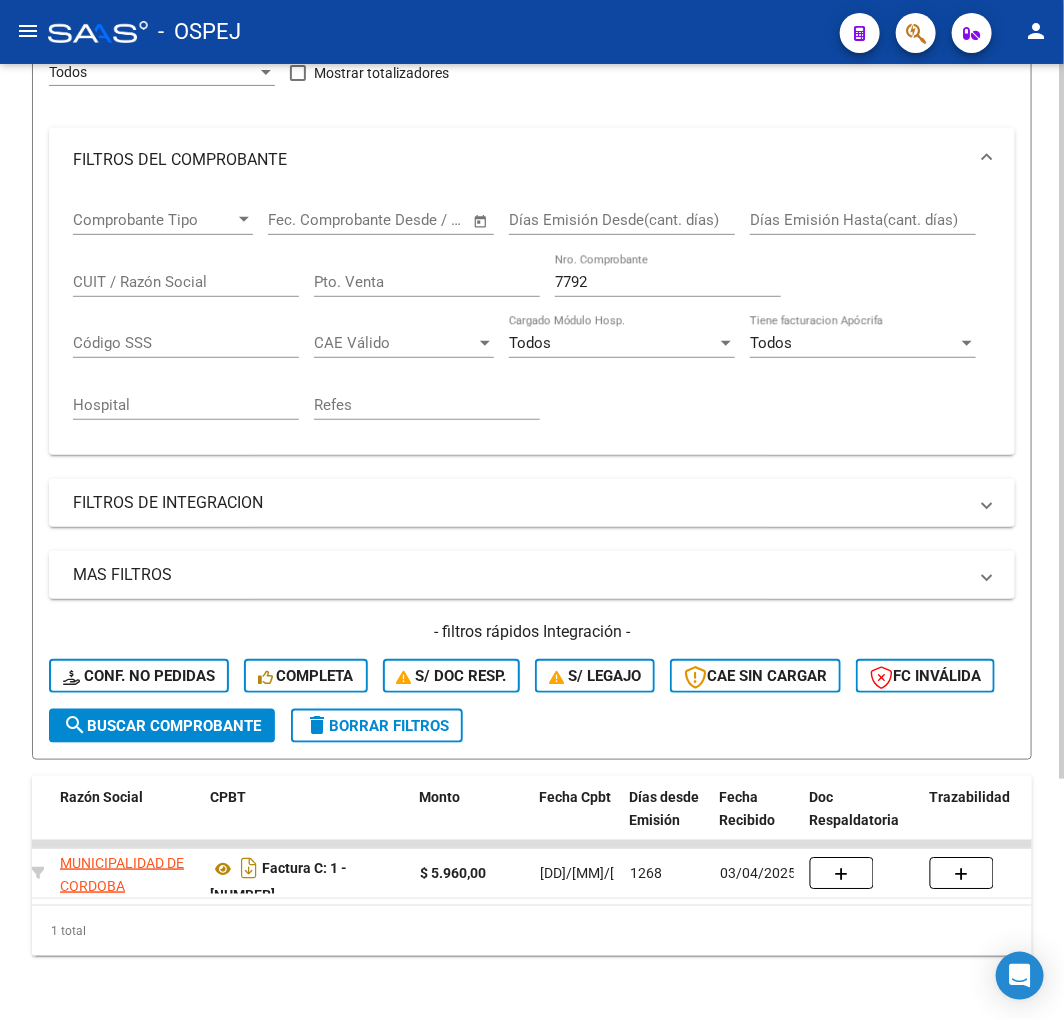 click on "7792 Nro. Comprobante" 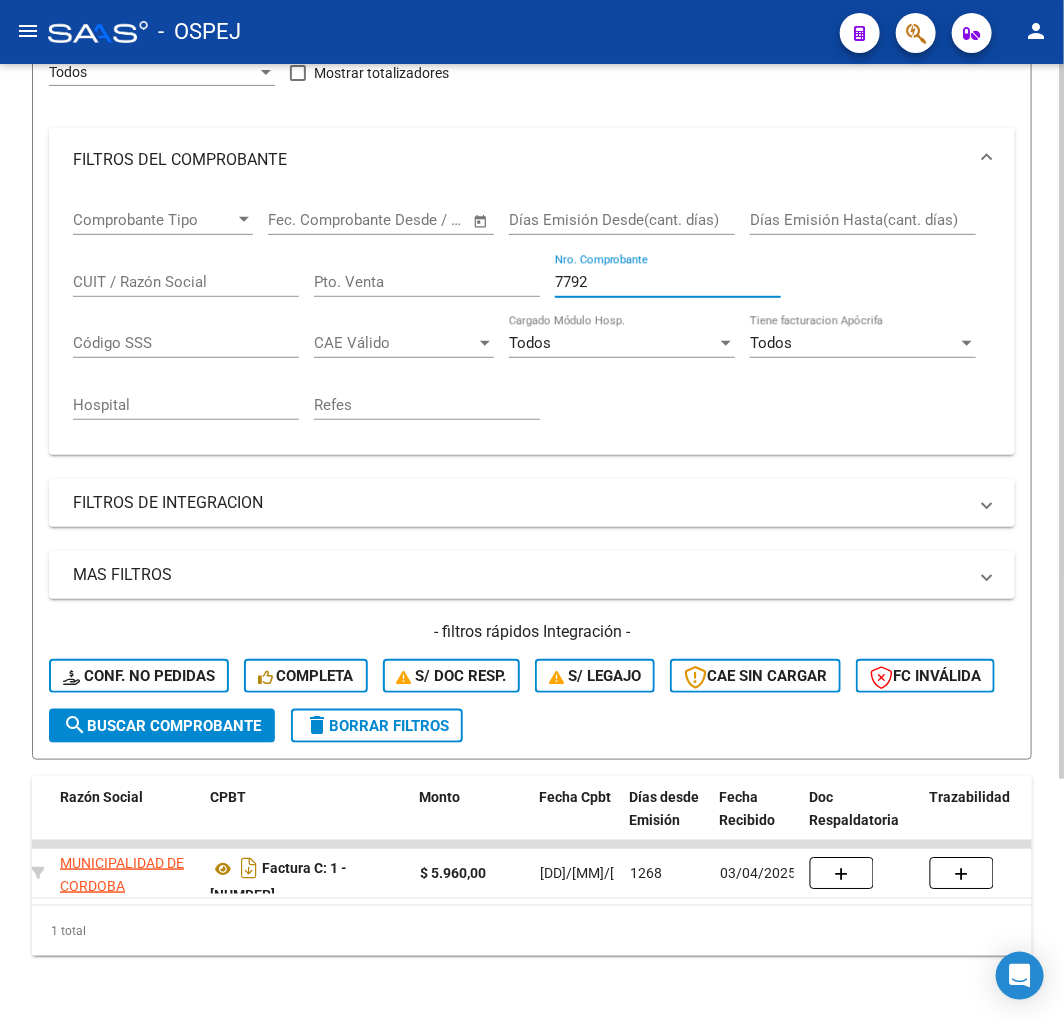drag, startPoint x: 608, startPoint y: 217, endPoint x: 484, endPoint y: 242, distance: 126.495056 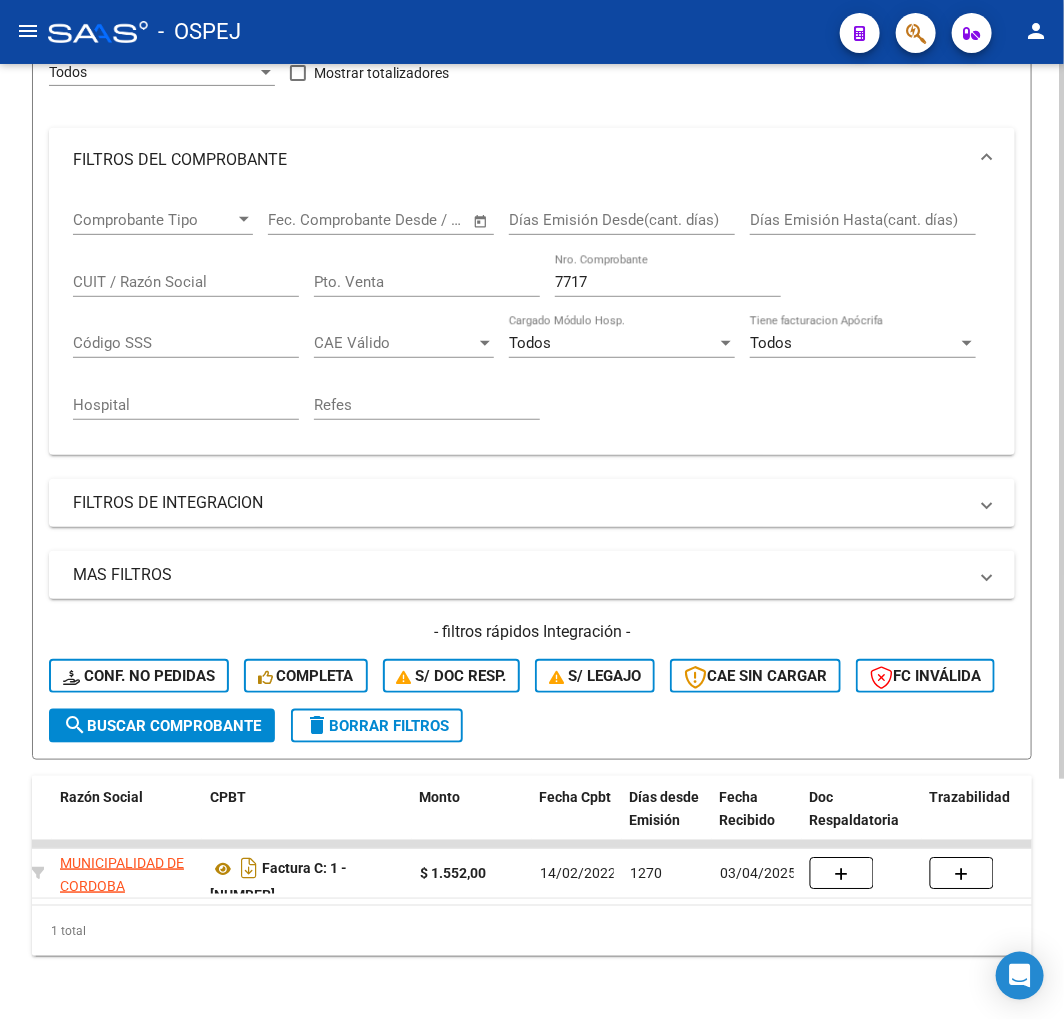 drag, startPoint x: 621, startPoint y: 217, endPoint x: 376, endPoint y: 254, distance: 247.77812 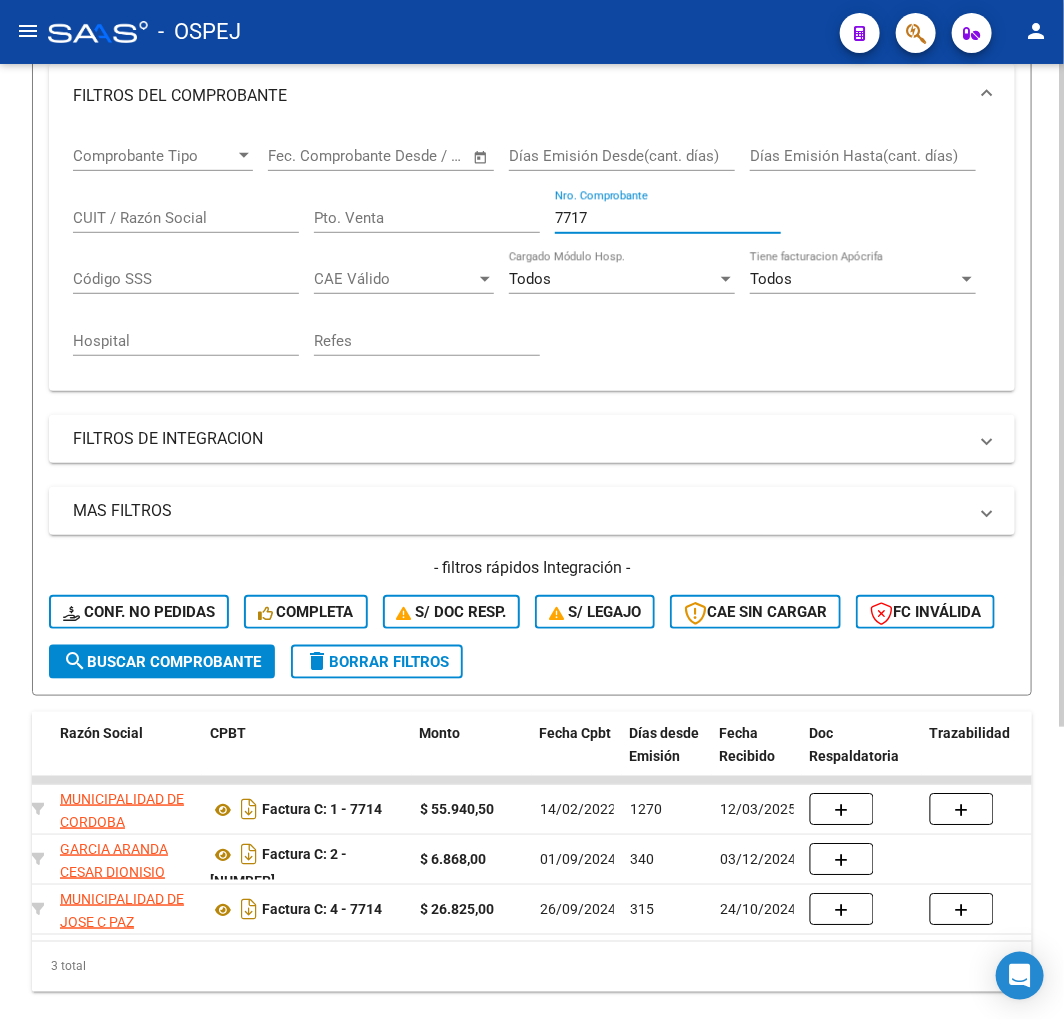 click on "7714" at bounding box center [668, 218] 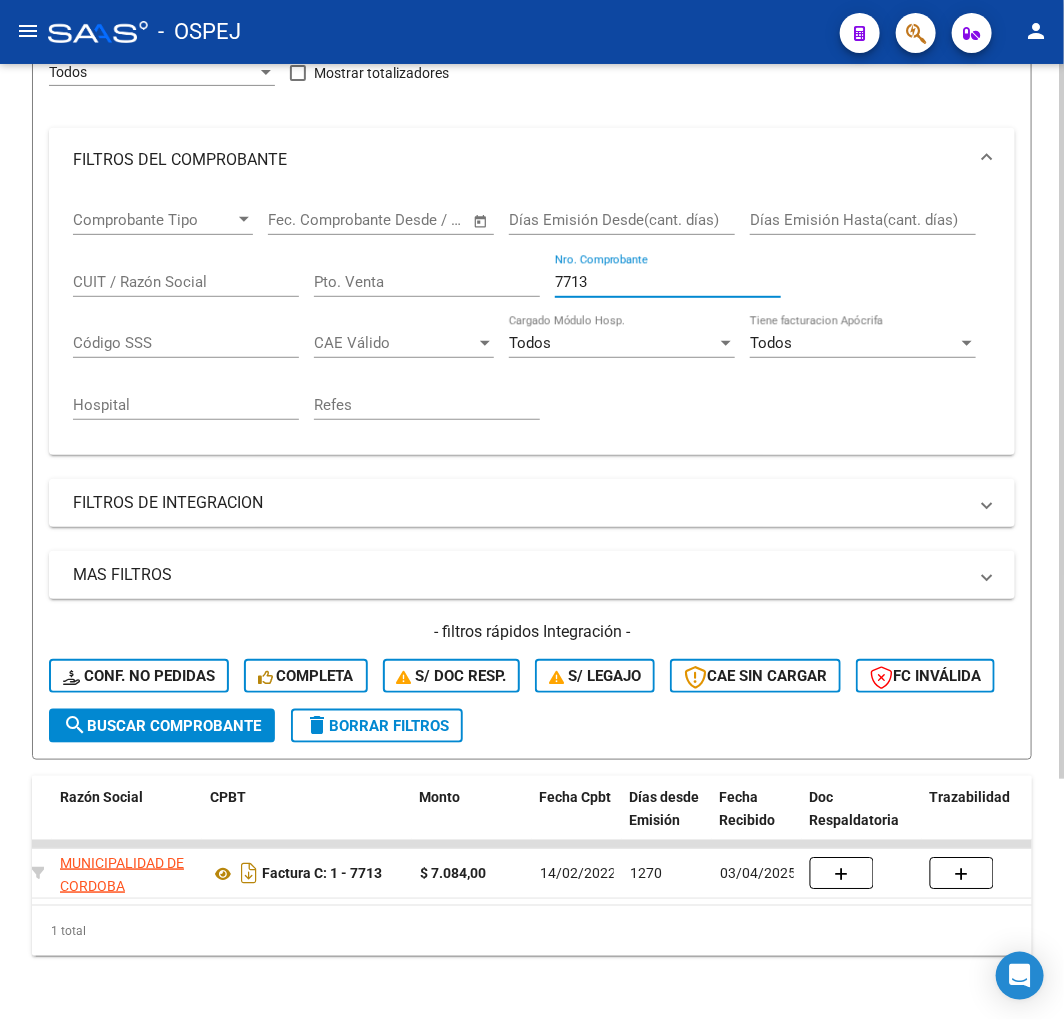 drag, startPoint x: 601, startPoint y: 218, endPoint x: 334, endPoint y: 257, distance: 269.83328 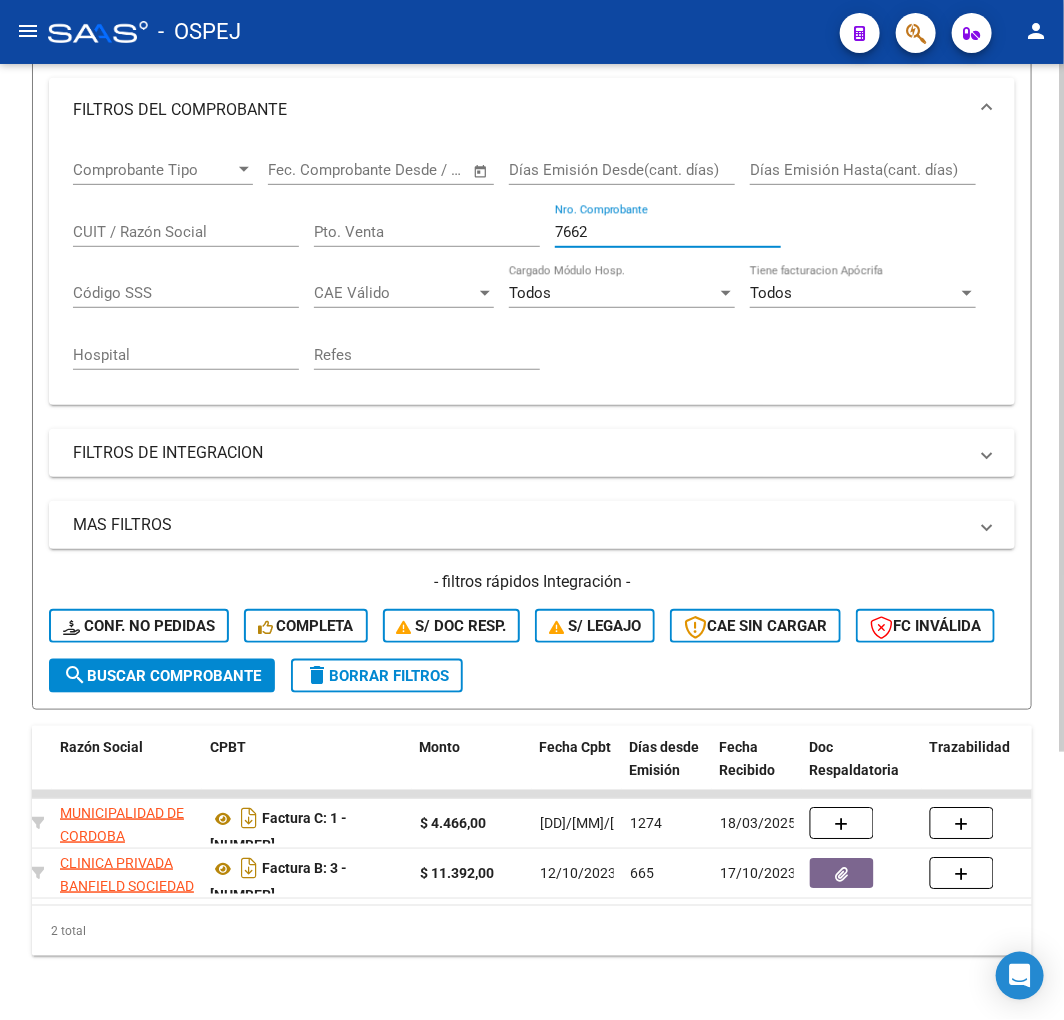 drag, startPoint x: 614, startPoint y: 226, endPoint x: 461, endPoint y: 265, distance: 157.89236 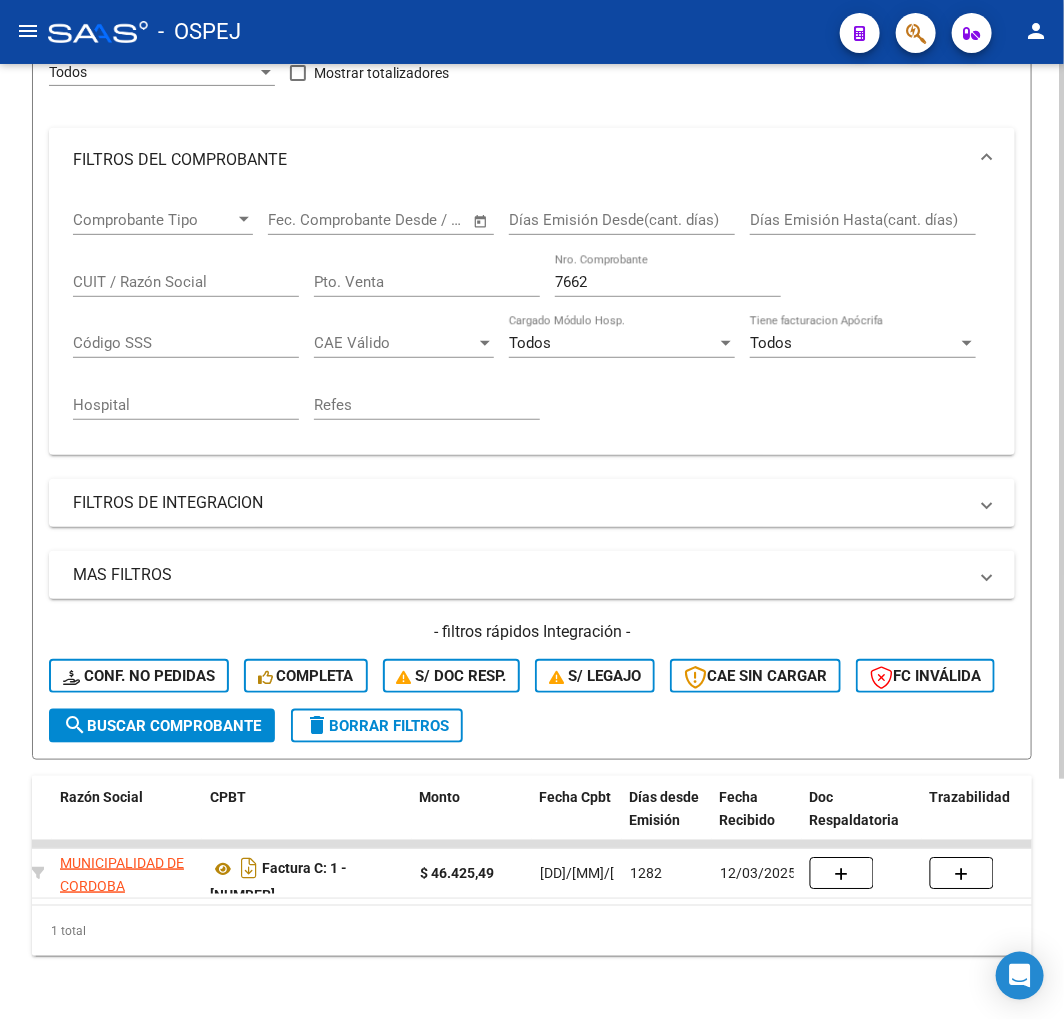click on "7474 Nro. Comprobante" 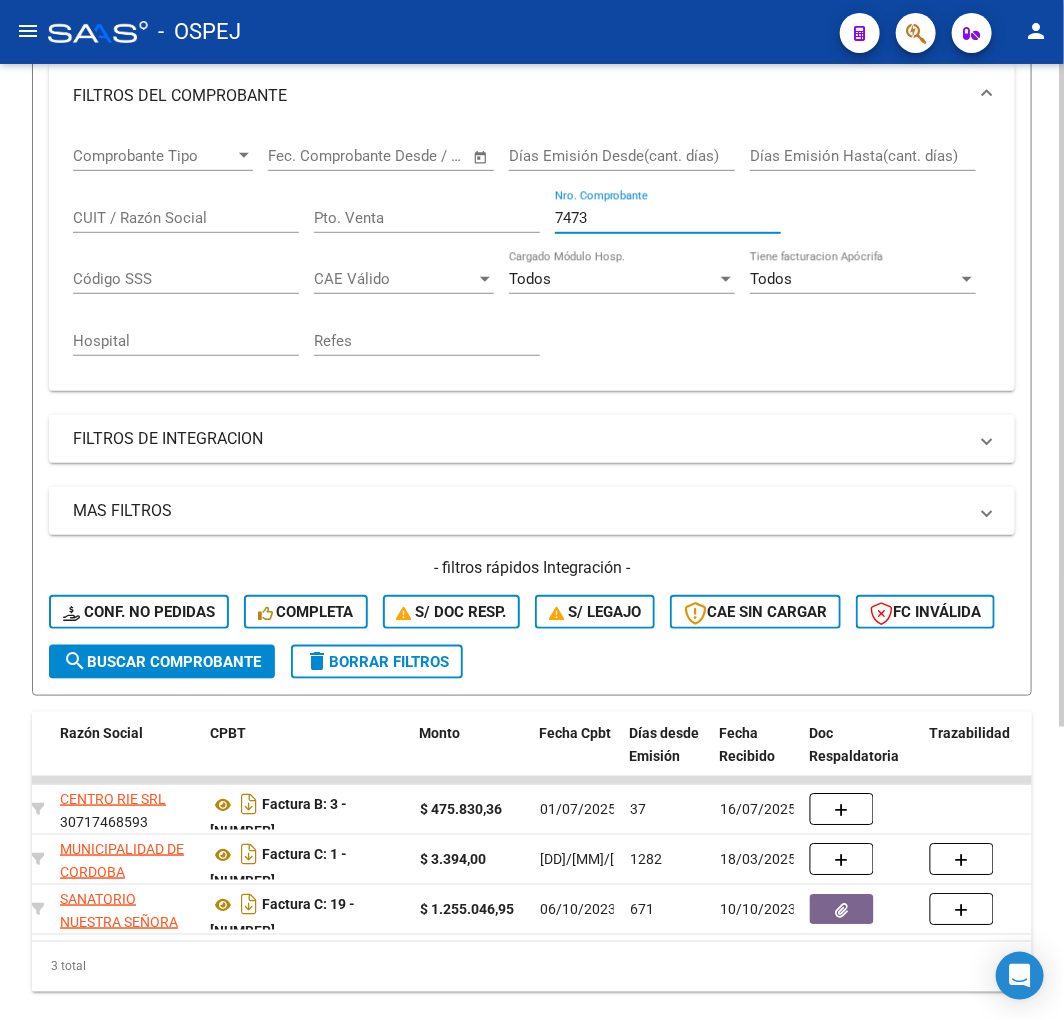 drag, startPoint x: 622, startPoint y: 225, endPoint x: 532, endPoint y: 234, distance: 90.44888 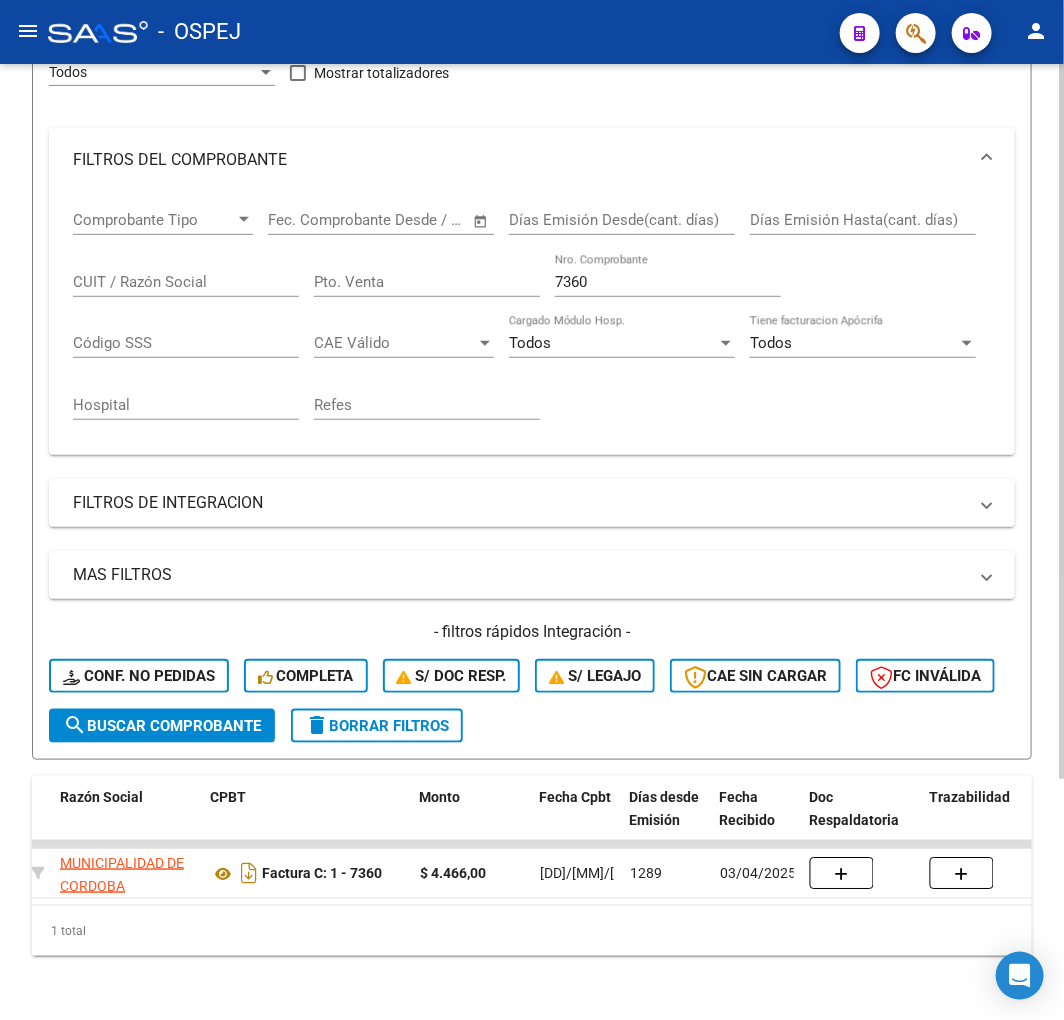 drag, startPoint x: 631, startPoint y: 221, endPoint x: 426, endPoint y: 218, distance: 205.02196 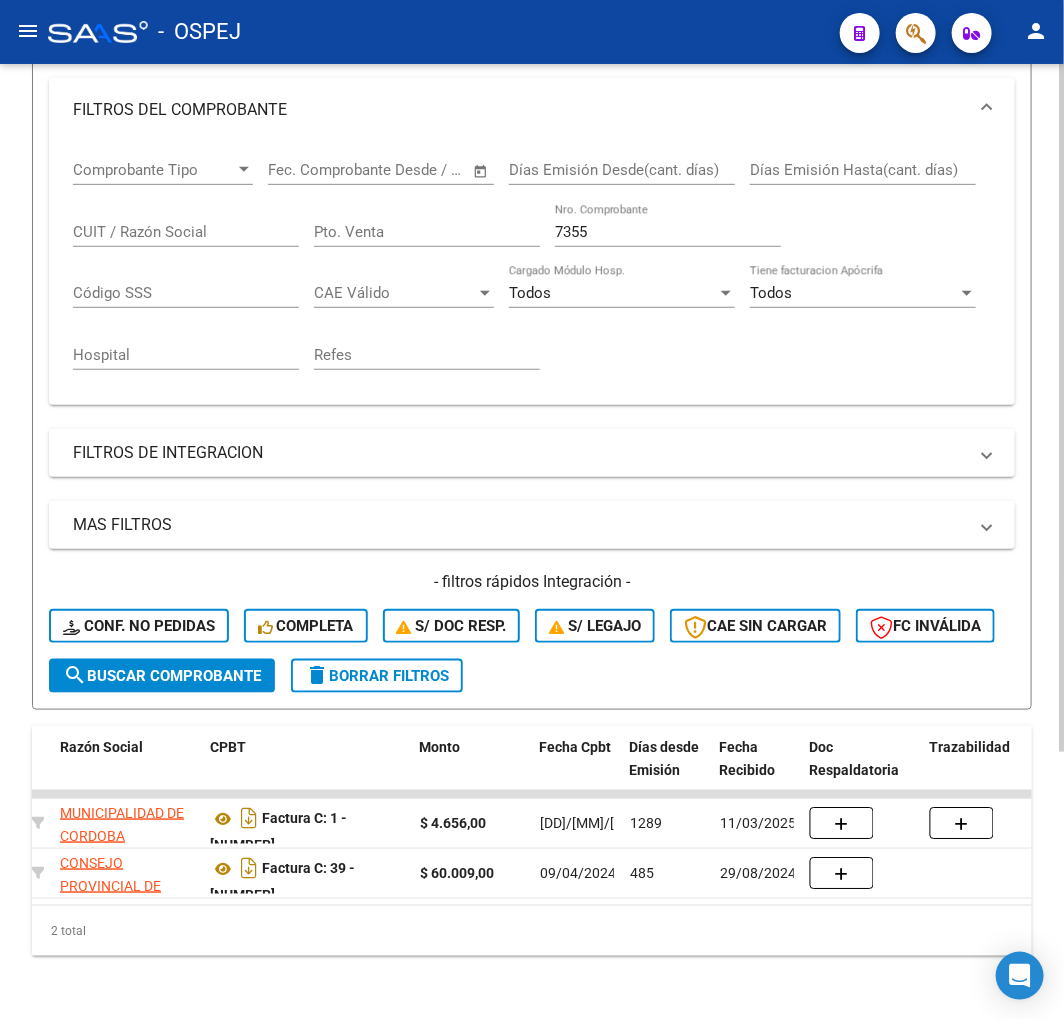 drag, startPoint x: 627, startPoint y: 212, endPoint x: 428, endPoint y: 221, distance: 199.20341 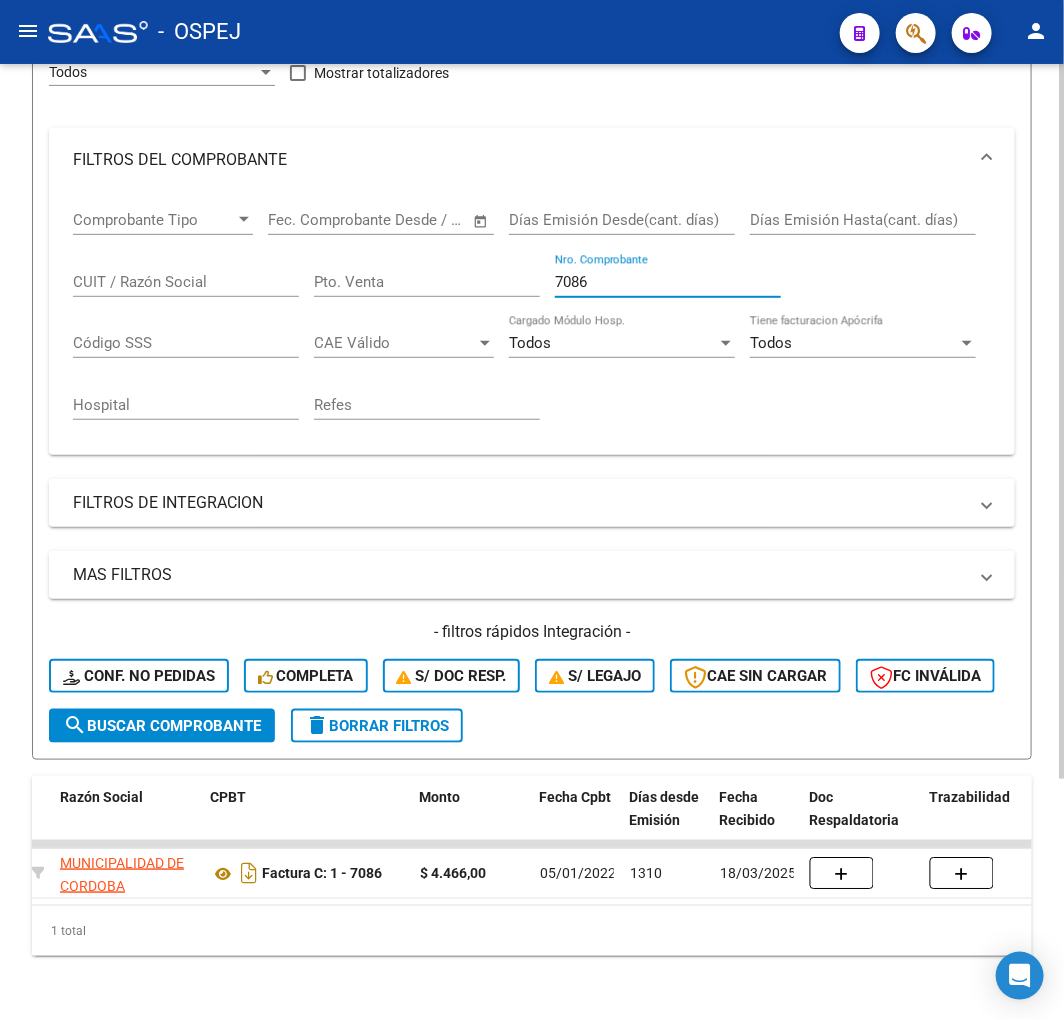 drag, startPoint x: 625, startPoint y: 222, endPoint x: 350, endPoint y: 214, distance: 275.11633 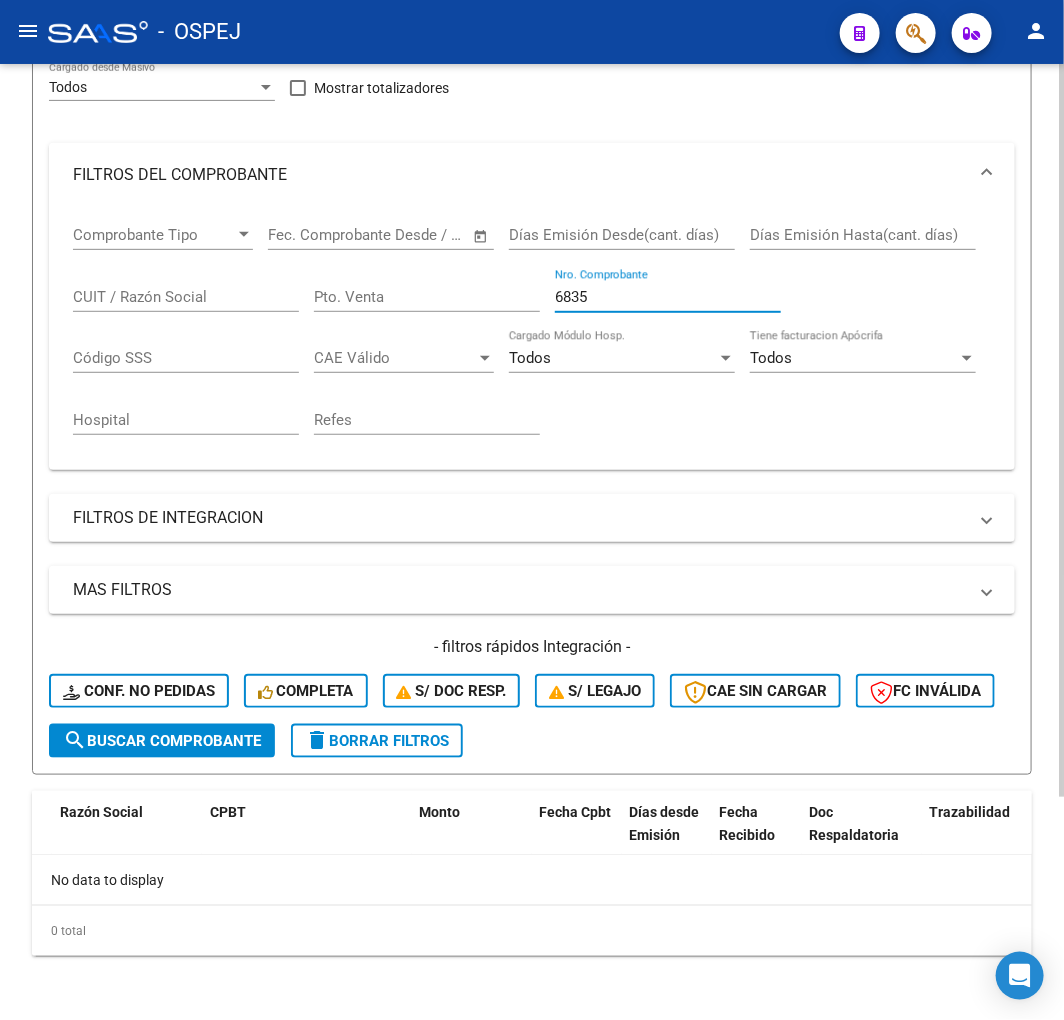 scroll, scrollTop: 0, scrollLeft: 0, axis: both 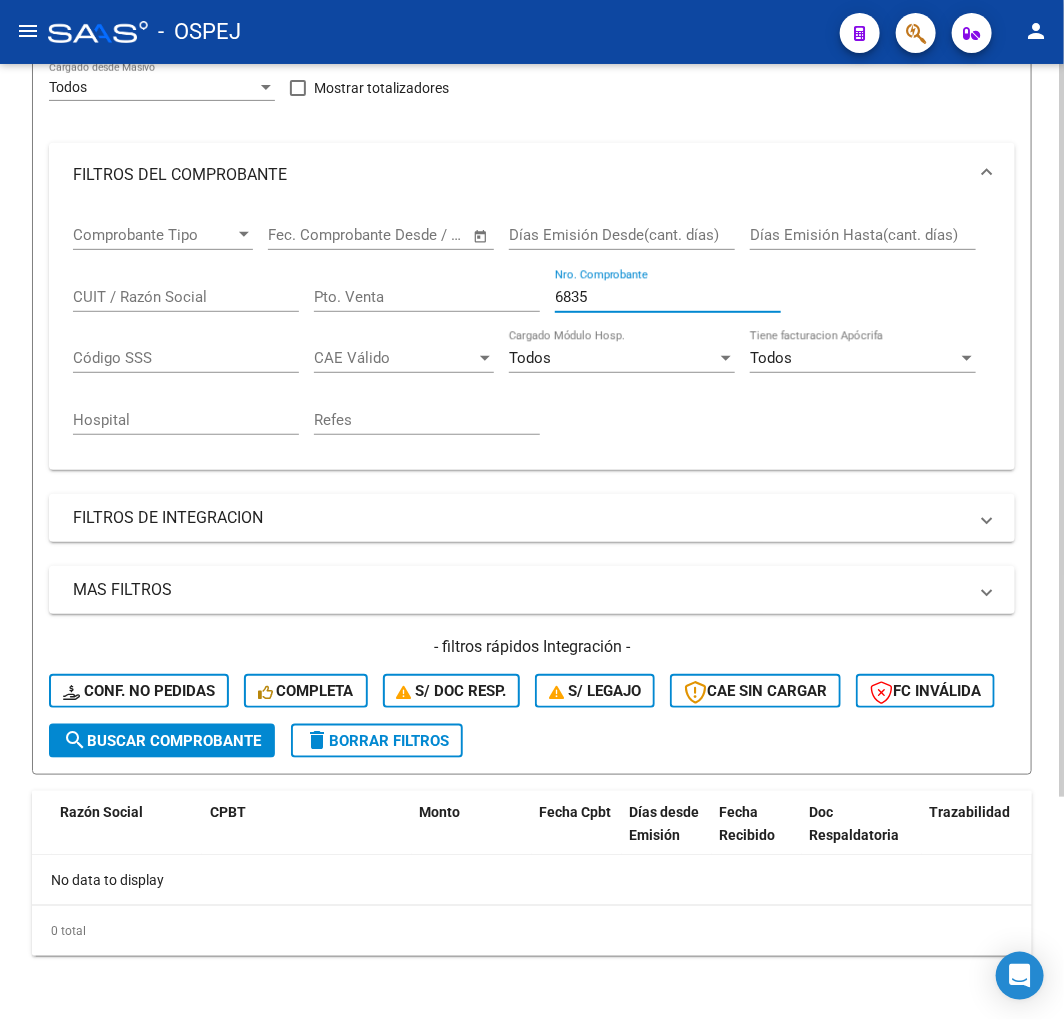 click on "6835" at bounding box center (668, 297) 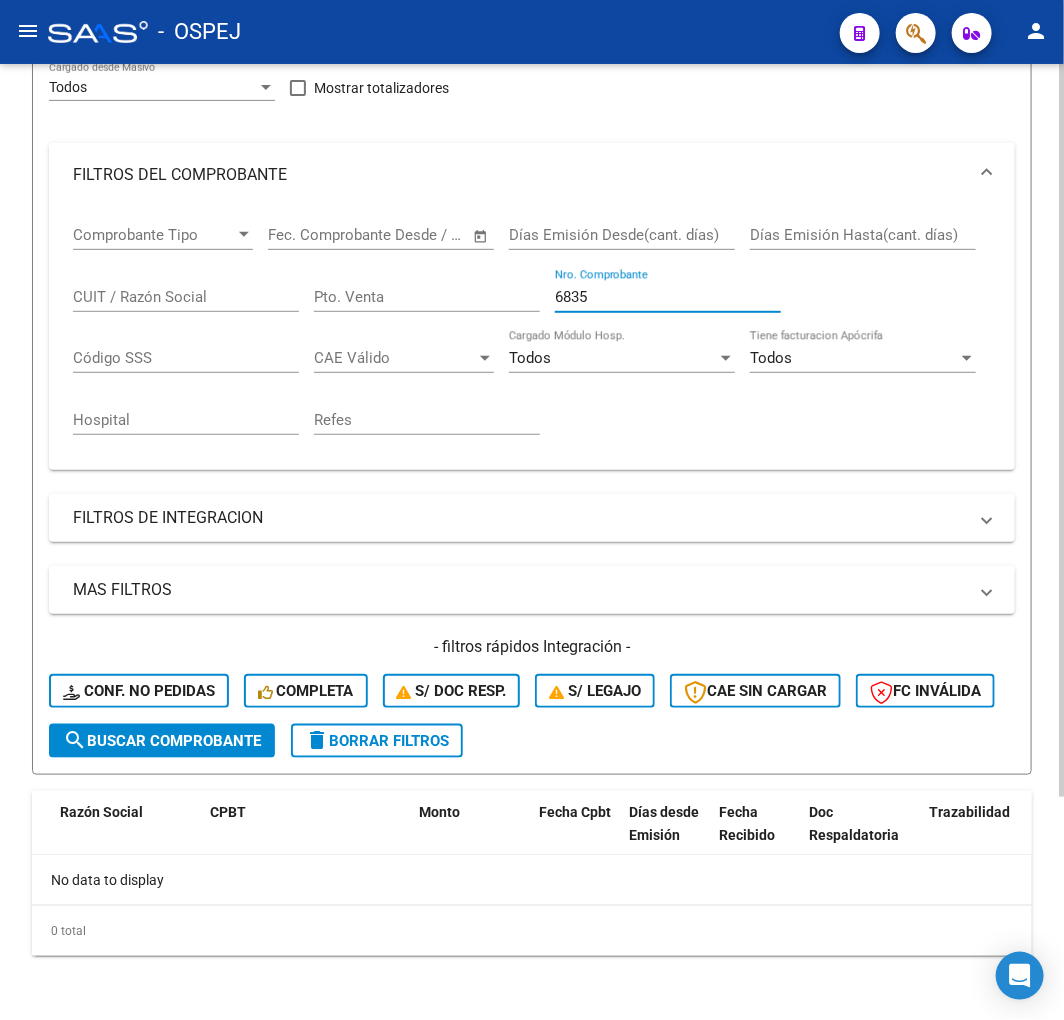 scroll, scrollTop: 291, scrollLeft: 0, axis: vertical 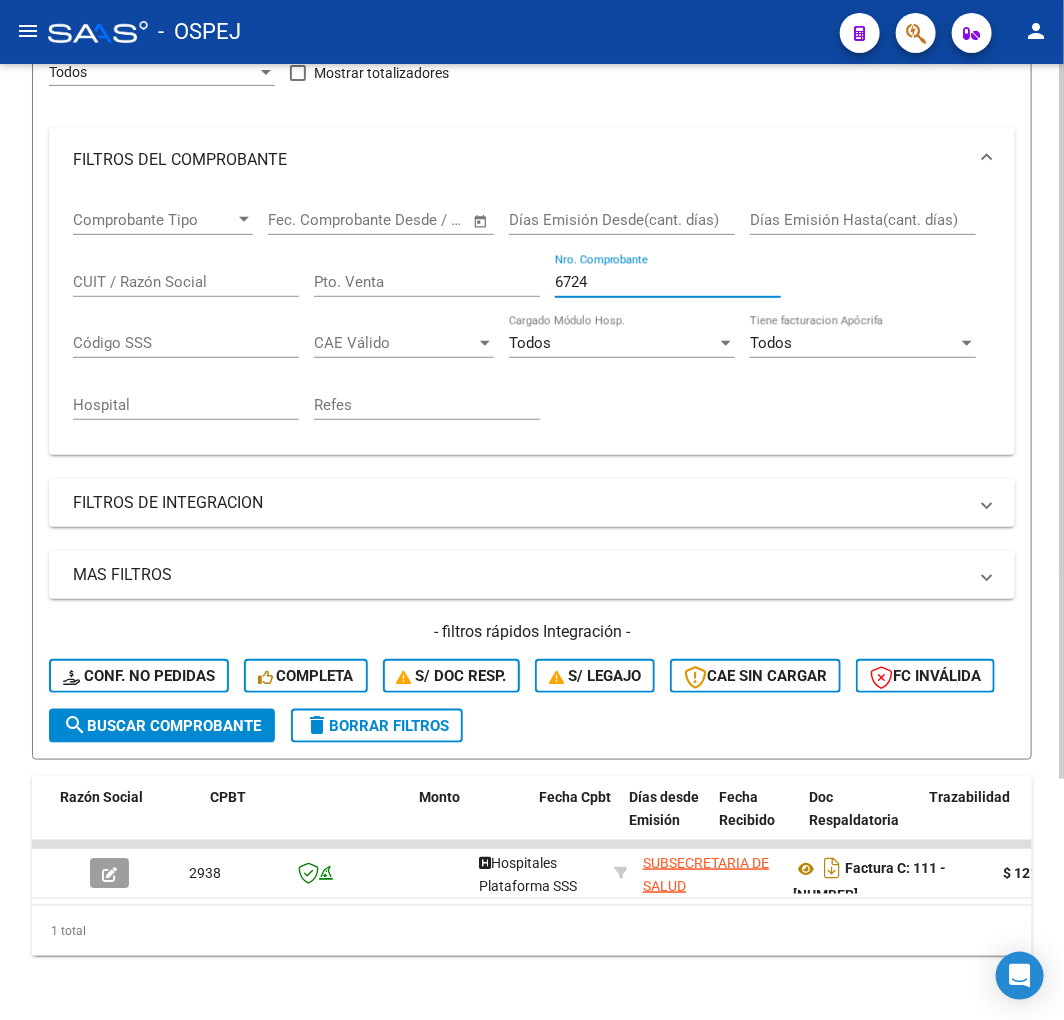 drag, startPoint x: 611, startPoint y: 215, endPoint x: 360, endPoint y: 255, distance: 254.16727 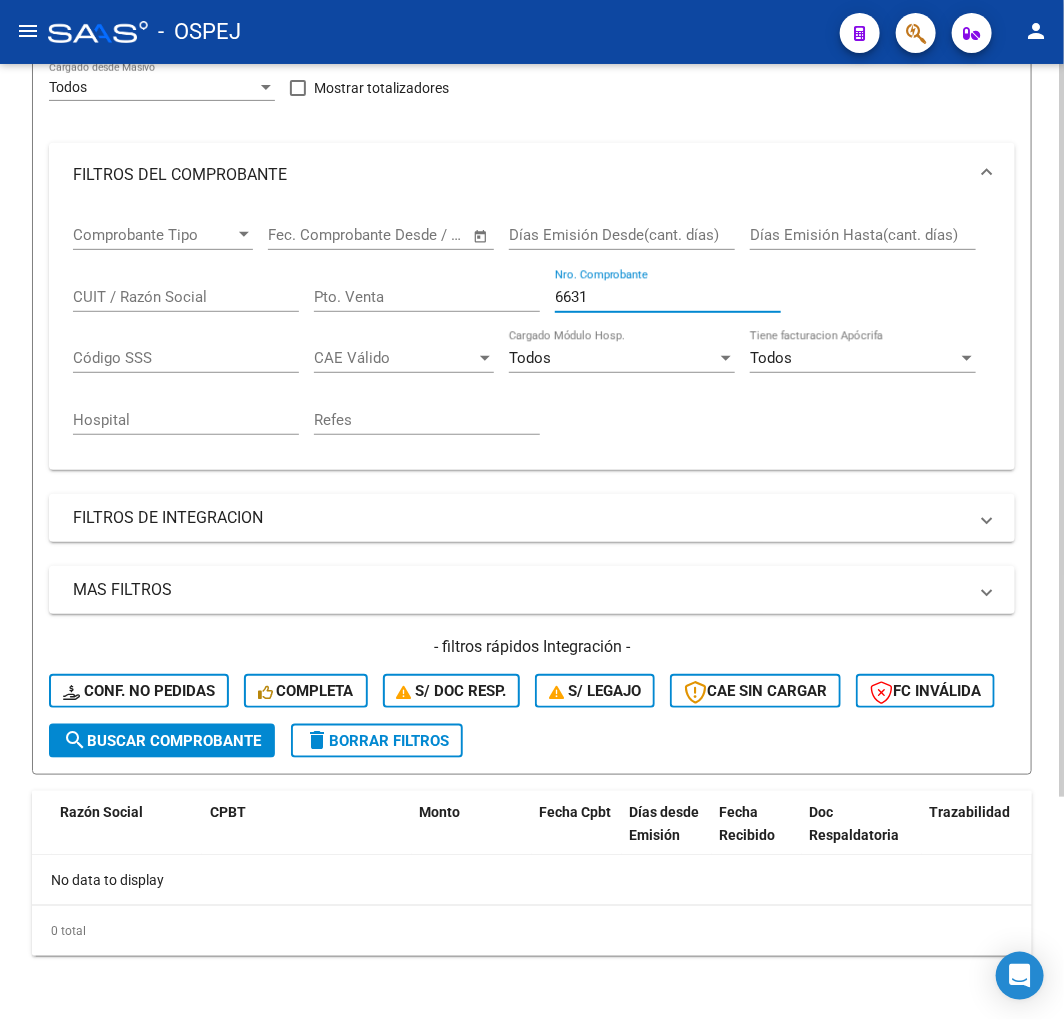 scroll, scrollTop: 291, scrollLeft: 0, axis: vertical 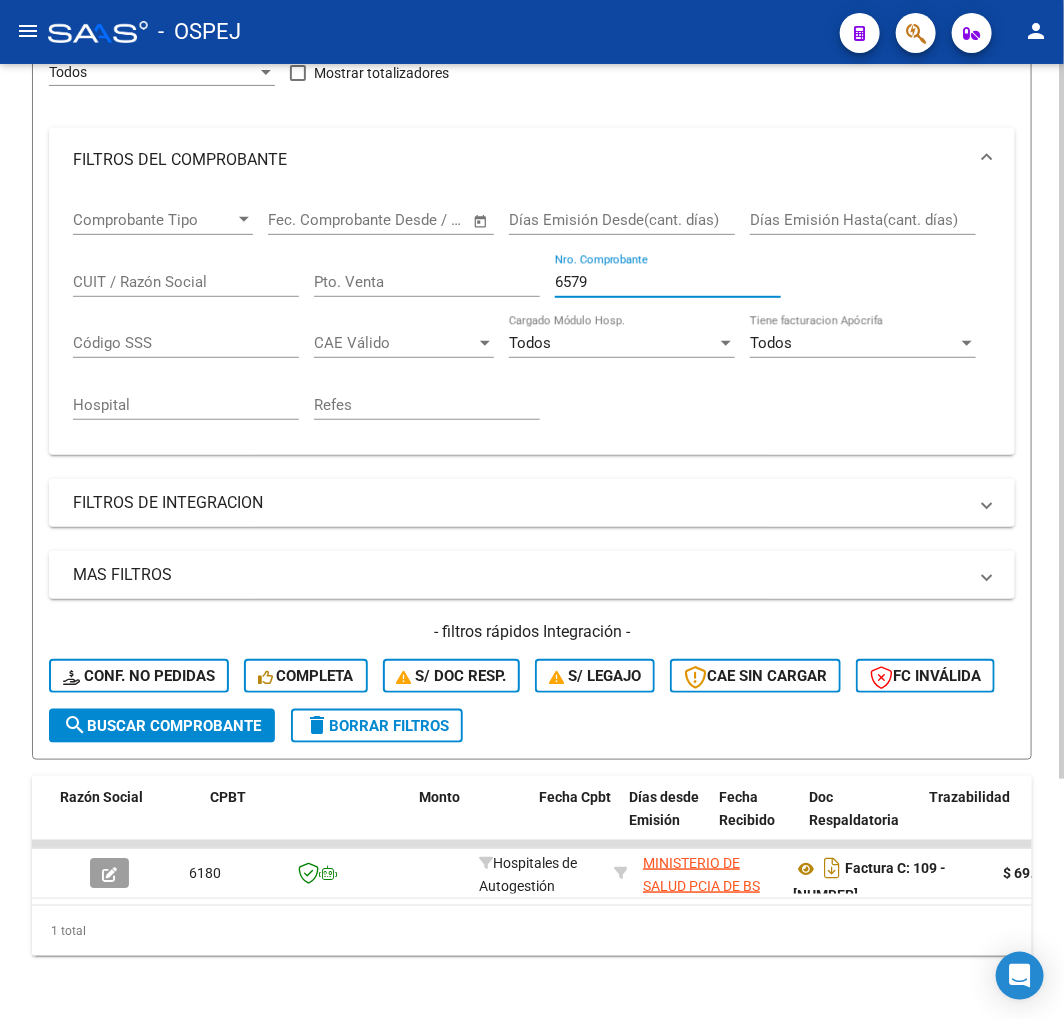 drag, startPoint x: 617, startPoint y: 221, endPoint x: 278, endPoint y: 231, distance: 339.14746 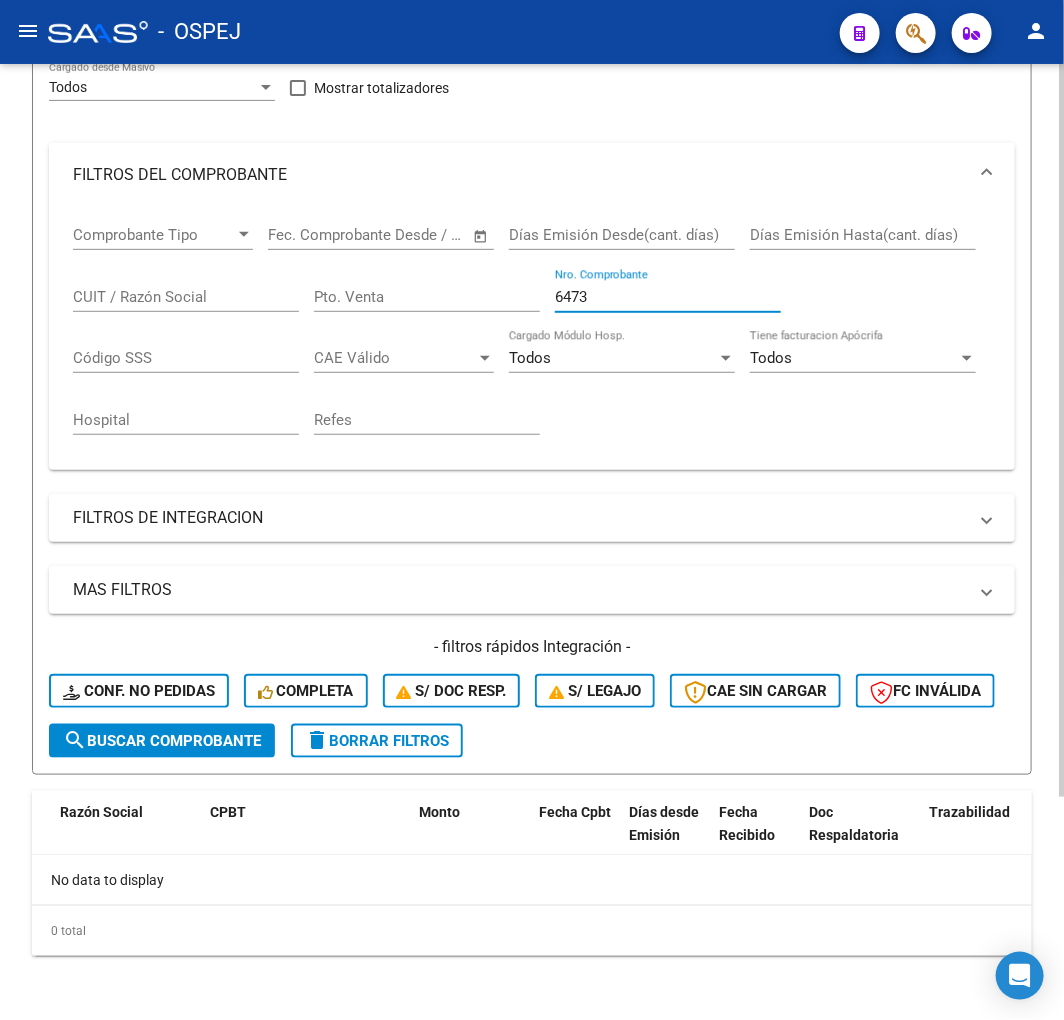 scroll, scrollTop: 291, scrollLeft: 0, axis: vertical 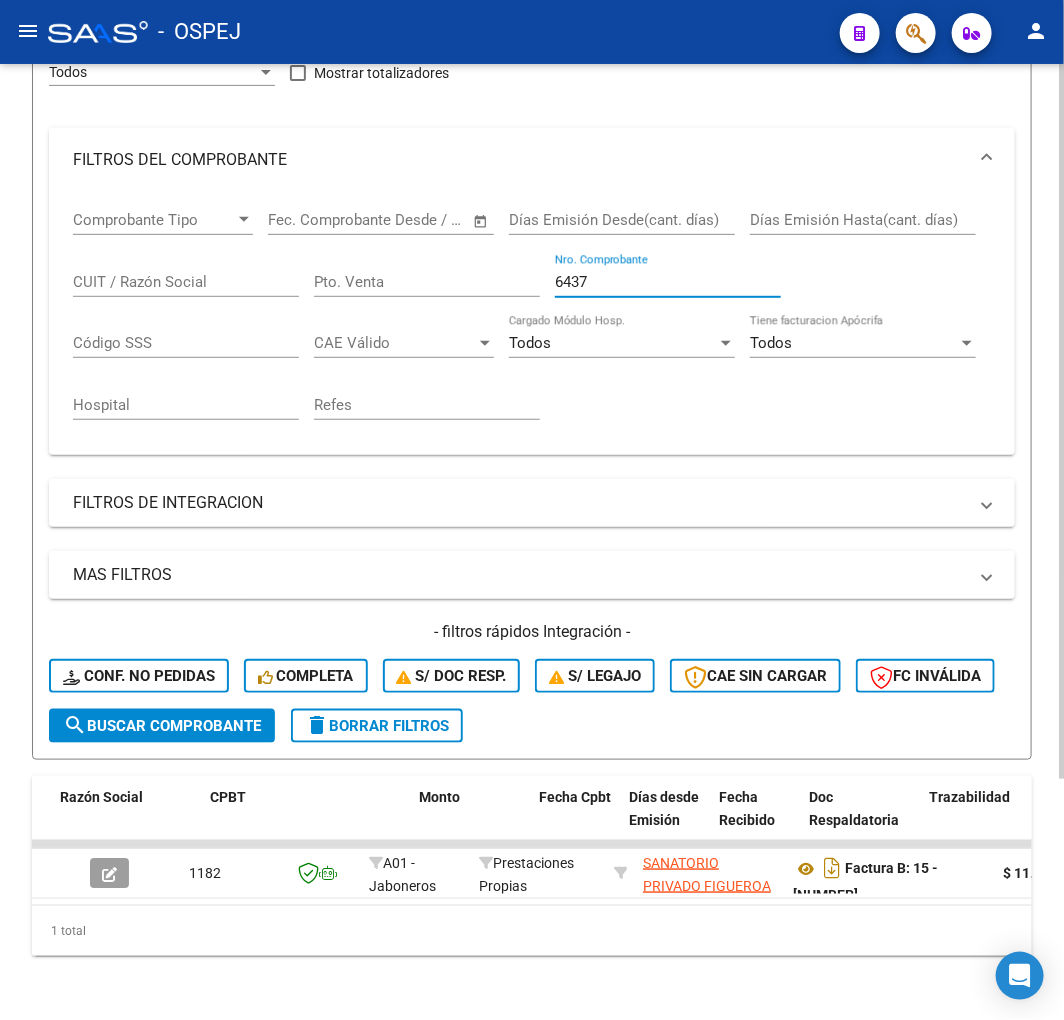 drag, startPoint x: 624, startPoint y: 216, endPoint x: 441, endPoint y: 231, distance: 183.61372 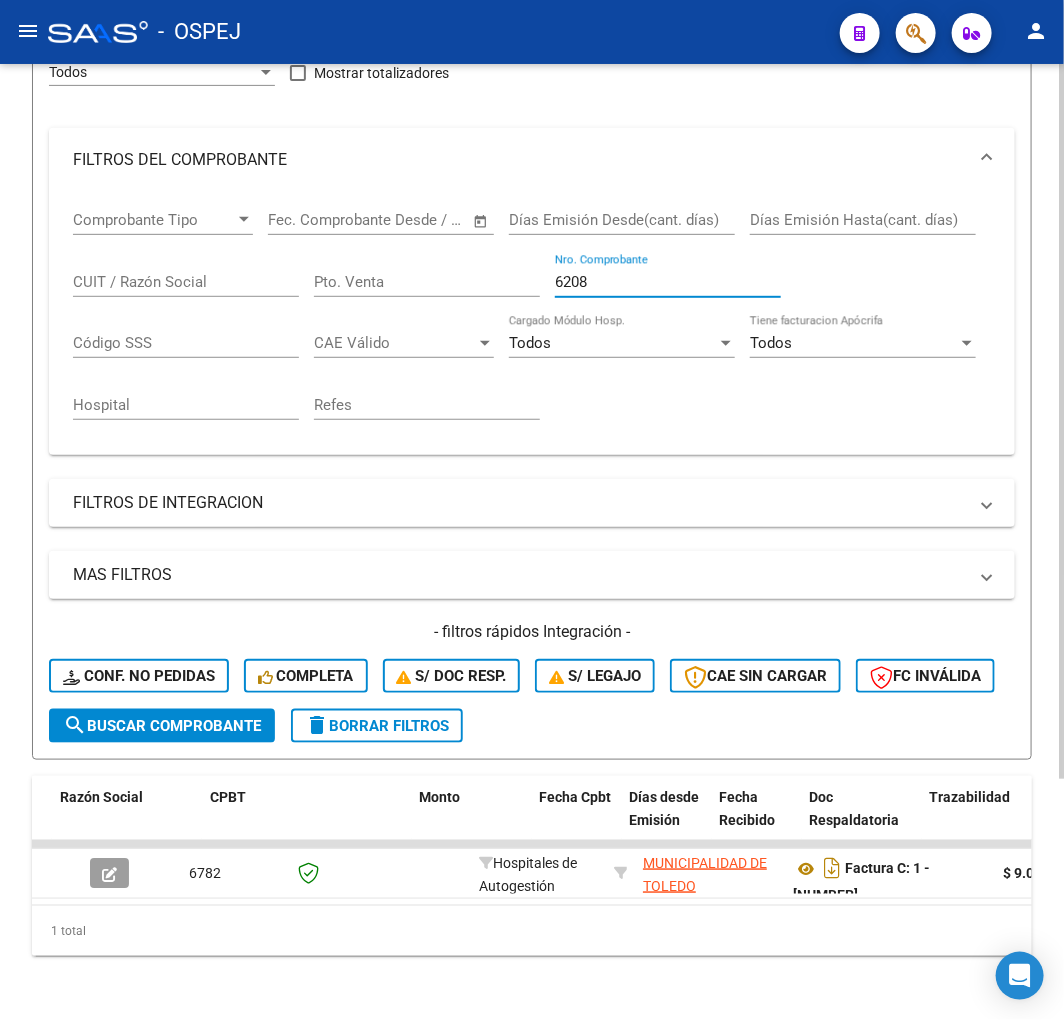 drag, startPoint x: 650, startPoint y: 220, endPoint x: 40, endPoint y: 114, distance: 619.14136 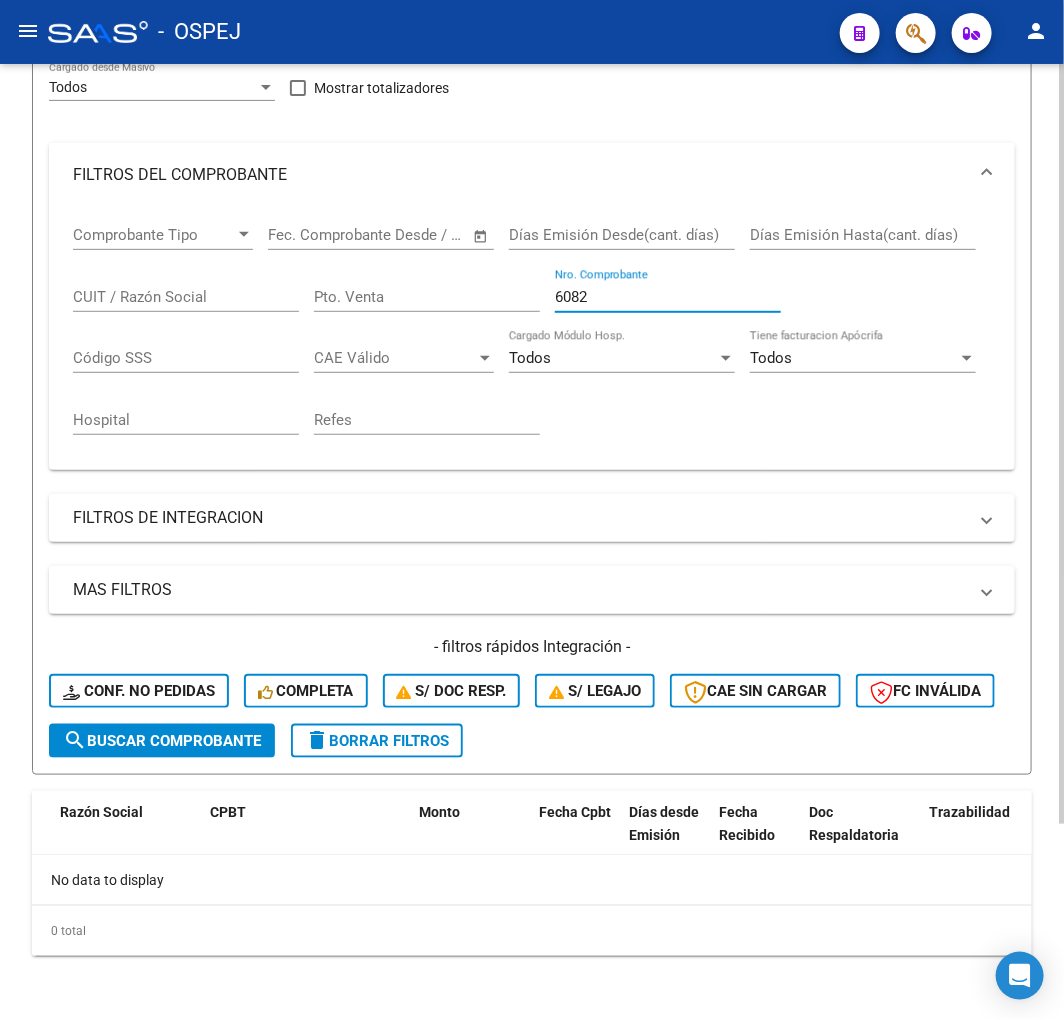 scroll, scrollTop: 291, scrollLeft: 0, axis: vertical 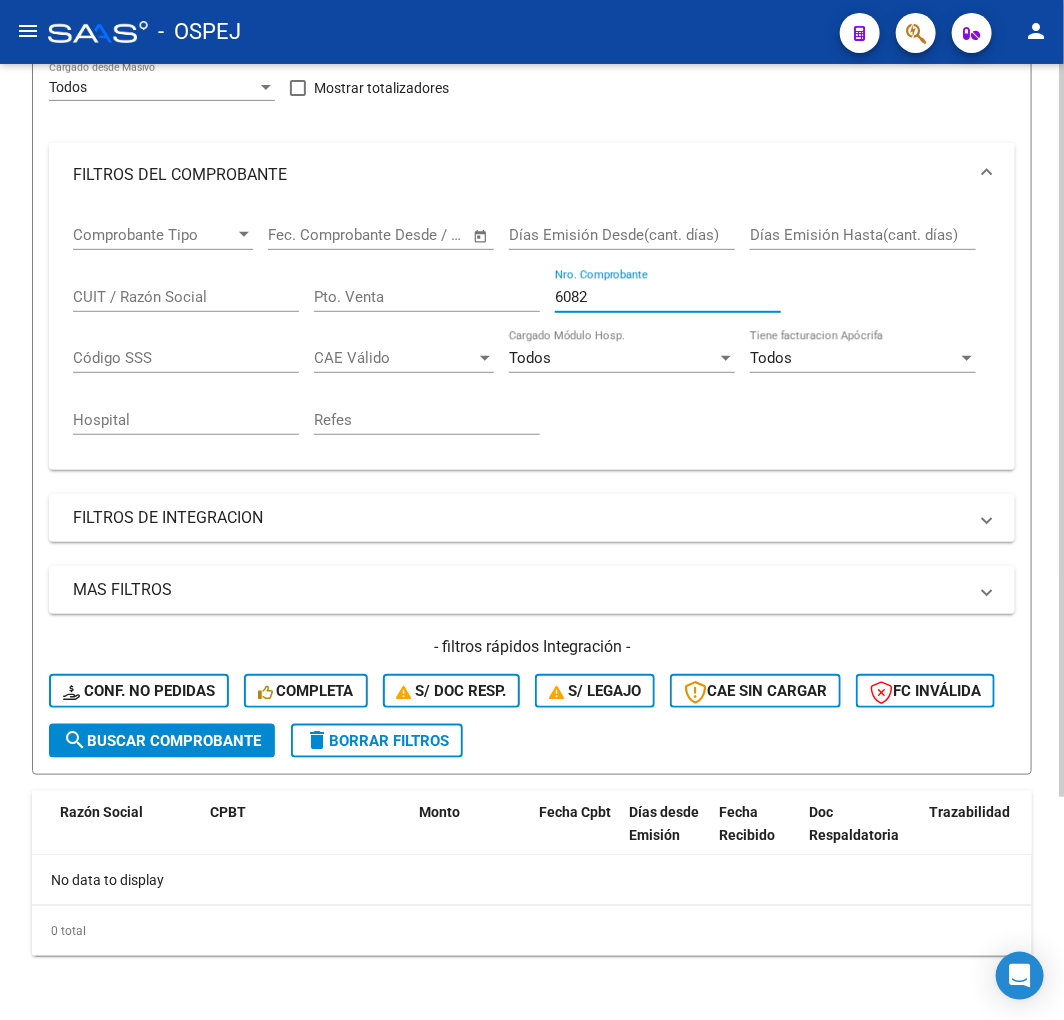 drag, startPoint x: 613, startPoint y: 255, endPoint x: 393, endPoint y: 306, distance: 225.83401 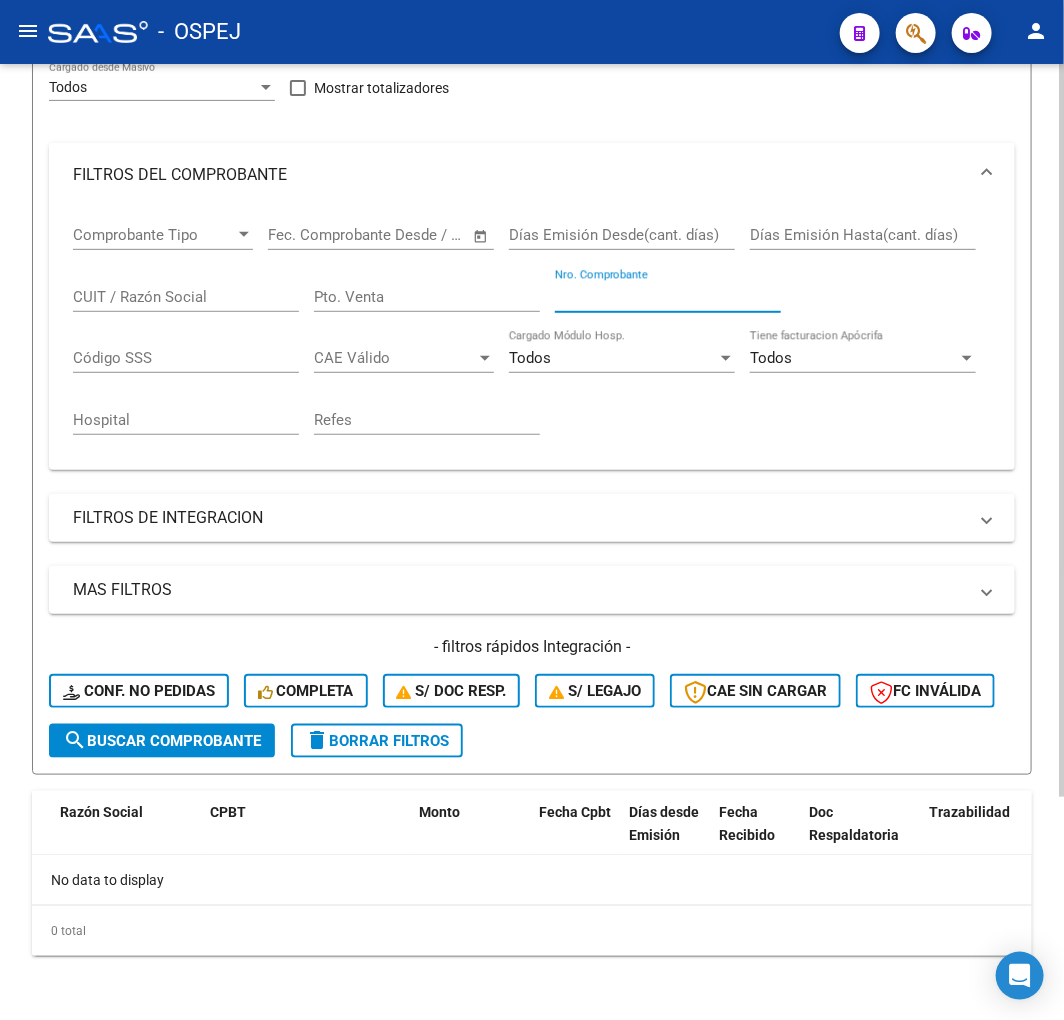 scroll, scrollTop: 180, scrollLeft: 0, axis: vertical 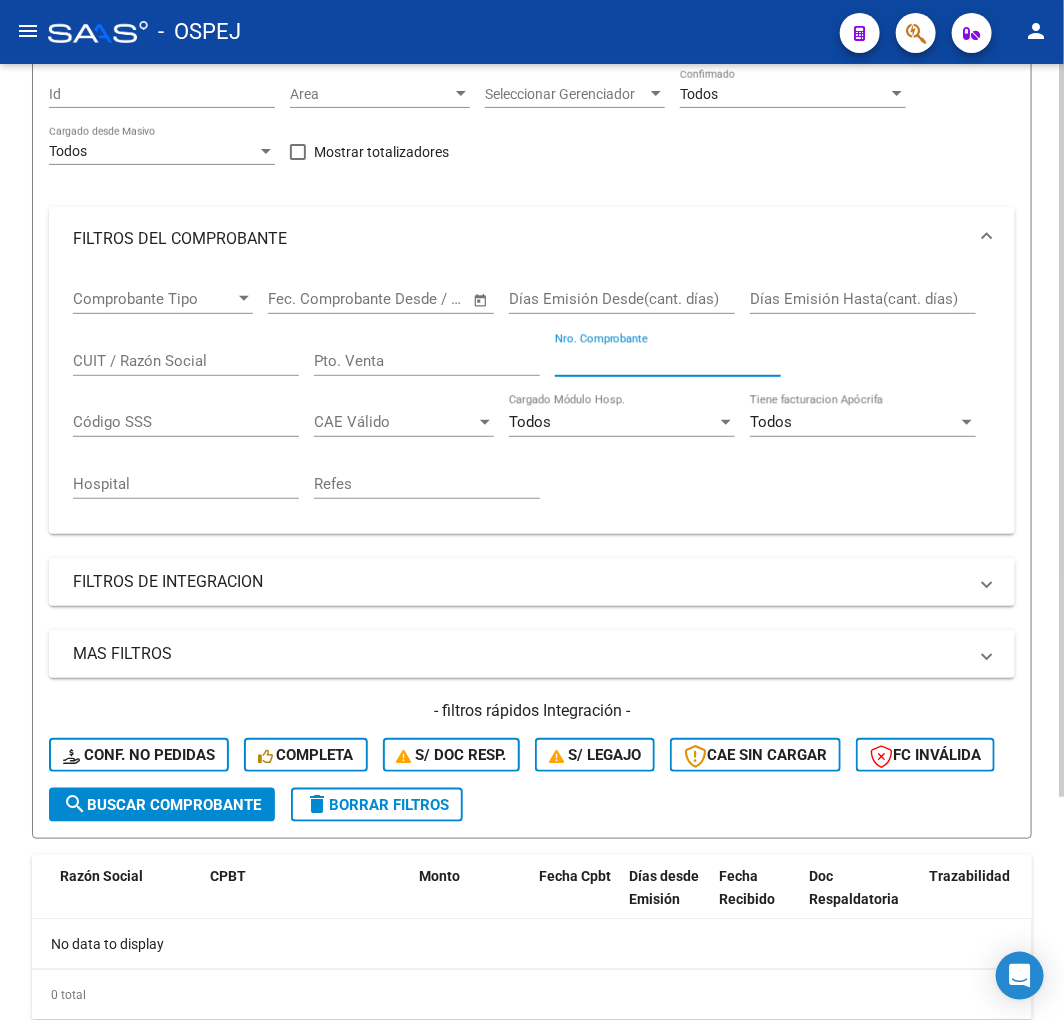 click on "Nro. Comprobante" at bounding box center [668, 361] 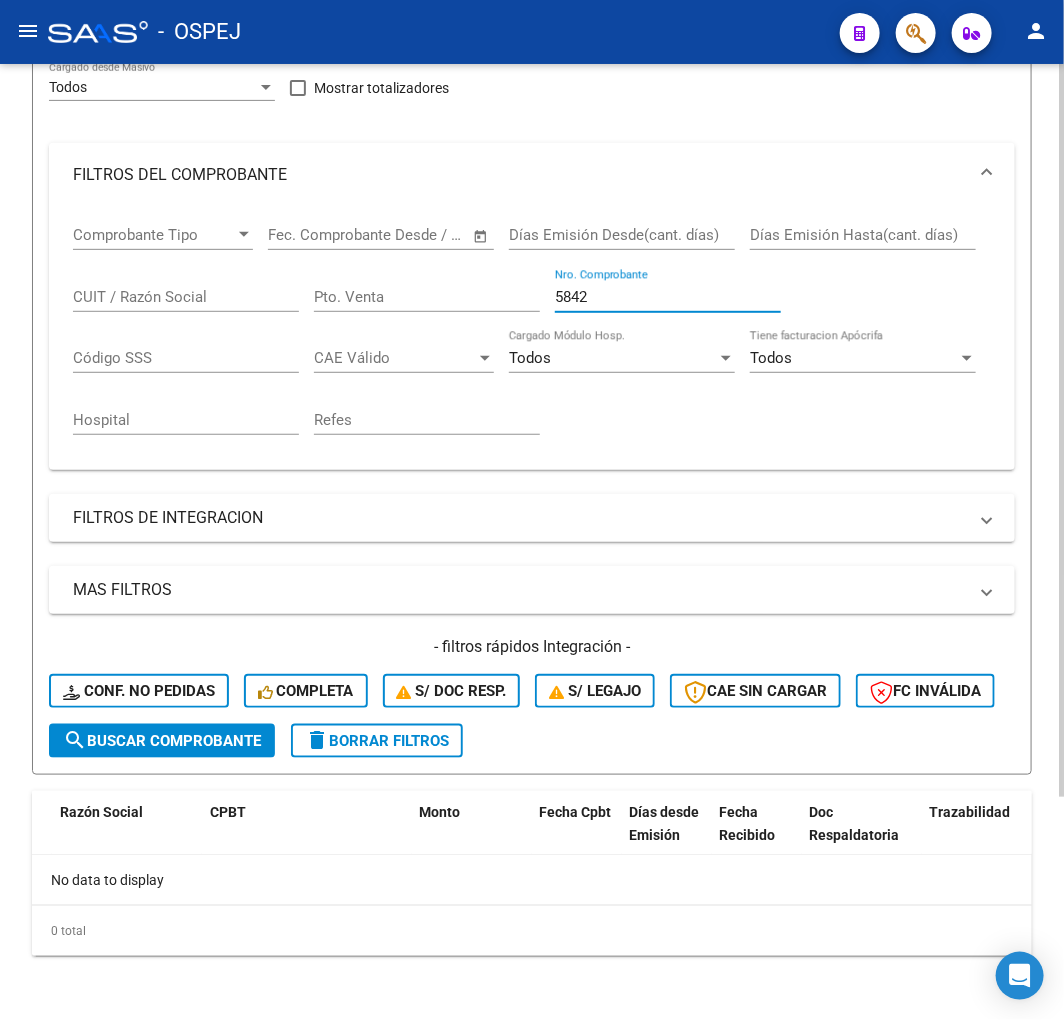 scroll, scrollTop: 291, scrollLeft: 0, axis: vertical 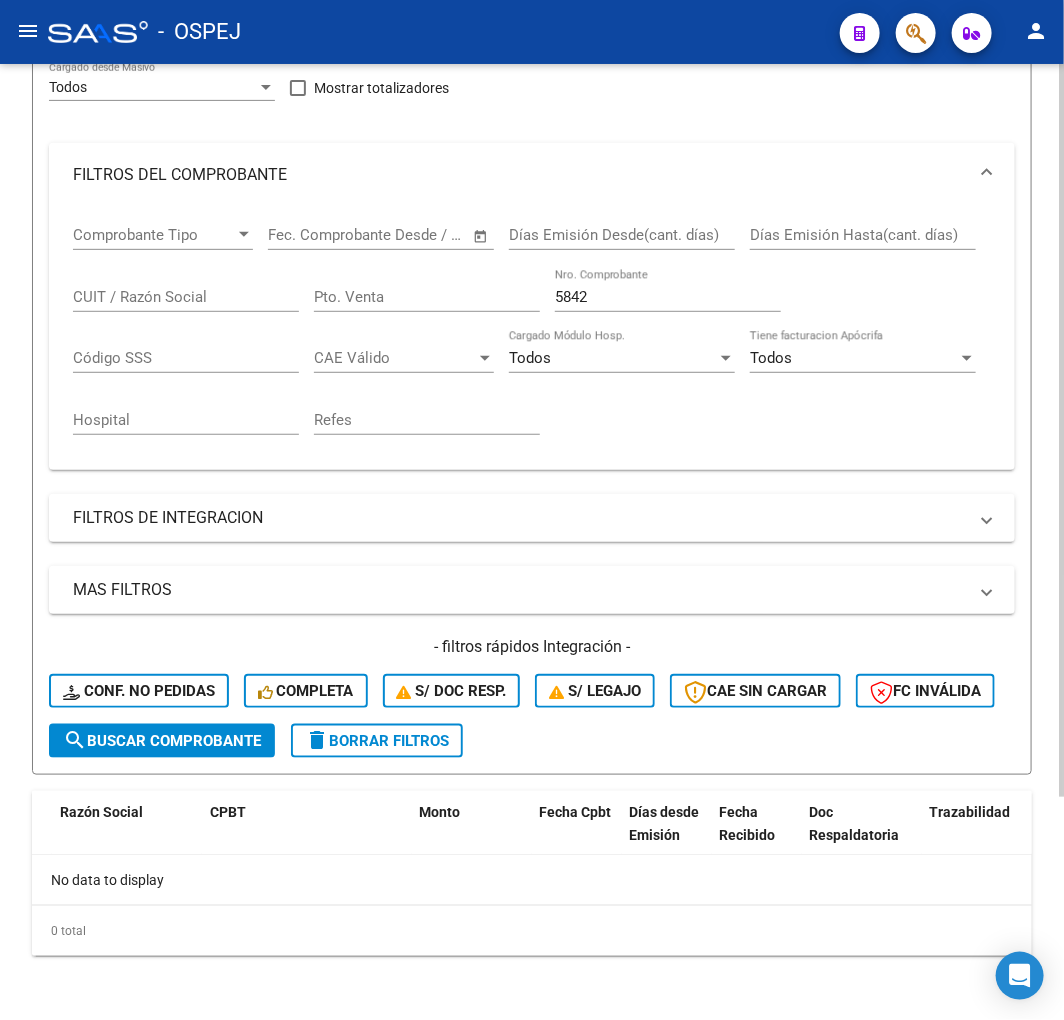 click on "5842" at bounding box center [668, 297] 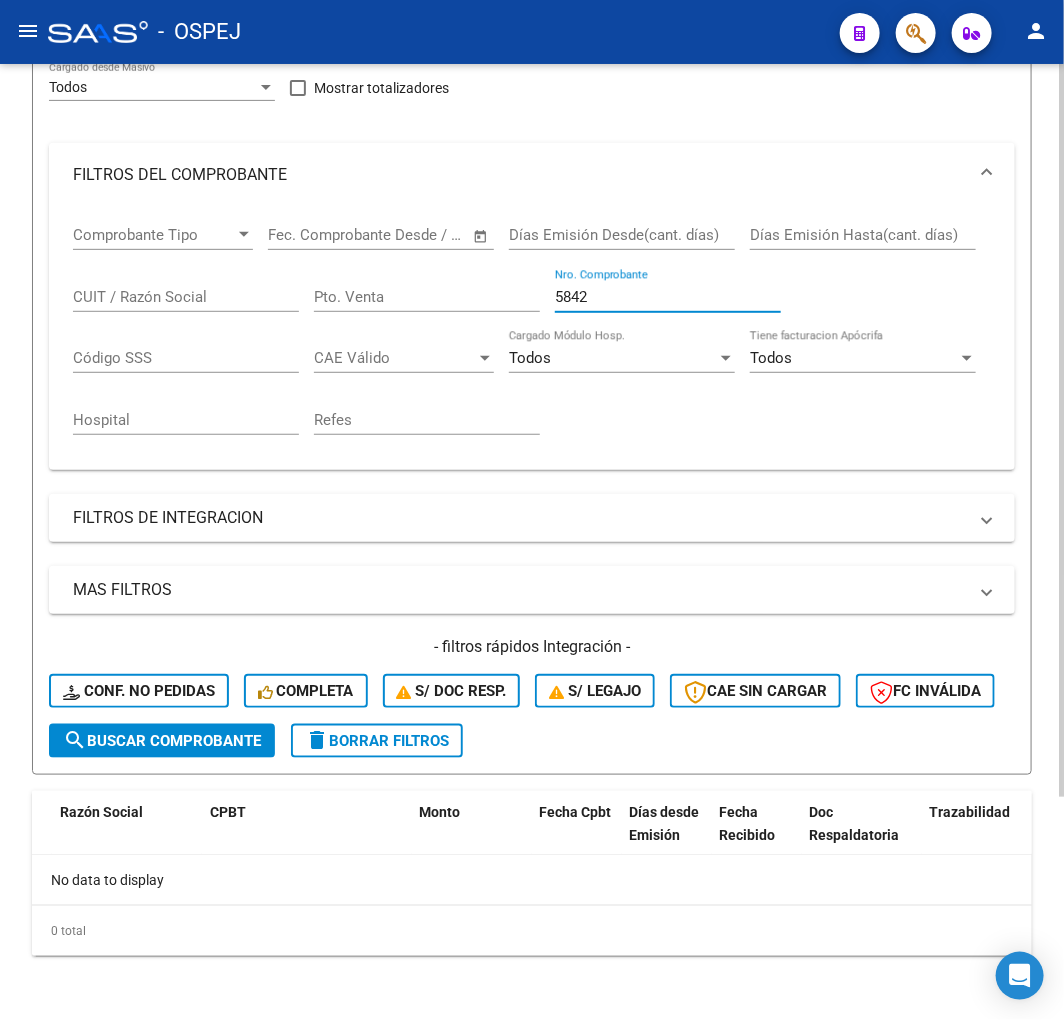 click on "5842" at bounding box center [668, 297] 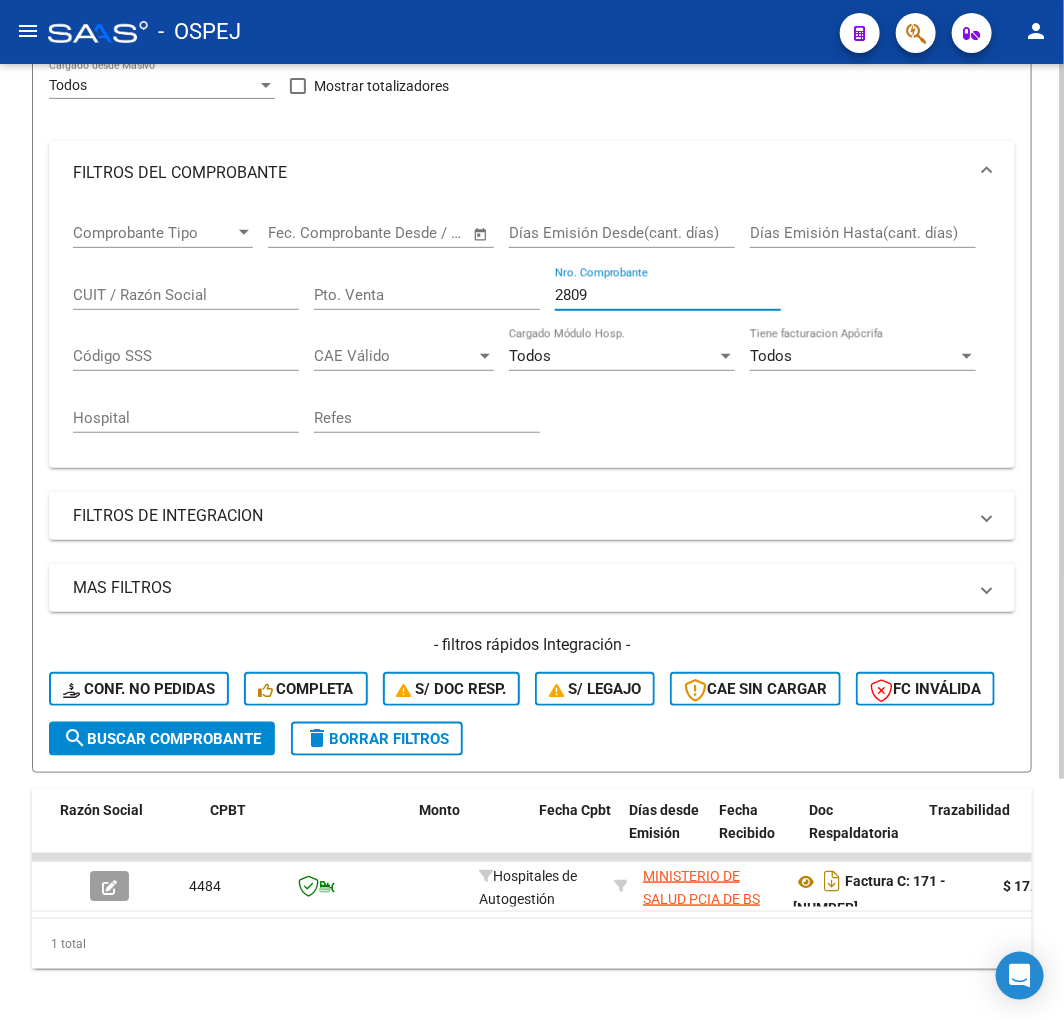 scroll, scrollTop: 291, scrollLeft: 0, axis: vertical 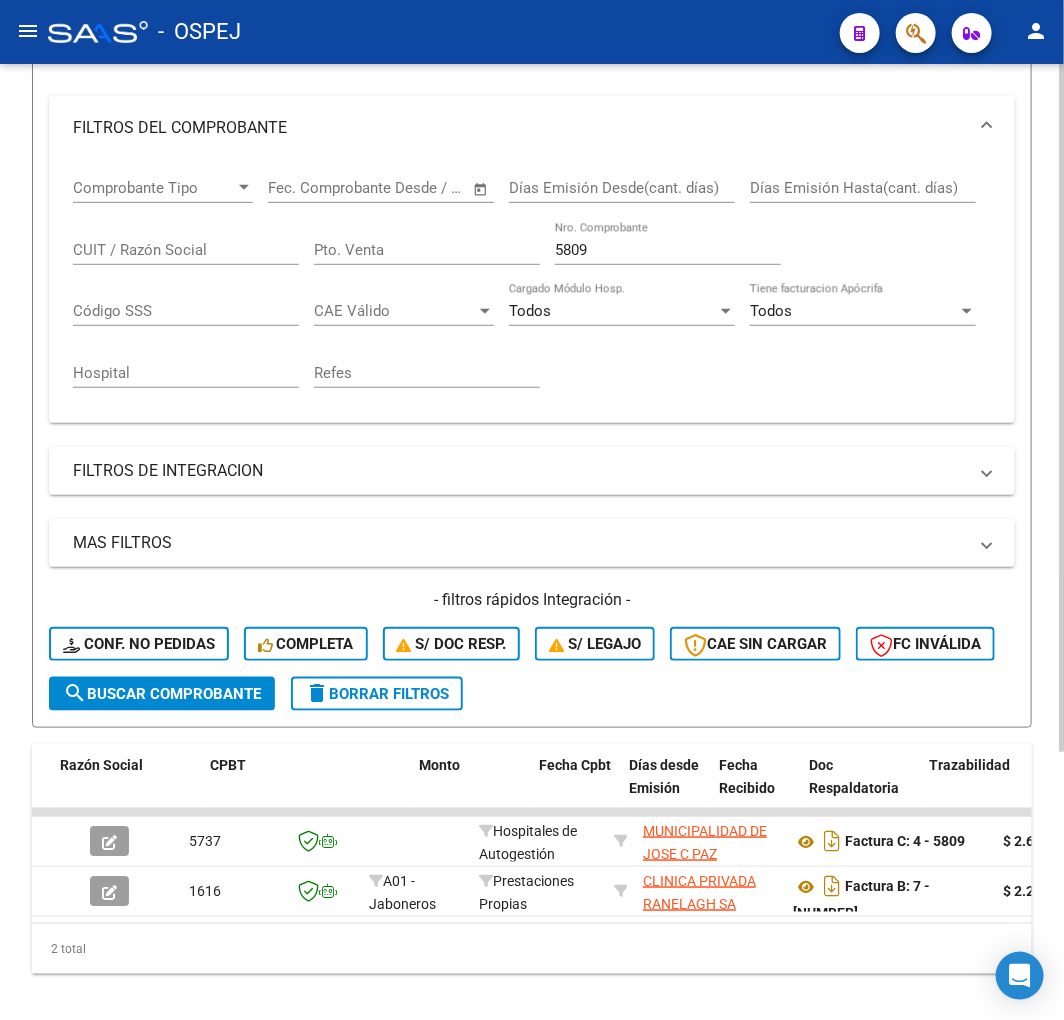 drag, startPoint x: 603, startPoint y: 253, endPoint x: 88, endPoint y: 256, distance: 515.0087 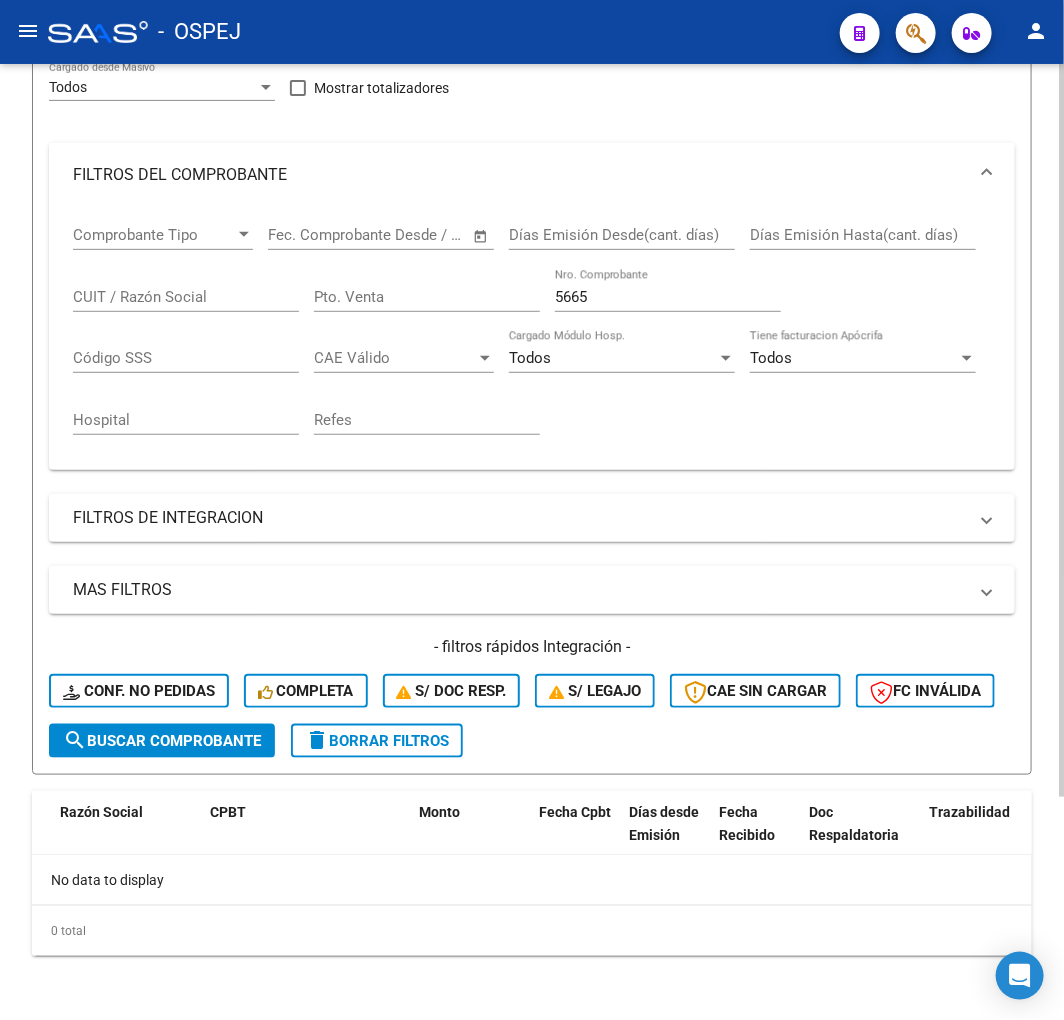 click on "5665 Nro. Comprobante" 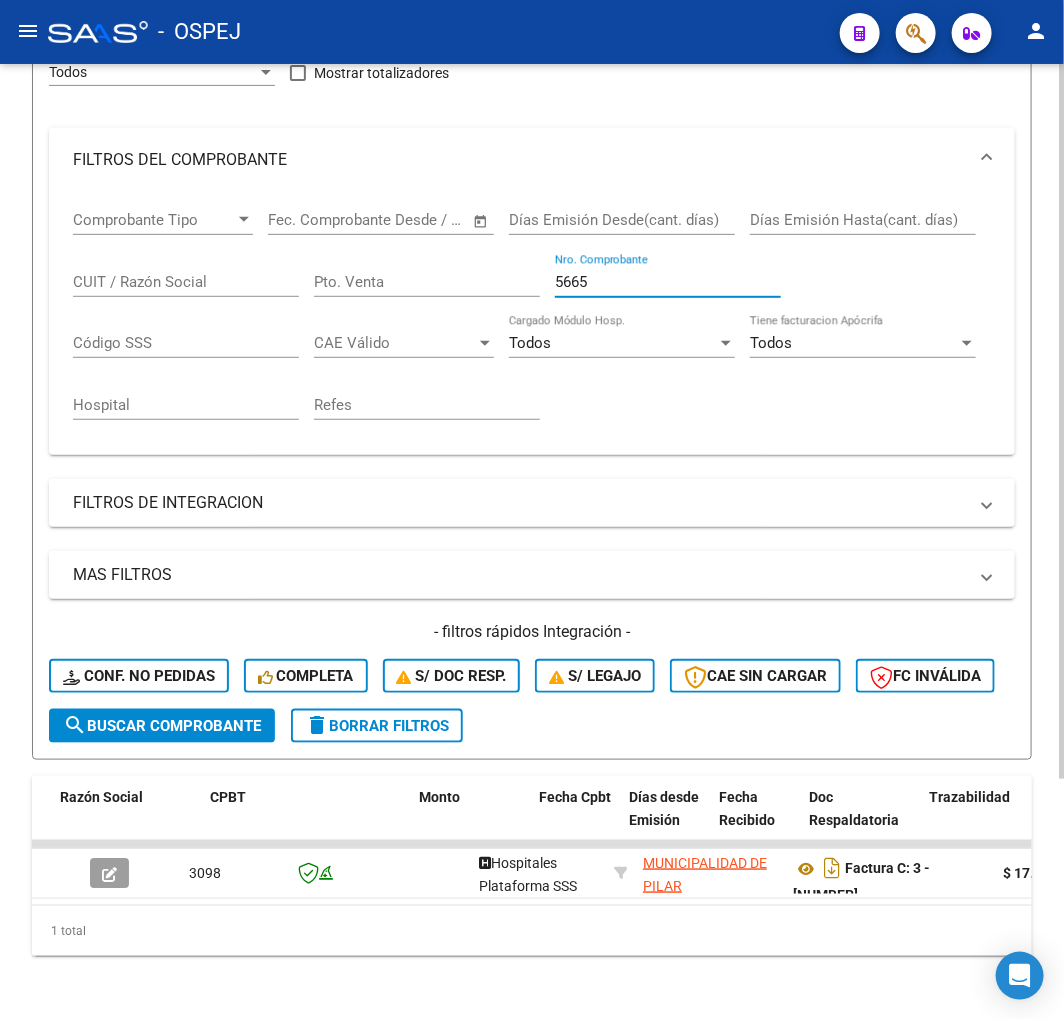 scroll, scrollTop: 323, scrollLeft: 0, axis: vertical 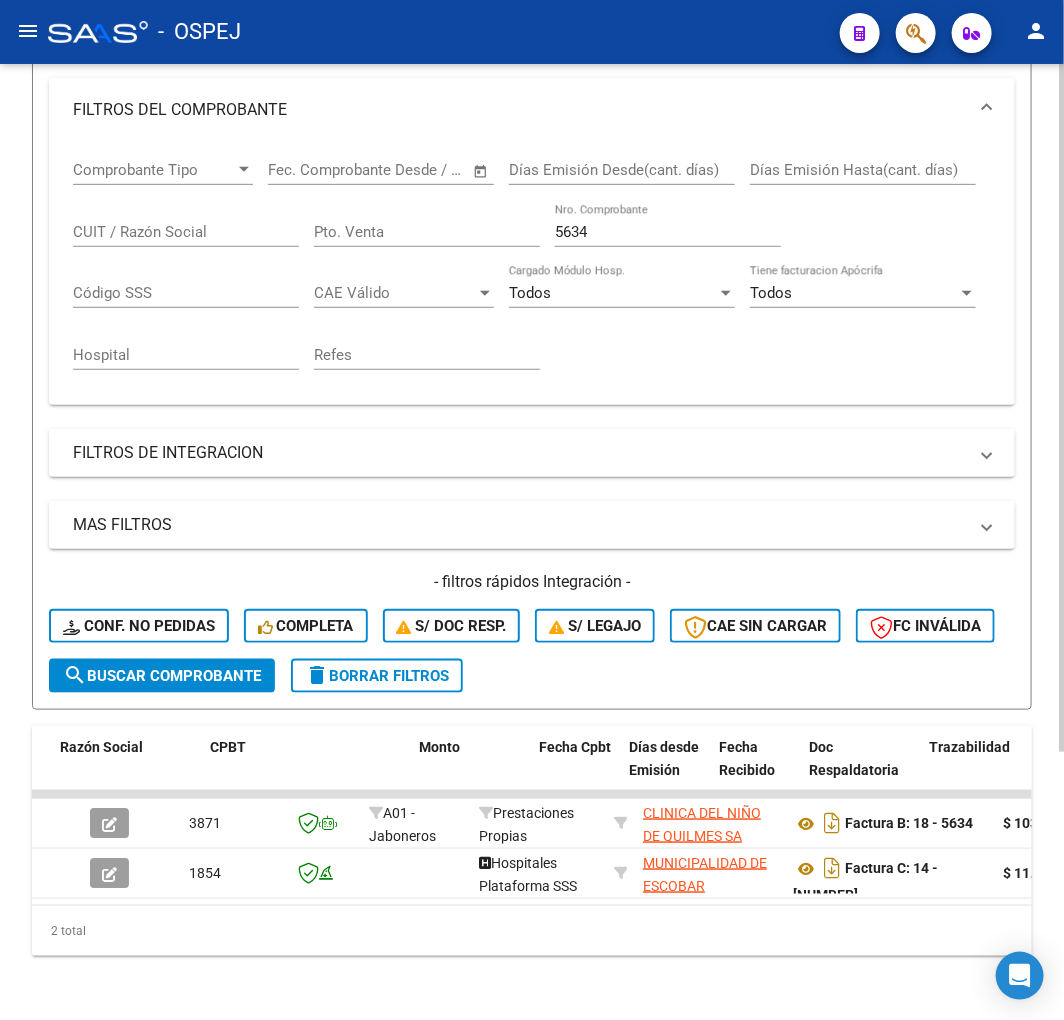 drag, startPoint x: 438, startPoint y: 236, endPoint x: 162, endPoint y: 192, distance: 279.48523 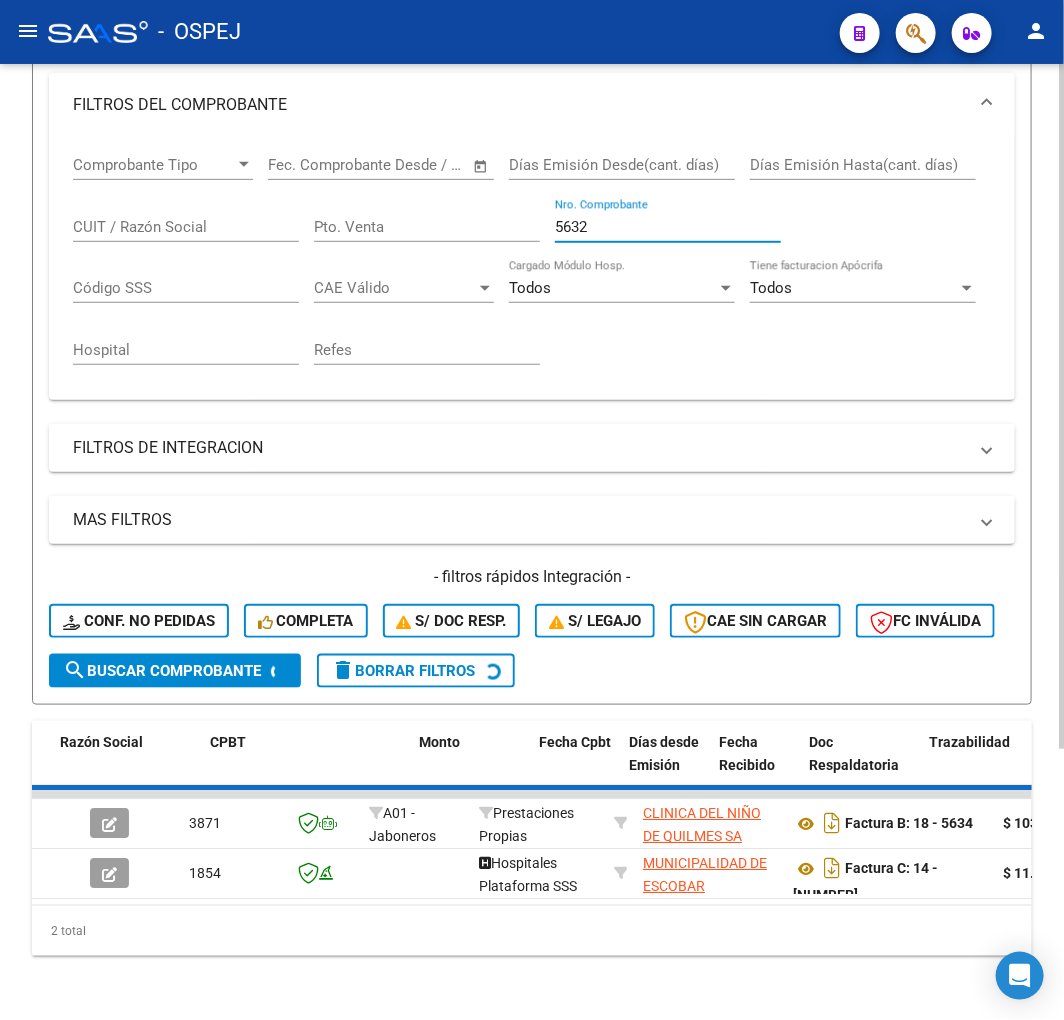 scroll, scrollTop: 291, scrollLeft: 0, axis: vertical 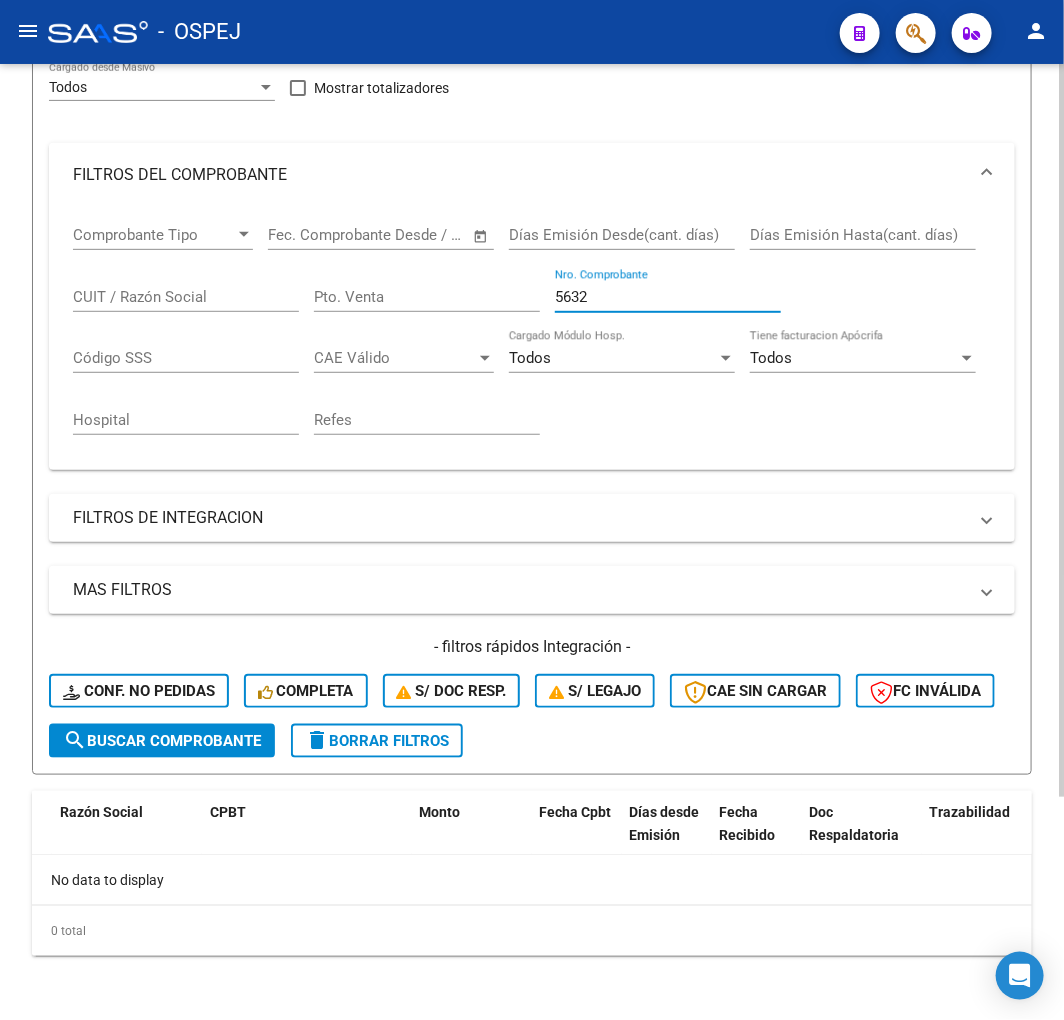 click on "search  Buscar Comprobante" 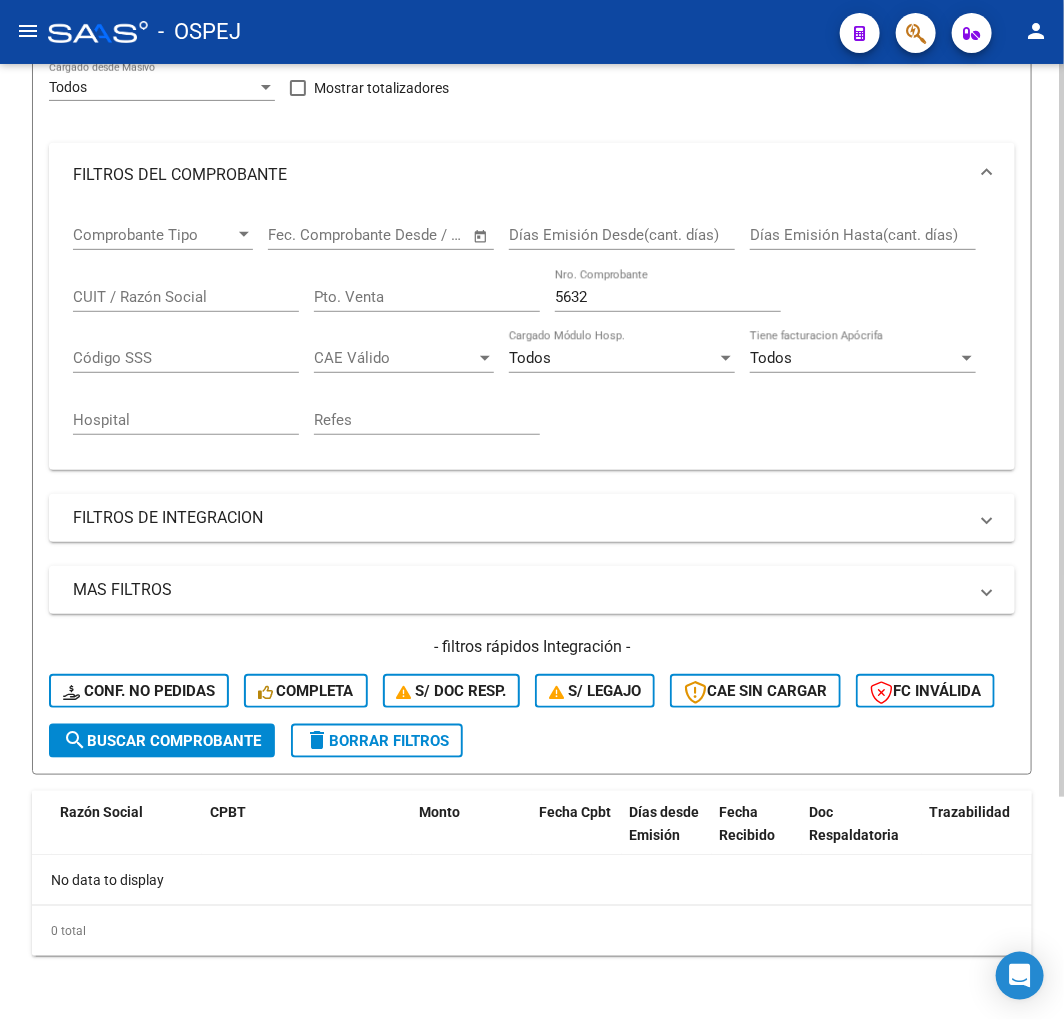 scroll, scrollTop: 291, scrollLeft: 0, axis: vertical 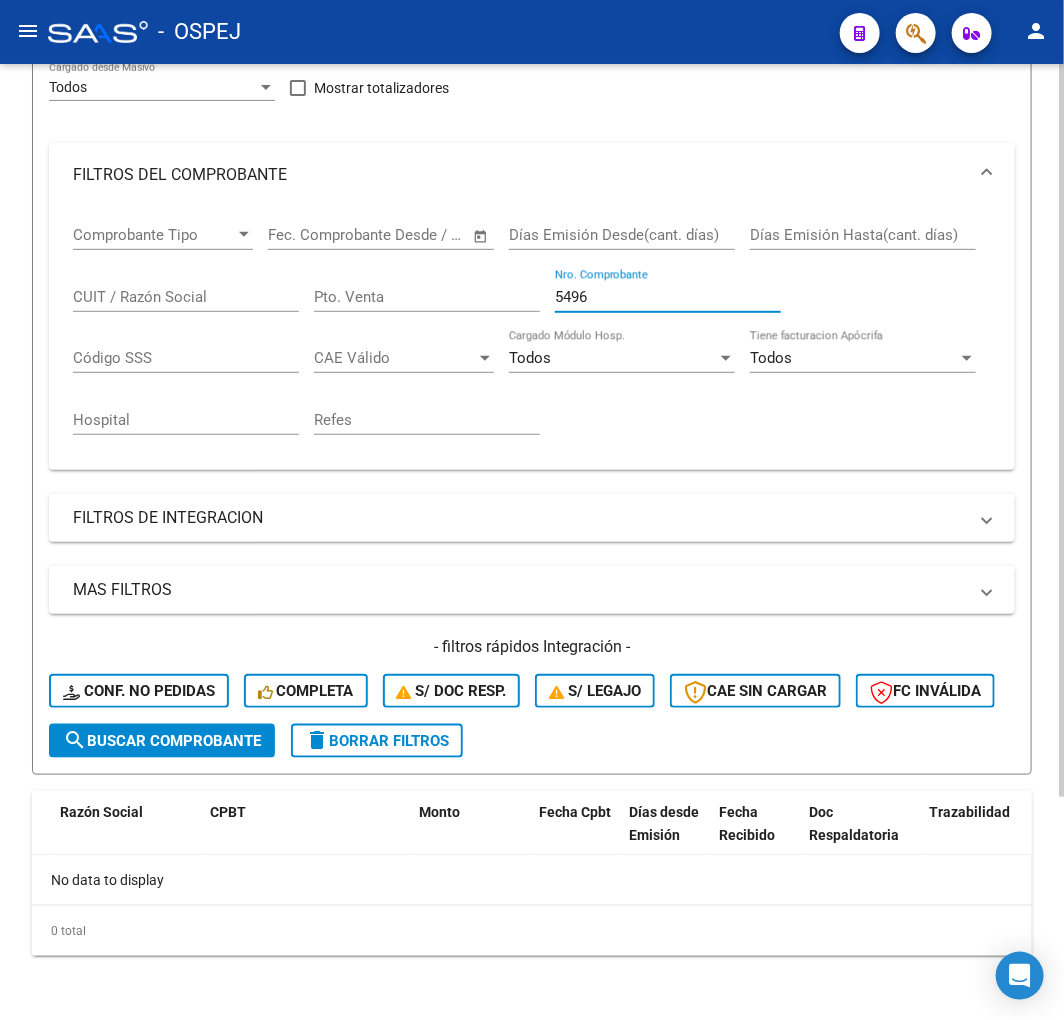 drag, startPoint x: 602, startPoint y: 250, endPoint x: 197, endPoint y: 260, distance: 405.12344 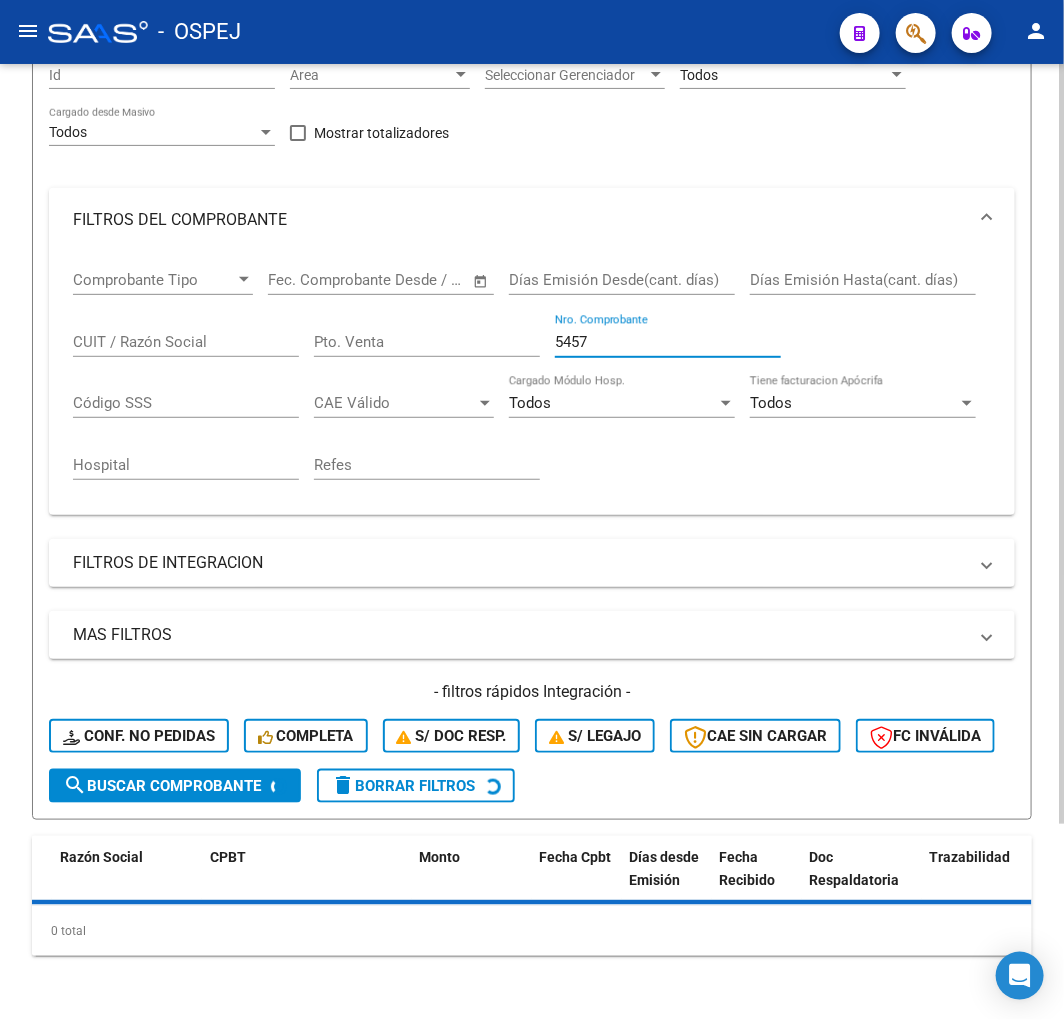 scroll, scrollTop: 291, scrollLeft: 0, axis: vertical 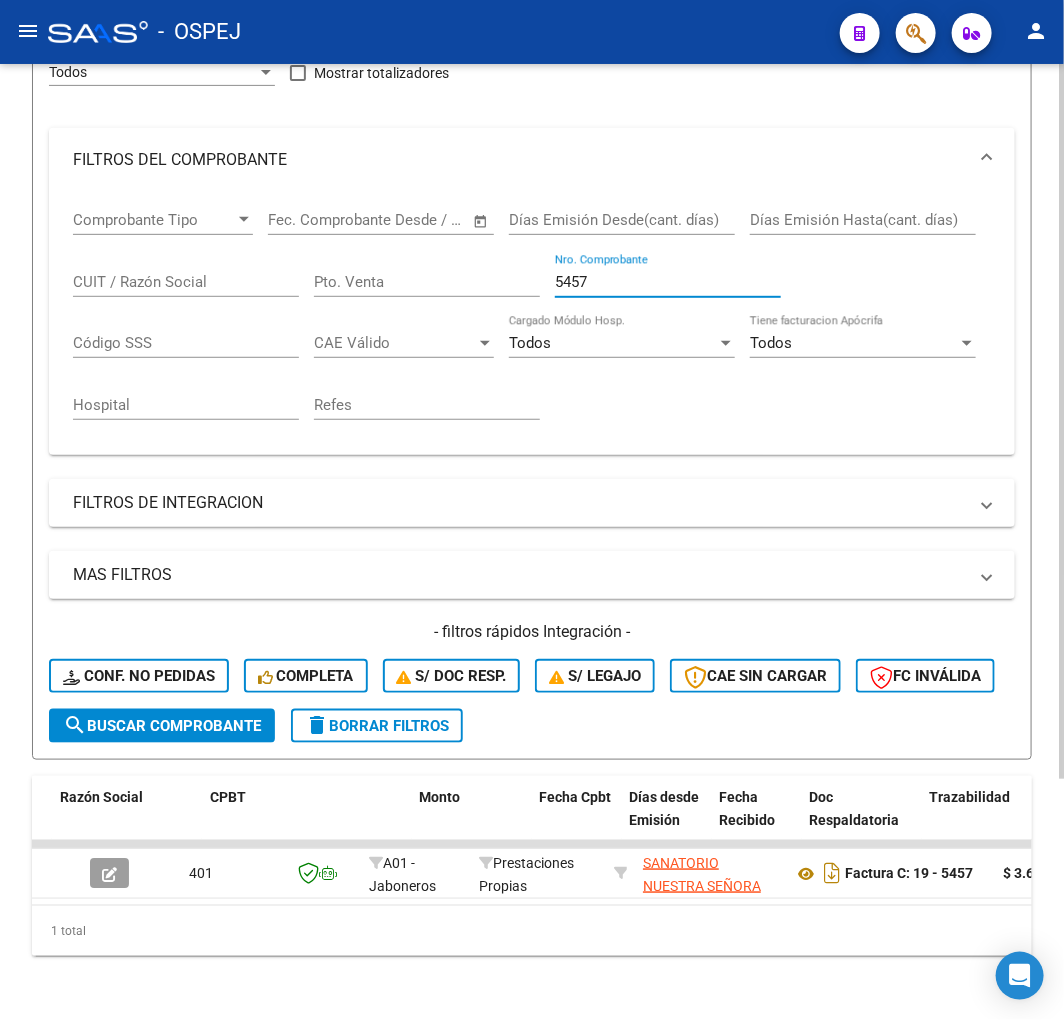 drag, startPoint x: 587, startPoint y: 245, endPoint x: 251, endPoint y: 250, distance: 336.0372 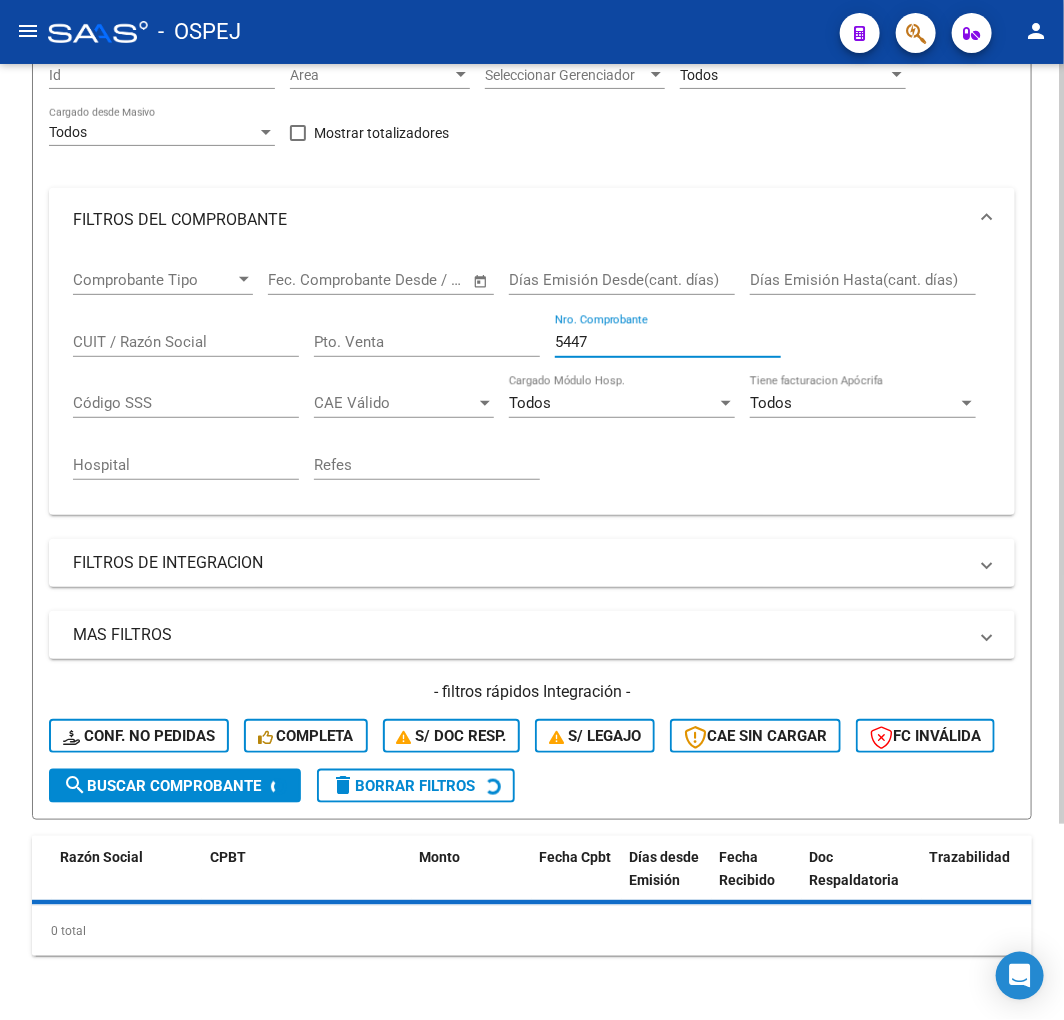 scroll, scrollTop: 291, scrollLeft: 0, axis: vertical 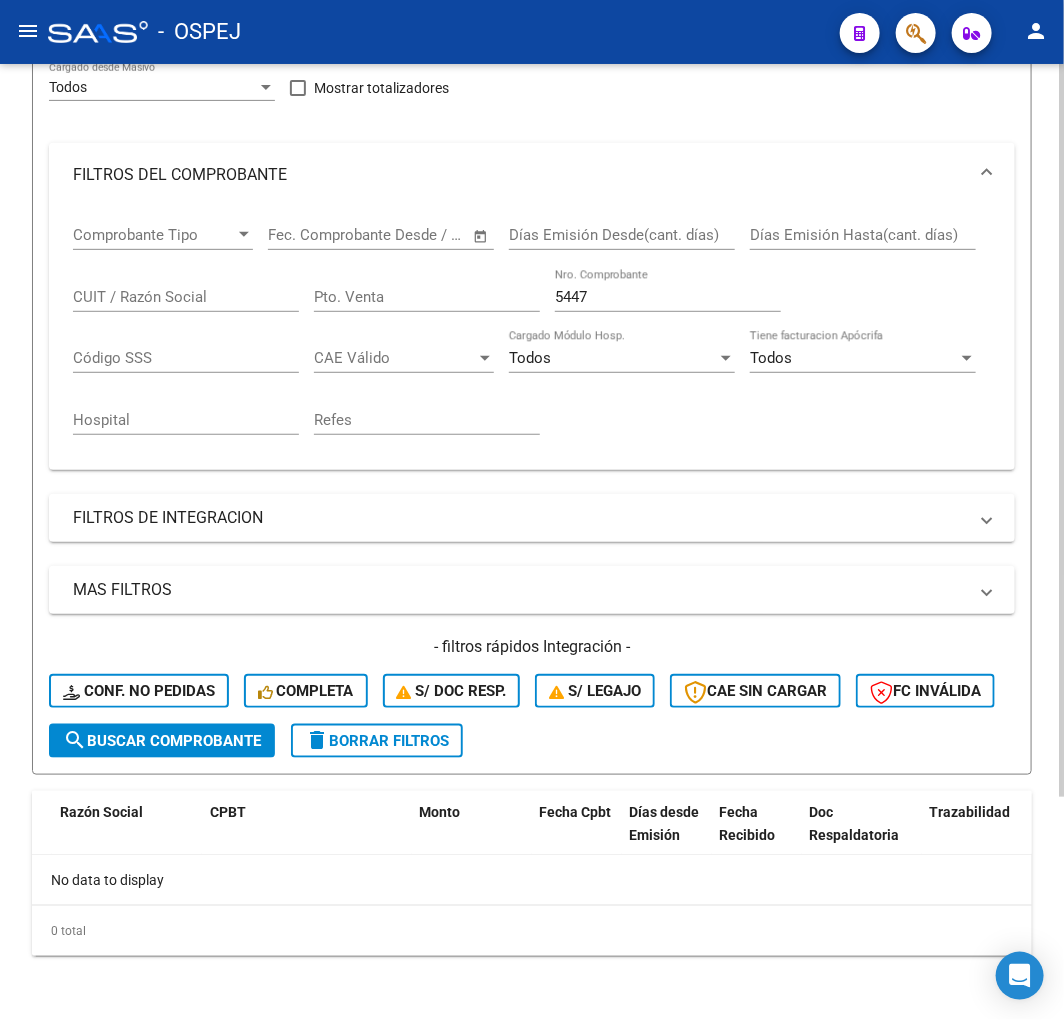 drag, startPoint x: 595, startPoint y: 243, endPoint x: 443, endPoint y: 286, distance: 157.96518 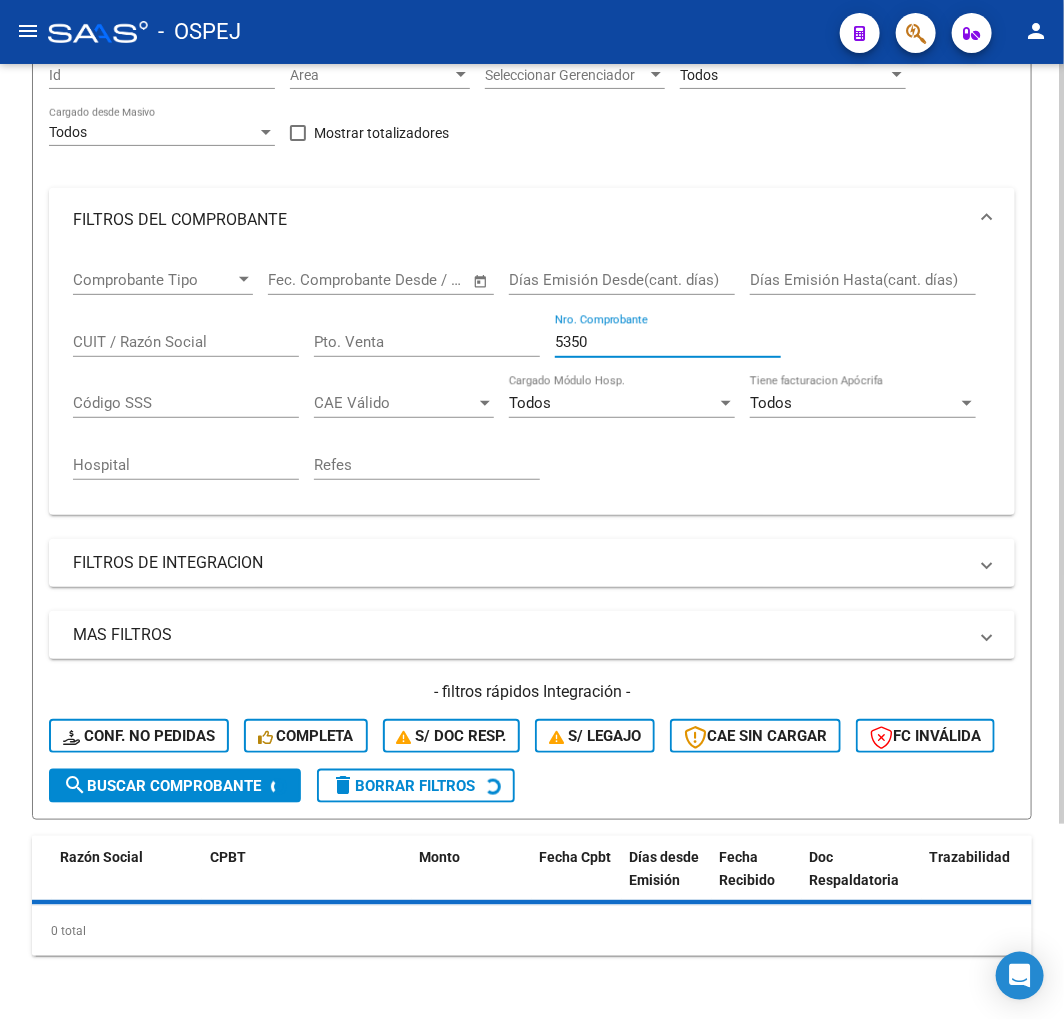 scroll, scrollTop: 291, scrollLeft: 0, axis: vertical 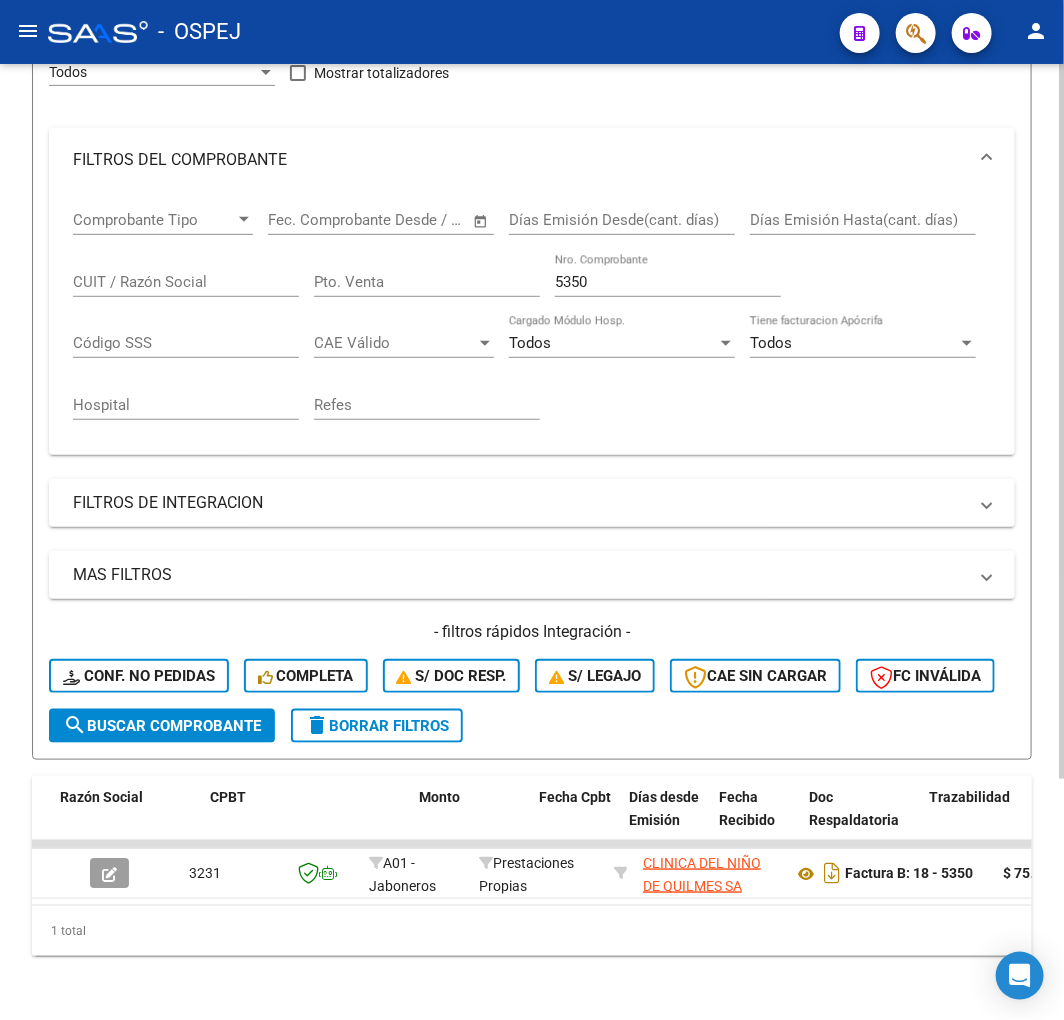 drag, startPoint x: 625, startPoint y: 250, endPoint x: 458, endPoint y: 274, distance: 168.71574 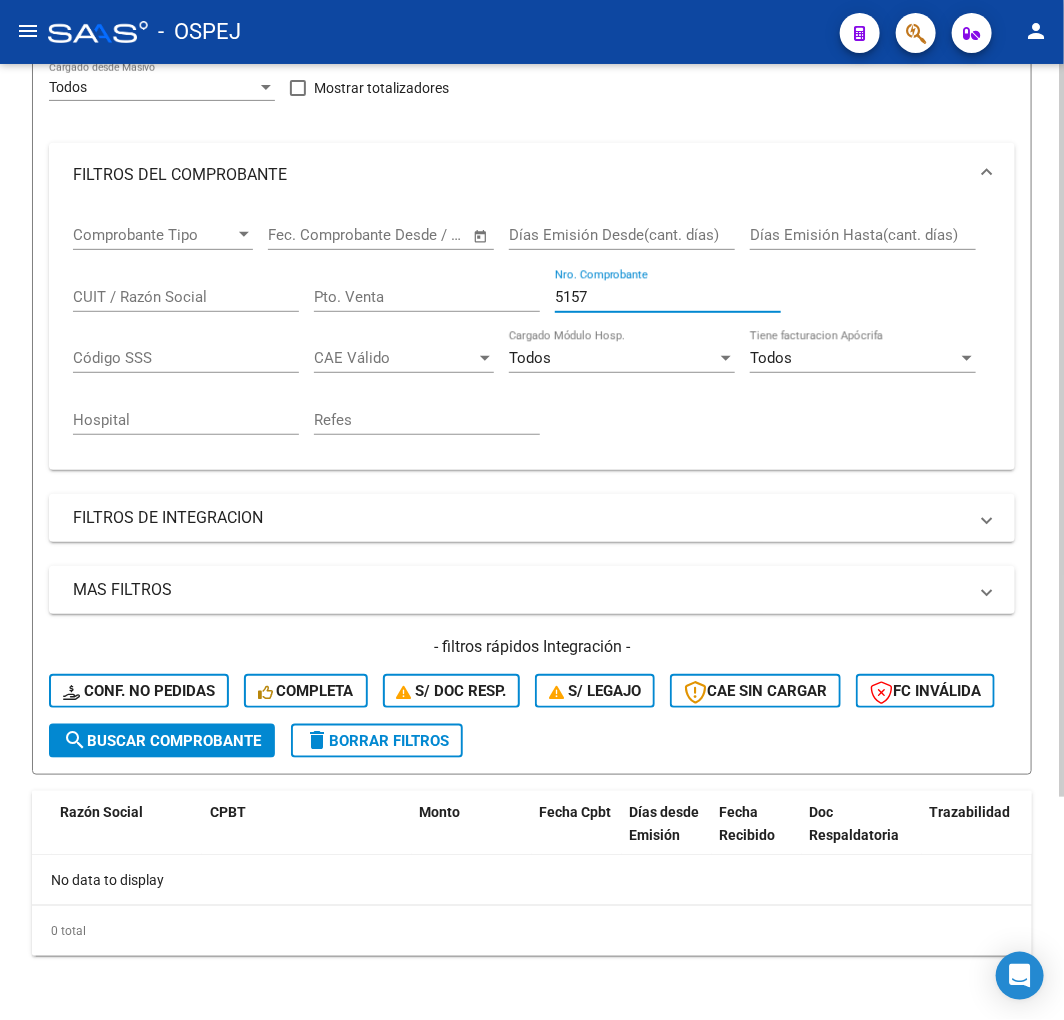 drag, startPoint x: 608, startPoint y: 260, endPoint x: 191, endPoint y: 273, distance: 417.20258 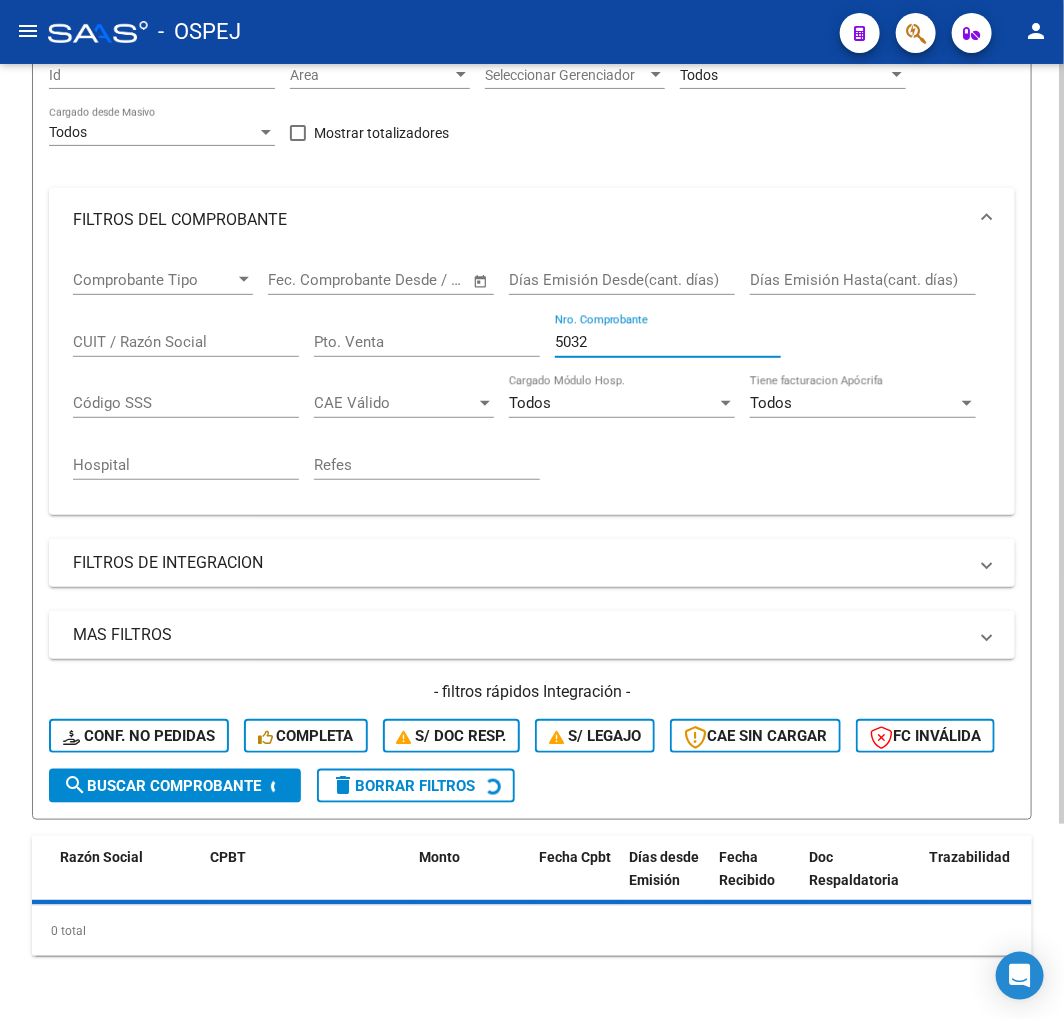 scroll, scrollTop: 291, scrollLeft: 0, axis: vertical 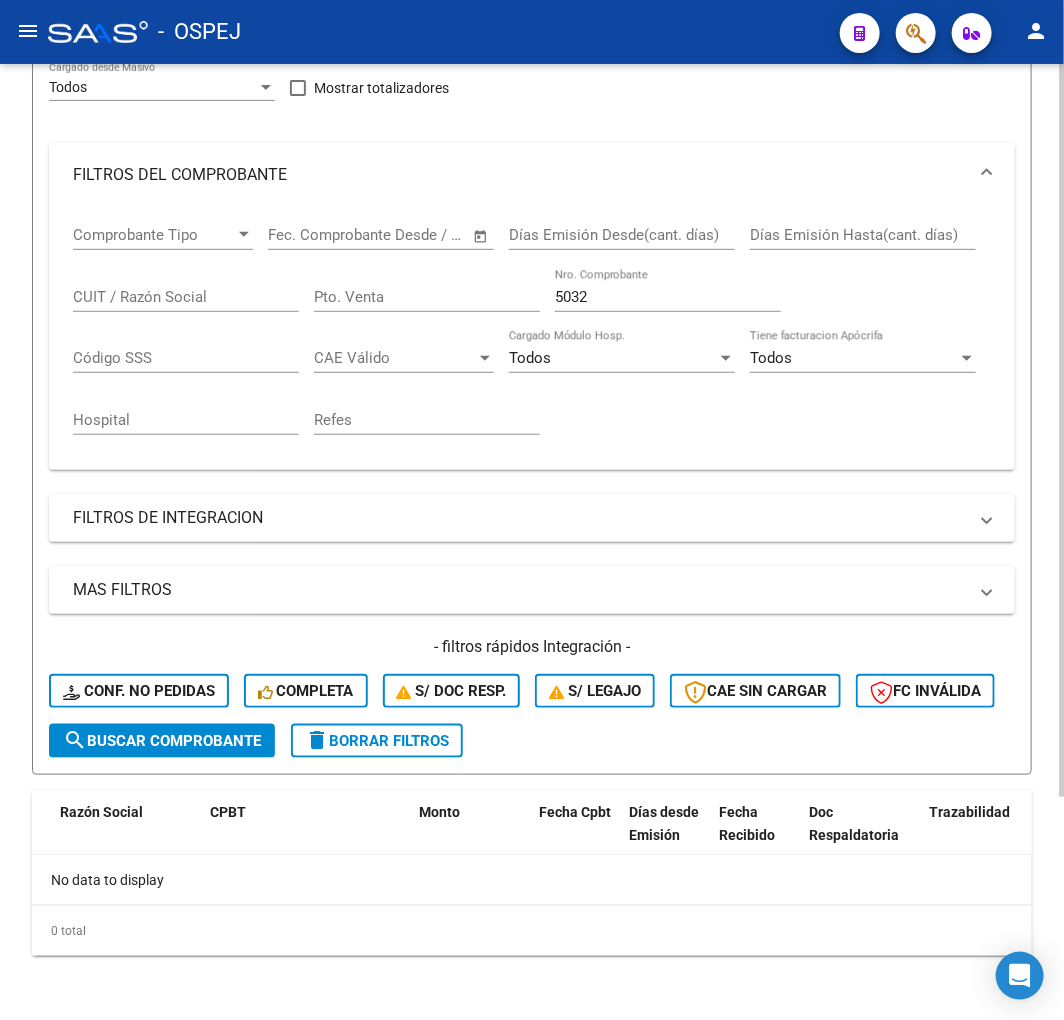 drag, startPoint x: 586, startPoint y: 237, endPoint x: 562, endPoint y: 244, distance: 25 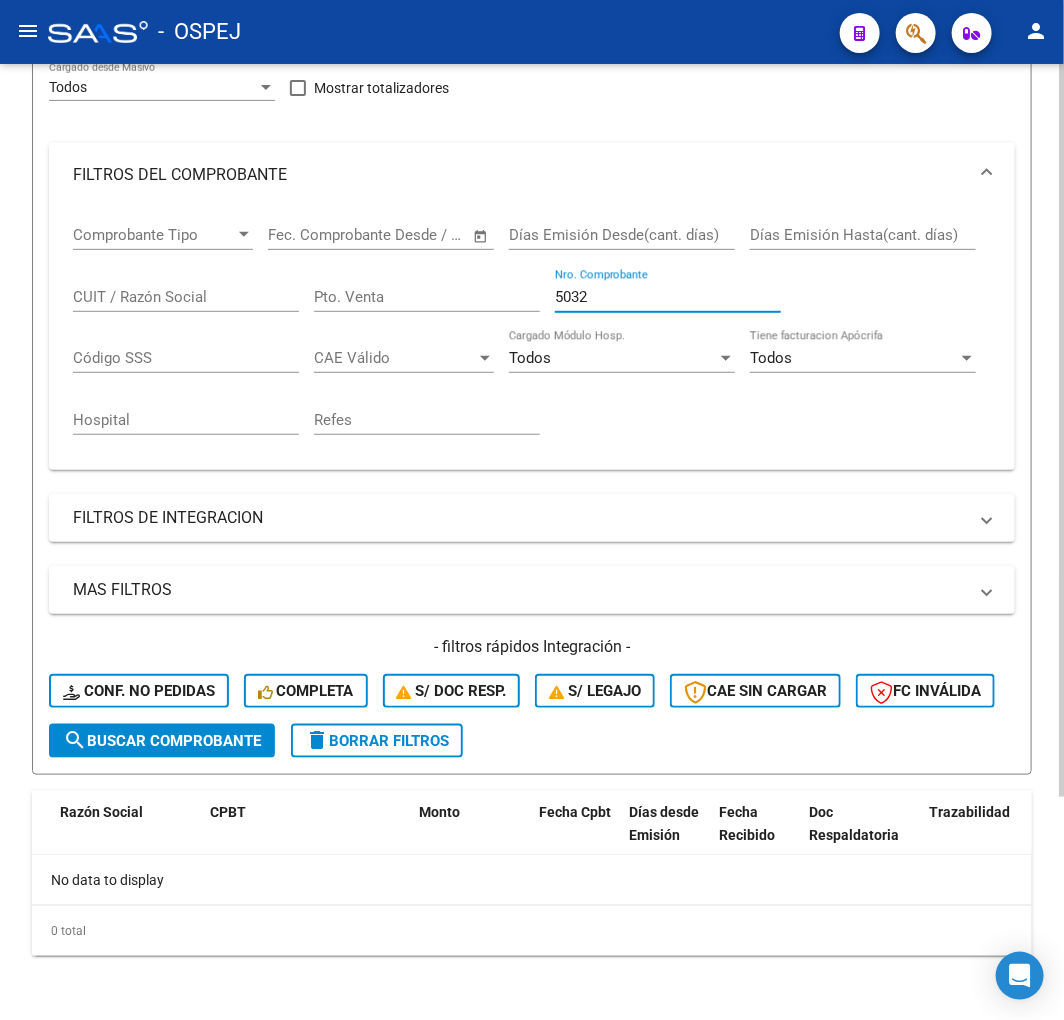 click on "5032" at bounding box center [668, 297] 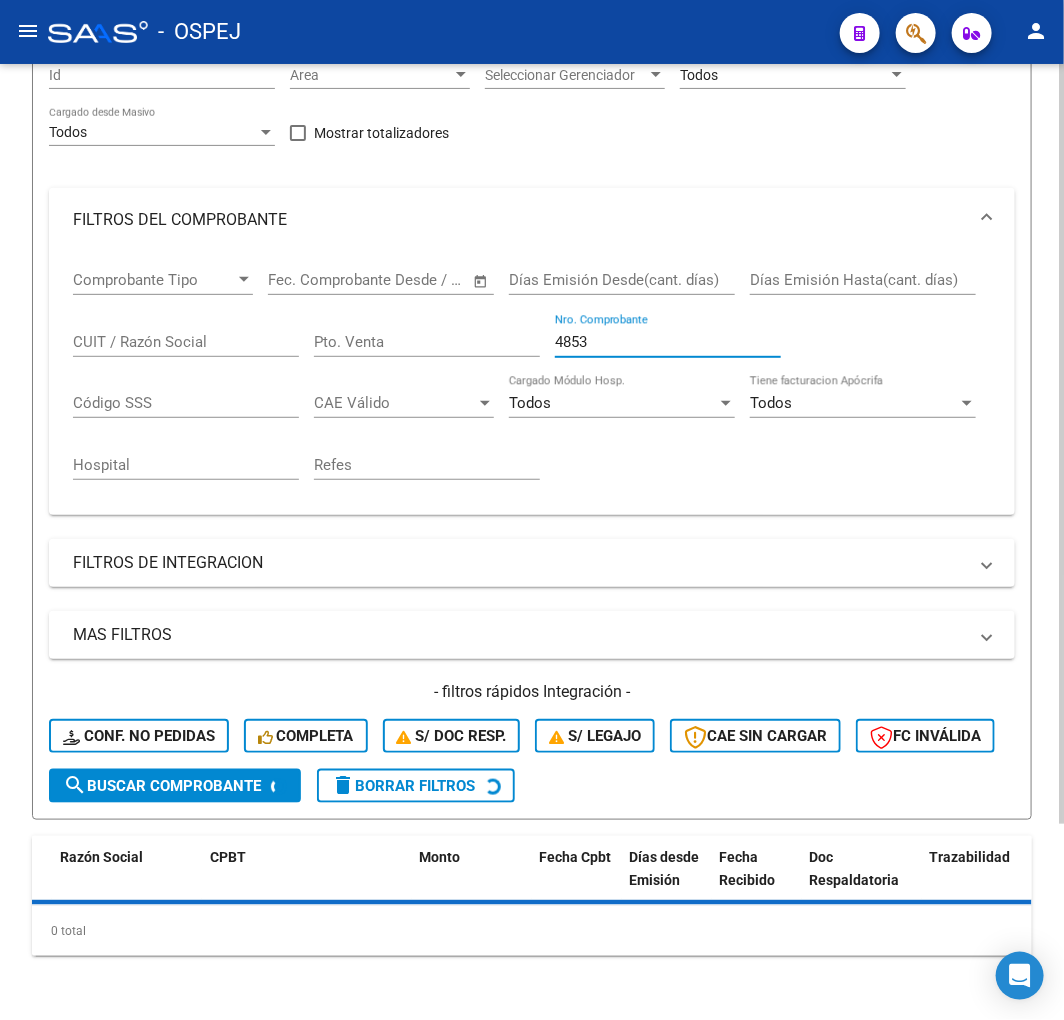 scroll, scrollTop: 291, scrollLeft: 0, axis: vertical 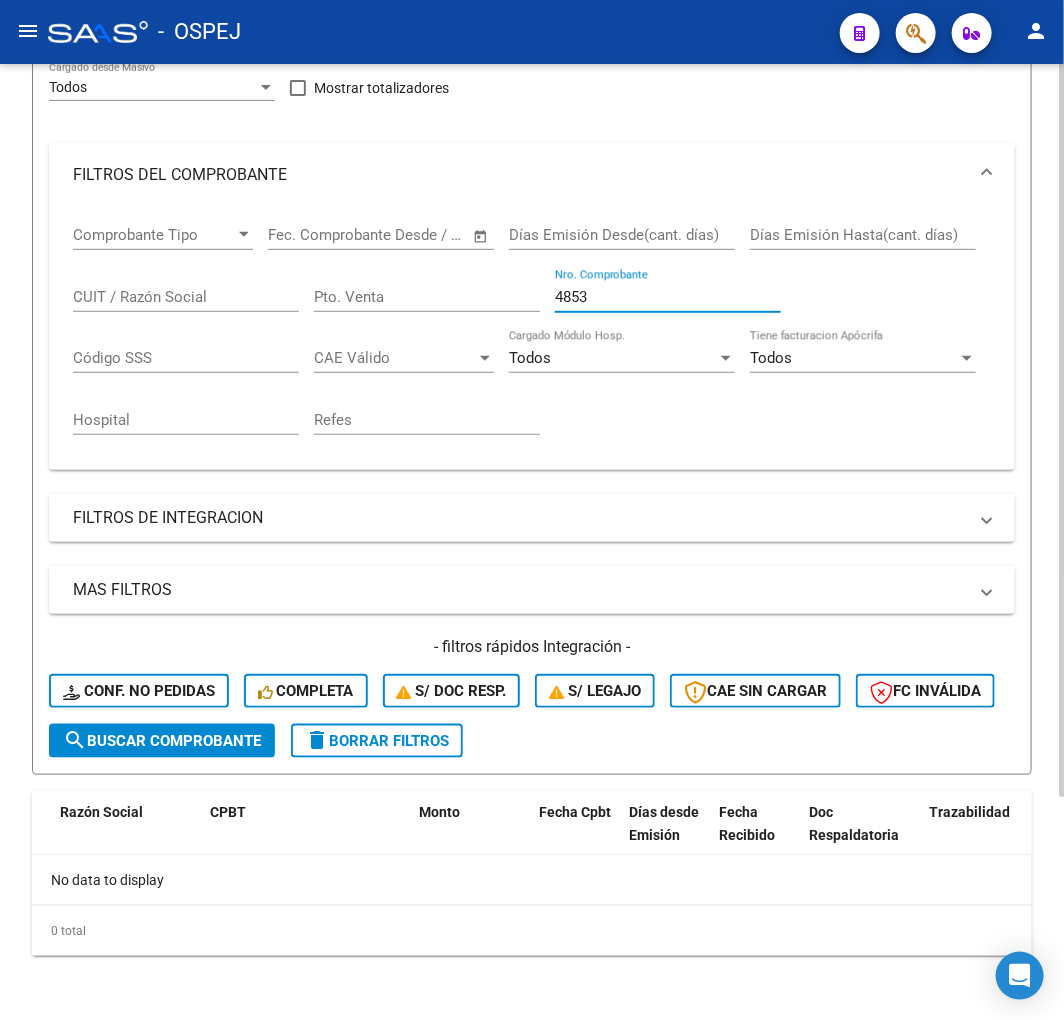 drag, startPoint x: 501, startPoint y: 268, endPoint x: 324, endPoint y: 280, distance: 177.40631 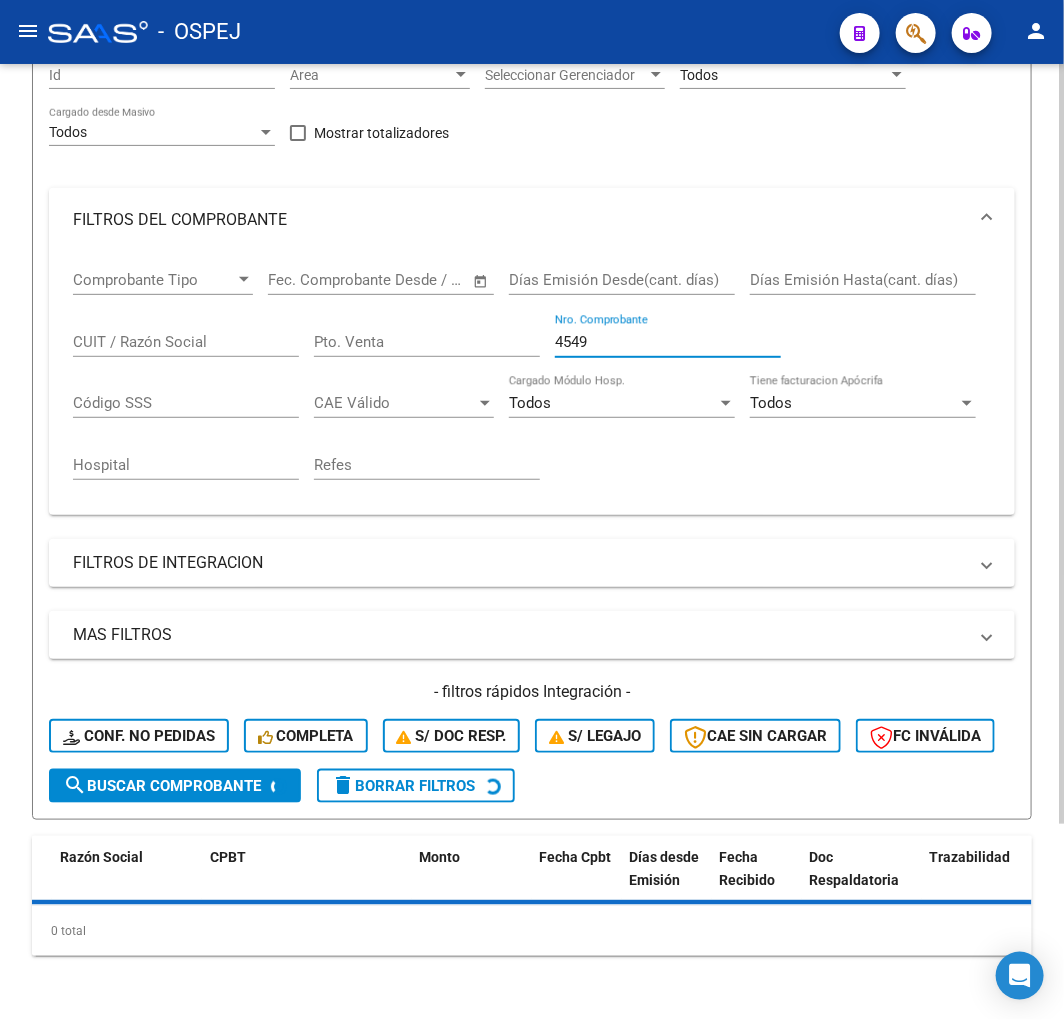 scroll, scrollTop: 291, scrollLeft: 0, axis: vertical 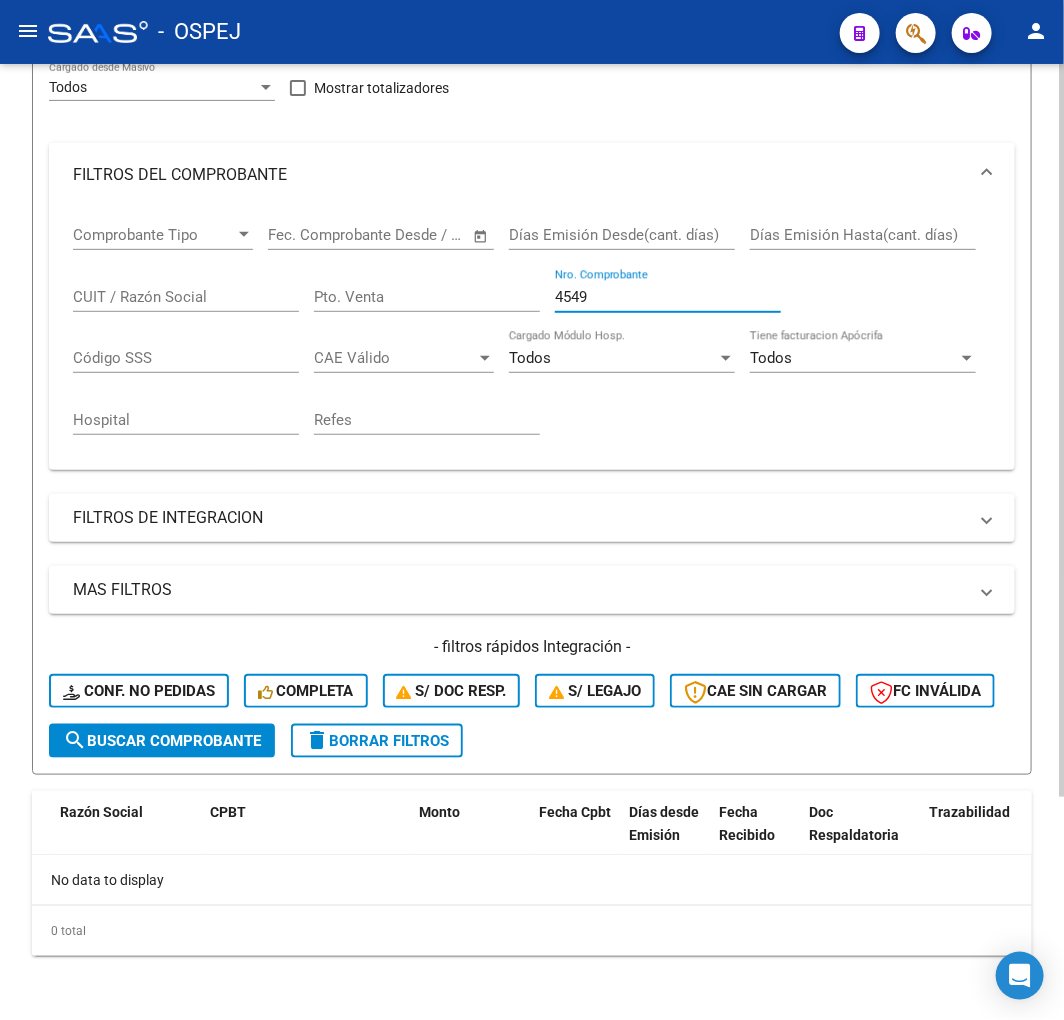 drag, startPoint x: 625, startPoint y: 256, endPoint x: 185, endPoint y: 268, distance: 440.1636 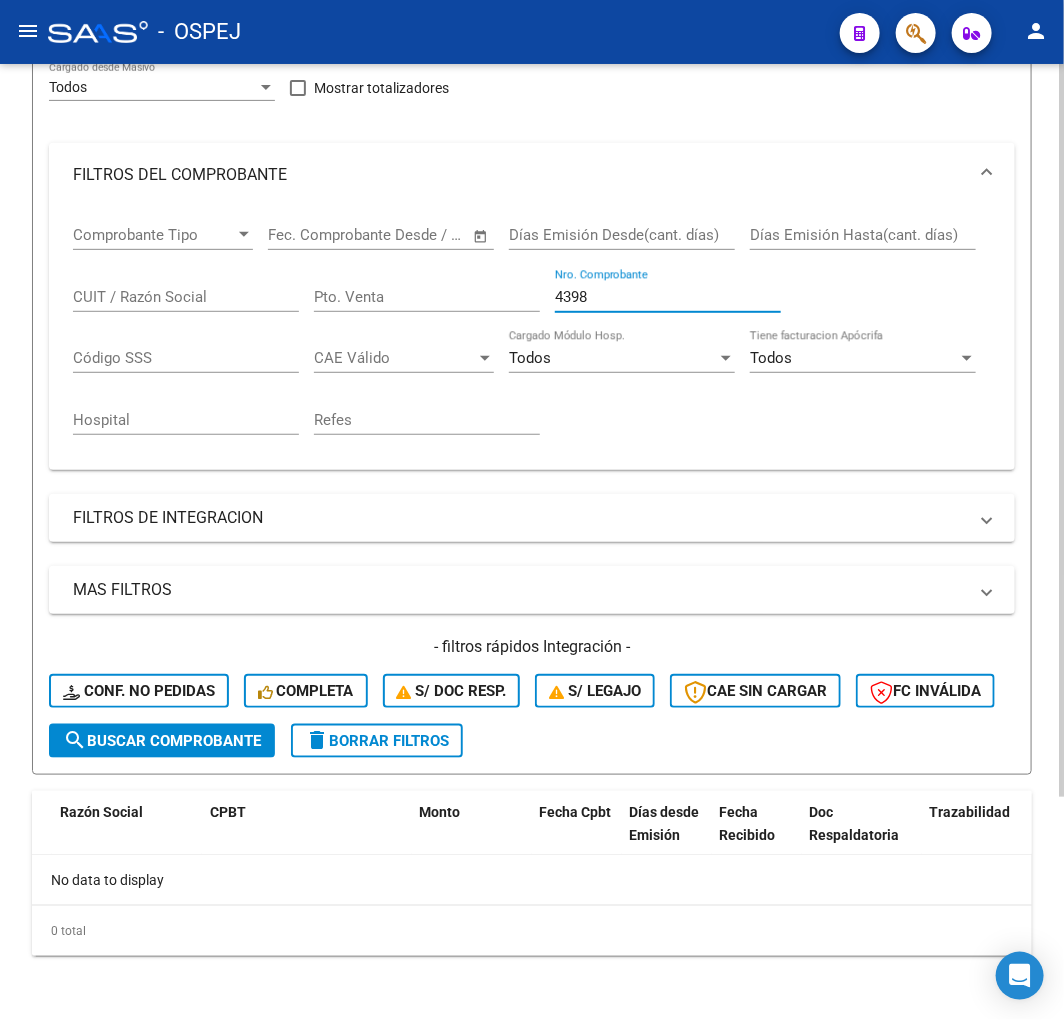 scroll, scrollTop: 291, scrollLeft: 0, axis: vertical 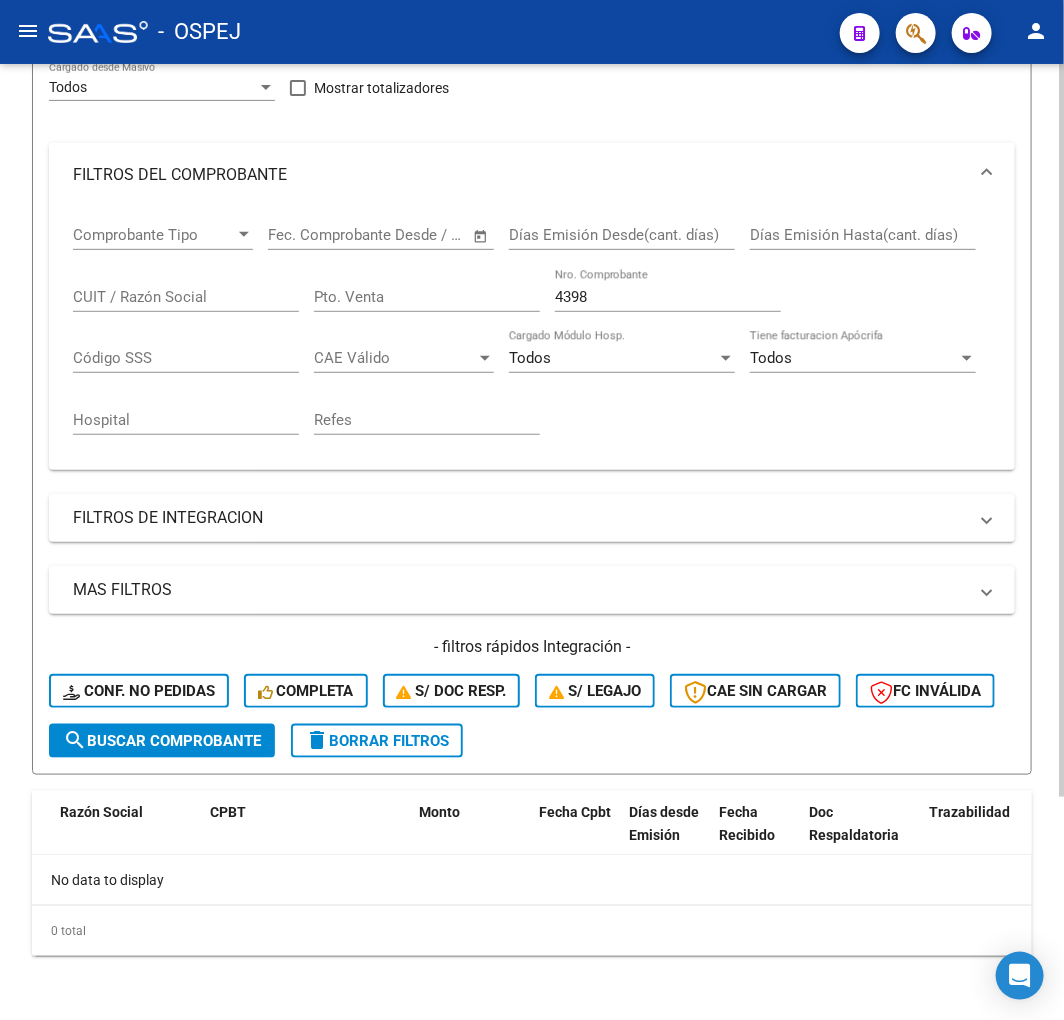 click on "Comprobante Tipo Comprobante Tipo Start date – End date Fec. Comprobante Desde / Hasta Días Emisión Desde(cant. días) Días Emisión Hasta(cant. días) CUIT / Razón Social Pto. Venta 4398 Nro. Comprobante Código SSS CAE Válido CAE Válido Todos Cargado Módulo Hosp. Todos Tiene facturacion Apócrifa Hospital Refes" at bounding box center (532, 330) 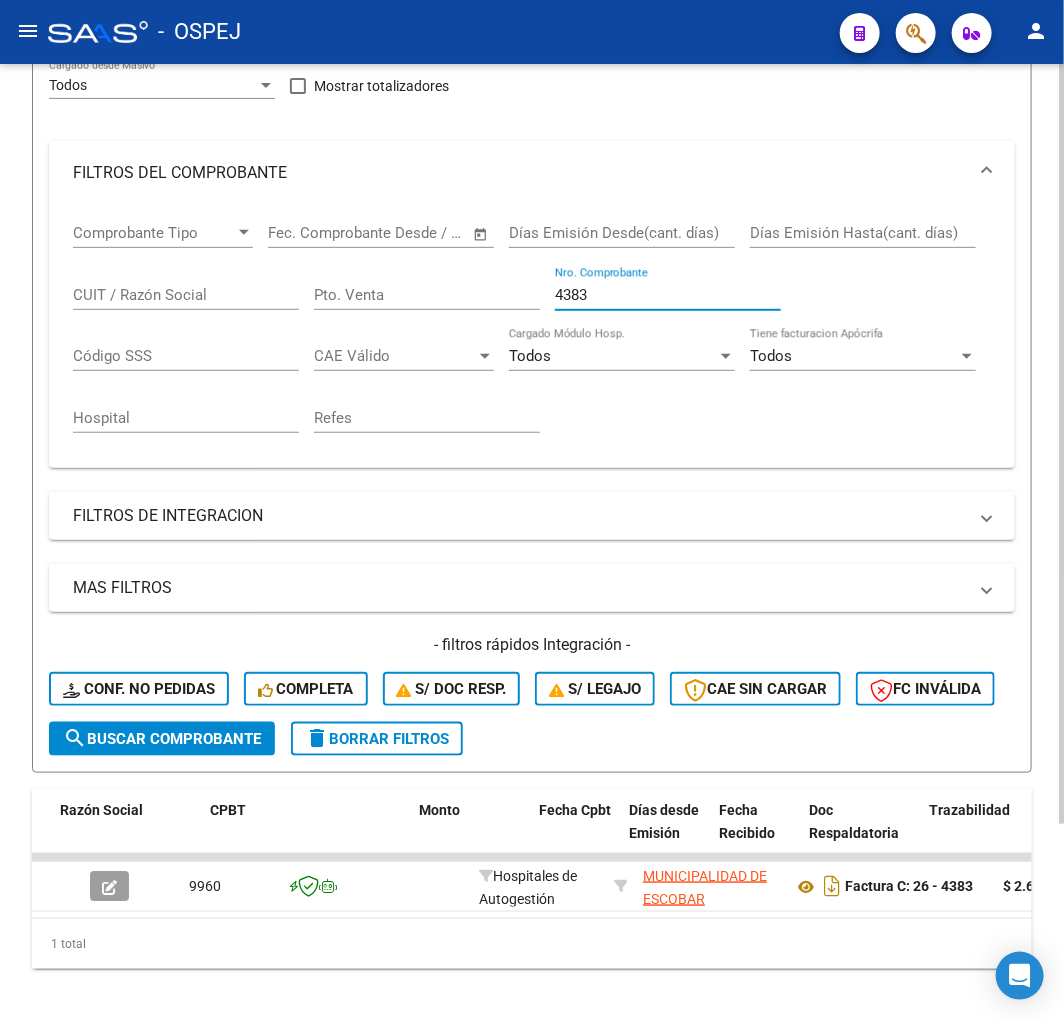 scroll, scrollTop: 291, scrollLeft: 0, axis: vertical 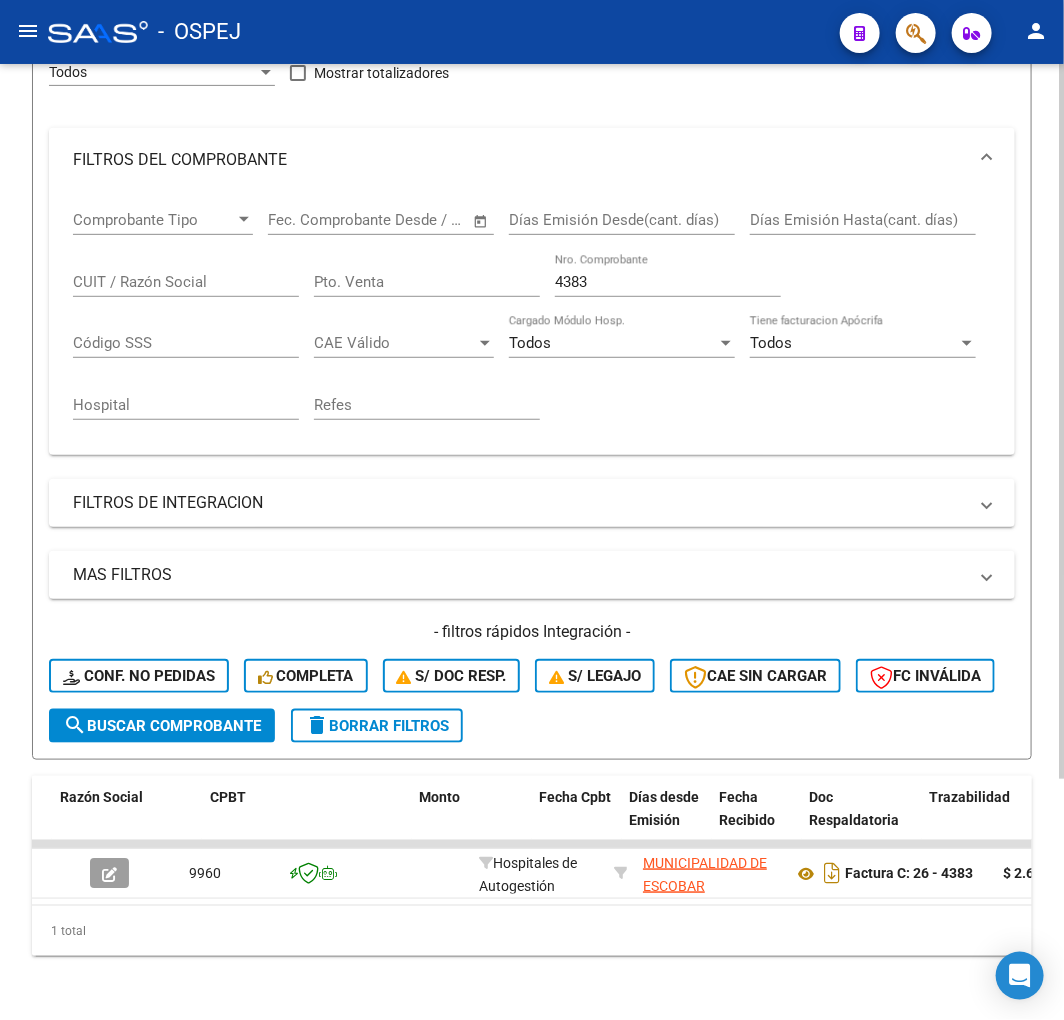 drag, startPoint x: 596, startPoint y: 262, endPoint x: 526, endPoint y: 268, distance: 70.256676 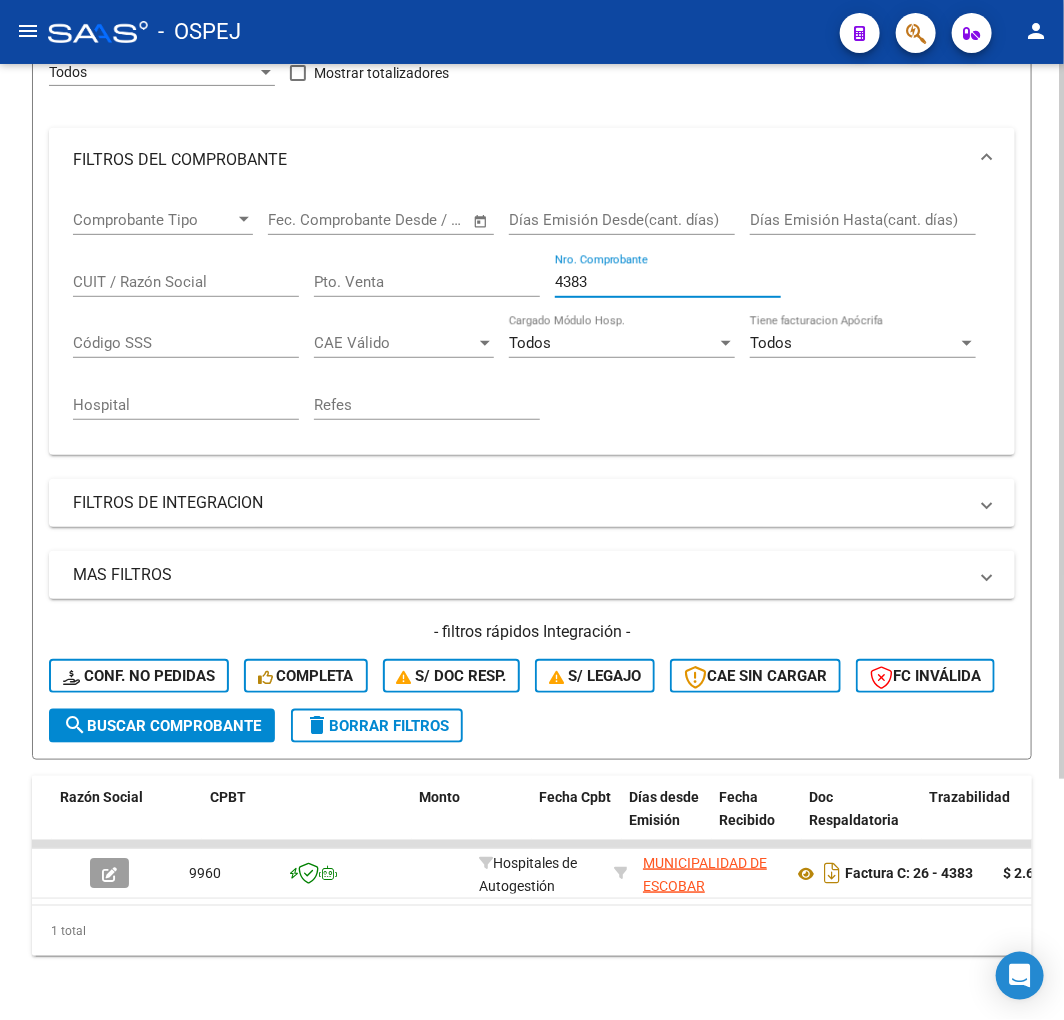 click on "4383" at bounding box center [668, 282] 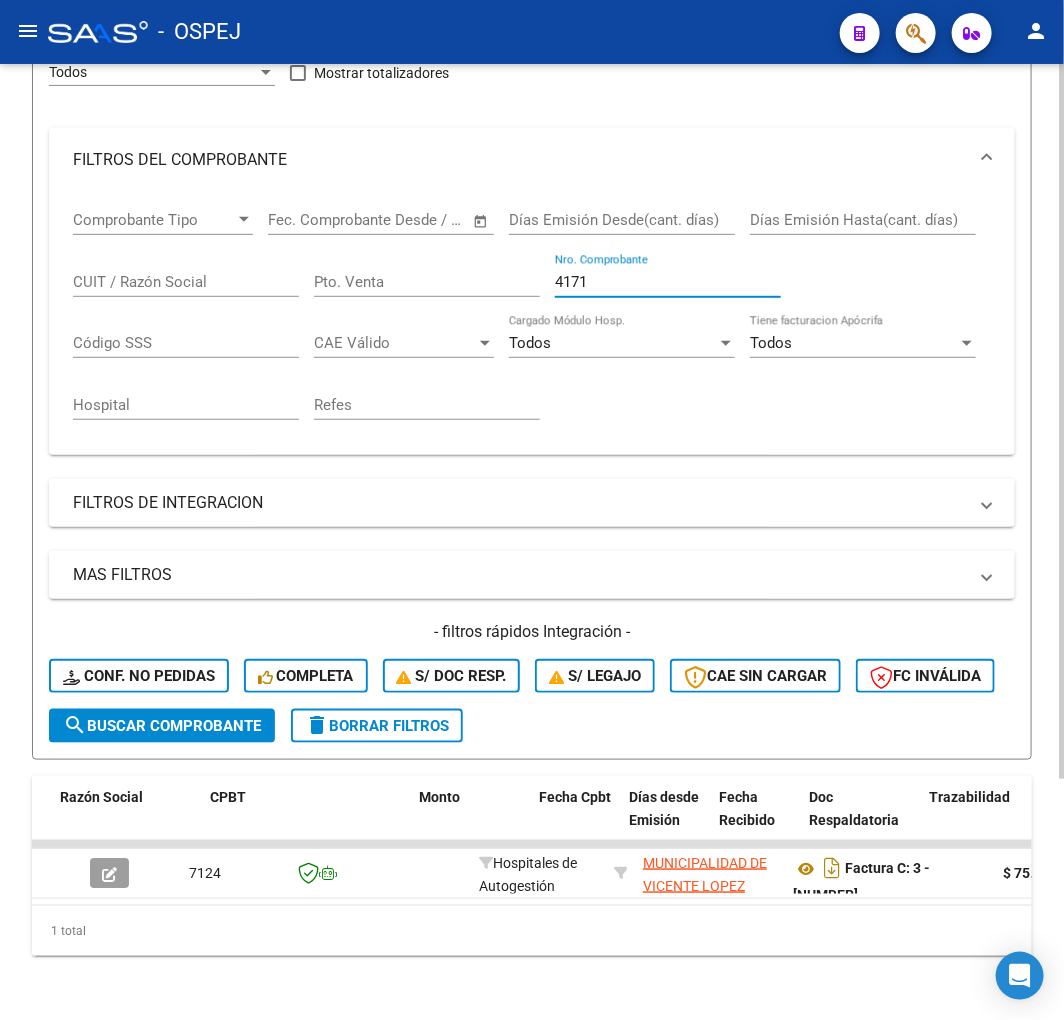 drag, startPoint x: 610, startPoint y: 245, endPoint x: 576, endPoint y: 256, distance: 35.735138 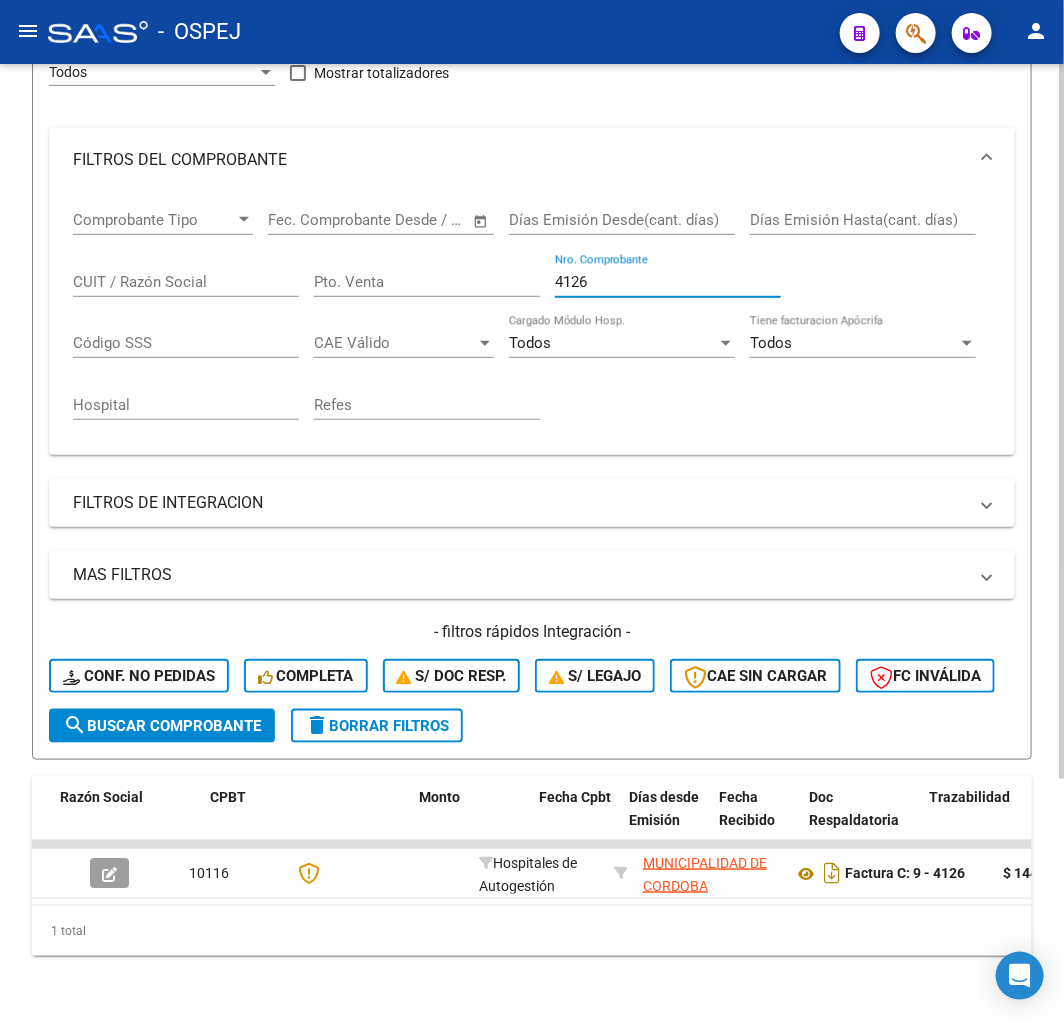 drag, startPoint x: 642, startPoint y: 248, endPoint x: 384, endPoint y: 283, distance: 260.36322 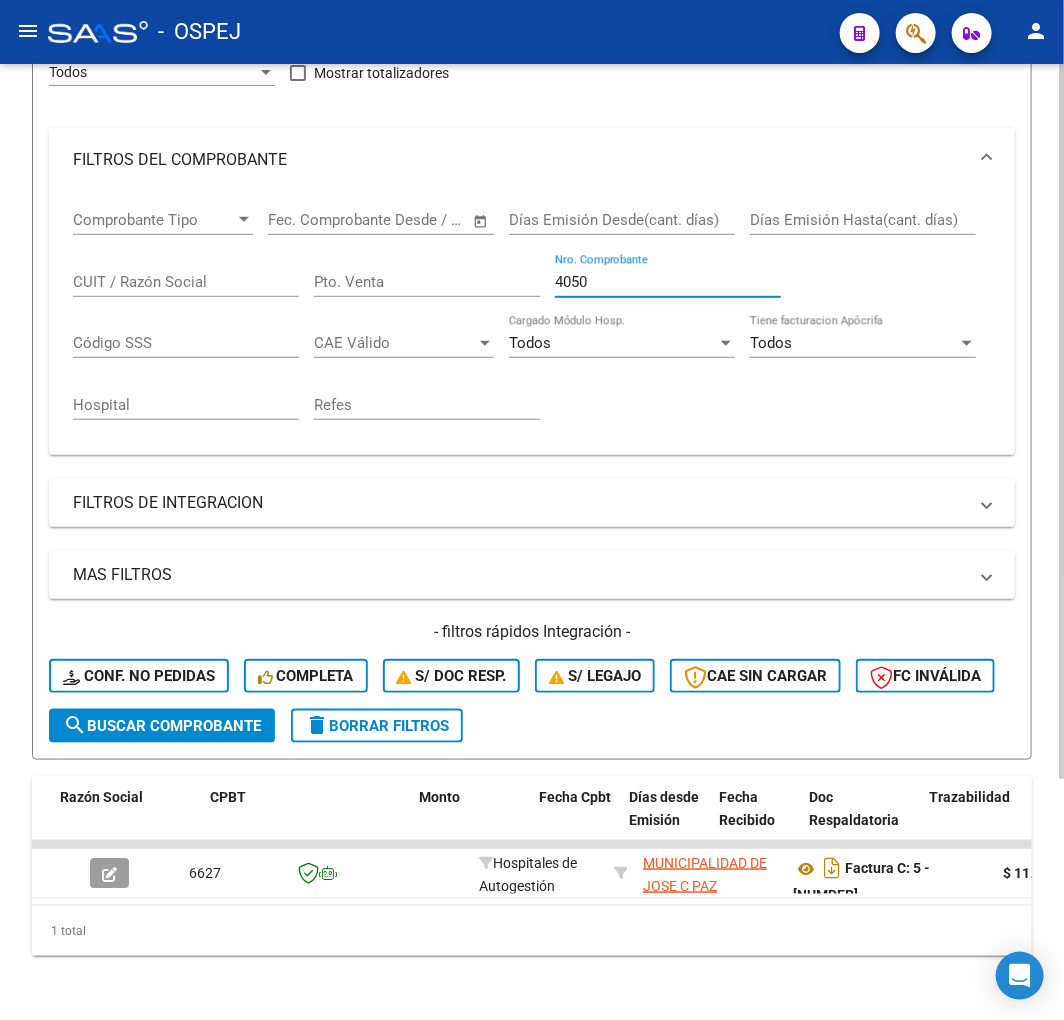 click on "4050" at bounding box center (668, 282) 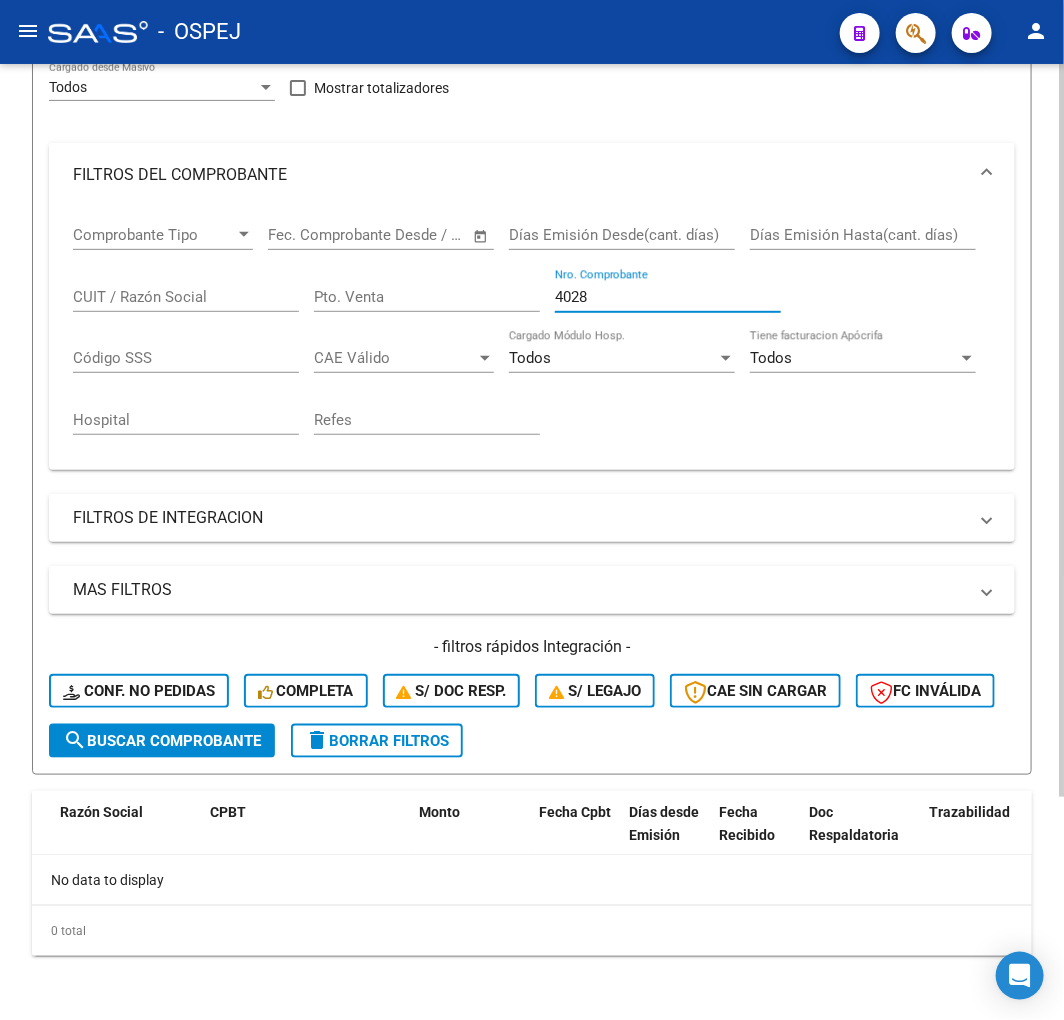 drag, startPoint x: 622, startPoint y: 254, endPoint x: 443, endPoint y: 288, distance: 182.20044 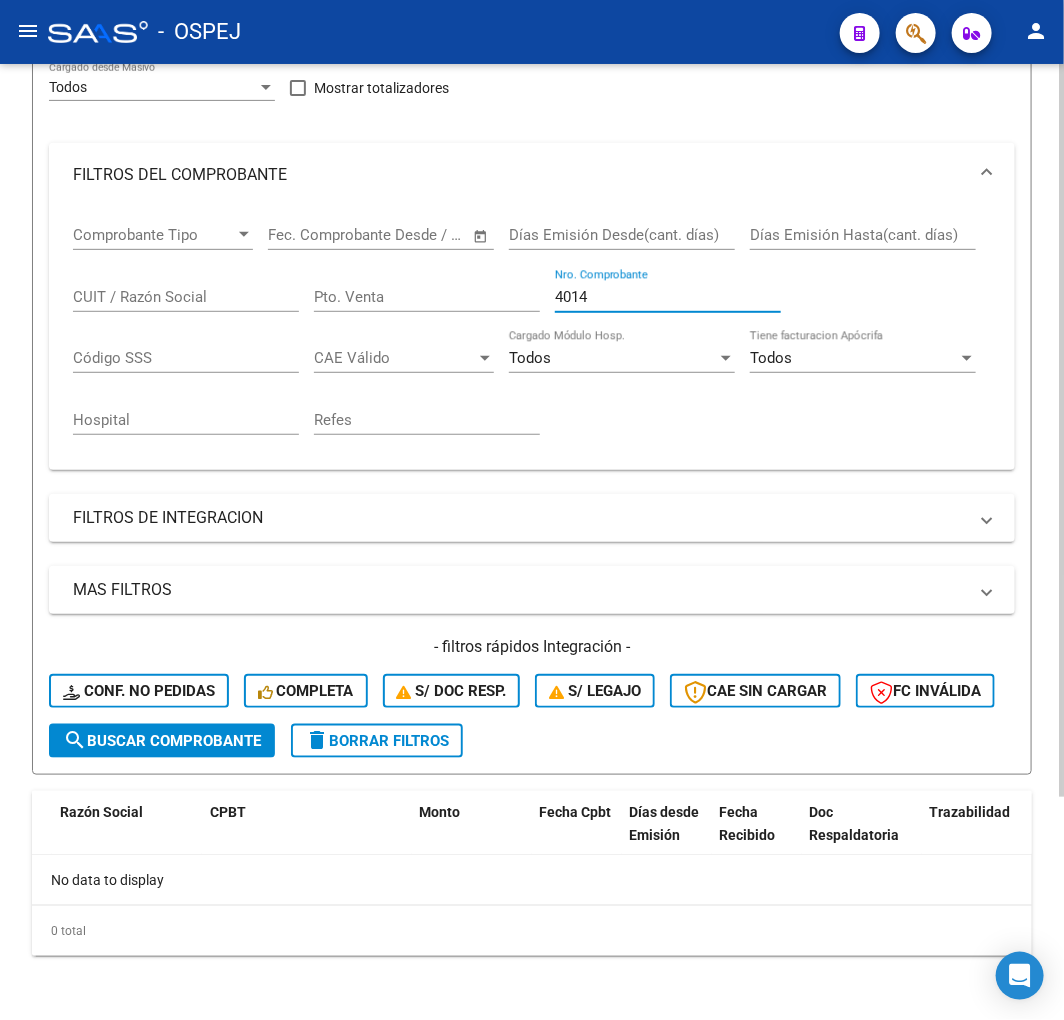 scroll, scrollTop: 291, scrollLeft: 0, axis: vertical 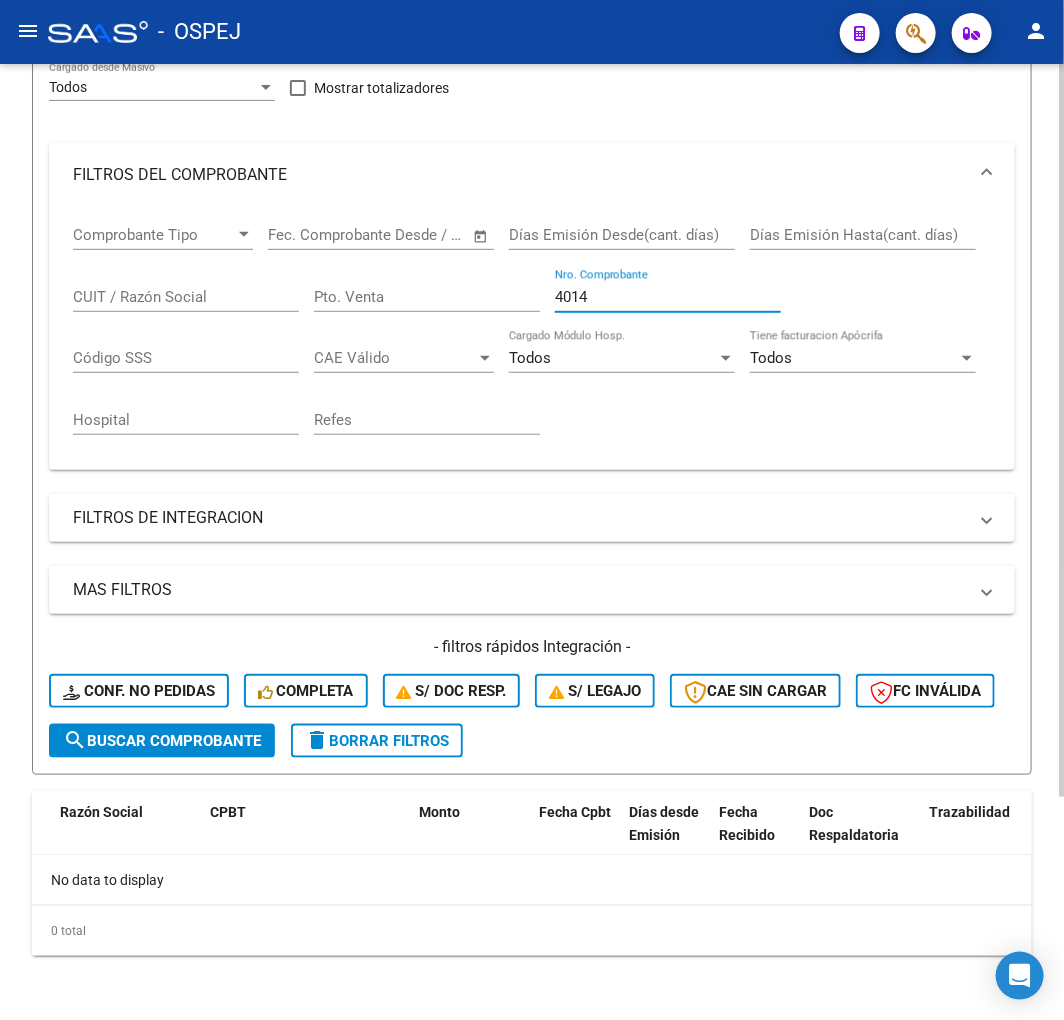 drag, startPoint x: 607, startPoint y: 262, endPoint x: 346, endPoint y: 253, distance: 261.15512 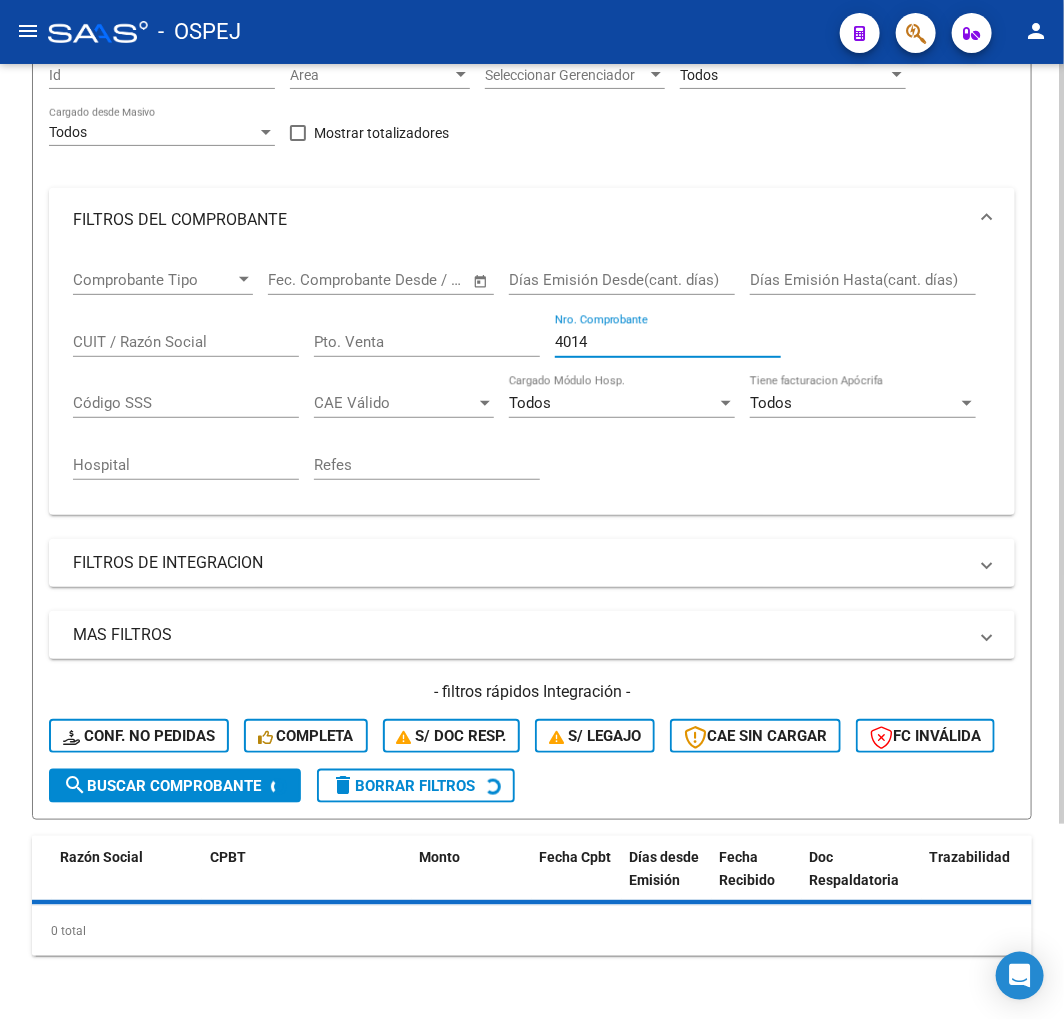 scroll, scrollTop: 291, scrollLeft: 0, axis: vertical 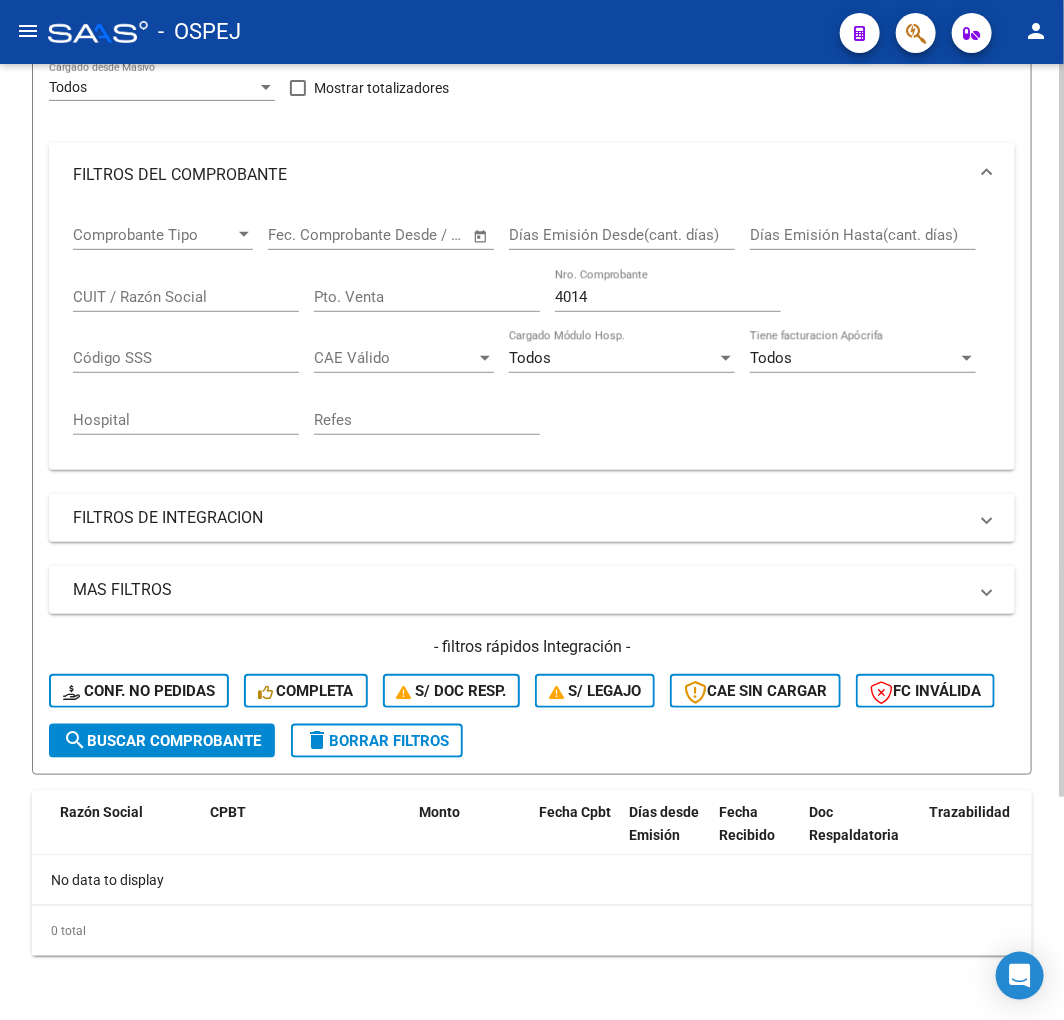 drag, startPoint x: 383, startPoint y: 252, endPoint x: 302, endPoint y: 235, distance: 82.764725 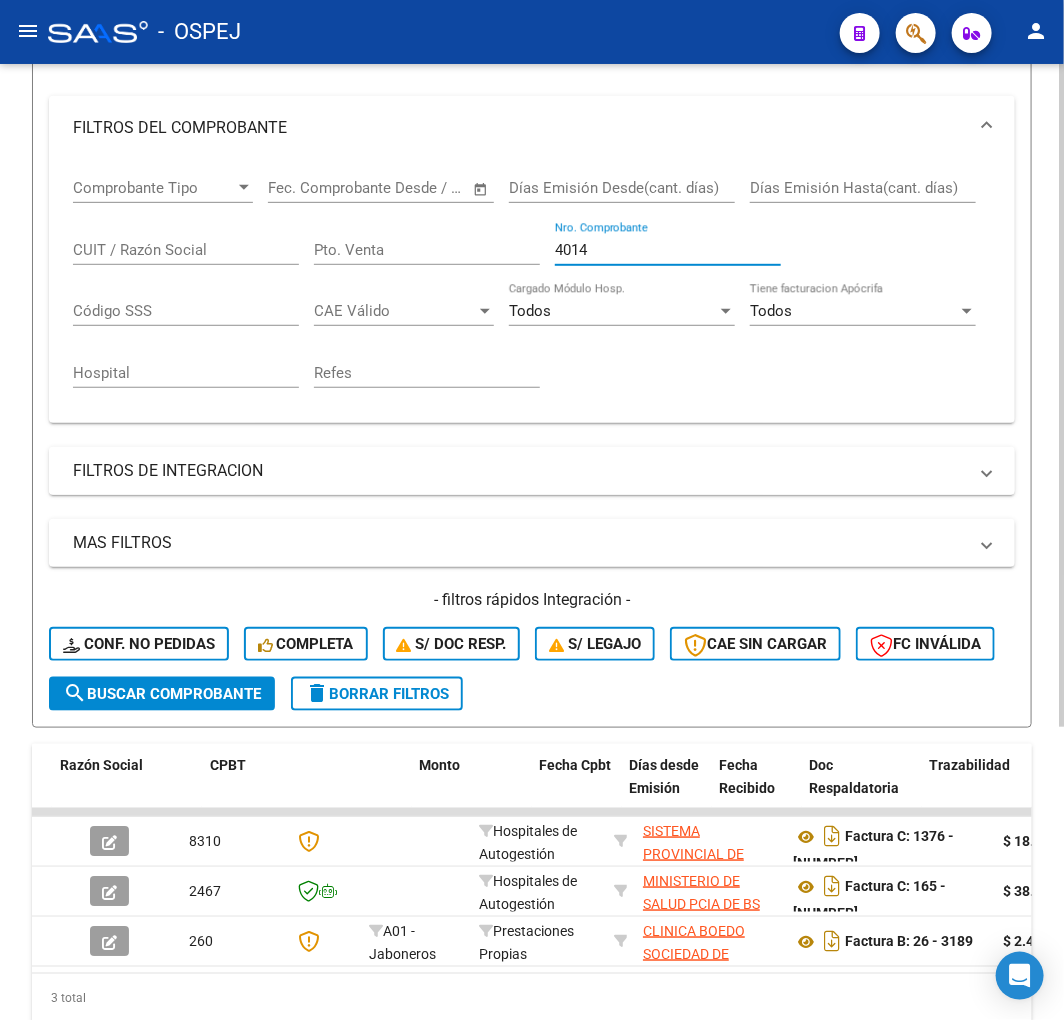 scroll, scrollTop: 423, scrollLeft: 0, axis: vertical 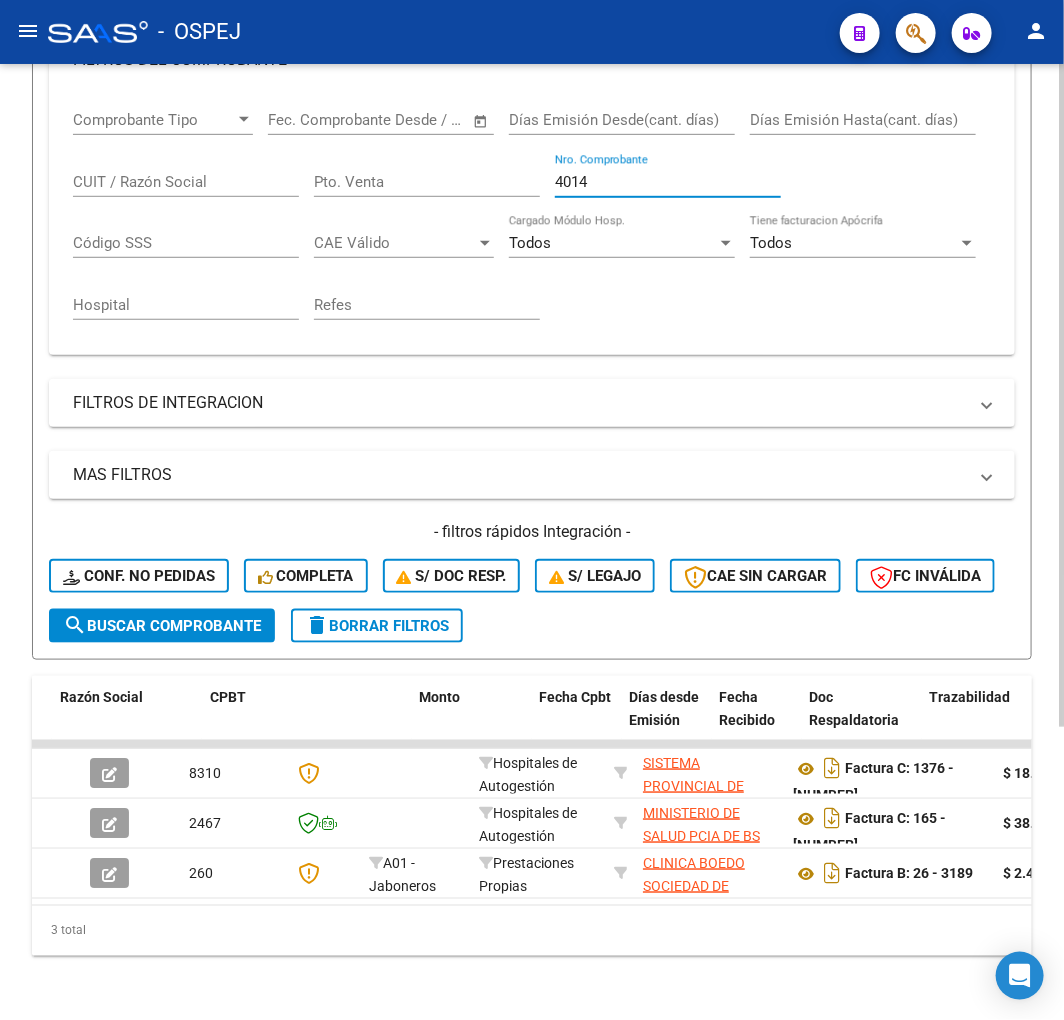 drag, startPoint x: 618, startPoint y: 118, endPoint x: 214, endPoint y: 90, distance: 404.96915 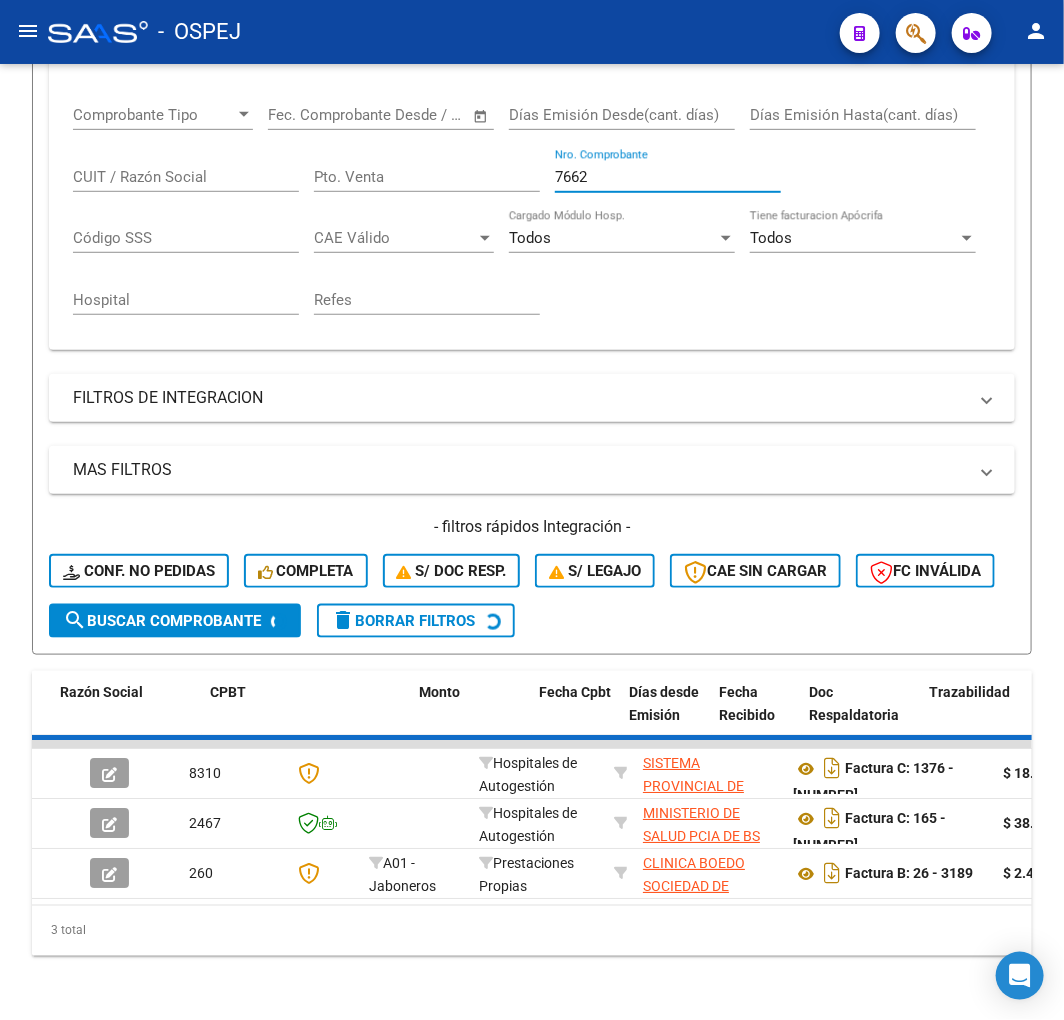 scroll, scrollTop: 373, scrollLeft: 0, axis: vertical 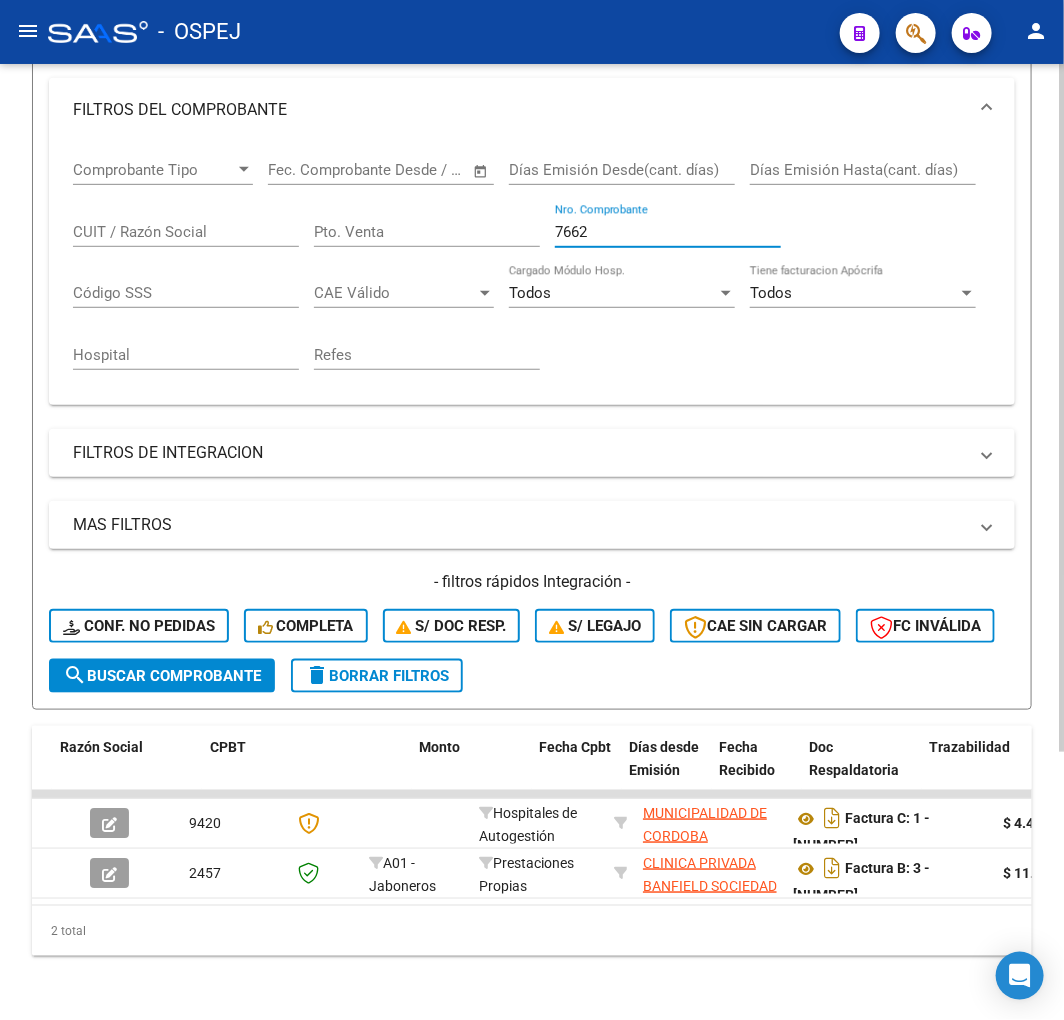 drag, startPoint x: 611, startPoint y: 168, endPoint x: 111, endPoint y: 180, distance: 500.14398 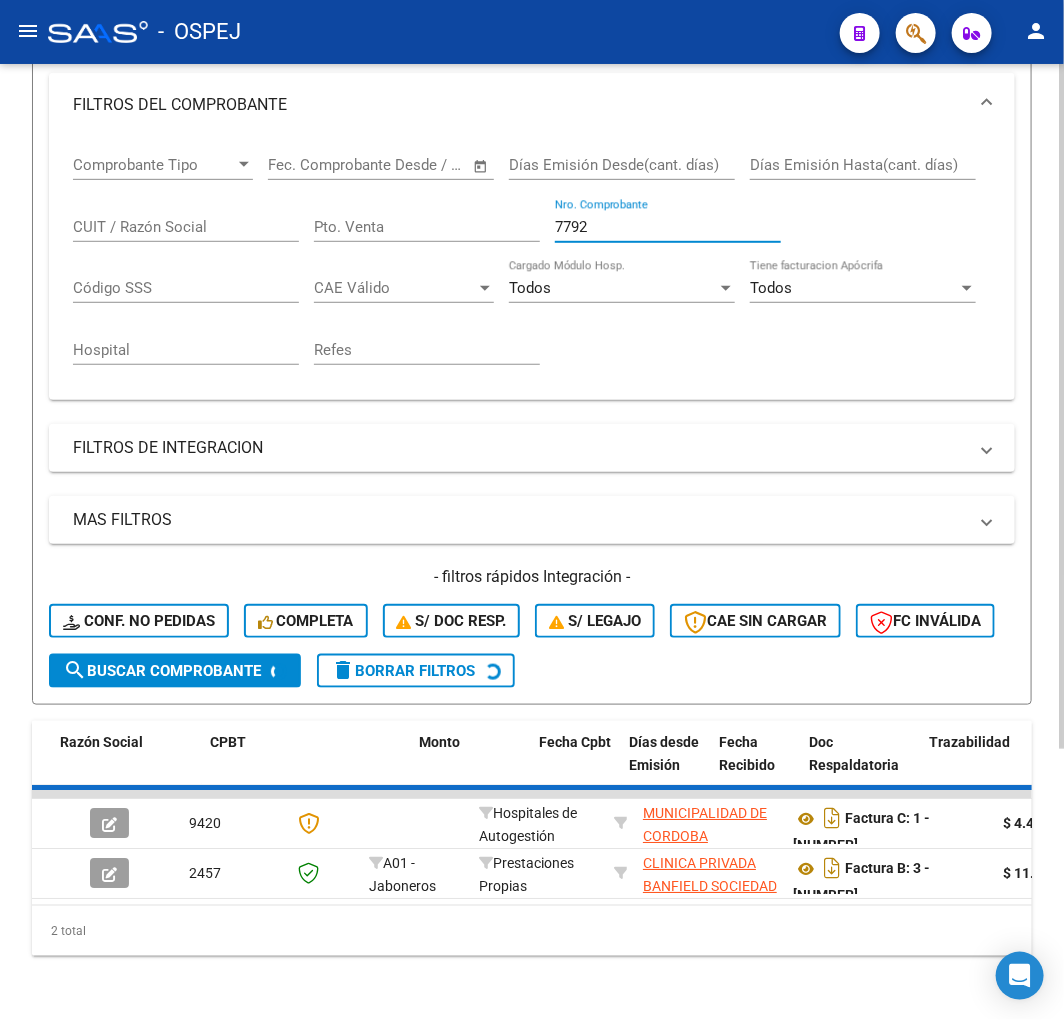 scroll, scrollTop: 323, scrollLeft: 0, axis: vertical 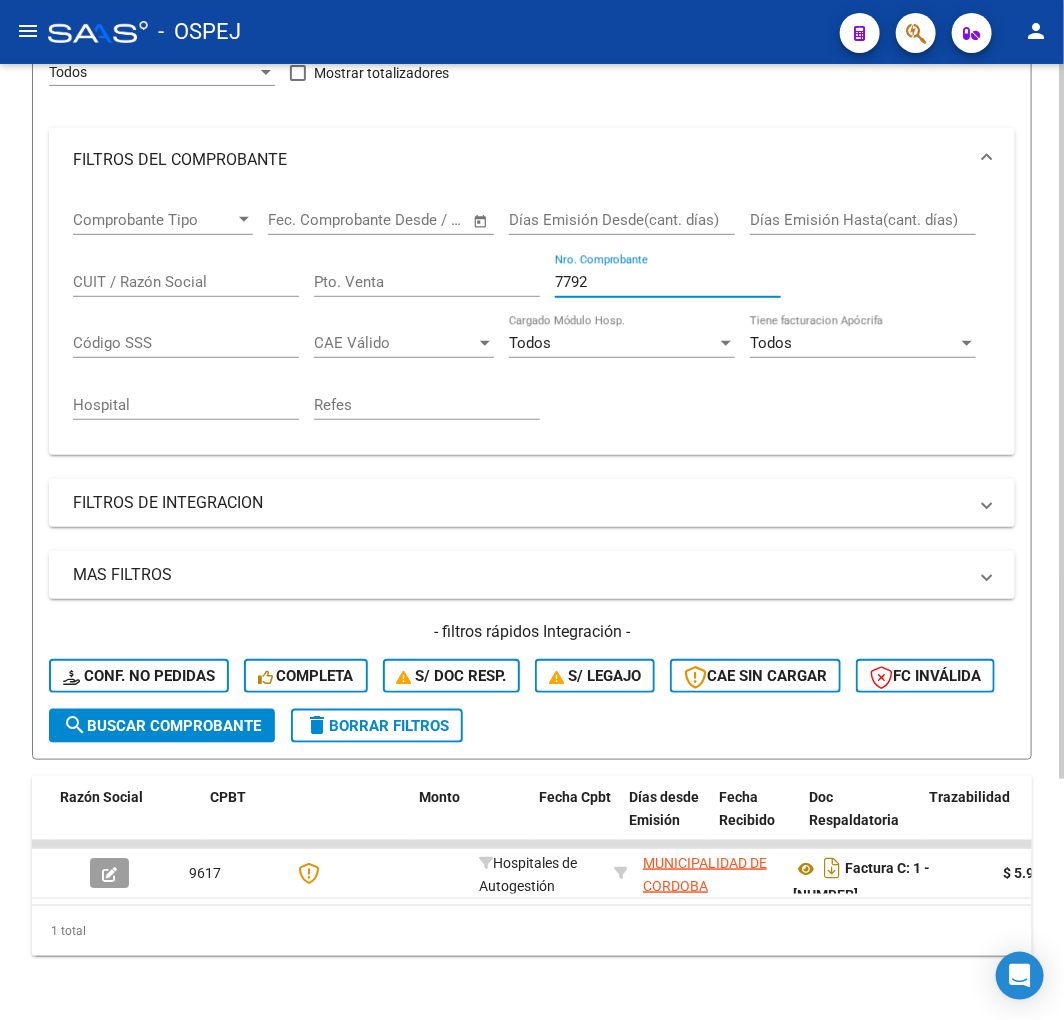 drag, startPoint x: 597, startPoint y: 225, endPoint x: 574, endPoint y: 217, distance: 24.351591 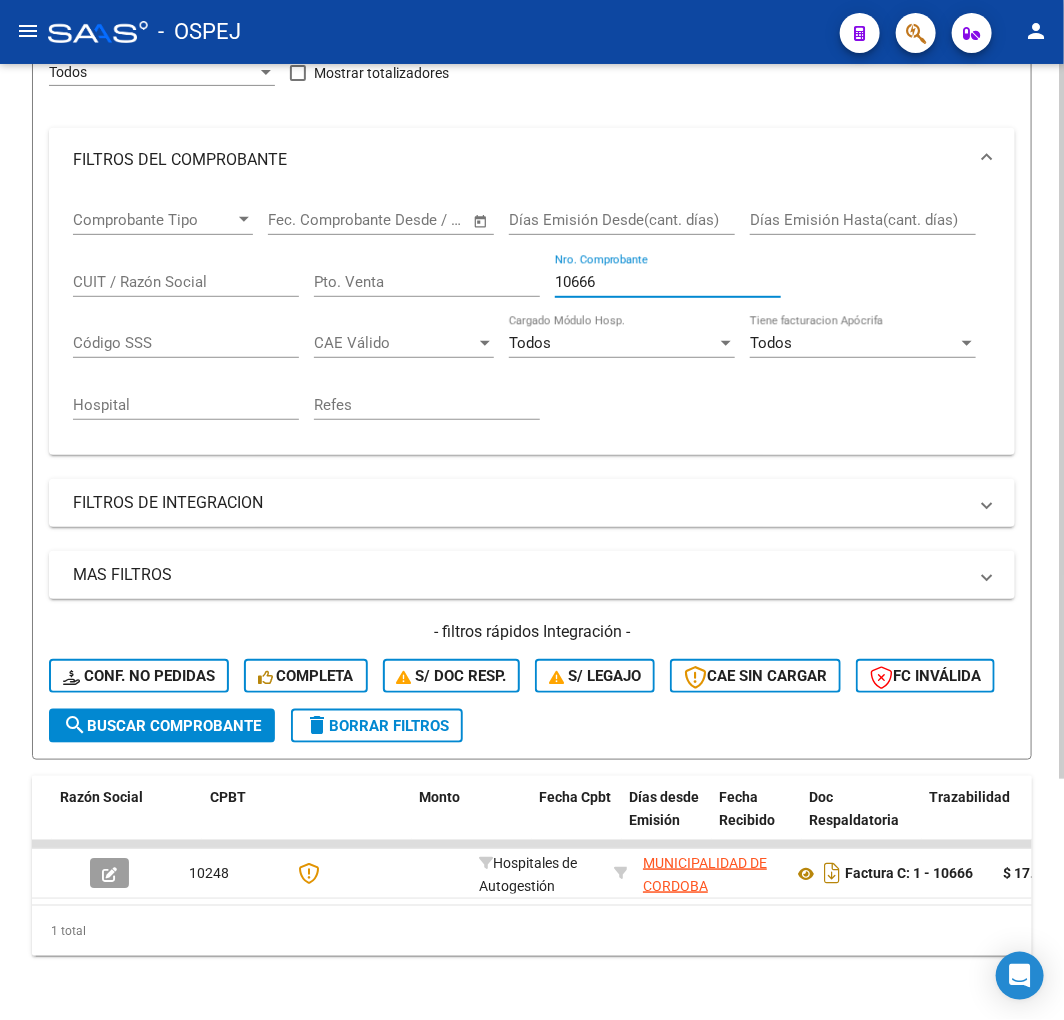 scroll, scrollTop: 323, scrollLeft: 0, axis: vertical 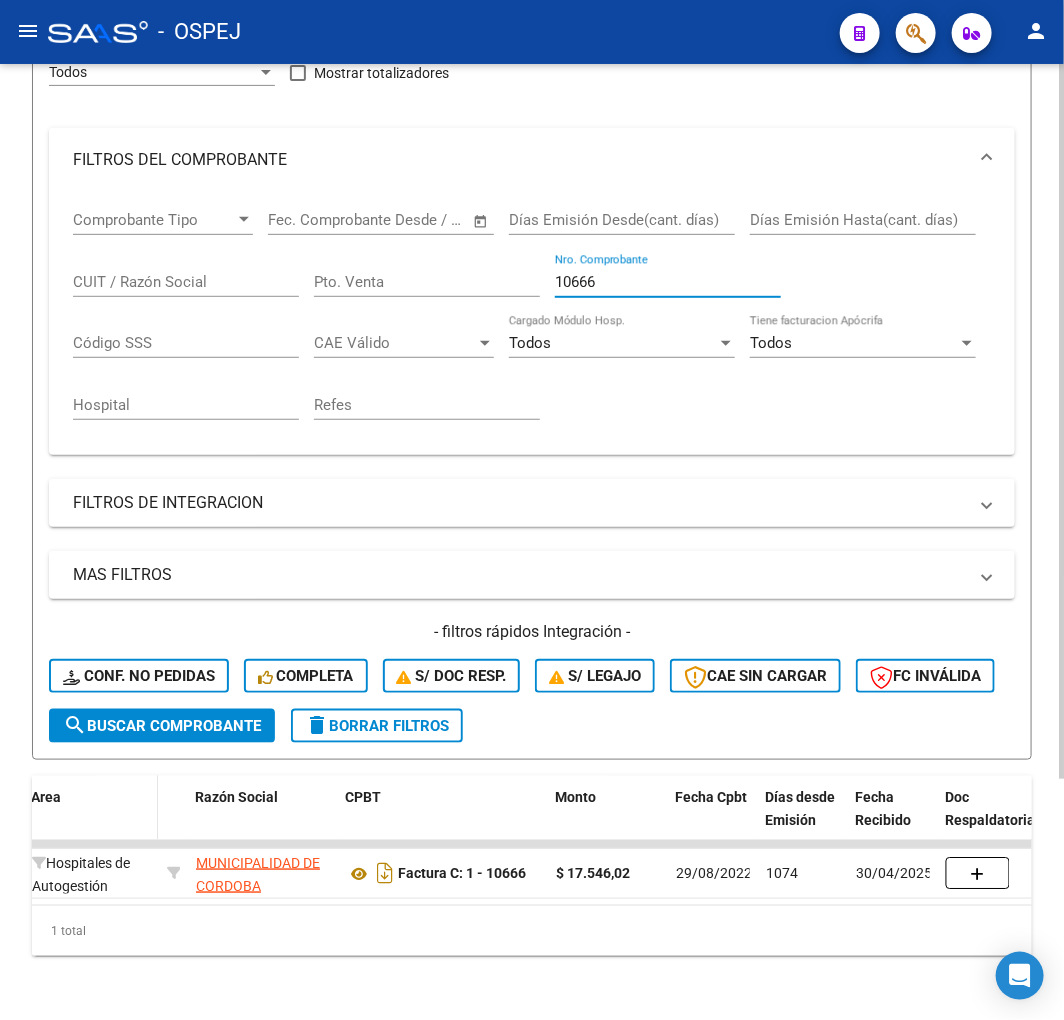type on "10666" 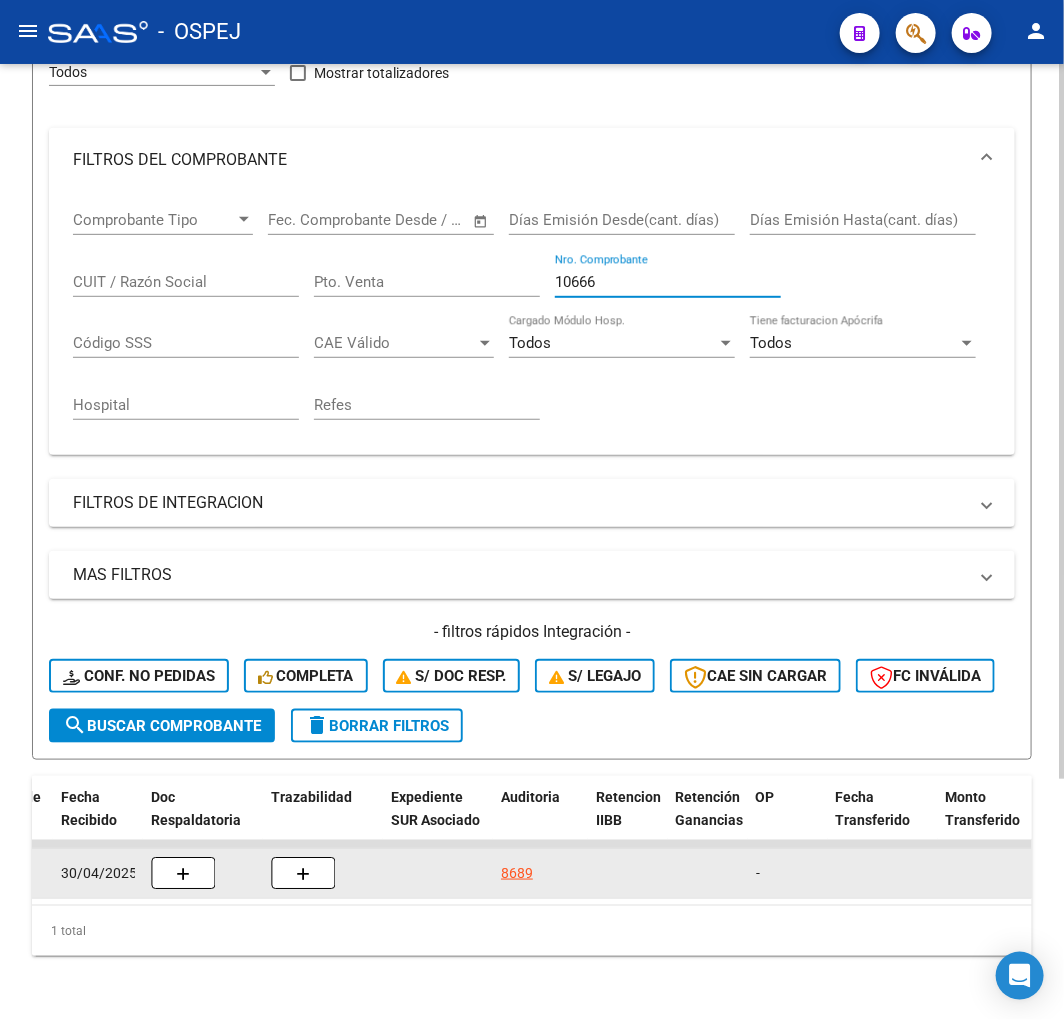 scroll, scrollTop: 0, scrollLeft: 1247, axis: horizontal 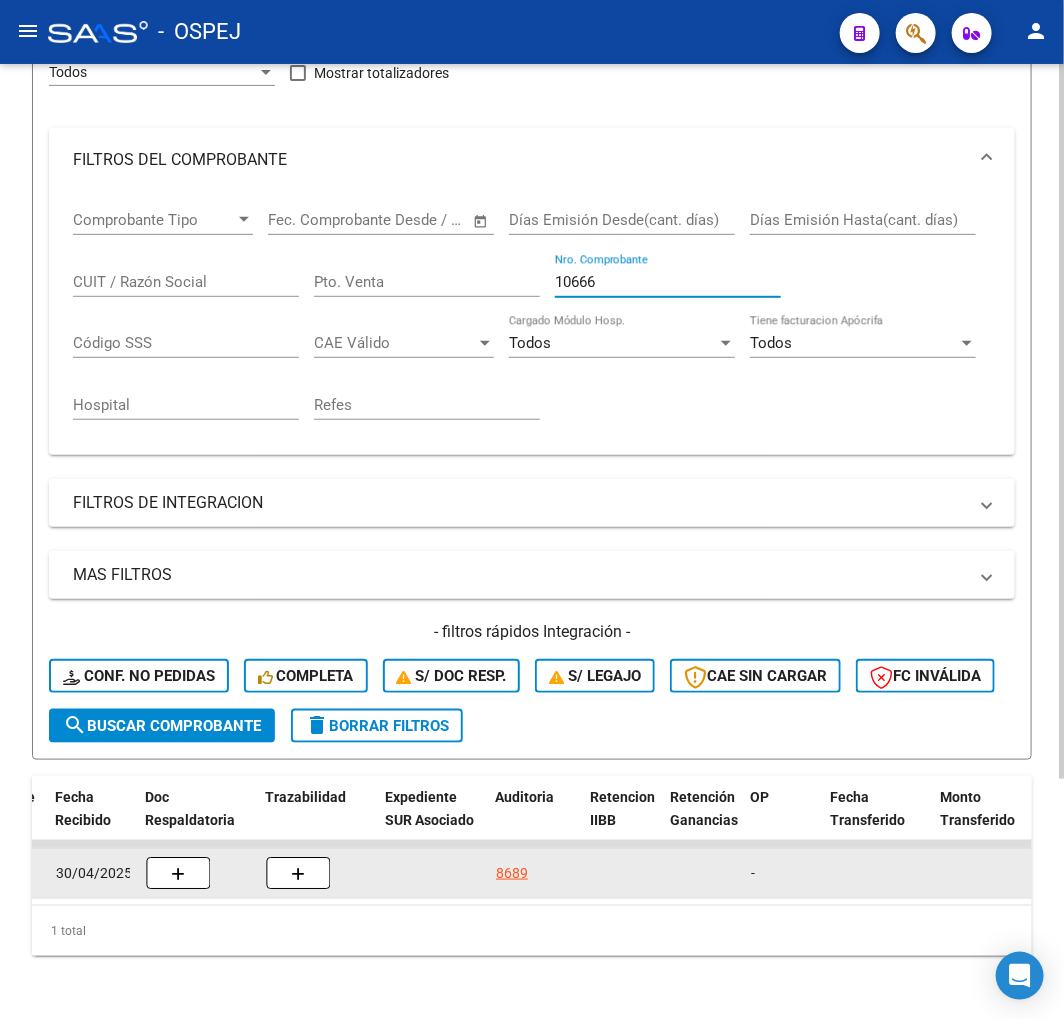 click on "8689" 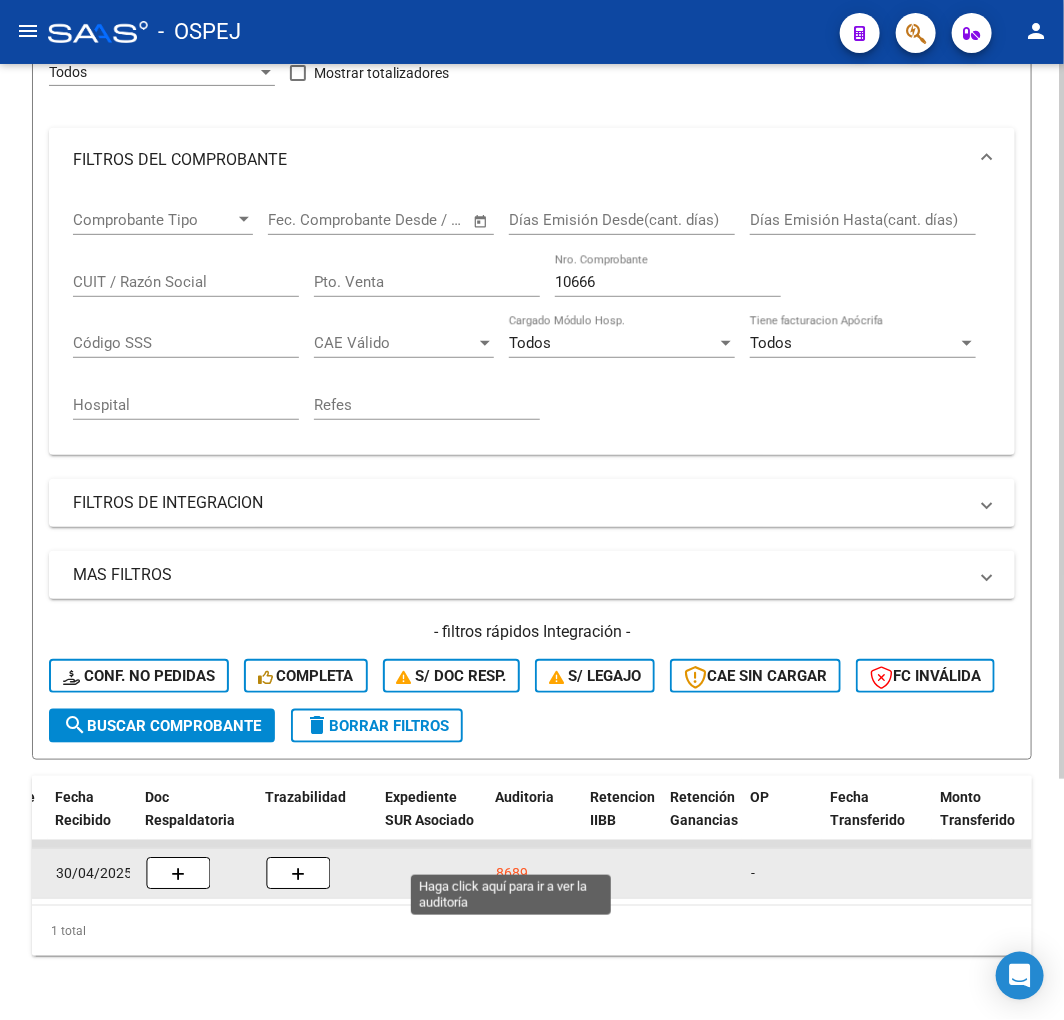 click on "8689" 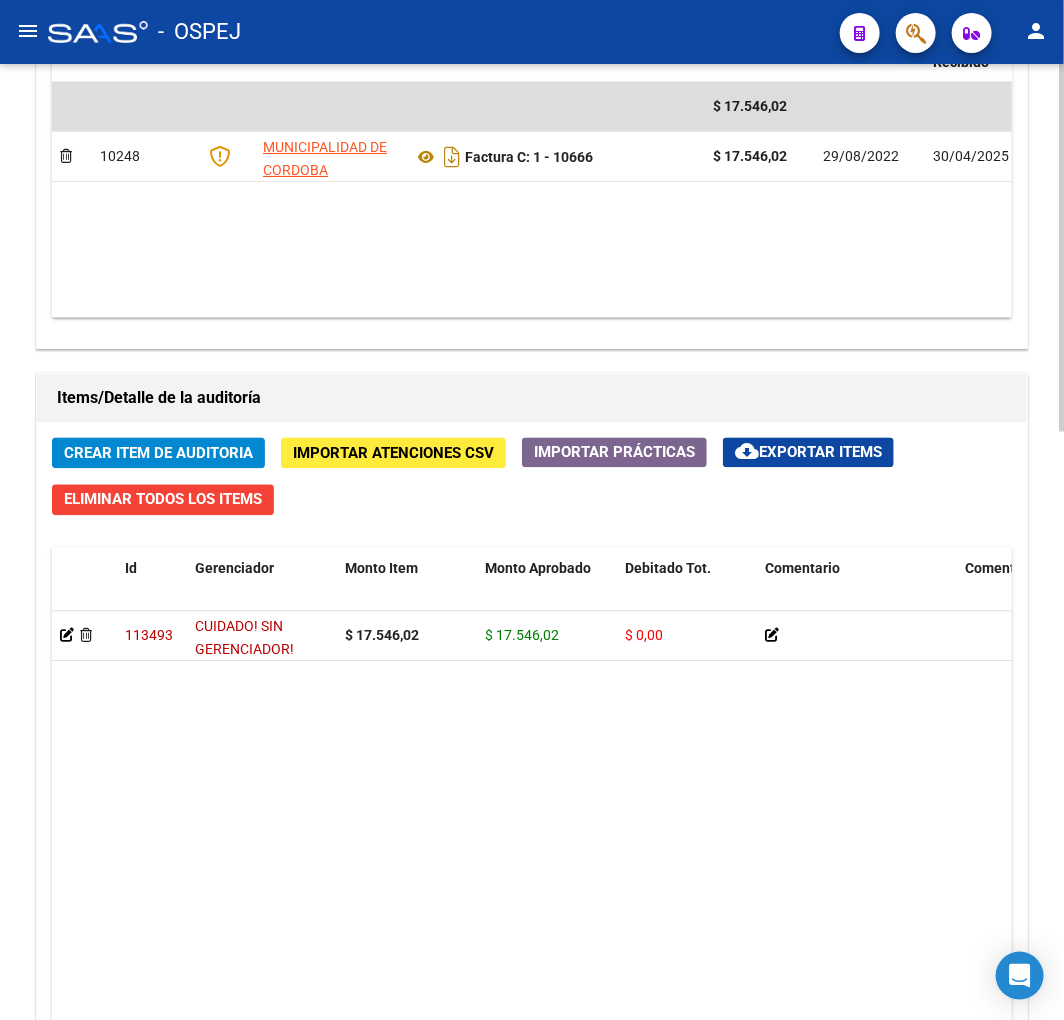 scroll, scrollTop: 1222, scrollLeft: 0, axis: vertical 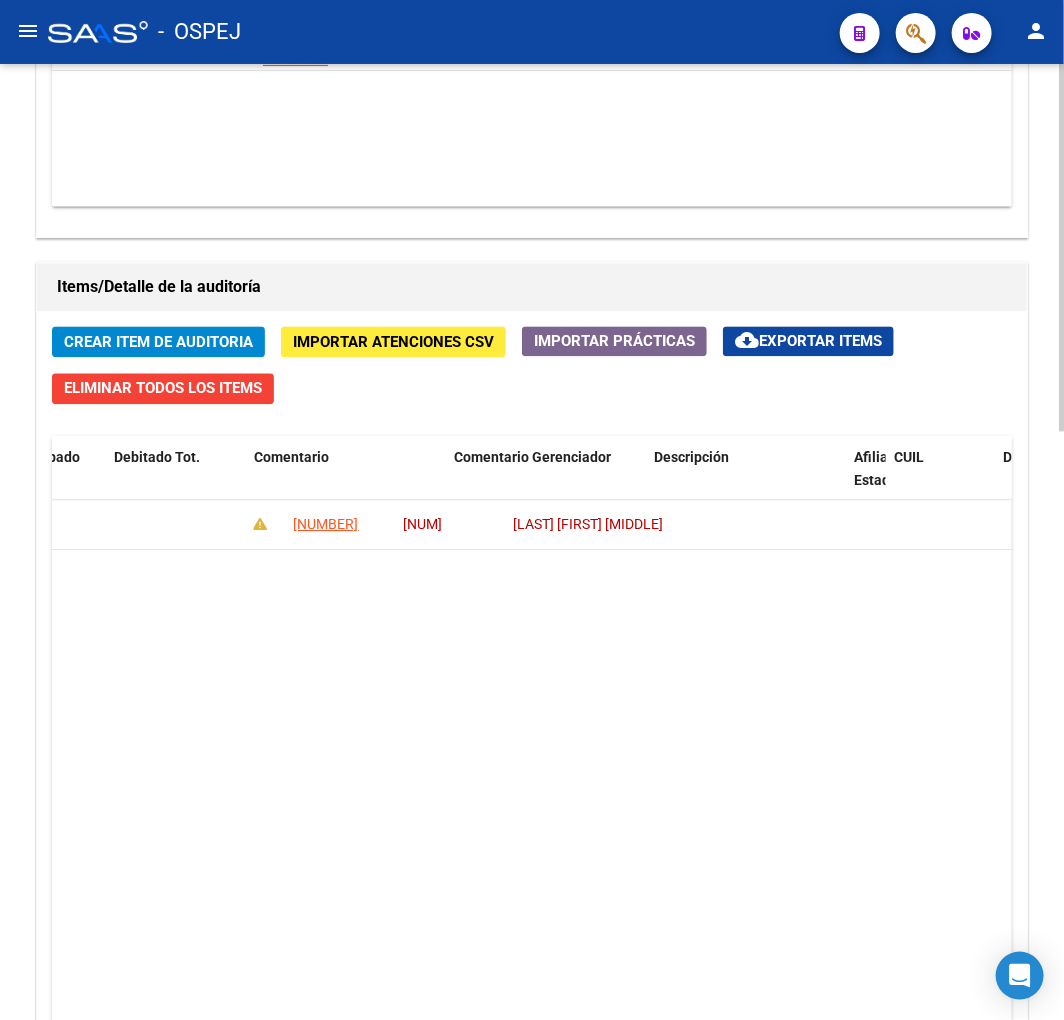 drag, startPoint x: 293, startPoint y: 648, endPoint x: 400, endPoint y: 642, distance: 107.16809 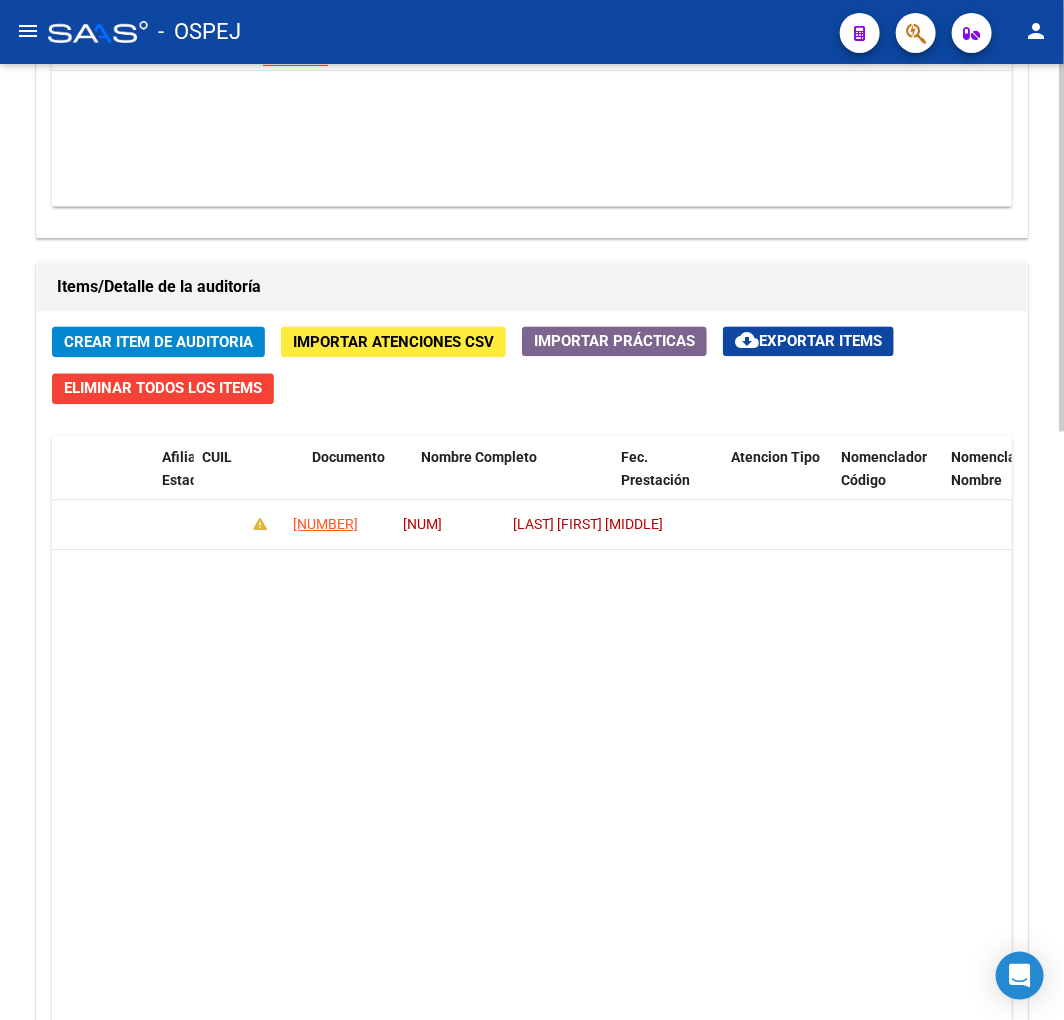 scroll, scrollTop: 0, scrollLeft: 1203, axis: horizontal 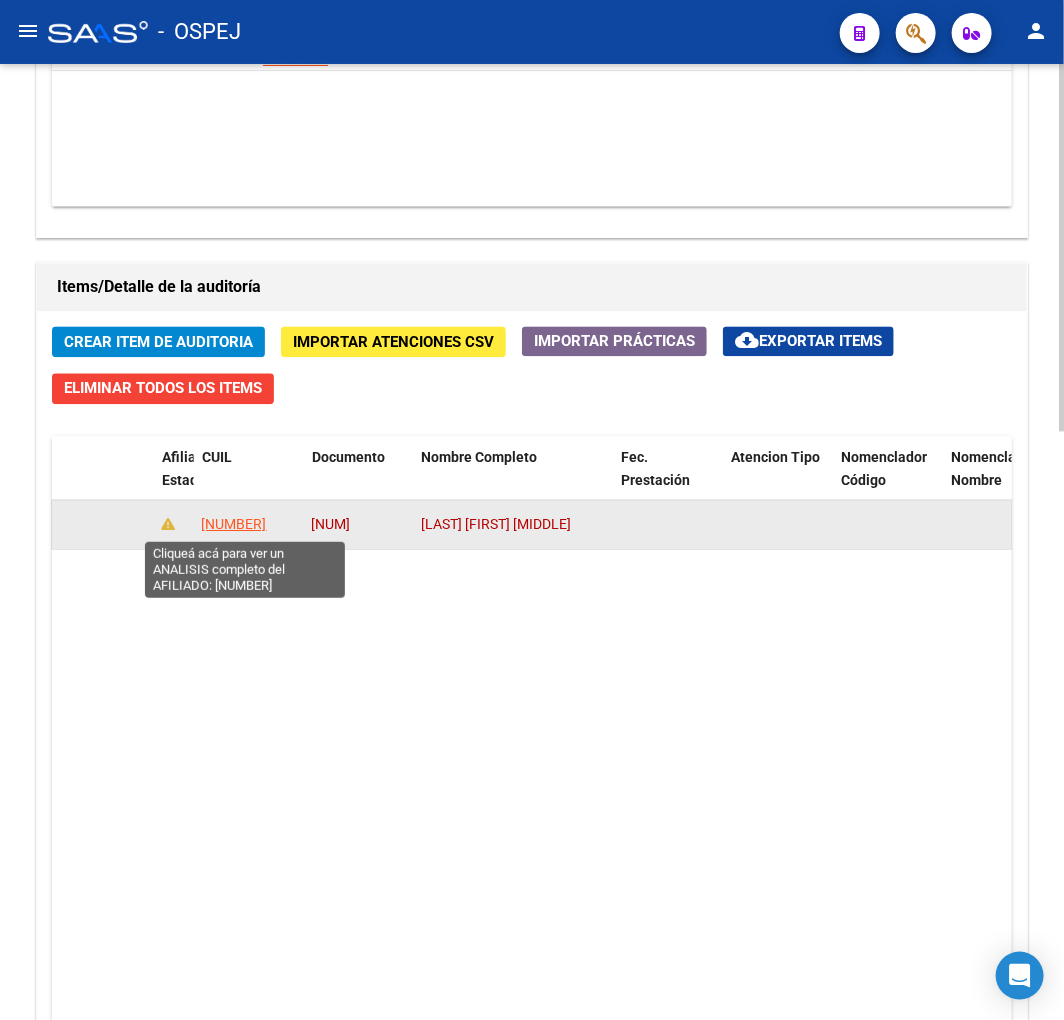 click on "20586790138" 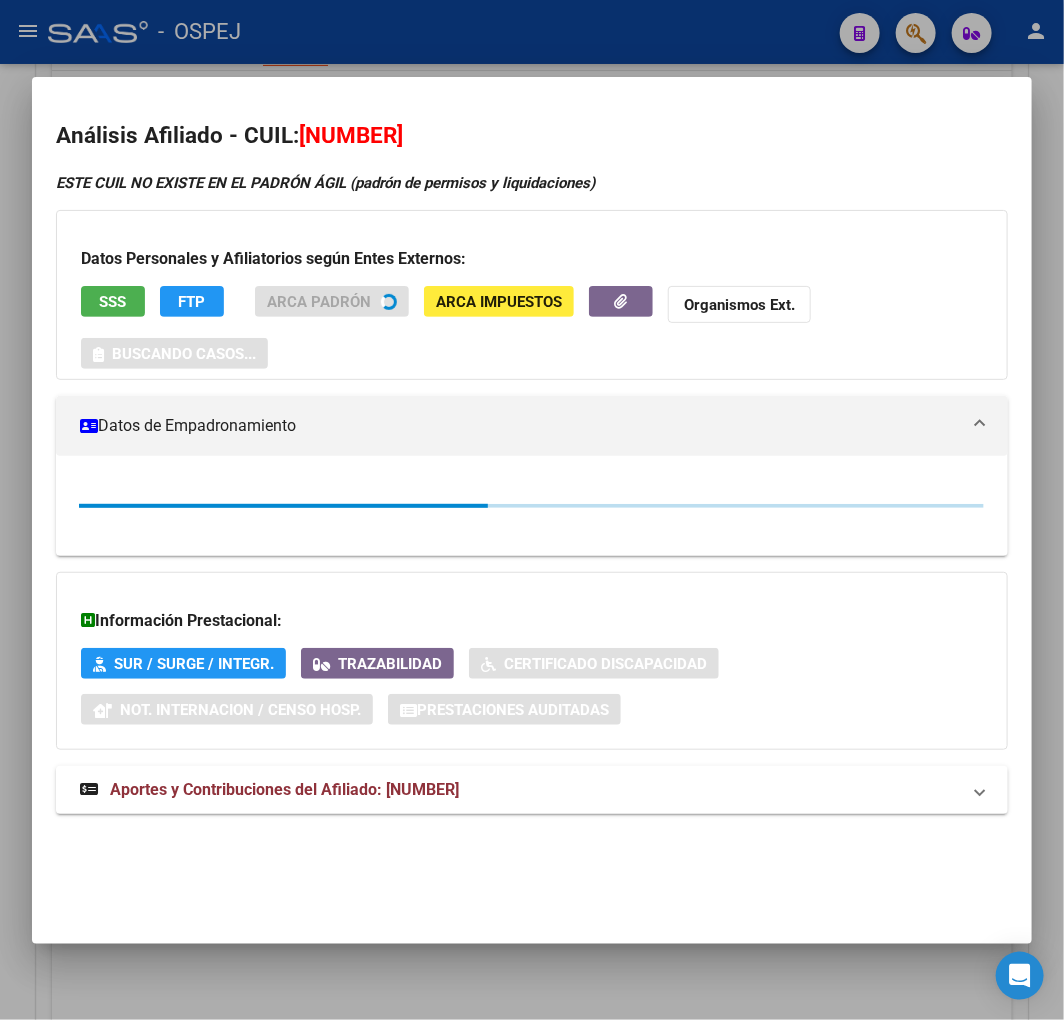 click at bounding box center [532, 510] 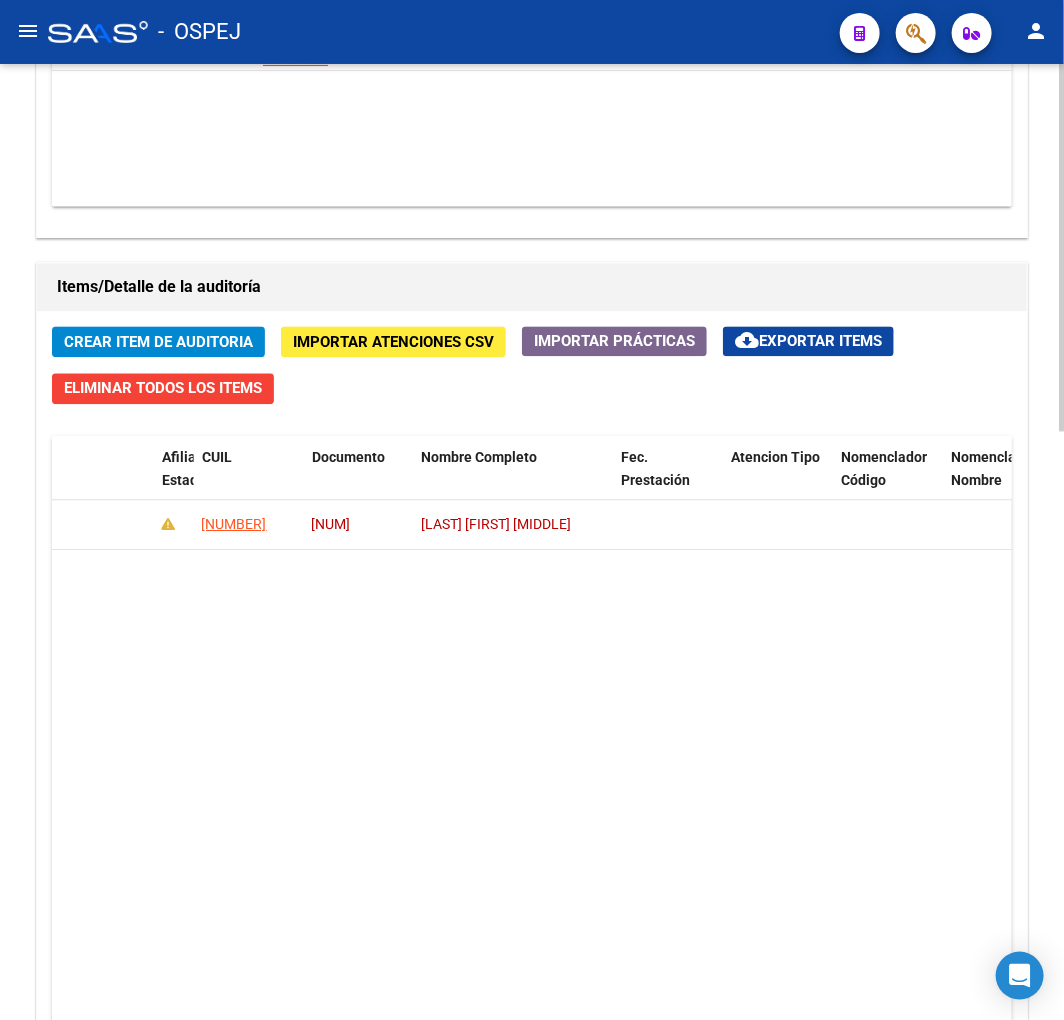 scroll, scrollTop: 1000, scrollLeft: 0, axis: vertical 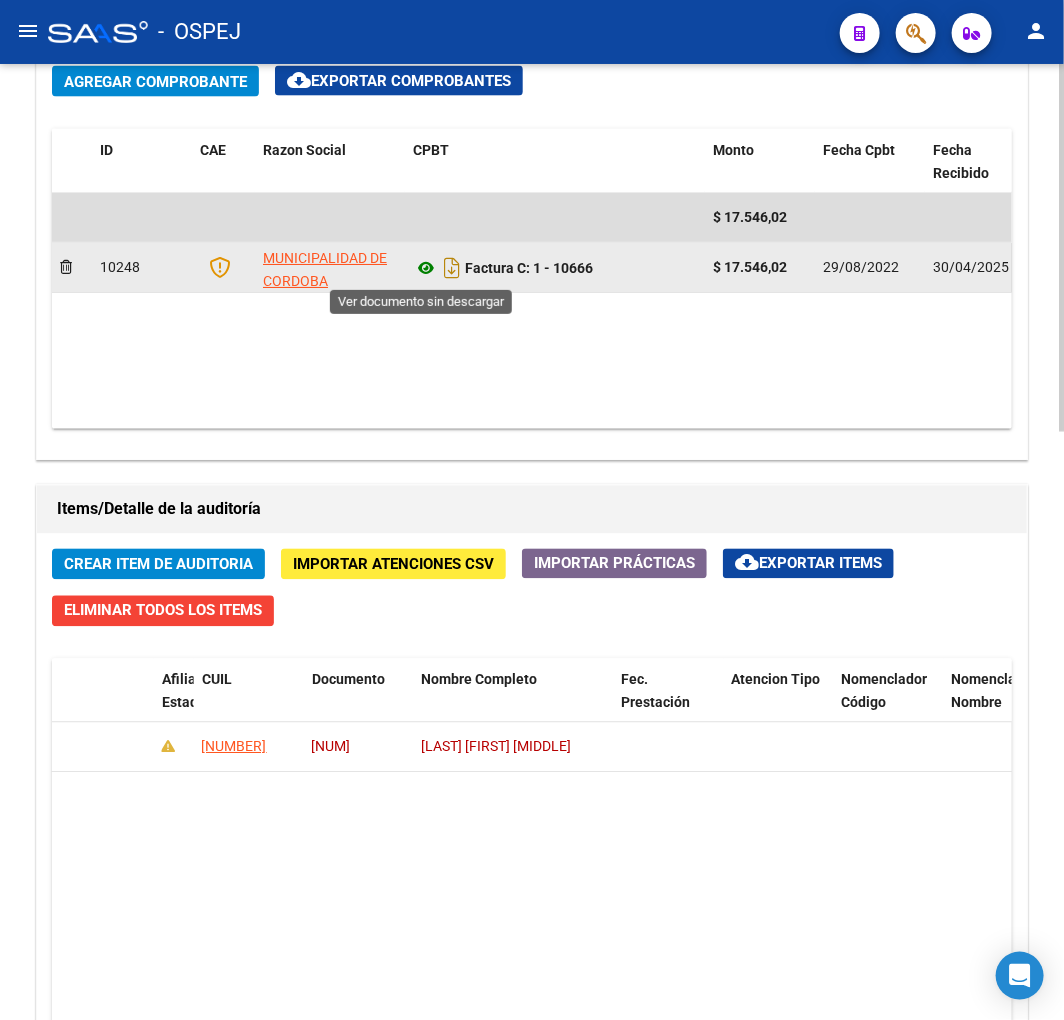 click 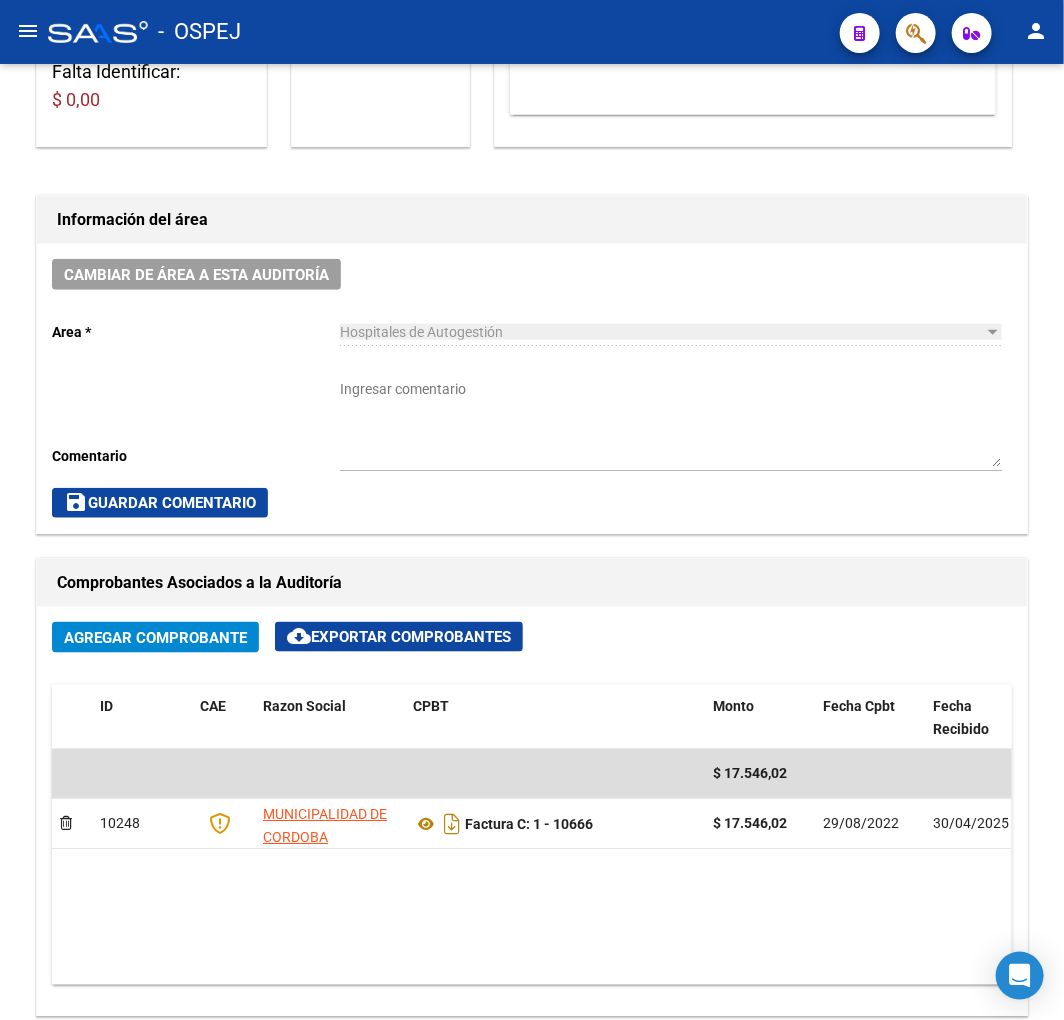 scroll, scrollTop: 0, scrollLeft: 0, axis: both 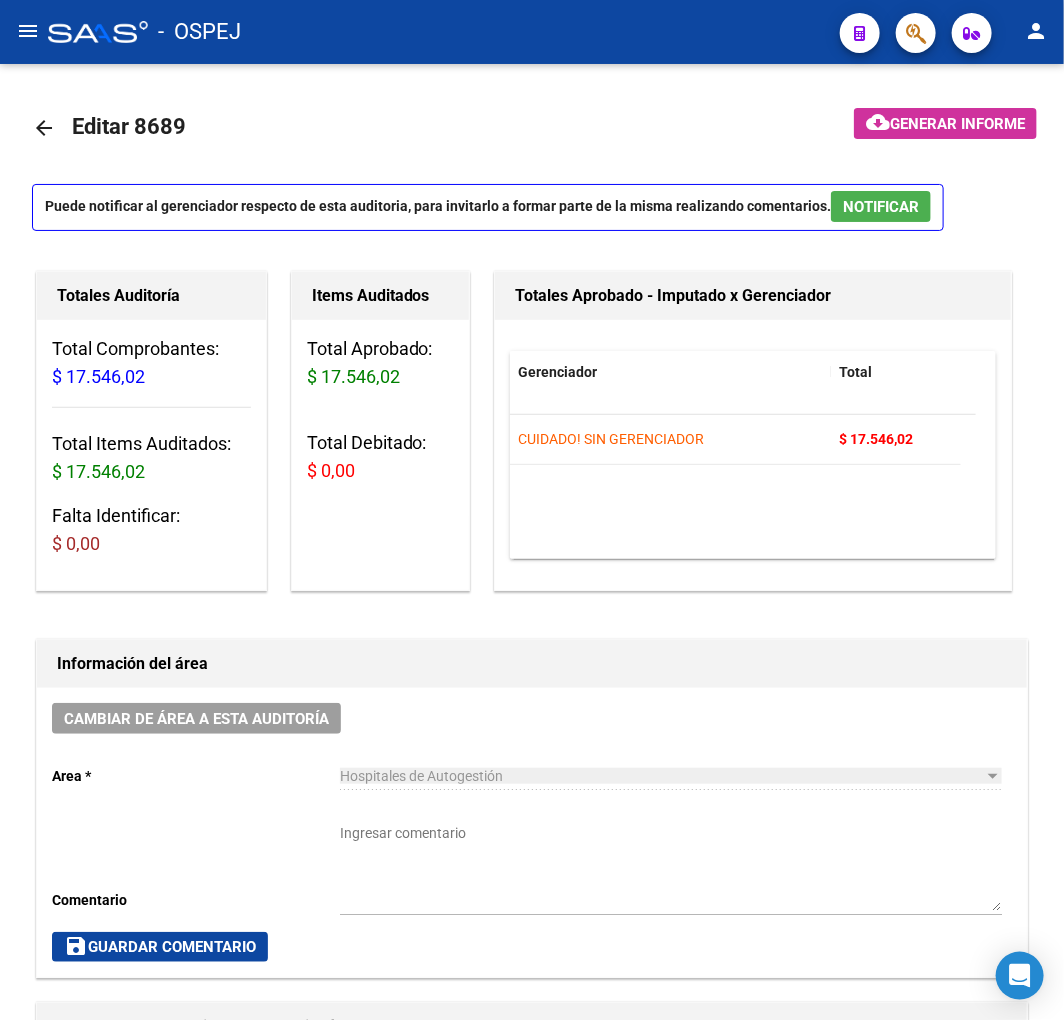 drag, startPoint x: 50, startPoint y: 31, endPoint x: 37, endPoint y: 33, distance: 13.152946 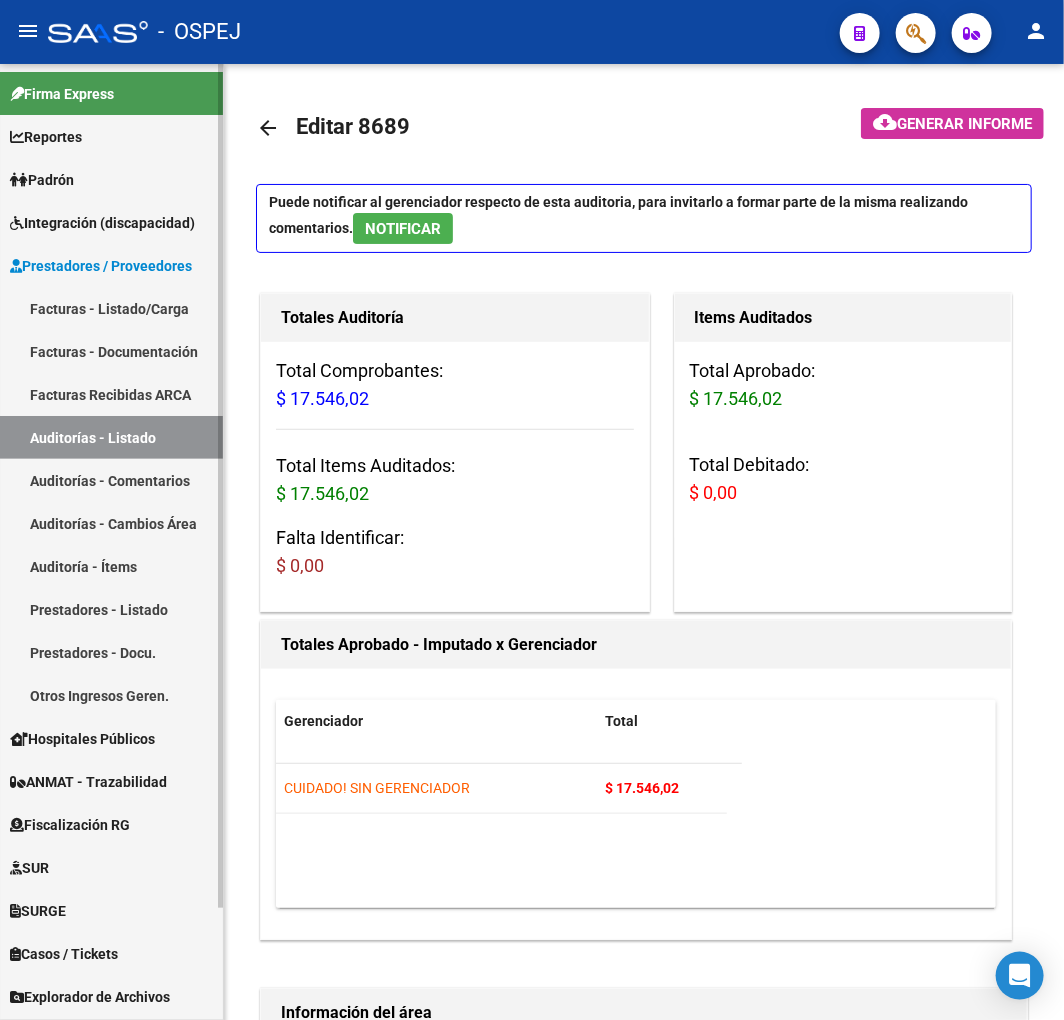 click on "Facturas - Listado/Carga" at bounding box center [111, 308] 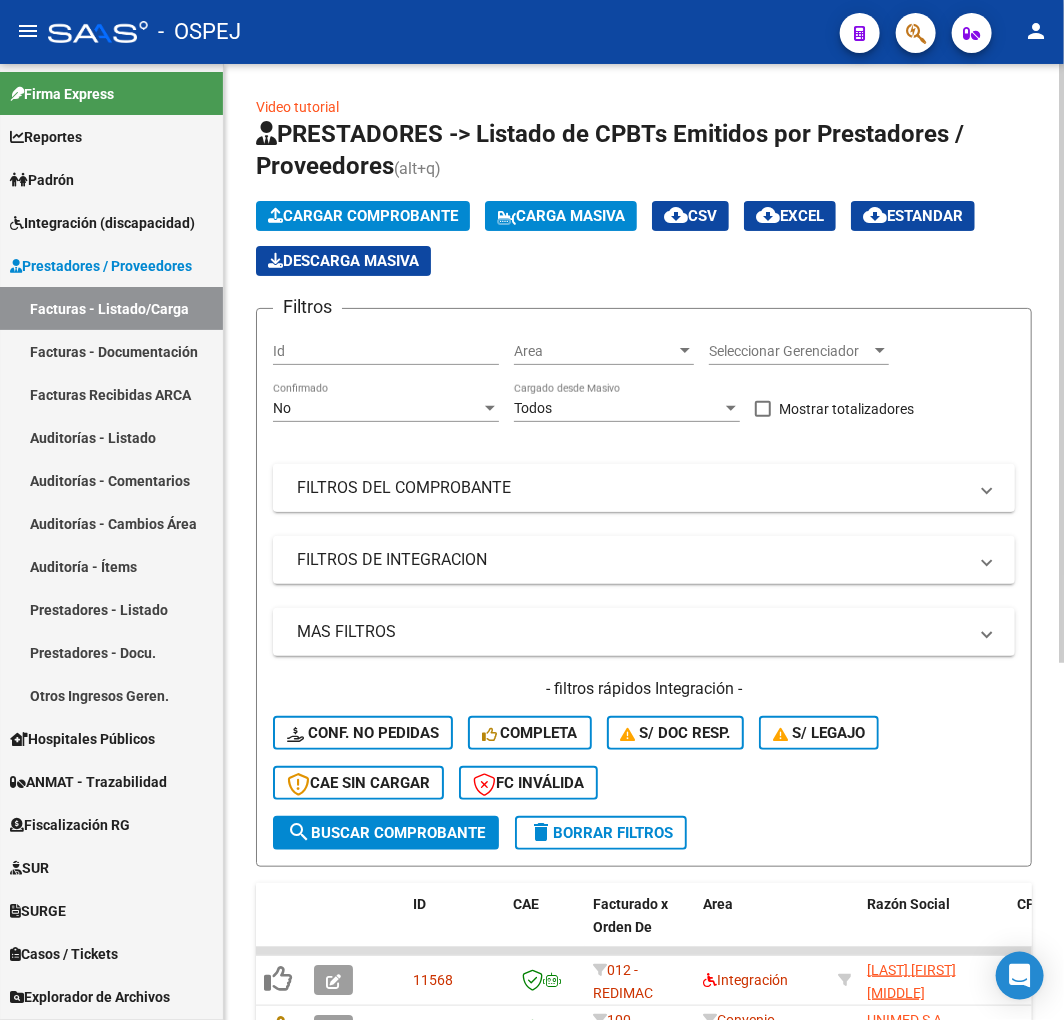 click on "FILTROS DEL COMPROBANTE" at bounding box center [632, 488] 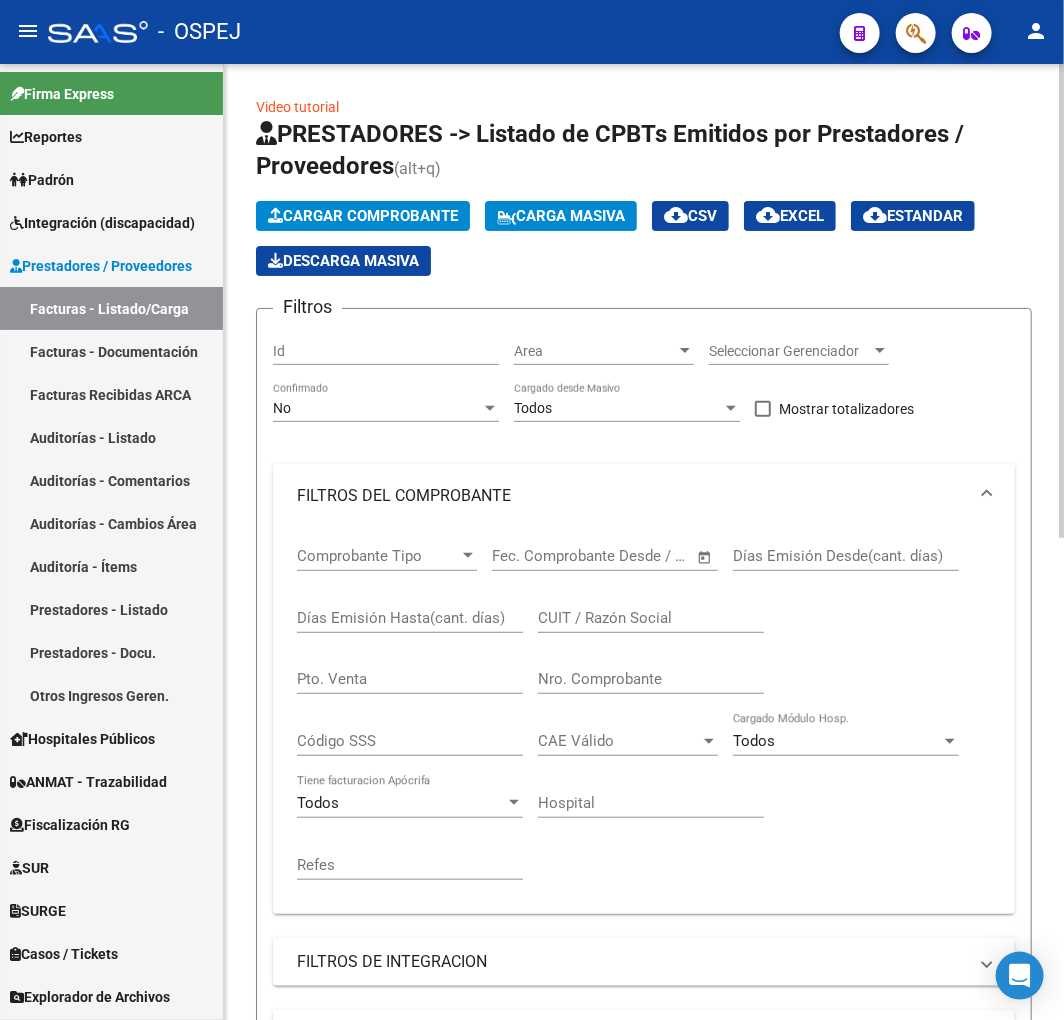 click on "No Confirmado" 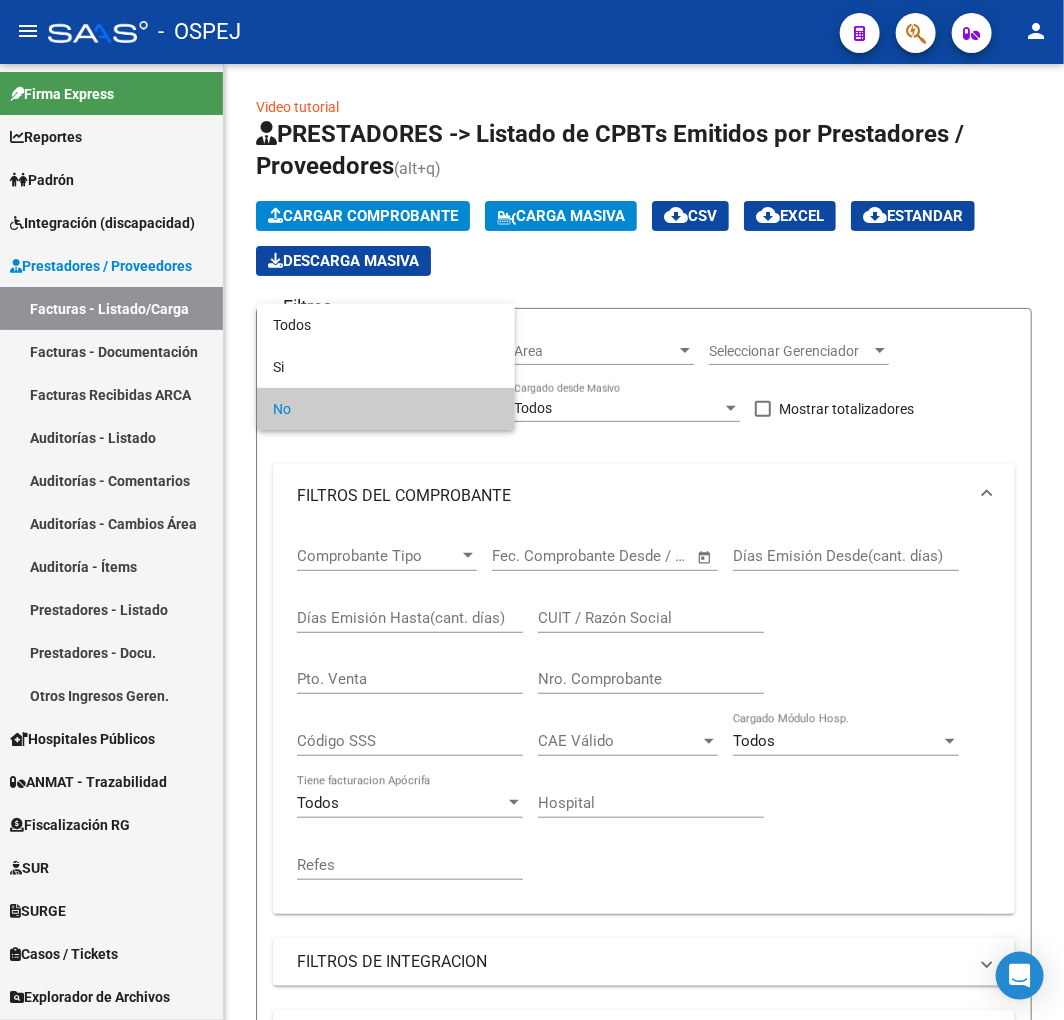 click at bounding box center (532, 510) 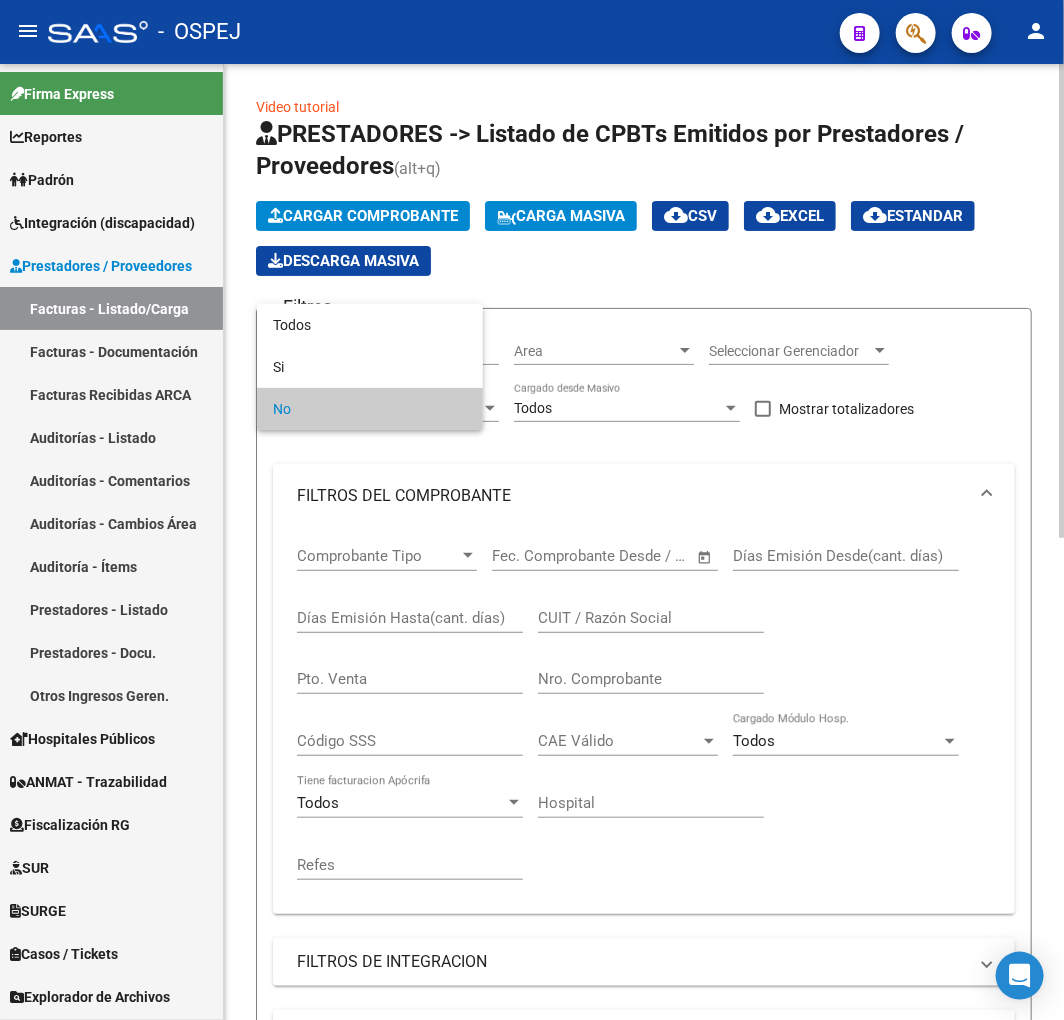 click on "Filtros" 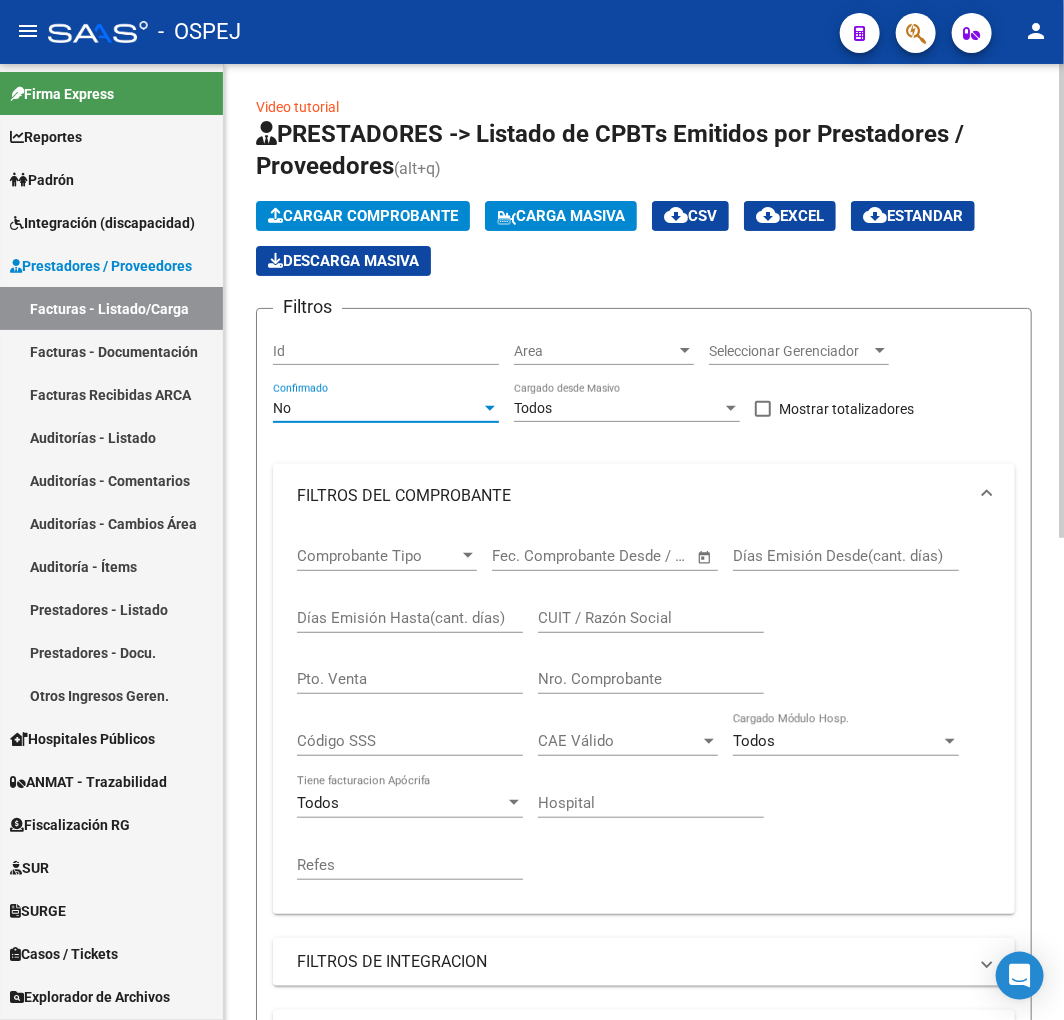 click on "No" at bounding box center [377, 408] 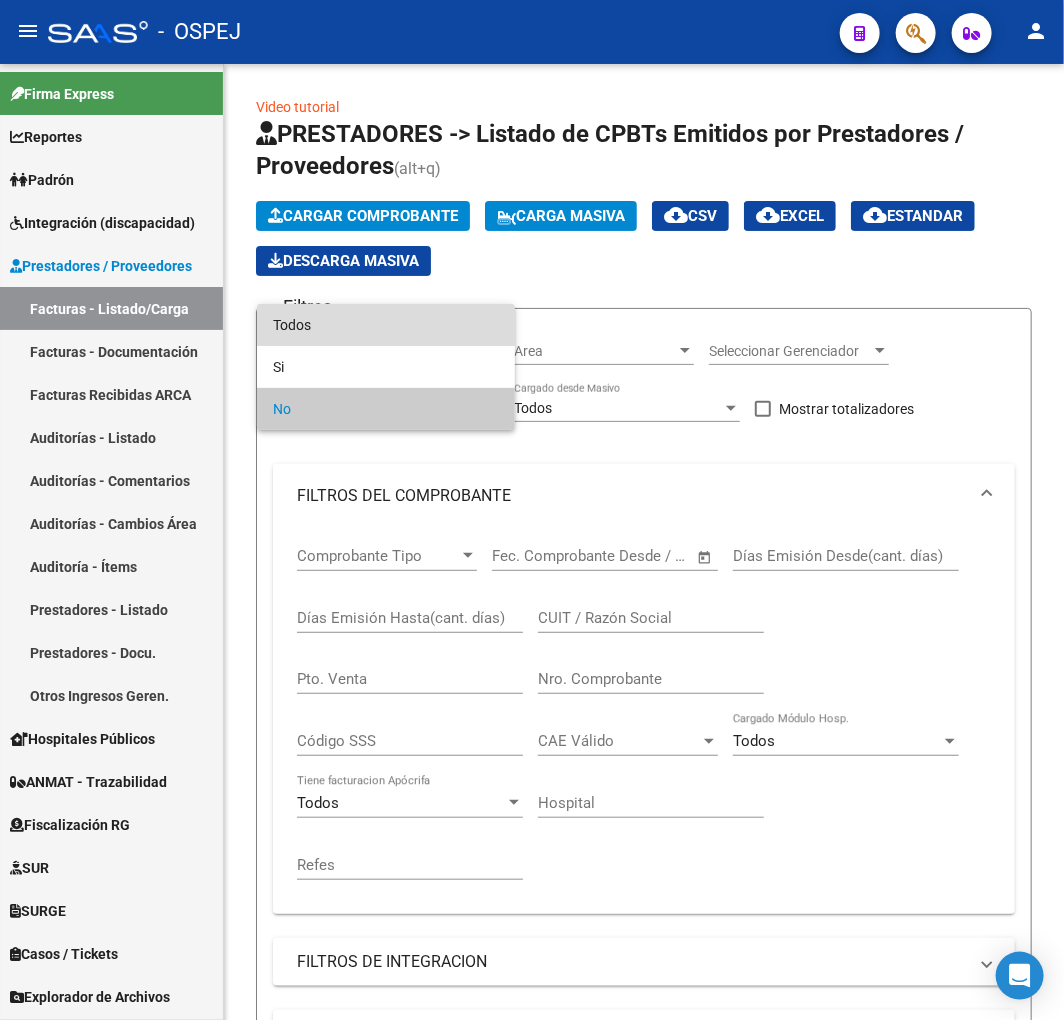 click on "Todos" at bounding box center [386, 325] 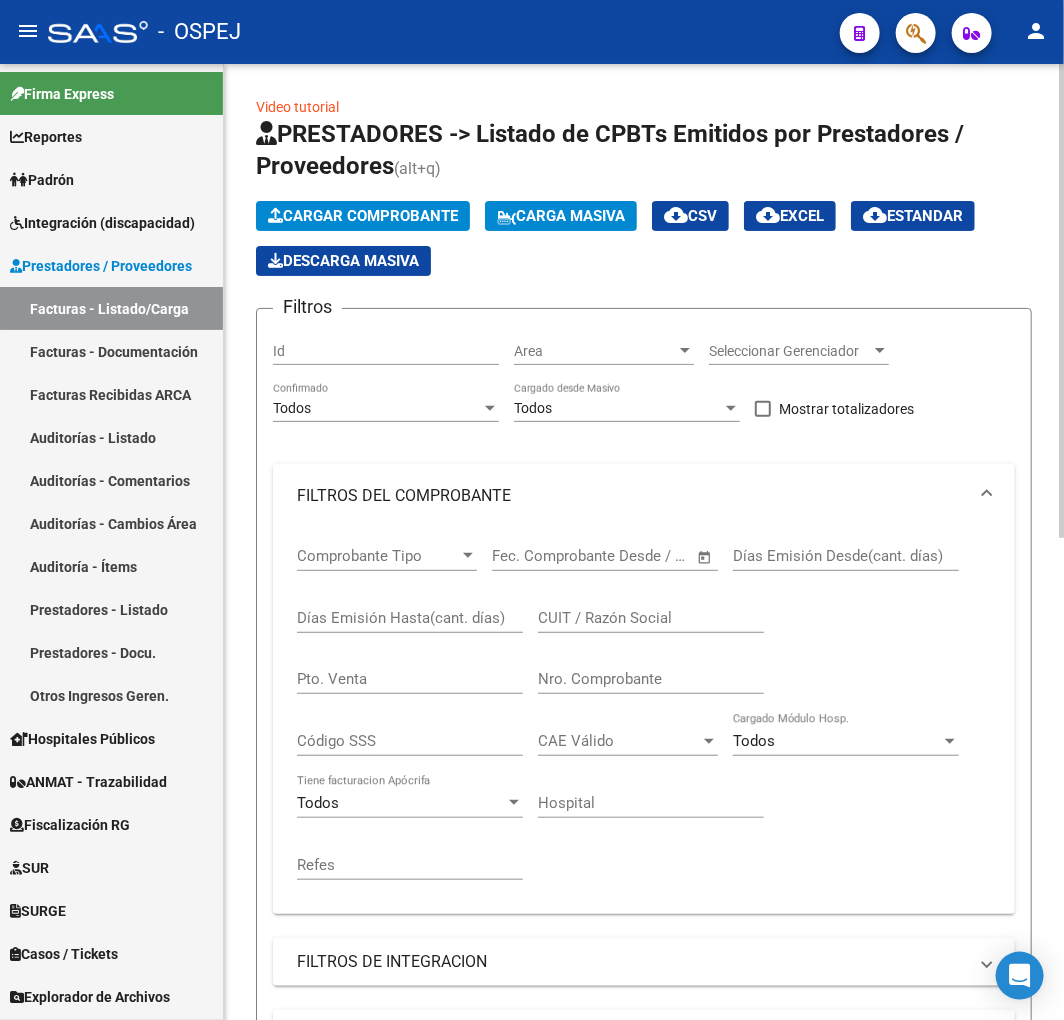 click on "Nro. Comprobante" 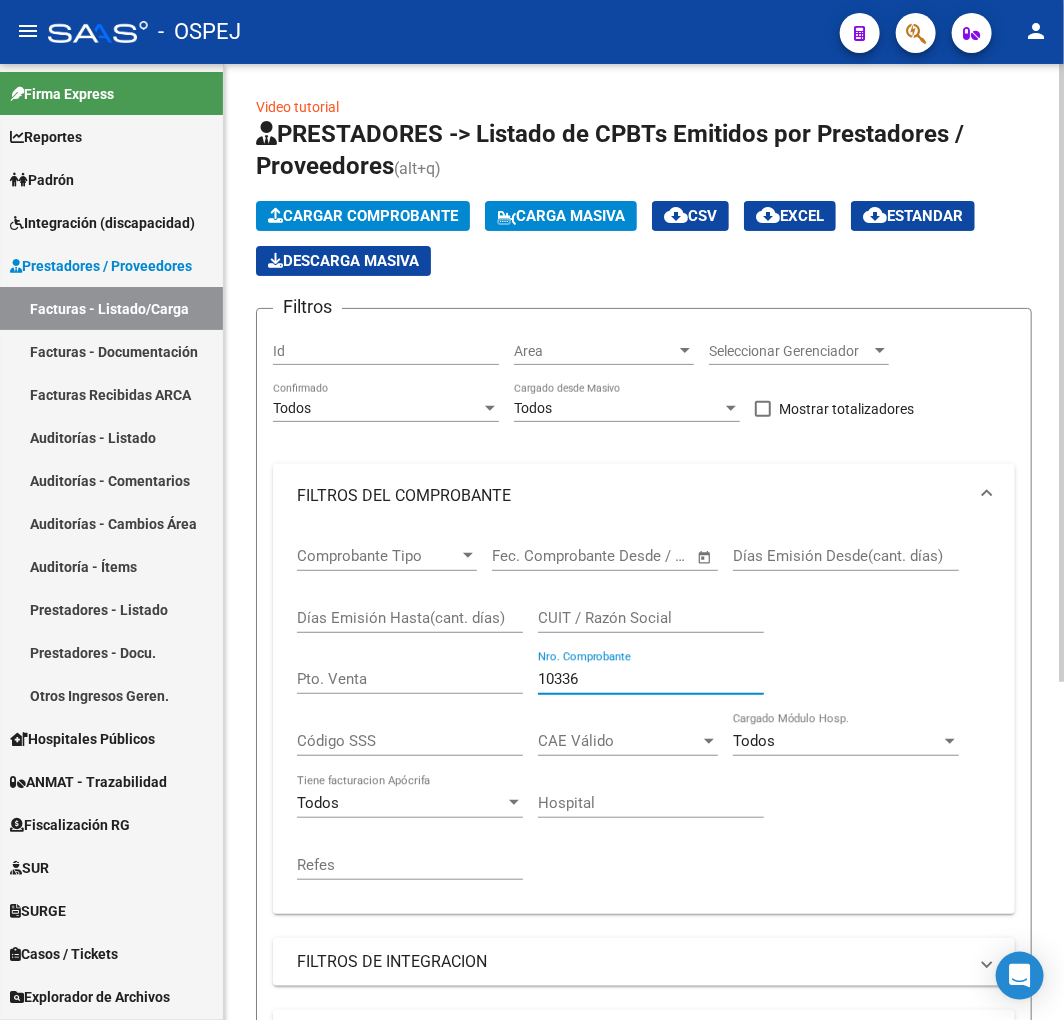 scroll, scrollTop: 524, scrollLeft: 0, axis: vertical 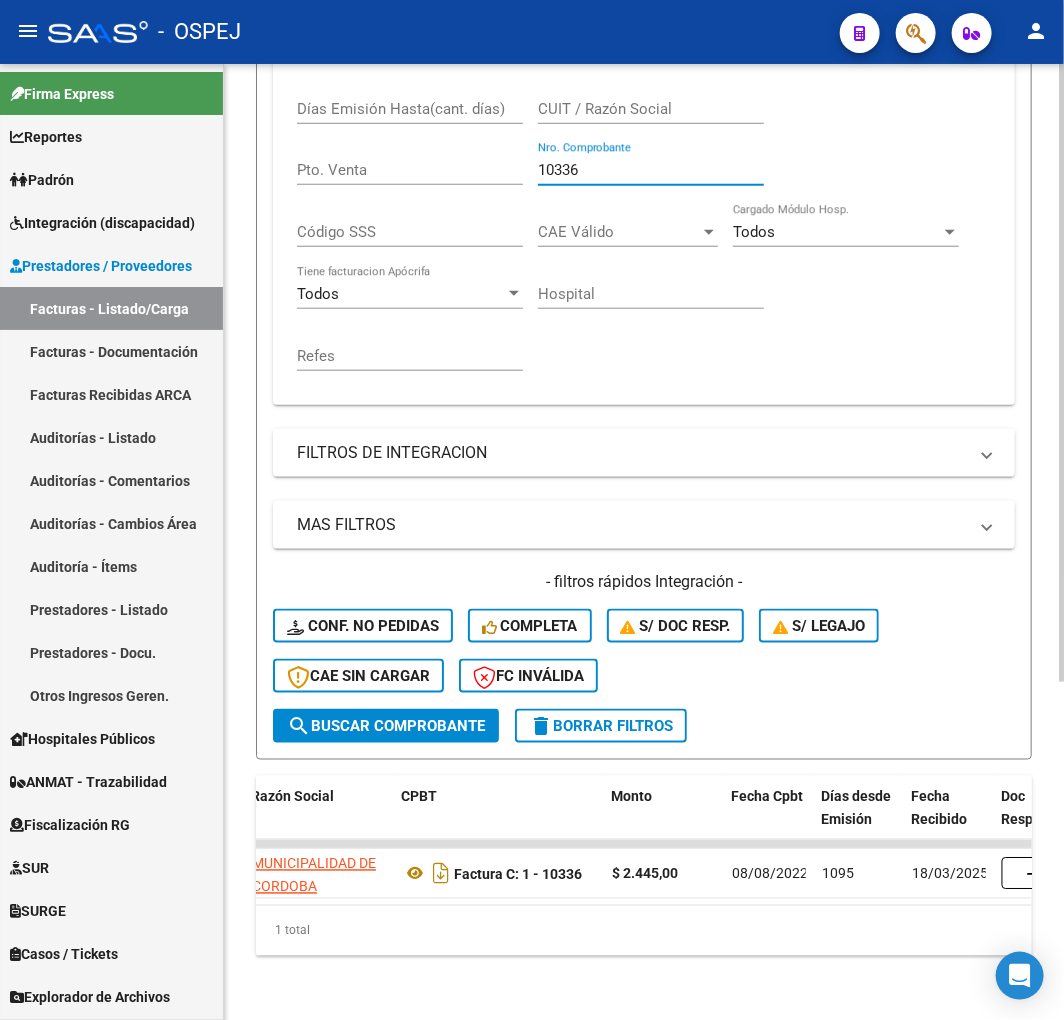 drag, startPoint x: 607, startPoint y: 157, endPoint x: 243, endPoint y: 231, distance: 371.44583 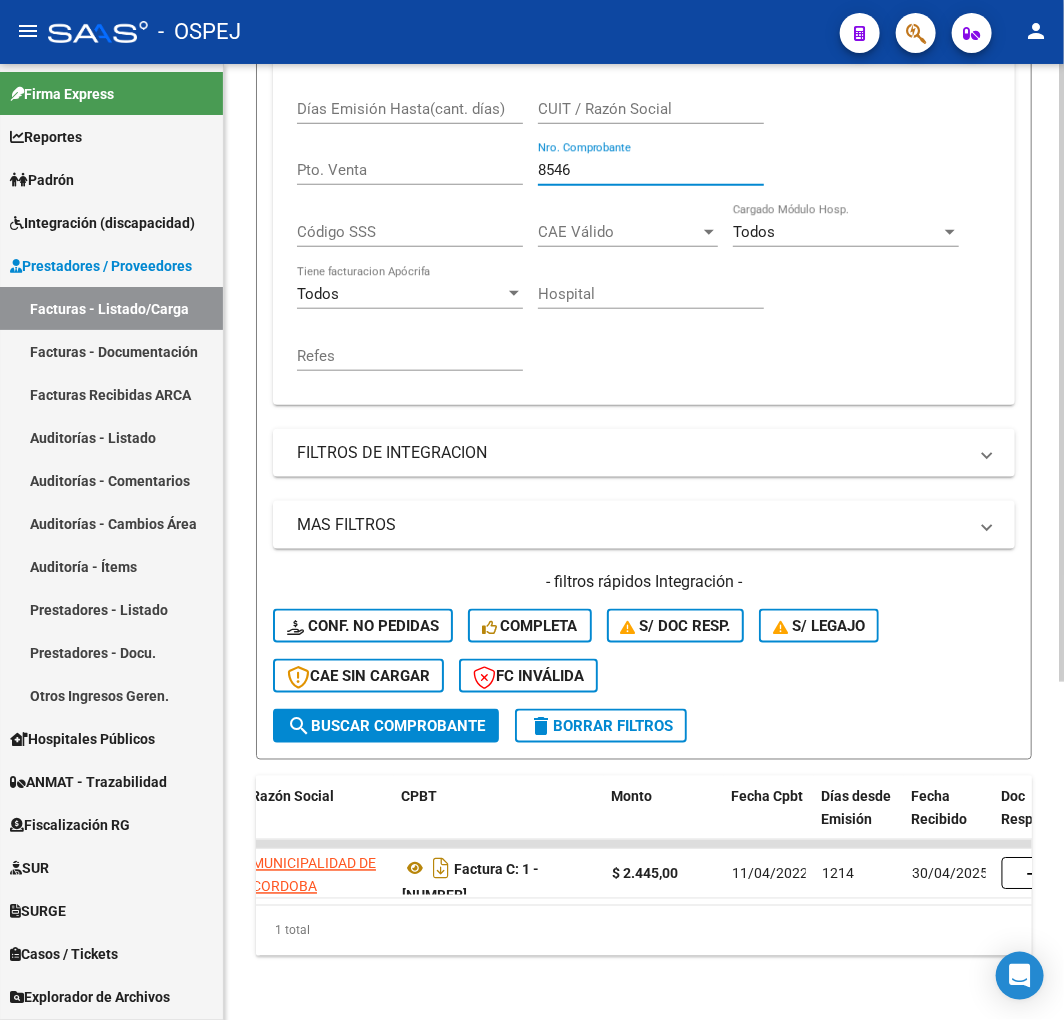 drag, startPoint x: 616, startPoint y: 154, endPoint x: 370, endPoint y: 203, distance: 250.83261 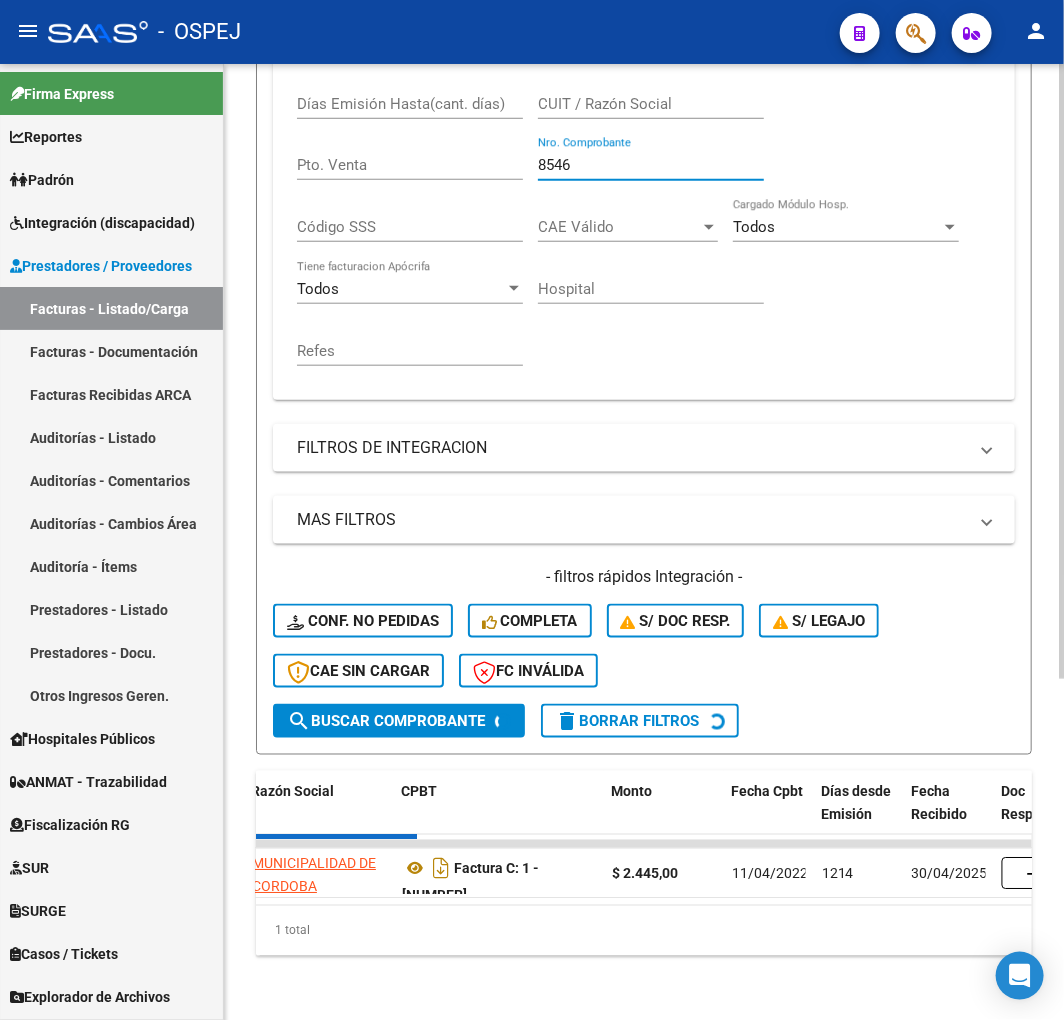 scroll, scrollTop: 0, scrollLeft: 0, axis: both 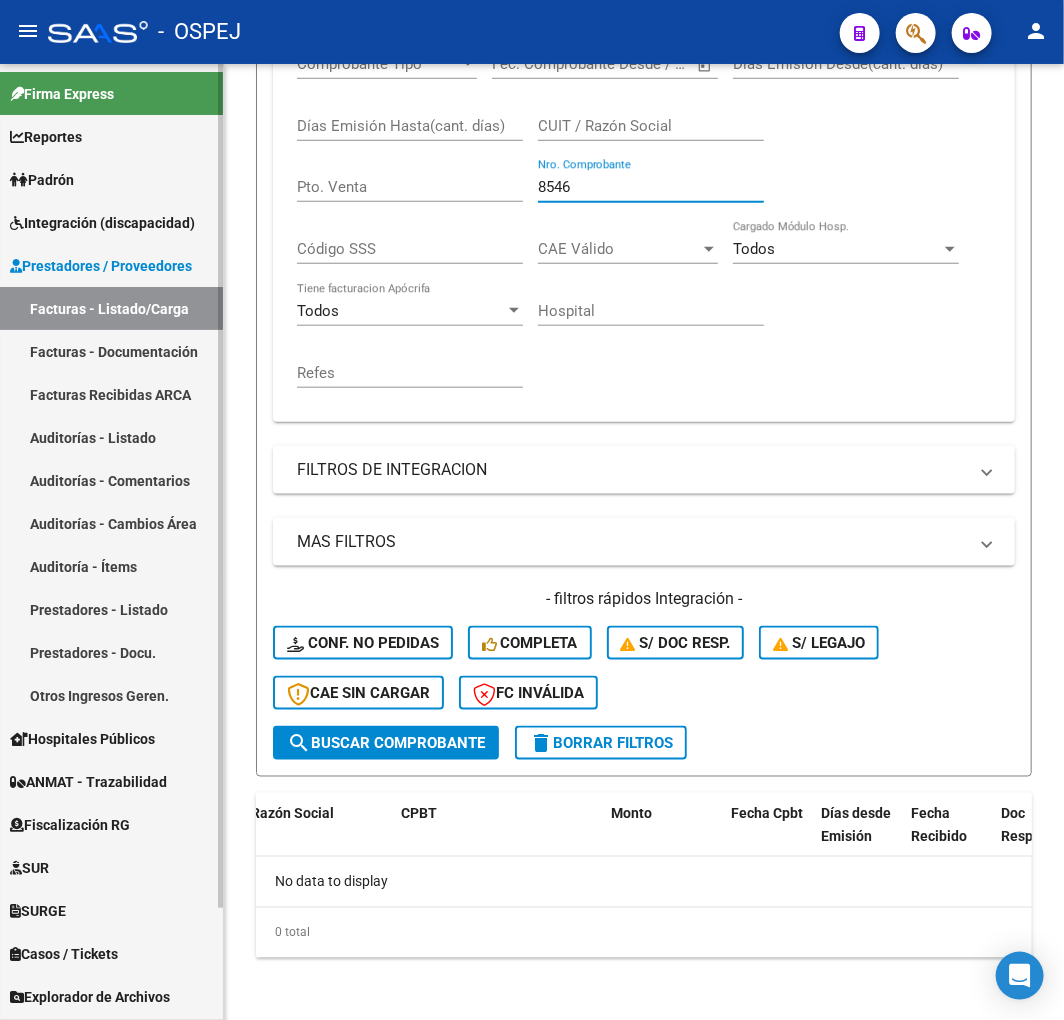 type on "9101" 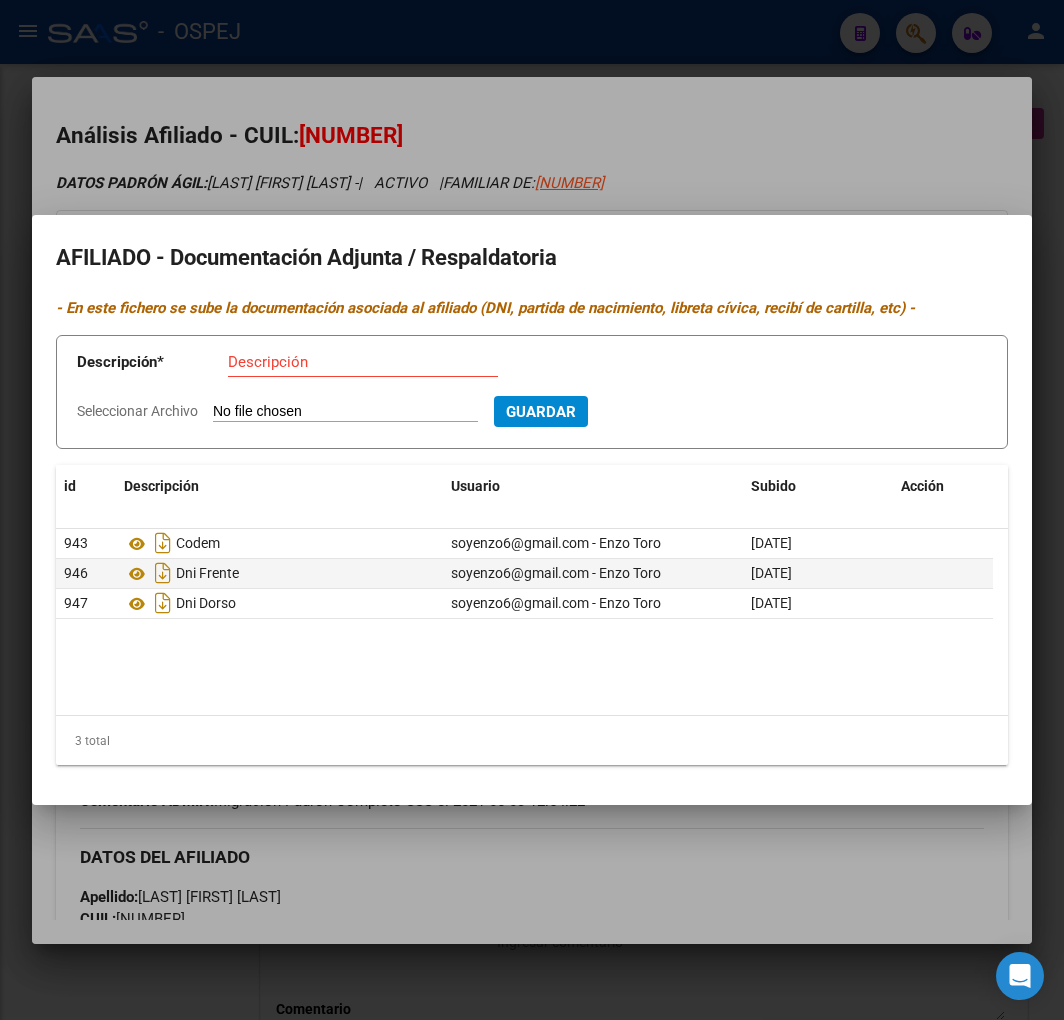 scroll, scrollTop: 0, scrollLeft: 0, axis: both 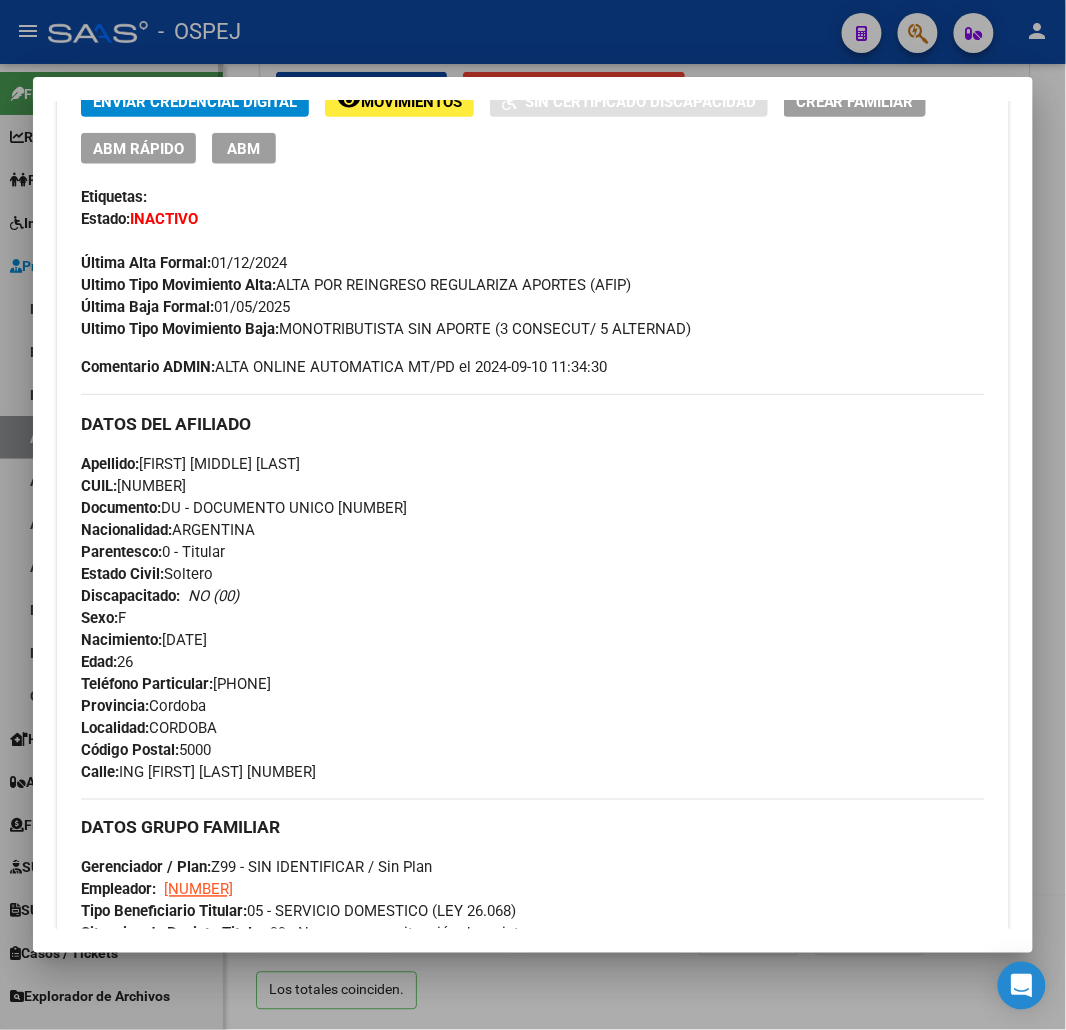 click at bounding box center (533, 515) 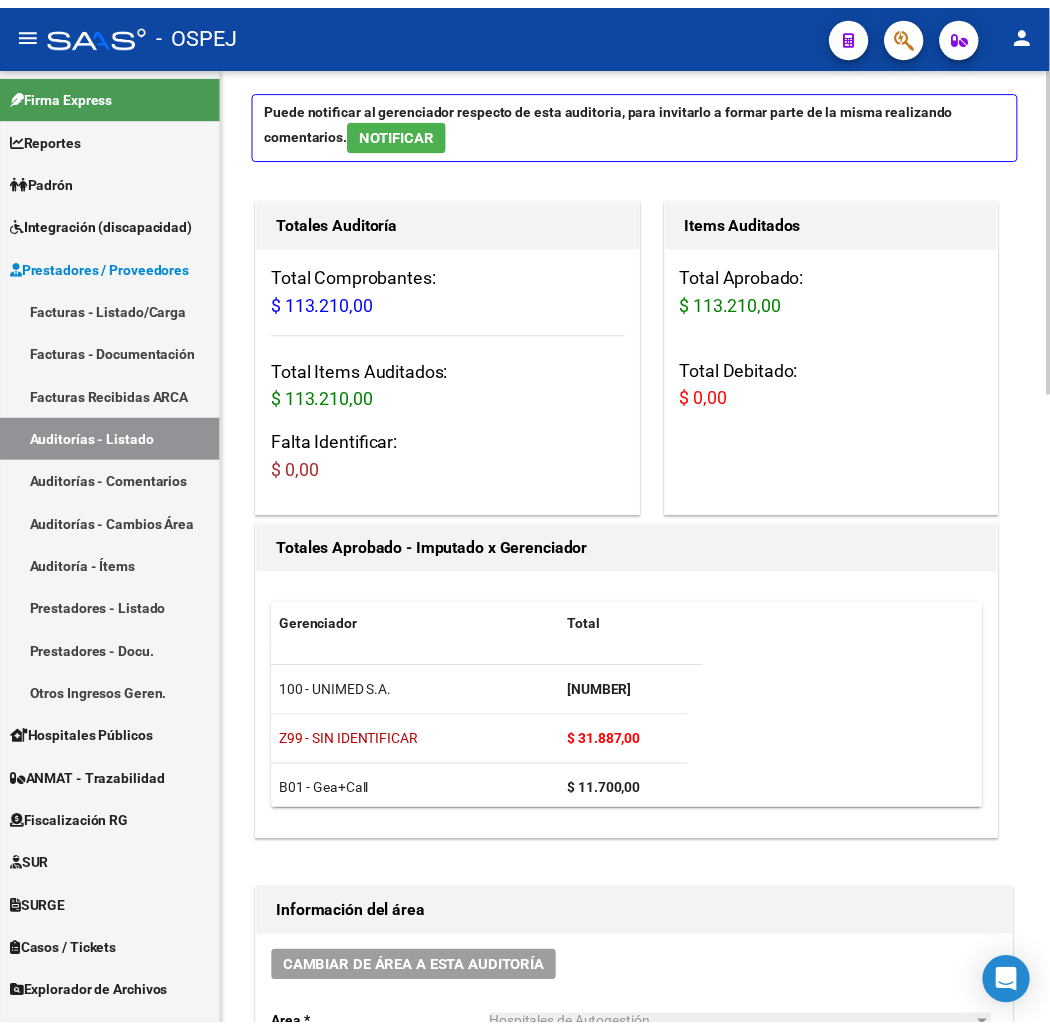 scroll, scrollTop: 0, scrollLeft: 0, axis: both 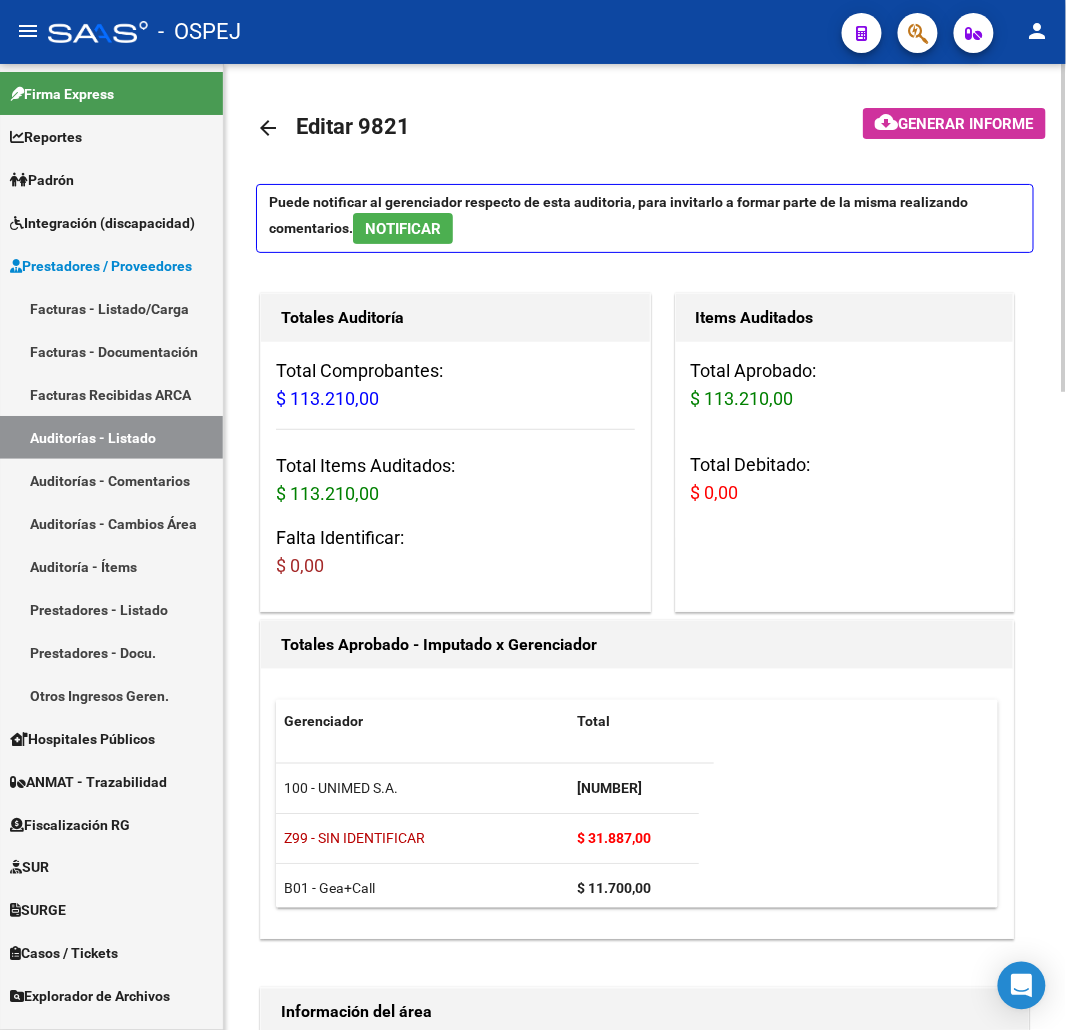 click on "arrow_back" 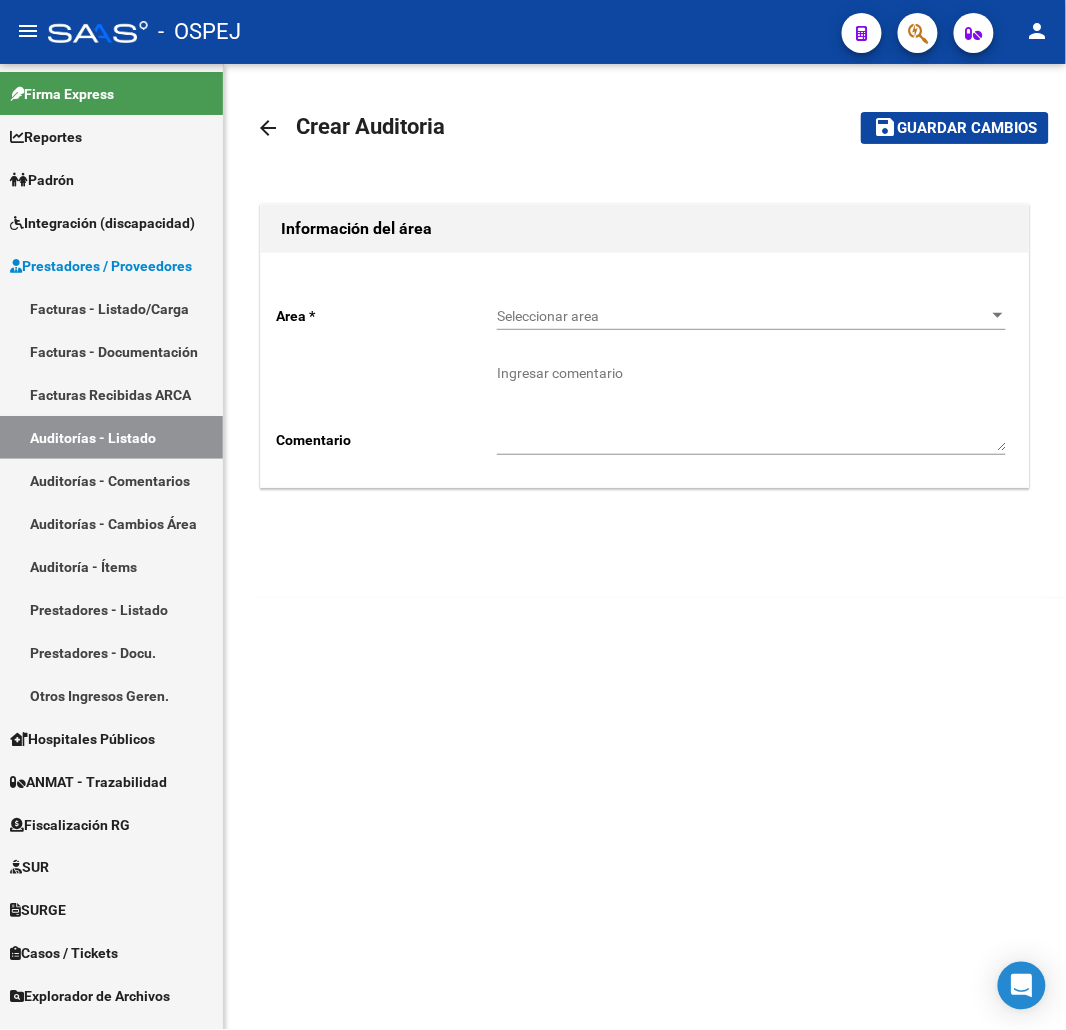 drag, startPoint x: 457, startPoint y: 263, endPoint x: 522, endPoint y: 323, distance: 88.45903 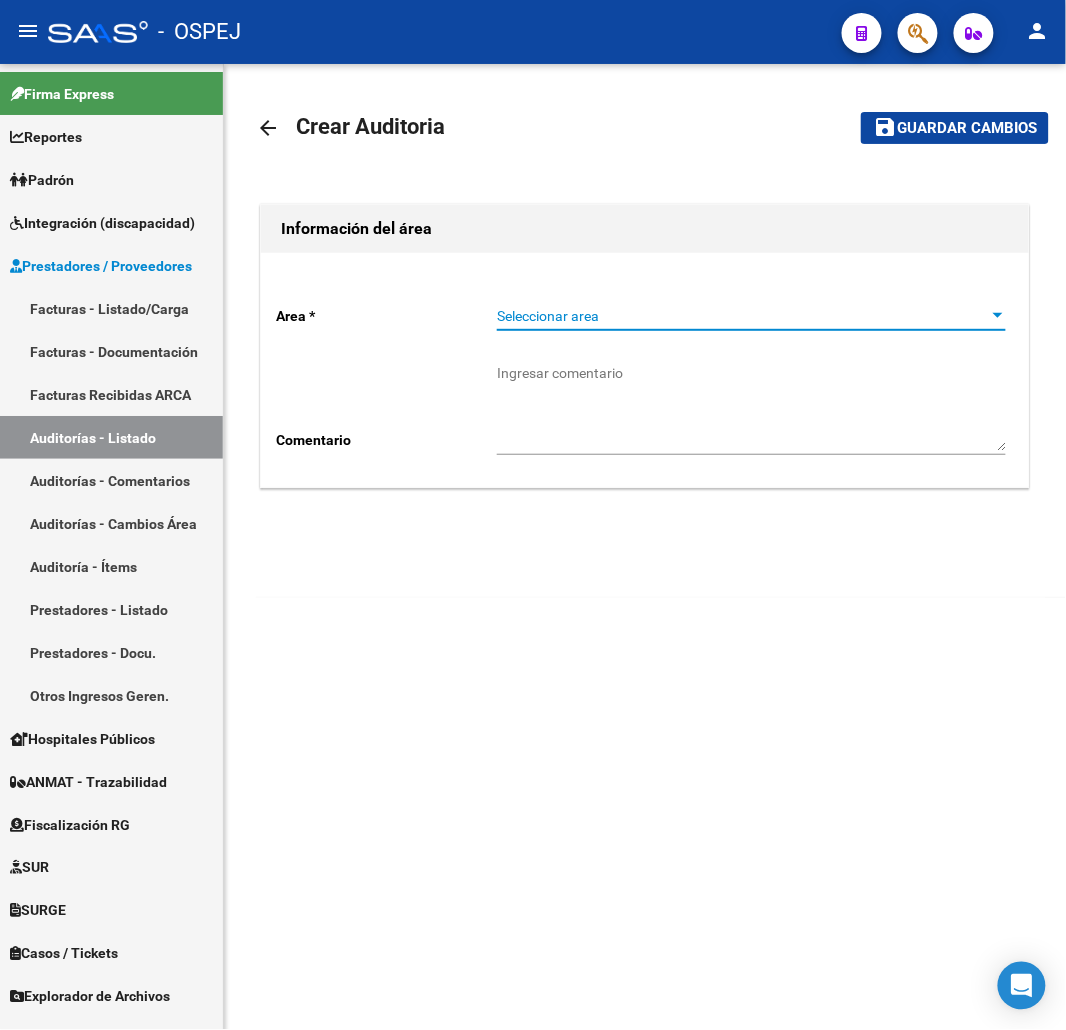 click on "Seleccionar area" at bounding box center [742, 316] 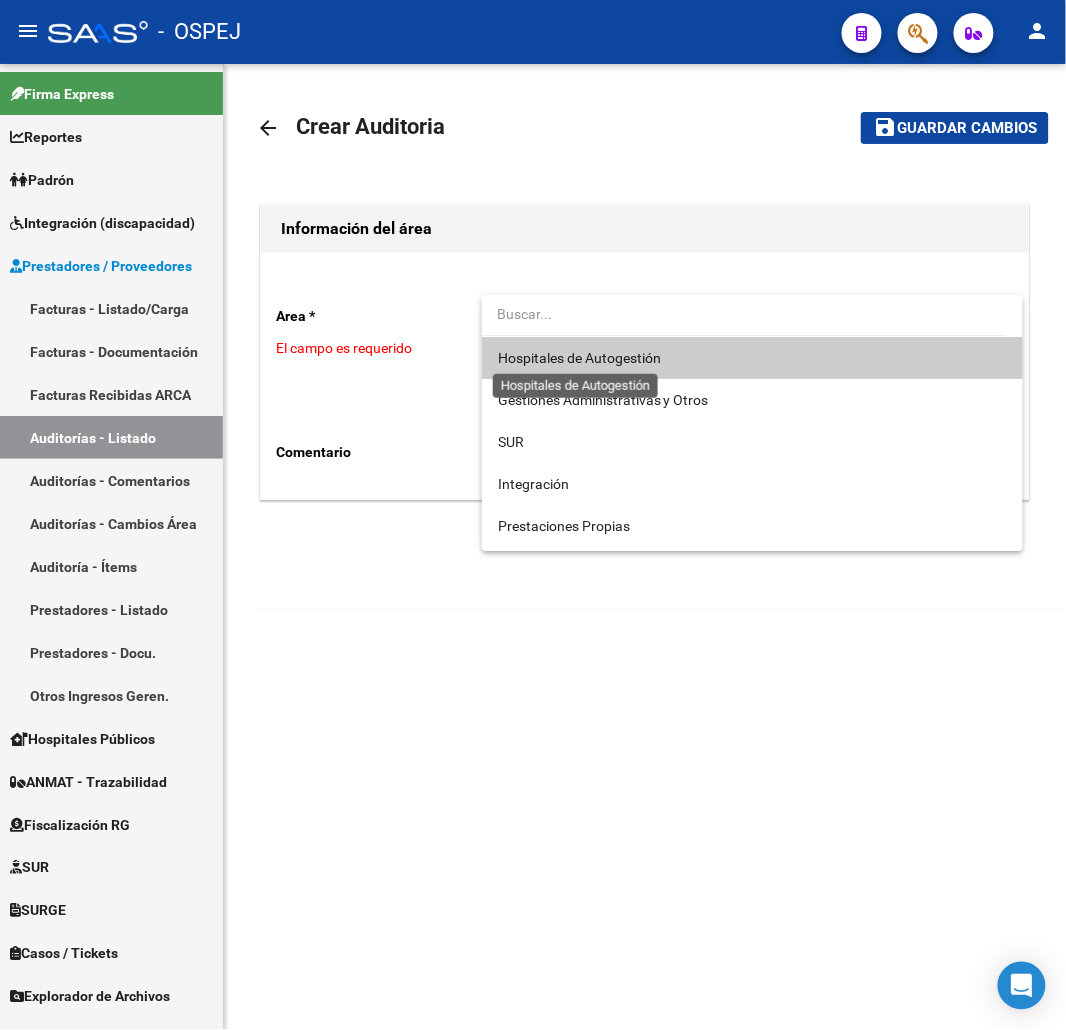 click on "Hospitales de Autogestión" at bounding box center [579, 358] 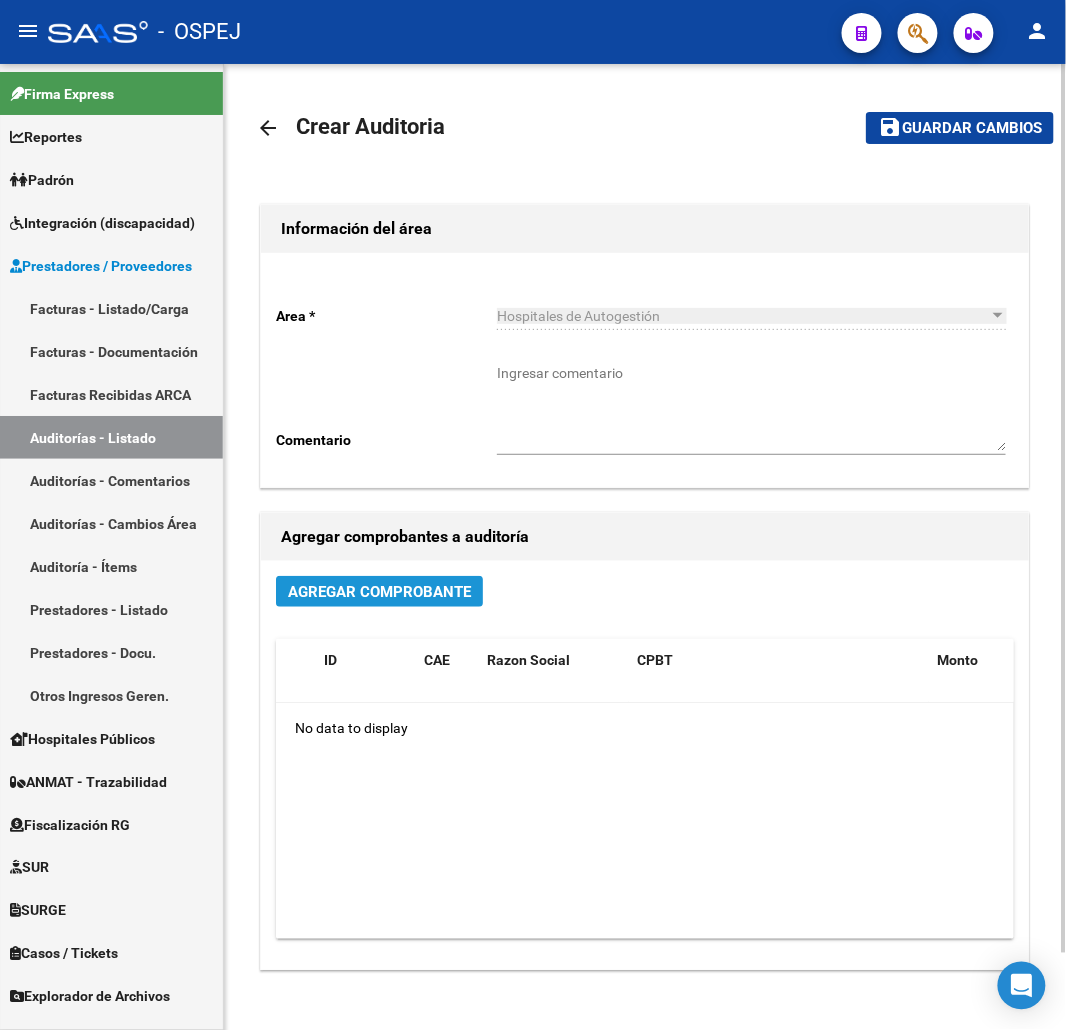 click on "Agregar Comprobante" 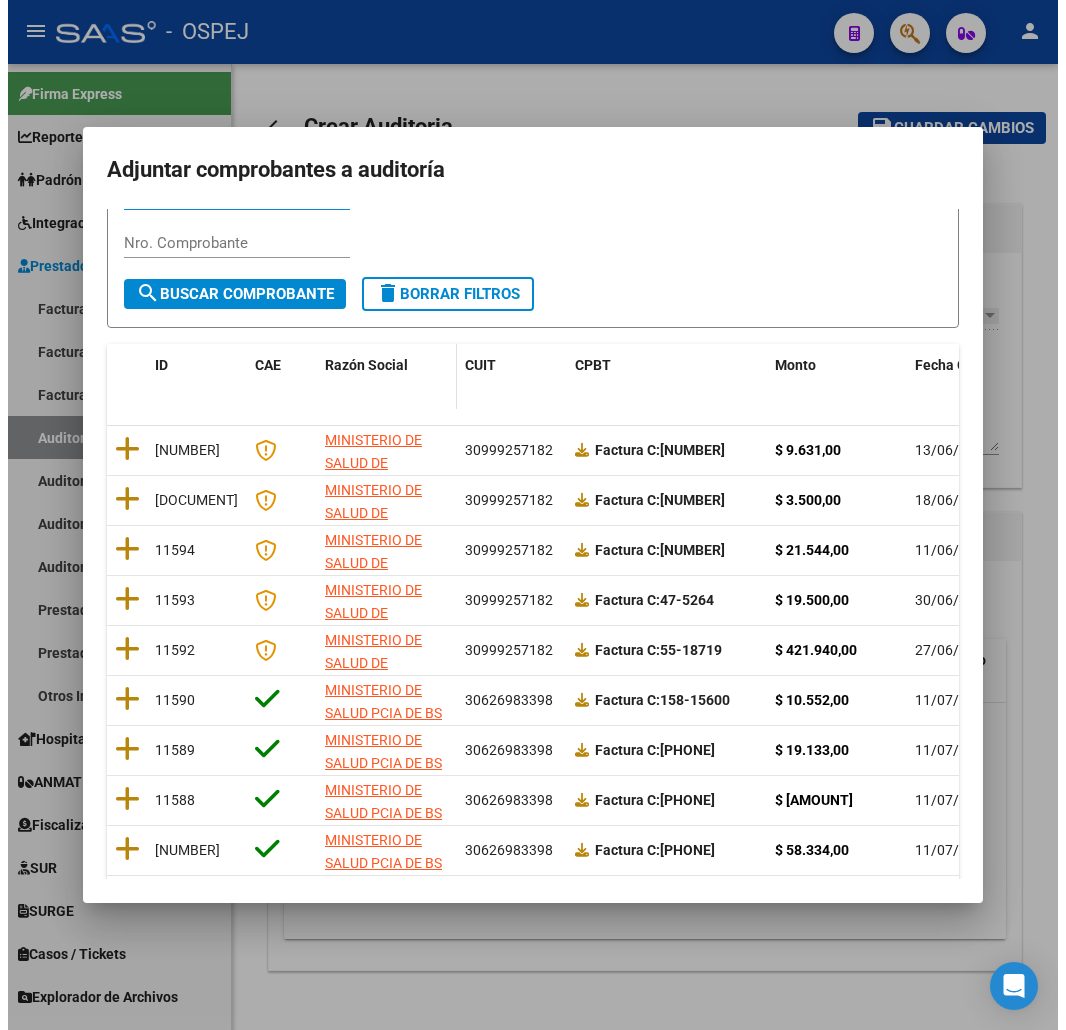 scroll, scrollTop: 0, scrollLeft: 0, axis: both 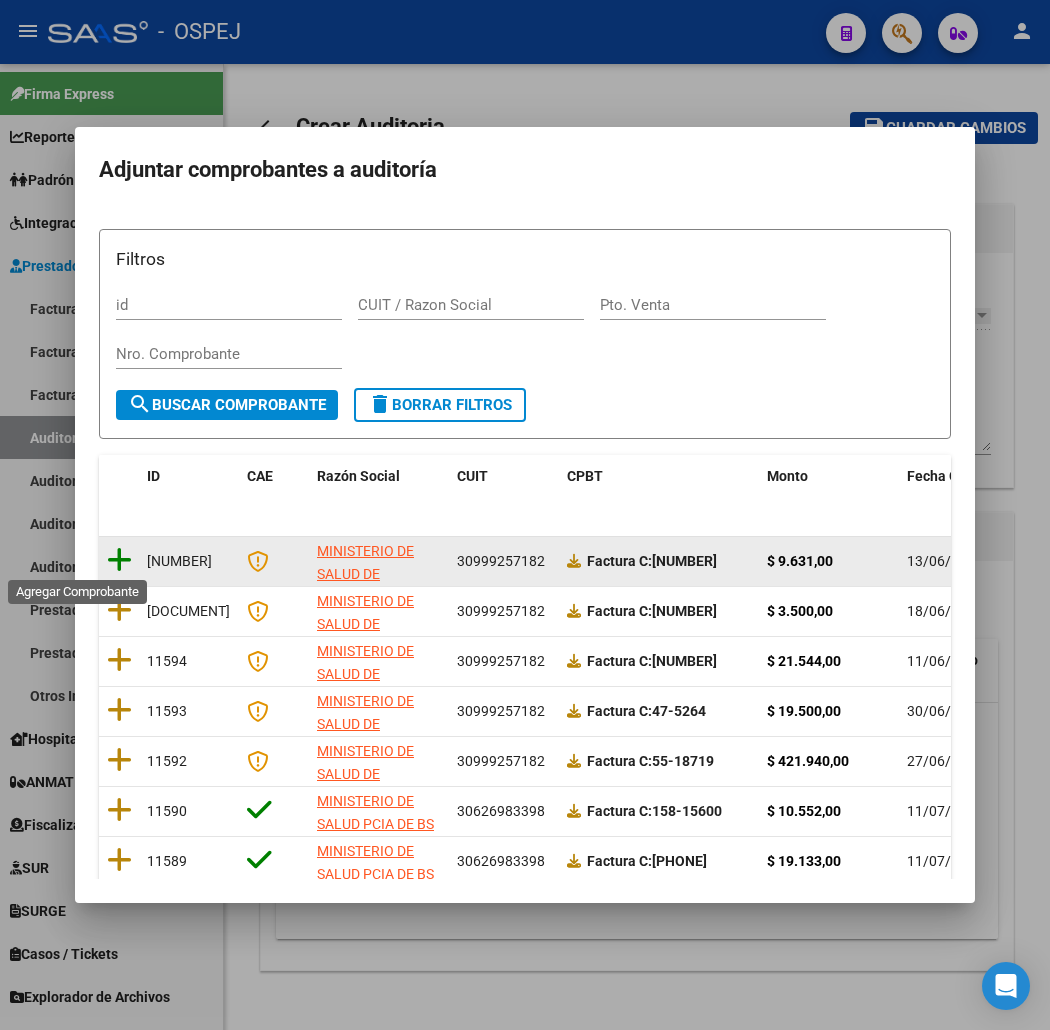 click 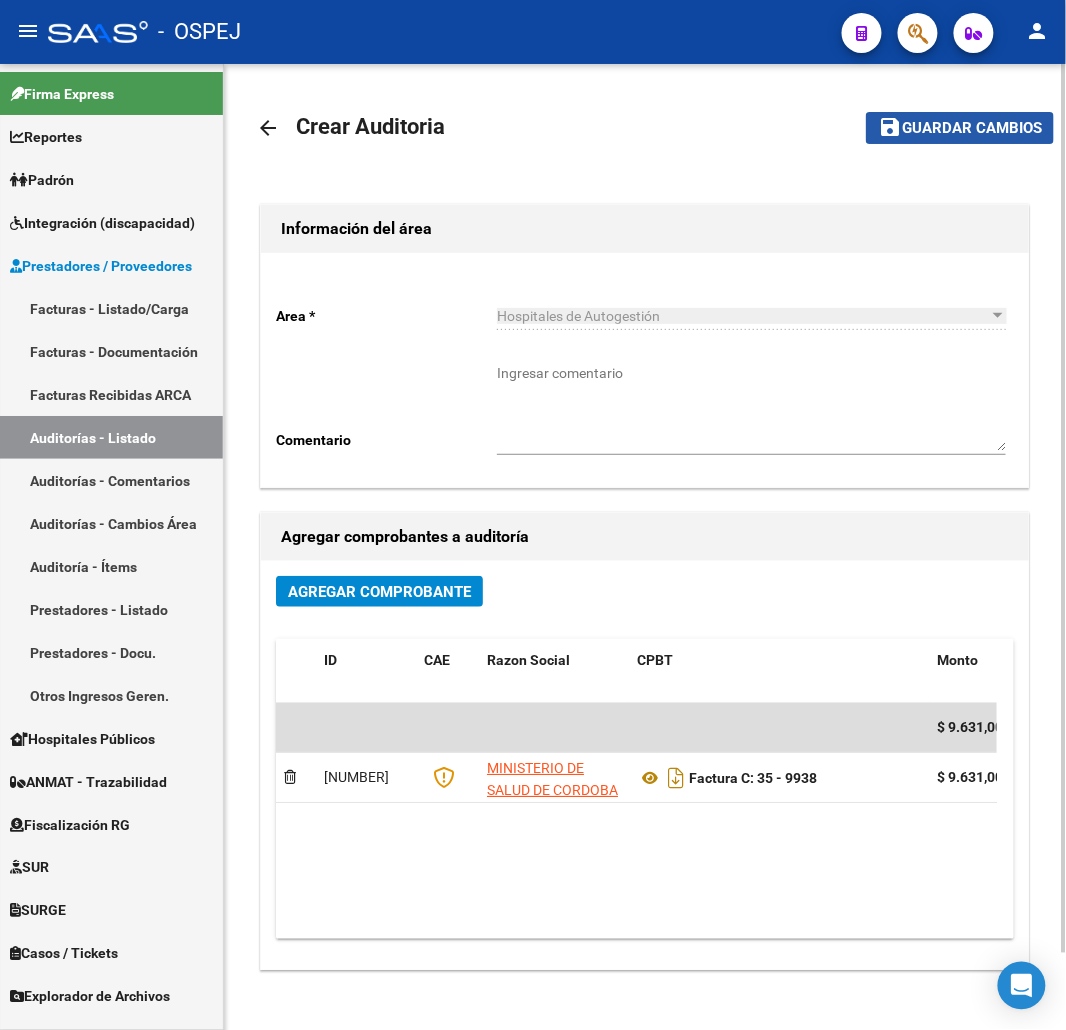 click on "Guardar cambios" 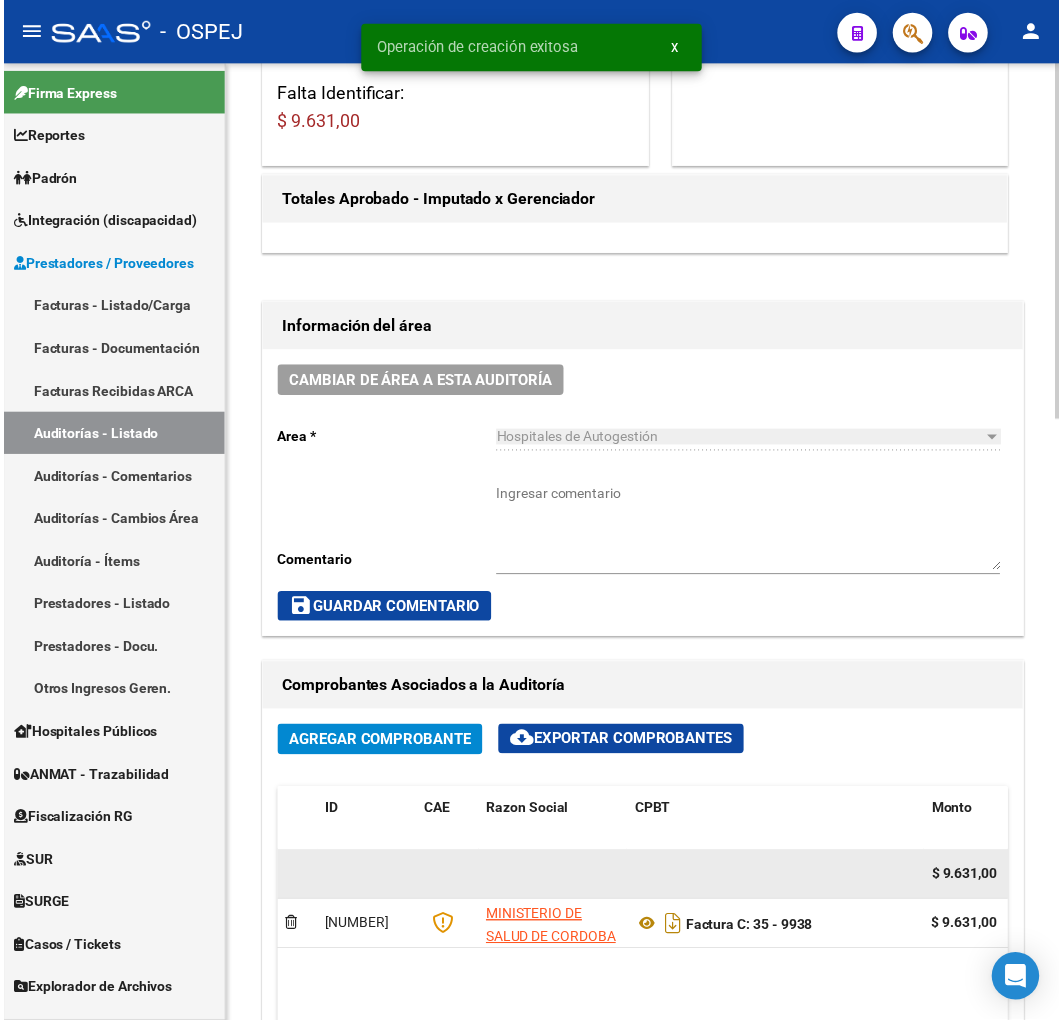 scroll, scrollTop: 777, scrollLeft: 0, axis: vertical 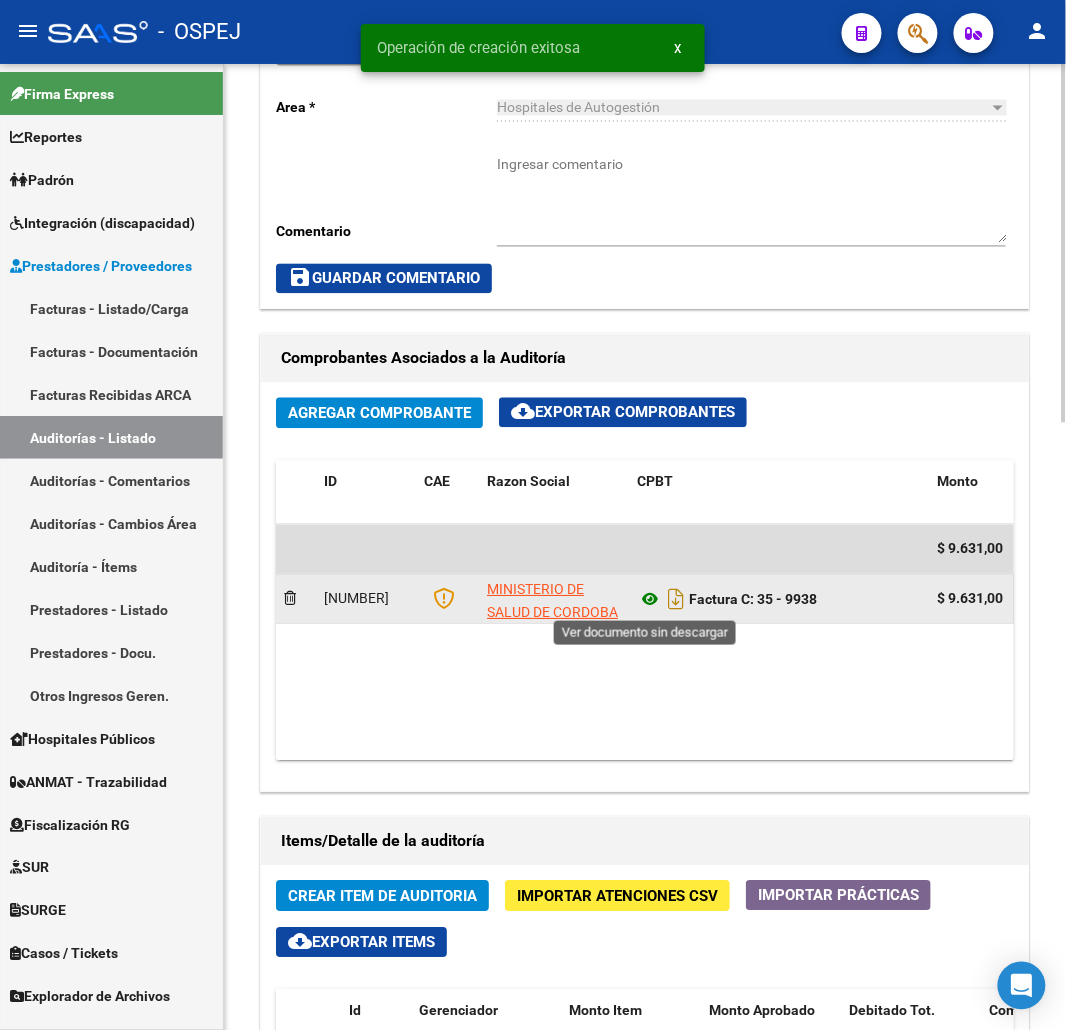 click 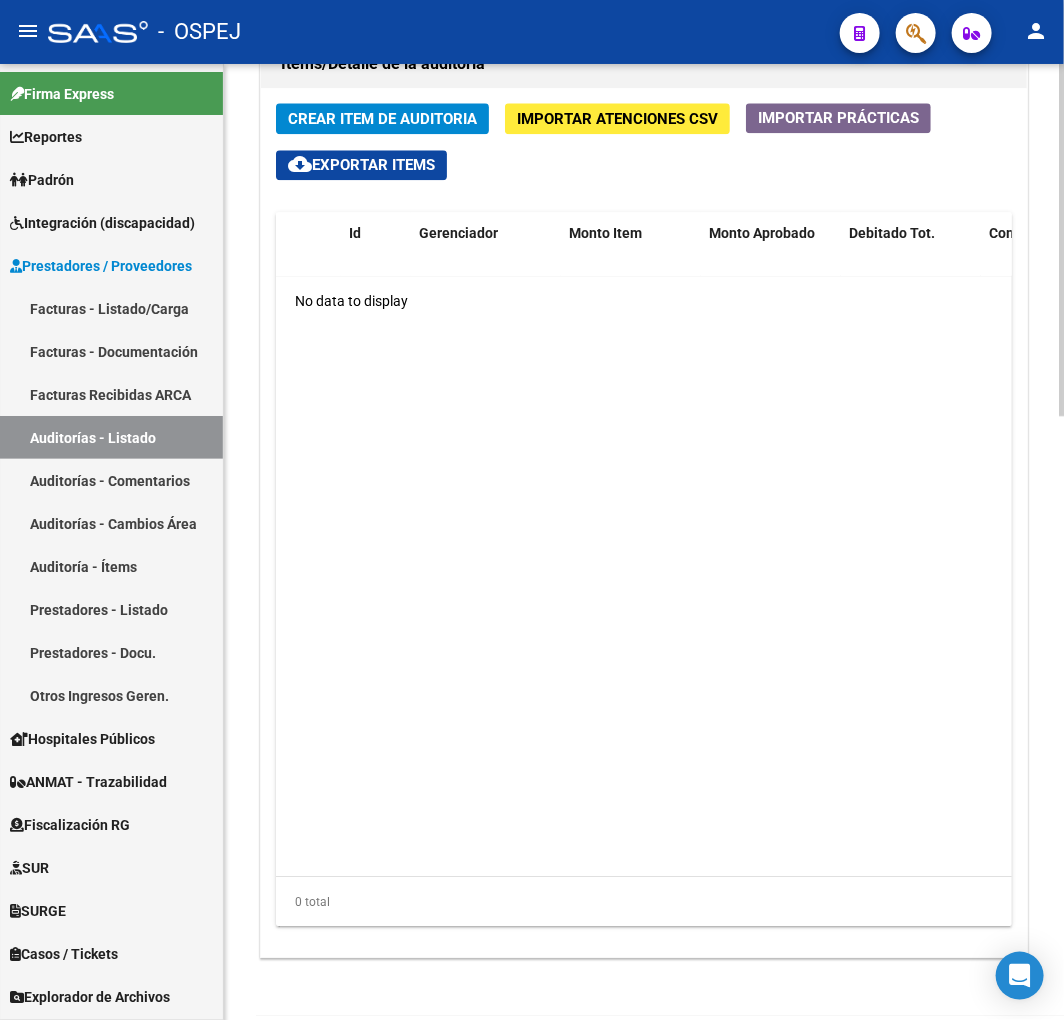 scroll, scrollTop: 1222, scrollLeft: 0, axis: vertical 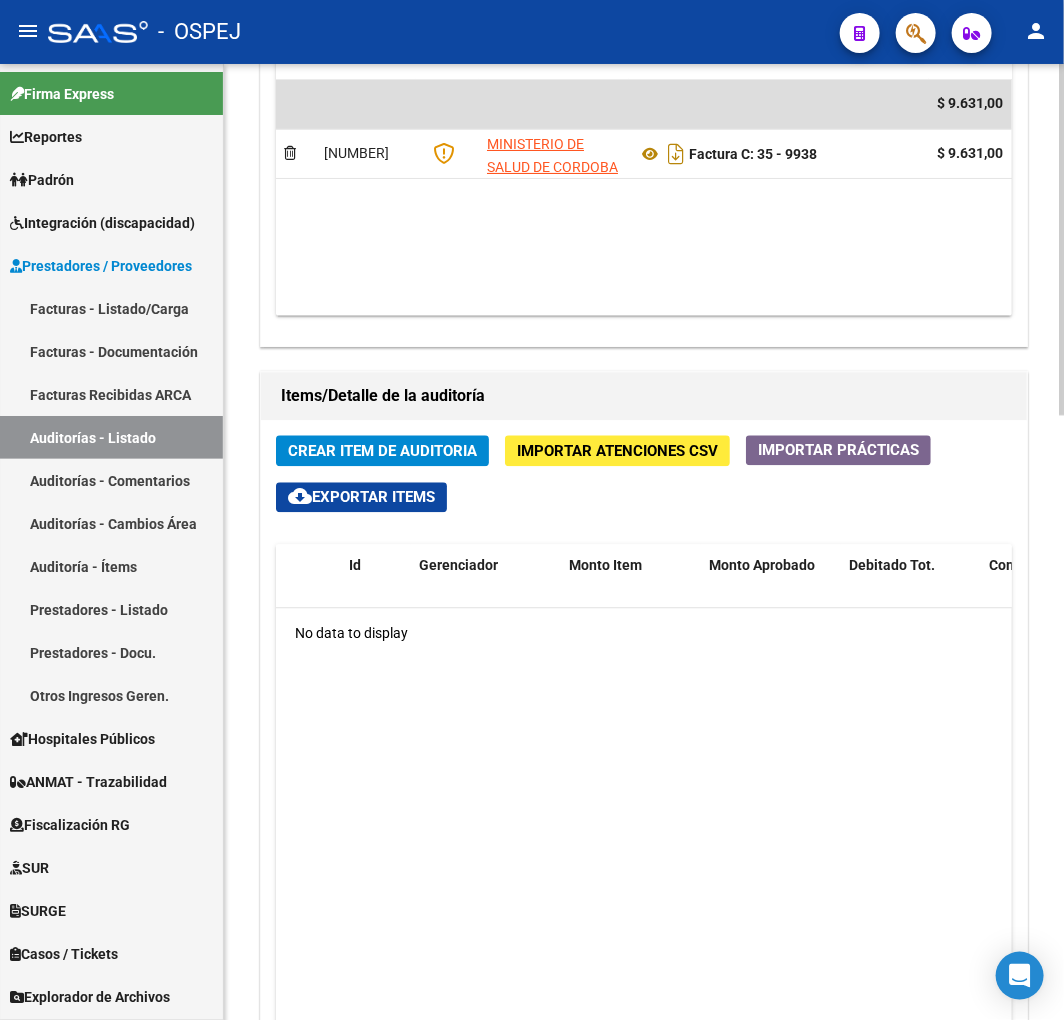 click on "Crear Item de Auditoria" 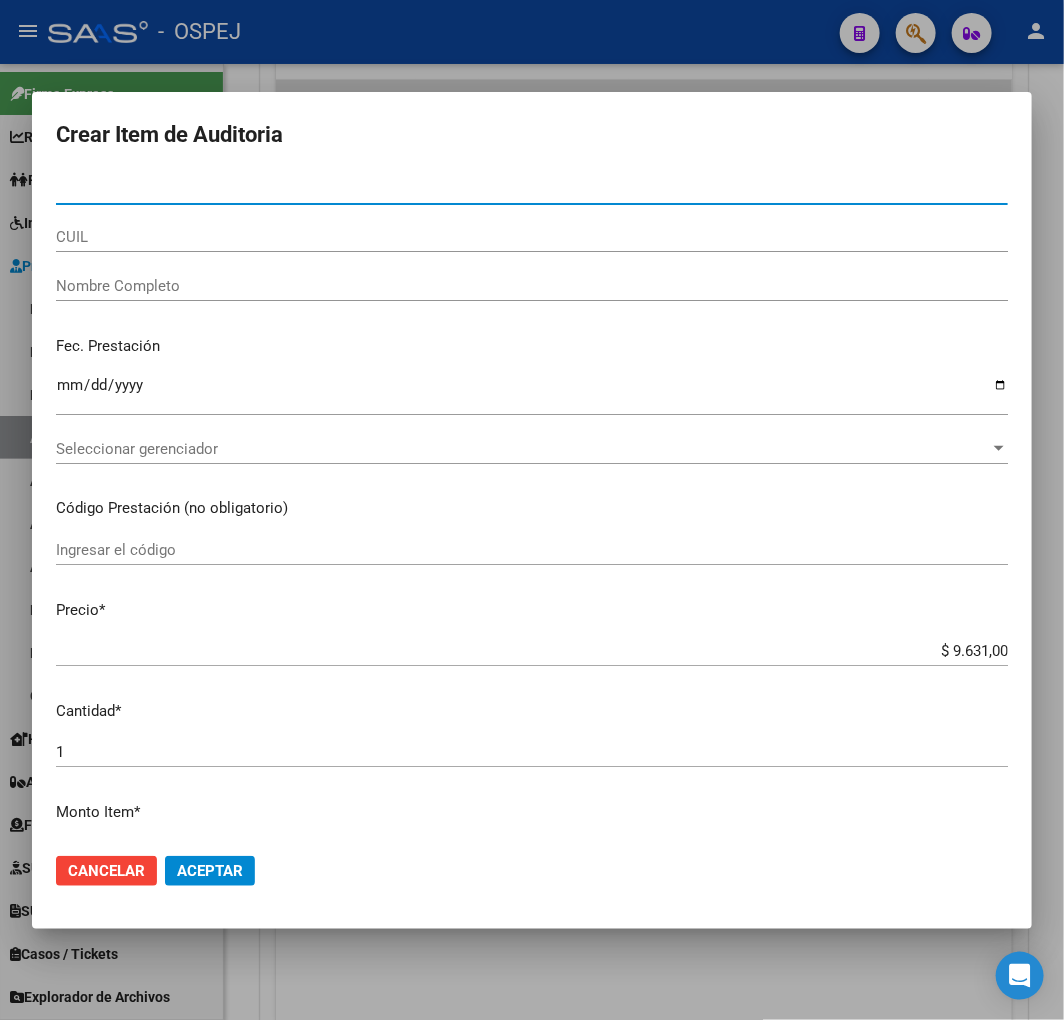 click on "Nro Documento" at bounding box center (532, 189) 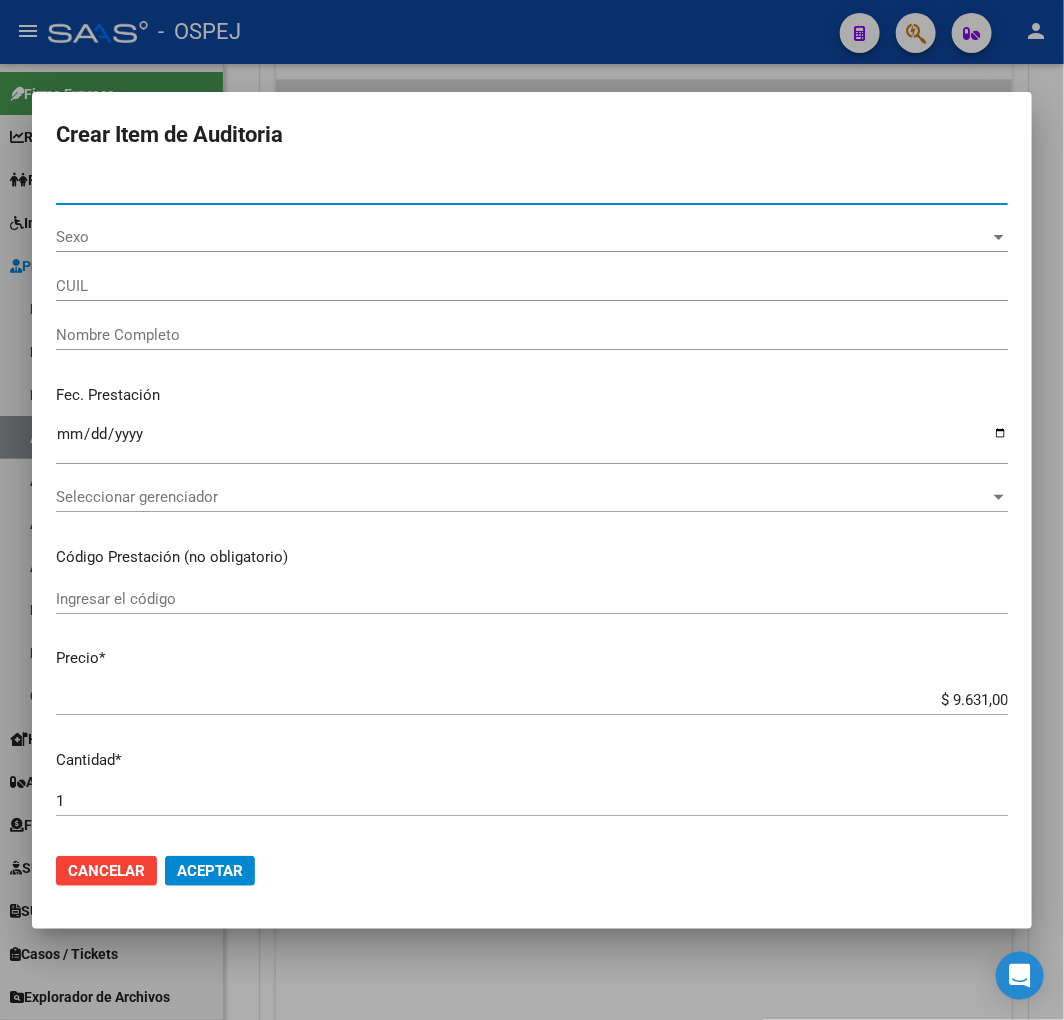 type on "27317277143" 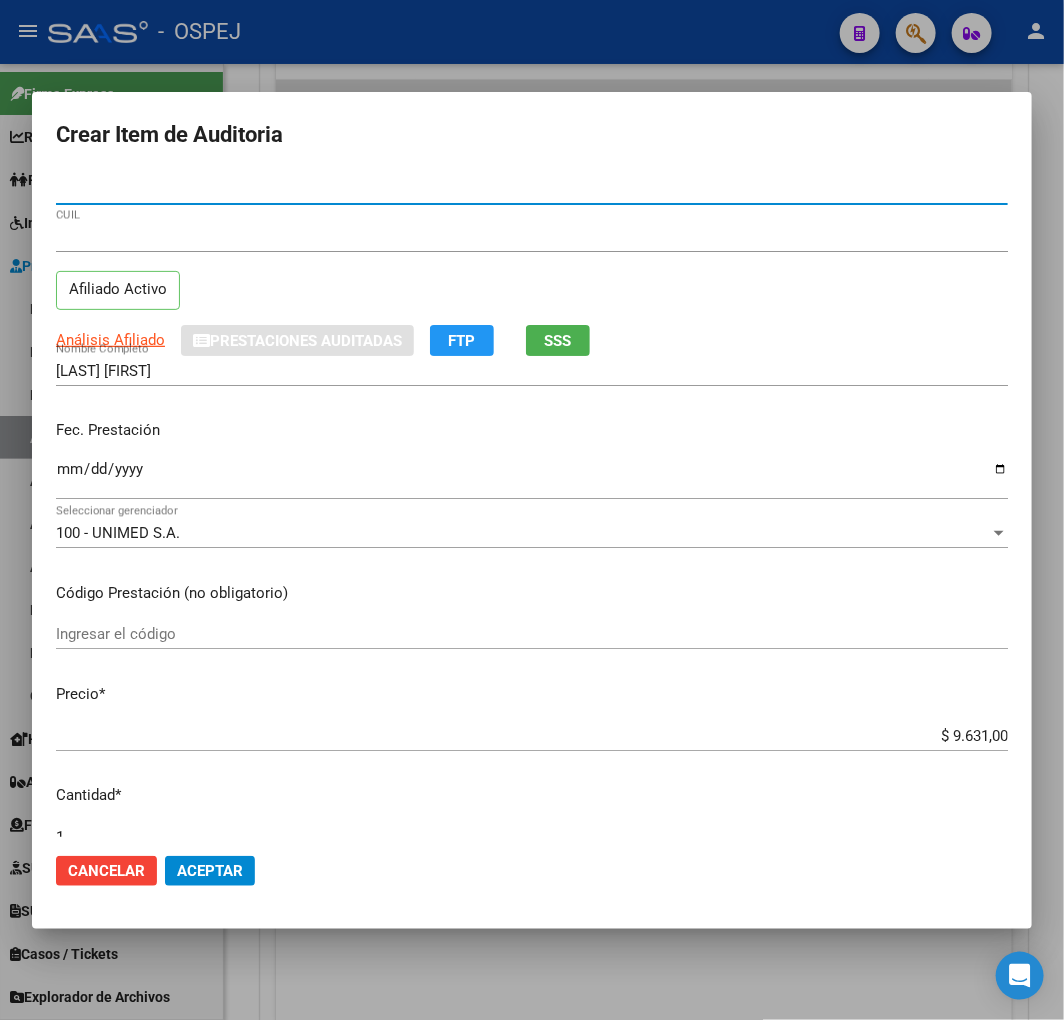 type on "31727714" 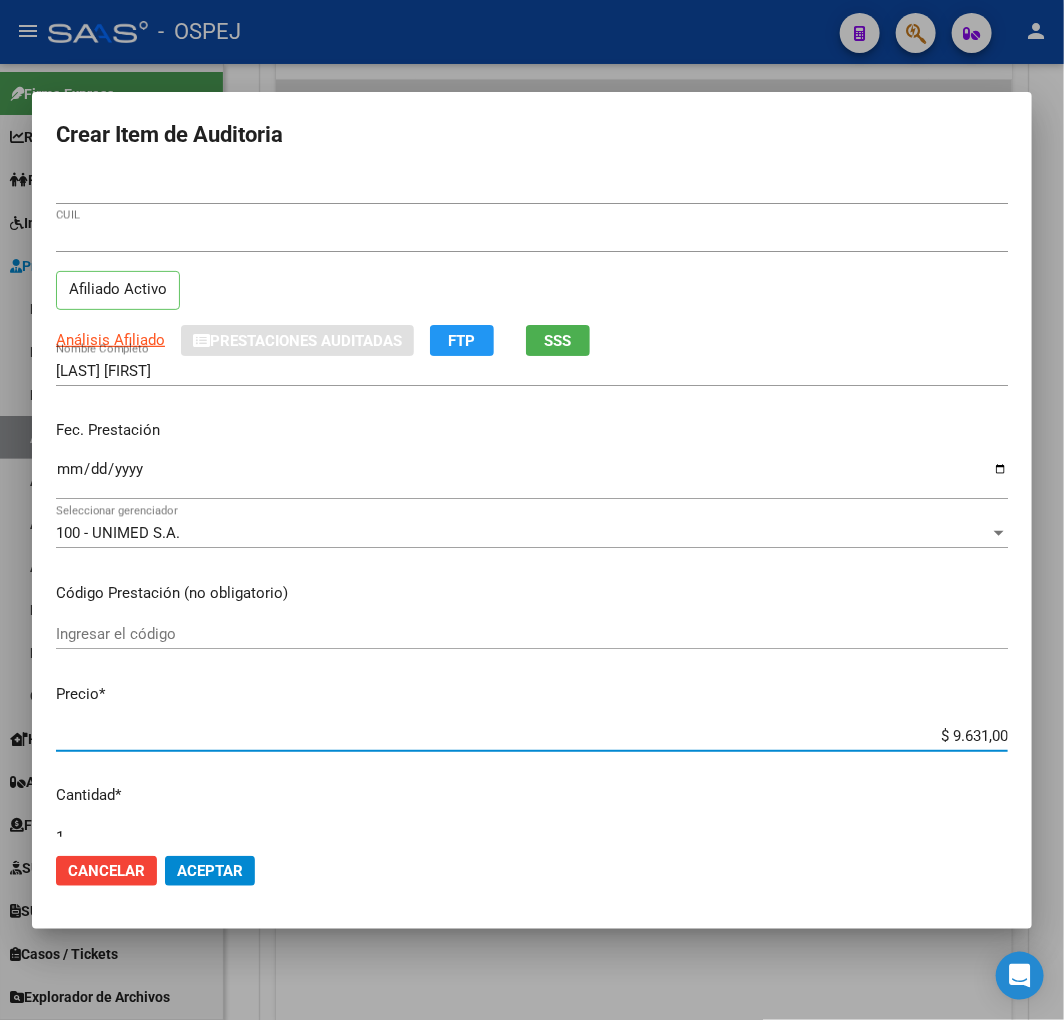 click on "$ 9.631,00" at bounding box center (532, 736) 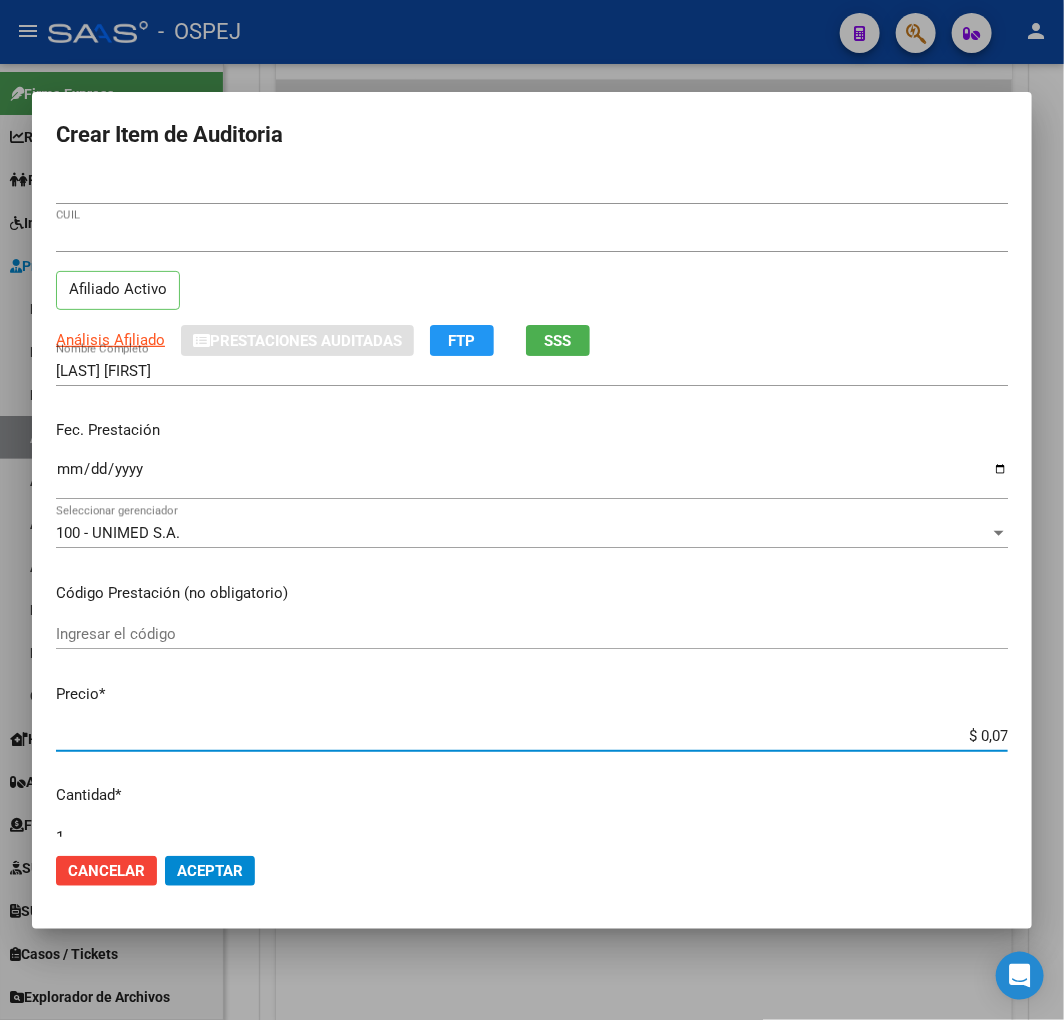 type on "$ 0,77" 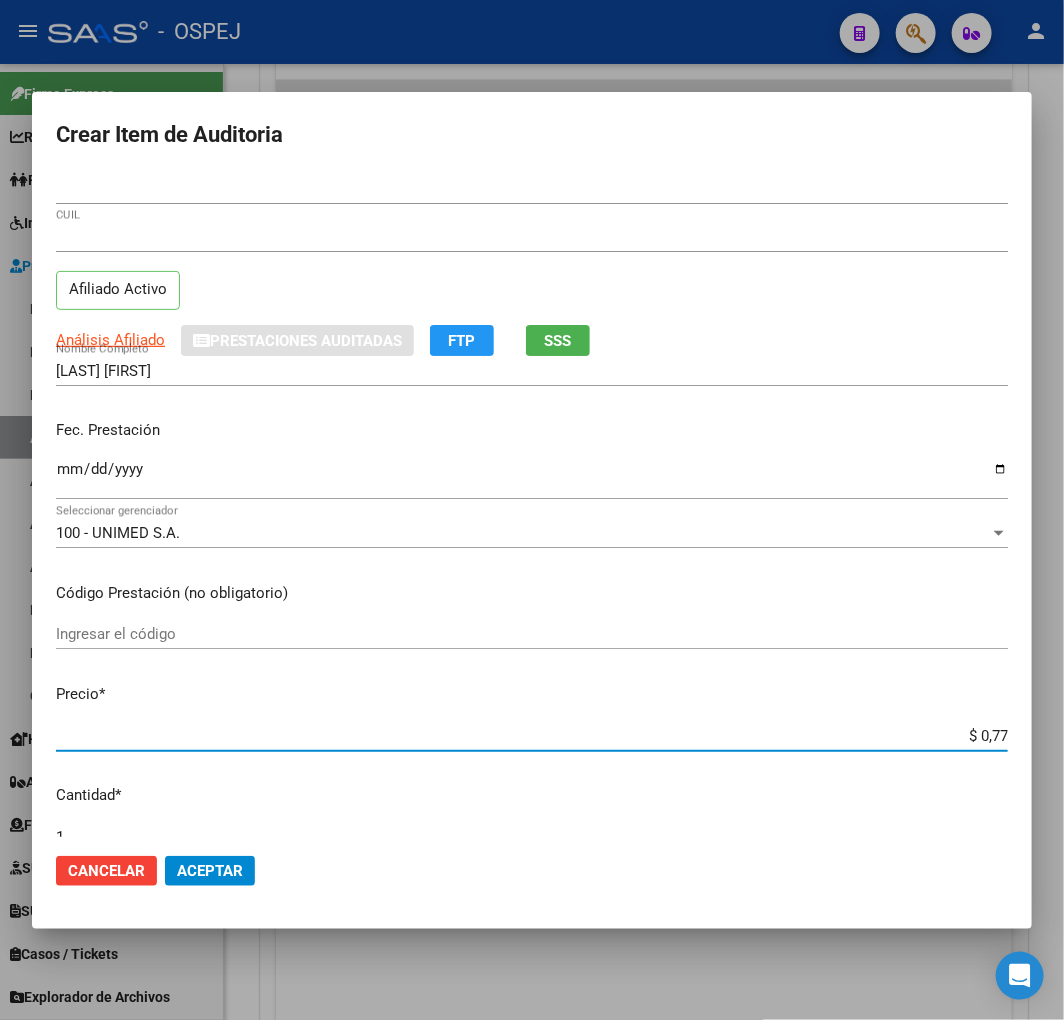 type on "$ 7,77" 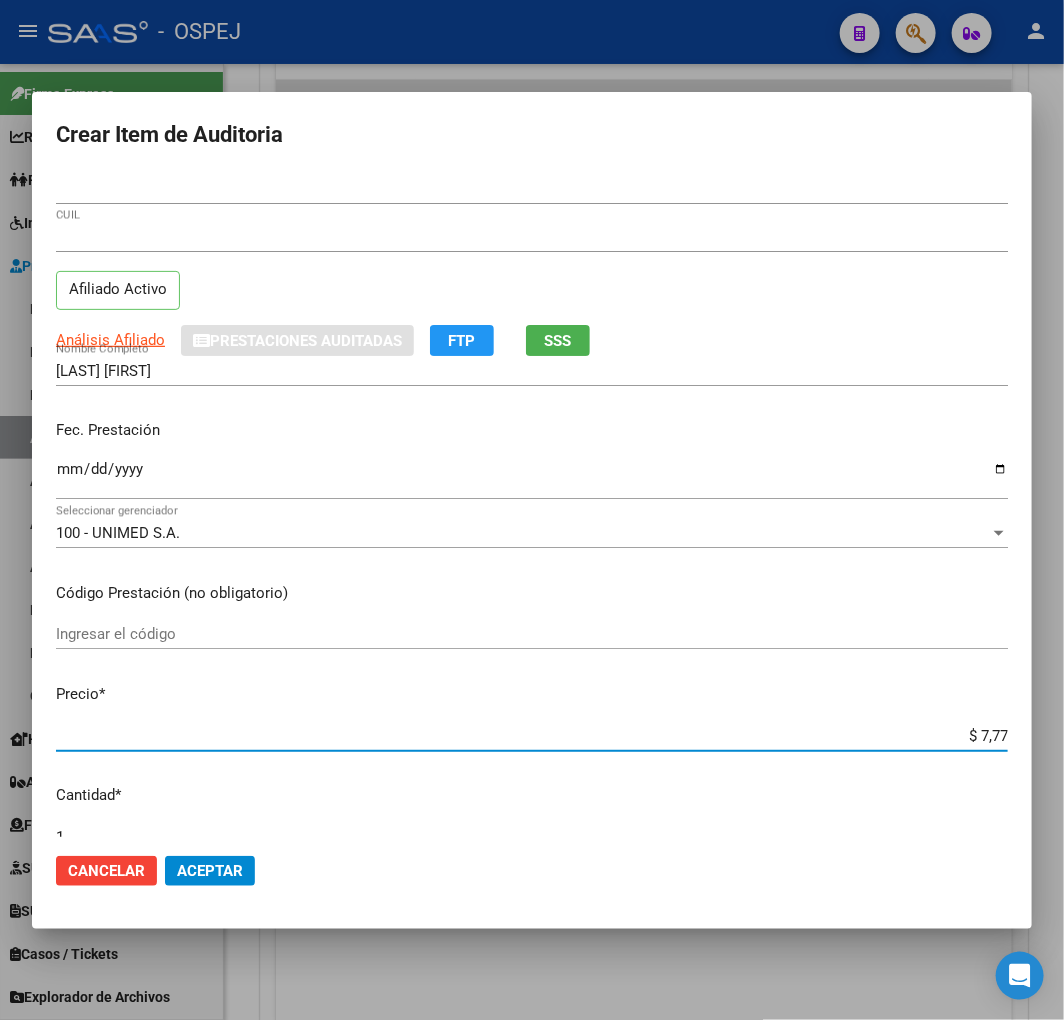 type on "$ 77,77" 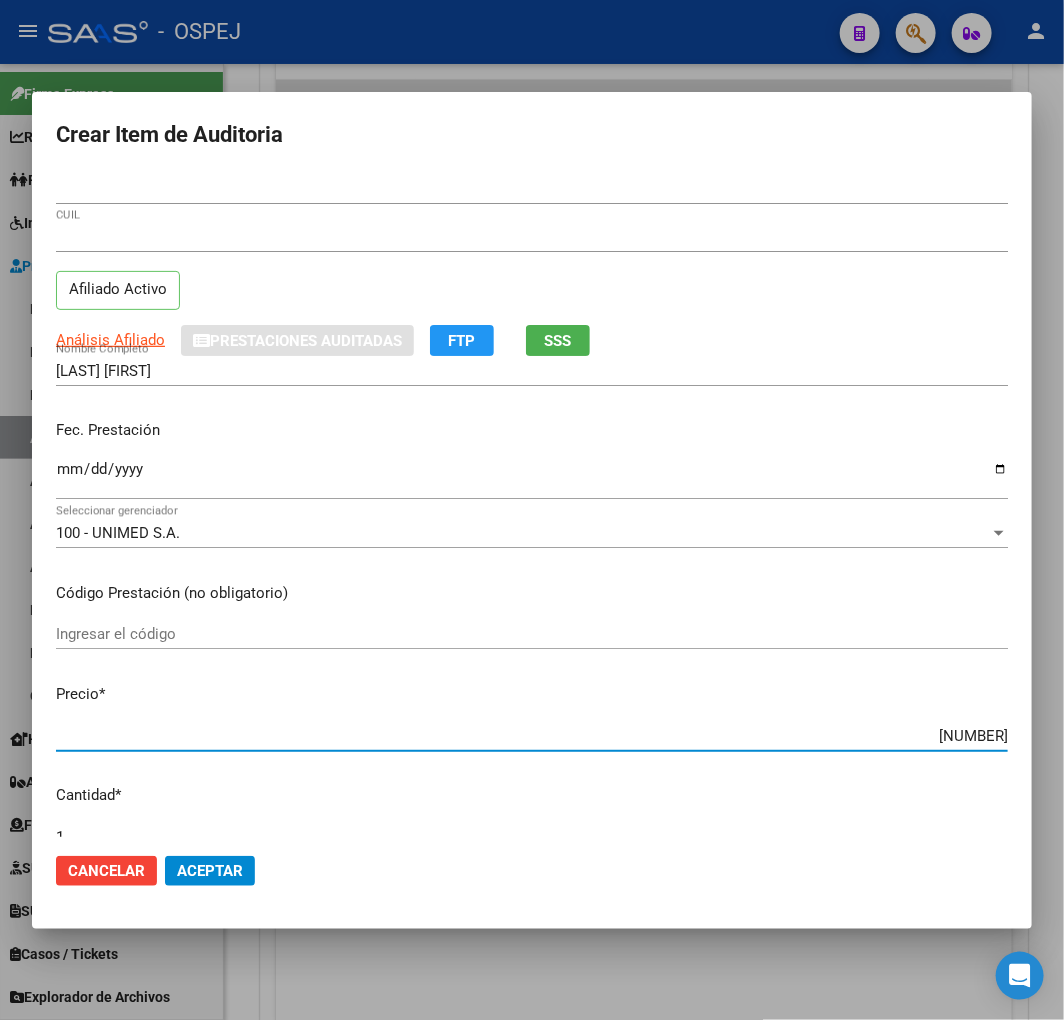 type on "$ 777,70" 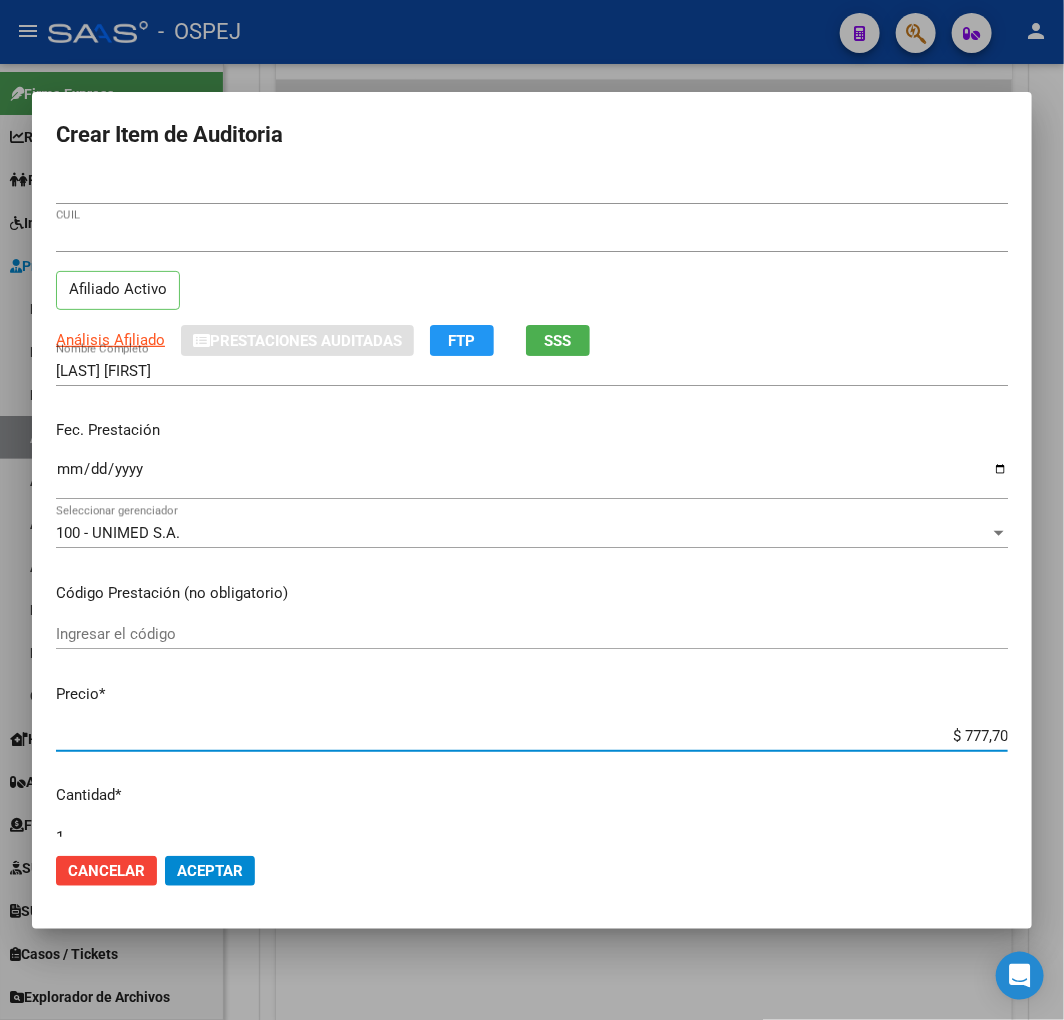 type on "$ 7.777,00" 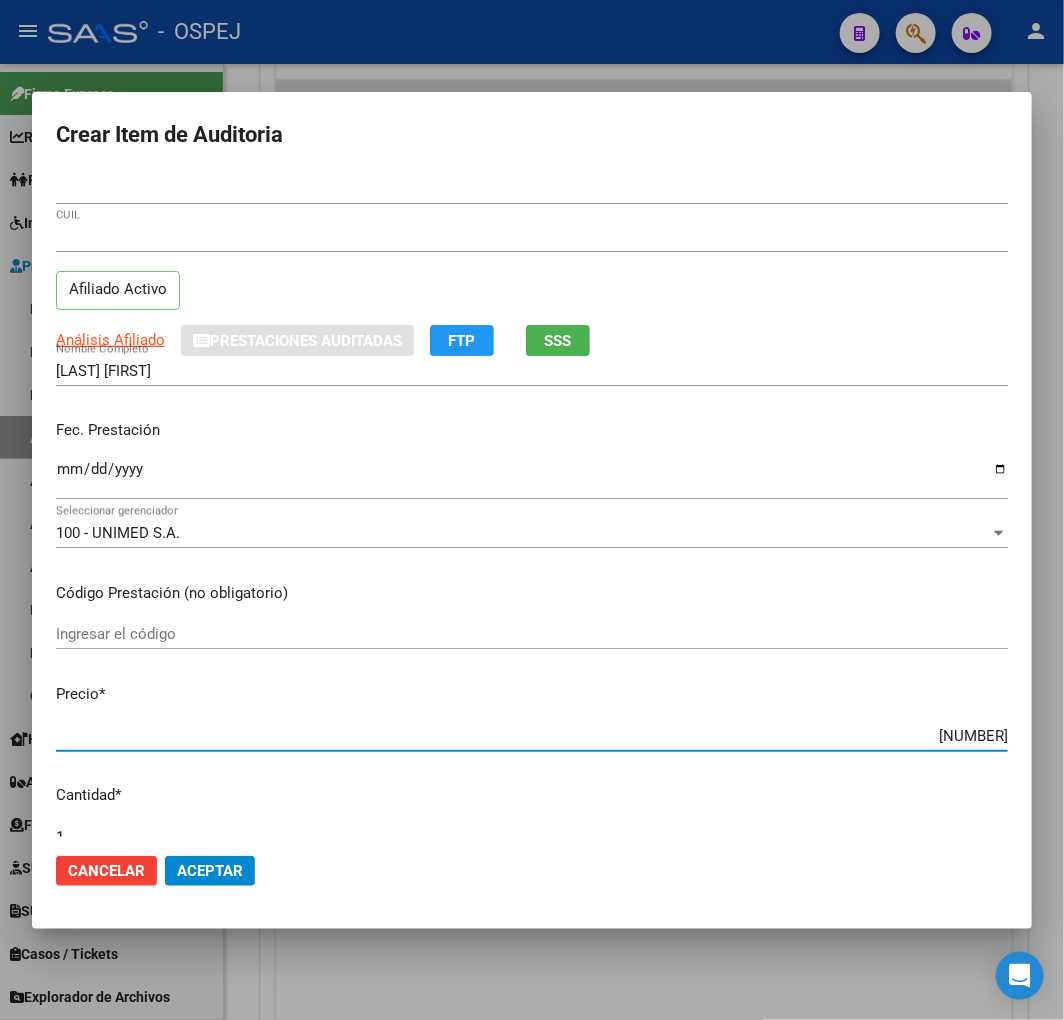 click on "Aceptar" 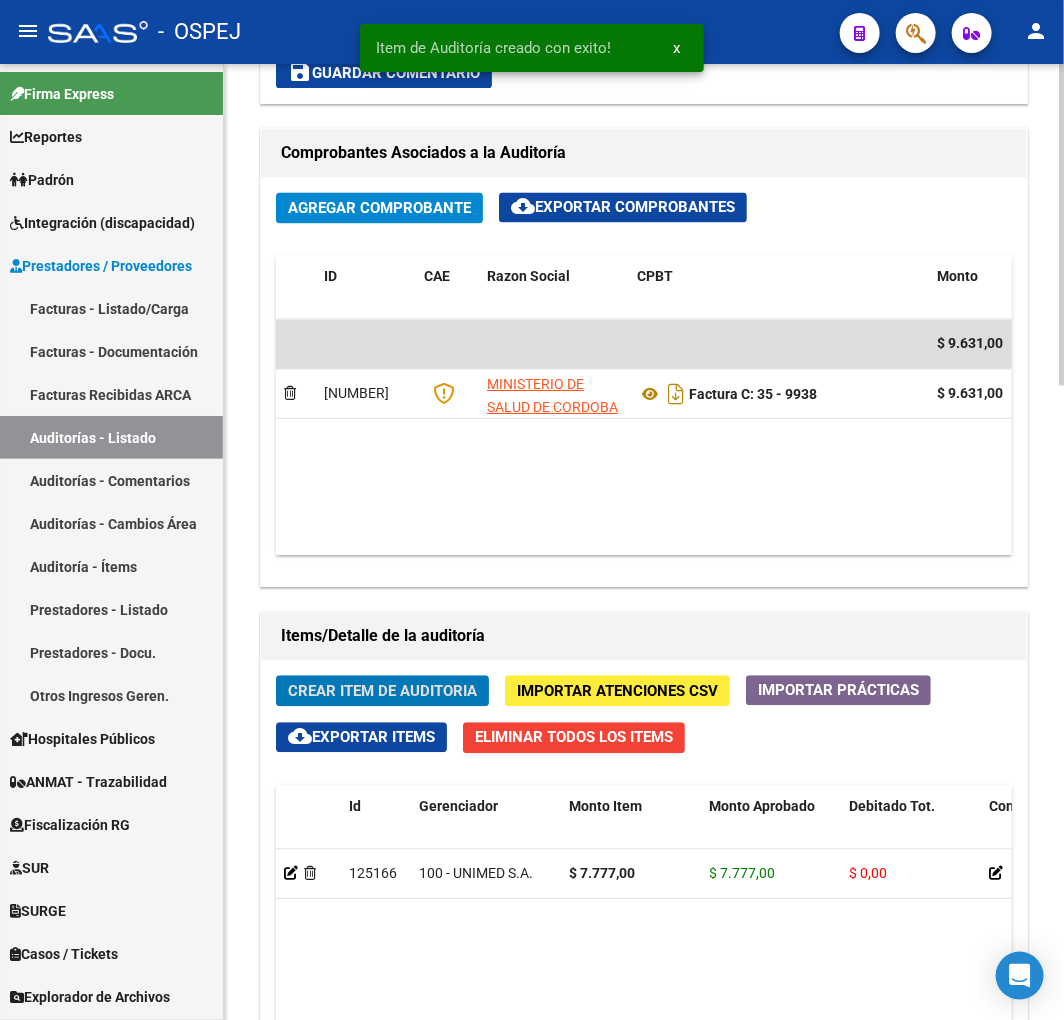 scroll, scrollTop: 1462, scrollLeft: 0, axis: vertical 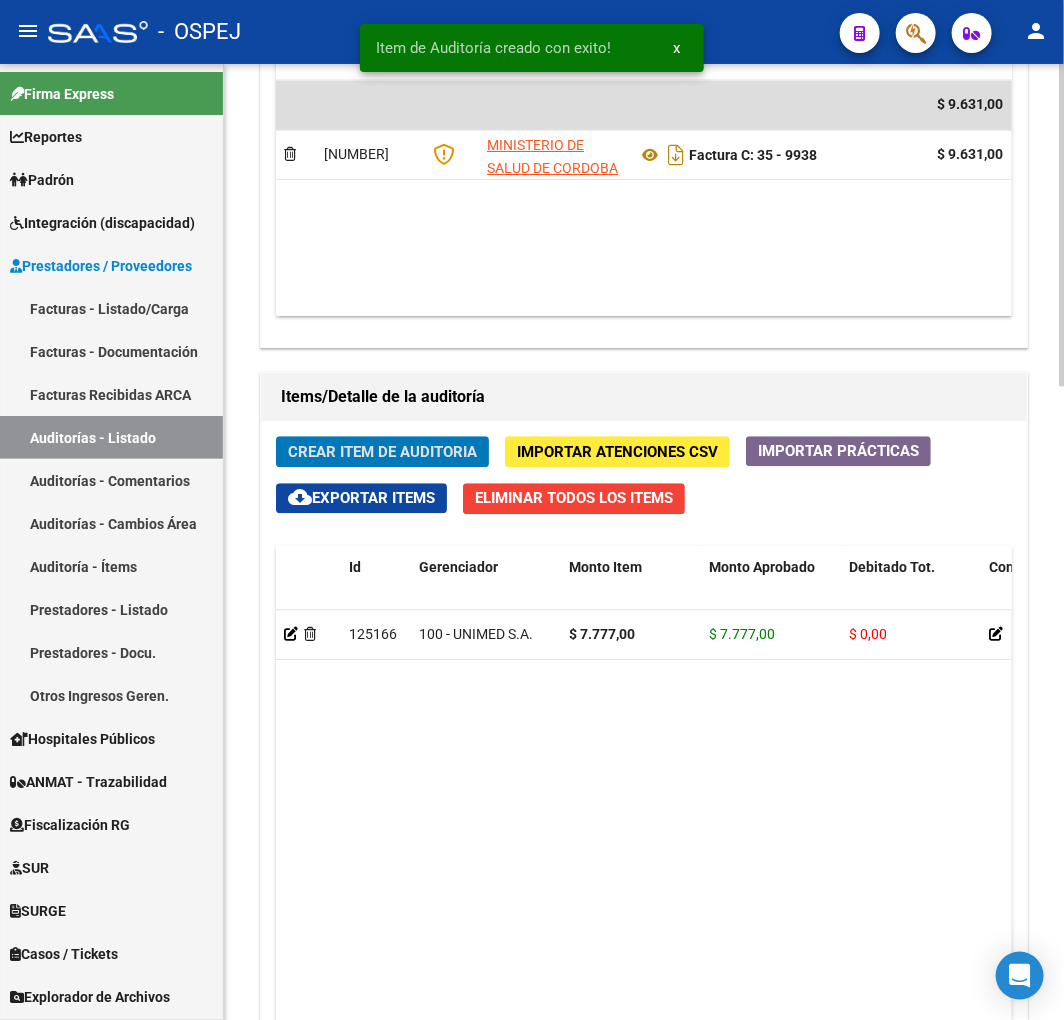 click on "Crear Item de Auditoria" 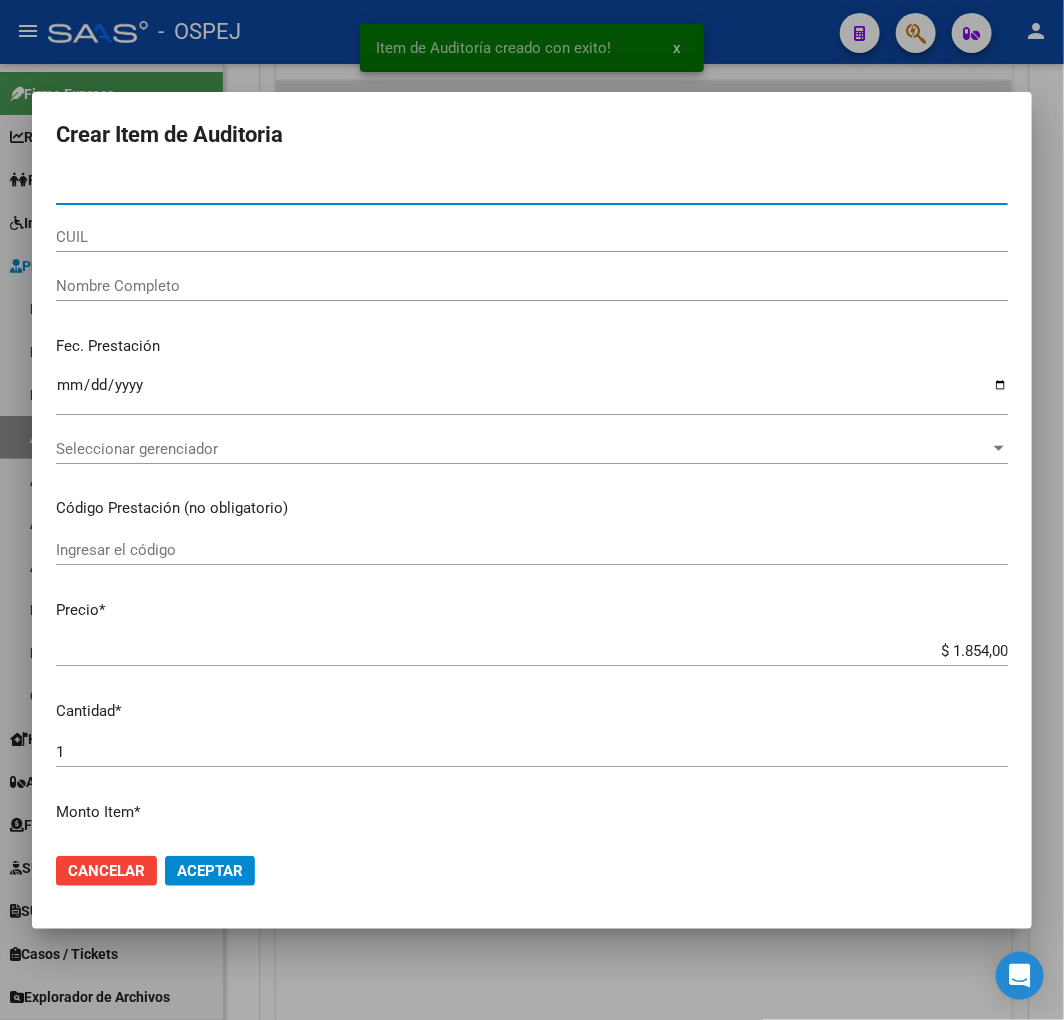 type on "29686767" 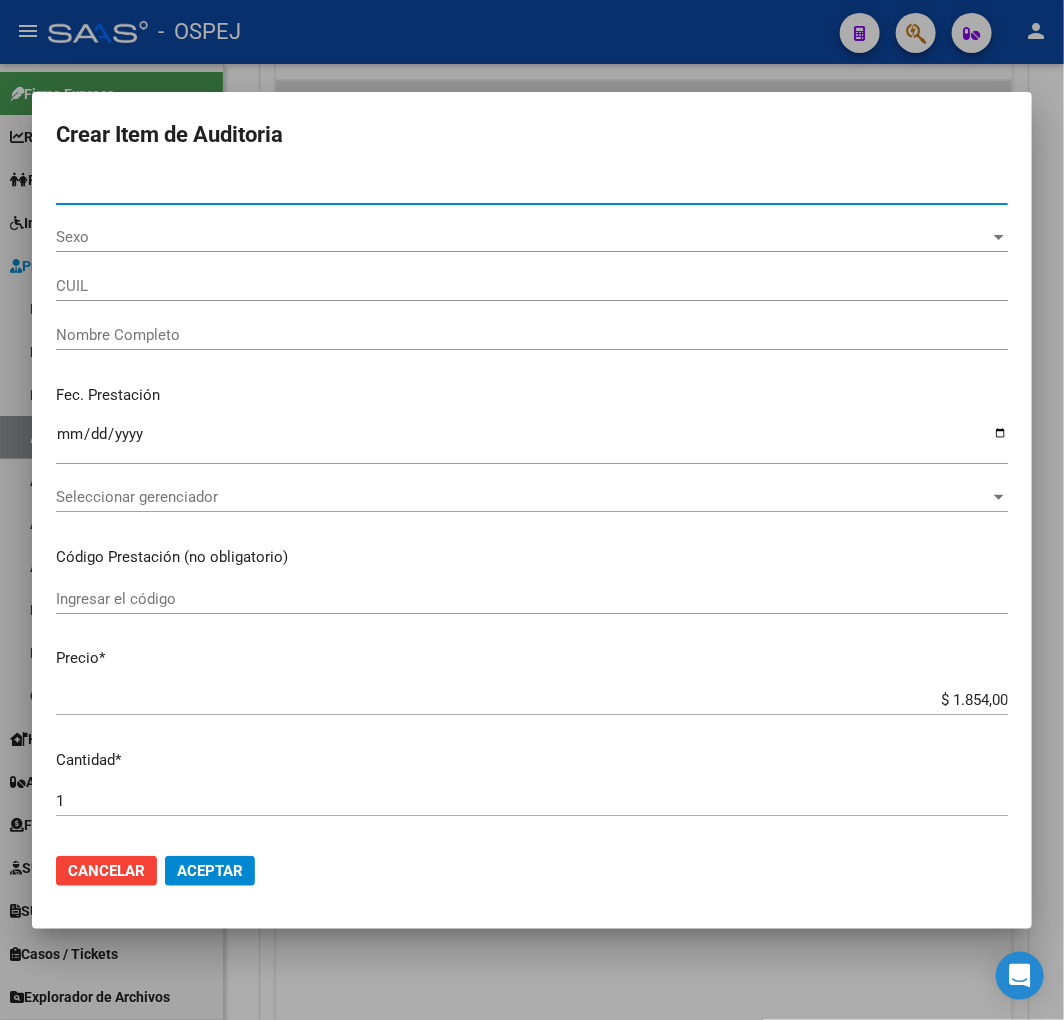 type on "27296867670" 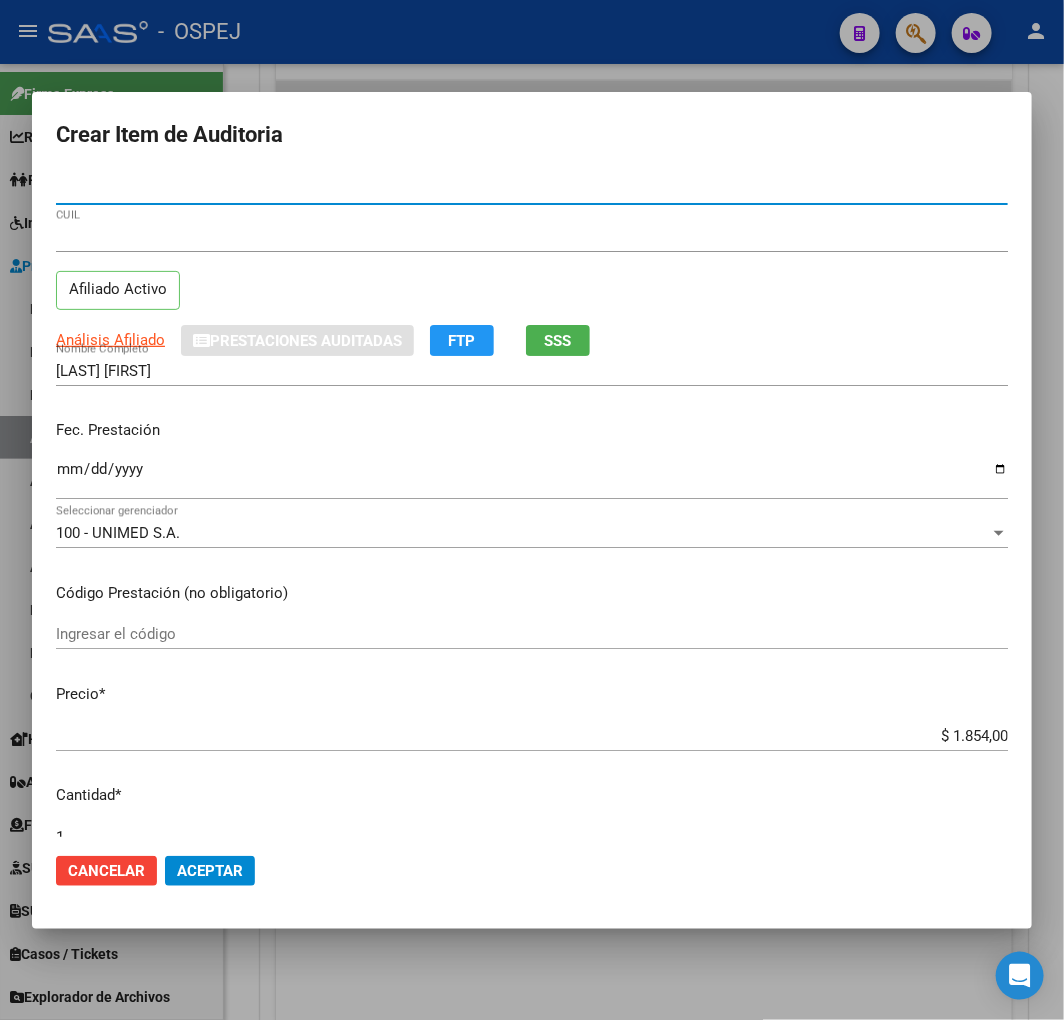 type on "29686767" 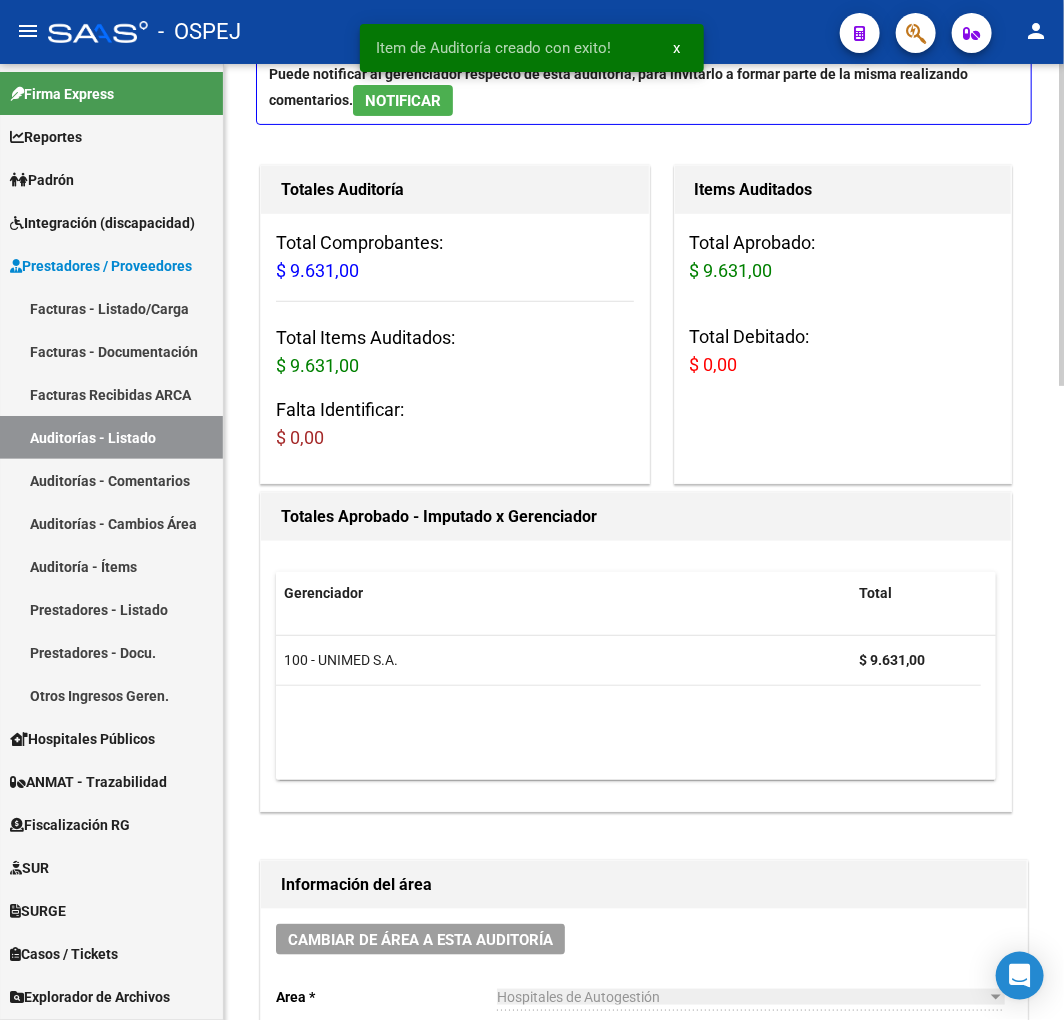 scroll, scrollTop: 0, scrollLeft: 0, axis: both 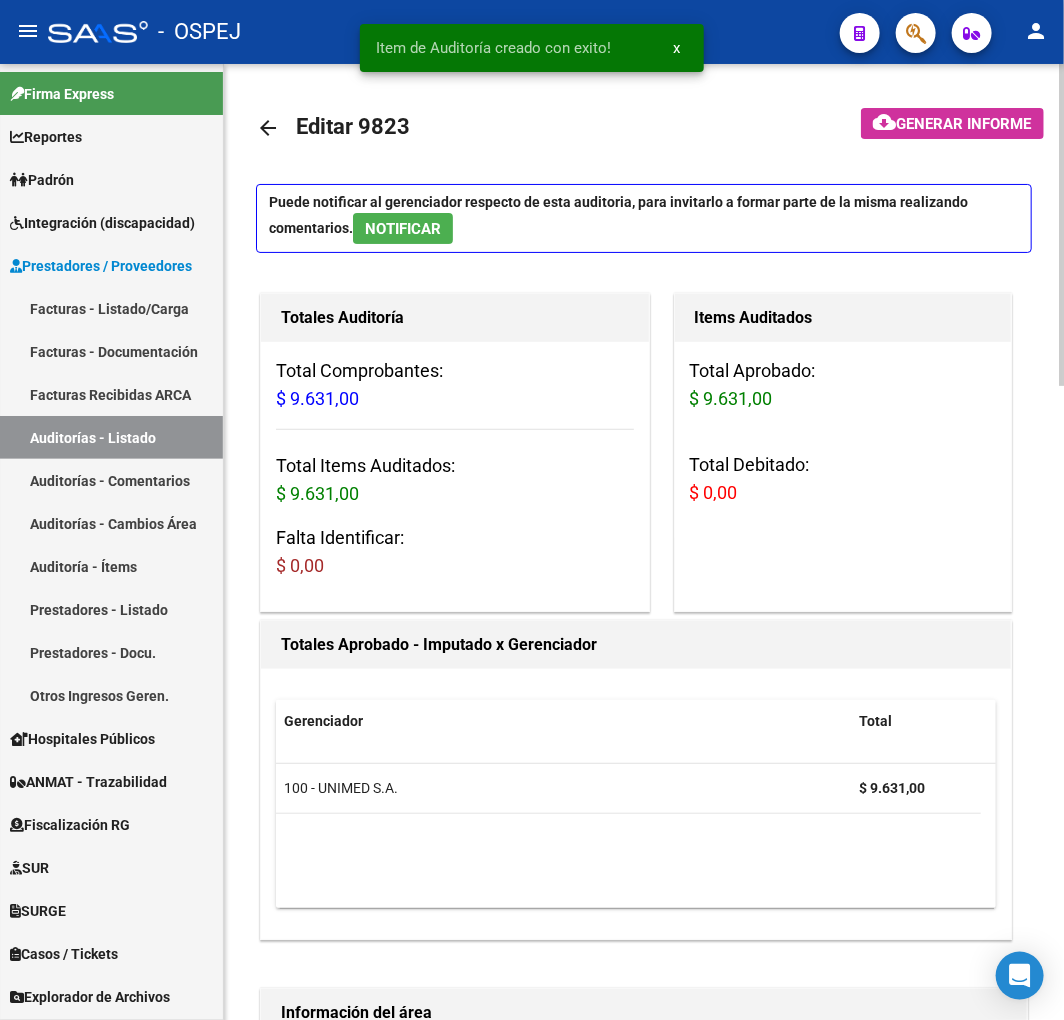 click on "arrow_back" 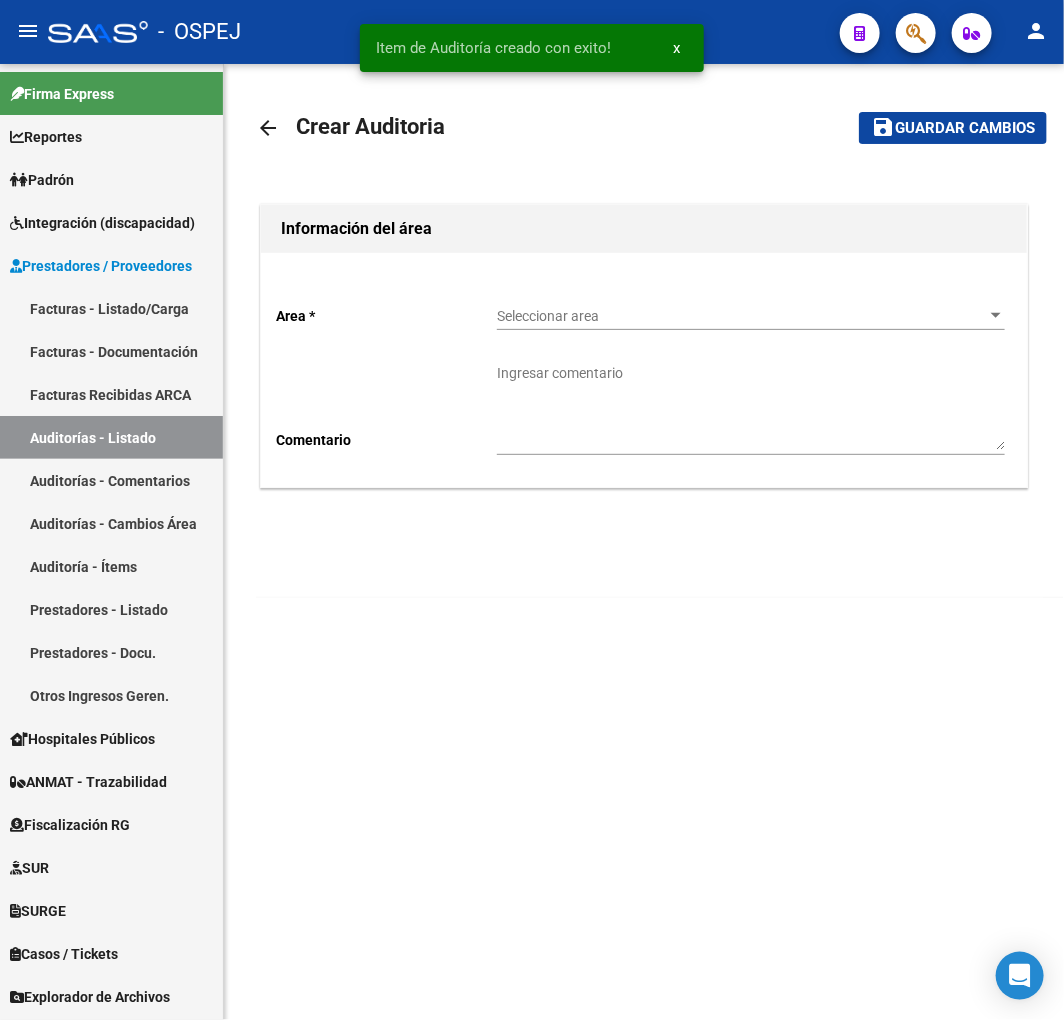 click on "Seleccionar area Seleccionar area" 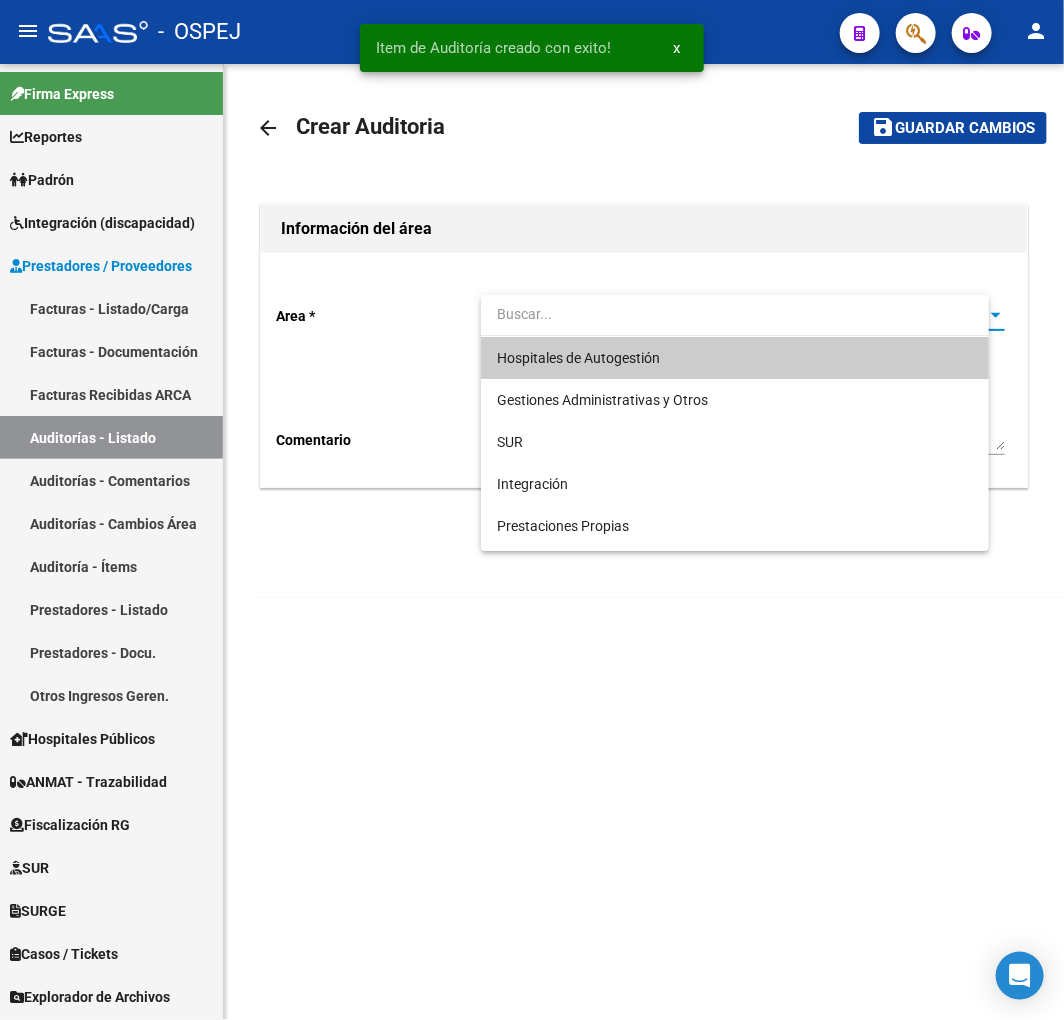 click on "Hospitales de Autogestión" at bounding box center [578, 358] 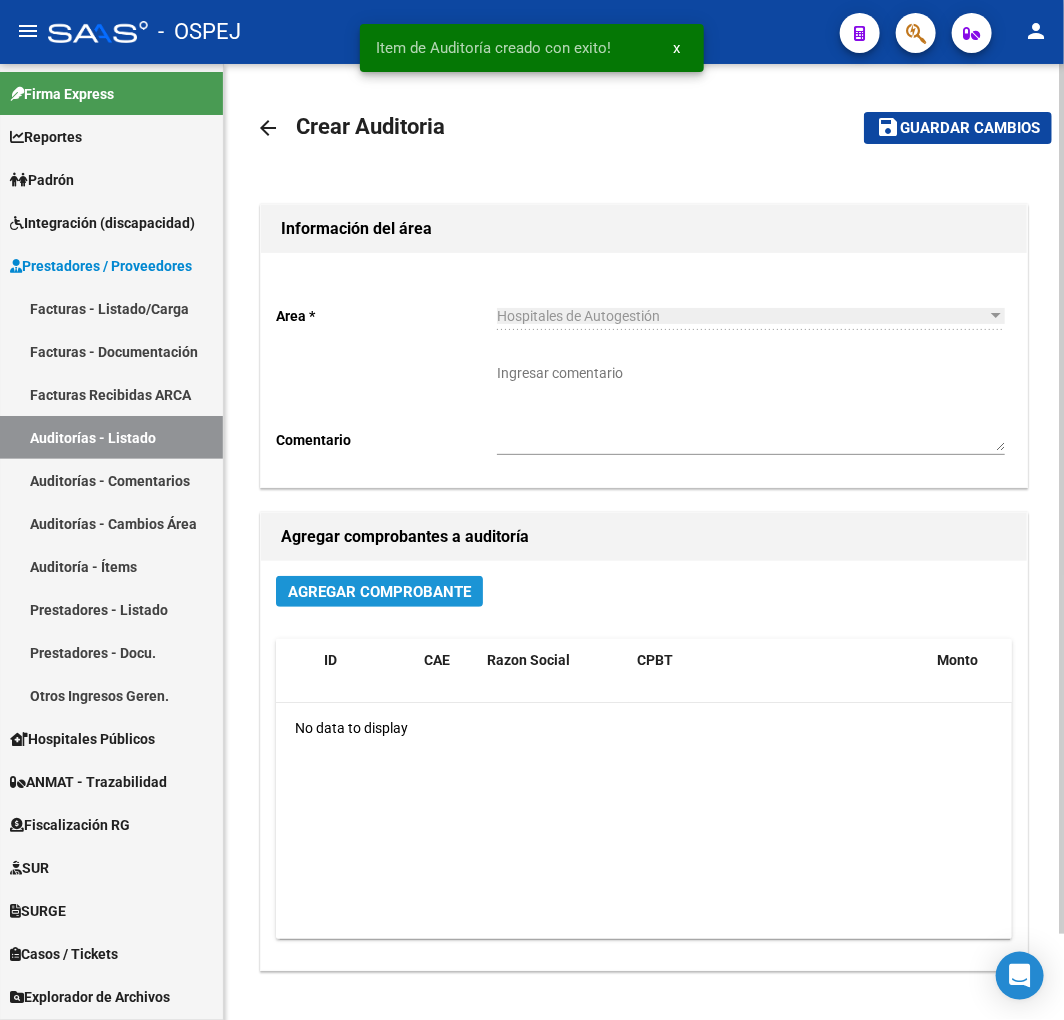 click on "Agregar Comprobante" 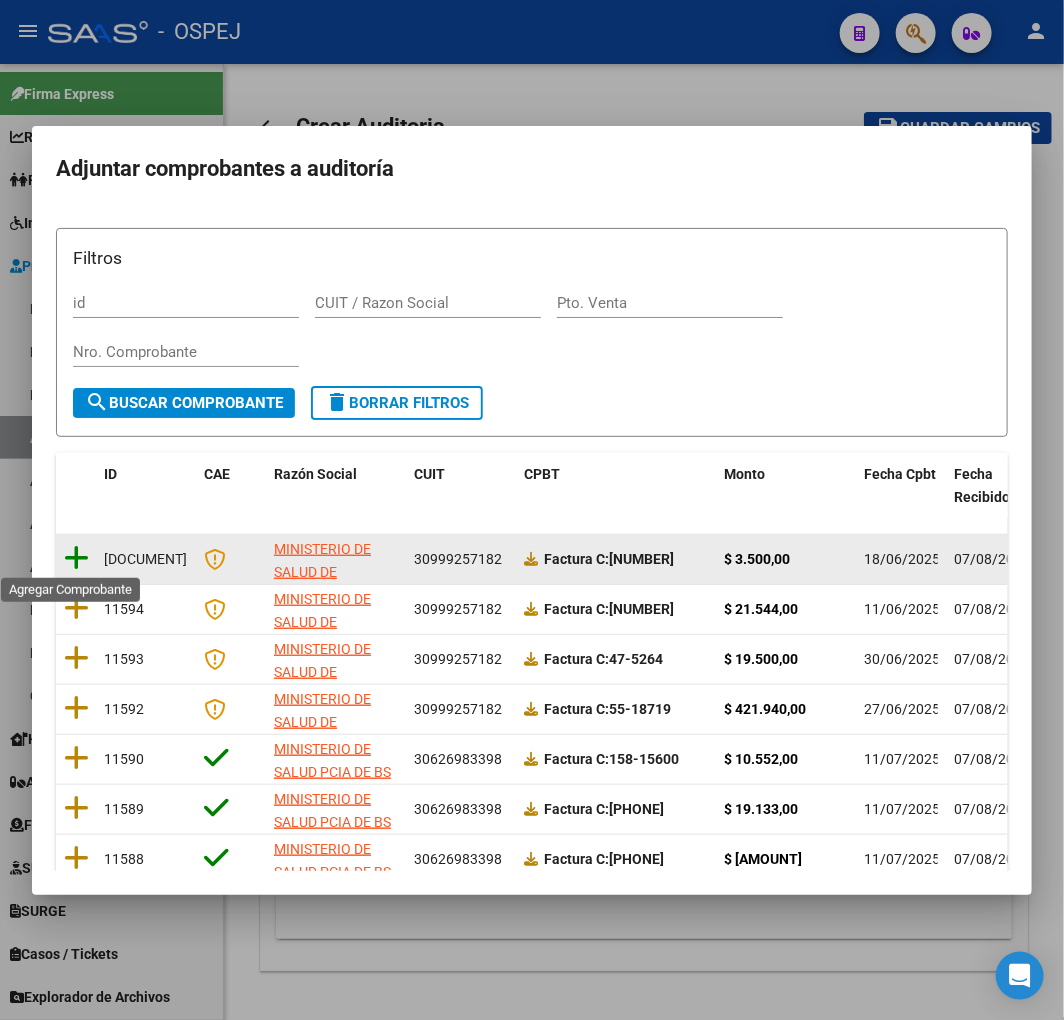 click 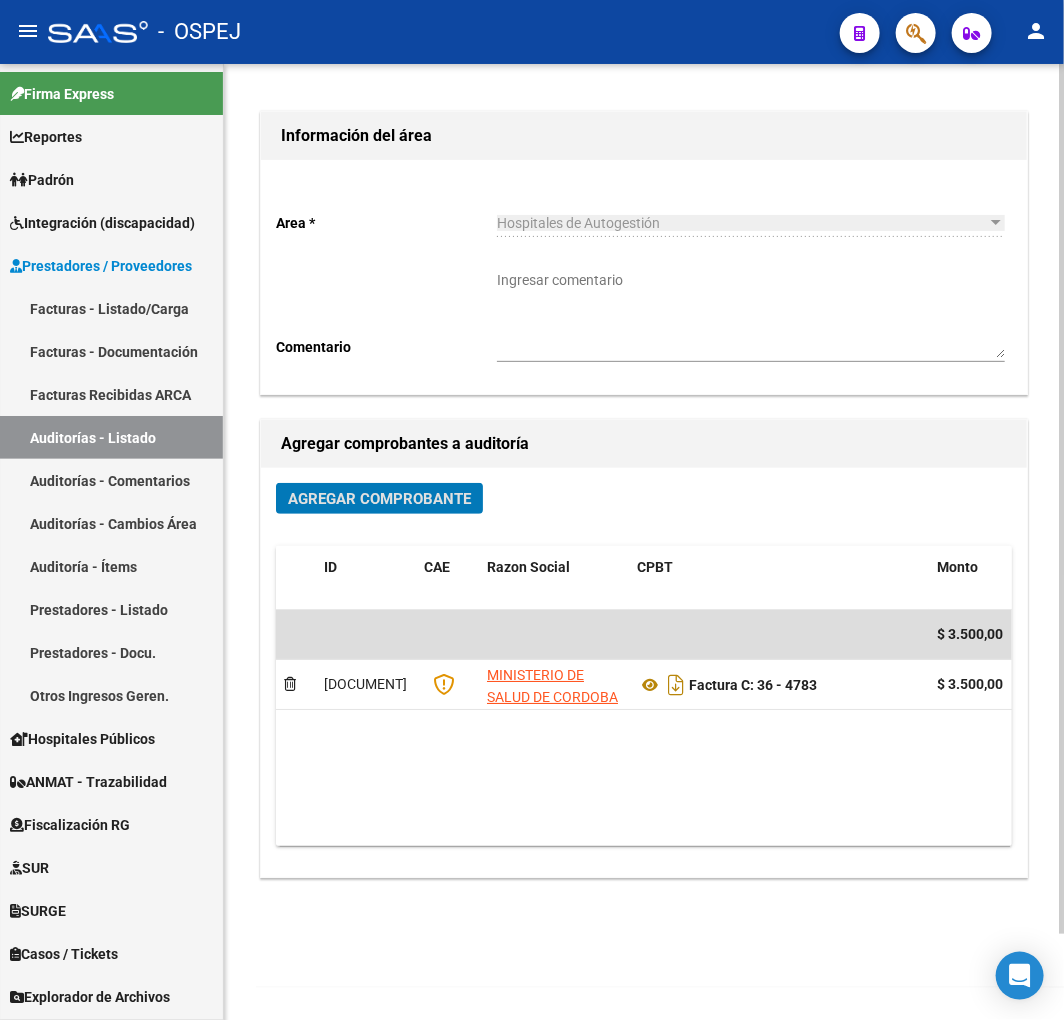scroll, scrollTop: 0, scrollLeft: 0, axis: both 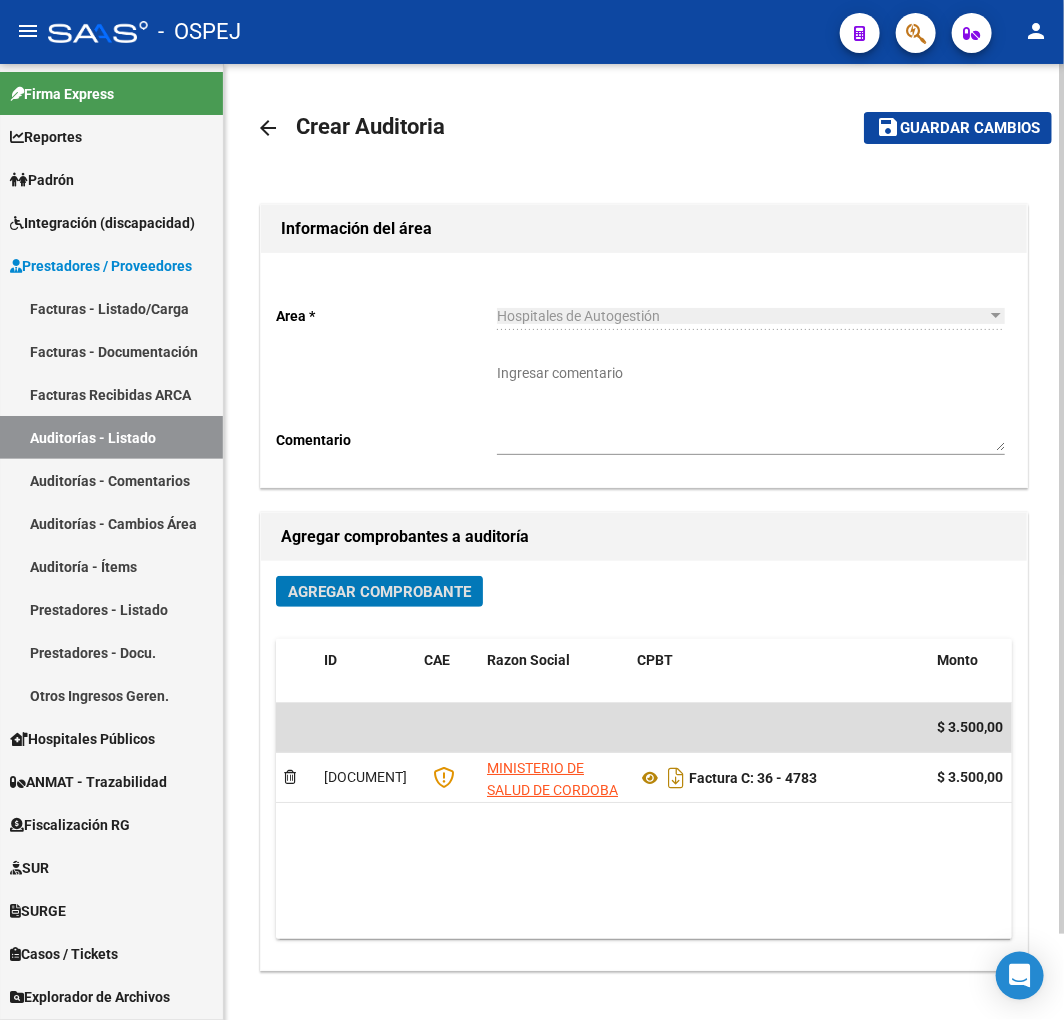 click on "save Guardar cambios" 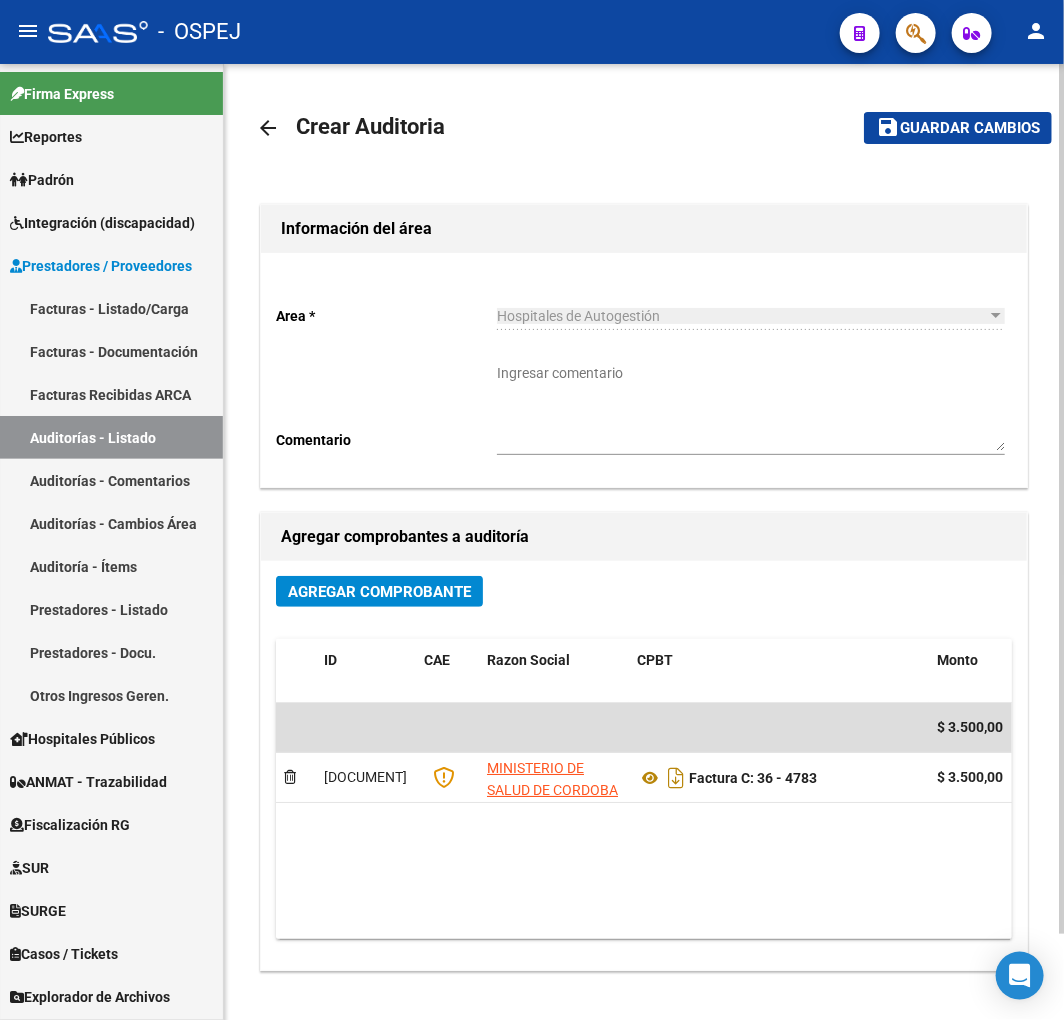 click on "save Guardar cambios" 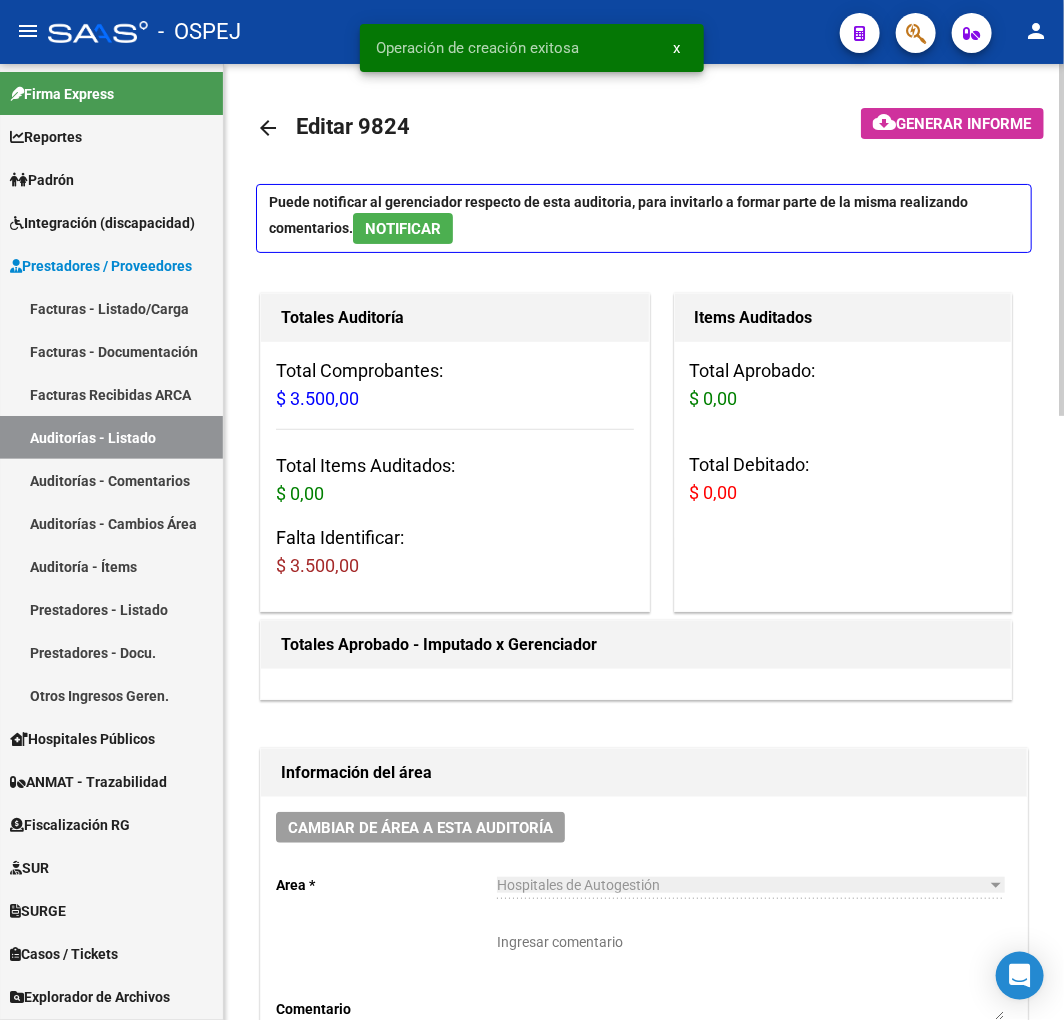 scroll, scrollTop: 666, scrollLeft: 0, axis: vertical 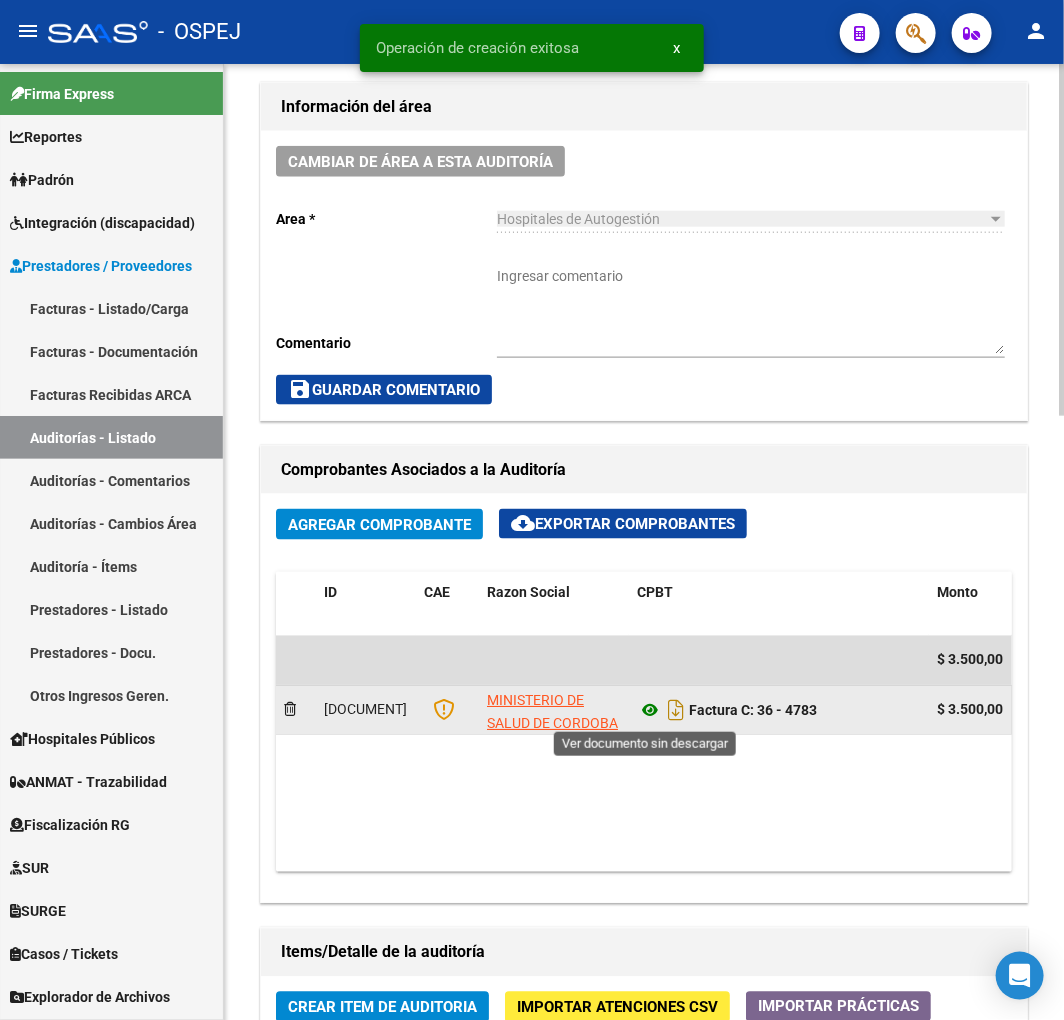 click 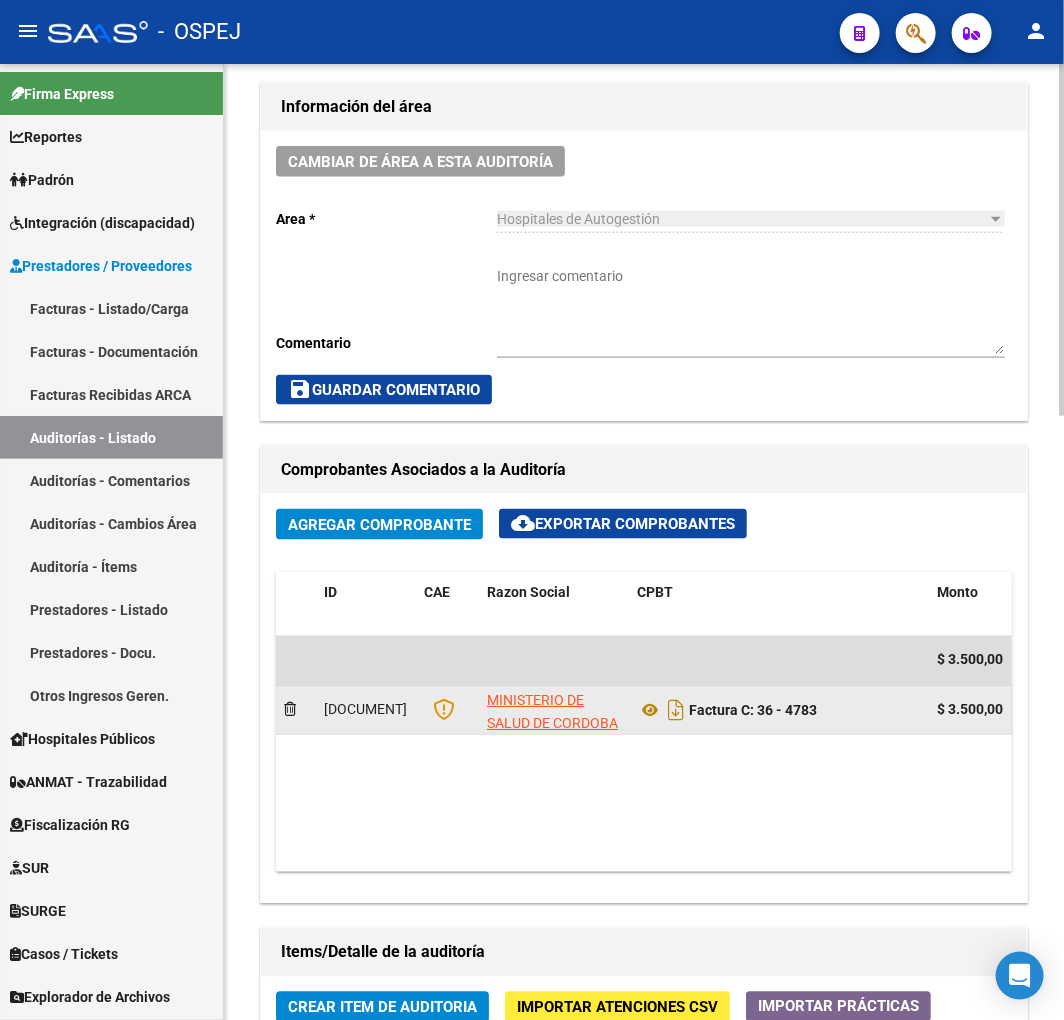 scroll, scrollTop: 777, scrollLeft: 0, axis: vertical 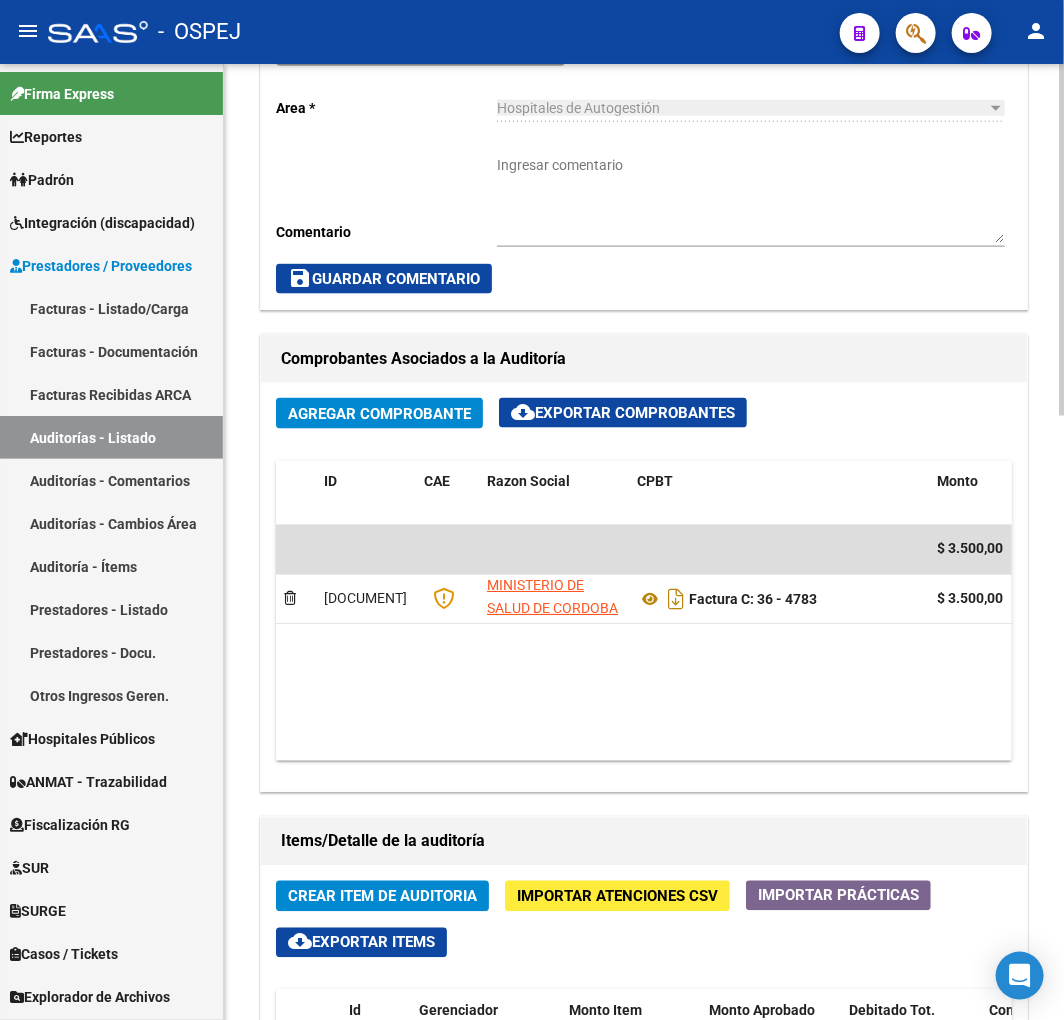 click on "Crear Item de Auditoria" 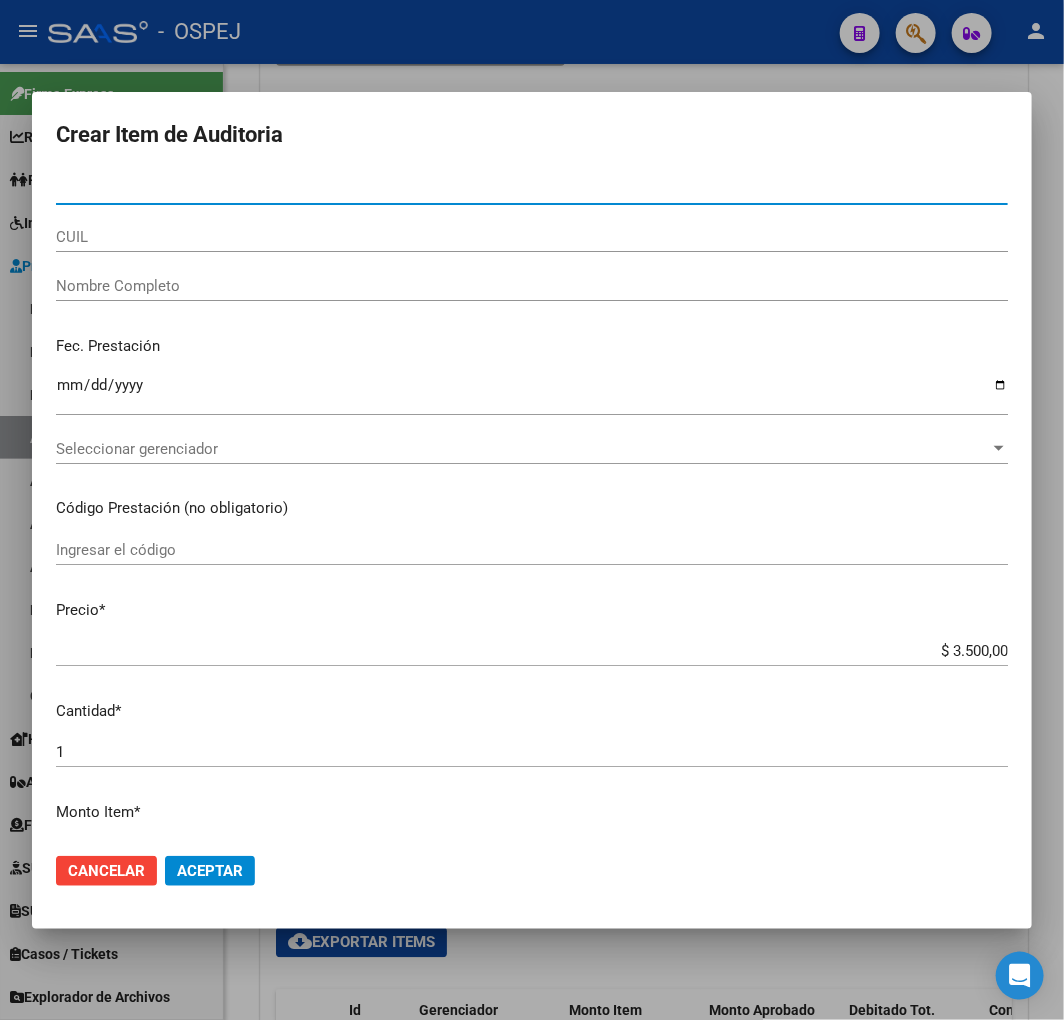 click on "3065814" at bounding box center [532, 189] 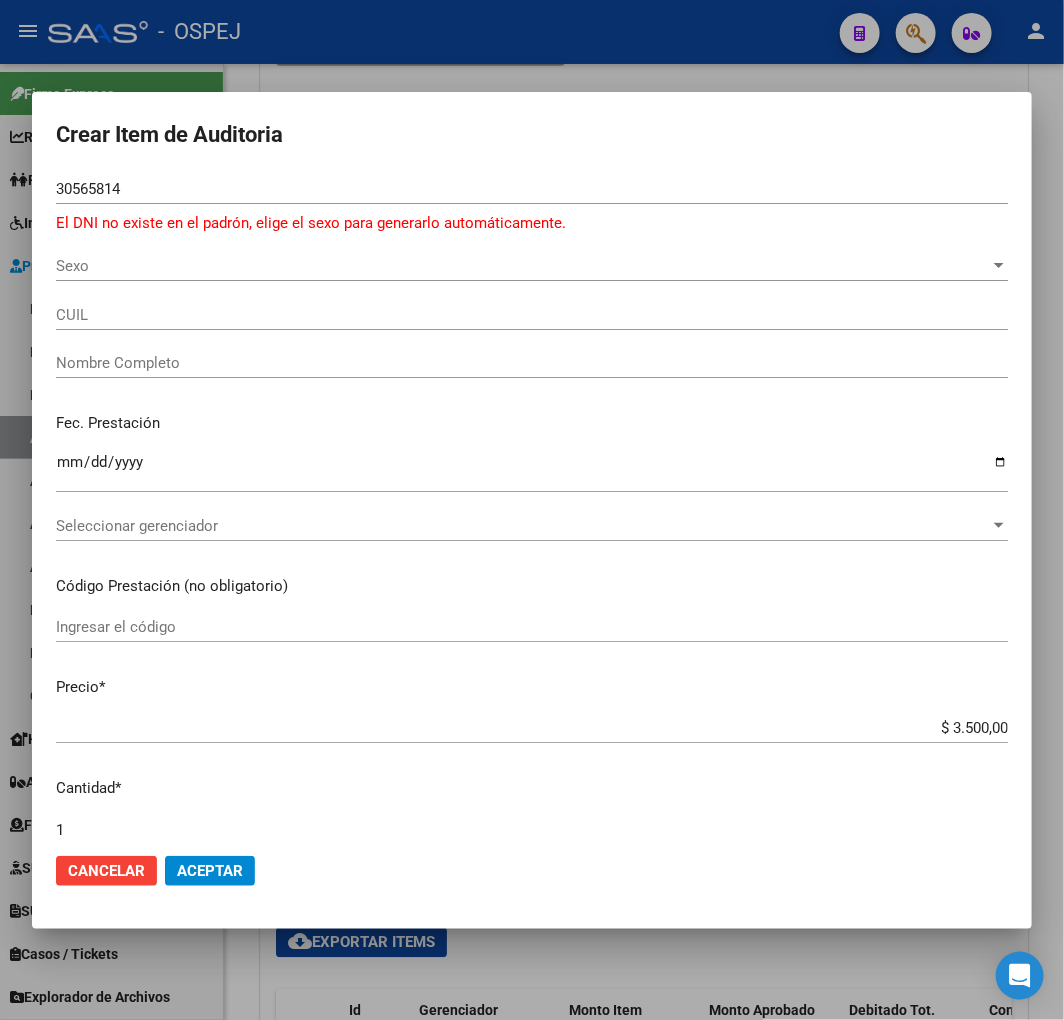 click on "30565814 Nro Documento" at bounding box center (532, 198) 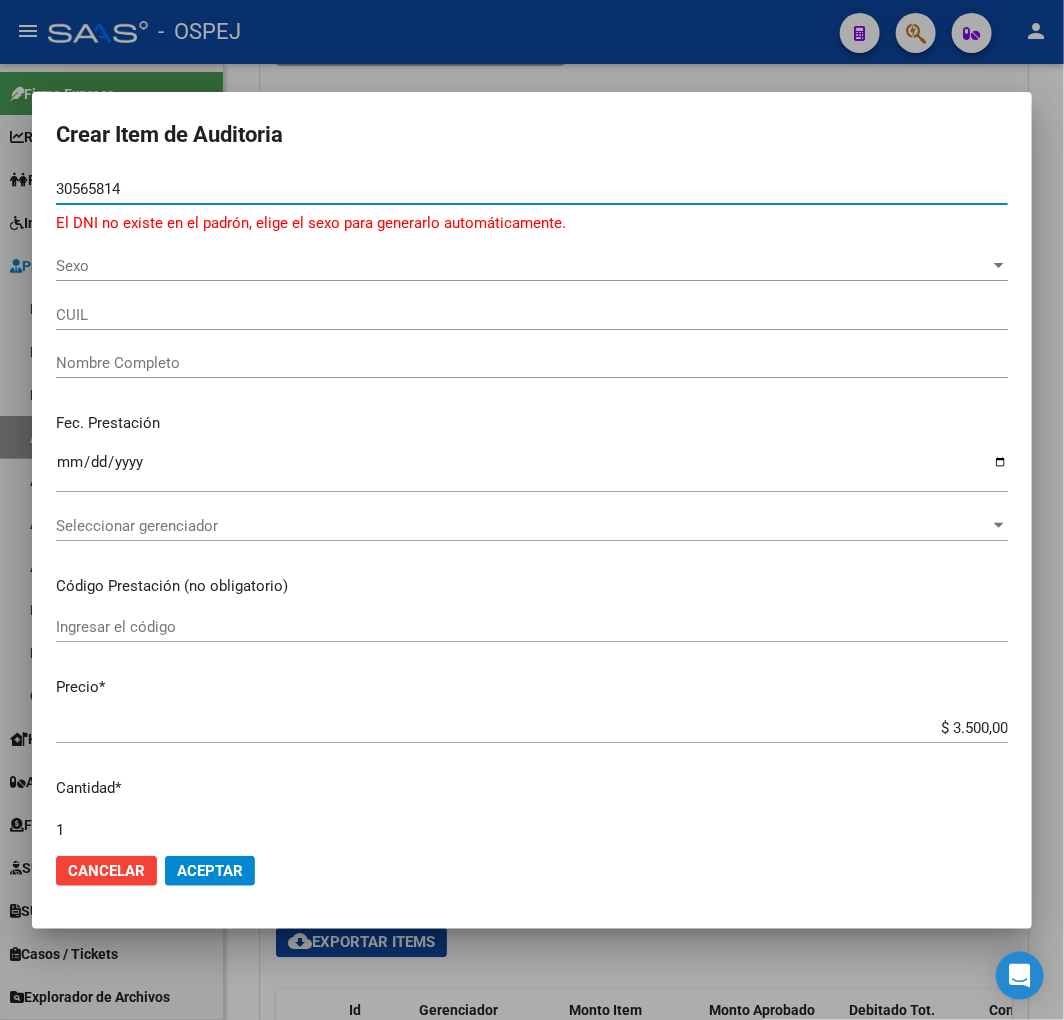 type on "30656814" 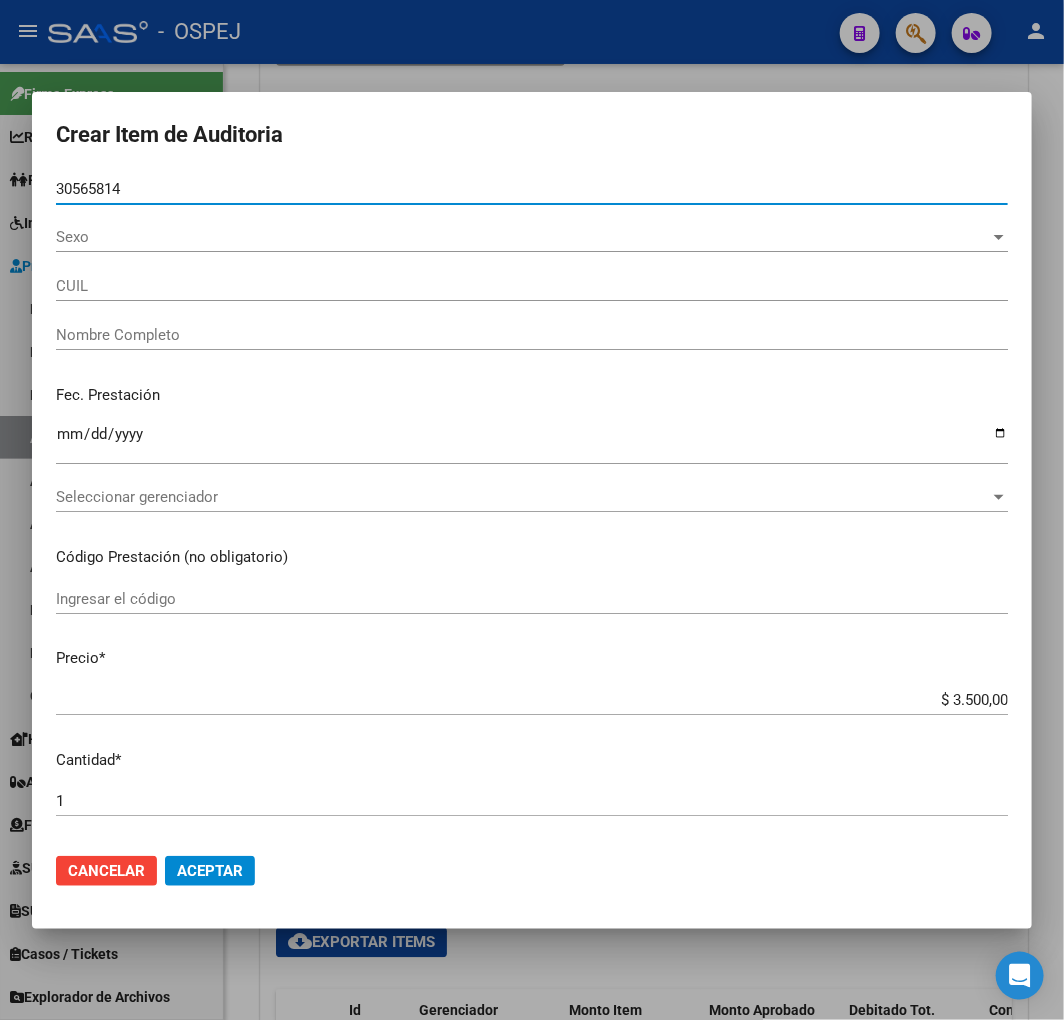 type on "27306568146" 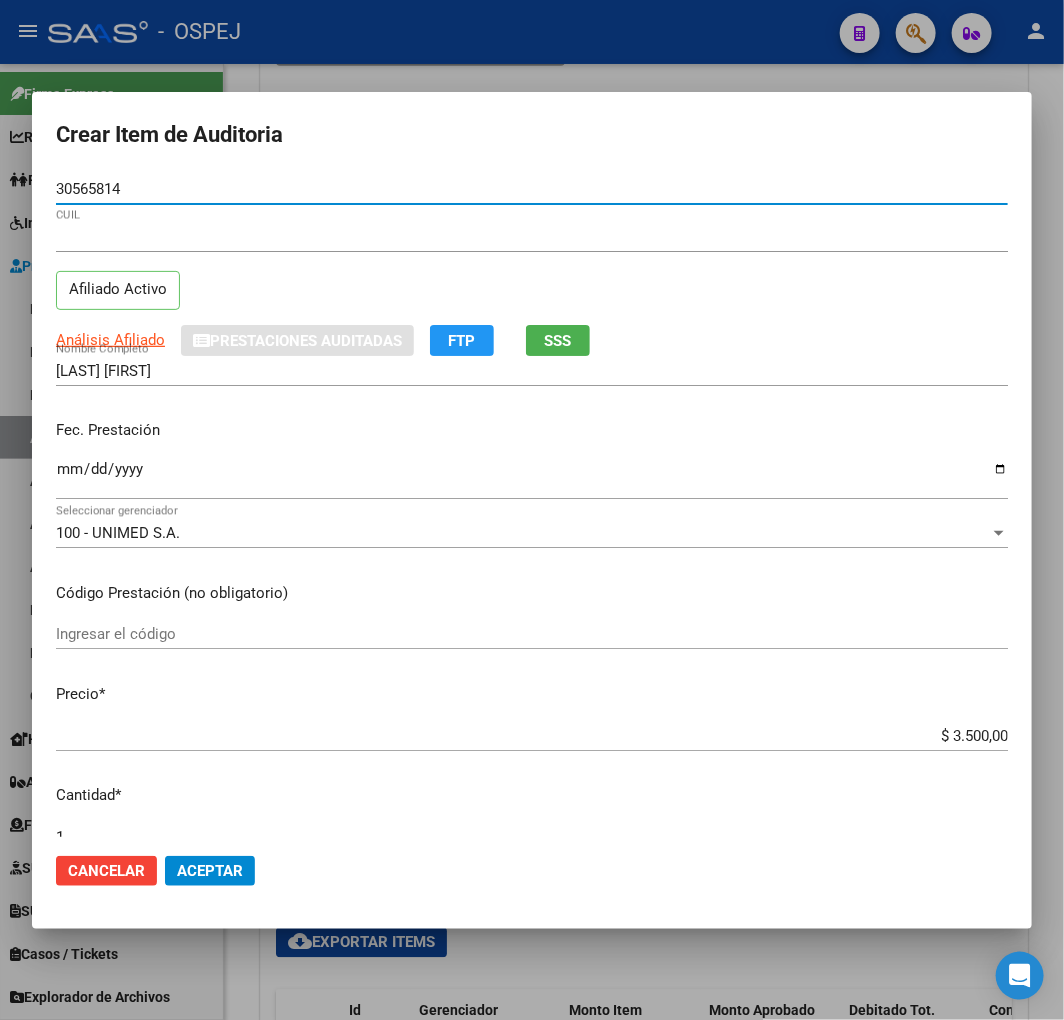 type on "30656814" 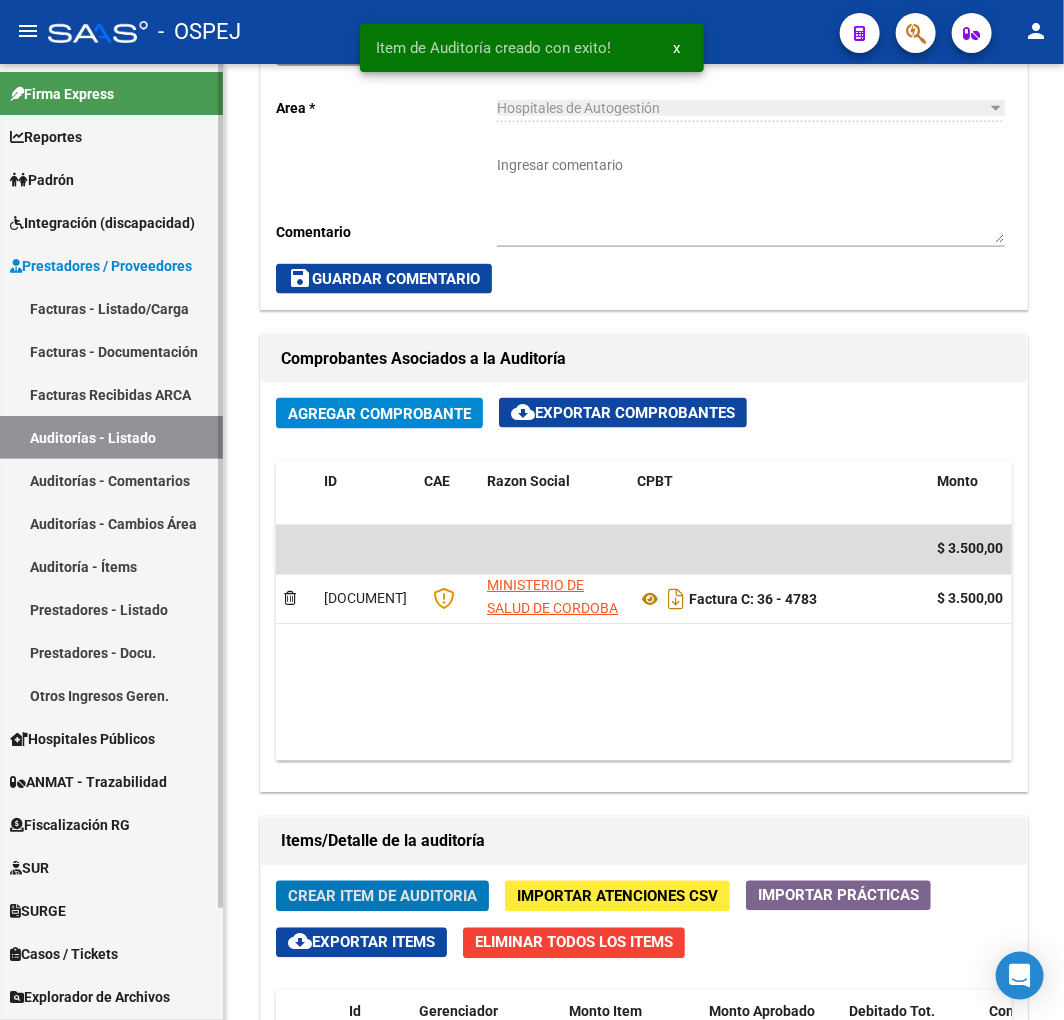 scroll, scrollTop: 1017, scrollLeft: 0, axis: vertical 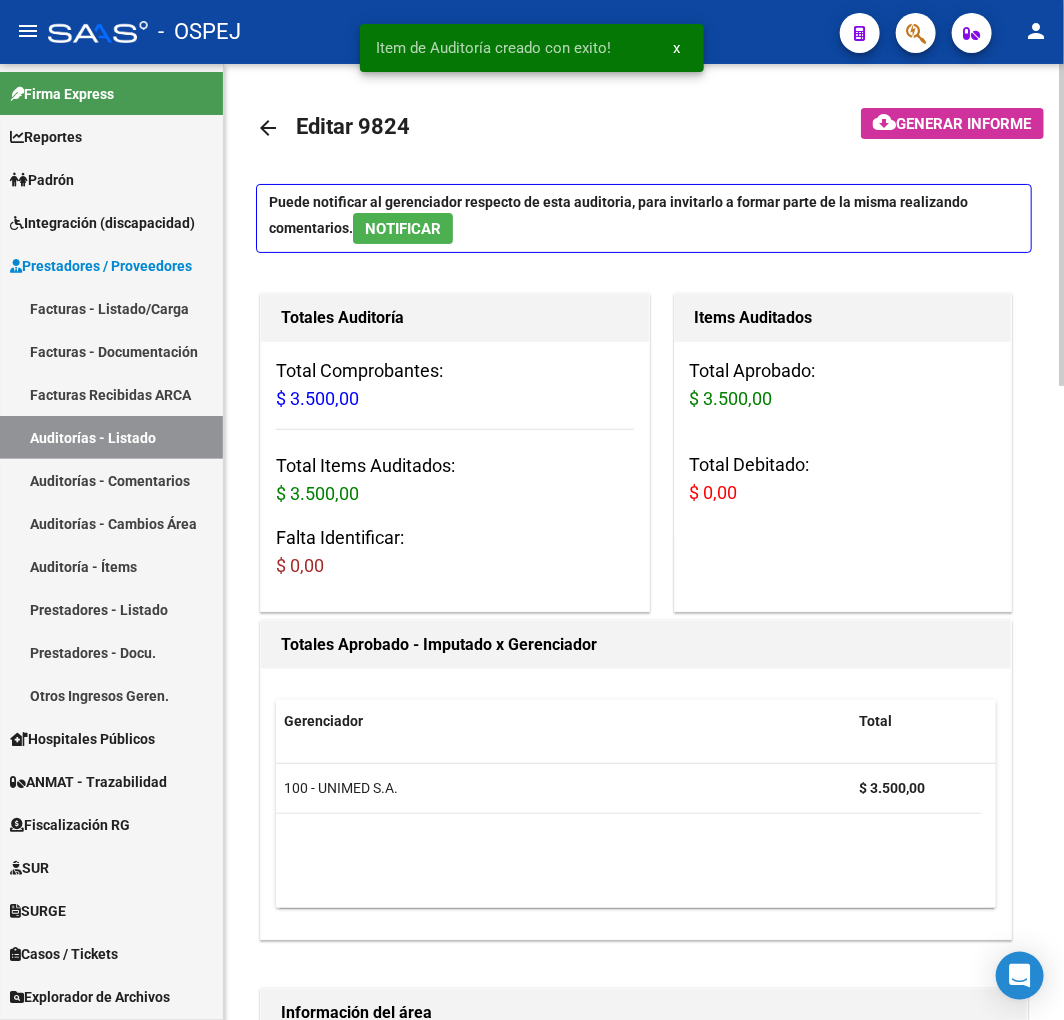 drag, startPoint x: 522, startPoint y: 564, endPoint x: 562, endPoint y: 286, distance: 280.86295 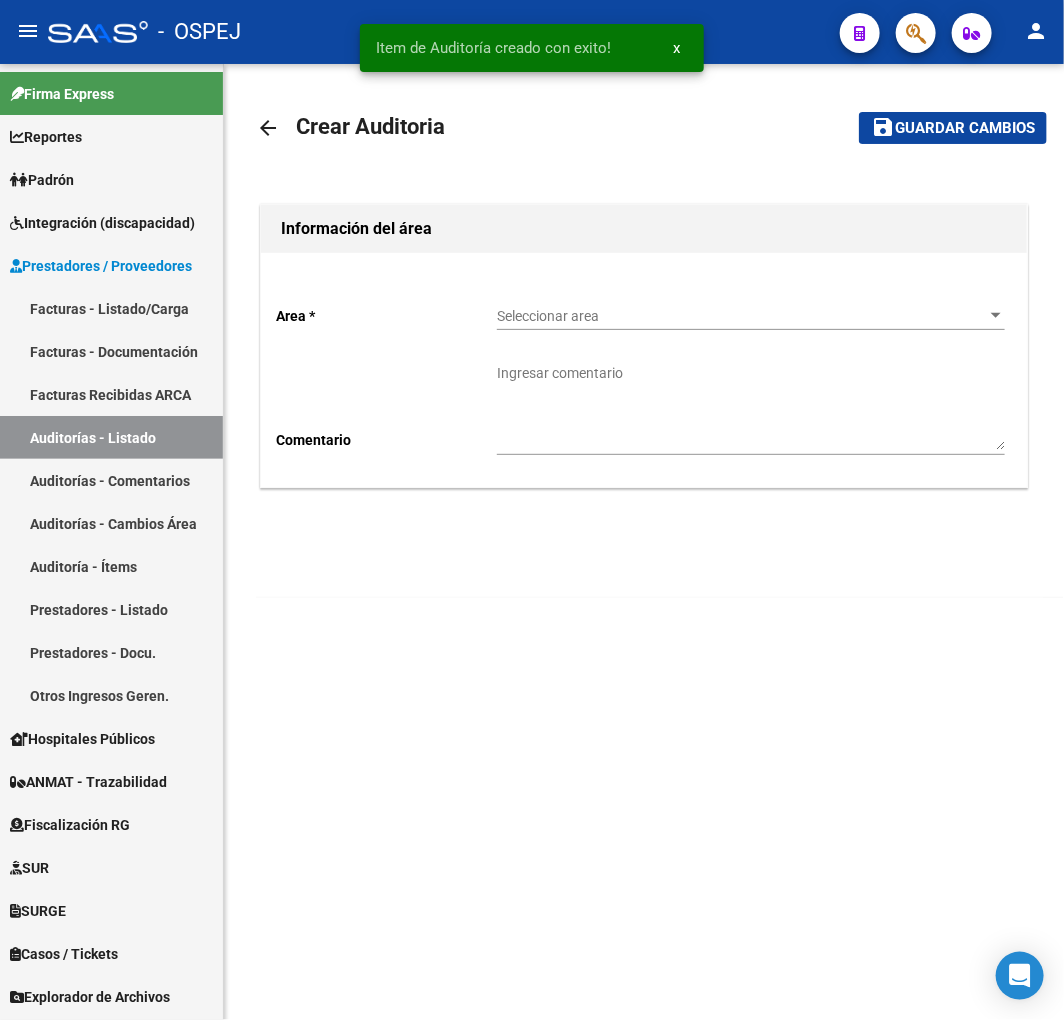 click on "Seleccionar area Seleccionar area" 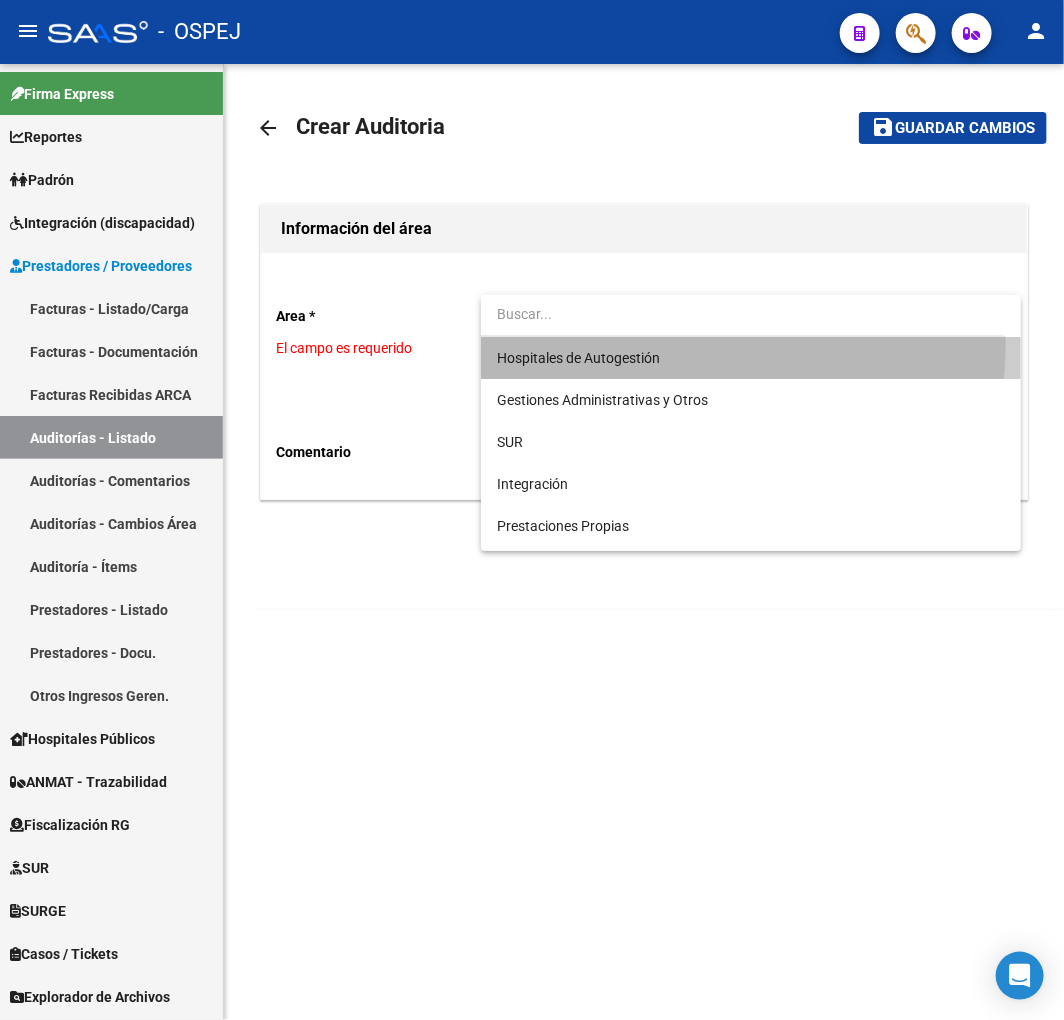 click on "Hospitales de Autogestión" at bounding box center [751, 358] 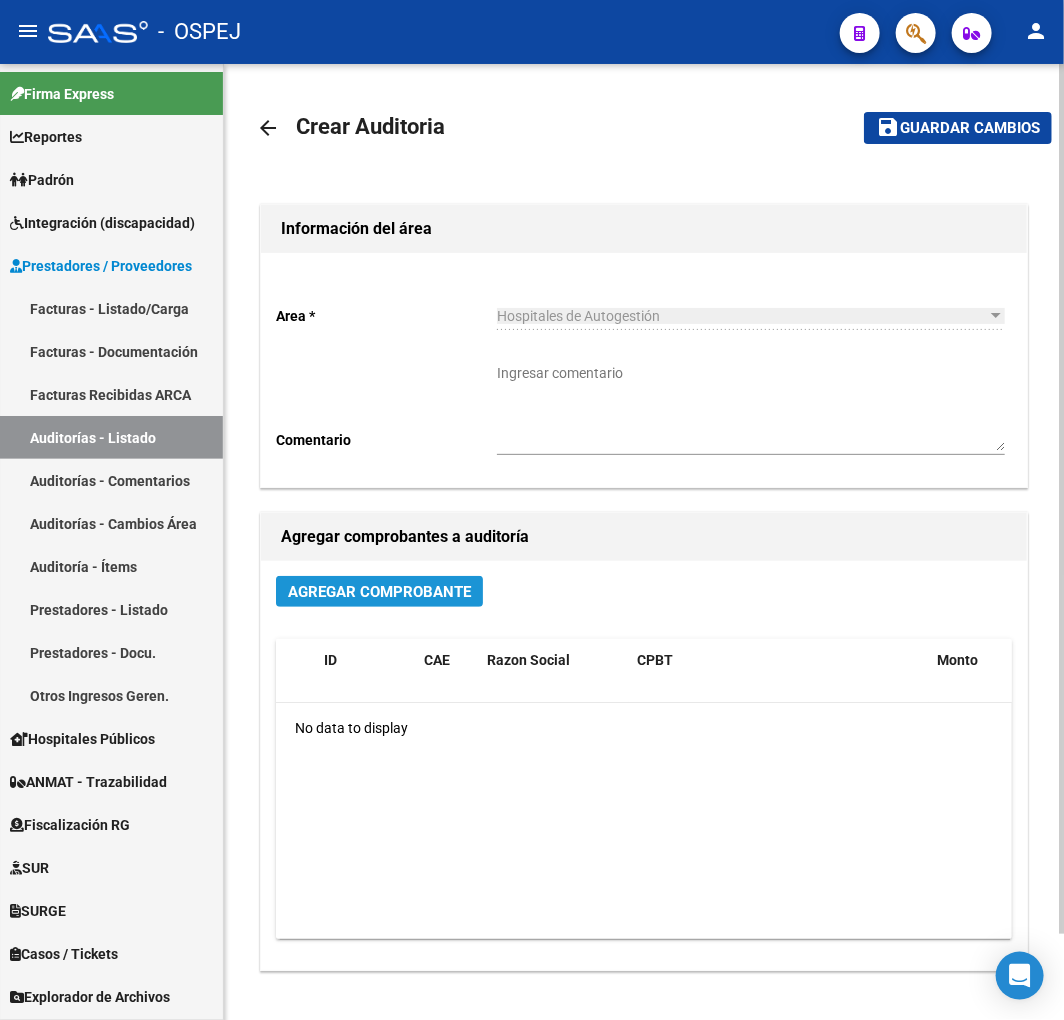 click on "Agregar Comprobante" 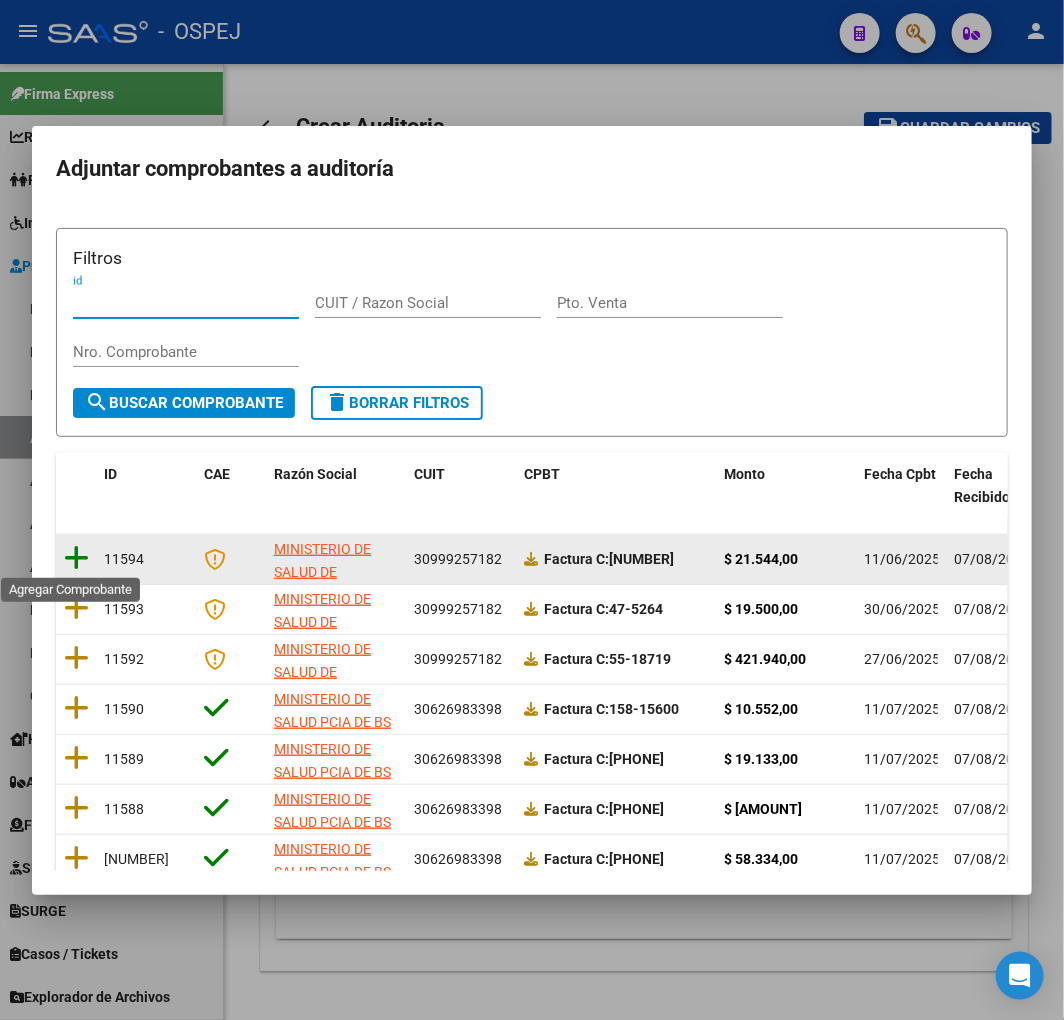 click 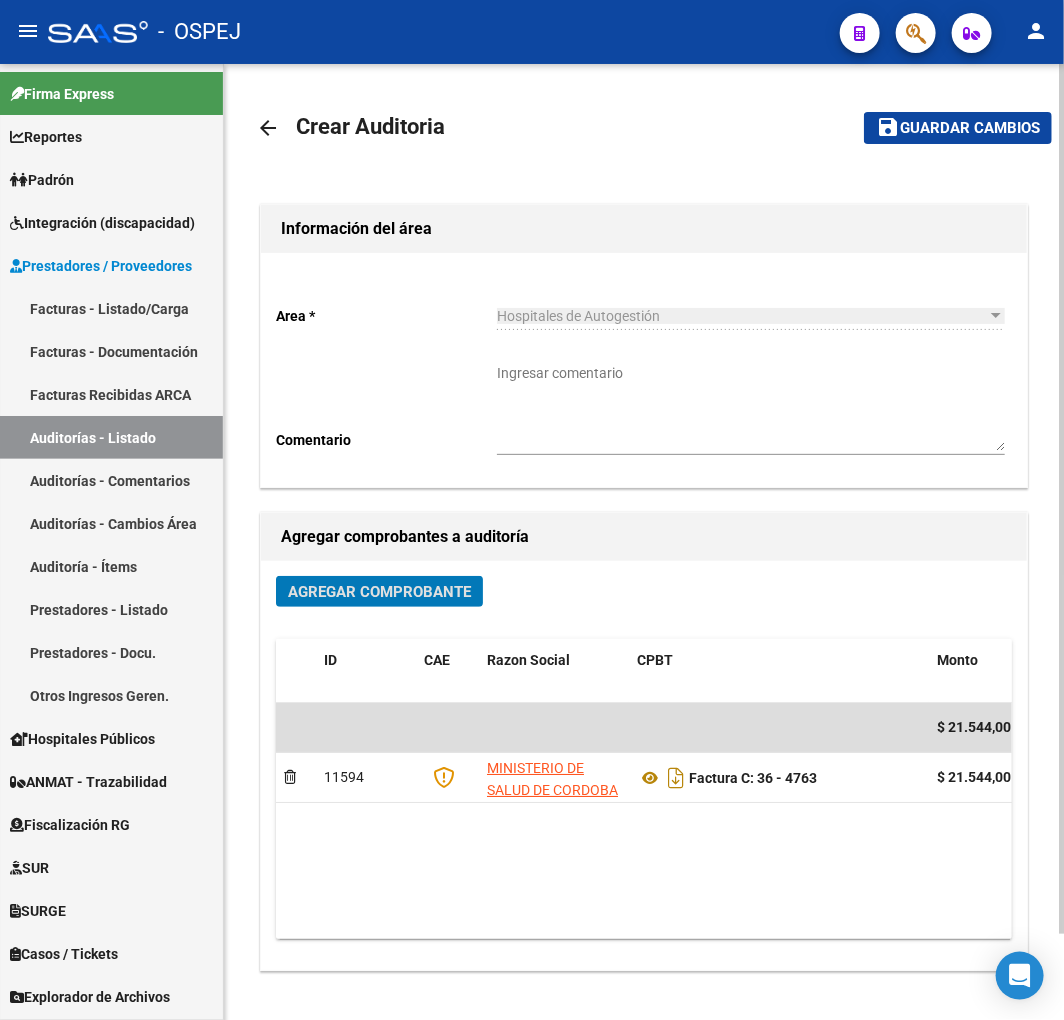 click on "Guardar cambios" 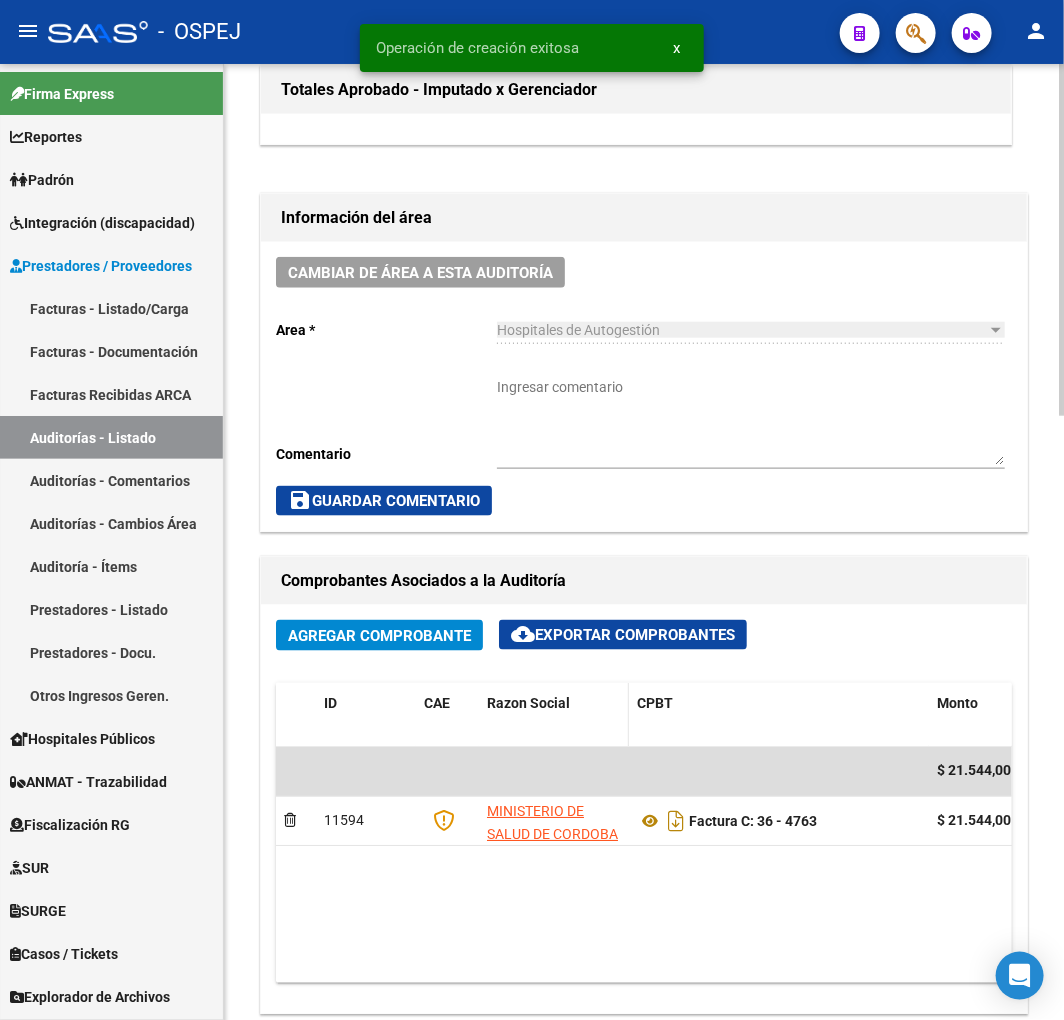 scroll, scrollTop: 666, scrollLeft: 0, axis: vertical 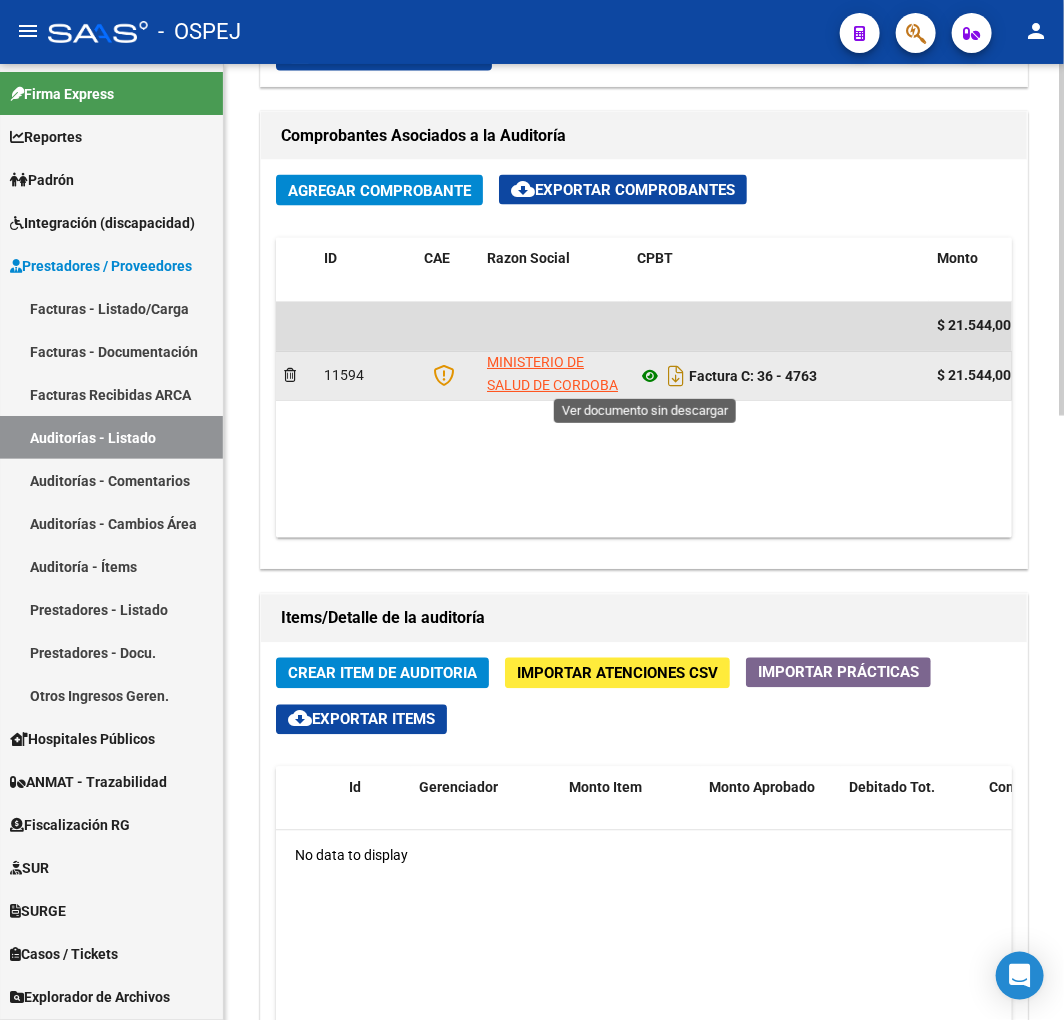click 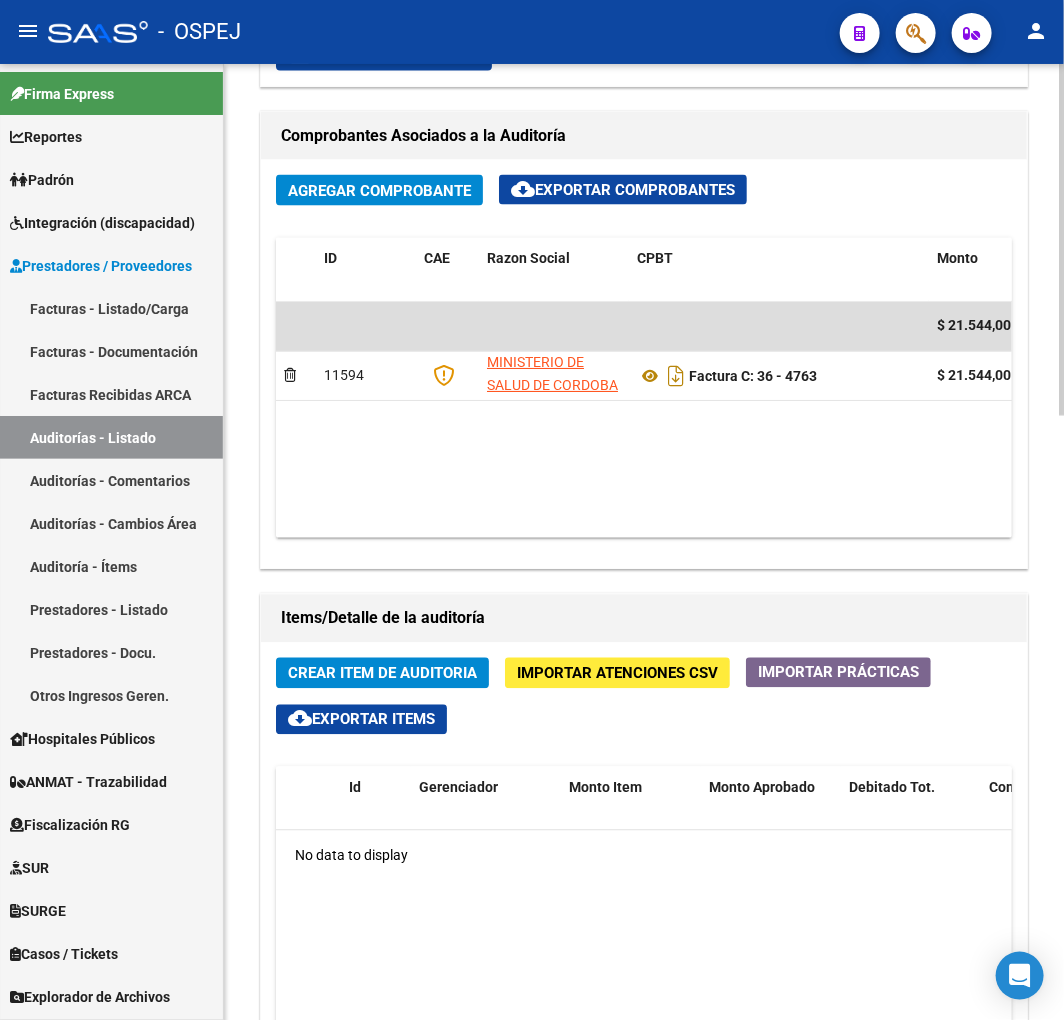 click on "Crear Item de Auditoria" 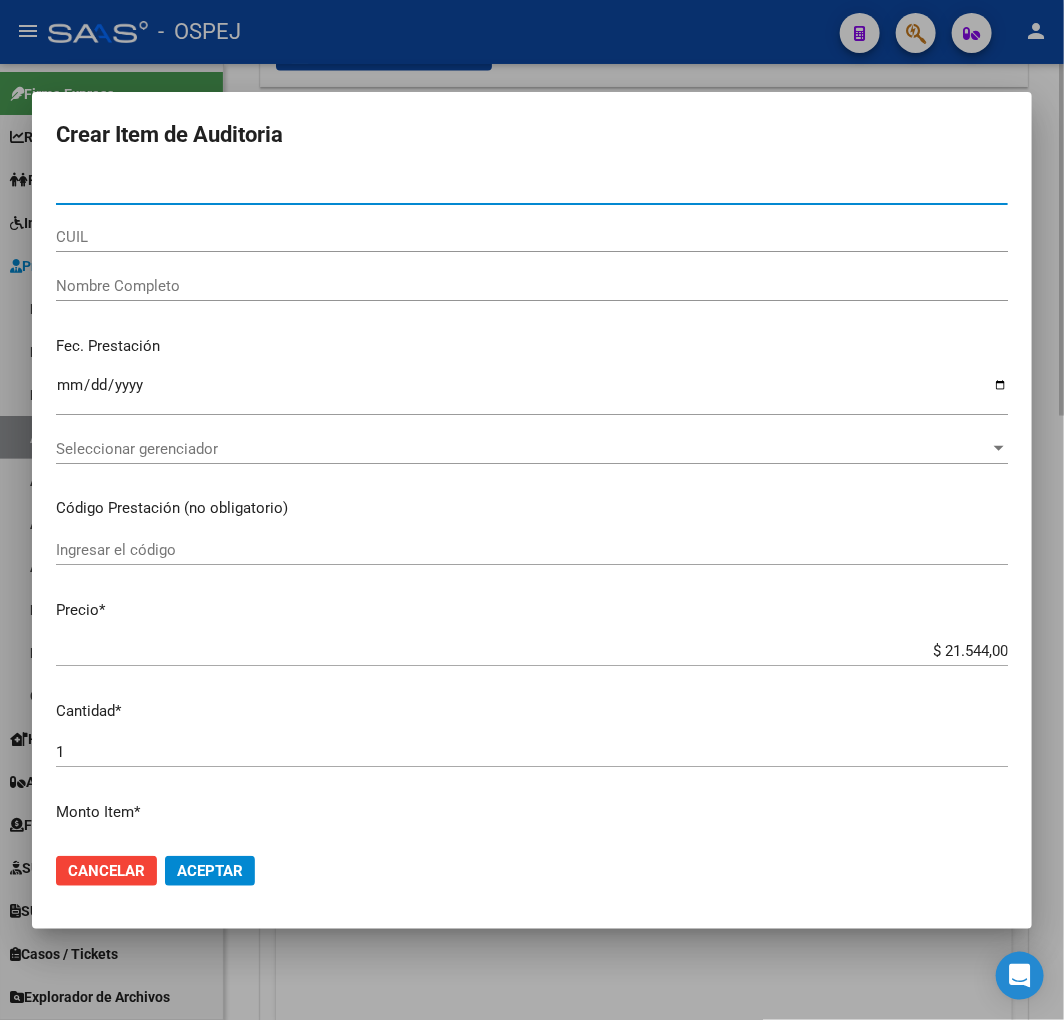 type on "26404703" 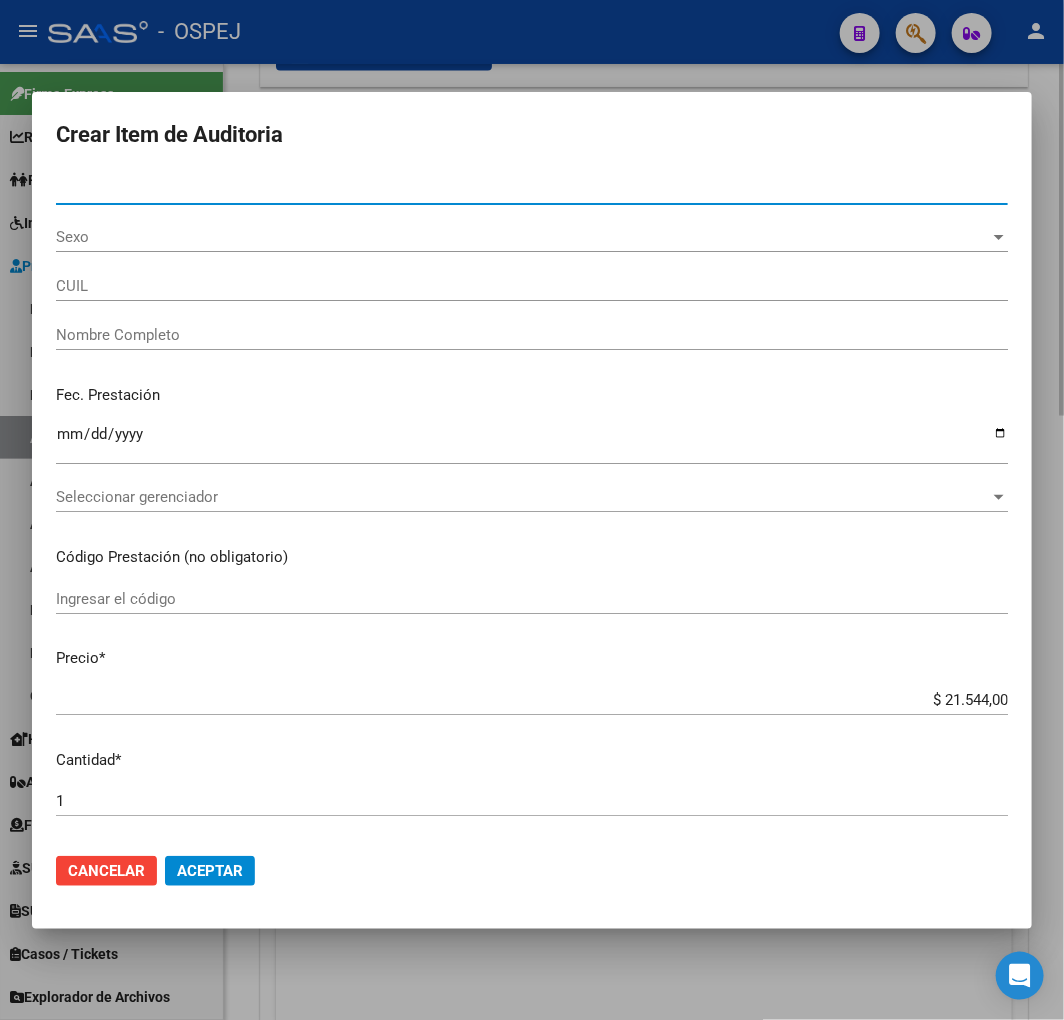 type on "20264047030" 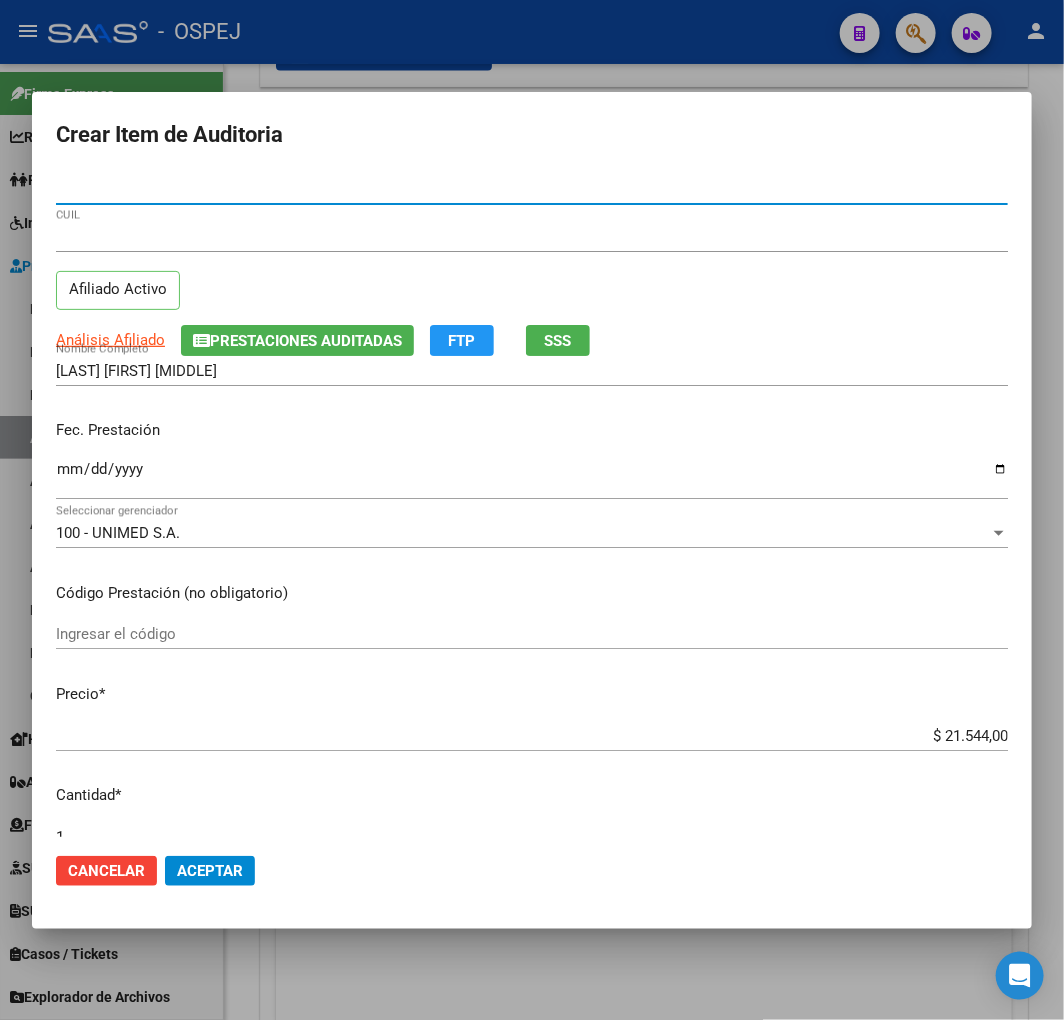 type on "26404703" 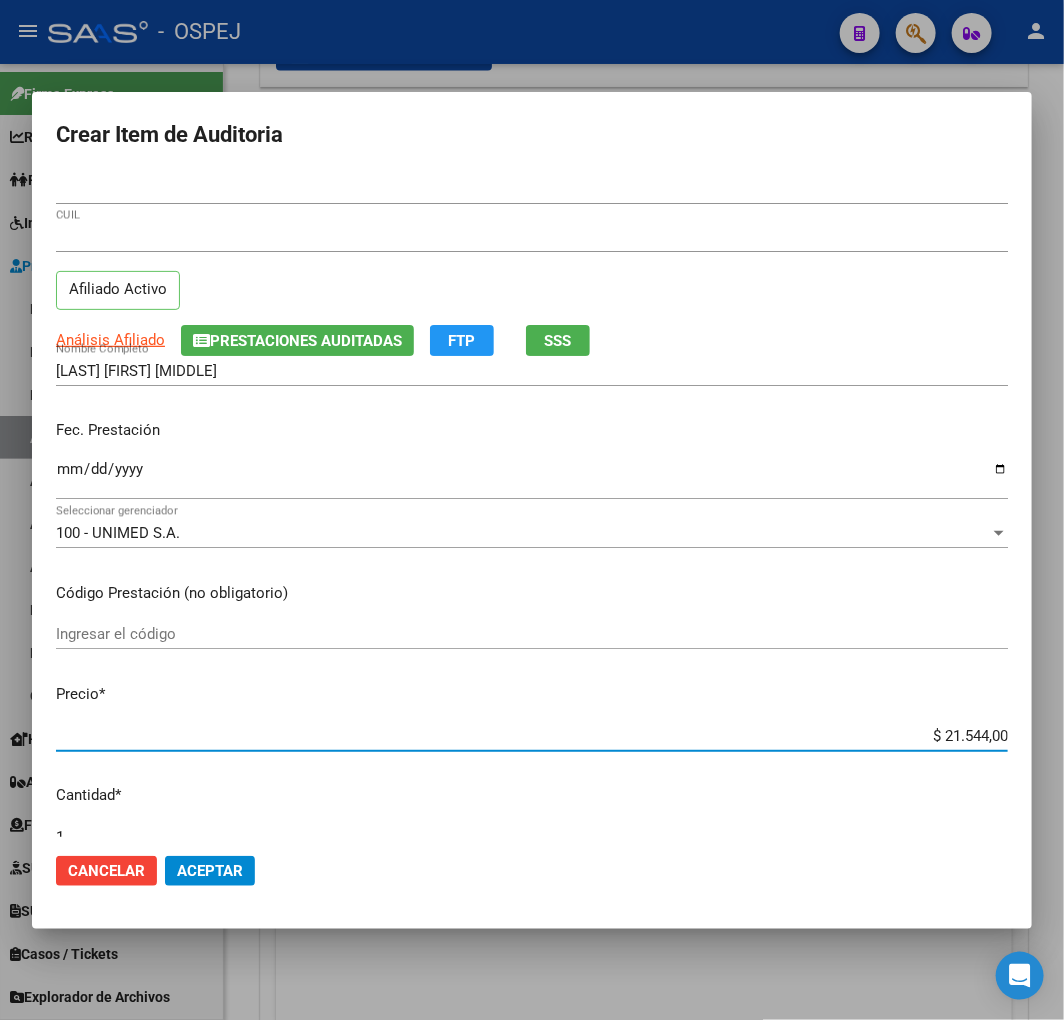click on "$ 21.544,00" at bounding box center (532, 736) 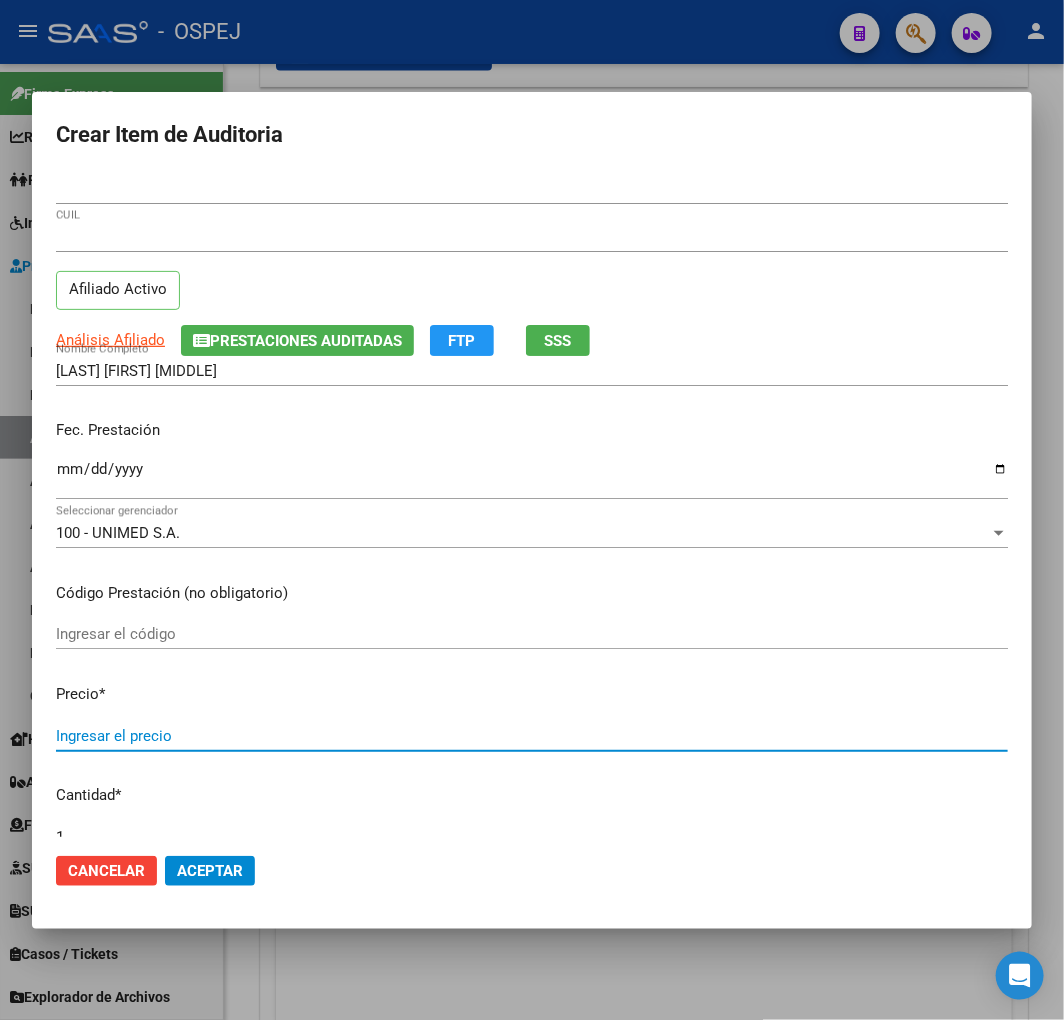 paste on "4.922" 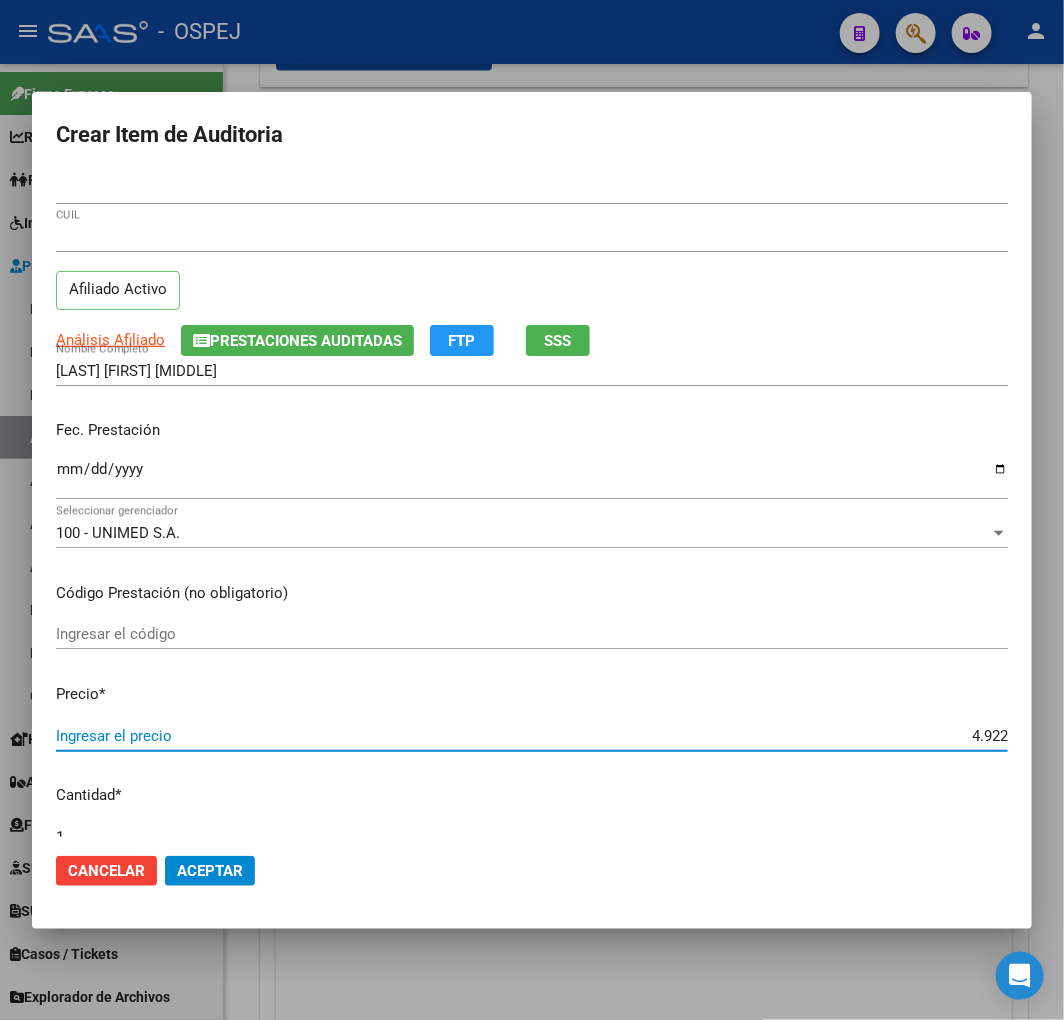 type on "$ 49,22" 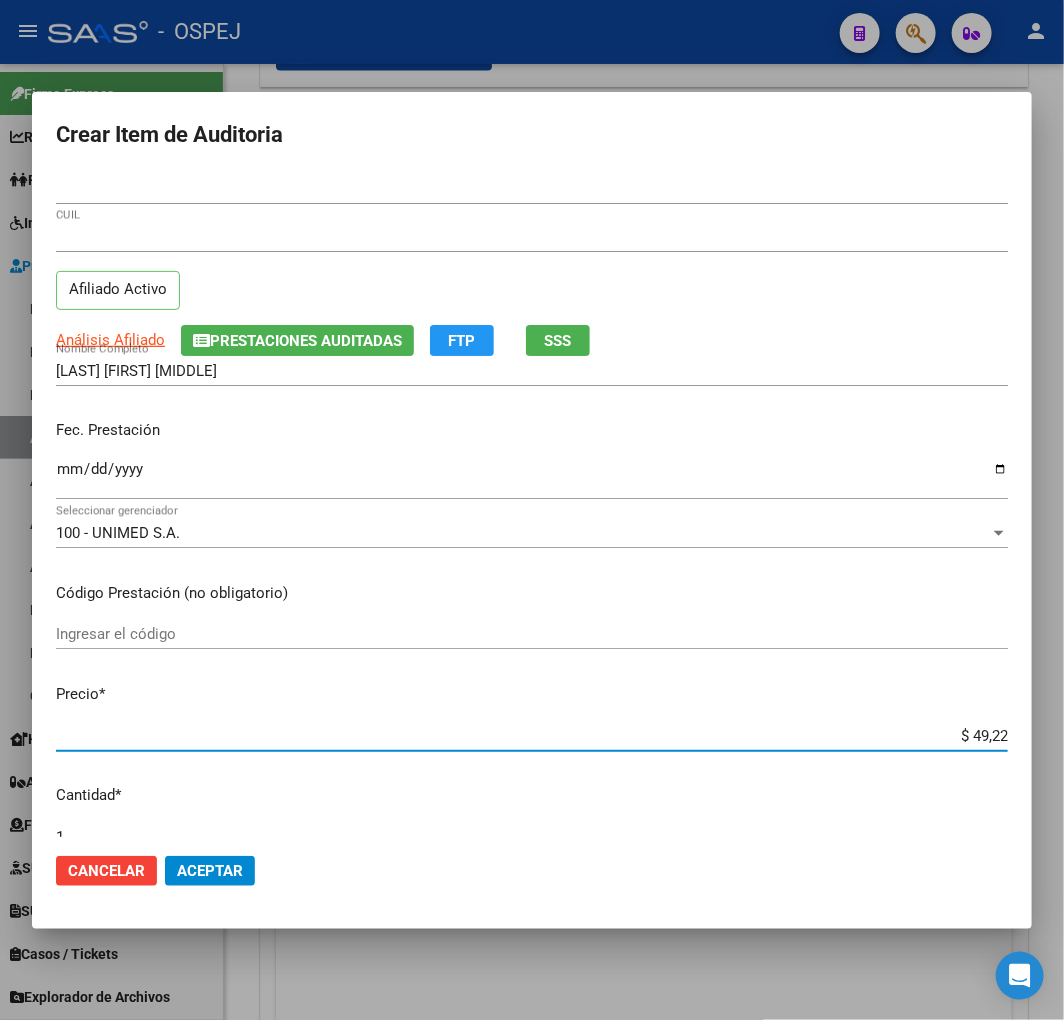 type on "$ 492,20" 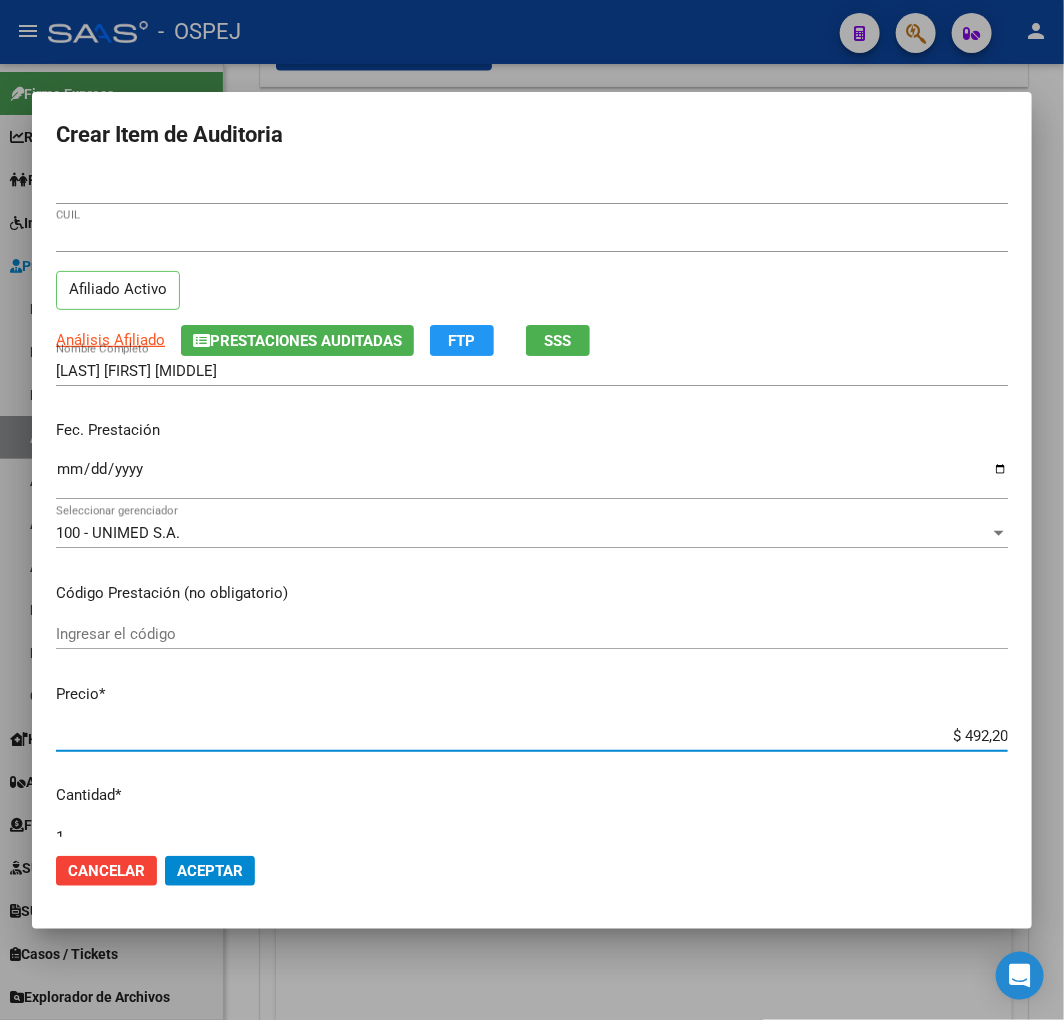 type on "$ 4.922,00" 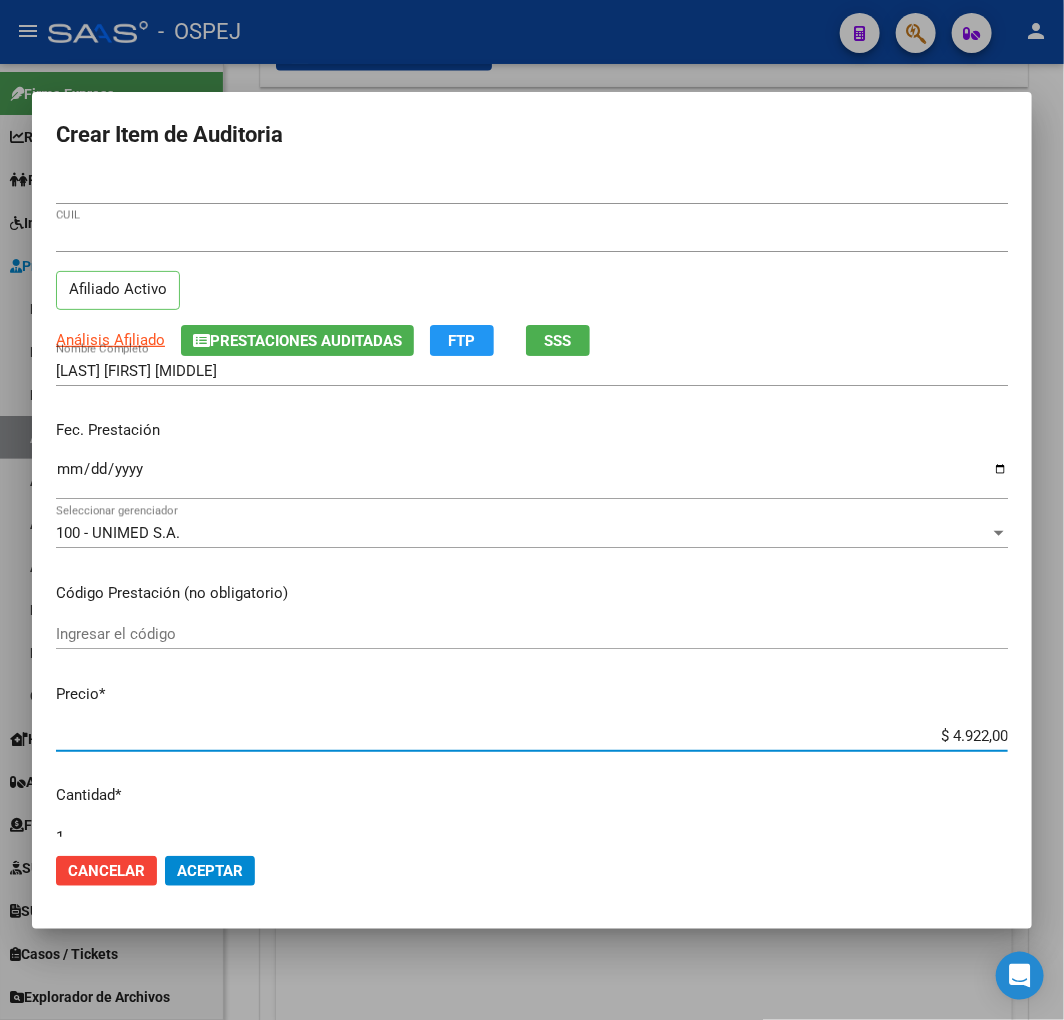type on "$ 4.922,00" 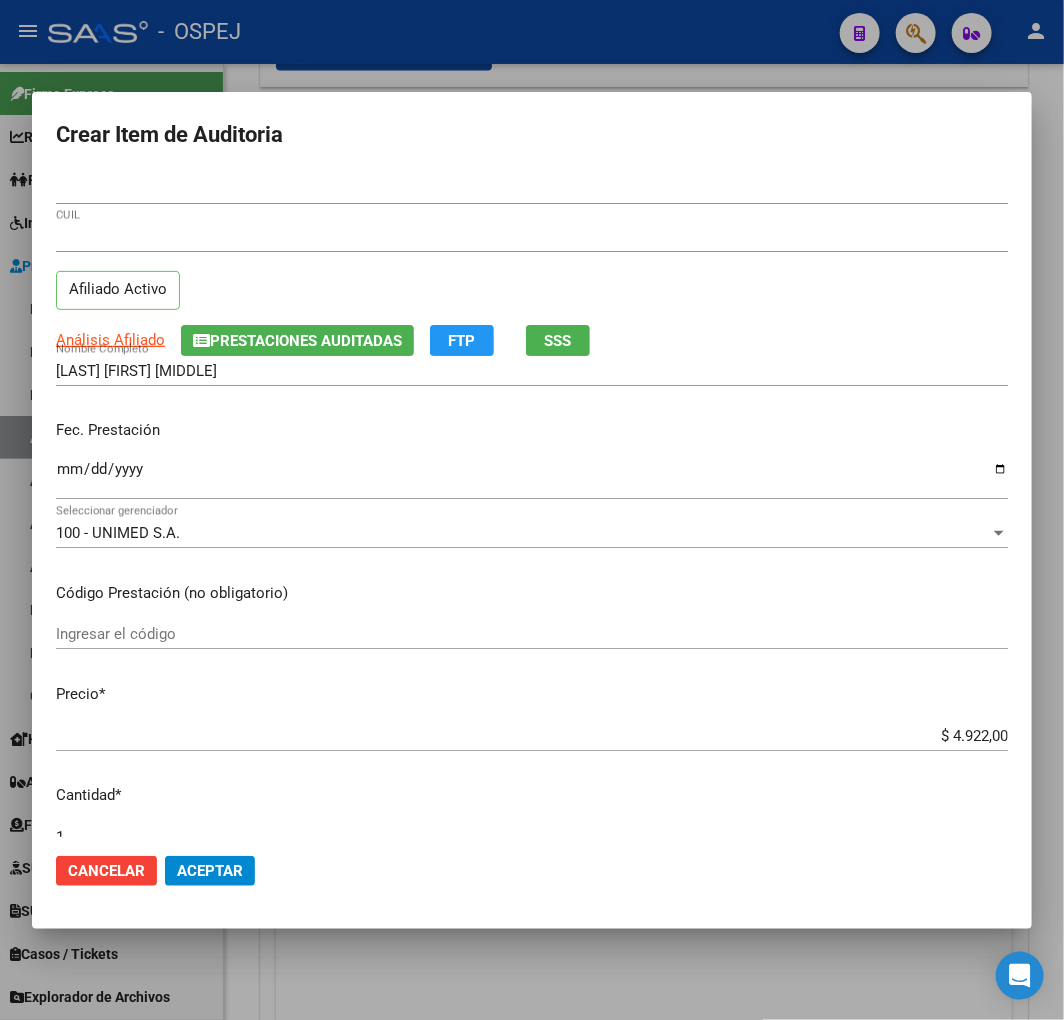 click on "Cantidad  *" at bounding box center (532, 795) 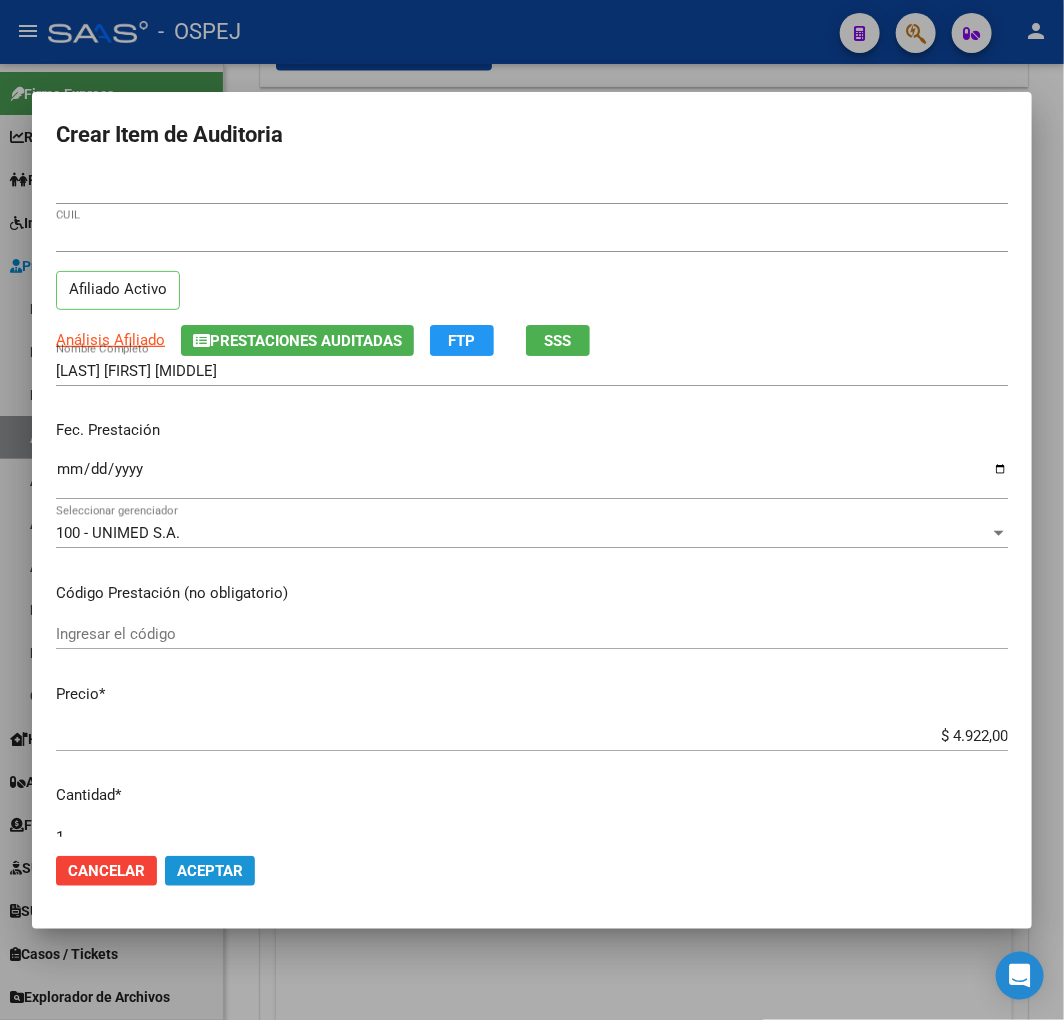click on "Aceptar" 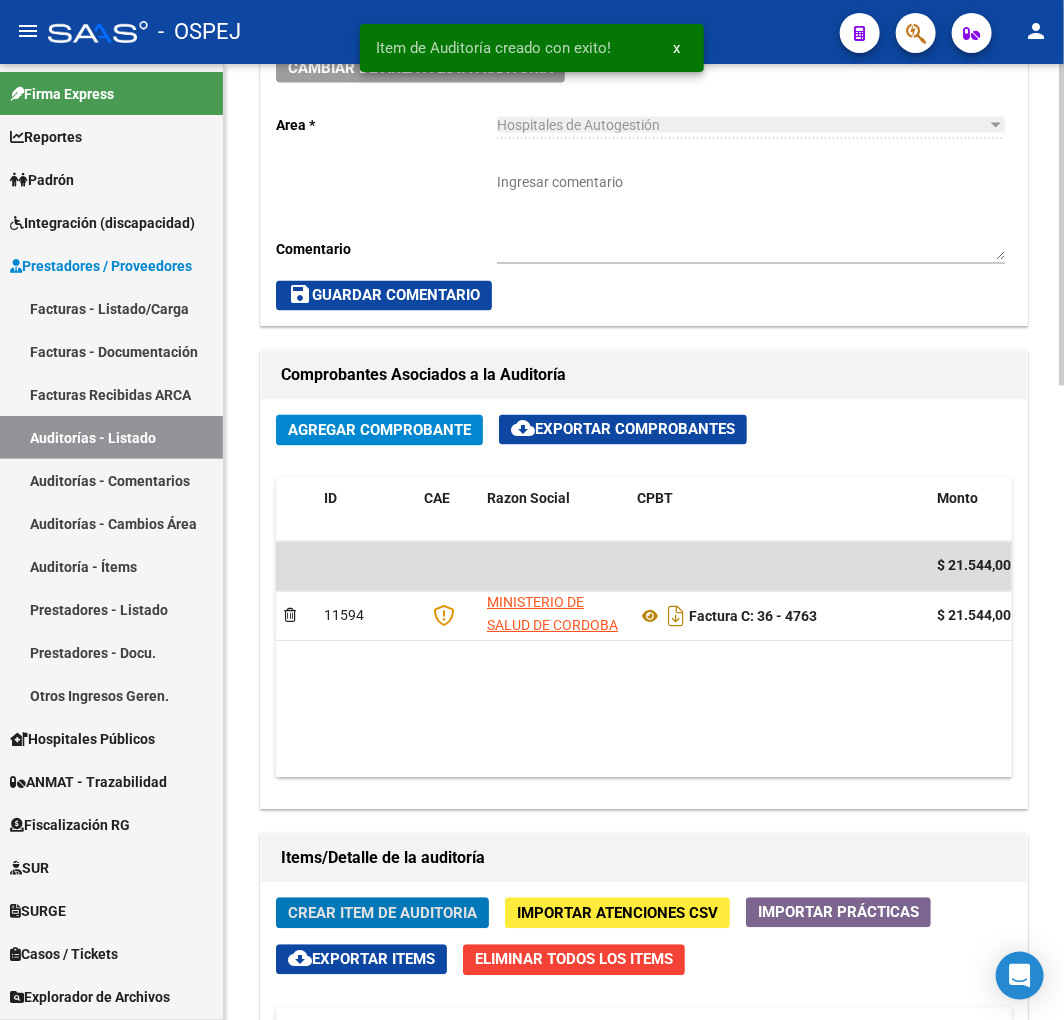 scroll, scrollTop: 1240, scrollLeft: 0, axis: vertical 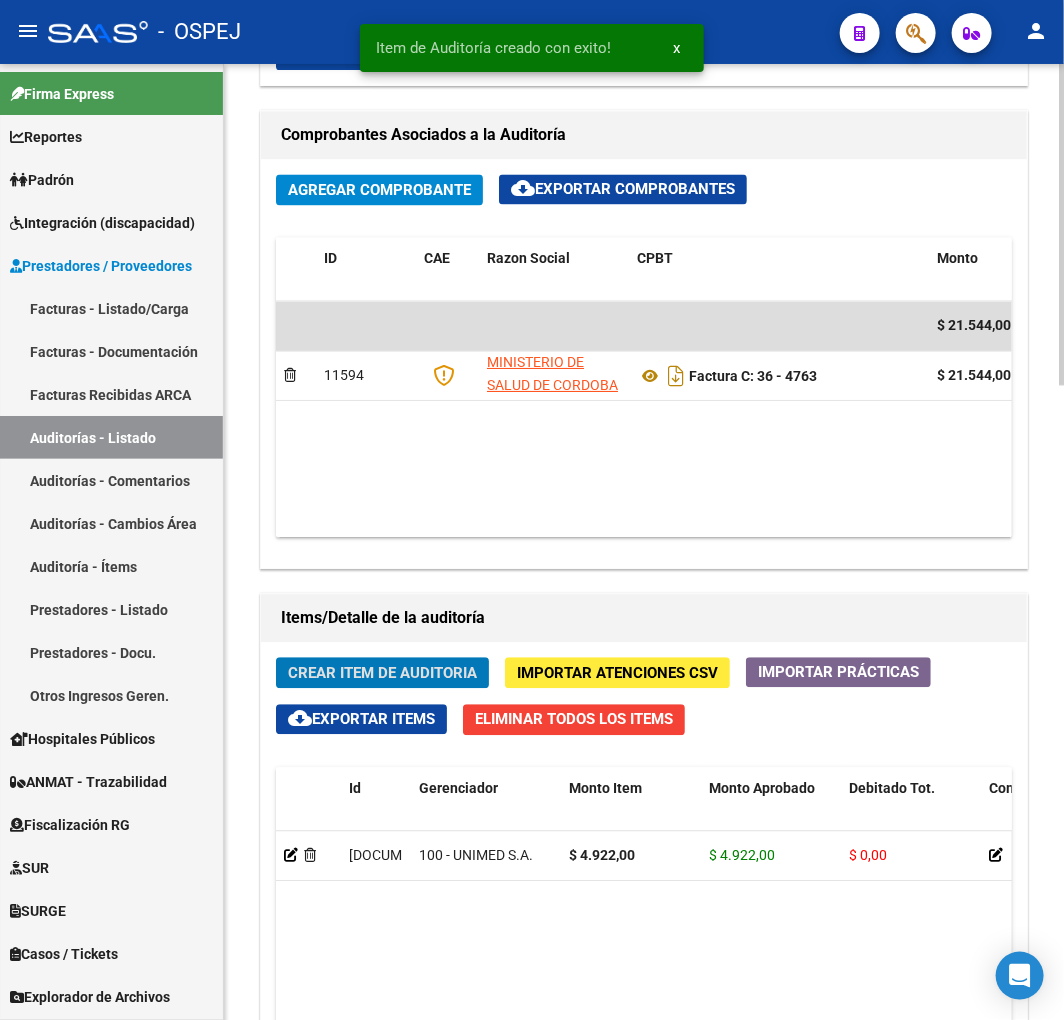 click on "Crear Item de Auditoria" 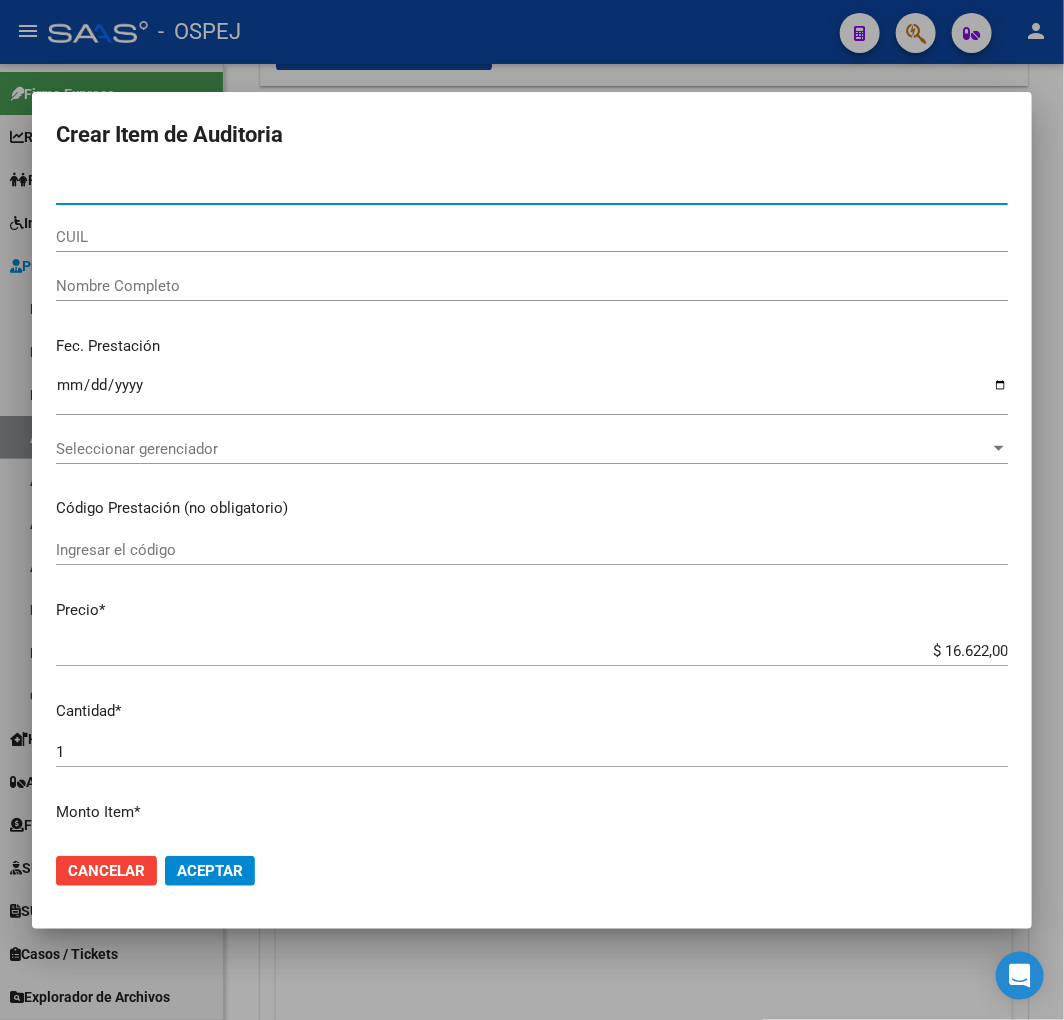 type on "33322956" 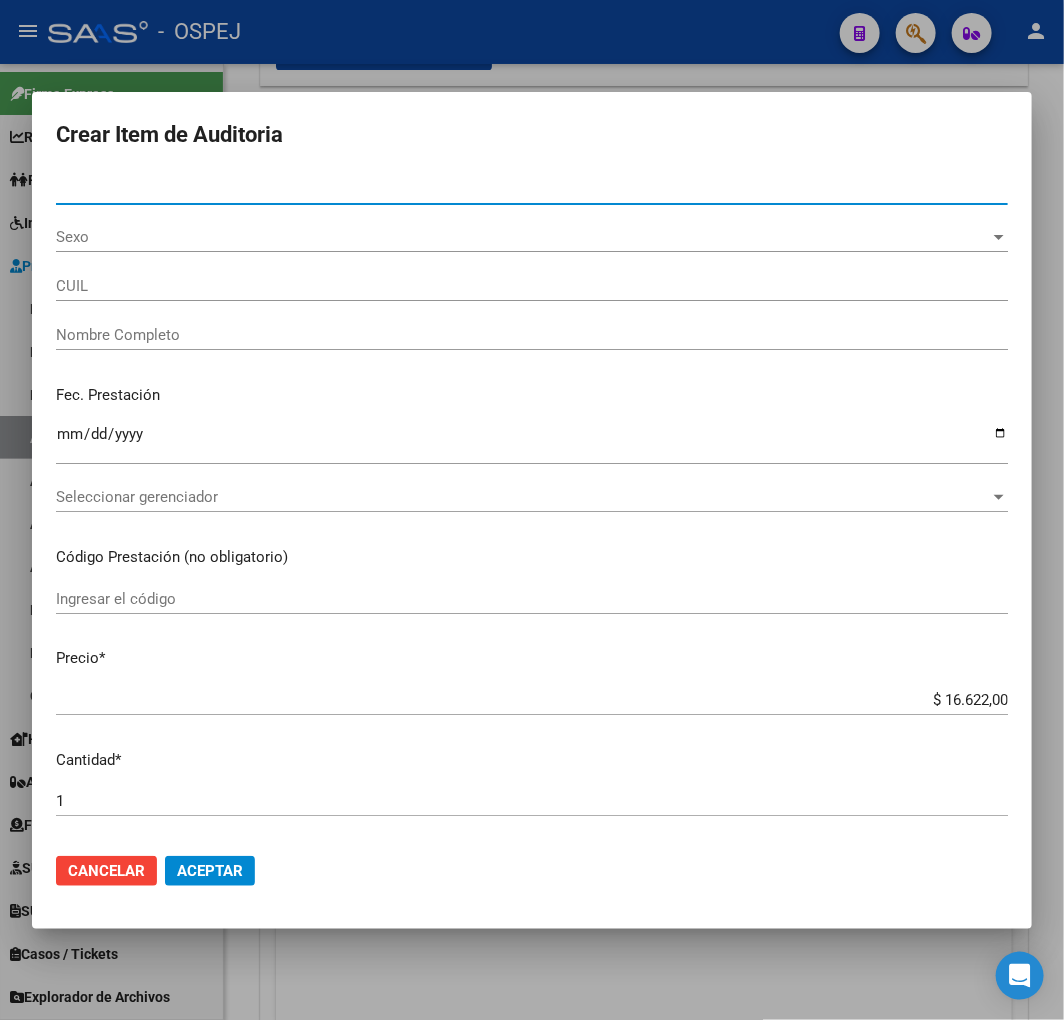 type on "20333229561" 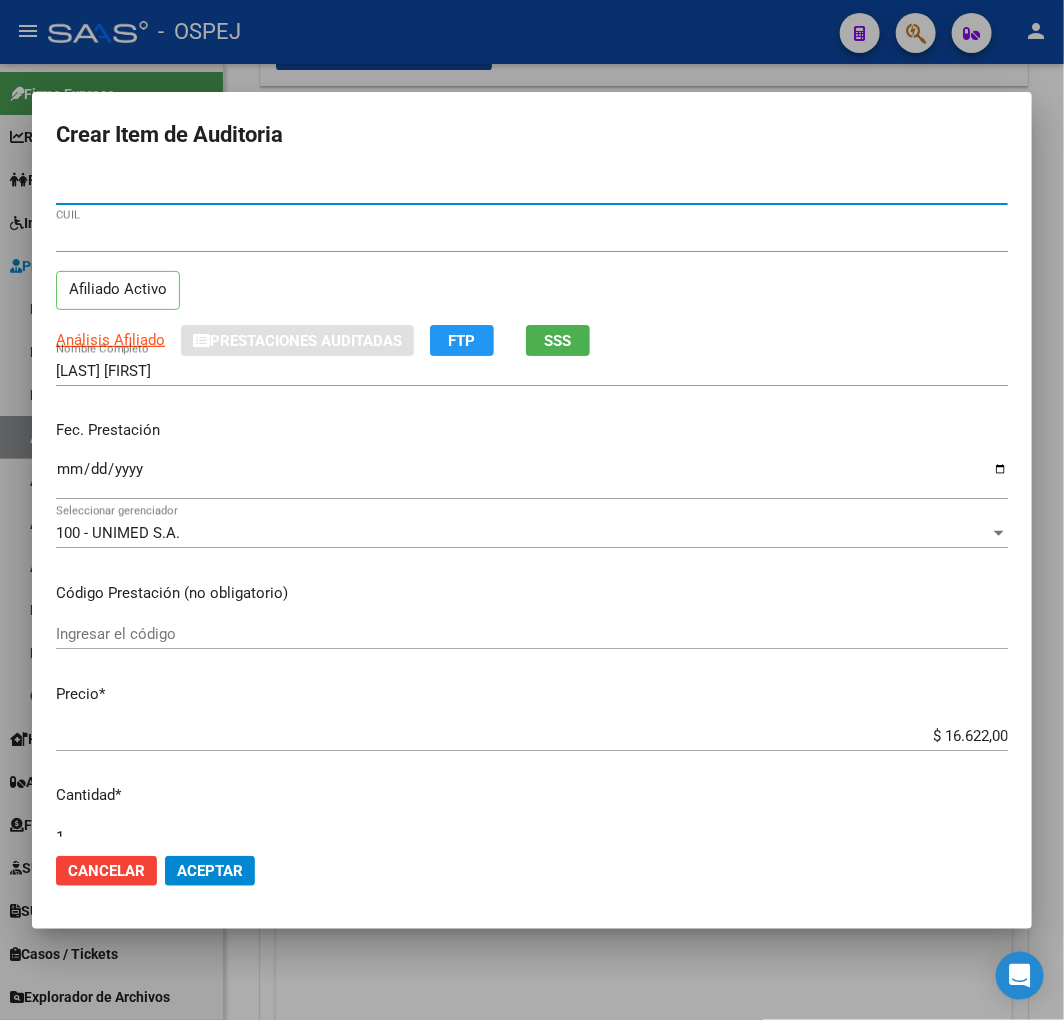 type on "33322956" 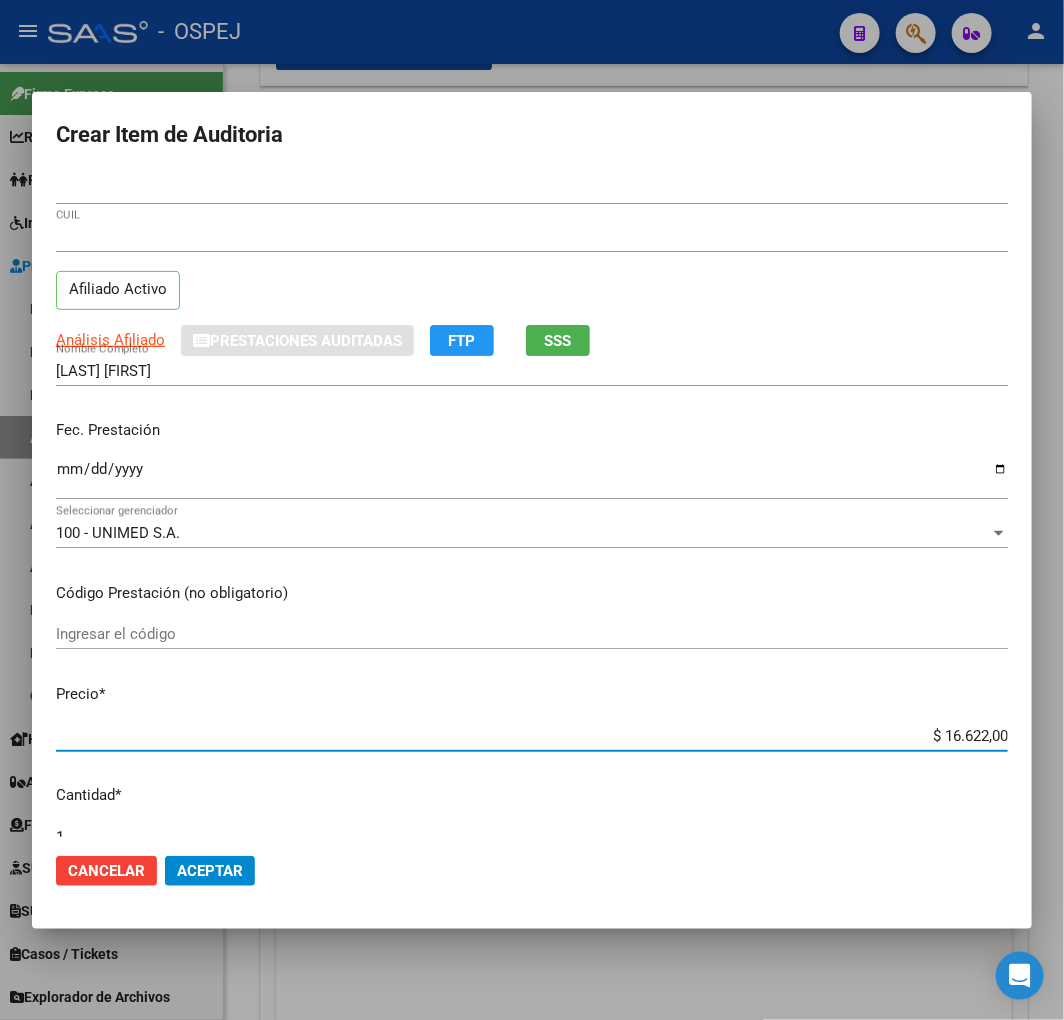 click on "$ 16.622,00" at bounding box center [532, 736] 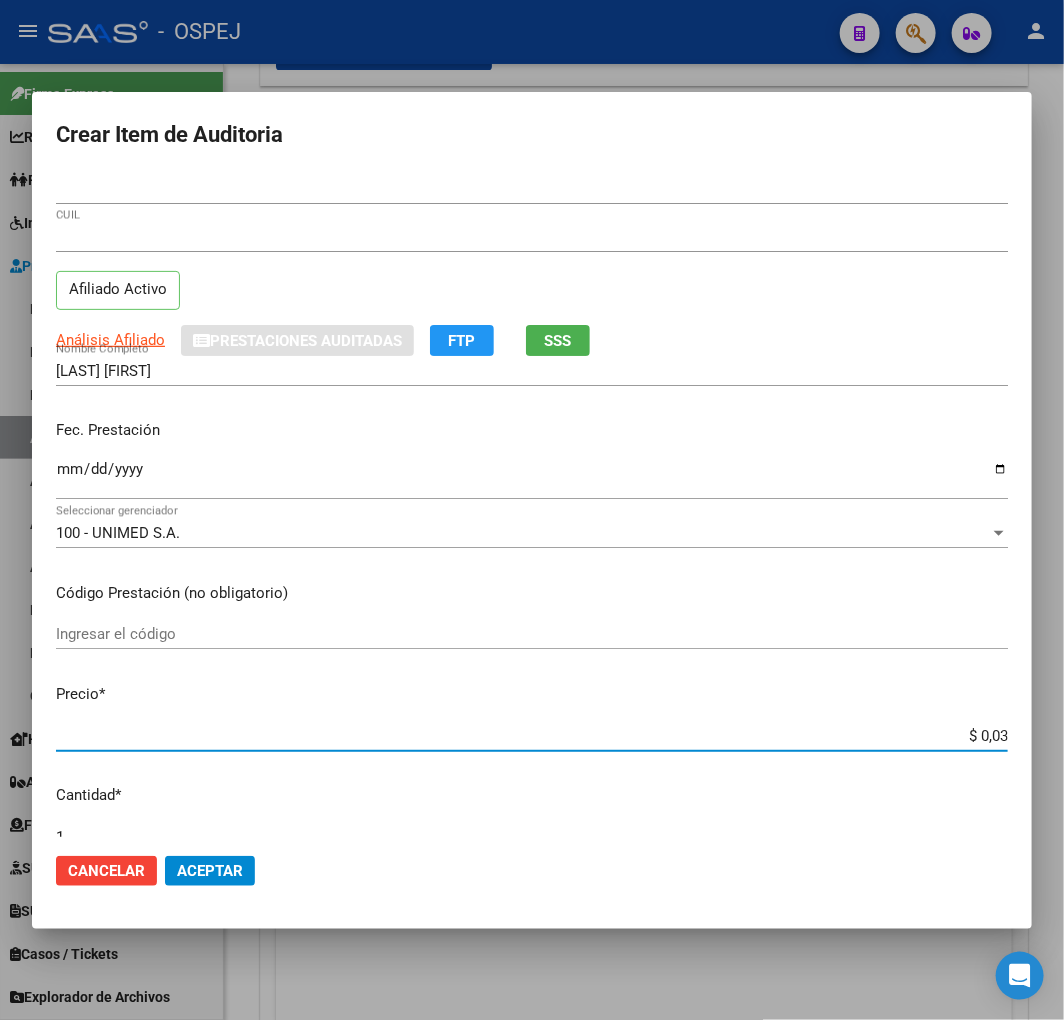 type on "$ 0,39" 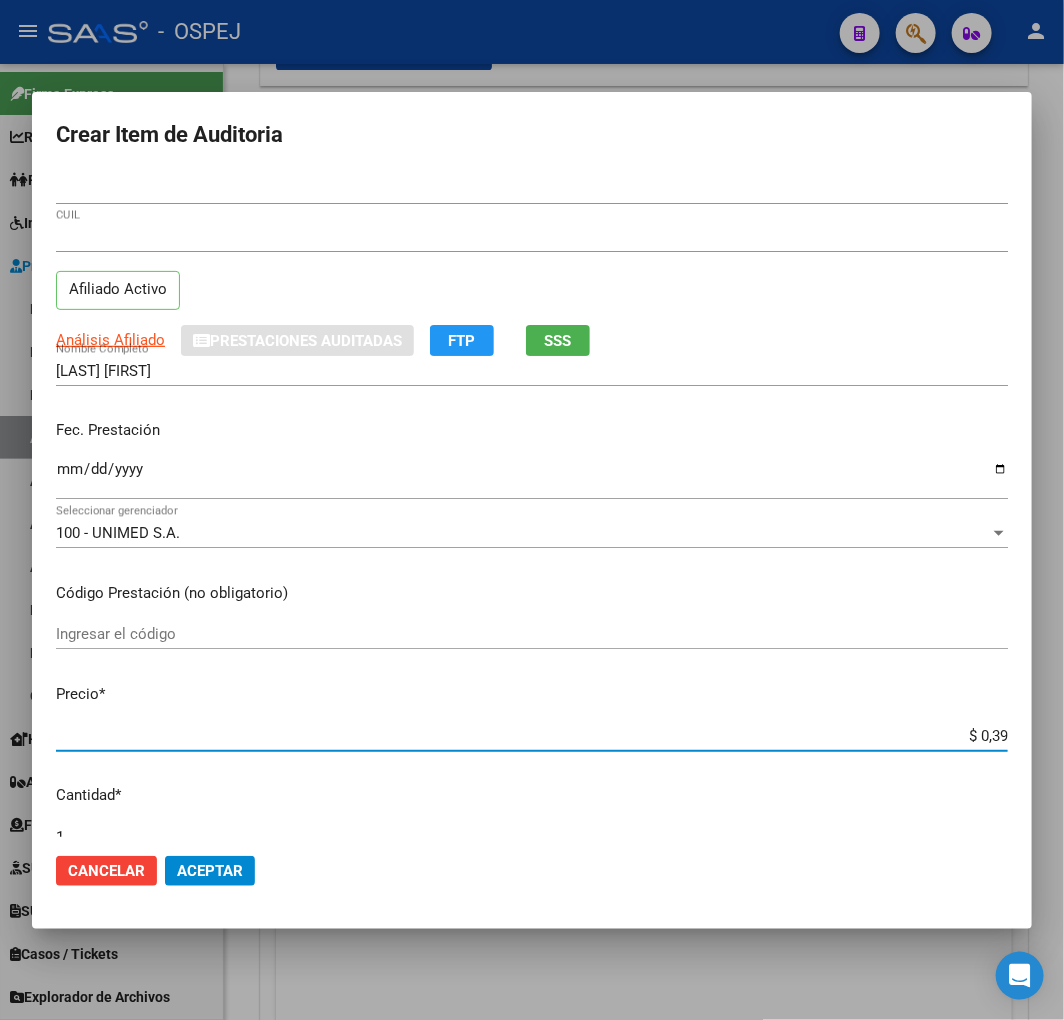 type on "$ 3,90" 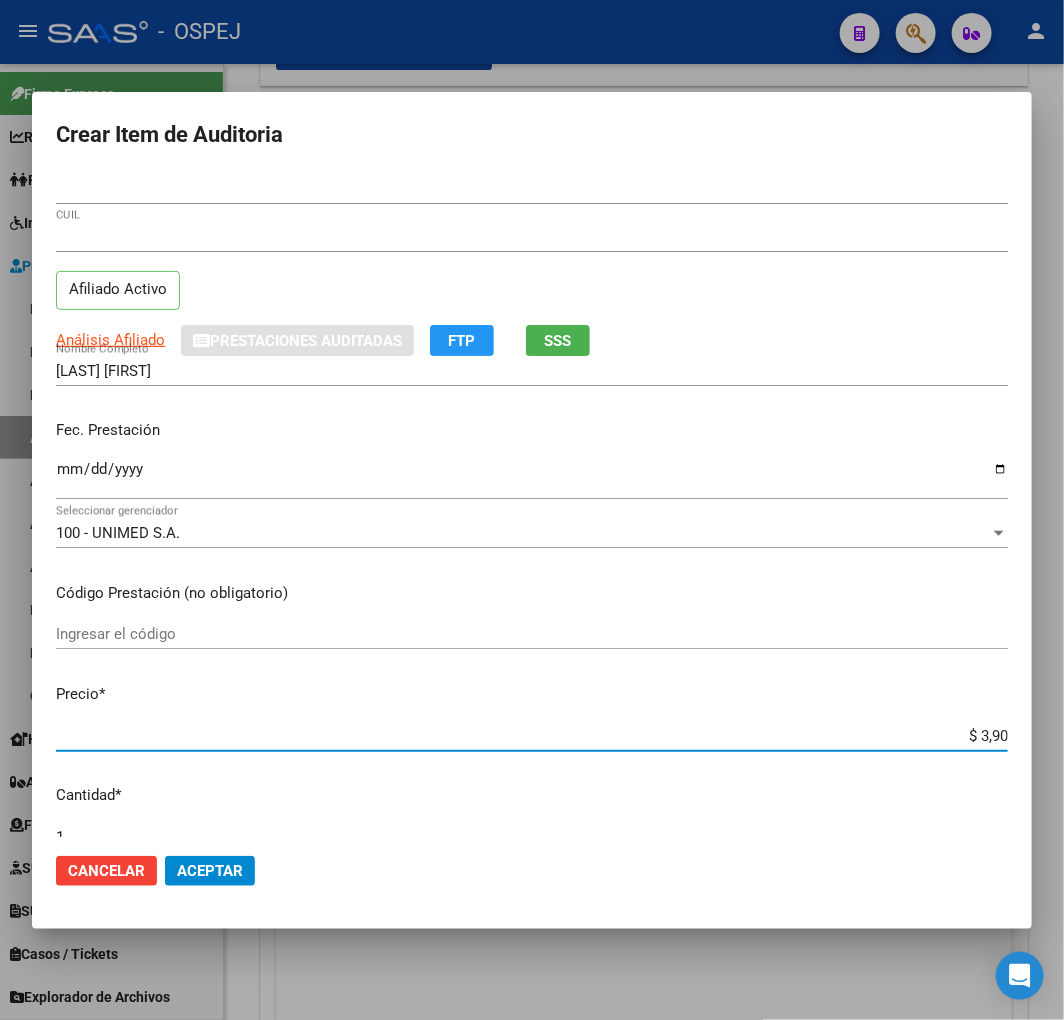 type on "$ 39,00" 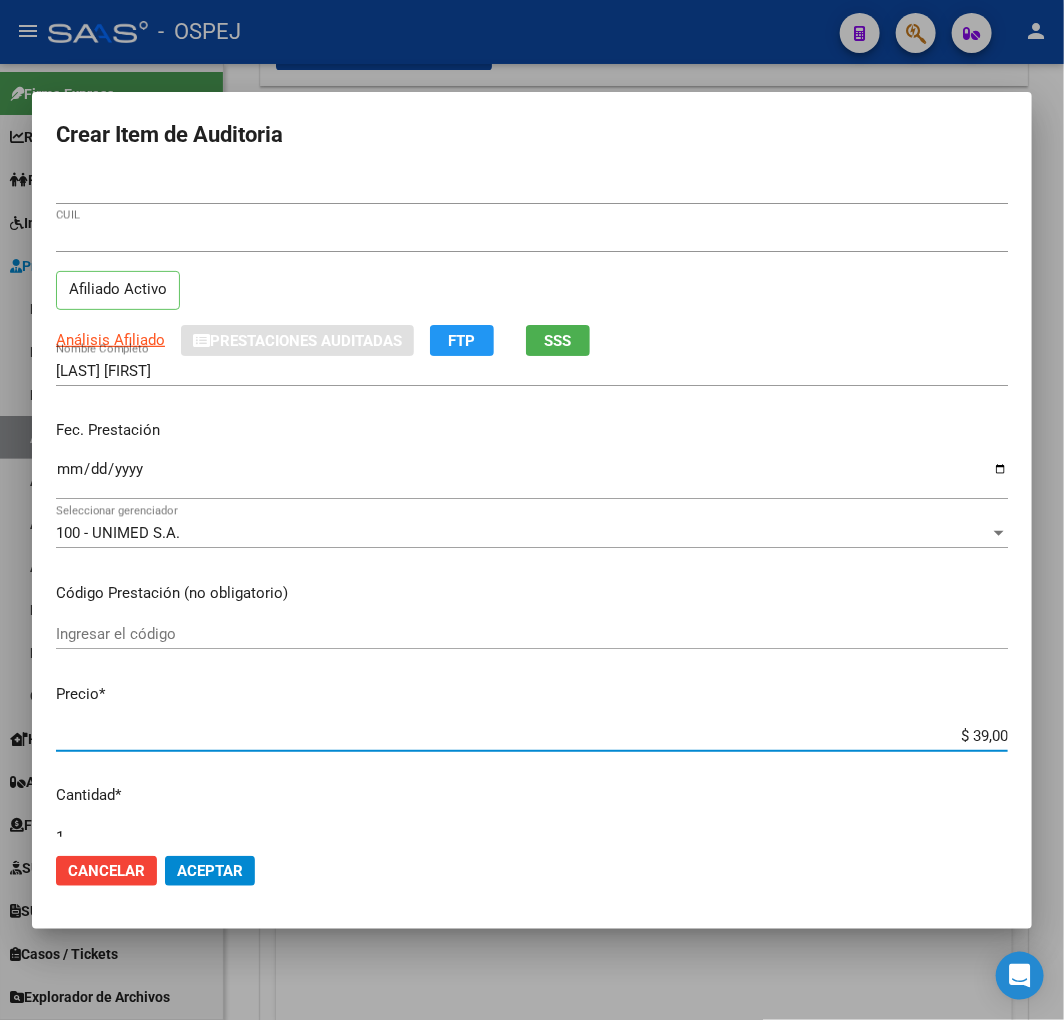 type on "$ 390,00" 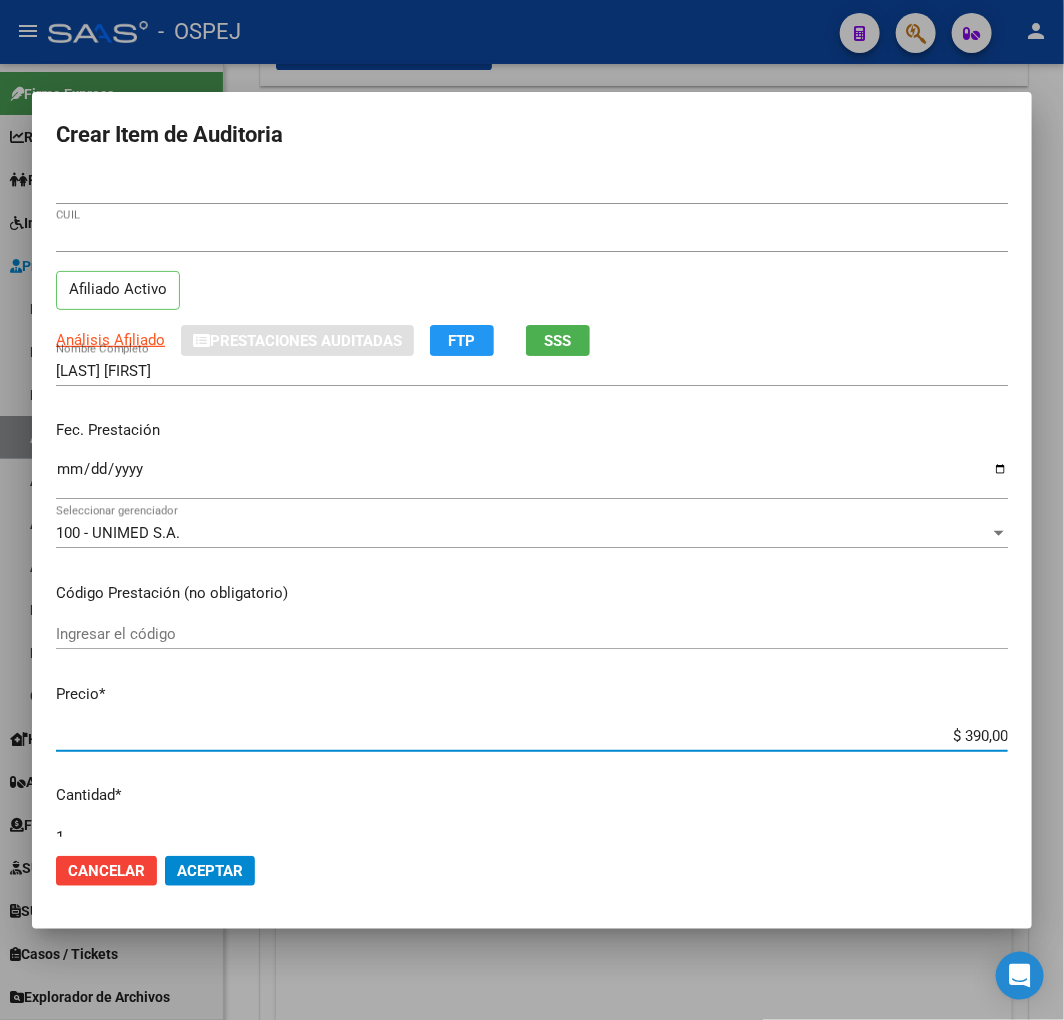 type on "$ 3.900,00" 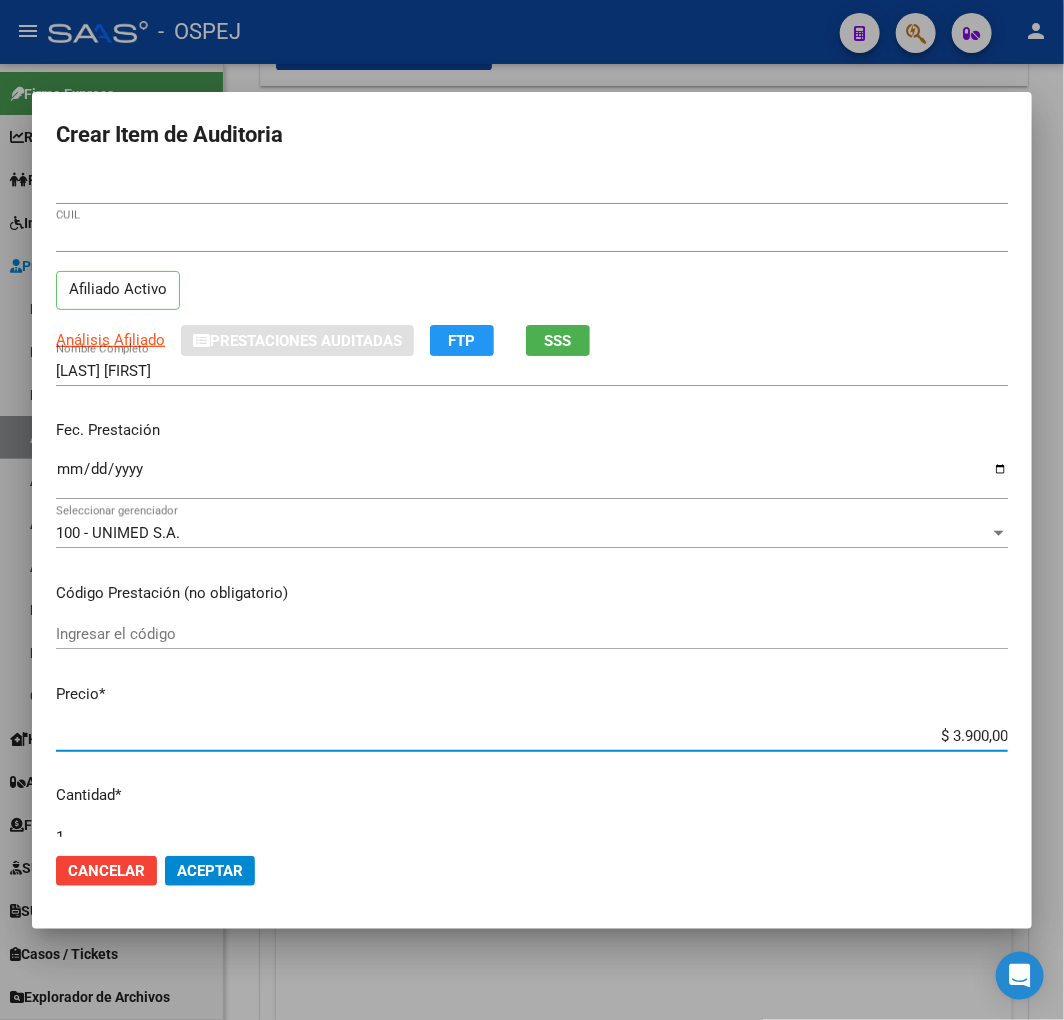 click on "Aceptar" 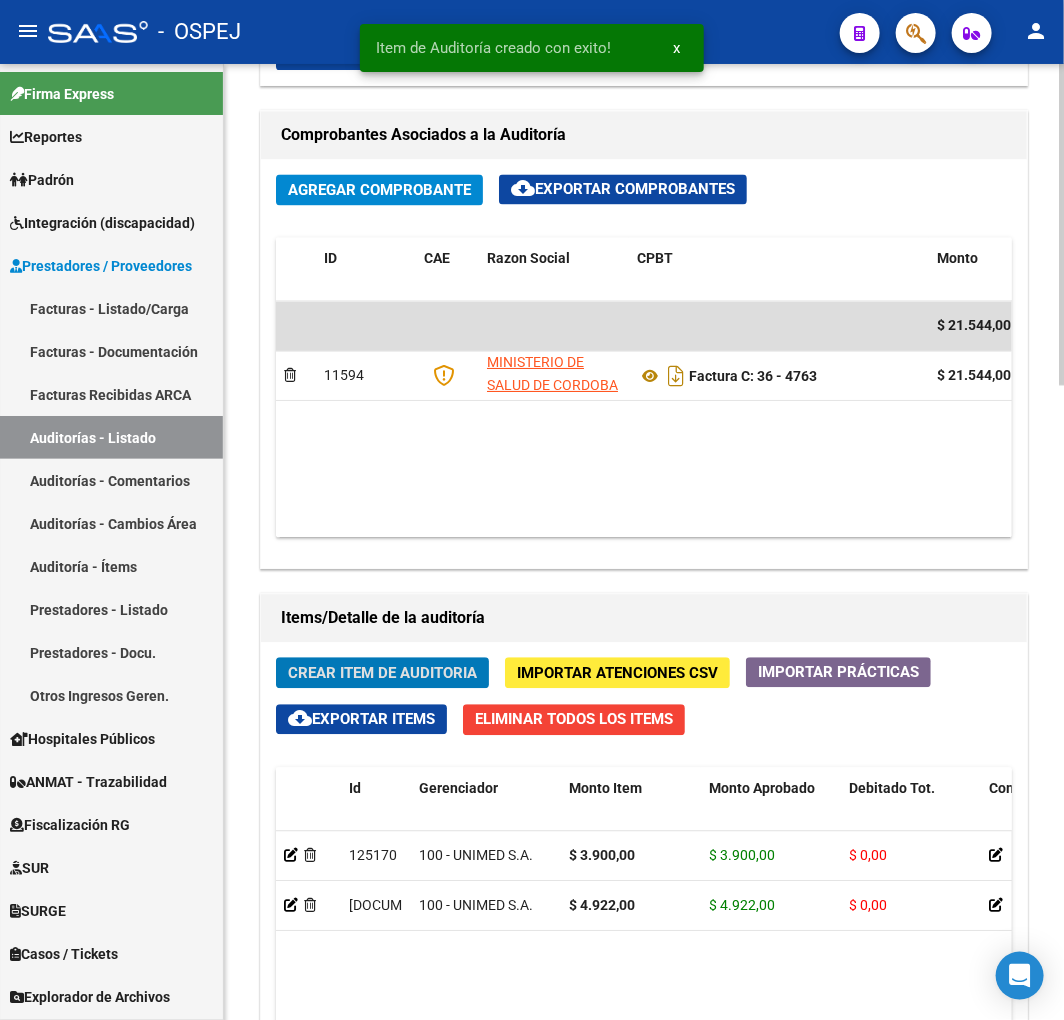 click on "Crear Item de Auditoria" 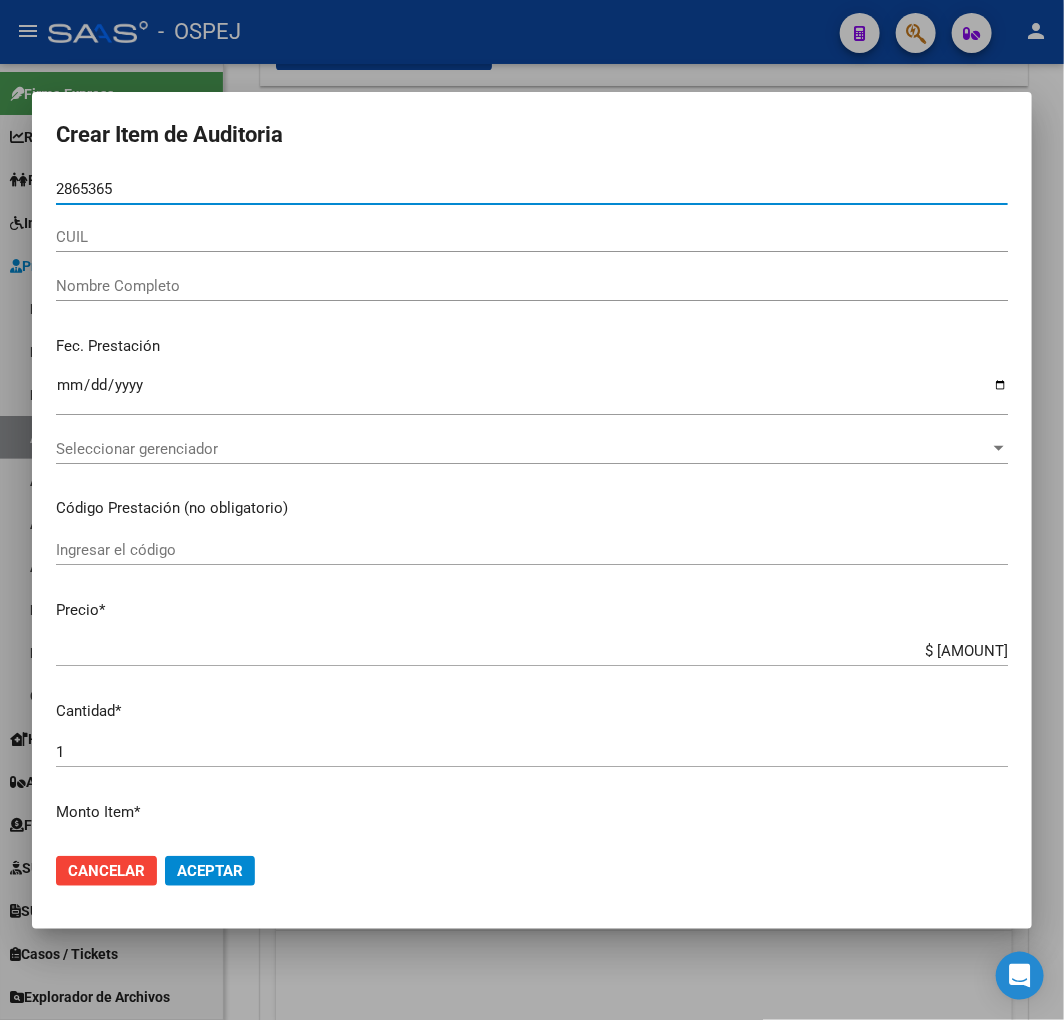 type on "28653656" 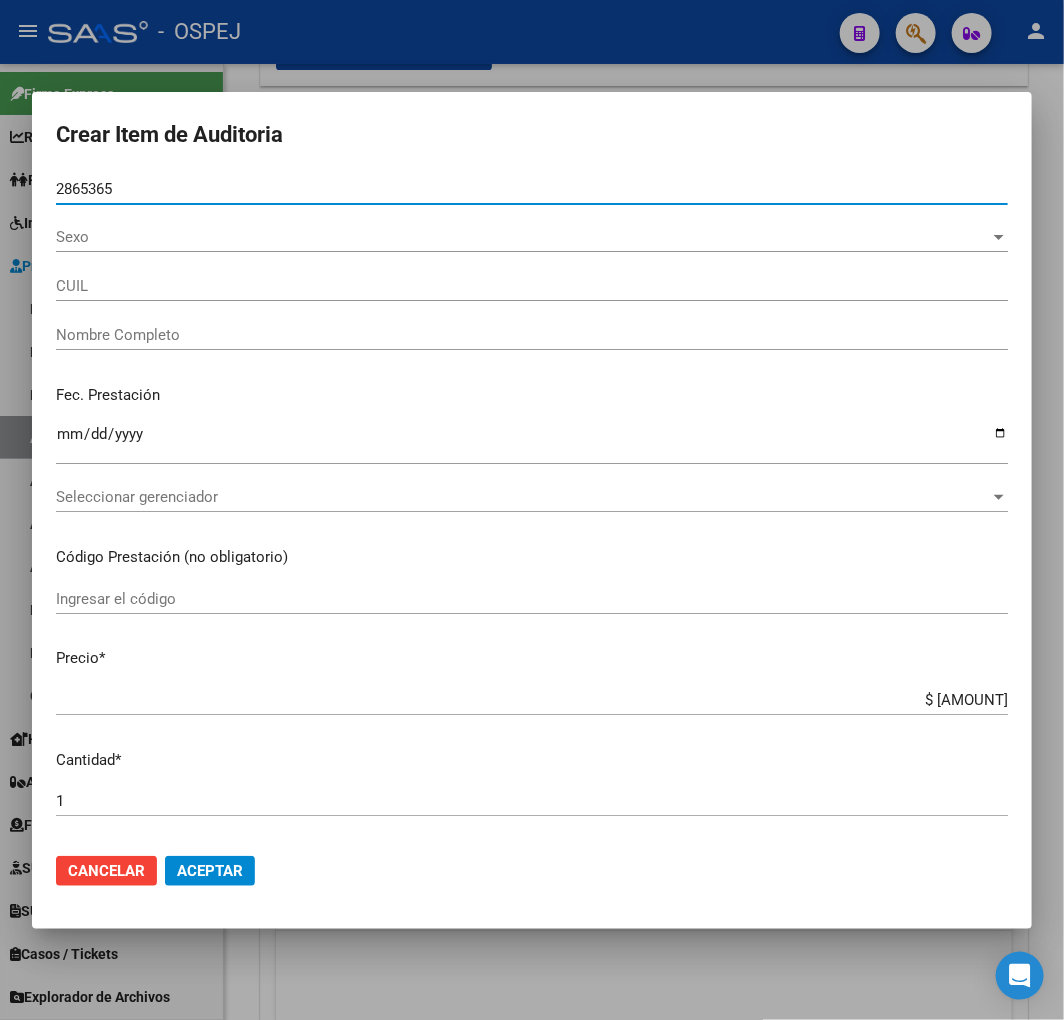type on "27286536560" 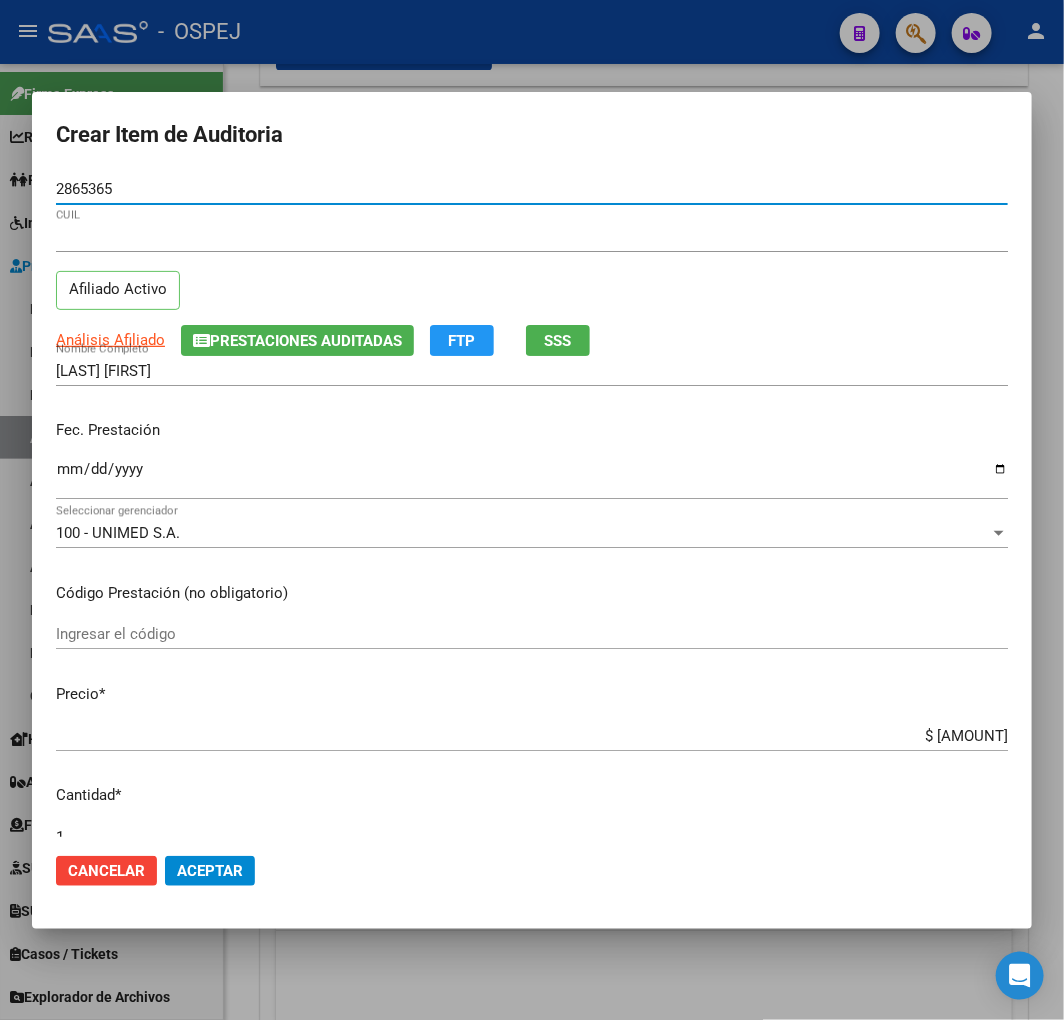 type on "28653656" 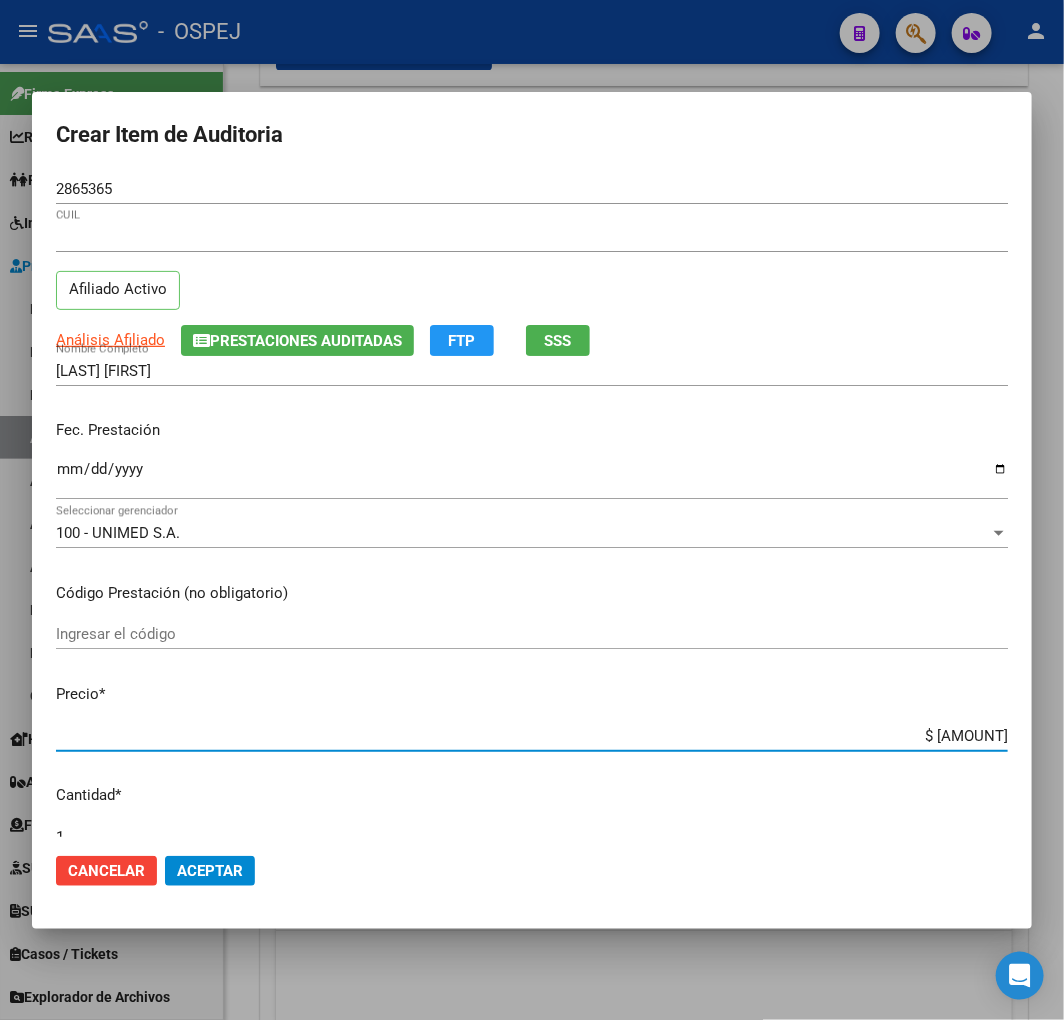 click on "$ 12.722,00" at bounding box center (532, 736) 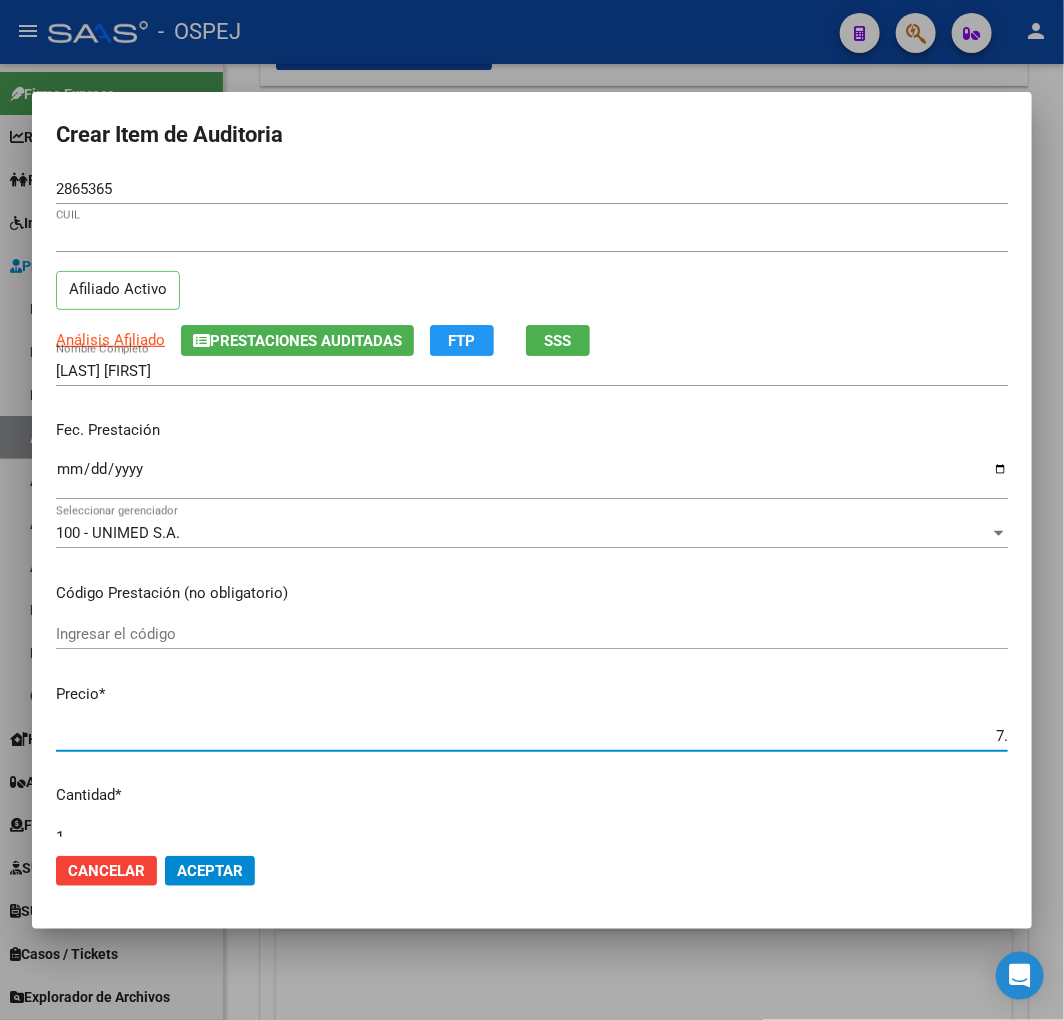 type on "$ 0,07" 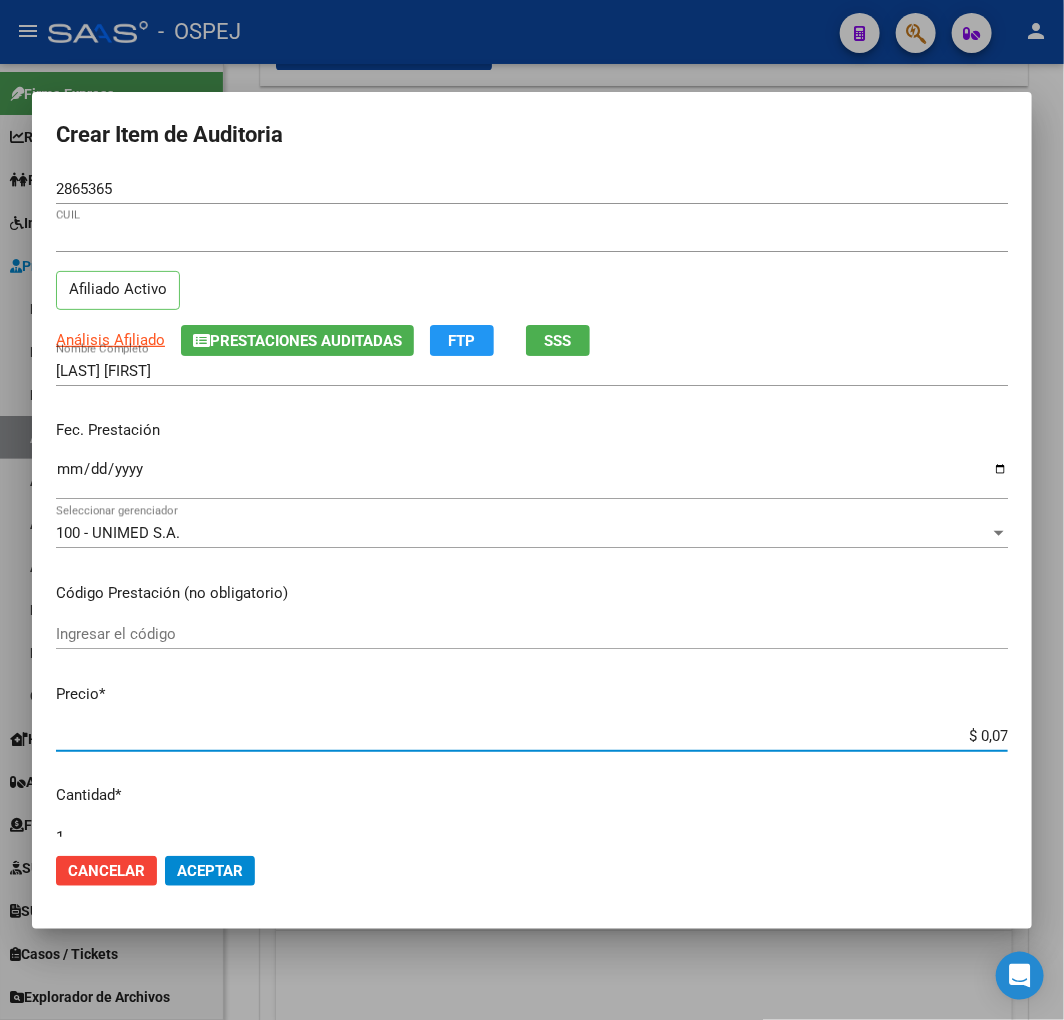 type on "$ 0,78" 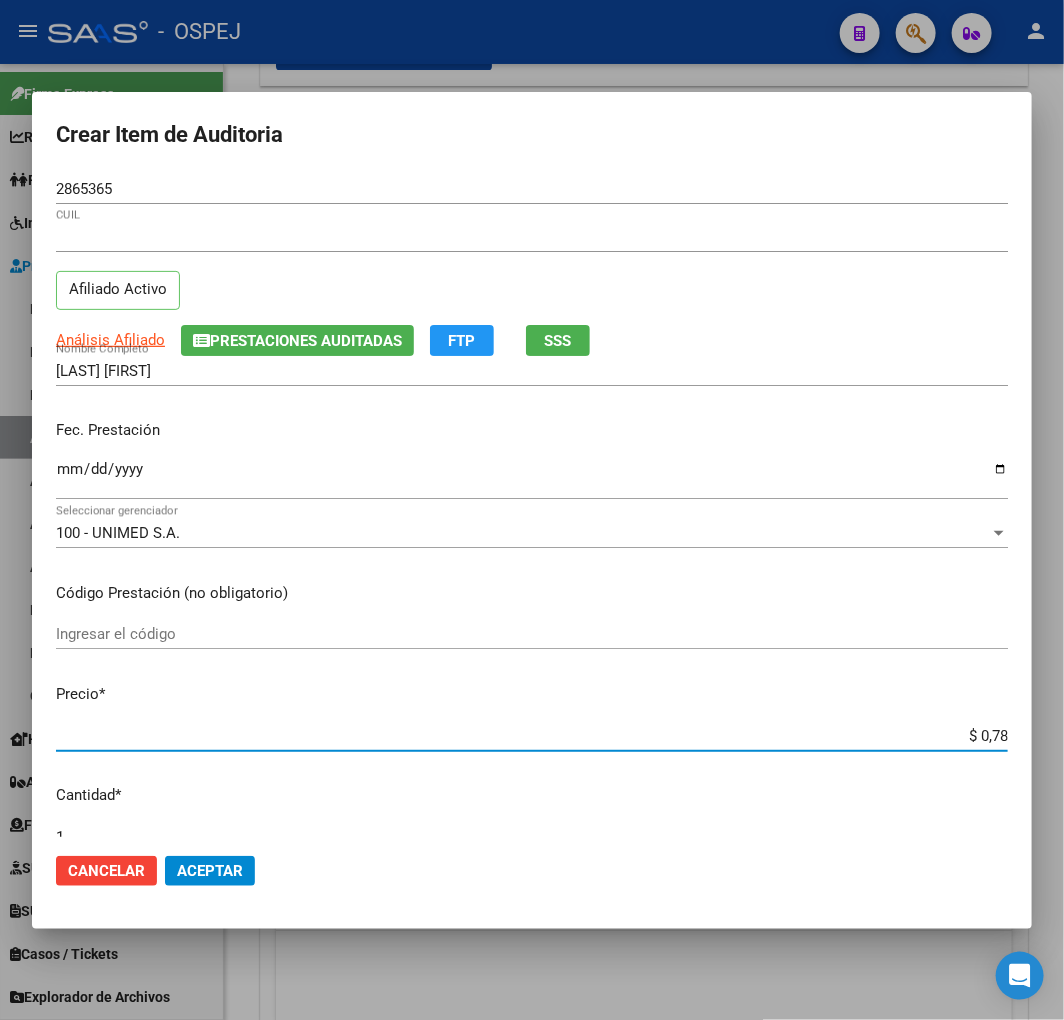 type on "$ 7,80" 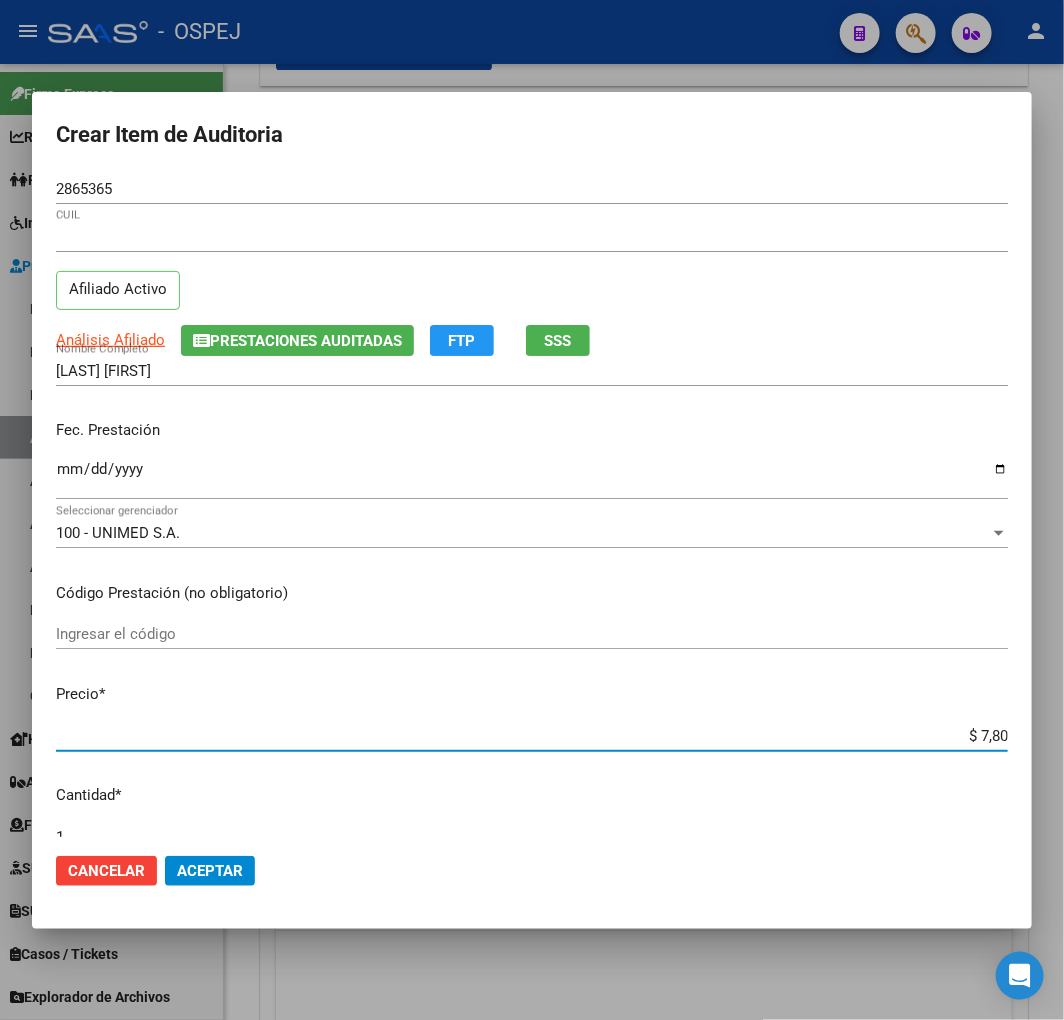 type on "$ 78,00" 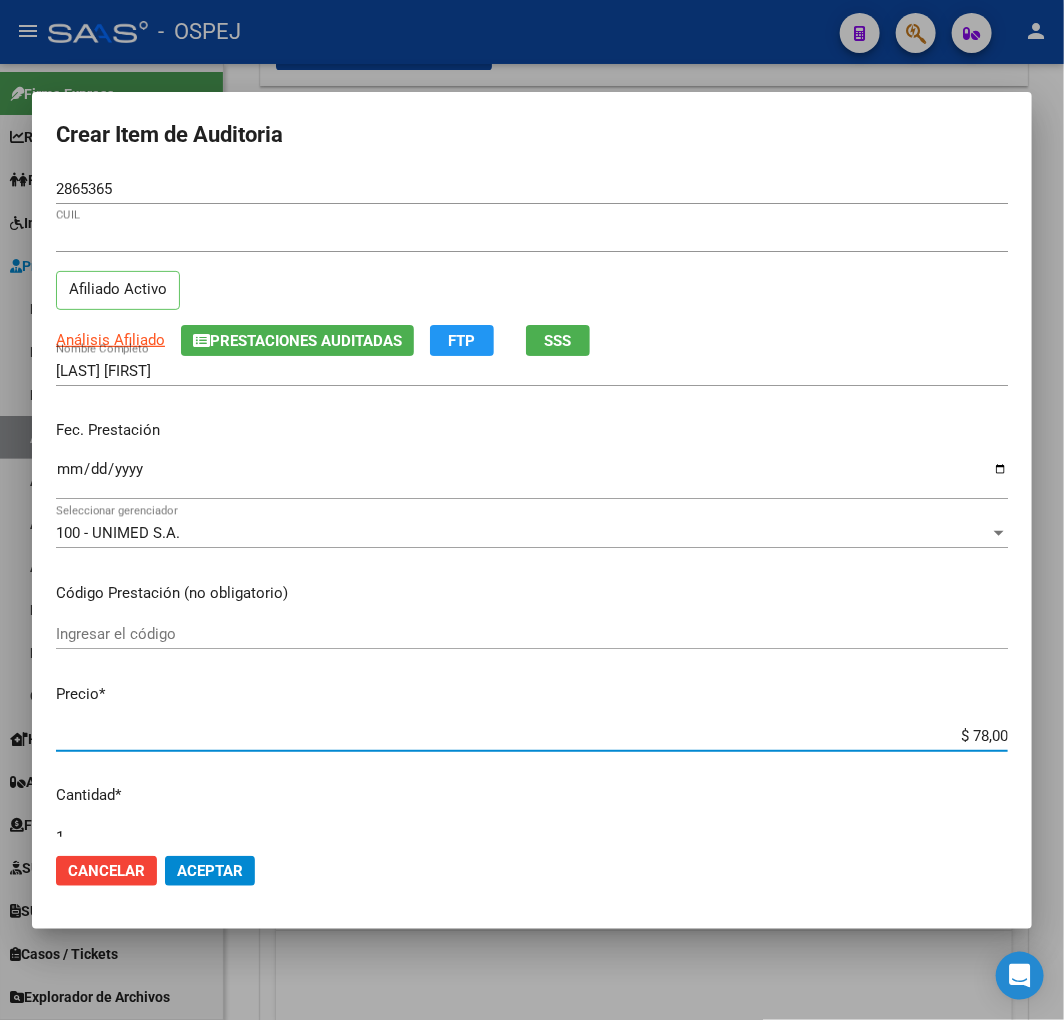 type on "$ 780,00" 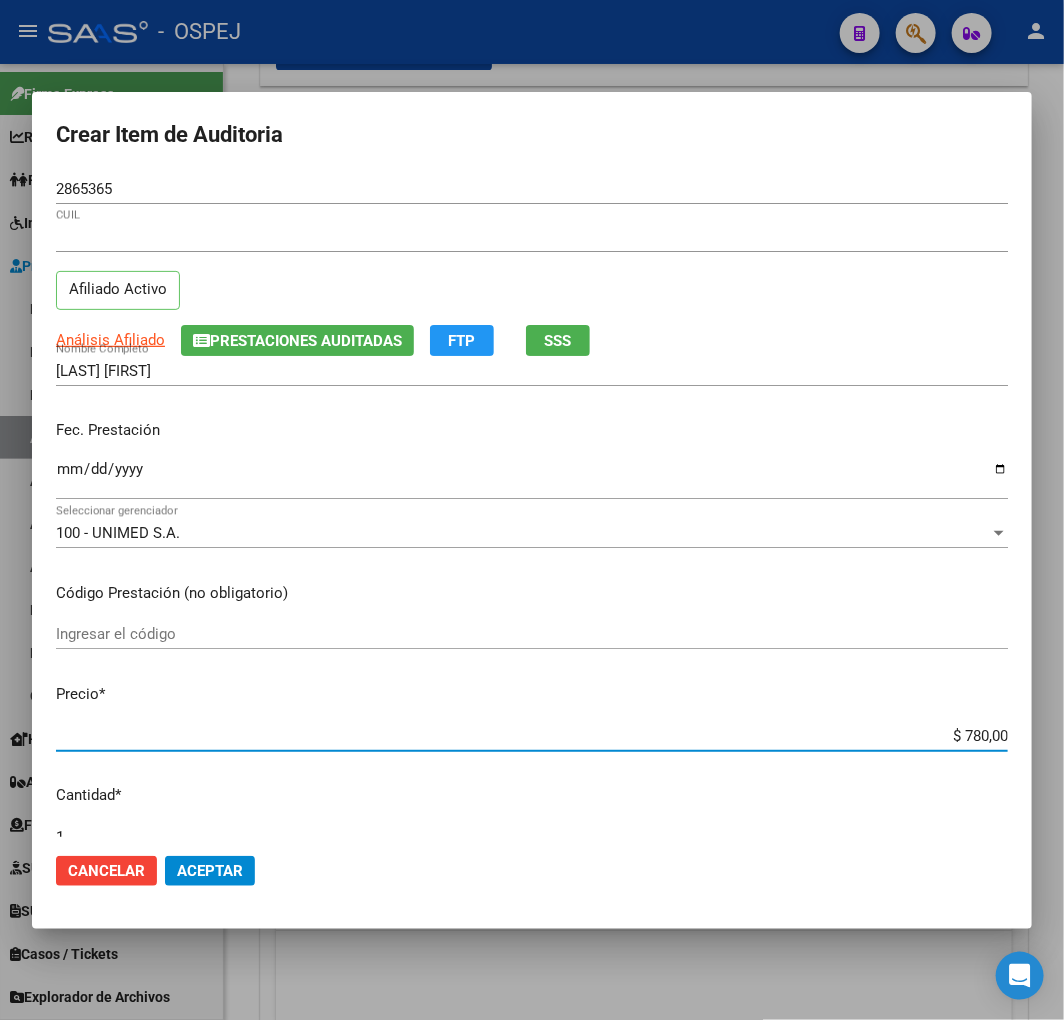 type on "$ 7.800,00" 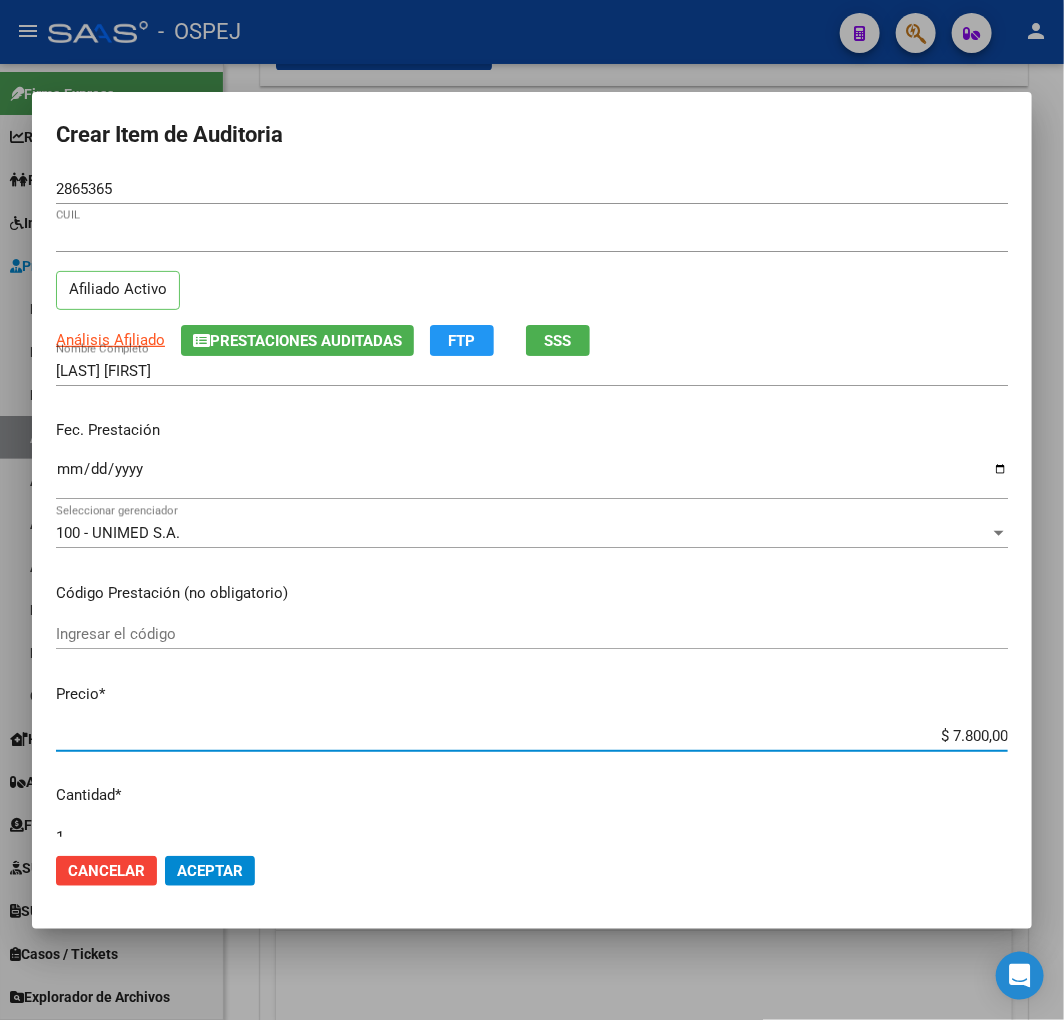 type on "$ 7.800,00" 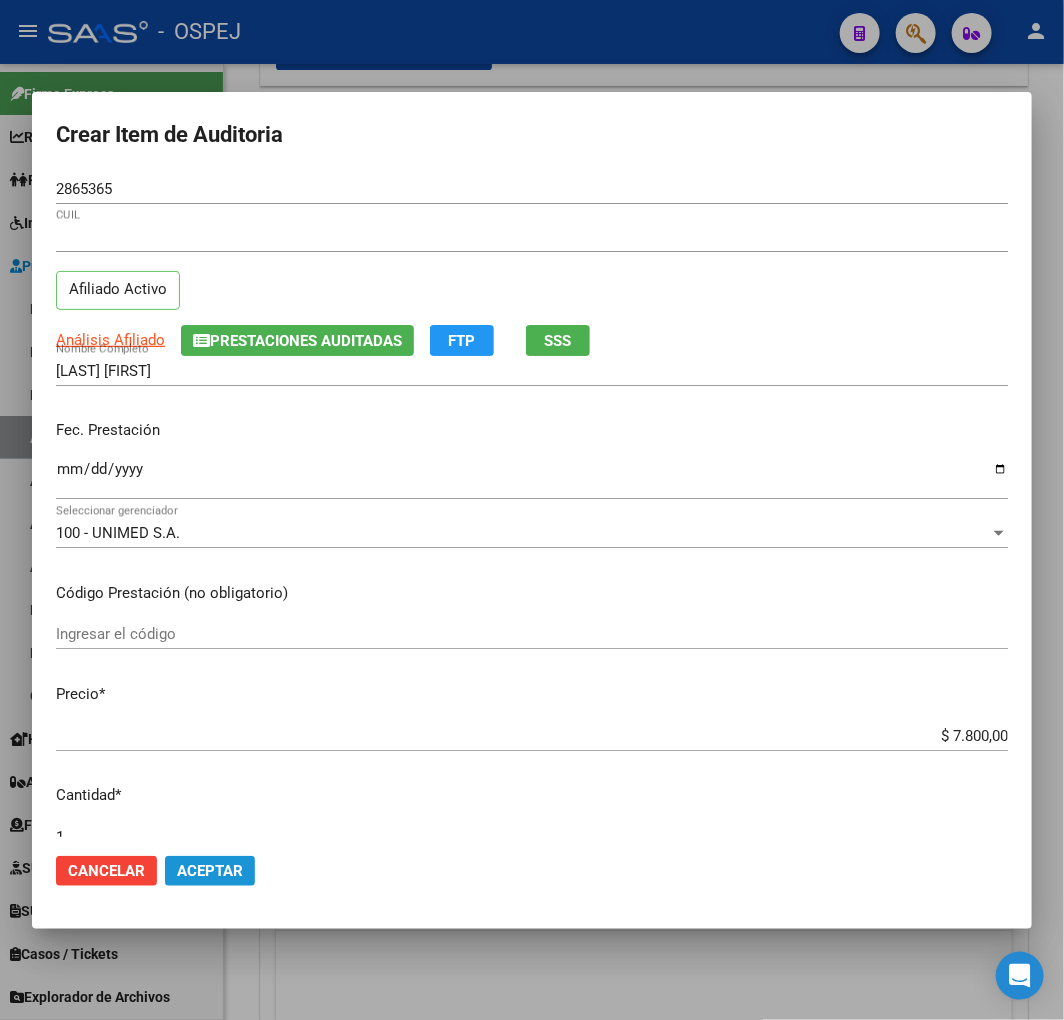 click on "Aceptar" 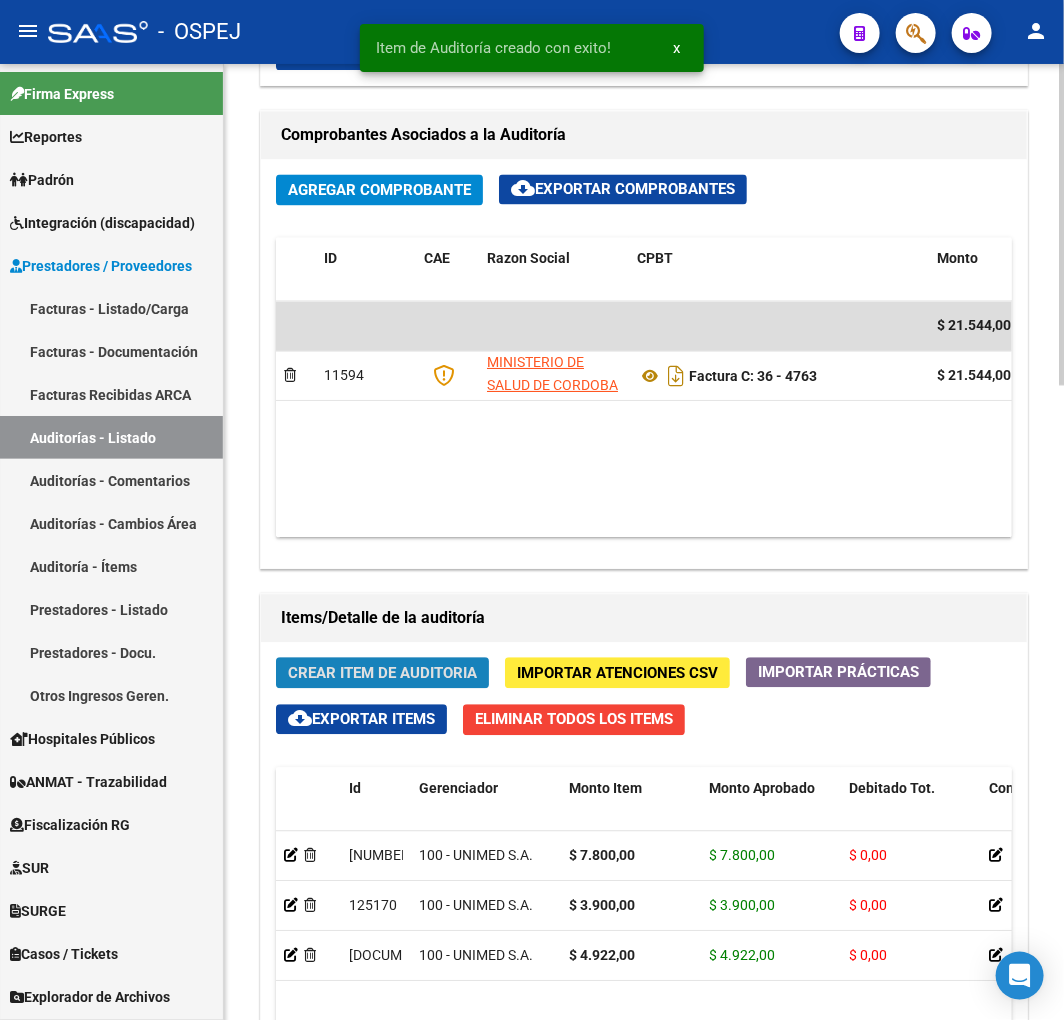 click on "Crear Item de Auditoria" 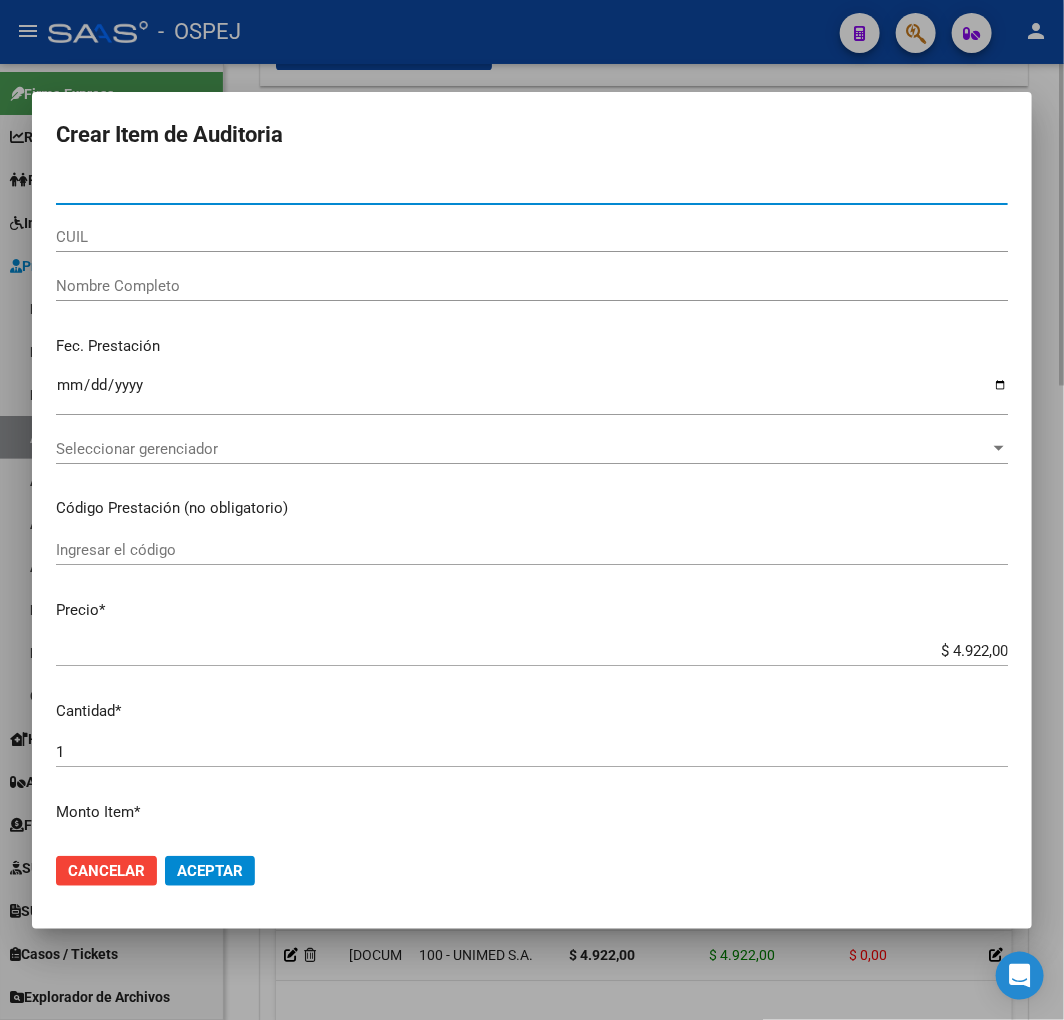 type on "37875524" 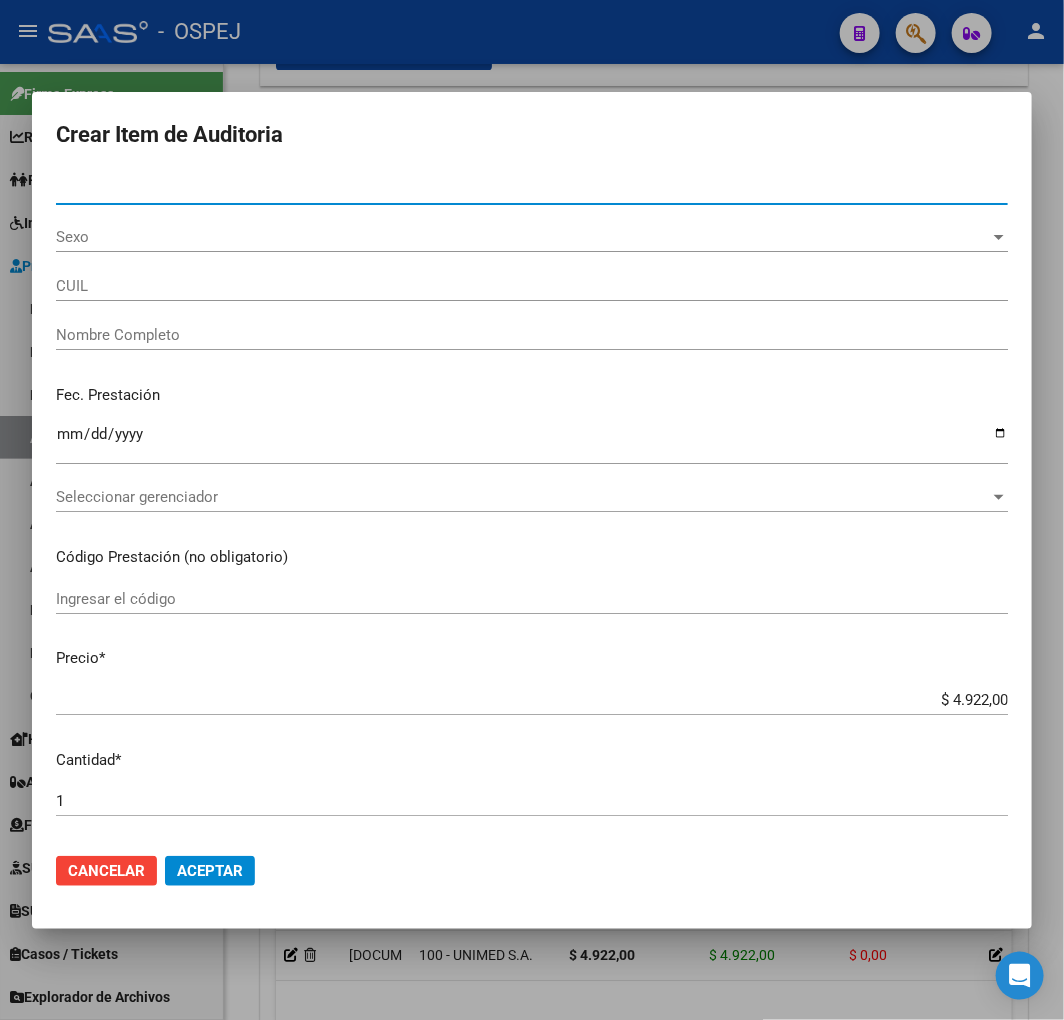 type on "27378755242" 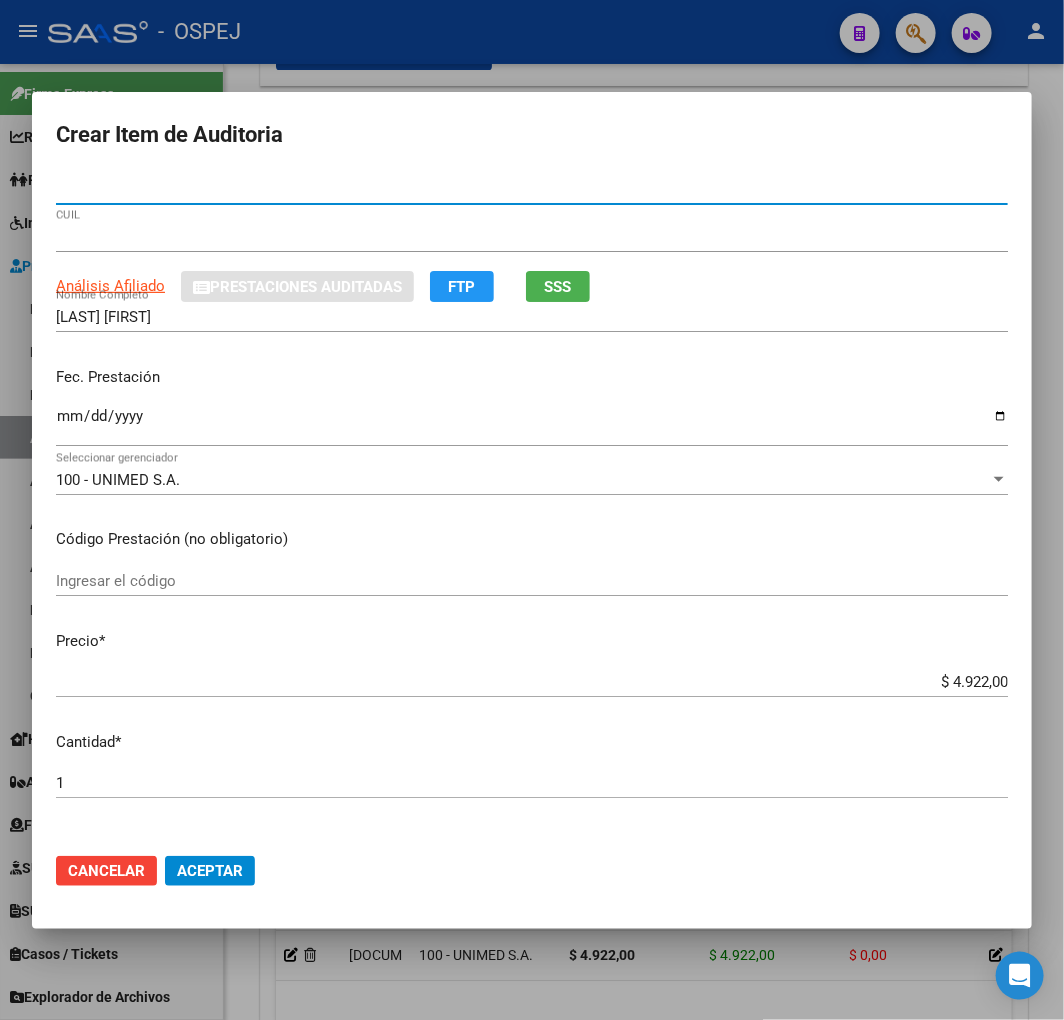 type on "37875524" 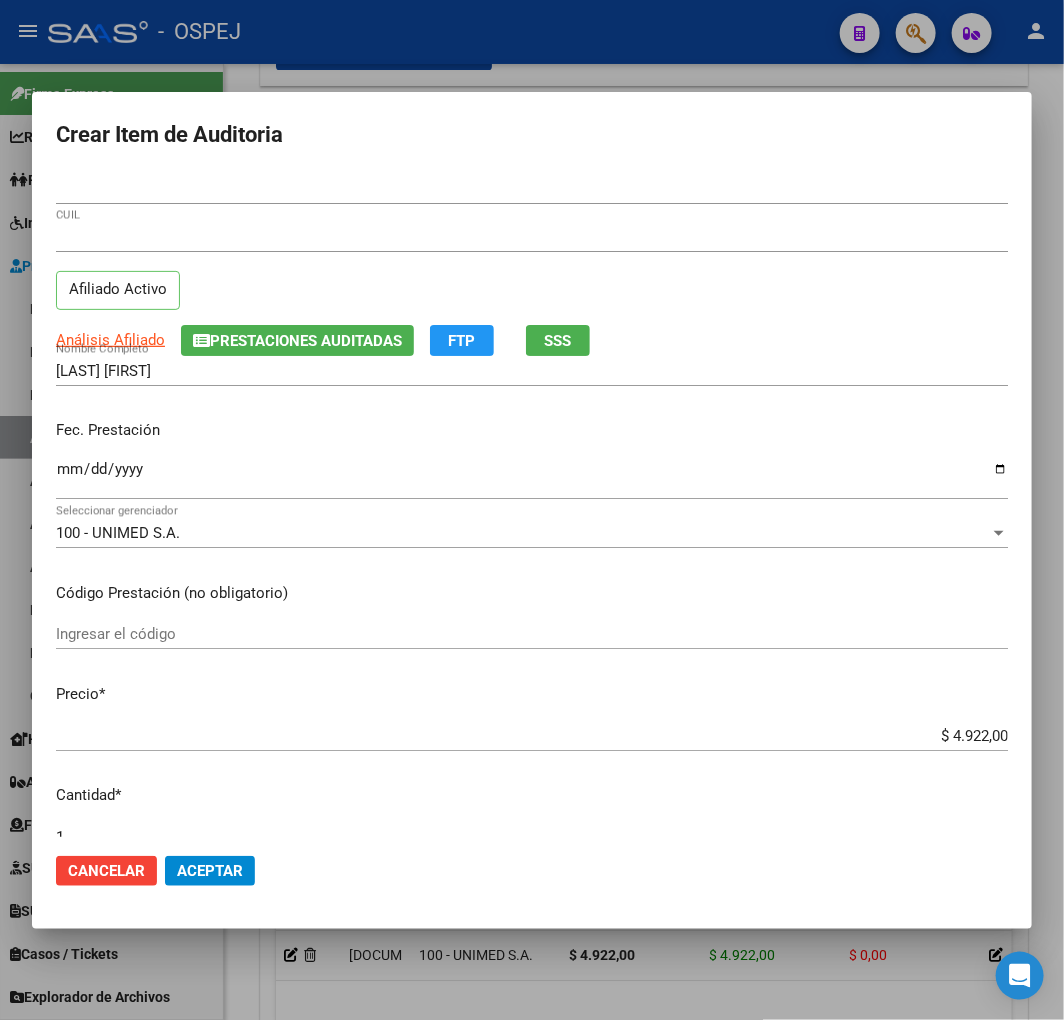 click on "$ 4.922,00" at bounding box center [532, 736] 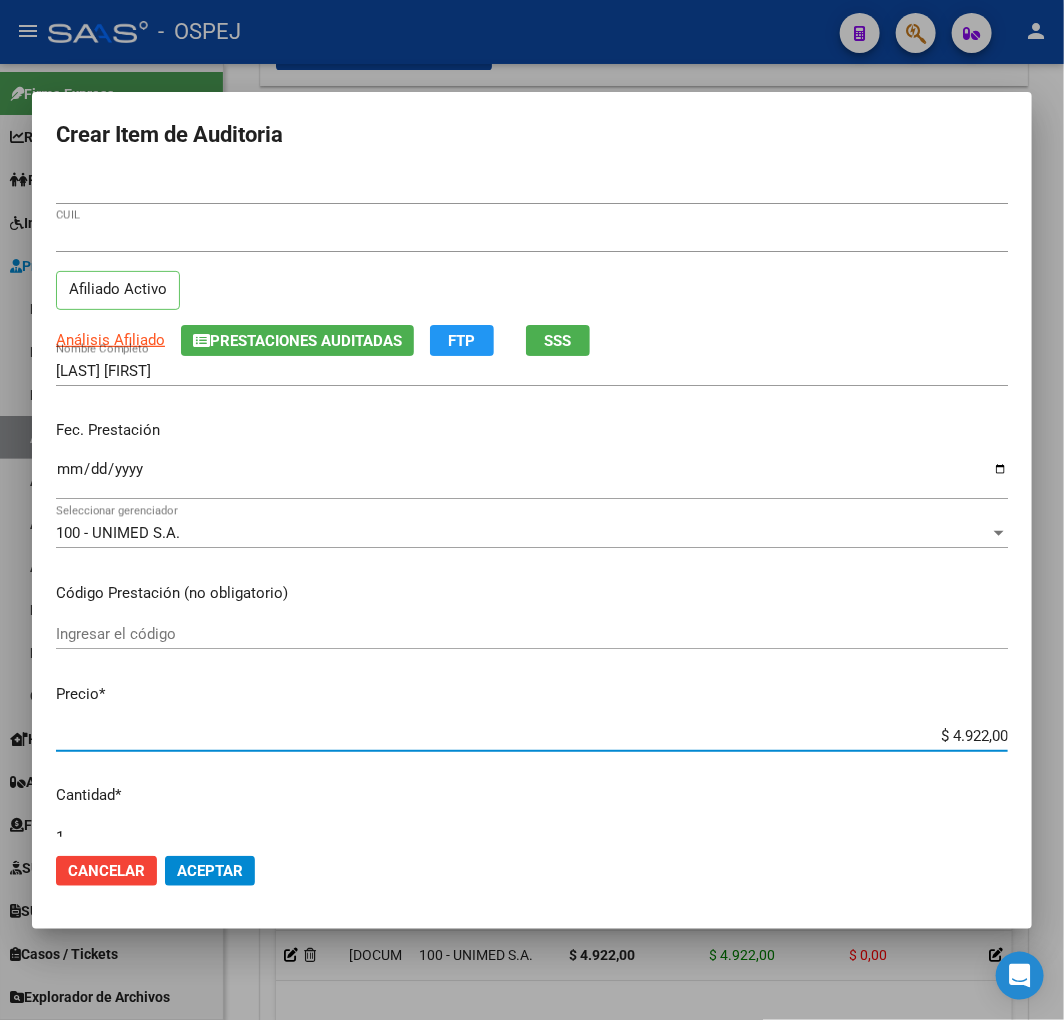 click on "$ 4.922,00" at bounding box center (532, 736) 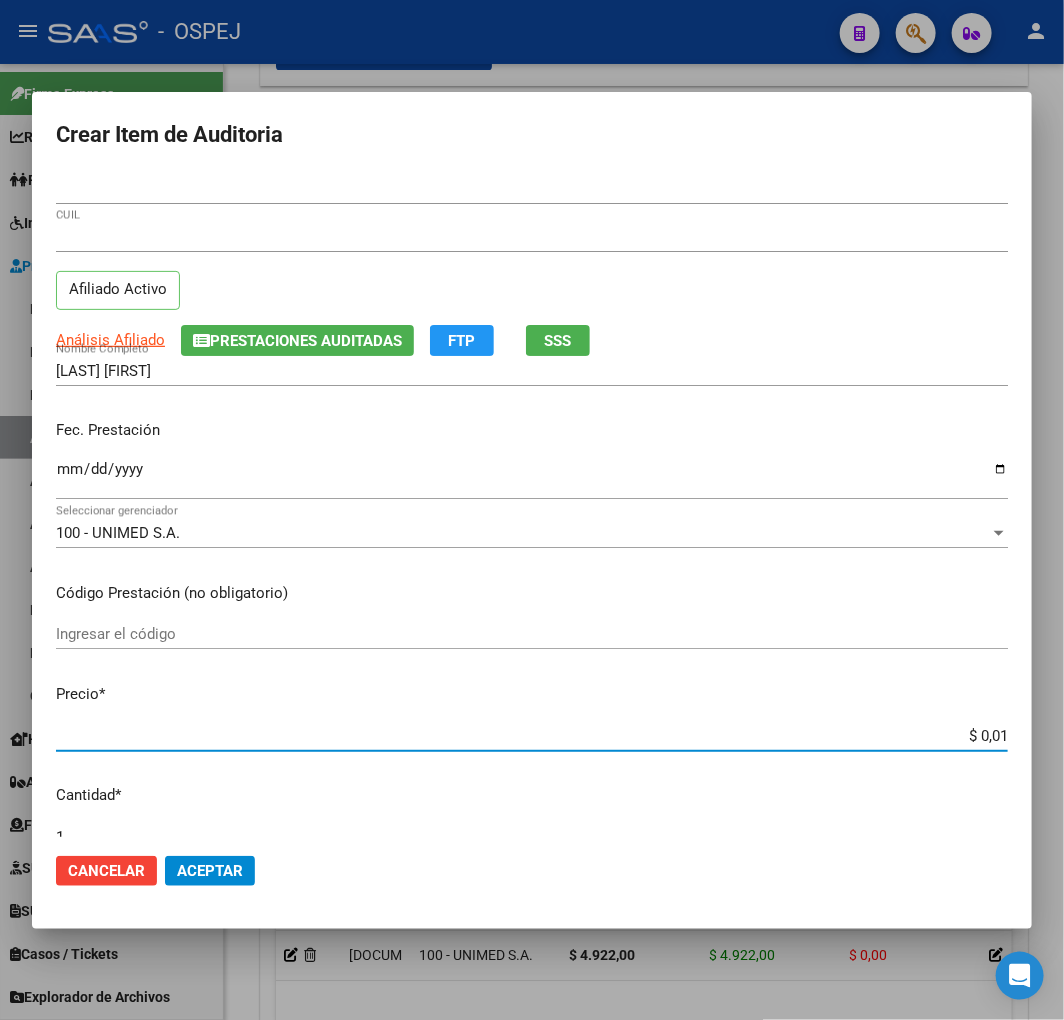 type on "$ 0,10" 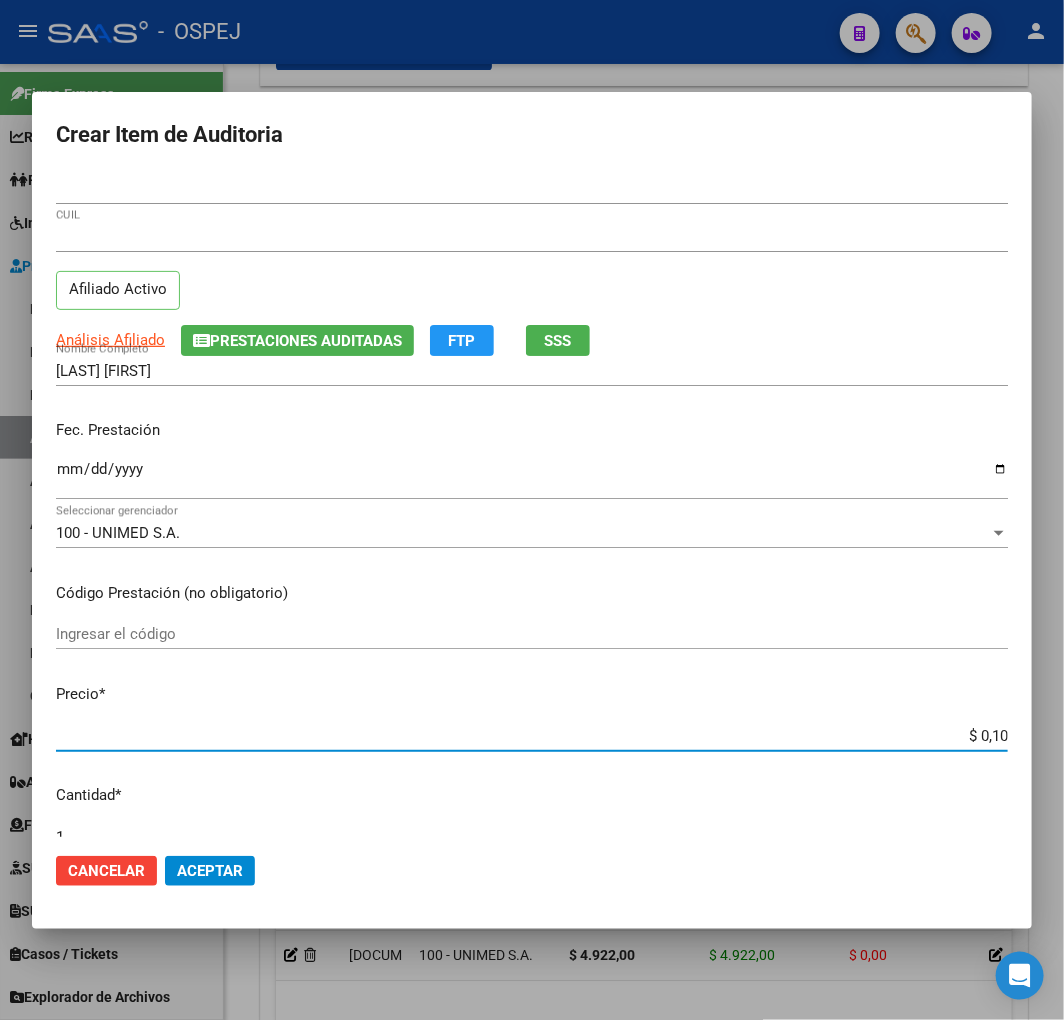 type on "$ 1,02" 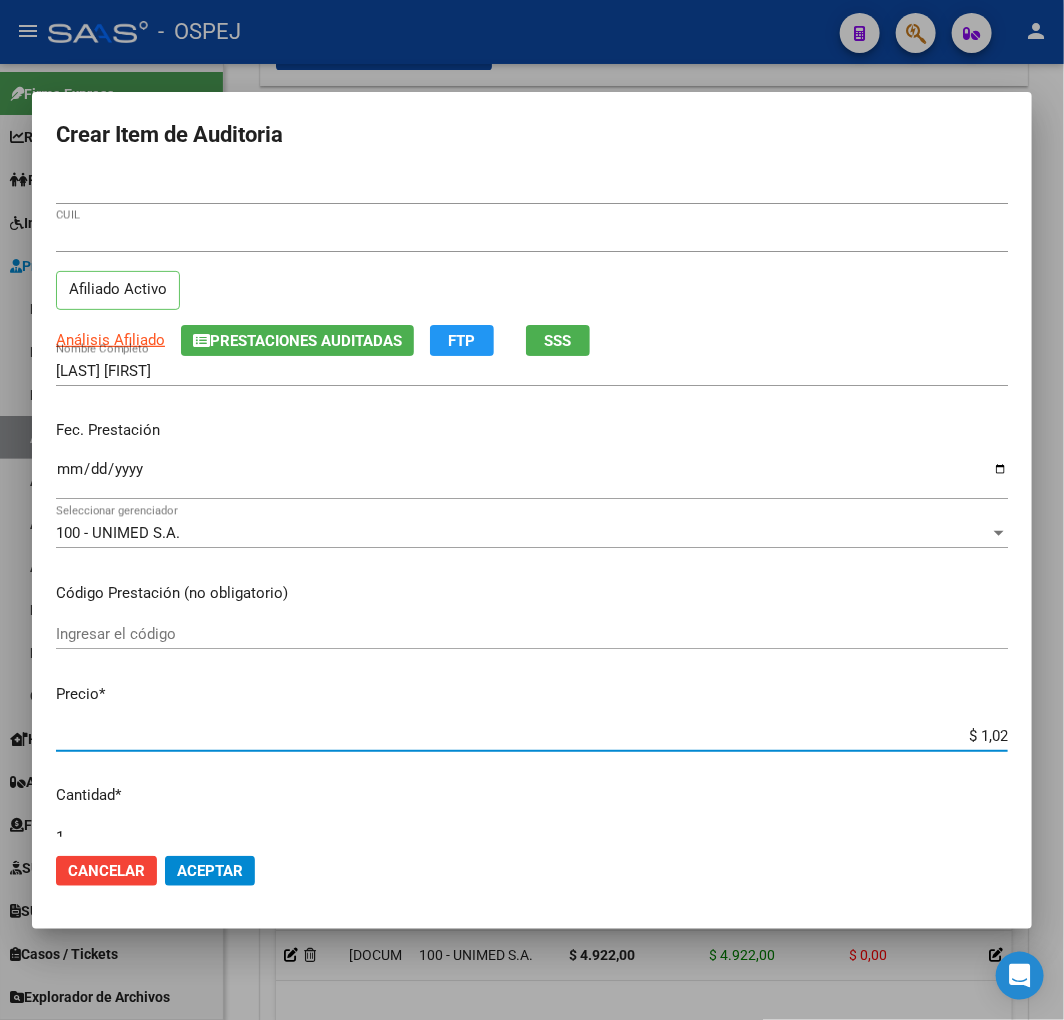 type on "$ 10,22" 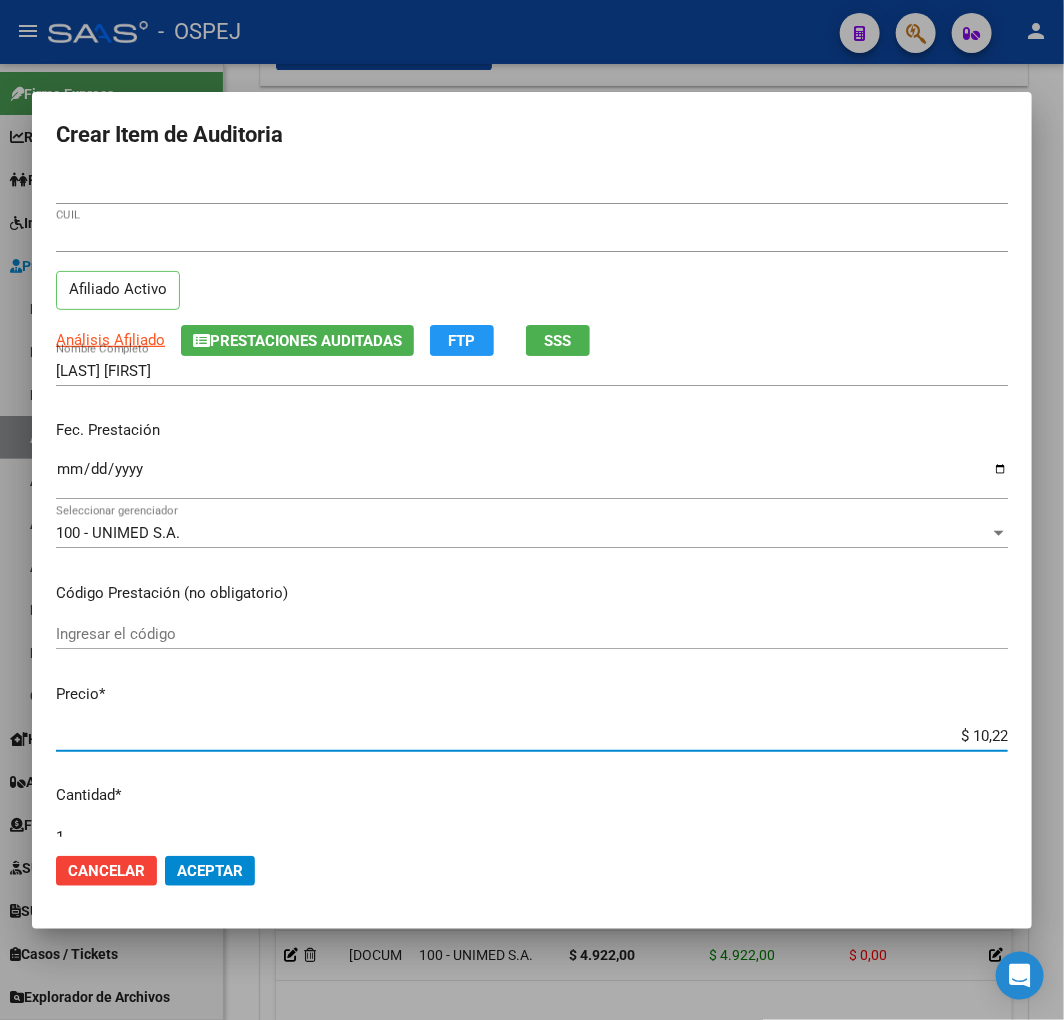 type on "$ 102,20" 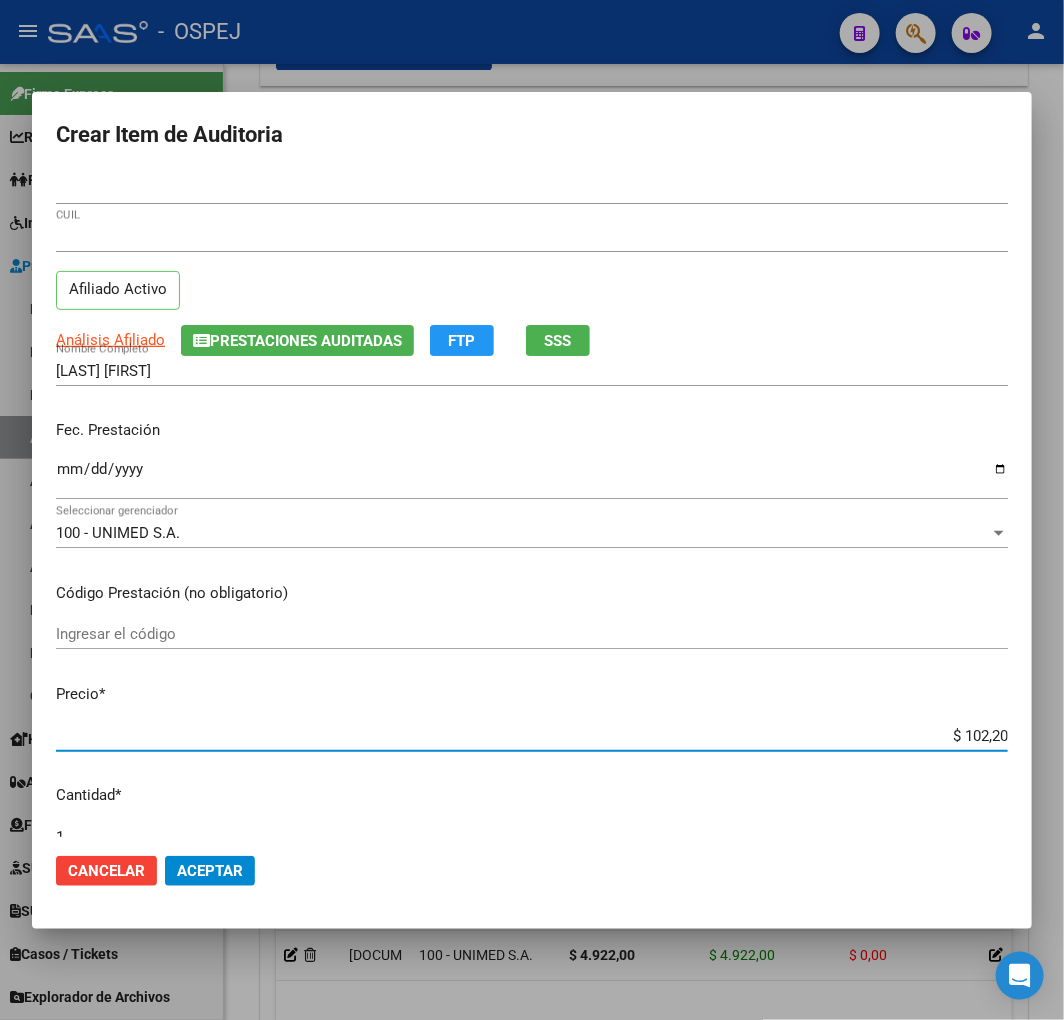 type on "$ 1.022,00" 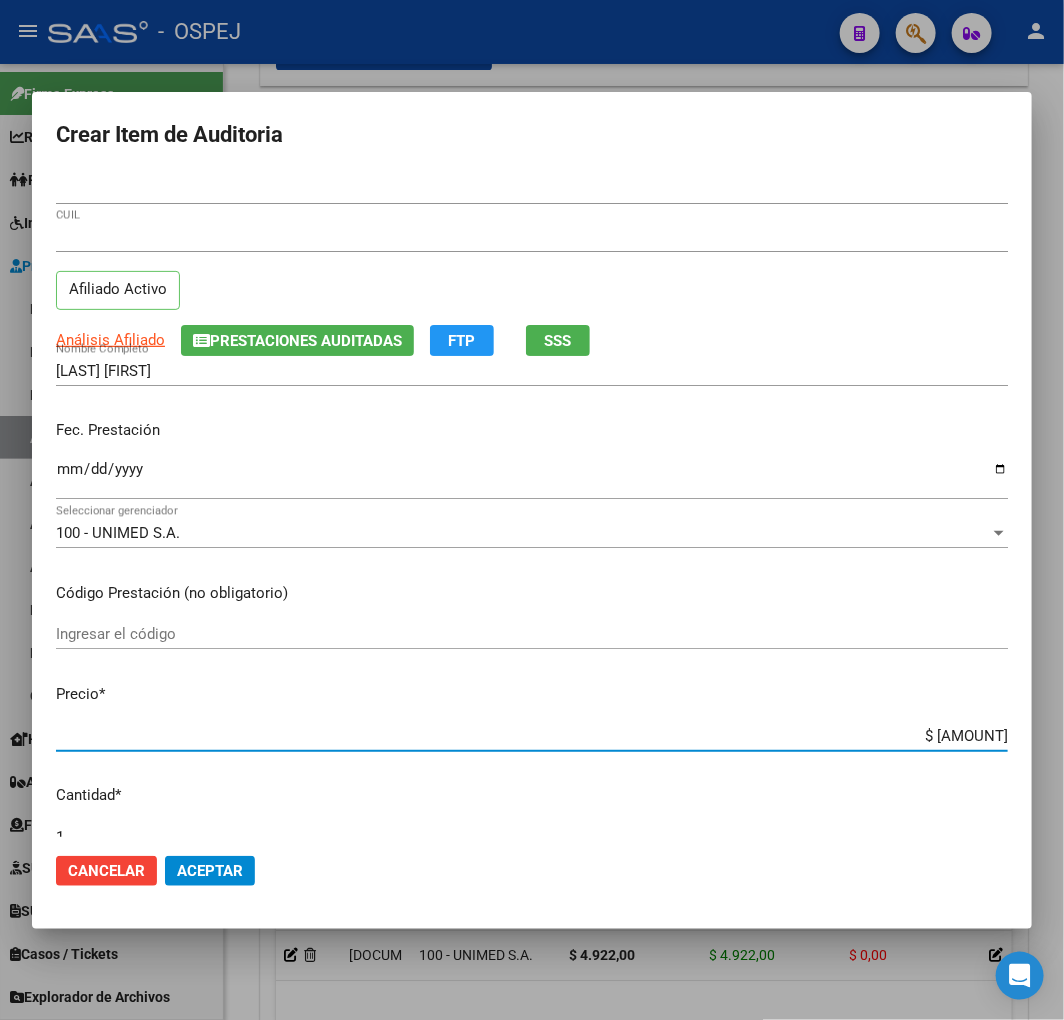 click on "Aceptar" 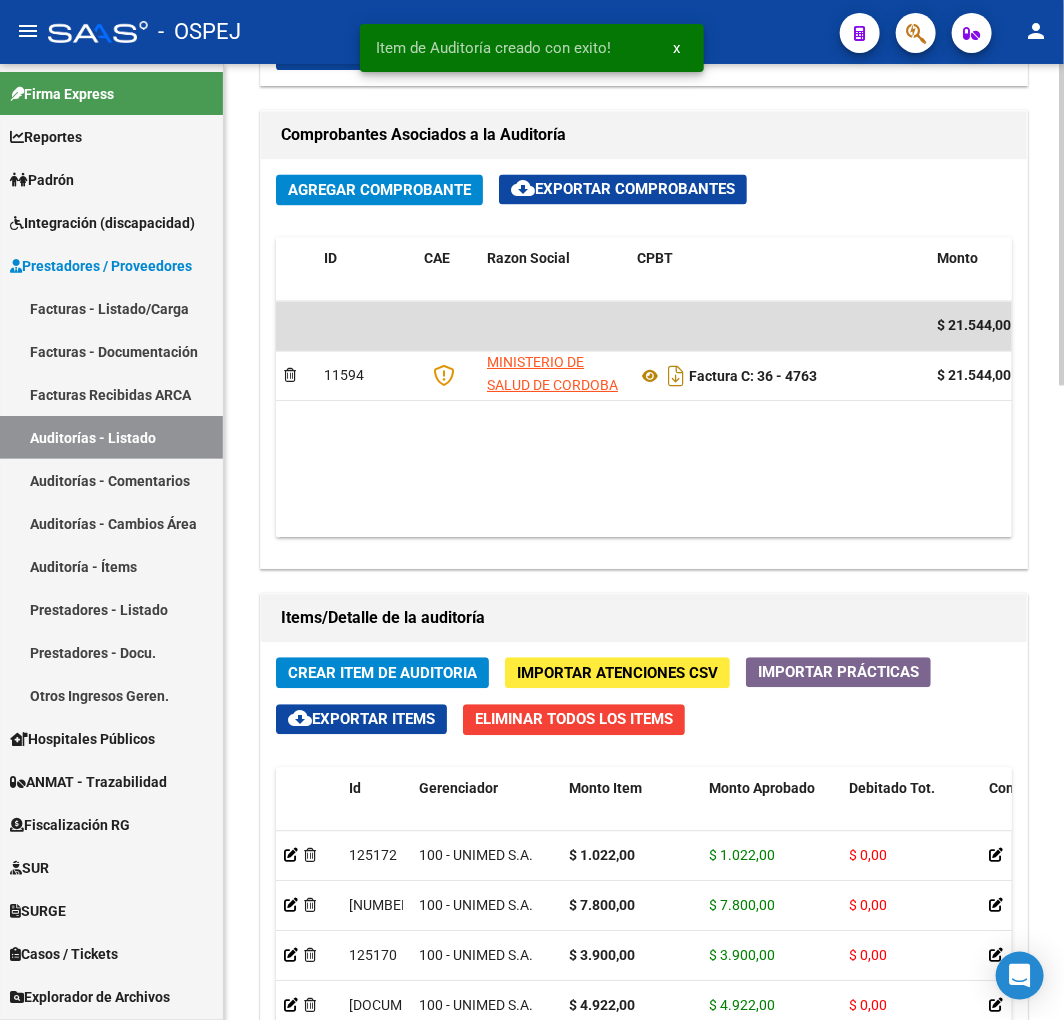 click on "Crear Item de Auditoria" 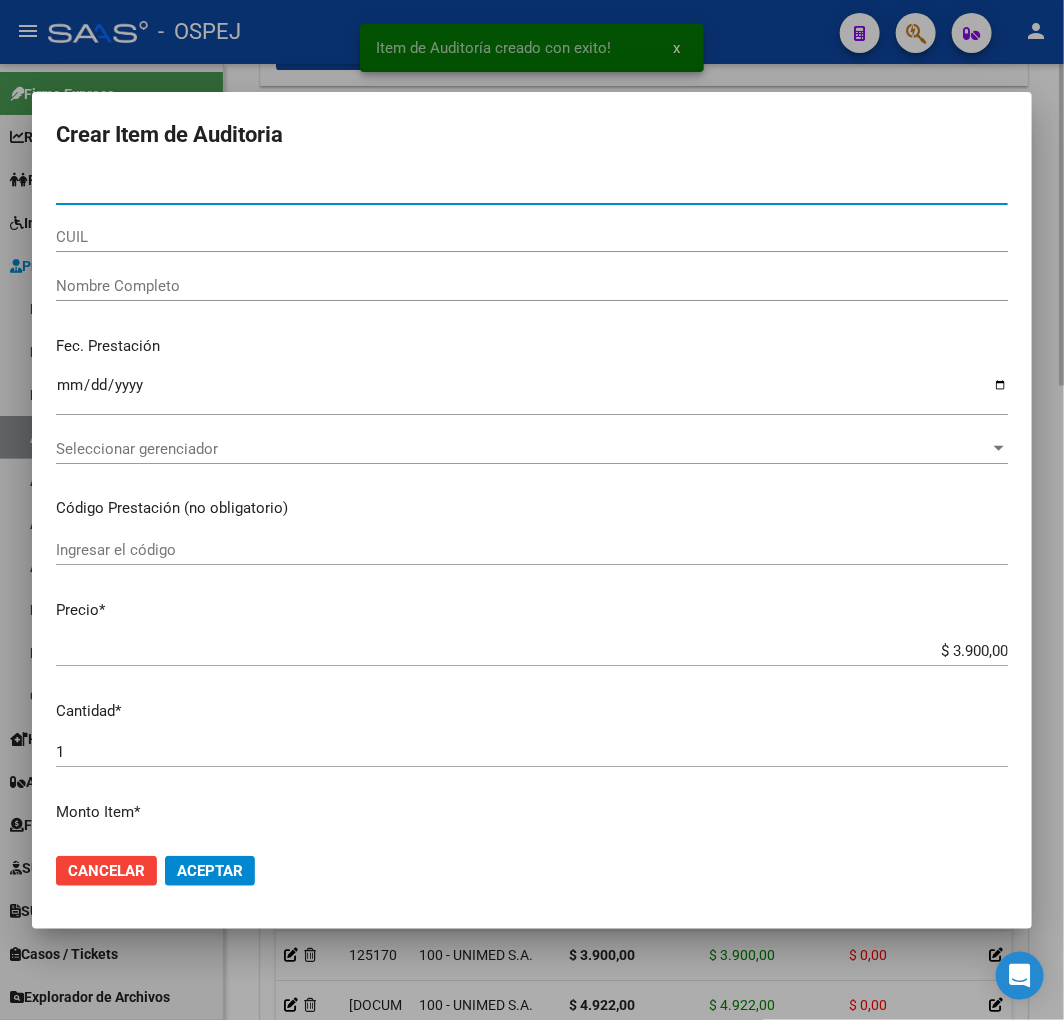type on "33258706" 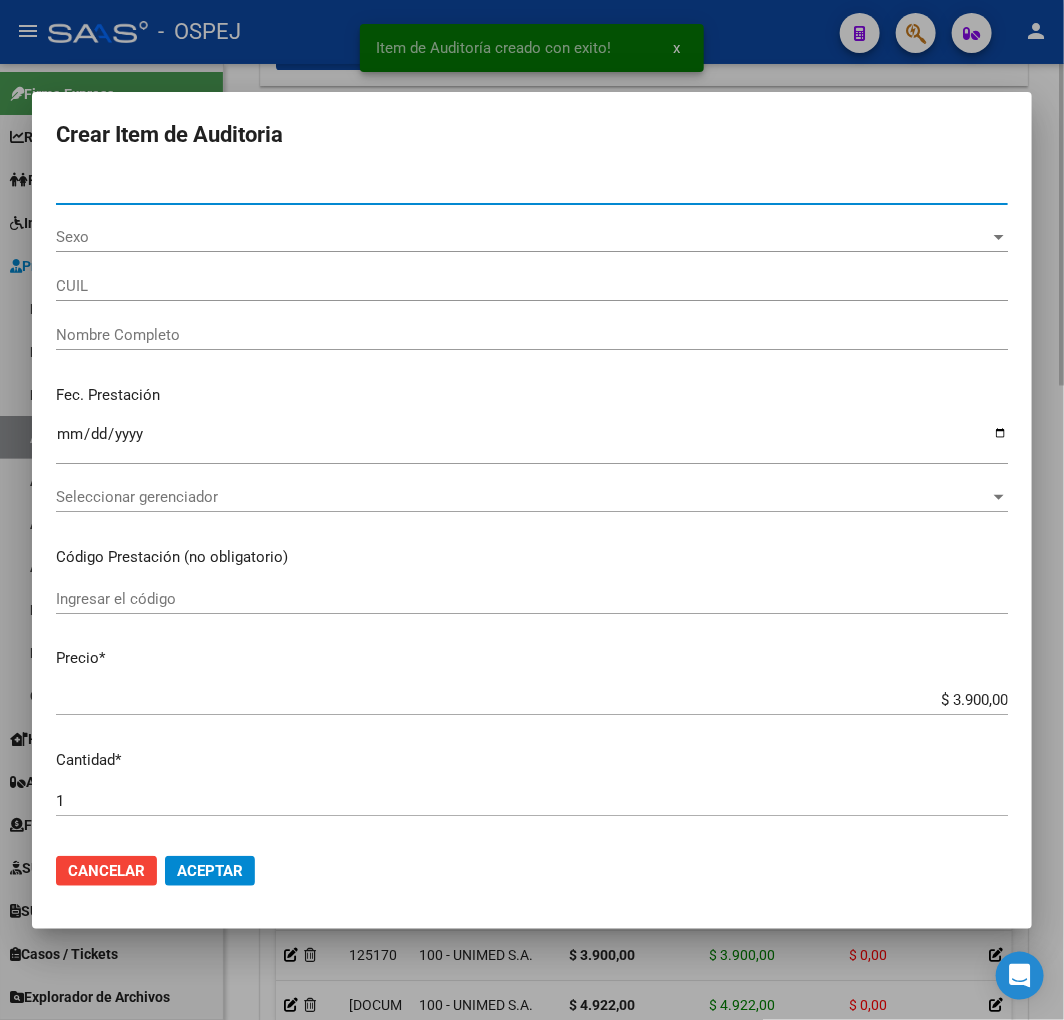type on "20332587065" 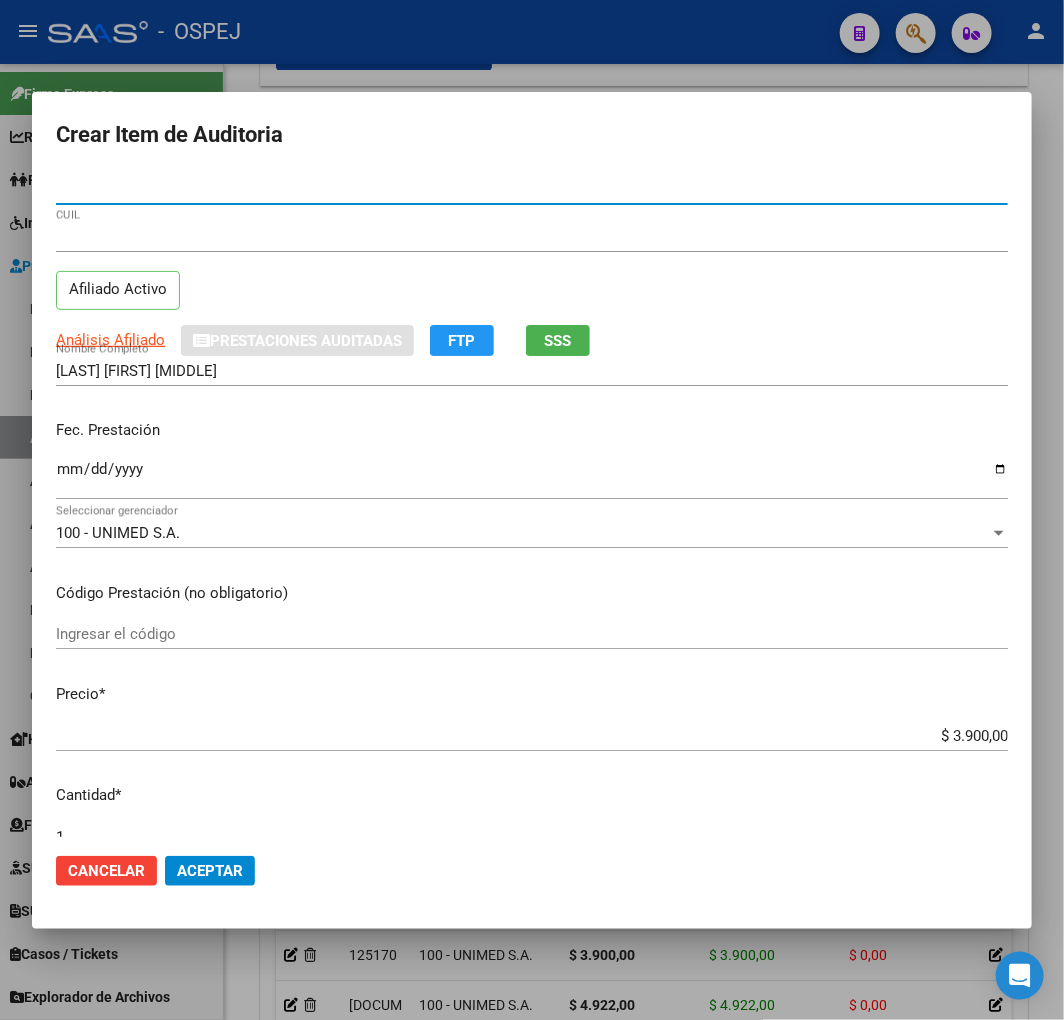 type on "33258706" 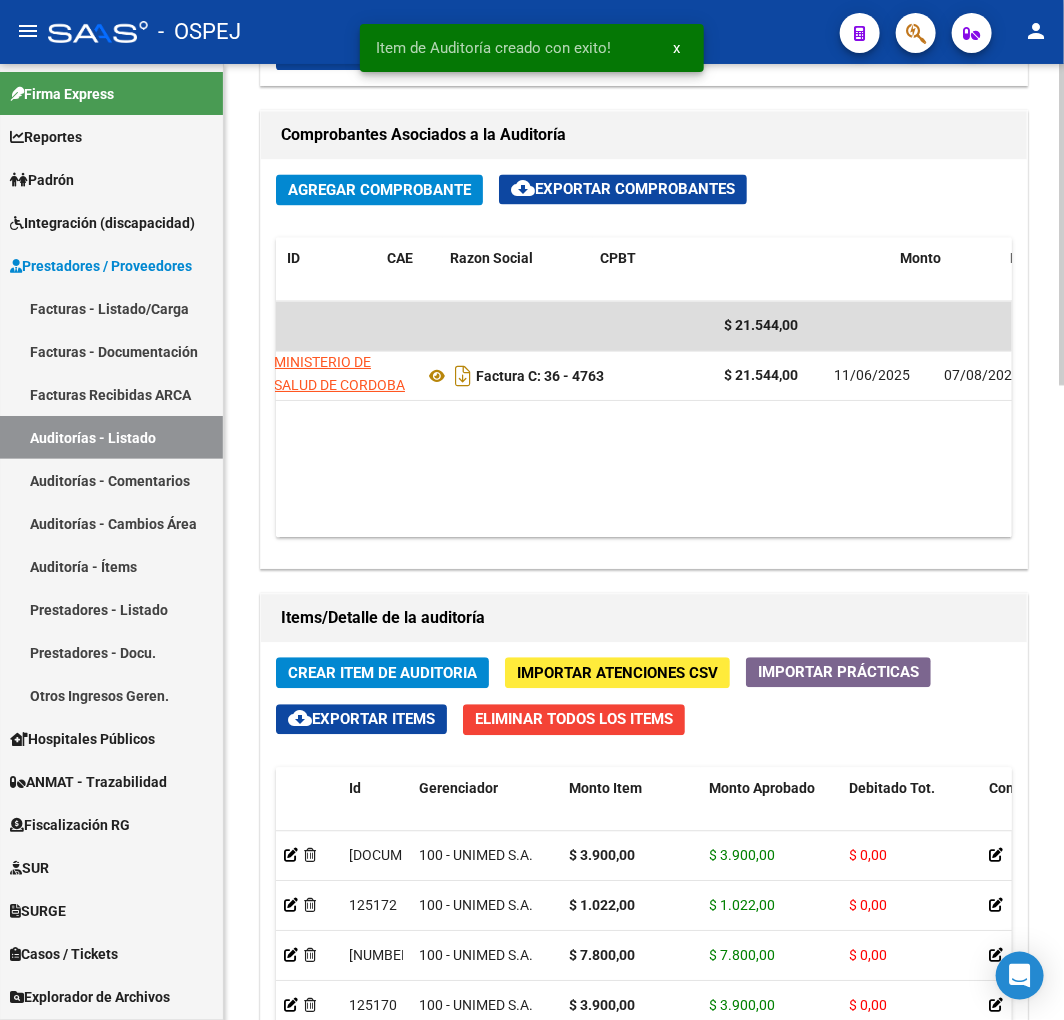 drag, startPoint x: 731, startPoint y: 458, endPoint x: 837, endPoint y: 238, distance: 244.20483 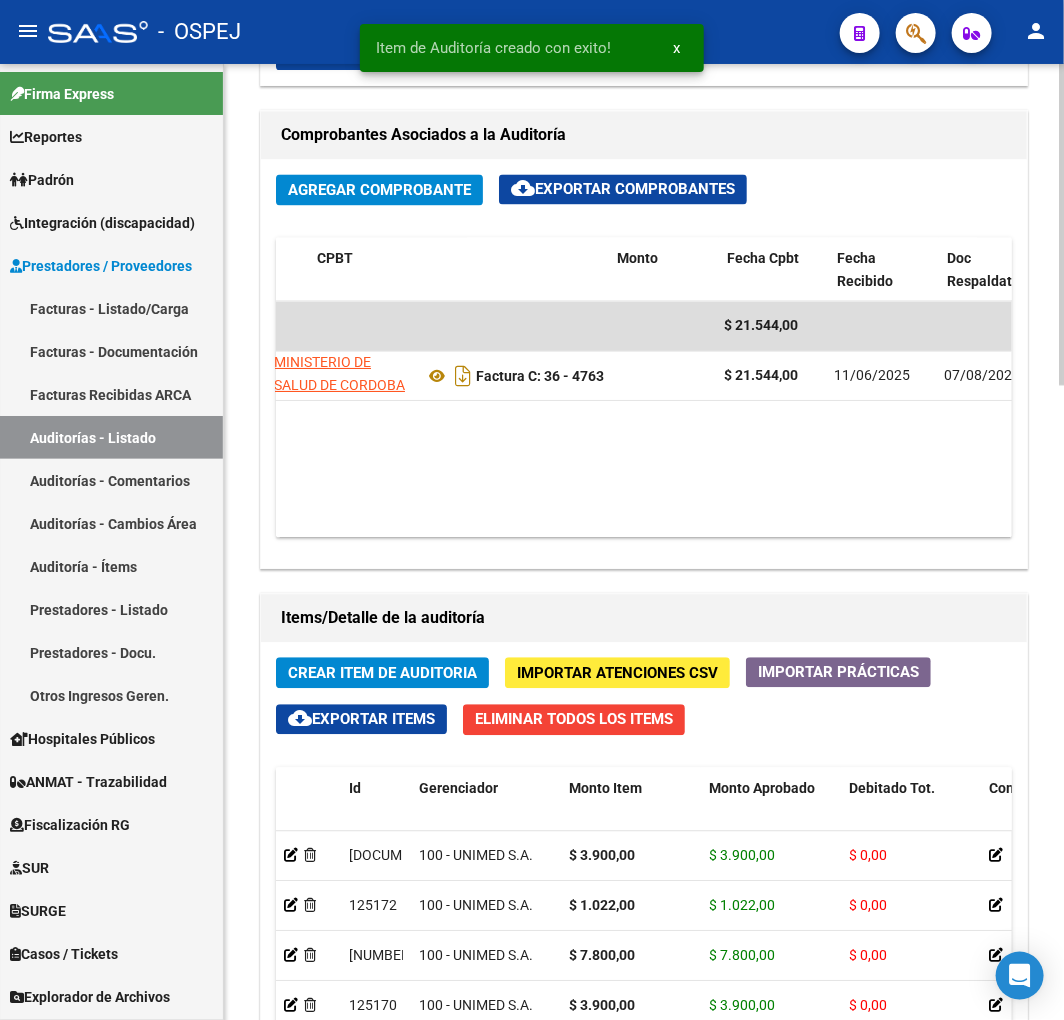 scroll, scrollTop: 0, scrollLeft: 320, axis: horizontal 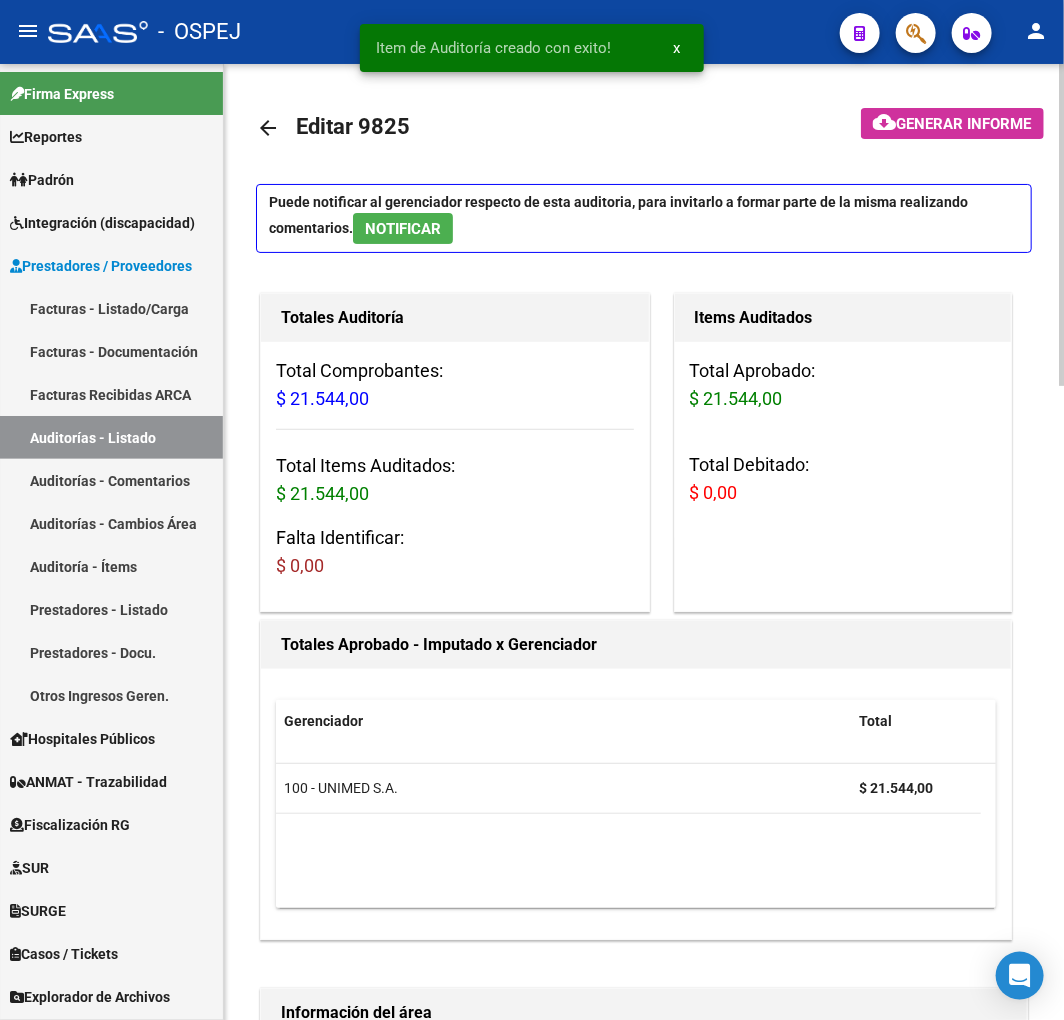 click on "arrow_back" 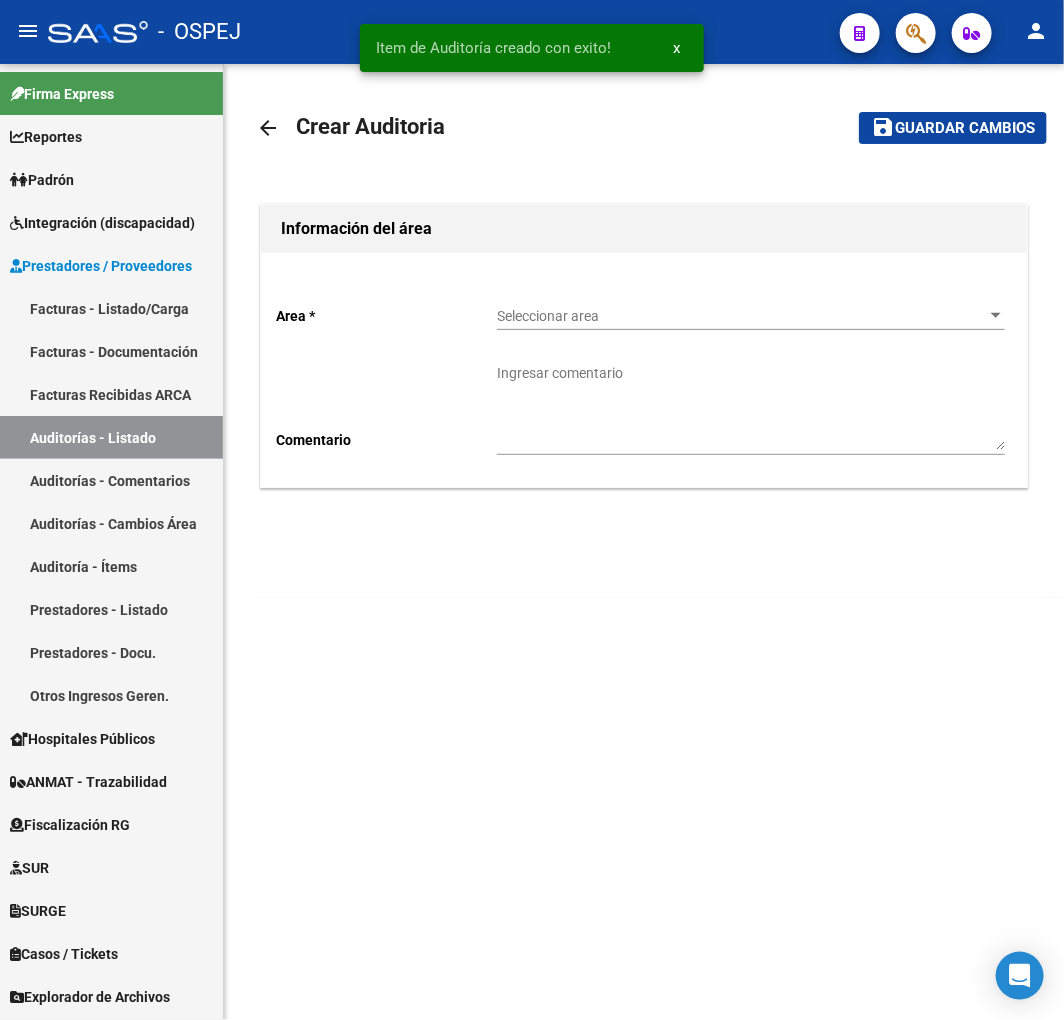 click on "Seleccionar area Seleccionar area" 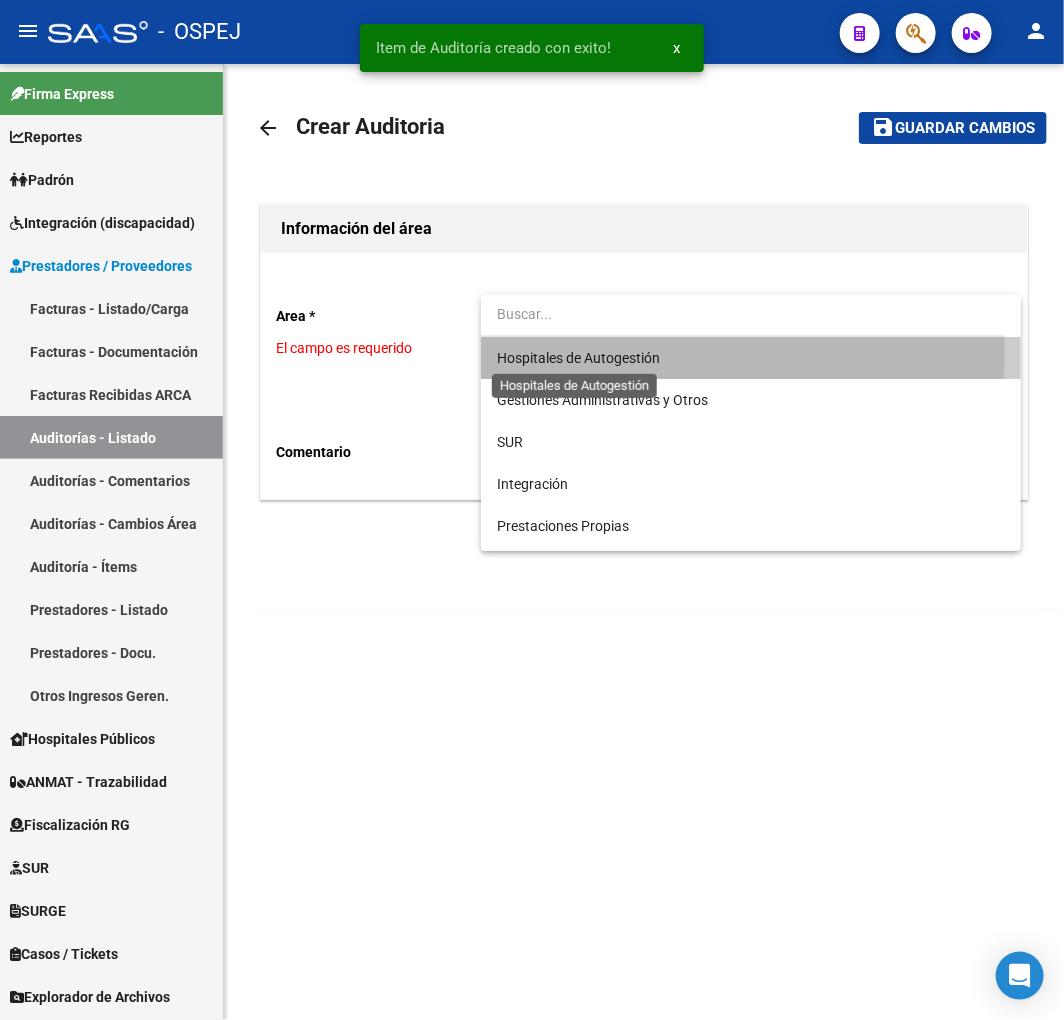 click on "Hospitales de Autogestión" at bounding box center [578, 358] 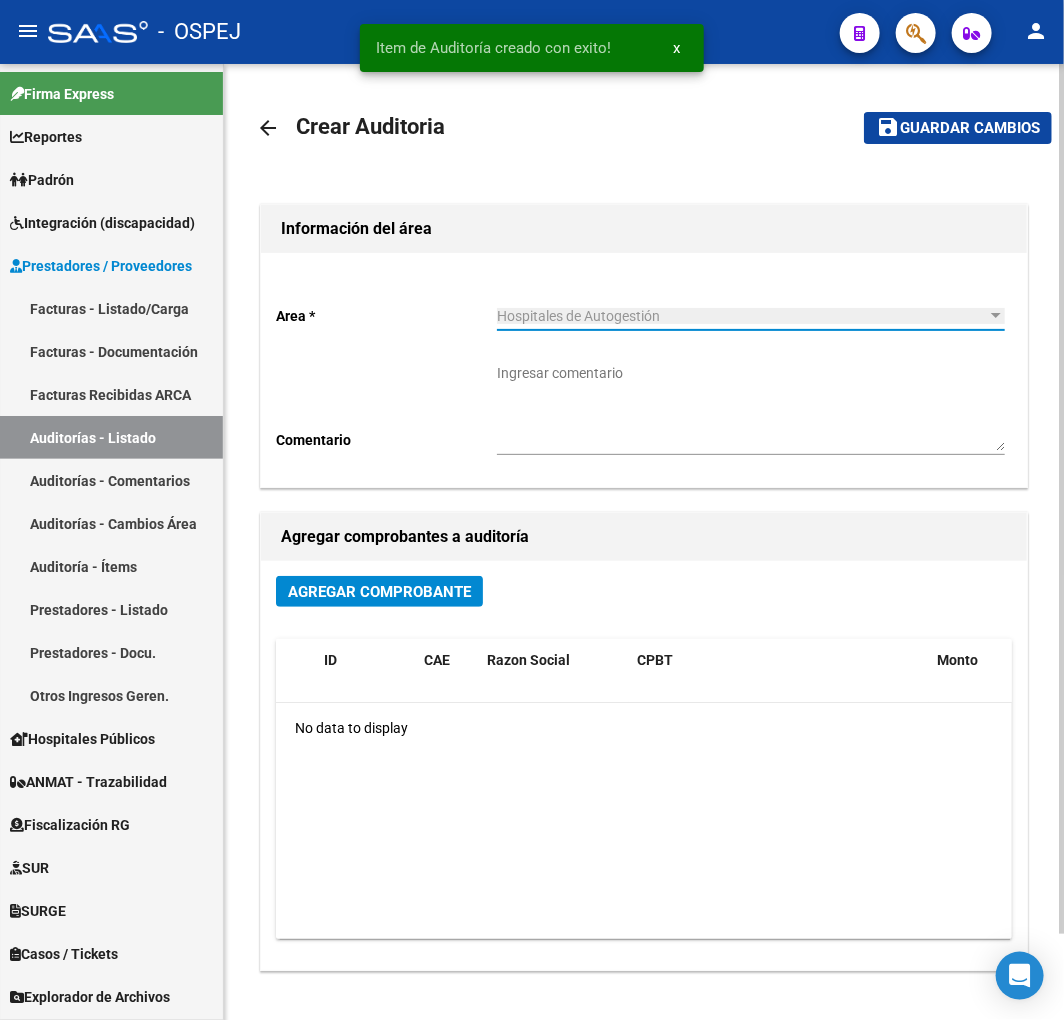 click on "Agregar Comprobante" 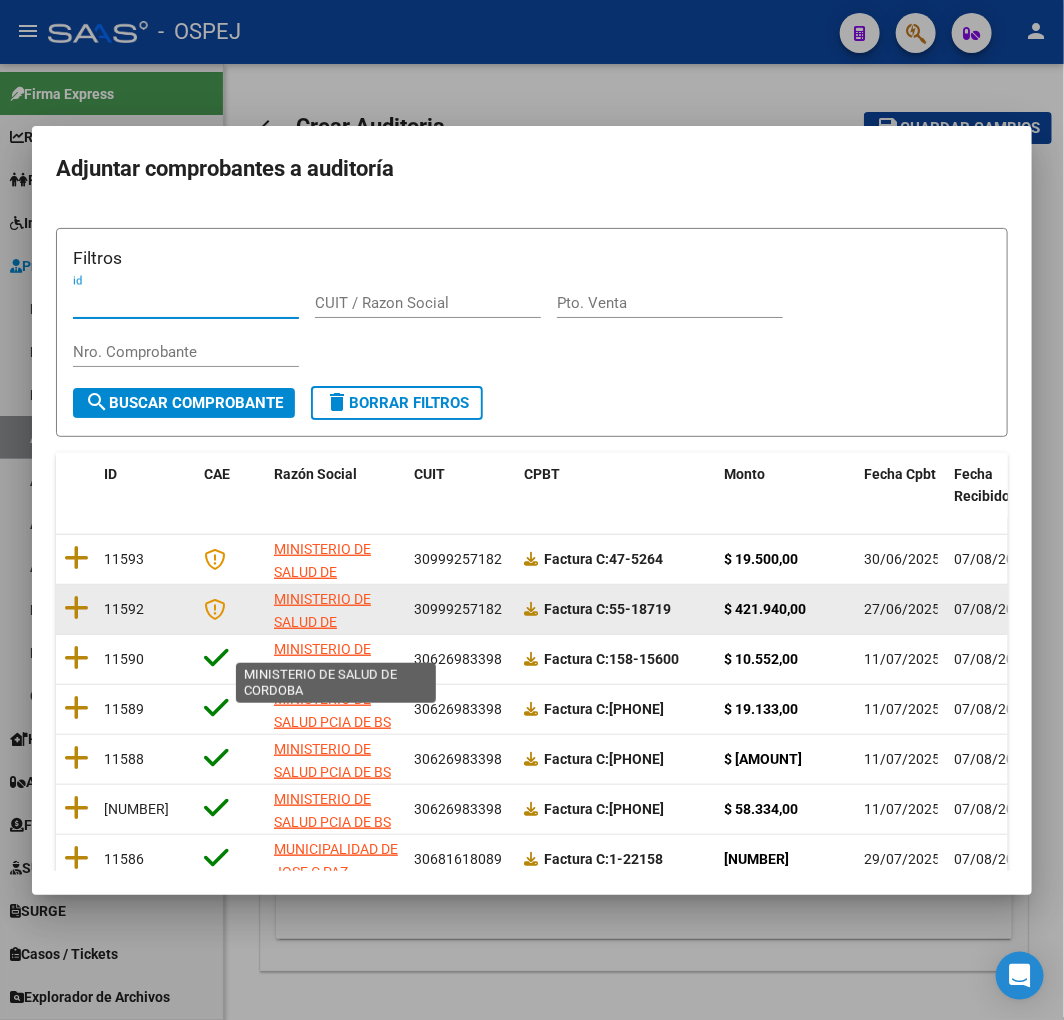 scroll, scrollTop: 25, scrollLeft: 0, axis: vertical 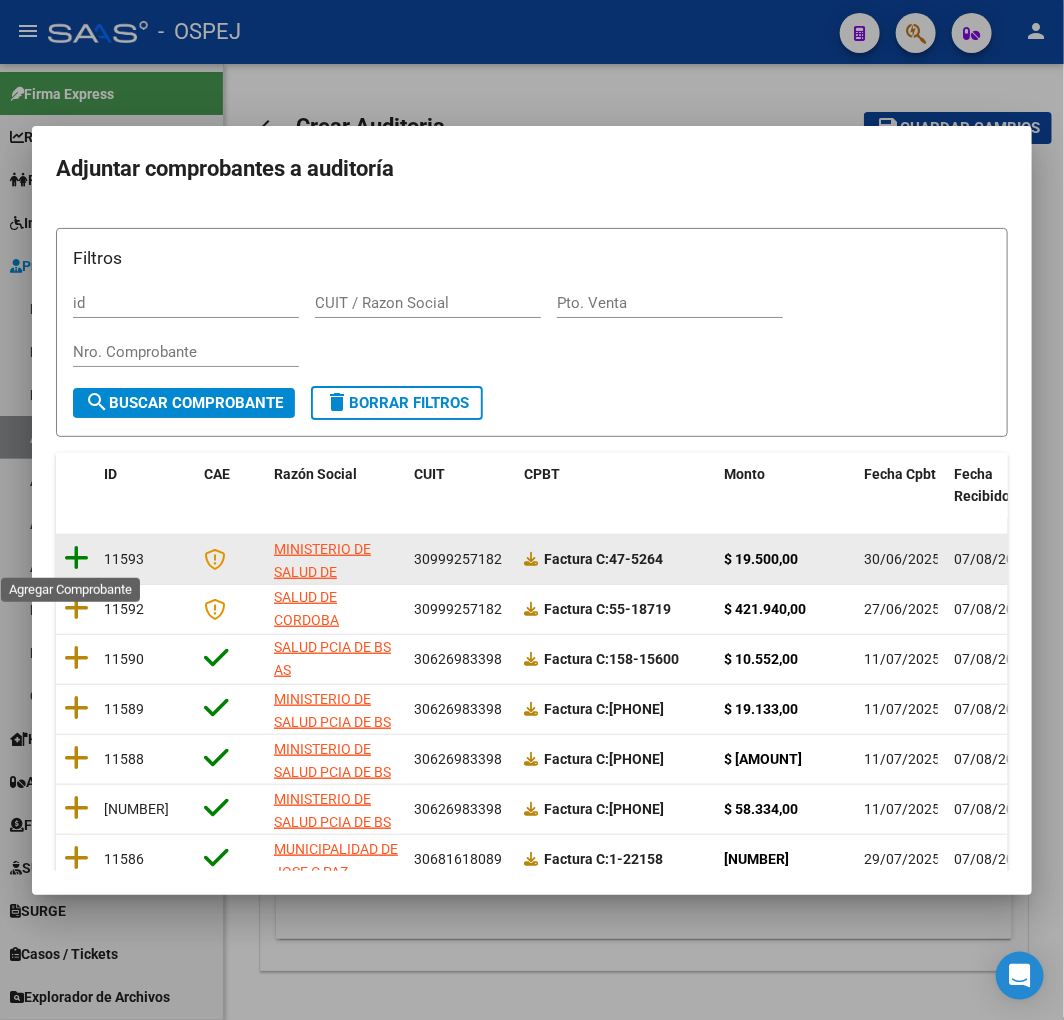 click 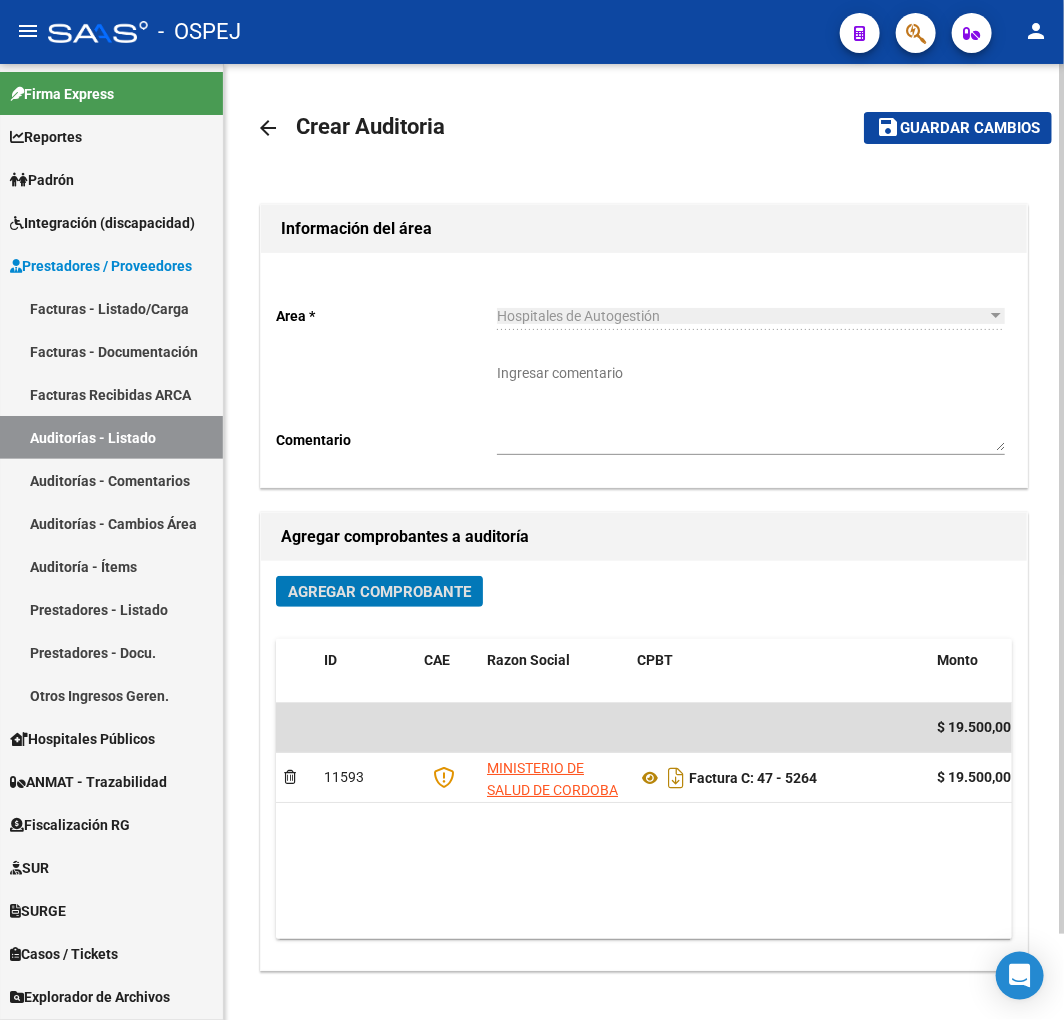 click on "Guardar cambios" 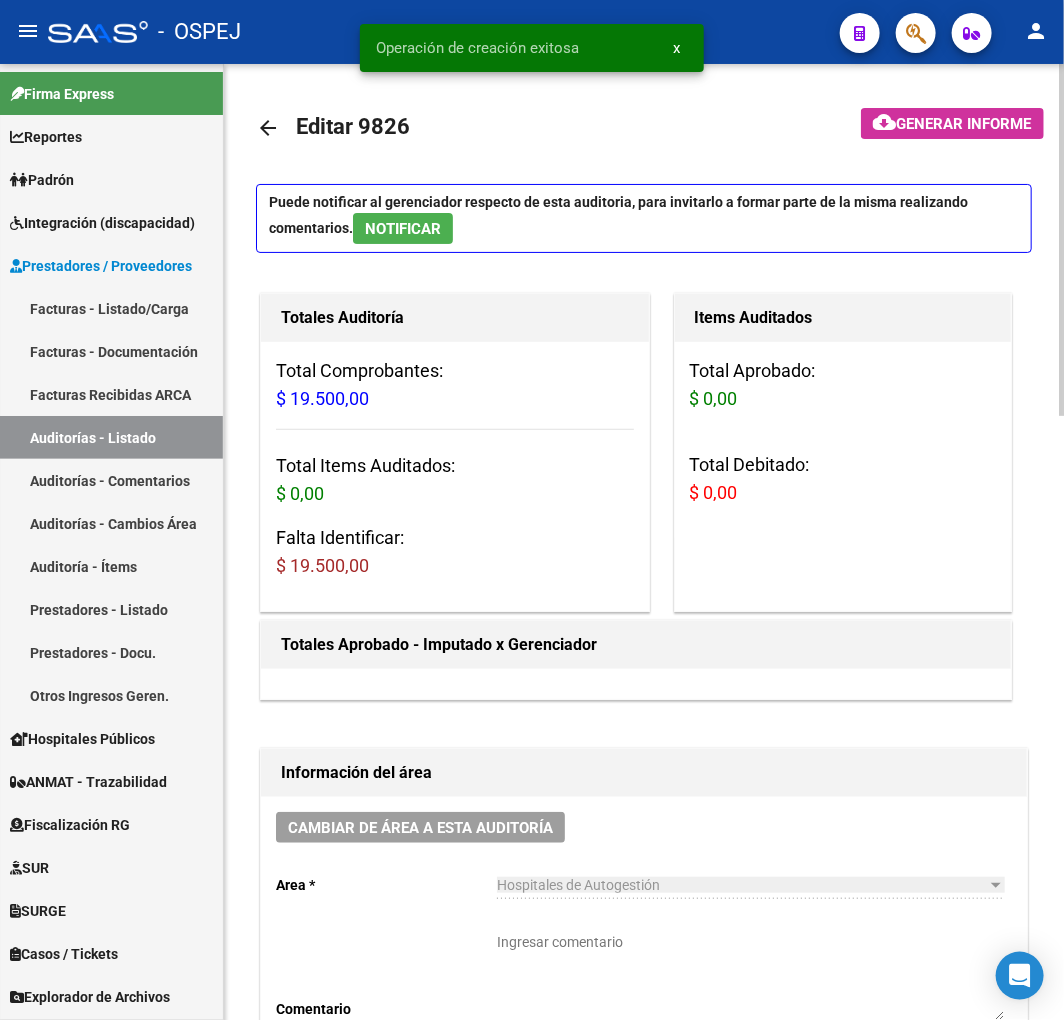 scroll, scrollTop: 666, scrollLeft: 0, axis: vertical 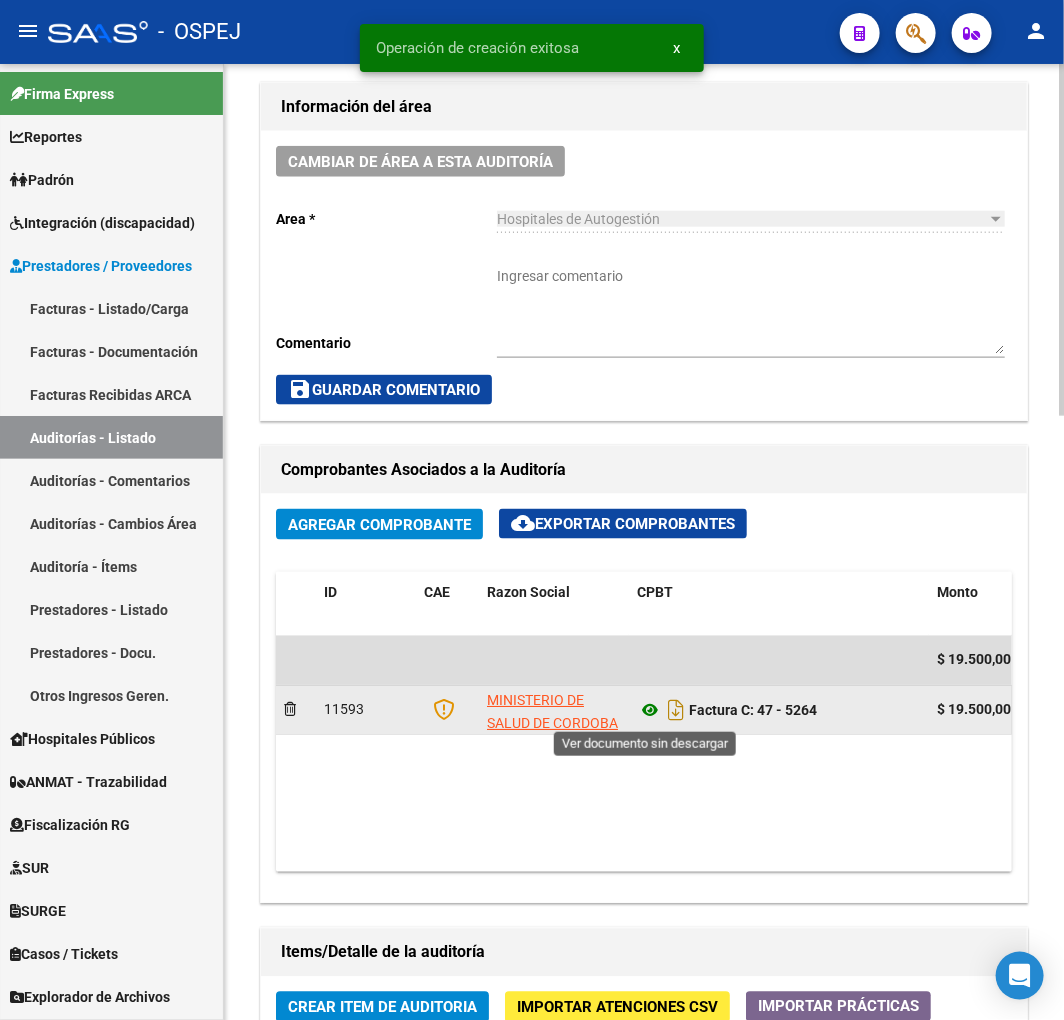 click 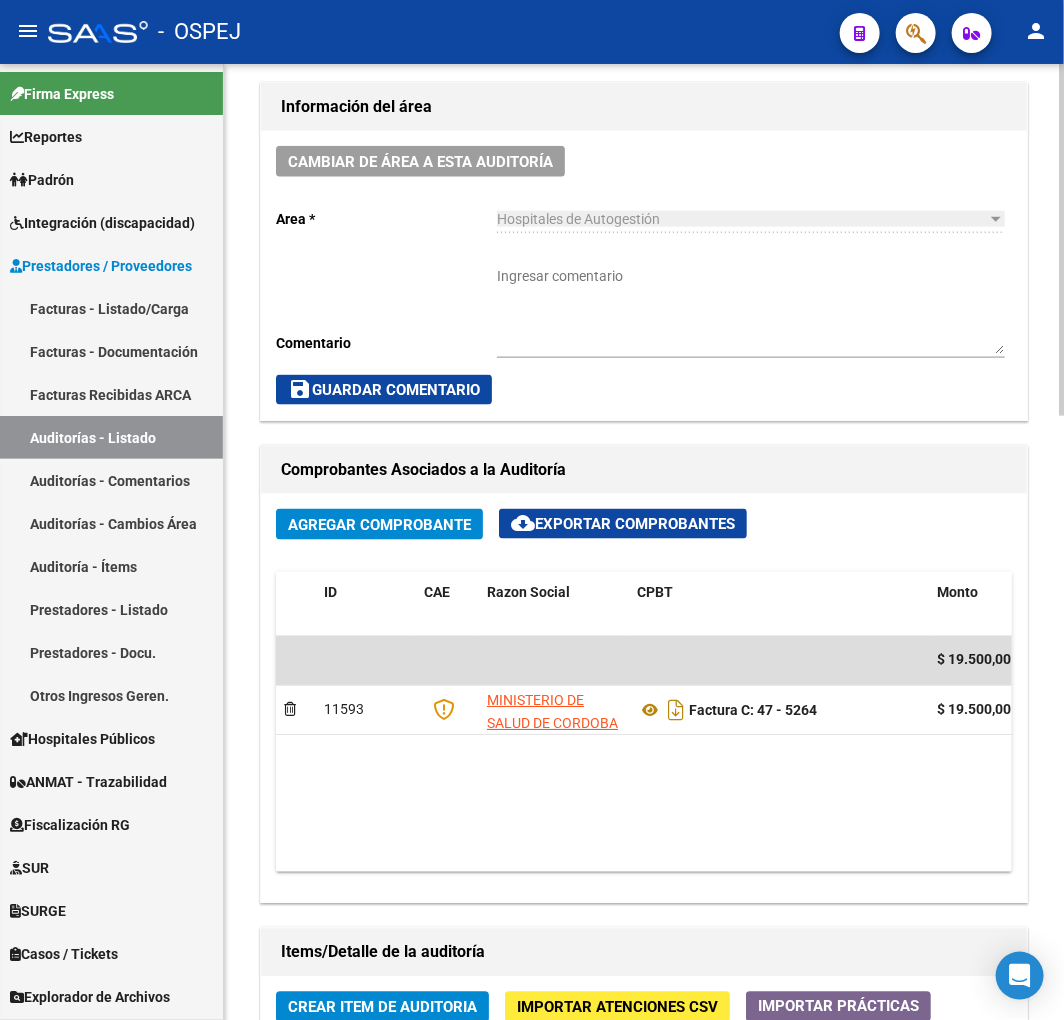 scroll, scrollTop: 1333, scrollLeft: 0, axis: vertical 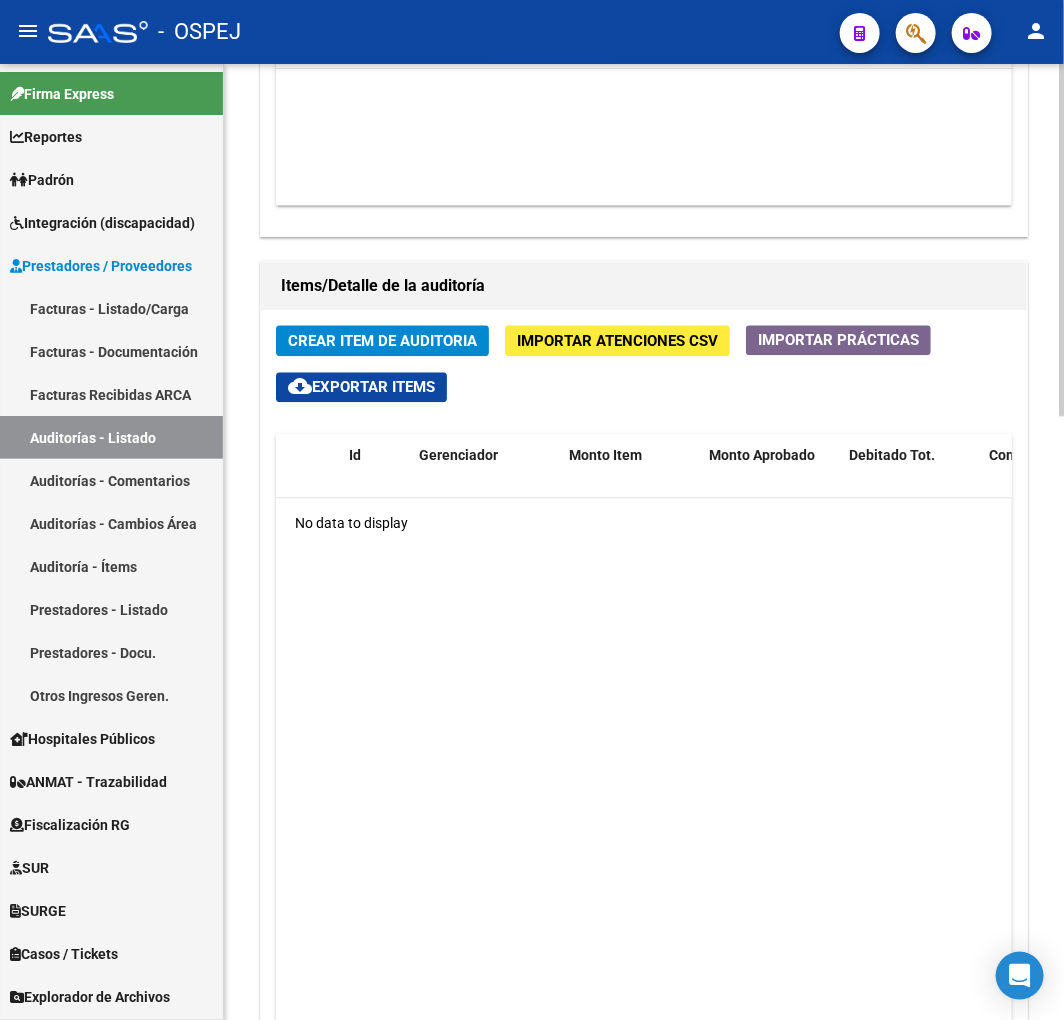 click on "Crear Item de Auditoria" 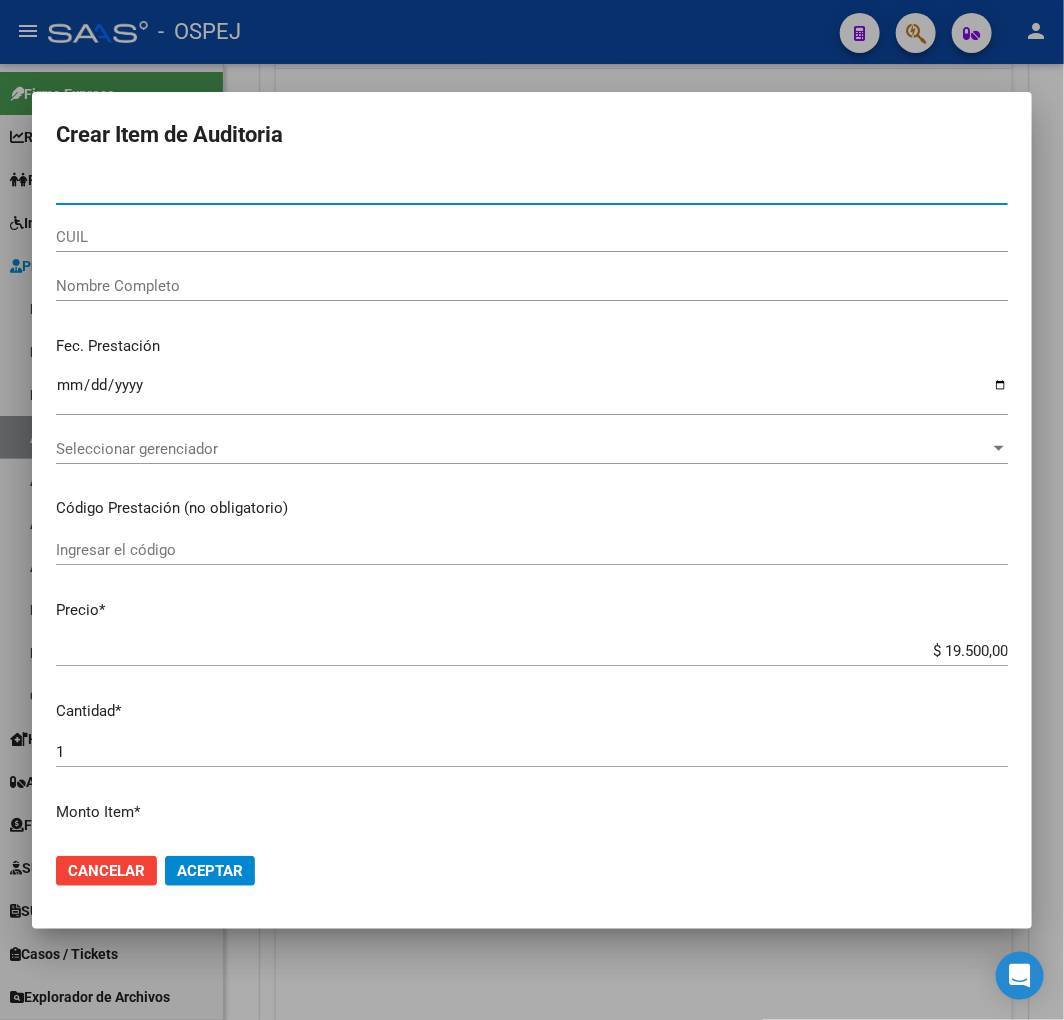 type on "44345862" 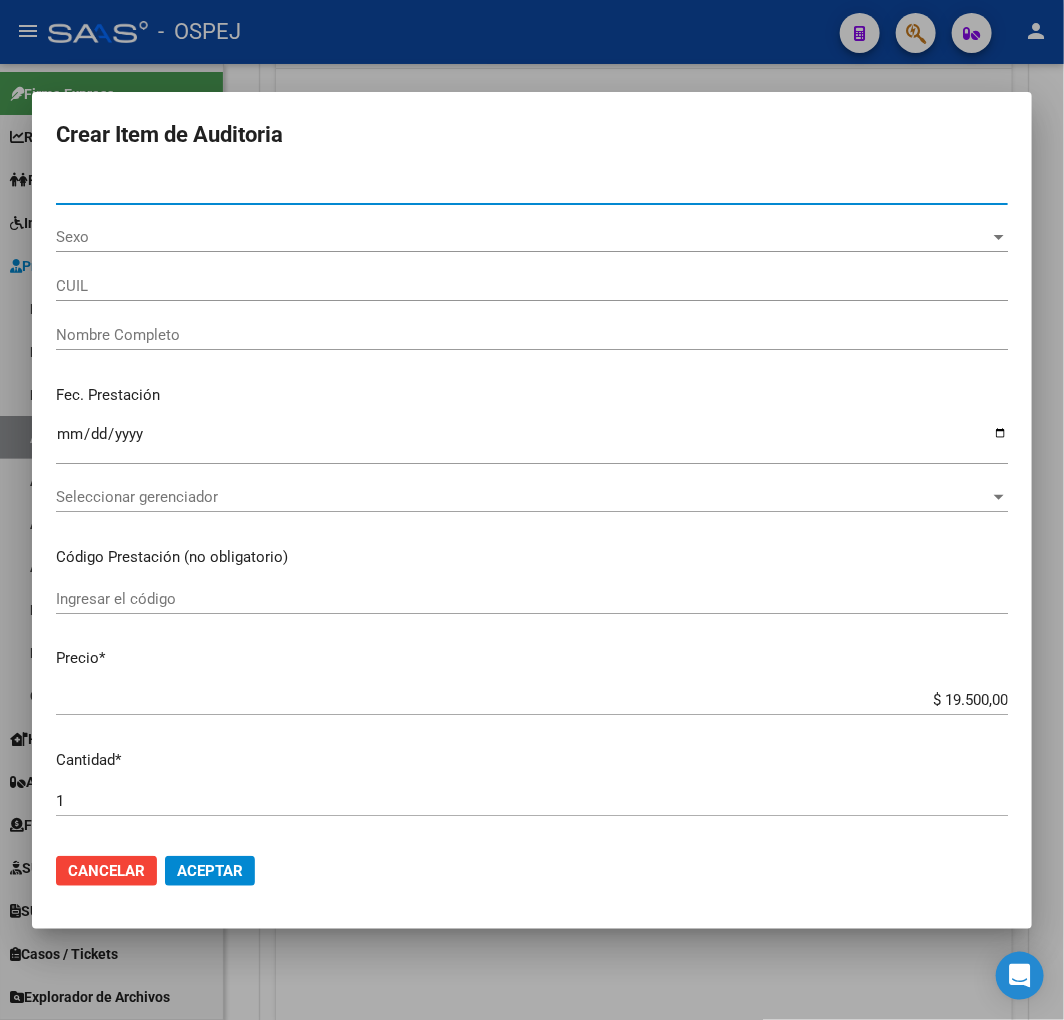 type on "27443458625" 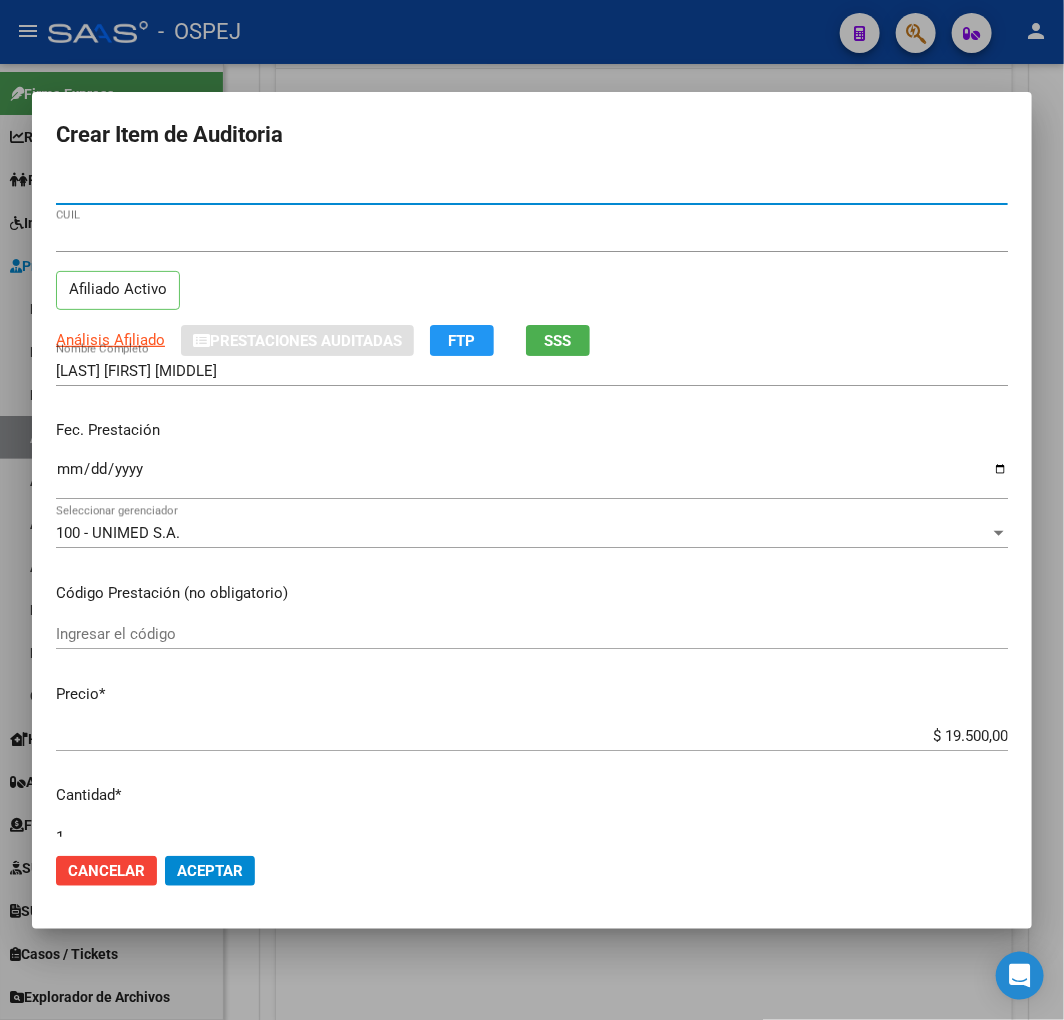 type on "44345862" 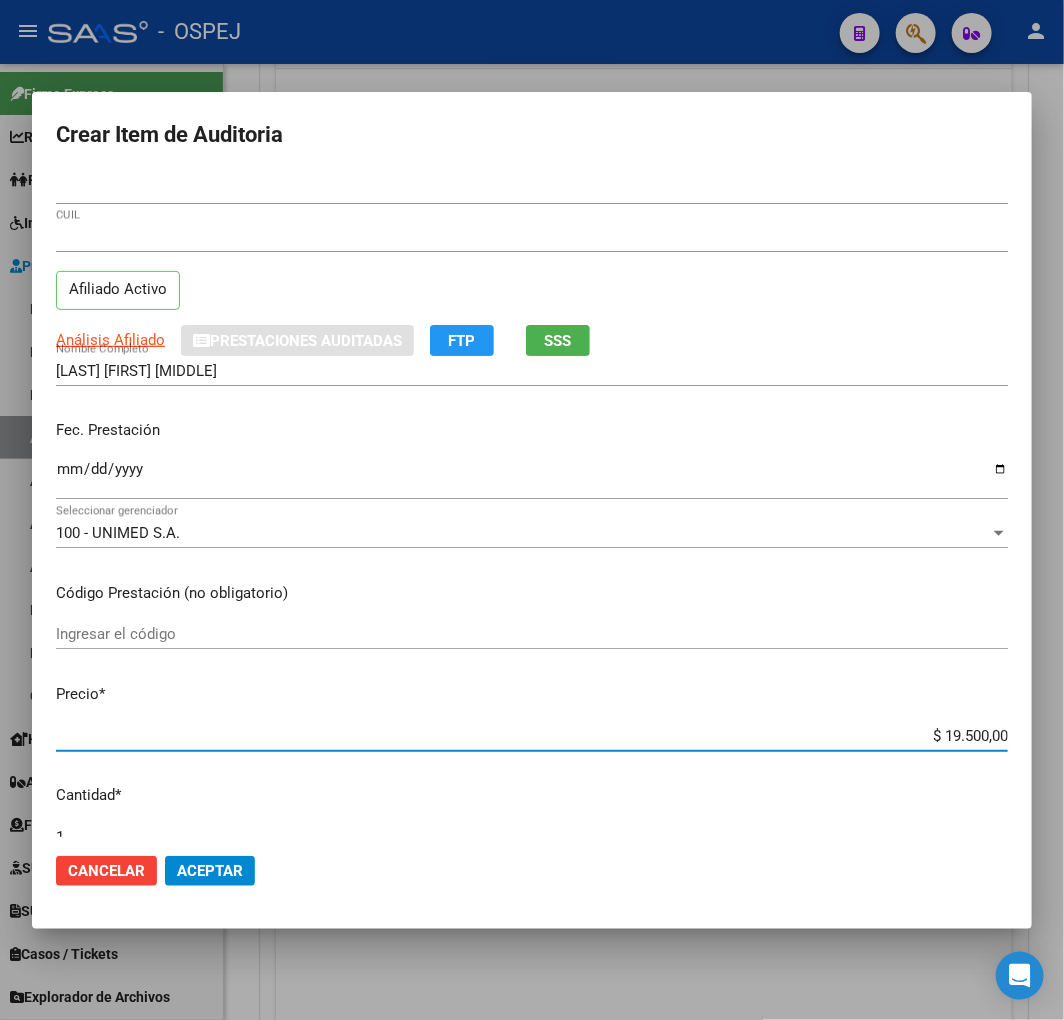 click on "$ 19.500,00" at bounding box center (532, 736) 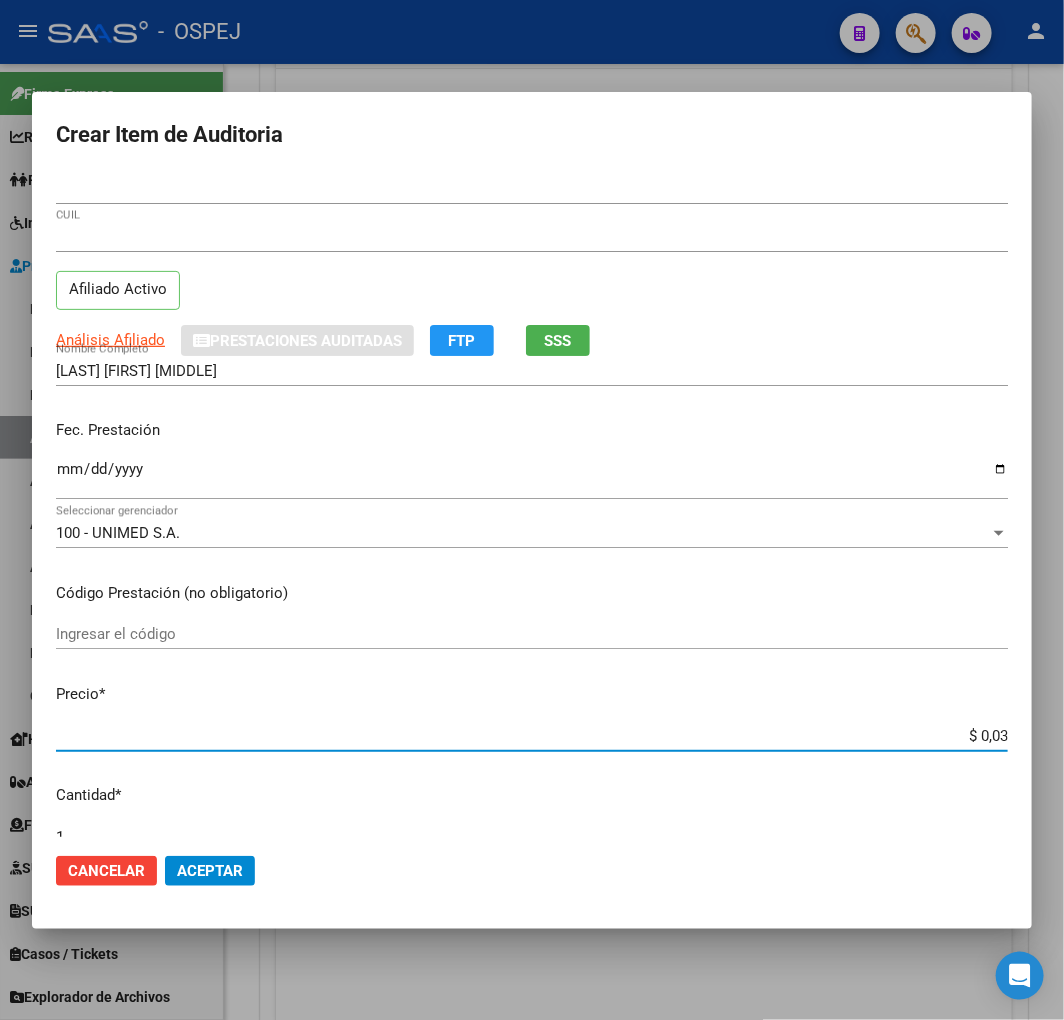 type on "$ 0,39" 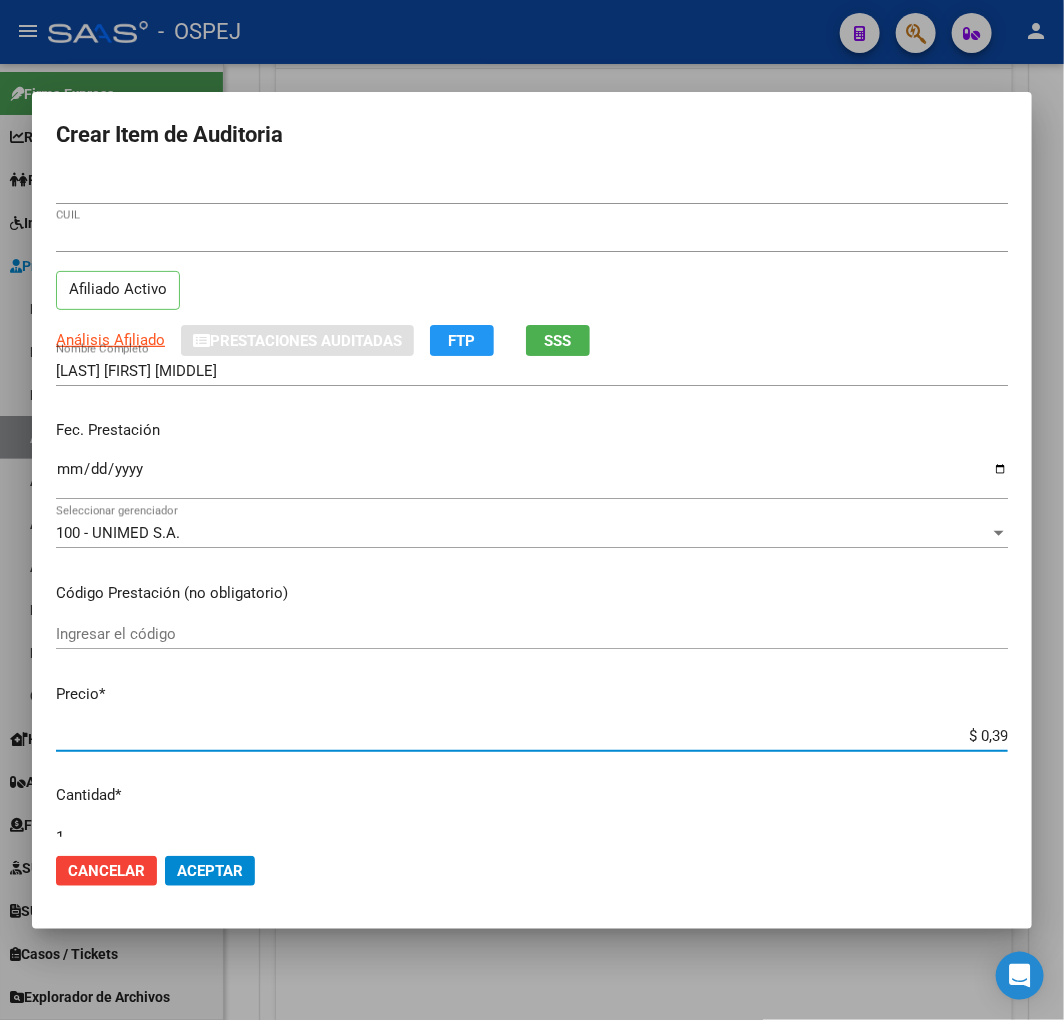 type on "$ 3,90" 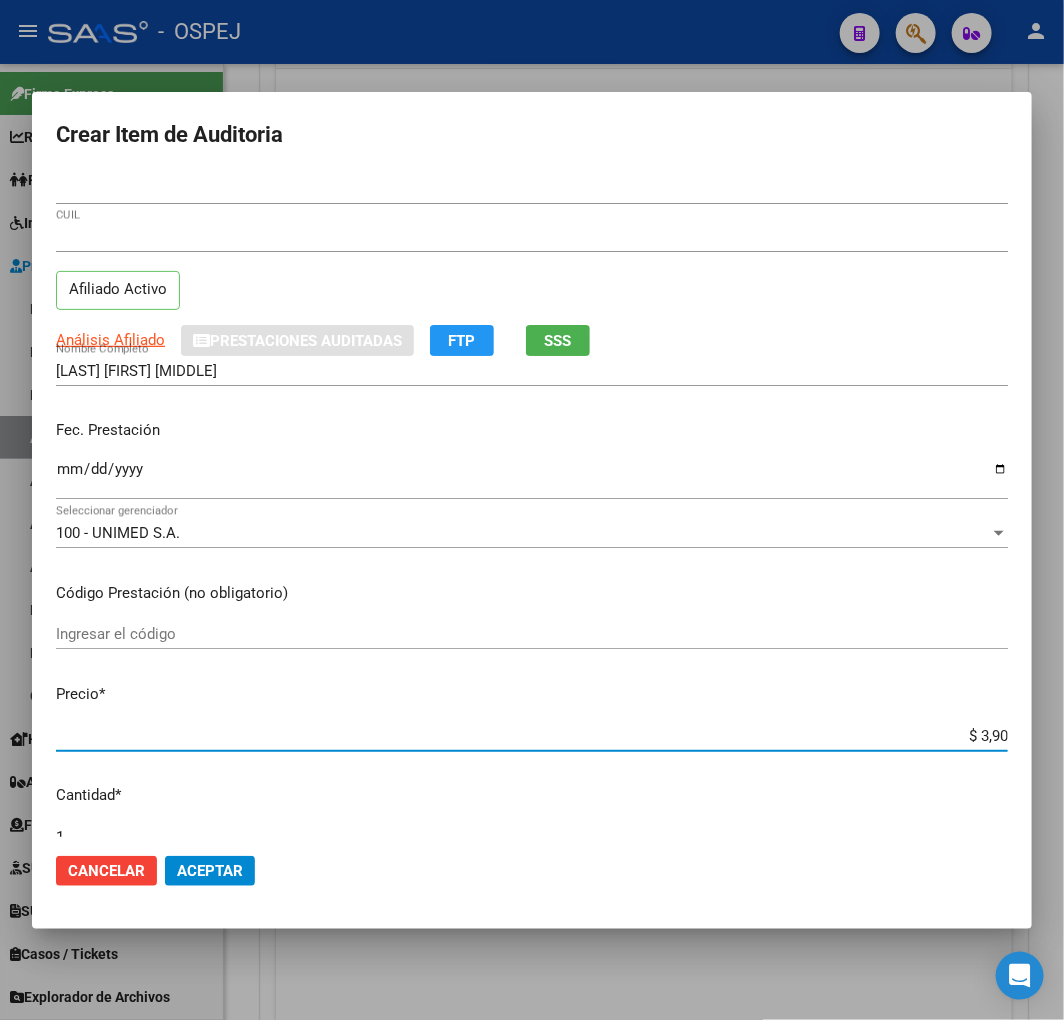 type on "$ 39,00" 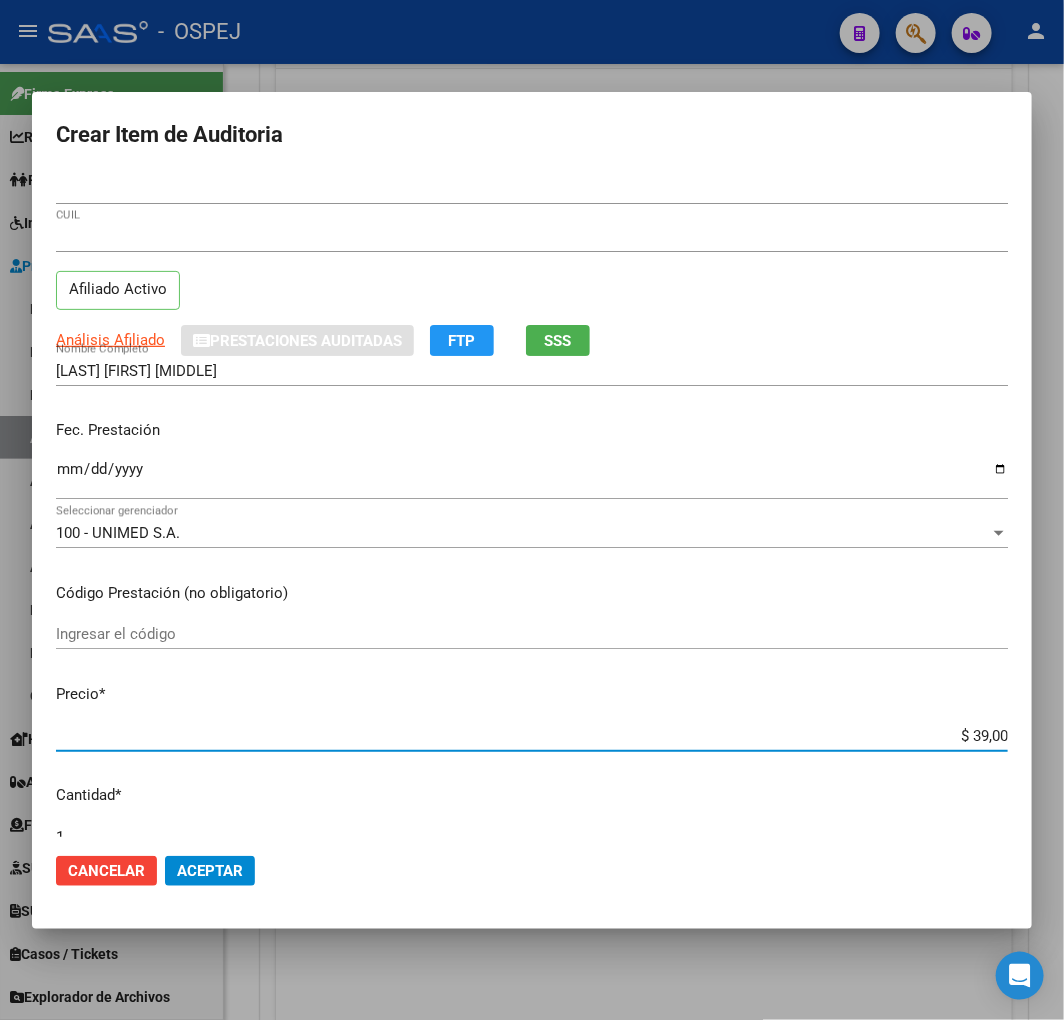 type on "$ 390,00" 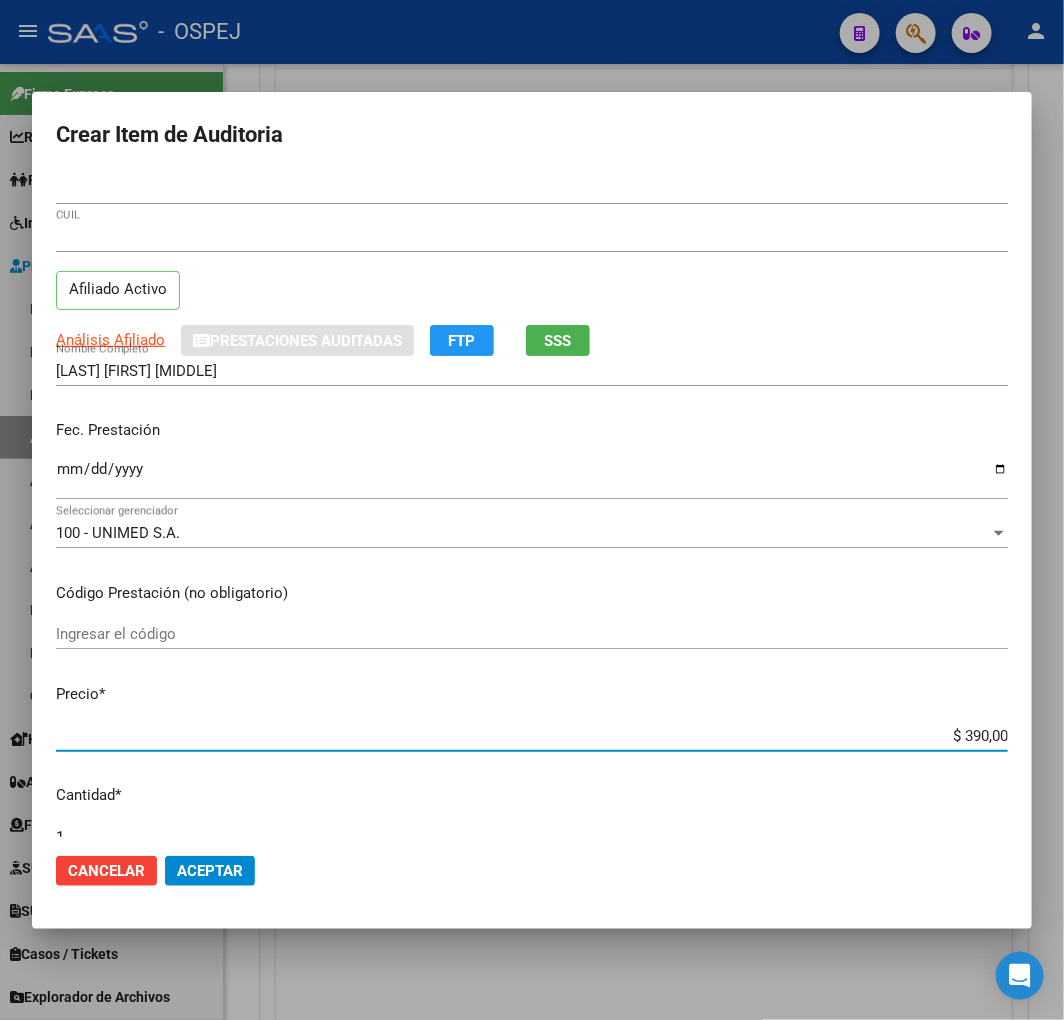 type on "$ 3.900,00" 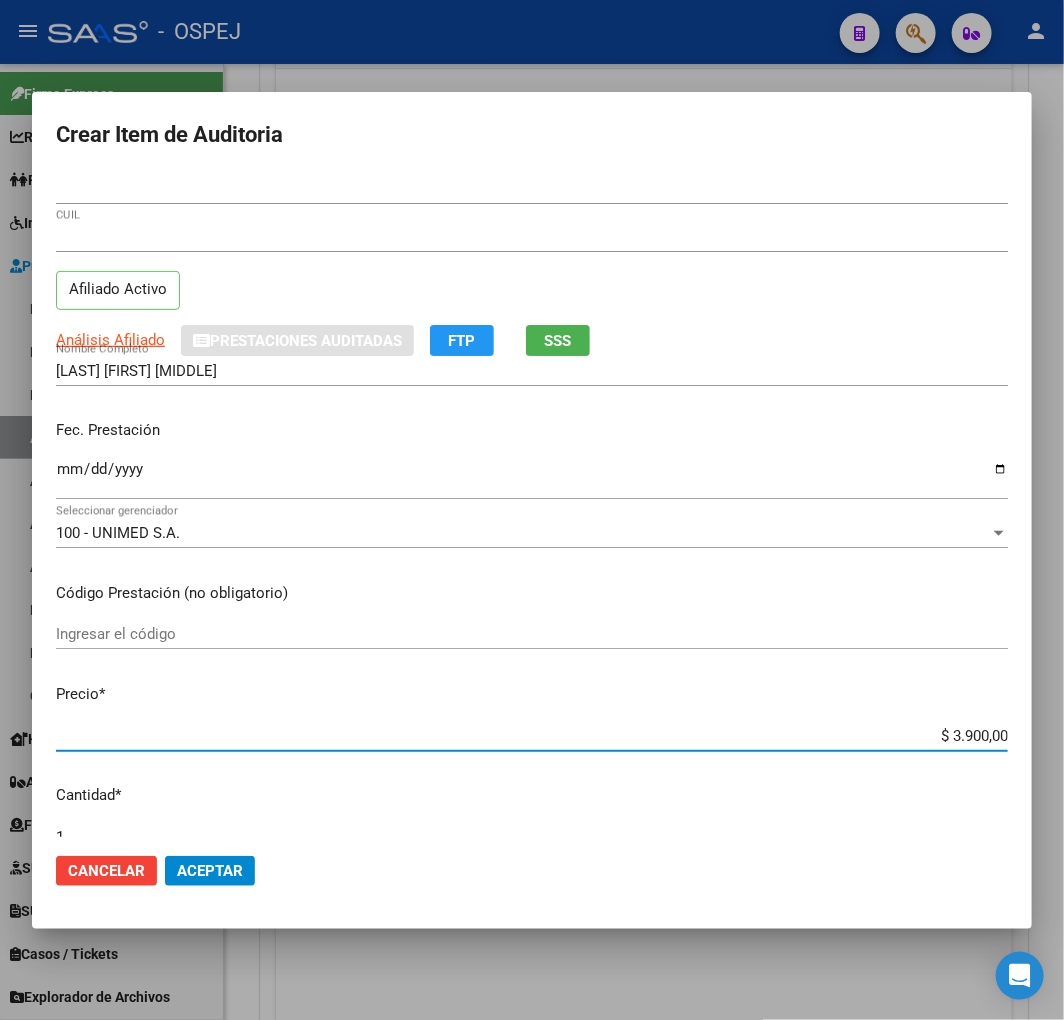 click on "Aceptar" 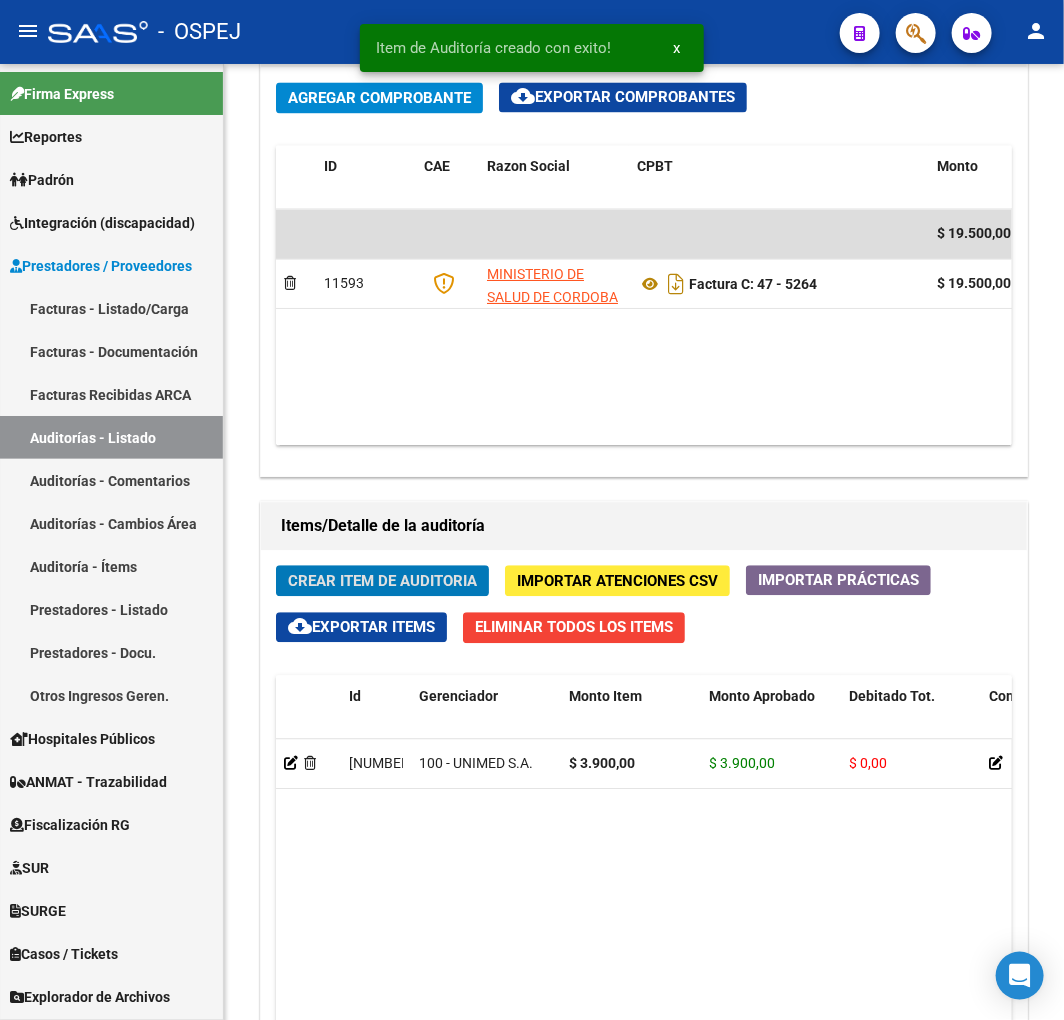 scroll, scrollTop: 1573, scrollLeft: 0, axis: vertical 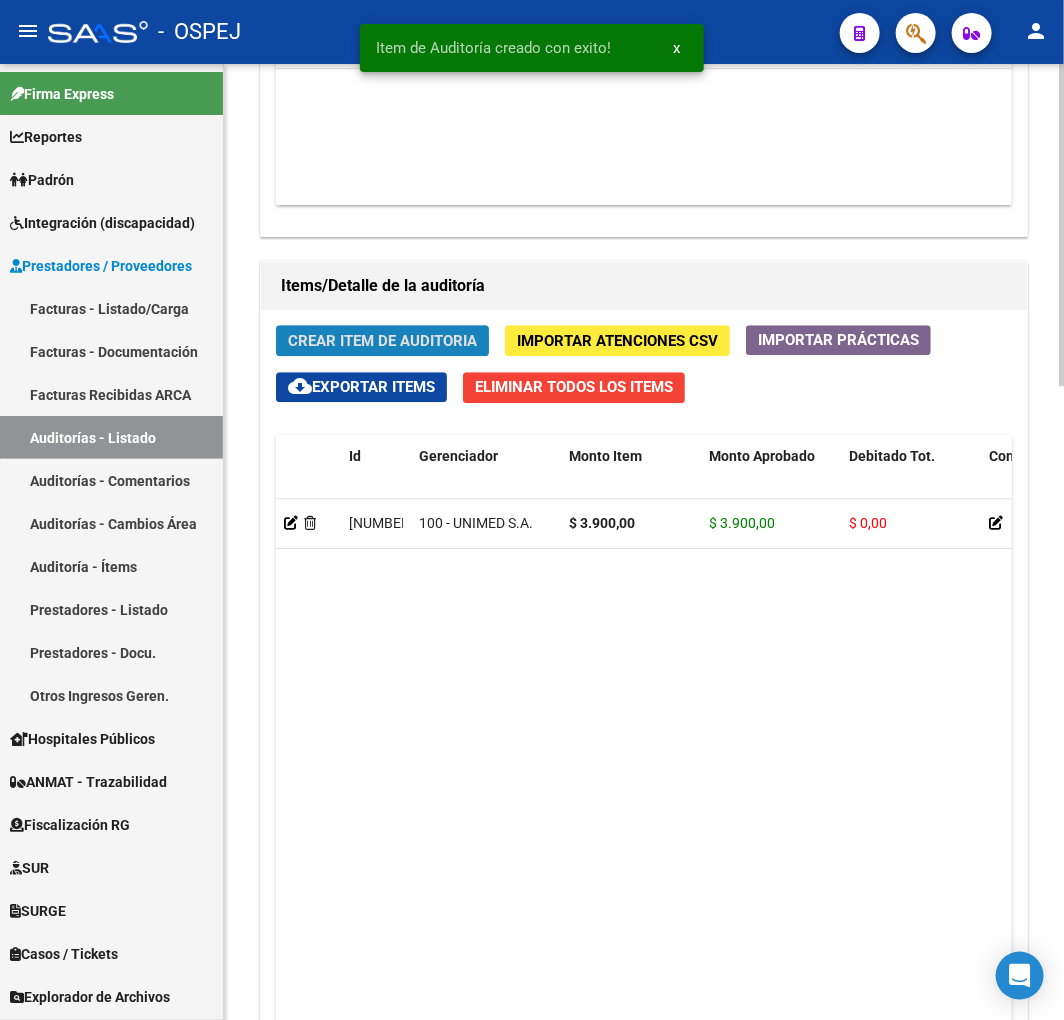 click on "Crear Item de Auditoria" 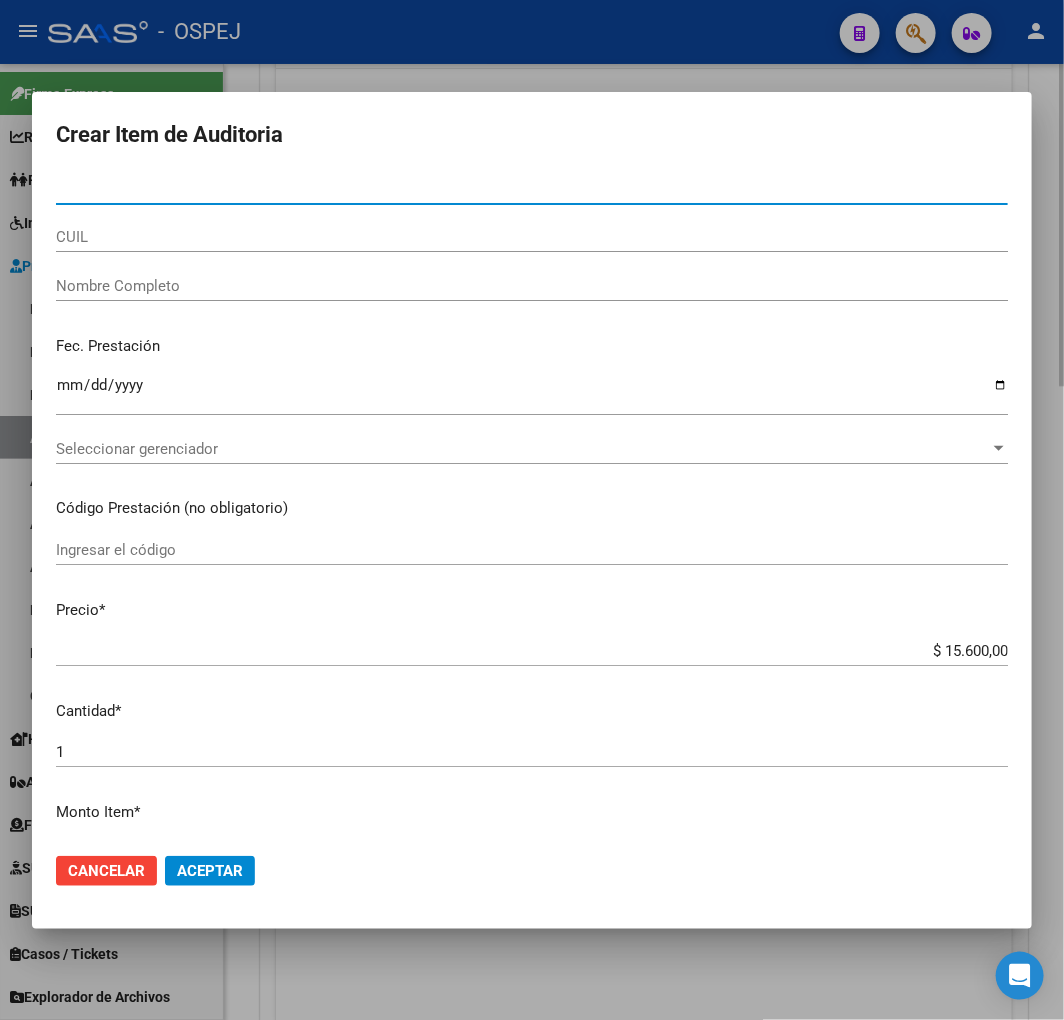 type on "38338241" 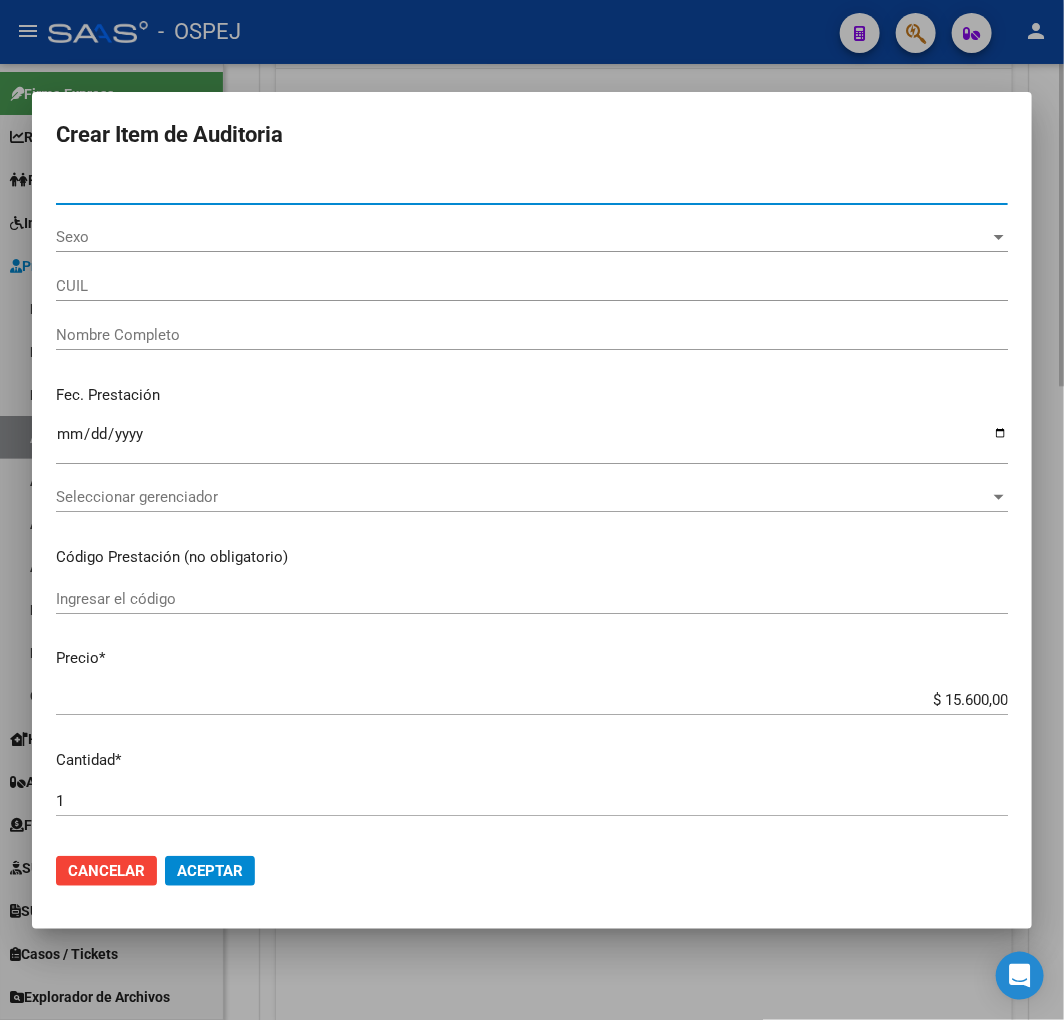 type on "20383382417" 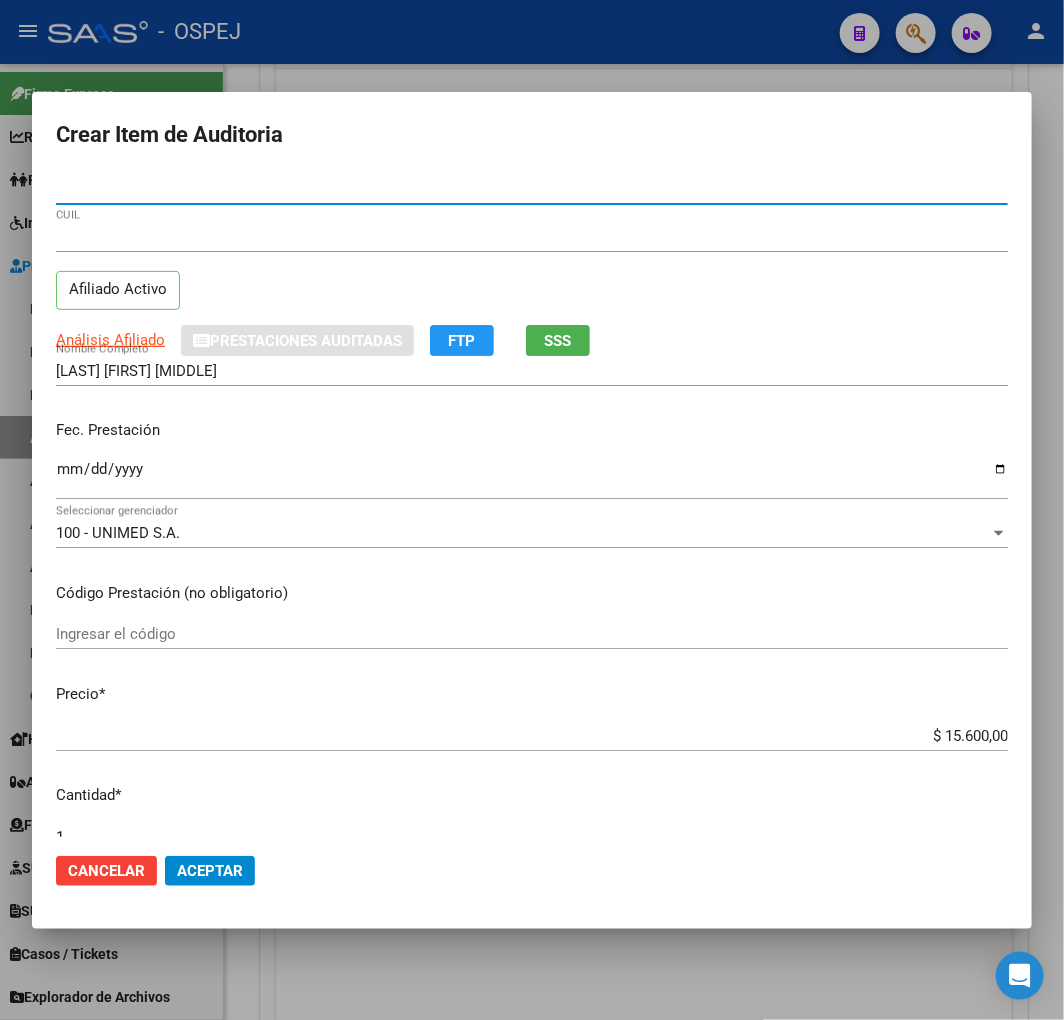 type on "38338241" 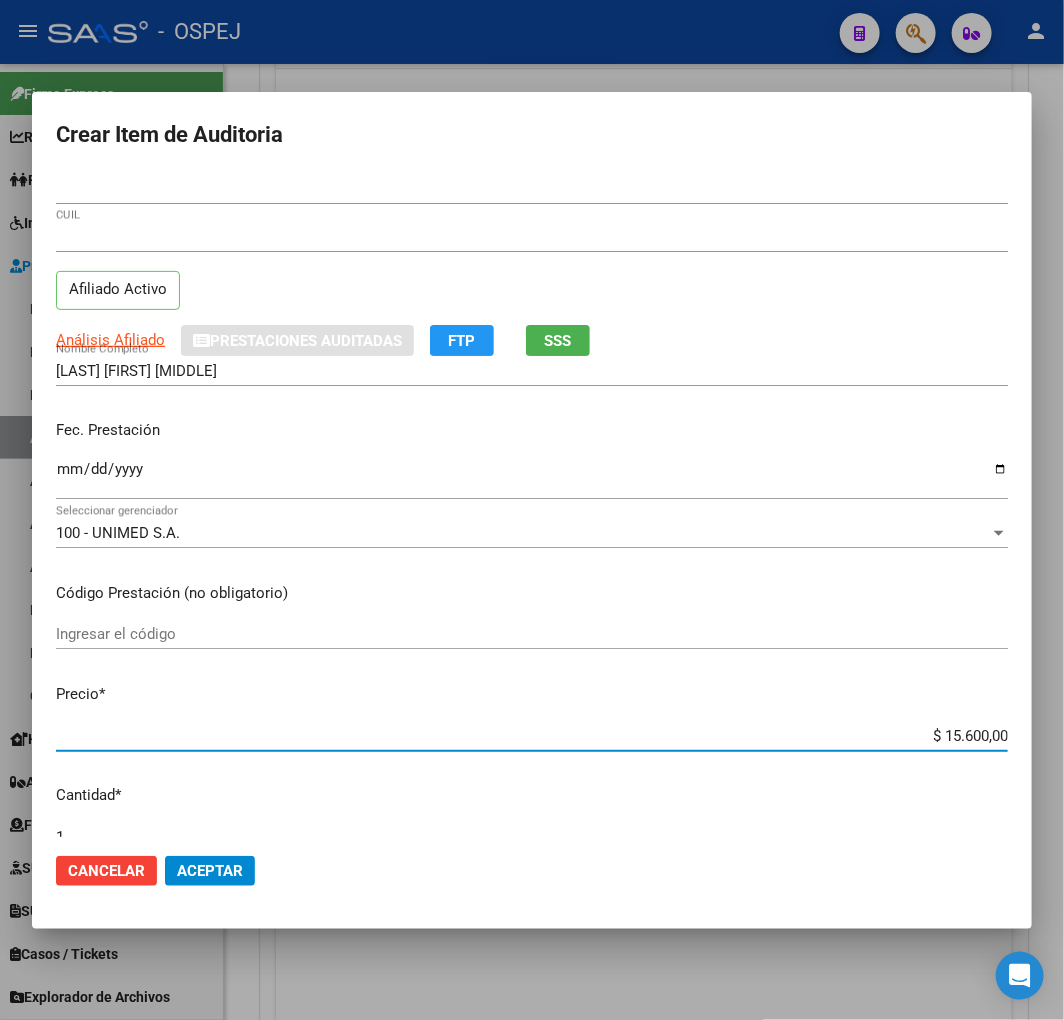 click on "$ 15.600,00" at bounding box center [532, 736] 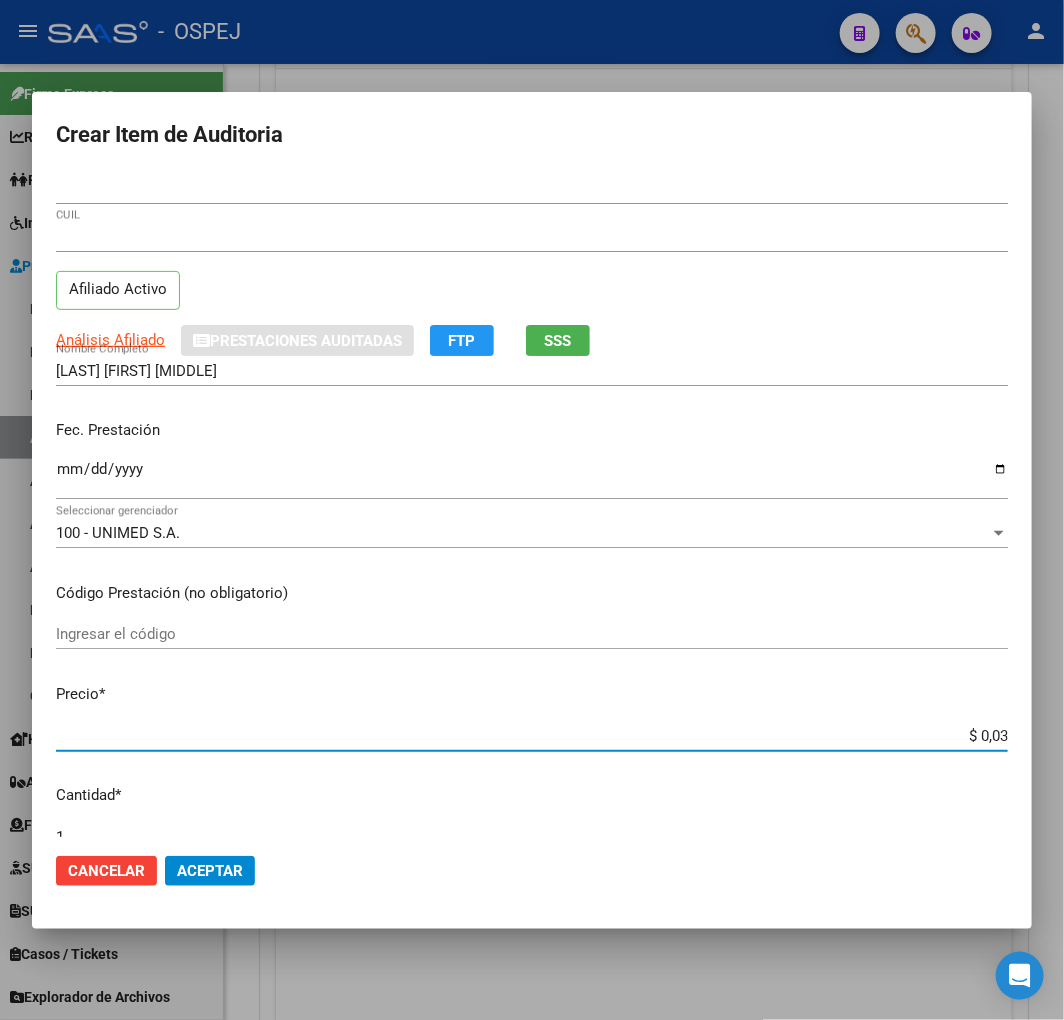 type on "$ 0,39" 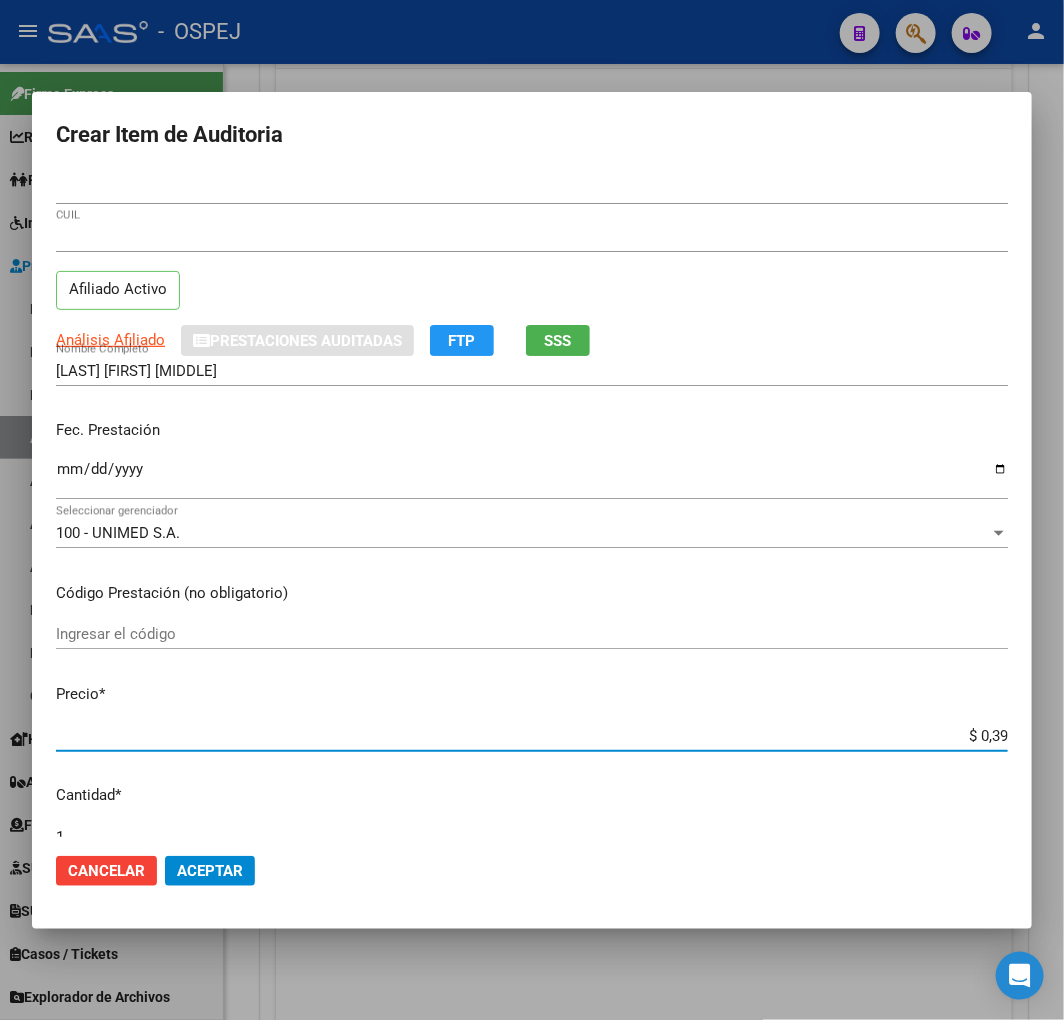 type on "$ 3,90" 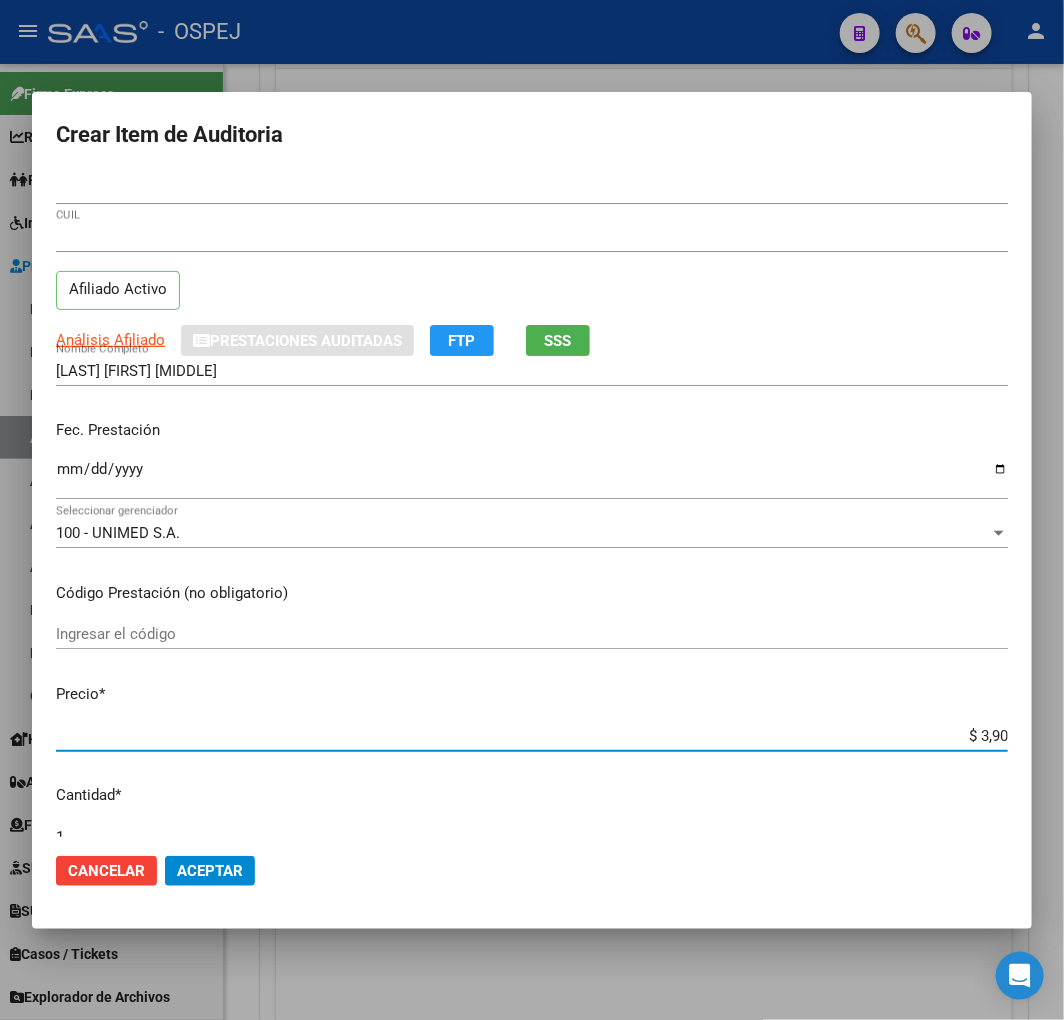 type on "$ 39,00" 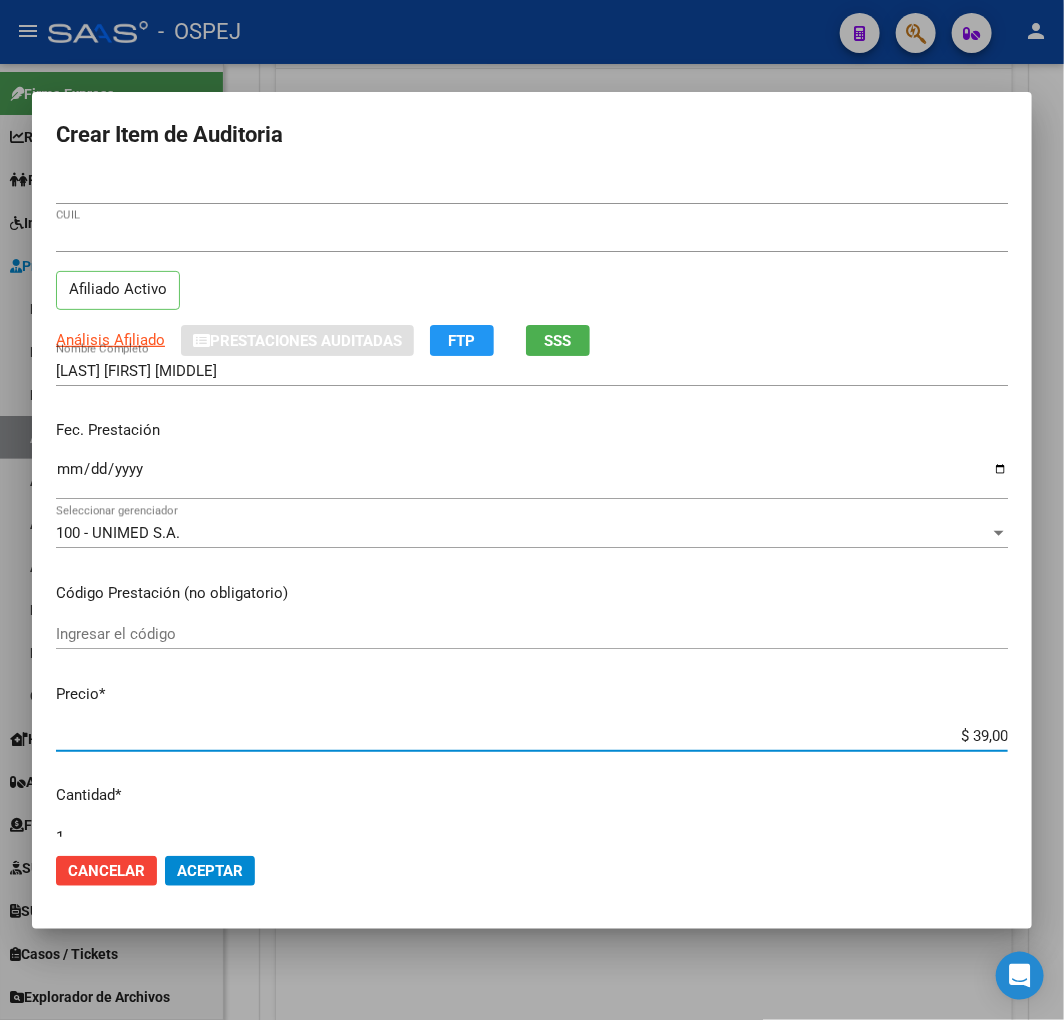 type on "$ 390,00" 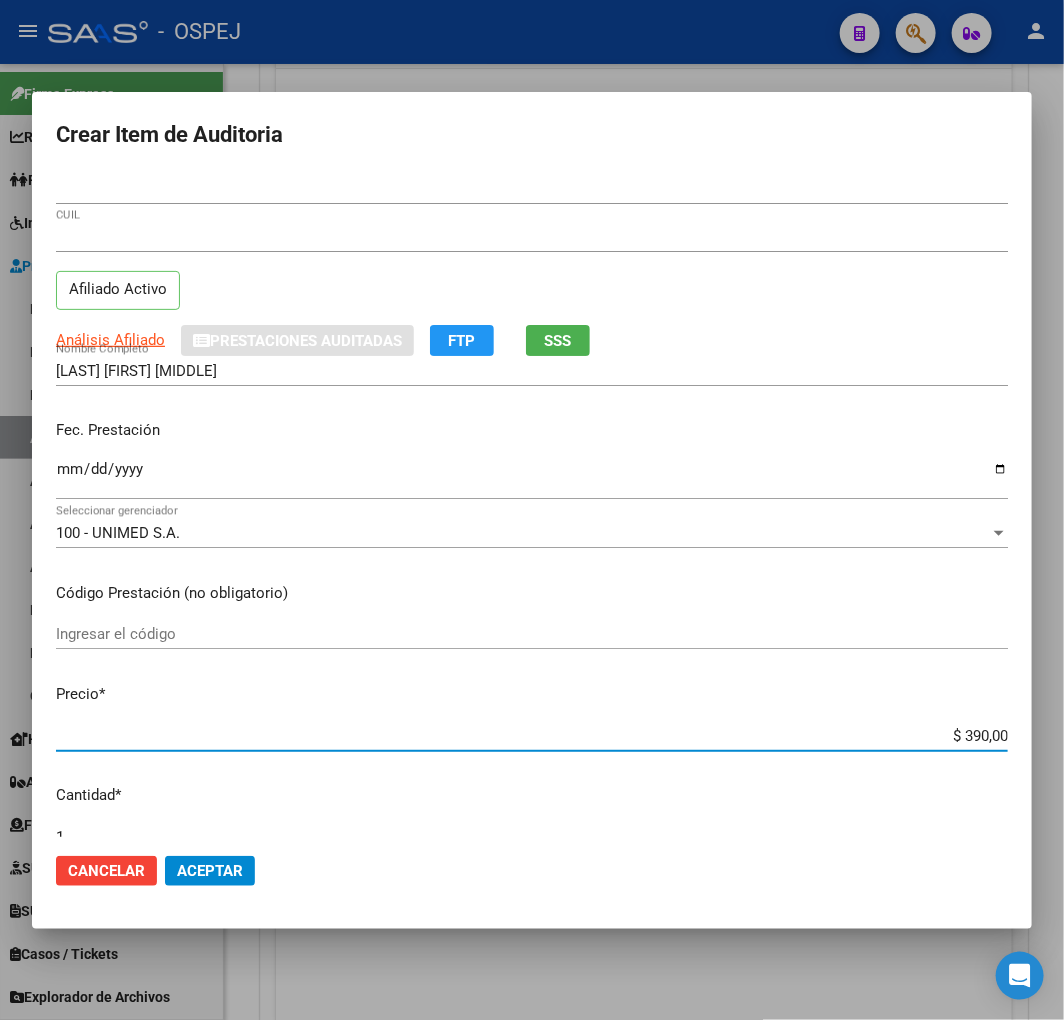 type on "$ 3.900,00" 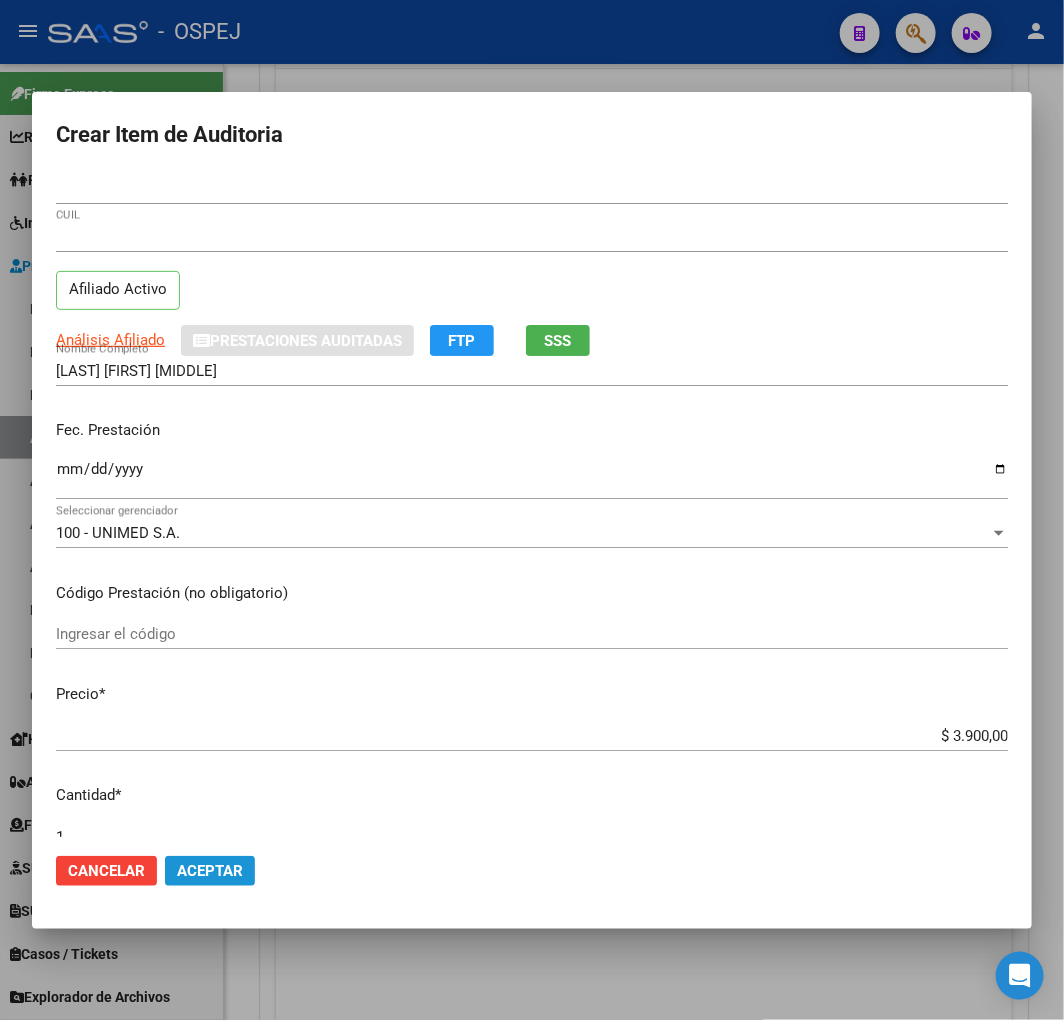 click on "Aceptar" 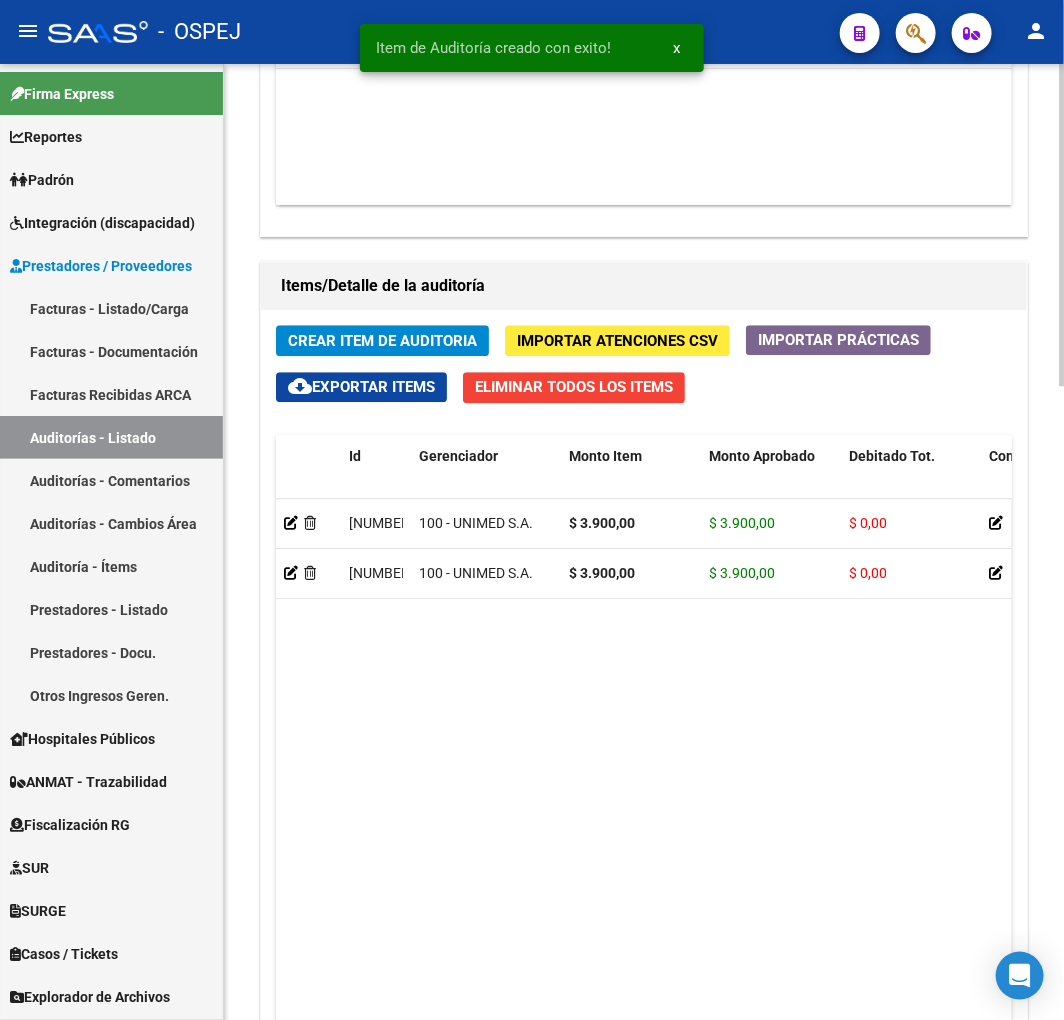 click on "Crear Item de Auditoria" 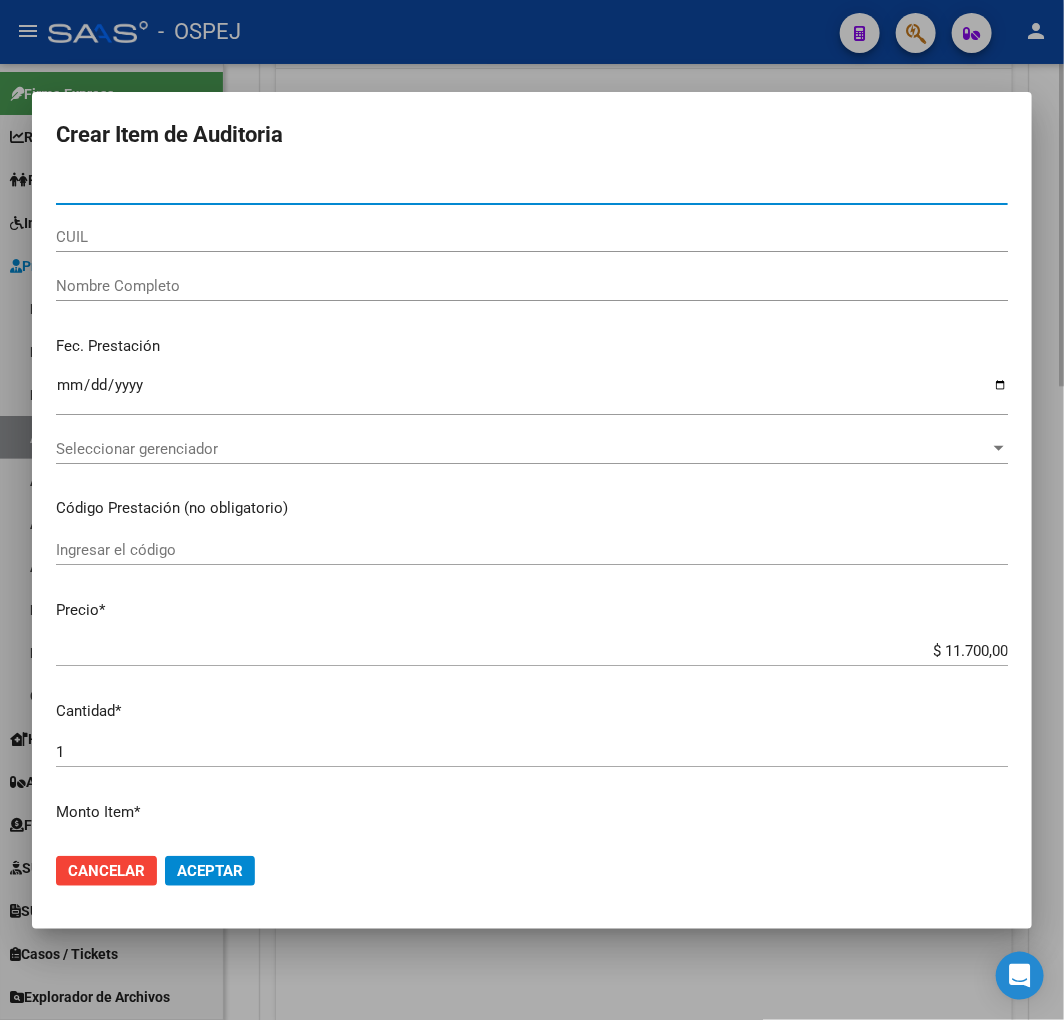 type on "40575353" 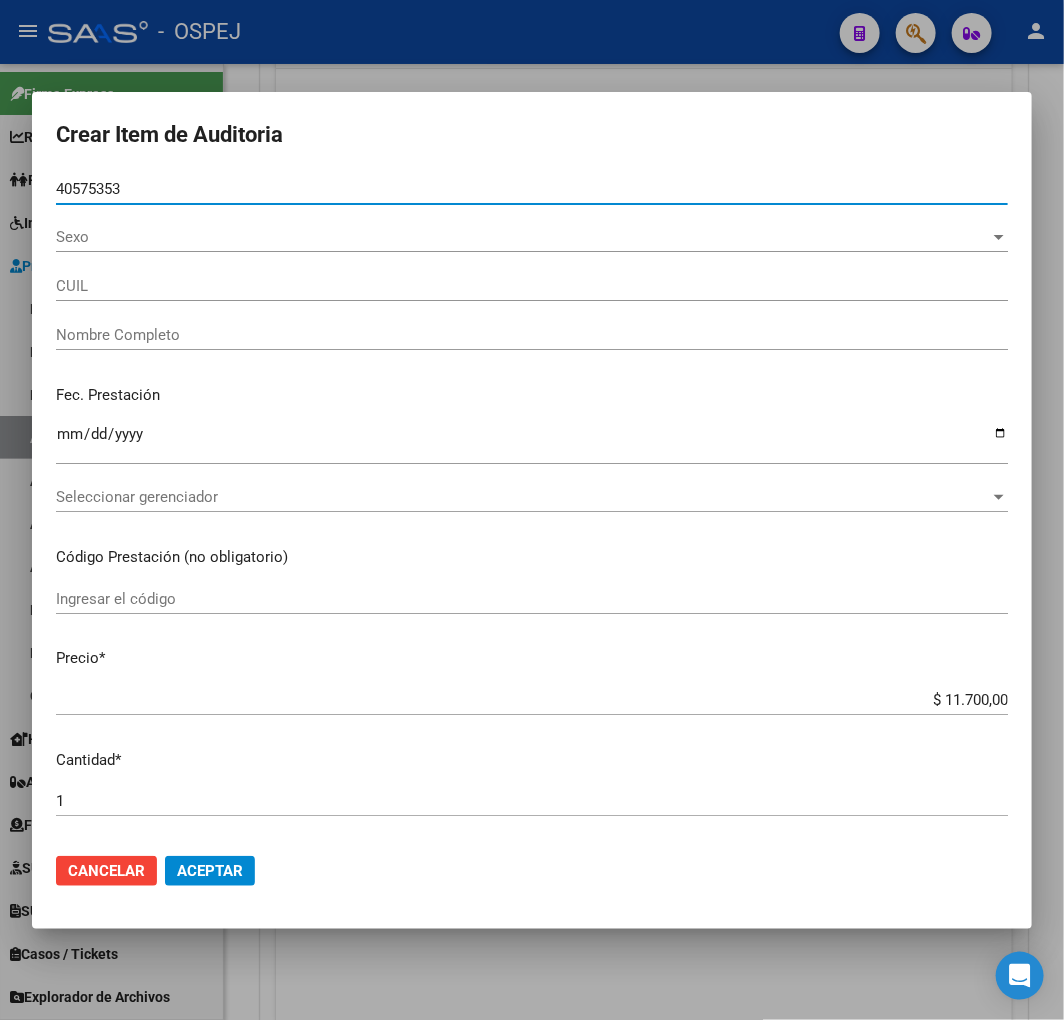type on "27405753532" 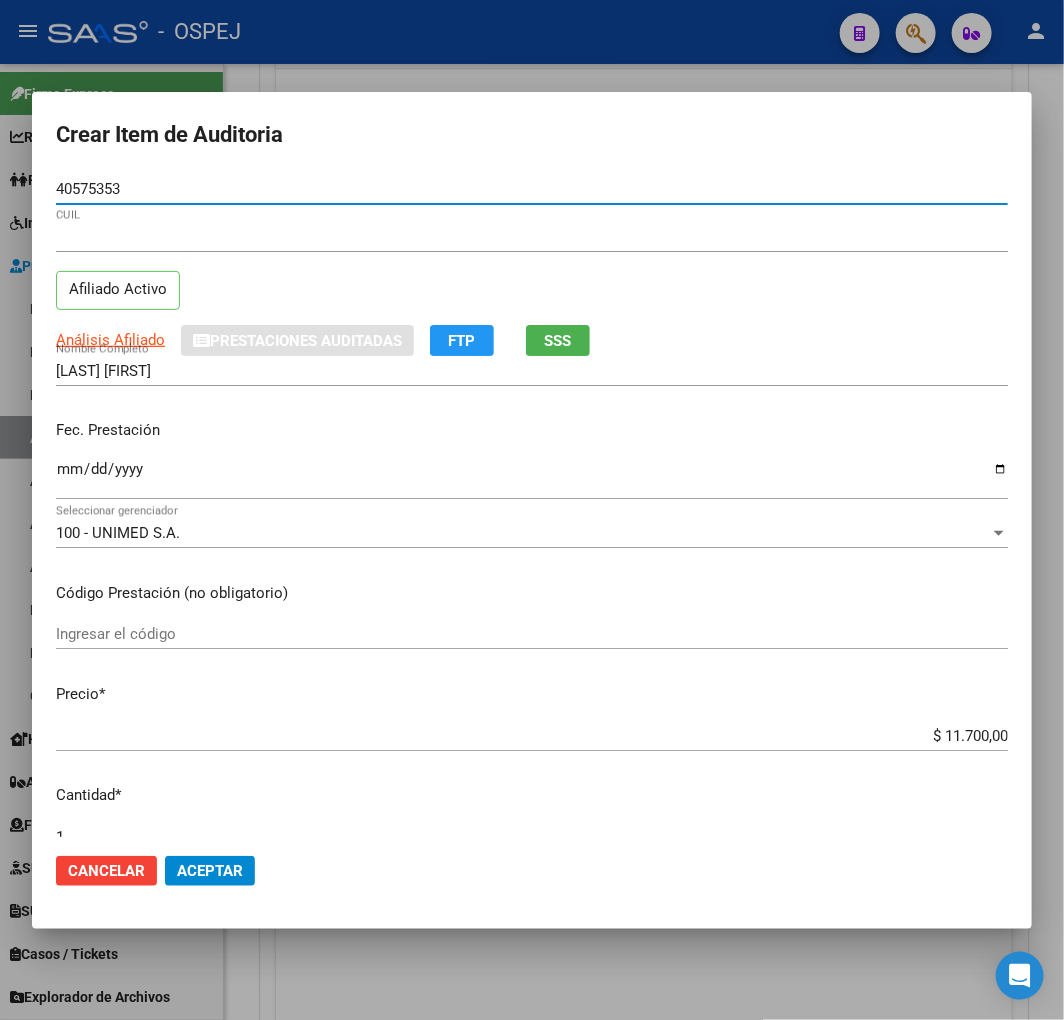 type on "40575353" 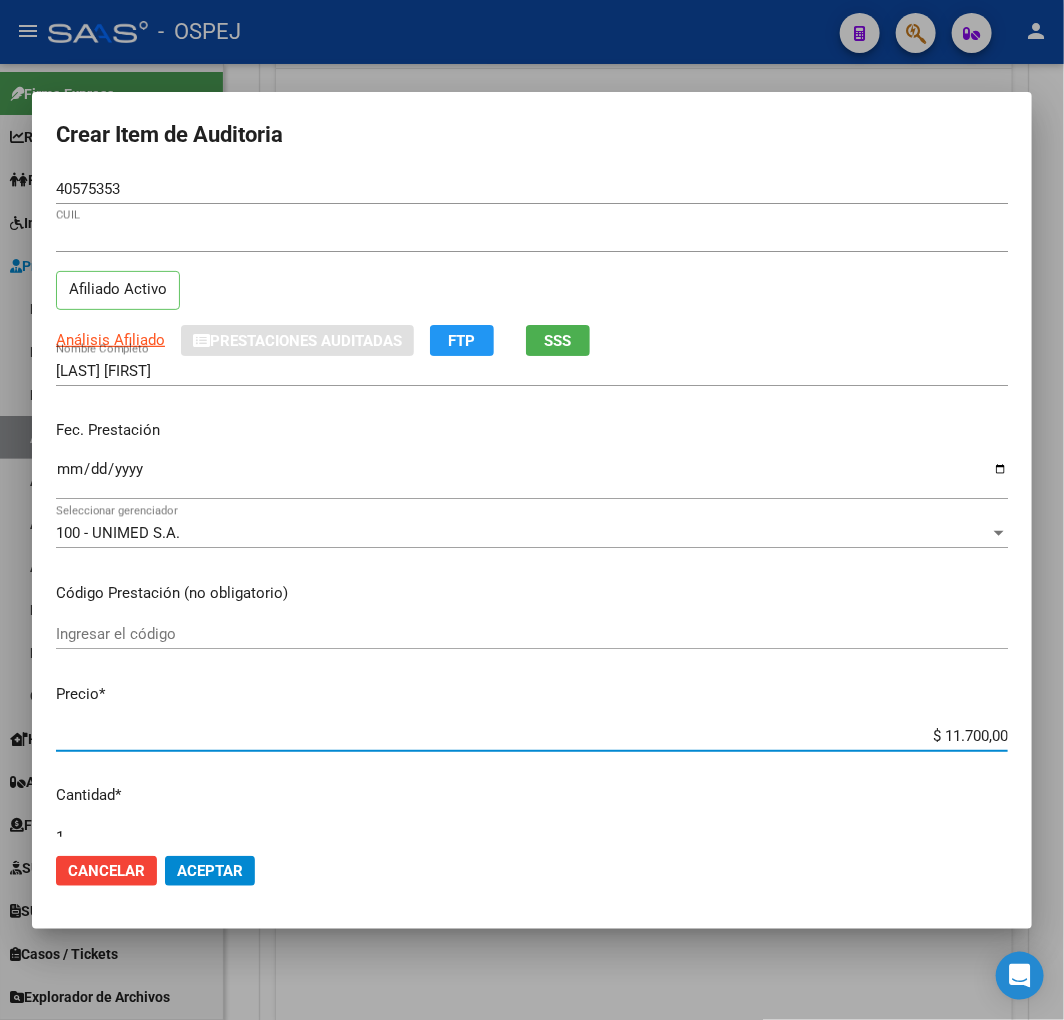 click on "$ 11.700,00" at bounding box center (532, 736) 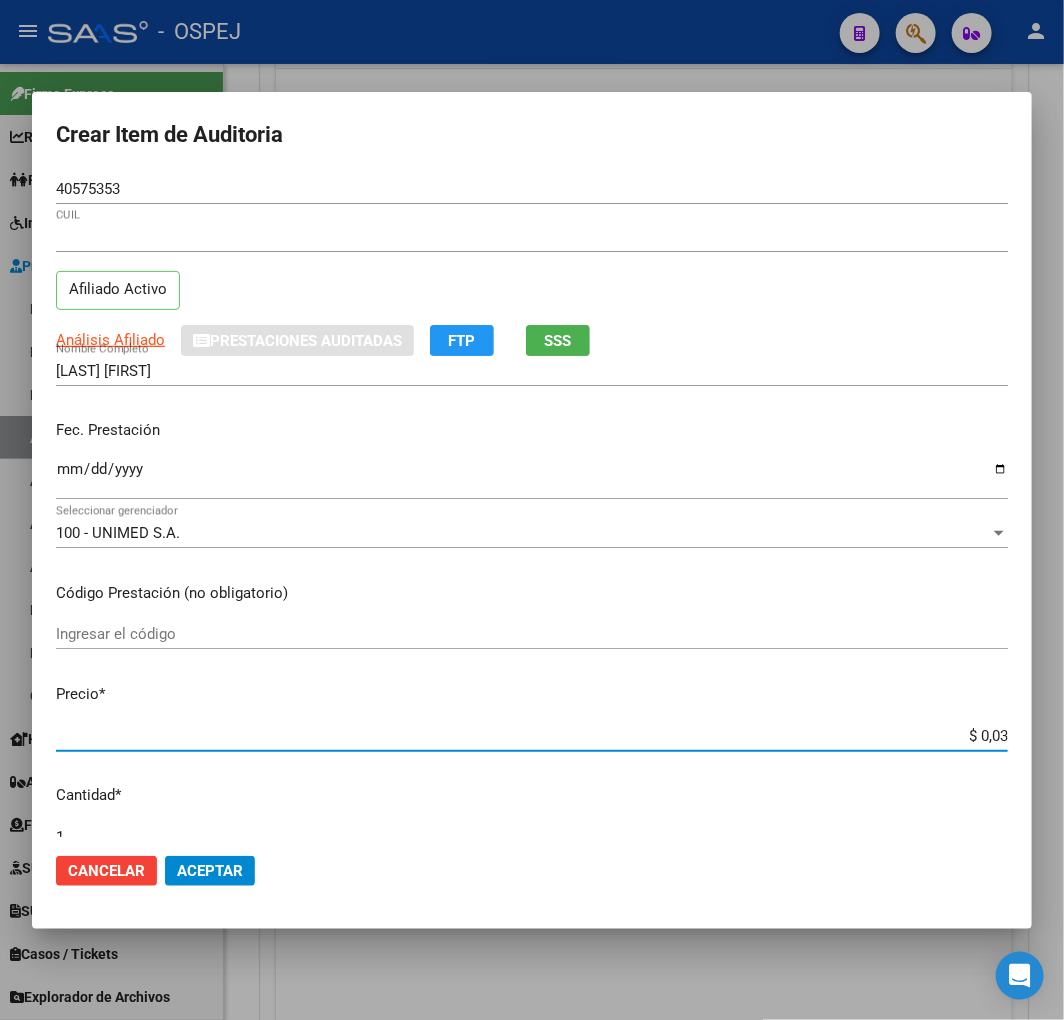 type on "$ 0,39" 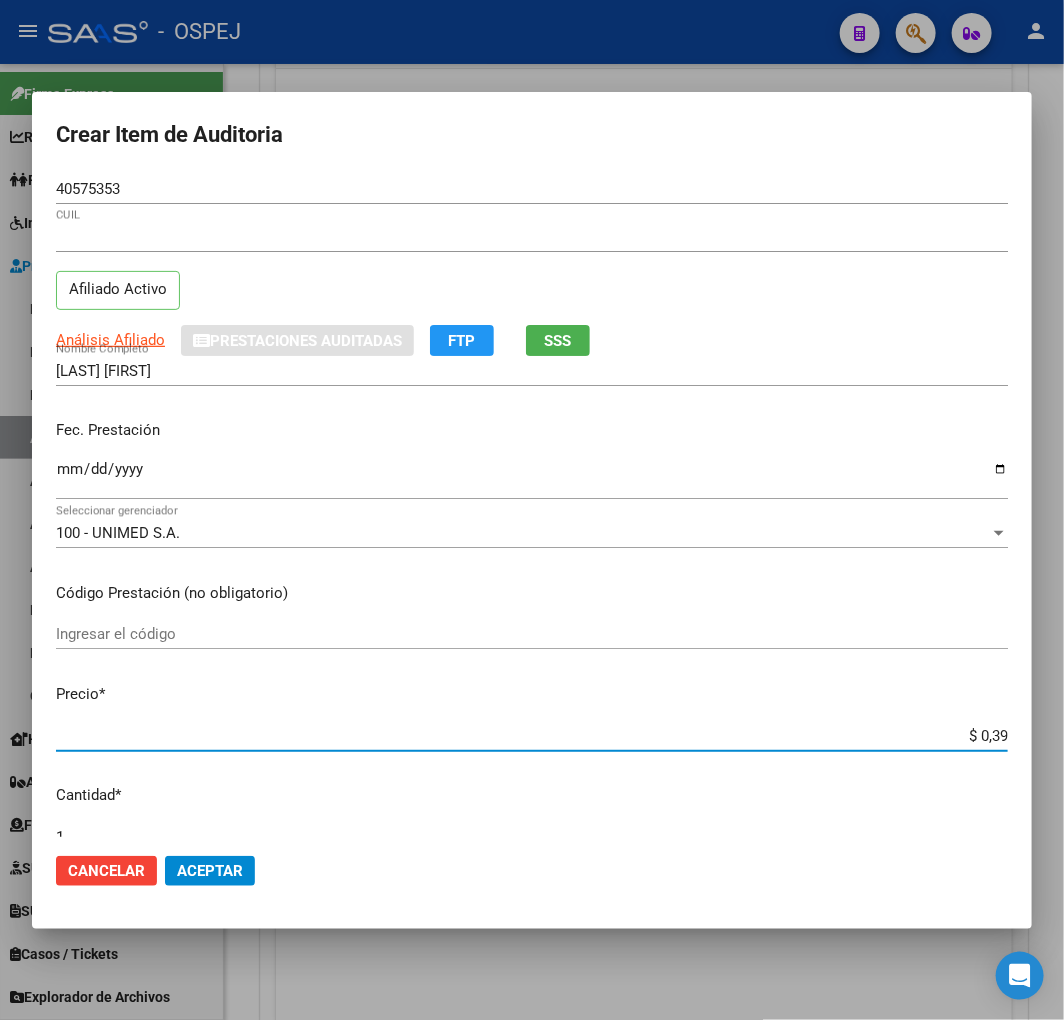 type on "$ 3,90" 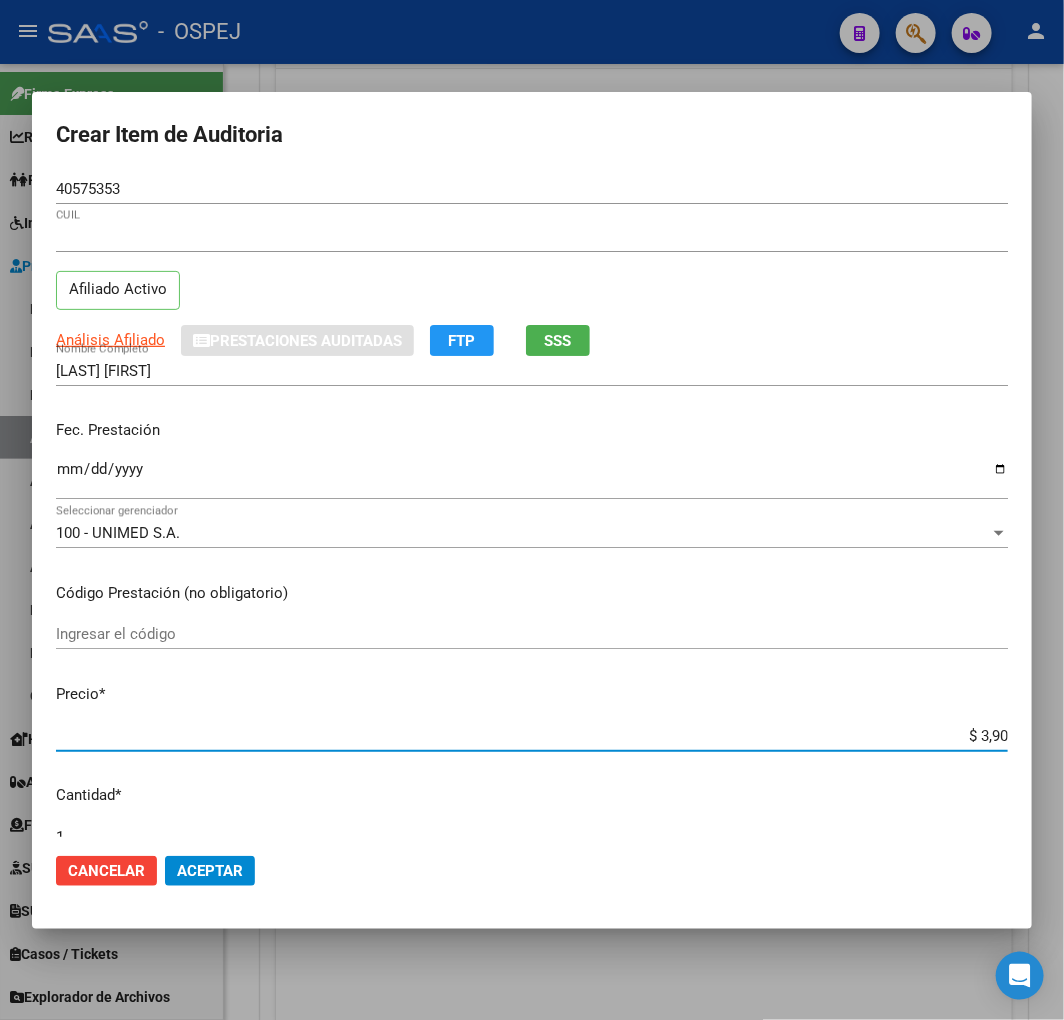 type on "$ 39,00" 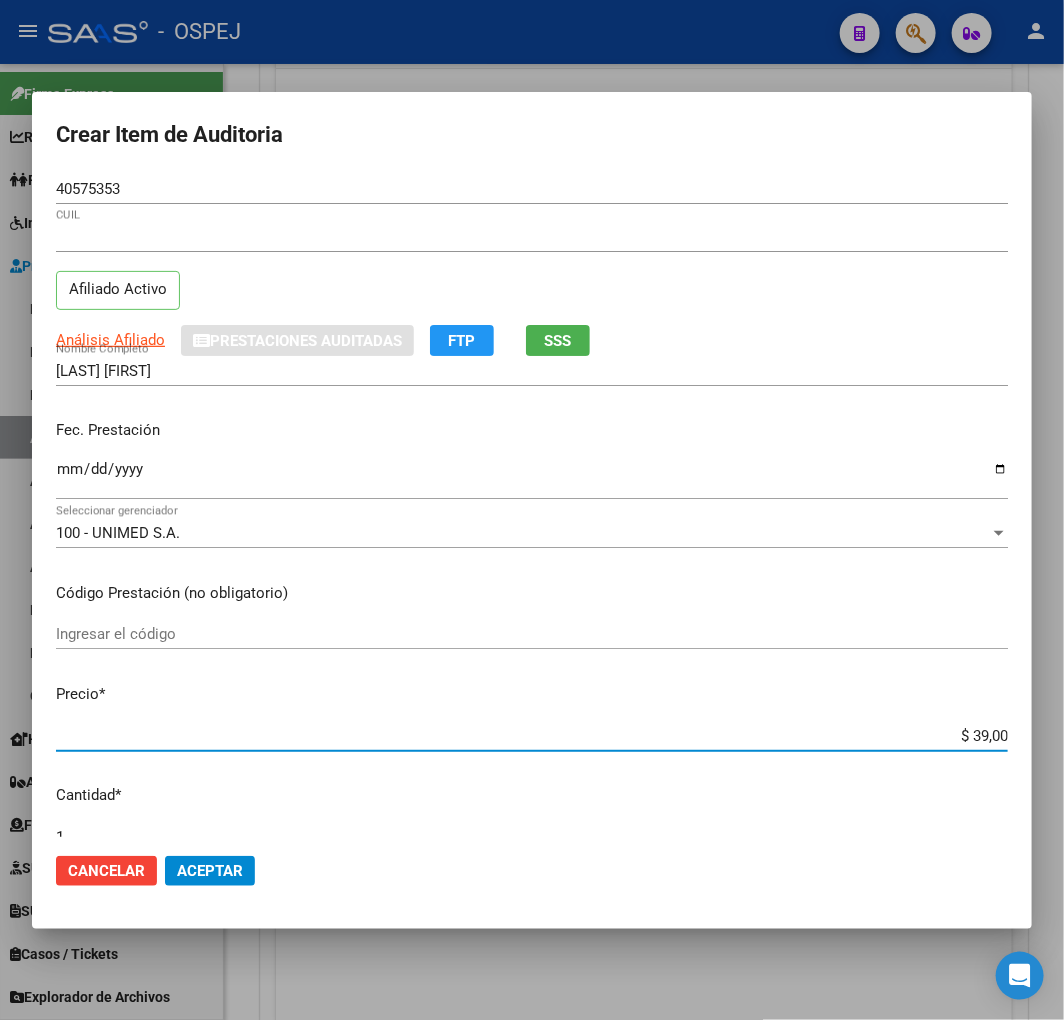 type on "$ 390,00" 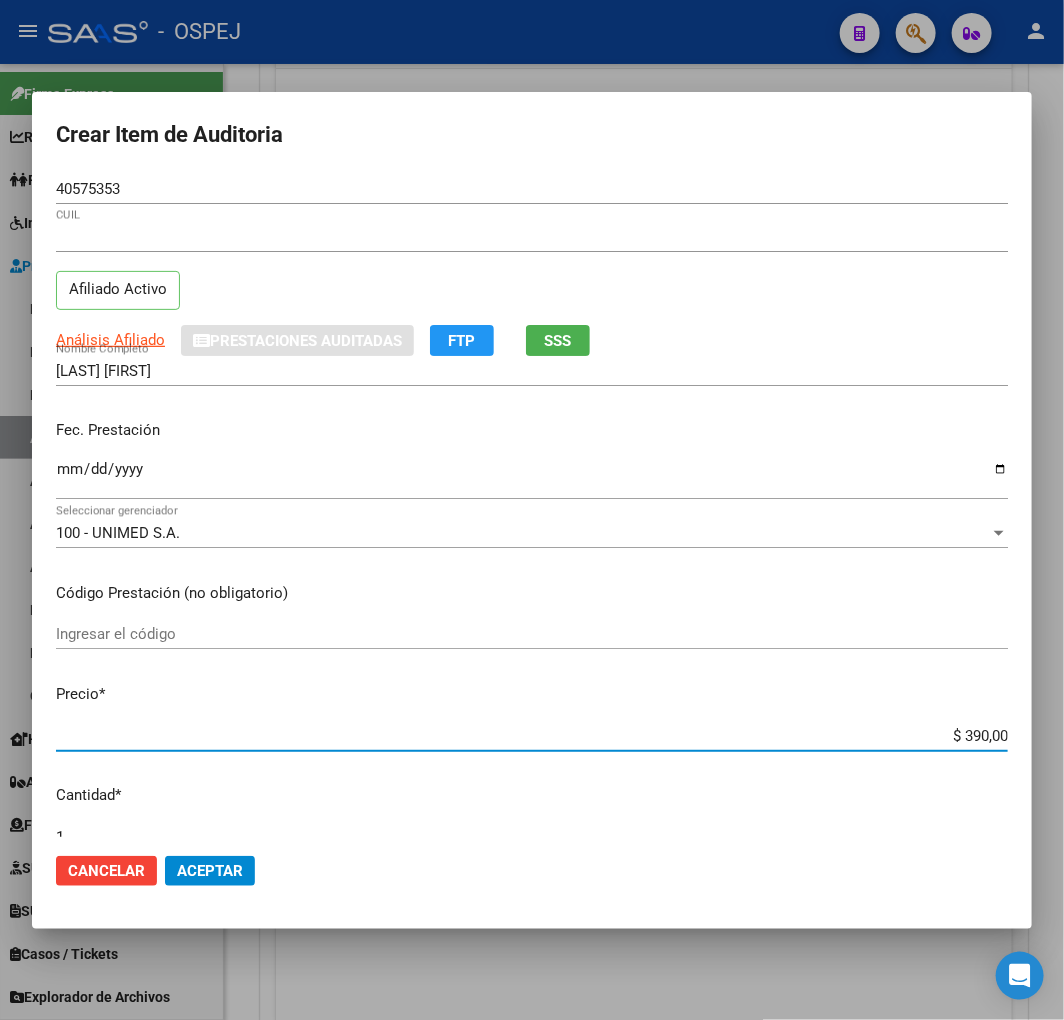 type on "$ 3.900,00" 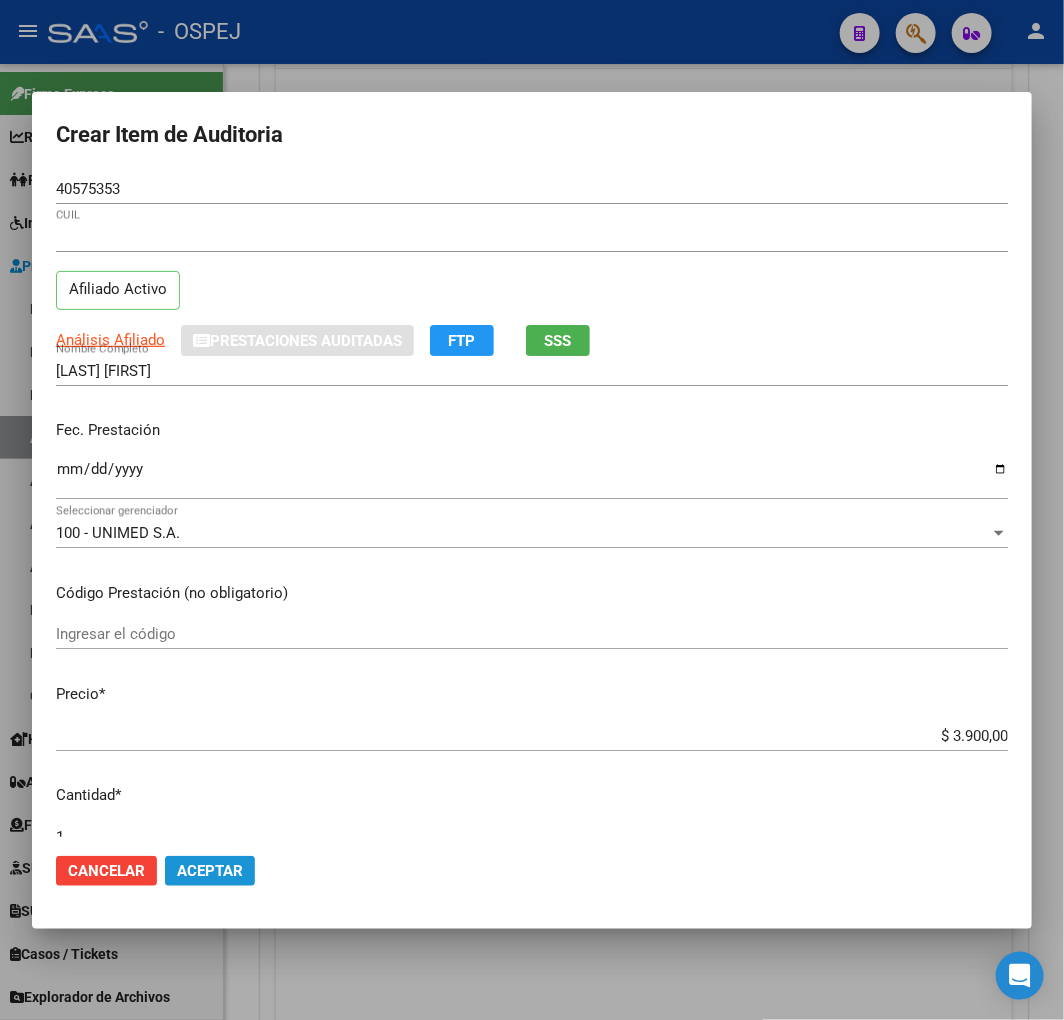 click on "Aceptar" 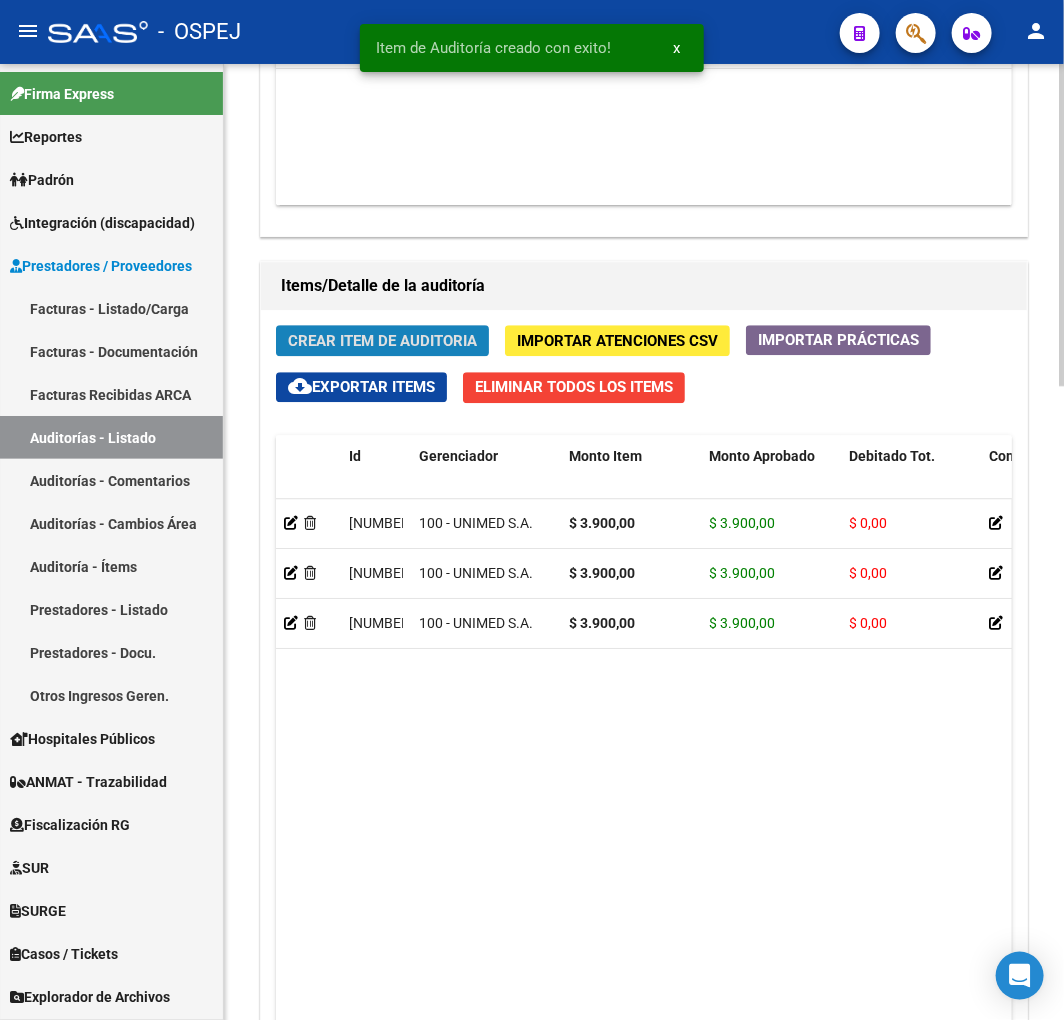 click on "Crear Item de Auditoria" 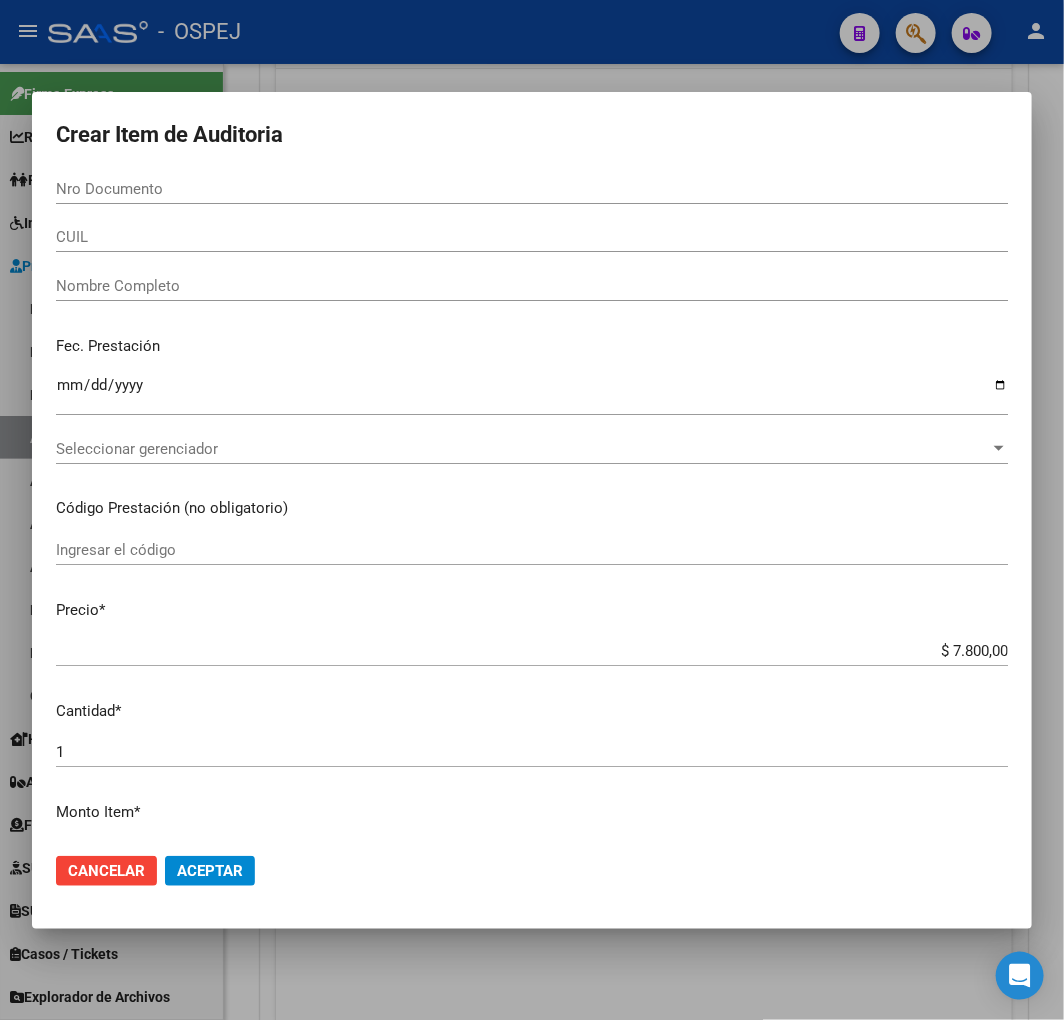 click on "Nro Documento" at bounding box center (532, 189) 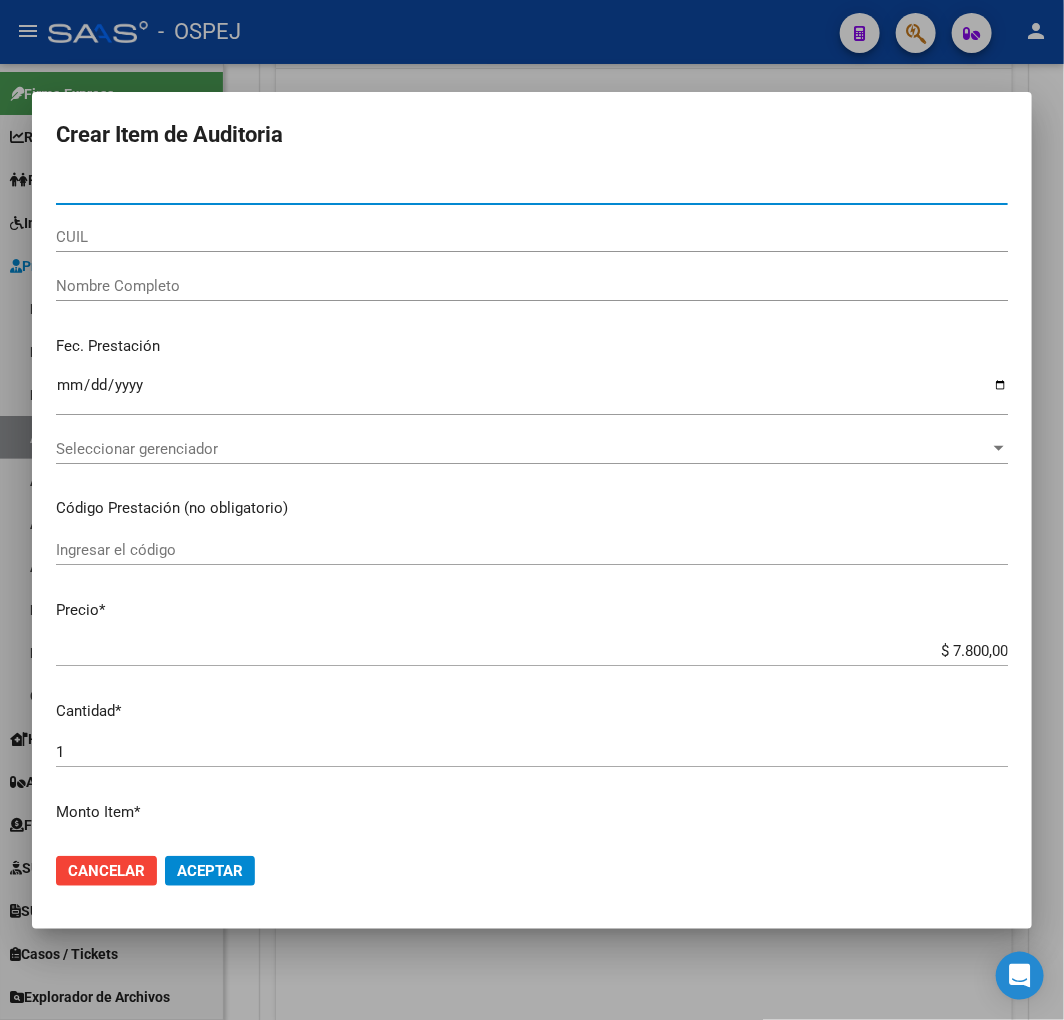 type on "22565352" 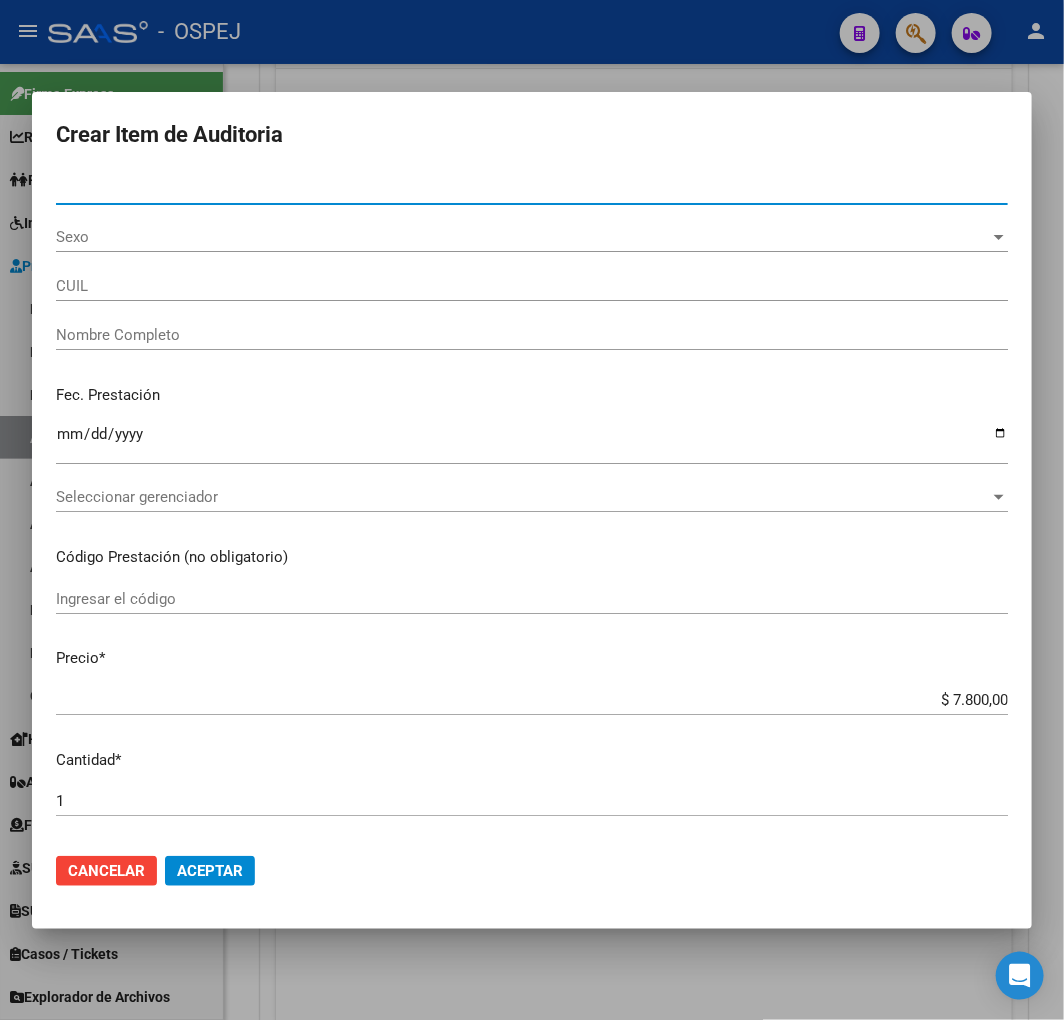 type on "27225653521" 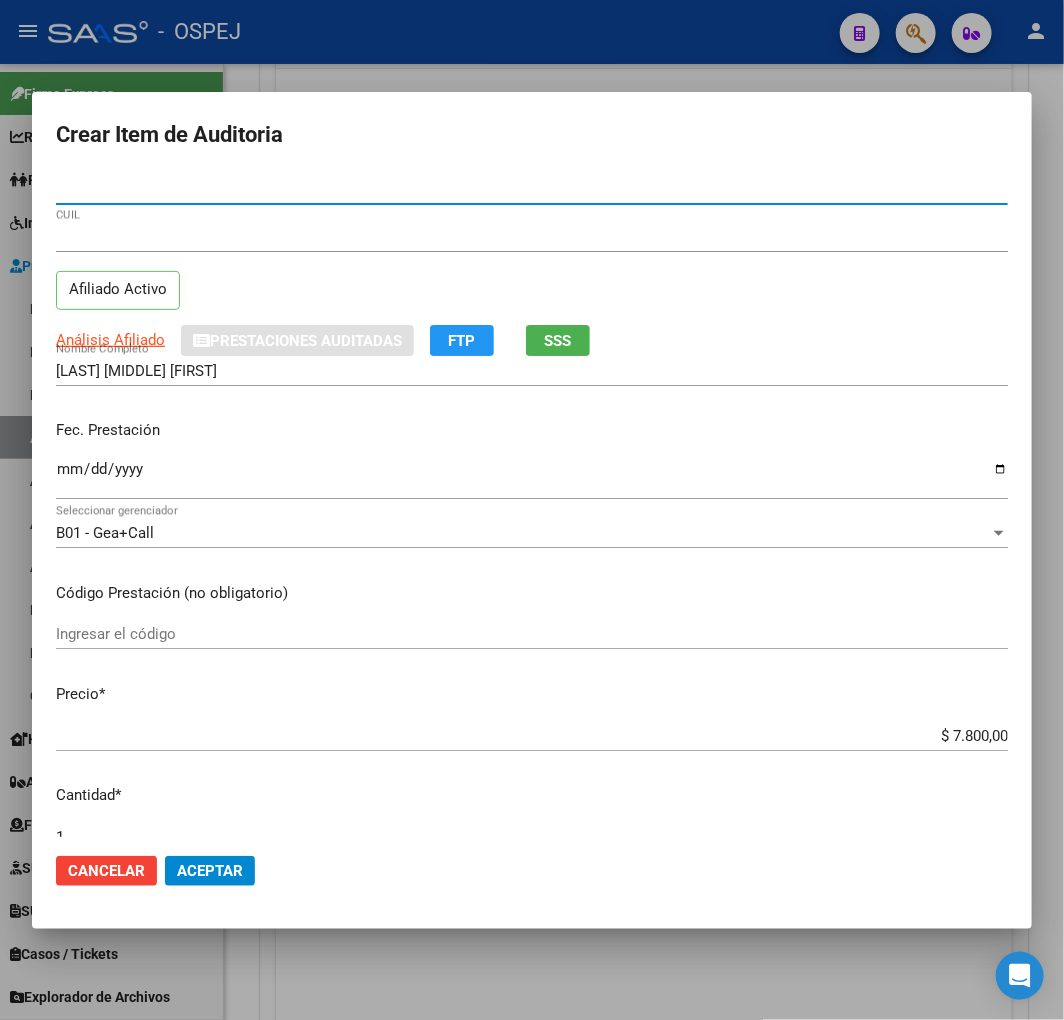 type on "22565352" 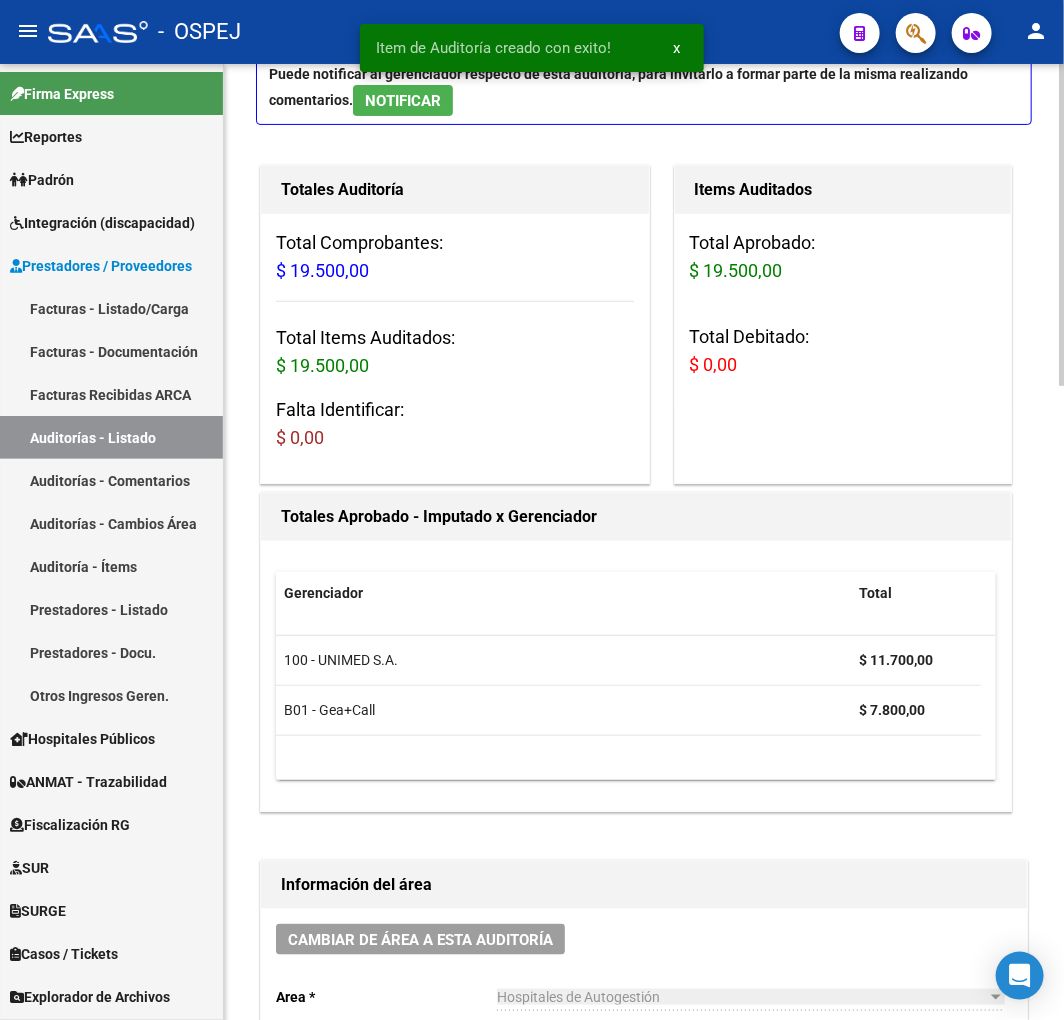 scroll, scrollTop: 0, scrollLeft: 0, axis: both 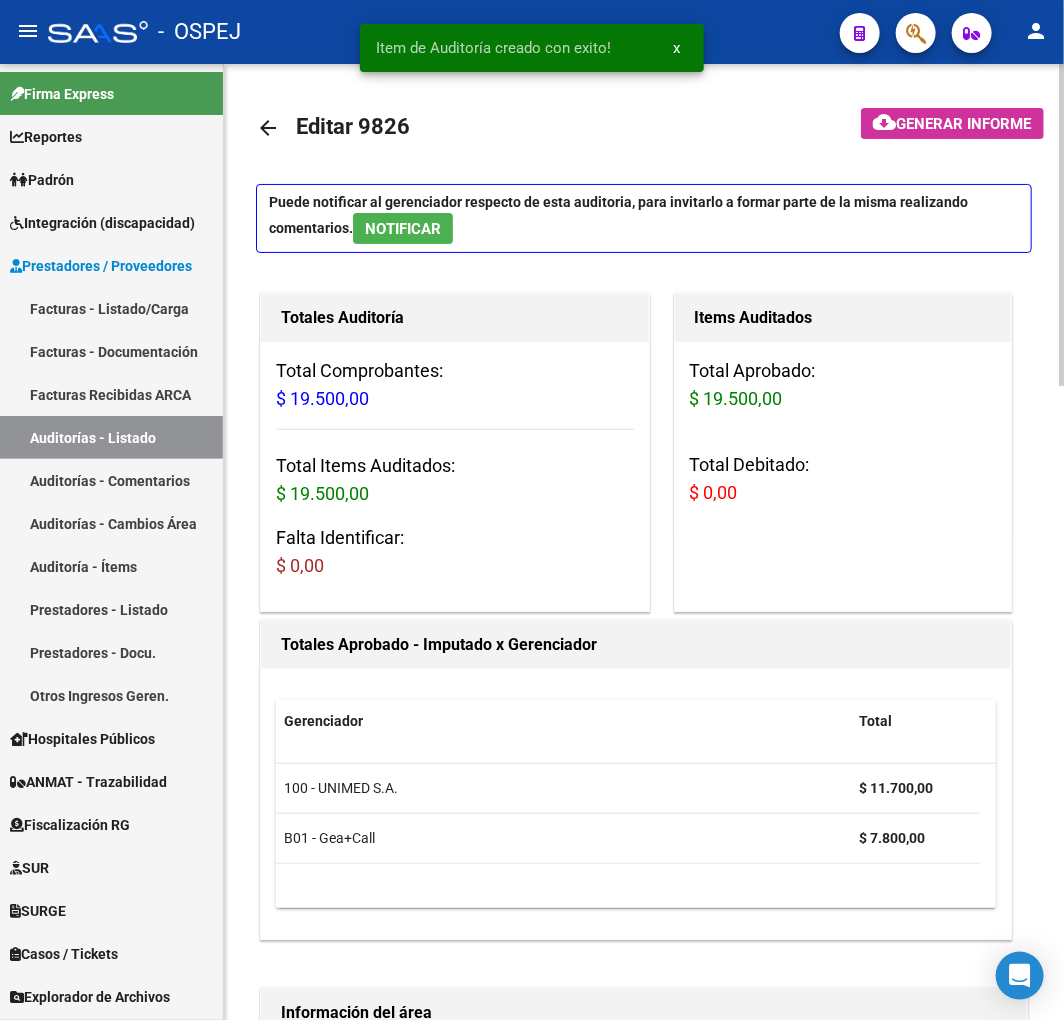 click on "arrow_back" 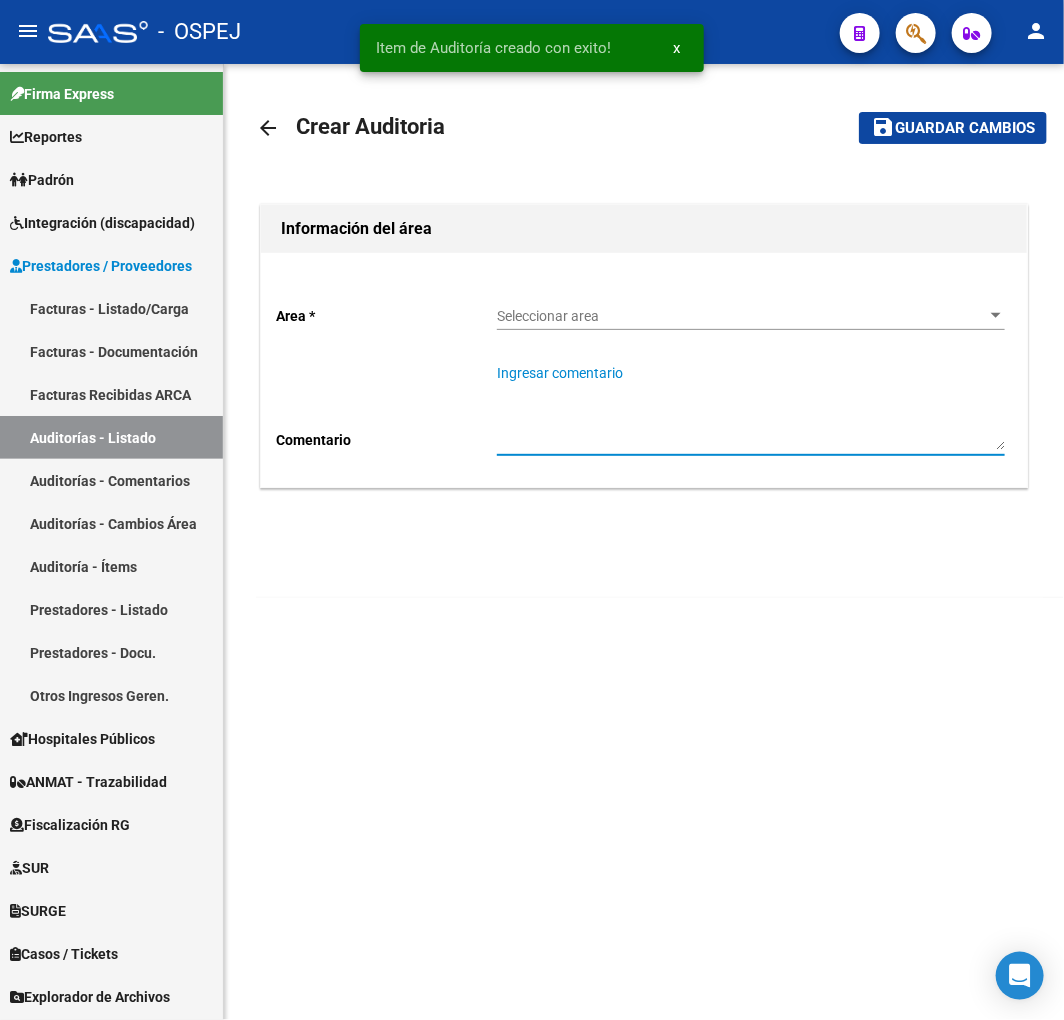drag, startPoint x: 663, startPoint y: 368, endPoint x: 652, endPoint y: 332, distance: 37.64306 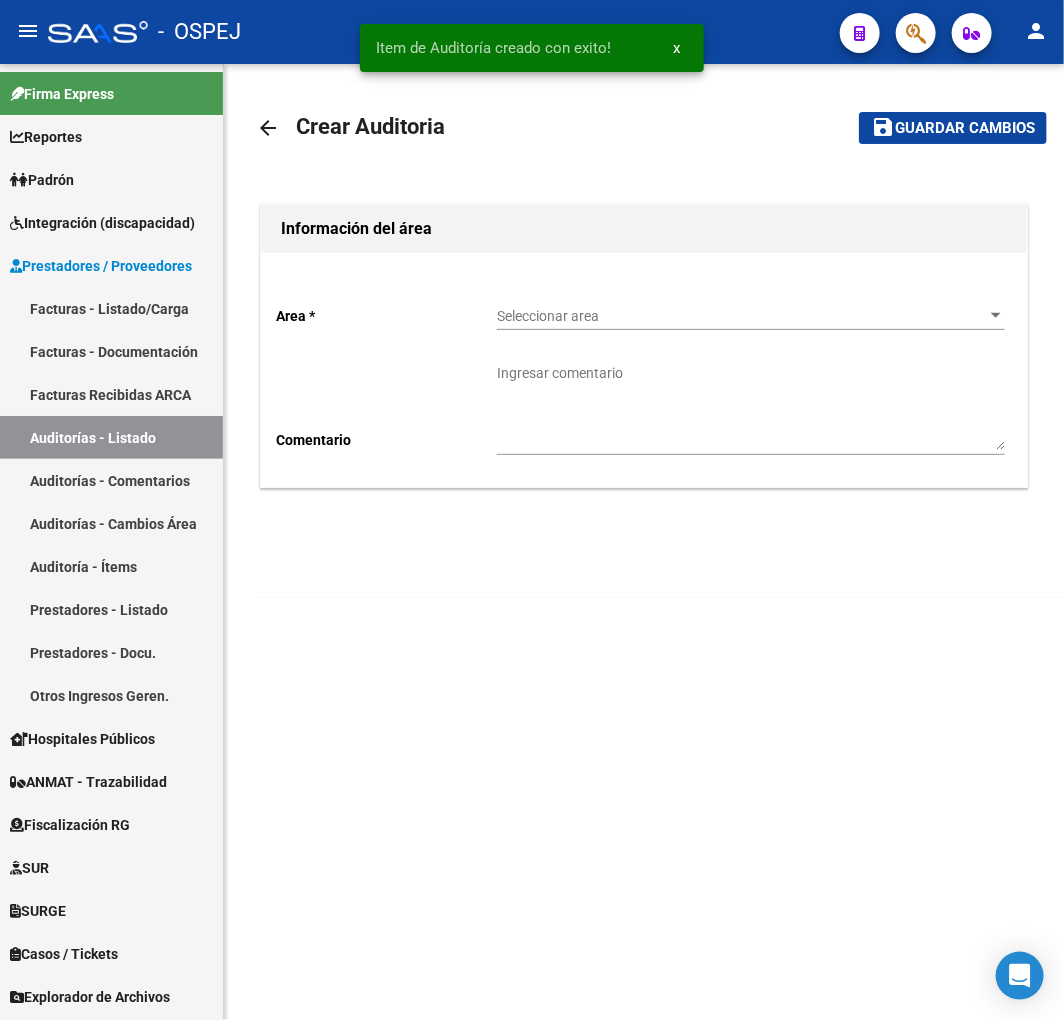 click on "Seleccionar area Seleccionar area" 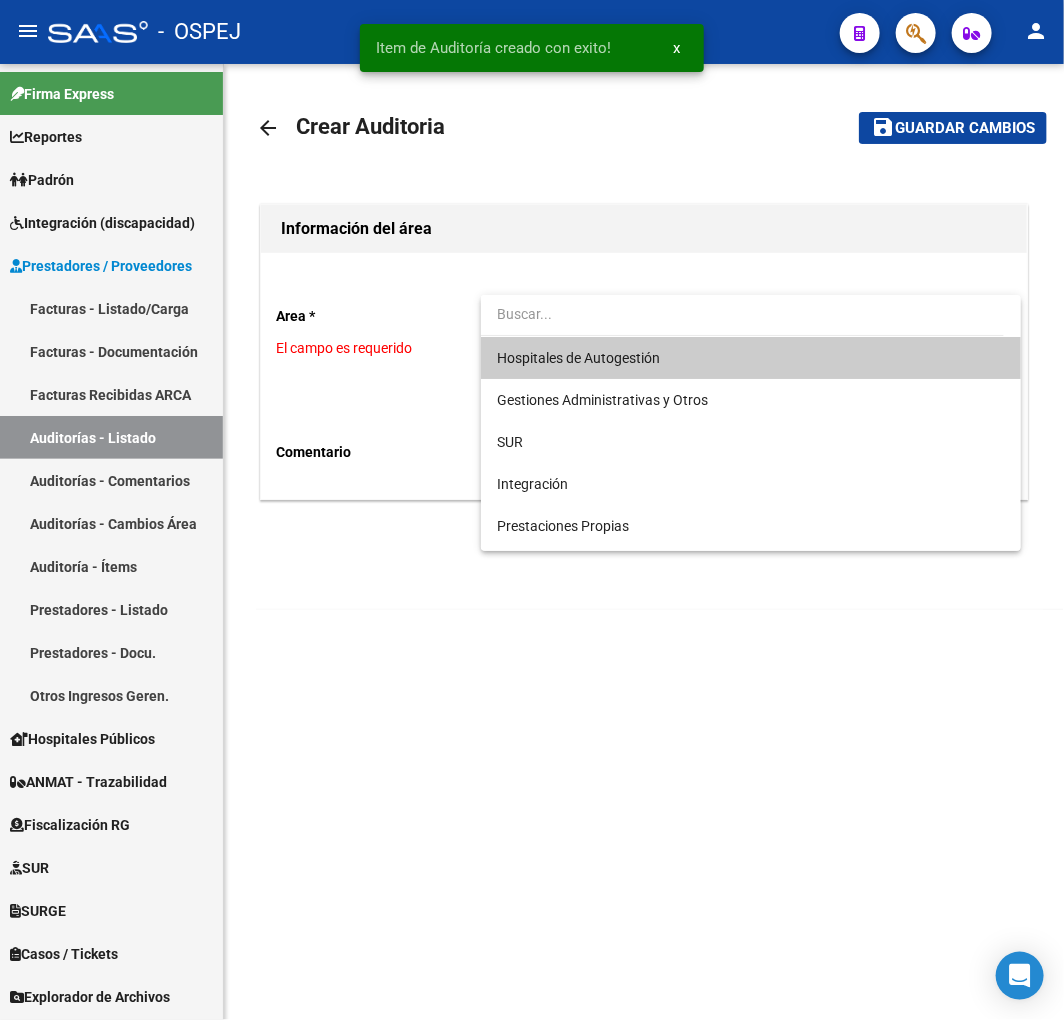 click on "Hospitales de Autogestión" at bounding box center [751, 358] 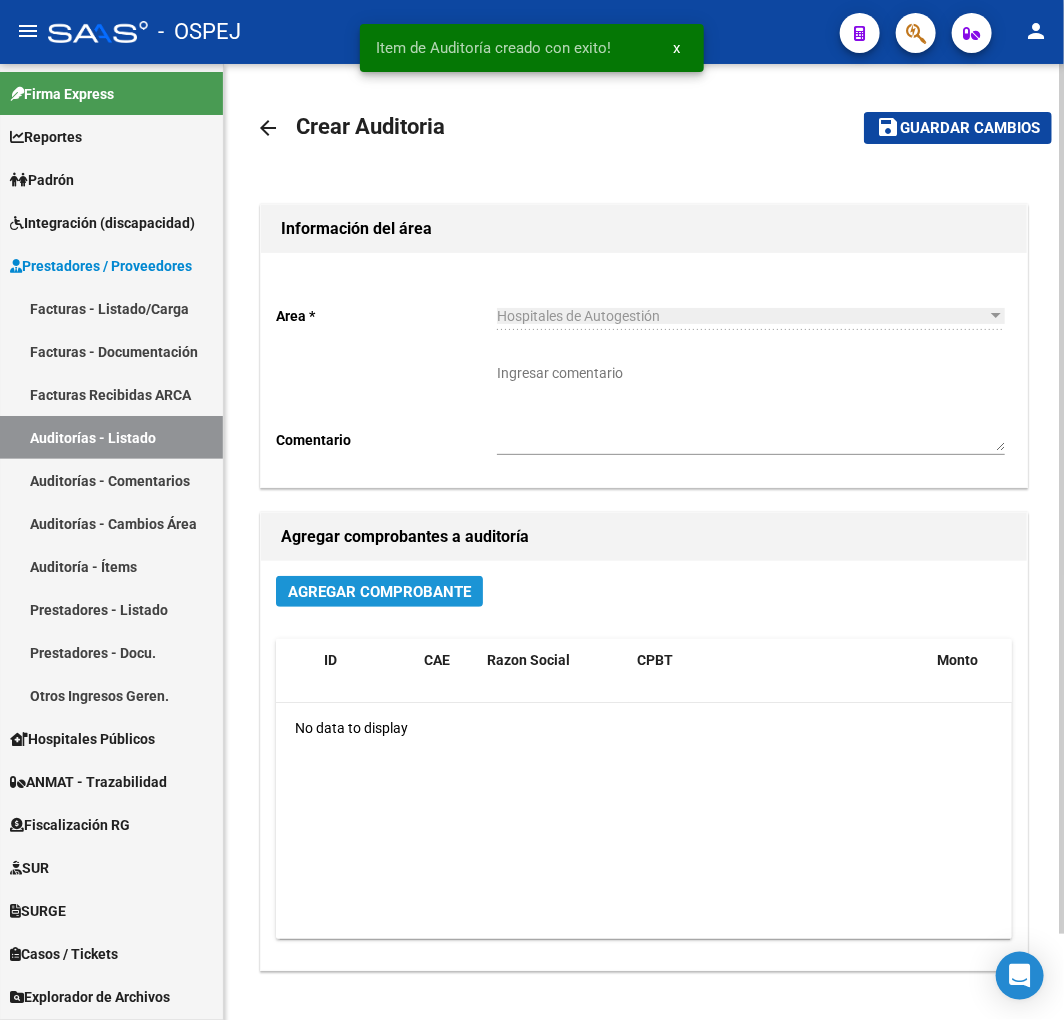 click on "Agregar Comprobante" 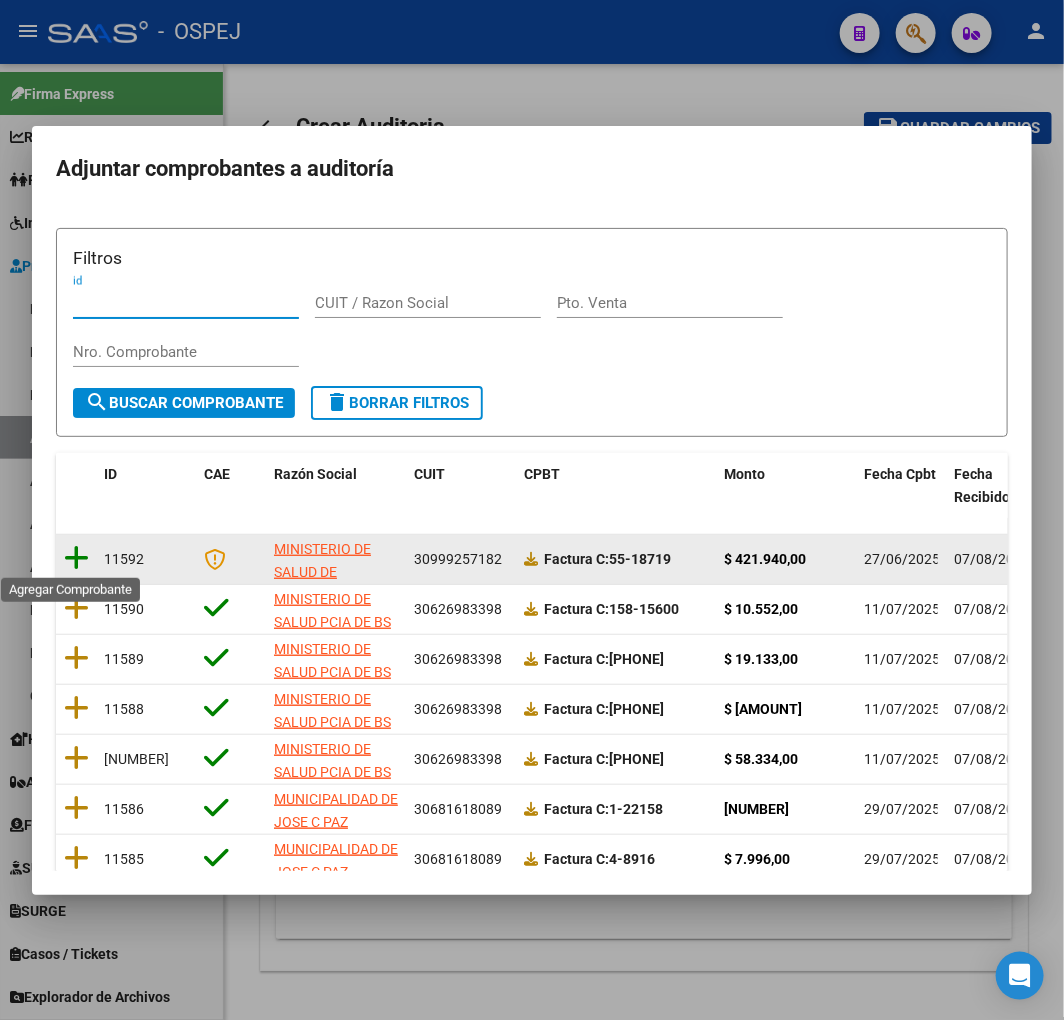 click 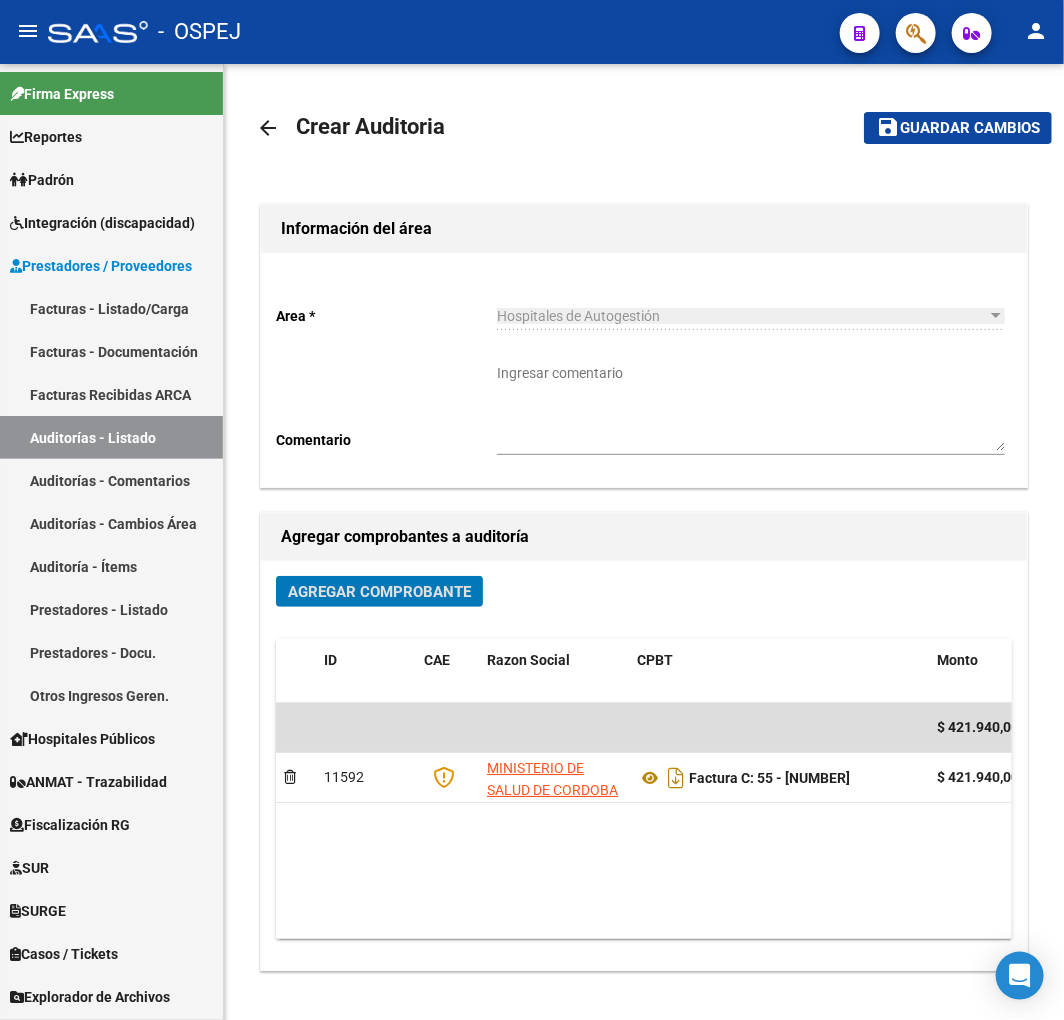 click on "save Guardar cambios" 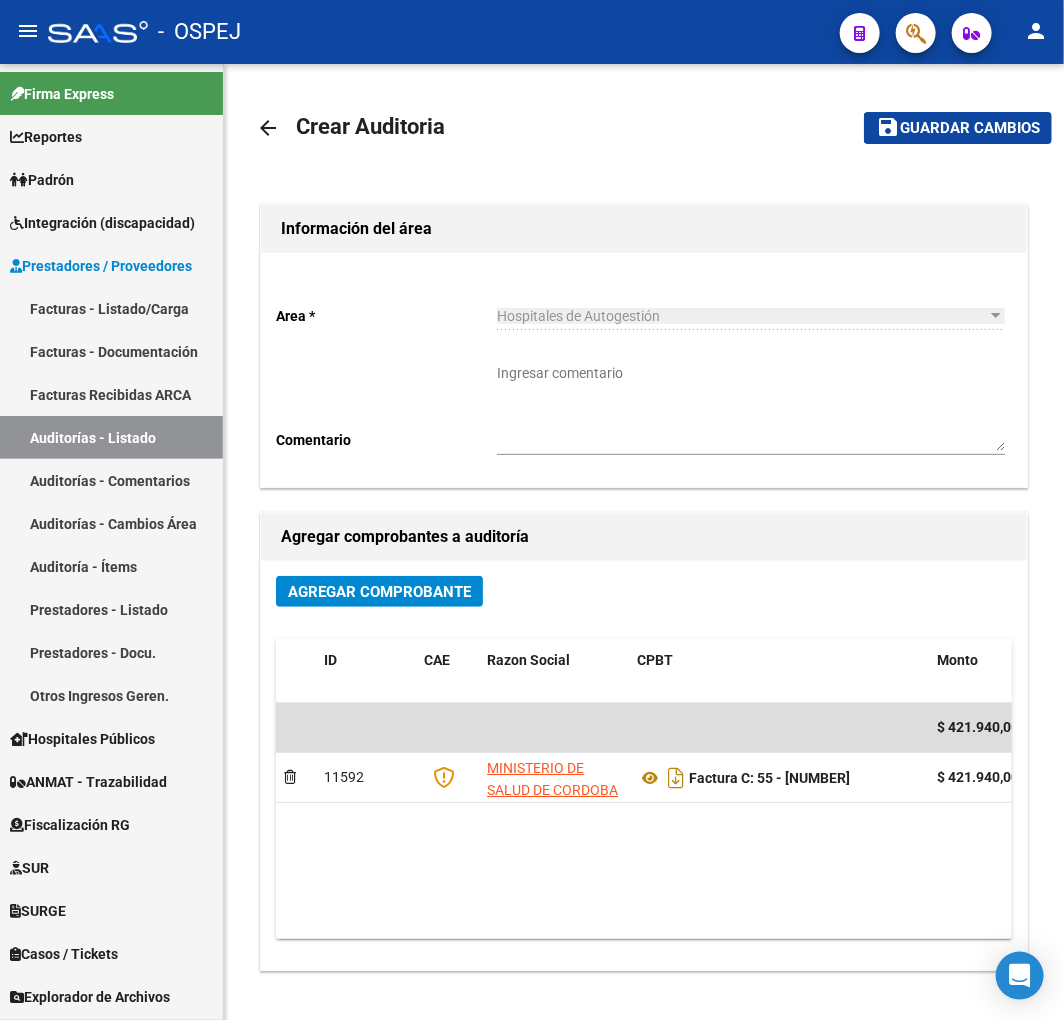 click on "Guardar cambios" 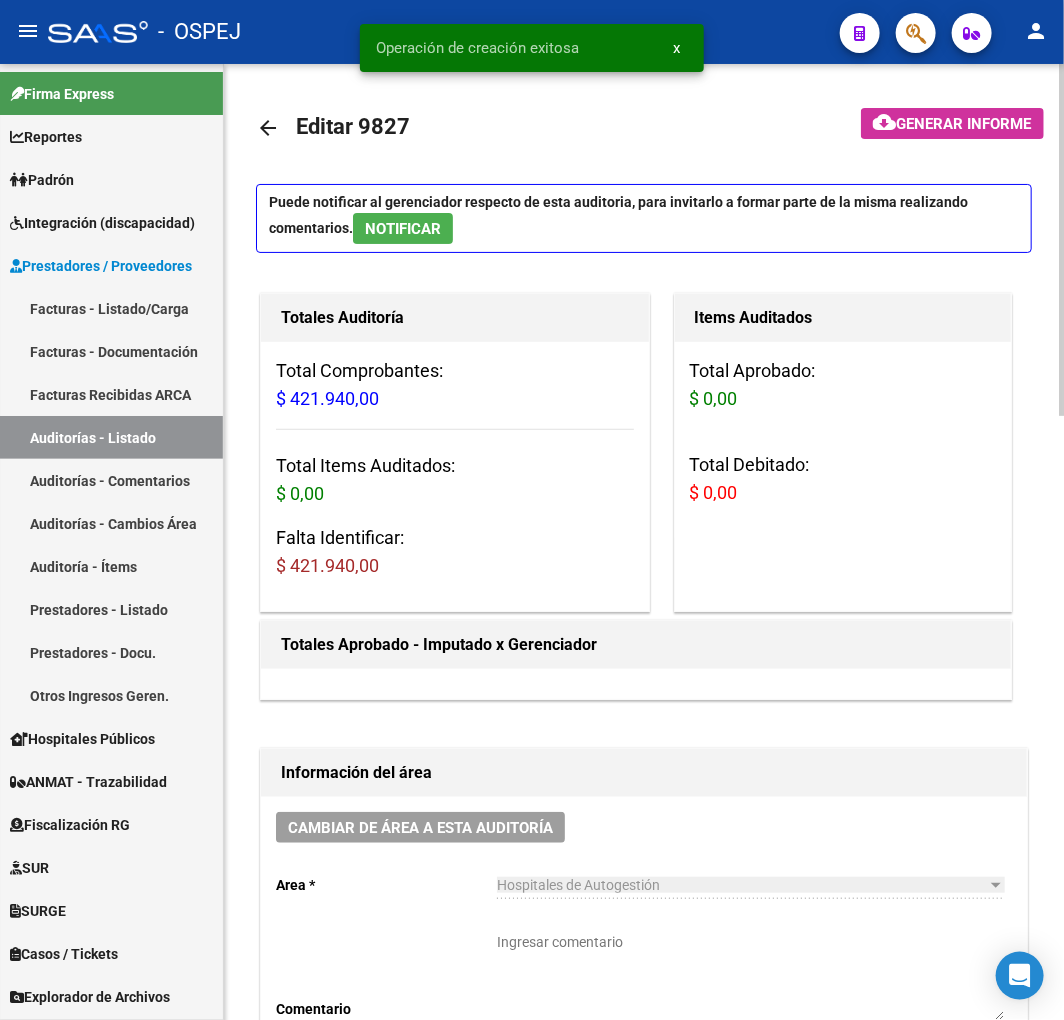 scroll, scrollTop: 777, scrollLeft: 0, axis: vertical 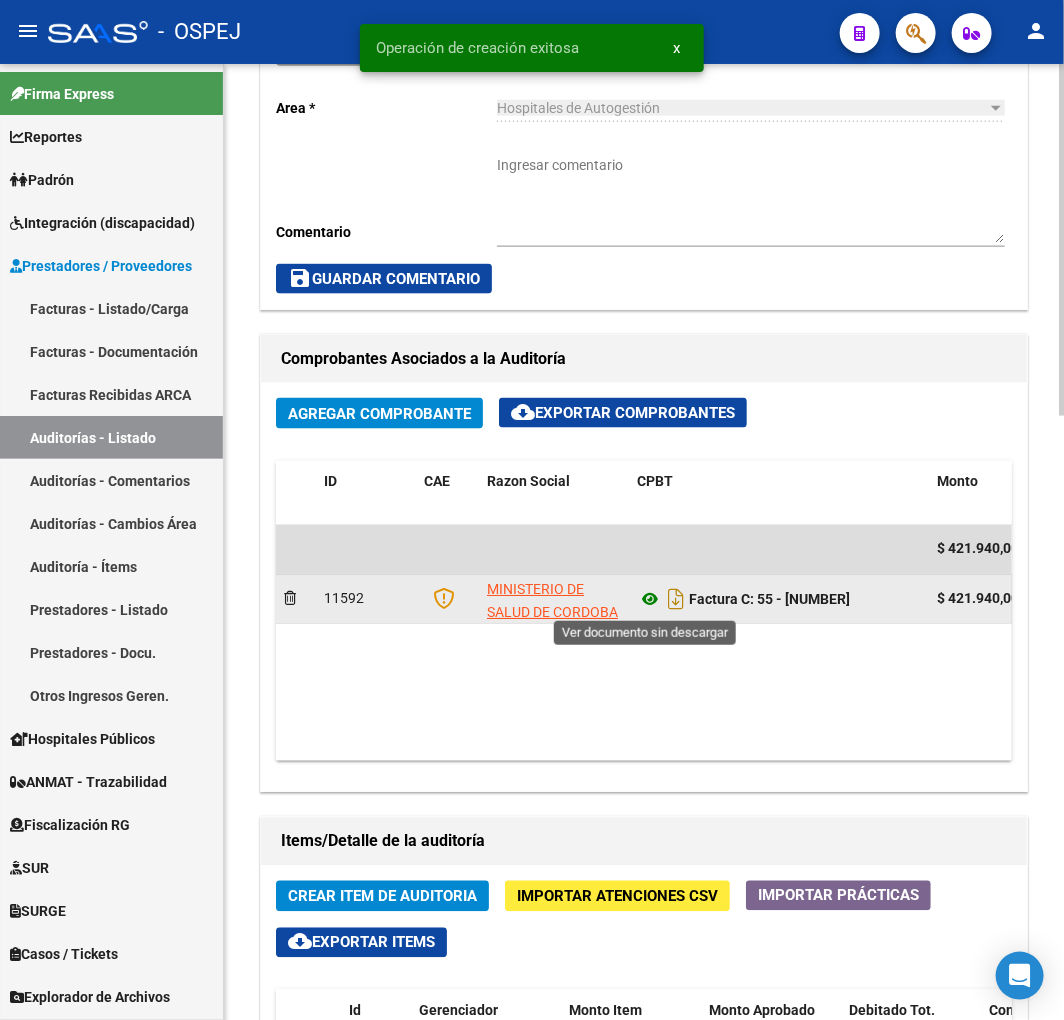 click 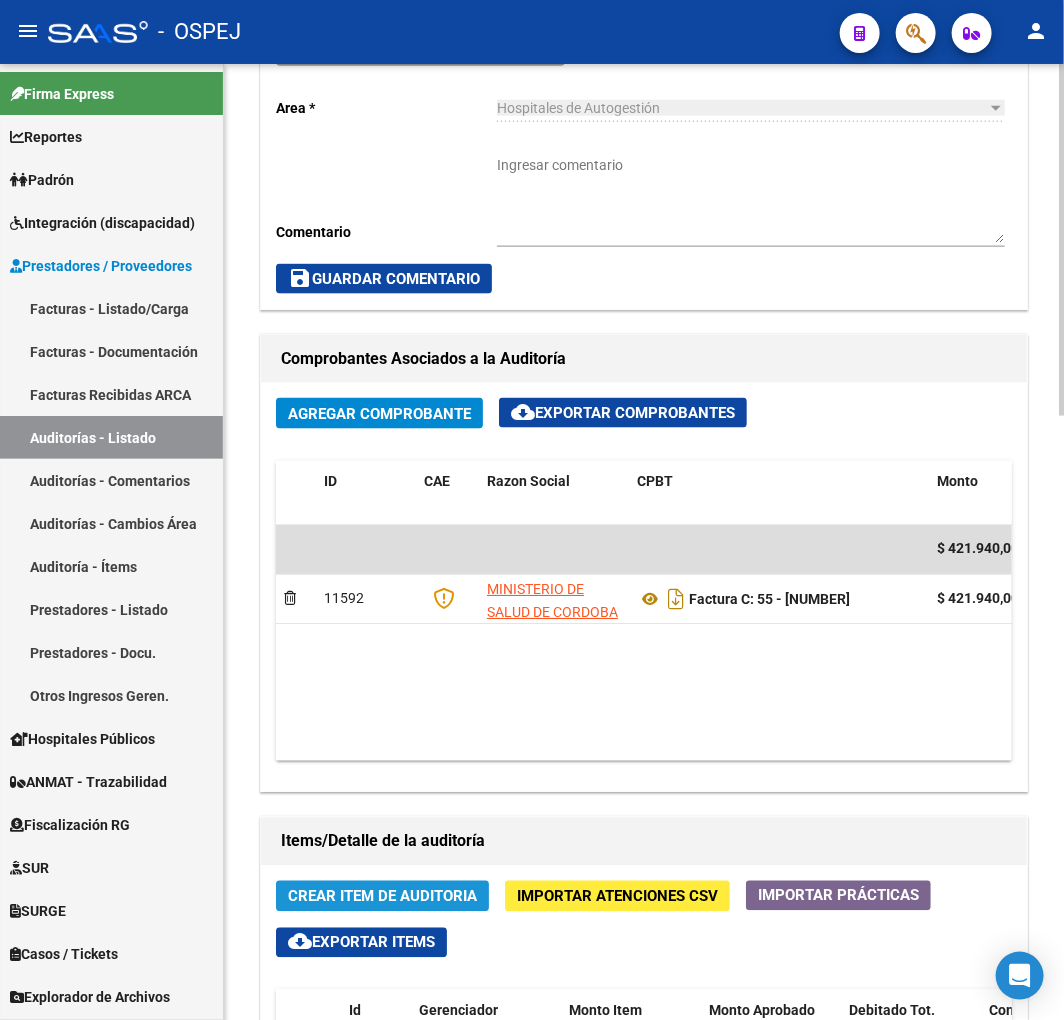 click on "Crear Item de Auditoria" 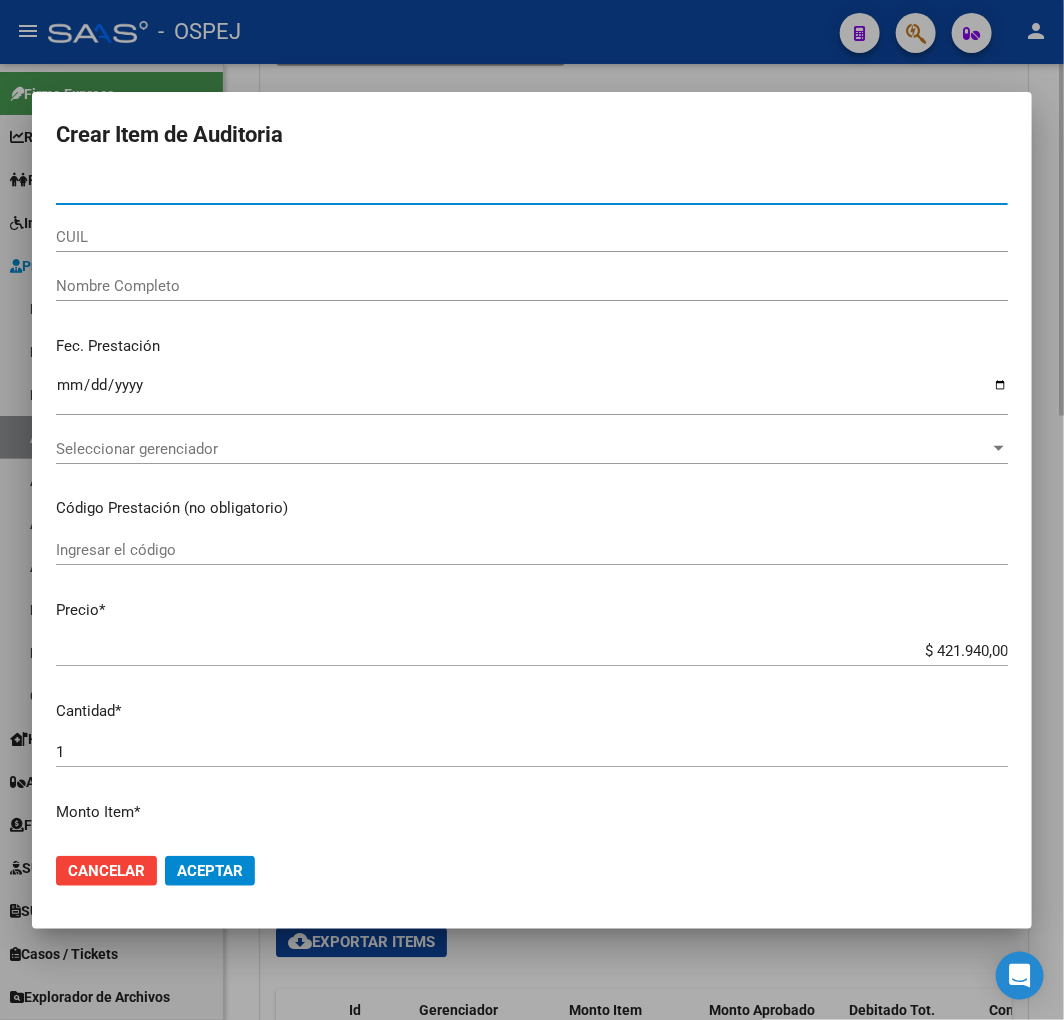 type on "37852285" 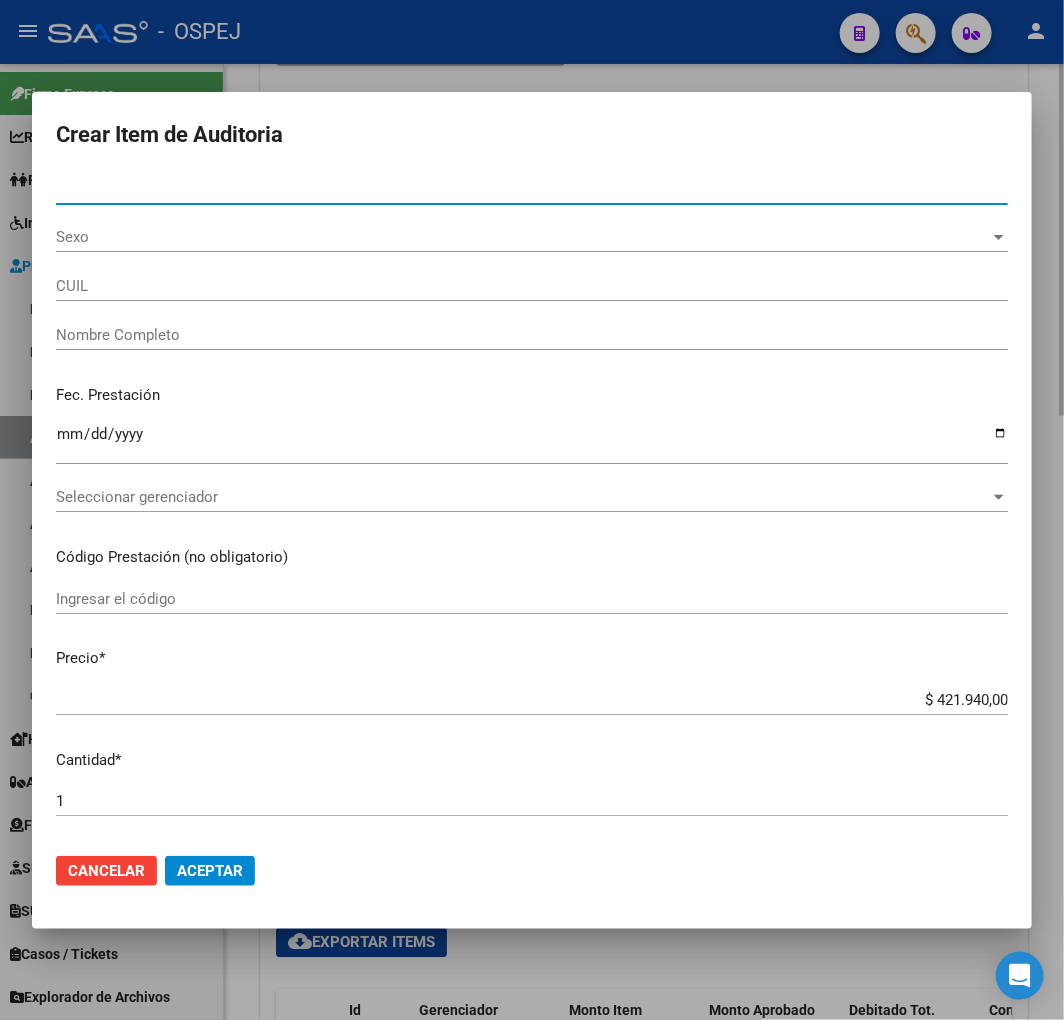 type on "23378522854" 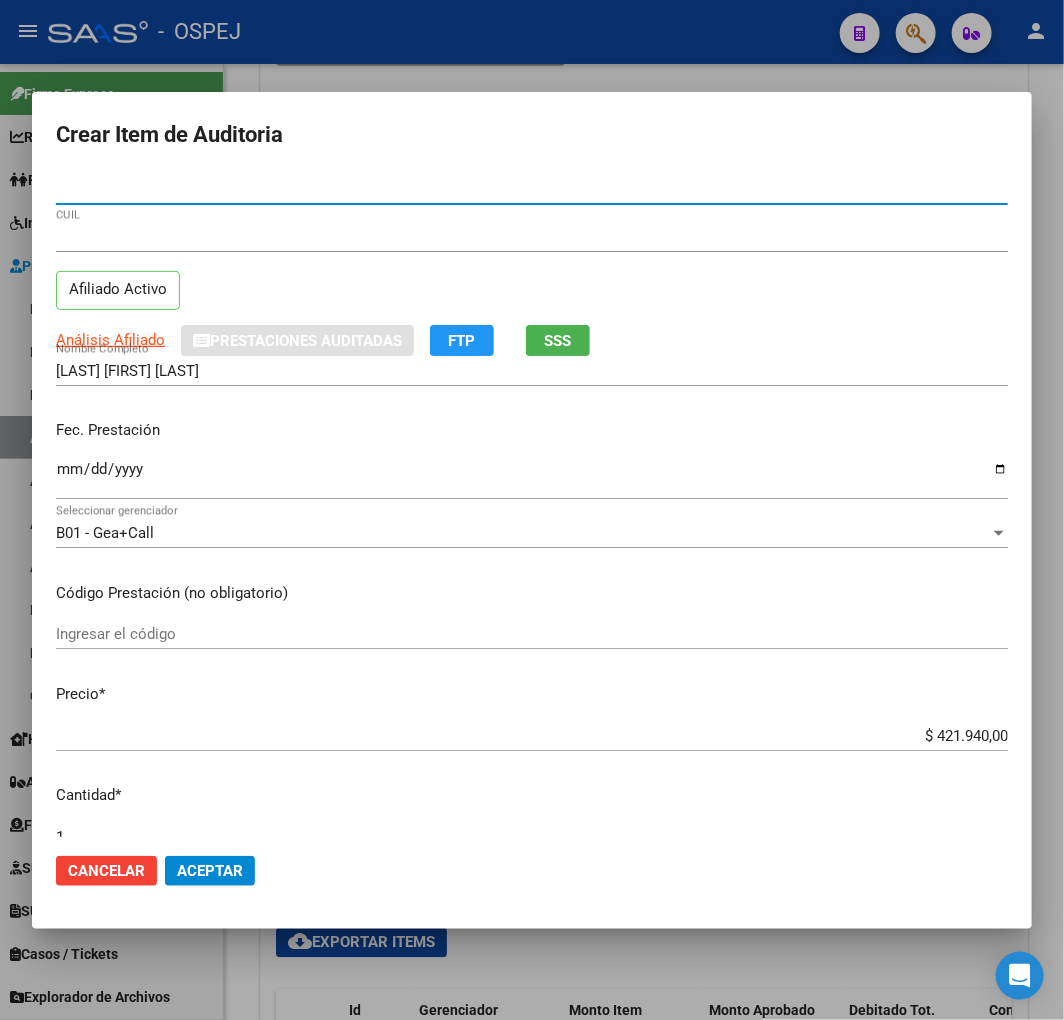 type on "37852285" 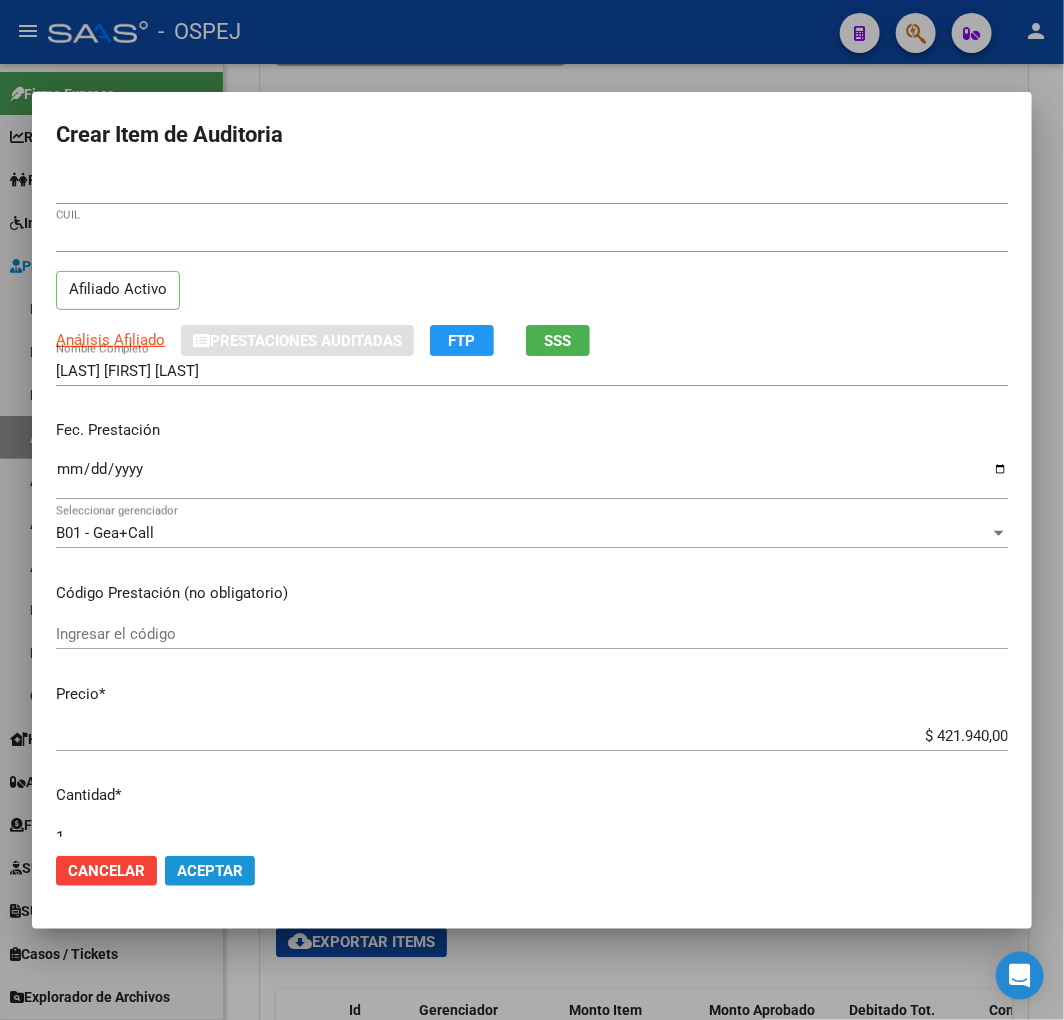 click on "Aceptar" 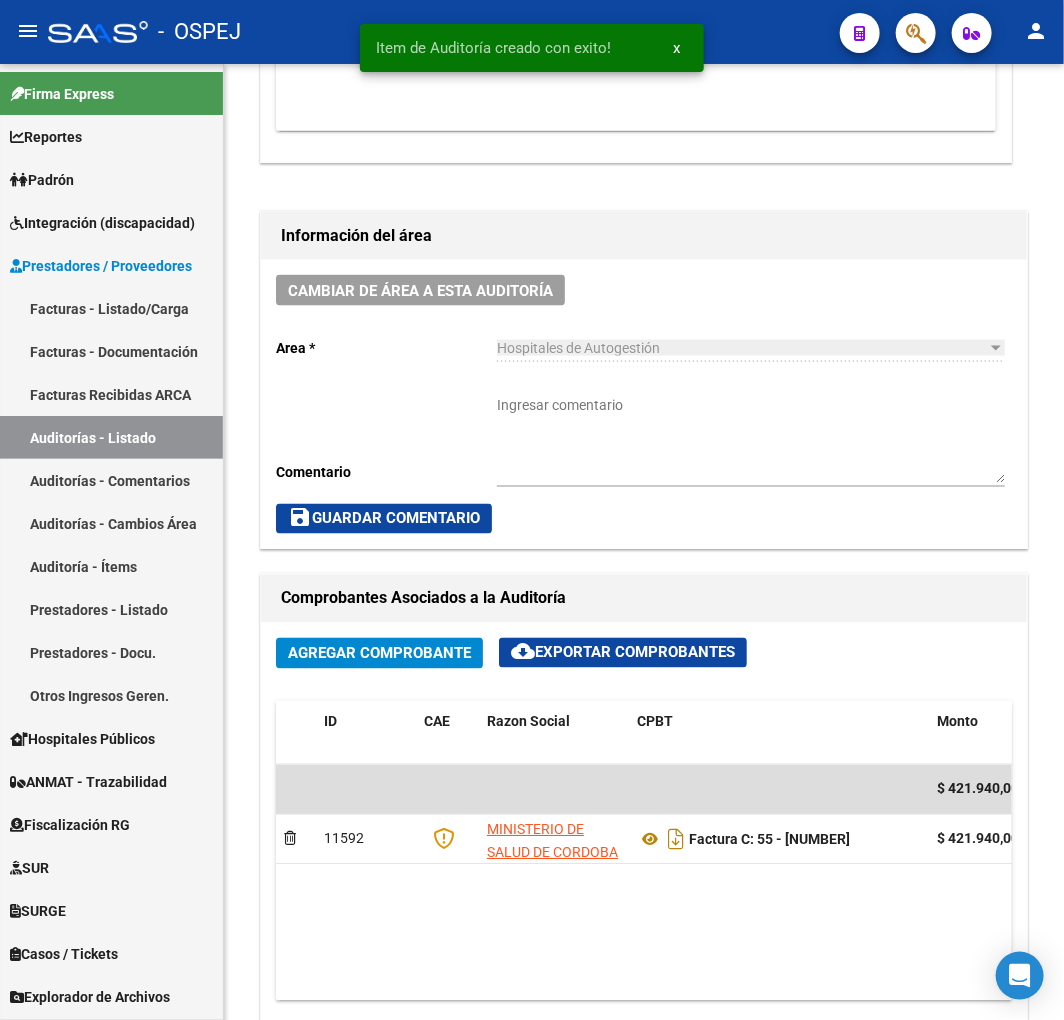 scroll, scrollTop: 1017, scrollLeft: 0, axis: vertical 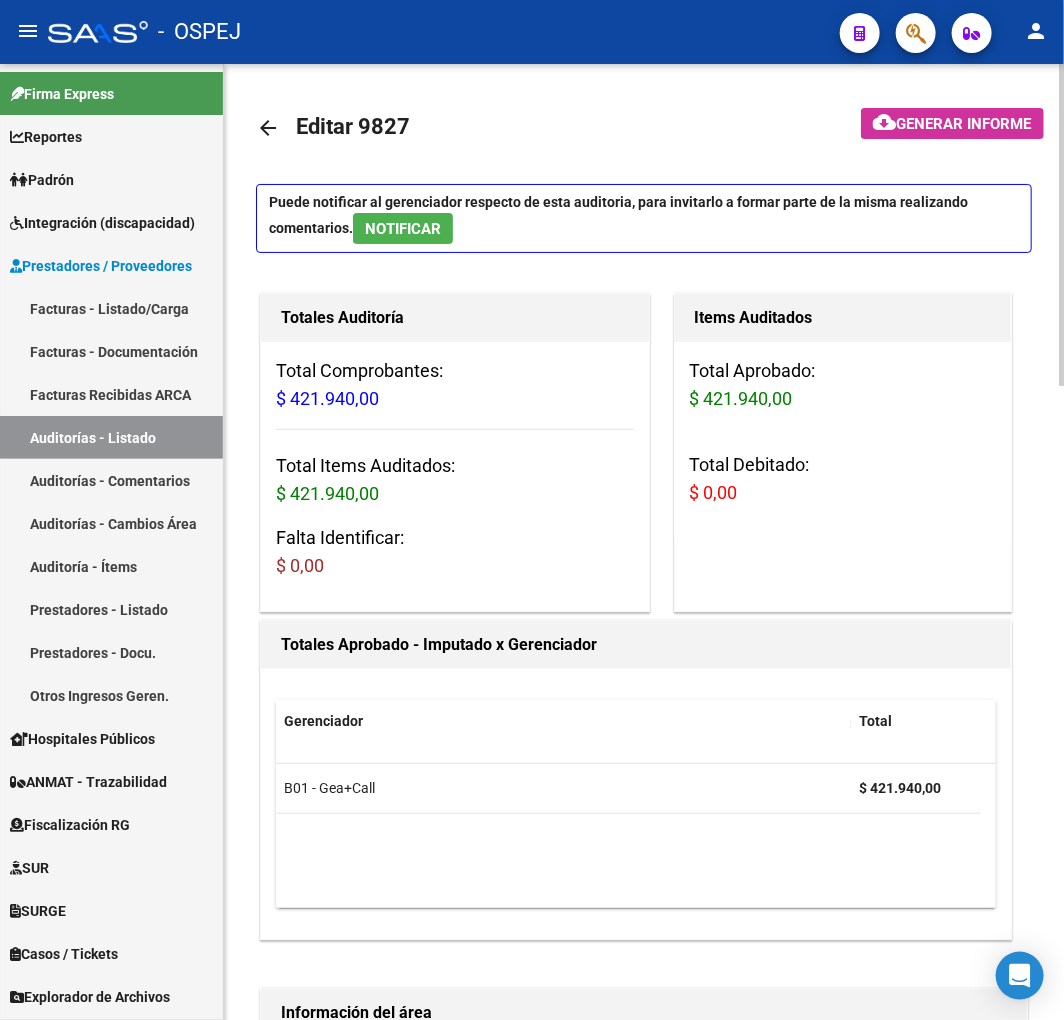 click on "arrow_back" 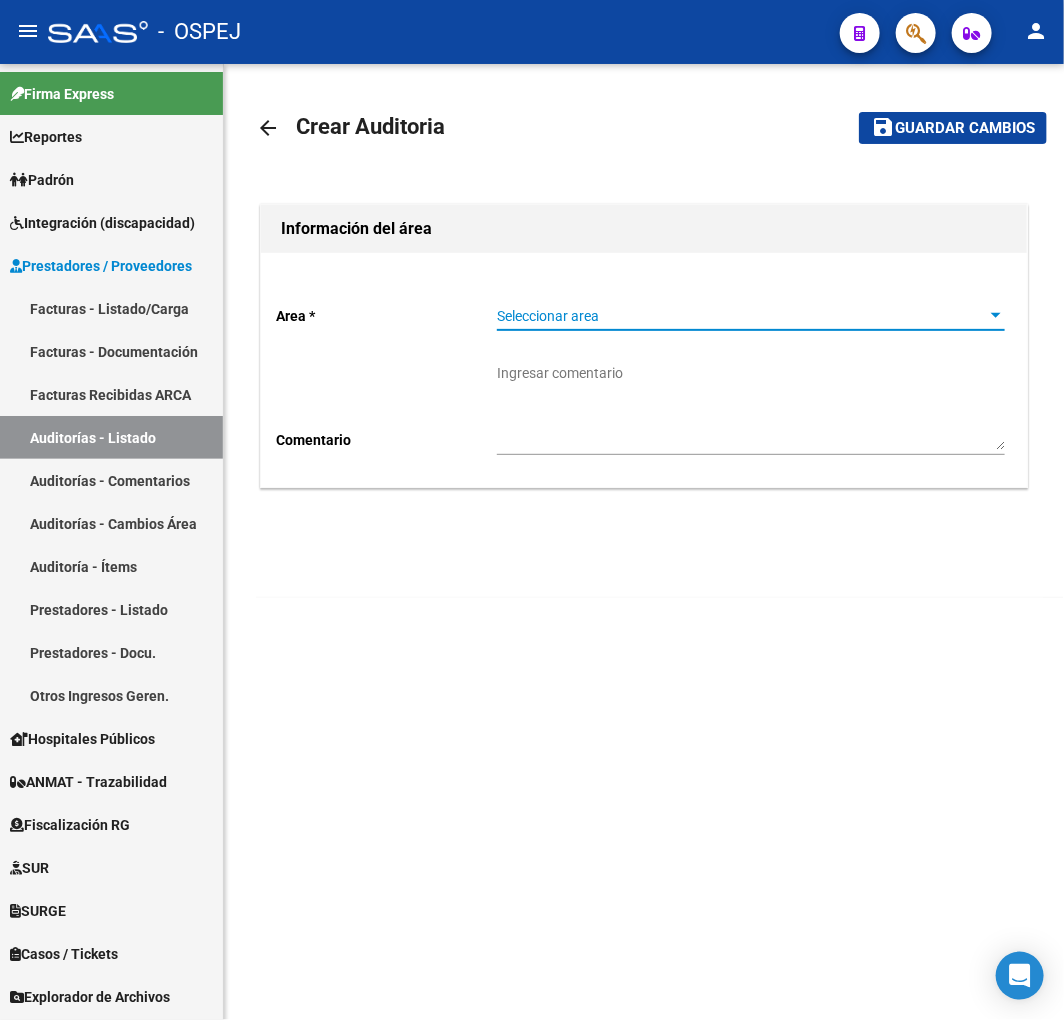 click on "Seleccionar area" at bounding box center [742, 316] 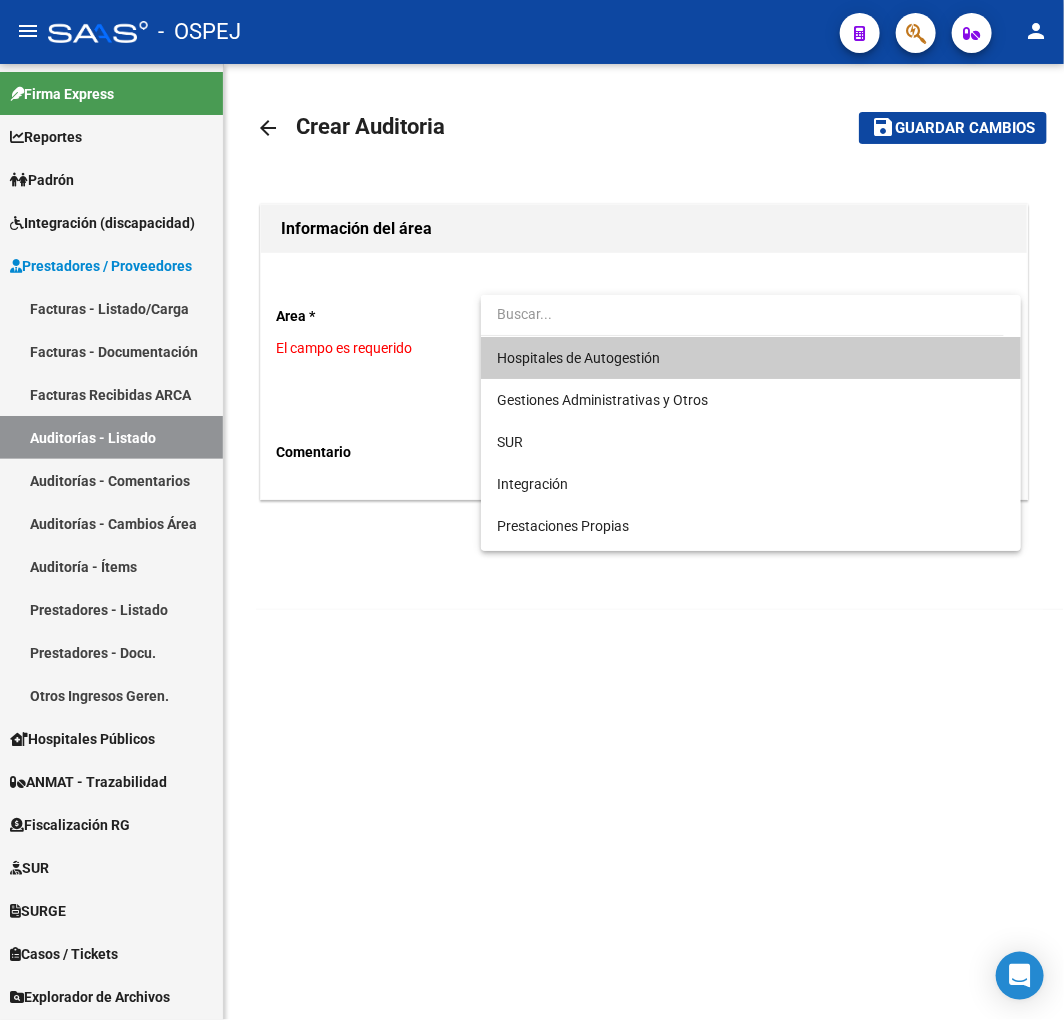 click on "Hospitales de Autogestión" at bounding box center [751, 358] 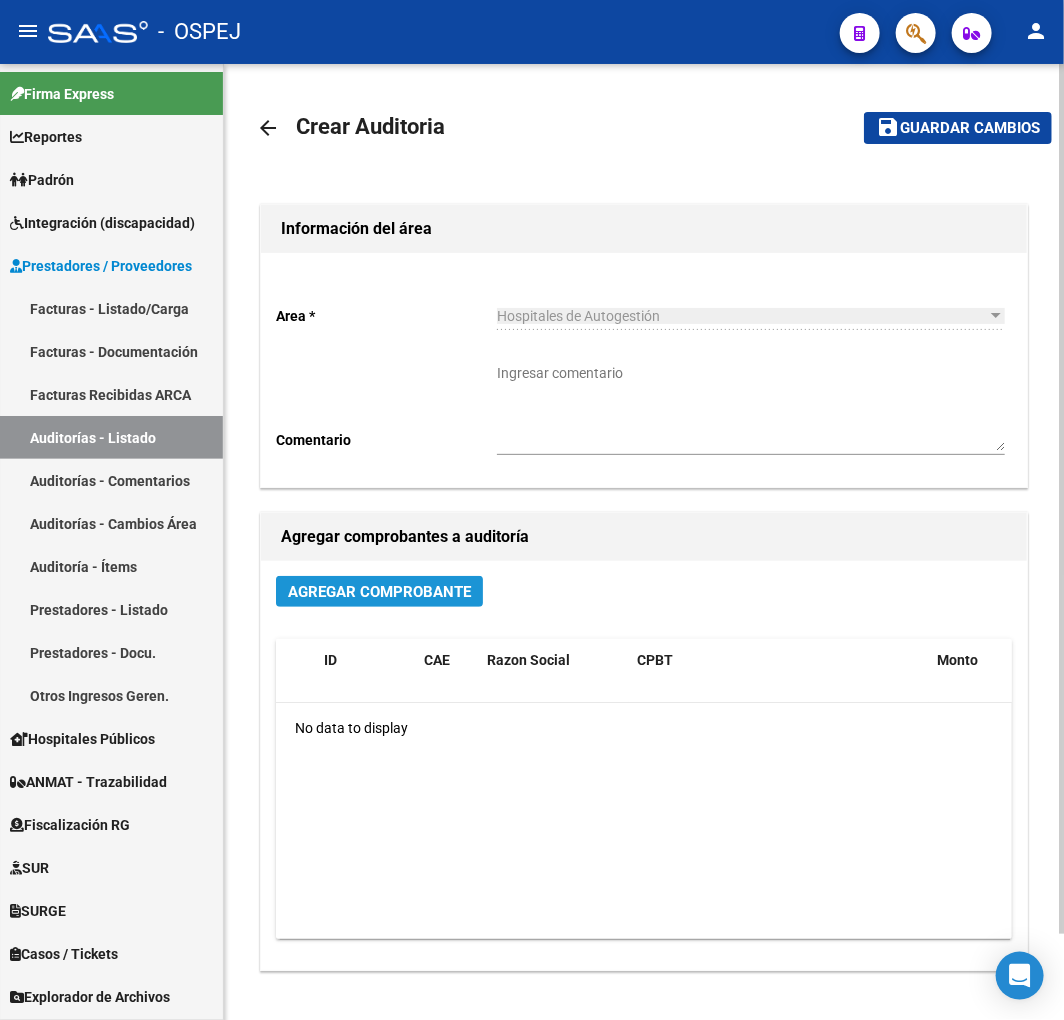 click on "Agregar Comprobante" 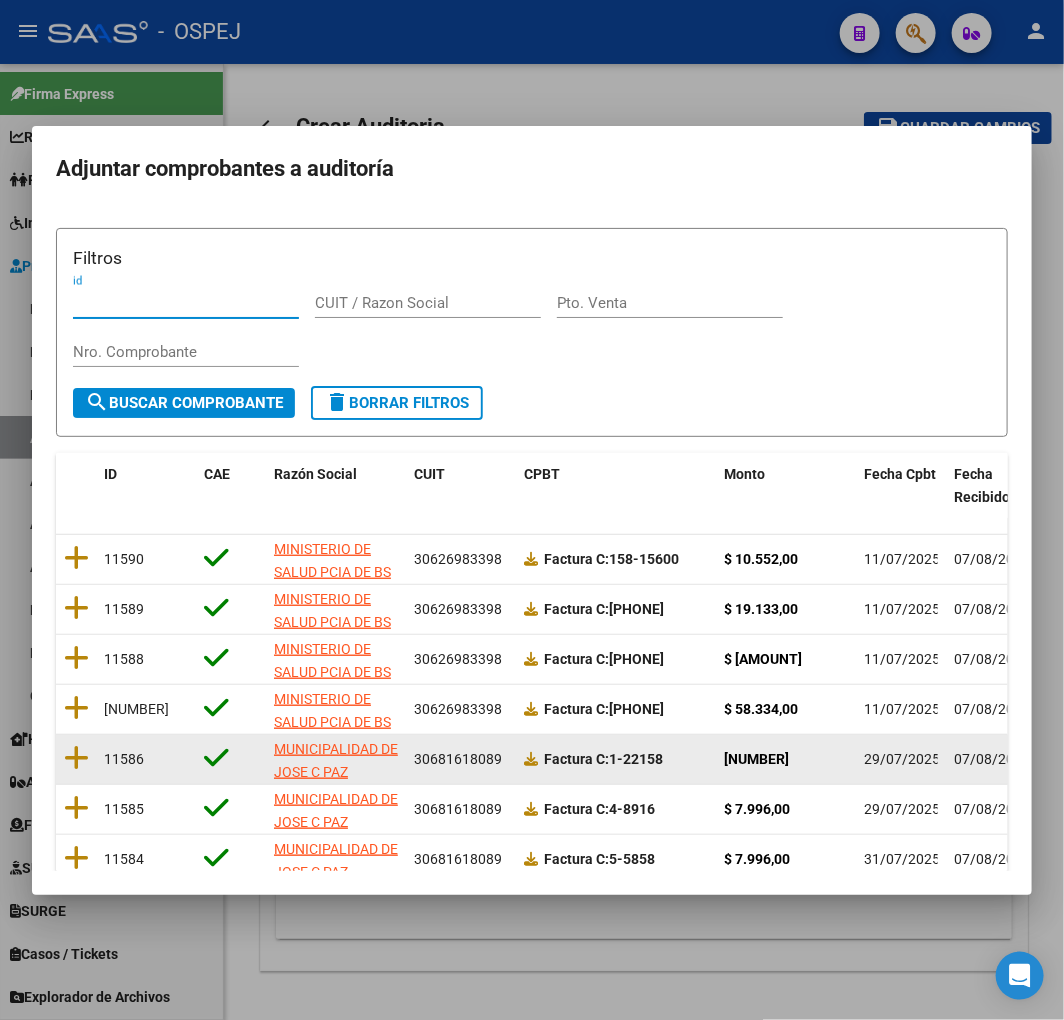 scroll, scrollTop: 252, scrollLeft: 0, axis: vertical 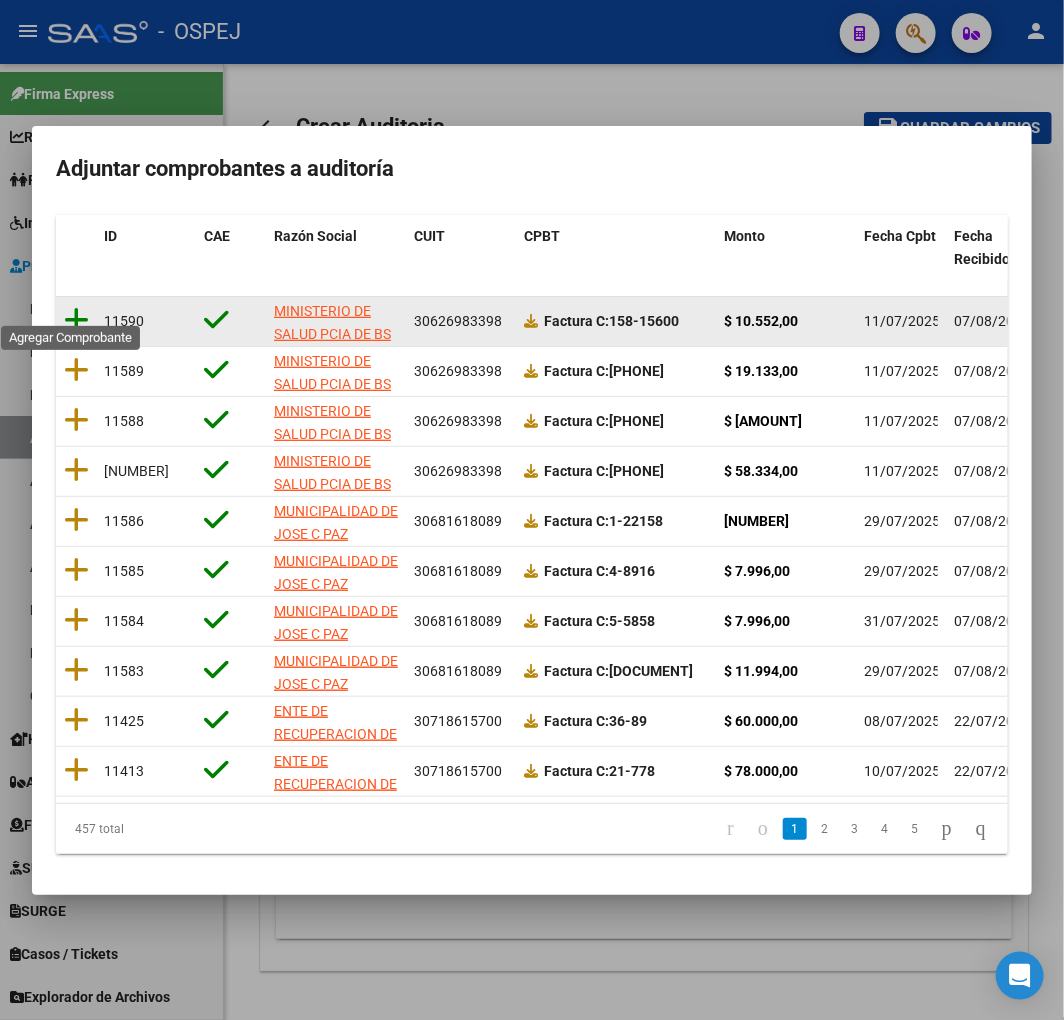 click 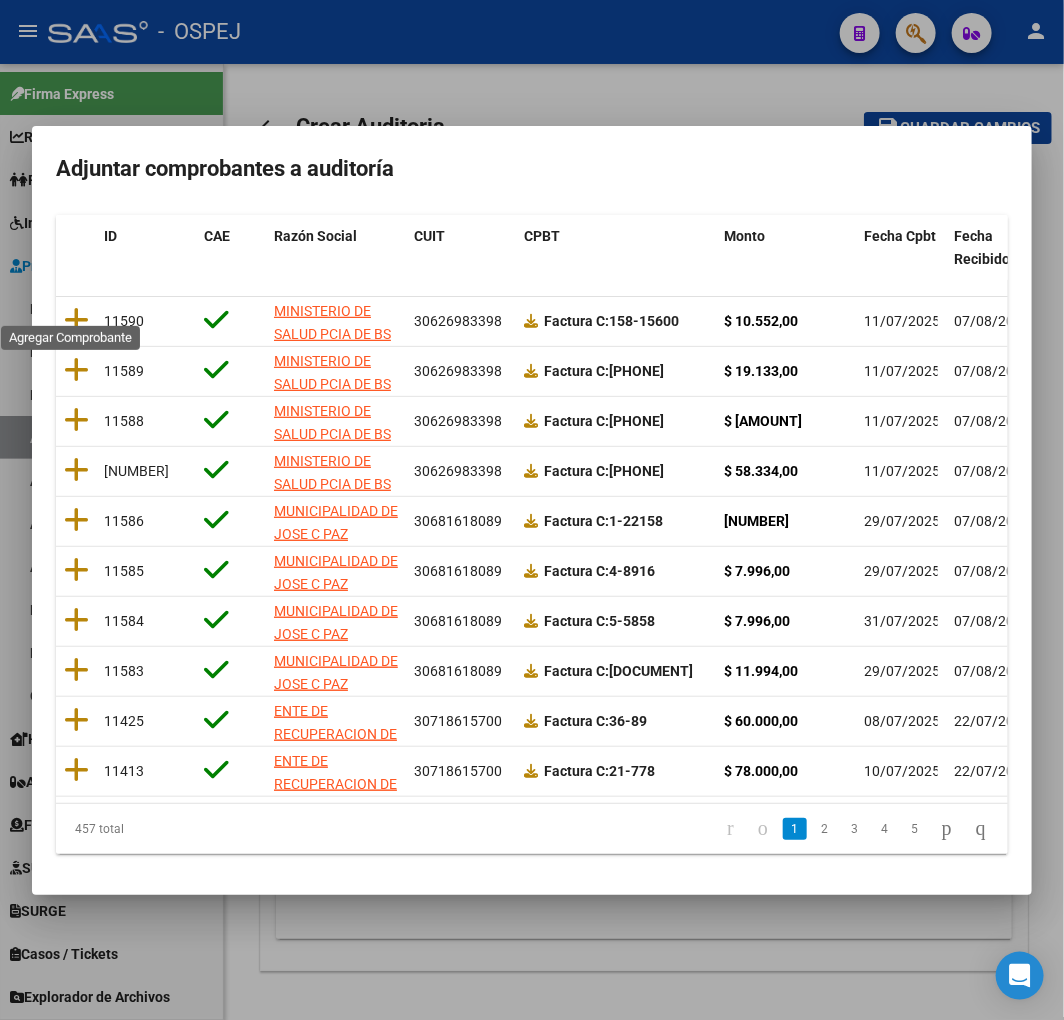 scroll, scrollTop: 0, scrollLeft: 0, axis: both 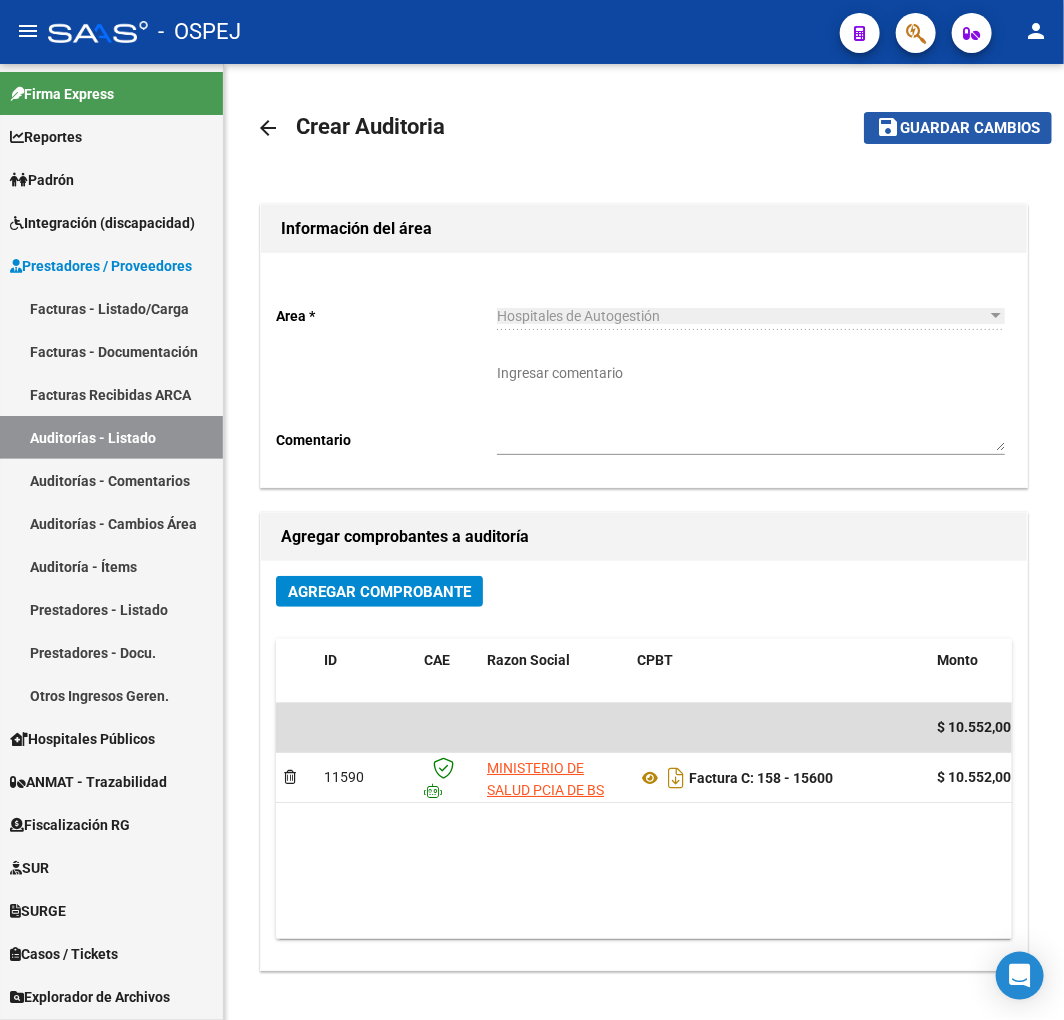 click on "save" 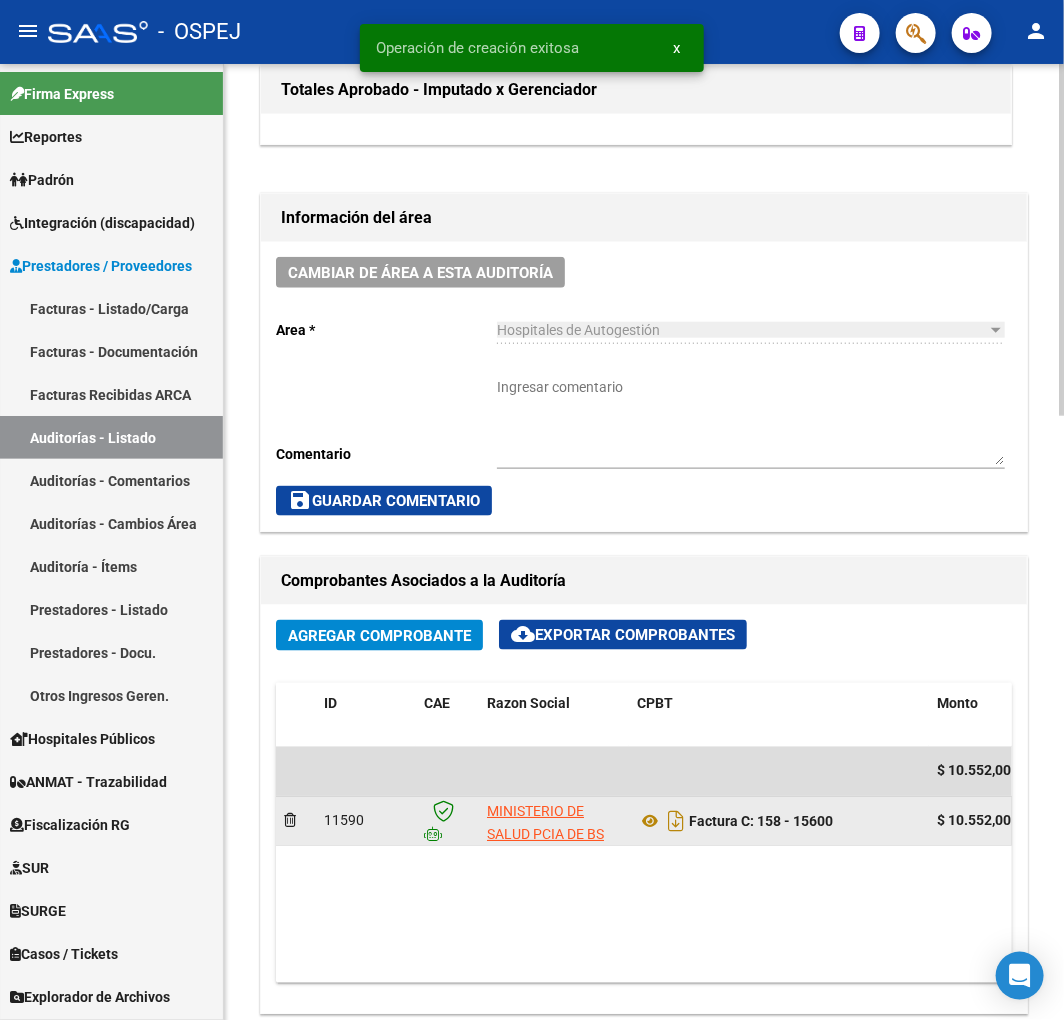 scroll, scrollTop: 777, scrollLeft: 0, axis: vertical 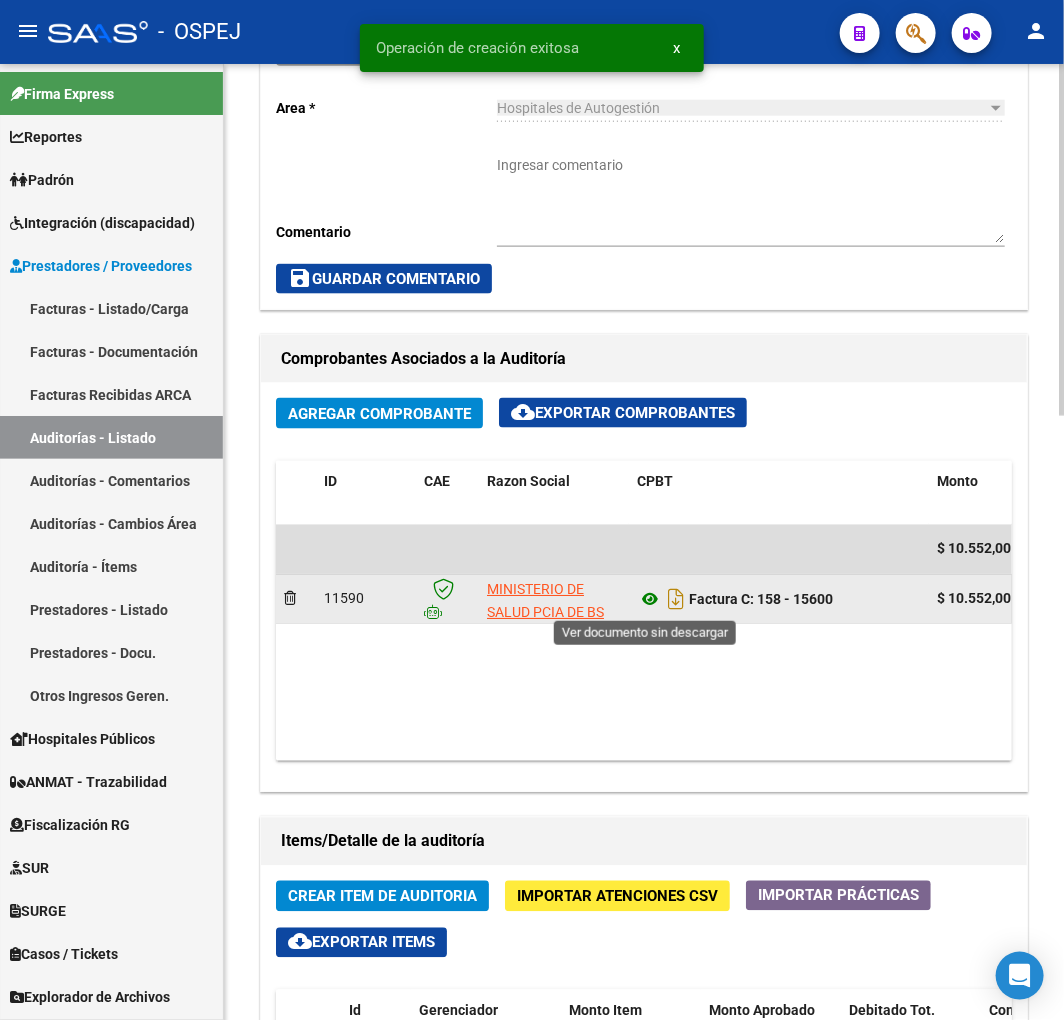 click 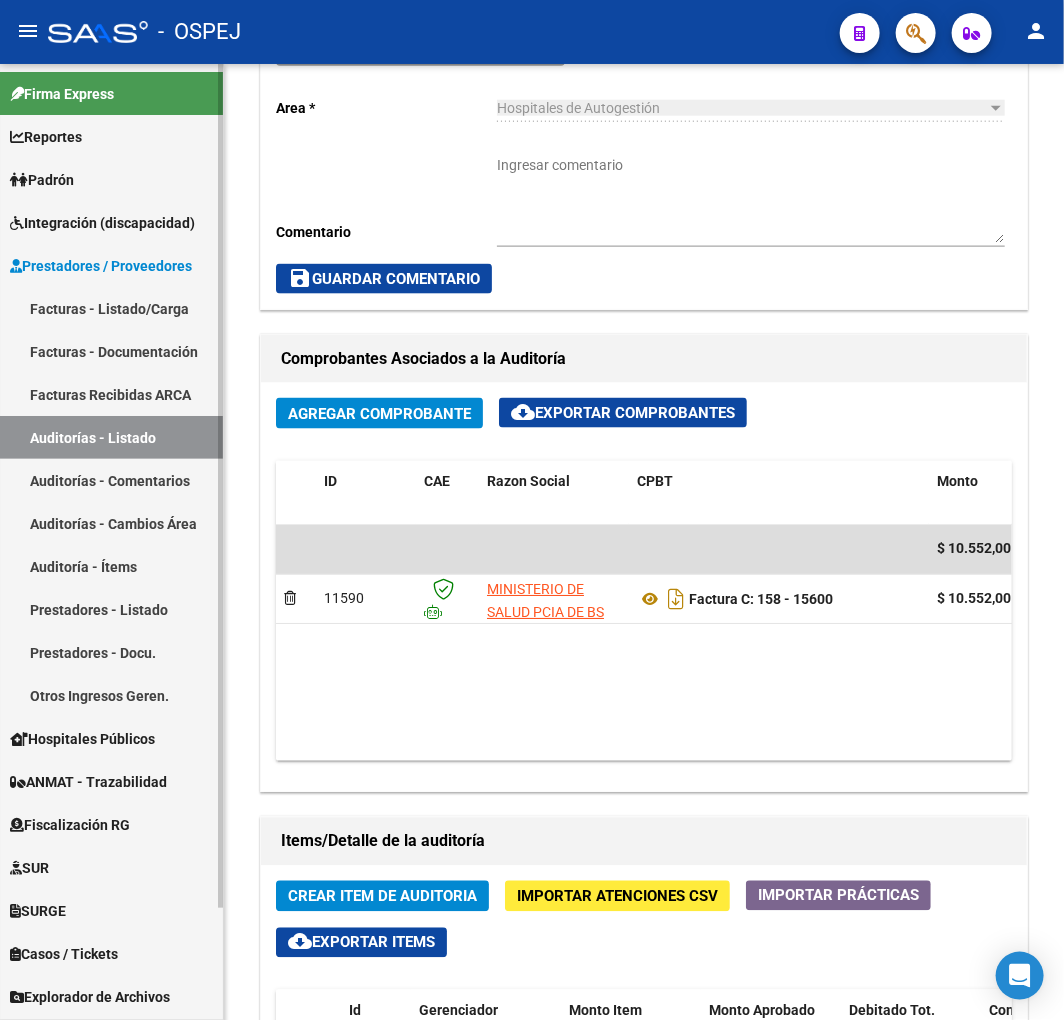 scroll, scrollTop: 126, scrollLeft: 0, axis: vertical 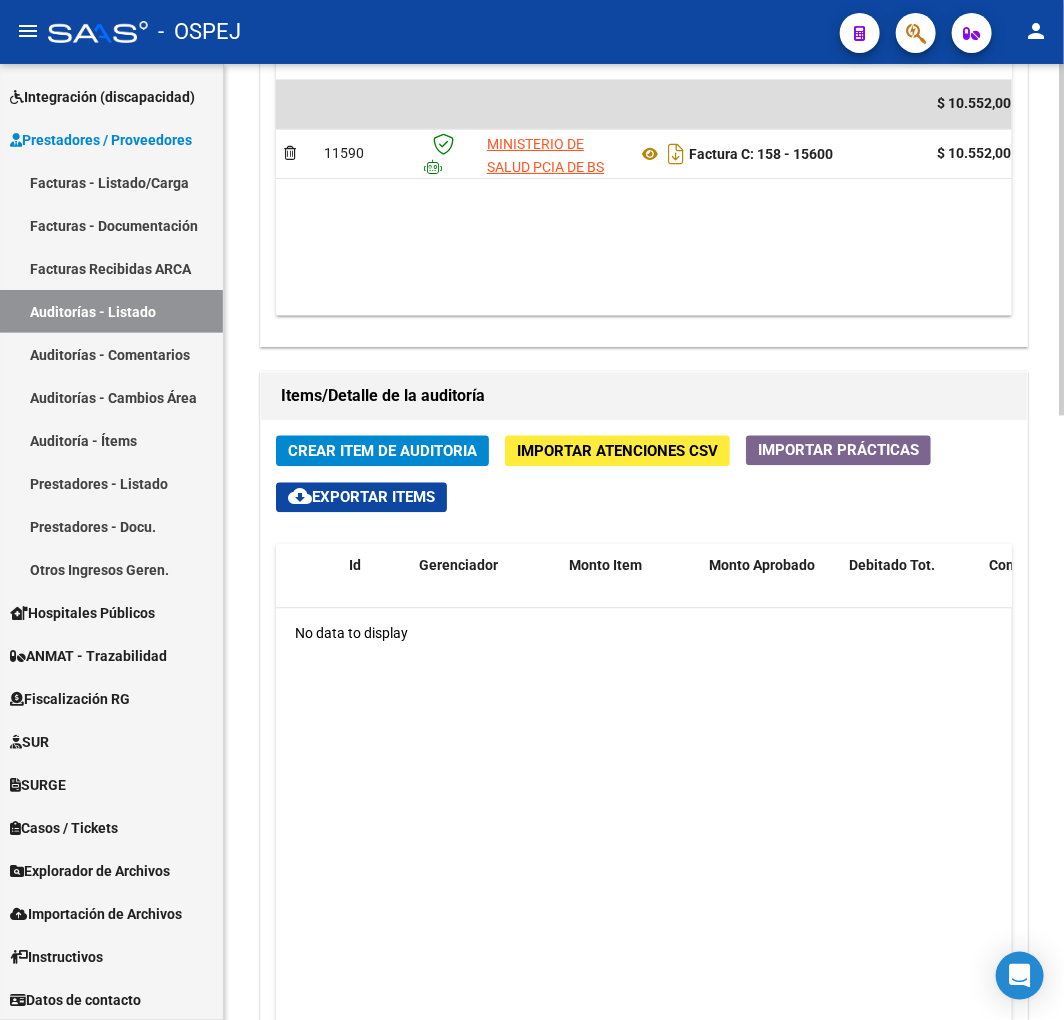 click on "Crear Item de Auditoria" 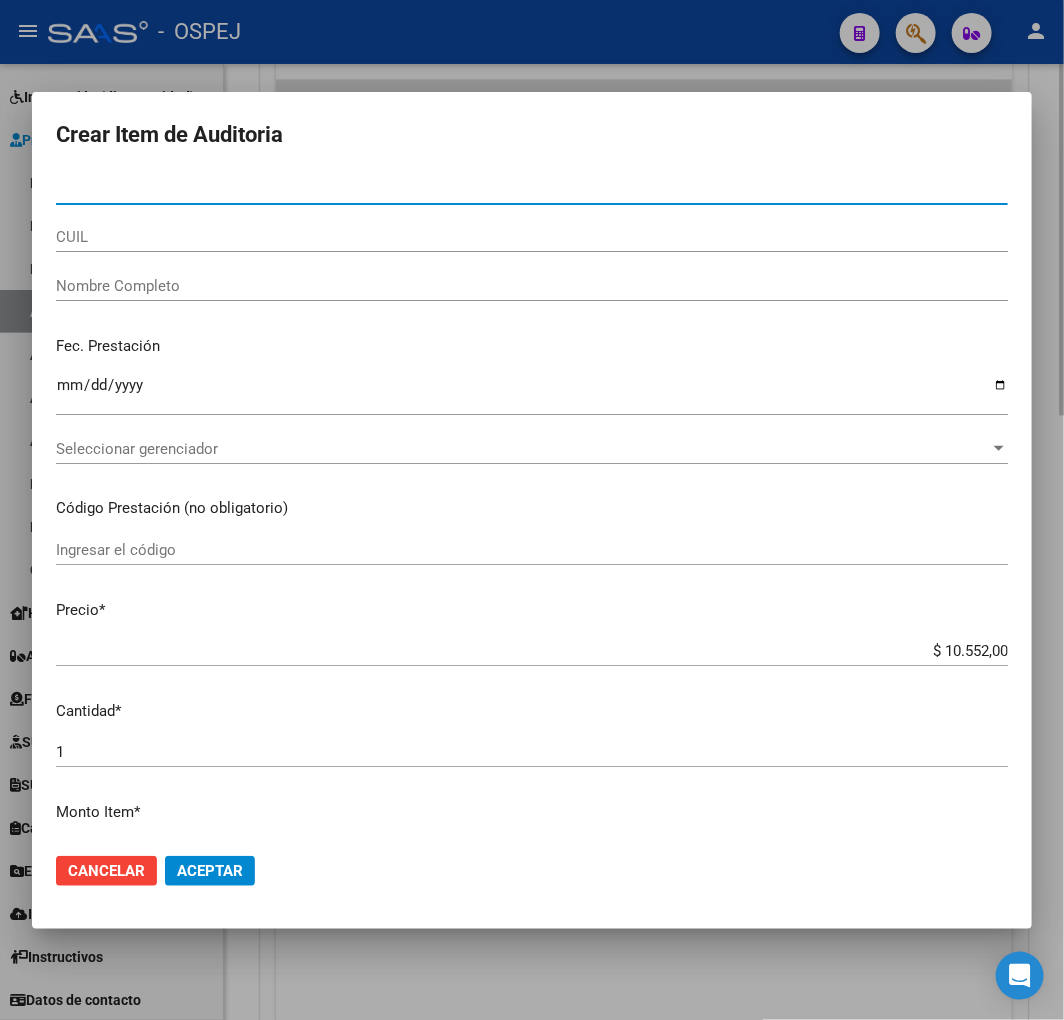 type on "42369564" 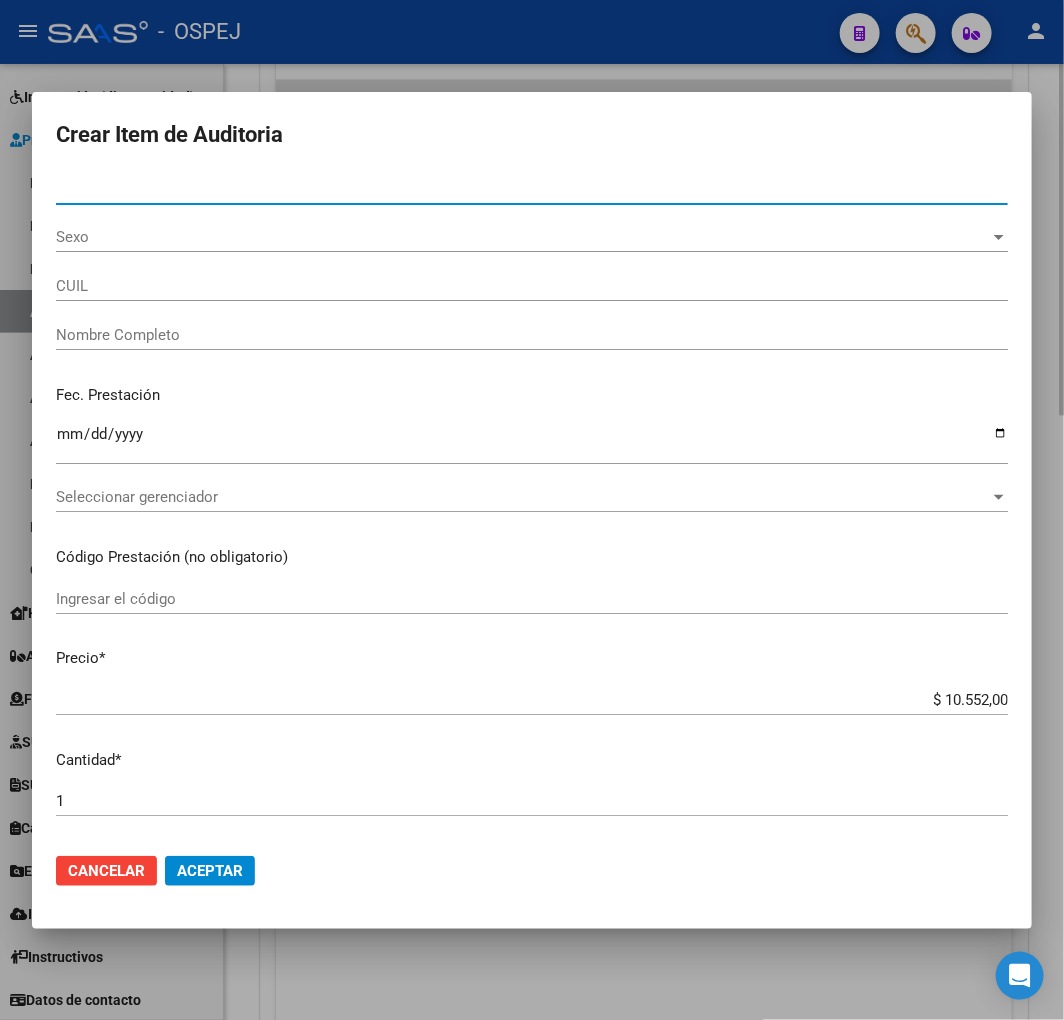 type on "27423695647" 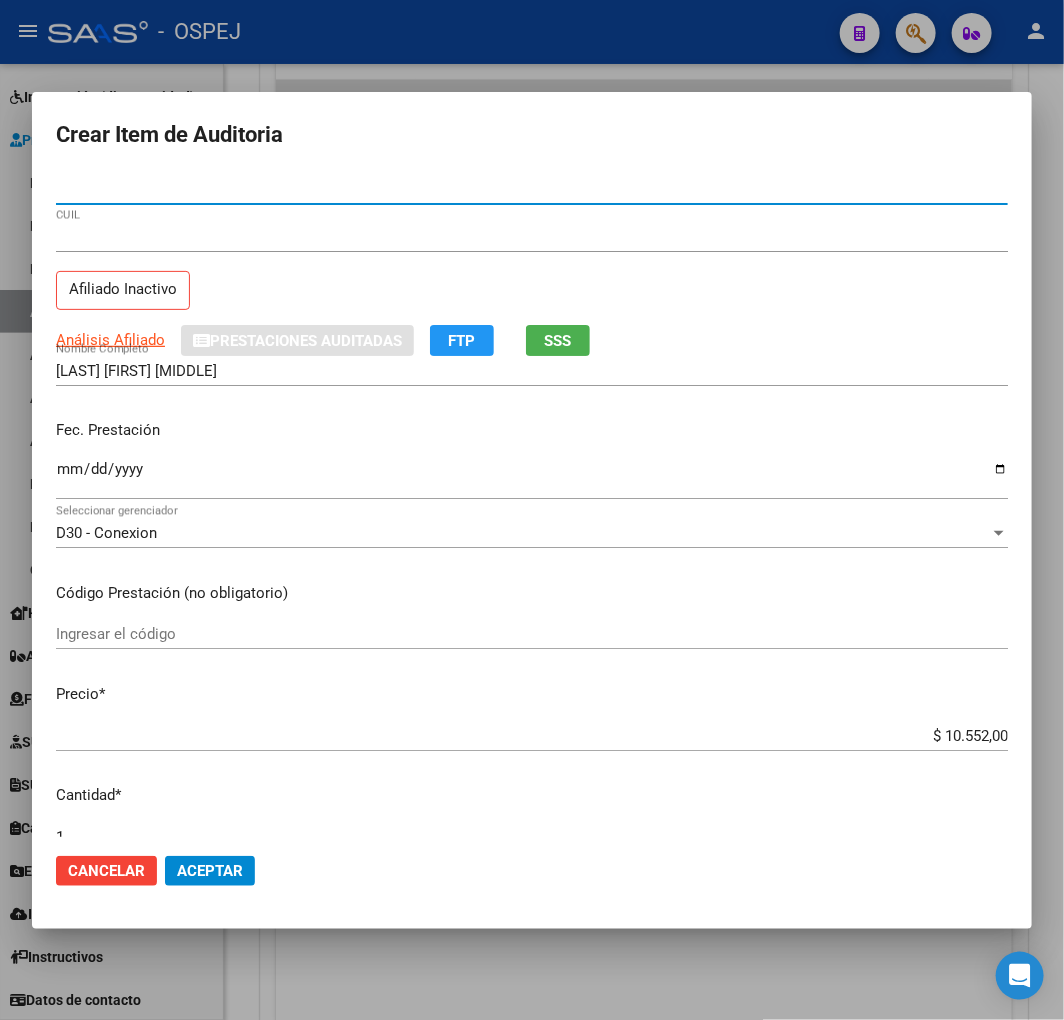 type on "42369564" 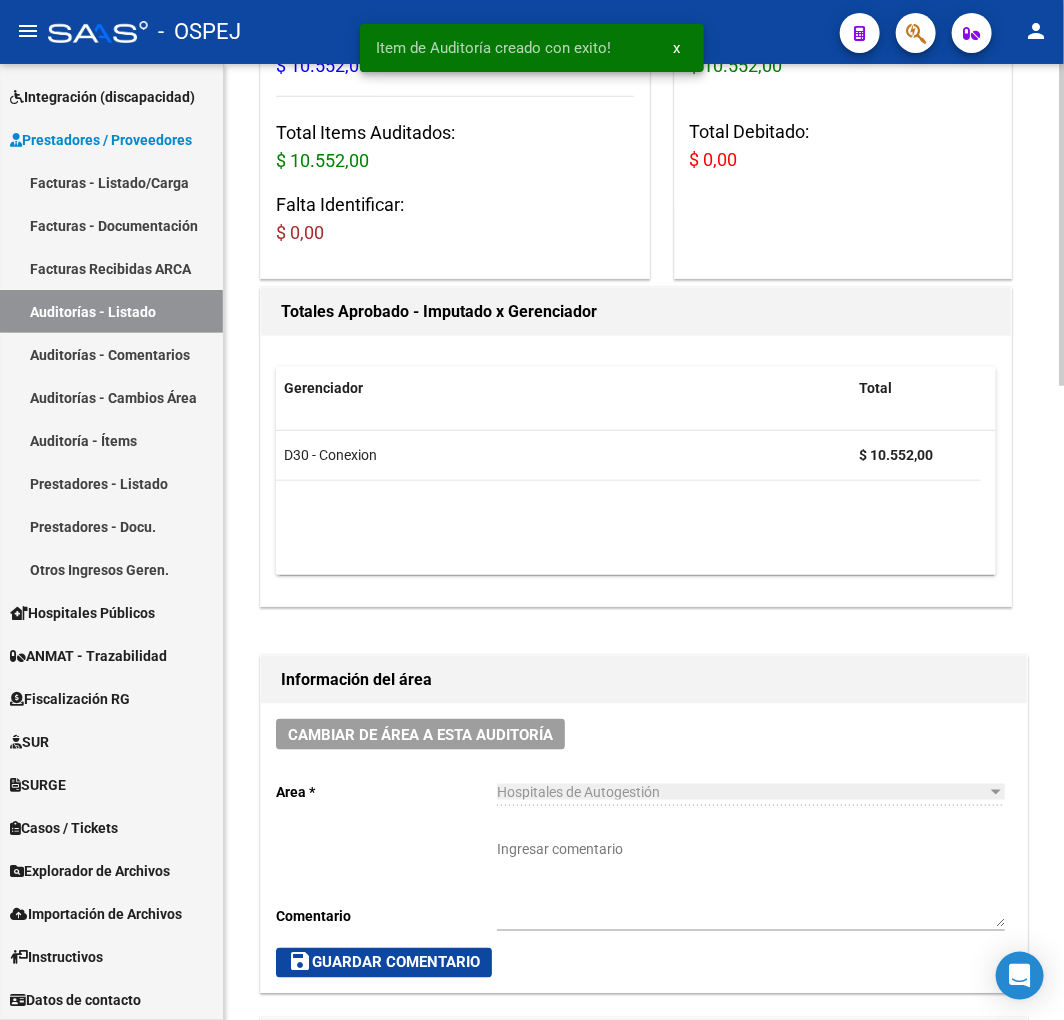 scroll, scrollTop: 0, scrollLeft: 0, axis: both 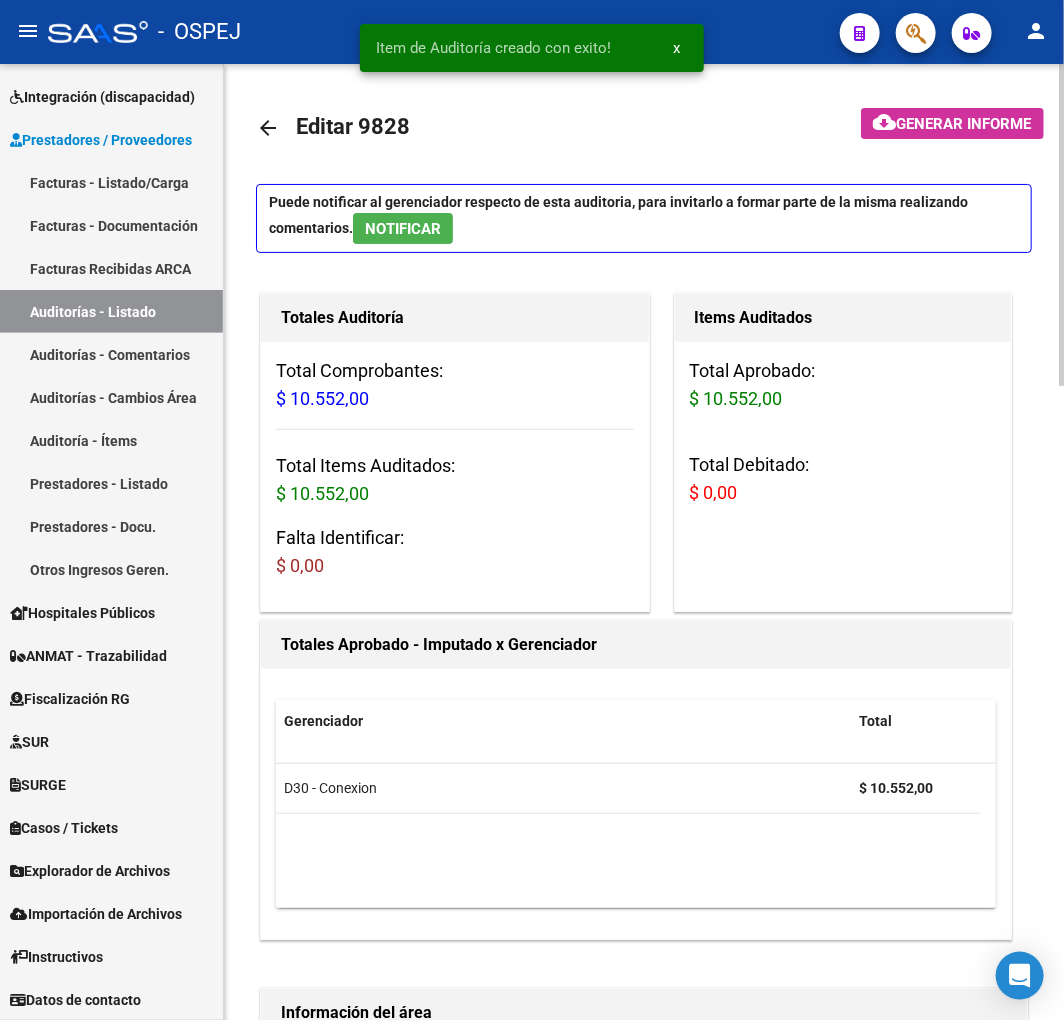 click on "arrow_back" 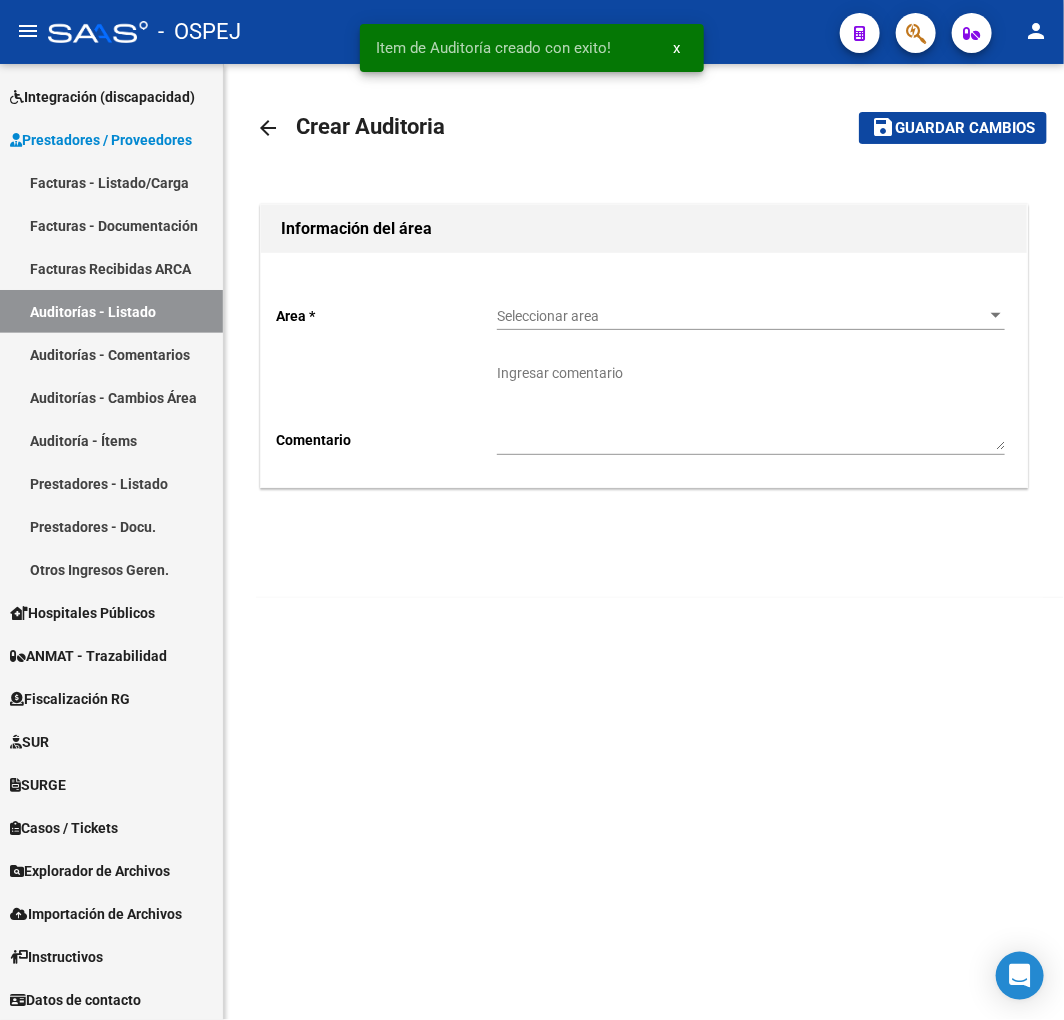 drag, startPoint x: 623, startPoint y: 348, endPoint x: 621, endPoint y: 322, distance: 26.076809 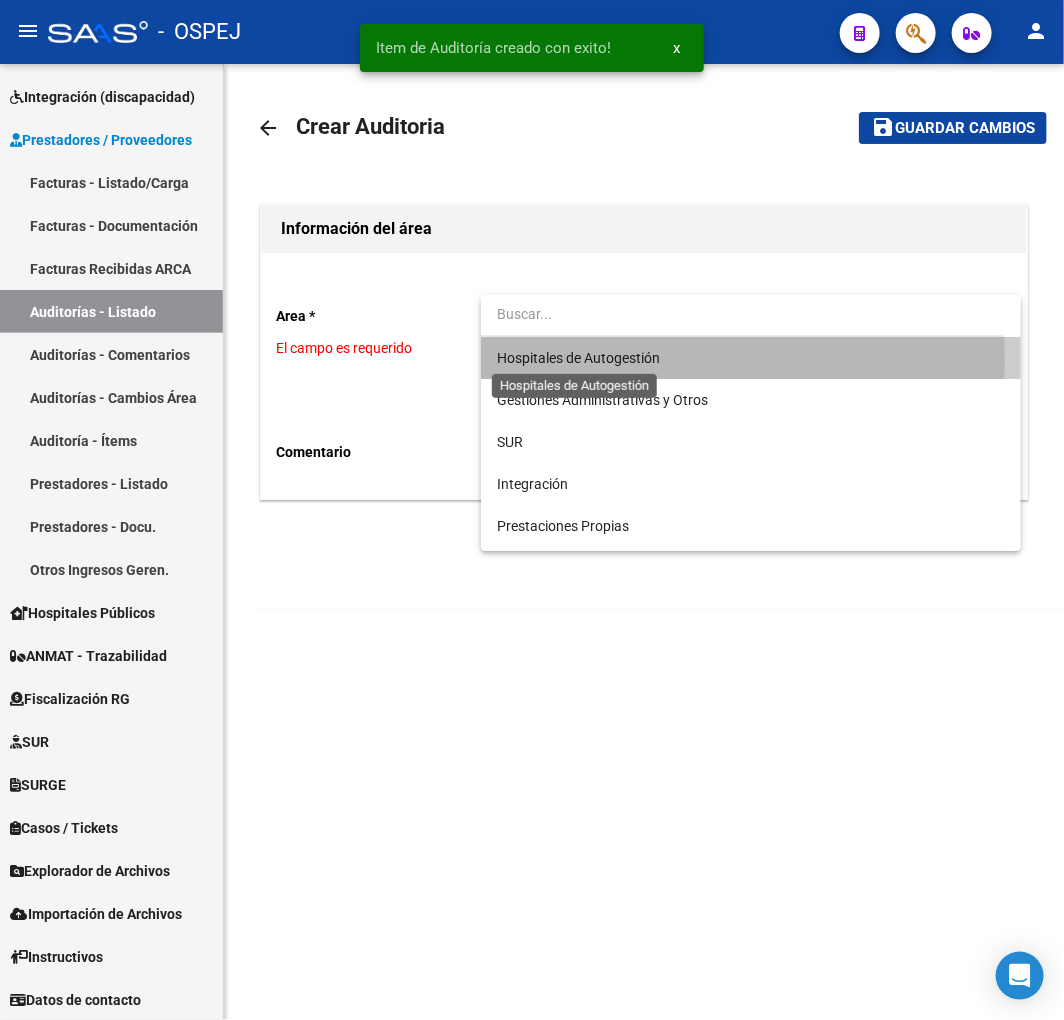 click on "Hospitales de Autogestión" at bounding box center [578, 358] 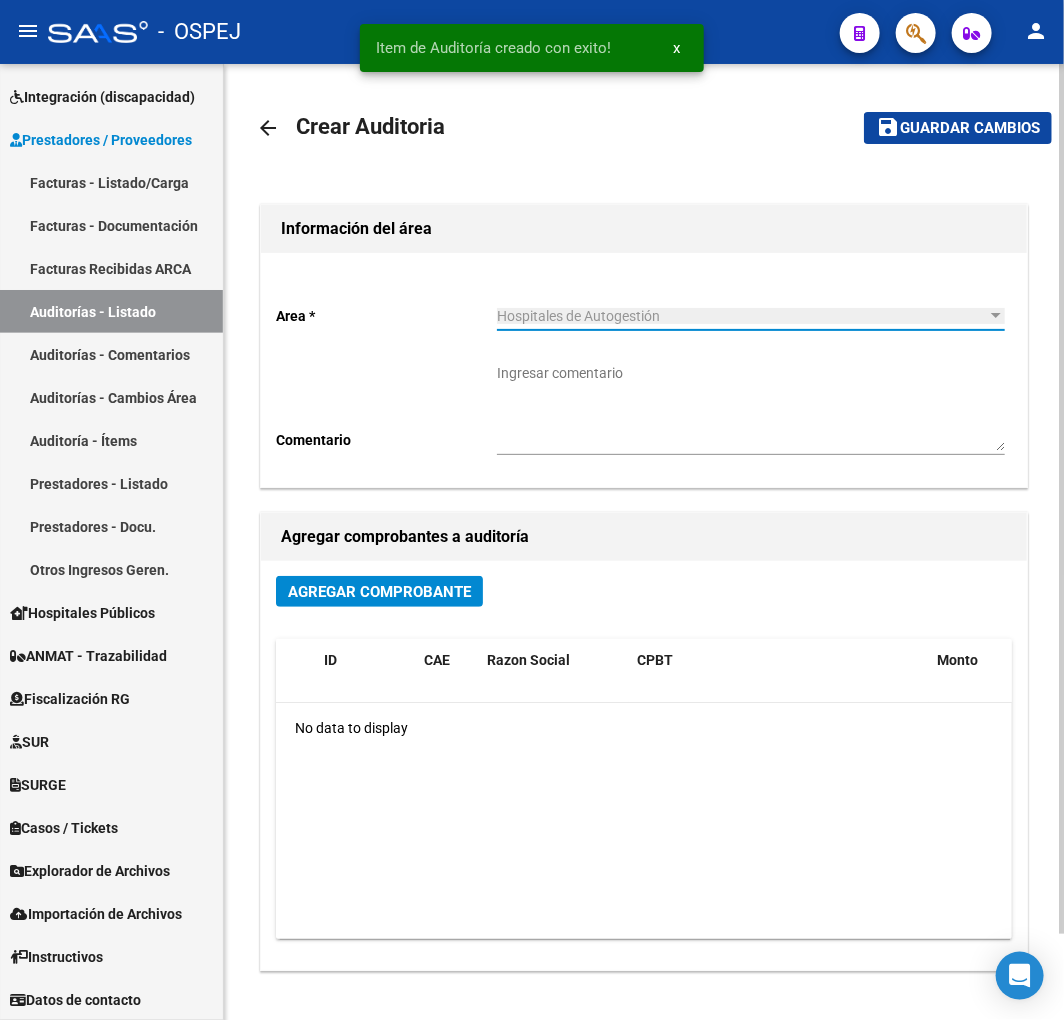 click on "Agregar Comprobante ID CAE Razon Social CPBT Monto Fecha Cpbt Fecha Recibido Doc Respaldatoria Doc Trazabilidad Expte. Interno Creado Usuario No data to display" 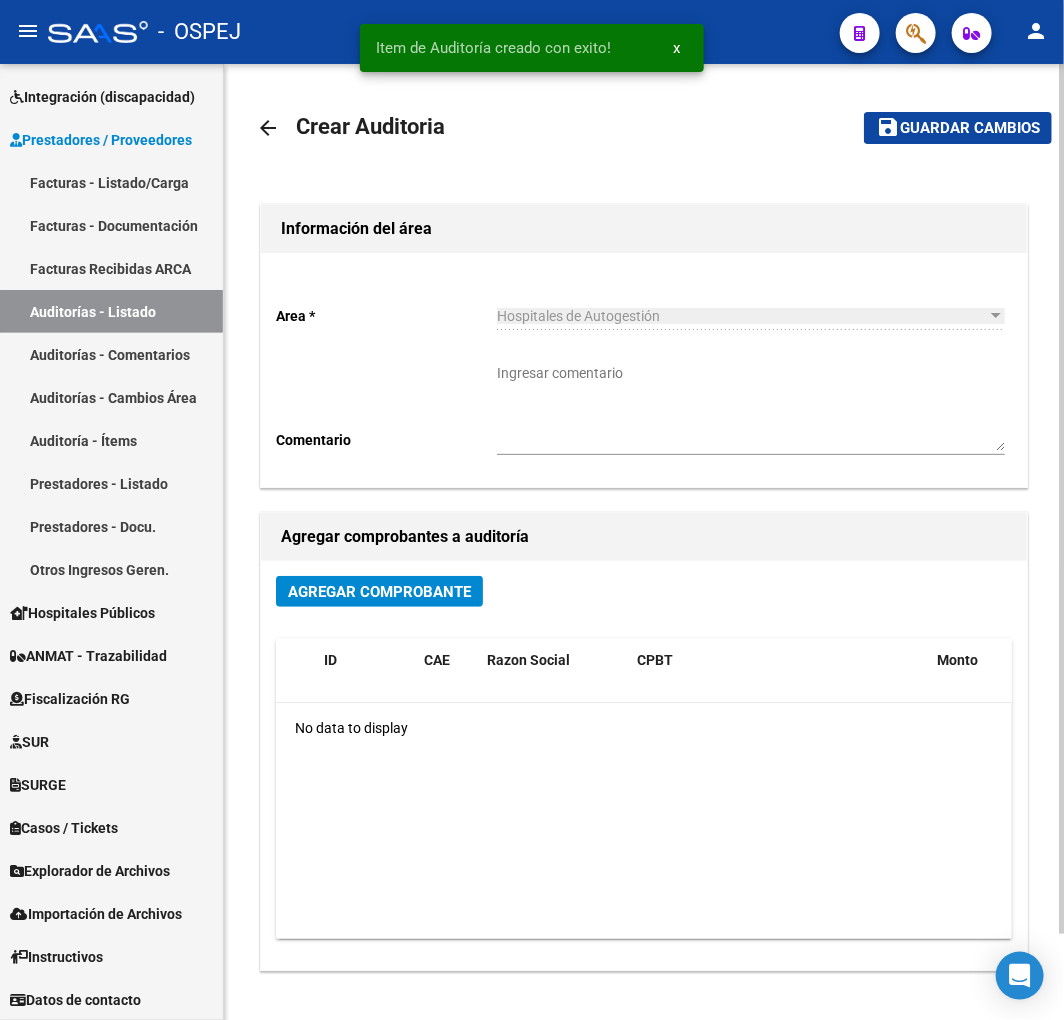 click on "Agregar Comprobante ID CAE Razon Social CPBT Monto Fecha Cpbt Fecha Recibido Doc Respaldatoria Doc Trazabilidad Expte. Interno Creado Usuario No data to display" 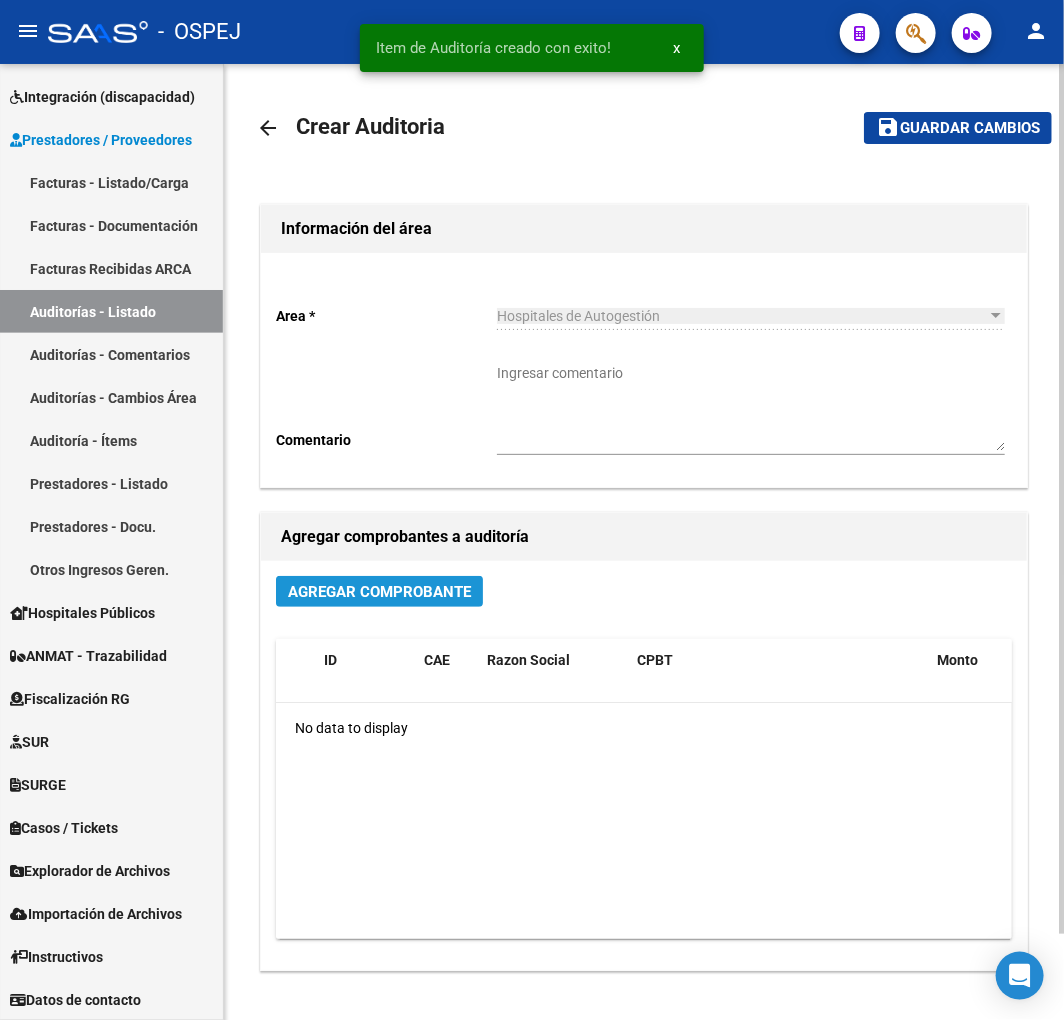 click on "Agregar Comprobante" 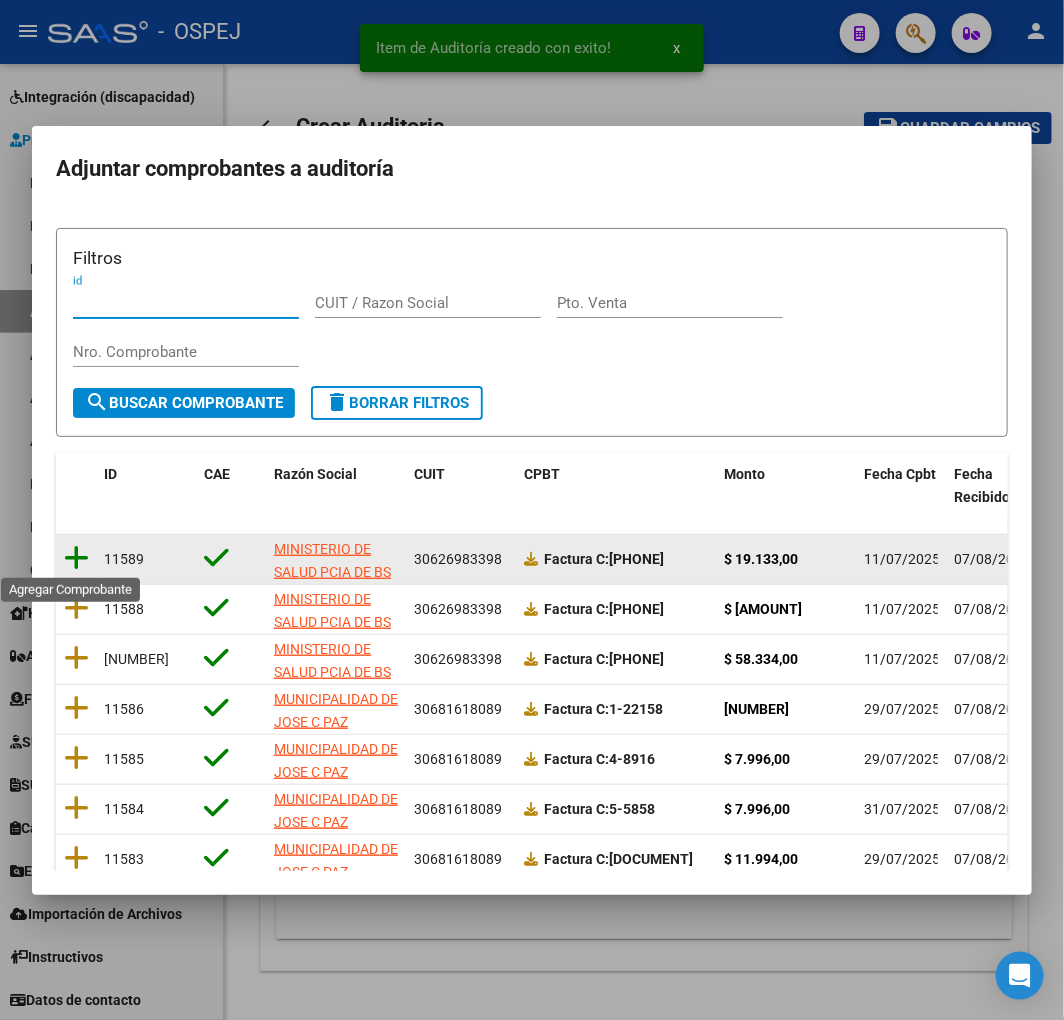 click 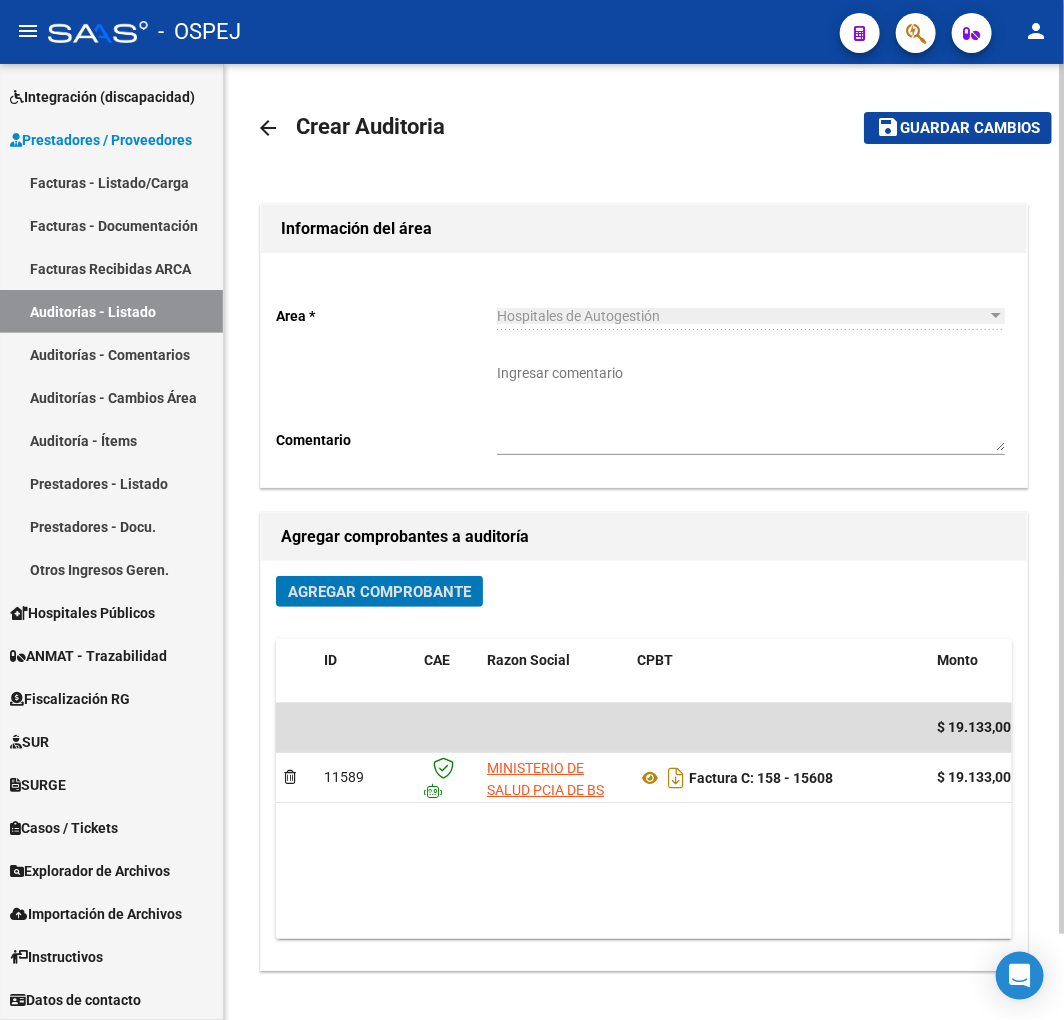 click on "Guardar cambios" 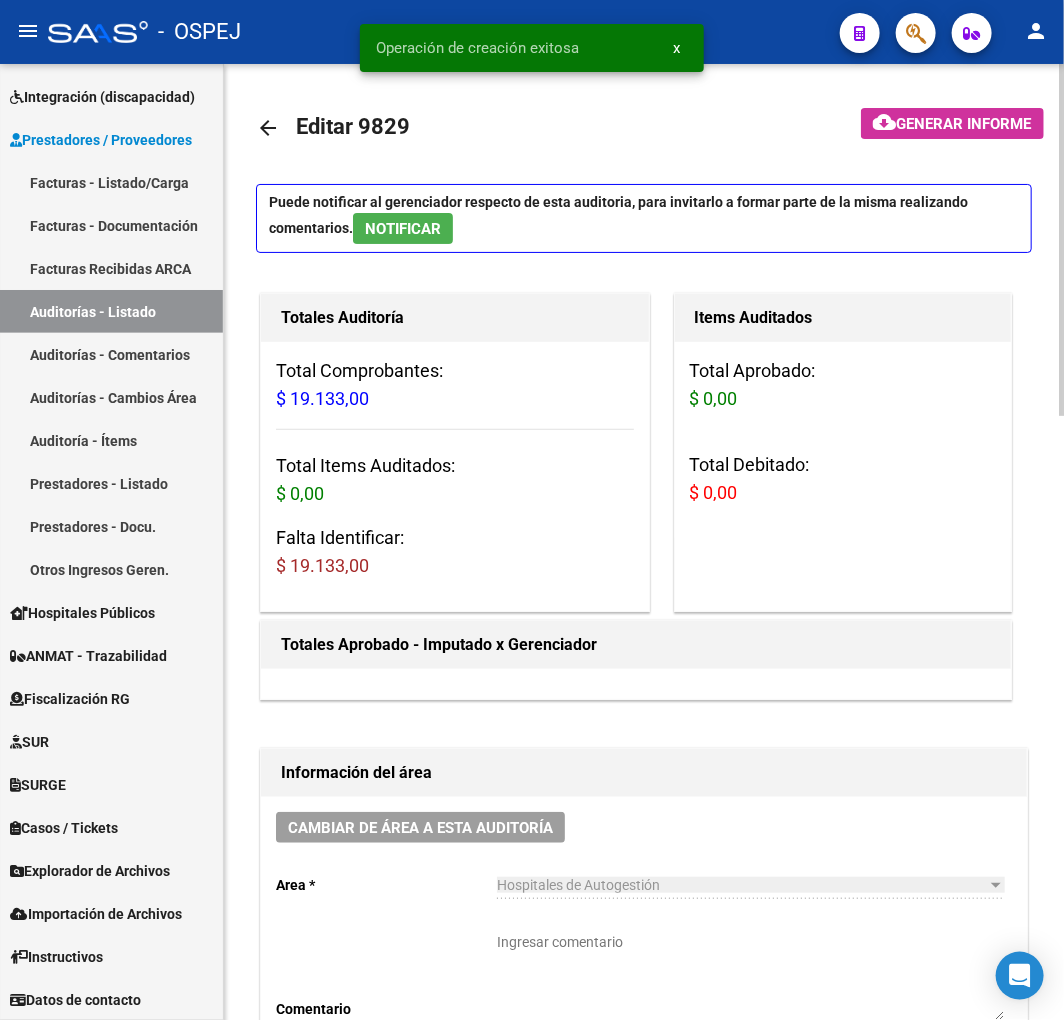 scroll, scrollTop: 666, scrollLeft: 0, axis: vertical 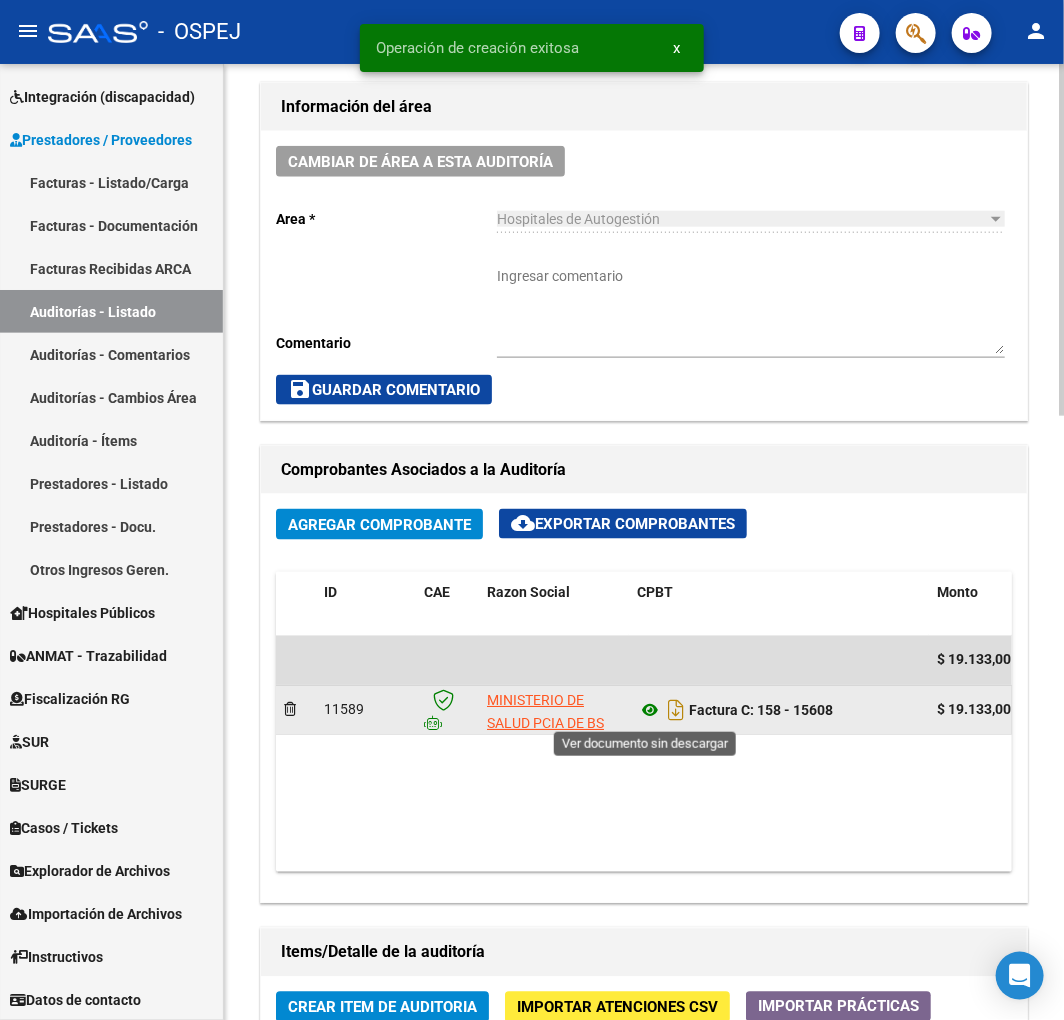 click 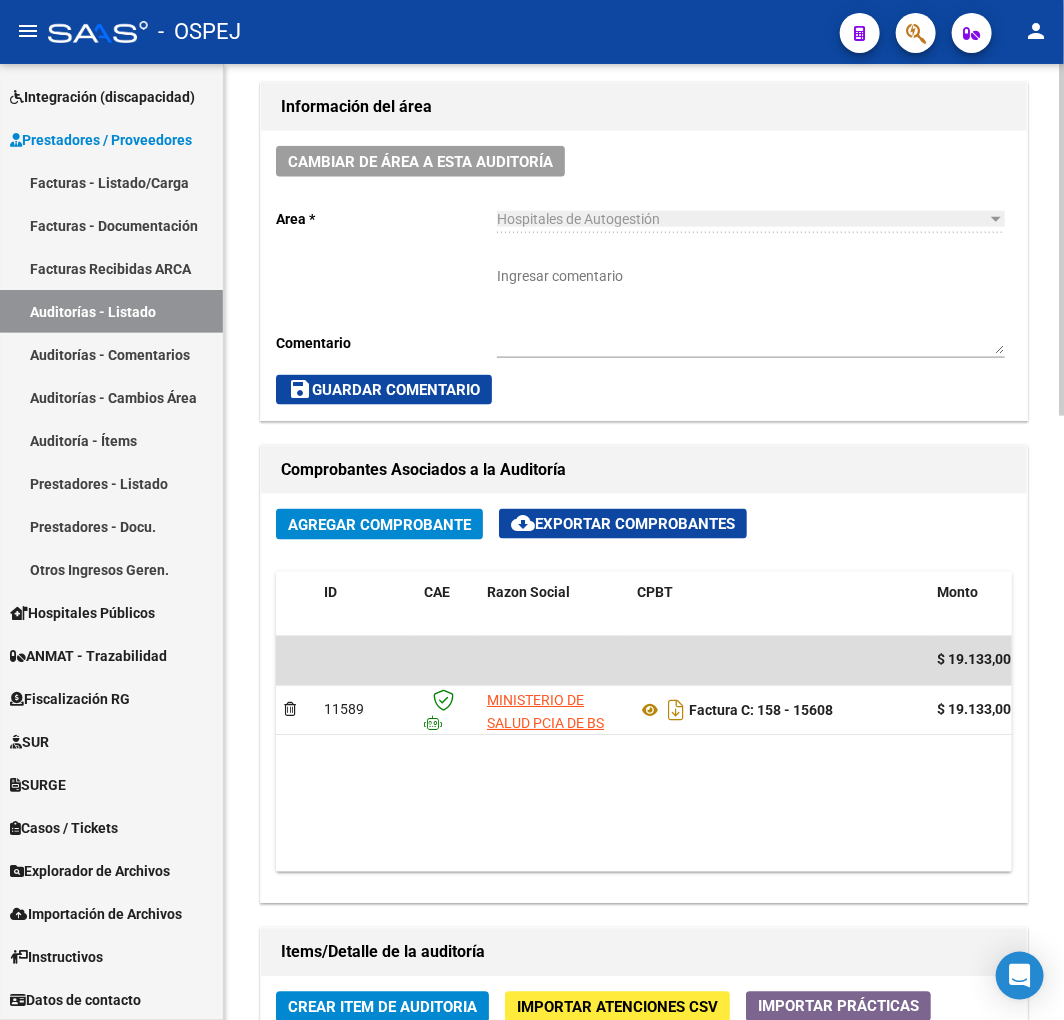 scroll, scrollTop: 1000, scrollLeft: 0, axis: vertical 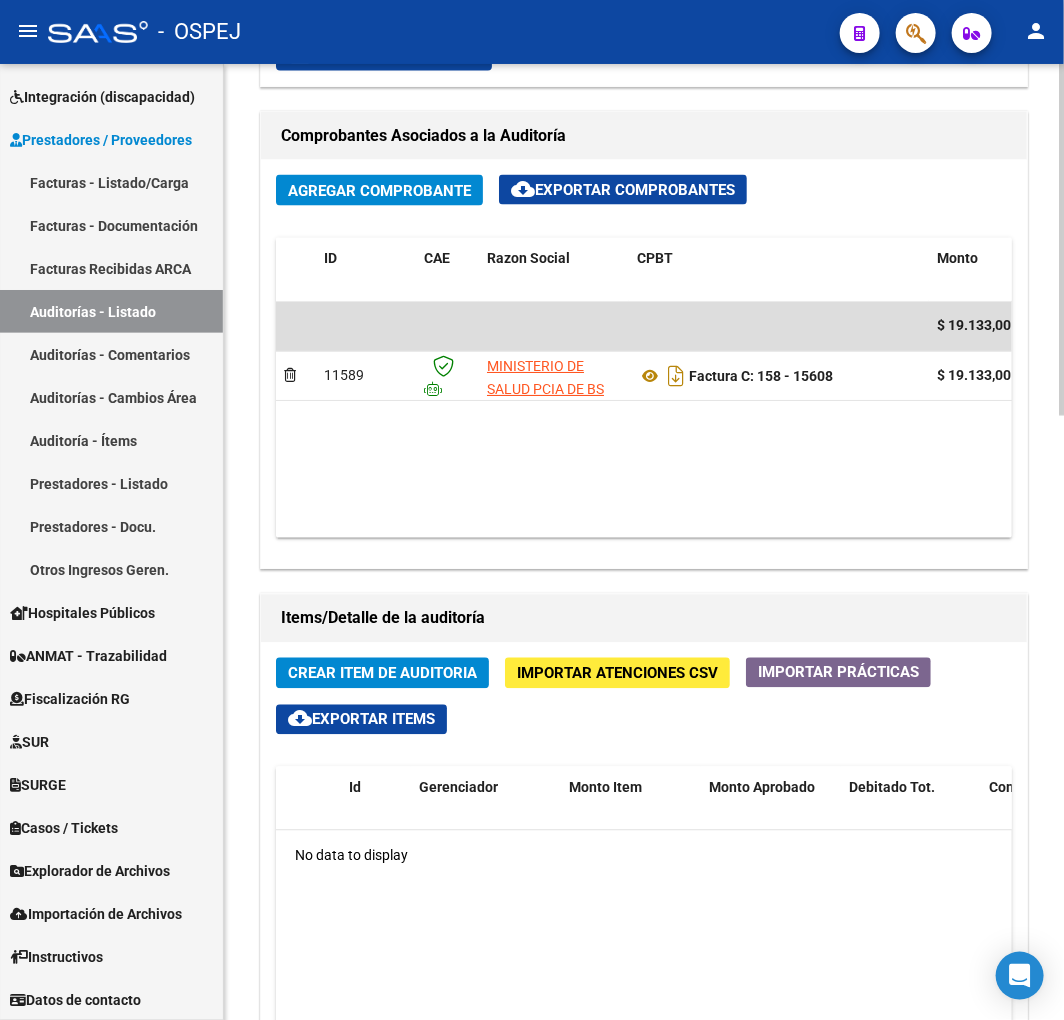 click on "Crear Item de Auditoria" 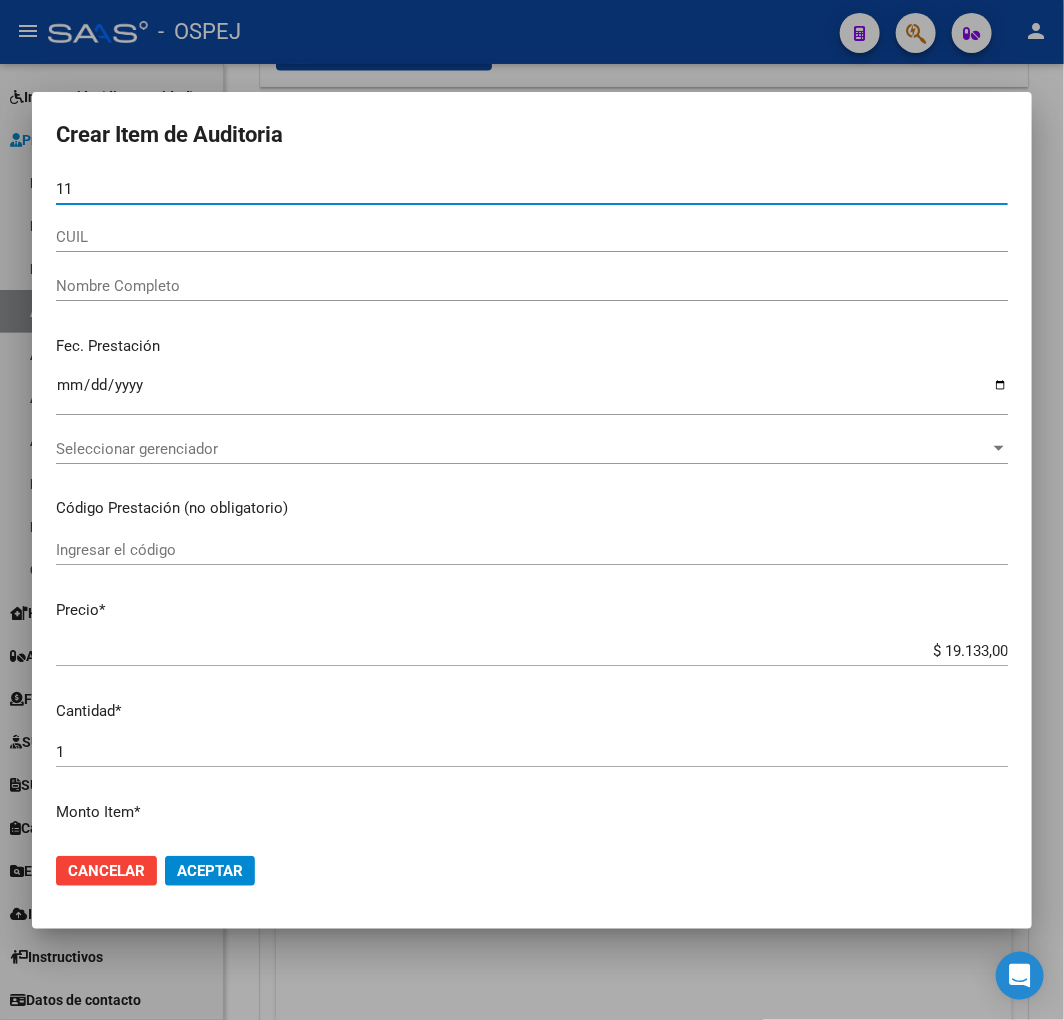type on "1" 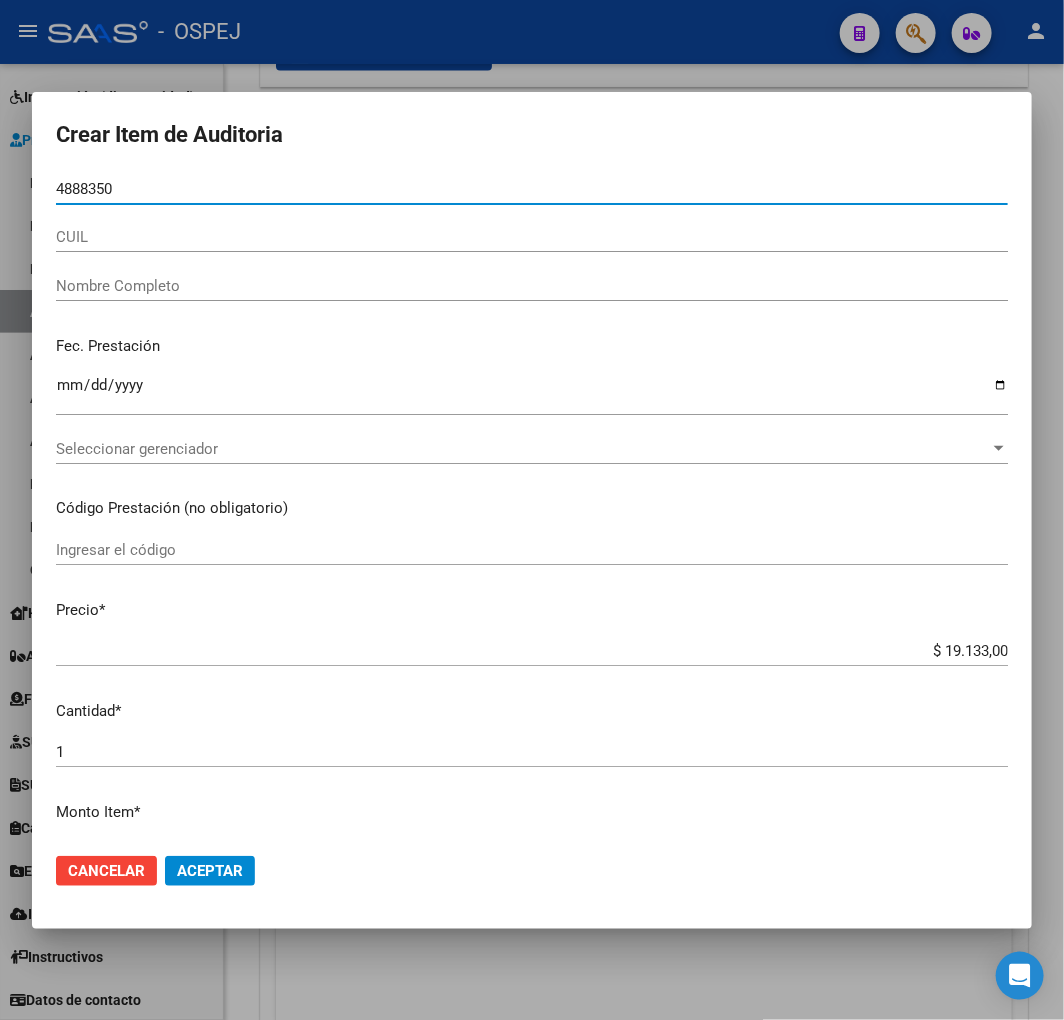 type on "48883506" 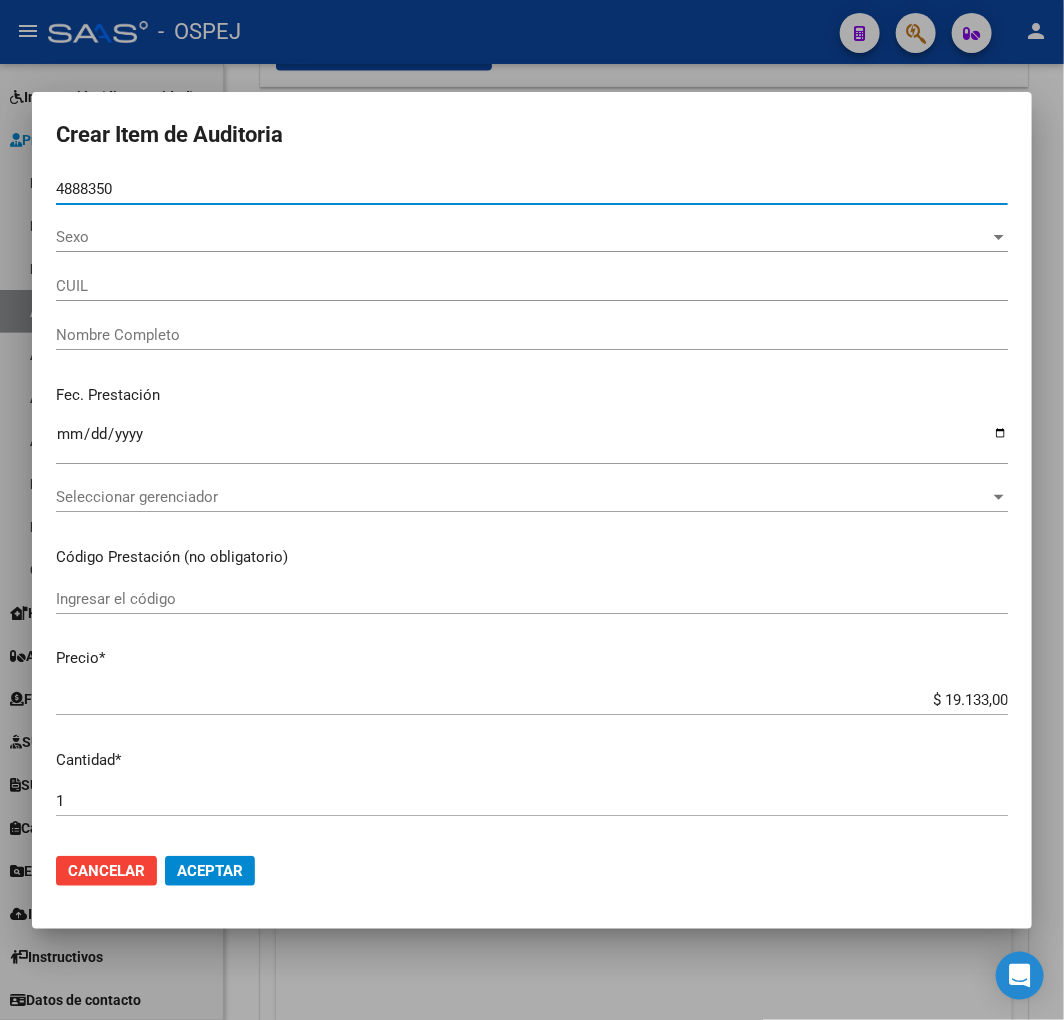 type on "27488835063" 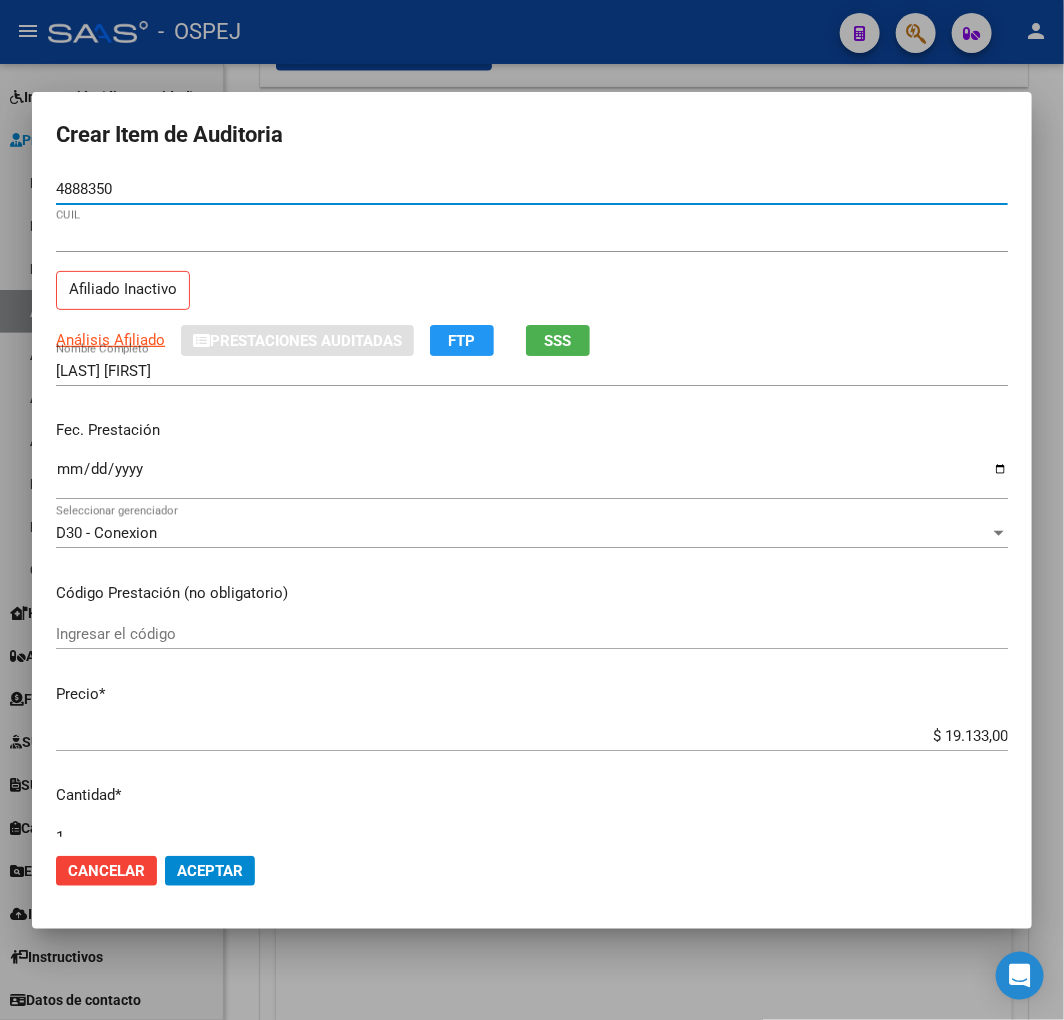 type on "48883506" 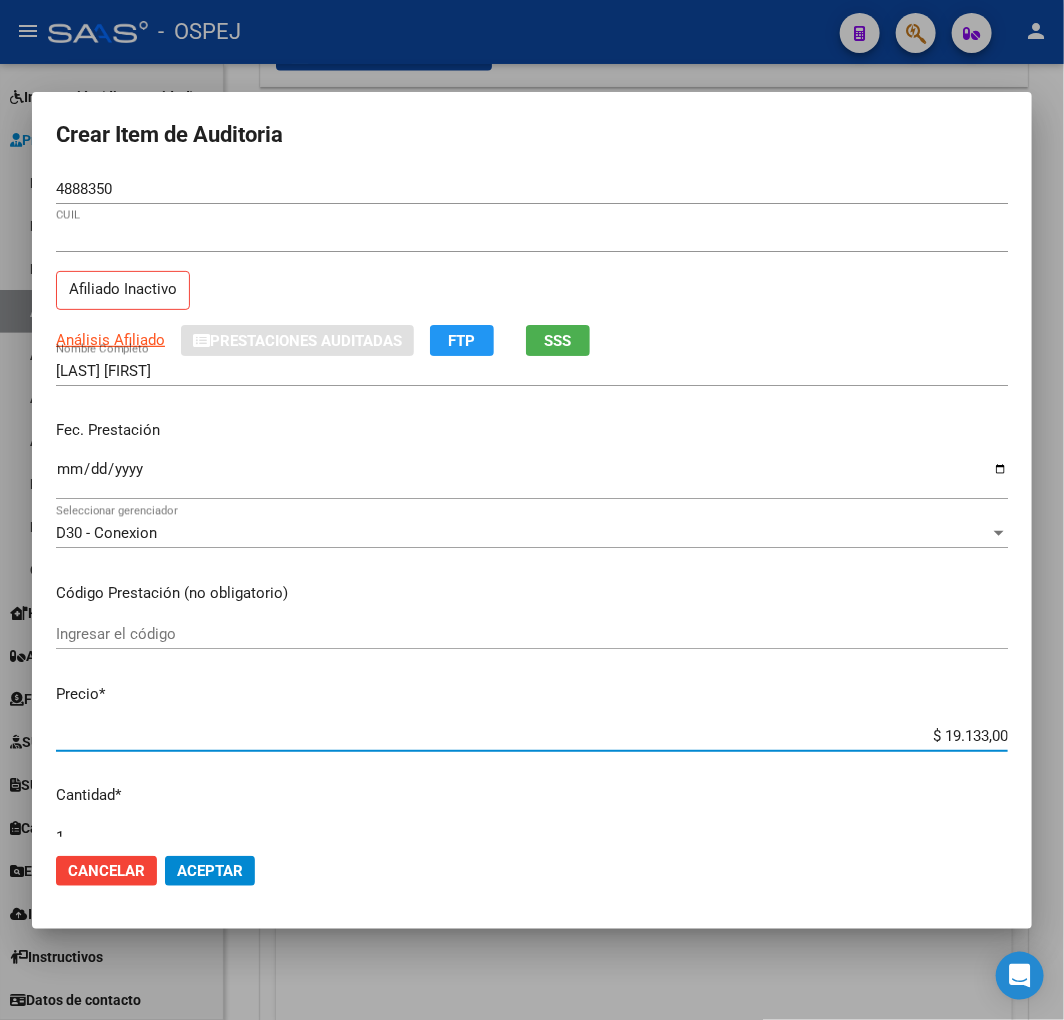 drag, startPoint x: 975, startPoint y: 741, endPoint x: 1028, endPoint y: 738, distance: 53.08484 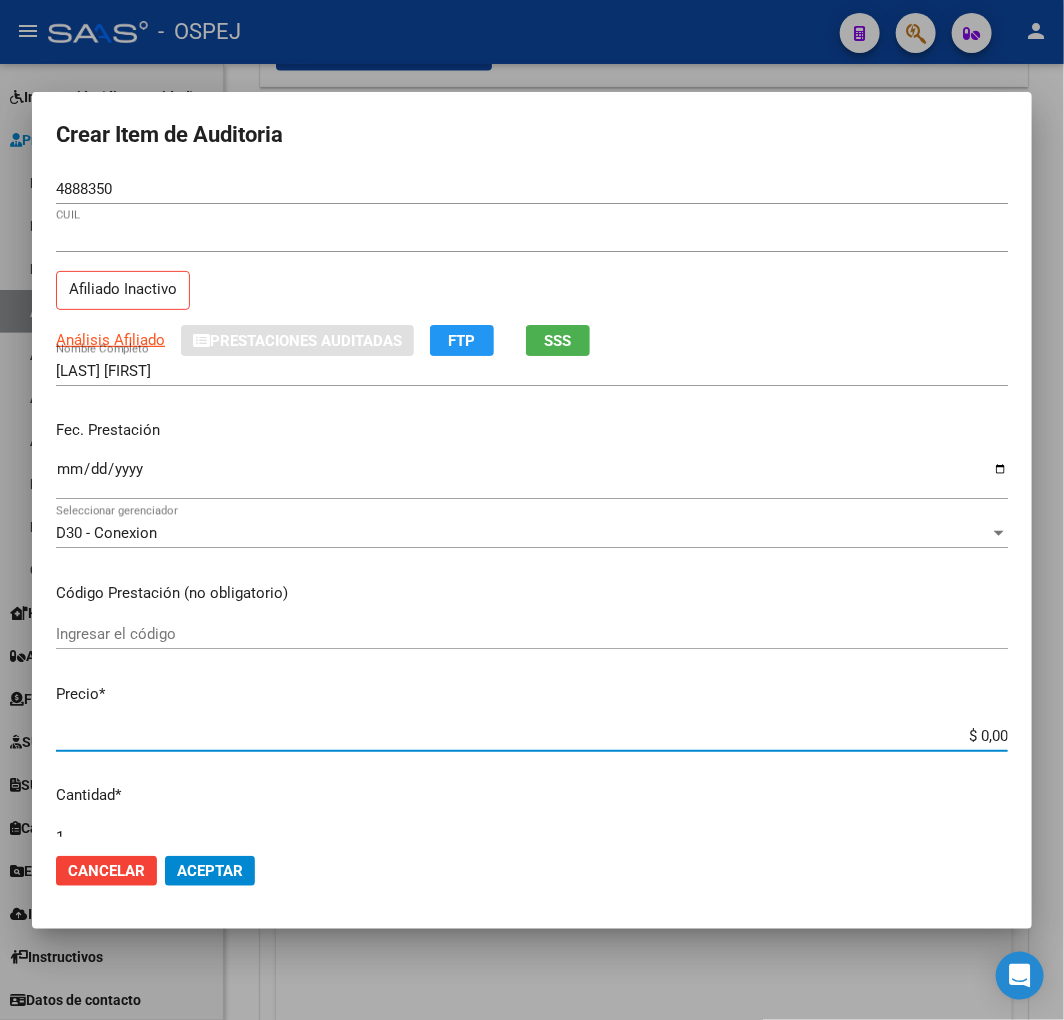 type on "$ 0,01" 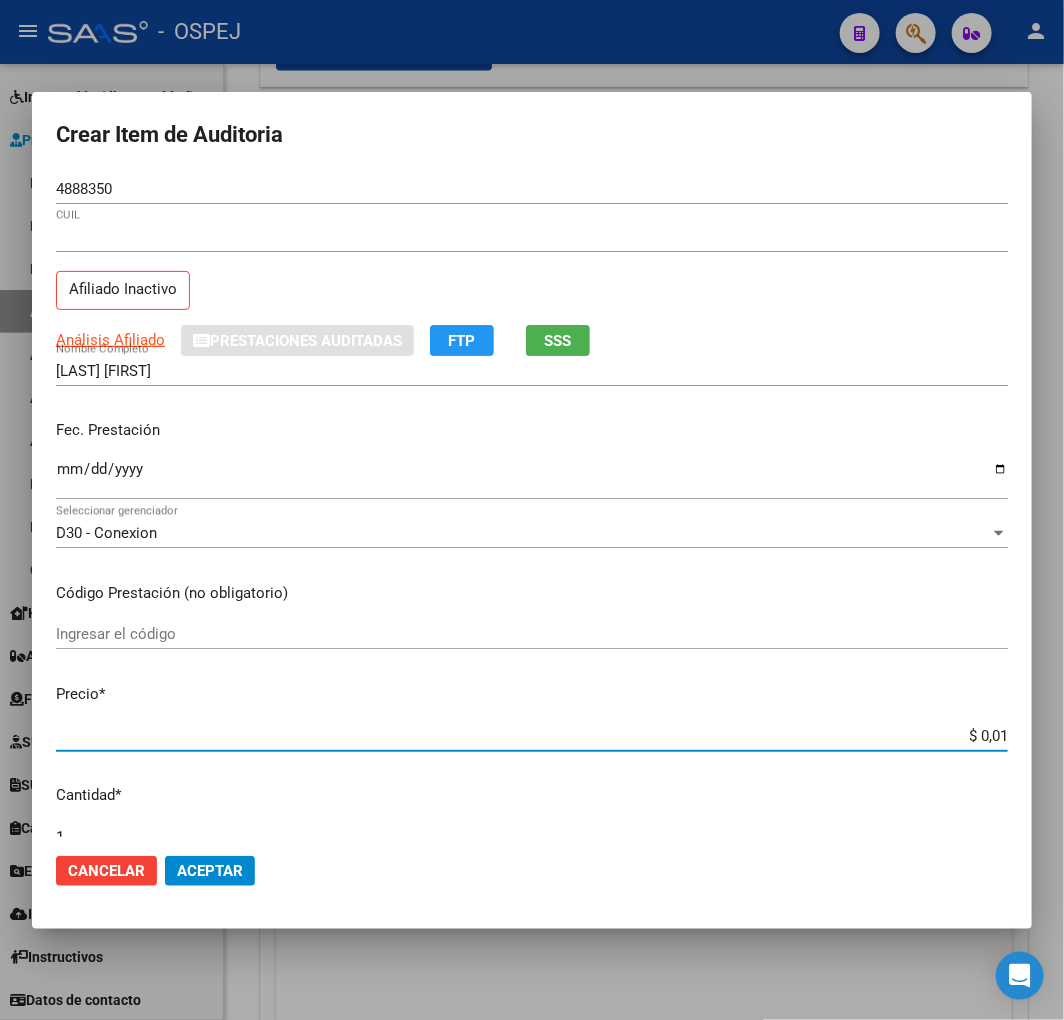 type on "$ 0,11" 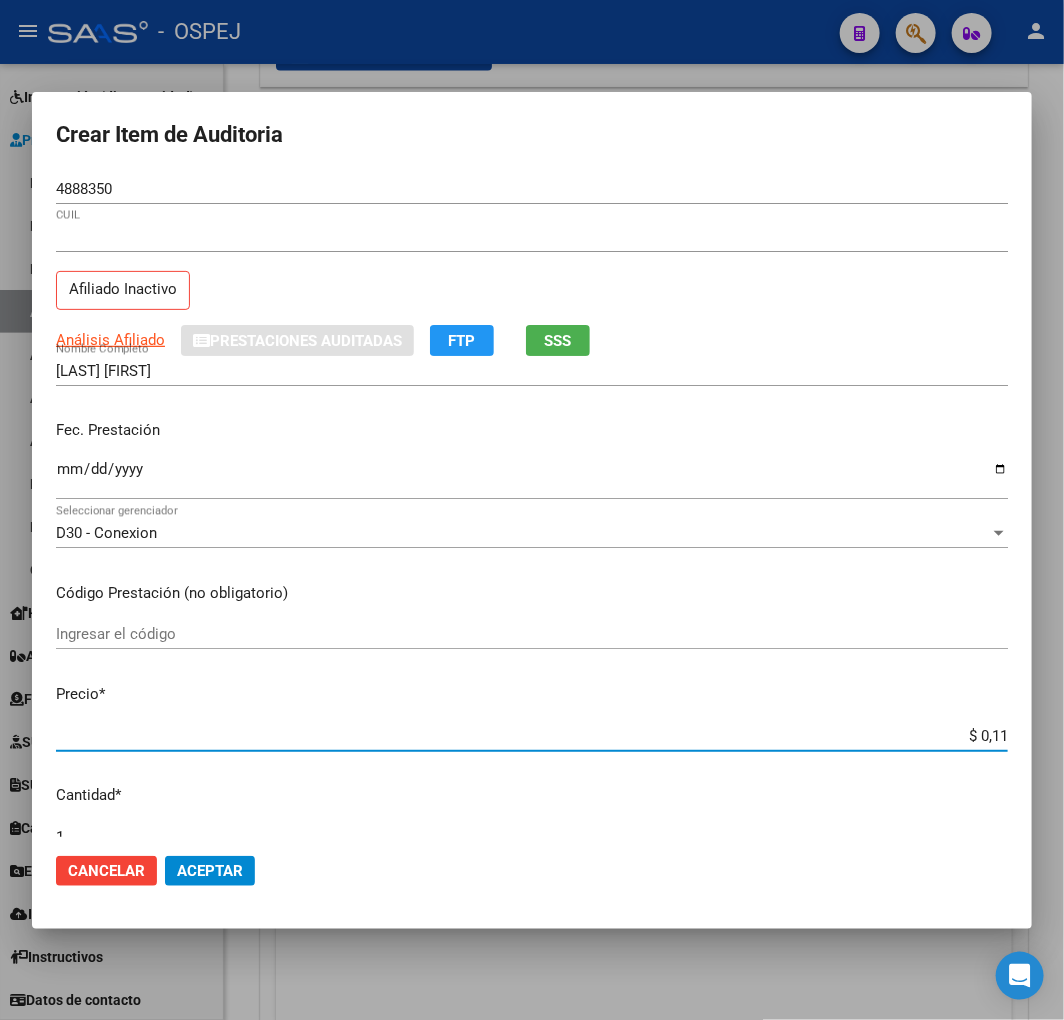 type on "$ 1,18" 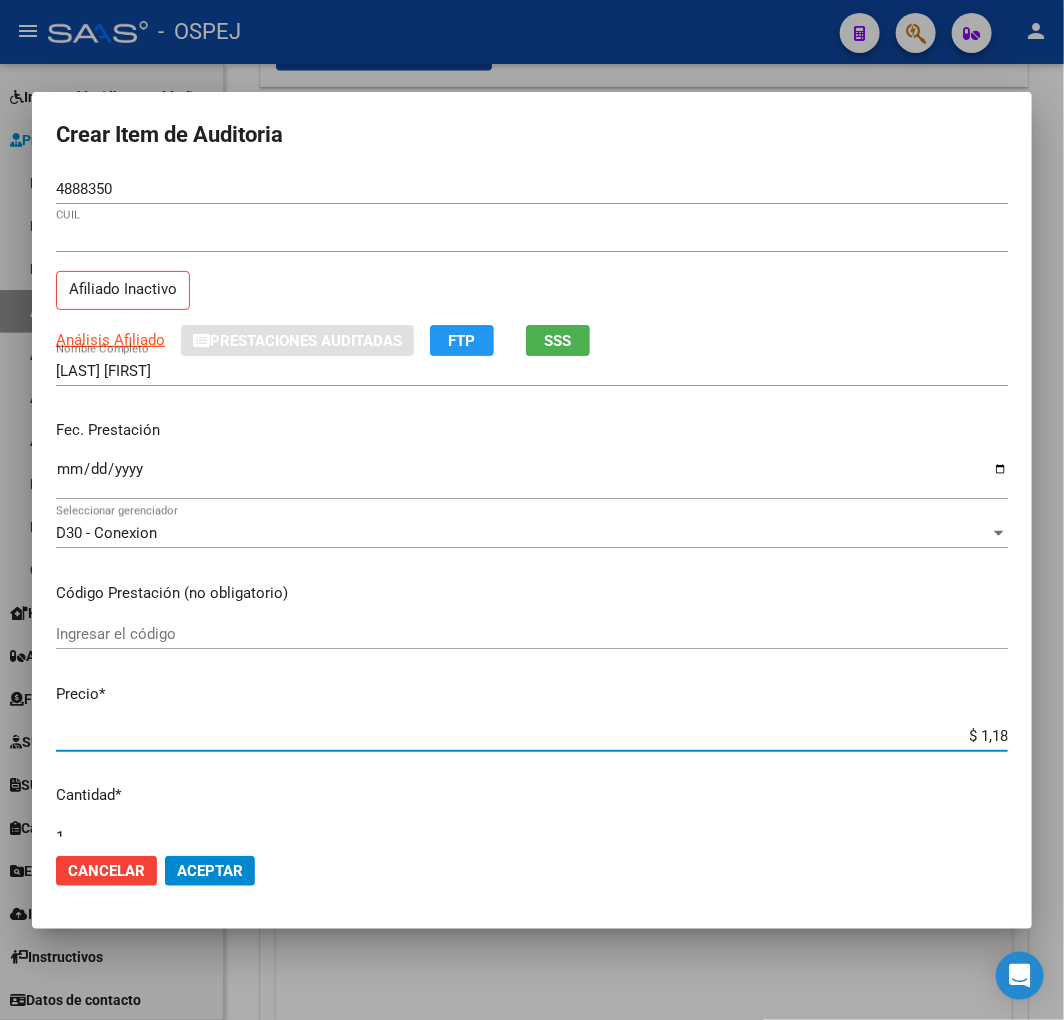 type on "$ 11,88" 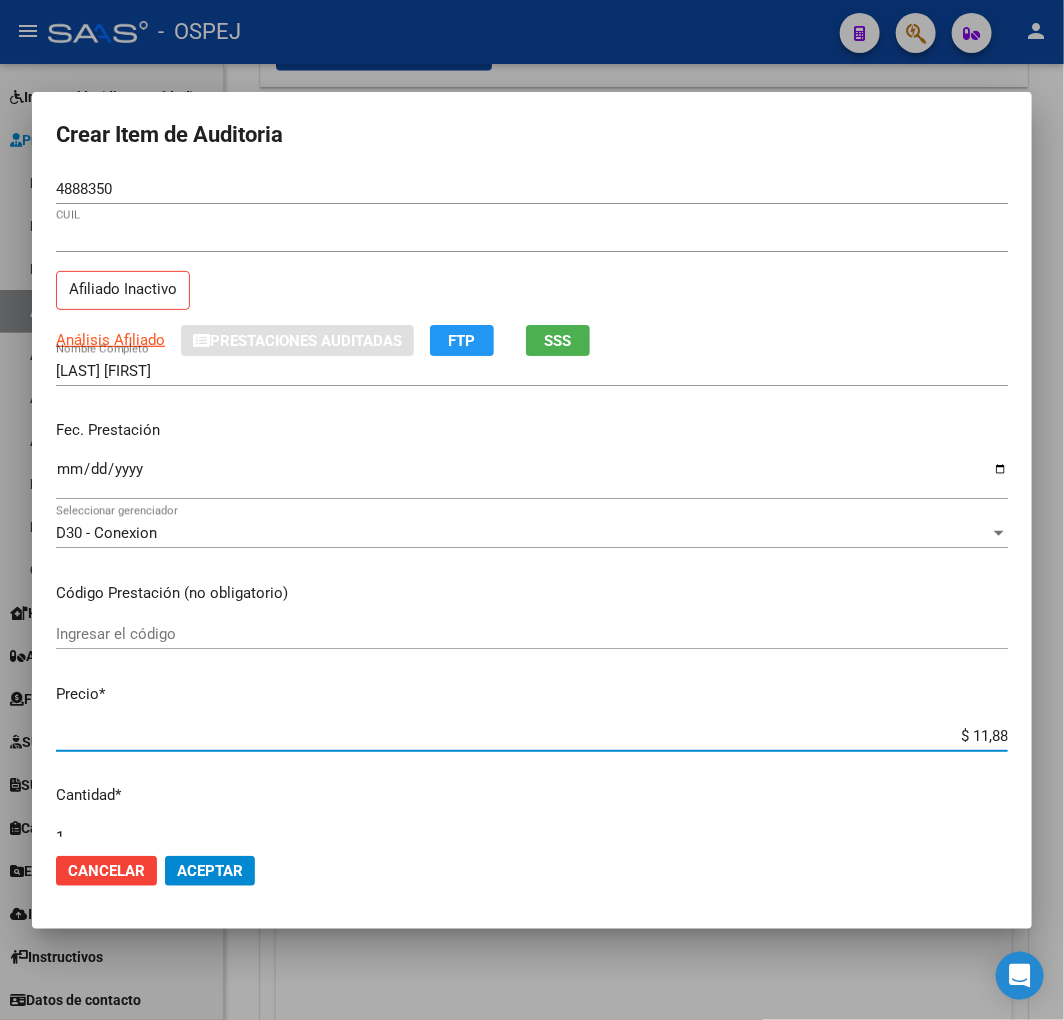 type on "$ 118,89" 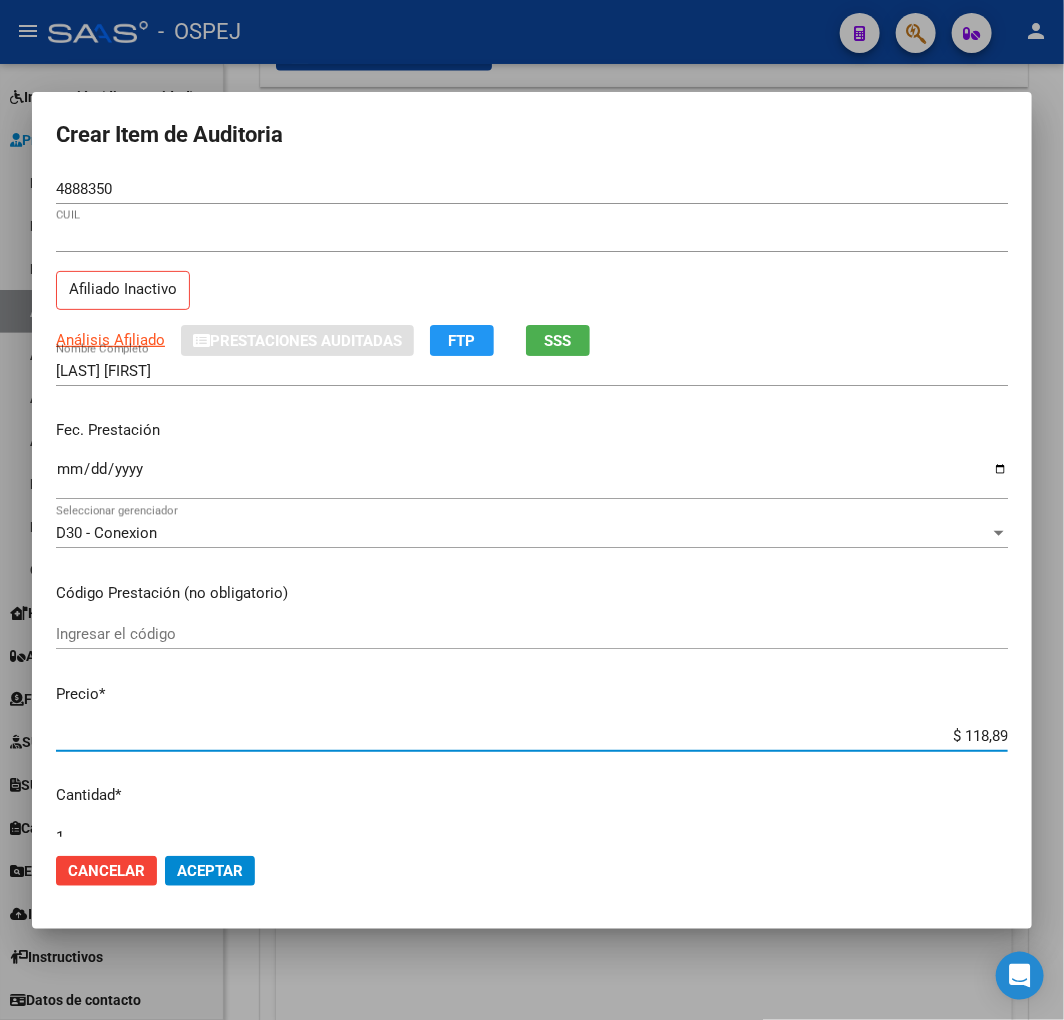 type on "$ 1.188,90" 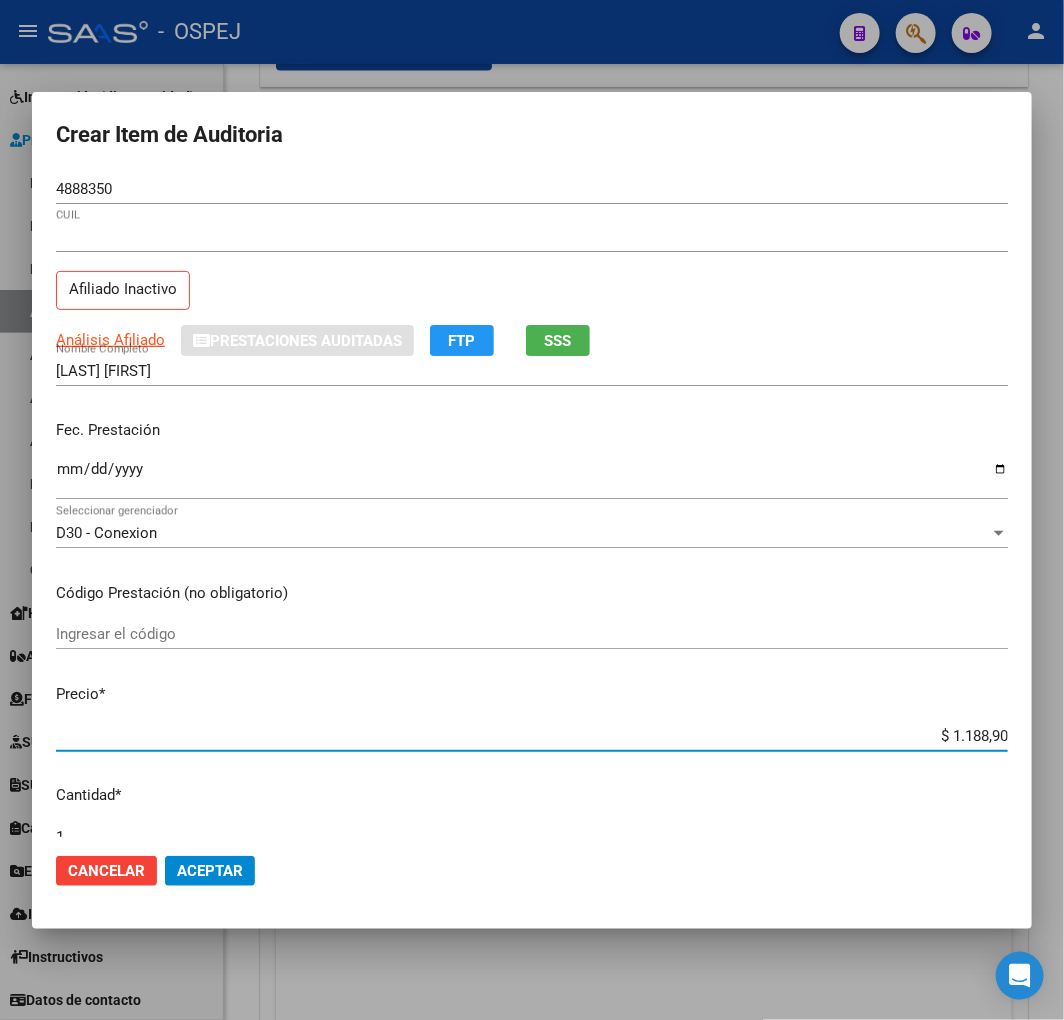 type on "$ 11.889,00" 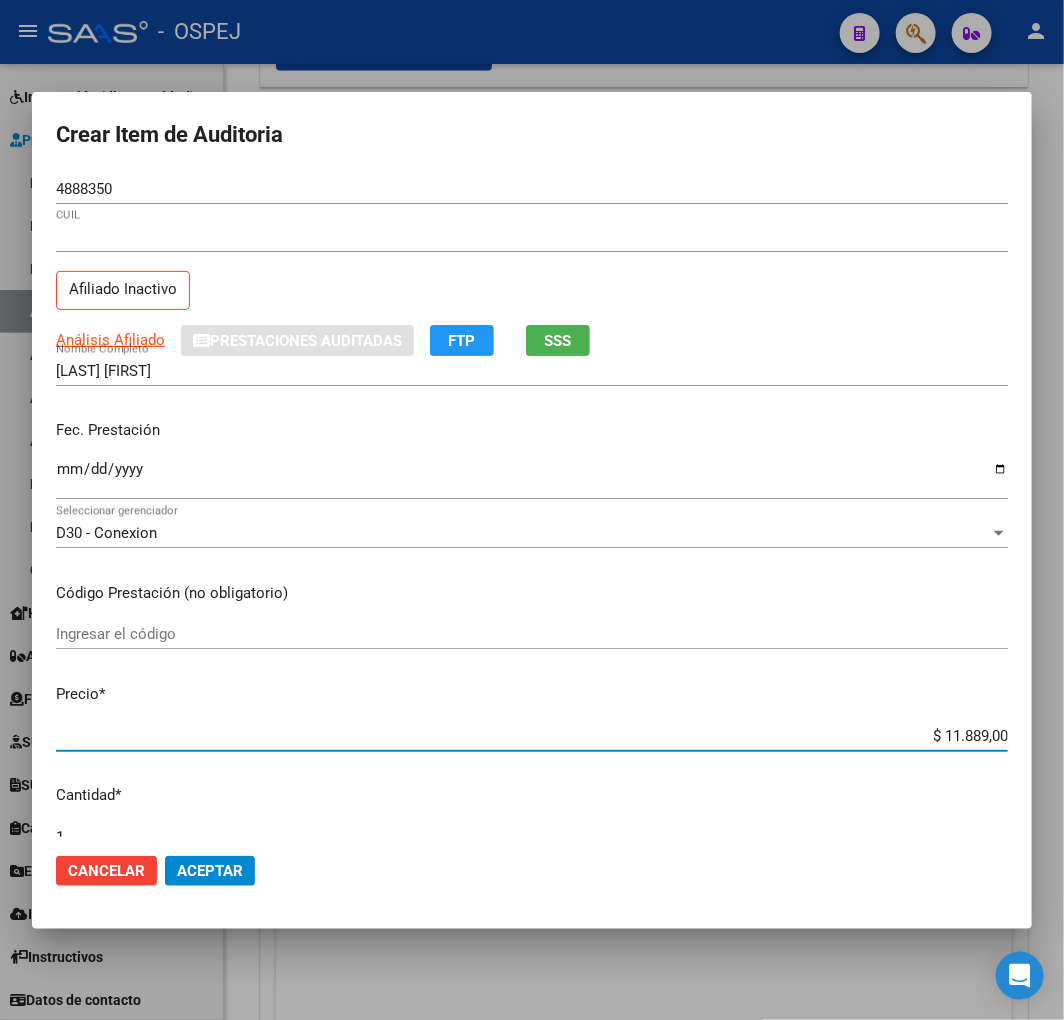 click on "Aceptar" 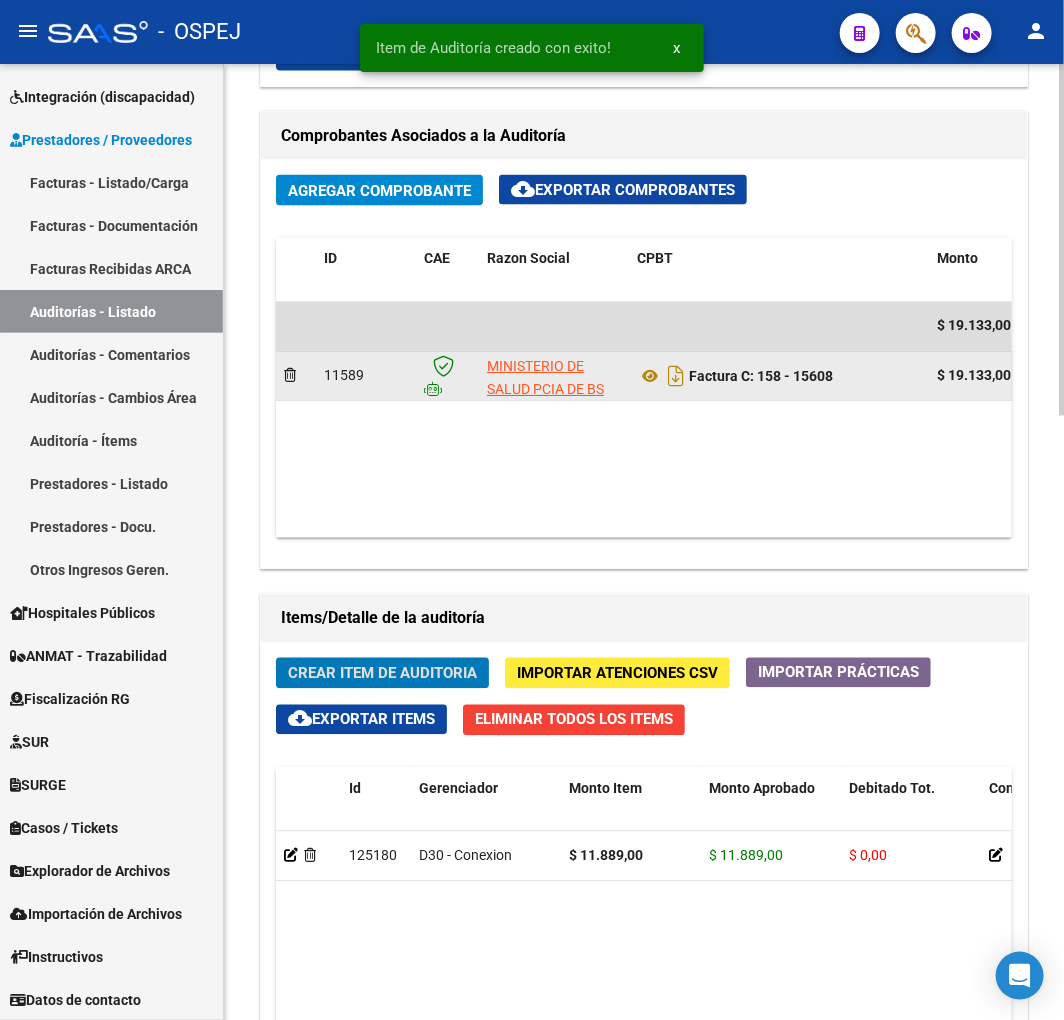 scroll, scrollTop: 1240, scrollLeft: 0, axis: vertical 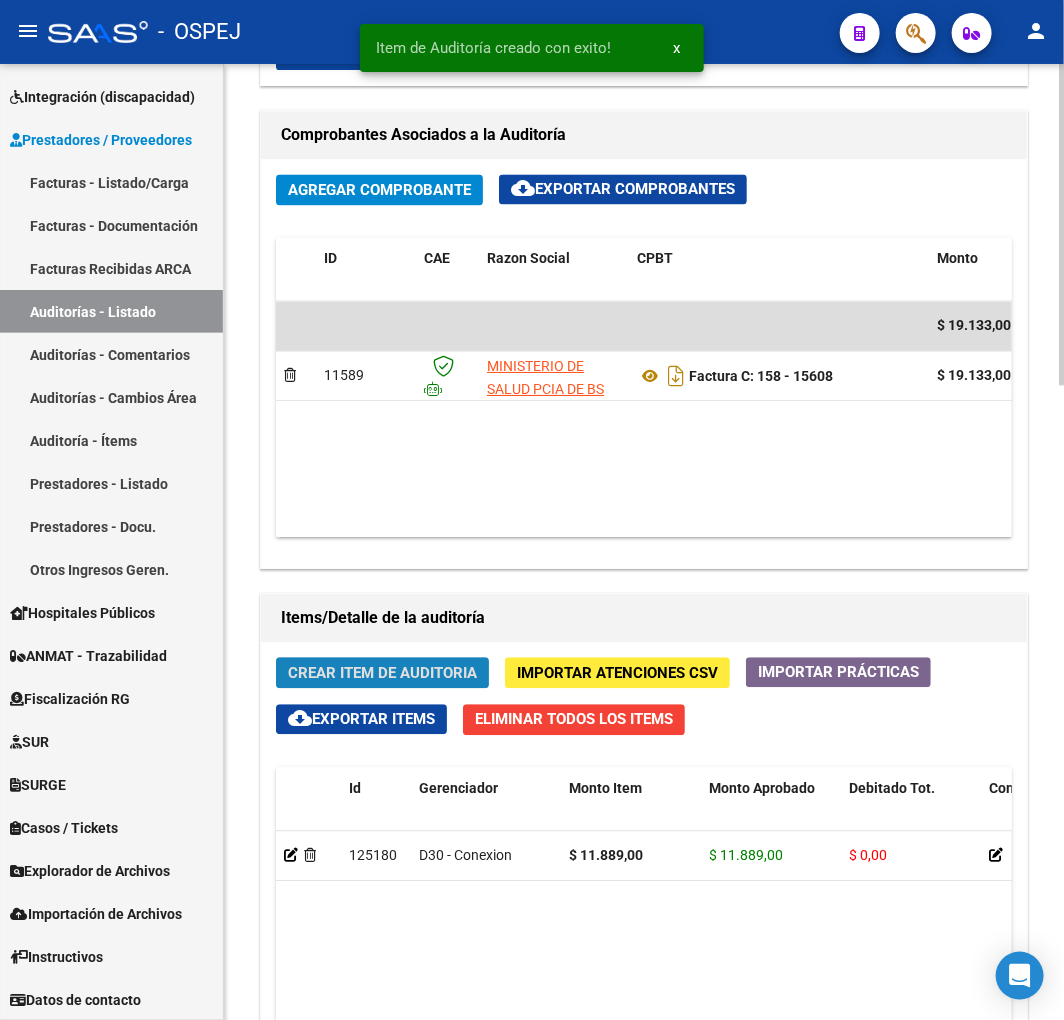 click on "Crear Item de Auditoria" 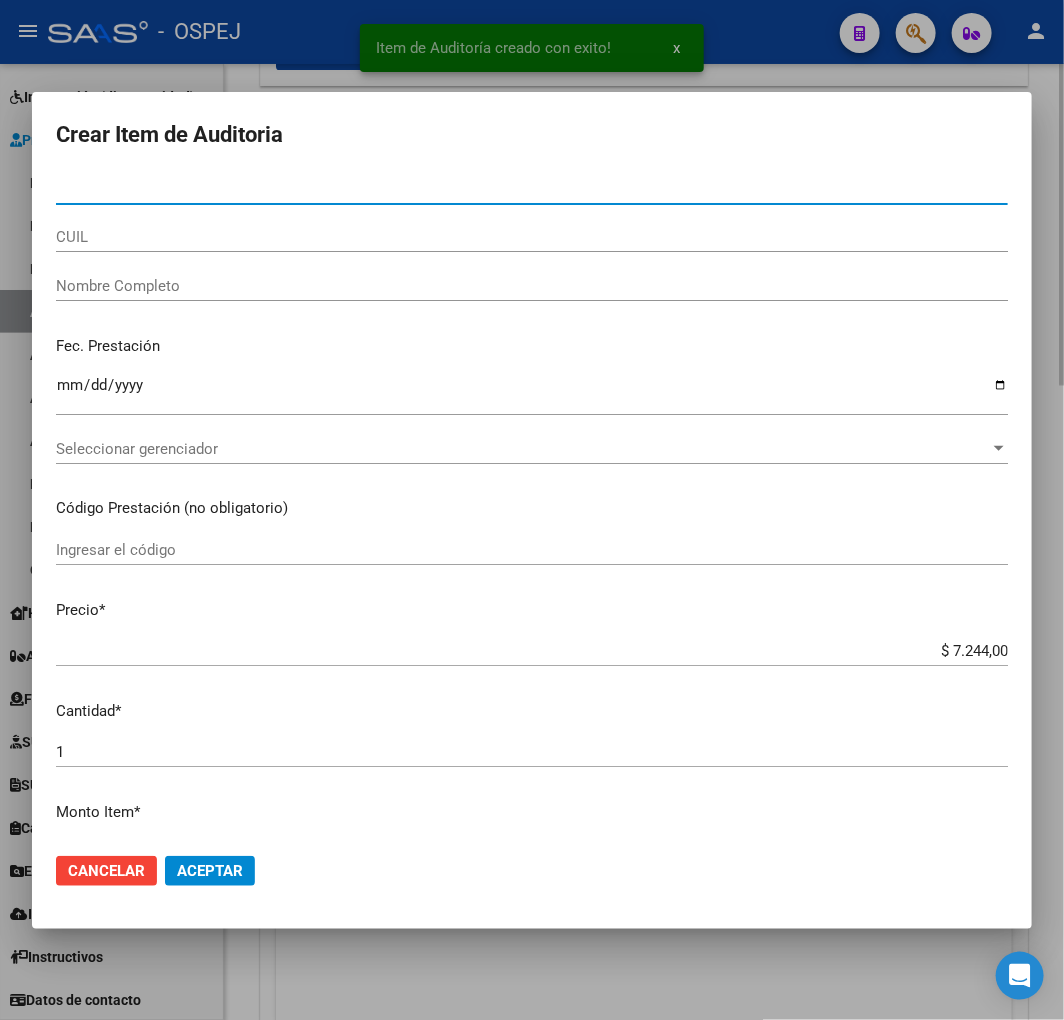 type on "28168531" 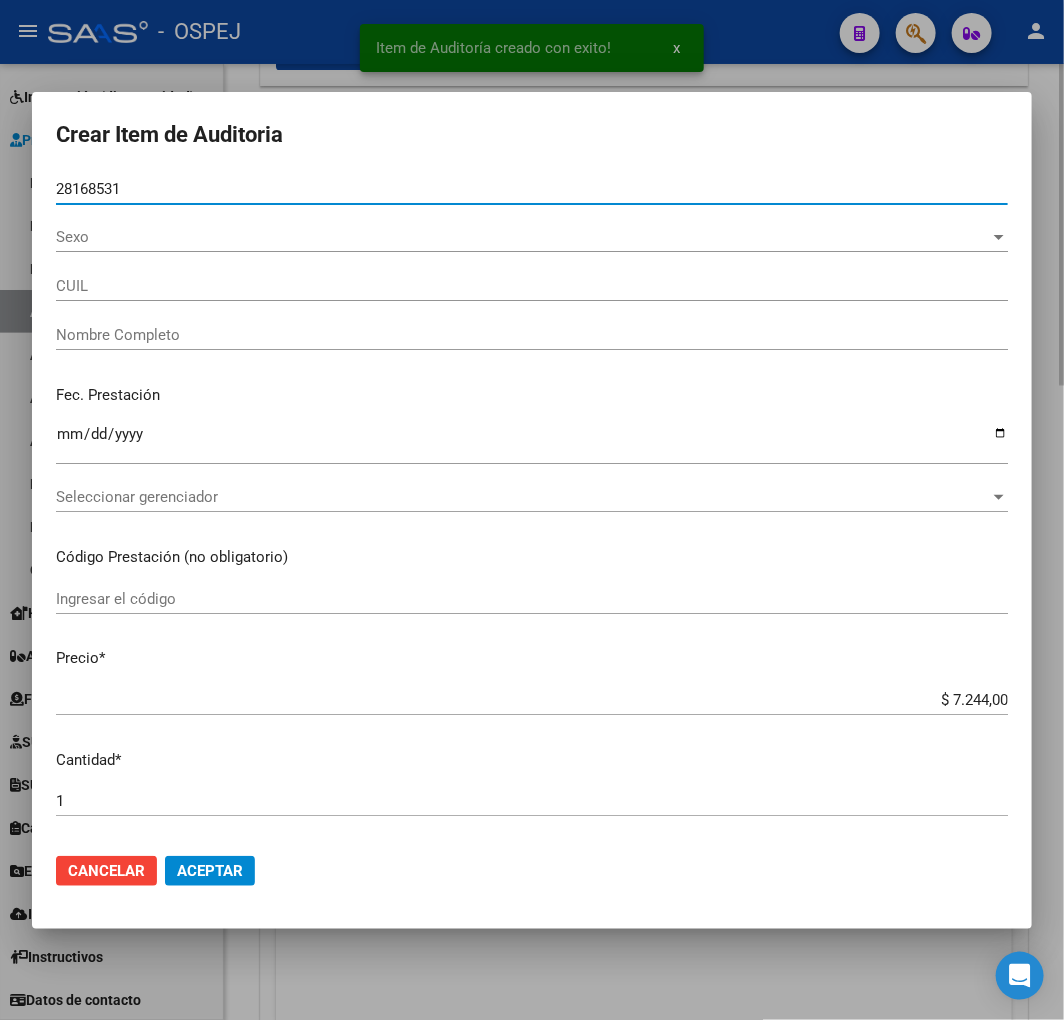 type on "27281685312" 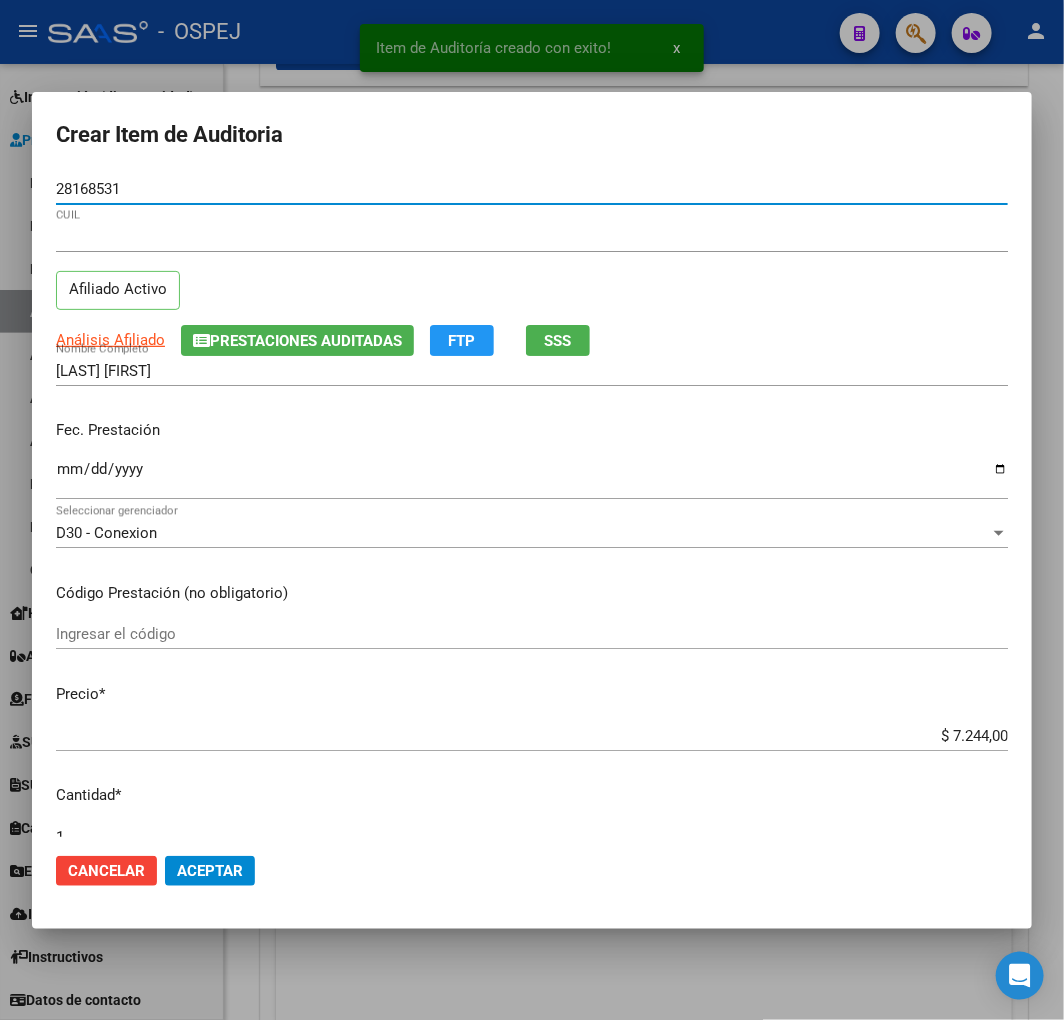 type on "28168531" 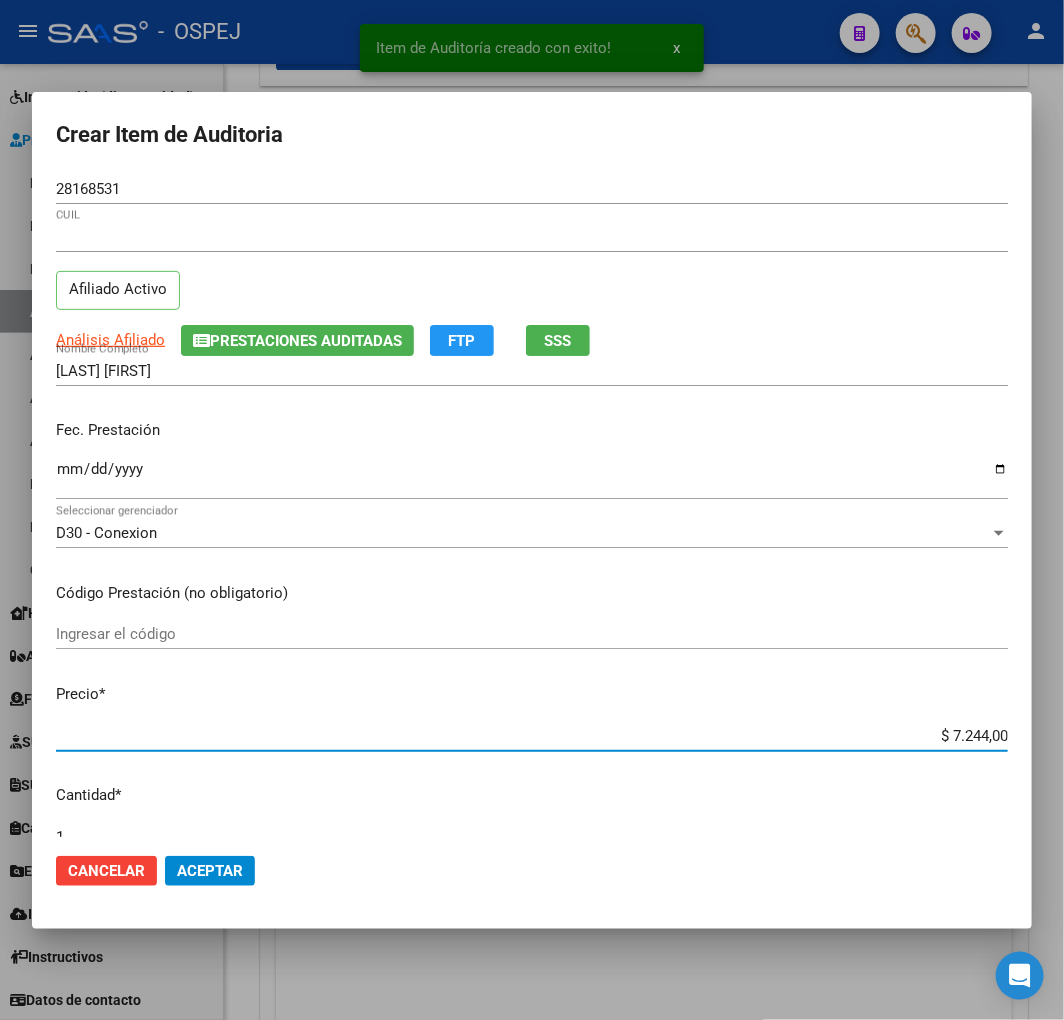 click on "$ 7.244,00" at bounding box center (532, 736) 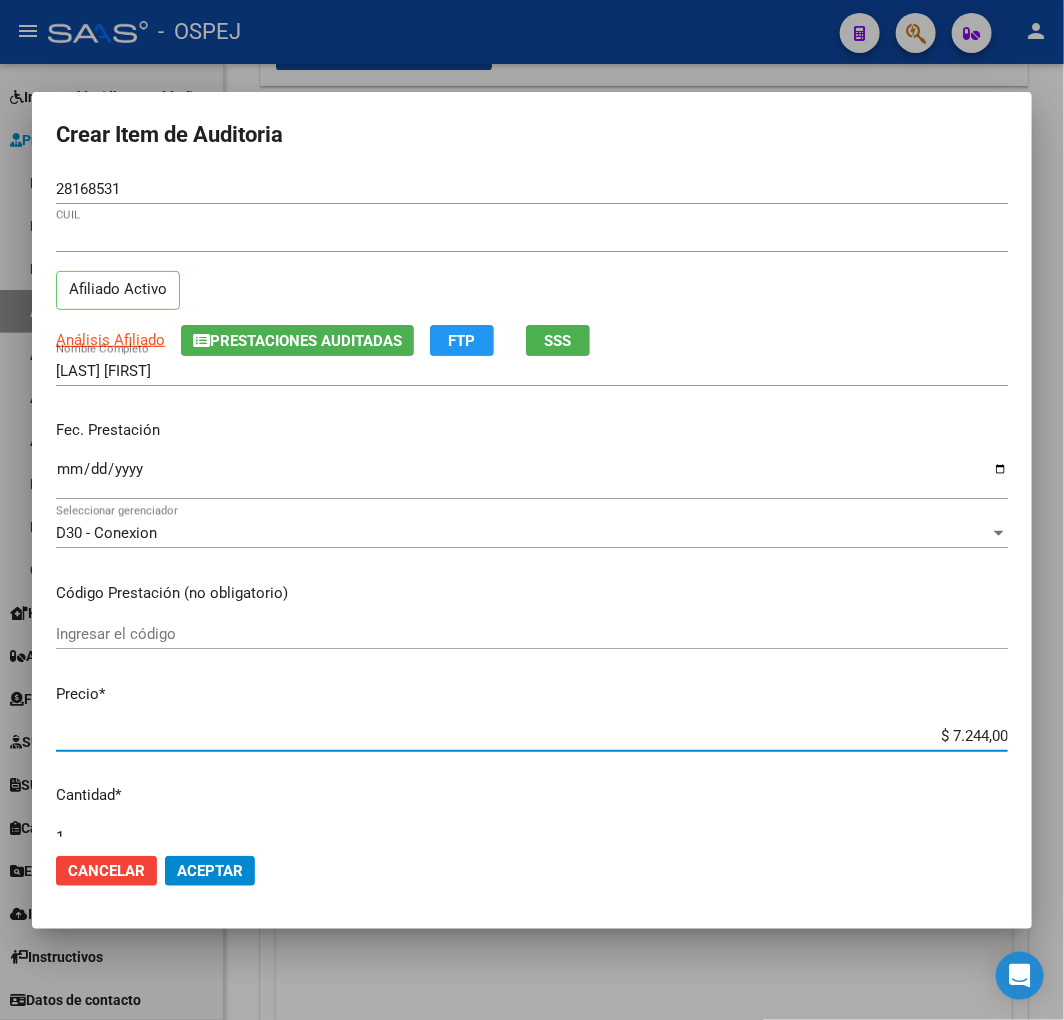 click on "Aceptar" 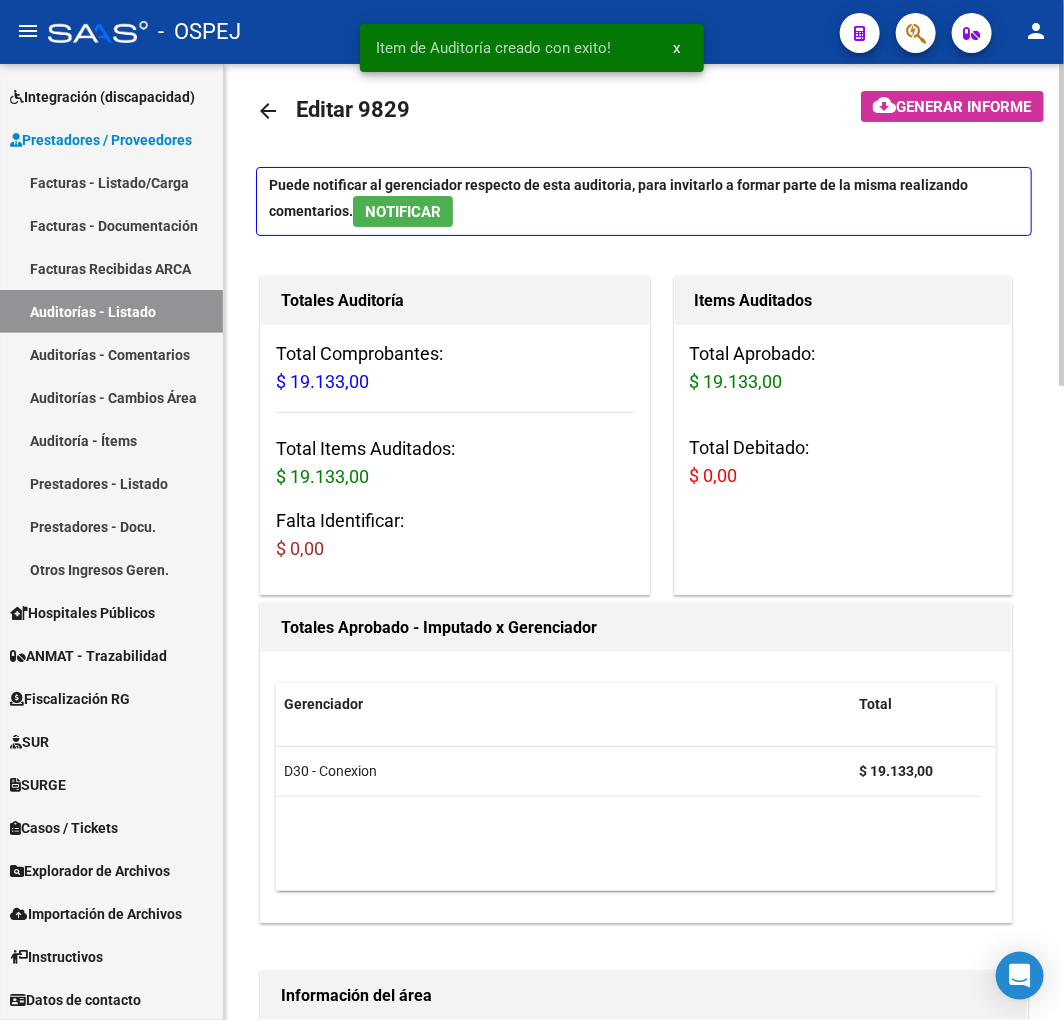 scroll, scrollTop: 0, scrollLeft: 0, axis: both 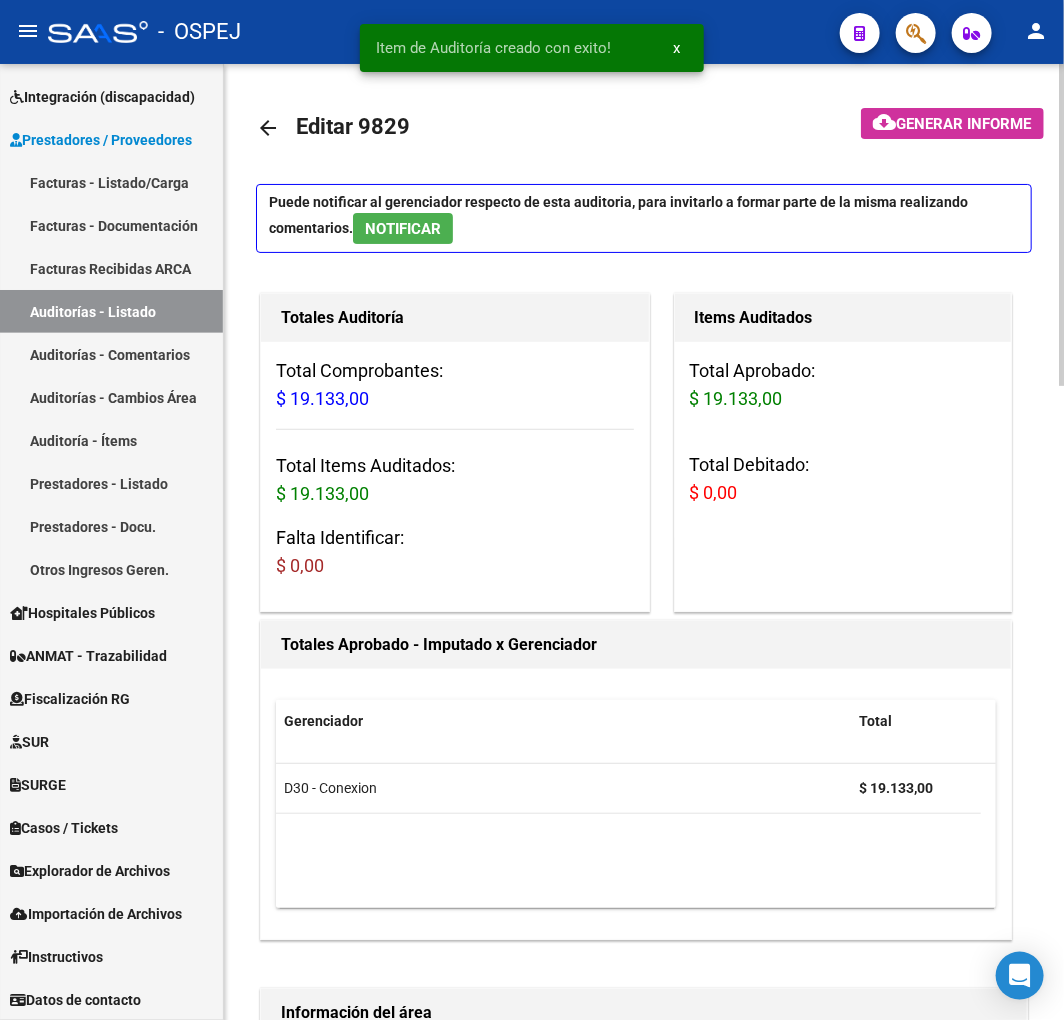 click on "arrow_back" 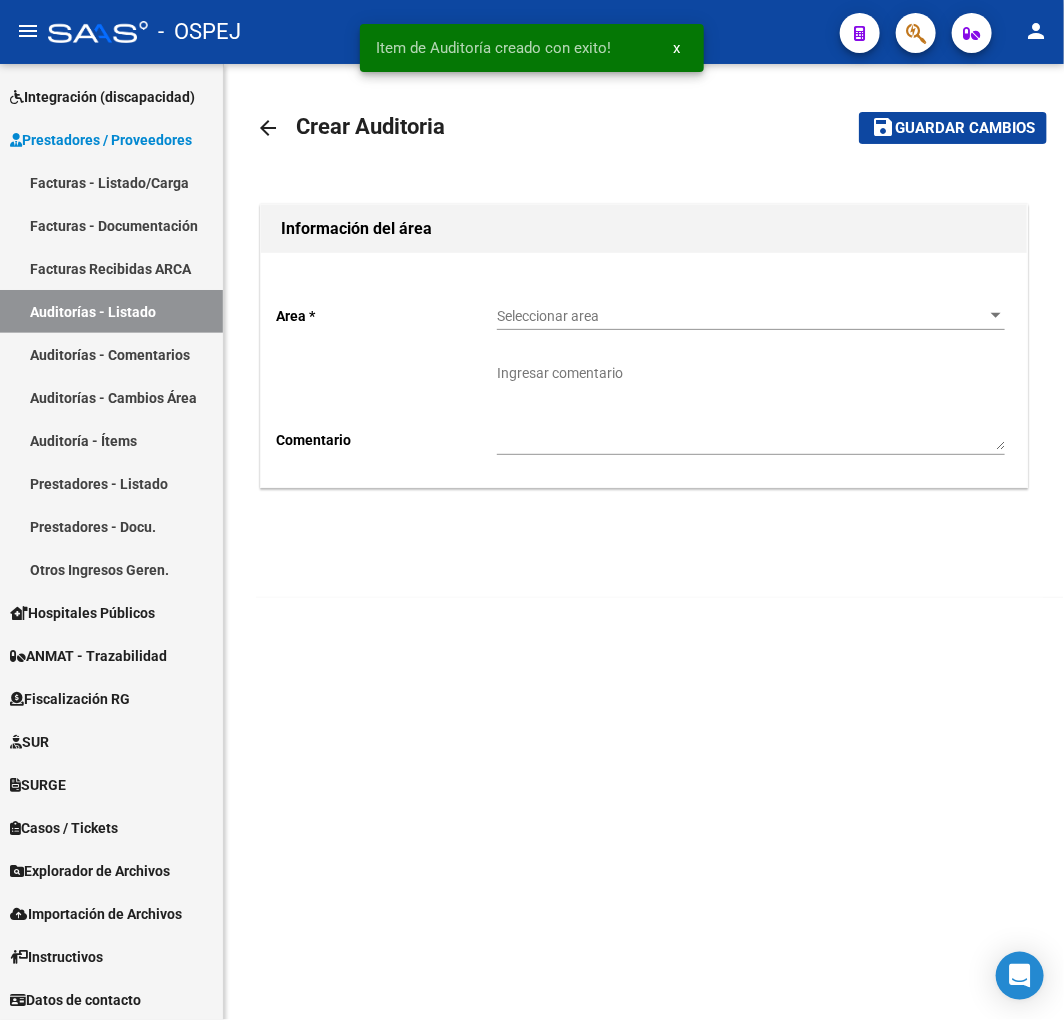 click on "Seleccionar area" at bounding box center (742, 316) 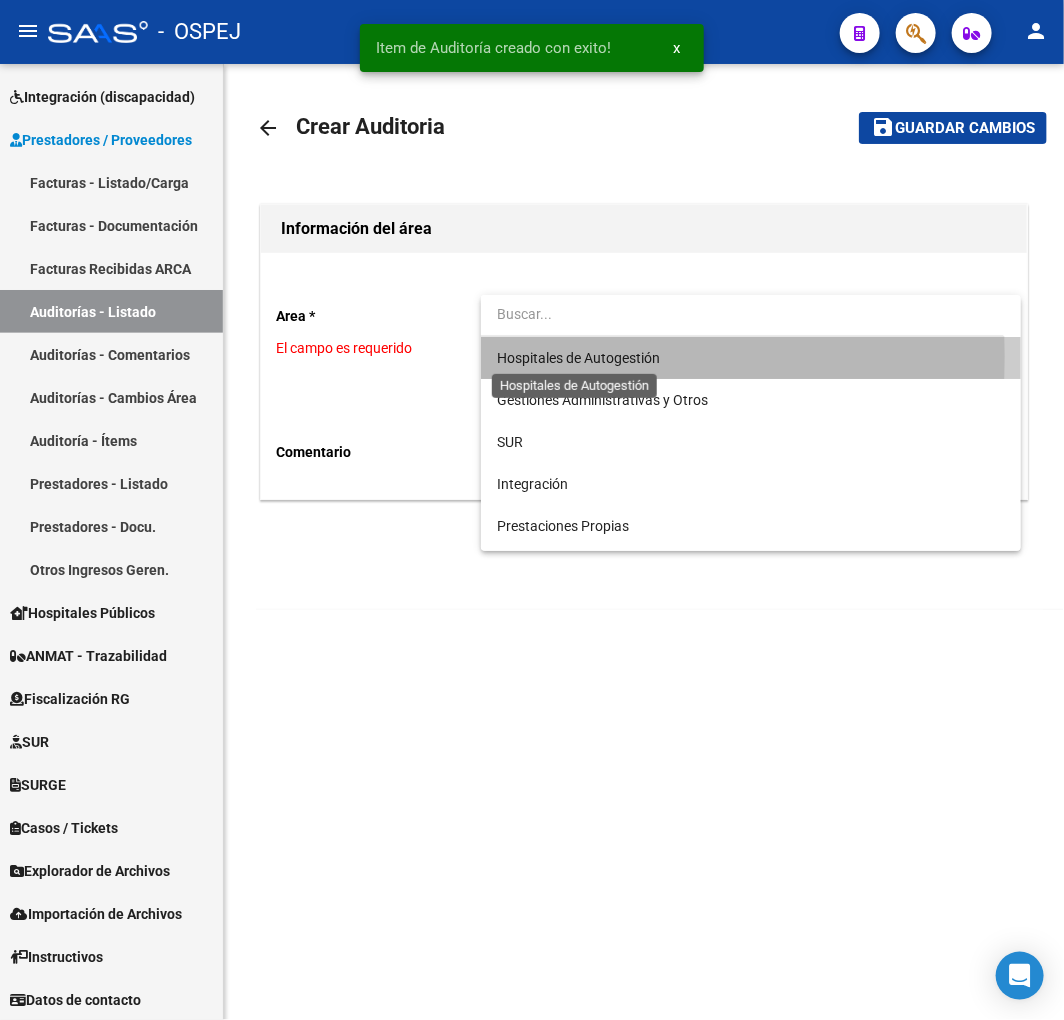 click on "Hospitales de Autogestión" at bounding box center [578, 358] 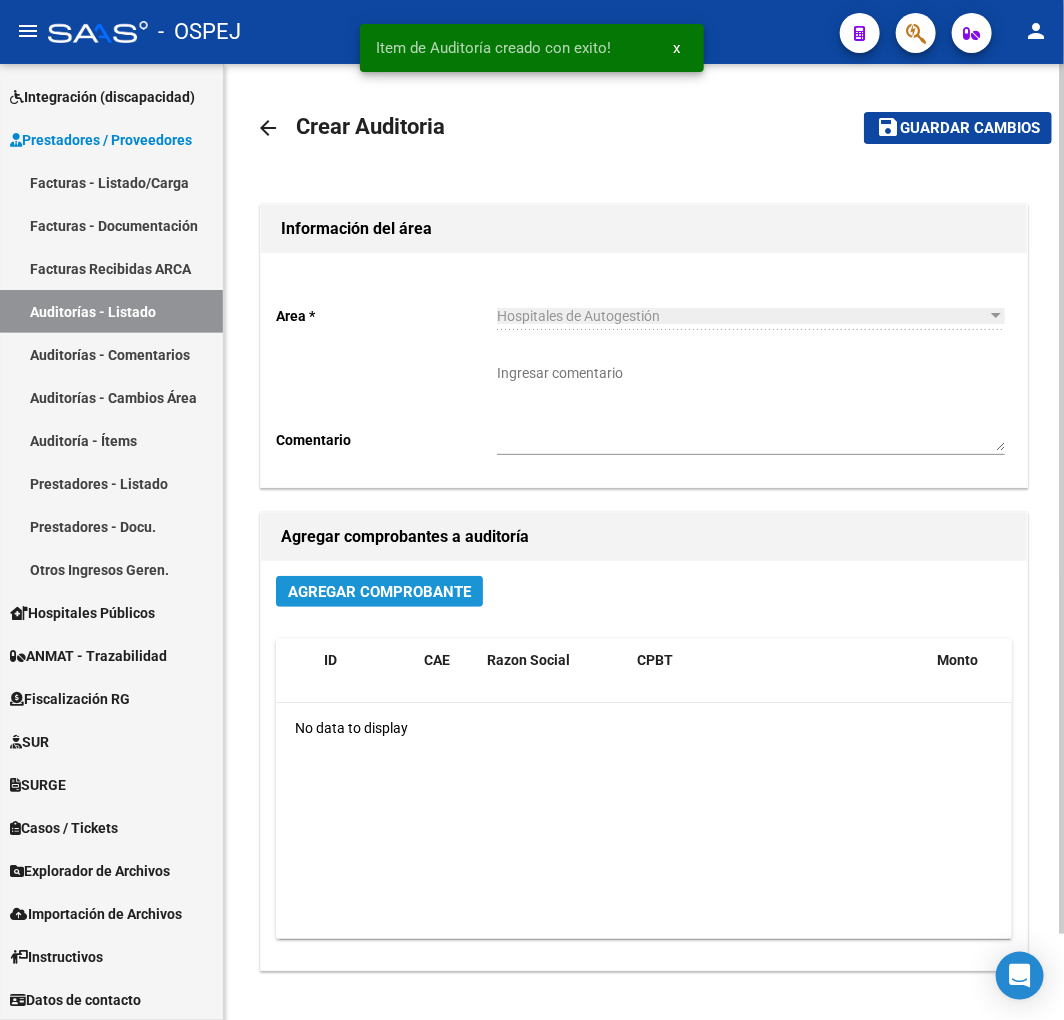 click on "Agregar Comprobante" 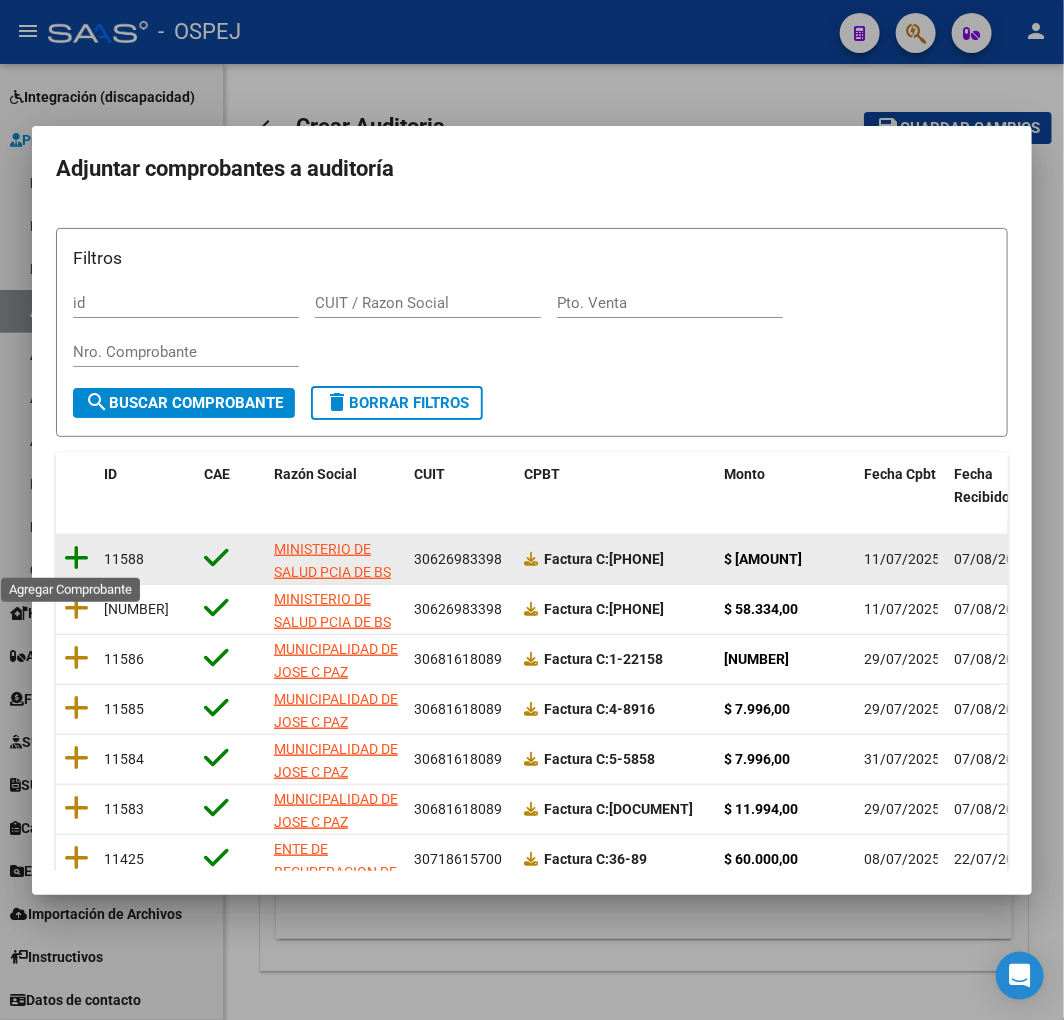 click 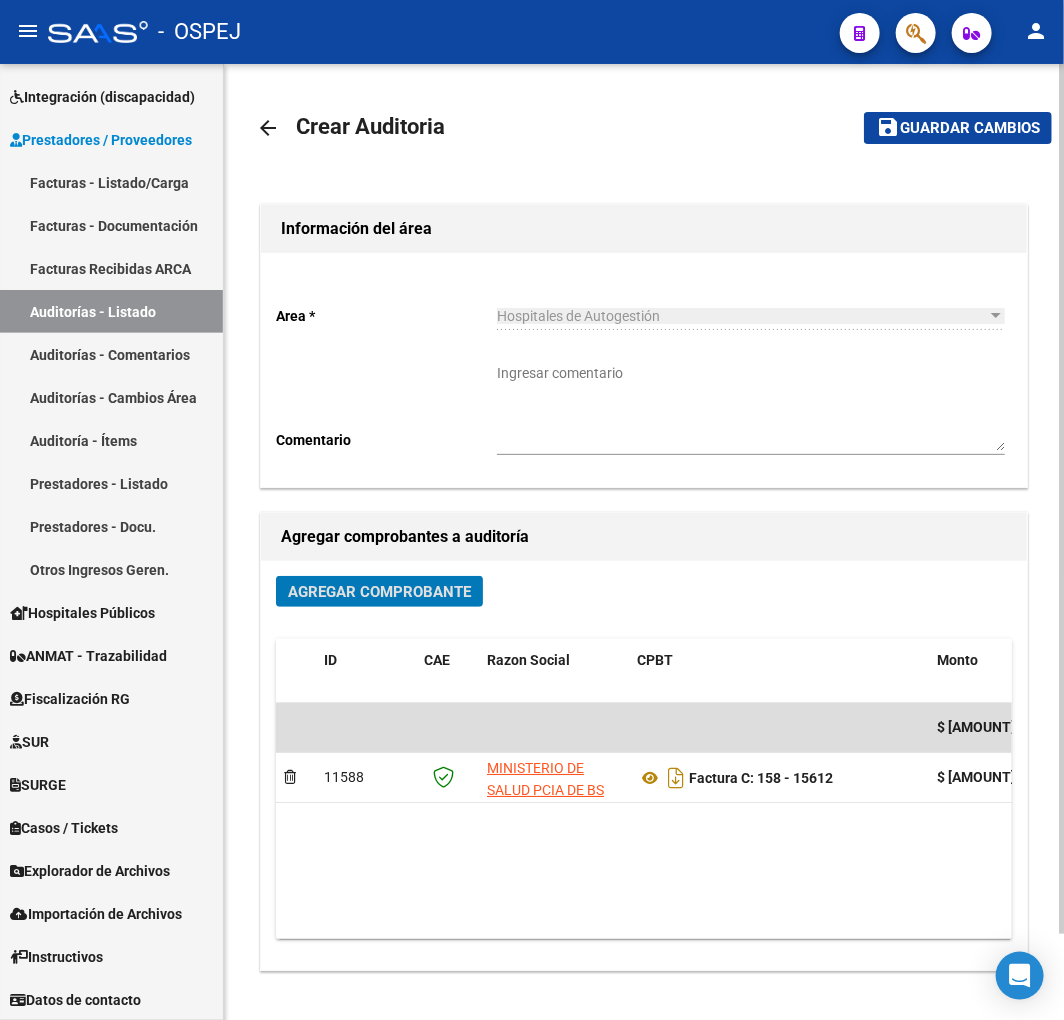 click on "Guardar cambios" 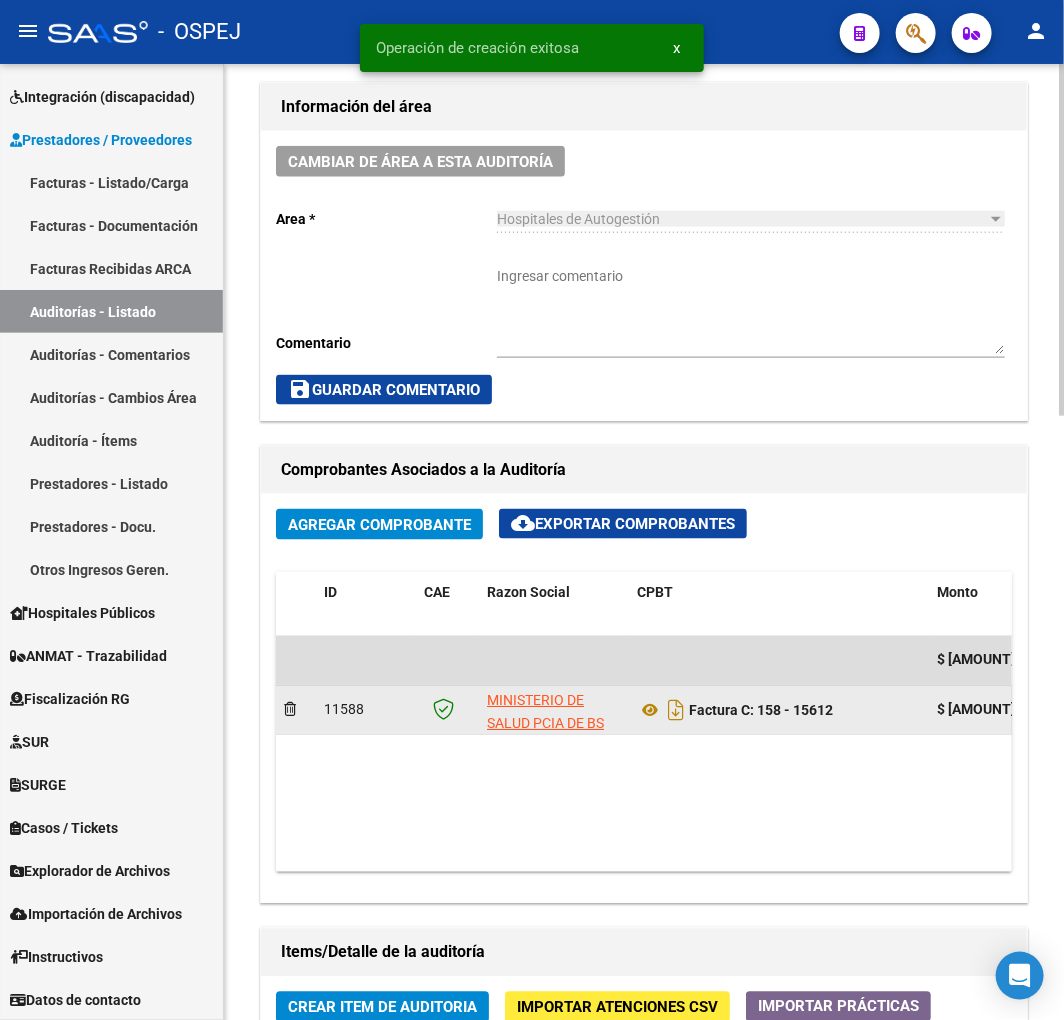 scroll, scrollTop: 777, scrollLeft: 0, axis: vertical 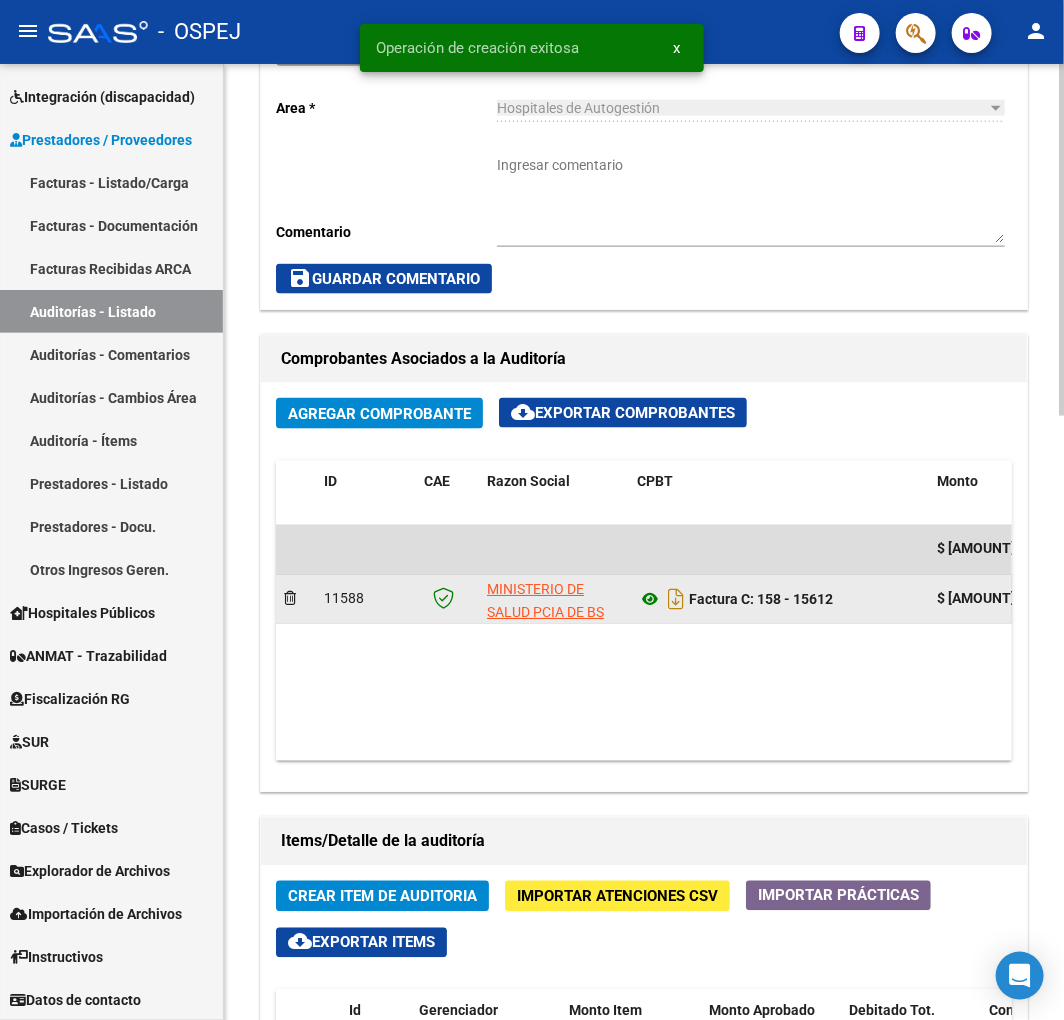 click 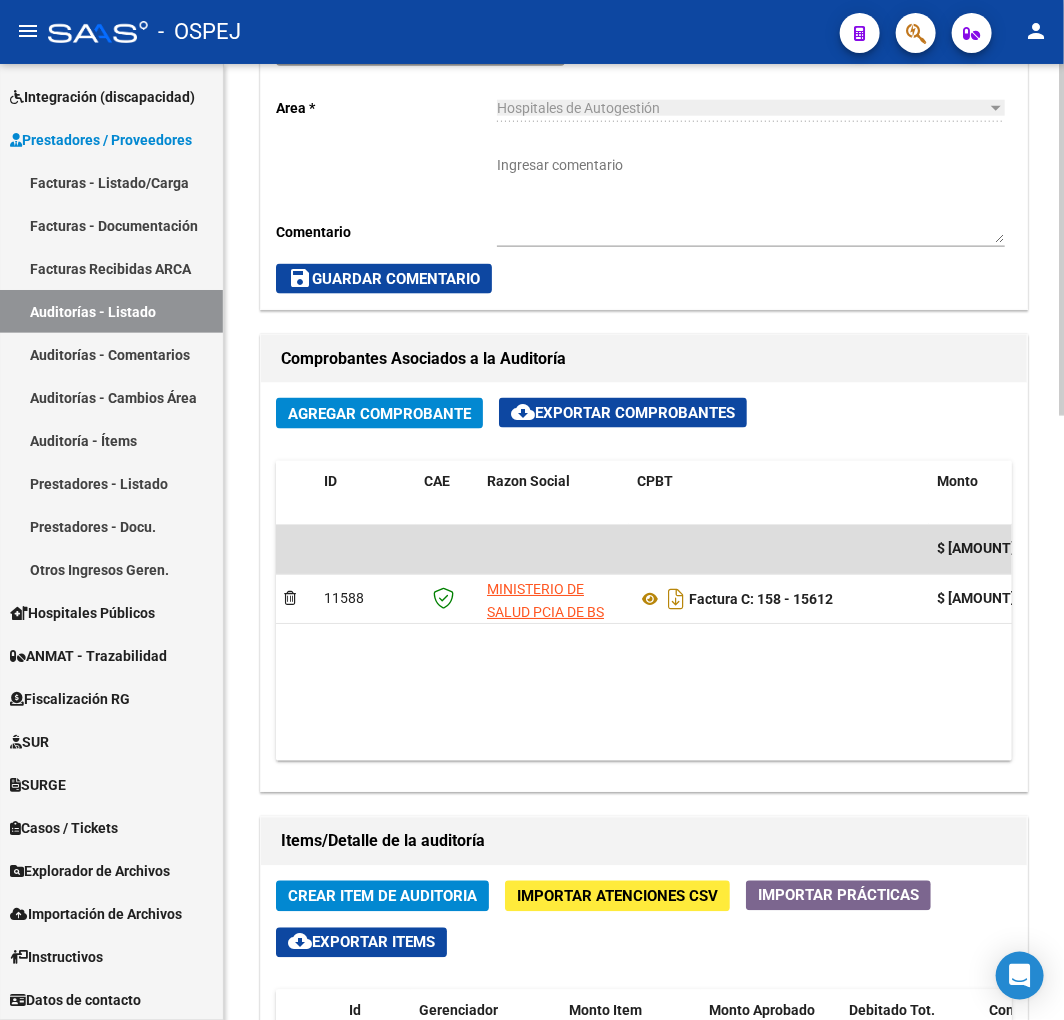 scroll, scrollTop: 1111, scrollLeft: 0, axis: vertical 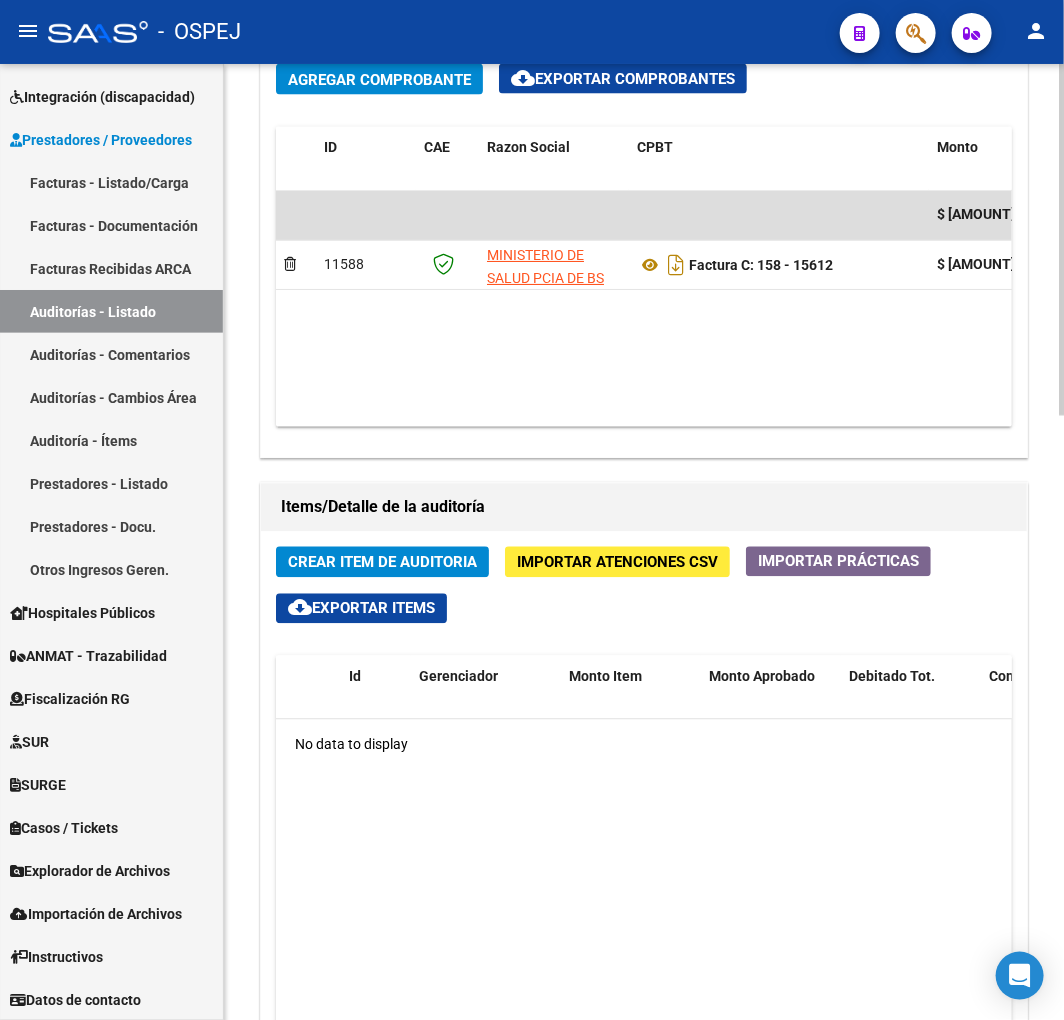 click on "Crear Item de Auditoria" 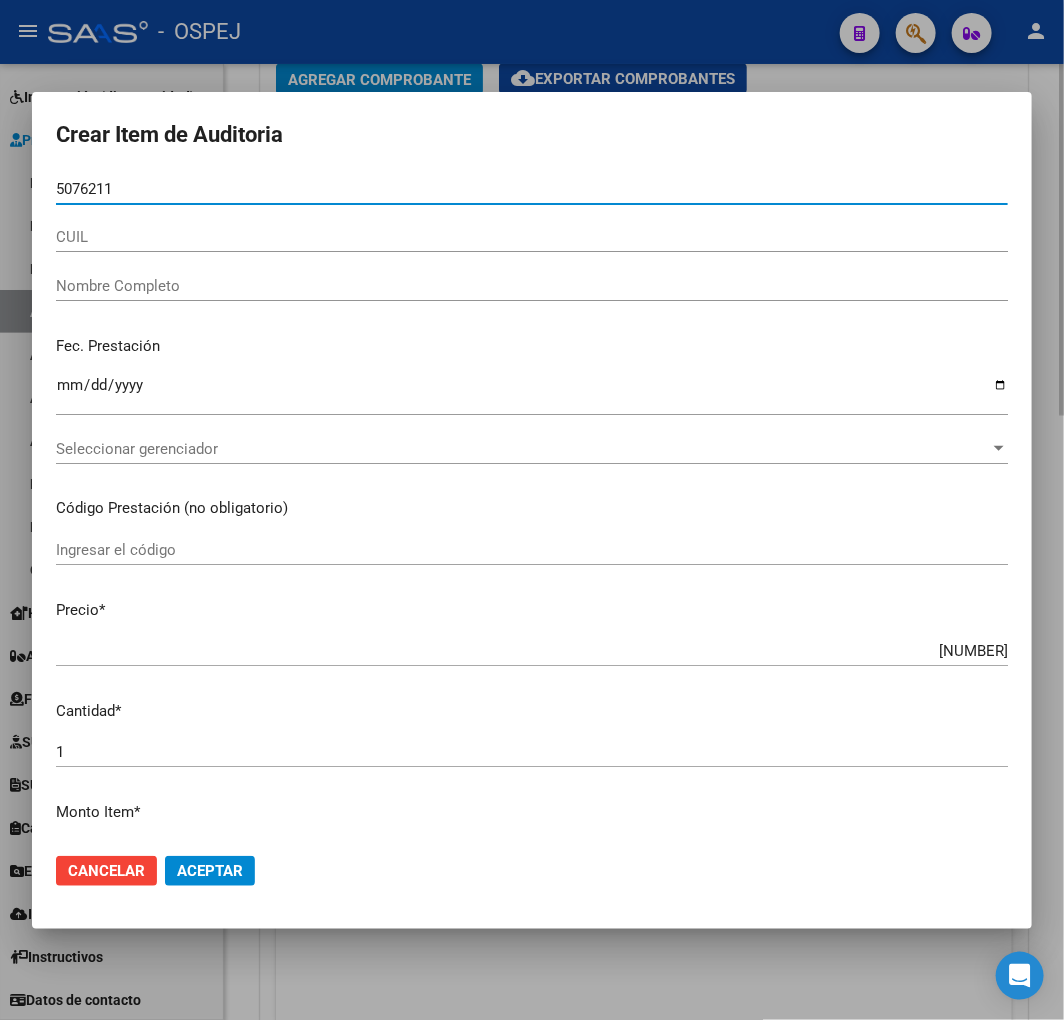 type on "50762119" 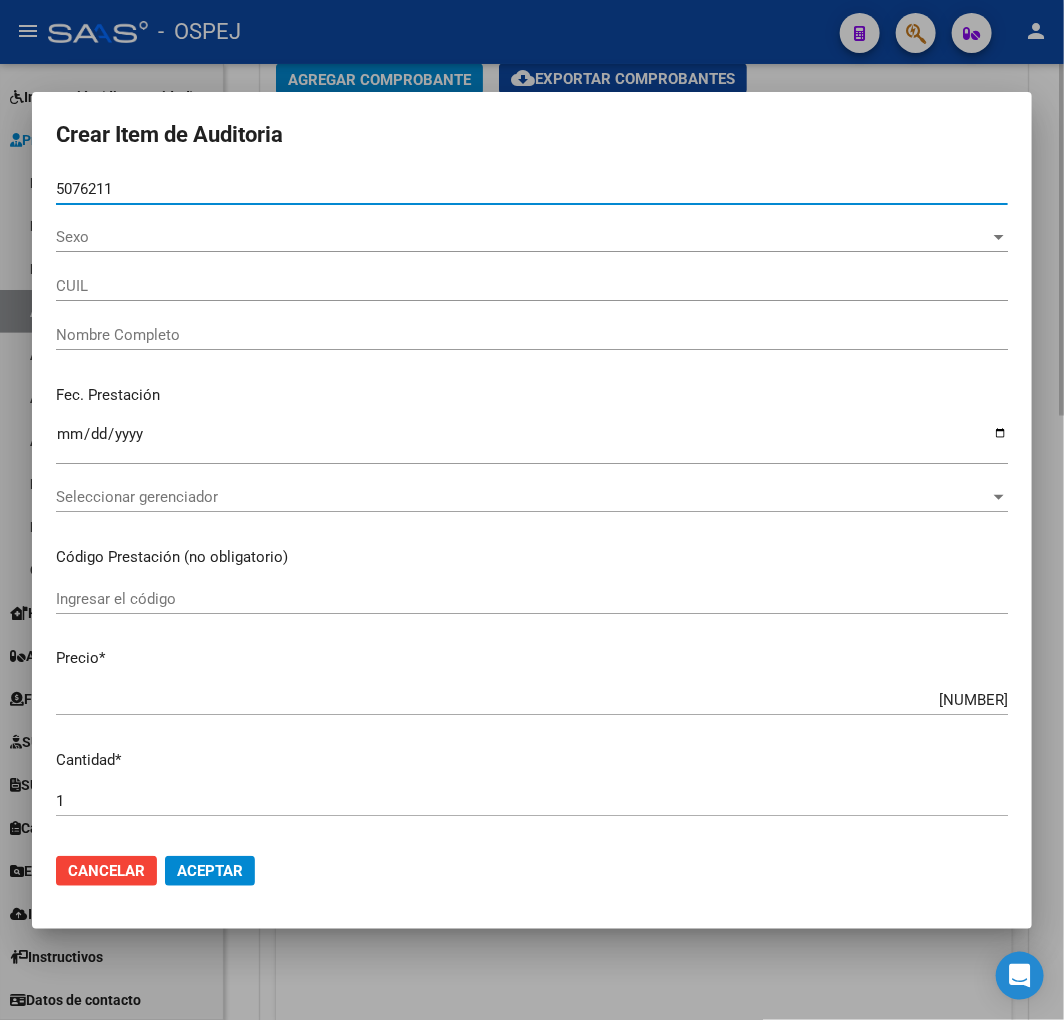 type on "20507621199" 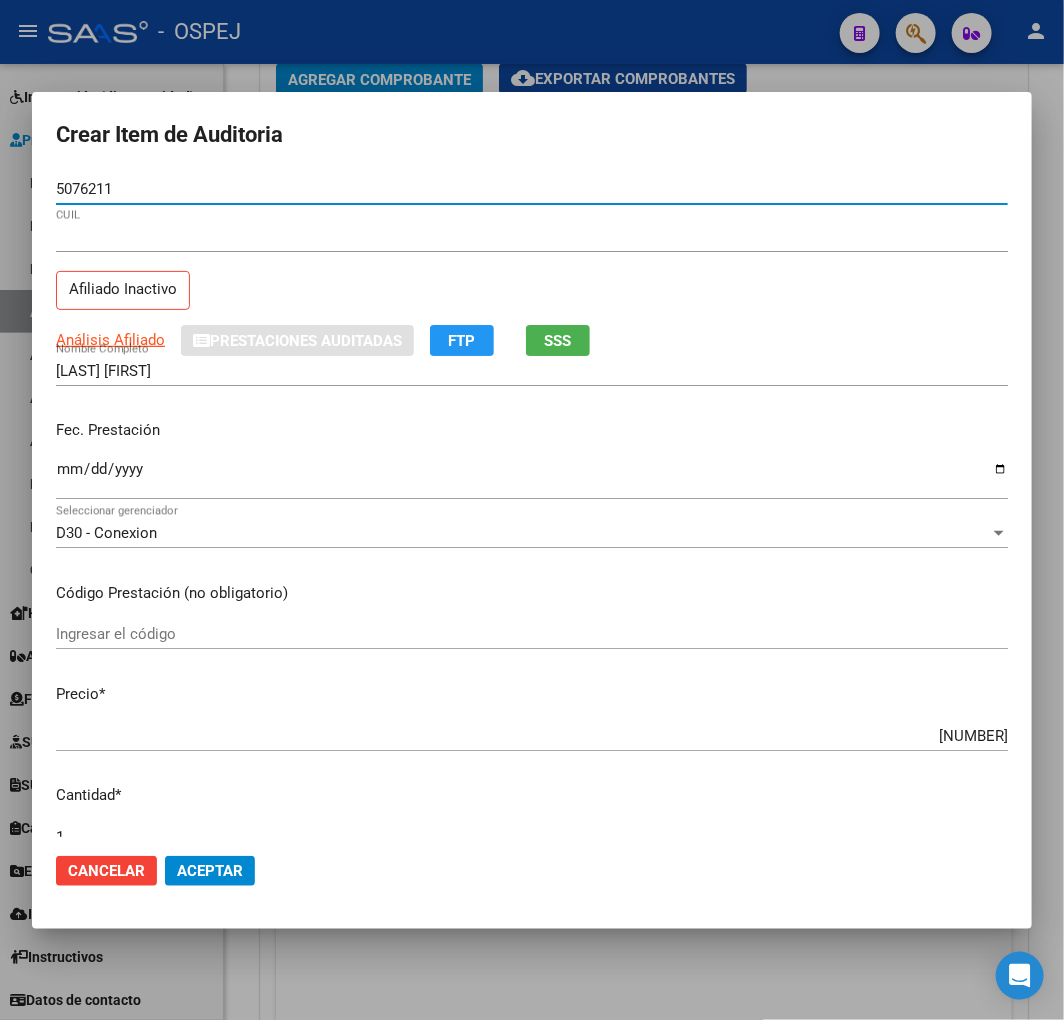 type on "50762119" 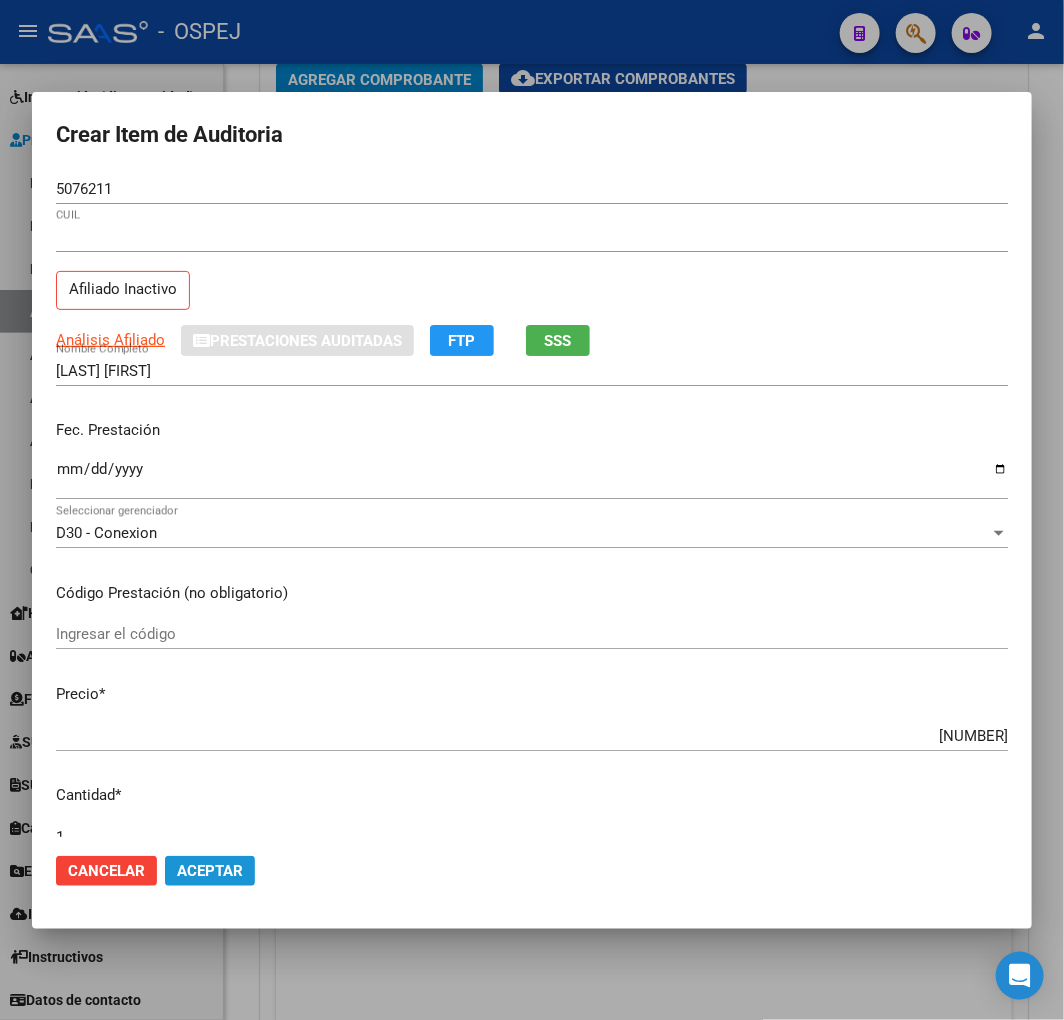 click on "Aceptar" 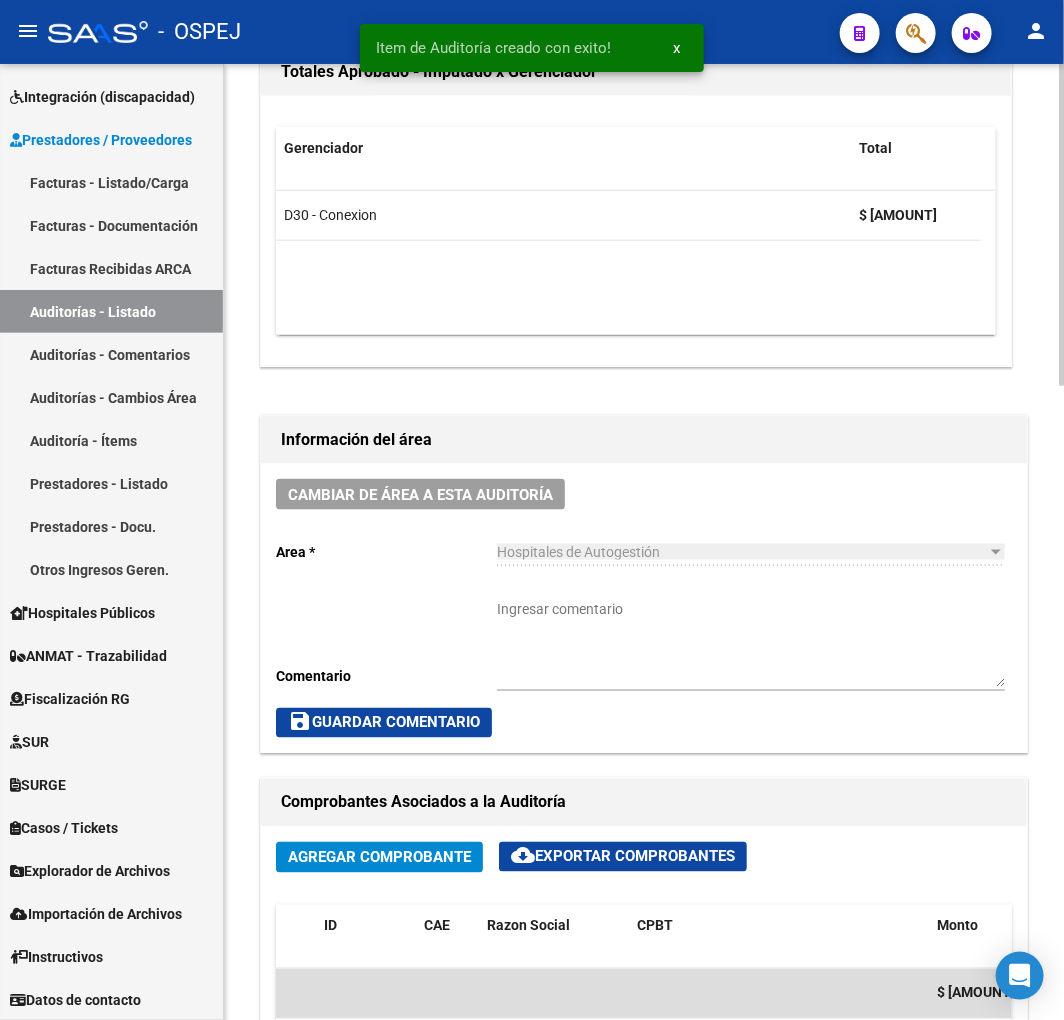 scroll, scrollTop: 0, scrollLeft: 0, axis: both 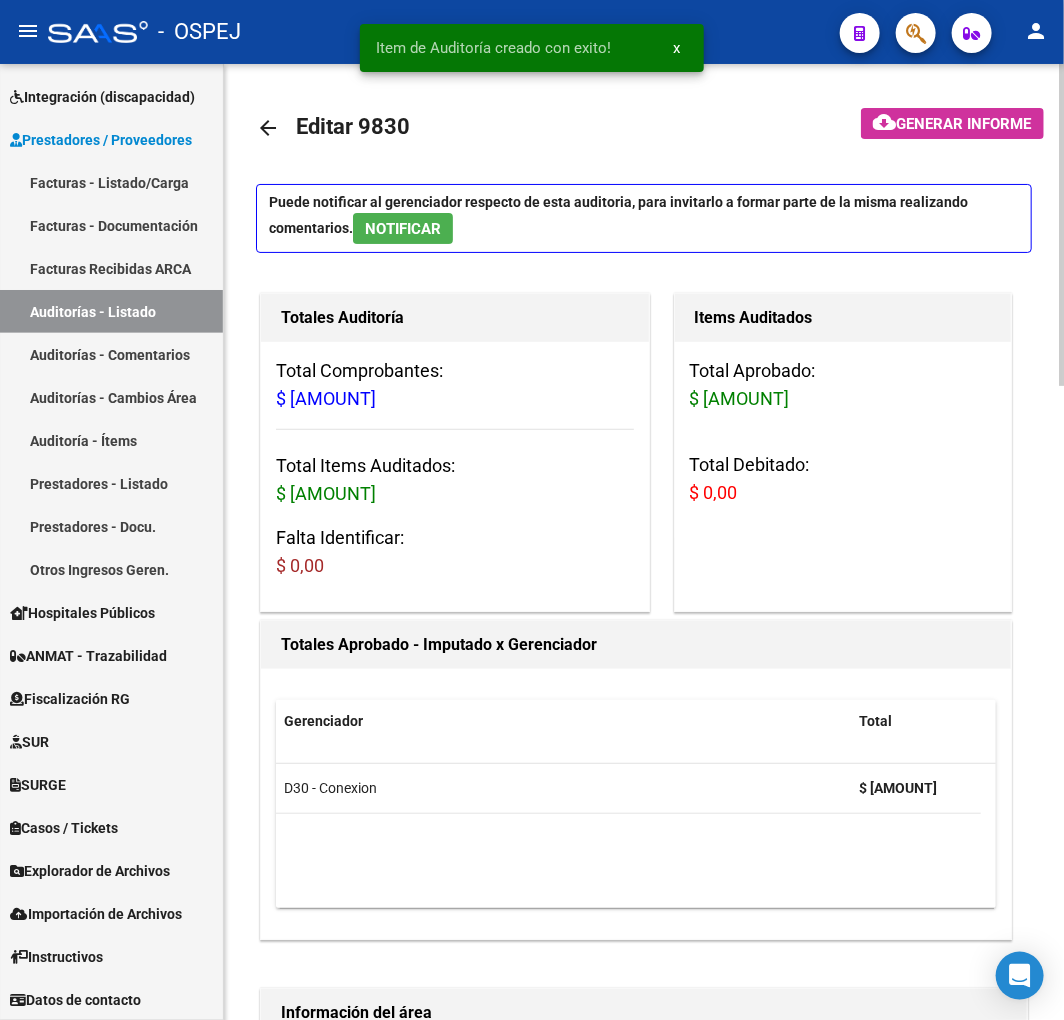 click on "arrow_back" 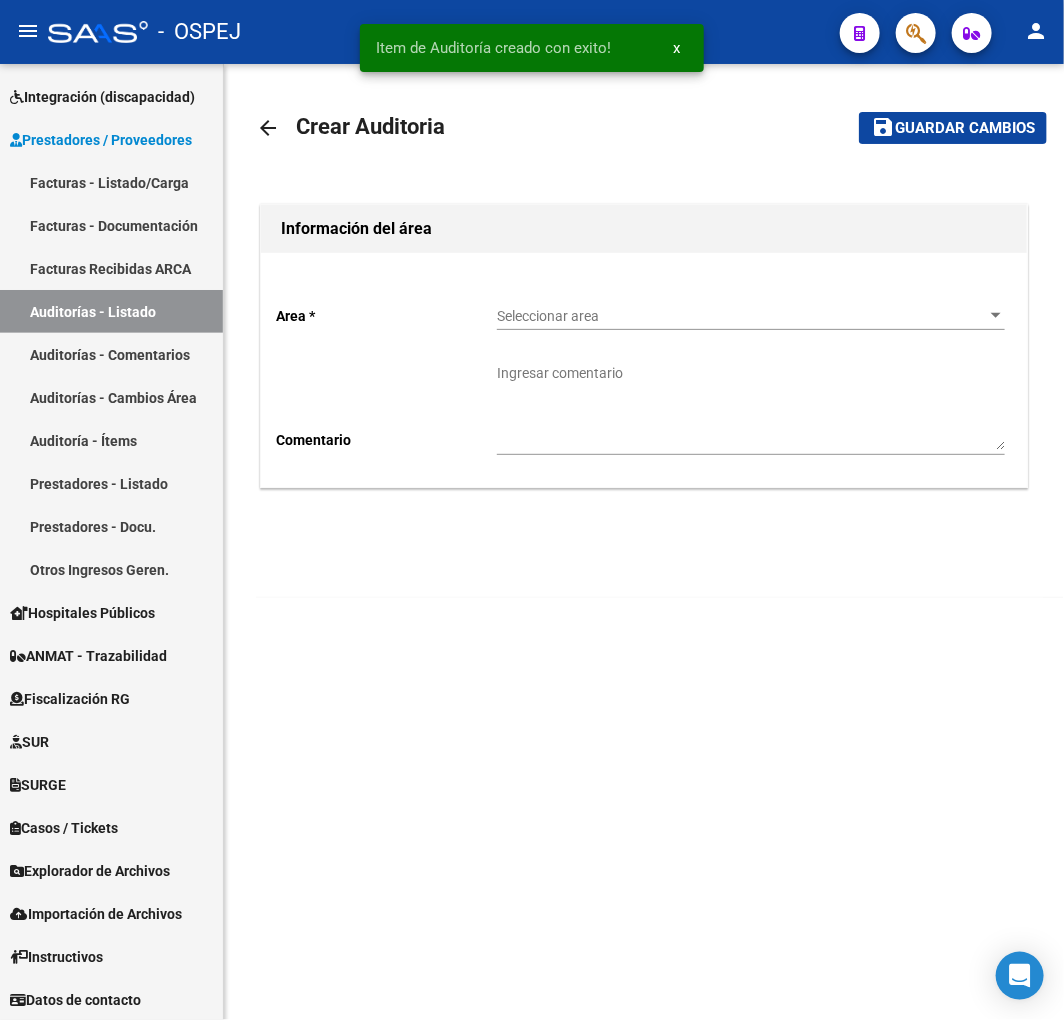 click on "Seleccionar area Seleccionar area" 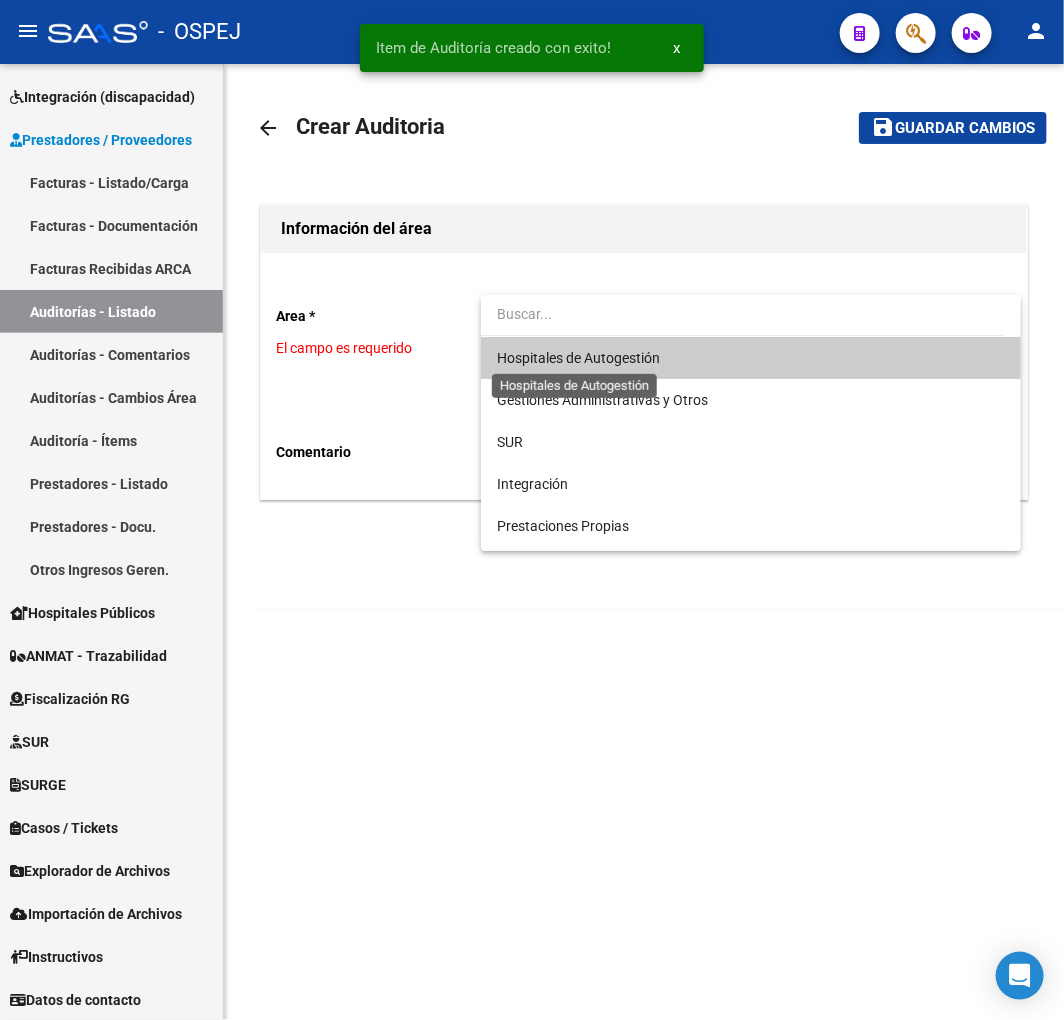 click on "Hospitales de Autogestión" at bounding box center (578, 358) 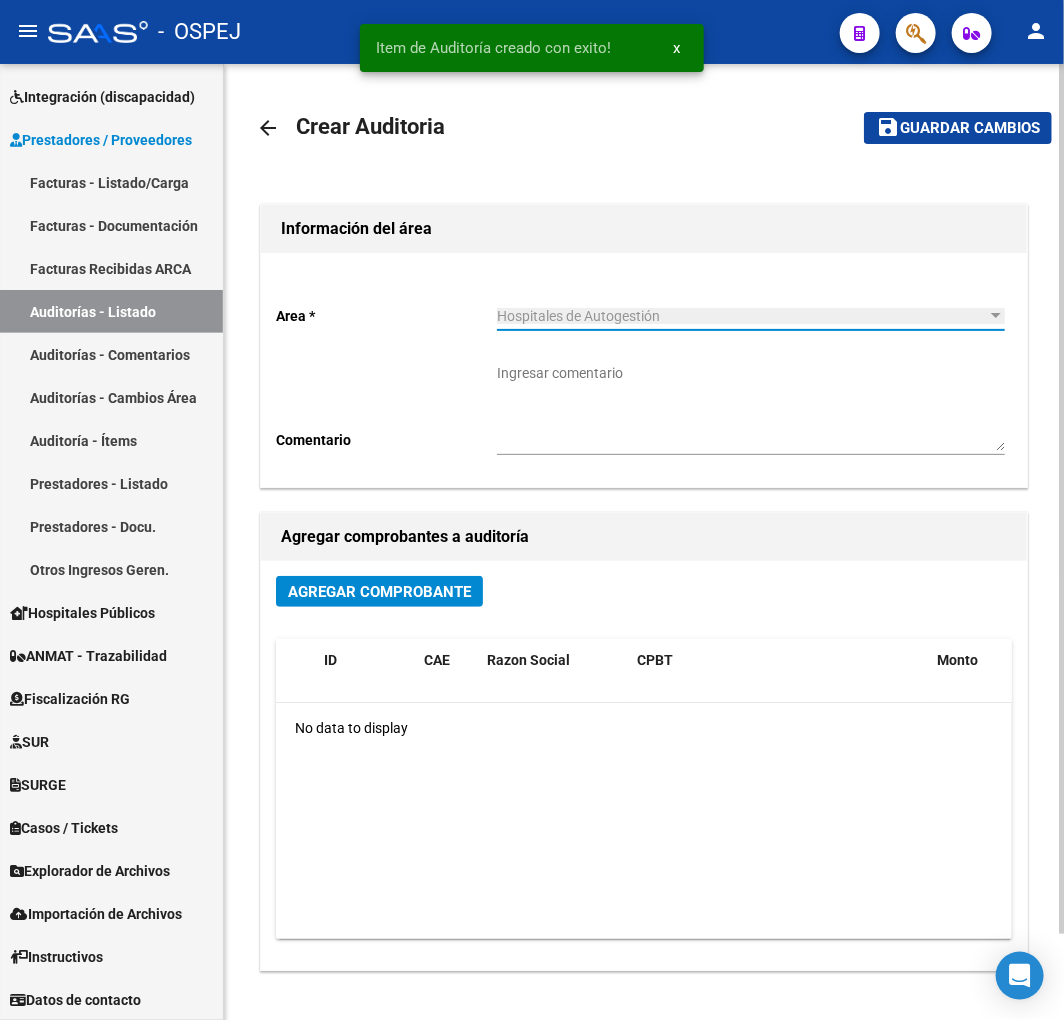 scroll, scrollTop: 93, scrollLeft: 0, axis: vertical 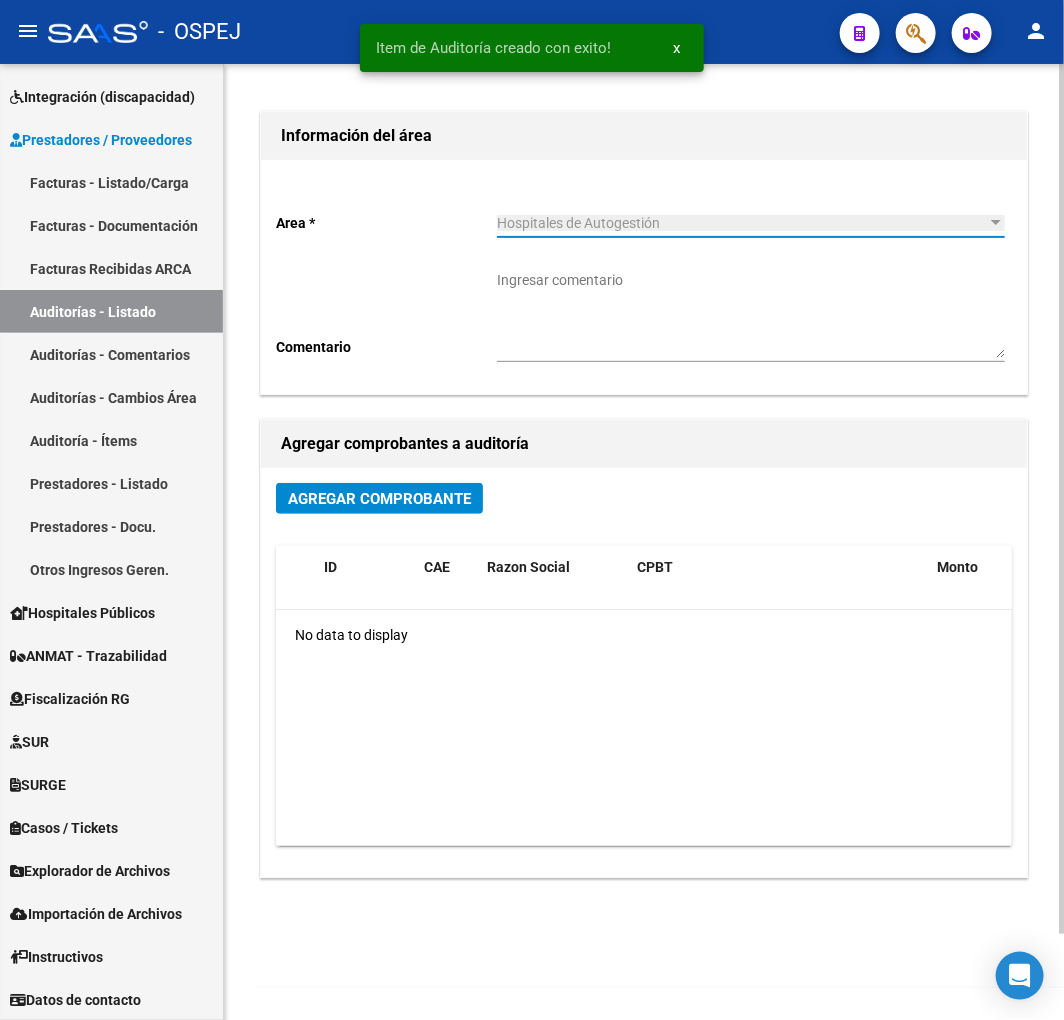 click on "Agregar Comprobante" 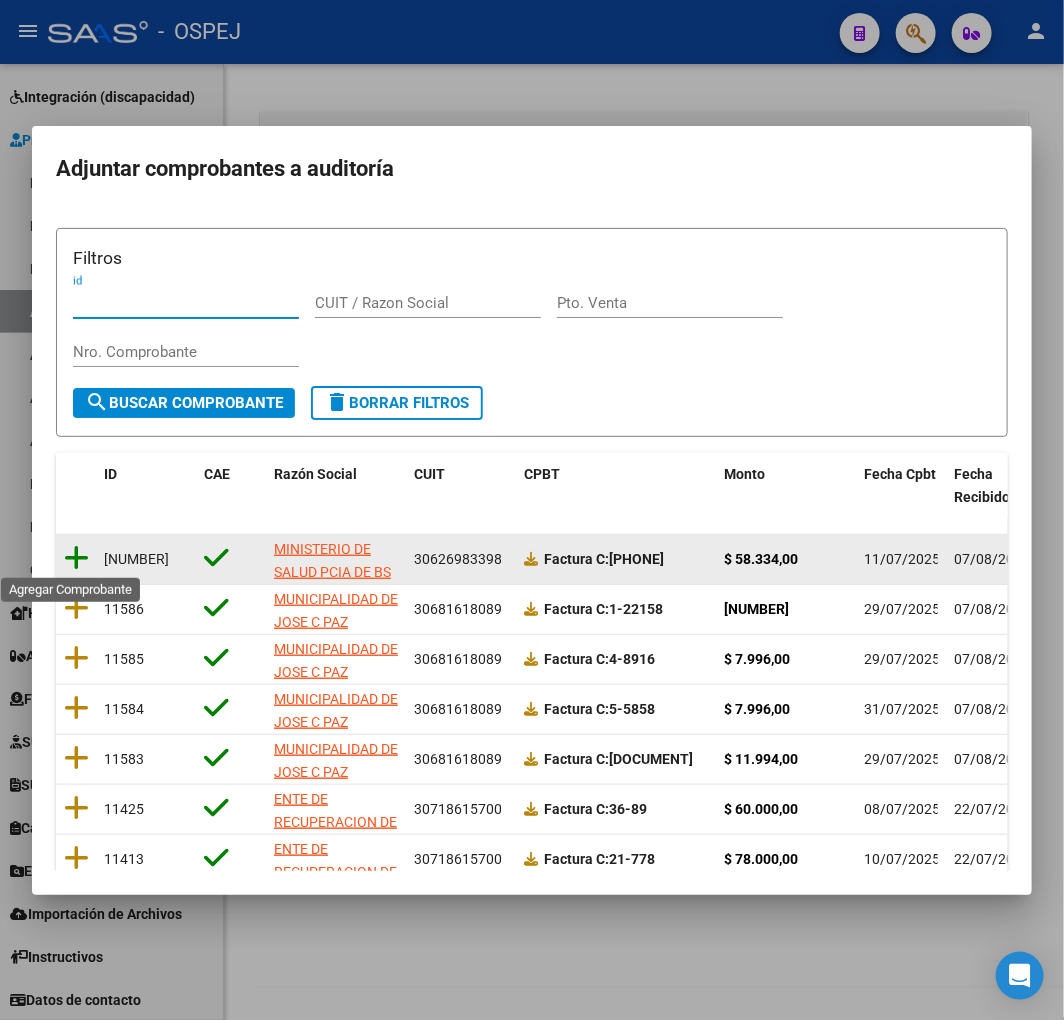 click 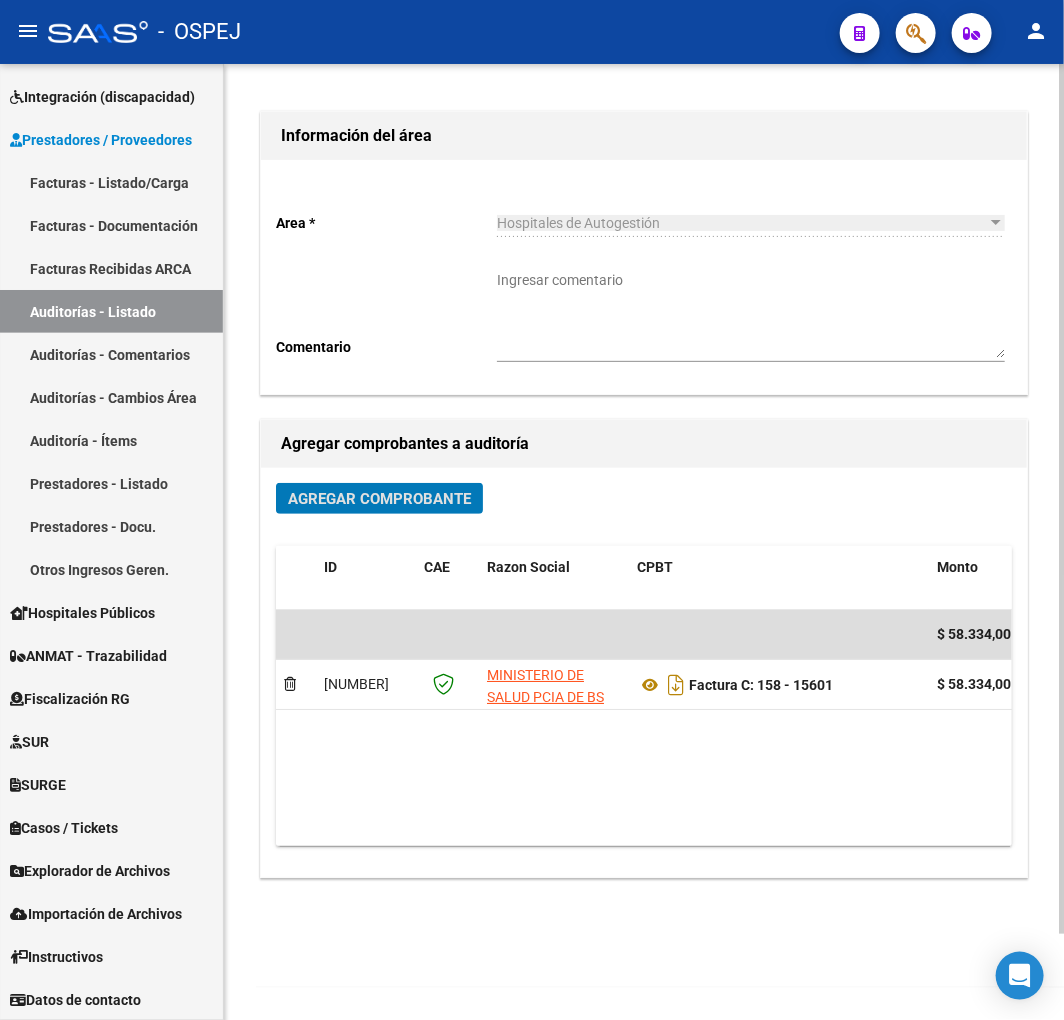 scroll, scrollTop: 0, scrollLeft: 0, axis: both 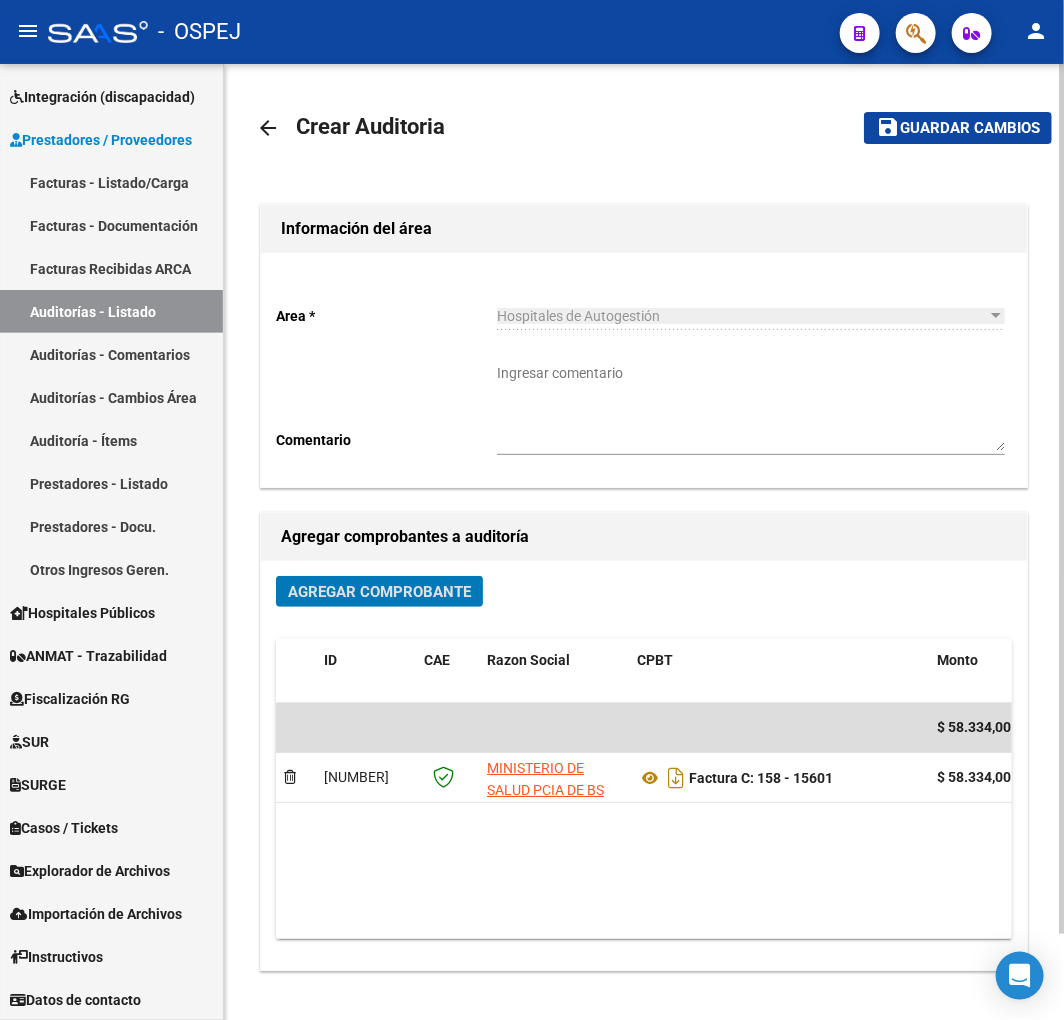 click on "save Guardar cambios" 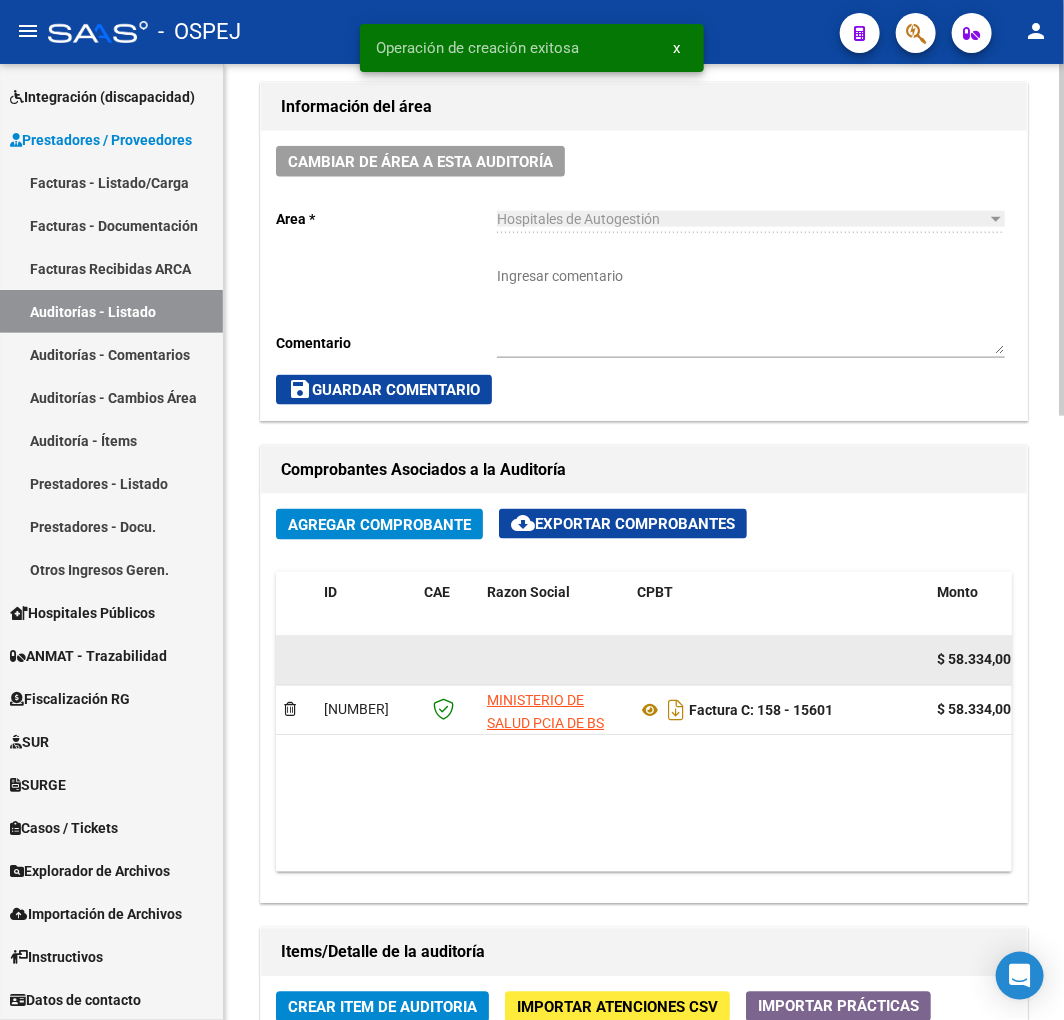 scroll, scrollTop: 777, scrollLeft: 0, axis: vertical 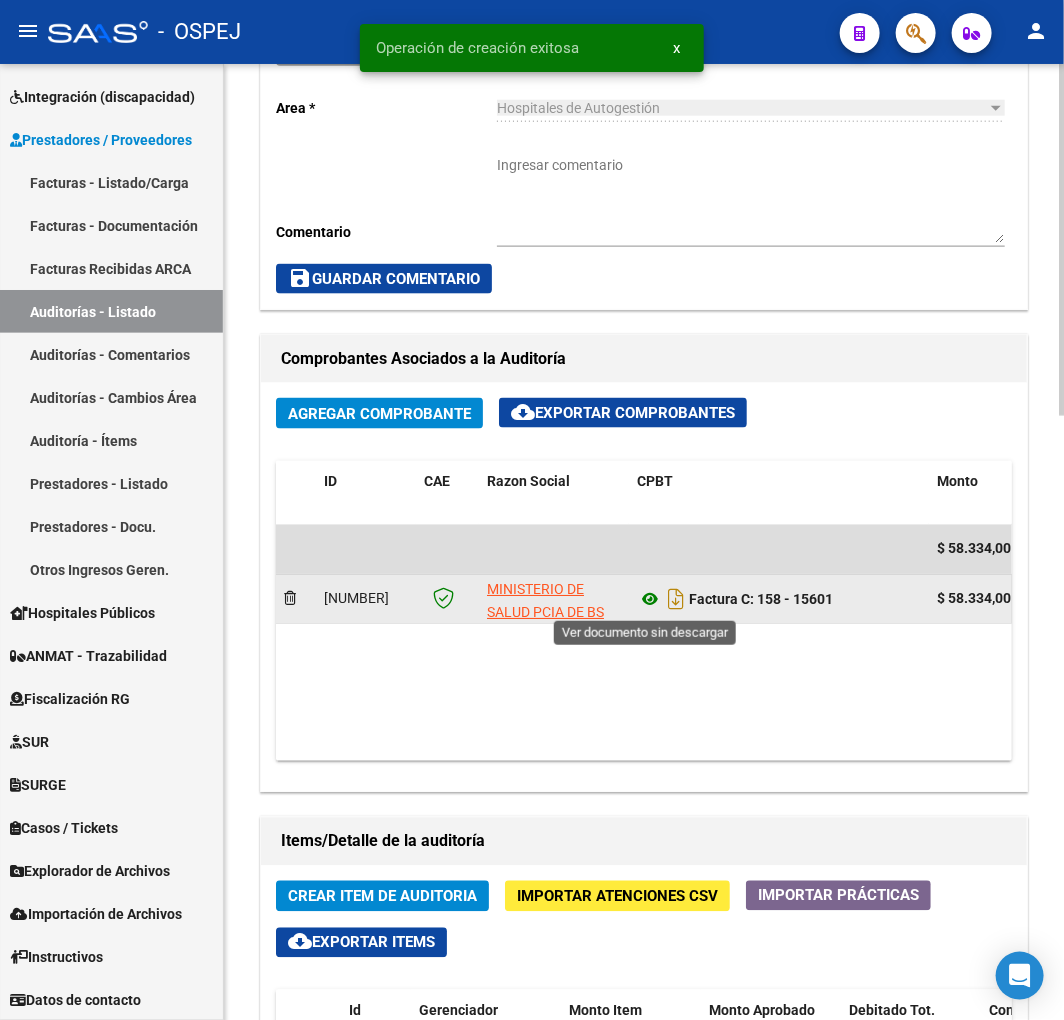 click 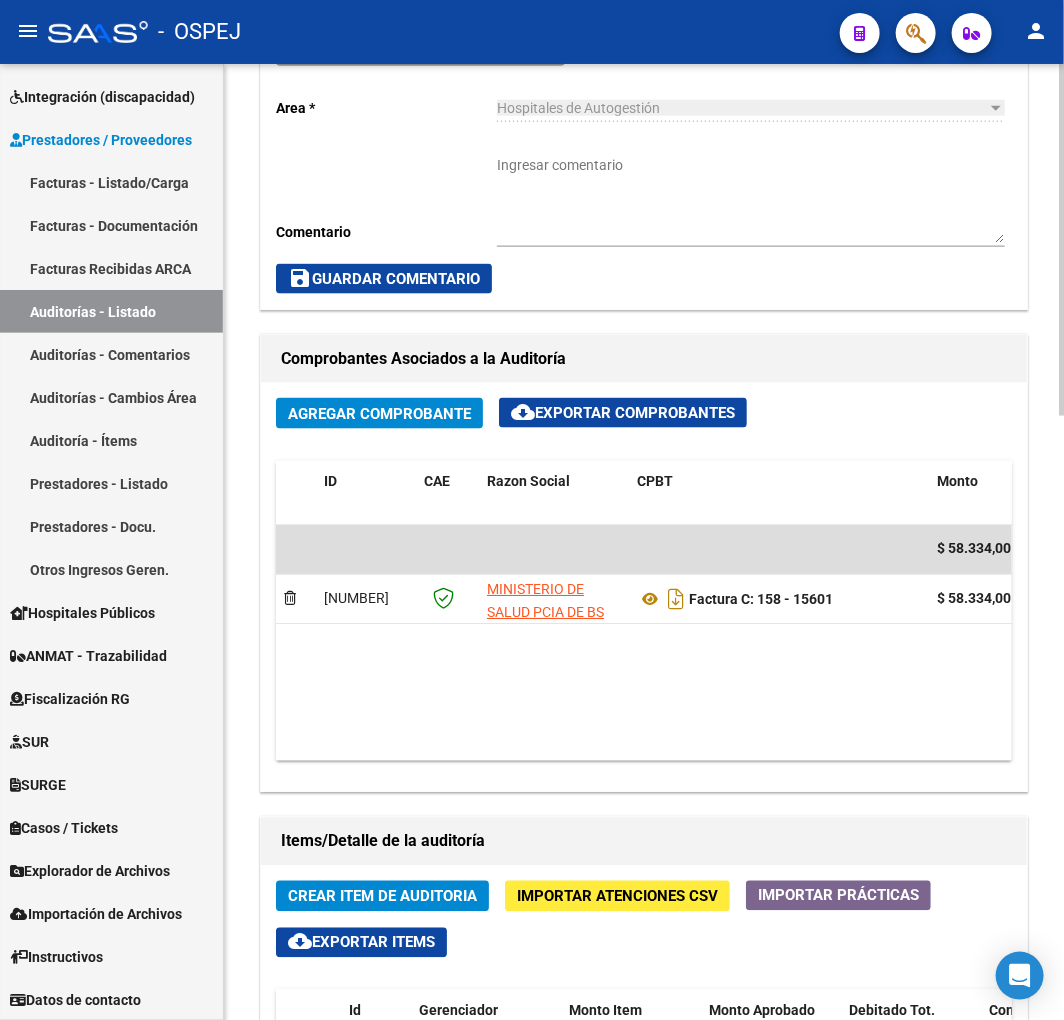 scroll, scrollTop: 1222, scrollLeft: 0, axis: vertical 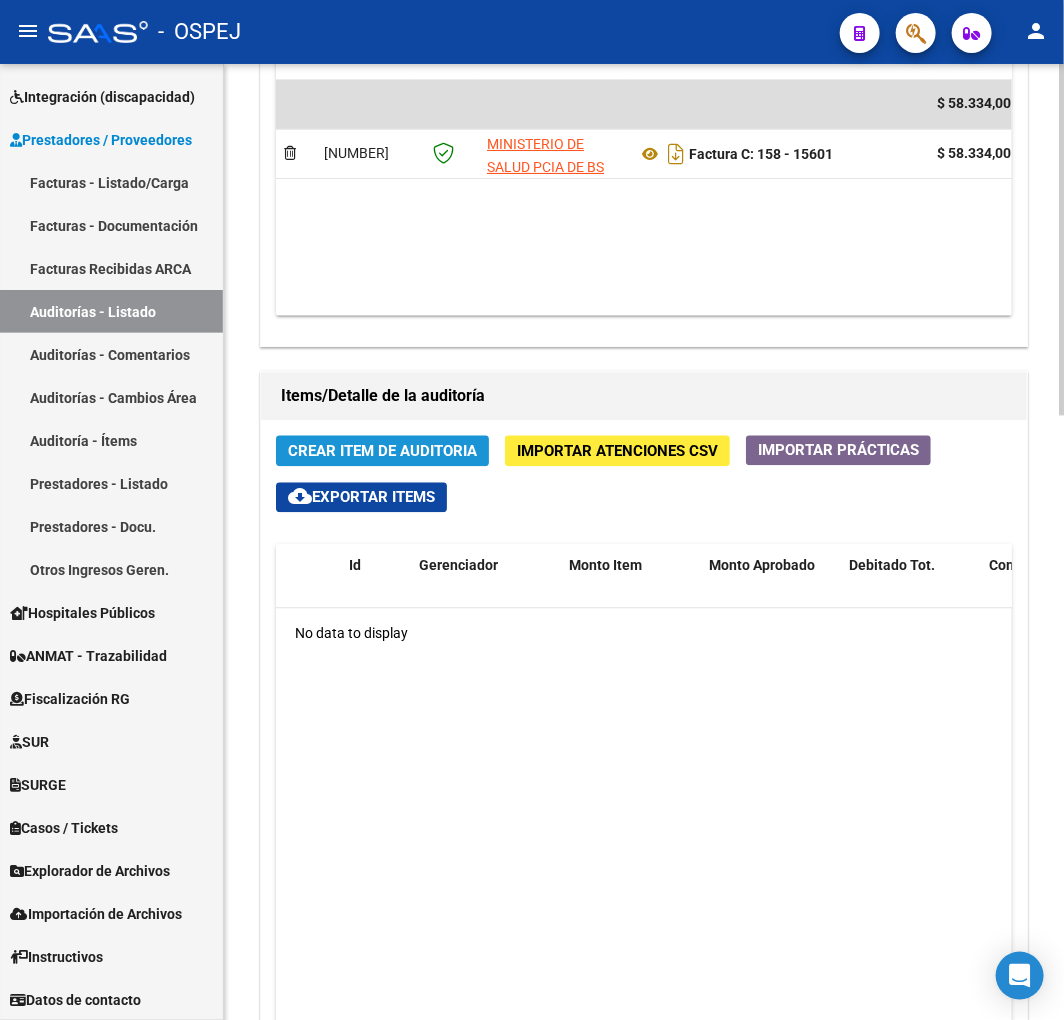 click on "Crear Item de Auditoria" 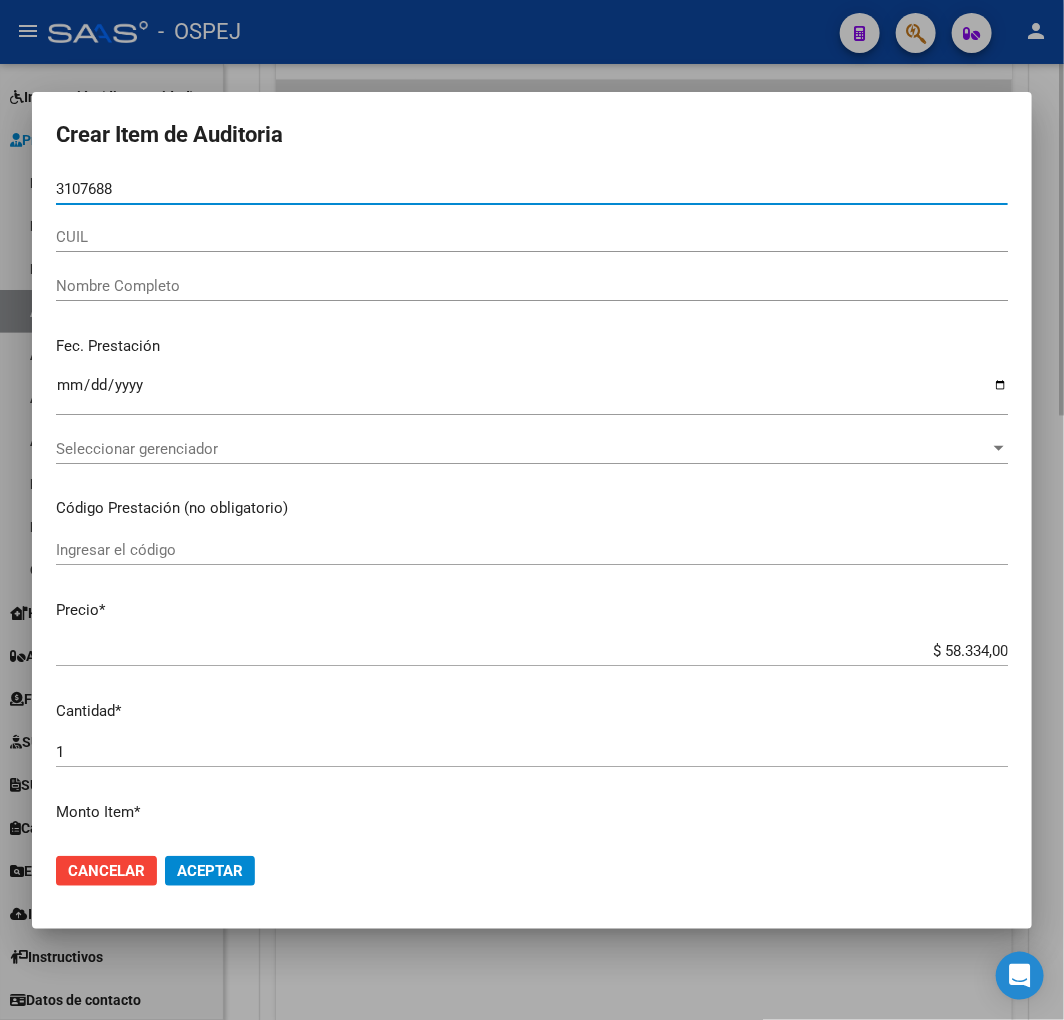 type on "31076880" 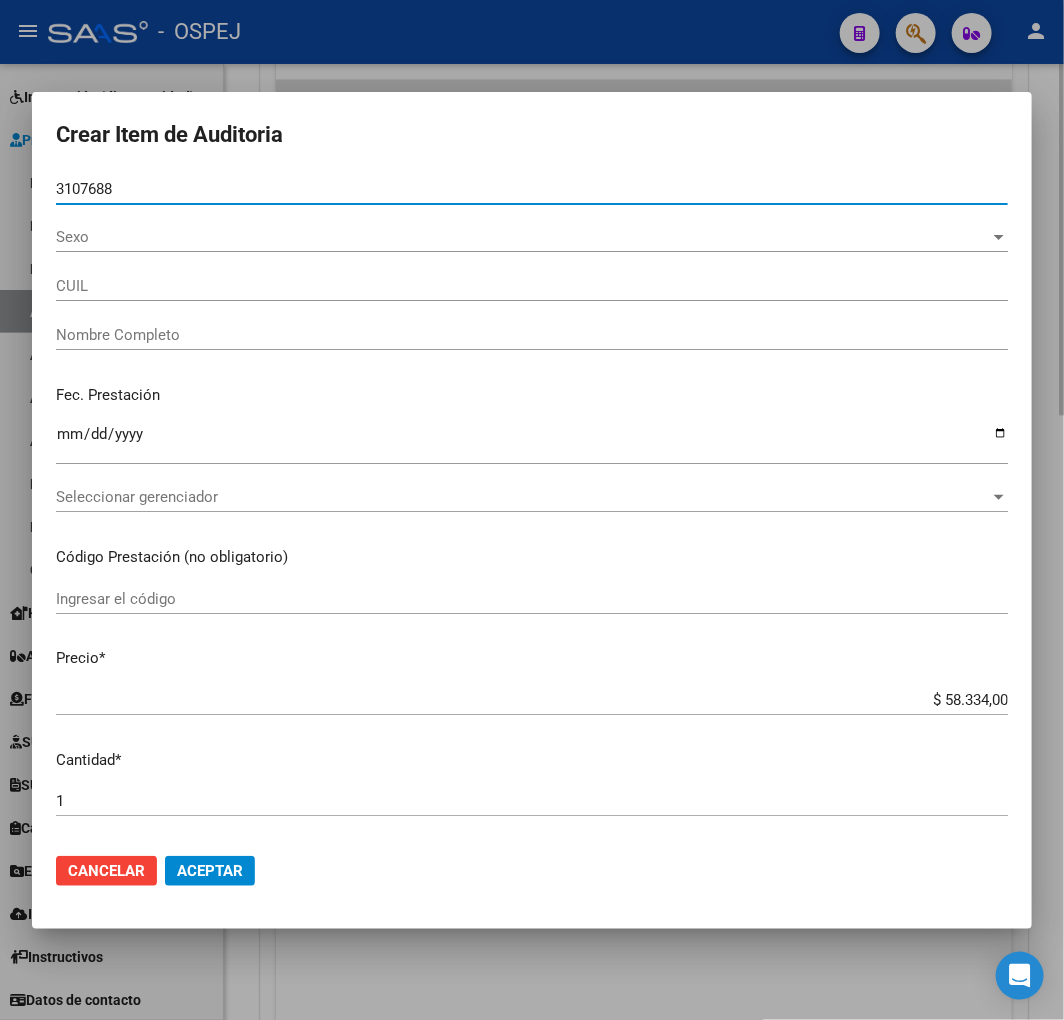 type on "20310768805" 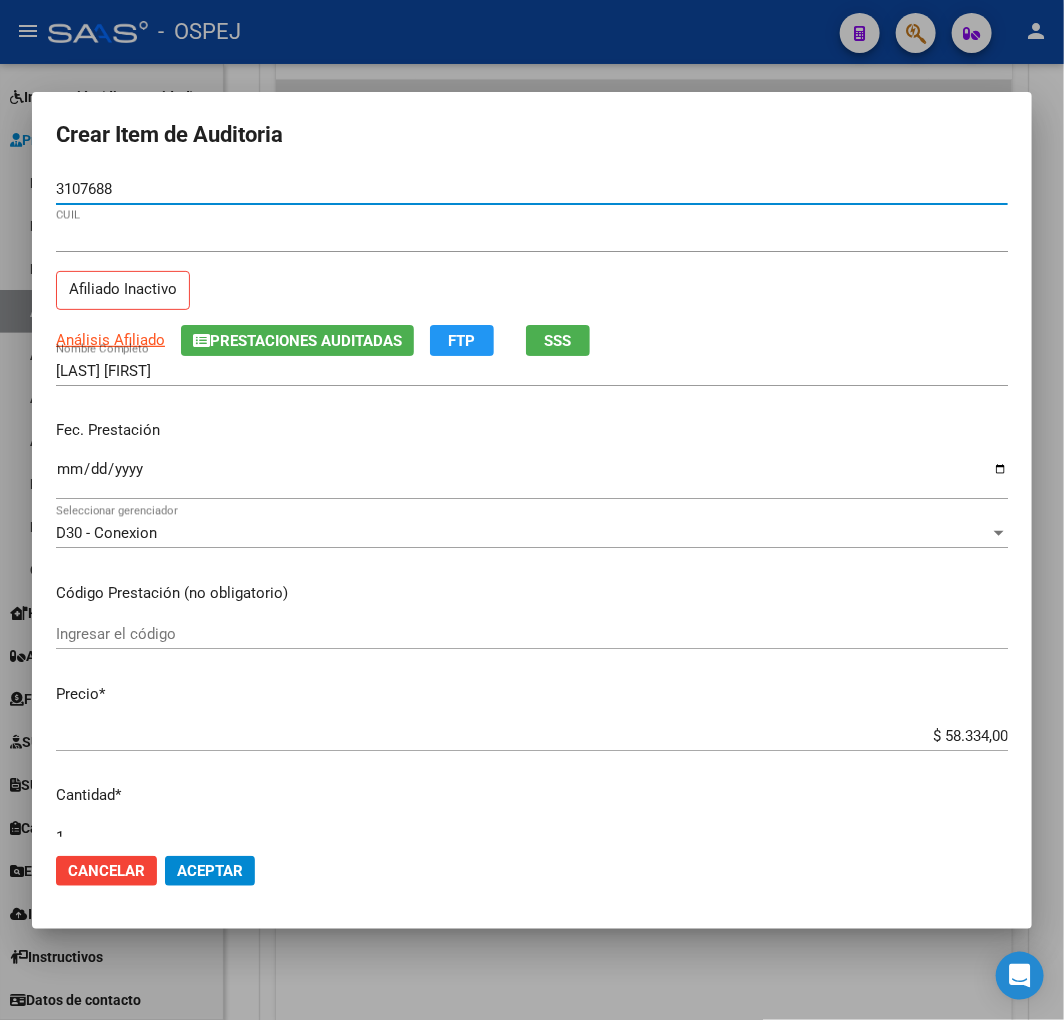 type on "31076880" 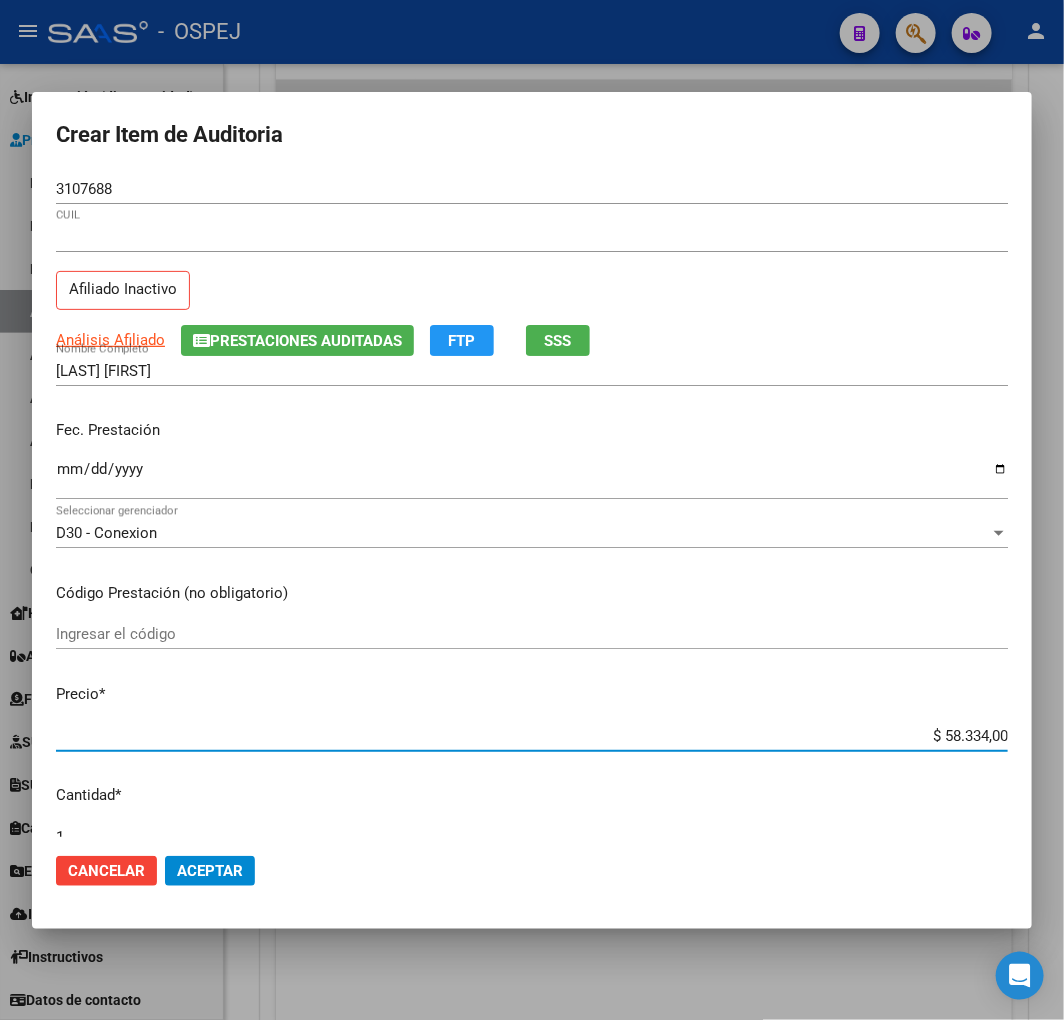 click on "$ 58.334,00" at bounding box center (532, 736) 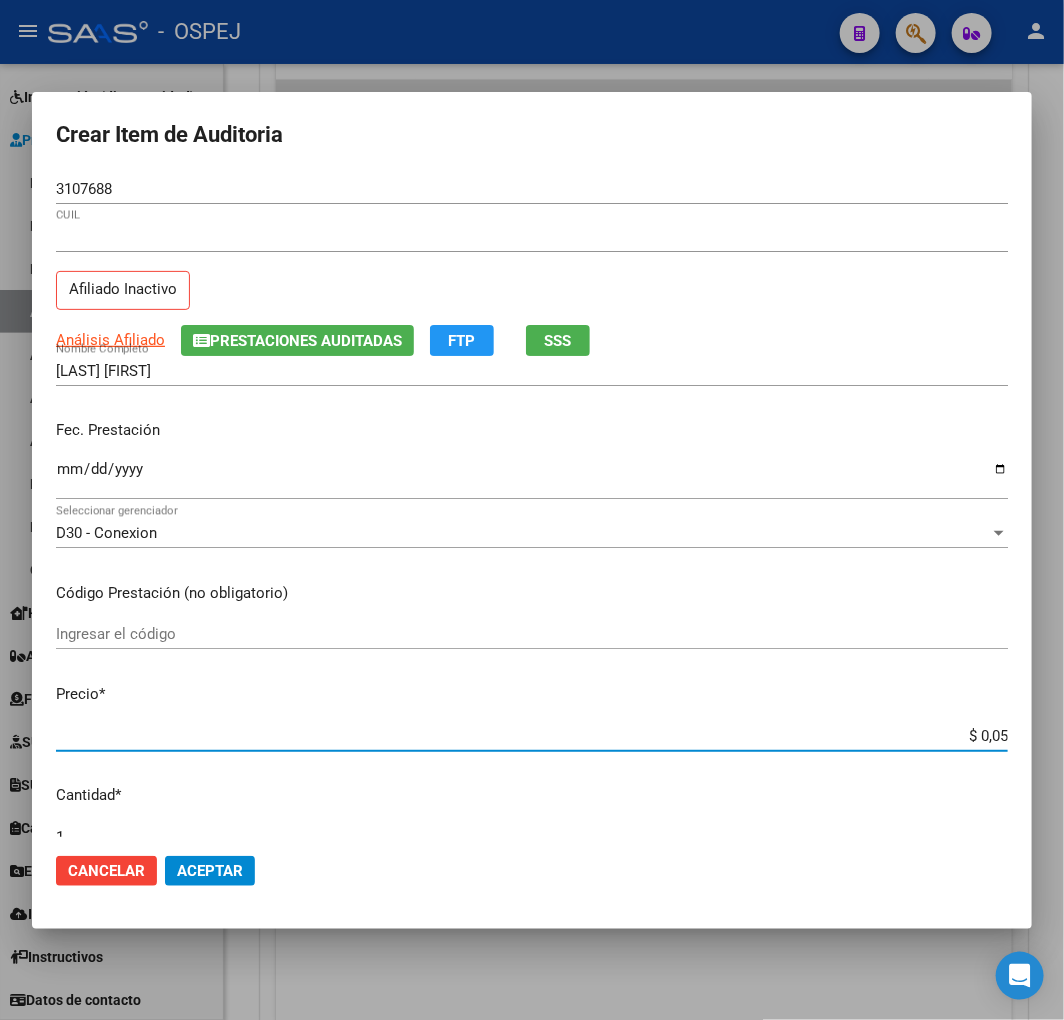 type on "$ 0,59" 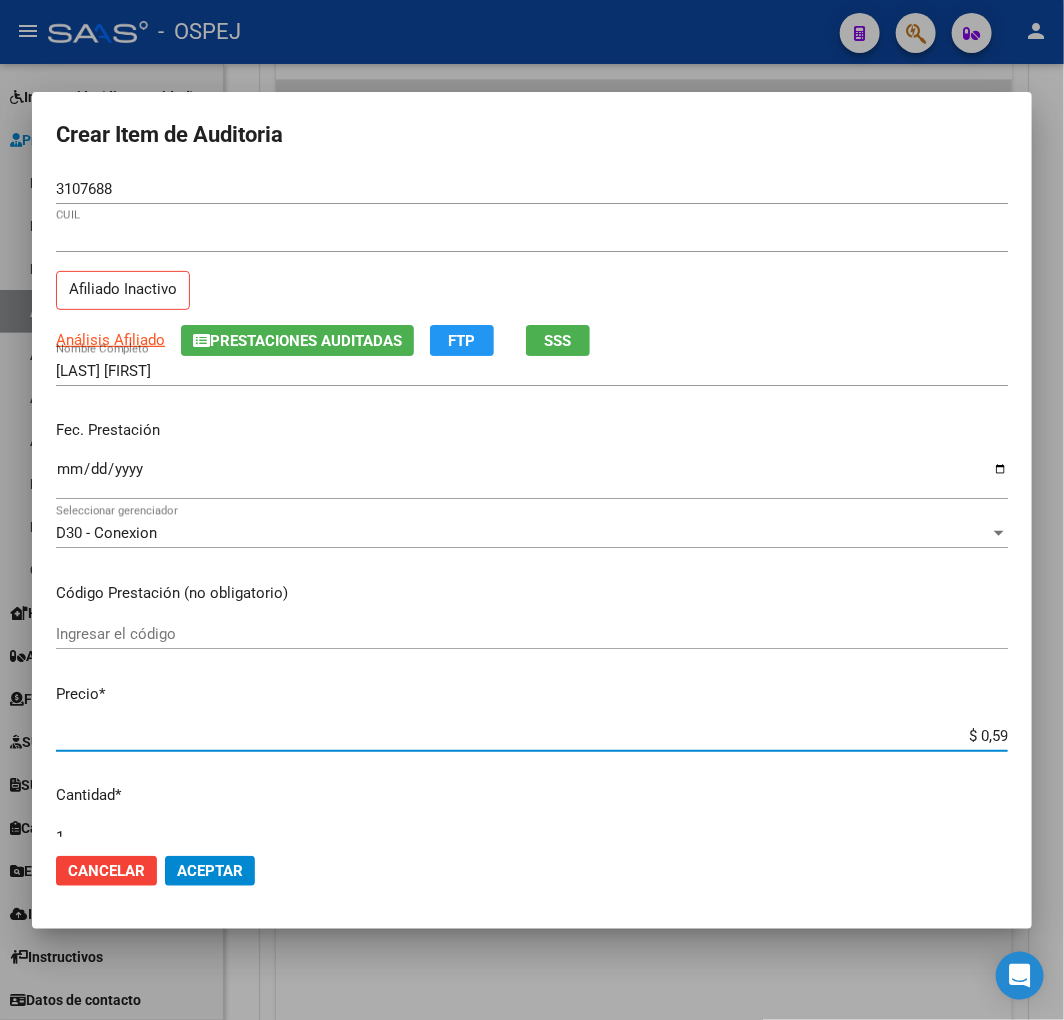 type on "$ 5,91" 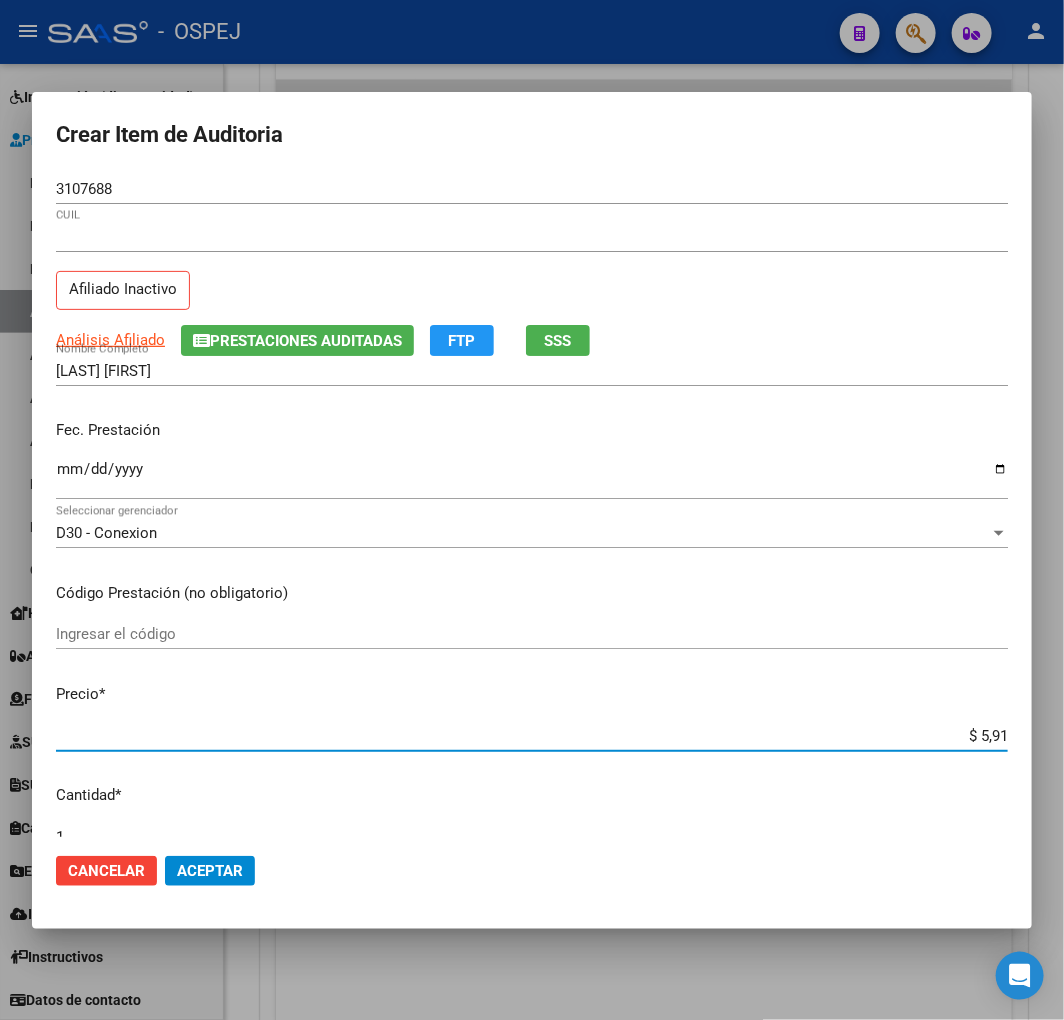 type on "$ 59,14" 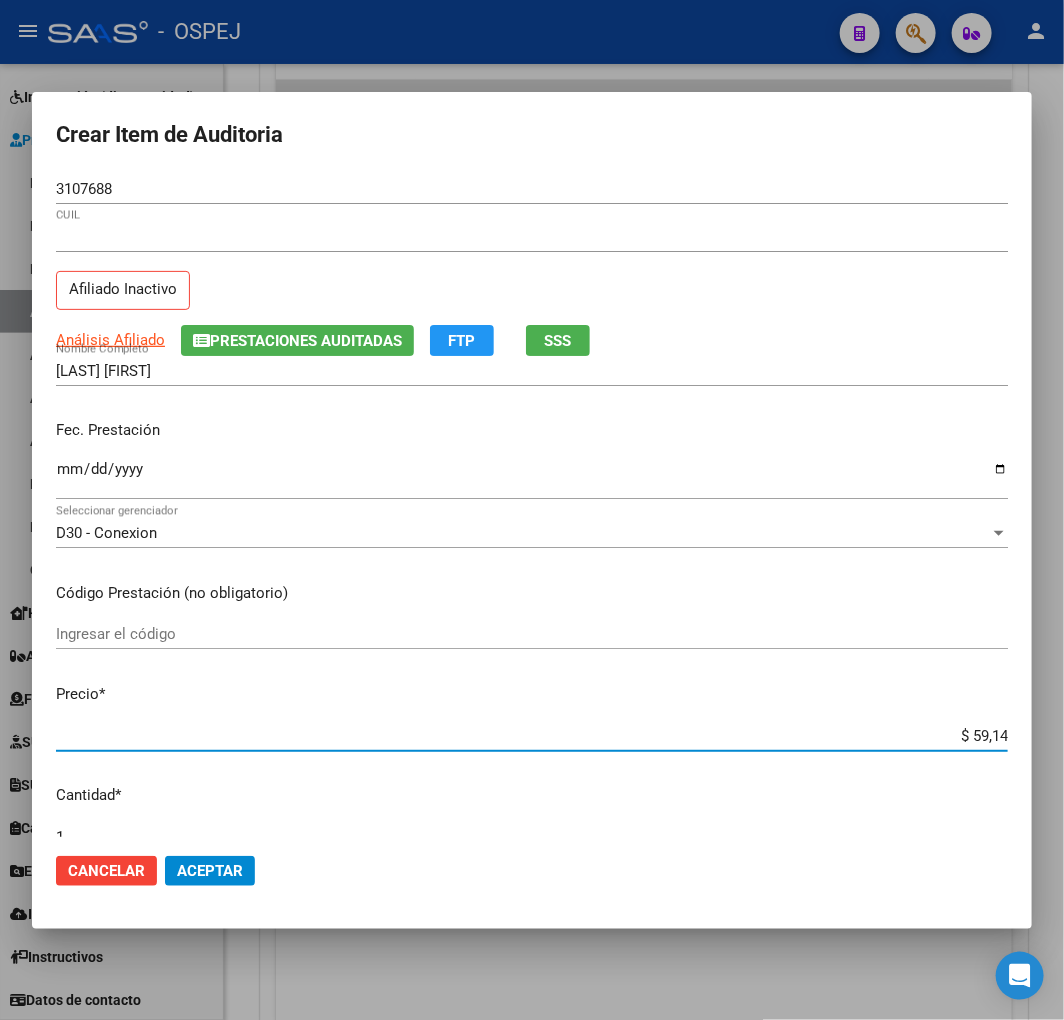 type on "$ 591,40" 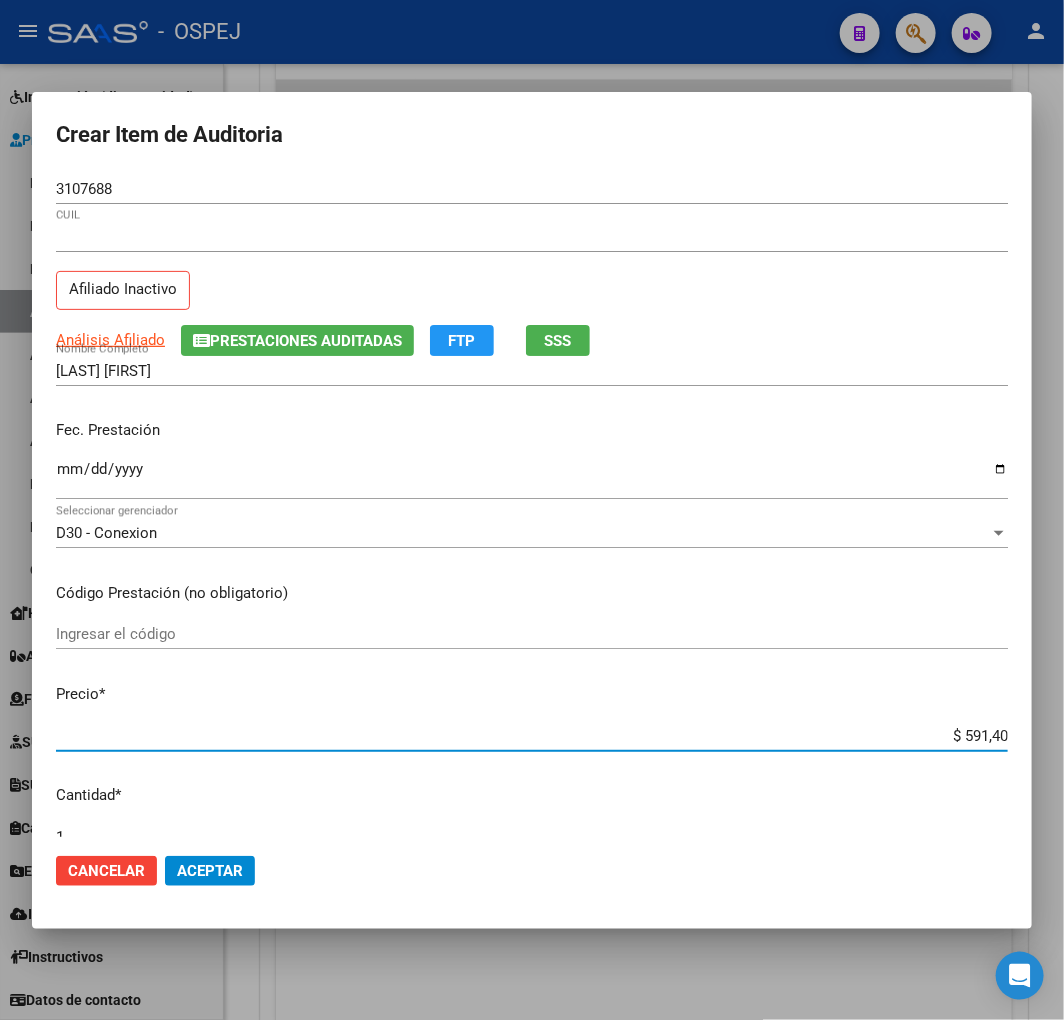 type on "$ 5.914,00" 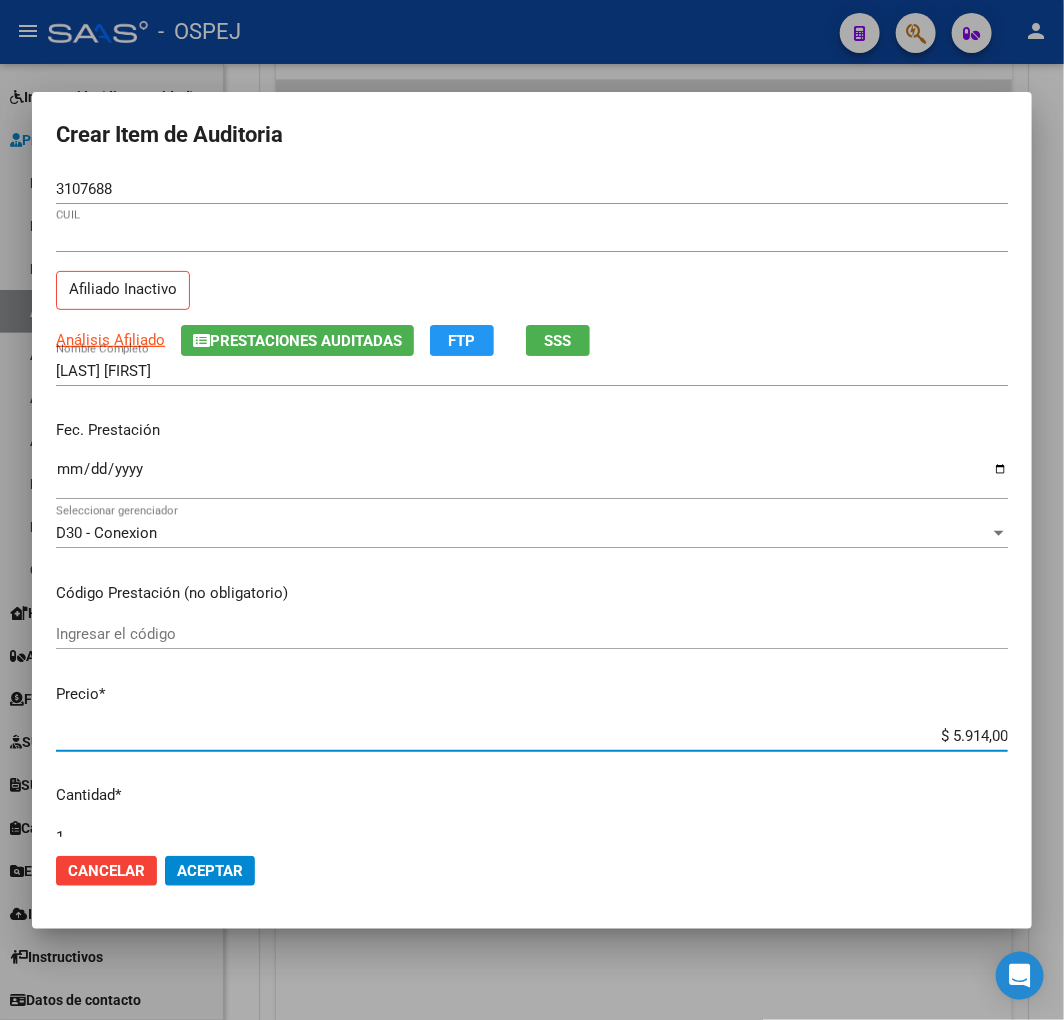 click on "Cancelar Aceptar" 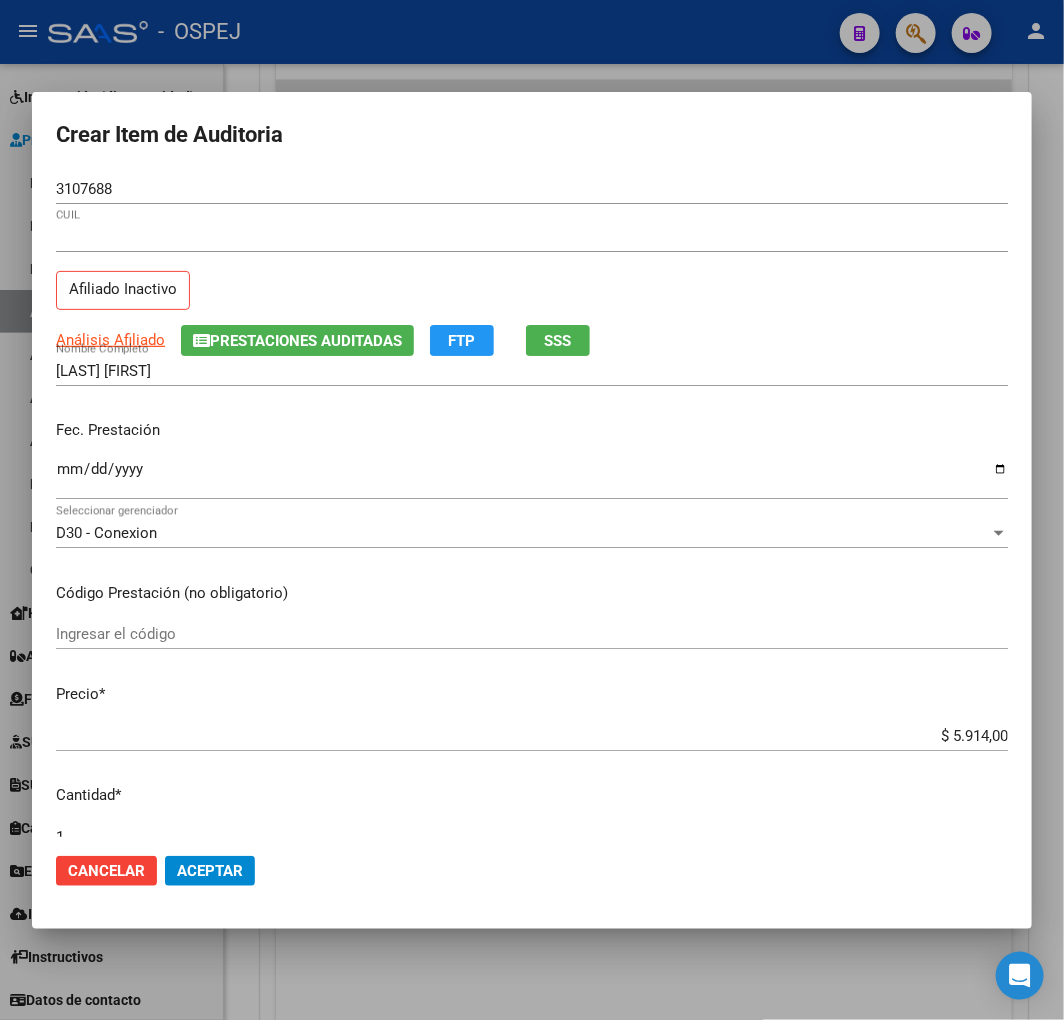 click on "Aceptar" 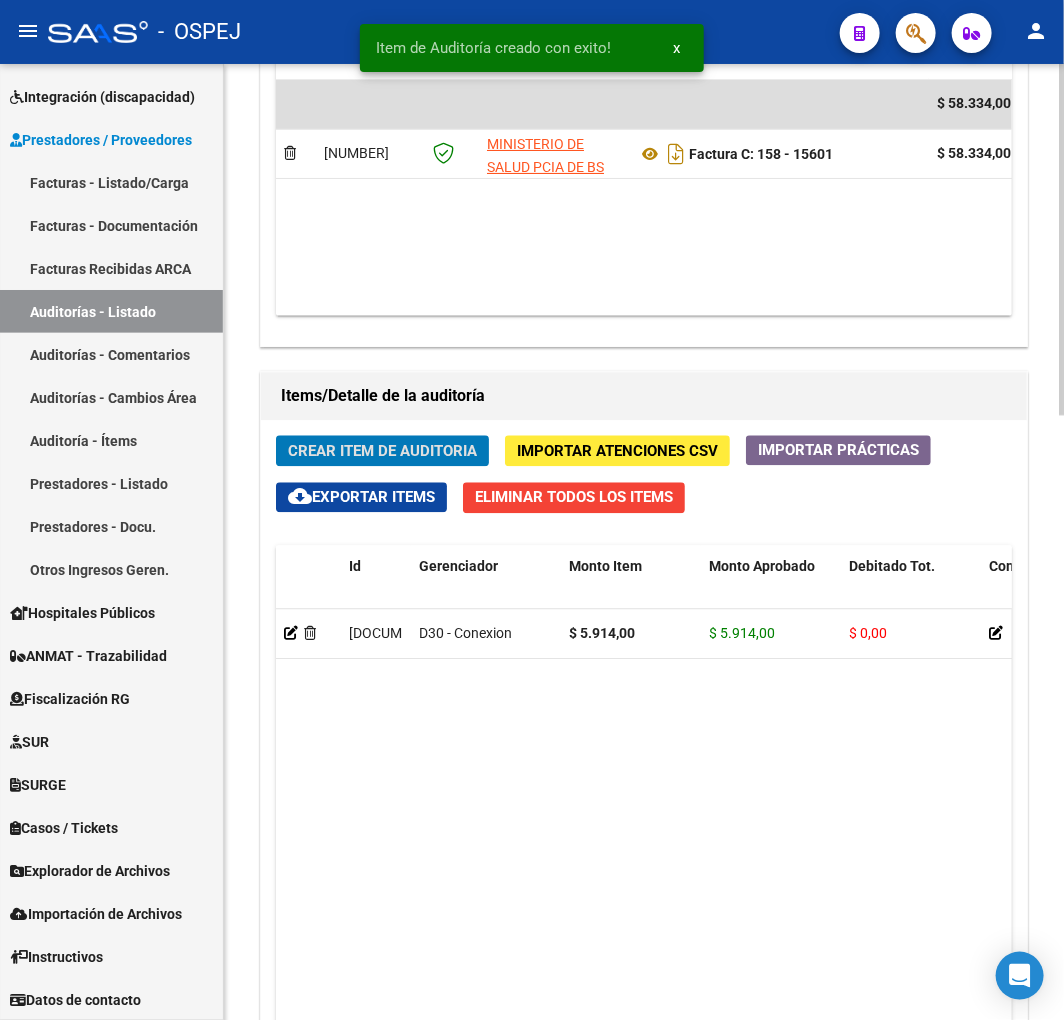 scroll, scrollTop: 1462, scrollLeft: 0, axis: vertical 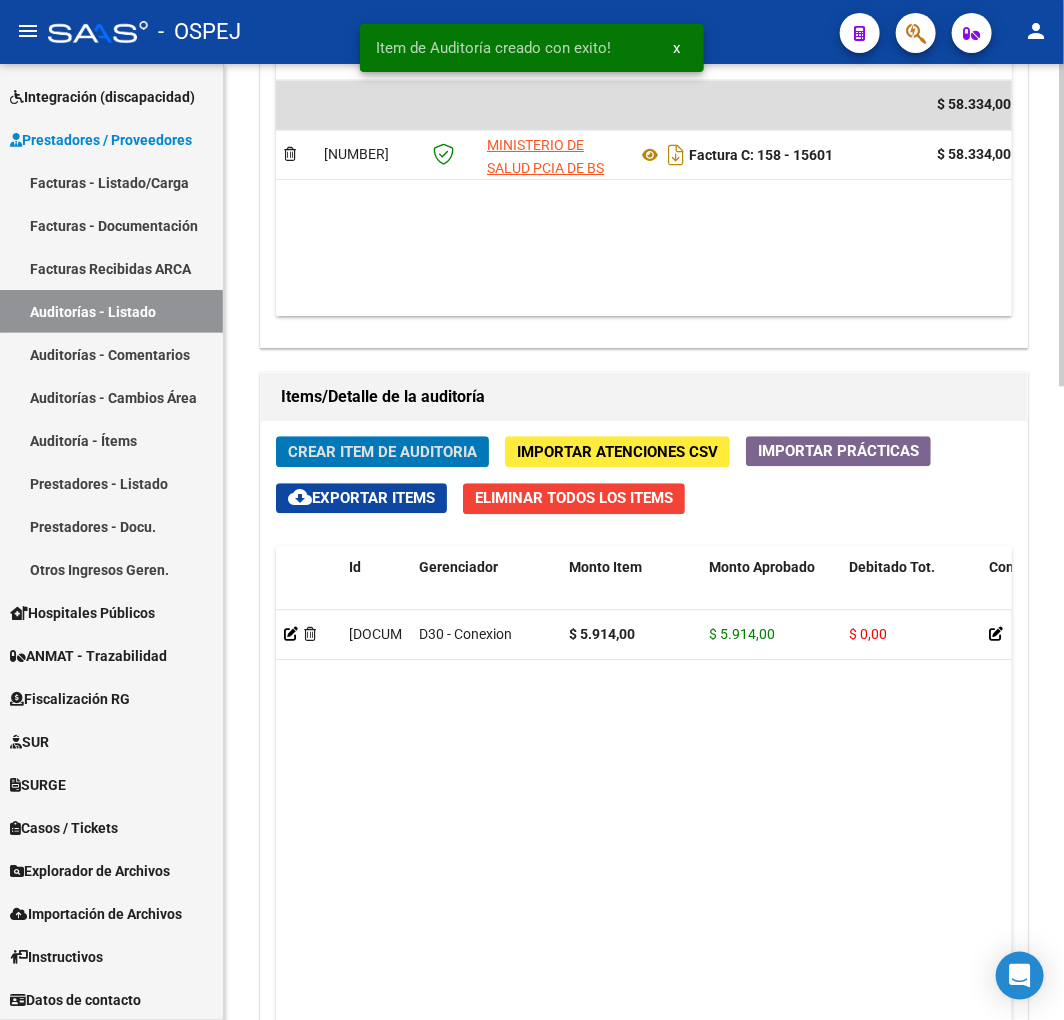 click on "Crear Item de Auditoria" 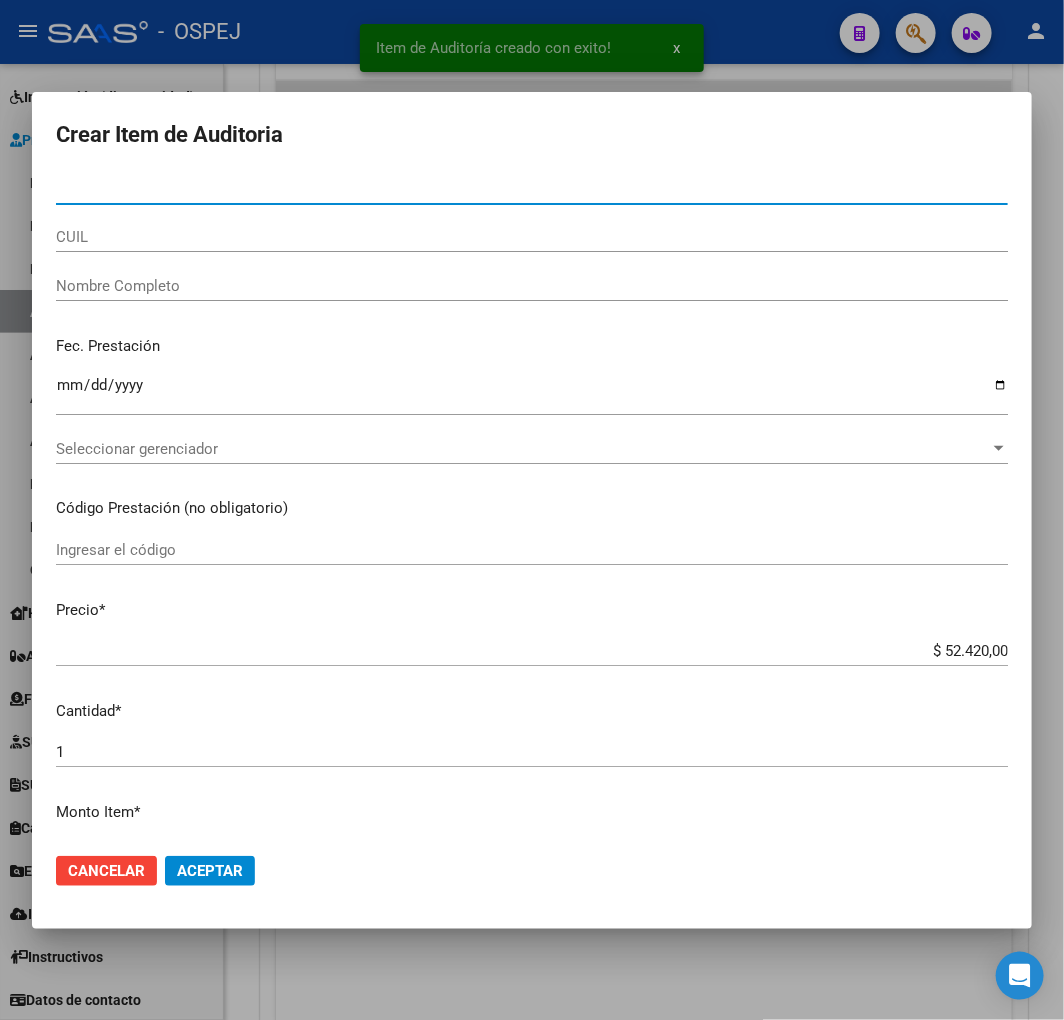 type on "45619427" 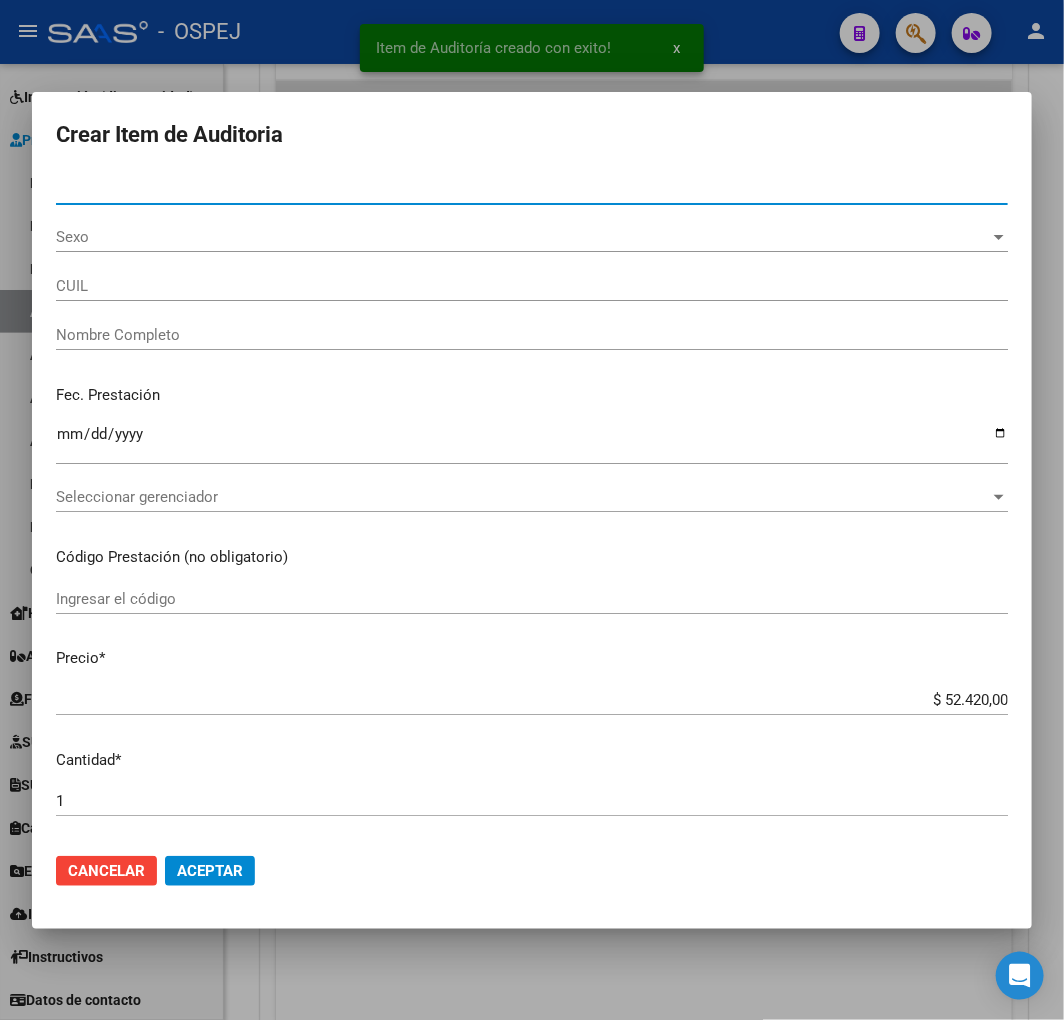 type on "27456194279" 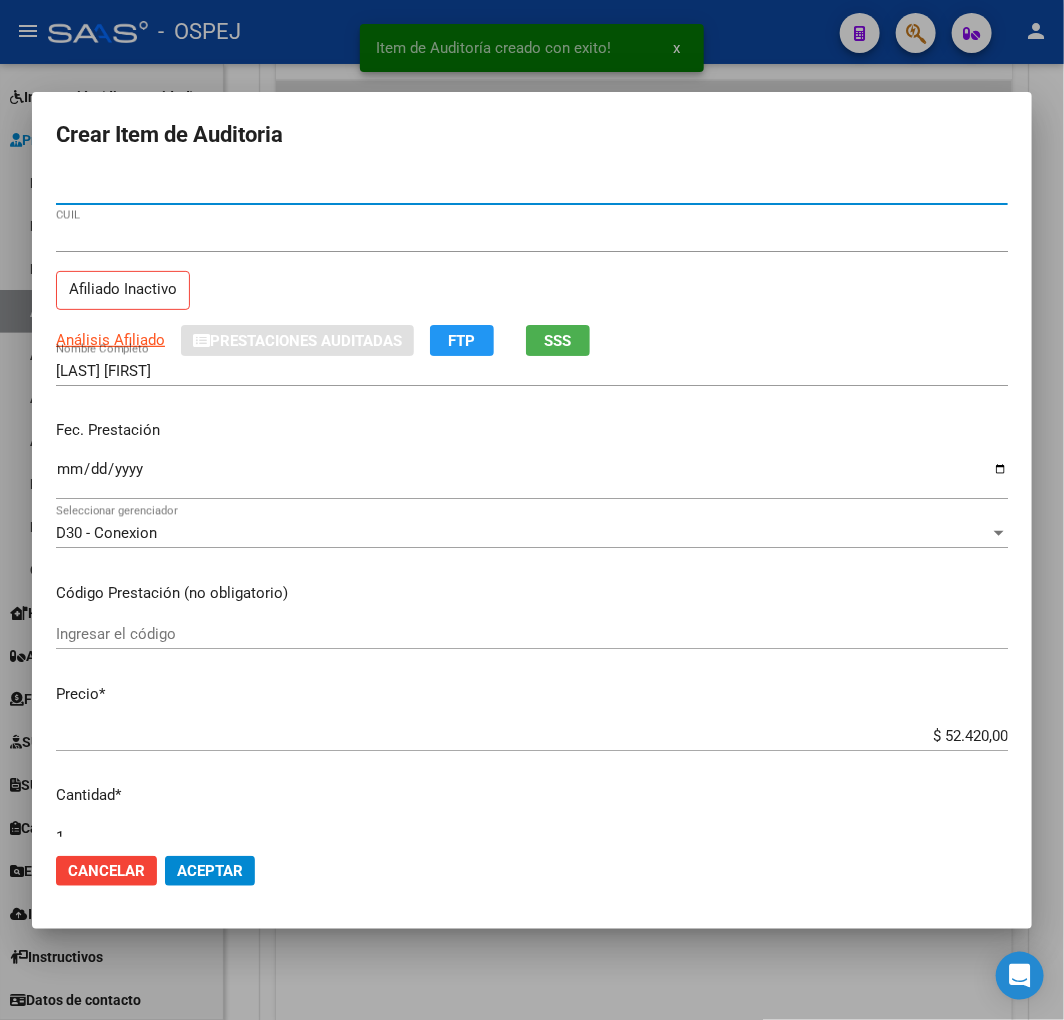 type on "45619427" 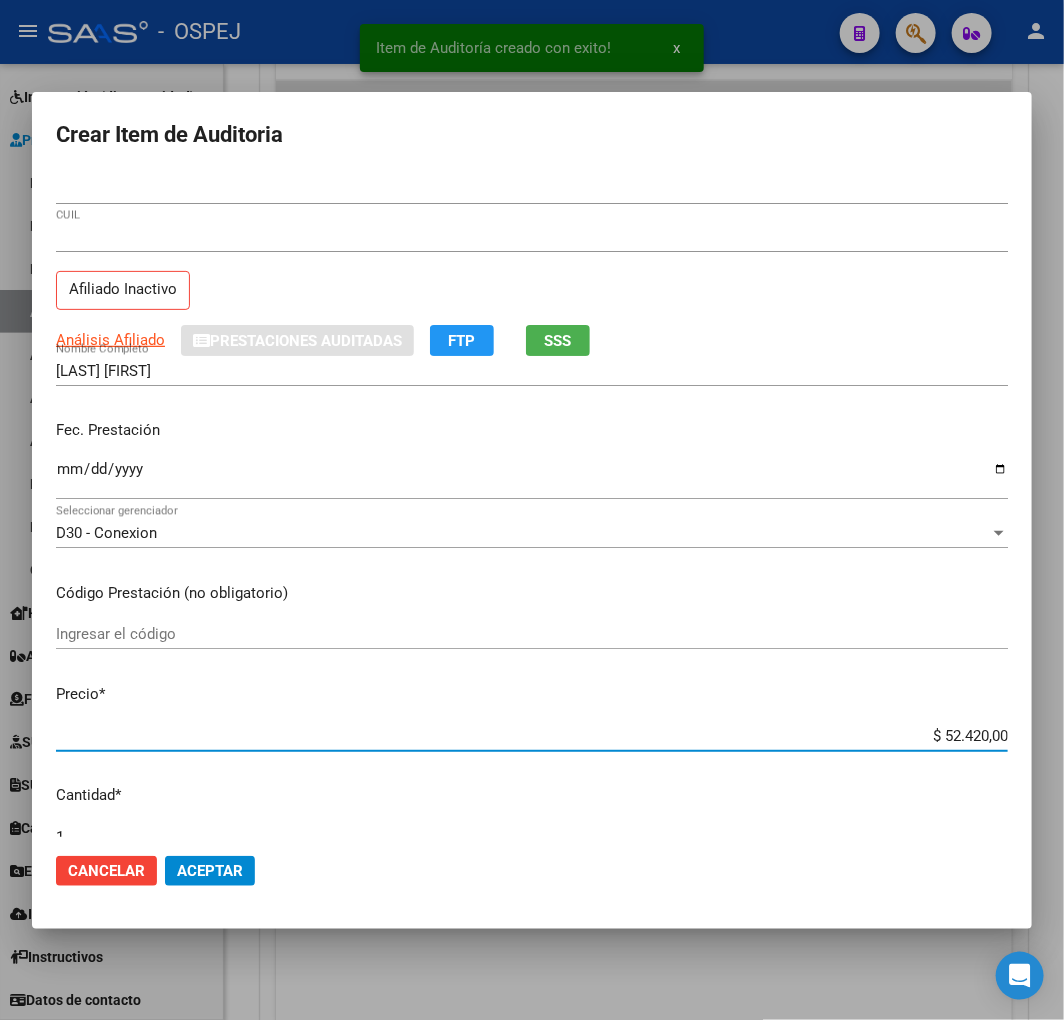 click on "$ 52.420,00" at bounding box center (532, 736) 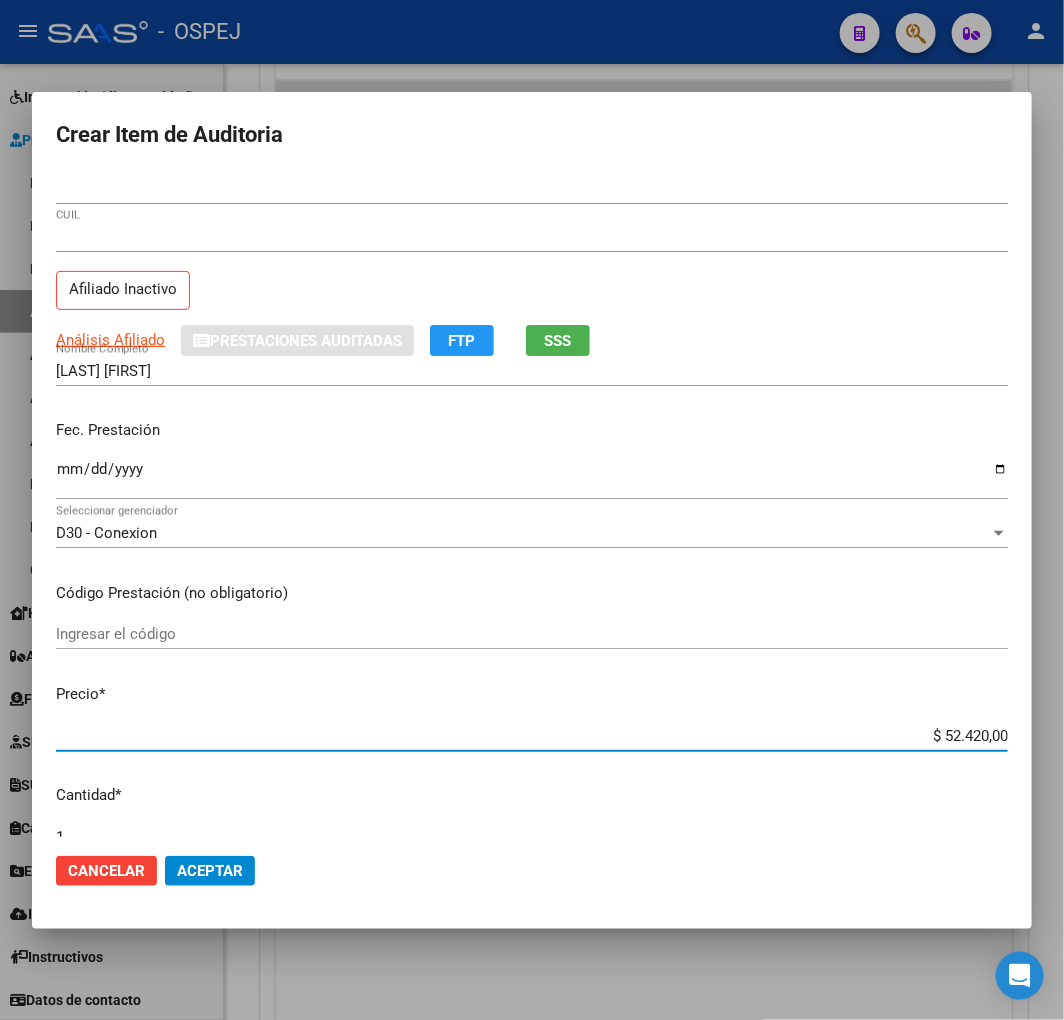 type on "$ 0,01" 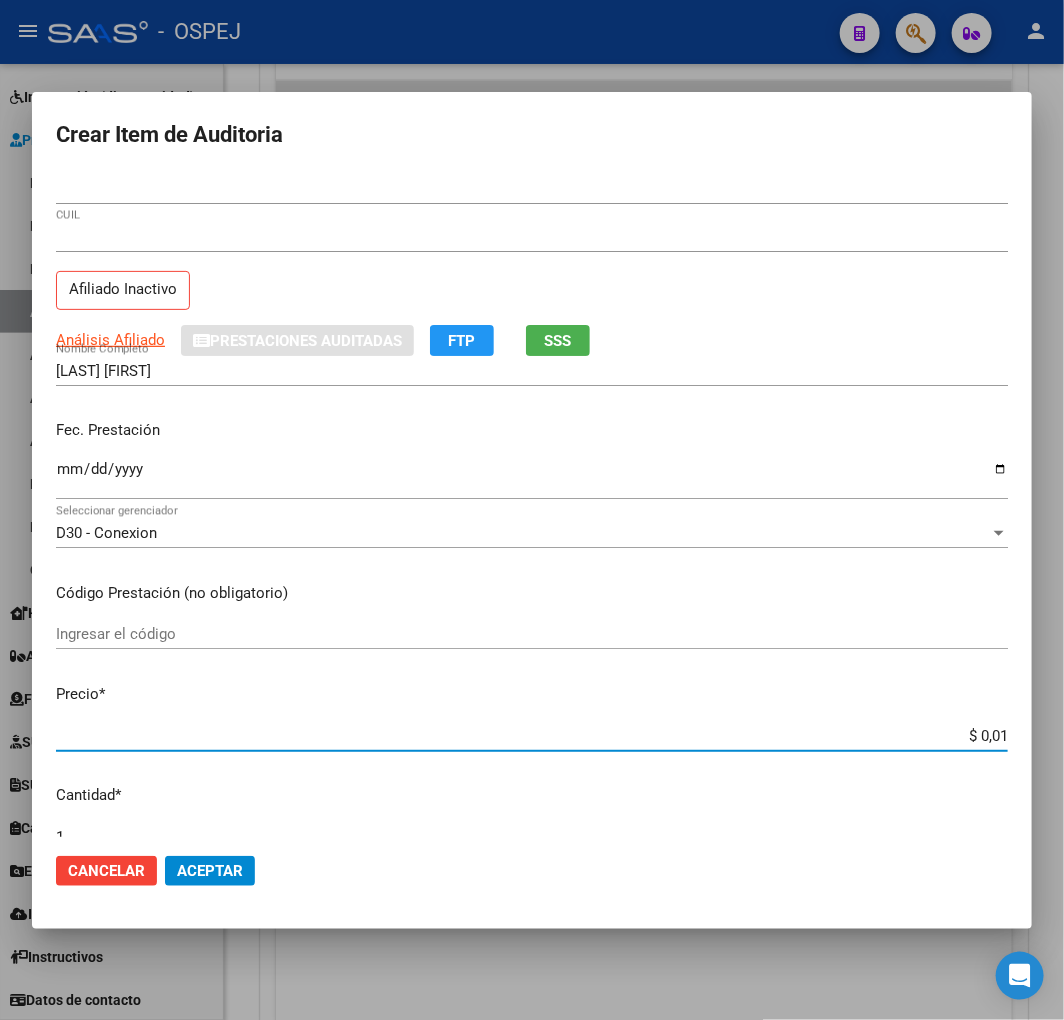 type on "$ 0,13" 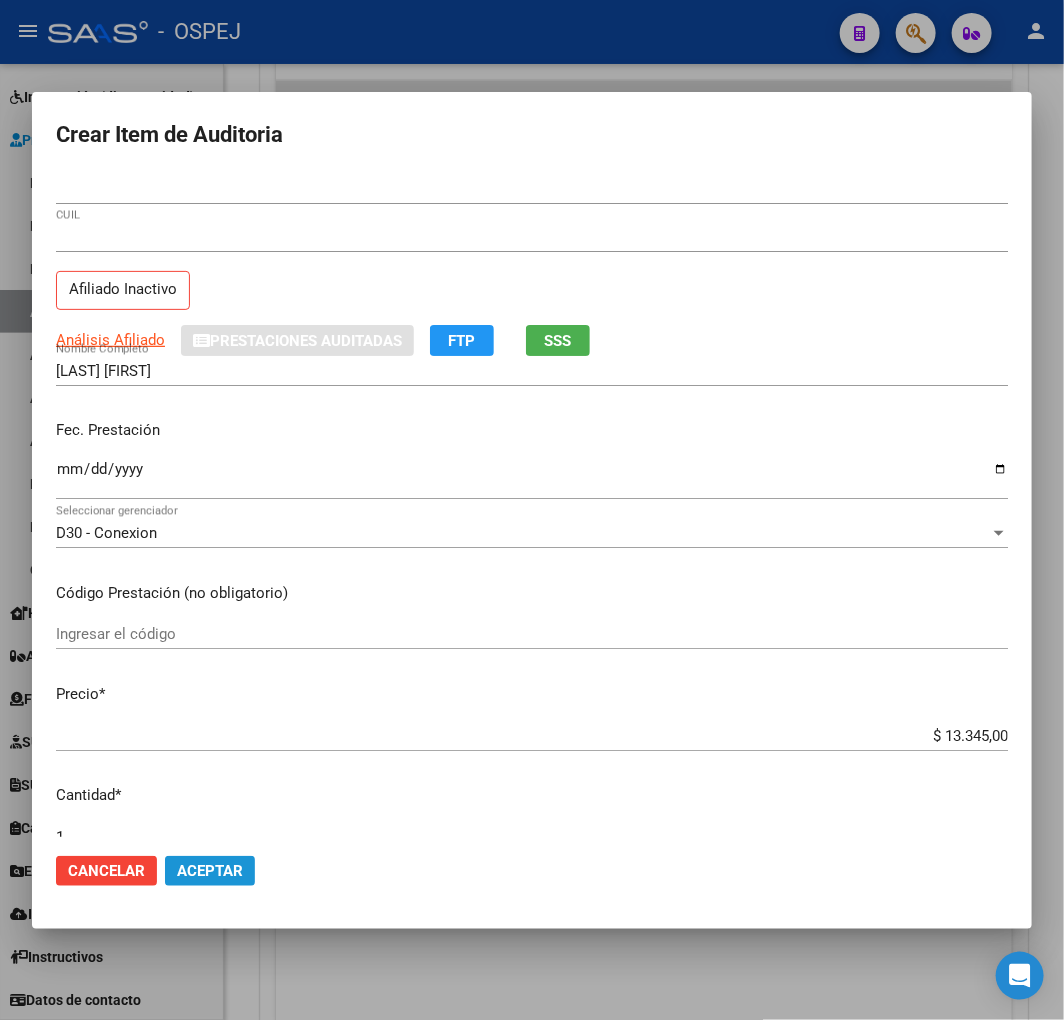 drag, startPoint x: 228, startPoint y: 870, endPoint x: 1013, endPoint y: 1016, distance: 798.4617 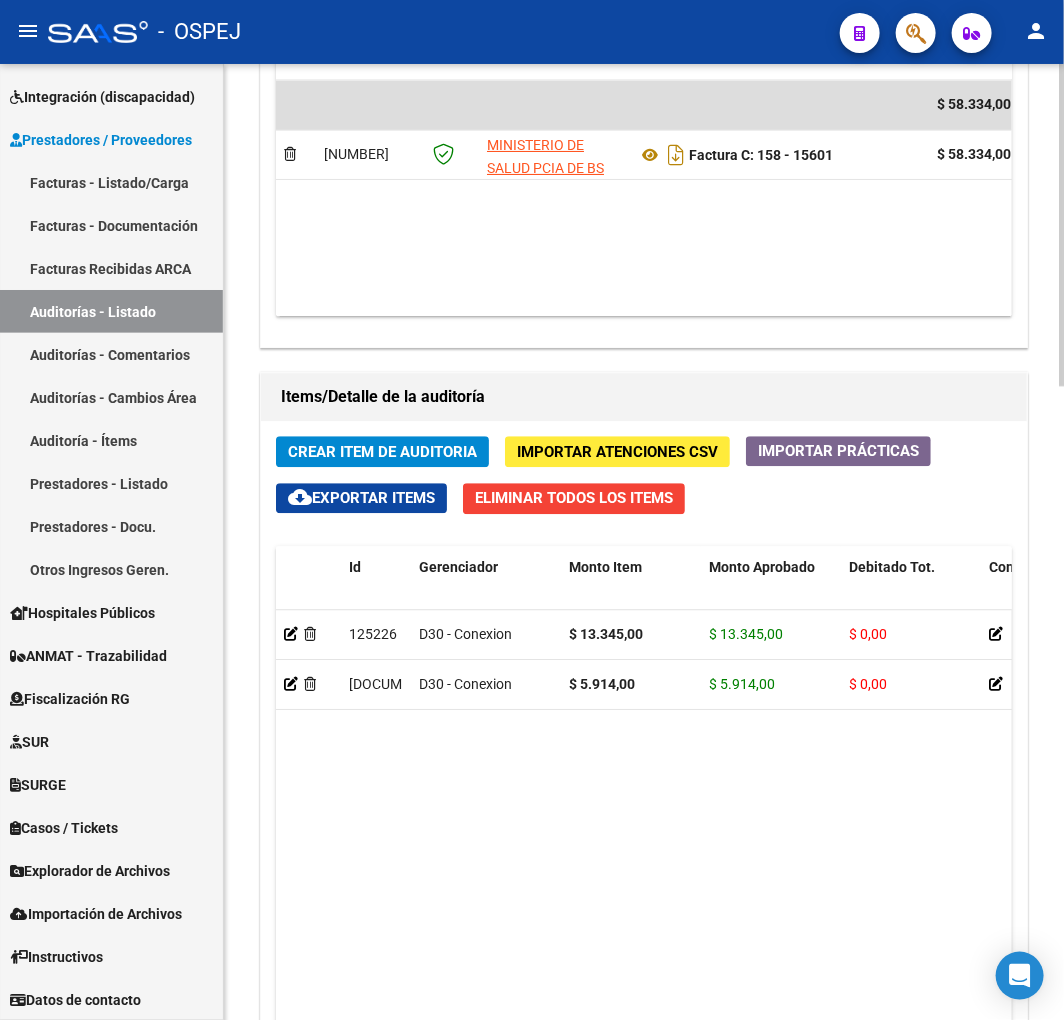 click on "Crear Item de Auditoria" 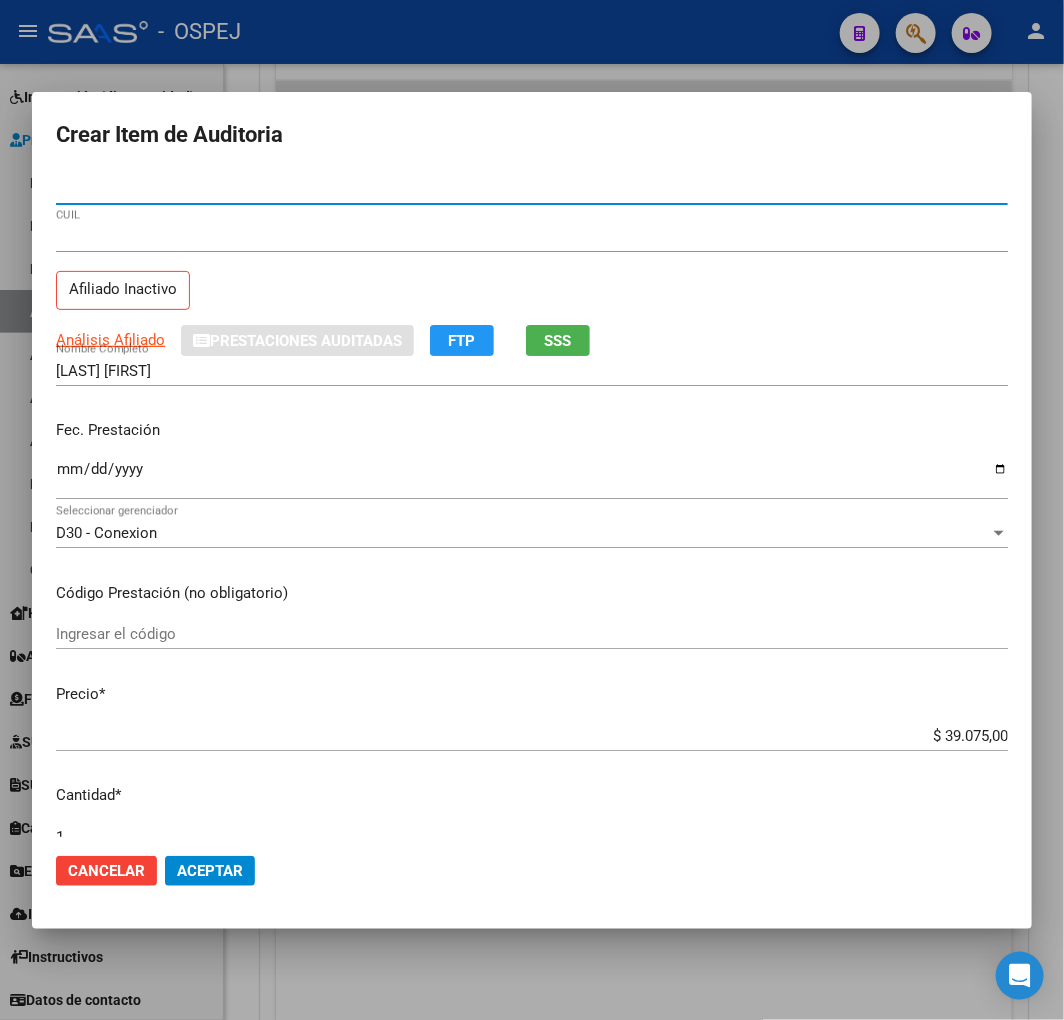 click on "Aceptar" 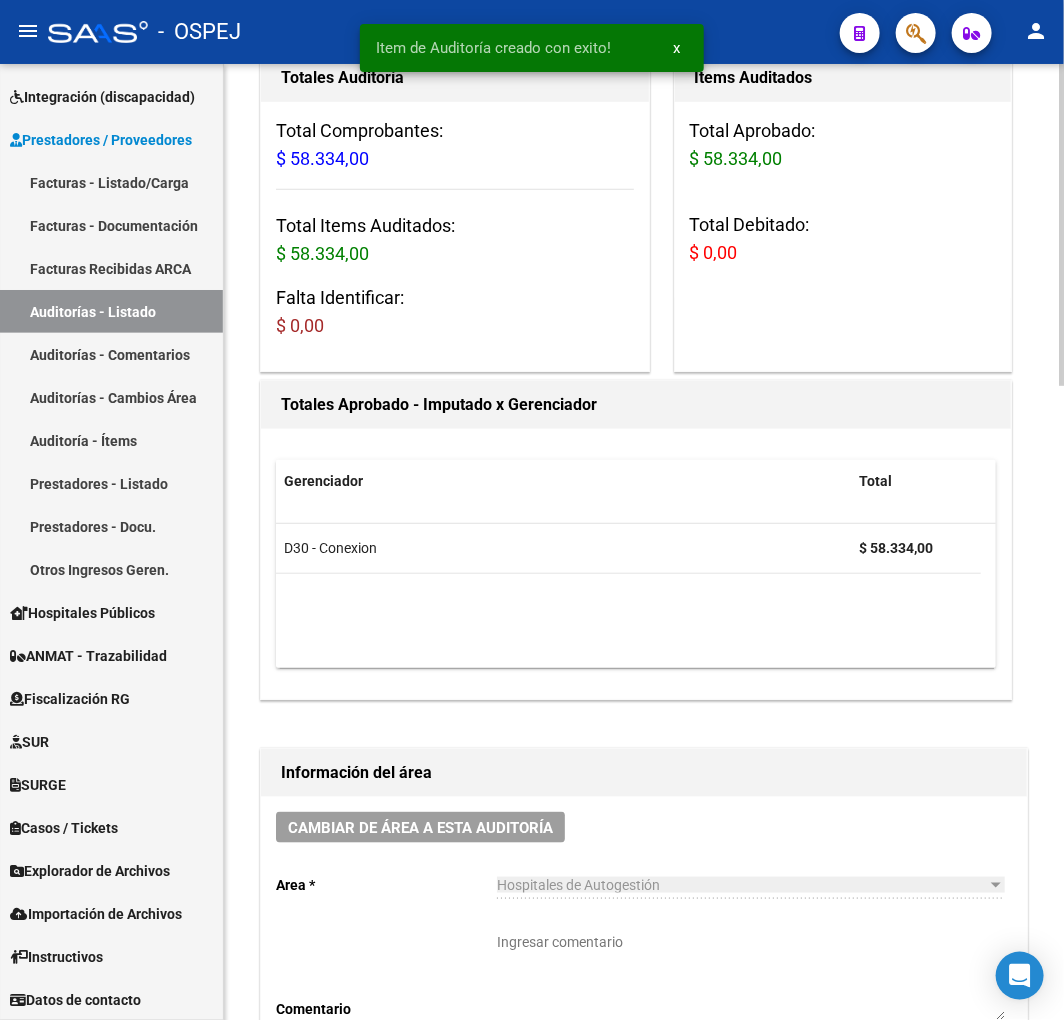 scroll, scrollTop: 0, scrollLeft: 0, axis: both 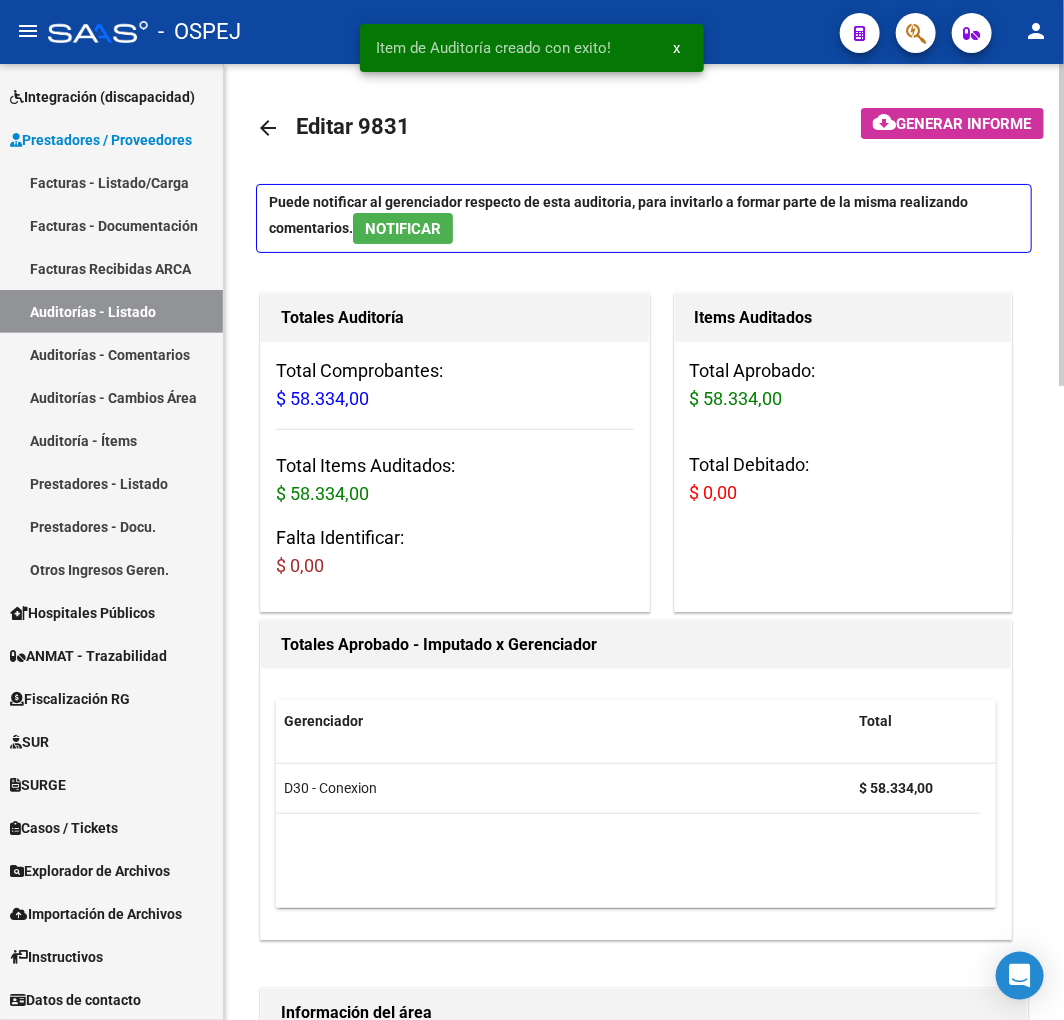 click on "arrow_back" 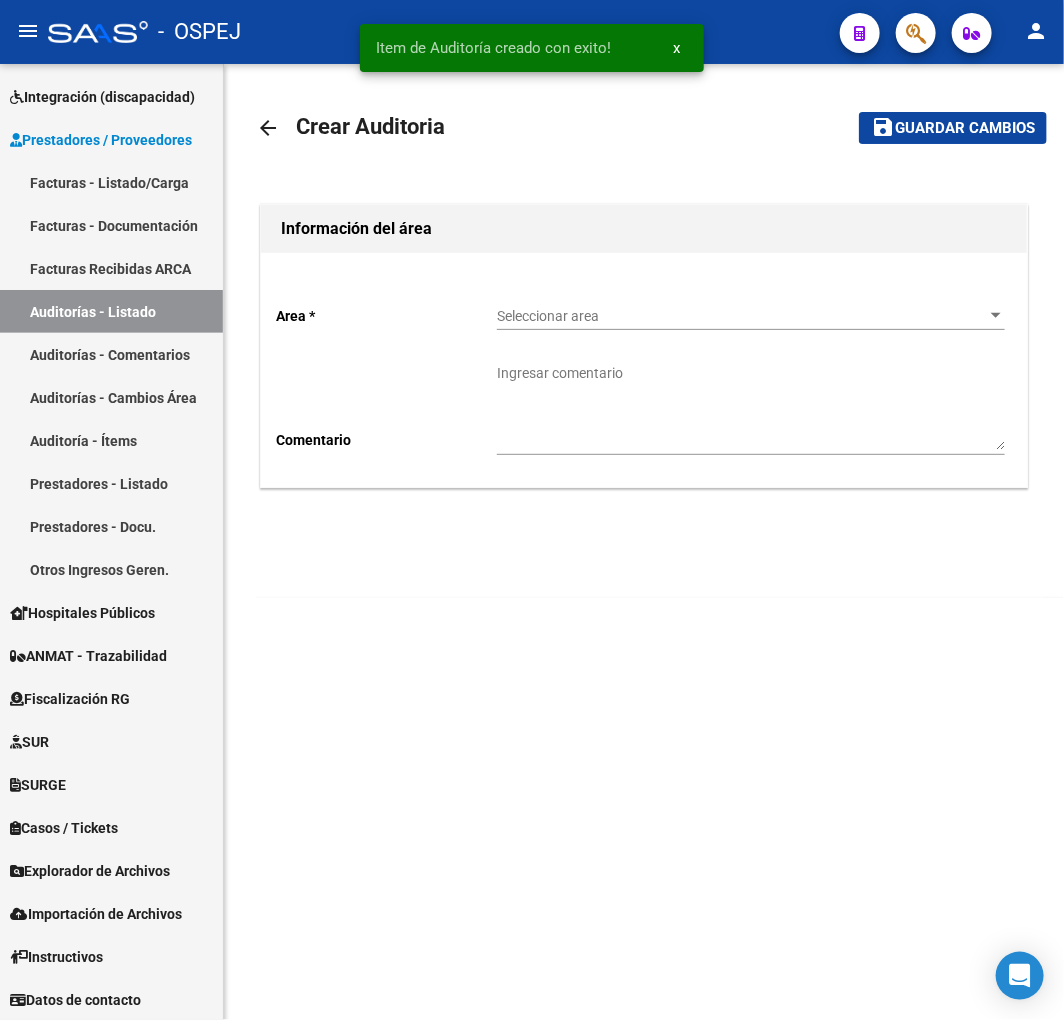 click on "Seleccionar area Seleccionar area" 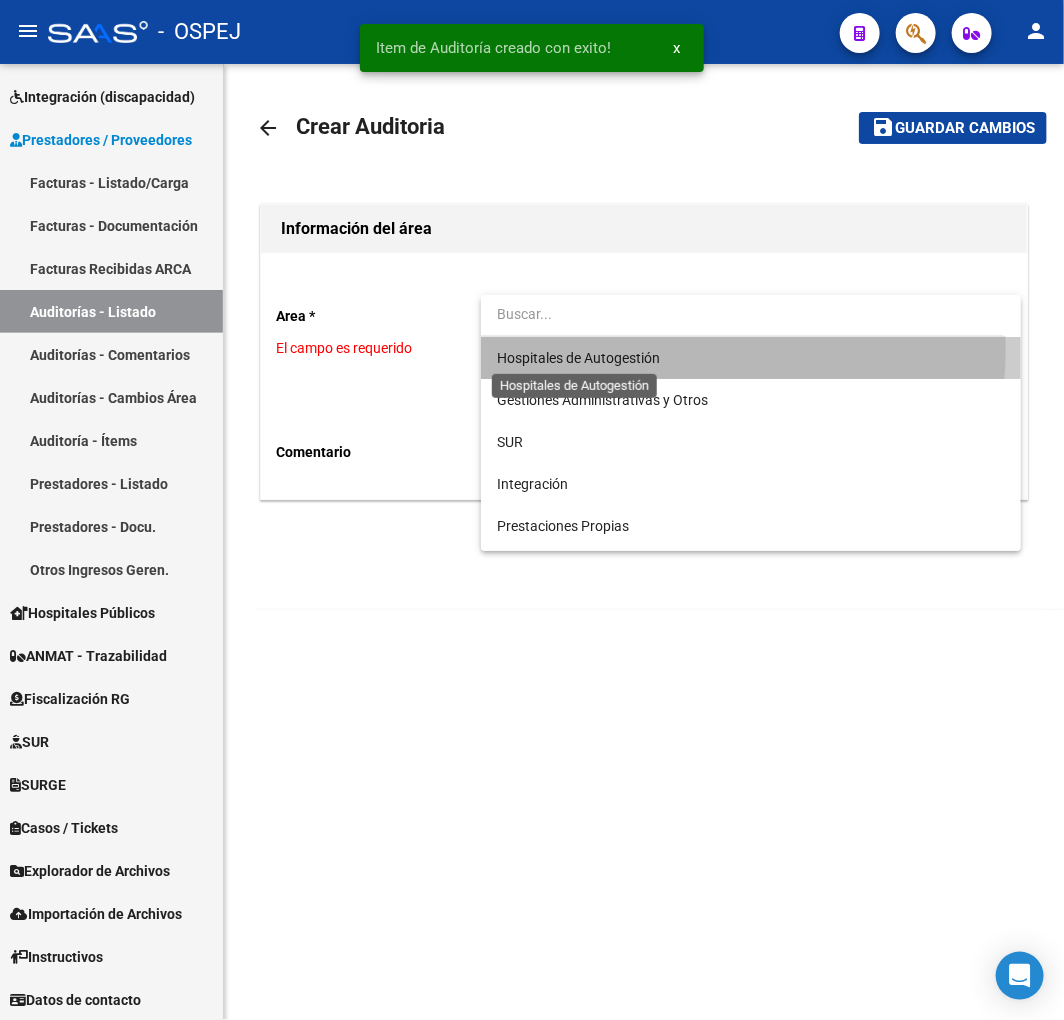 click on "Hospitales de Autogestión" at bounding box center [751, 358] 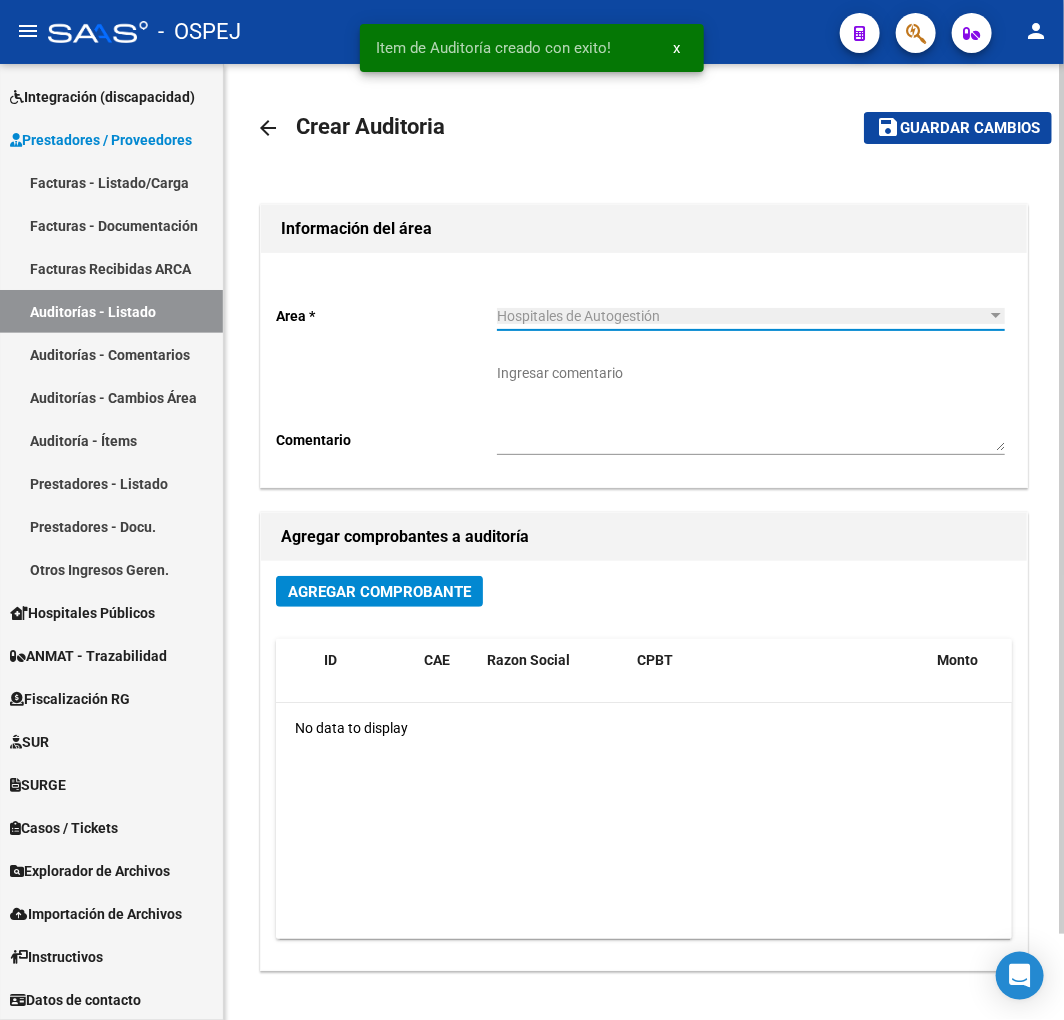 click on "Agregar Comprobante" 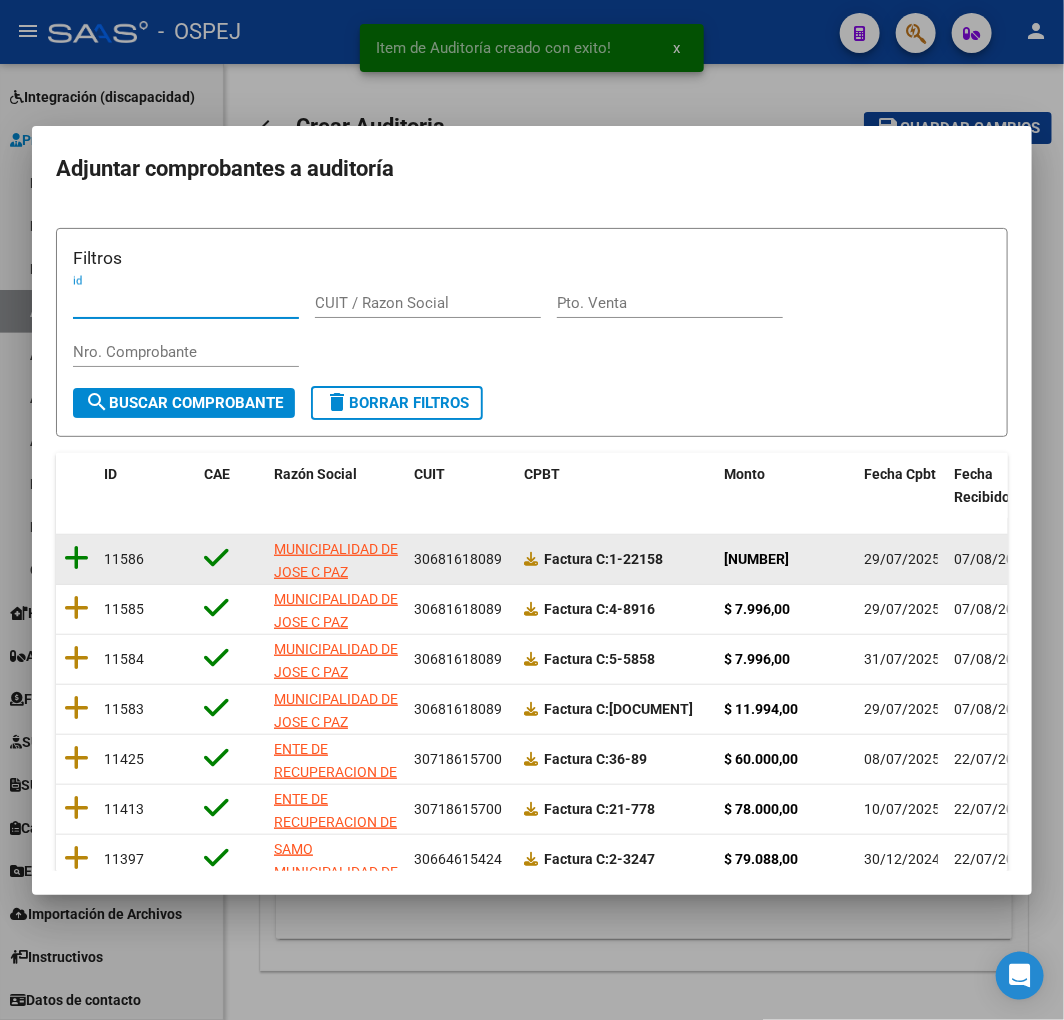 click 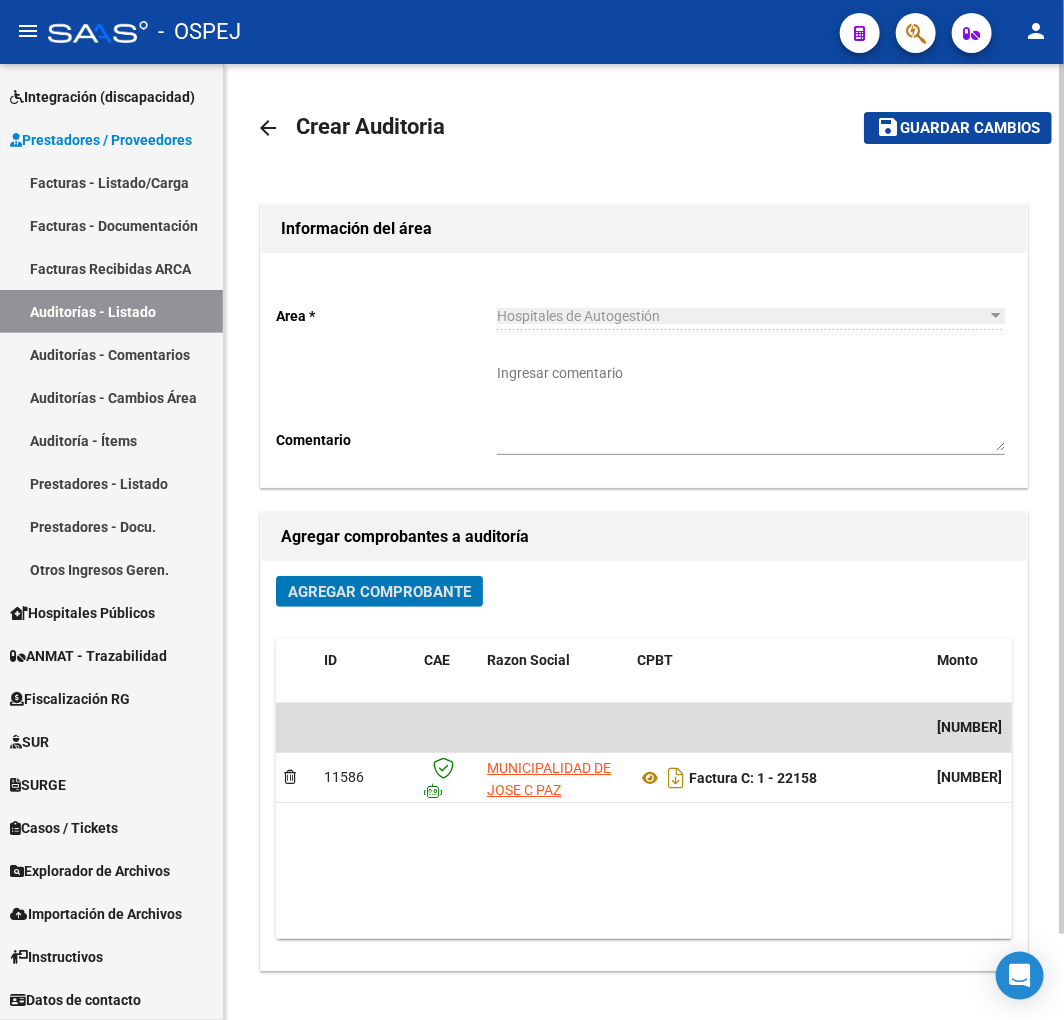 click on "Guardar cambios" 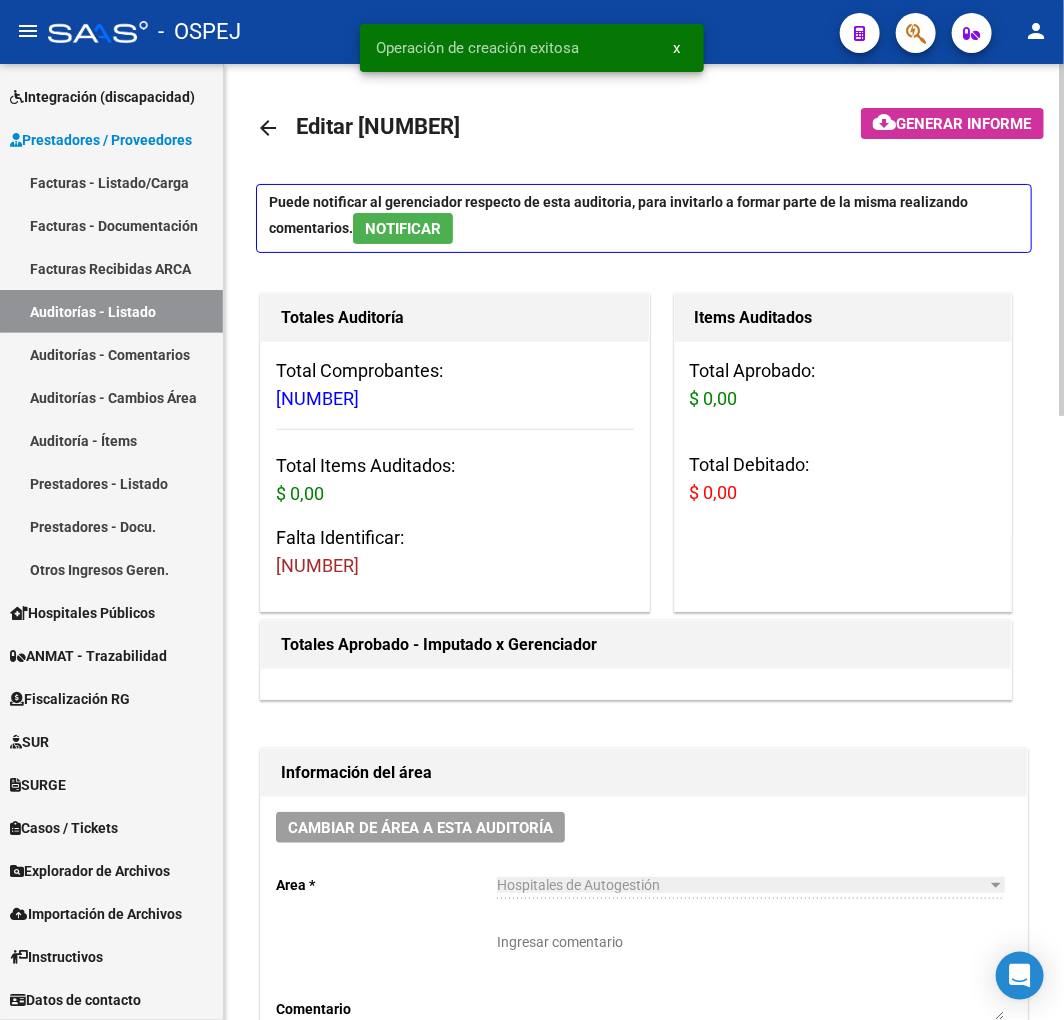 scroll, scrollTop: 666, scrollLeft: 0, axis: vertical 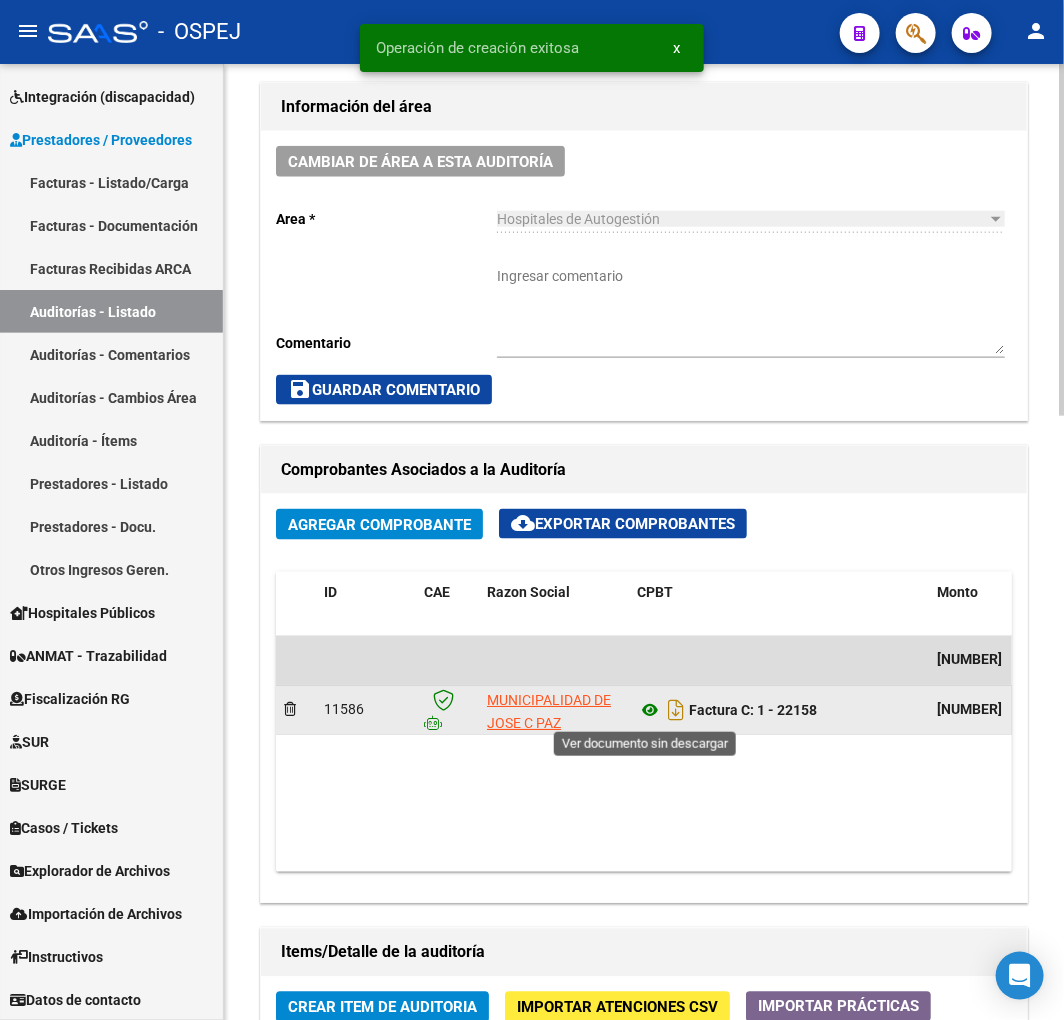 click 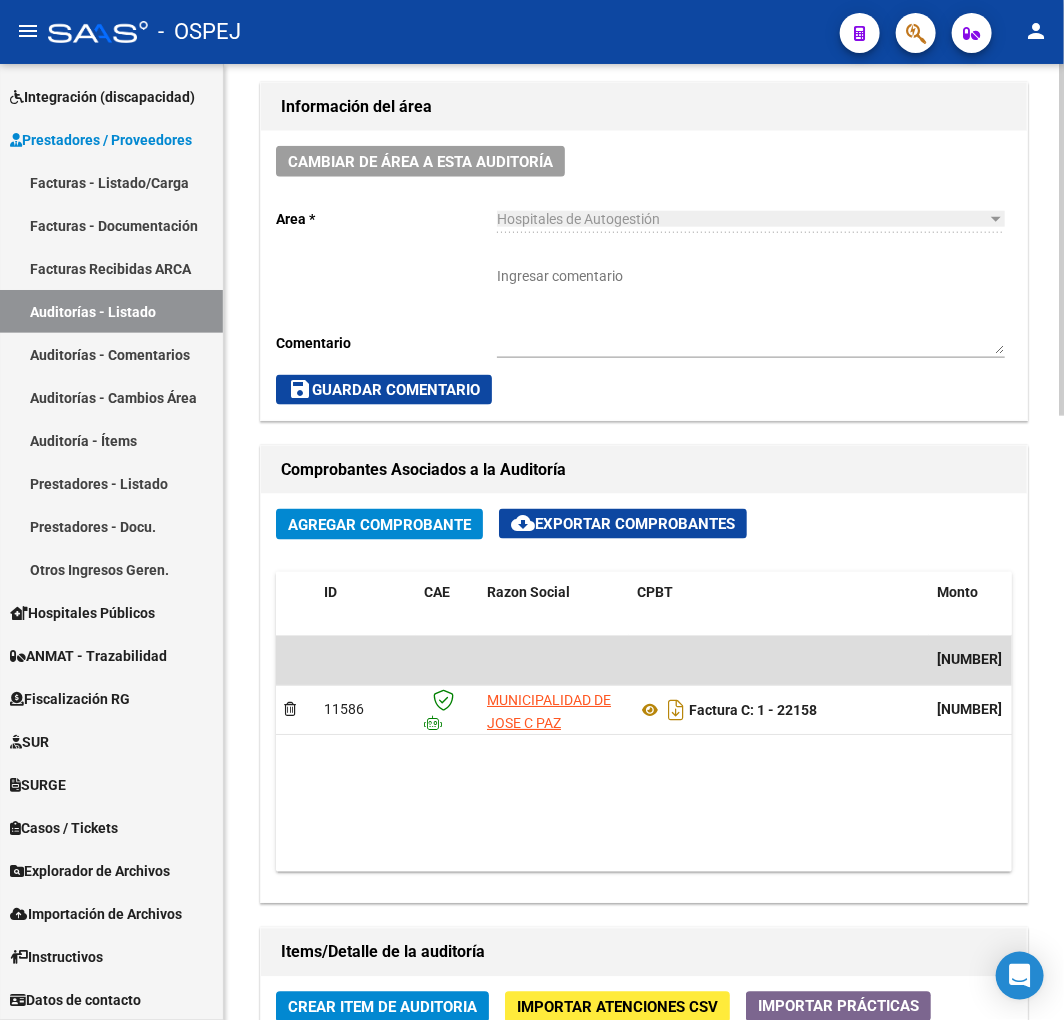 scroll, scrollTop: 1222, scrollLeft: 0, axis: vertical 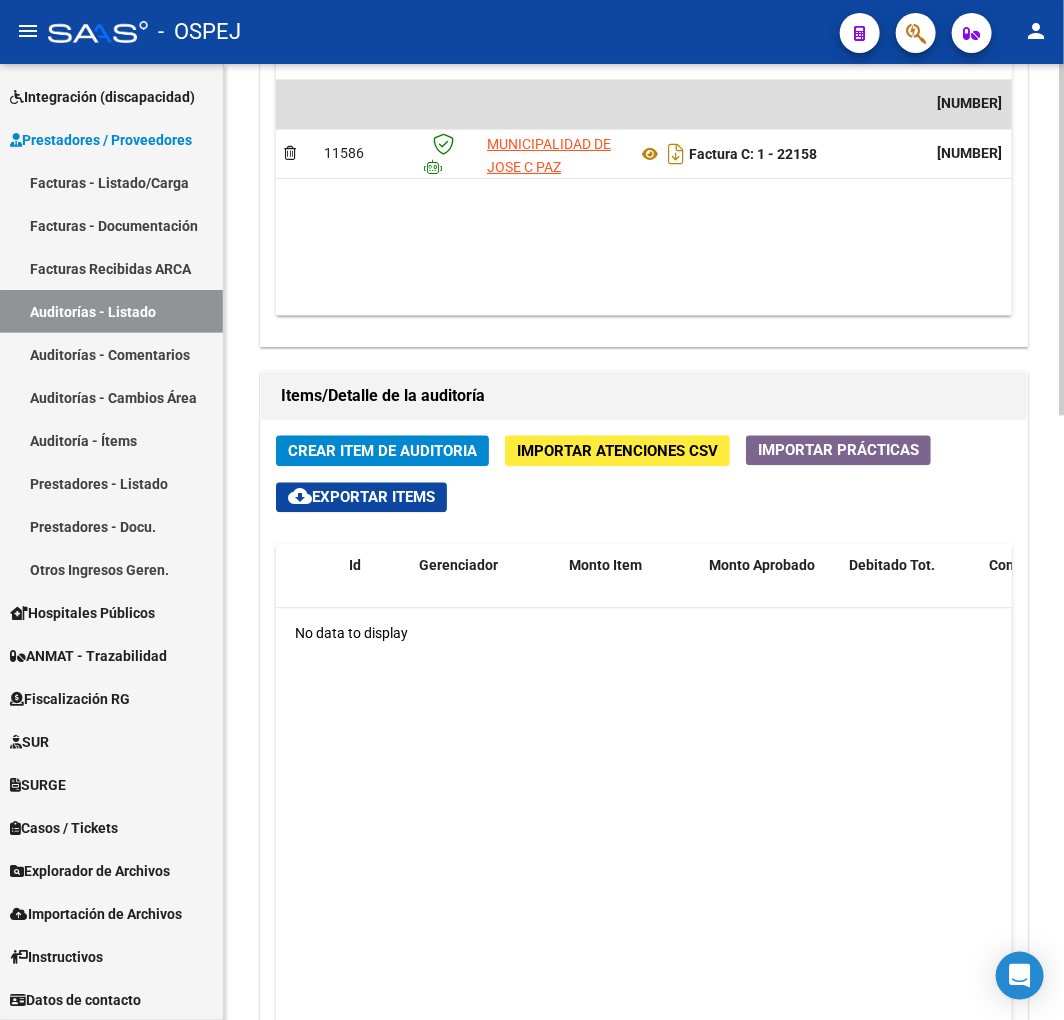 click on "Crear Item de Auditoria" 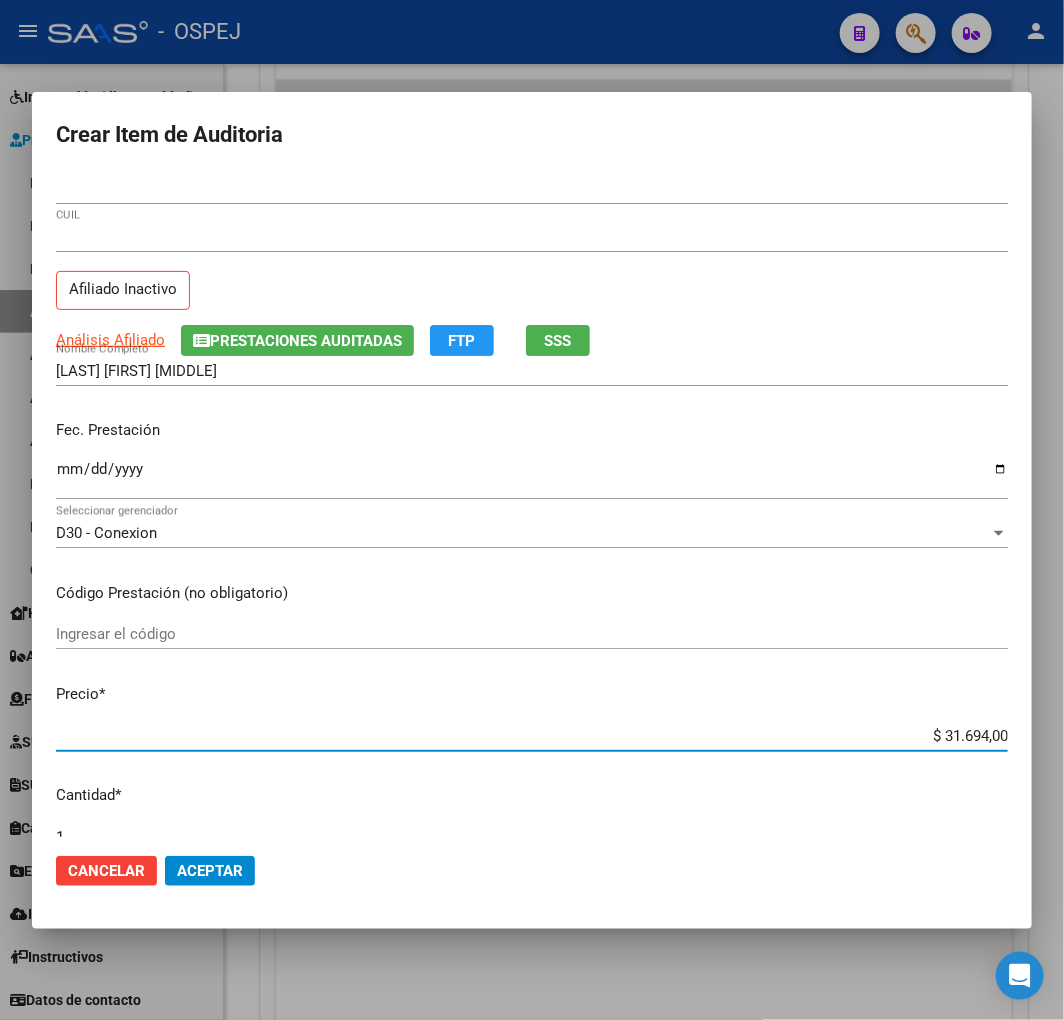 click on "$ 31.694,00" at bounding box center [532, 736] 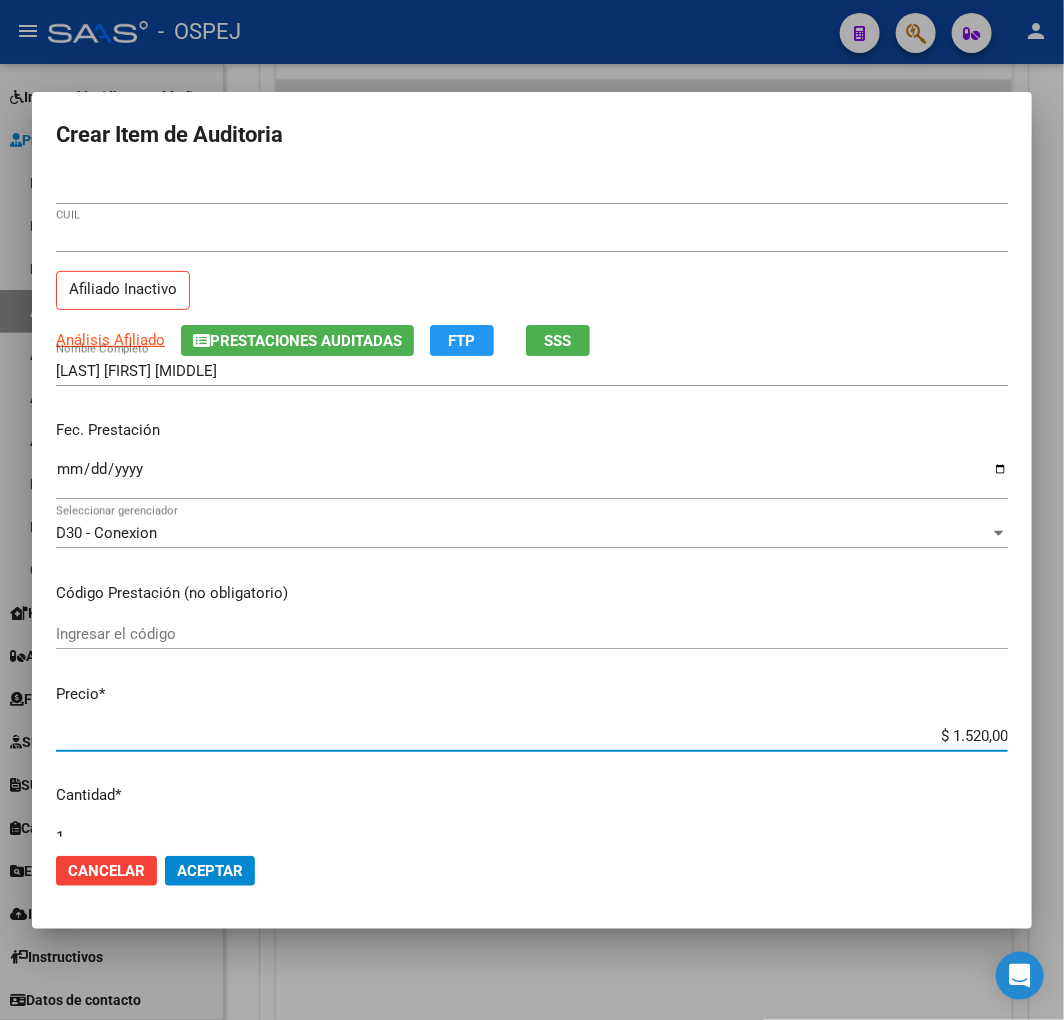 click on "Aceptar" 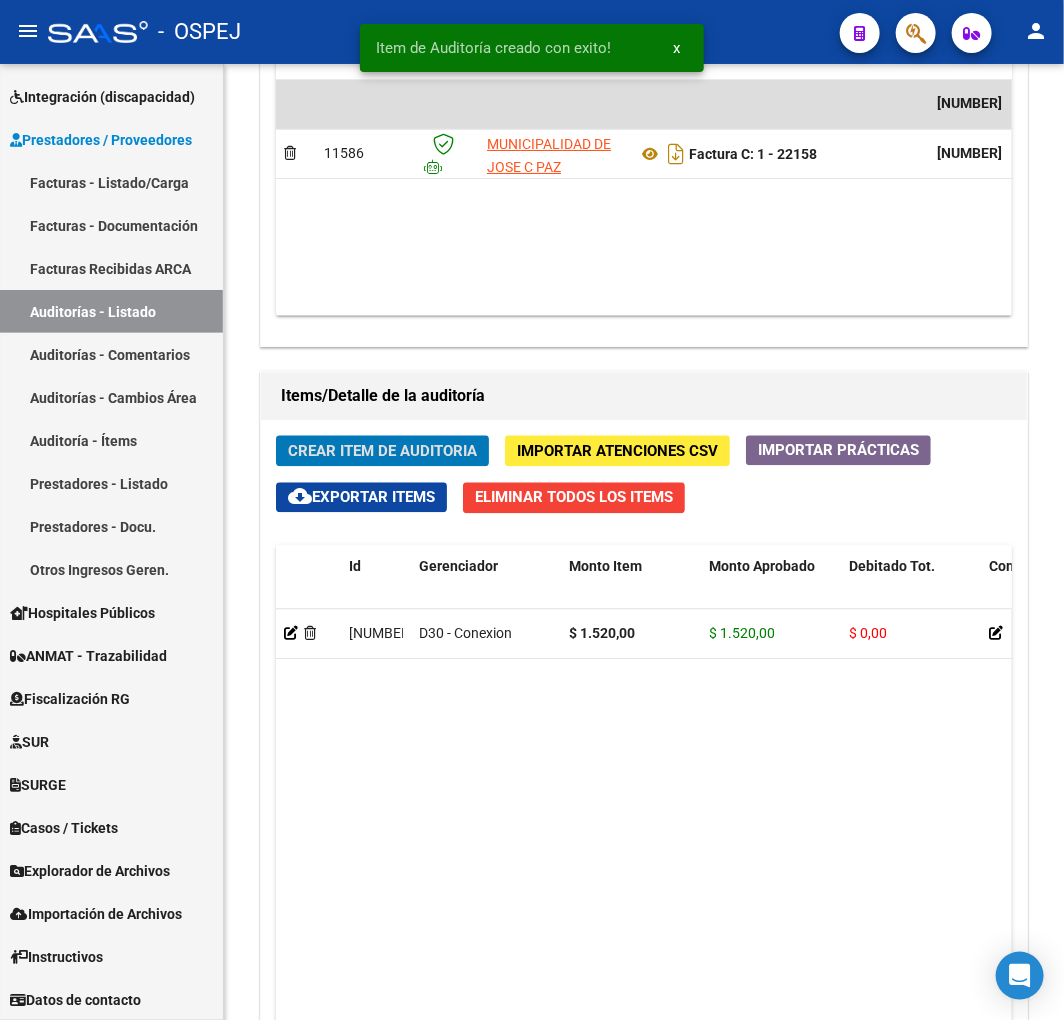 scroll, scrollTop: 1462, scrollLeft: 0, axis: vertical 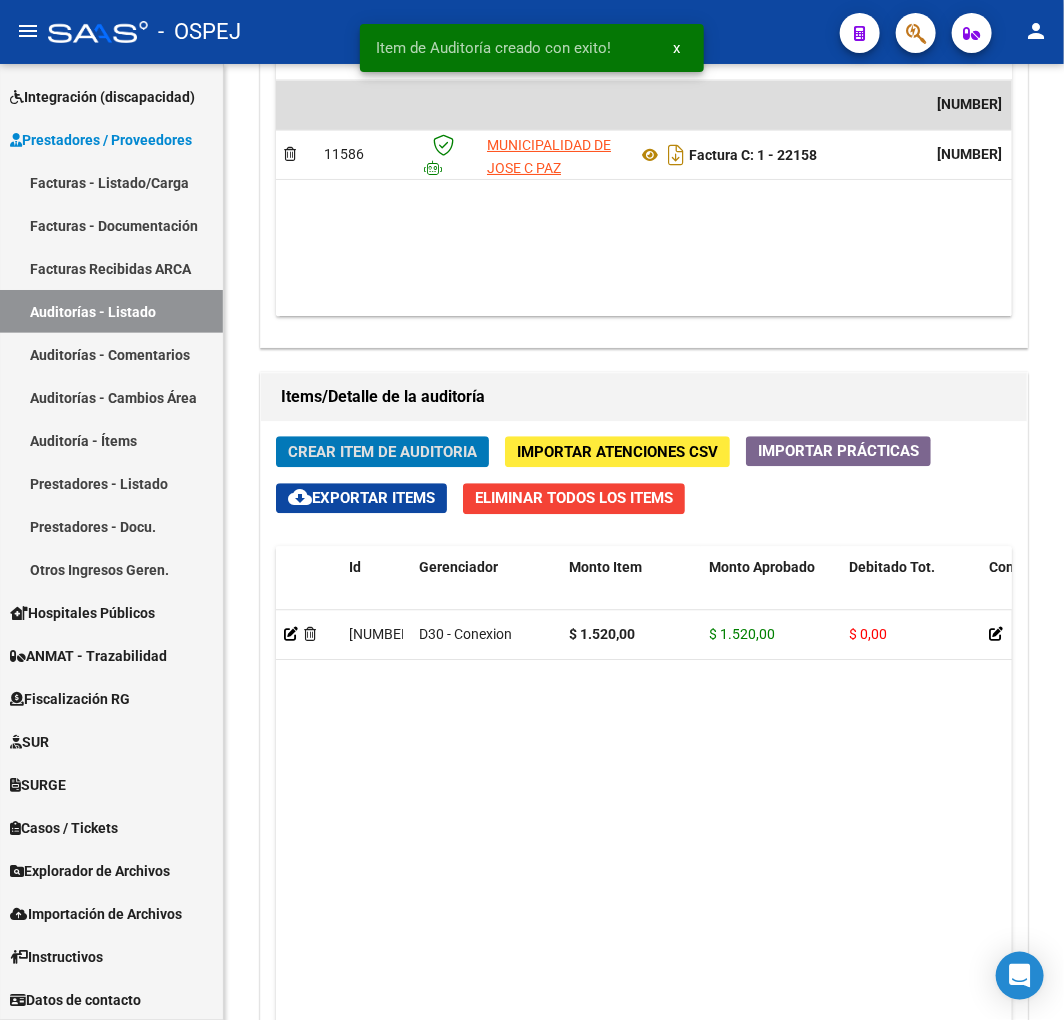 click on "Crear Item de Auditoria" 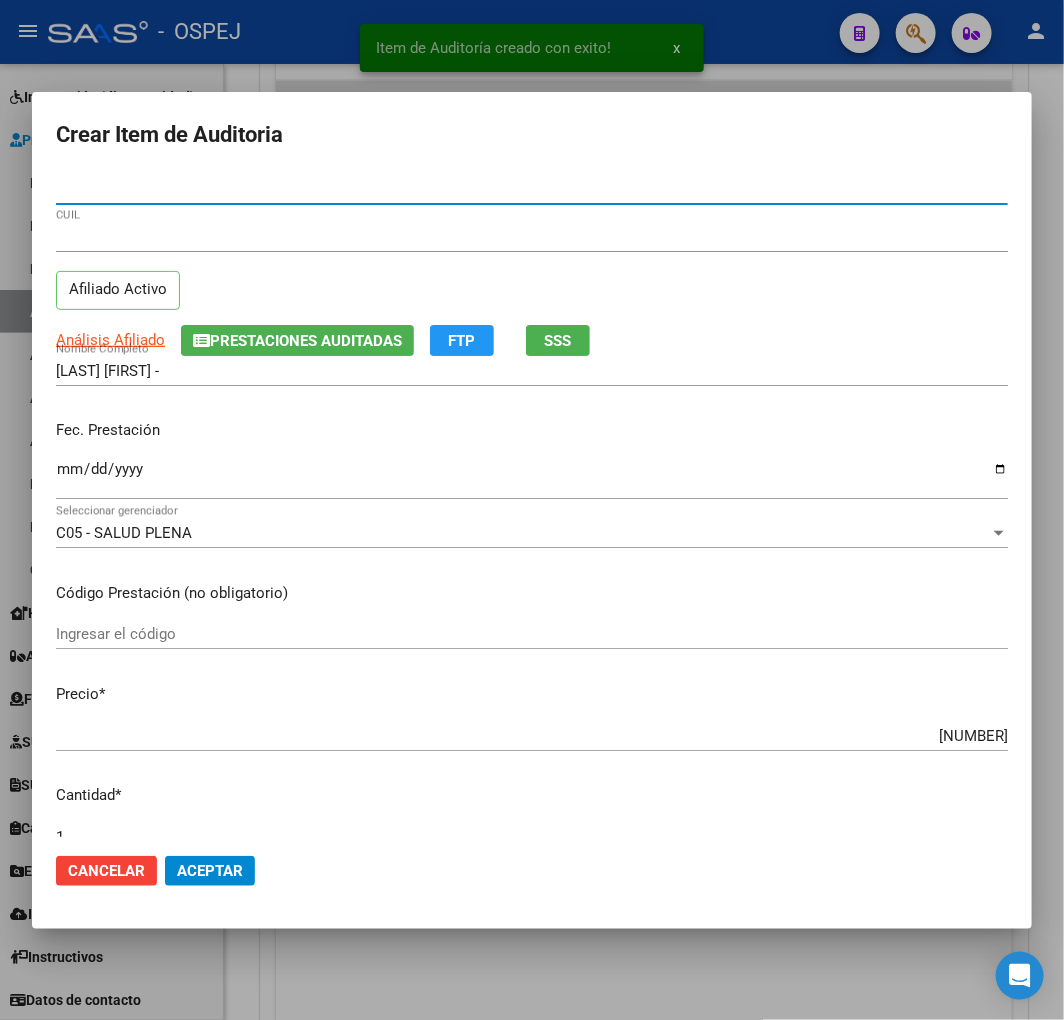 click on "$ 30.174,00" at bounding box center (532, 736) 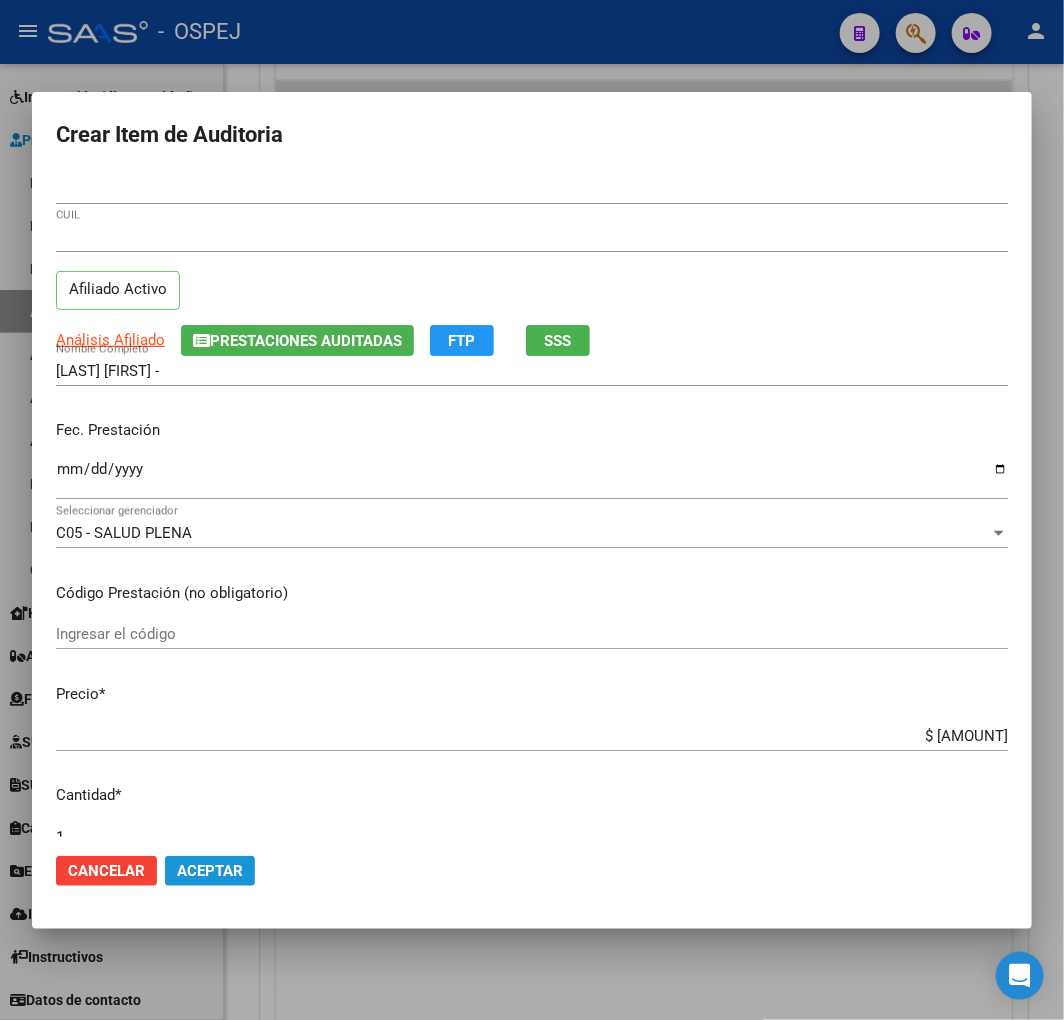click on "Aceptar" 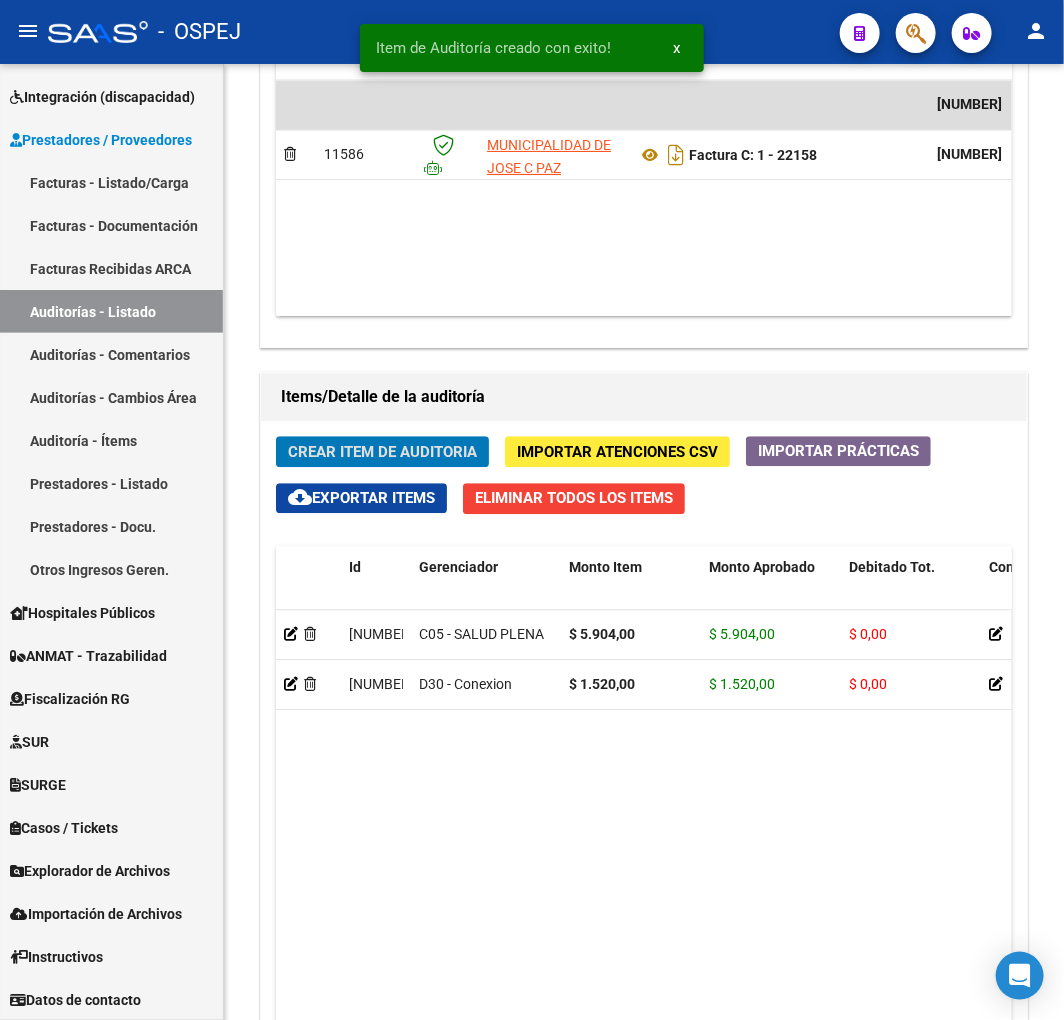 click on "Crear Item de Auditoria" 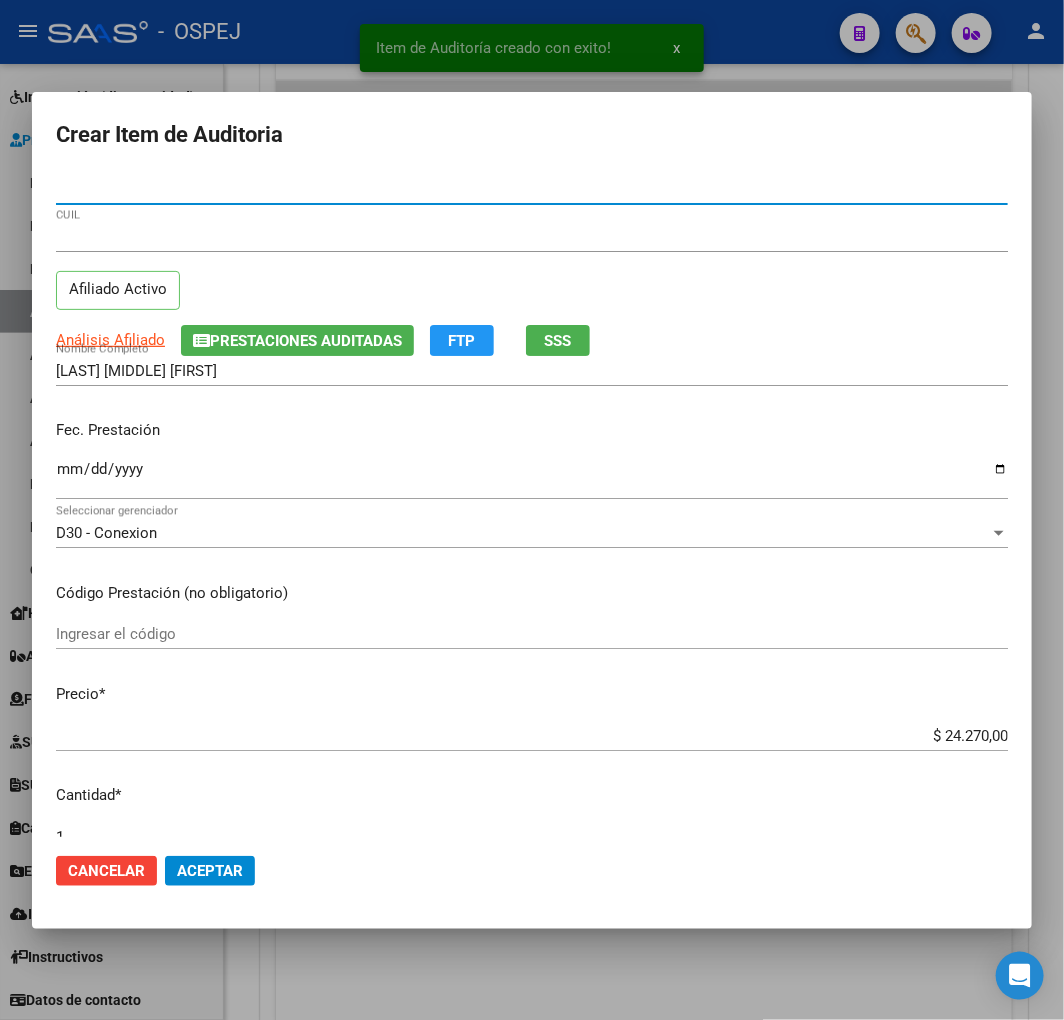 click on "$ 24.270,00" at bounding box center [532, 736] 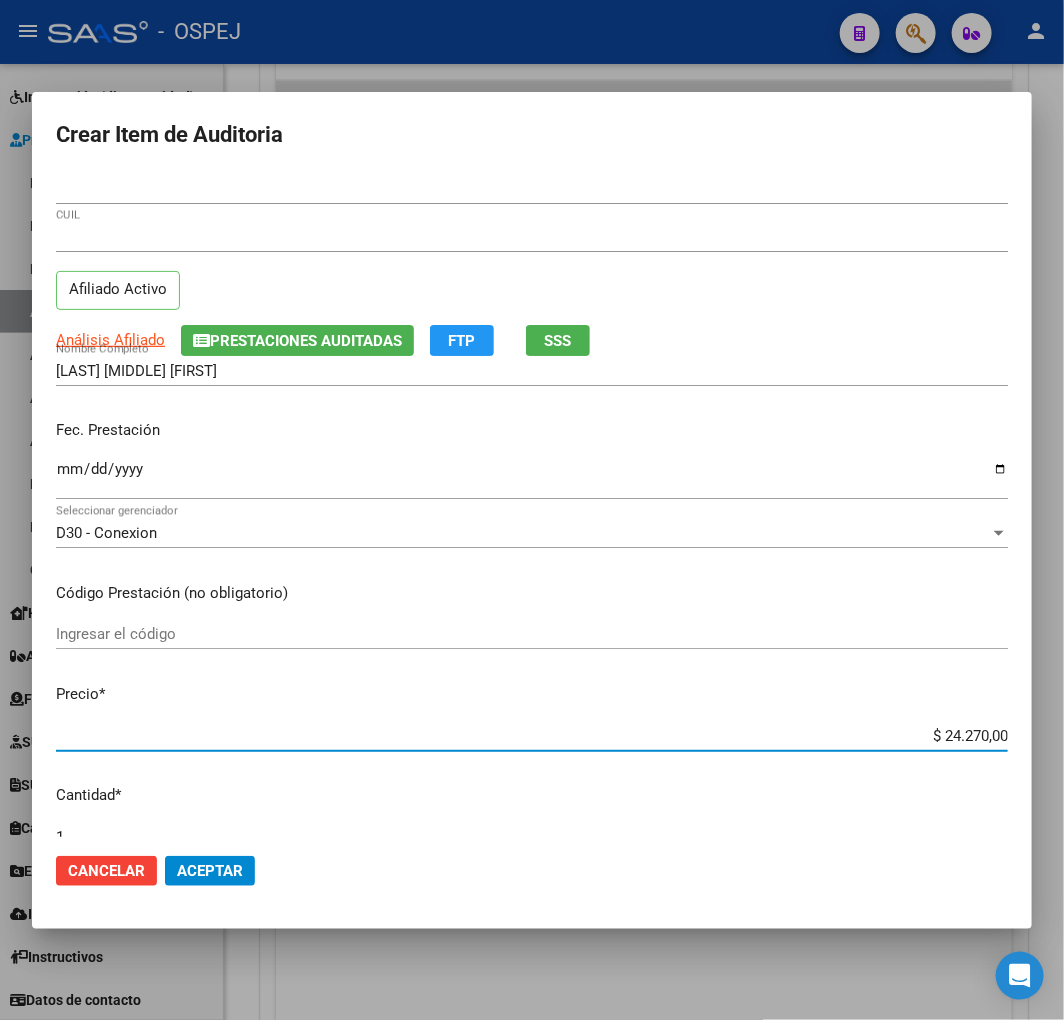 click on "$ 24.270,00" at bounding box center [532, 736] 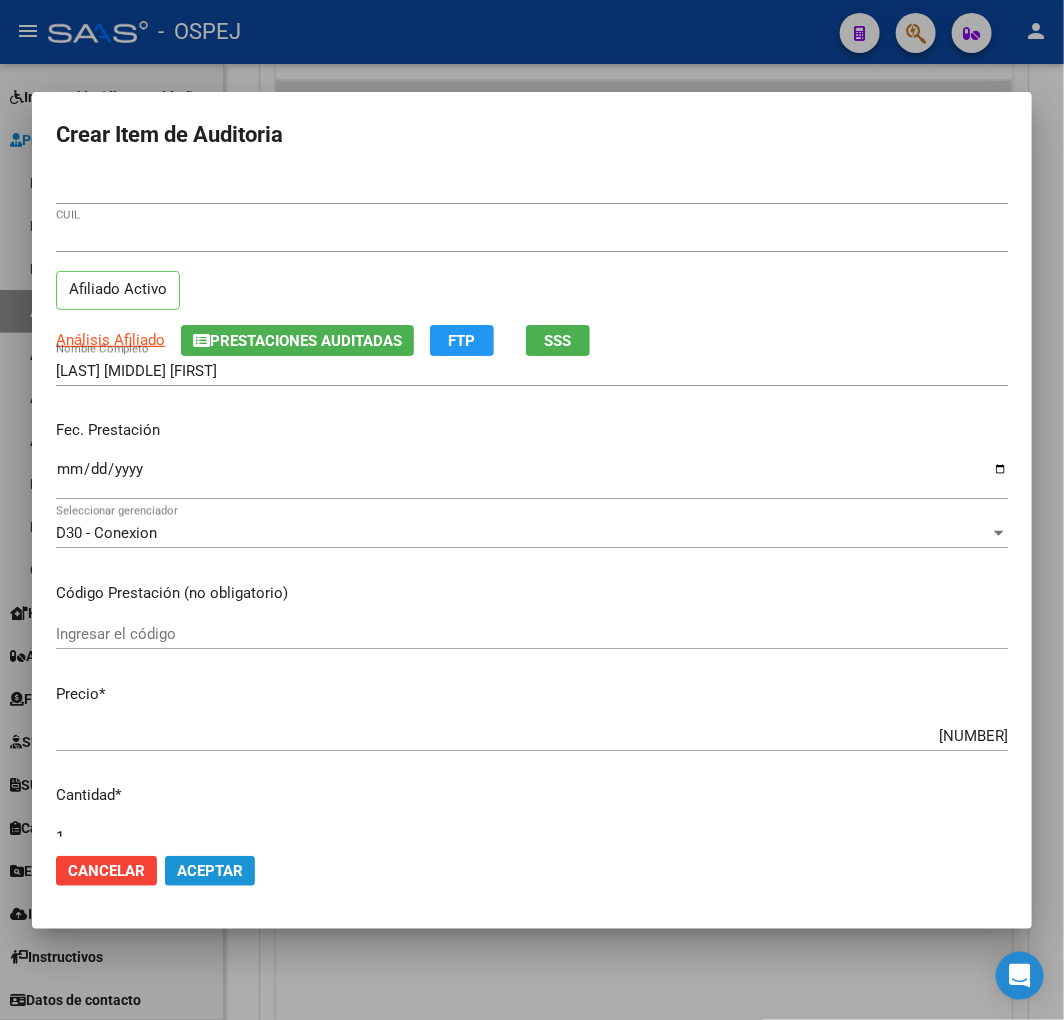 click on "Aceptar" 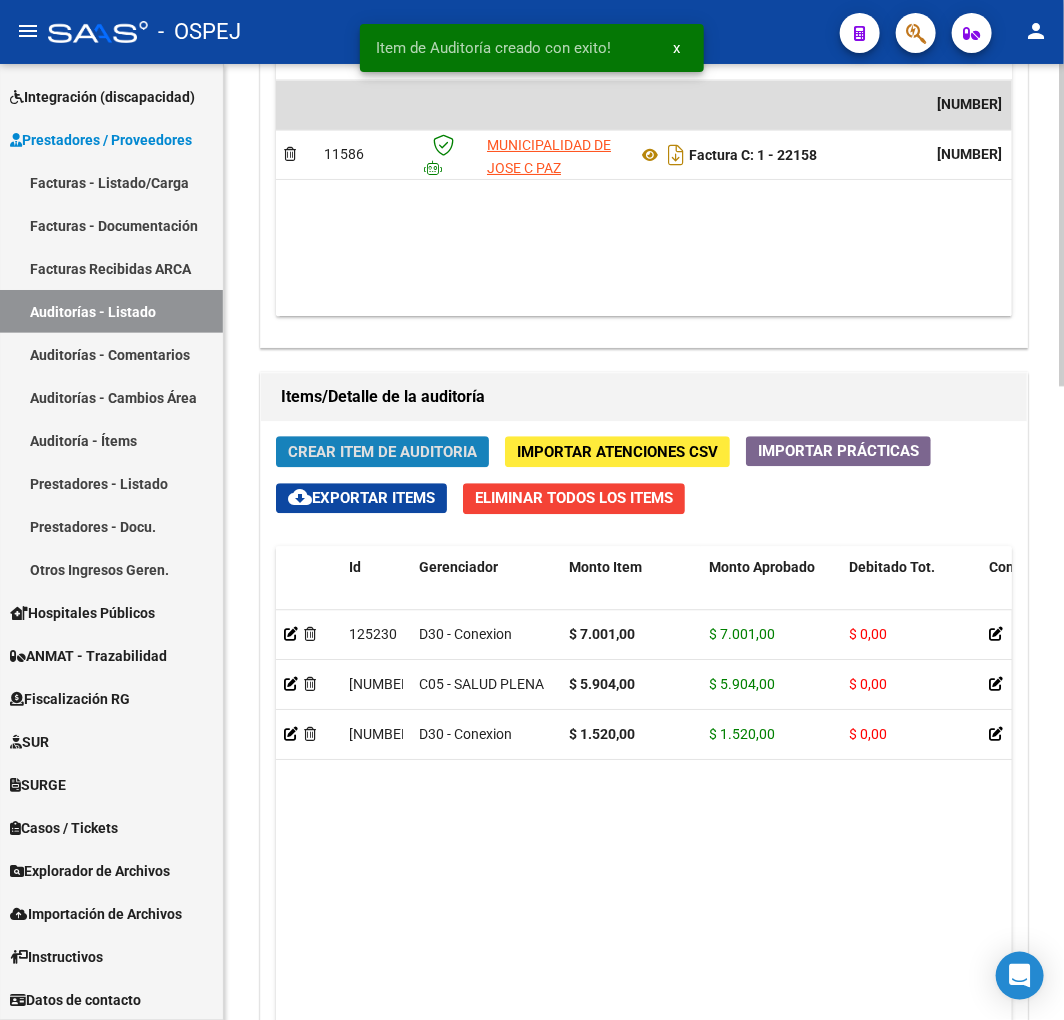 click on "Crear Item de Auditoria" 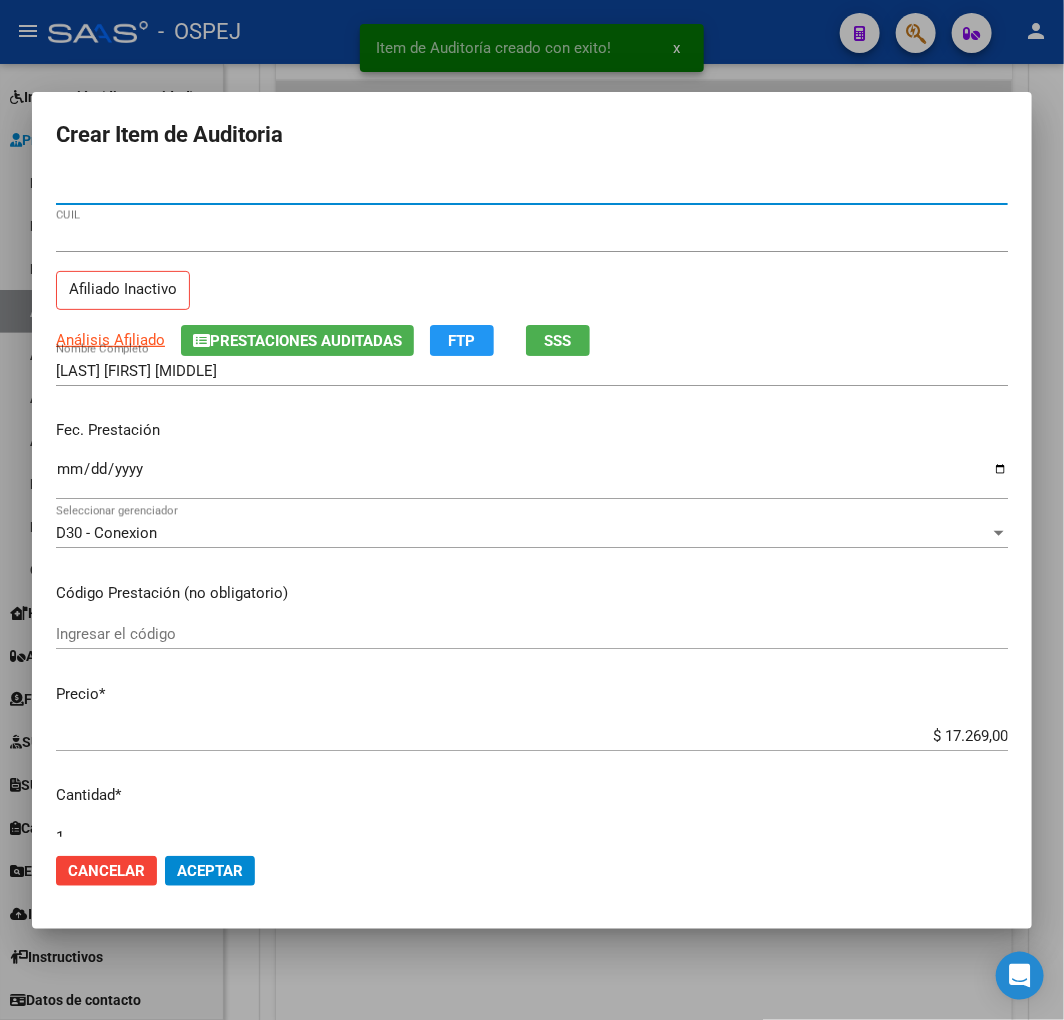 click on "$ 17.269,00" at bounding box center (532, 736) 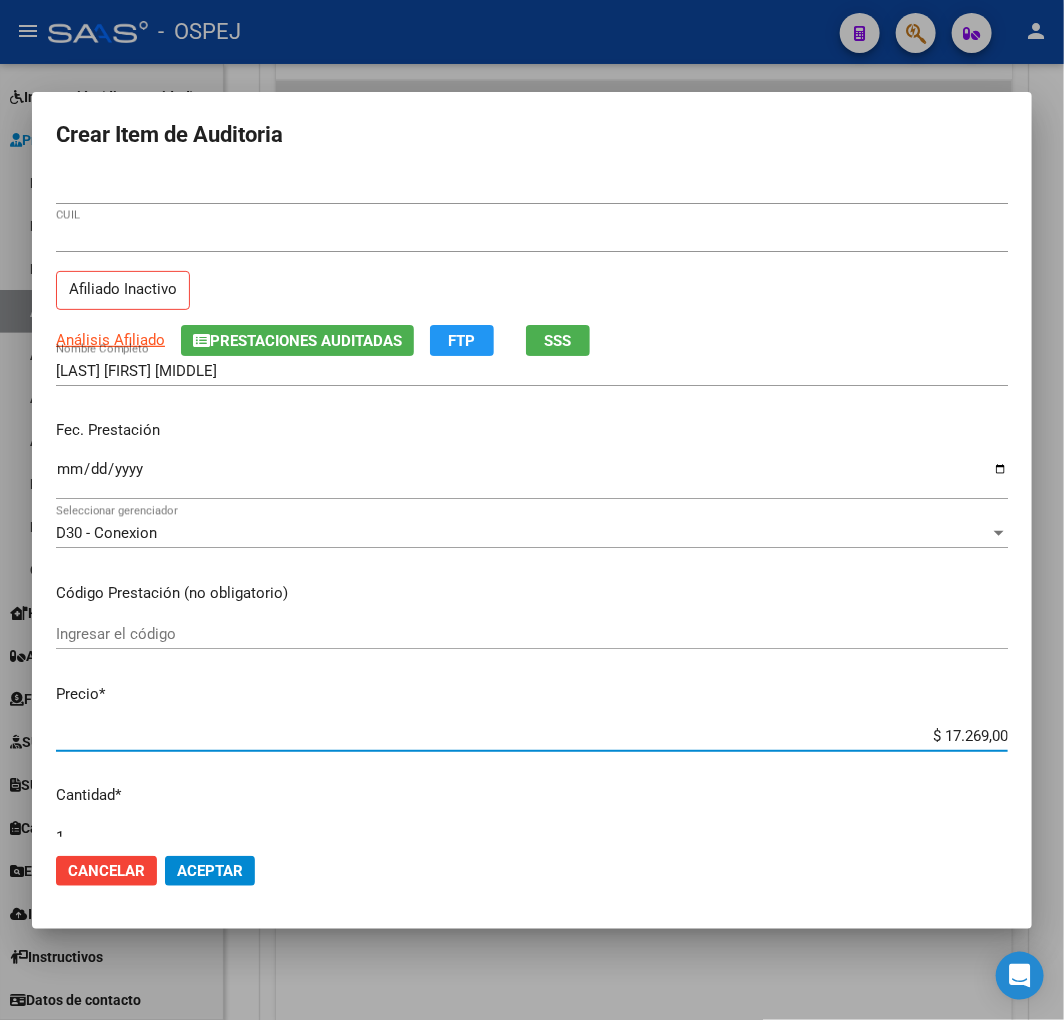 click on "$ 17.269,00" at bounding box center [532, 736] 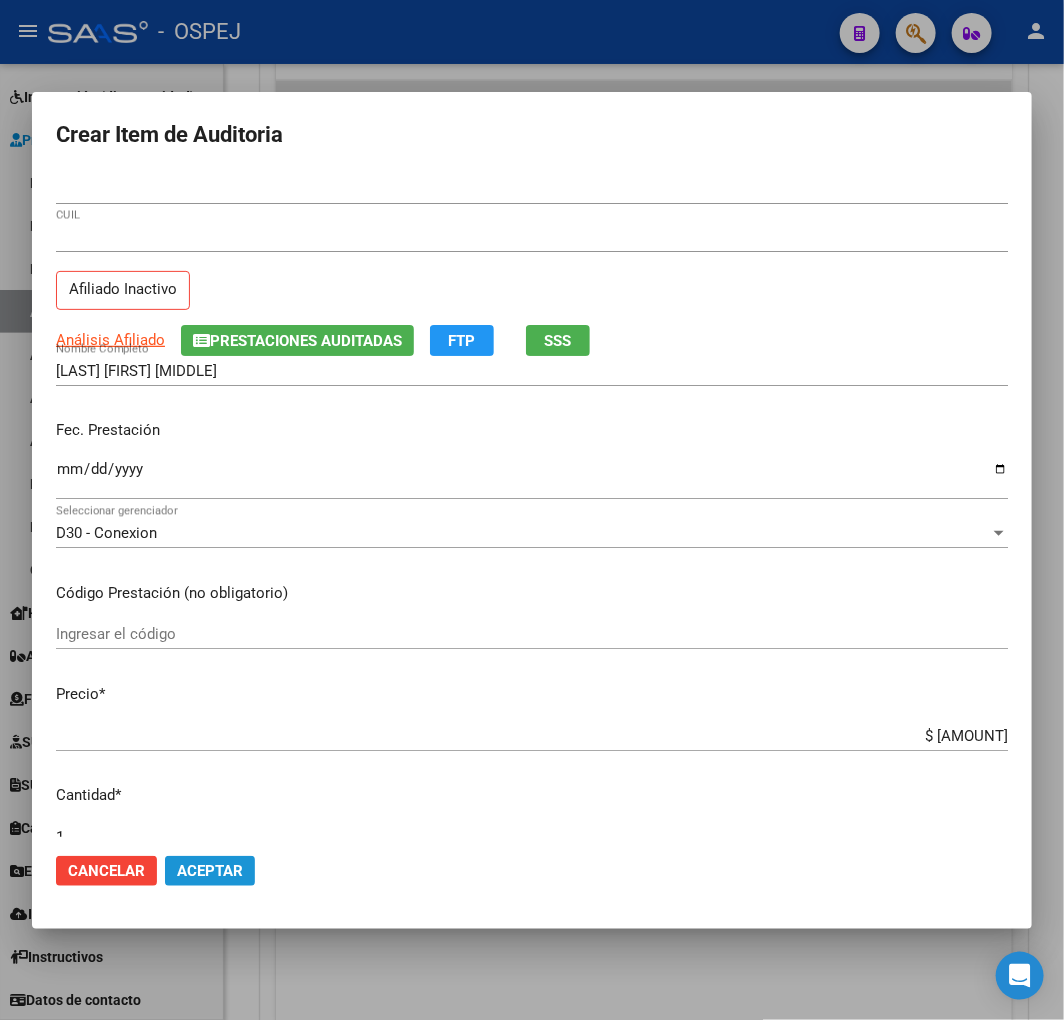 click on "Aceptar" 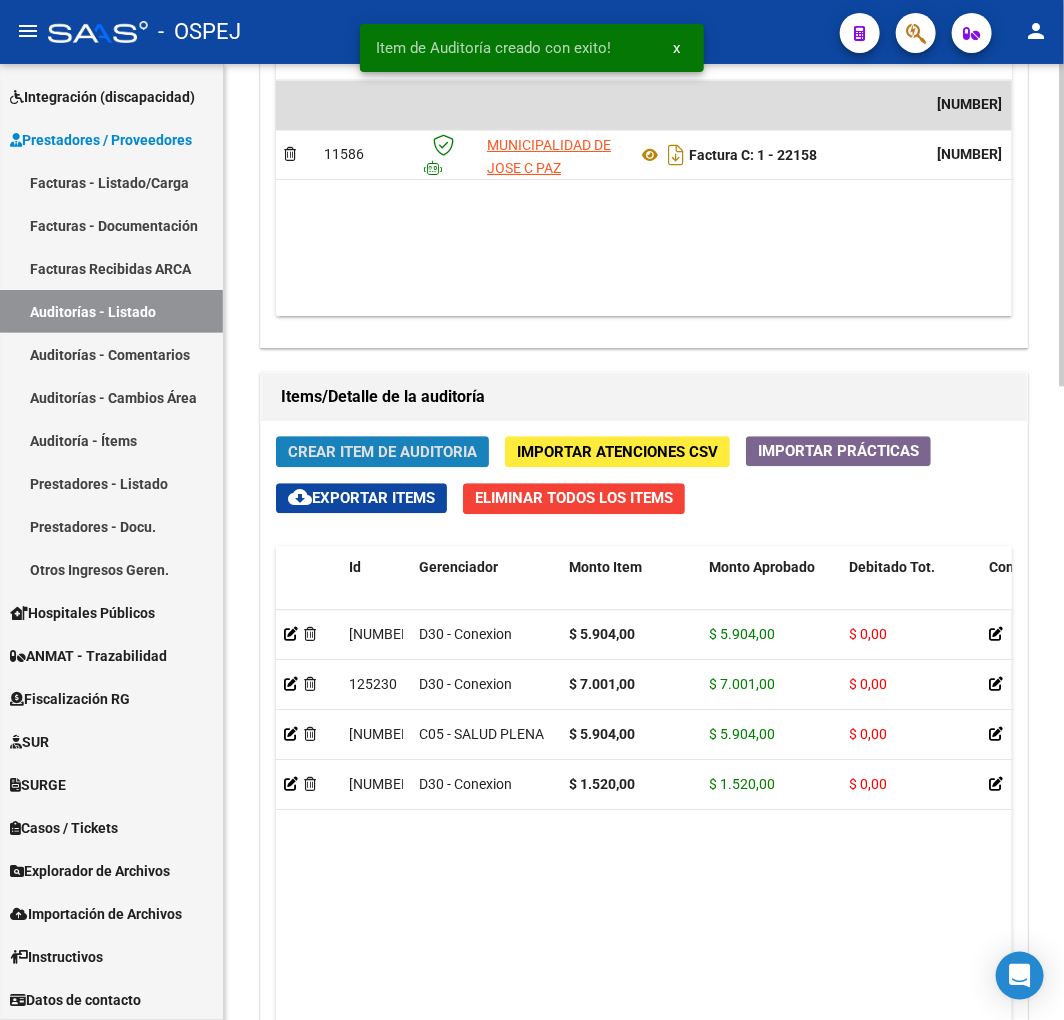 click on "Crear Item de Auditoria" 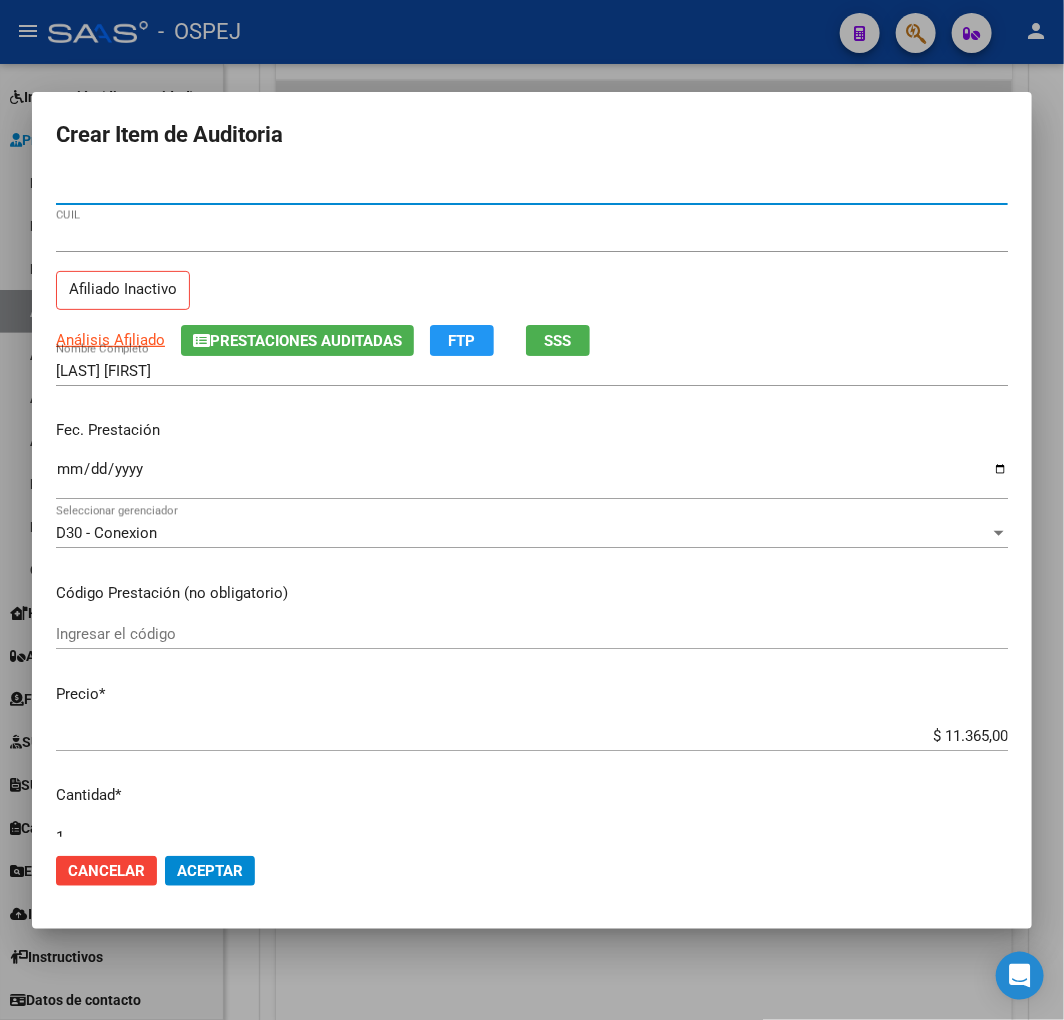 click on "Precio  *   $ 11.365,00 Ingresar el precio" at bounding box center [540, 714] 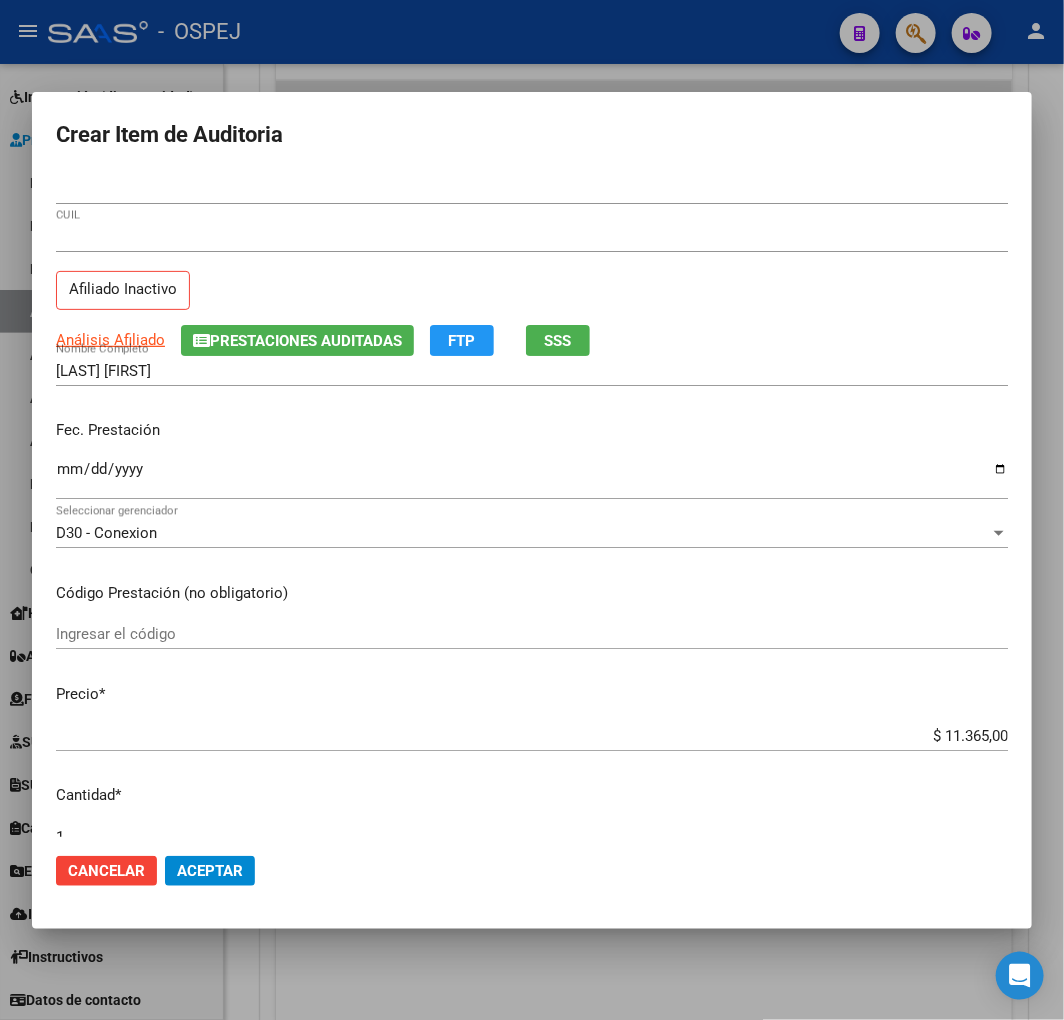 click on "$ 11.365,00" at bounding box center [532, 736] 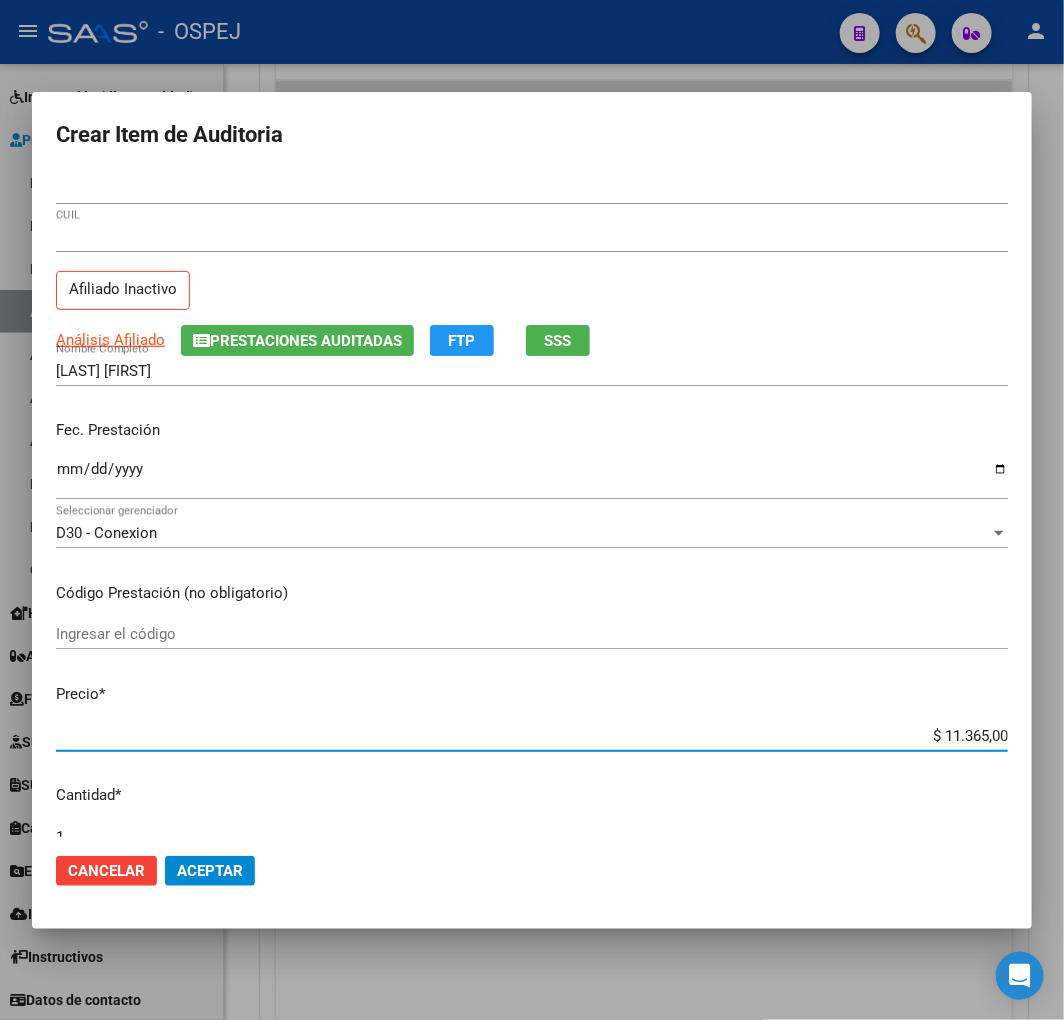 click on "$ 11.365,00" at bounding box center (532, 736) 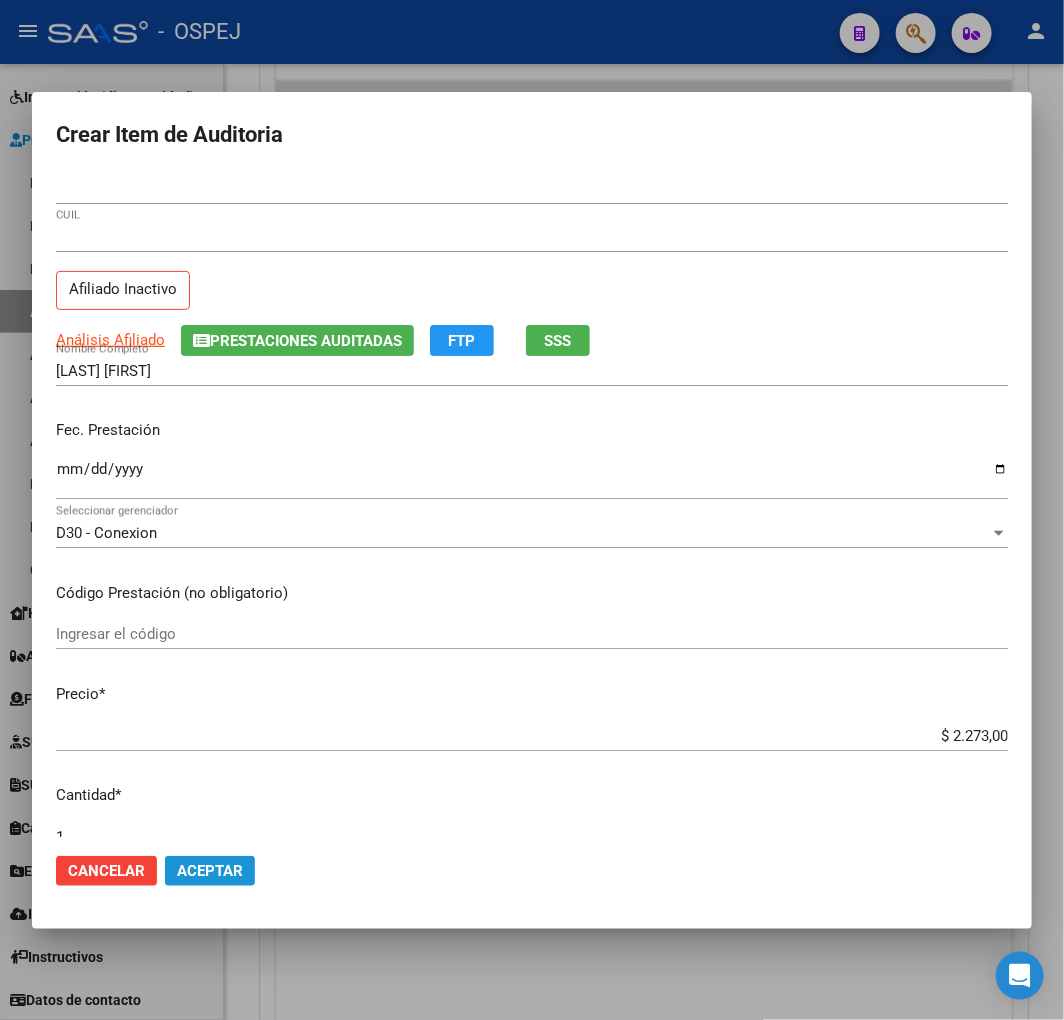 click on "Aceptar" 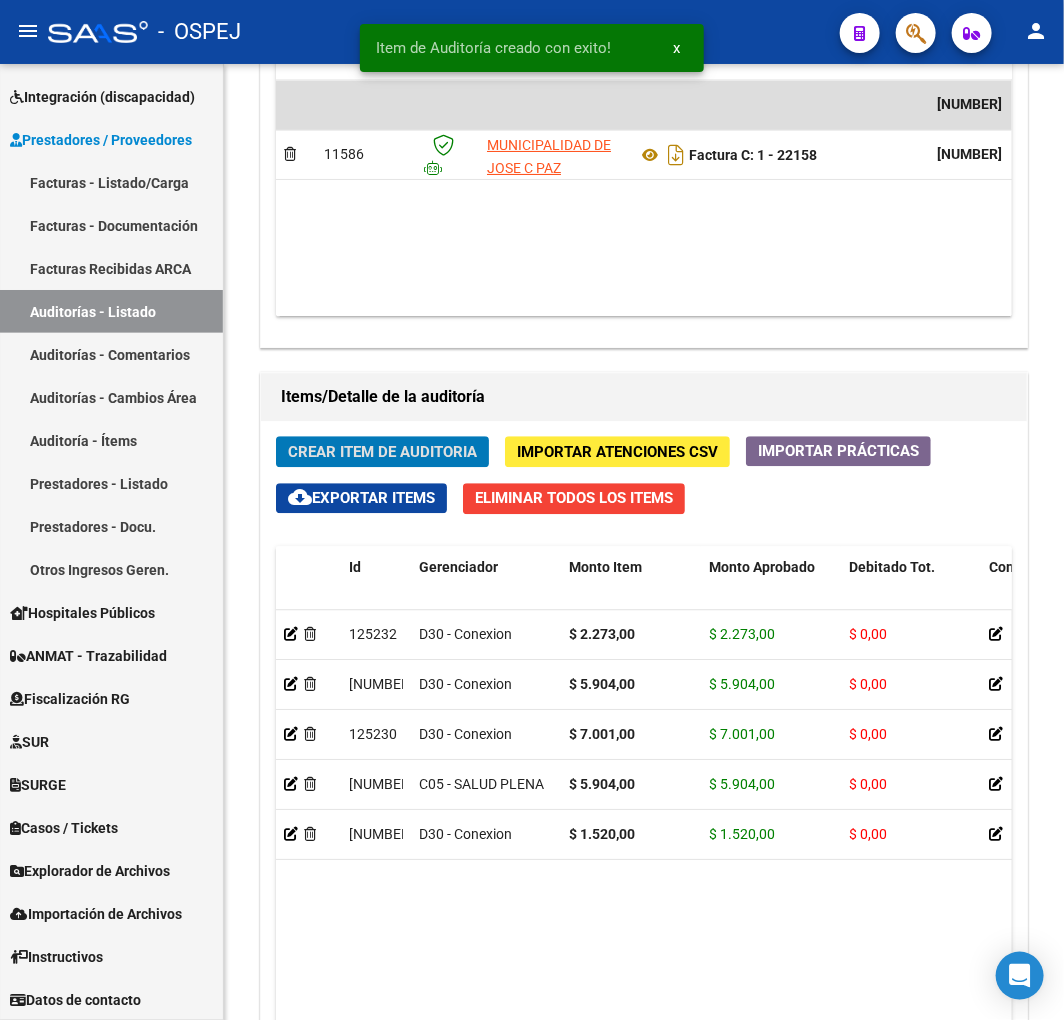 click on "Crear Item de Auditoria" 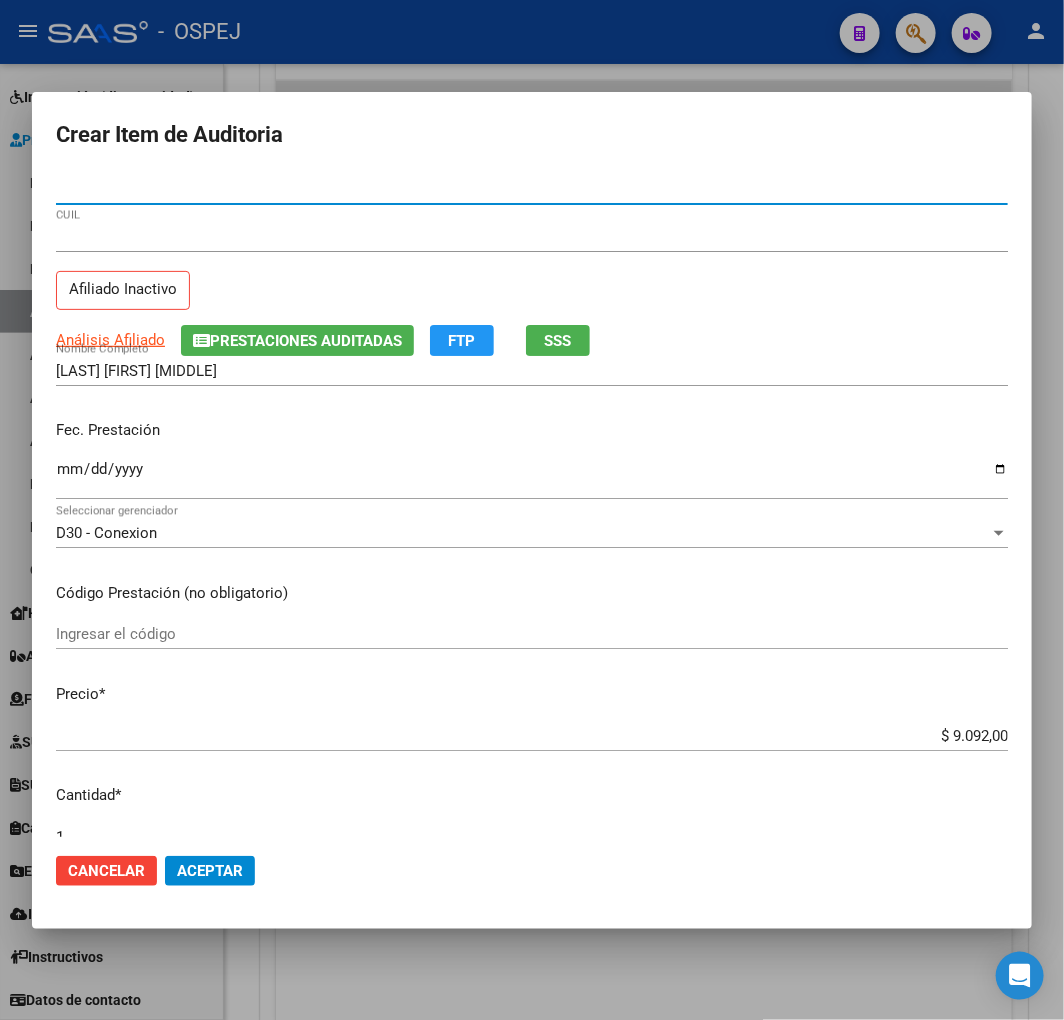 click on "$ 9.092,00" at bounding box center (532, 736) 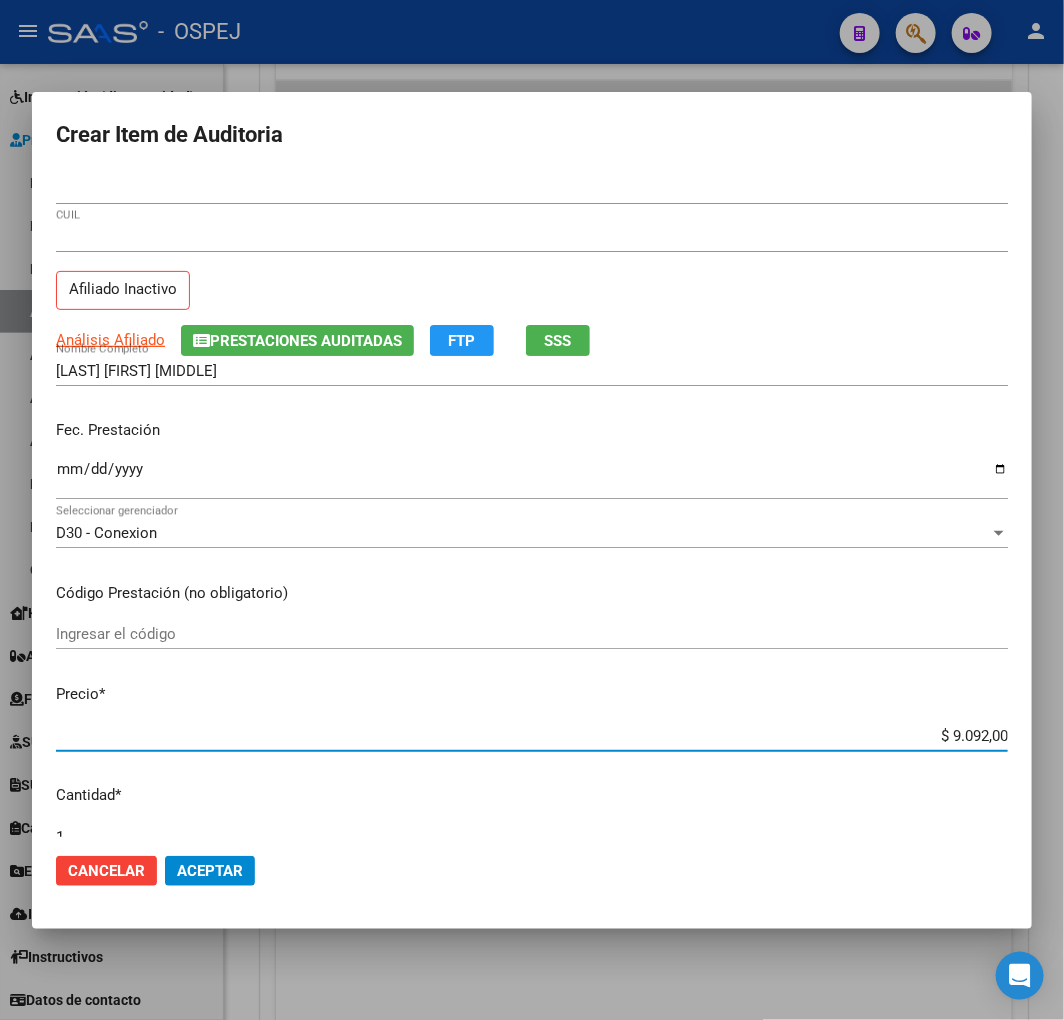 click on "$ 9.092,00" at bounding box center (532, 736) 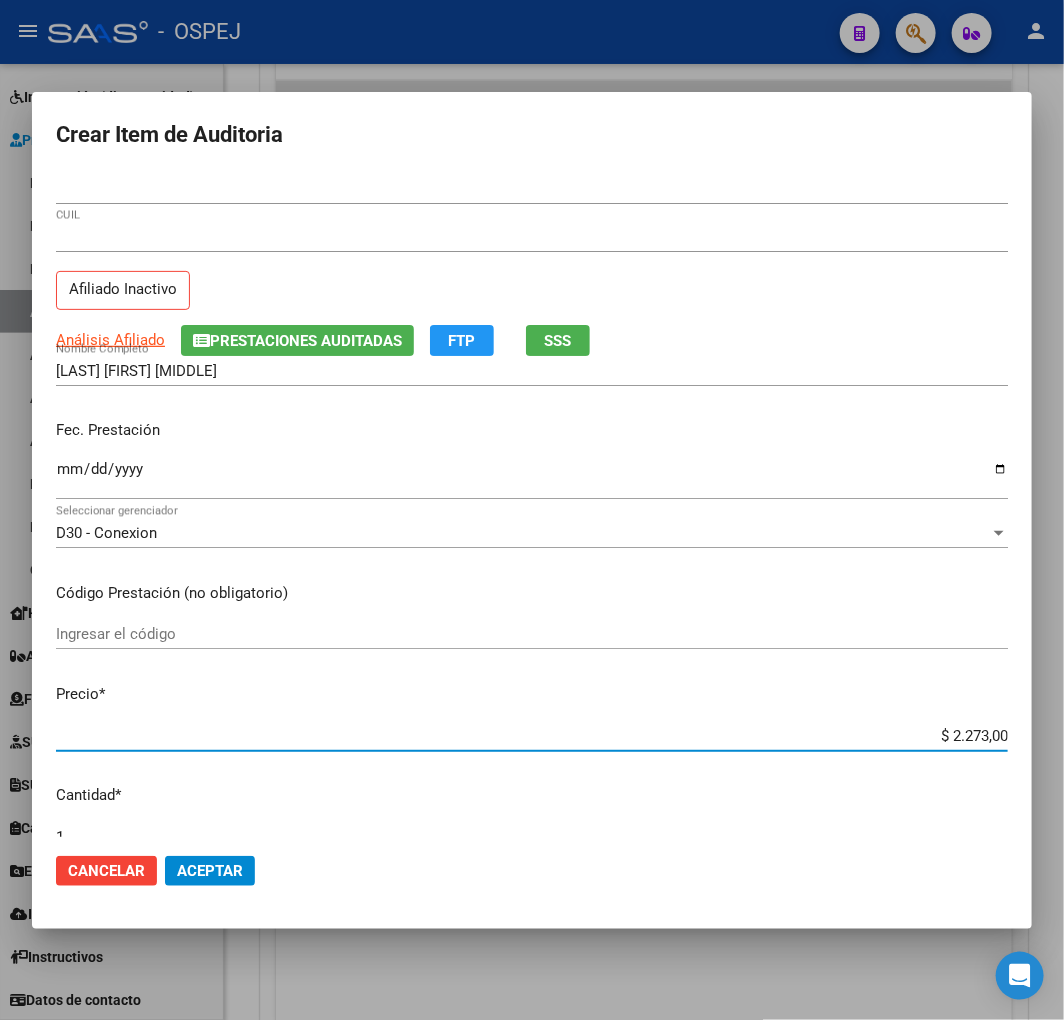 click on "Aceptar" 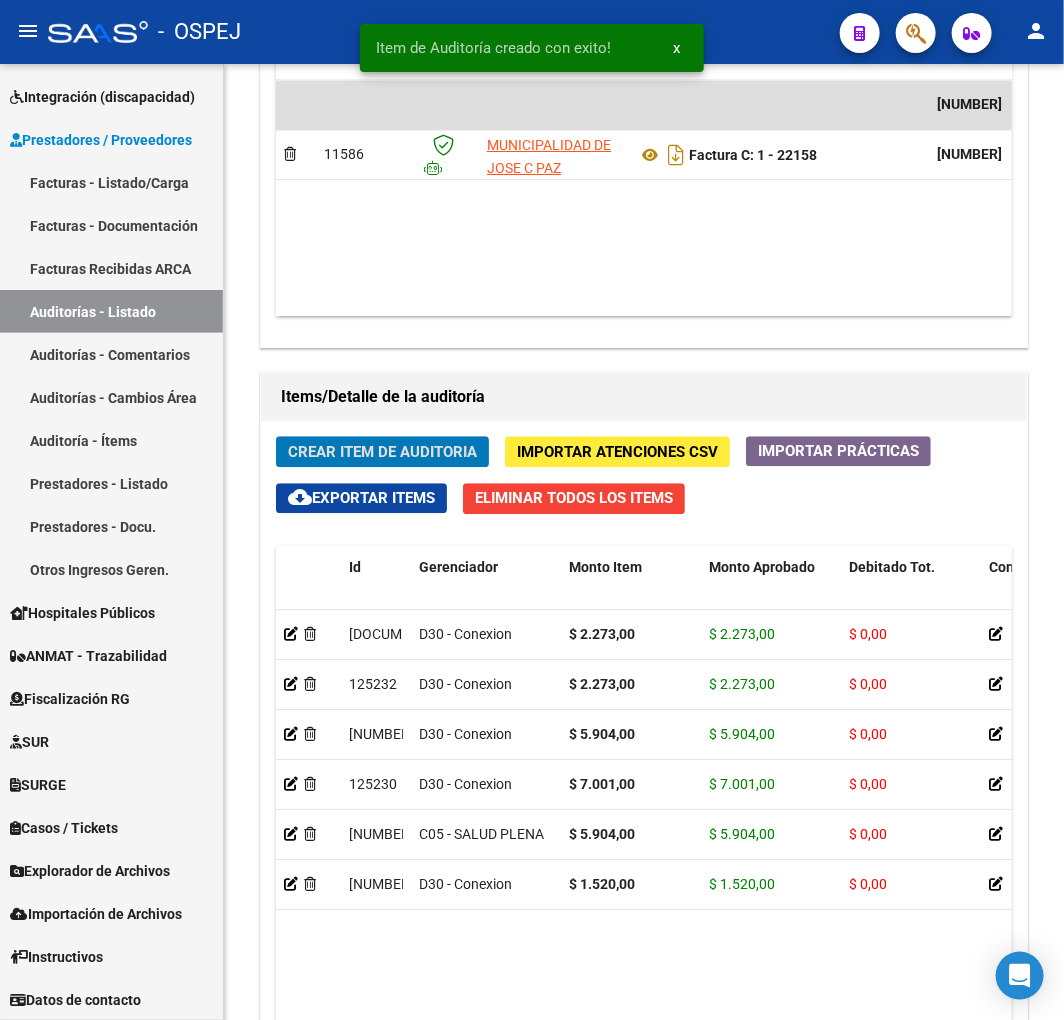 click on "Crear Item de Auditoria" 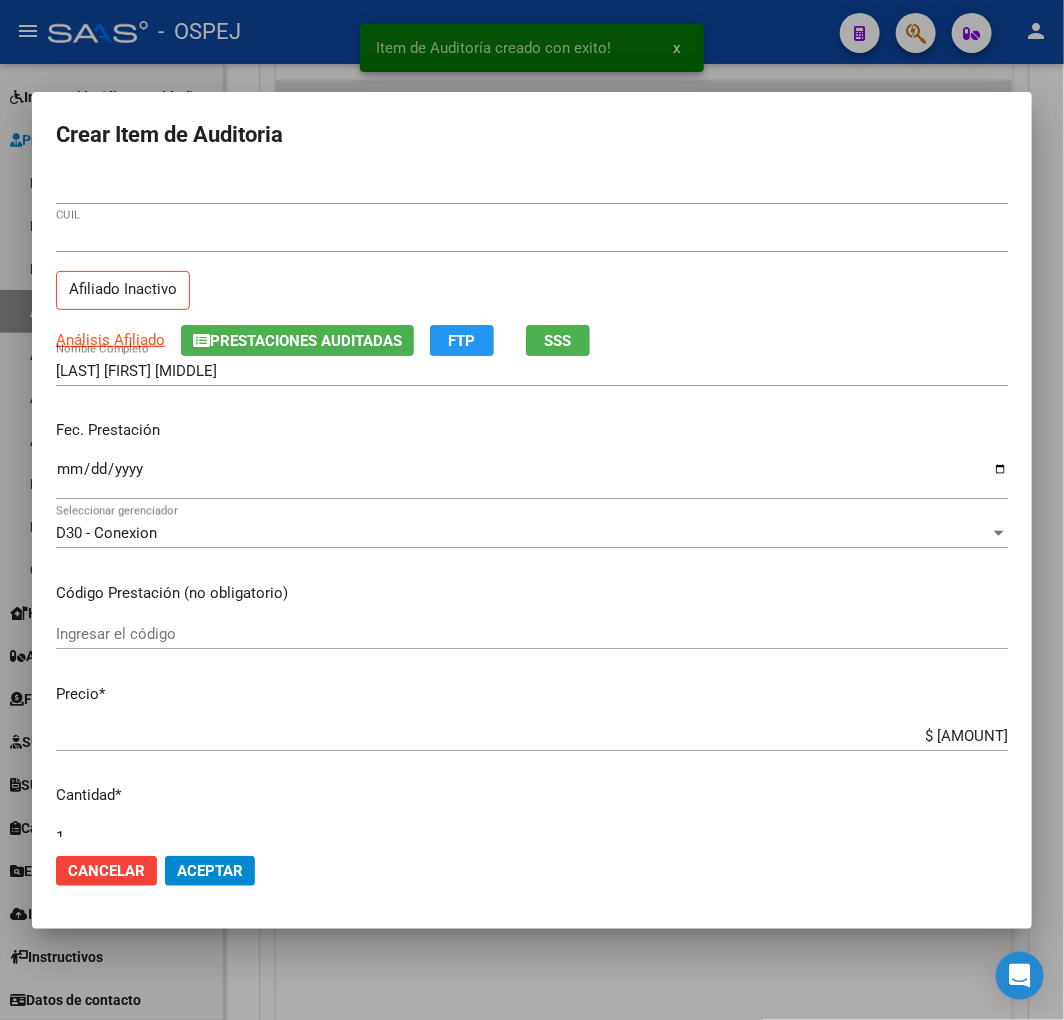 click on "50647369 Nro Documento    20506473692 CUIL   Afiliado Inactivo  Análisis Afiliado  Prestaciones Auditadas FTP SSS   VALENZUELA SANTIAGO ISAIAS Nombre Completo  Fec. Prestación    Ingresar la fecha  D30 - Conexion Seleccionar gerenciador Código Prestación (no obligatorio)    Ingresar el código  Precio  *   $ 6.819,00 Ingresar el precio  Cantidad  *   1 Ingresar la cantidad  Monto Item  *   $ 6.819,00 Ingresar el monto  Monto Debitado    $ 0,00 Ingresar el monto  Comentario Operador    Ingresar el Comentario  Comentario Gerenciador    Ingresar el Comentario  Descripción    Ingresar el Descripción   Atencion Tipo  Seleccionar tipo Seleccionar tipo  Nomenclador  Seleccionar Nomenclador Seleccionar Nomenclador" at bounding box center [532, 505] 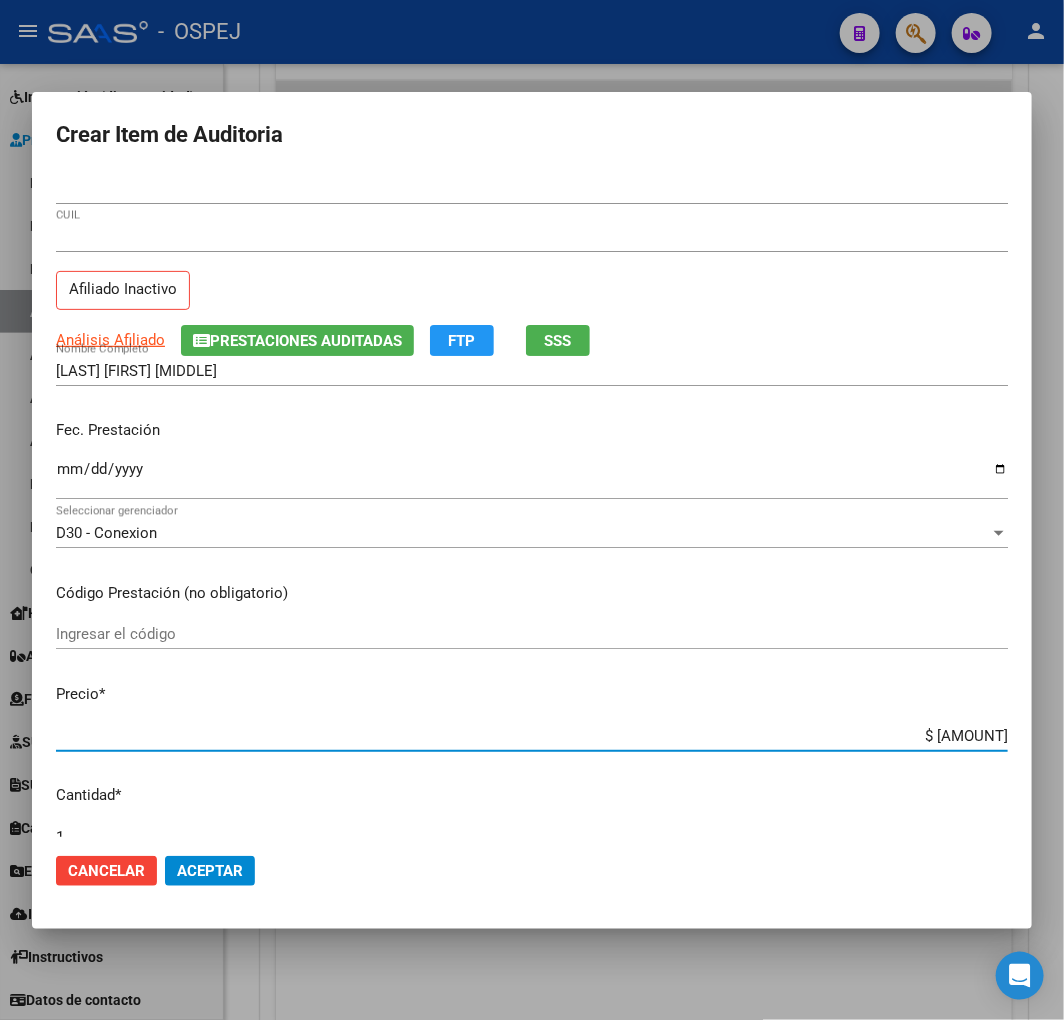 click on "$ 6.819,00" at bounding box center [532, 736] 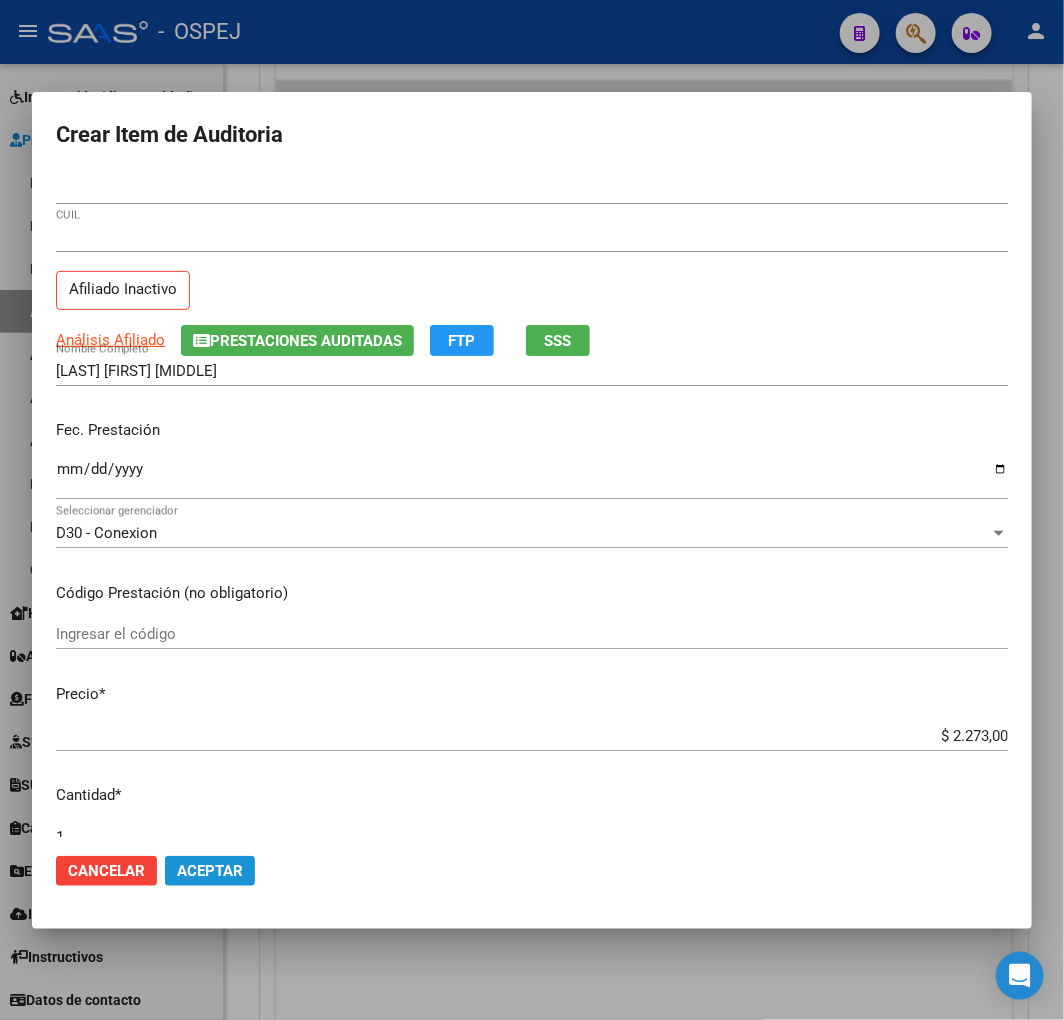 click on "Aceptar" 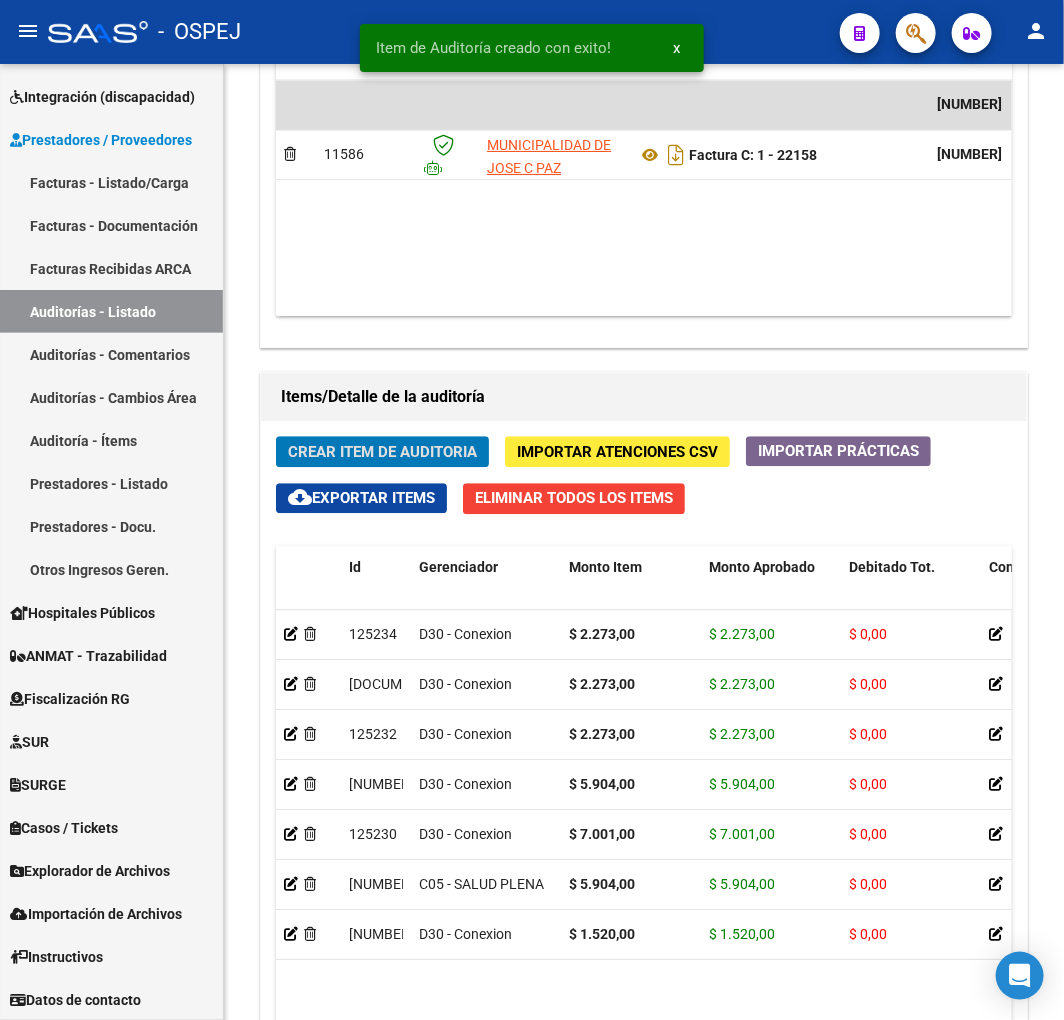 click on "Crear Item de Auditoria" 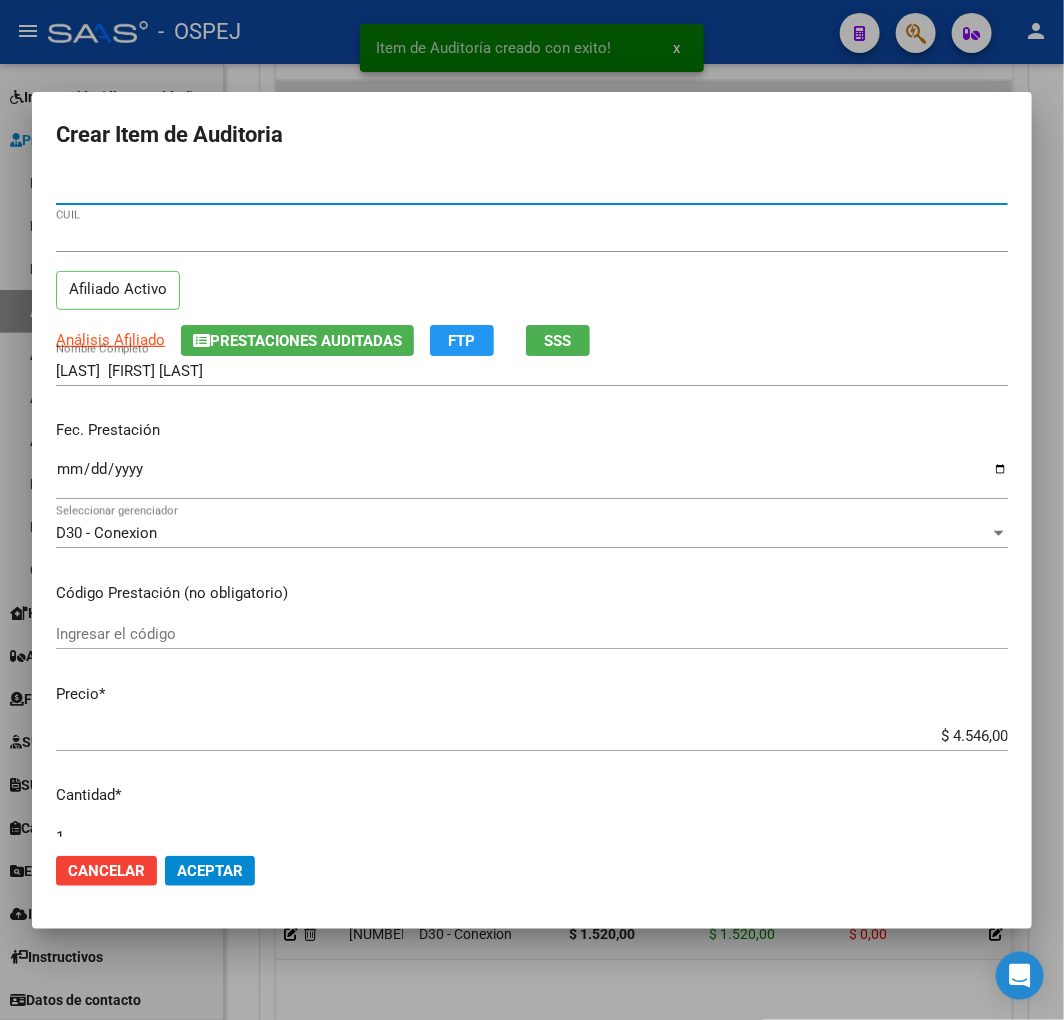 click on "$ 4.546,00" at bounding box center (532, 736) 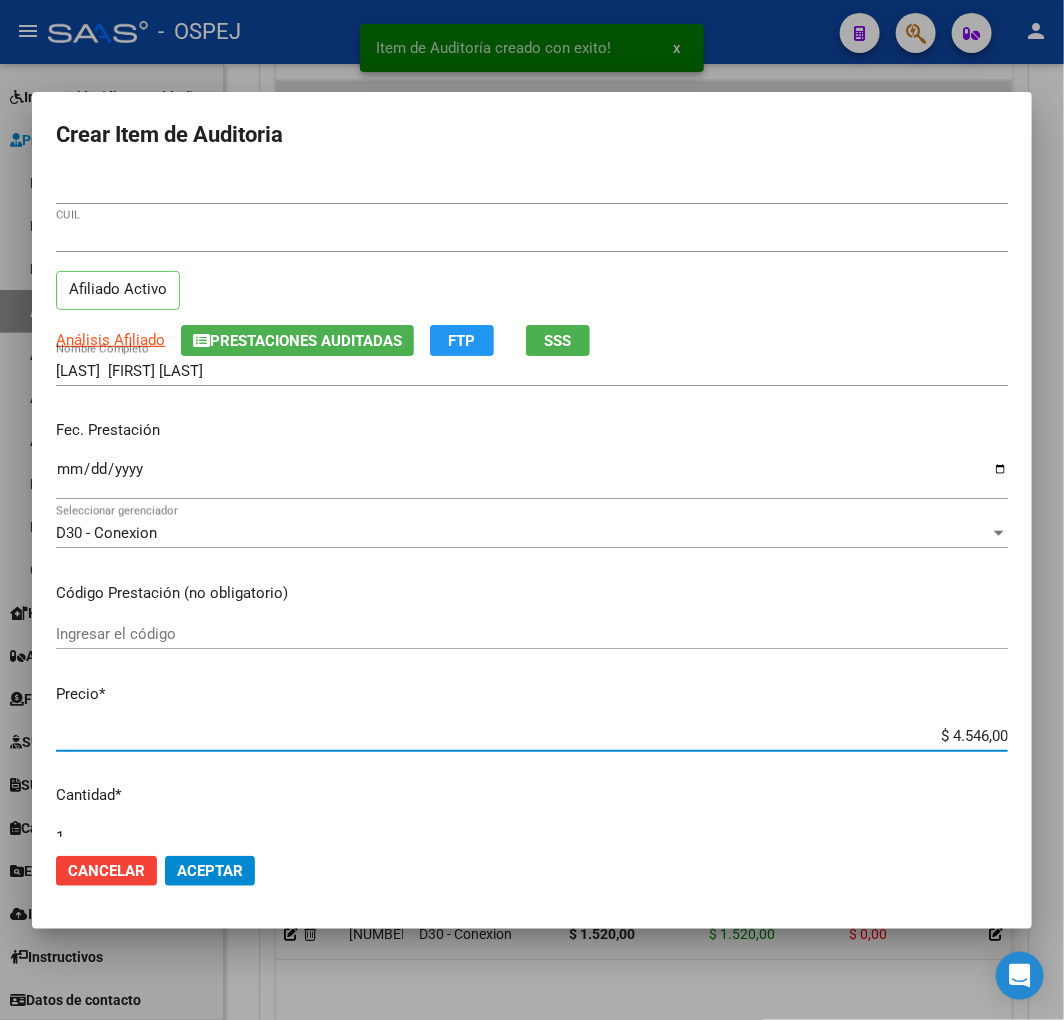 click on "$ 4.546,00" at bounding box center (532, 736) 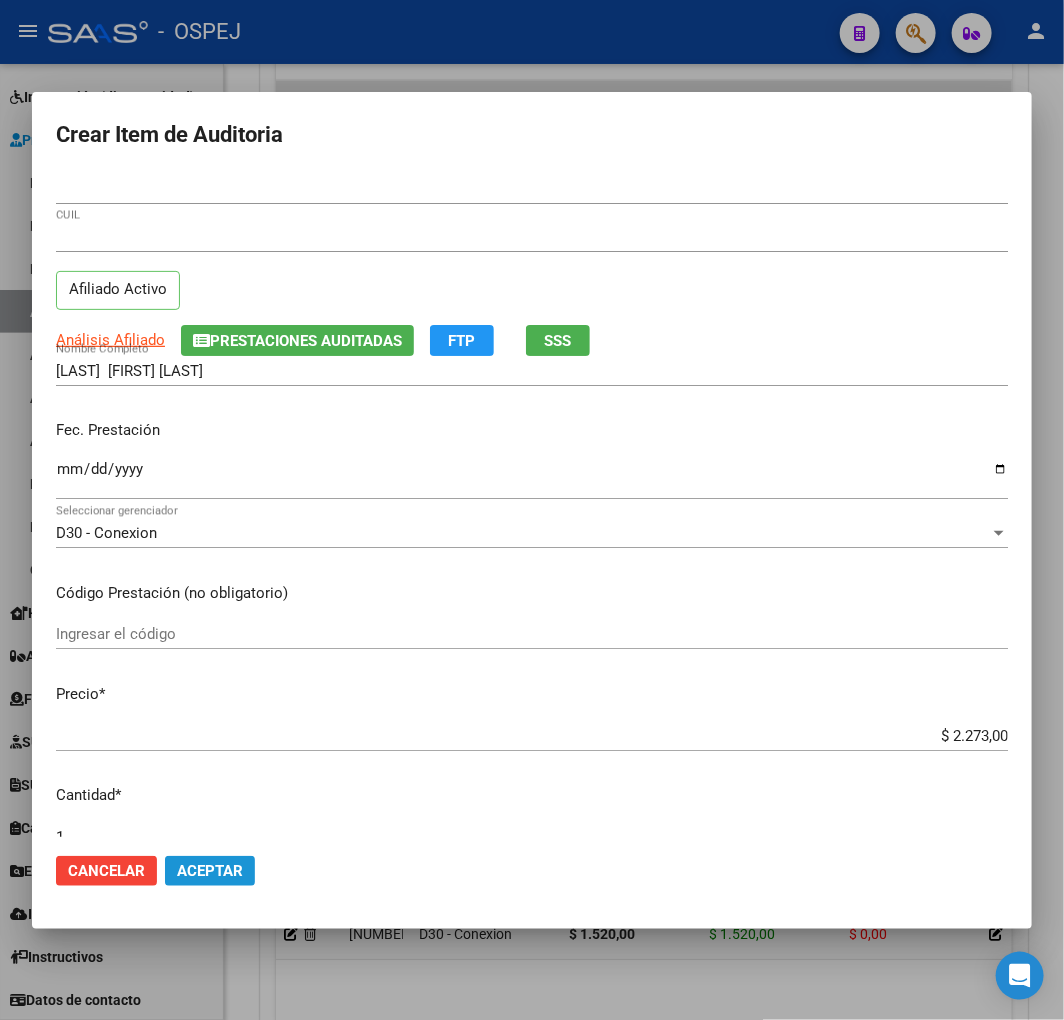 click on "Aceptar" 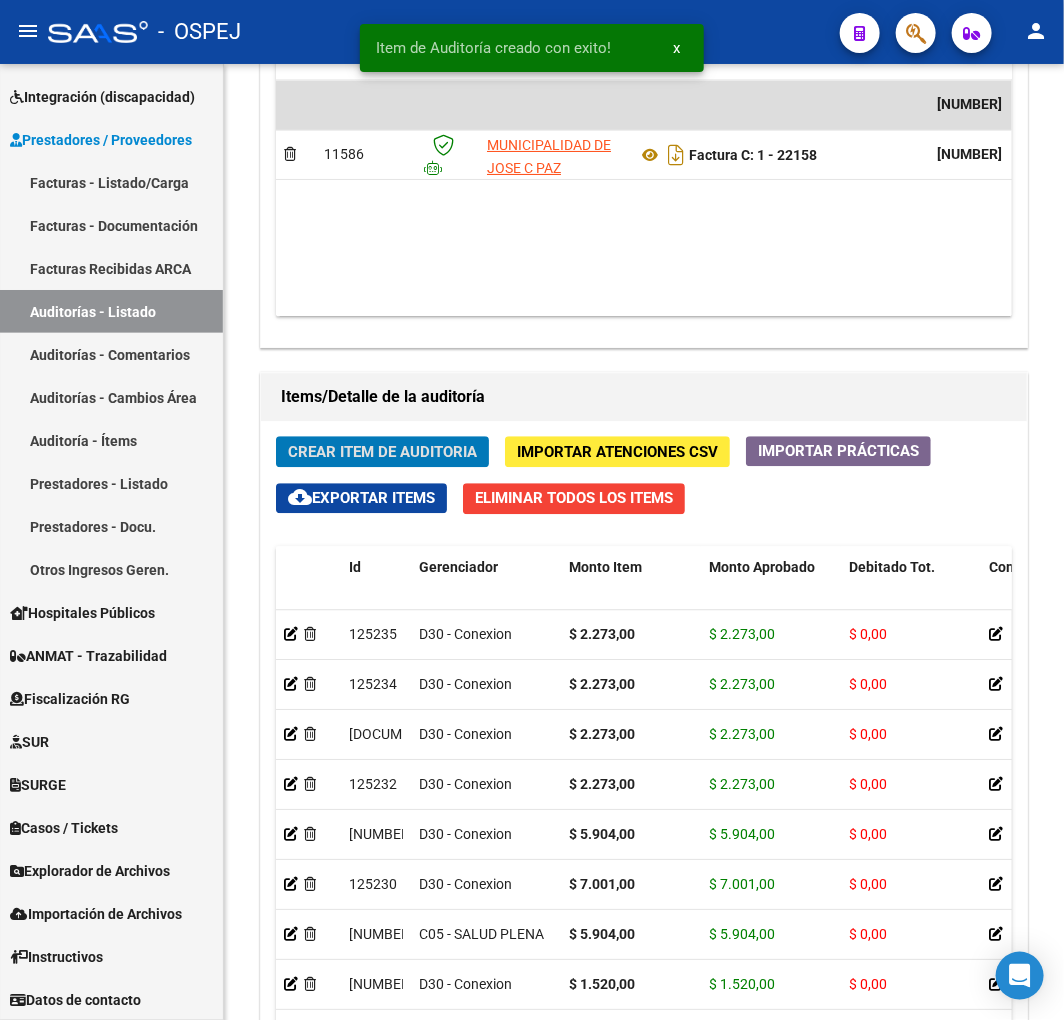 click on "Crear Item de Auditoria" 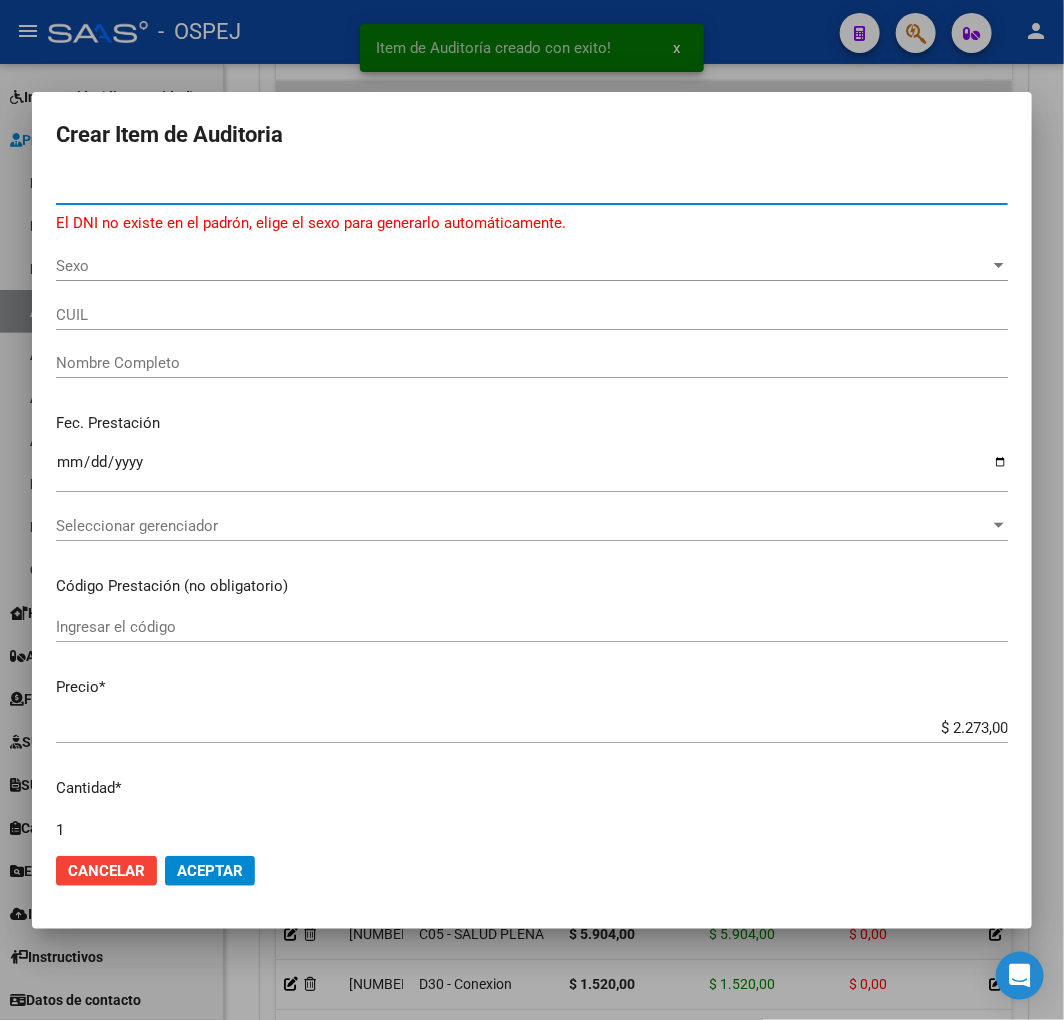 drag, startPoint x: 170, startPoint y: 187, endPoint x: -2, endPoint y: 226, distance: 176.3661 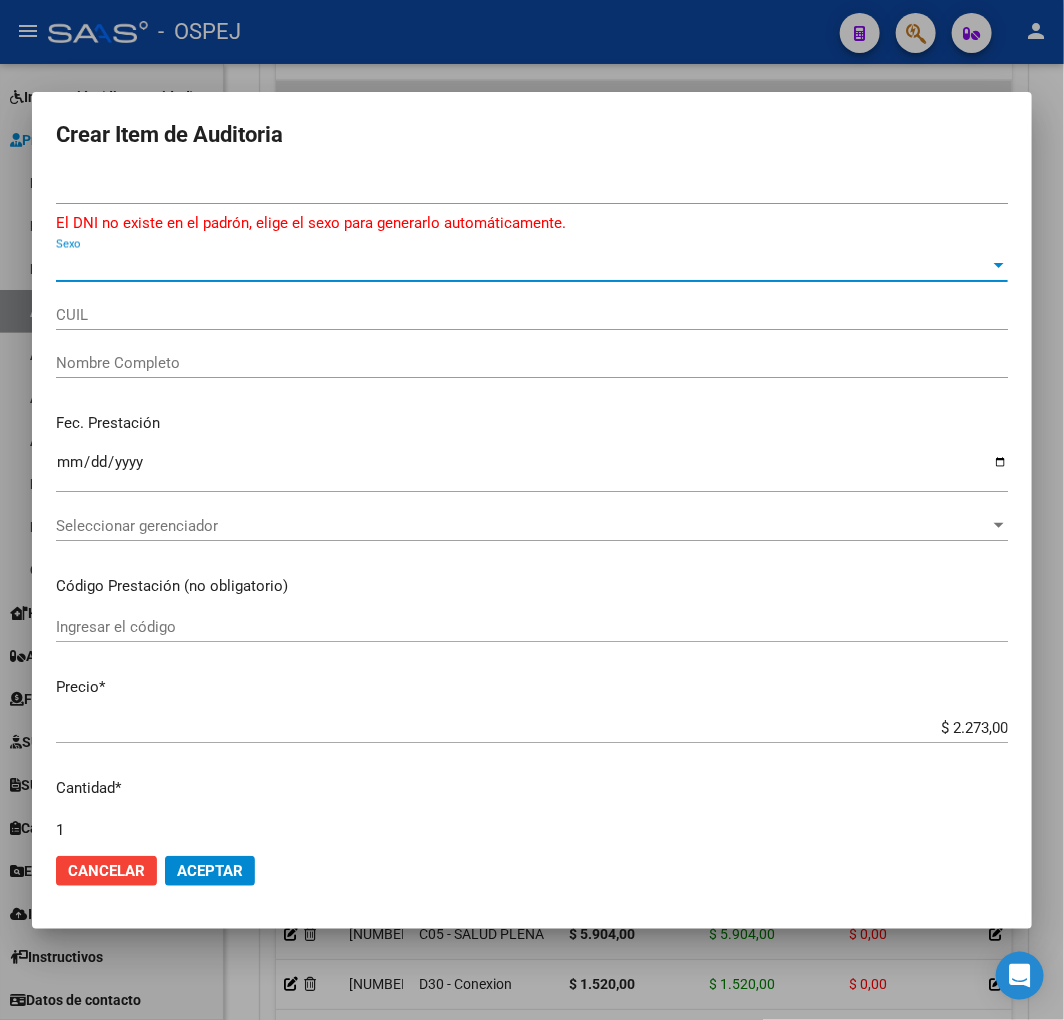 click on "Sexo" at bounding box center [523, 266] 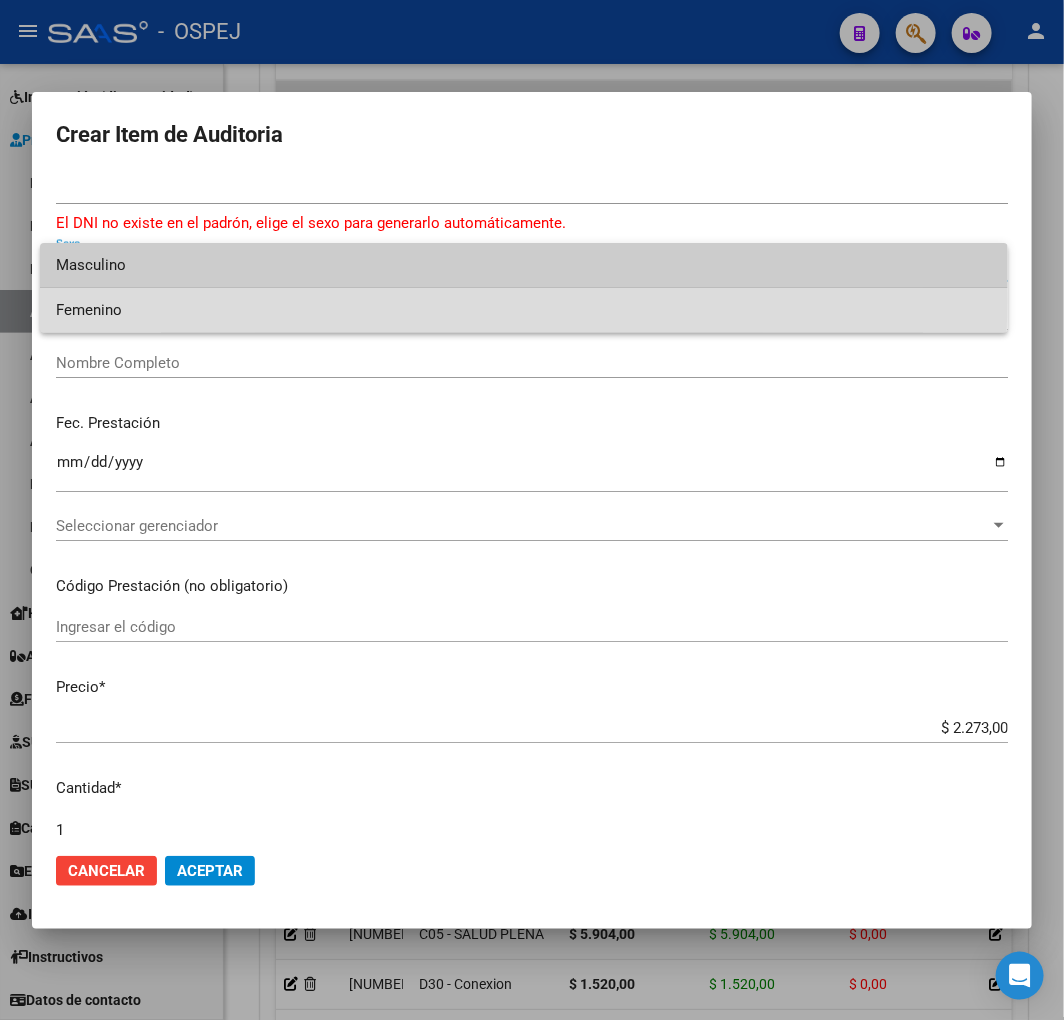 click on "Femenino" at bounding box center (523, 310) 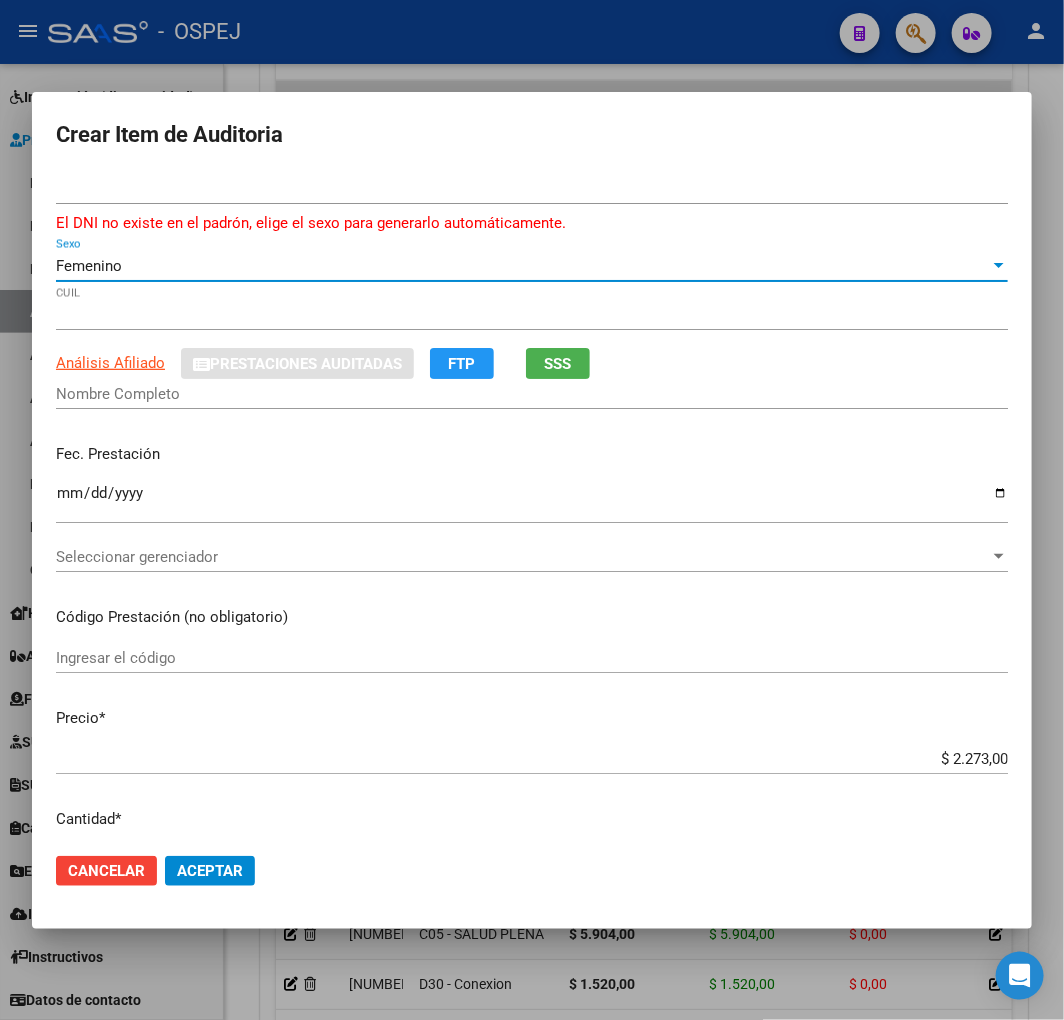 click on "Femenino Sexo" at bounding box center [532, 266] 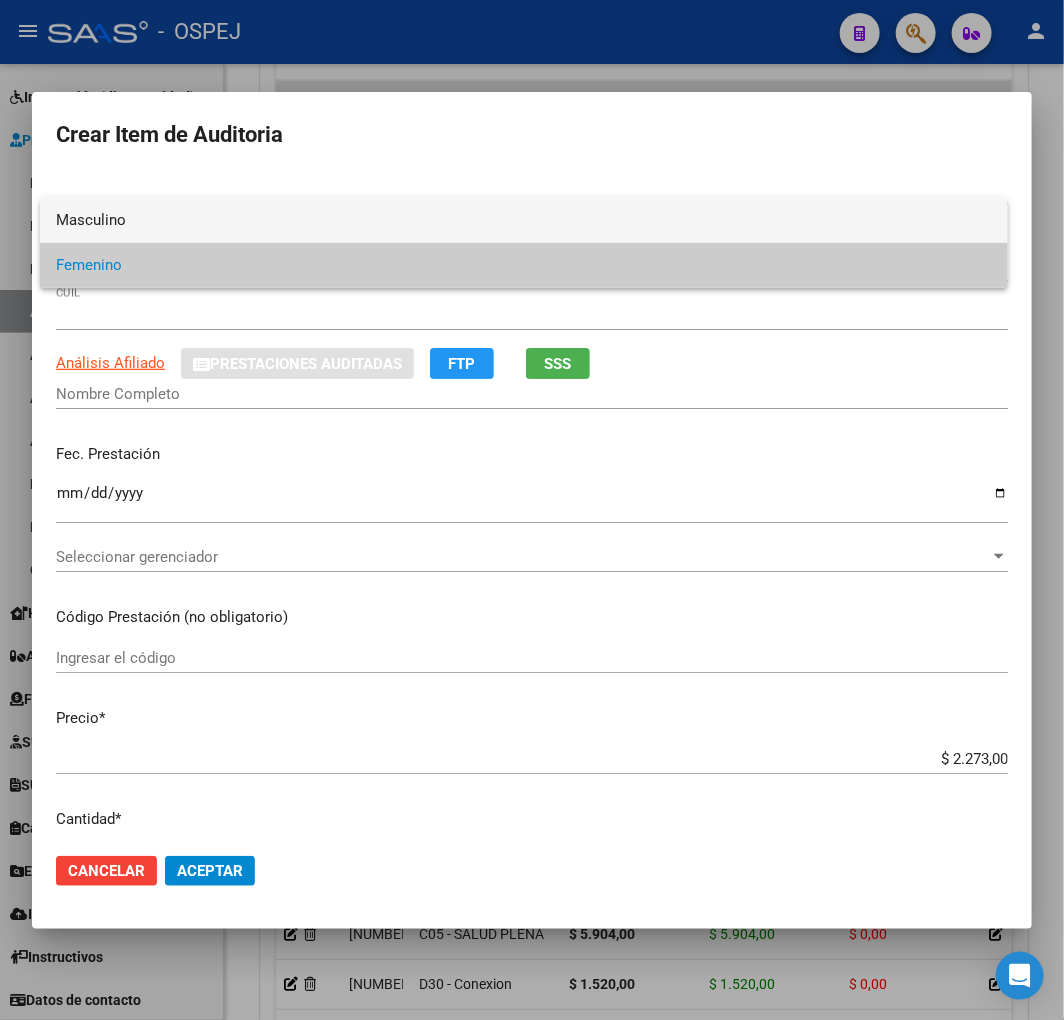 click on "Masculino" at bounding box center [523, 220] 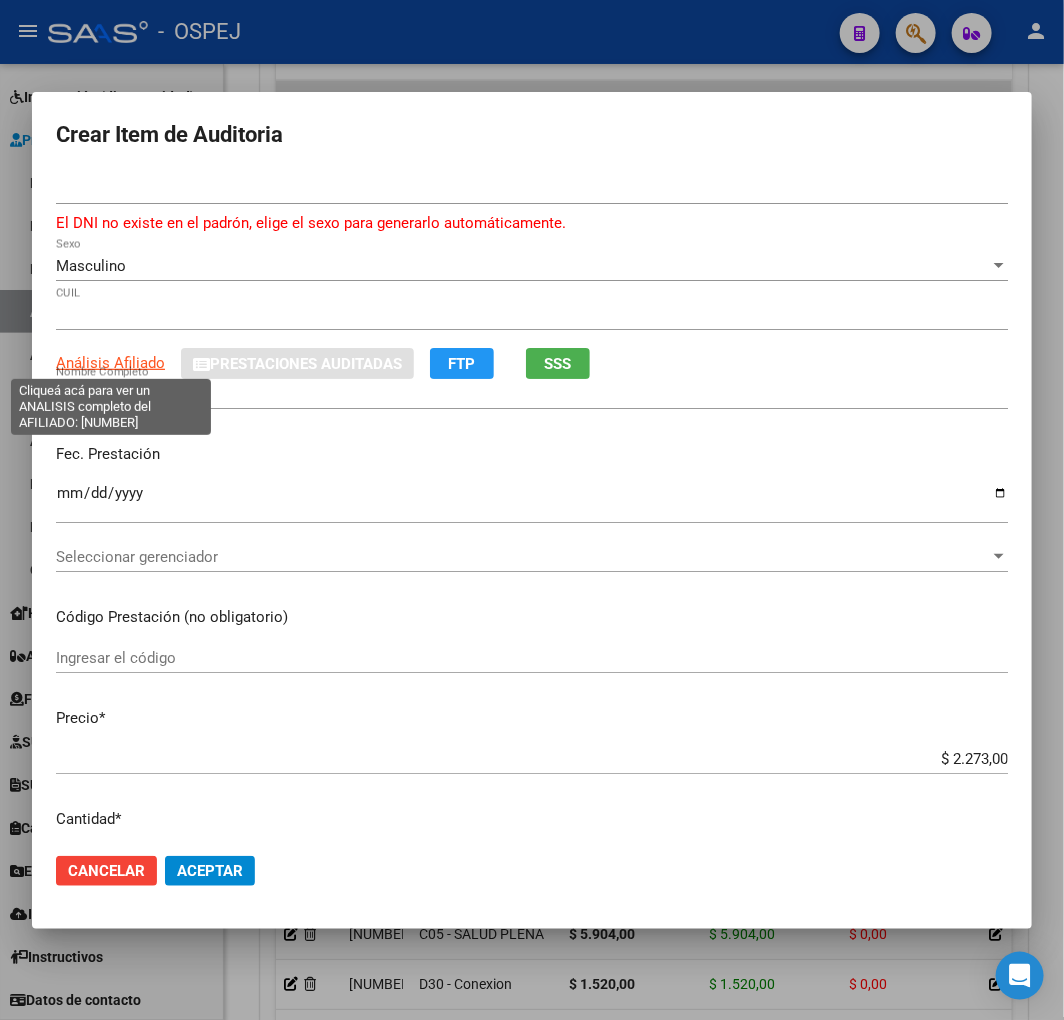 click on "Análisis Afiliado" 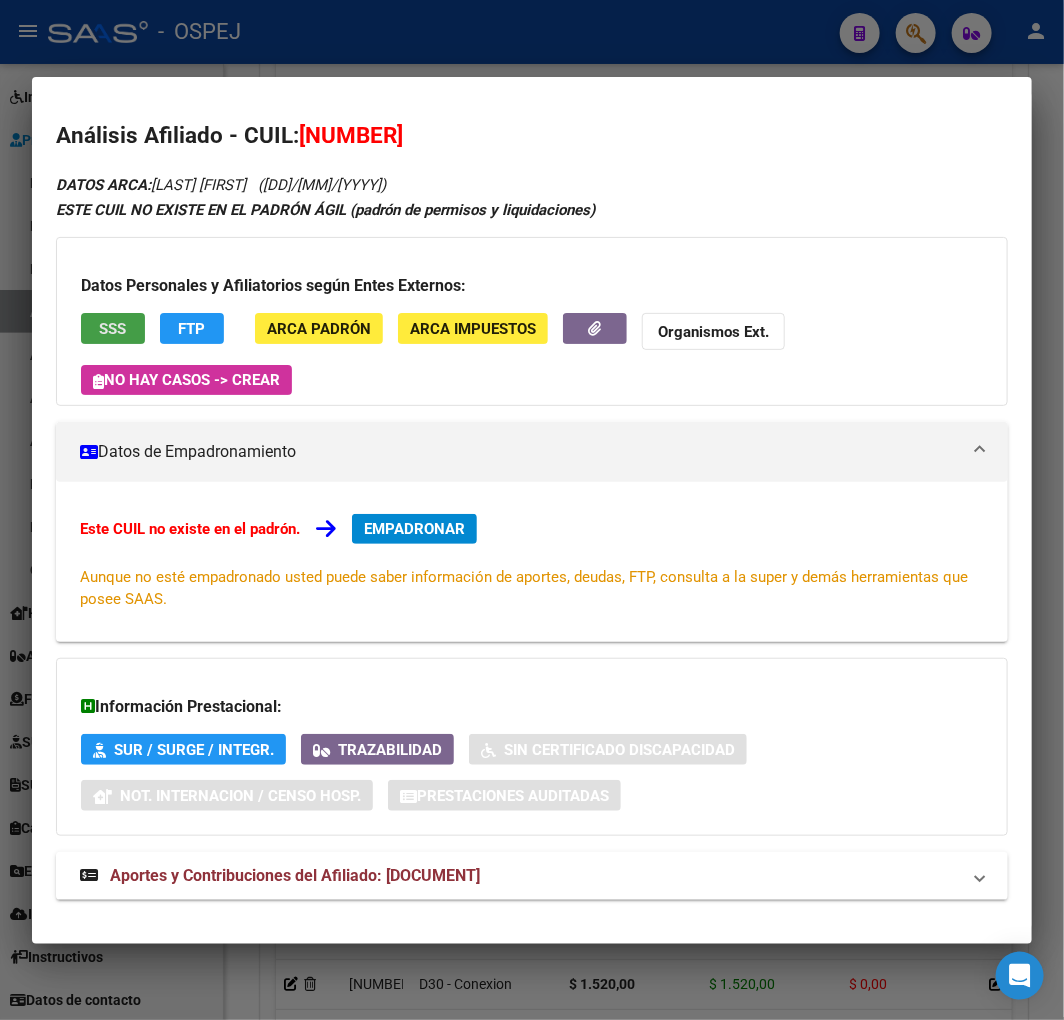 click on "SSS" at bounding box center (113, 329) 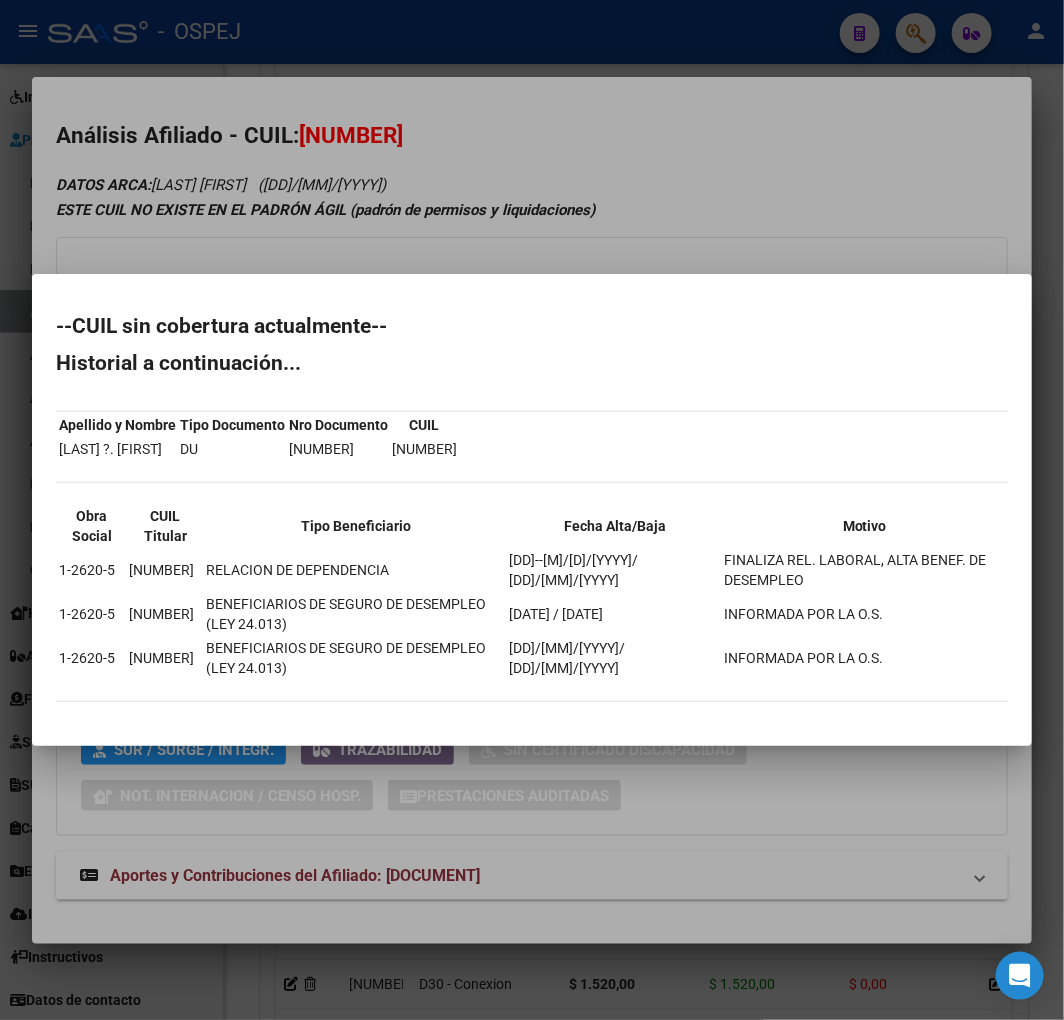 click at bounding box center (532, 510) 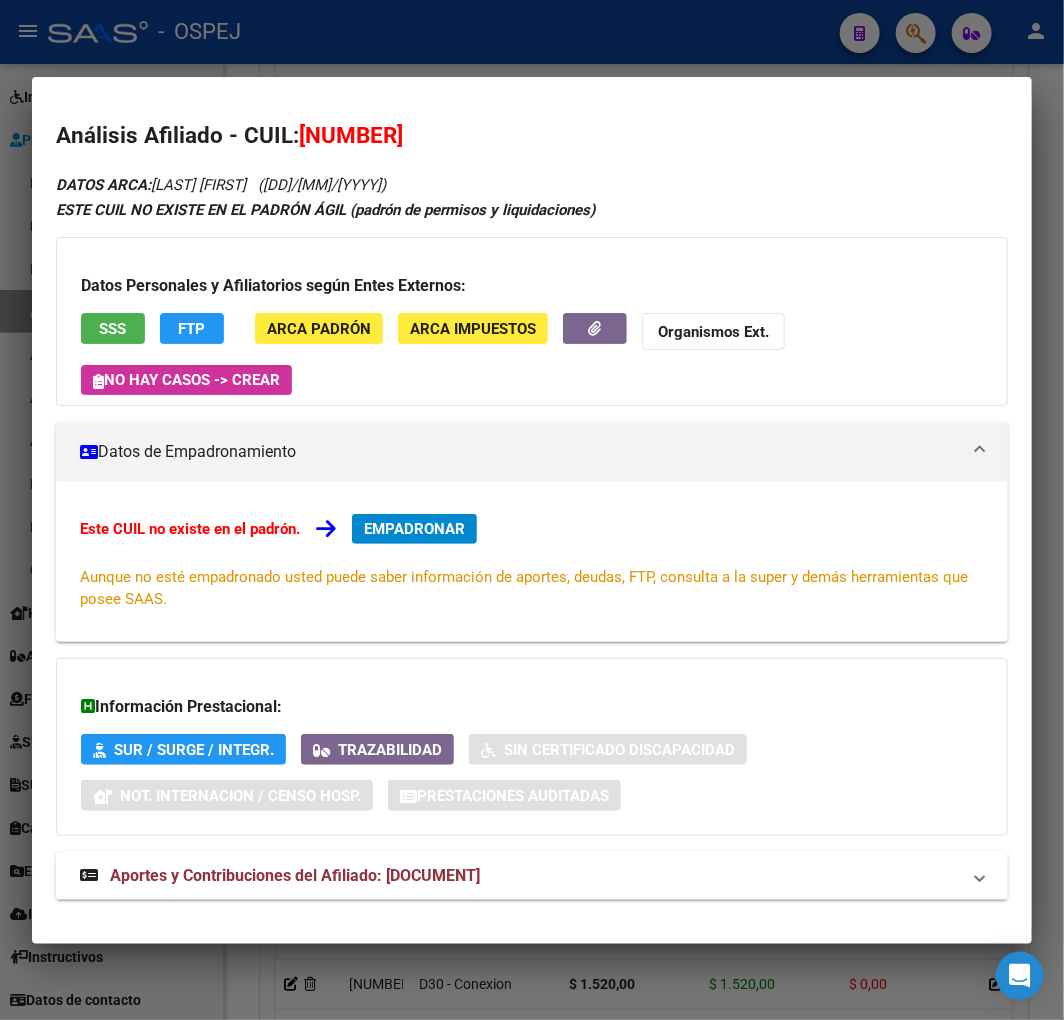 click on "EMPADRONAR" at bounding box center [414, 529] 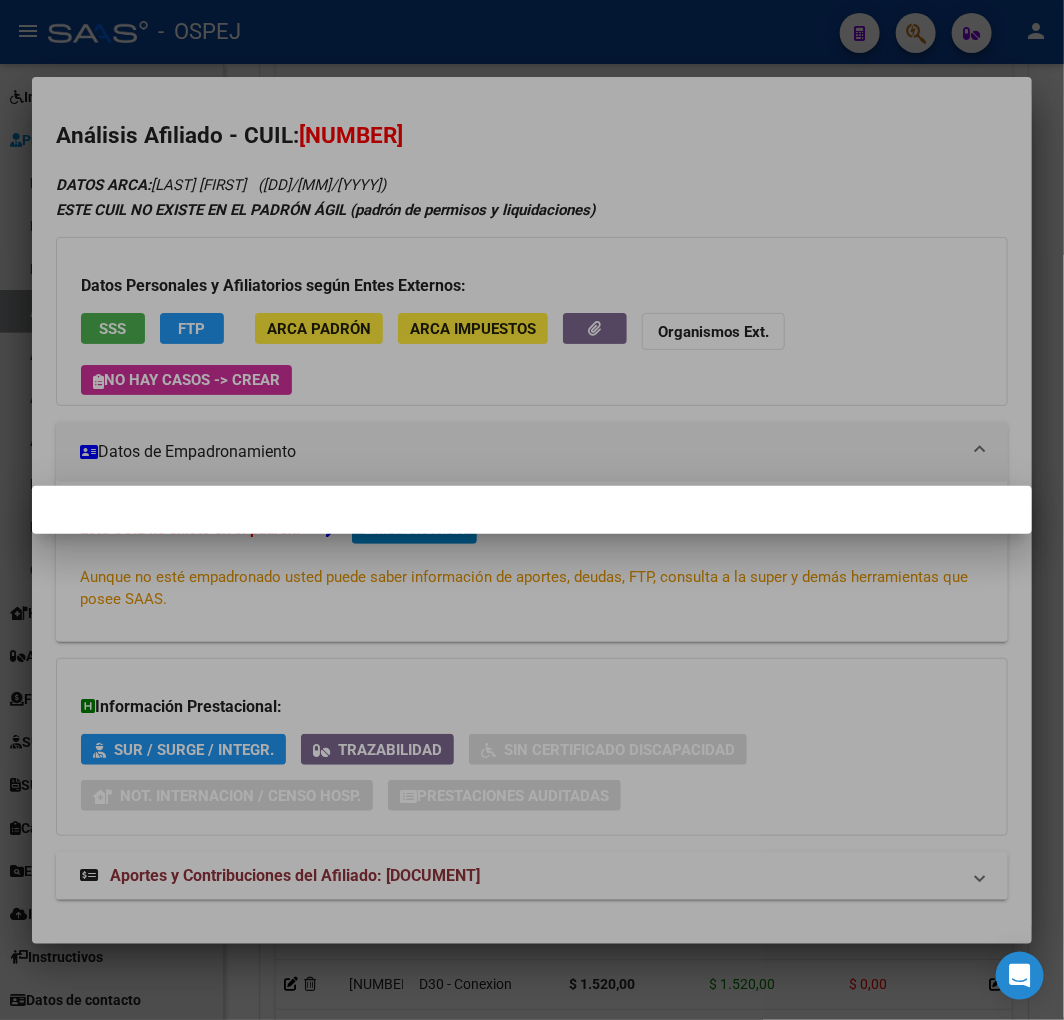 drag, startPoint x: 387, startPoint y: 325, endPoint x: 360, endPoint y: 257, distance: 73.1642 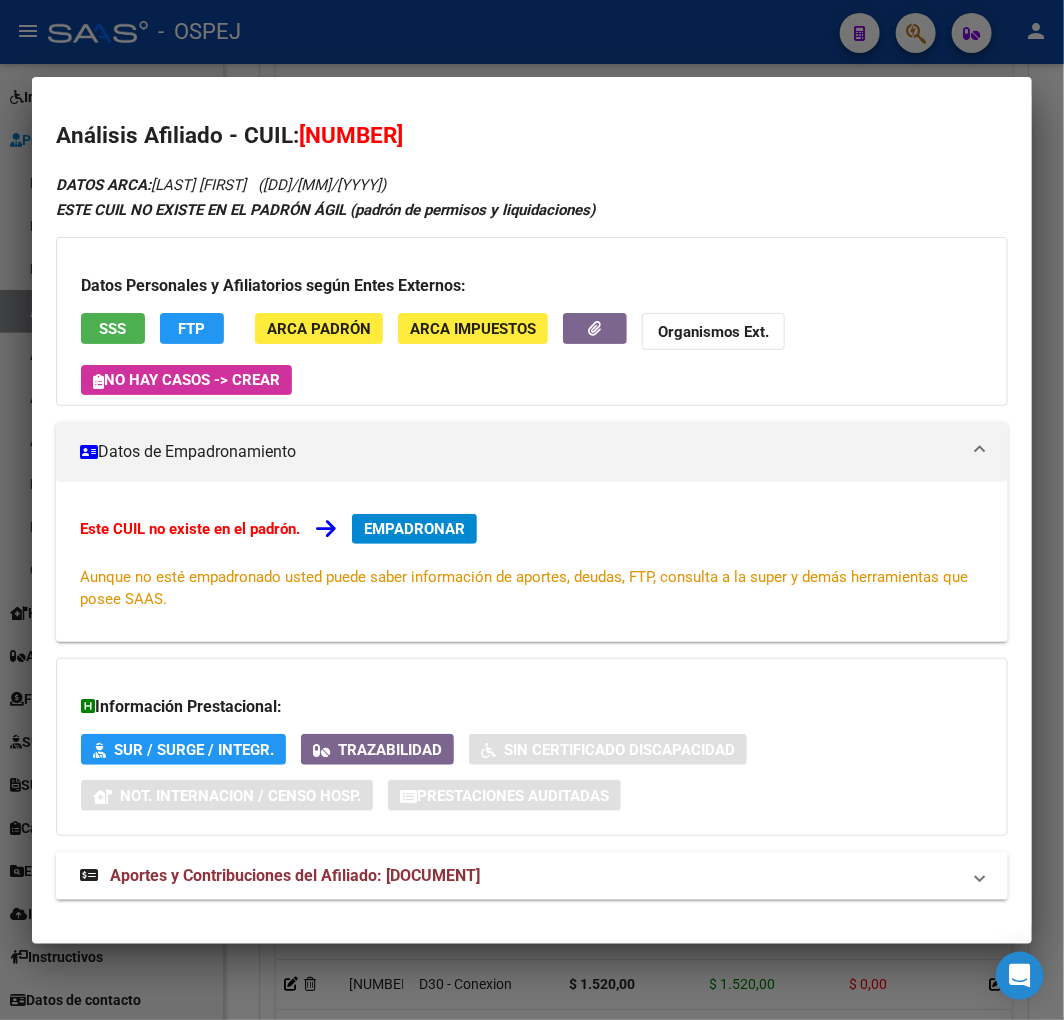 click at bounding box center [532, 510] 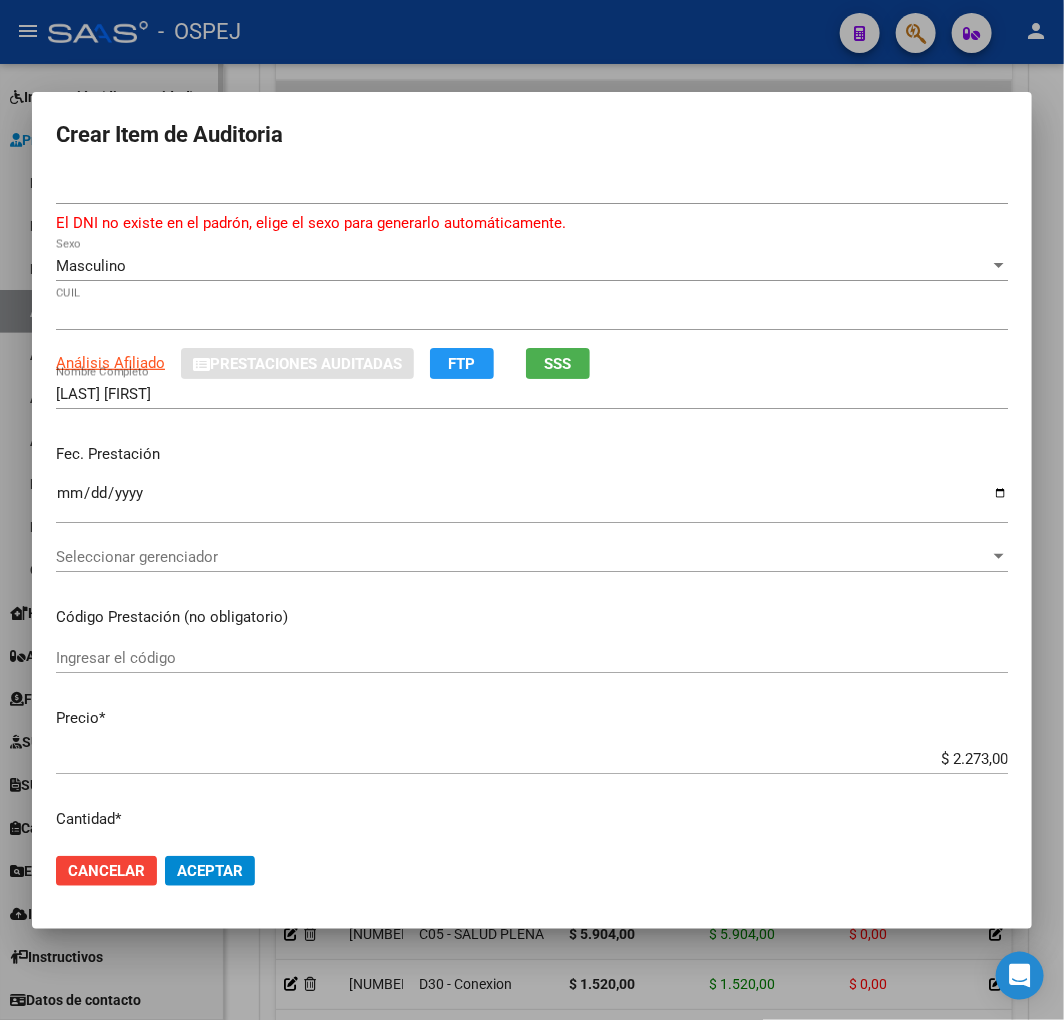 click at bounding box center (532, 510) 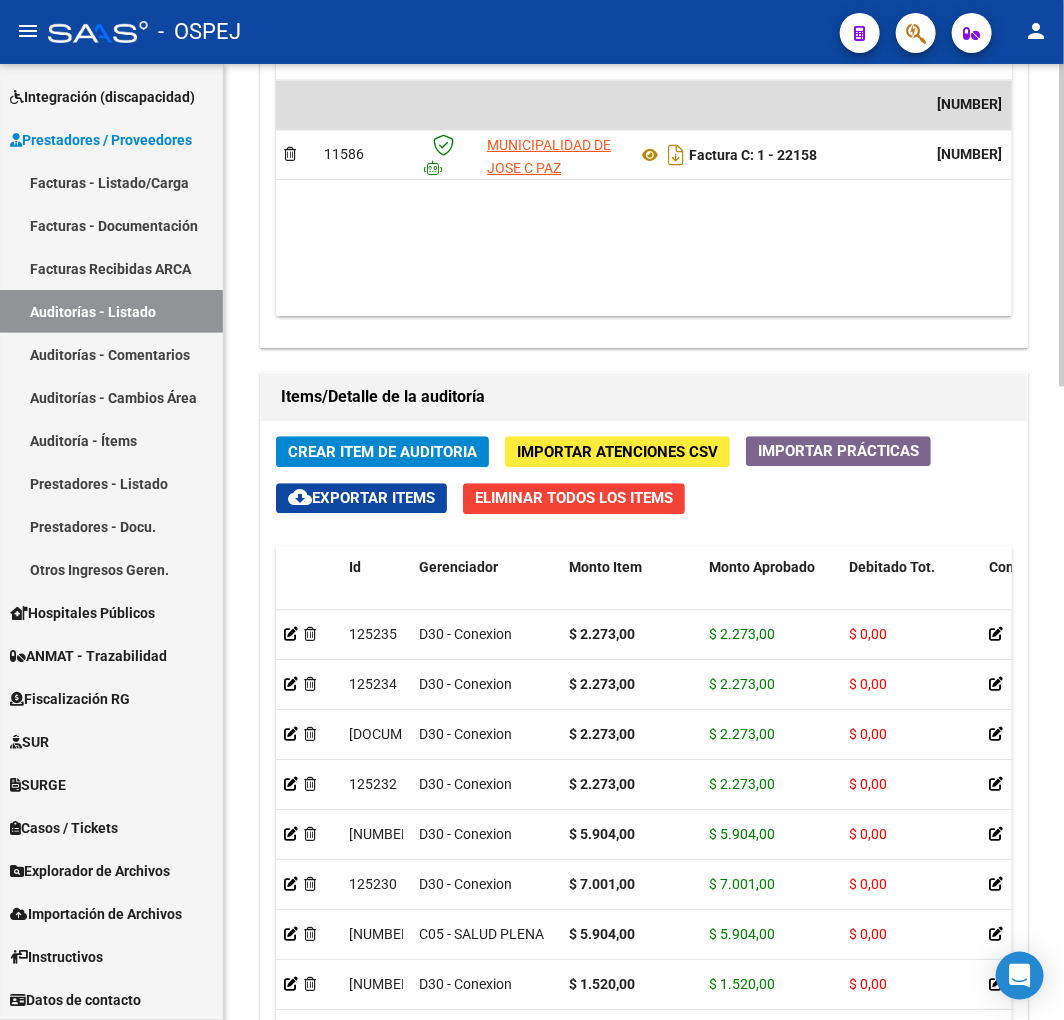scroll, scrollTop: 1877, scrollLeft: 0, axis: vertical 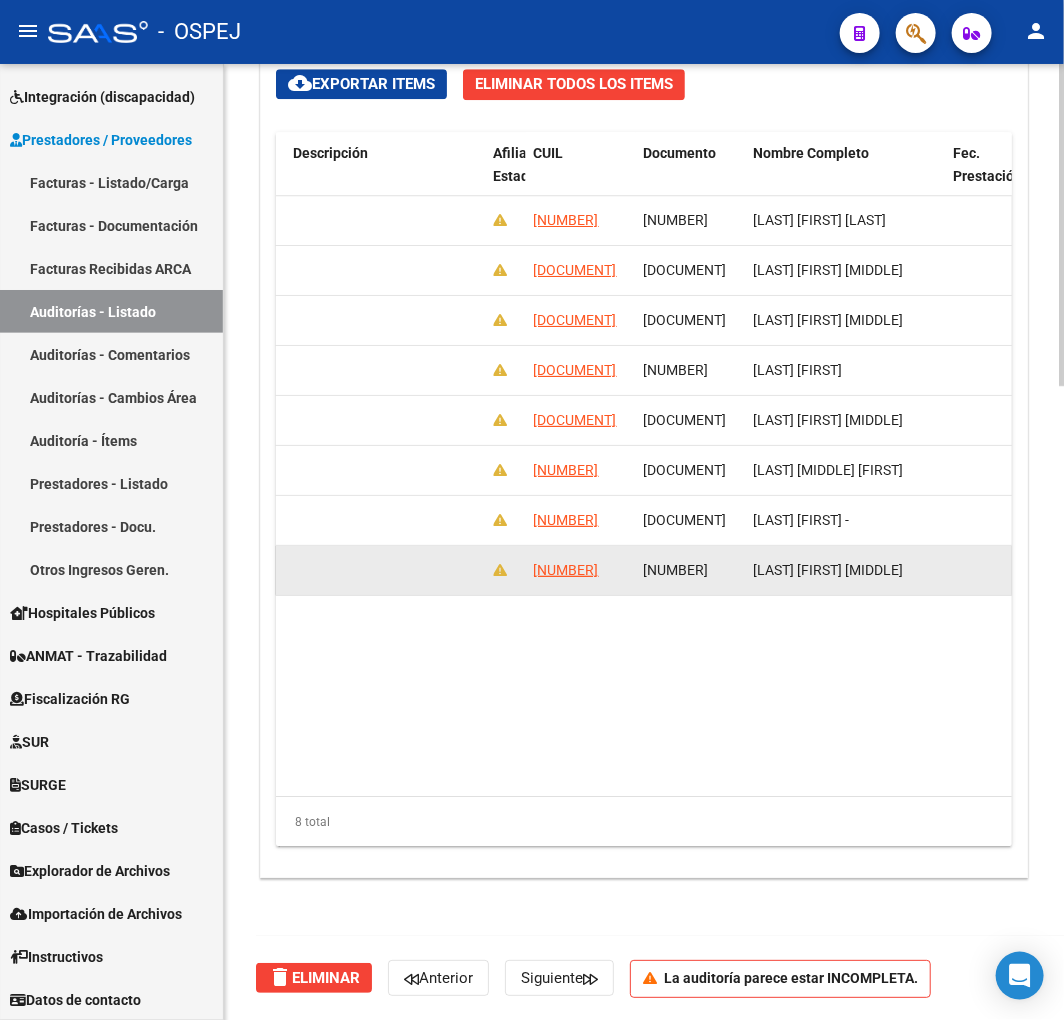 drag, startPoint x: 897, startPoint y: 576, endPoint x: 990, endPoint y: 568, distance: 93.34345 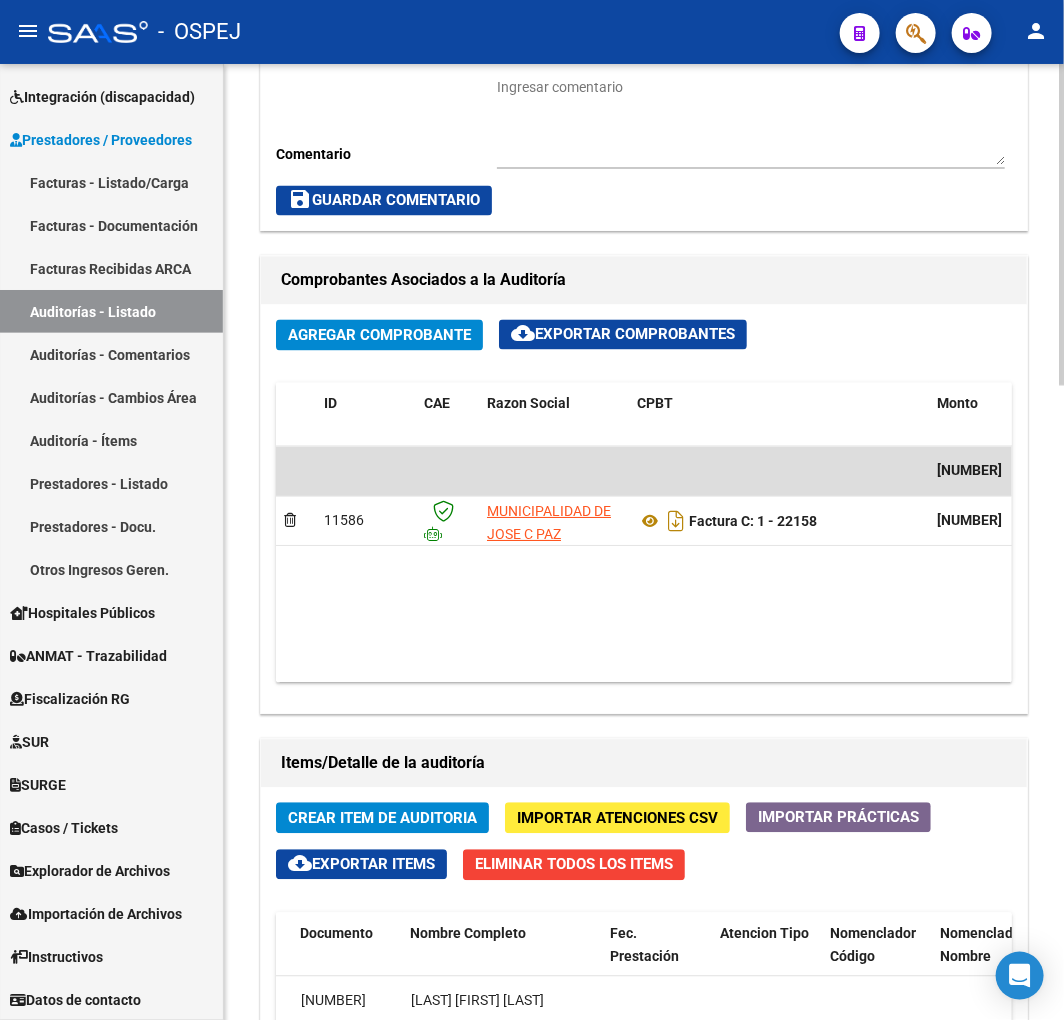 scroll, scrollTop: 0, scrollLeft: 0, axis: both 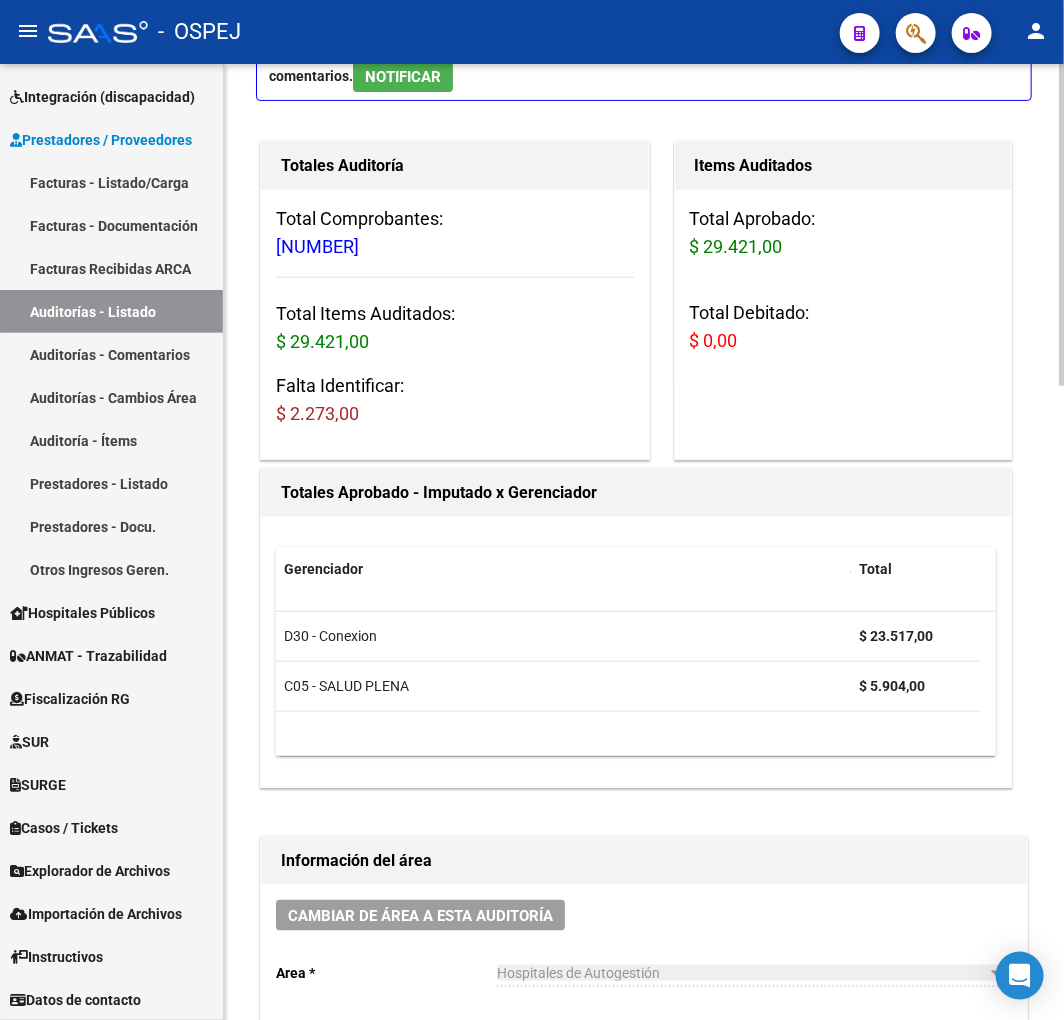 drag, startPoint x: 643, startPoint y: 636, endPoint x: 648, endPoint y: 408, distance: 228.05482 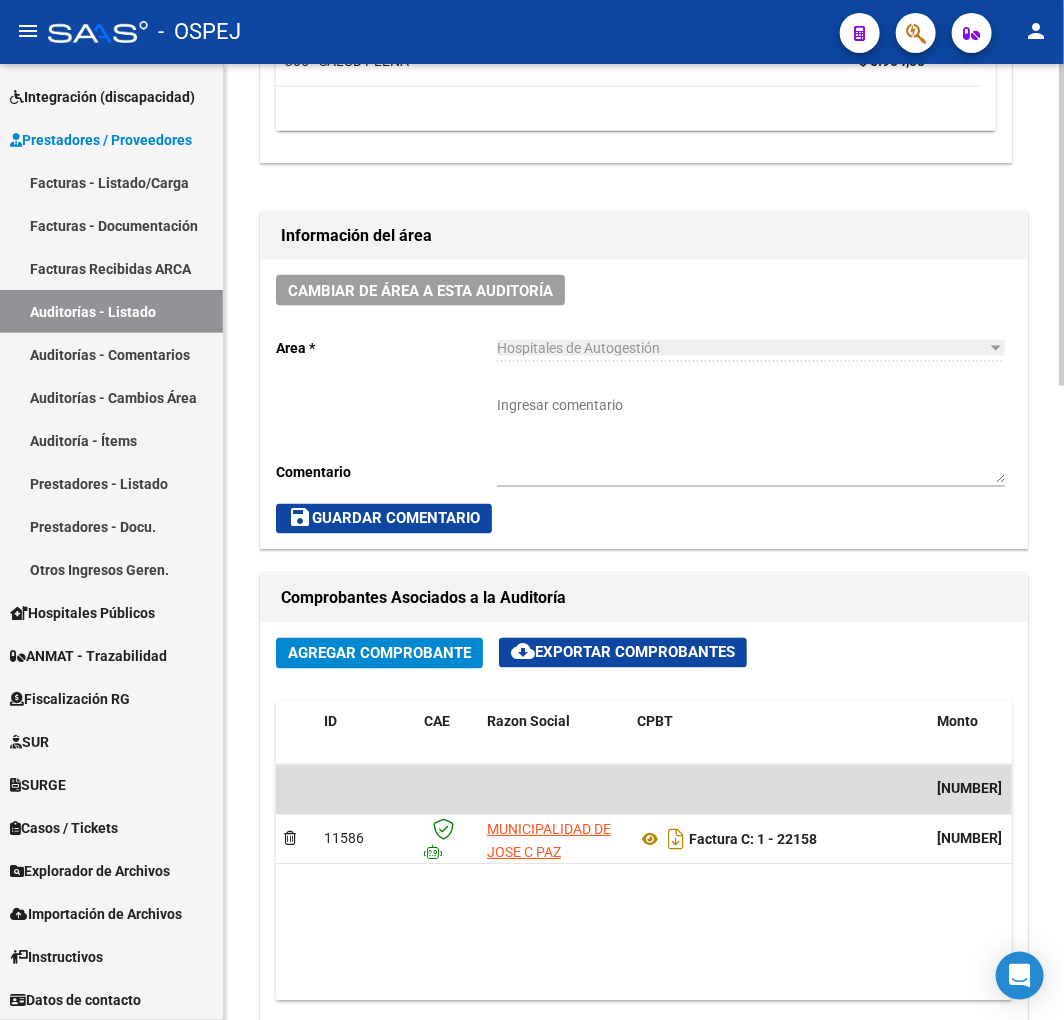 scroll, scrollTop: 1222, scrollLeft: 0, axis: vertical 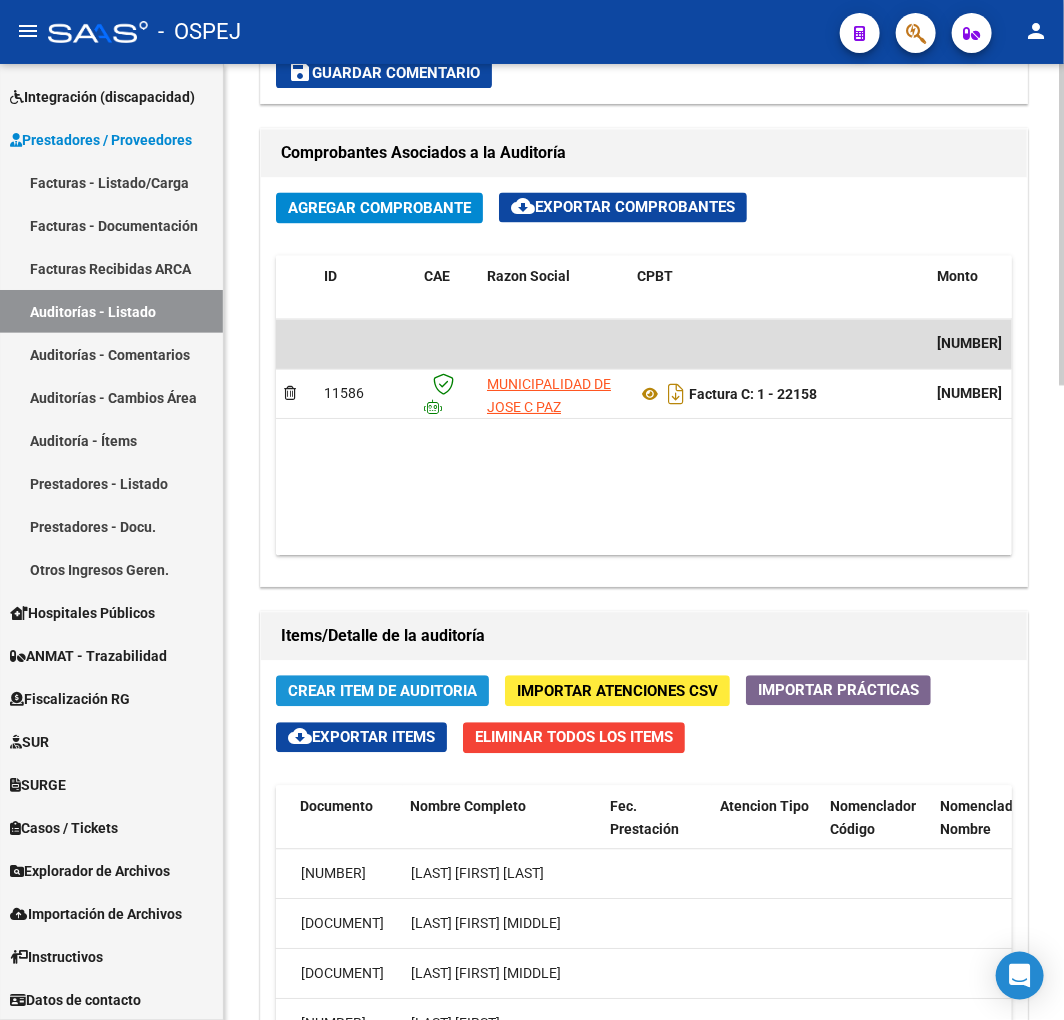 click on "Crear Item de Auditoria" 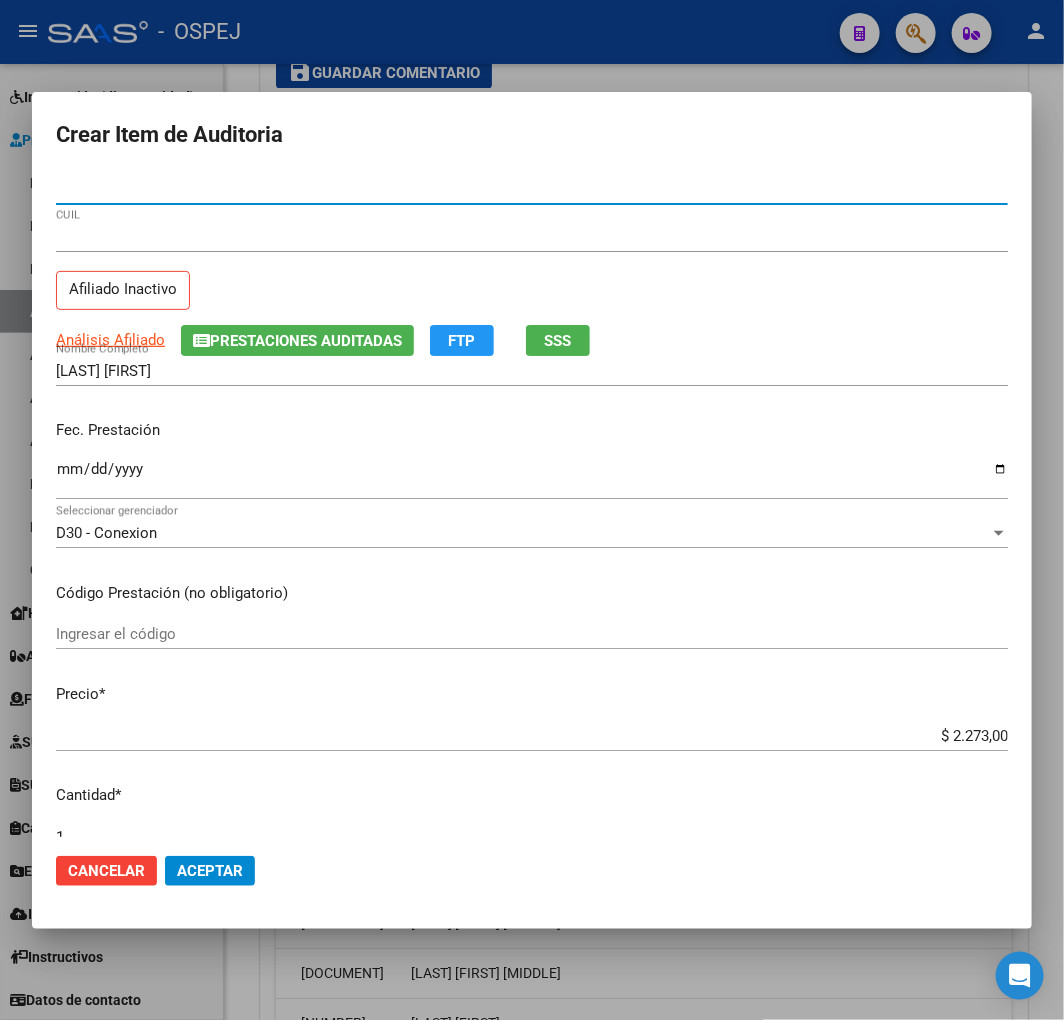 click on "Aceptar" 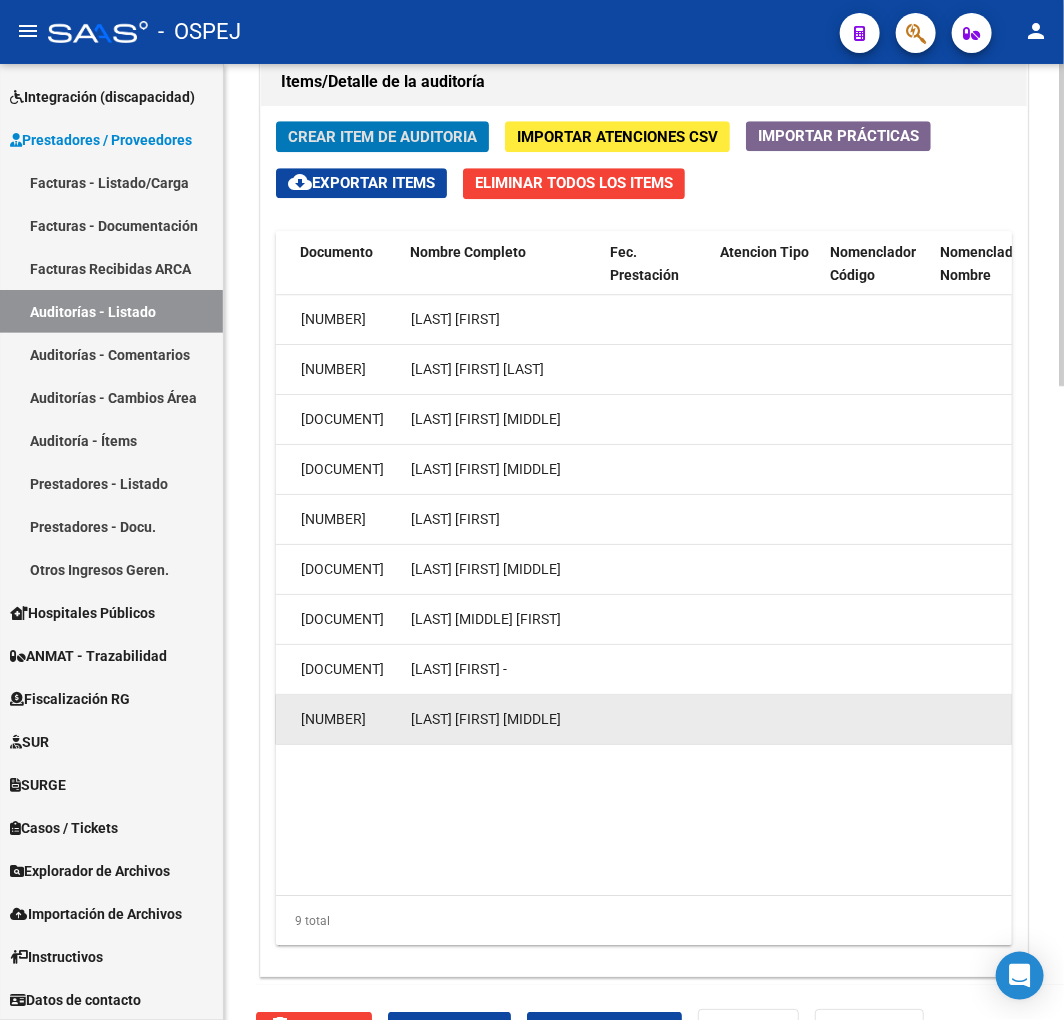 scroll, scrollTop: 1877, scrollLeft: 0, axis: vertical 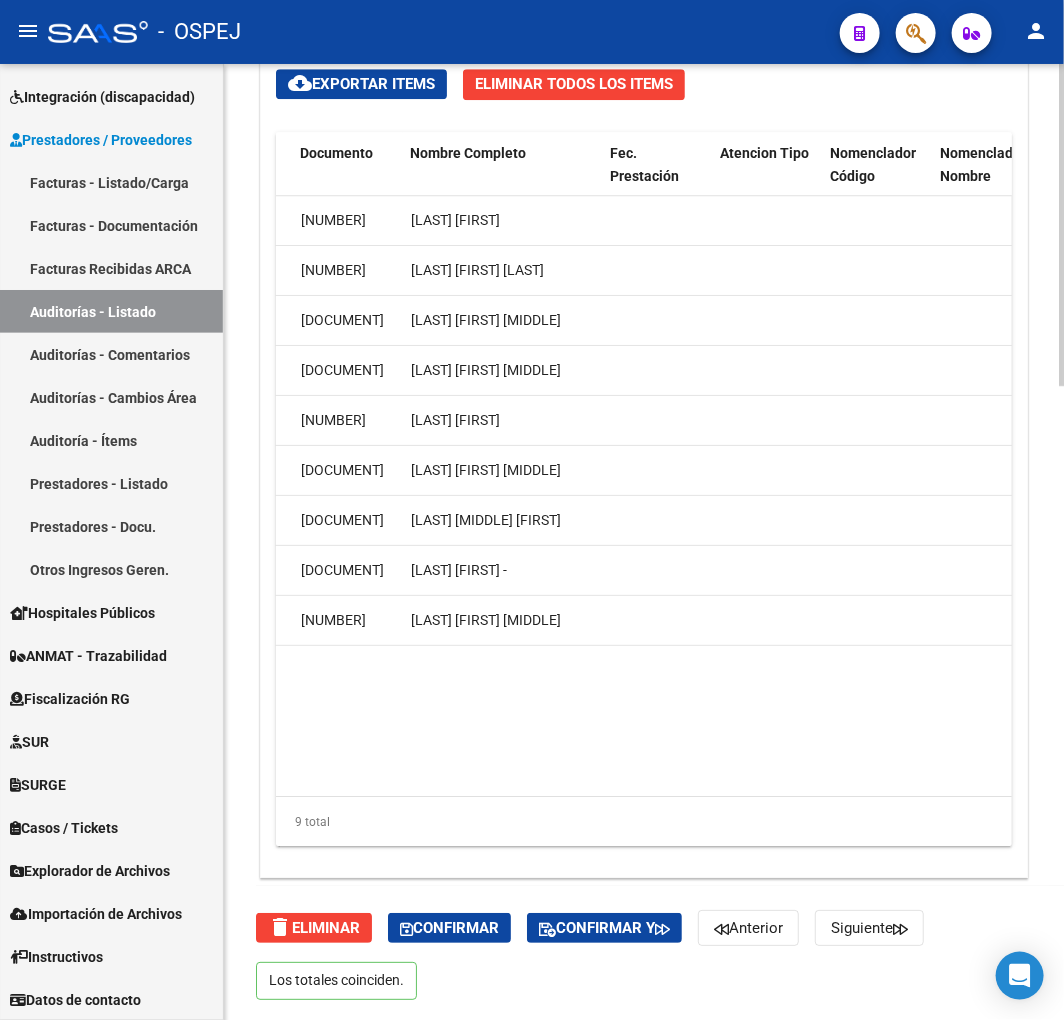 drag, startPoint x: 787, startPoint y: 796, endPoint x: 595, endPoint y: 781, distance: 192.58505 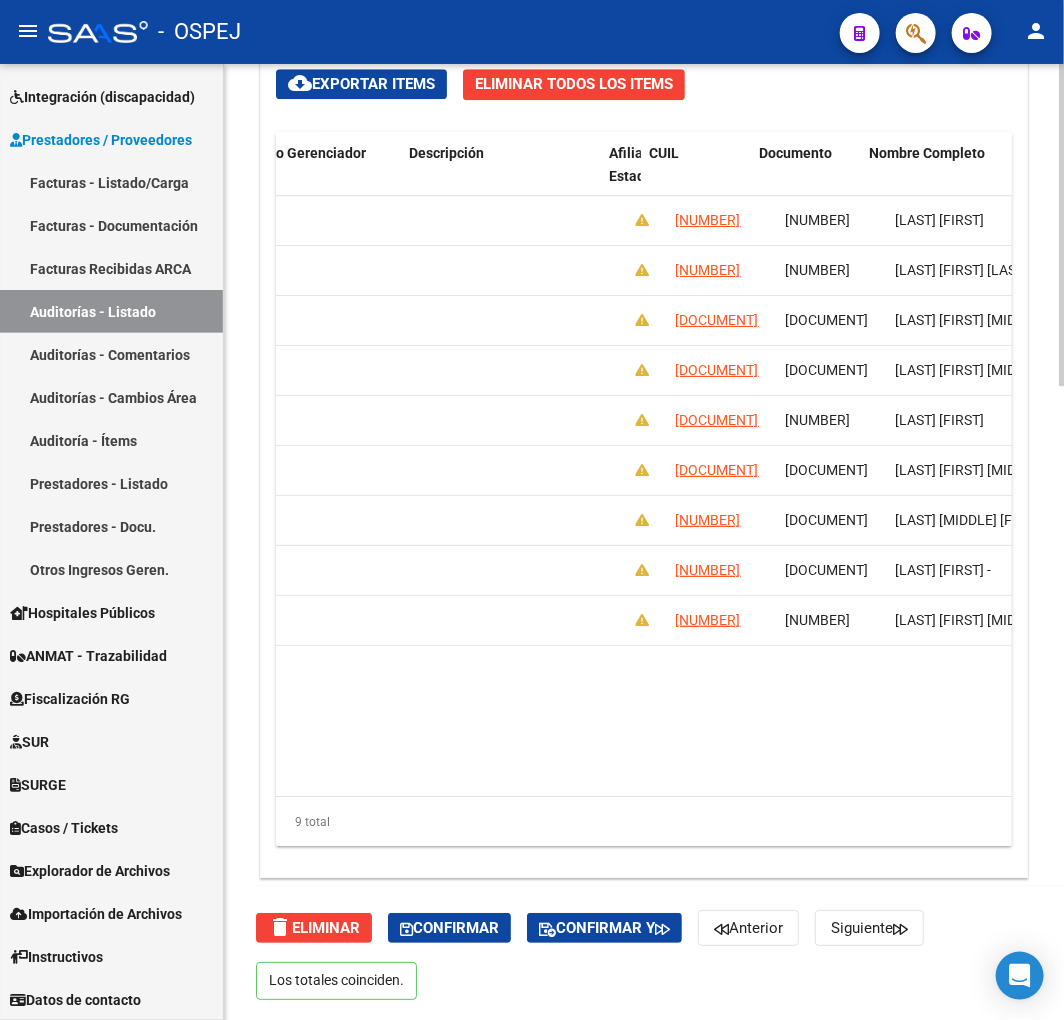 scroll, scrollTop: 0, scrollLeft: 980, axis: horizontal 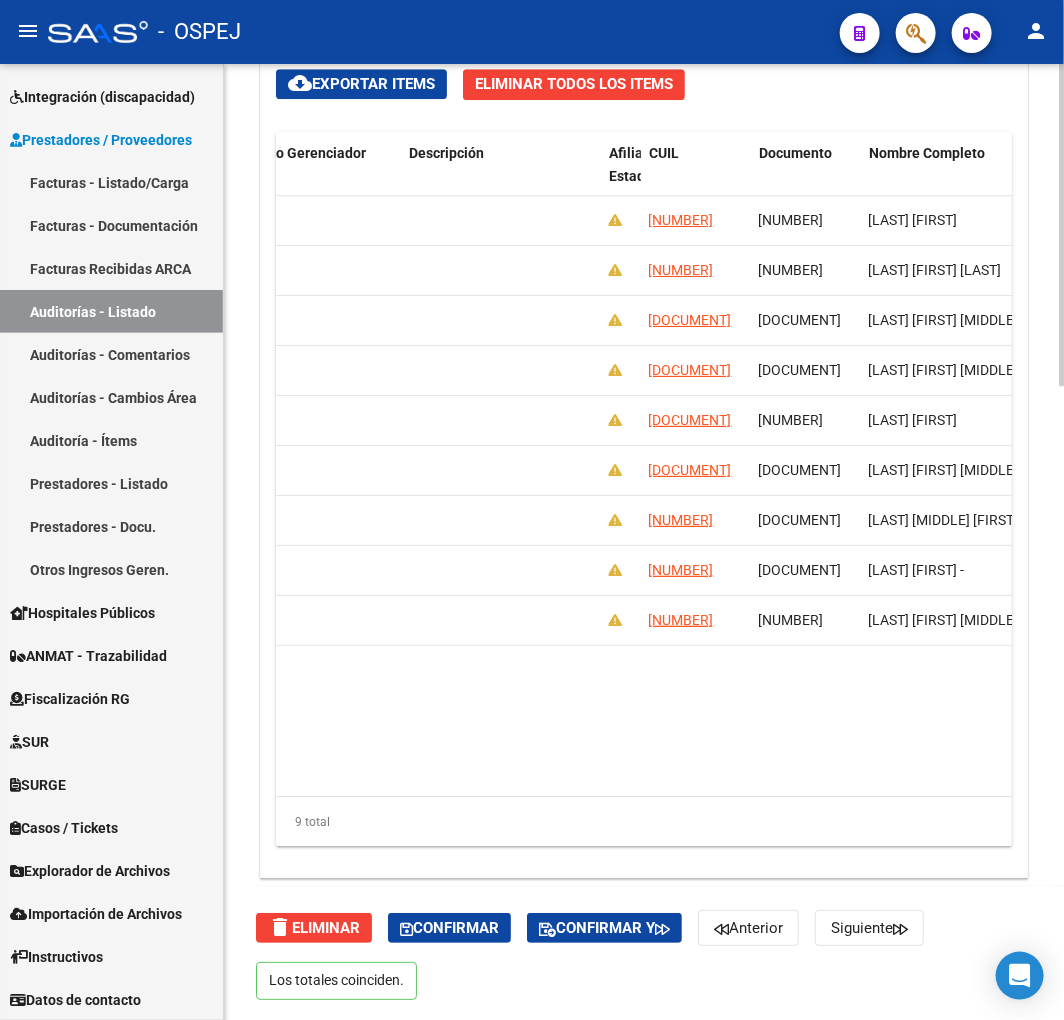 click on "125236  D30 - Conexion $ 2.273,00 $ 2.273,00 $ 0,00         20548170959  54817095   FAZIO THIAN YAIR  Enzo Toro   07/08/2025      125235  D30 - Conexion $ 2.273,00 $ 2.273,00 $ 0,00         27547415766  54741576   BARSALA  MAIA LUJAN  Enzo Toro   07/08/2025      125234  D30 - Conexion $ 2.273,00 $ 2.273,00 $ 0,00         20506473692  50647369   VALENZUELA SANTIAGO ISAIAS  Enzo Toro   07/08/2025      125233  D30 - Conexion $ 2.273,00 $ 2.273,00 $ 0,00         20506473692  50647369   VALENZUELA SANTIAGO ISAIAS  Enzo Toro   07/08/2025      125232  D30 - Conexion $ 2.273,00 $ 2.273,00 $ 0,00         27491914934  49191493   VALENZUELA BRISA  Enzo Toro   07/08/2025      125231  D30 - Conexion $ 5.904,00 $ 5.904,00 $ 0,00         20506473692  50647369   VALENZUELA SANTIAGO ISAIAS  Enzo Toro   07/08/2025      125230  D30 - Conexion $ 7.001,00 $ 7.001,00 $ 0,00         27559510381  55951038   SANCHEZ  LUCIA MAGALI  Enzo Toro   07/08/2025      125229  C05 - SALUD PLENA" 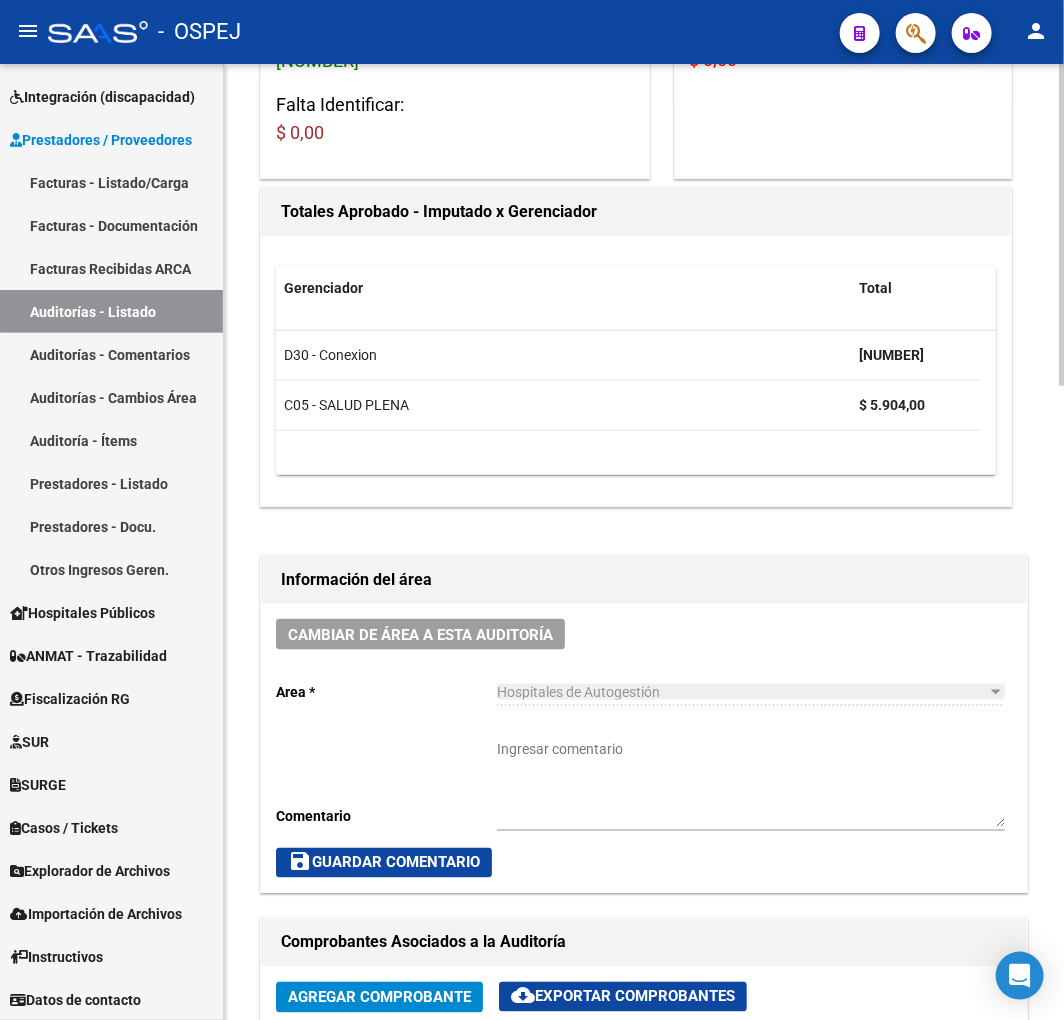 scroll, scrollTop: 0, scrollLeft: 0, axis: both 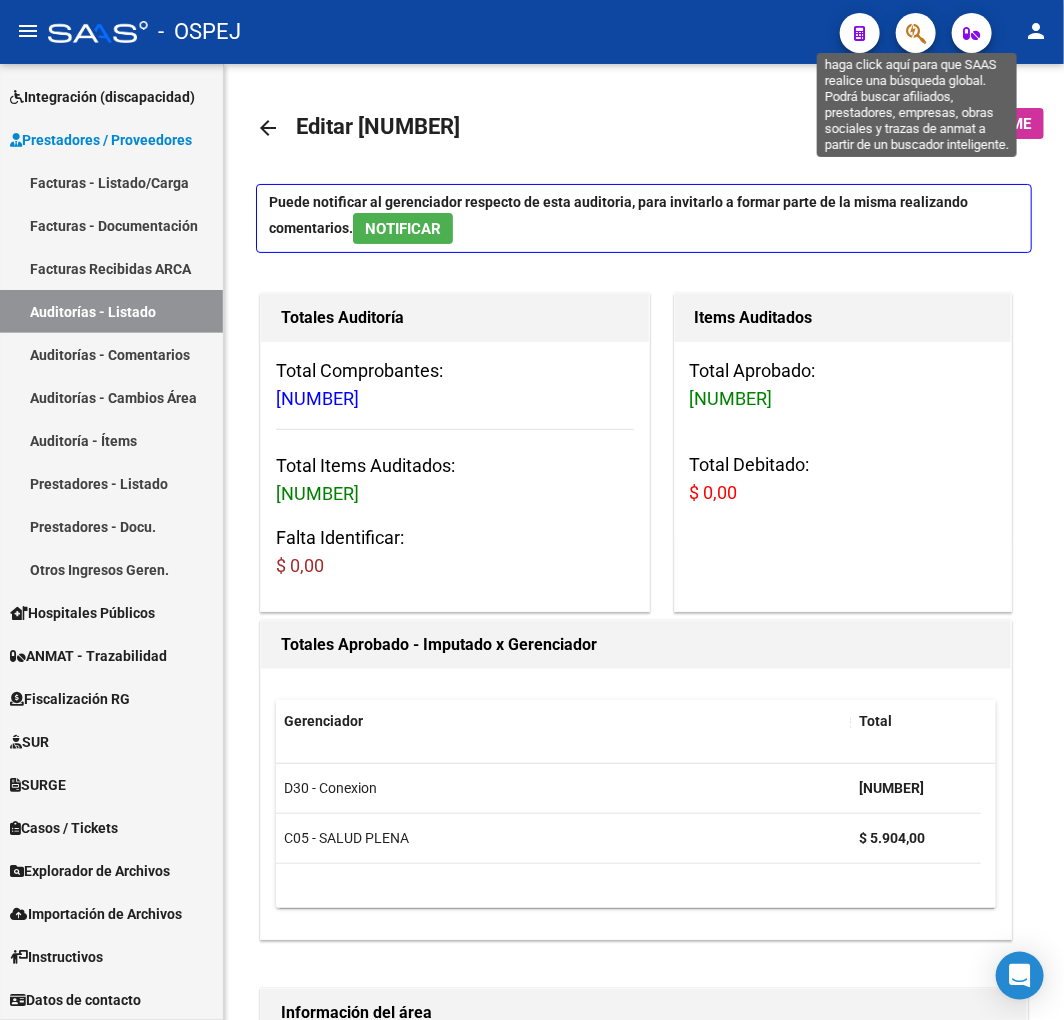 click 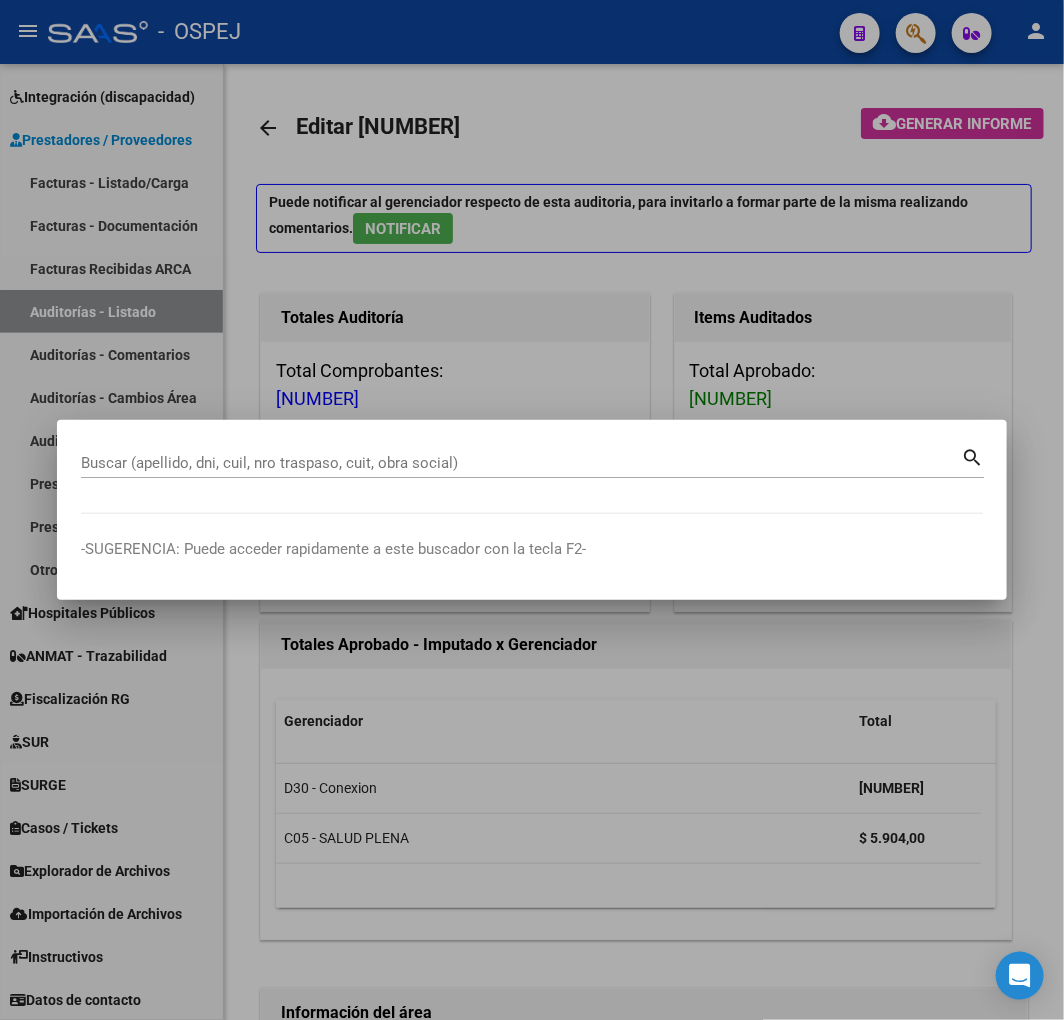 click on "Buscar (apellido, dni, cuil, nro traspaso, cuit, obra social)" at bounding box center [521, 463] 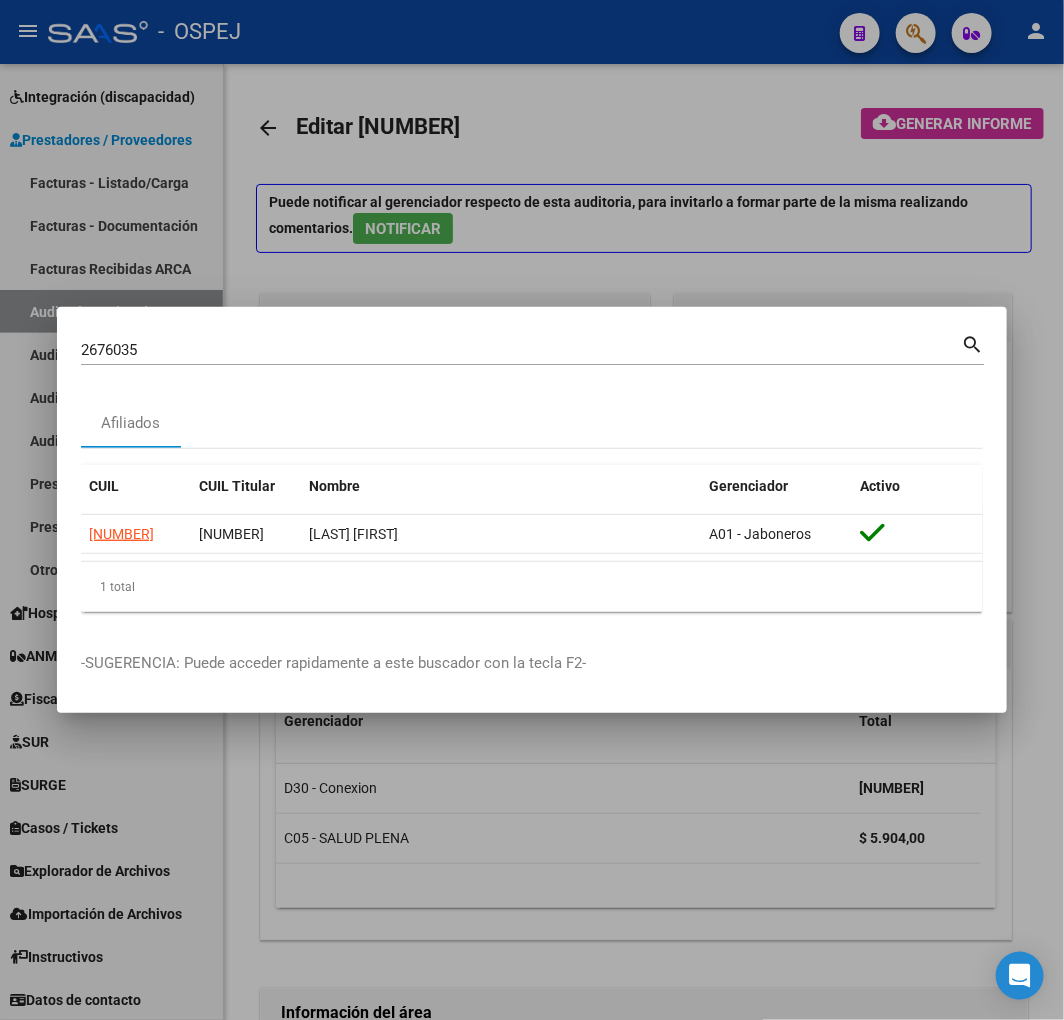 click on "2676035 Buscar (apellido, dni, cuil, nro traspaso, cuit, obra social) search Afiliados CUIL CUIL Titular Nombre Gerenciador Activo 27326760353 27326760353  MAROLO NANCY VIRGINIA          -  A01 - Jaboneros  1 total   1" at bounding box center [532, 479] 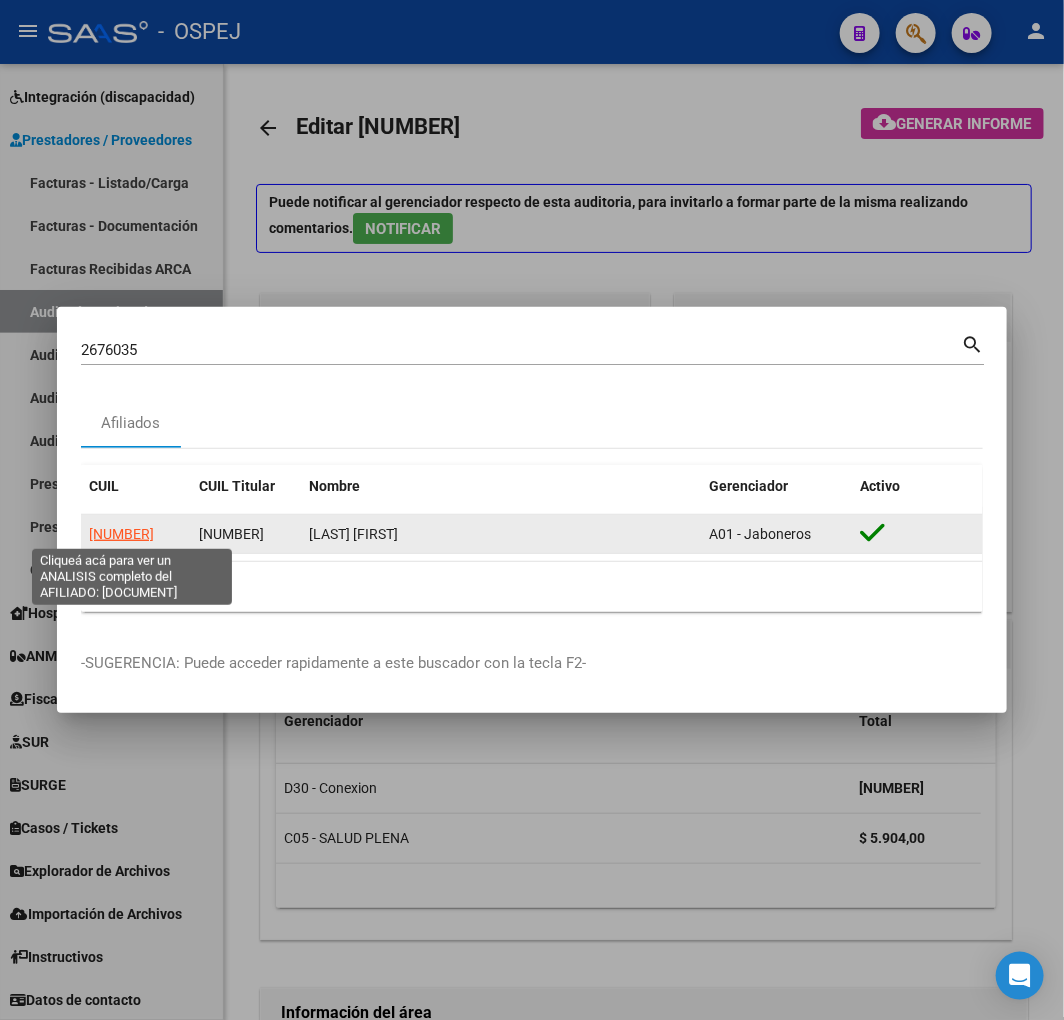 click on "27326760353" 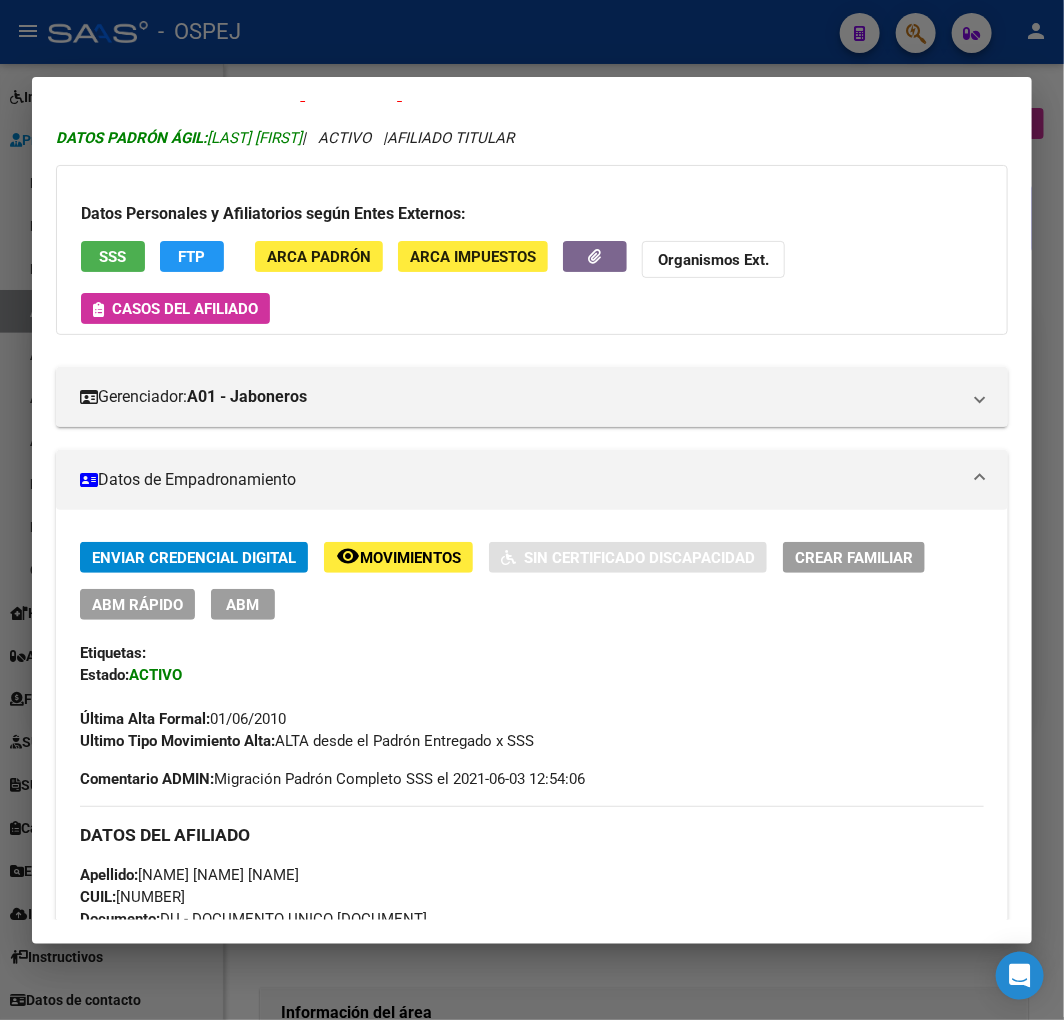 scroll, scrollTop: 0, scrollLeft: 0, axis: both 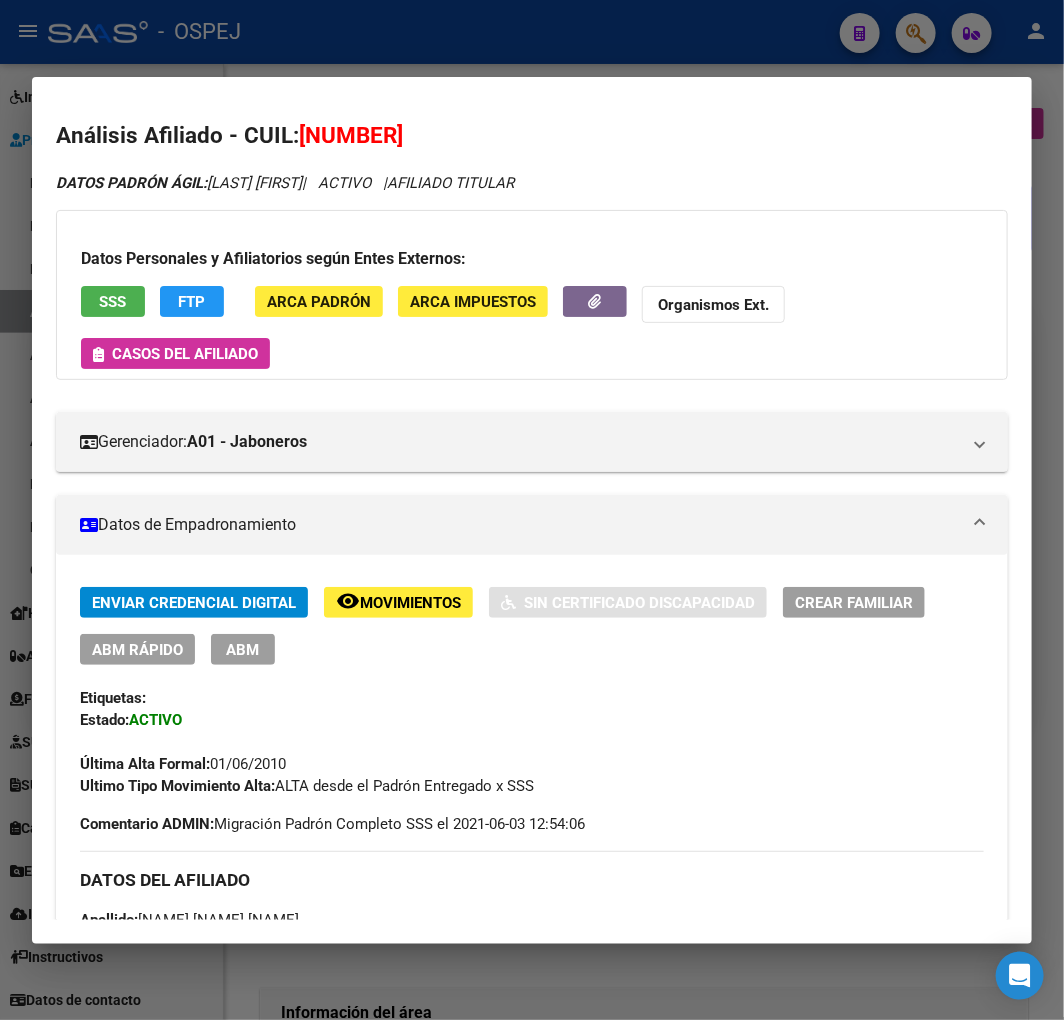 click on "27326760353" at bounding box center [351, 135] 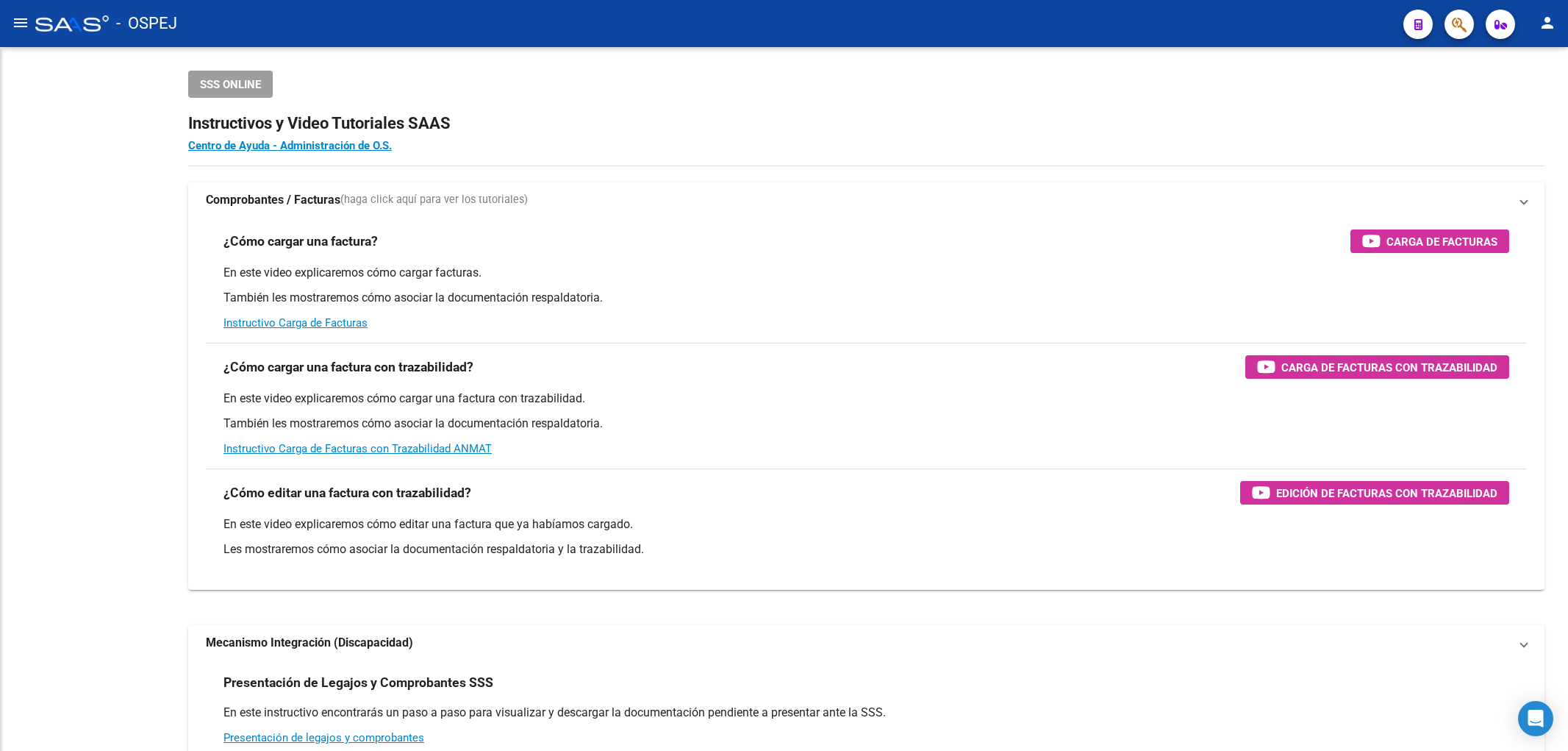 scroll, scrollTop: 0, scrollLeft: 0, axis: both 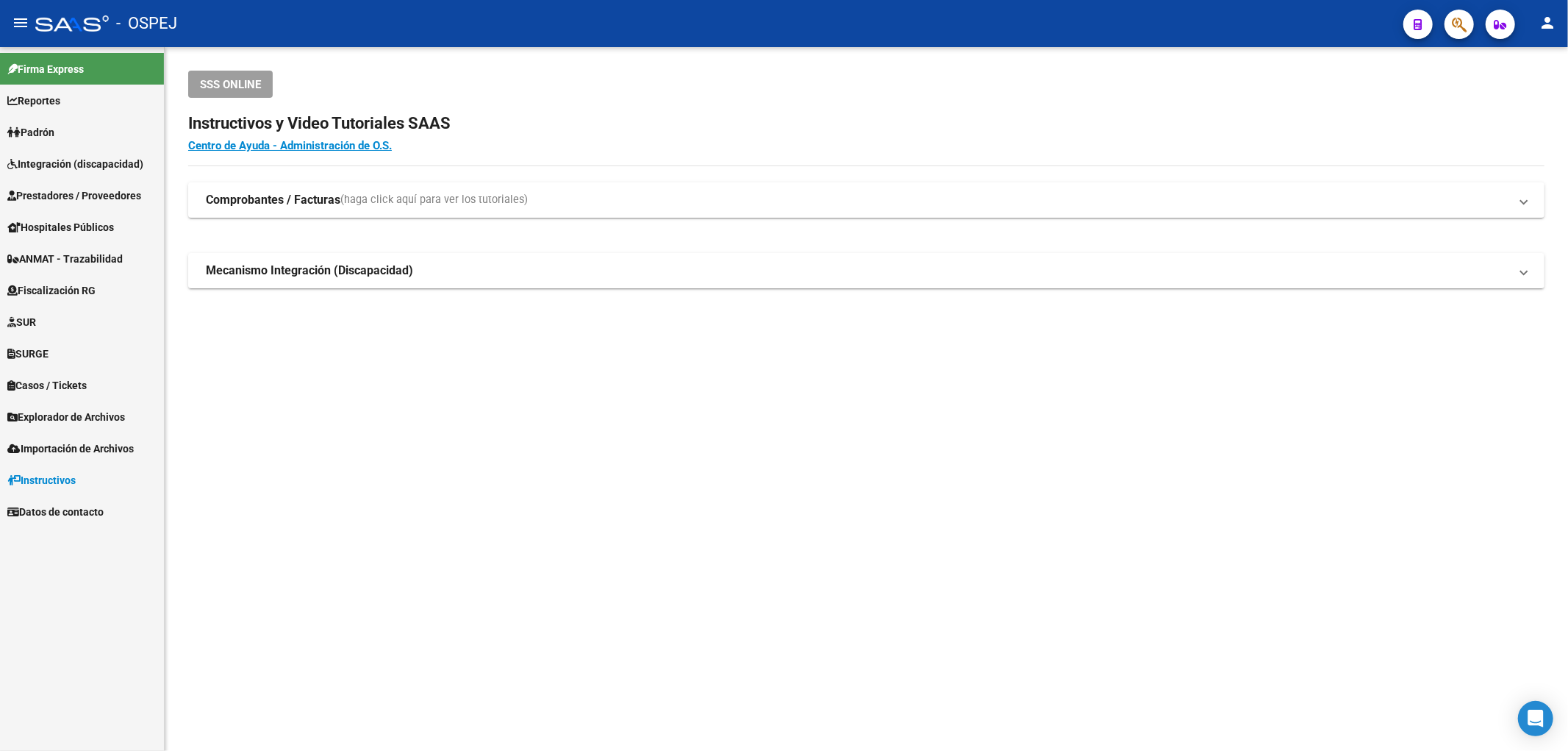 click 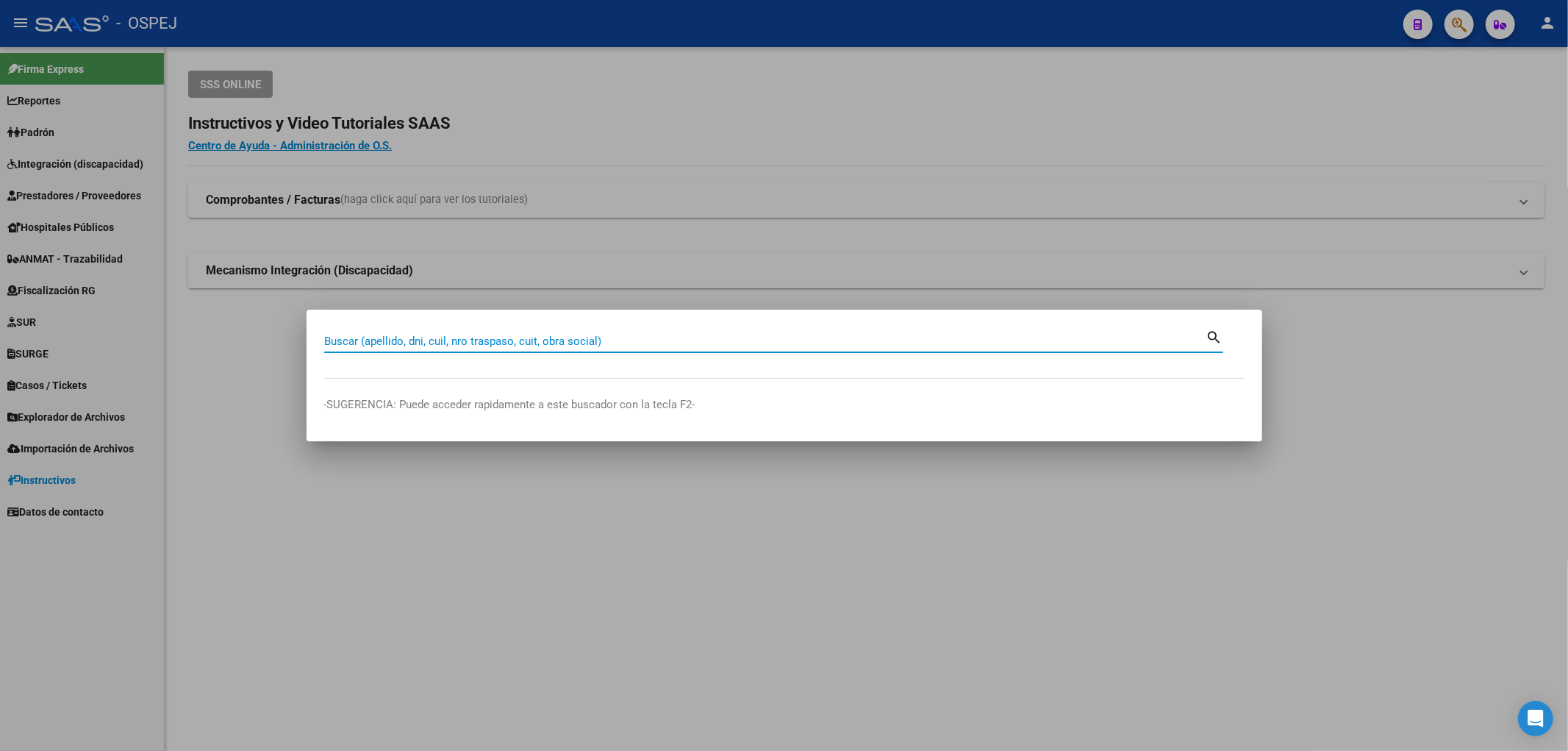 drag, startPoint x: 464, startPoint y: 329, endPoint x: 445, endPoint y: 341, distance: 22.472205 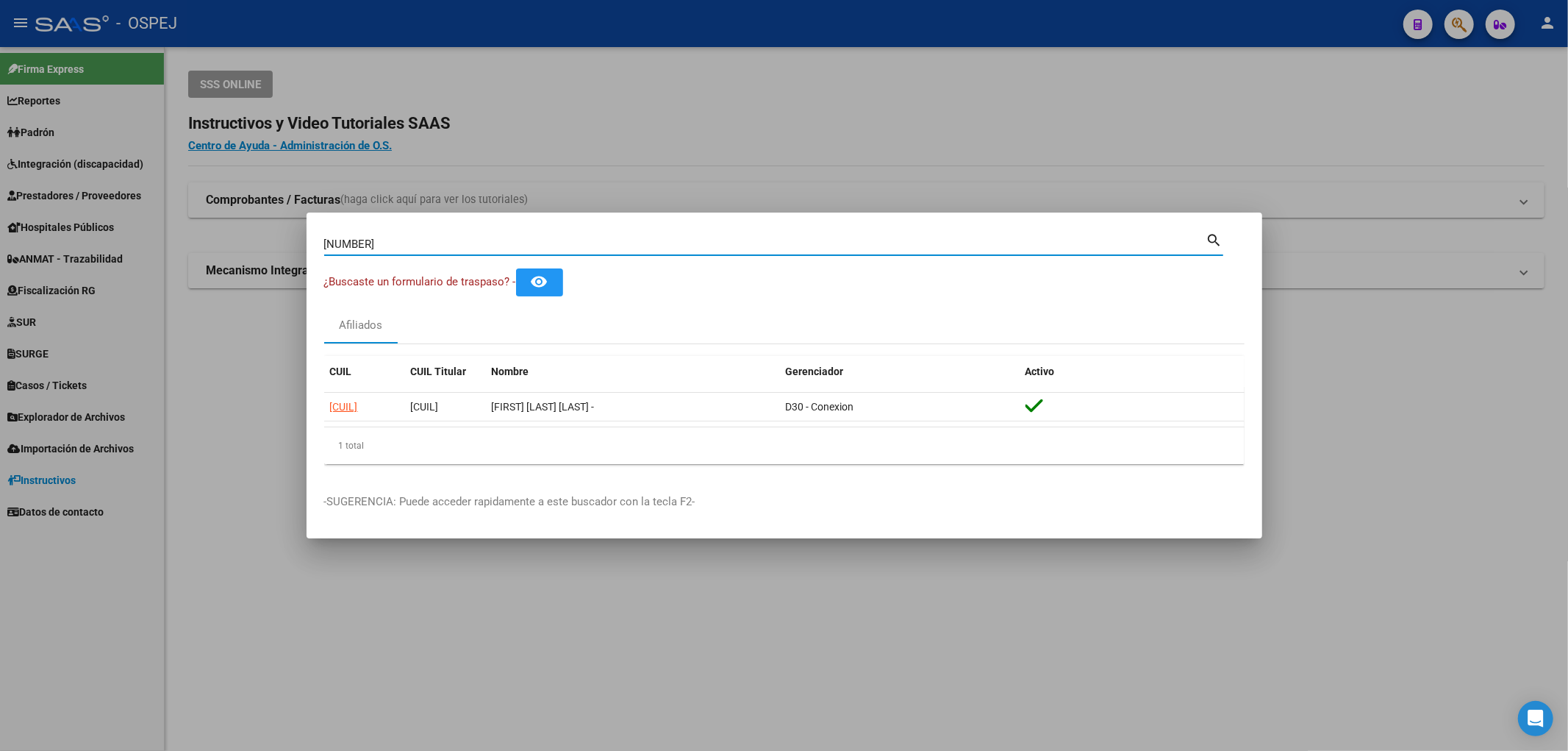 click on "[NUMBER] Buscar (apellido, dni, cuil, nro traspaso, cuit, obra social)" at bounding box center [765, 244] 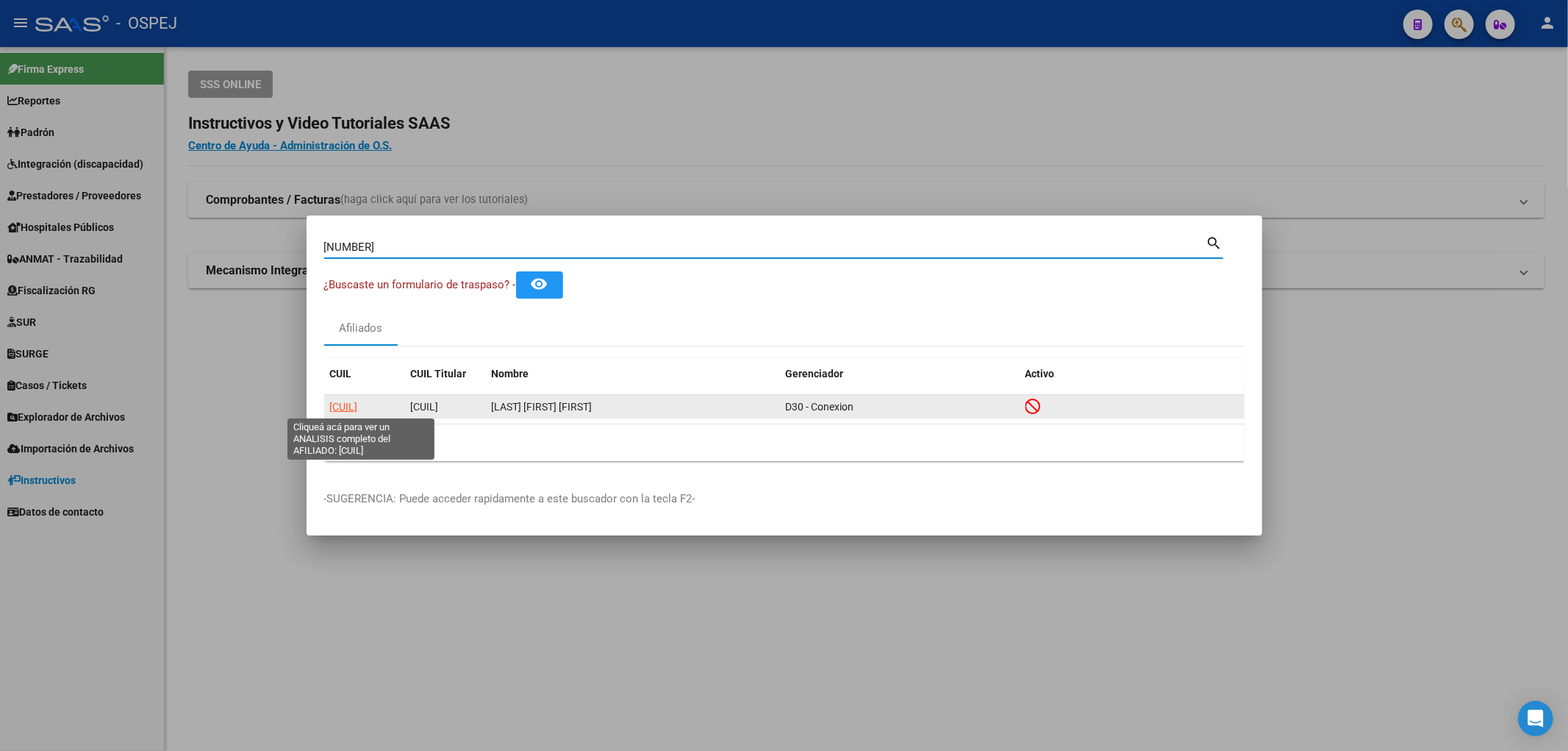 click on "[CUIL]" 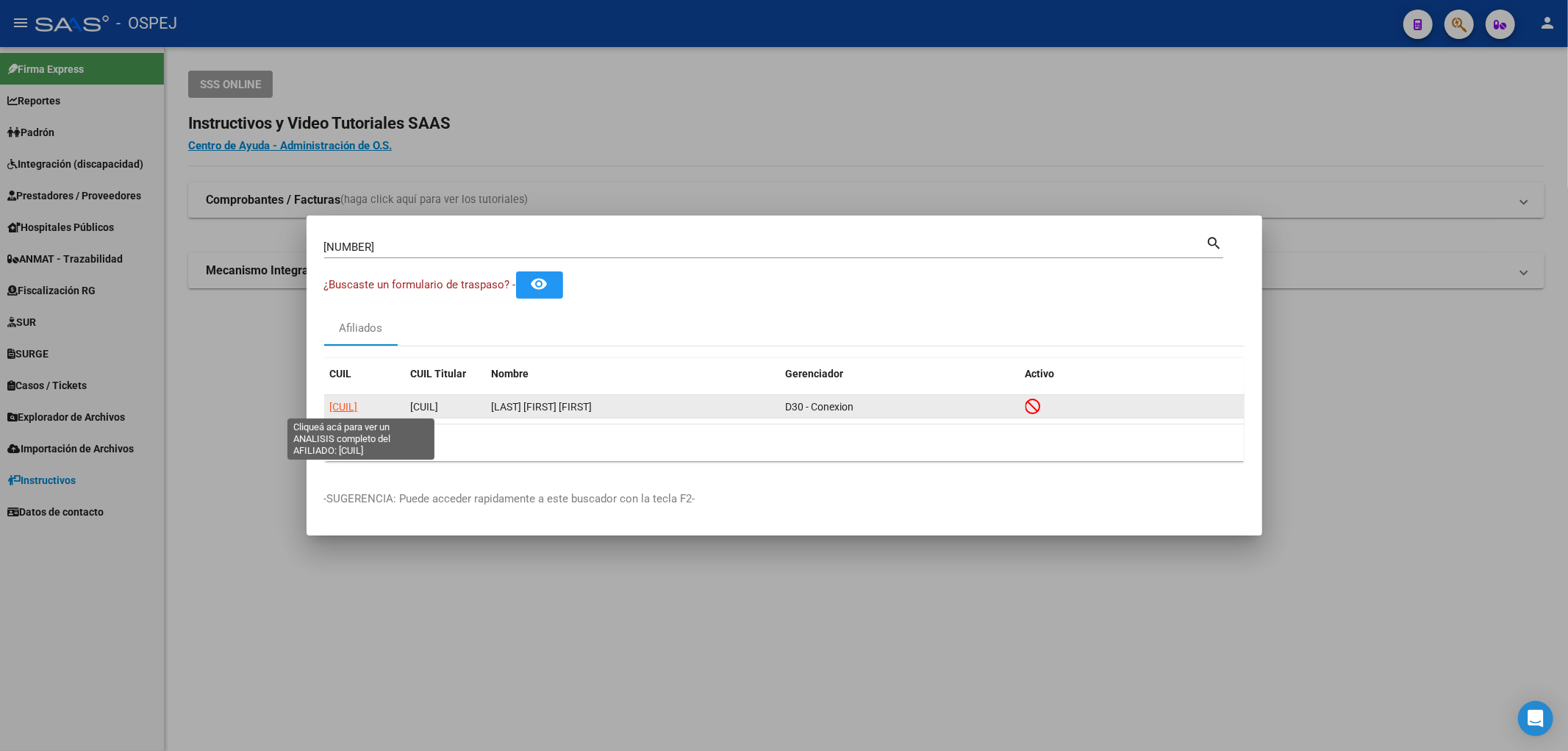 click on "[CUIL]" 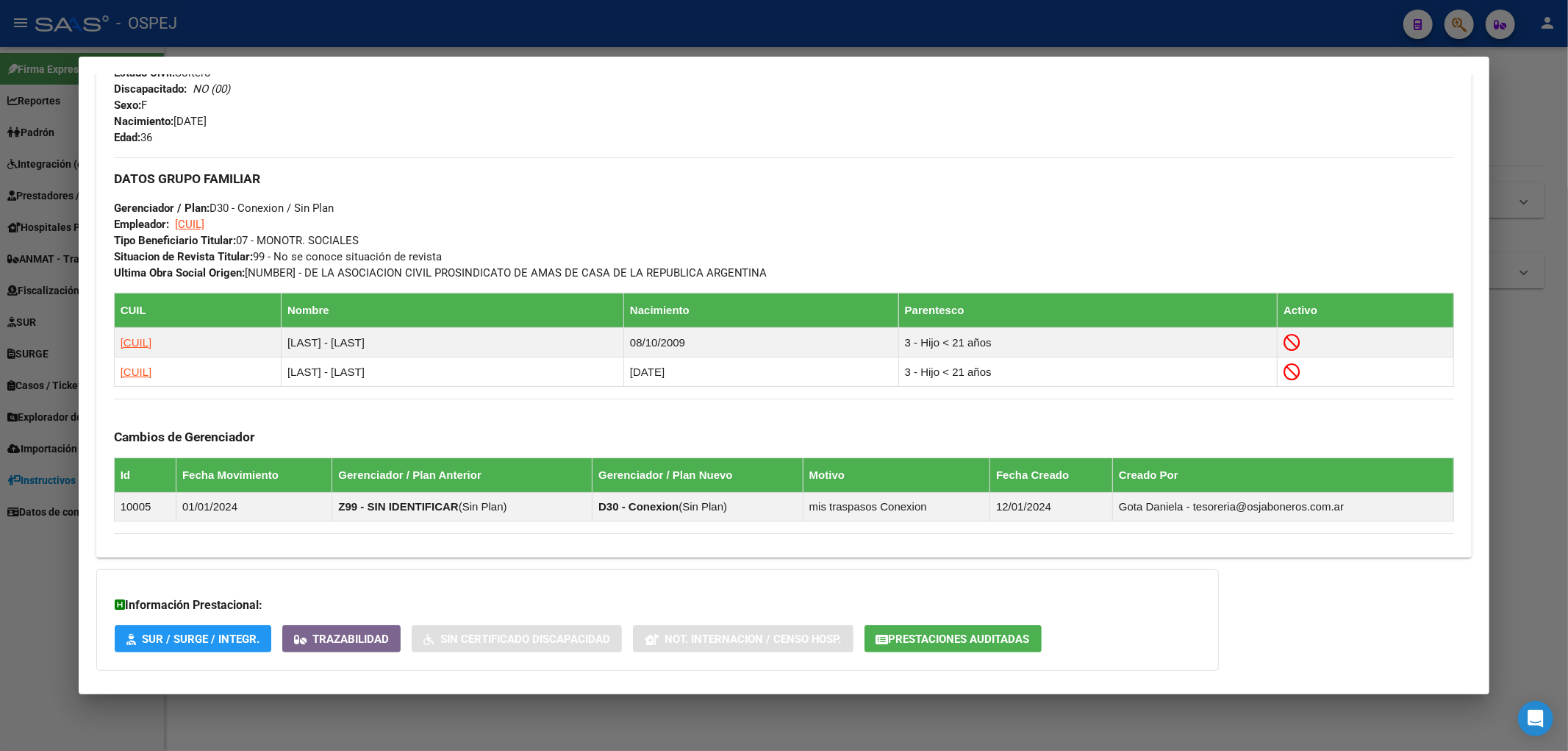 scroll, scrollTop: 730, scrollLeft: 0, axis: vertical 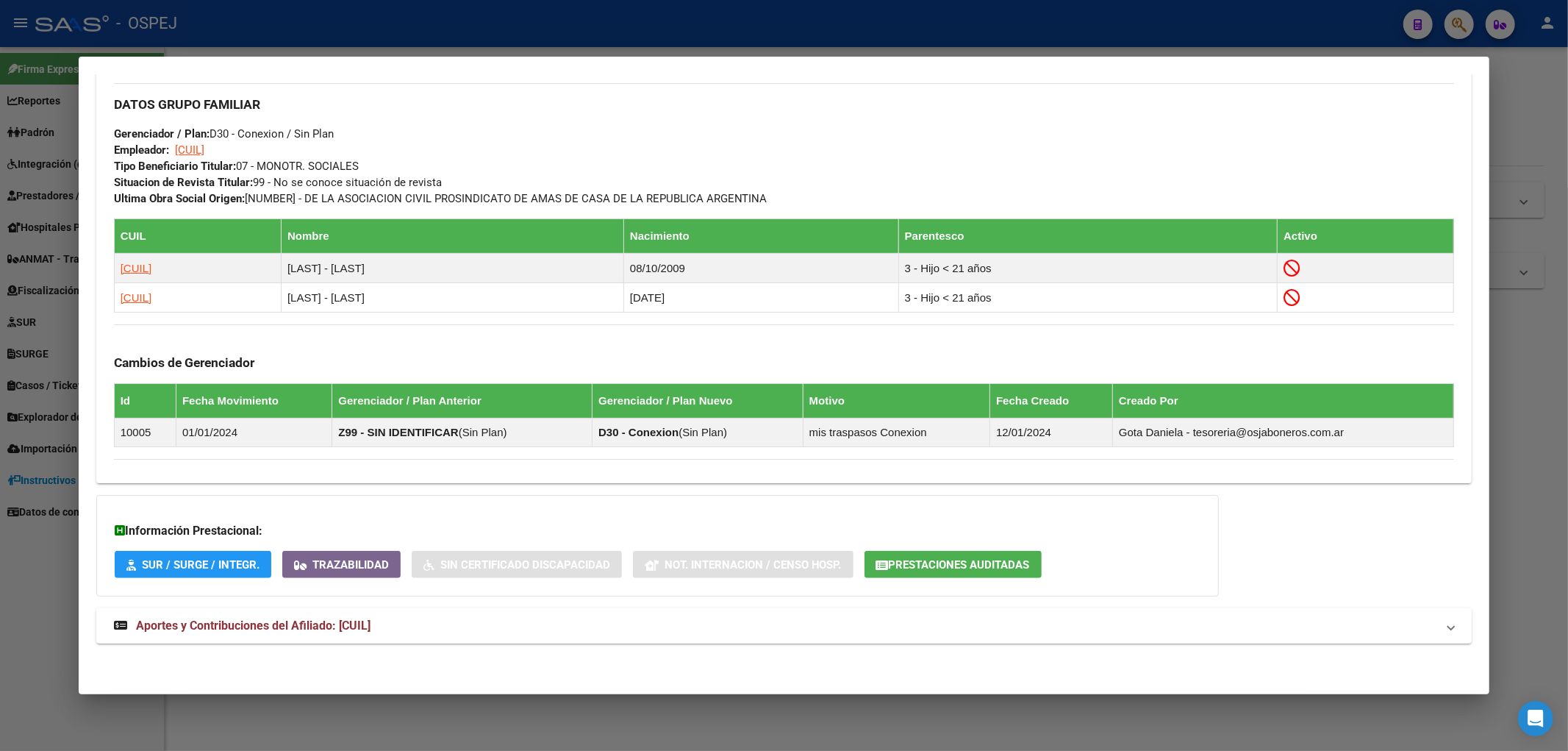 click on "Aportes y Contribuciones del Afiliado: [CUIL]" at bounding box center [784, 626] 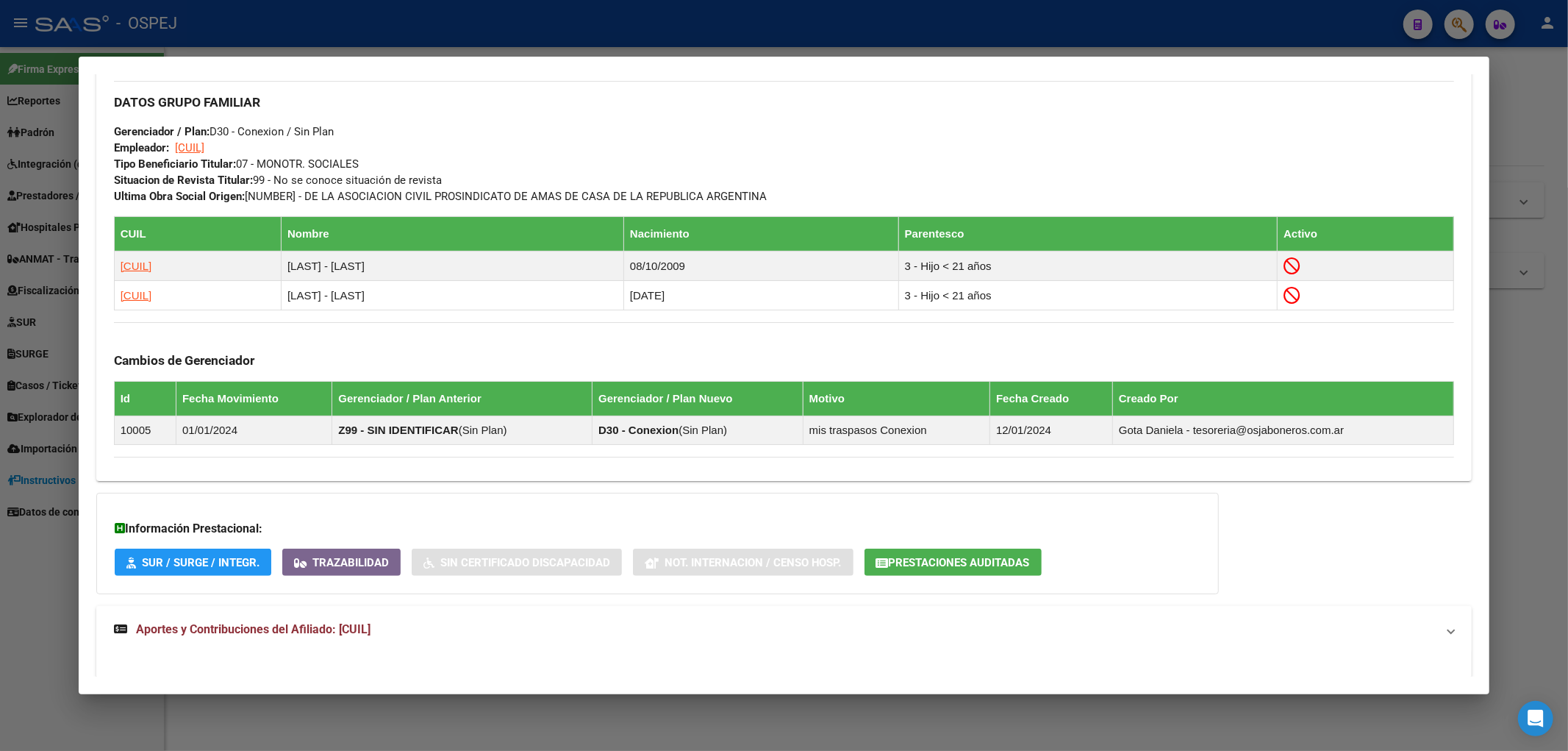 click on "Aportes y Contribuciones del Afiliado: [CUIL]" at bounding box center [784, 630] 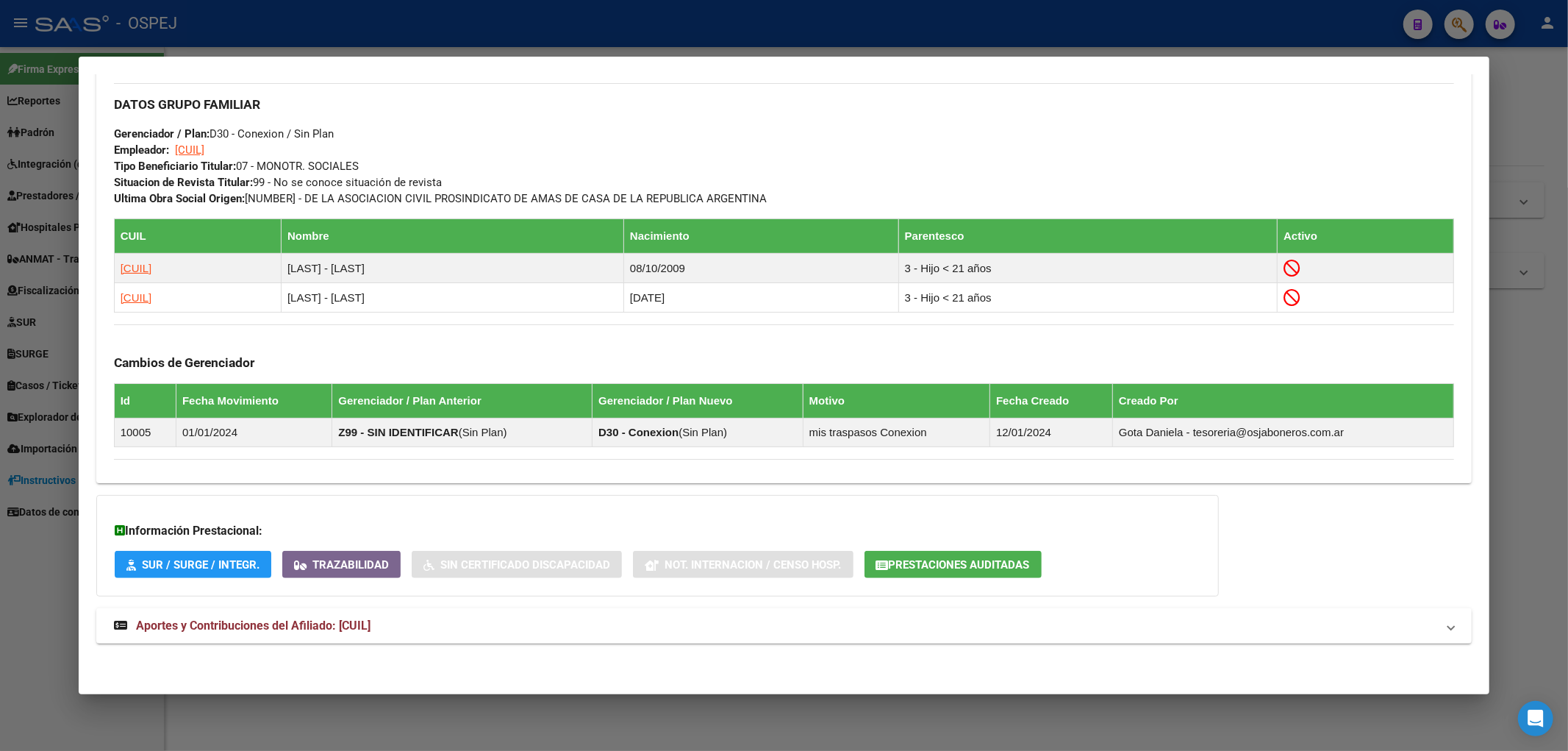 drag, startPoint x: 473, startPoint y: 626, endPoint x: 474, endPoint y: 583, distance: 43.01163 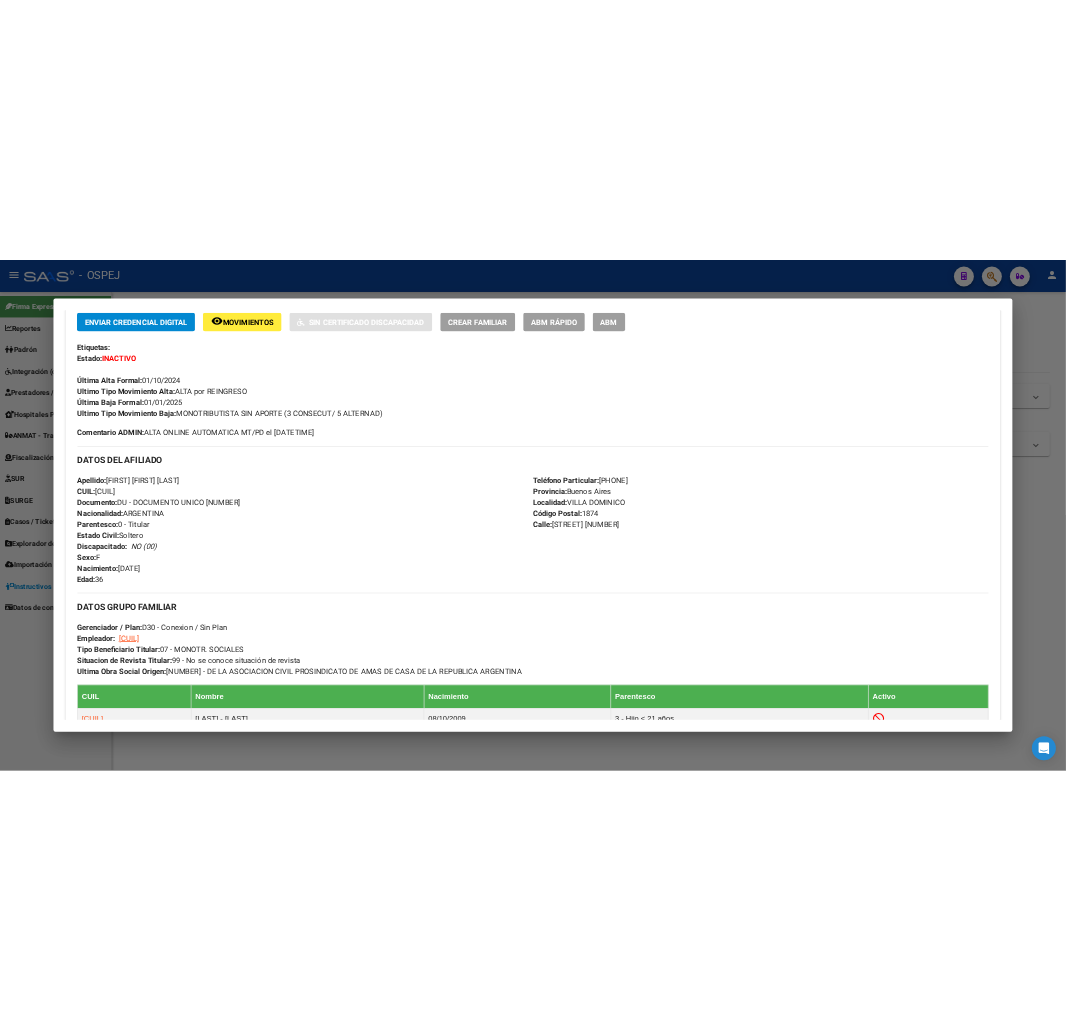 scroll, scrollTop: 0, scrollLeft: 0, axis: both 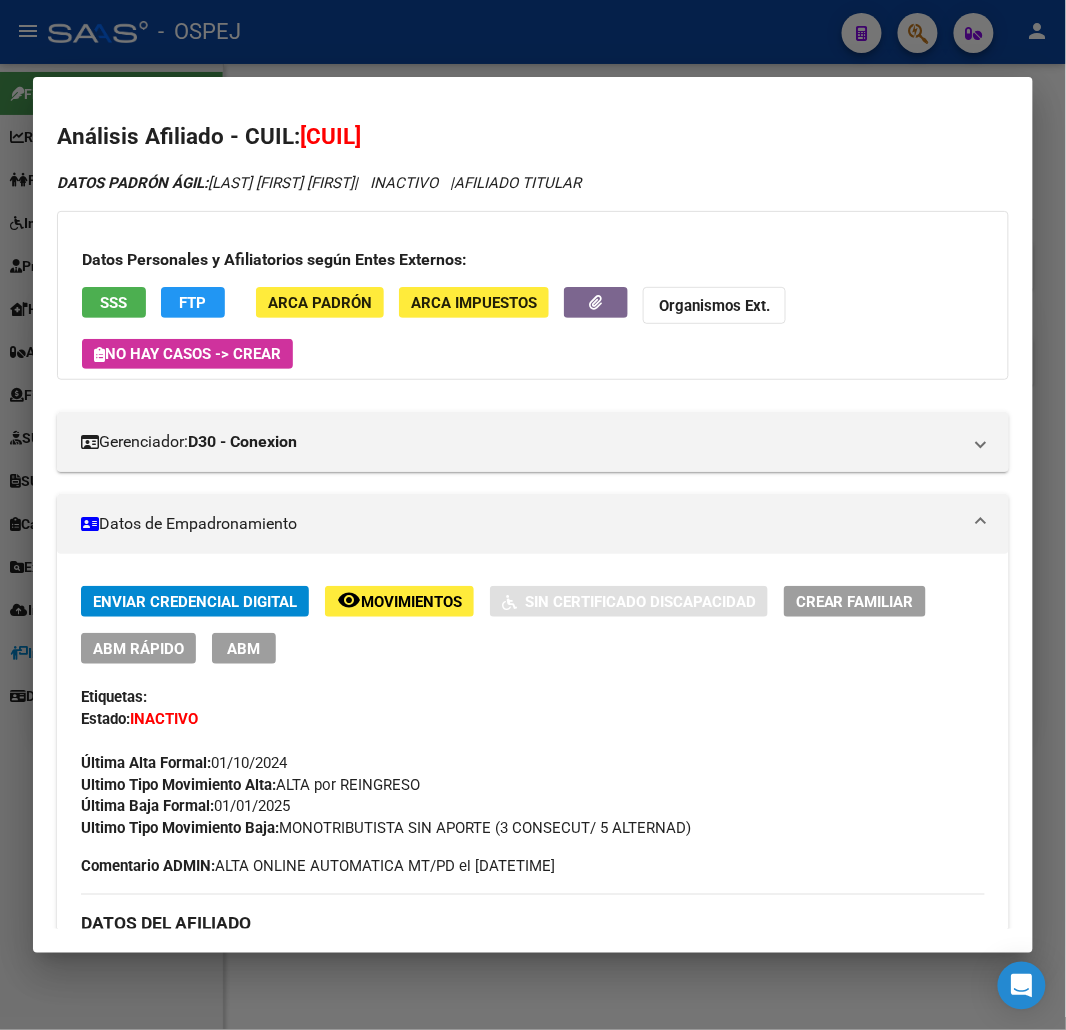click on "[CUIL]" at bounding box center [330, 136] 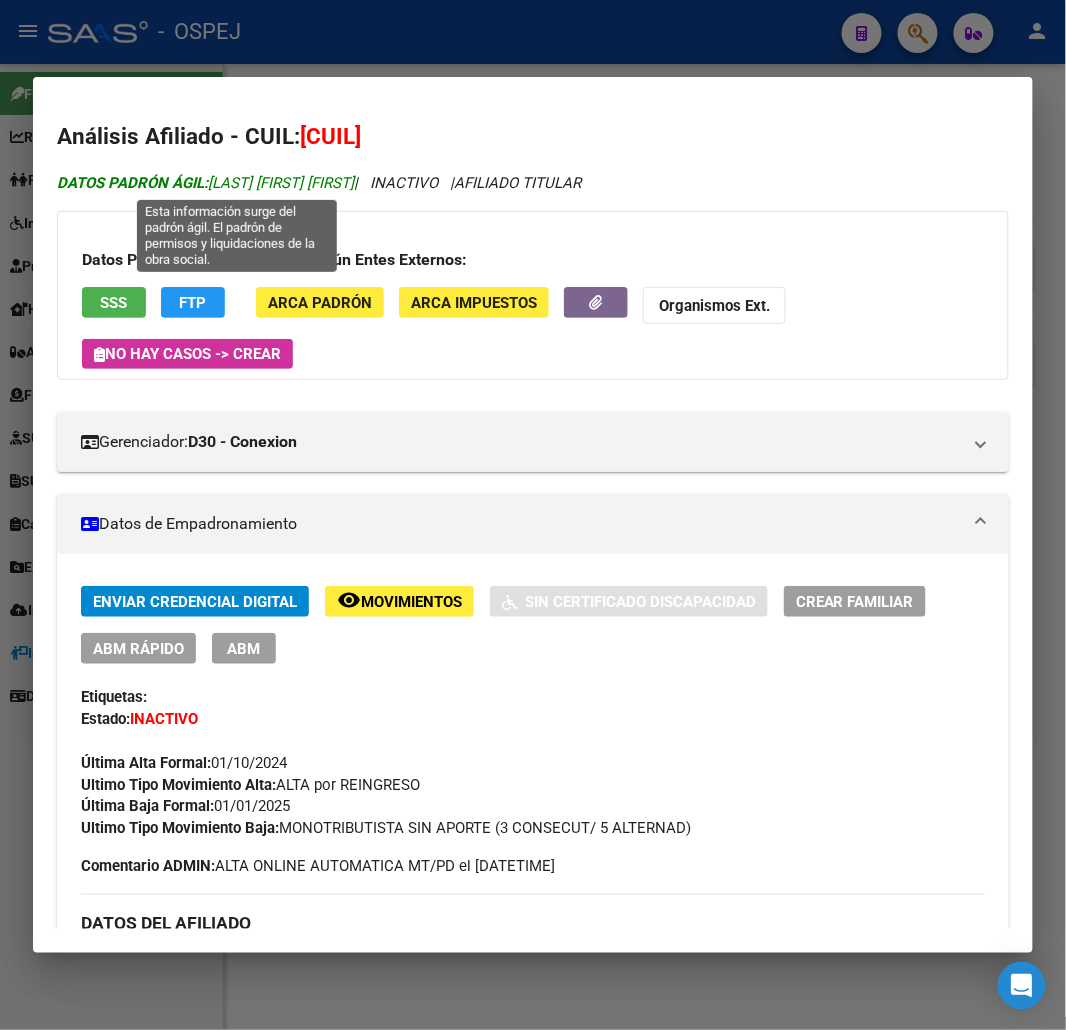 drag, startPoint x: 223, startPoint y: 185, endPoint x: 412, endPoint y: 191, distance: 189.09521 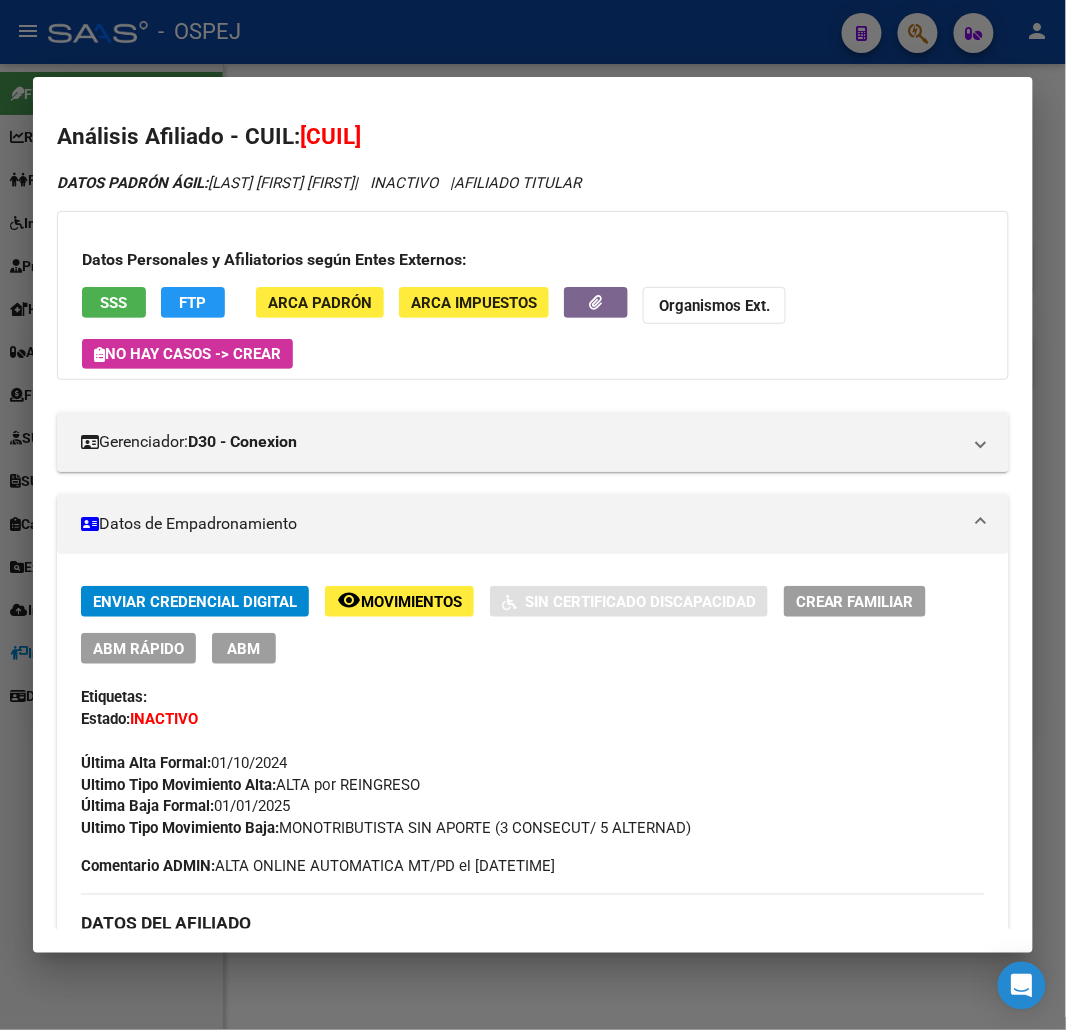 copy on "[LAST] [FIRST] [FIRST]" 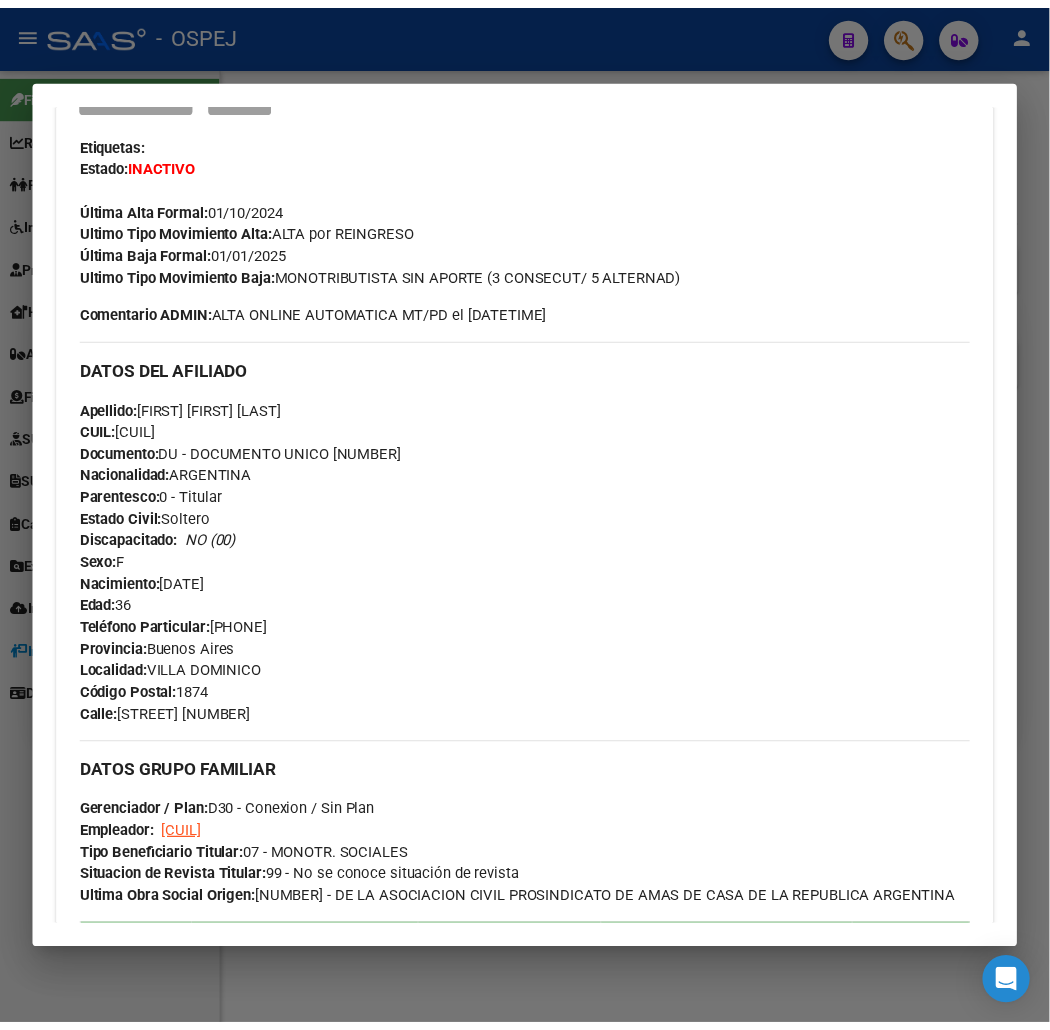 scroll, scrollTop: 1000, scrollLeft: 0, axis: vertical 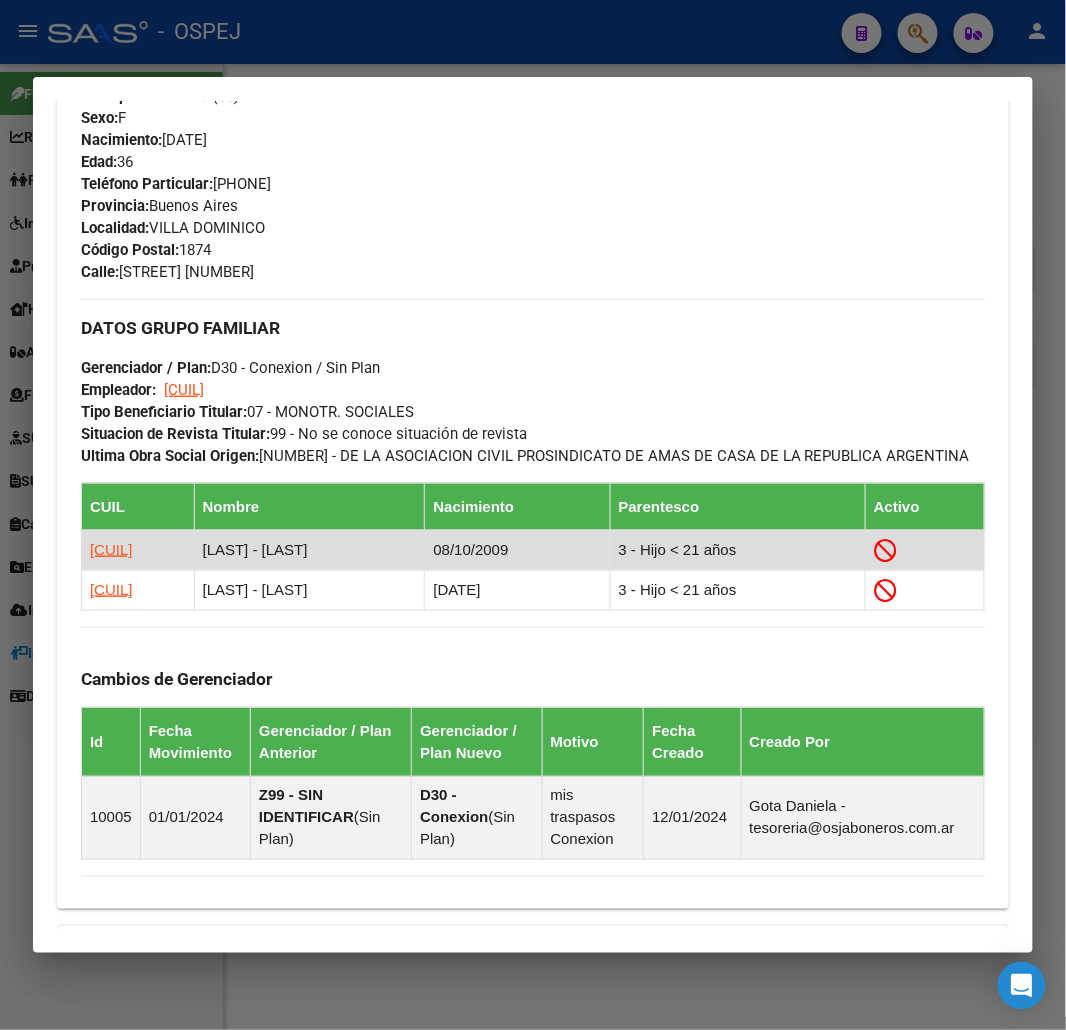 drag, startPoint x: 245, startPoint y: 574, endPoint x: 265, endPoint y: 575, distance: 20.024984 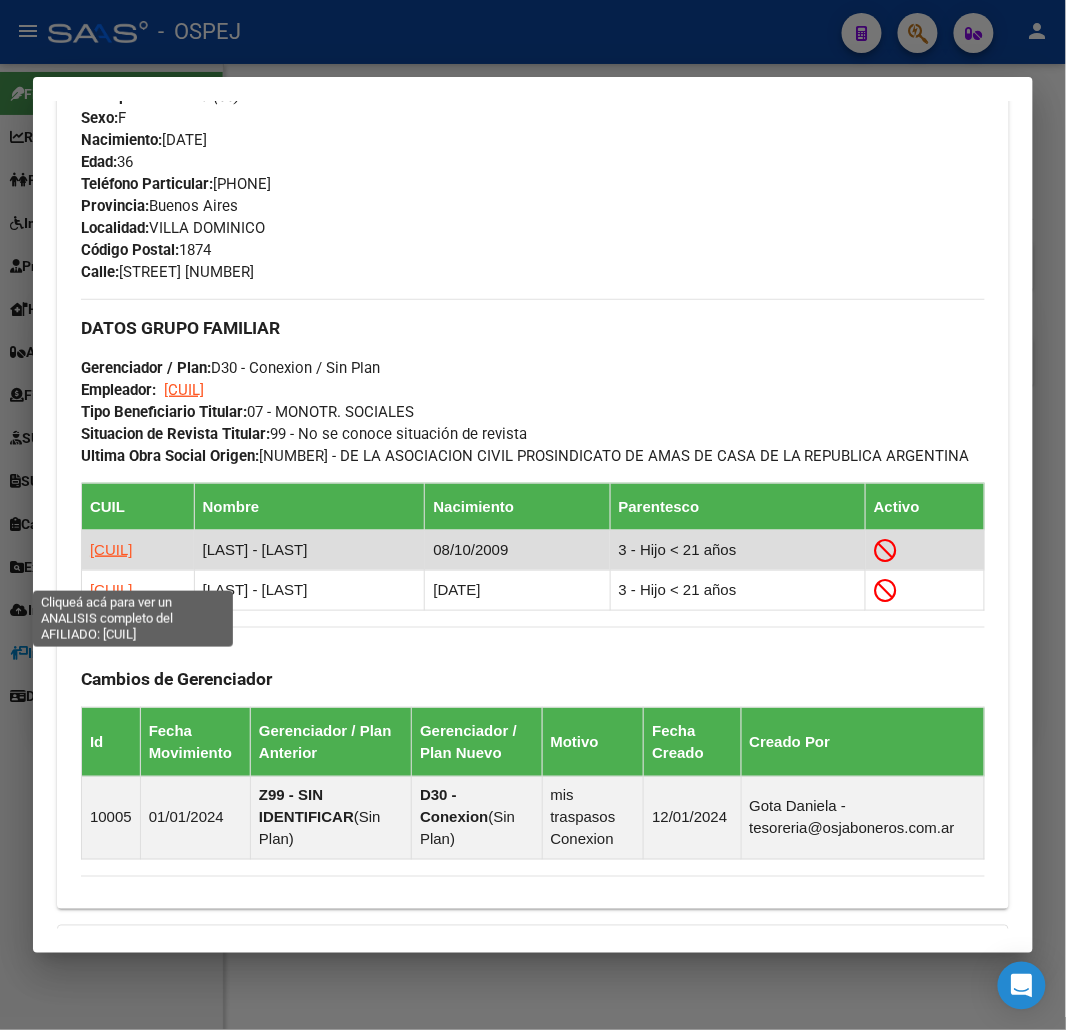 click on "[CUIL]" at bounding box center (111, 549) 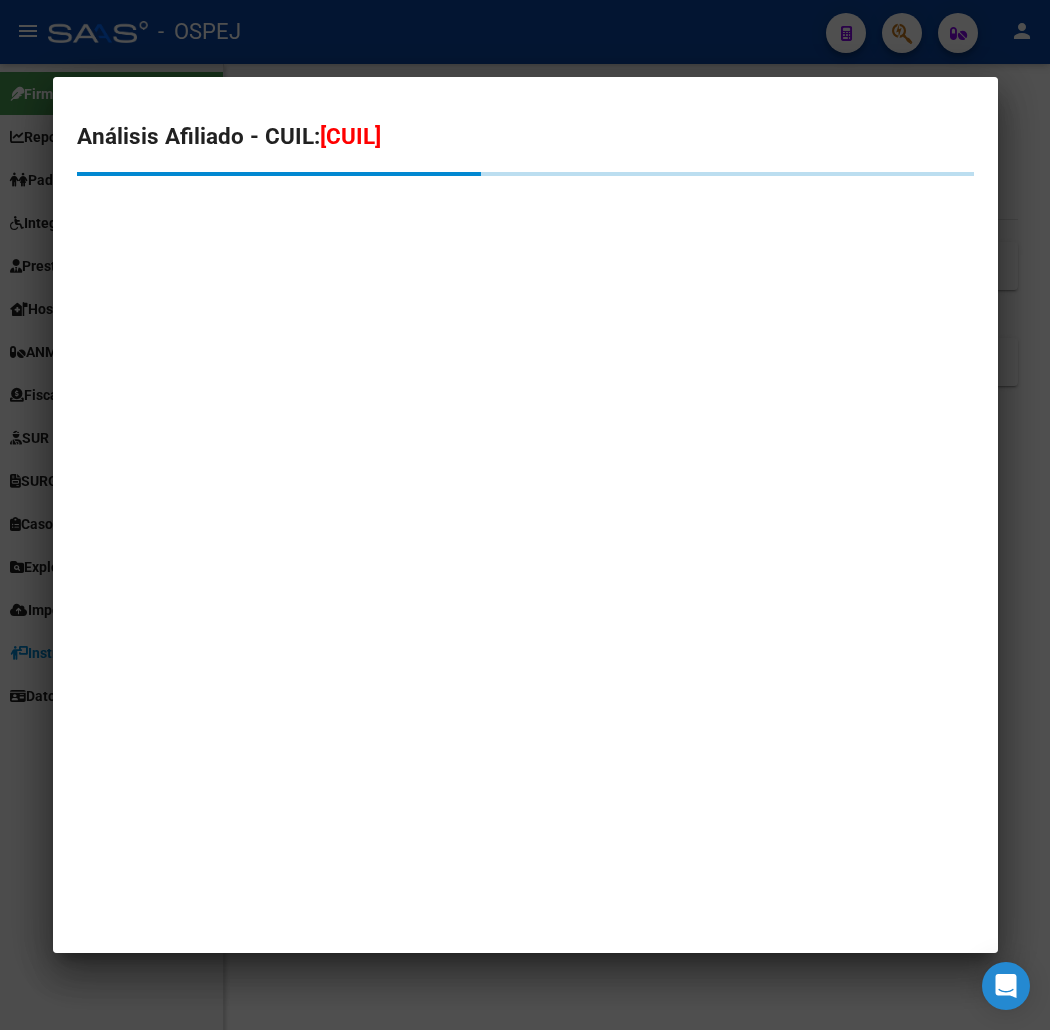 click on "[CUIL]" at bounding box center [350, 136] 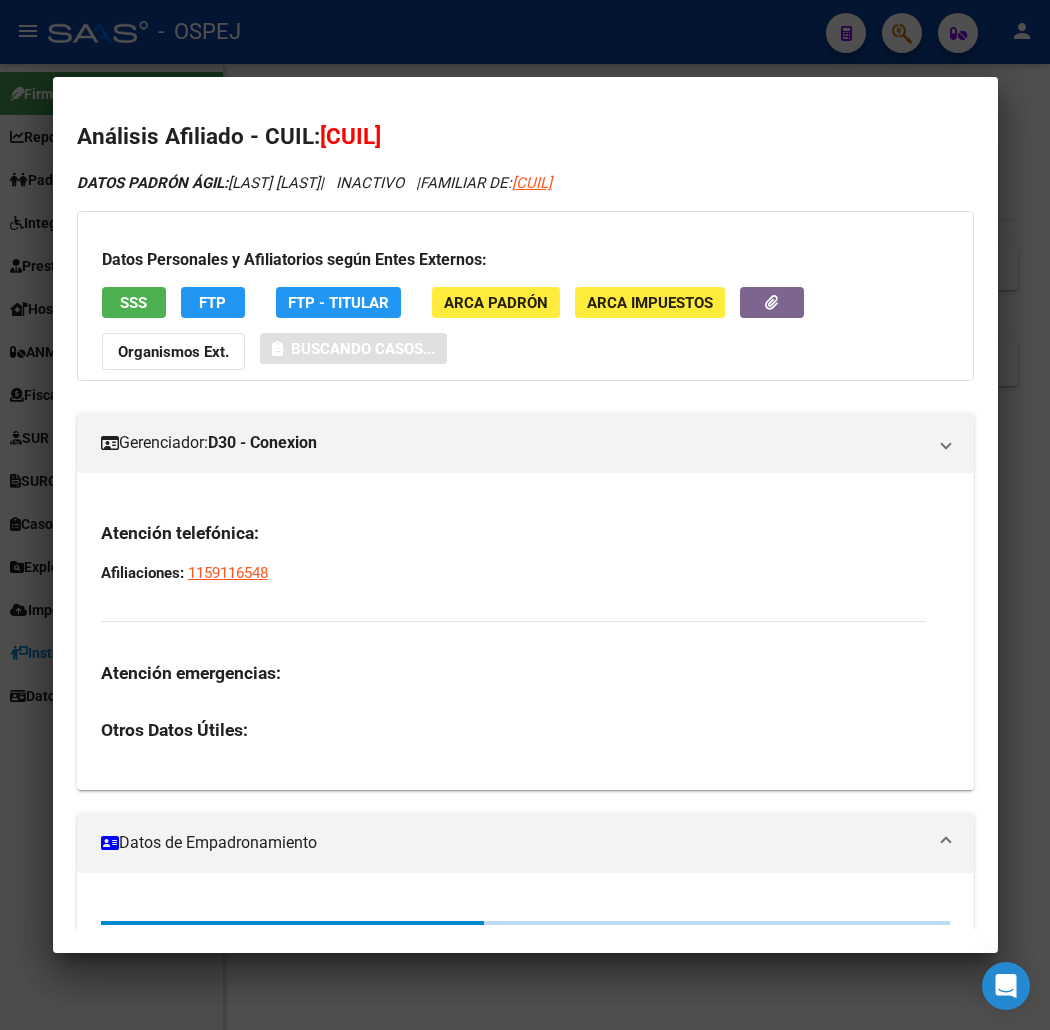 click on "[CUIL]" at bounding box center [350, 136] 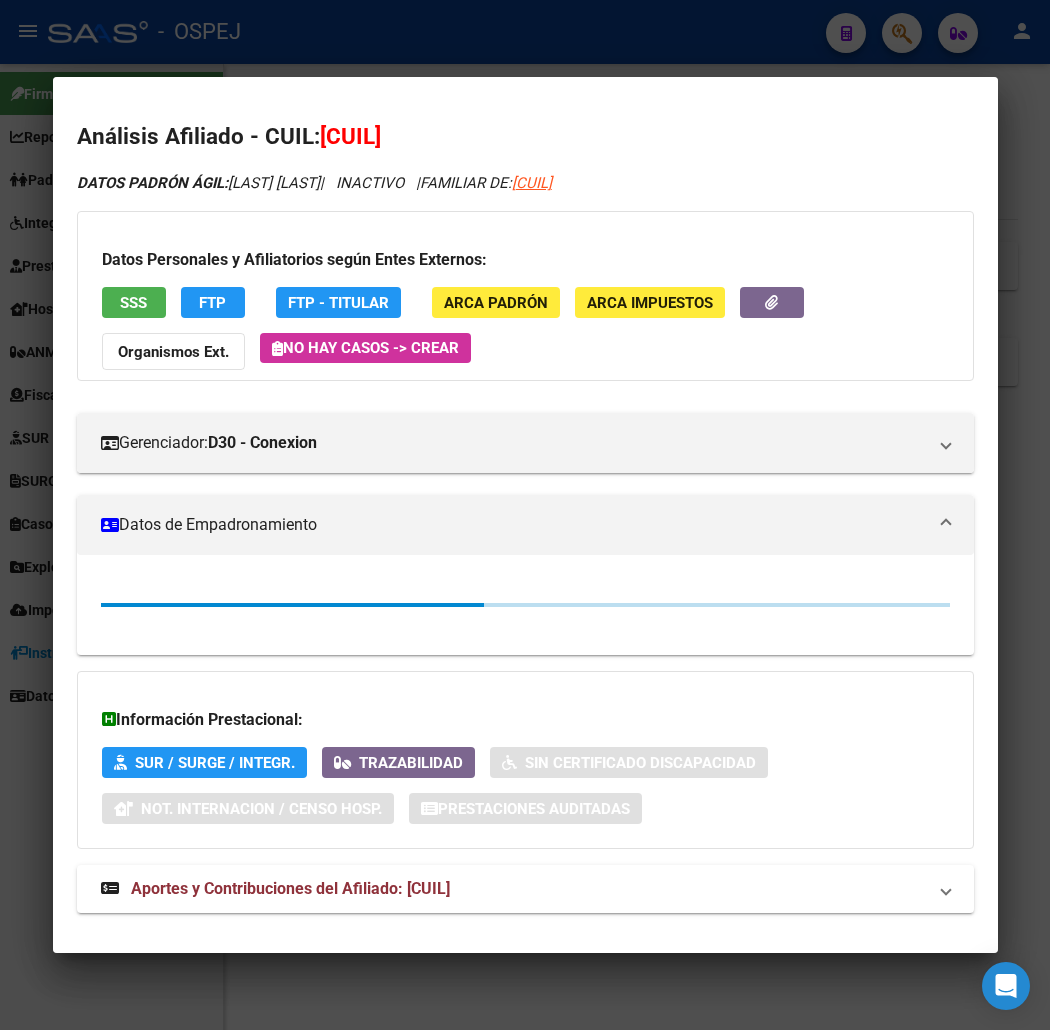 copy on "[CUIL]" 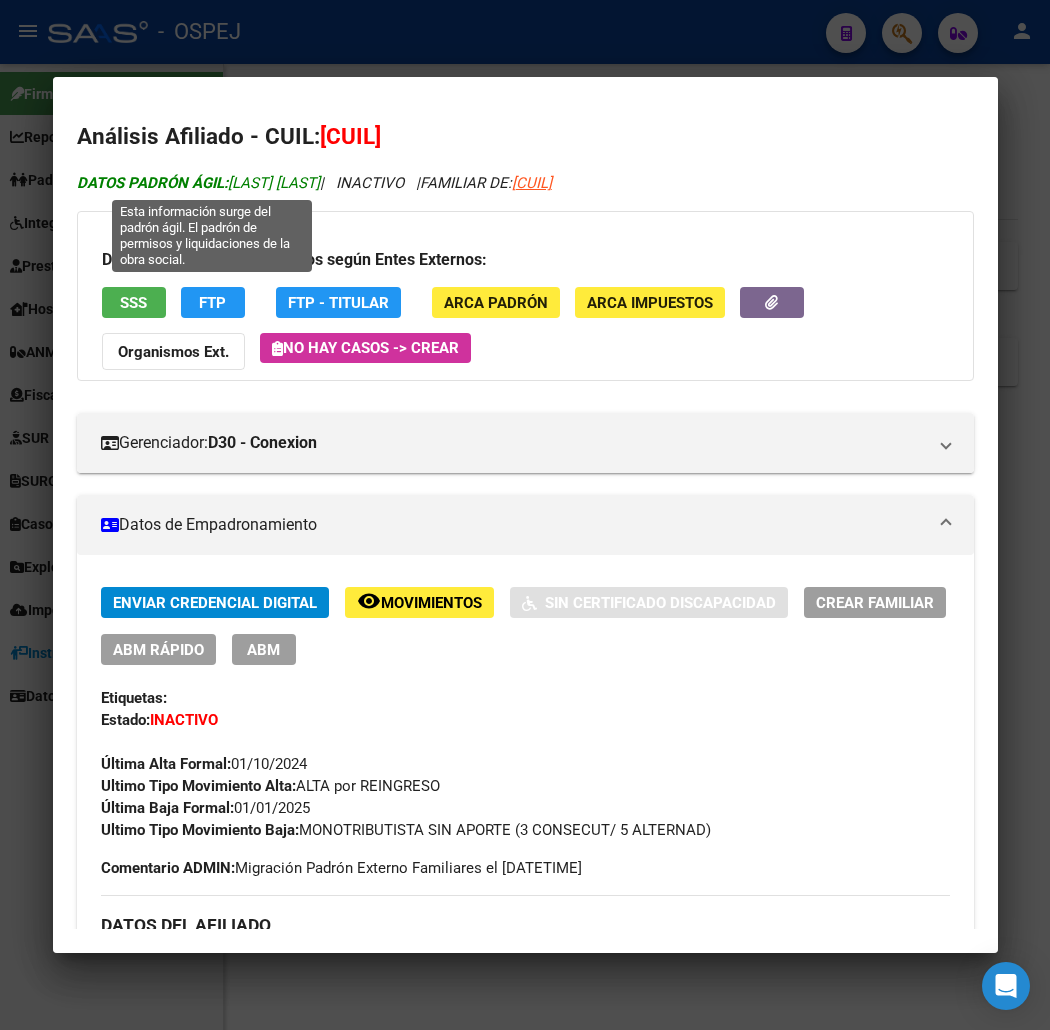 drag, startPoint x: 208, startPoint y: 190, endPoint x: 372, endPoint y: 186, distance: 164.04877 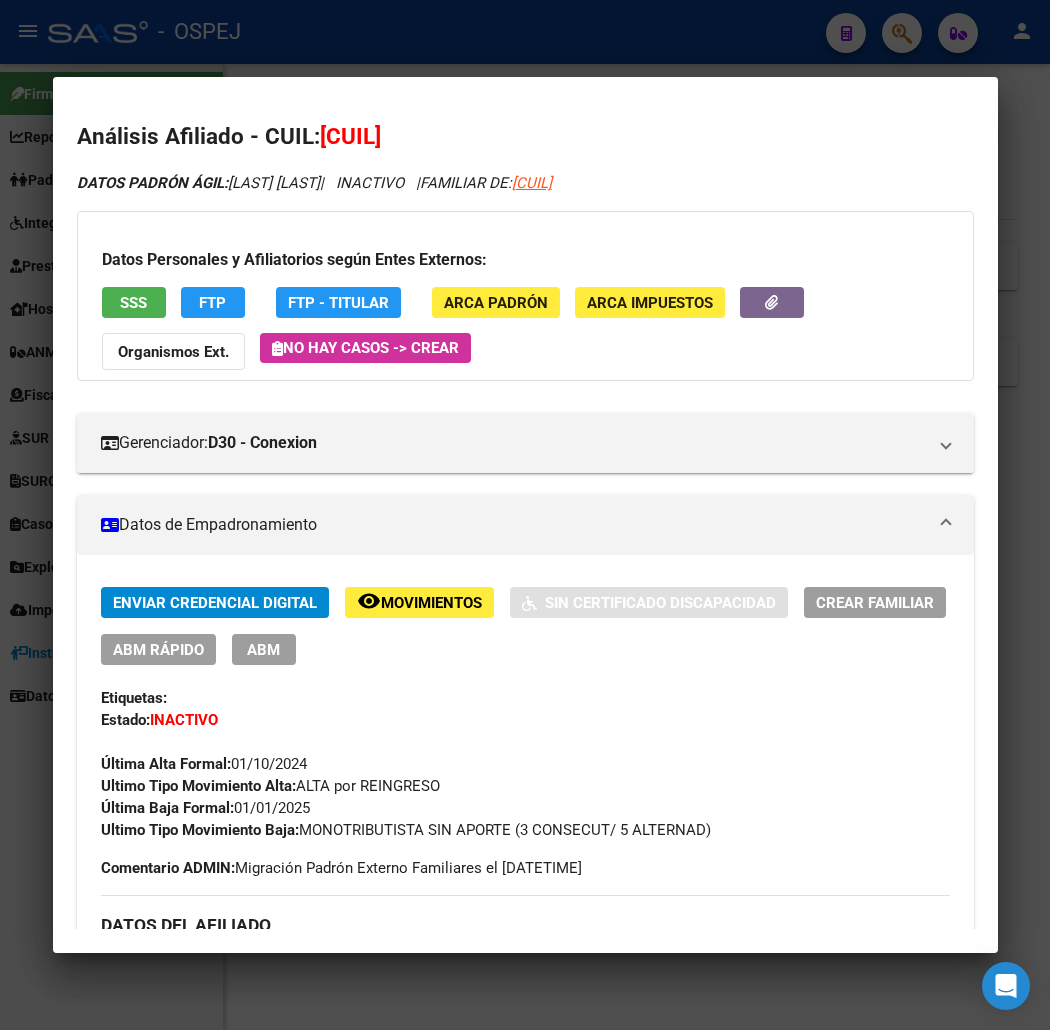 copy on "[LAST] [LAST]" 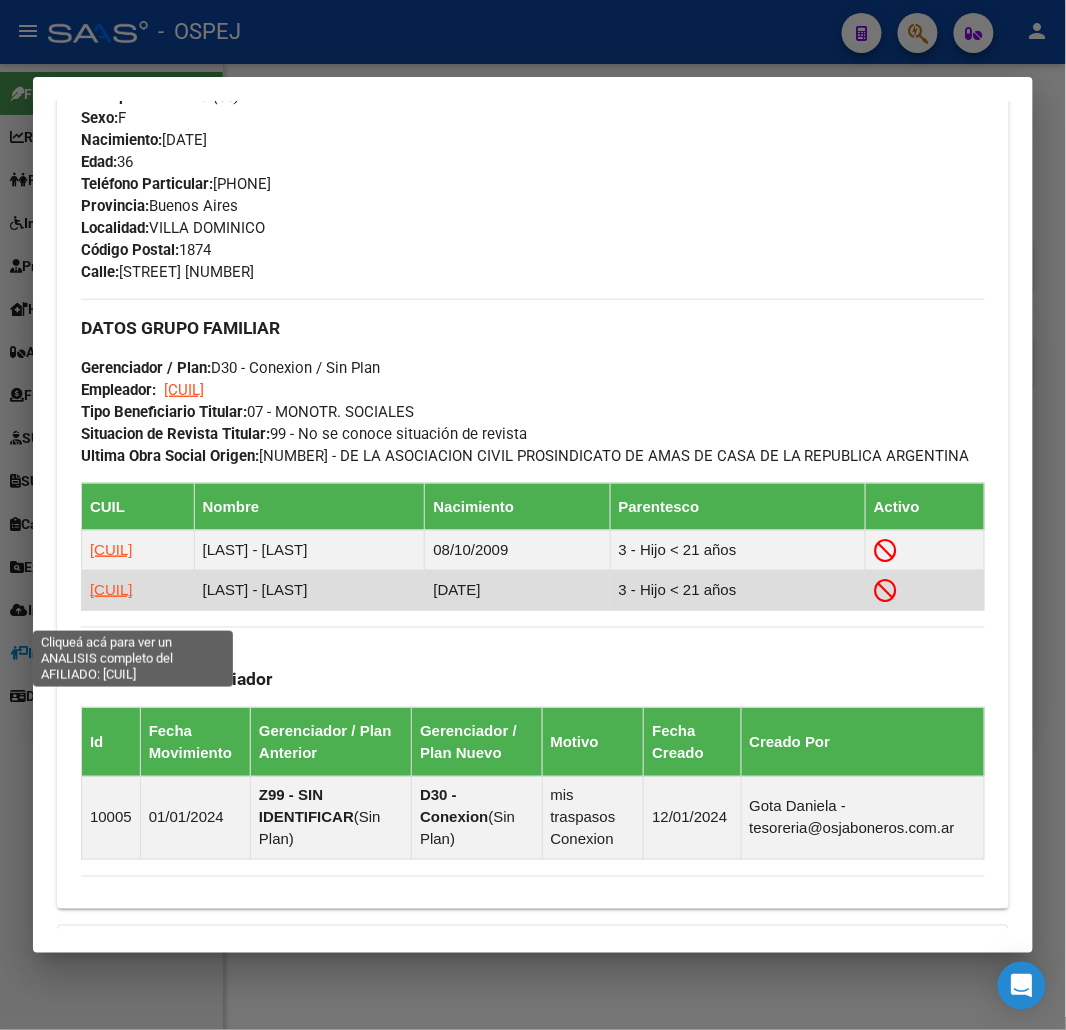 click on "[CUIL]" at bounding box center [111, 589] 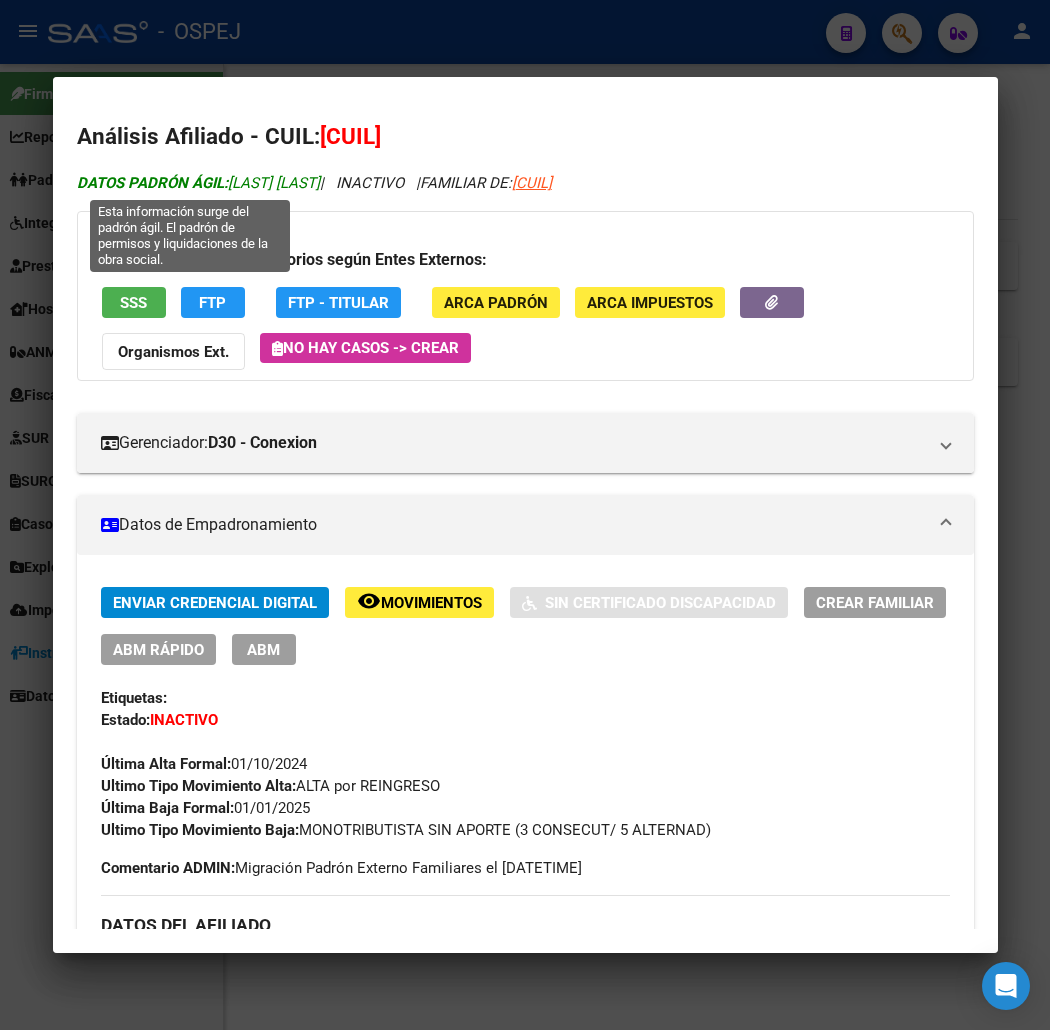 drag, startPoint x: 211, startPoint y: 183, endPoint x: 324, endPoint y: 178, distance: 113.110565 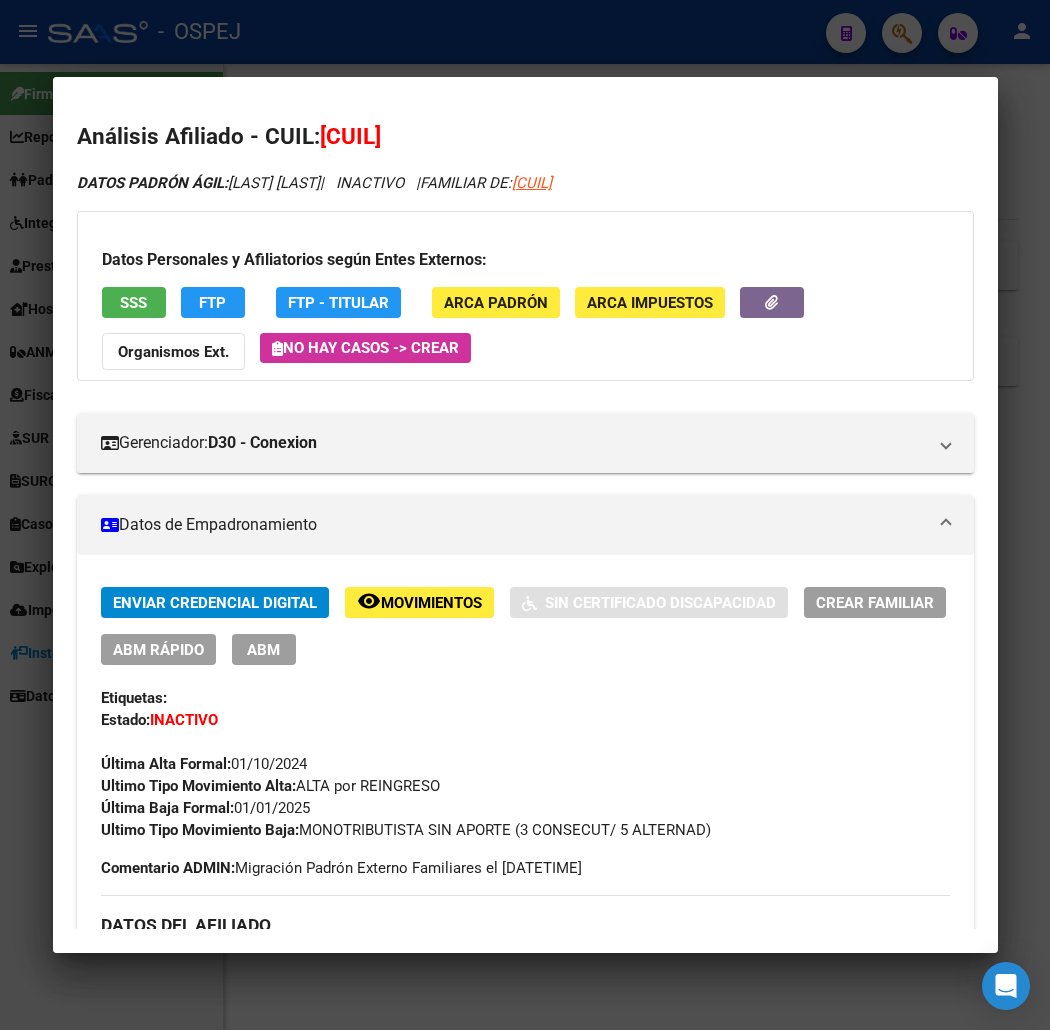 copy on "[LAST] [LAST]" 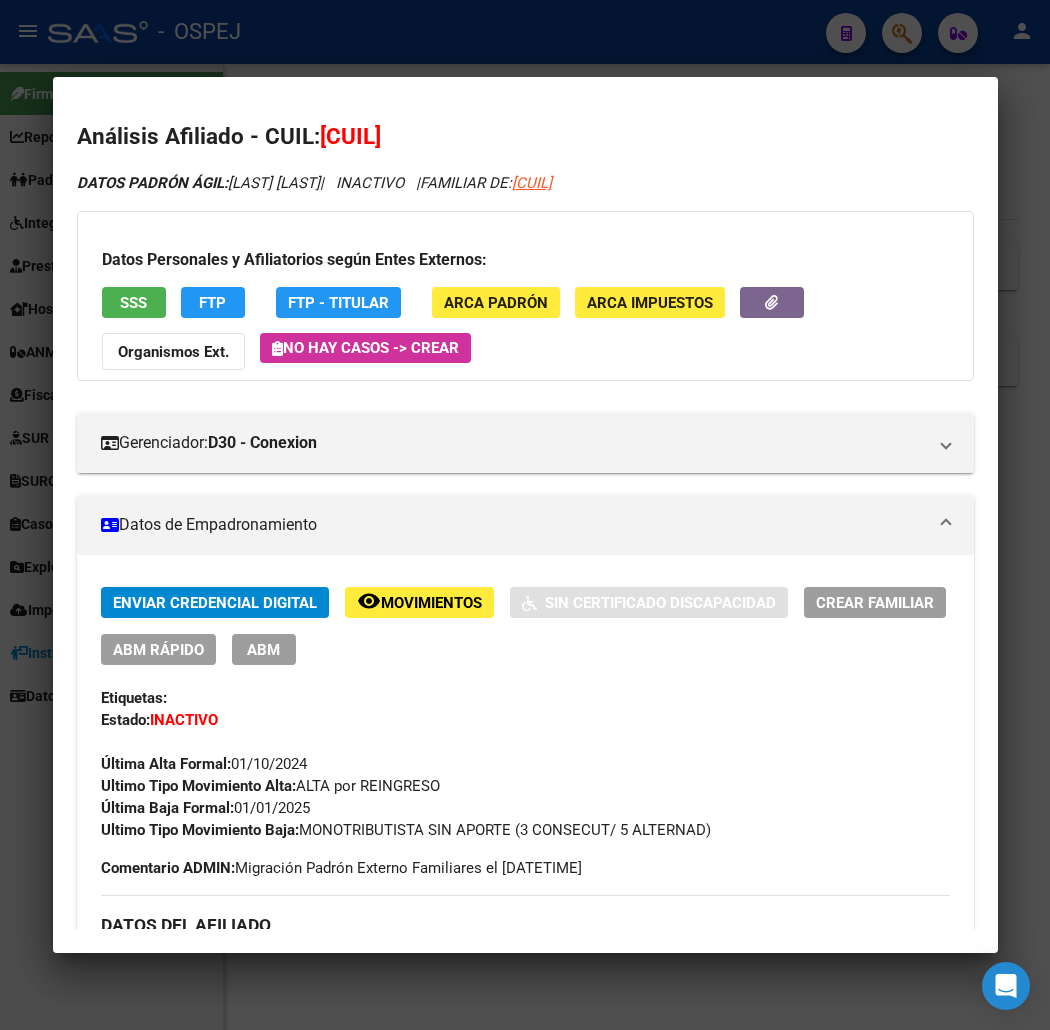 click on "[CUIL]" at bounding box center [350, 136] 